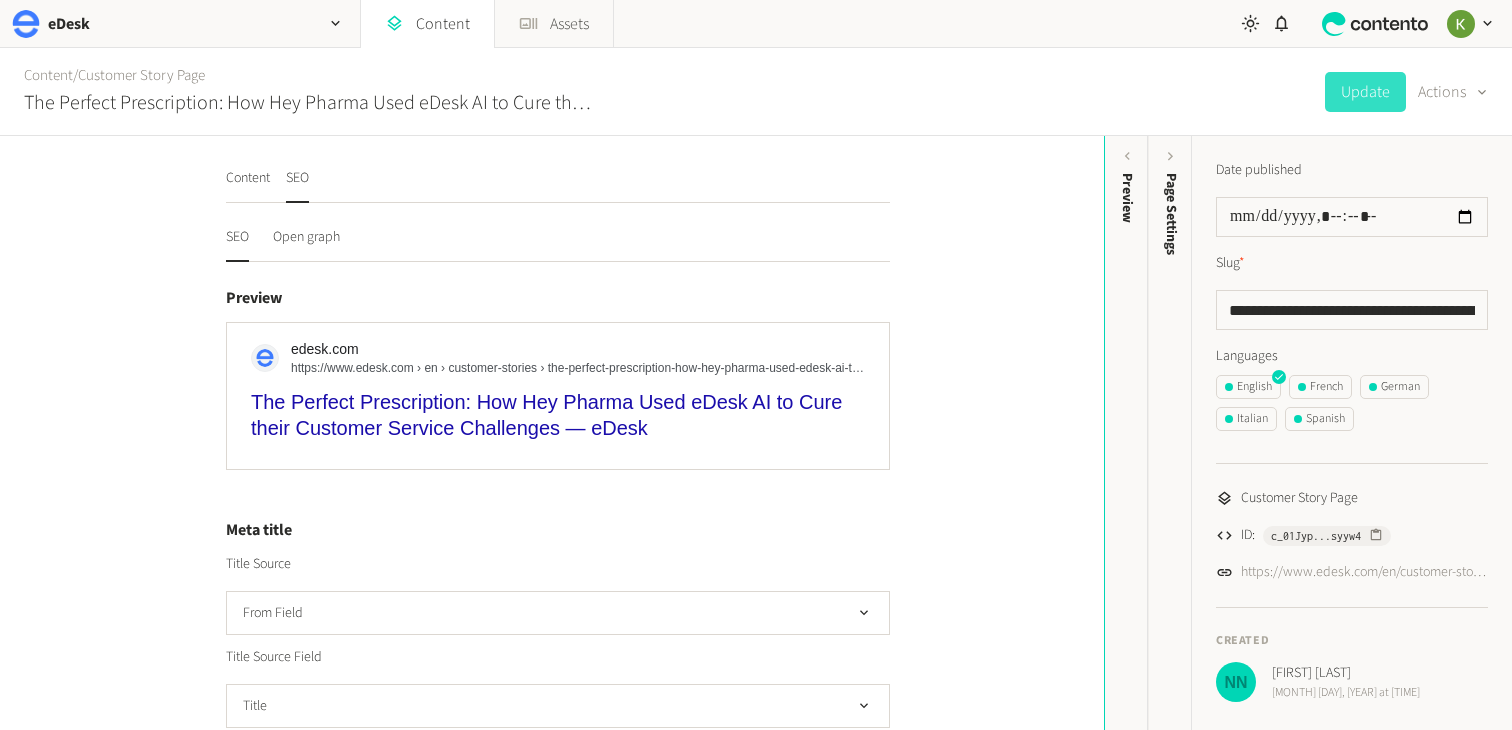 scroll, scrollTop: 0, scrollLeft: 0, axis: both 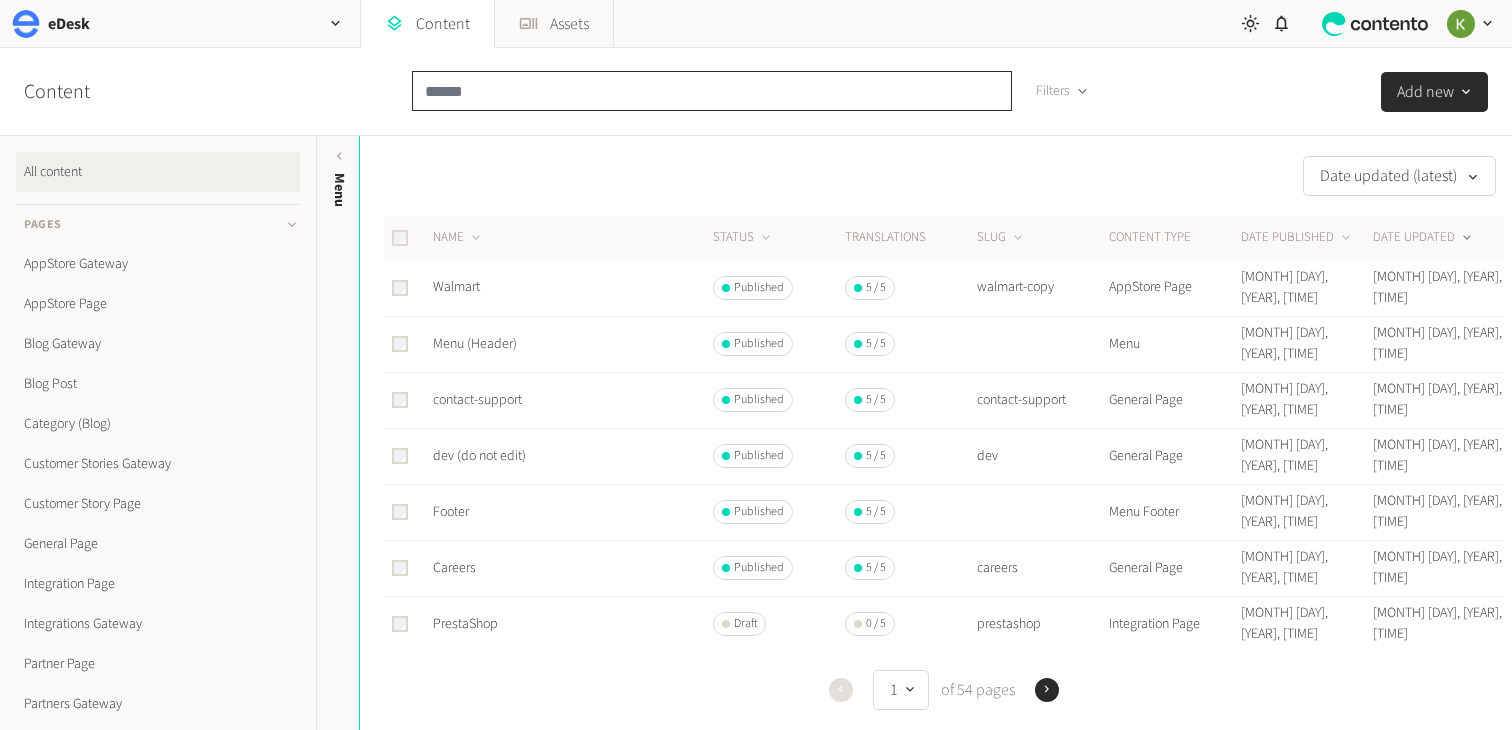 click 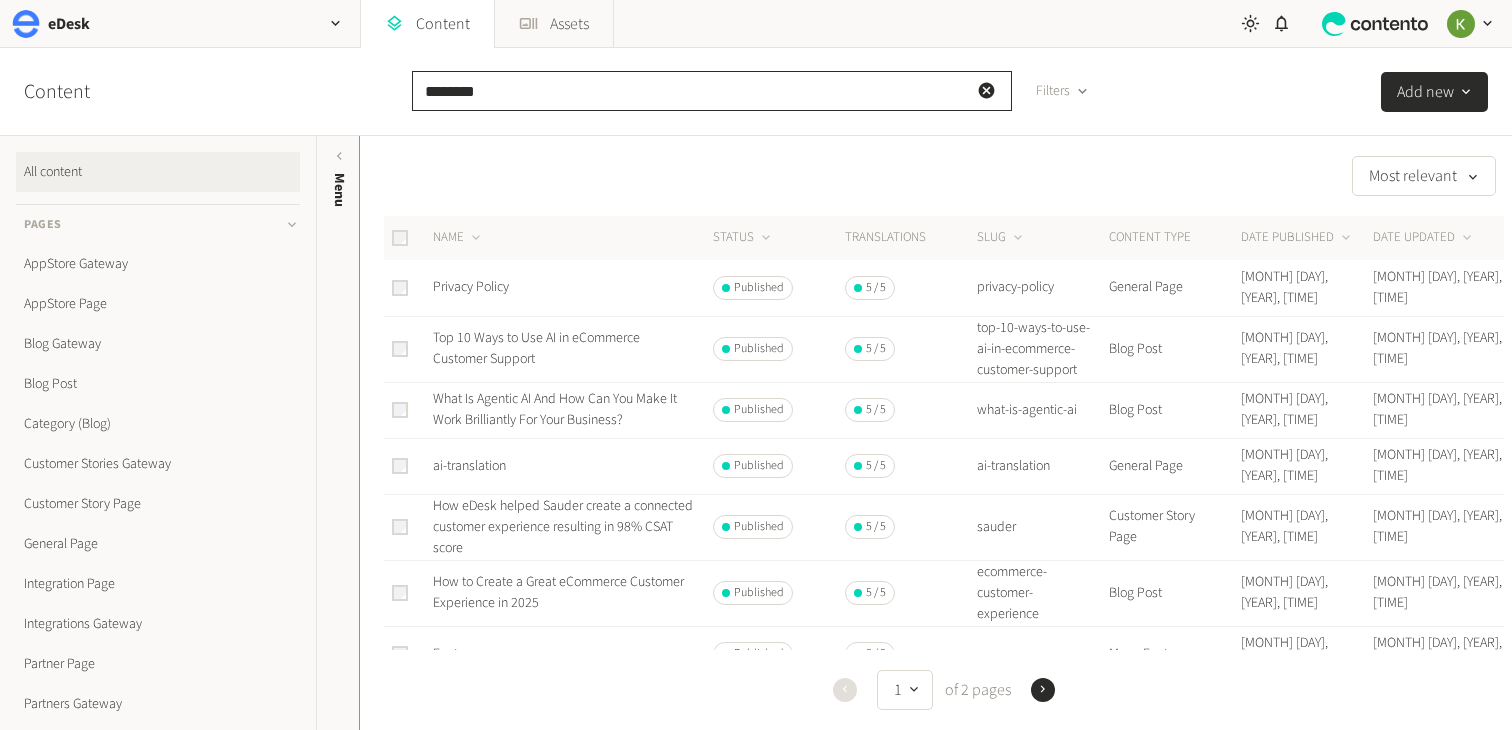 click on "*******" 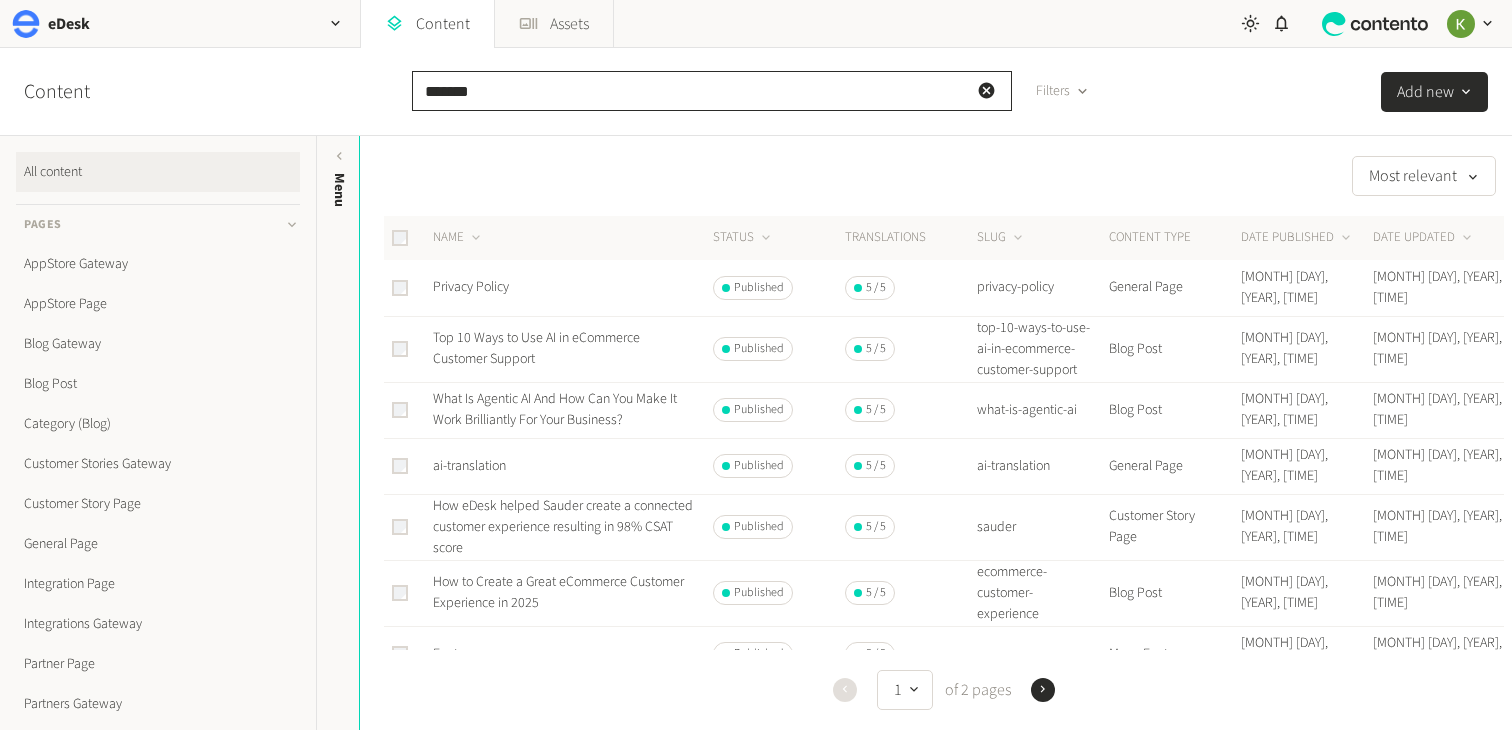 type on "******" 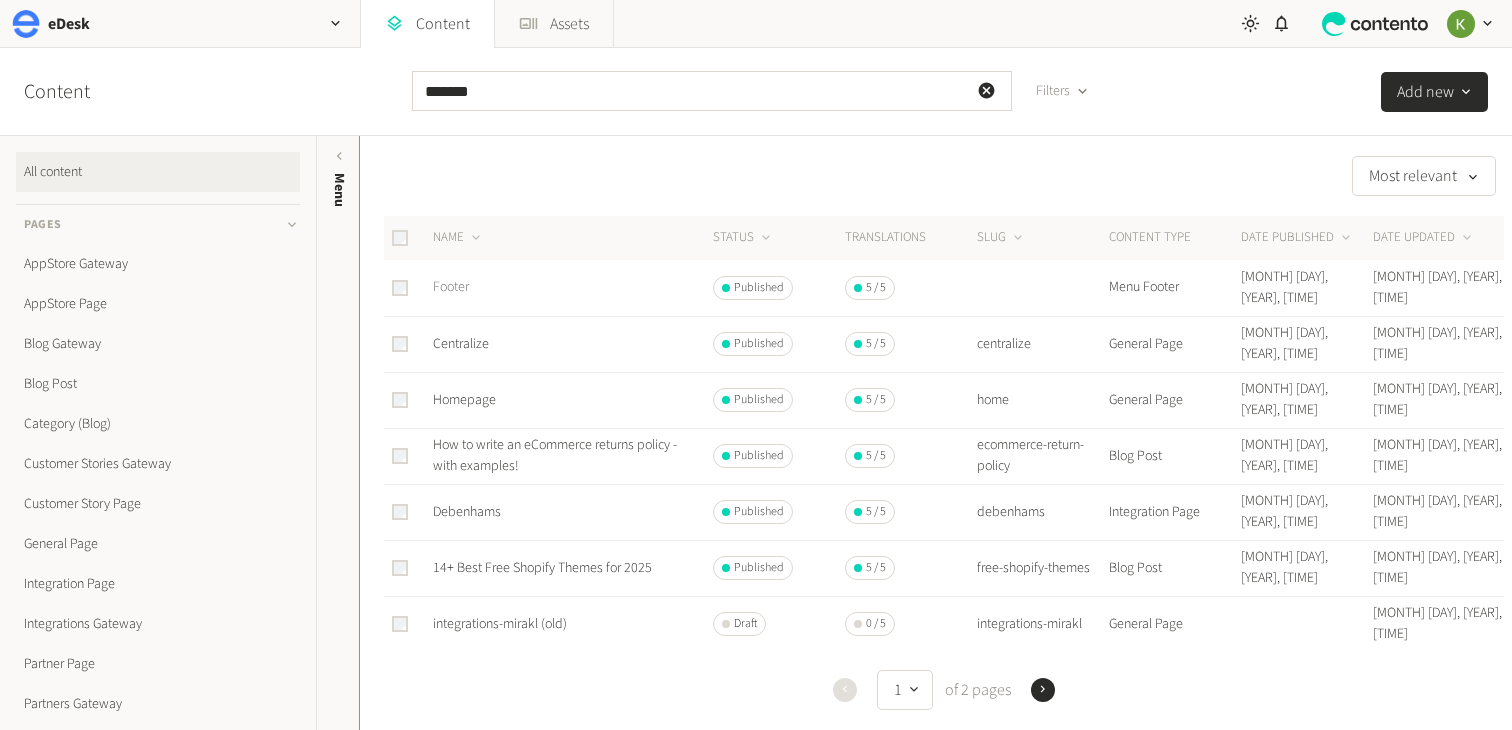 click on "Footer" 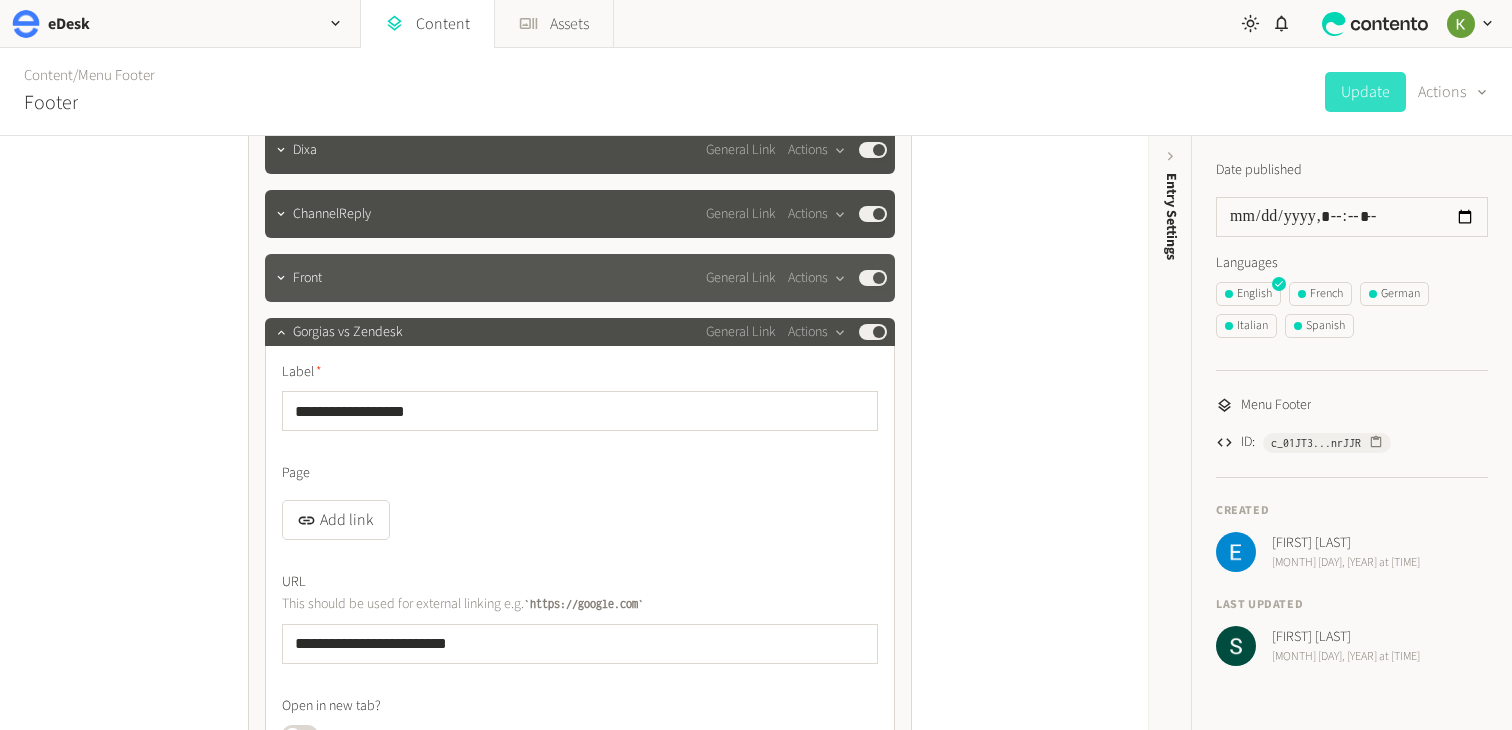 scroll, scrollTop: 1435, scrollLeft: 0, axis: vertical 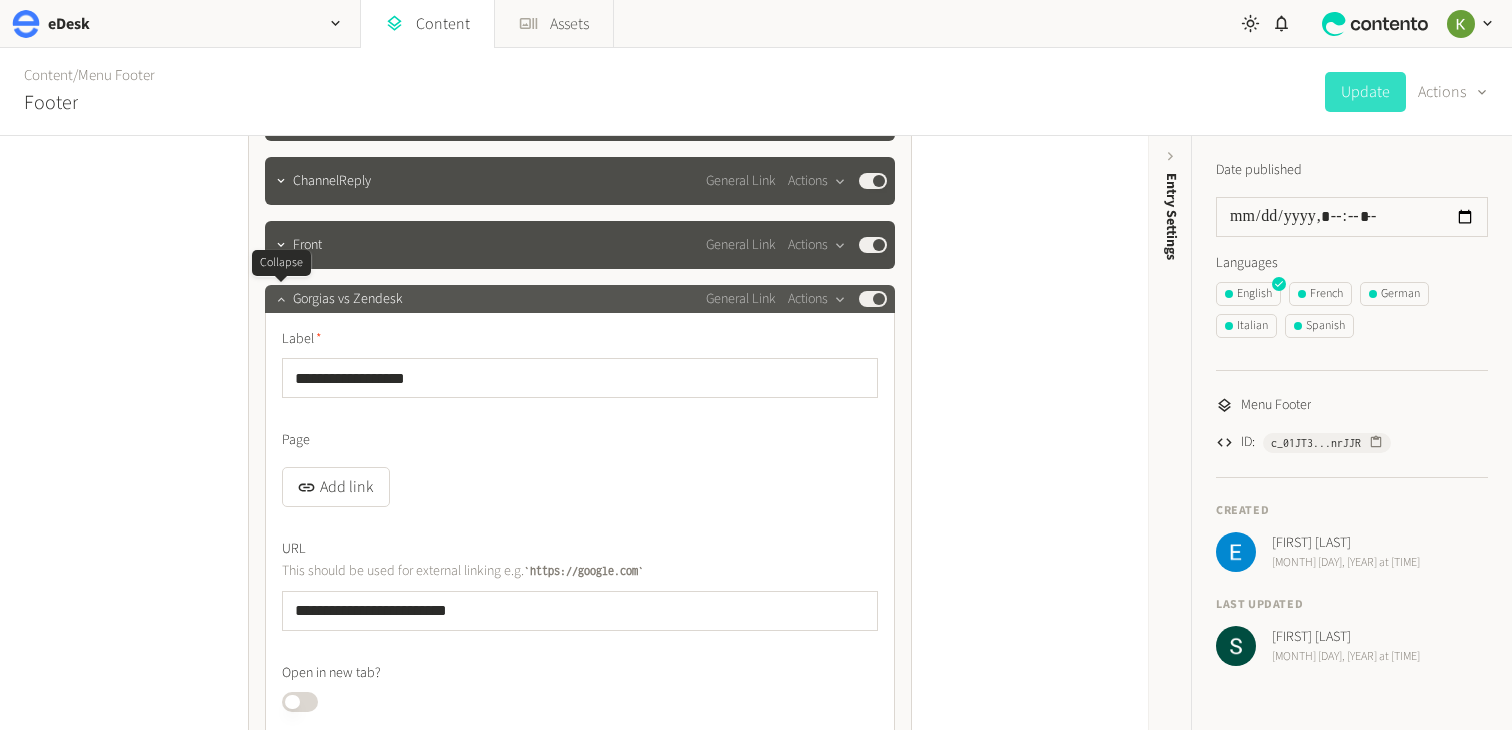 click 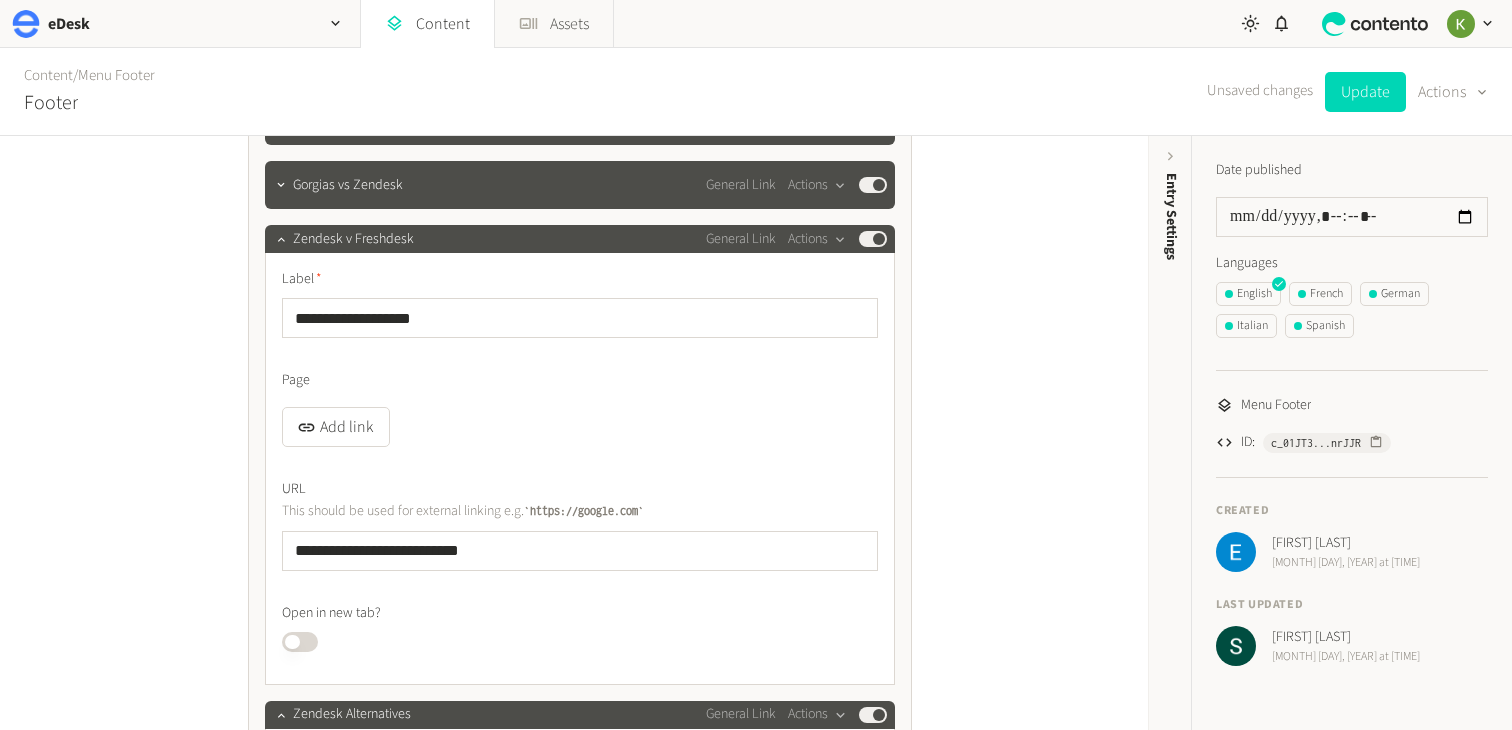 scroll, scrollTop: 1564, scrollLeft: 0, axis: vertical 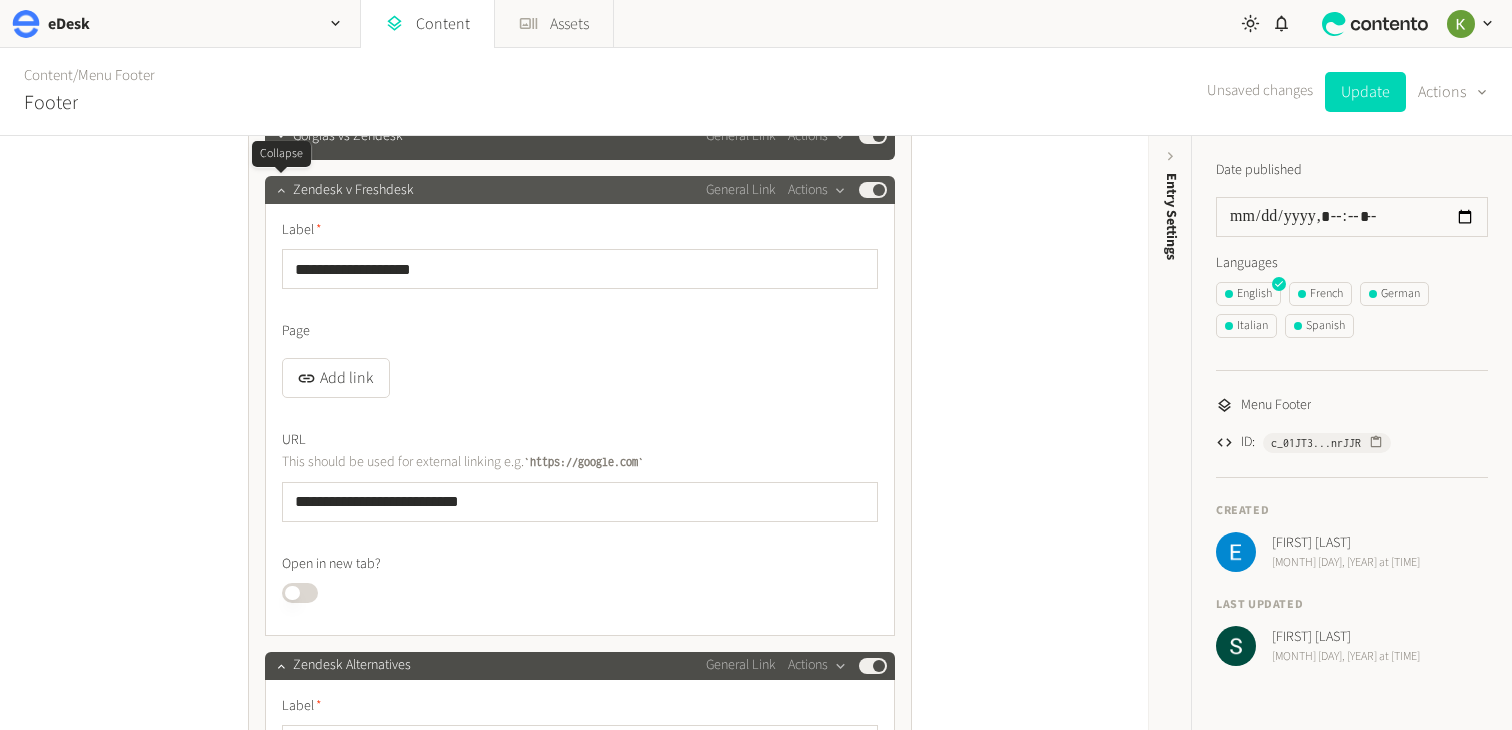 click 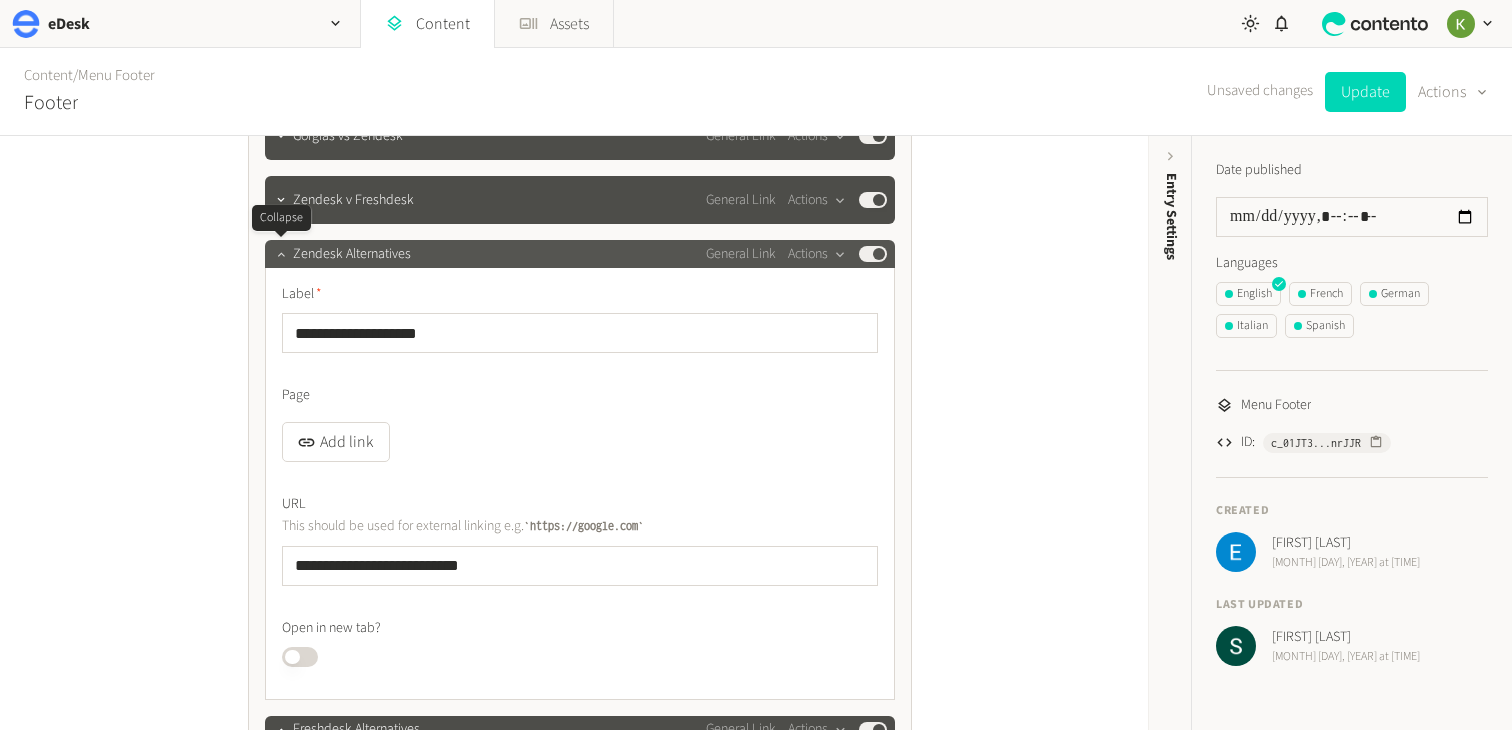 click 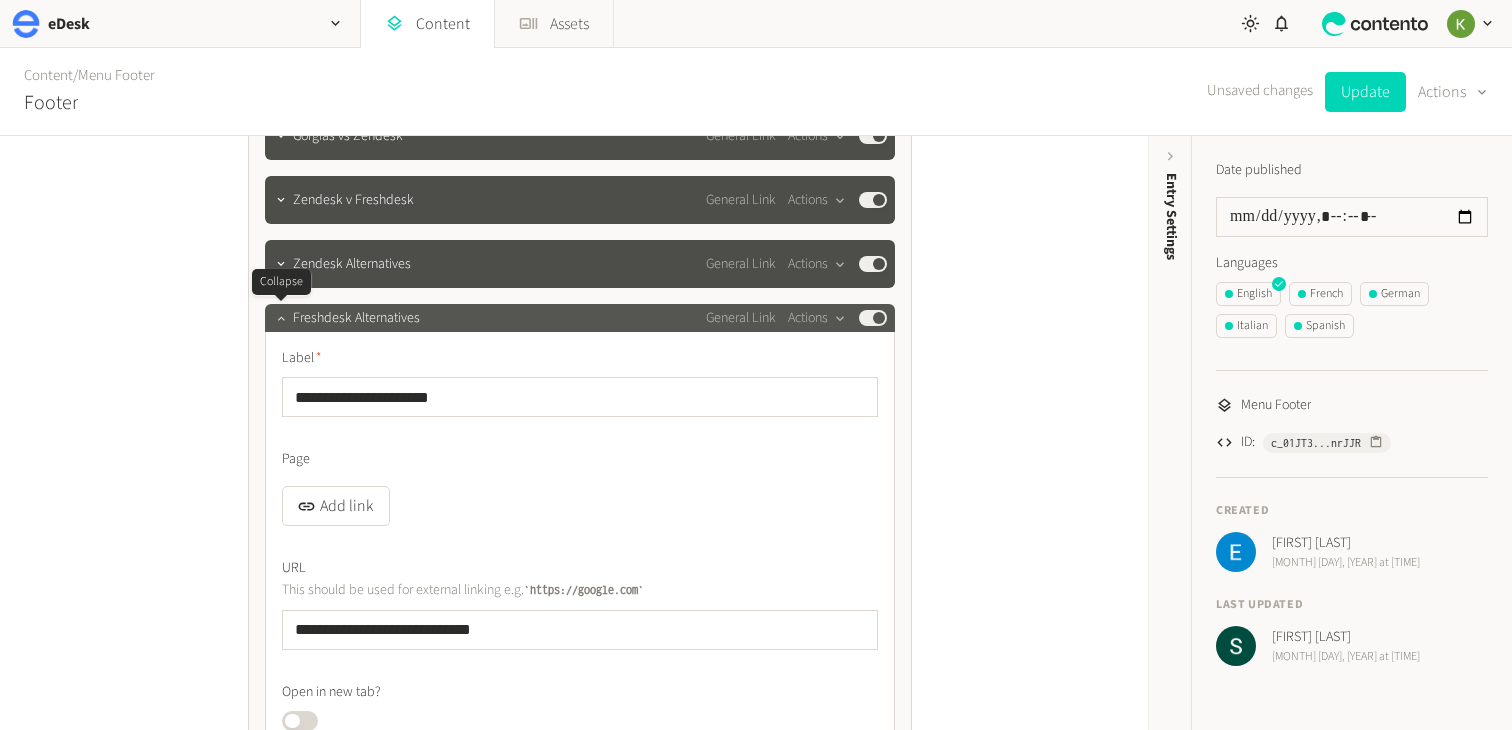 click 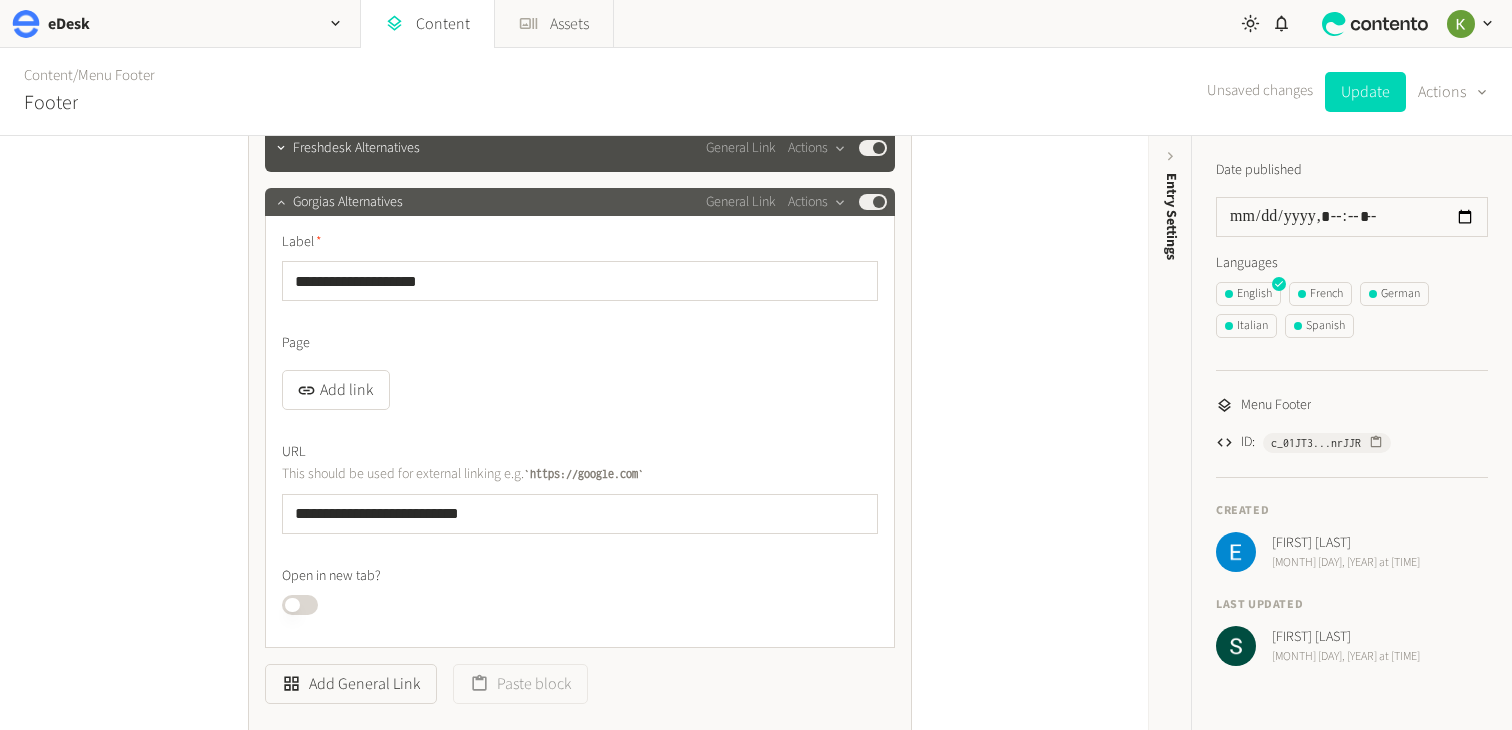 scroll, scrollTop: 1637, scrollLeft: 0, axis: vertical 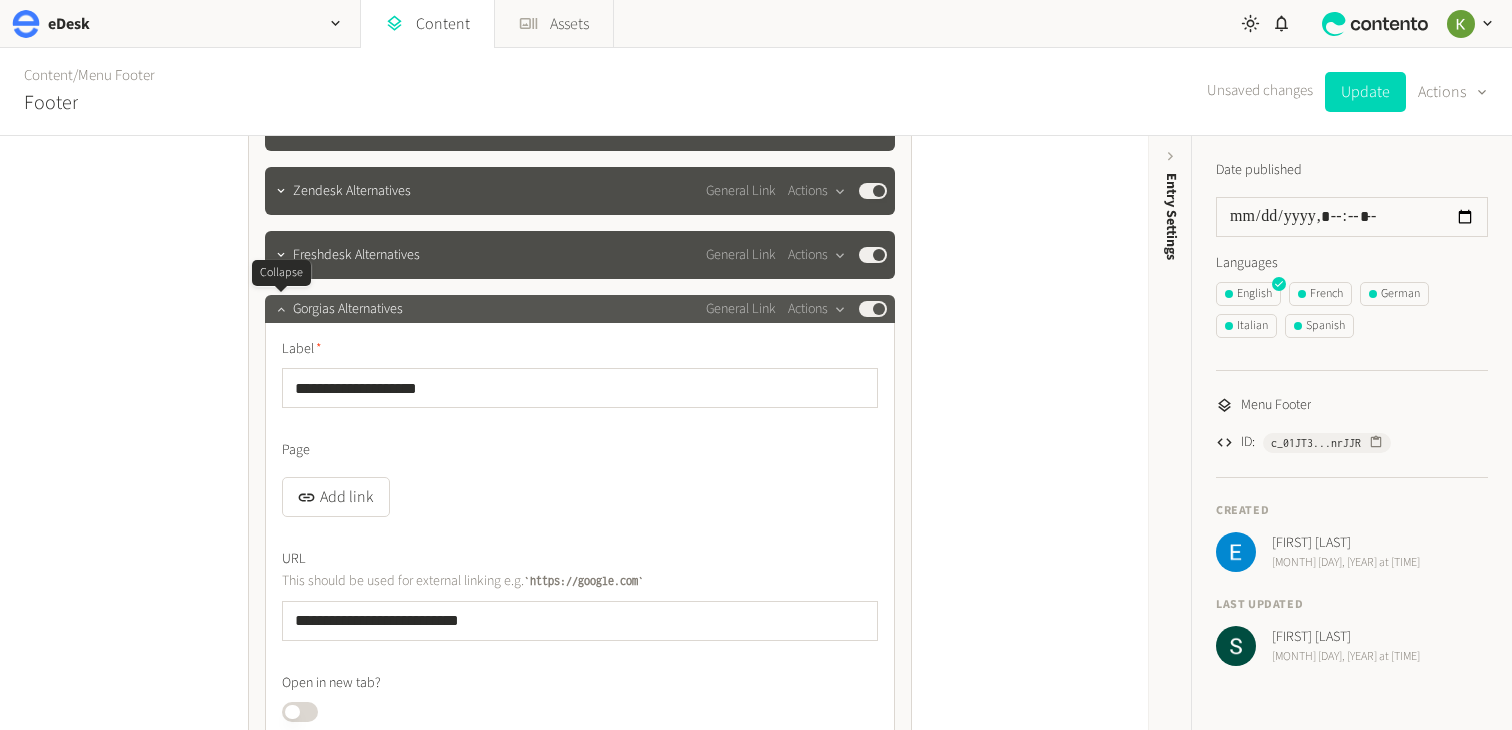 click 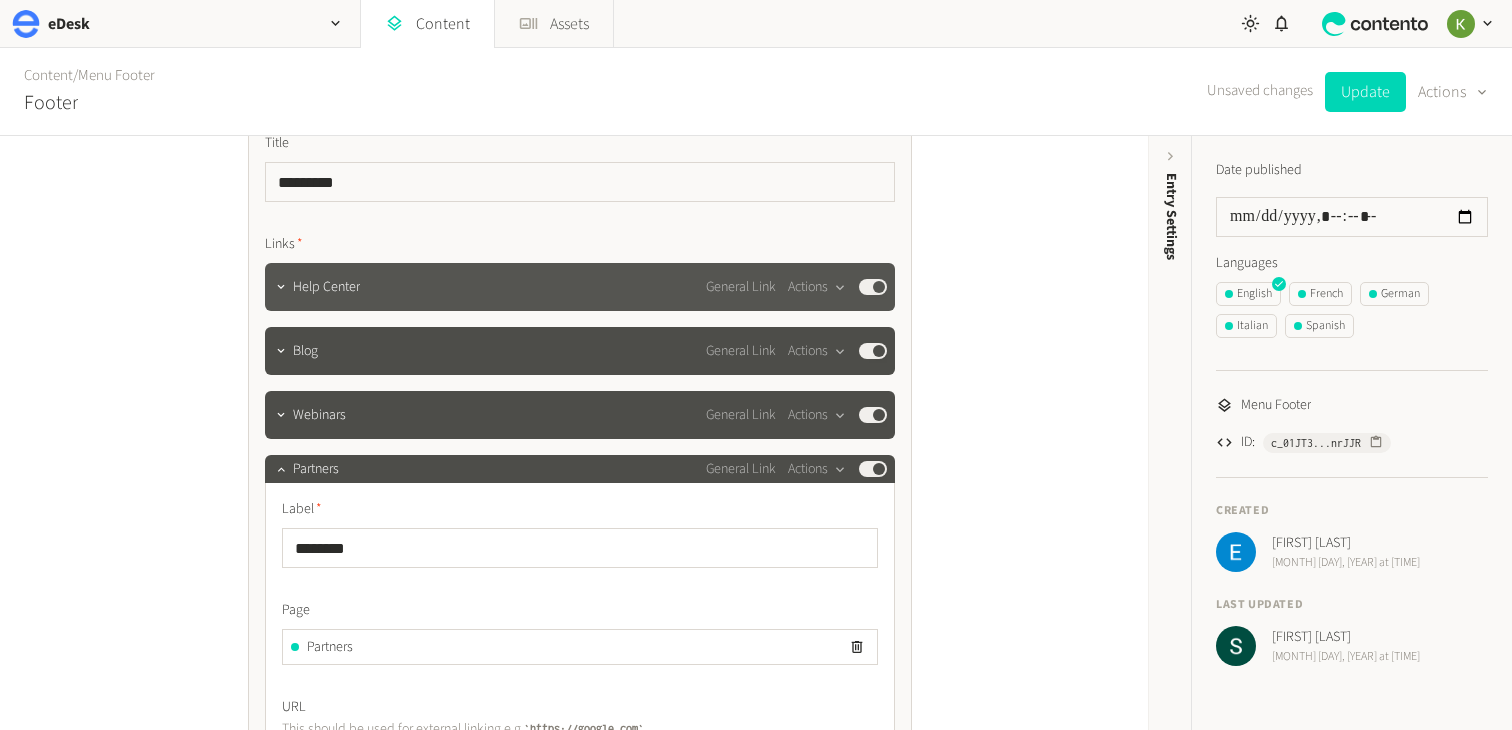 scroll, scrollTop: 1937, scrollLeft: 0, axis: vertical 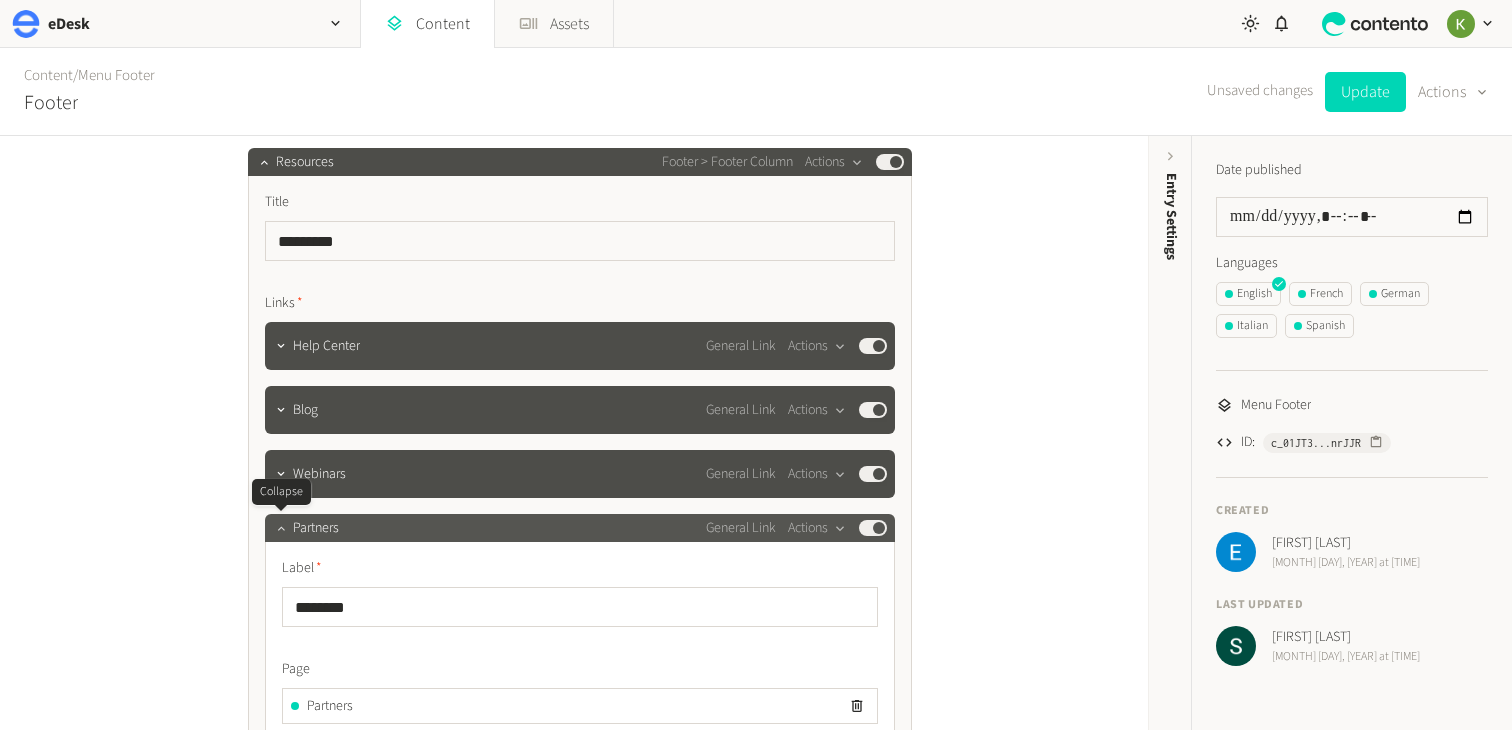 click 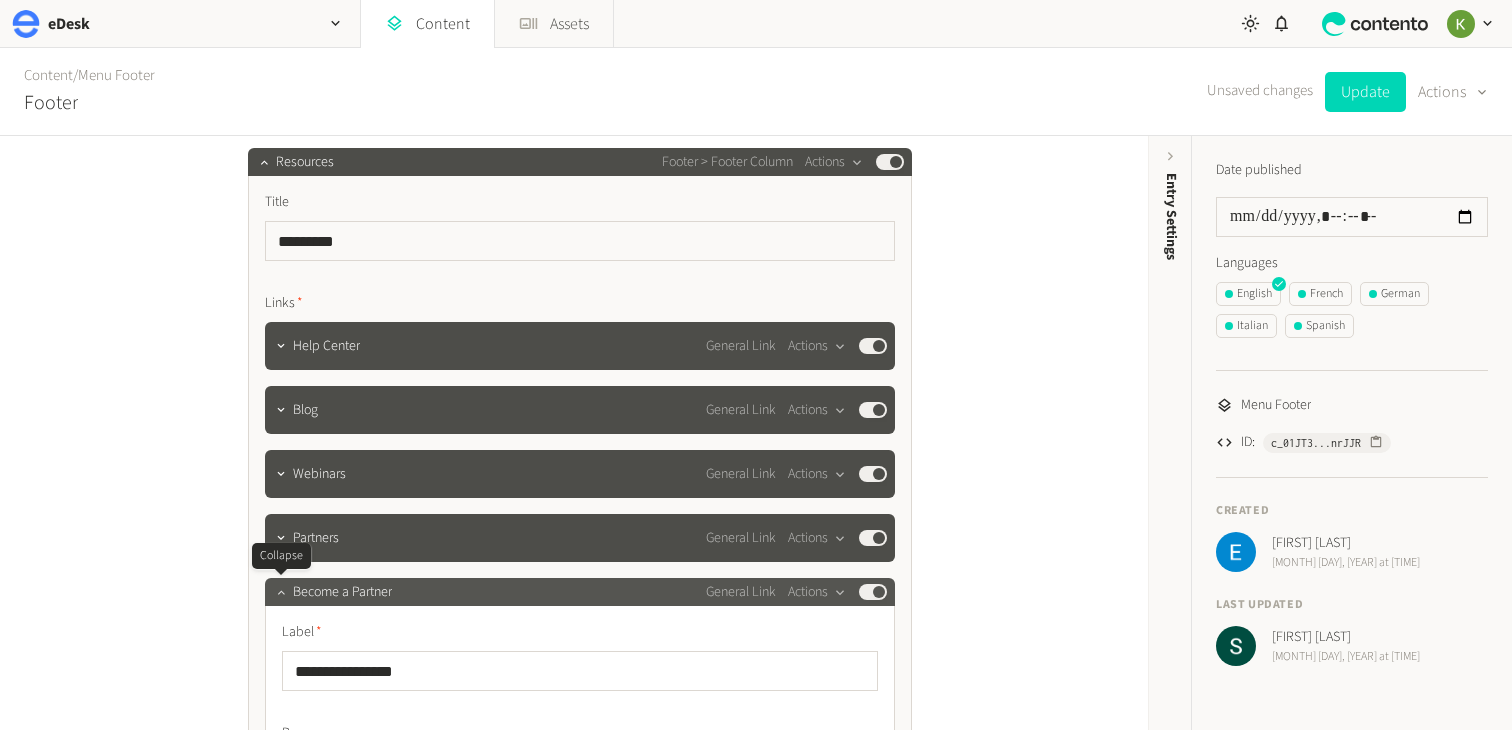 click 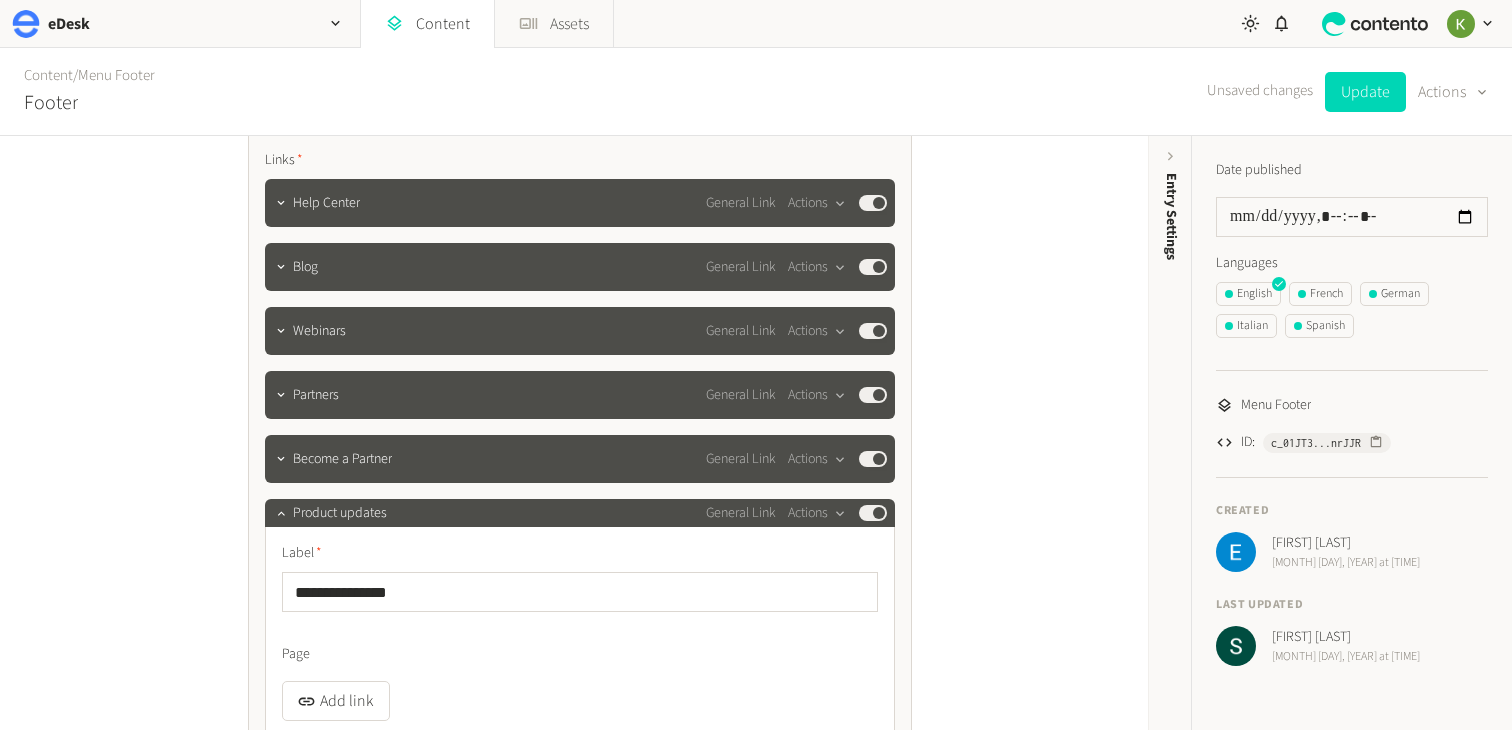 scroll, scrollTop: 2151, scrollLeft: 0, axis: vertical 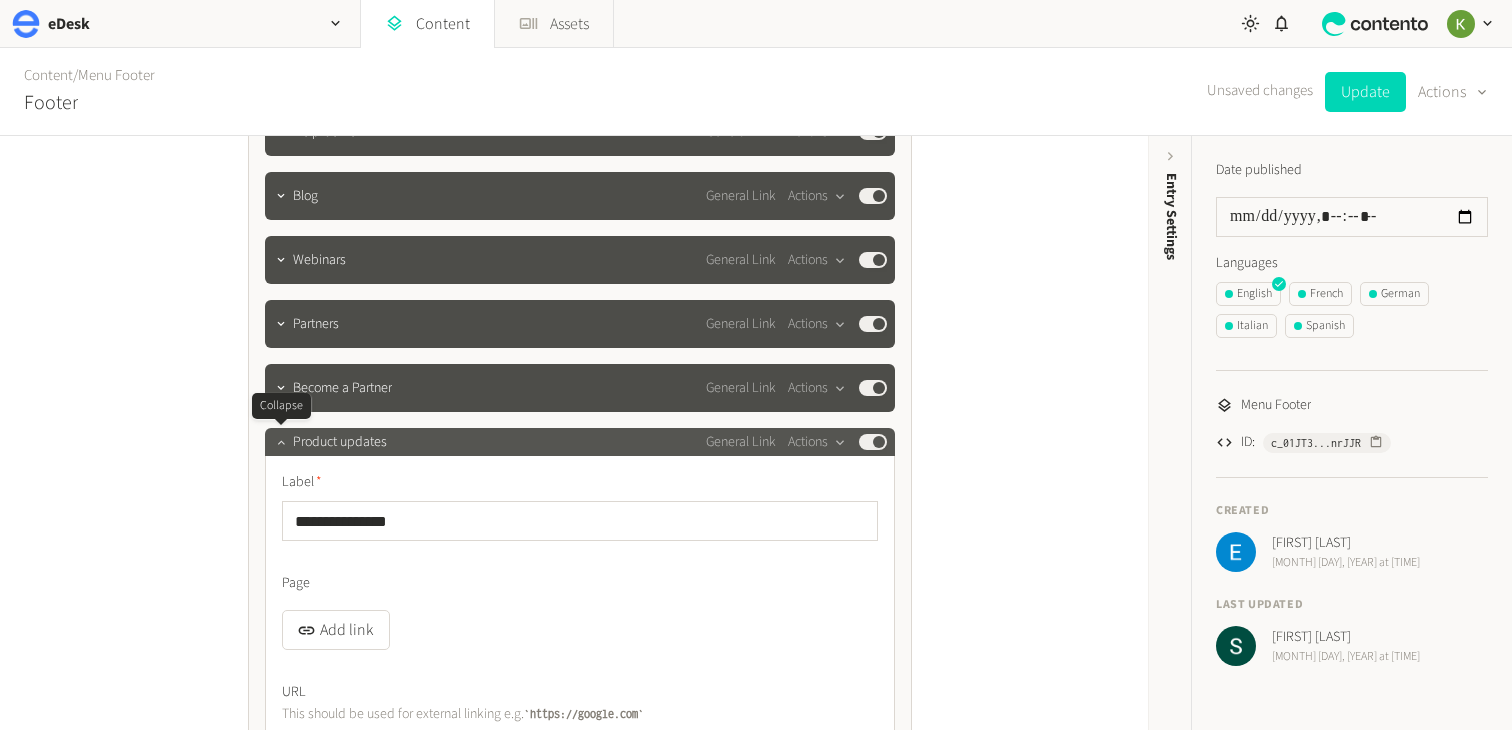 click 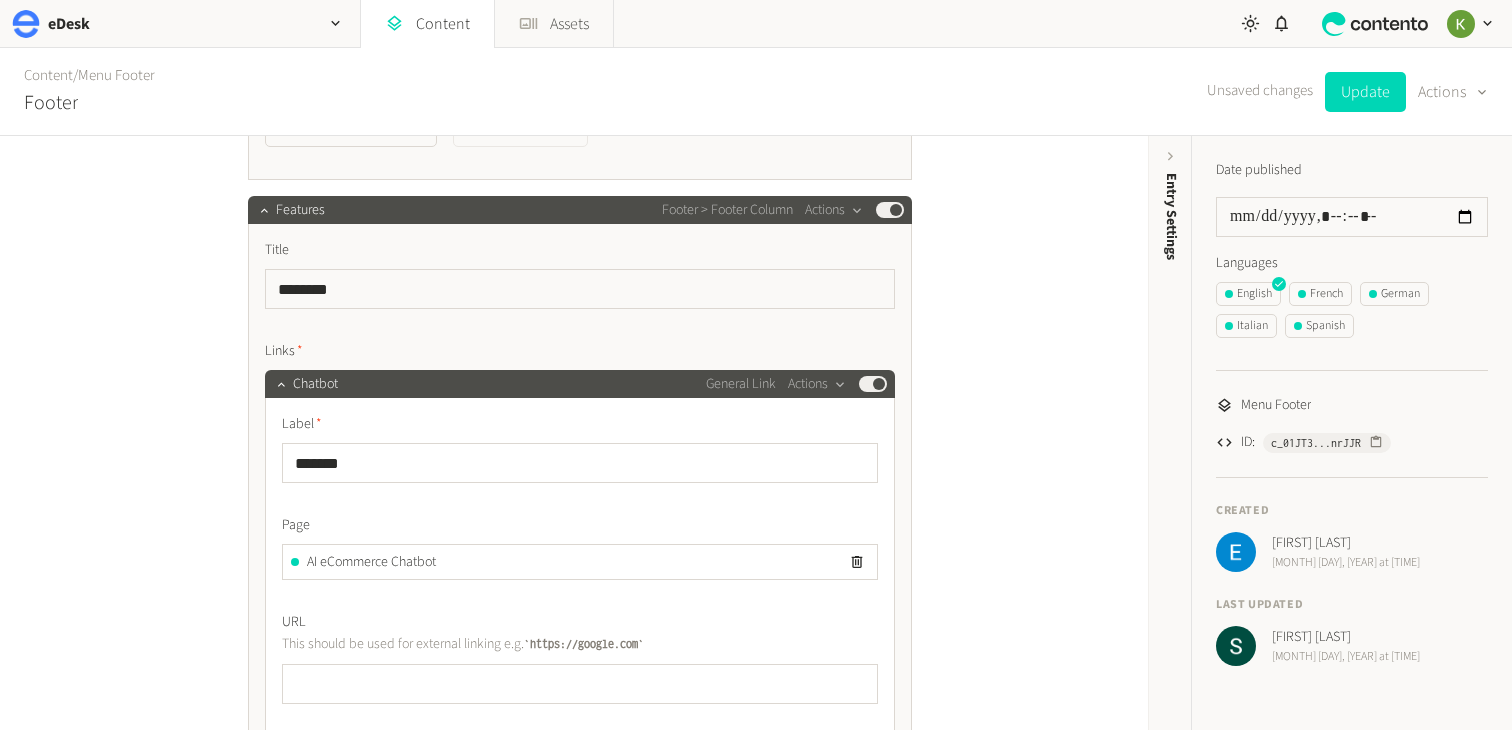 scroll, scrollTop: 2690, scrollLeft: 0, axis: vertical 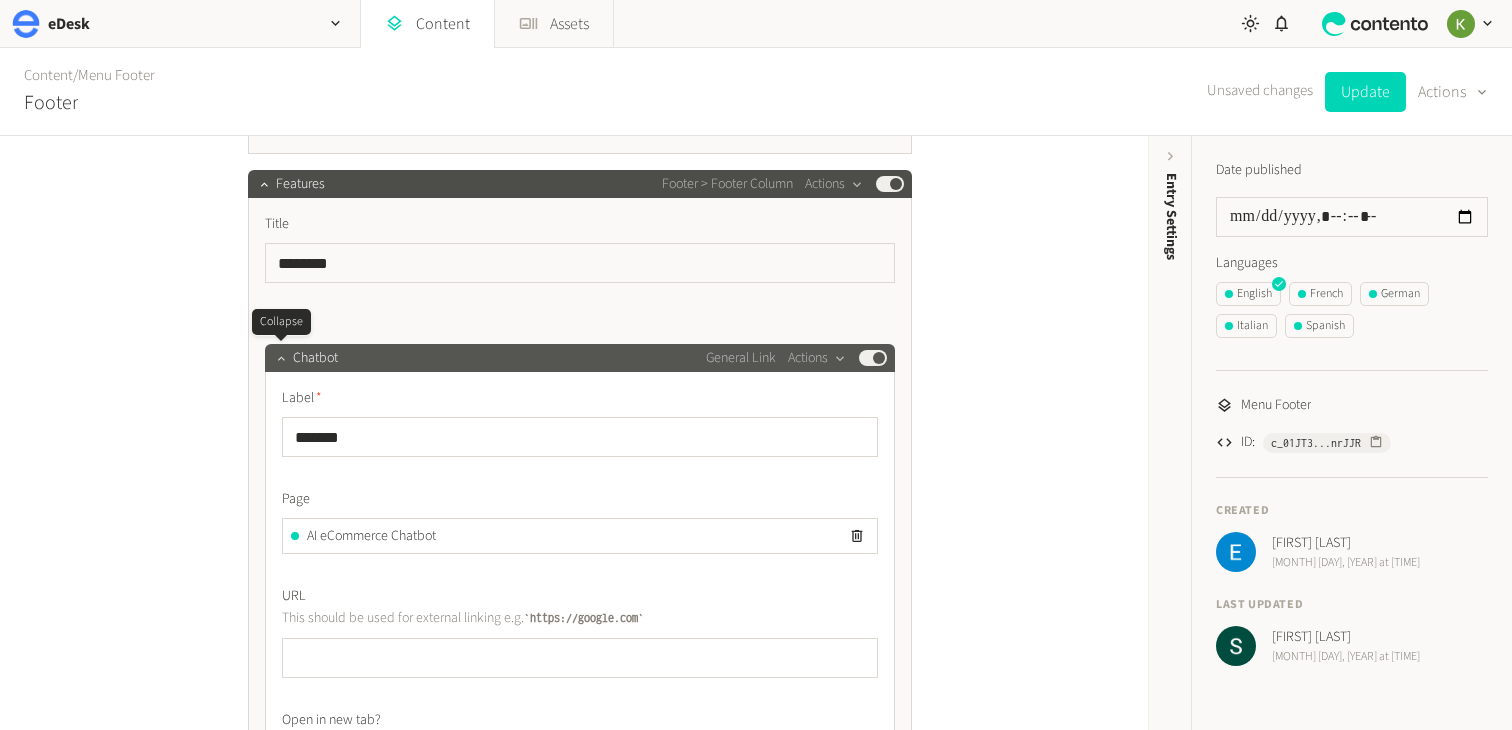 click 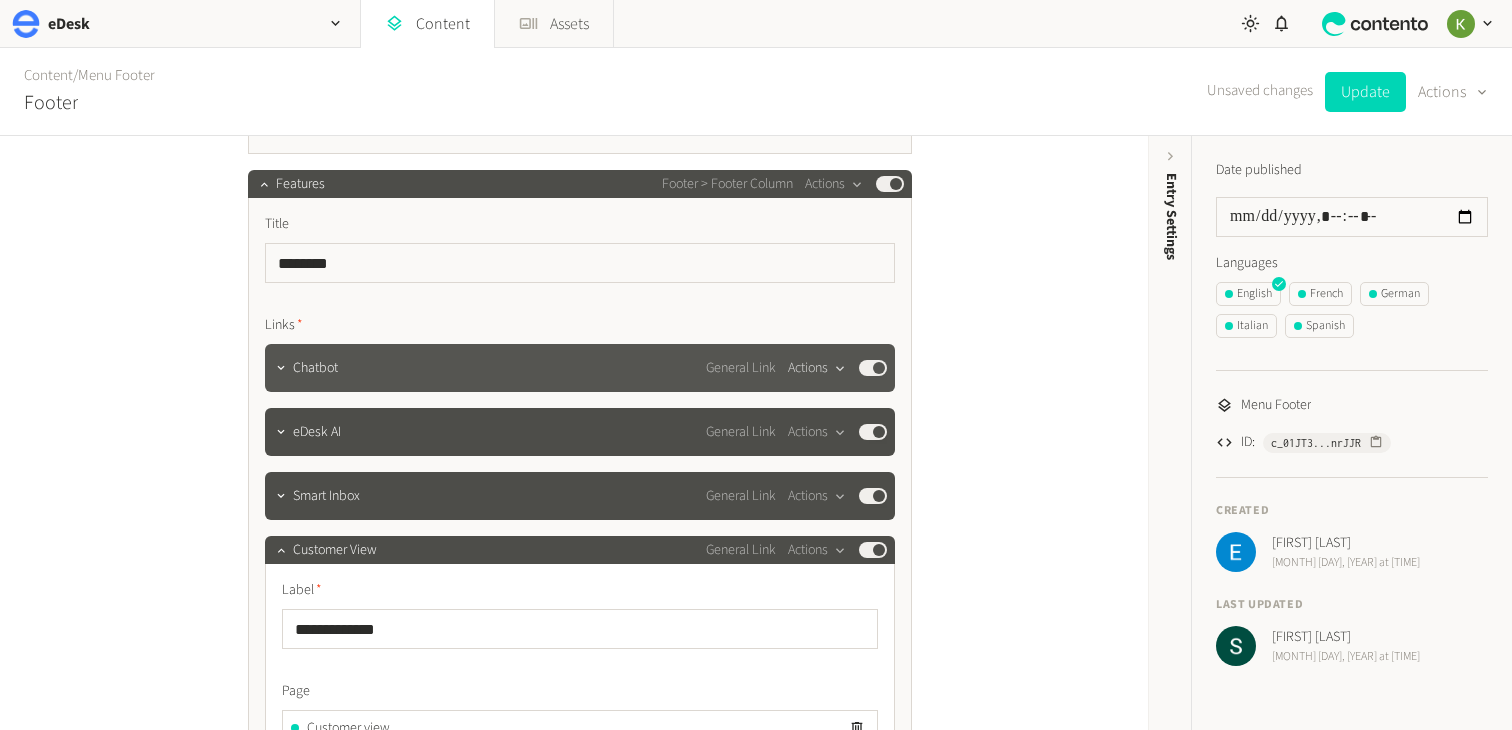 click 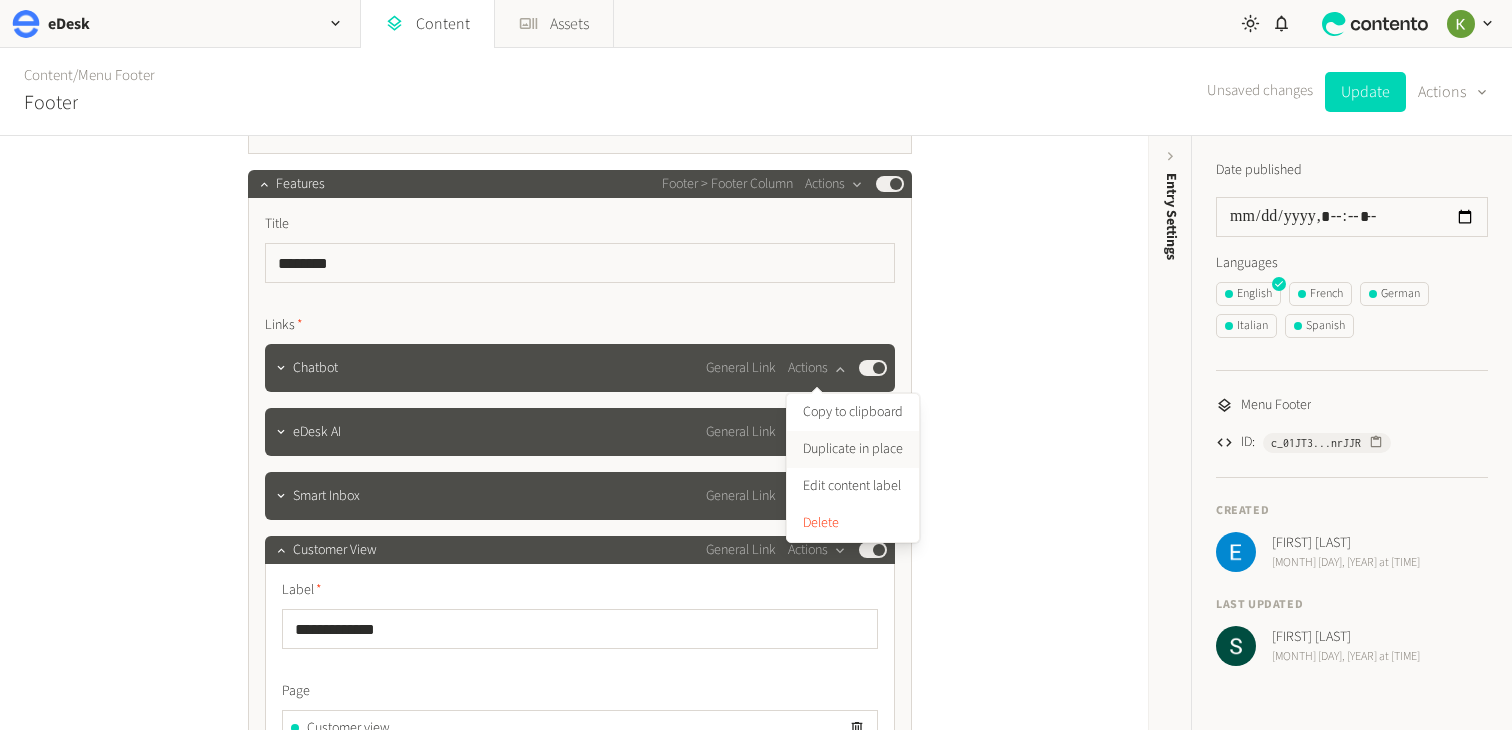 click on "Duplicate in place" 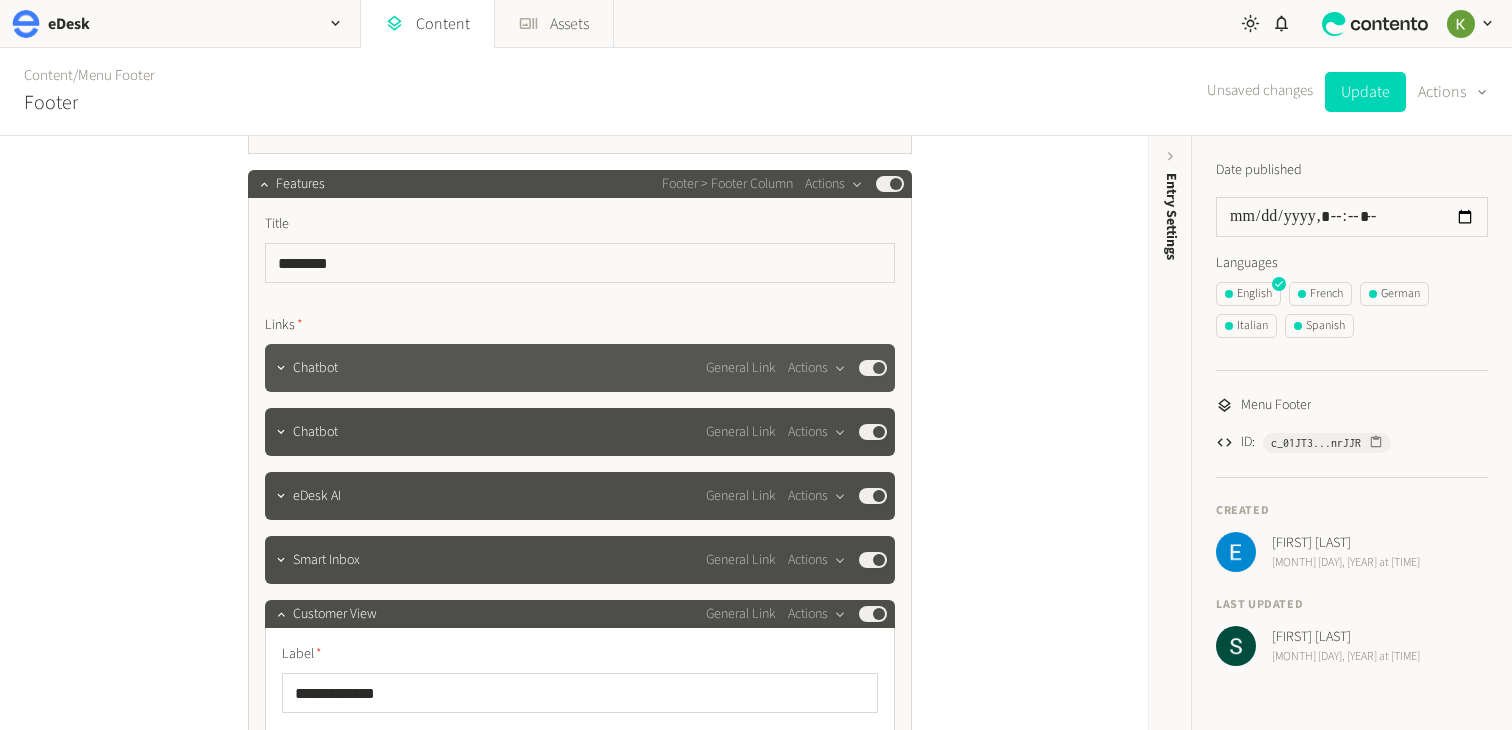 click on "Chatbot" 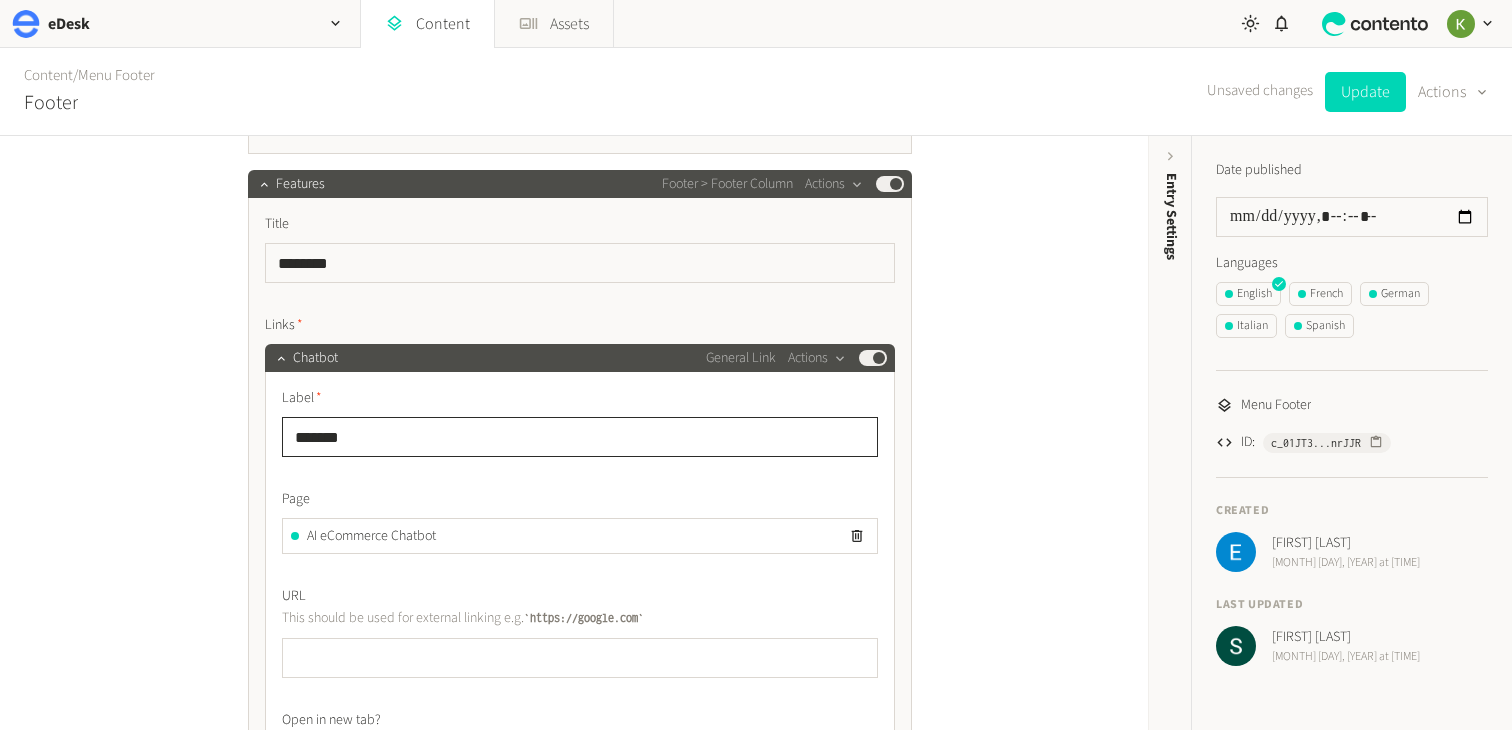 click on "*******" 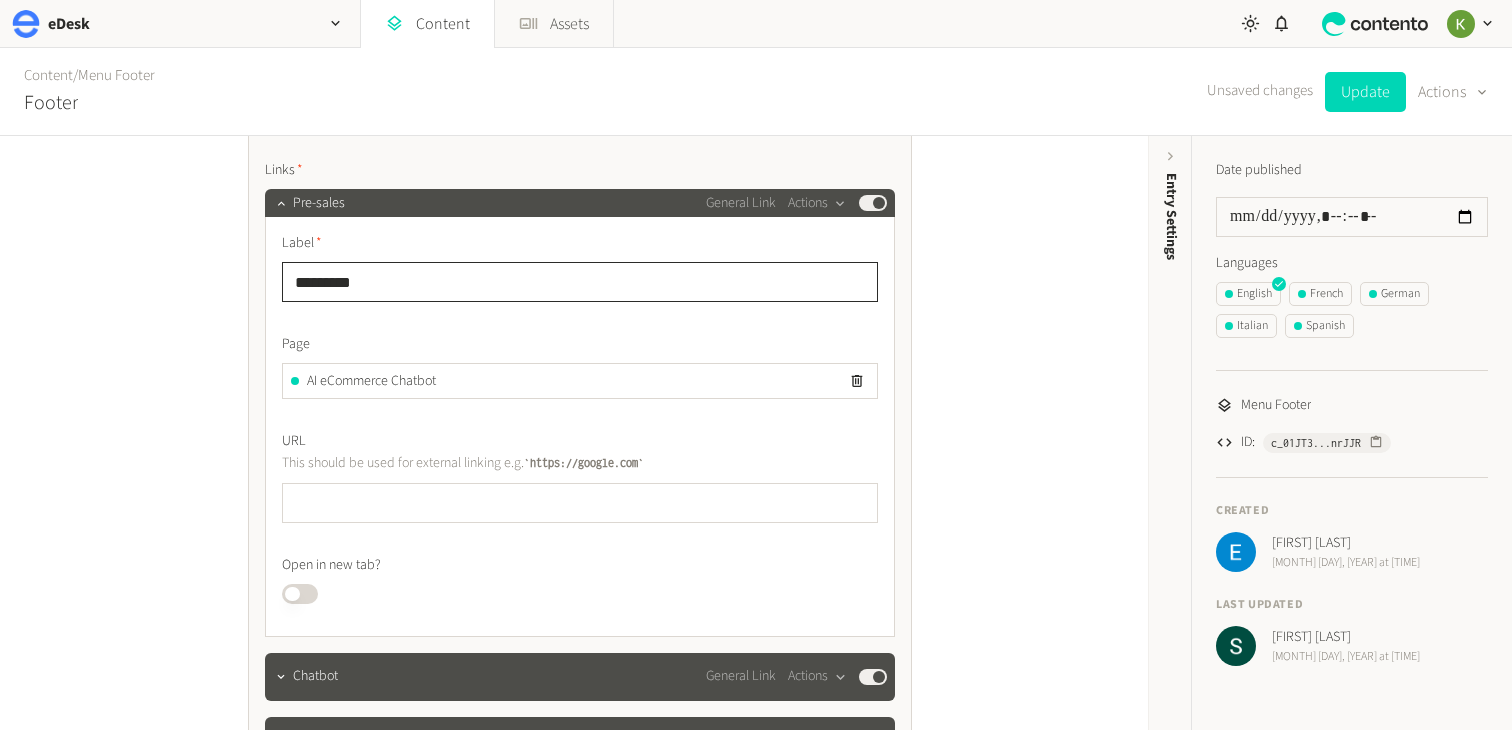 scroll, scrollTop: 2920, scrollLeft: 0, axis: vertical 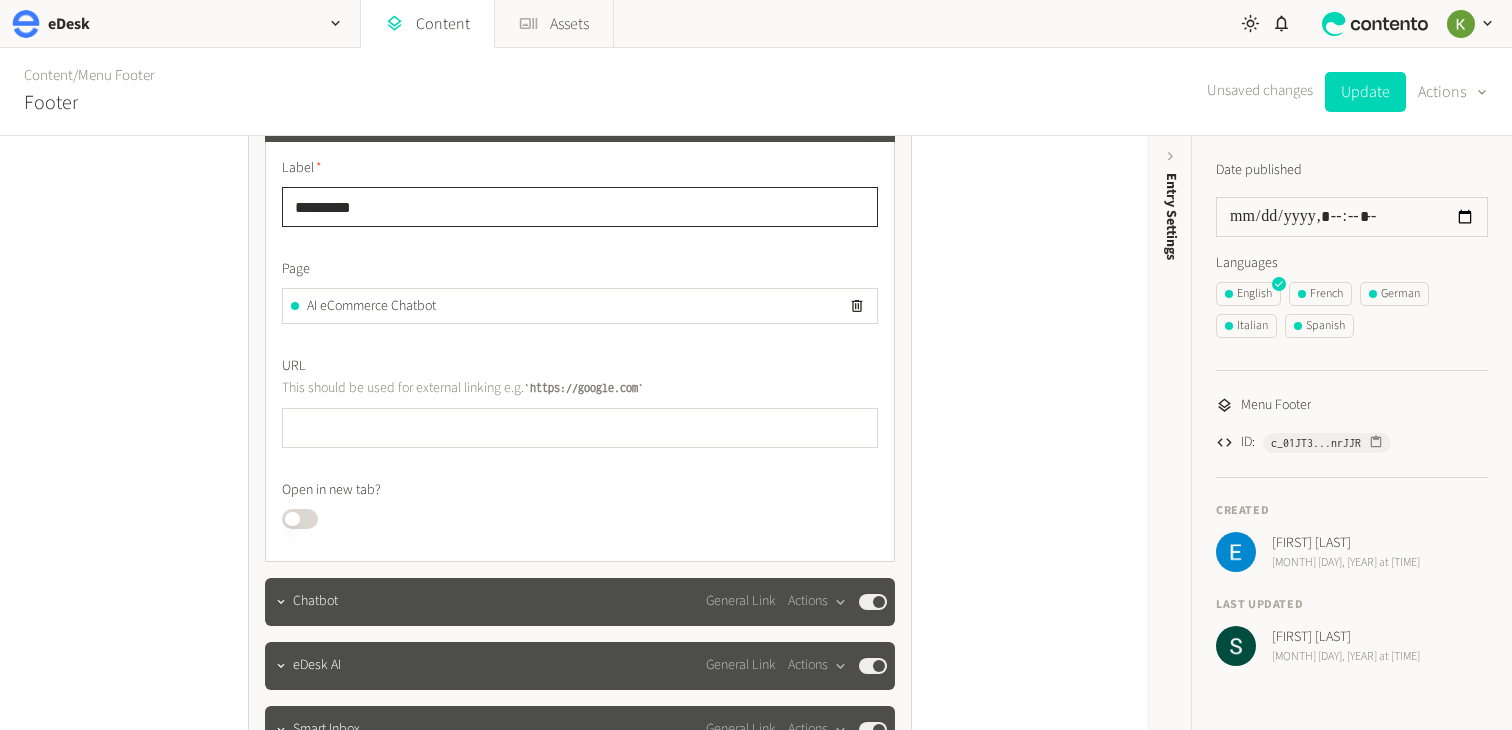 type on "*********" 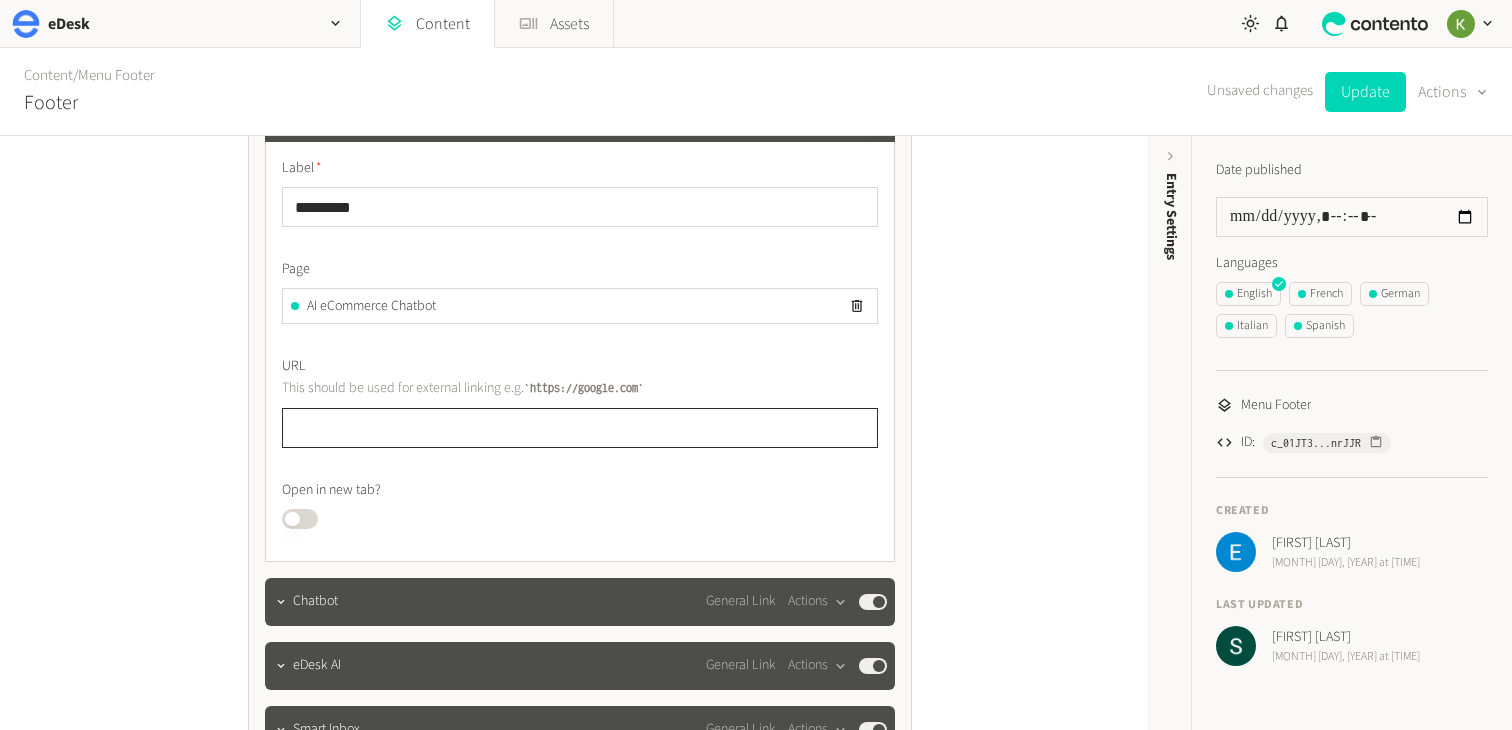 click 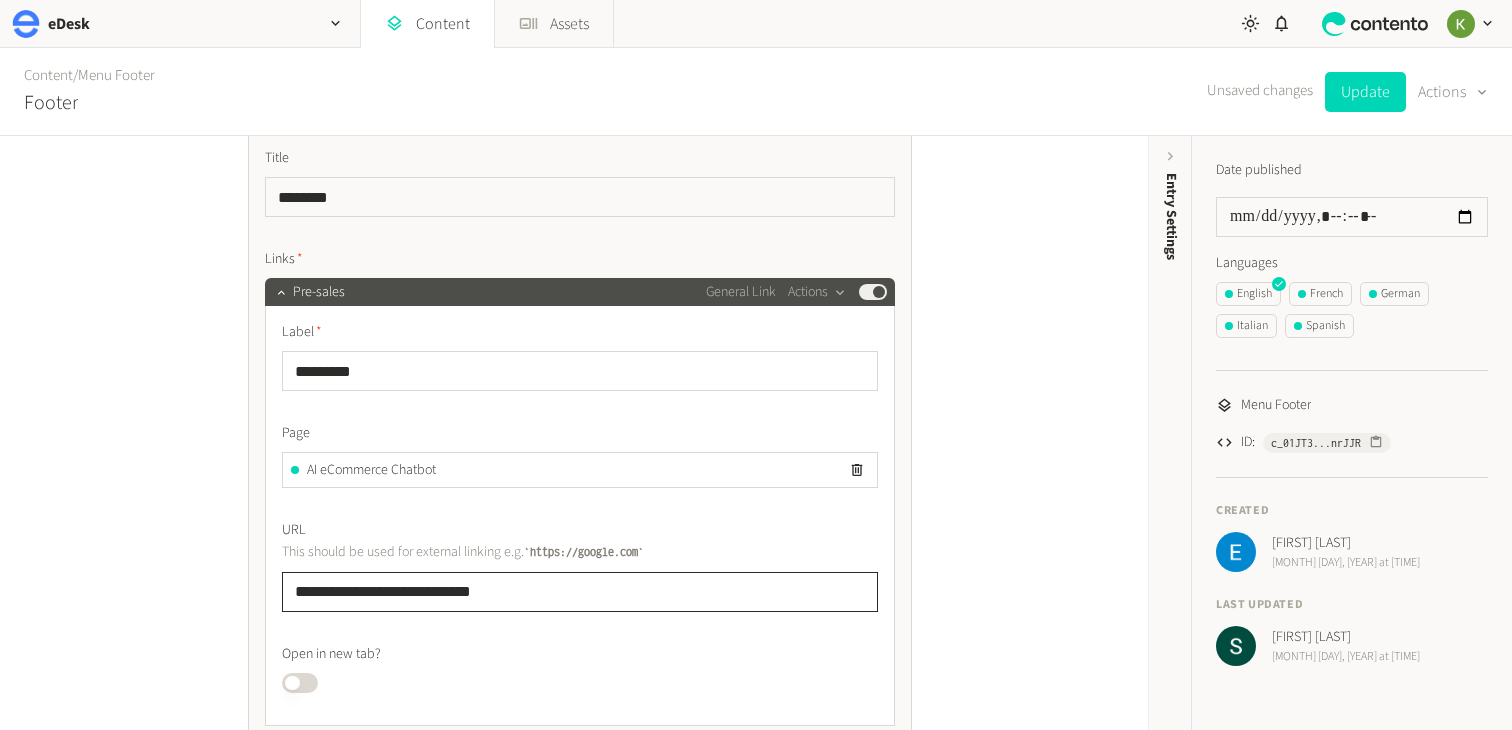 scroll, scrollTop: 2734, scrollLeft: 0, axis: vertical 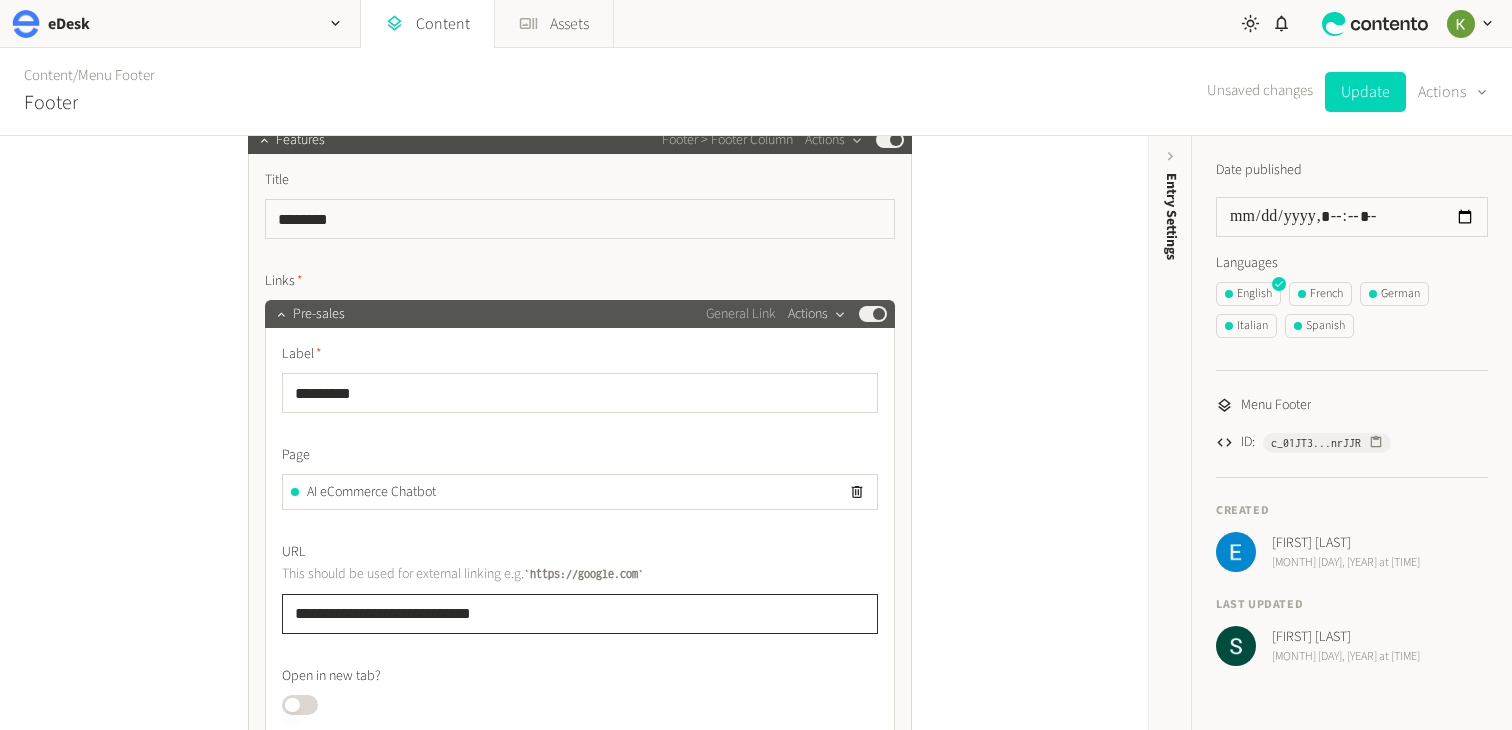 type on "**********" 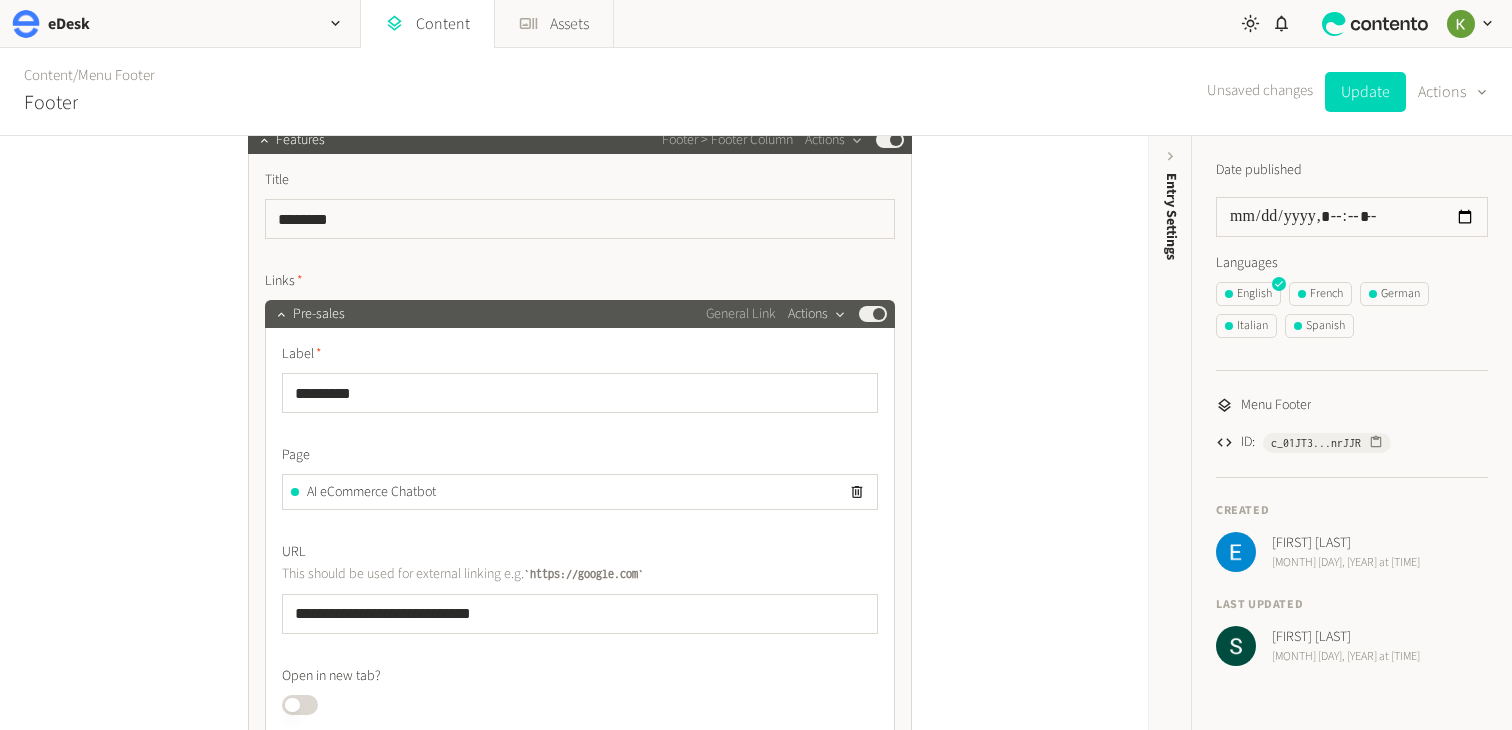 click 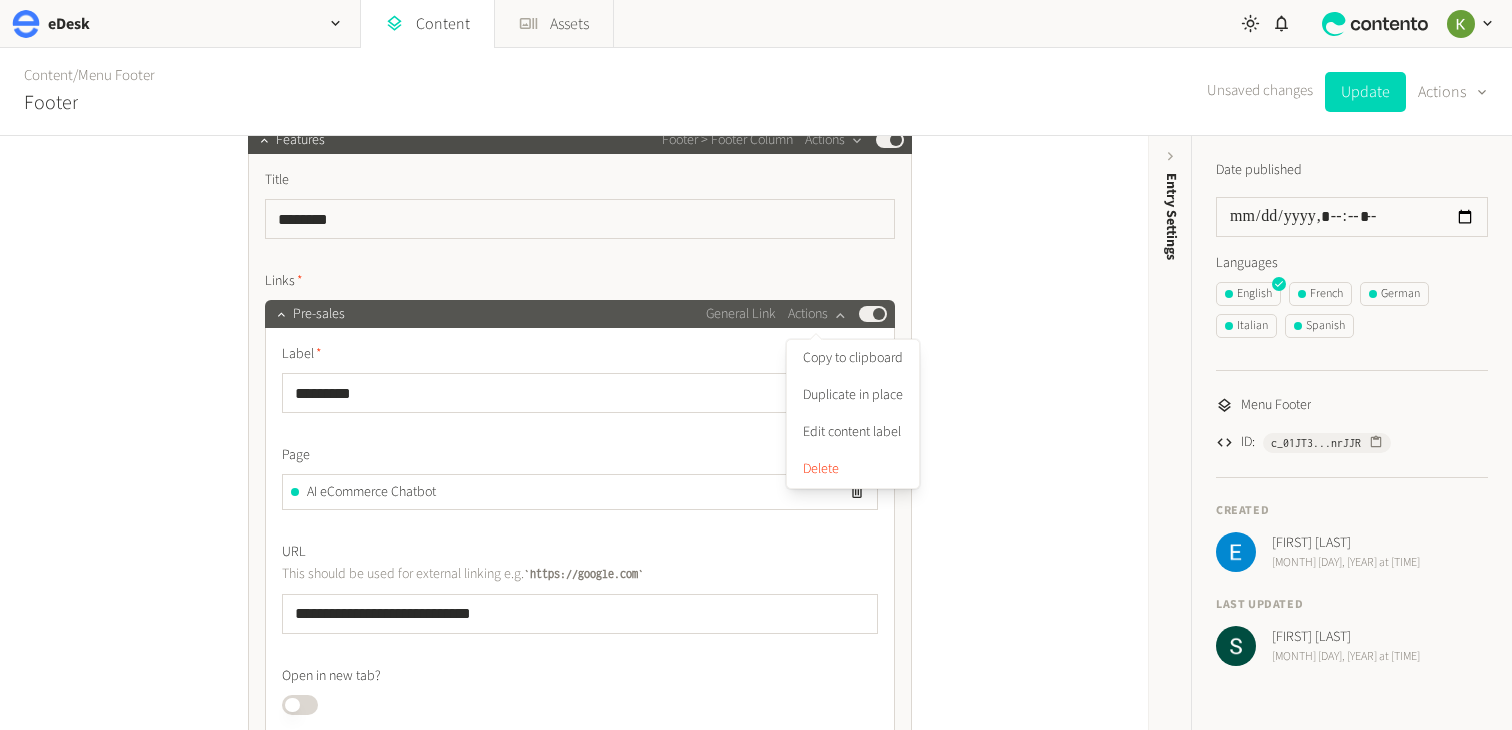 click on "General Link  Actions  Published" 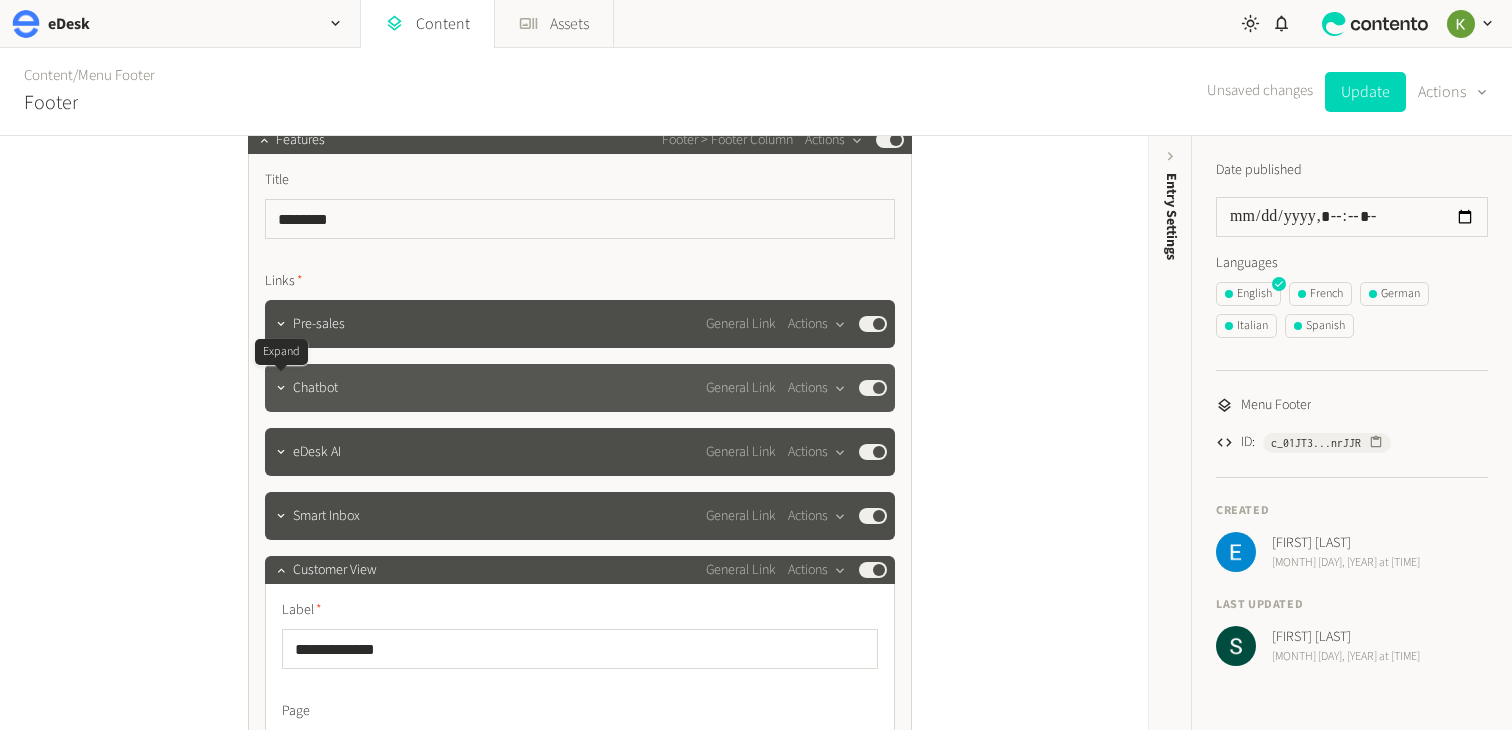 click 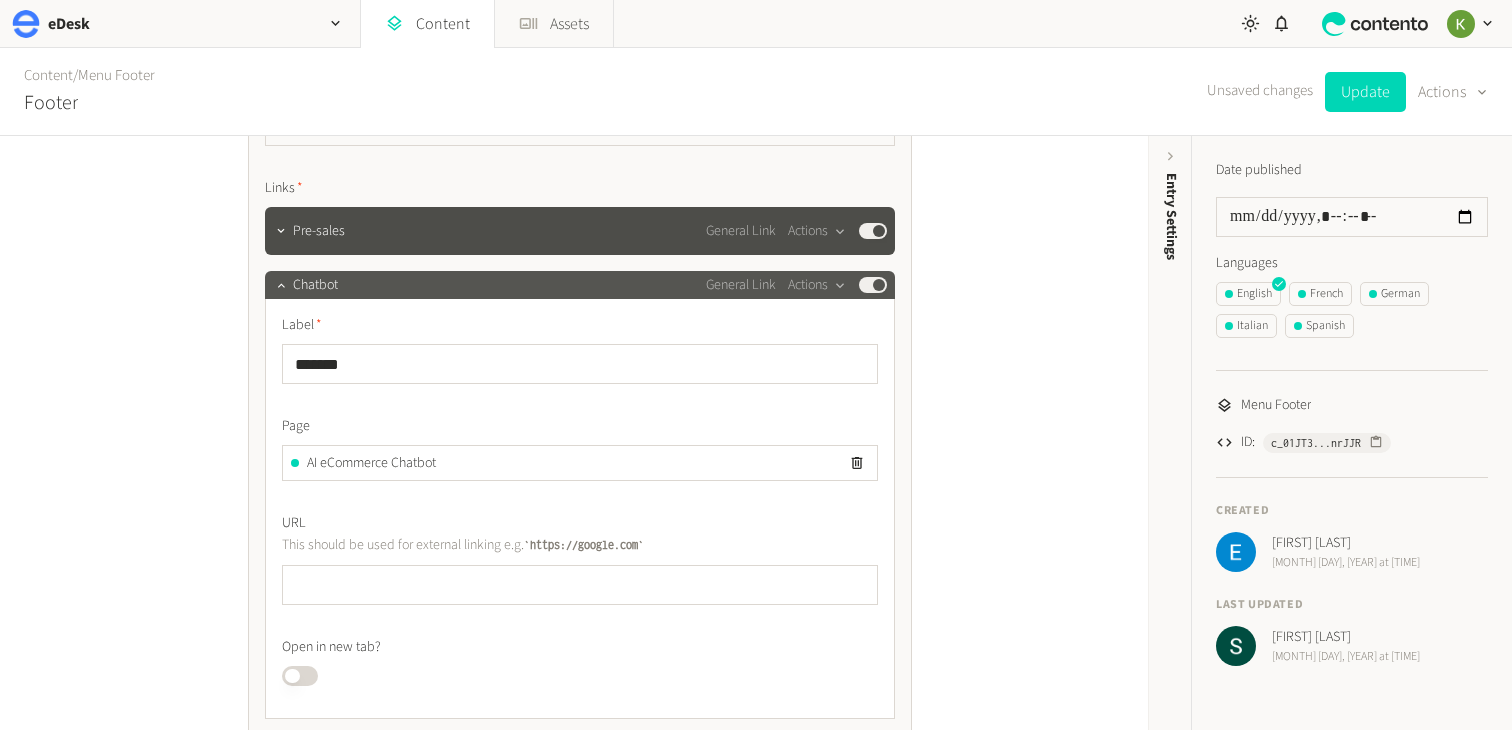 scroll, scrollTop: 2815, scrollLeft: 0, axis: vertical 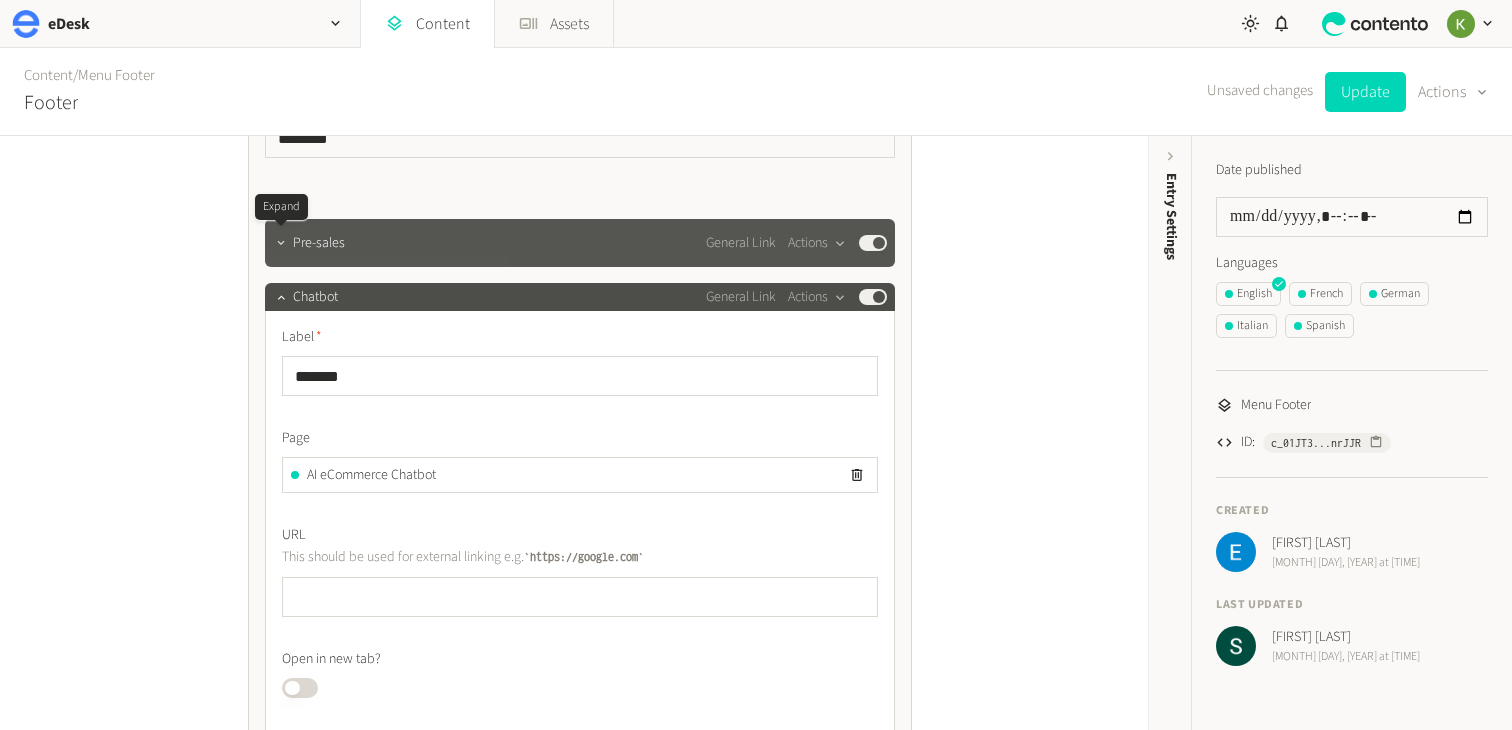 click 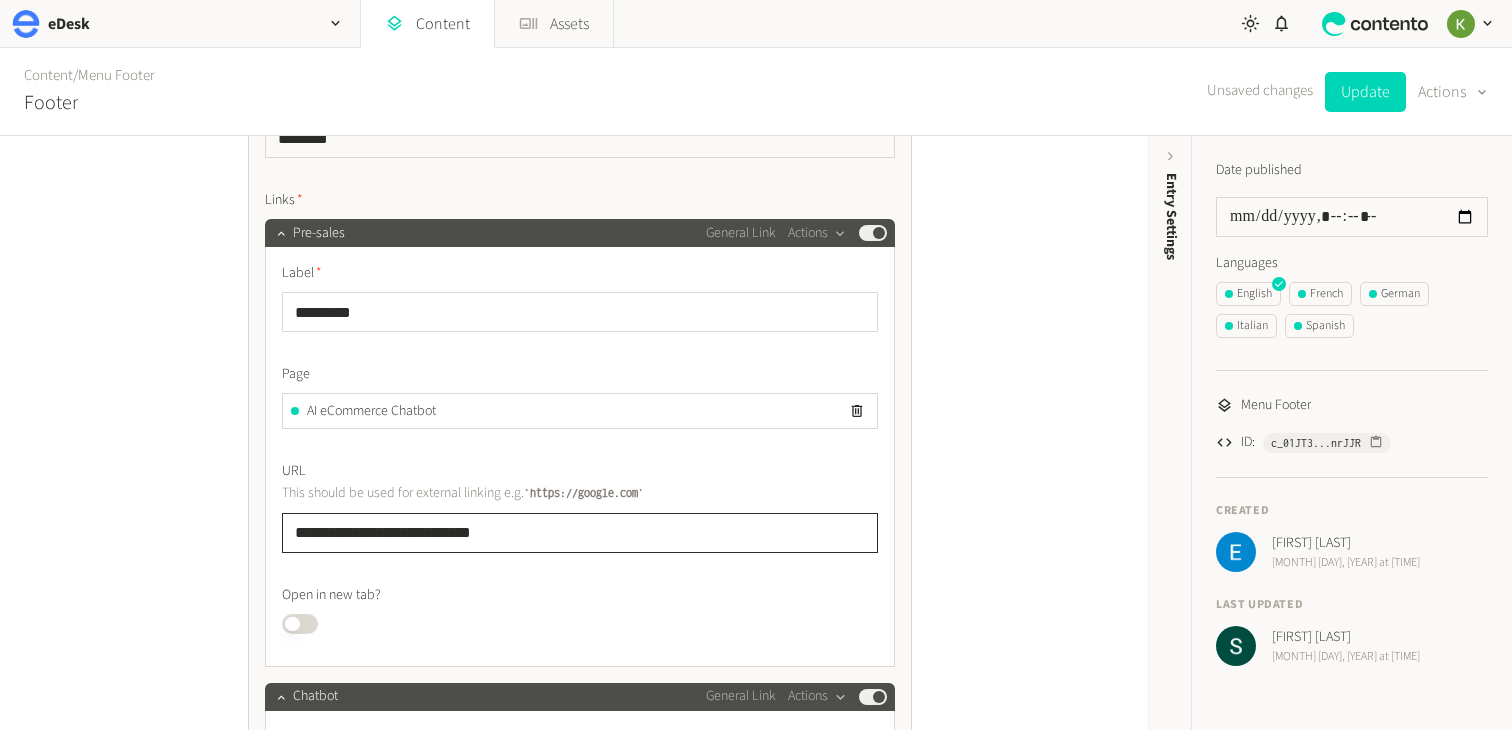 drag, startPoint x: 341, startPoint y: 538, endPoint x: 277, endPoint y: 533, distance: 64.195015 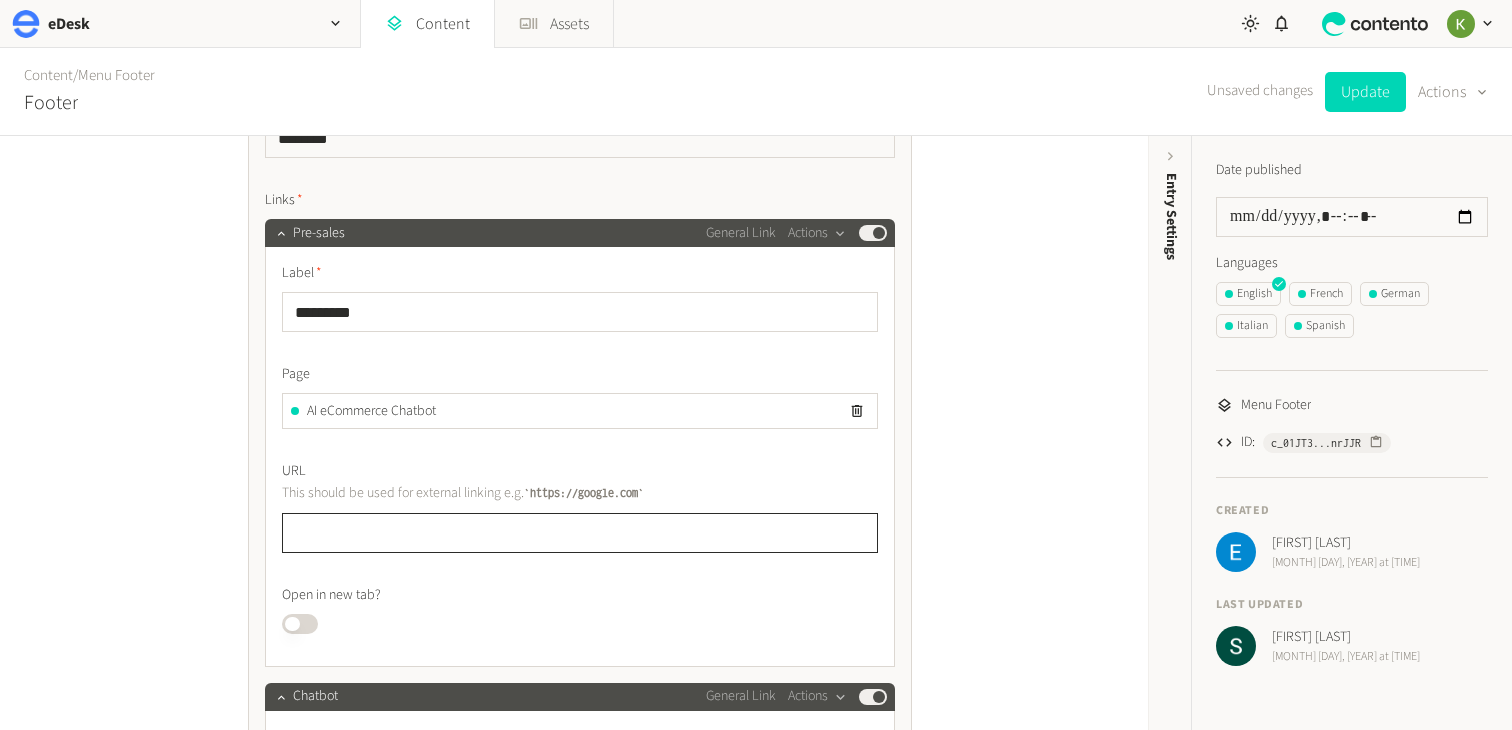 type 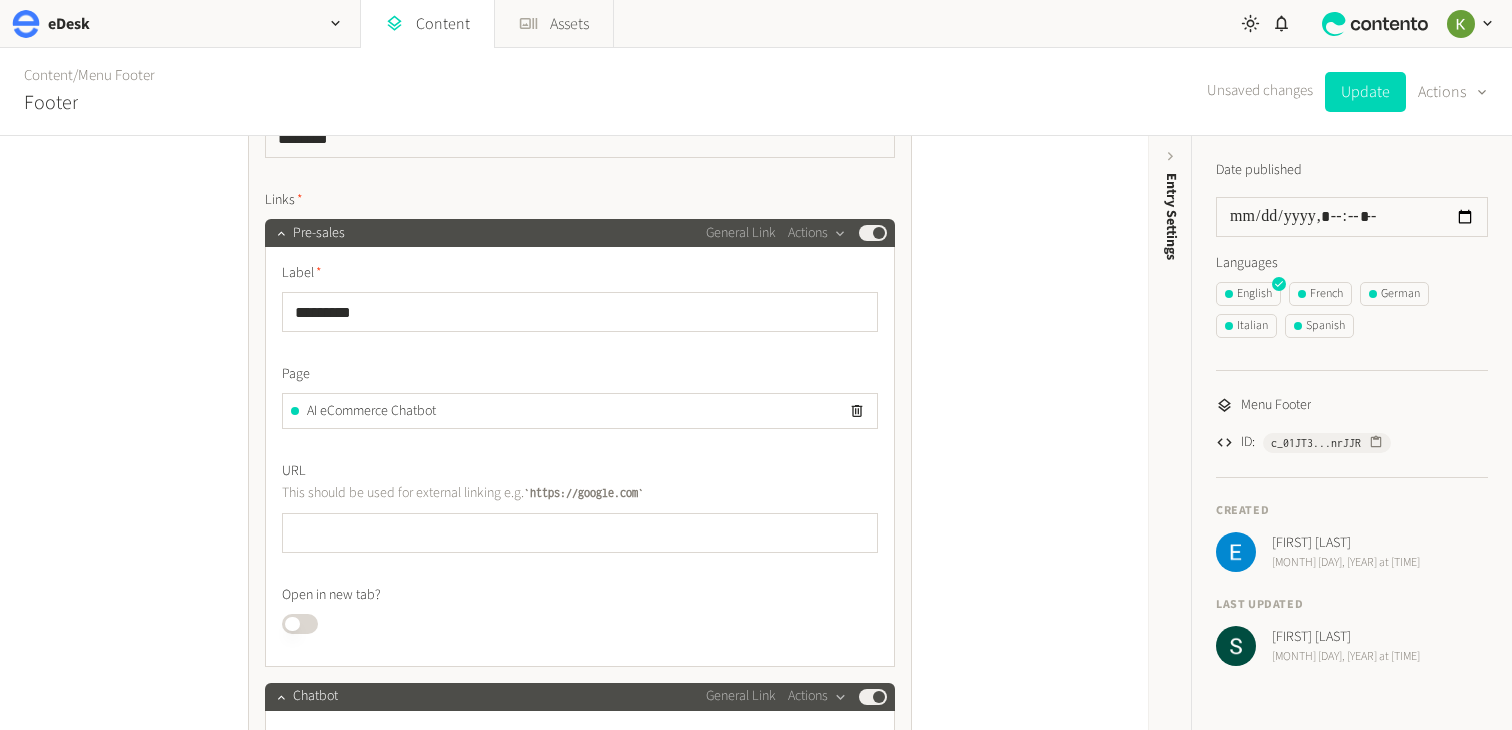 click on "AI eCommerce Chatbot" 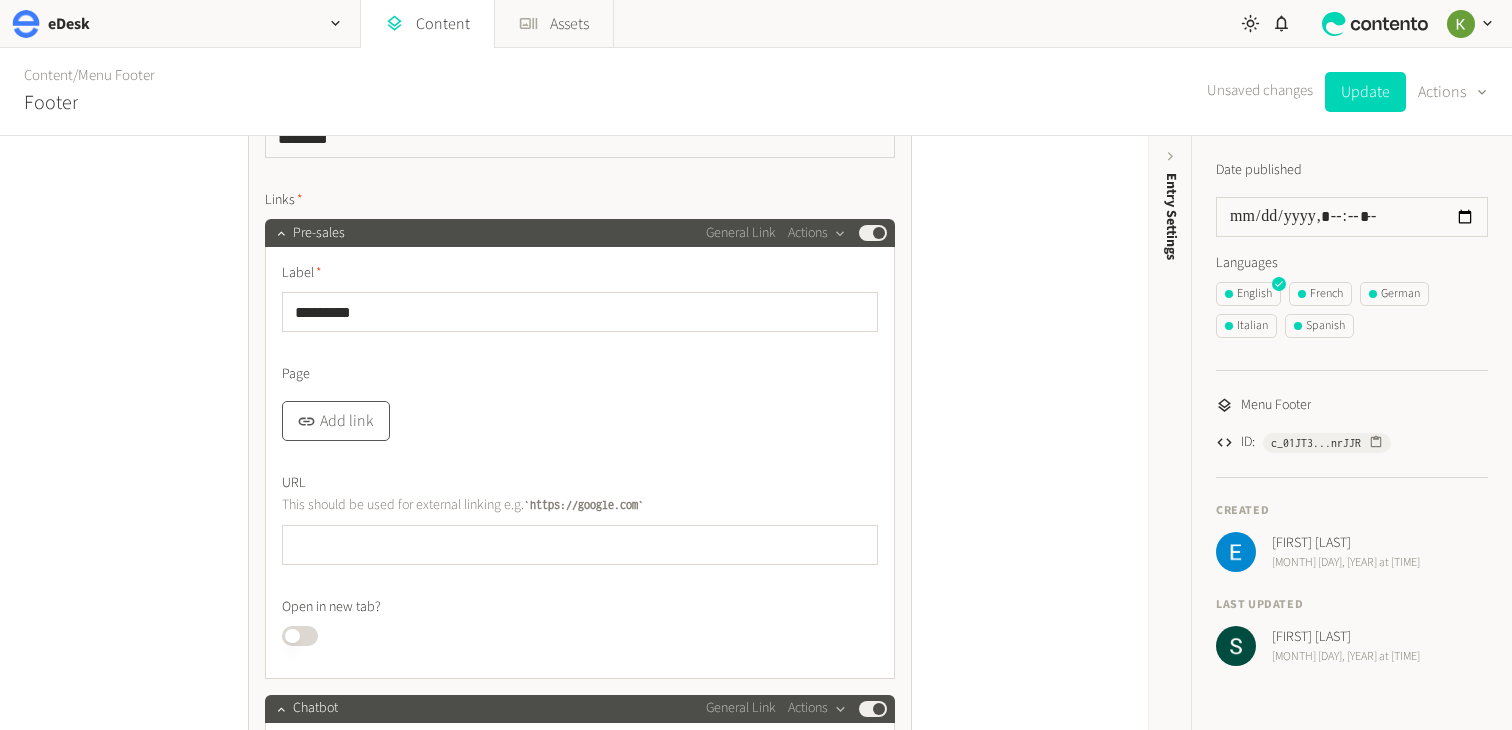 click on "Add link" 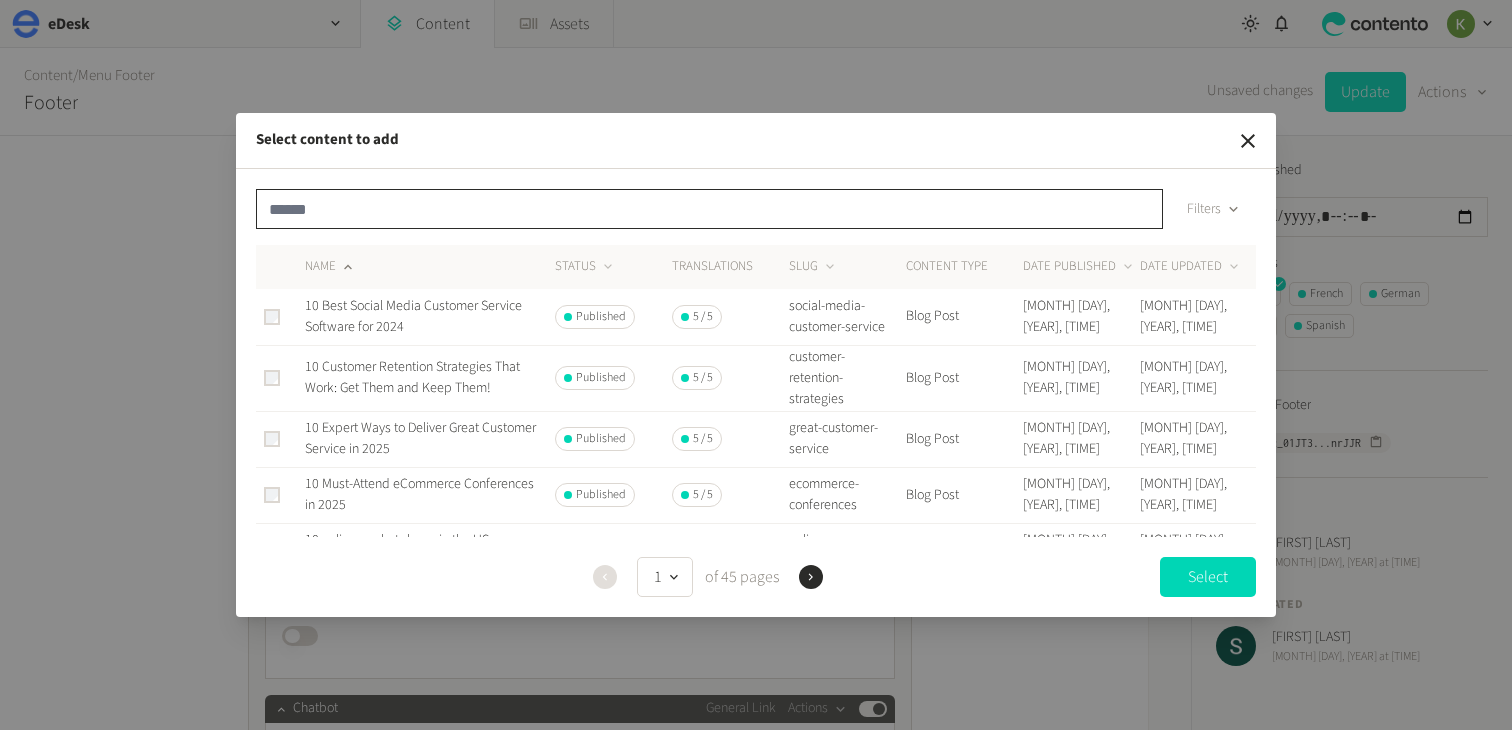 click at bounding box center [709, 209] 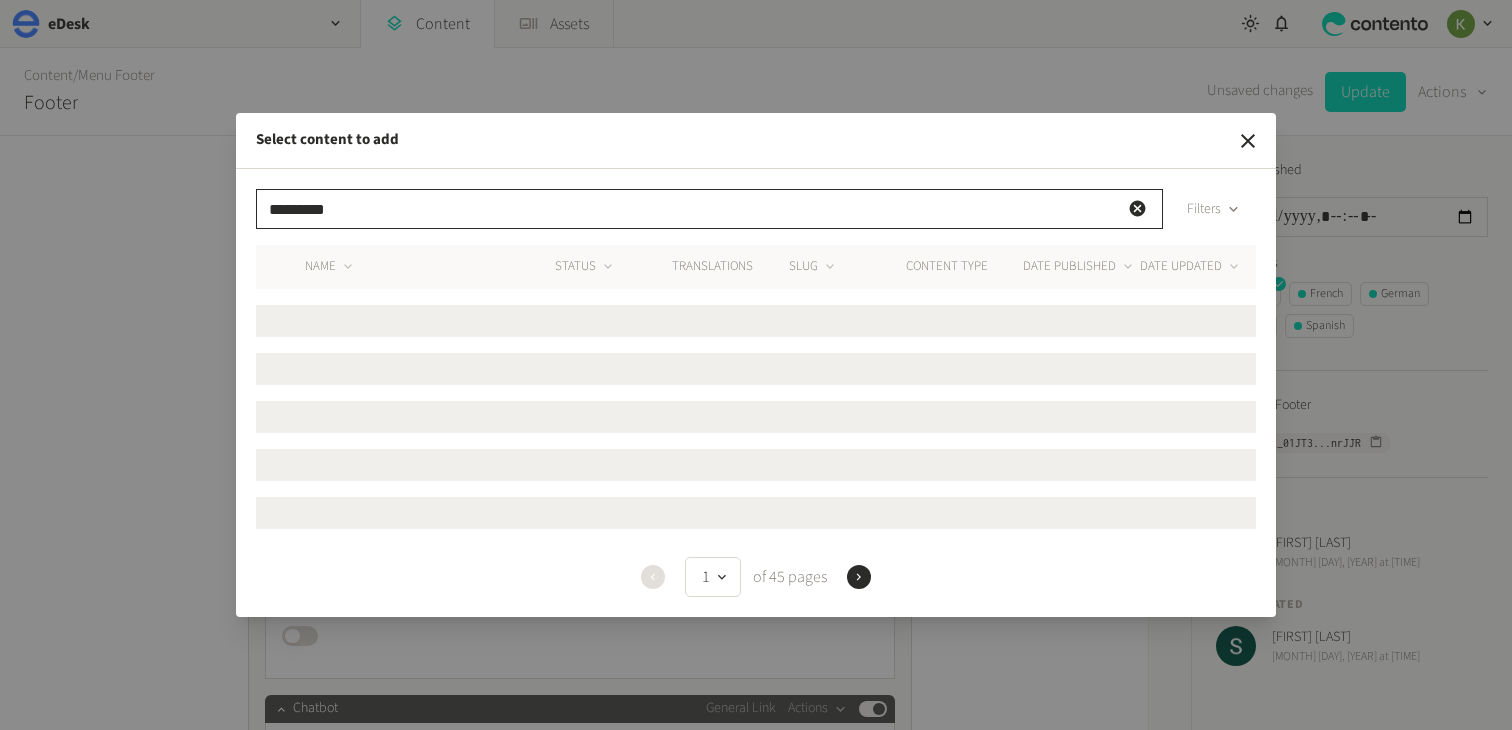 type on "*********" 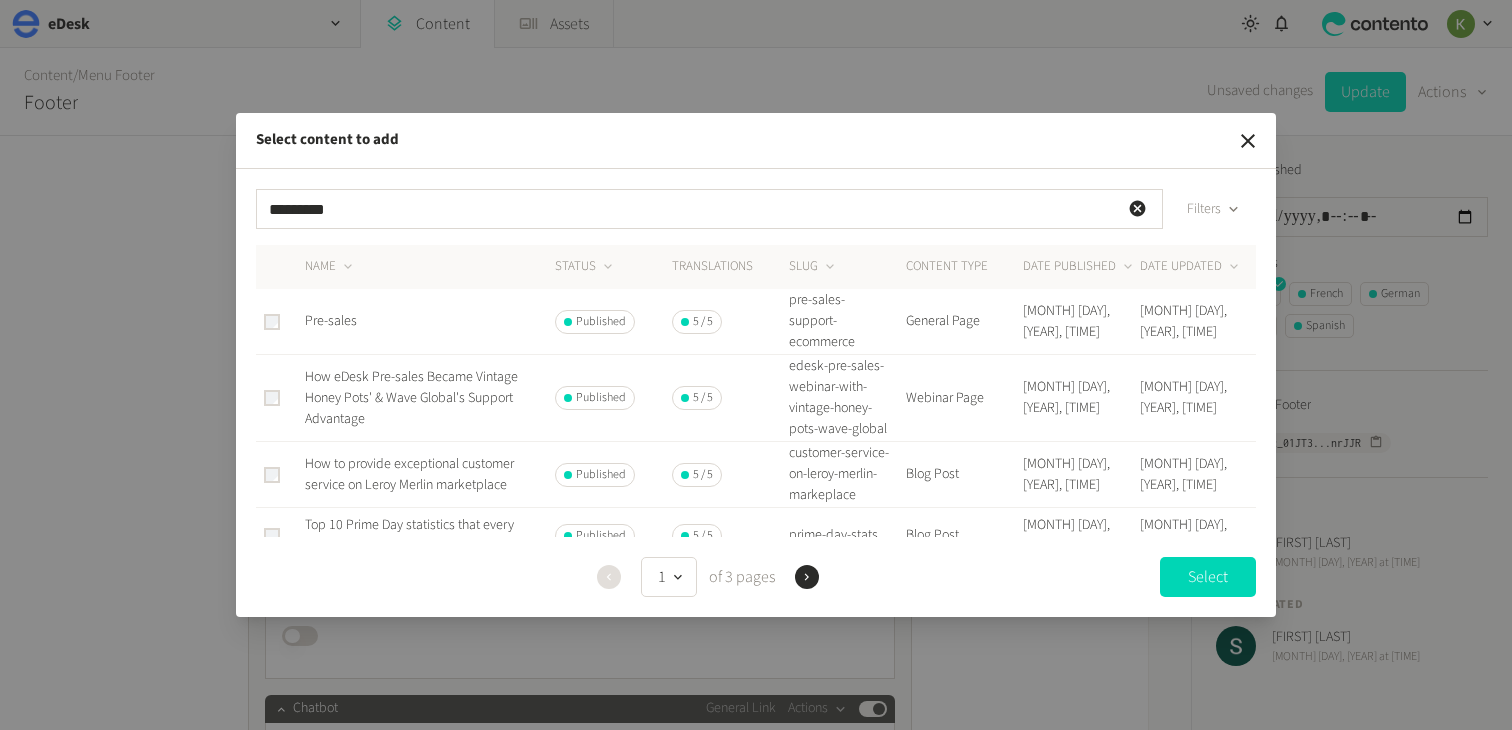 click on "Pre-sales" 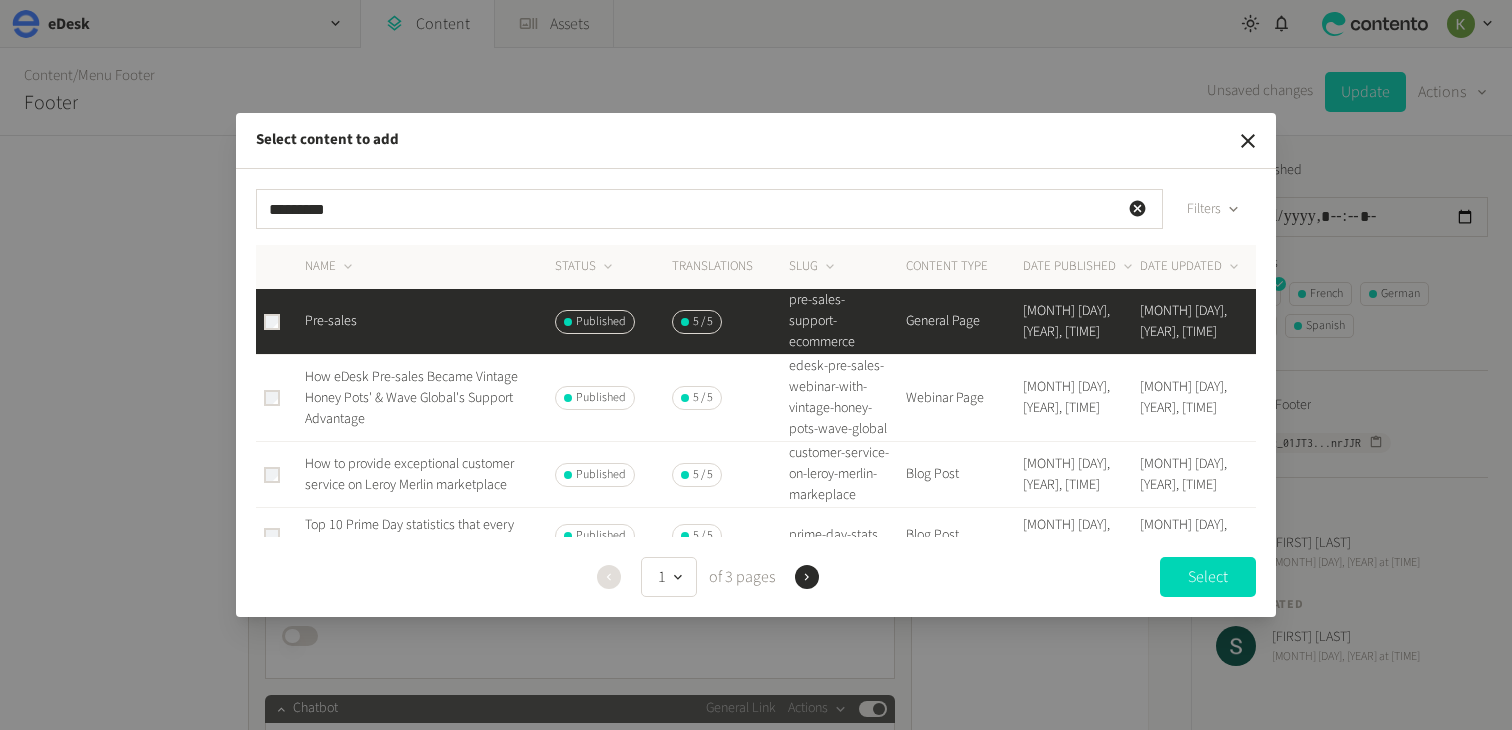 drag, startPoint x: 1192, startPoint y: 573, endPoint x: 1088, endPoint y: 508, distance: 122.641754 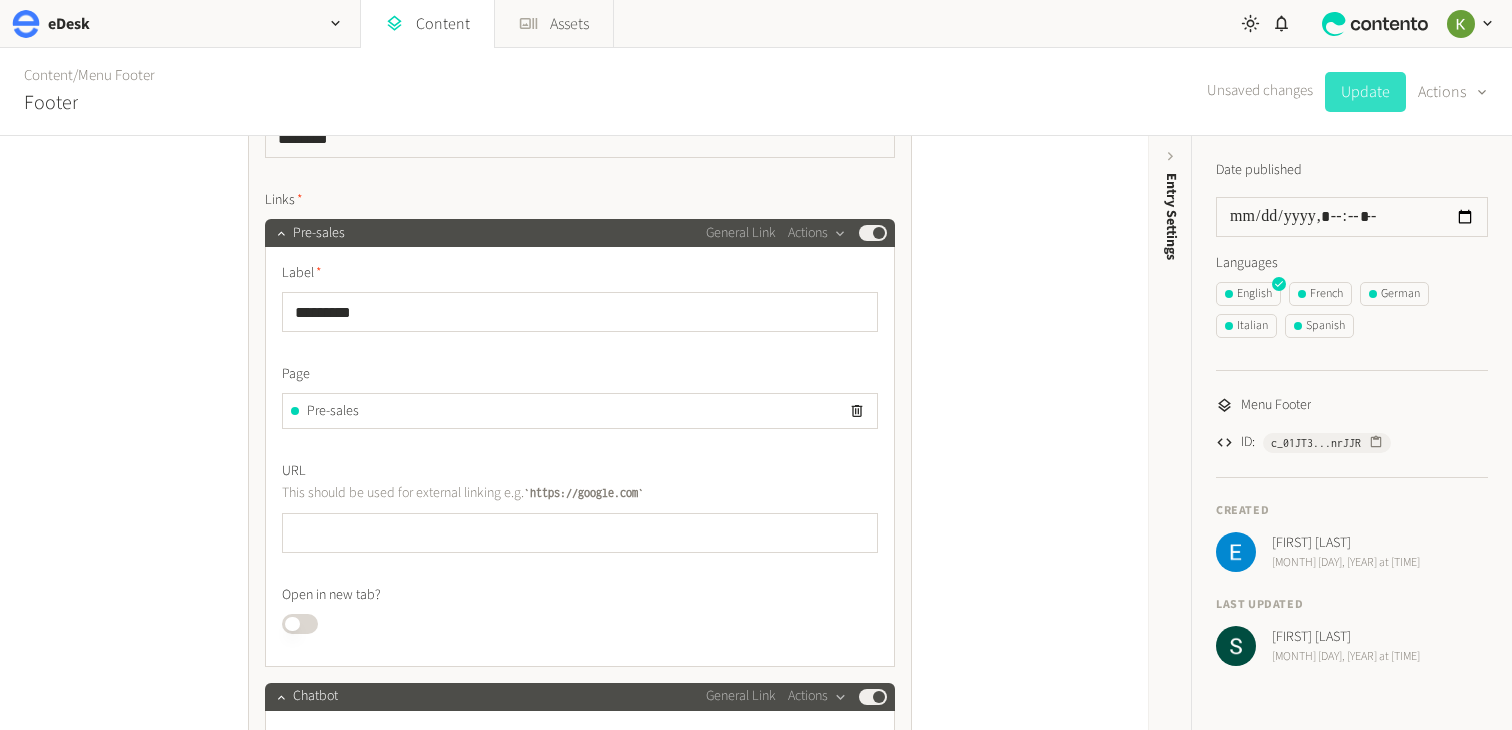 click on "Update" 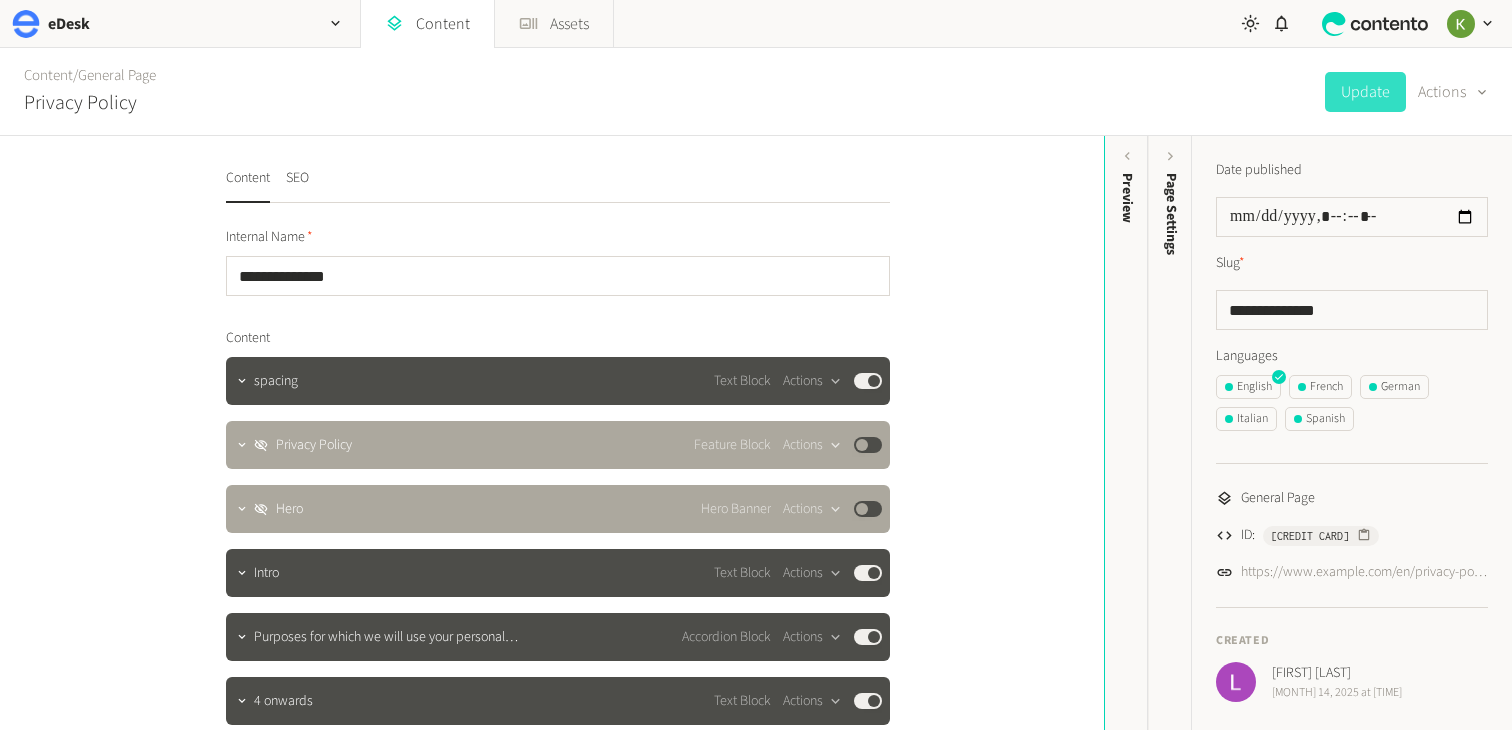 scroll, scrollTop: 0, scrollLeft: 0, axis: both 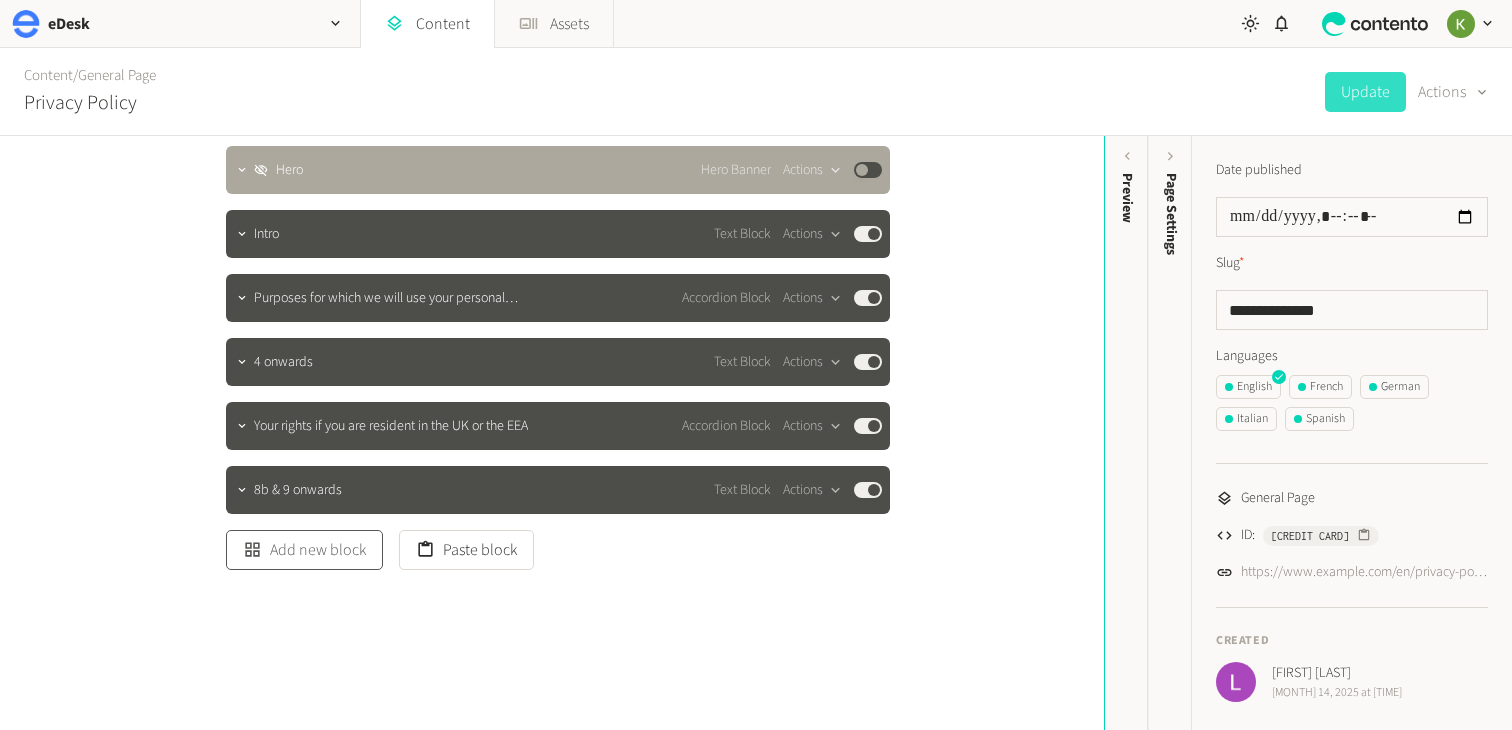click on "Add new block" 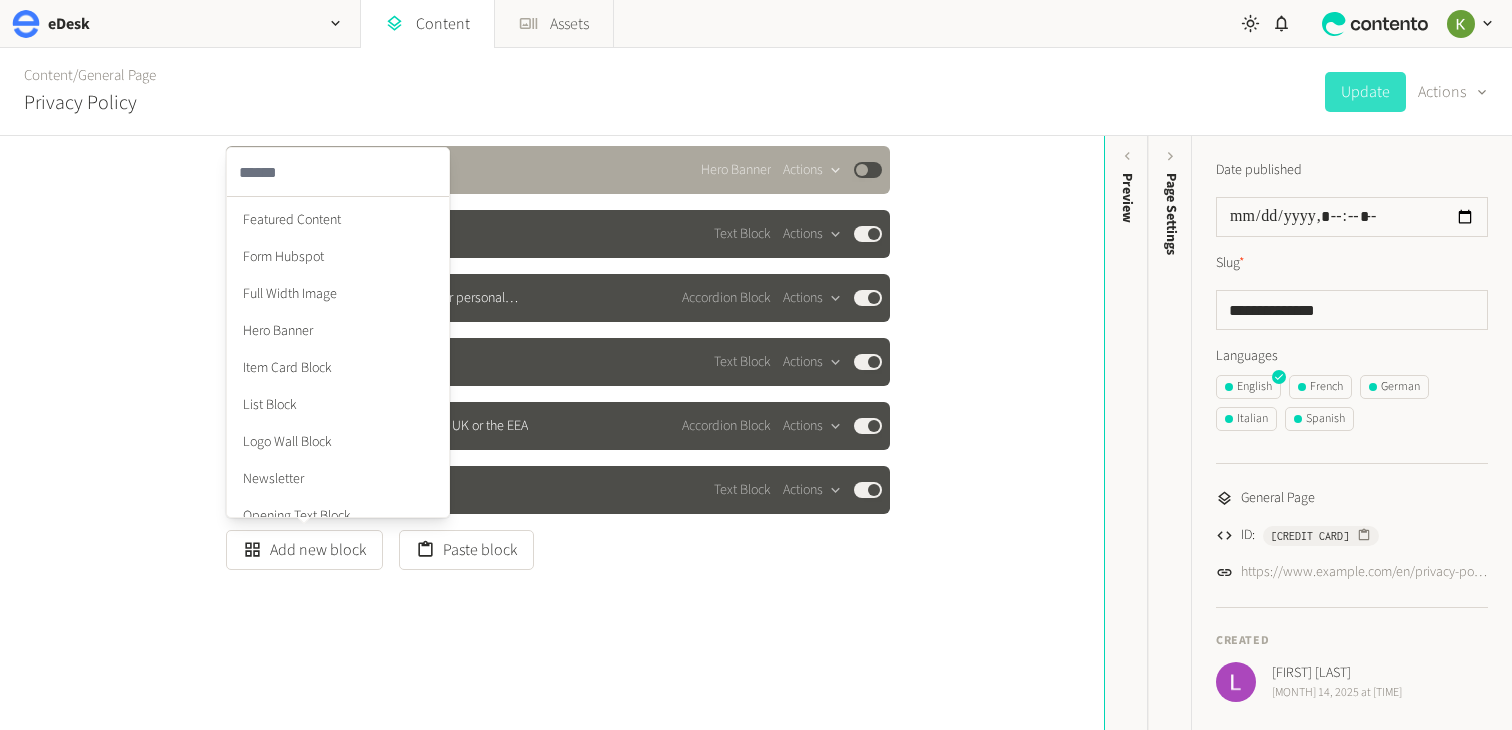 scroll, scrollTop: 480, scrollLeft: 0, axis: vertical 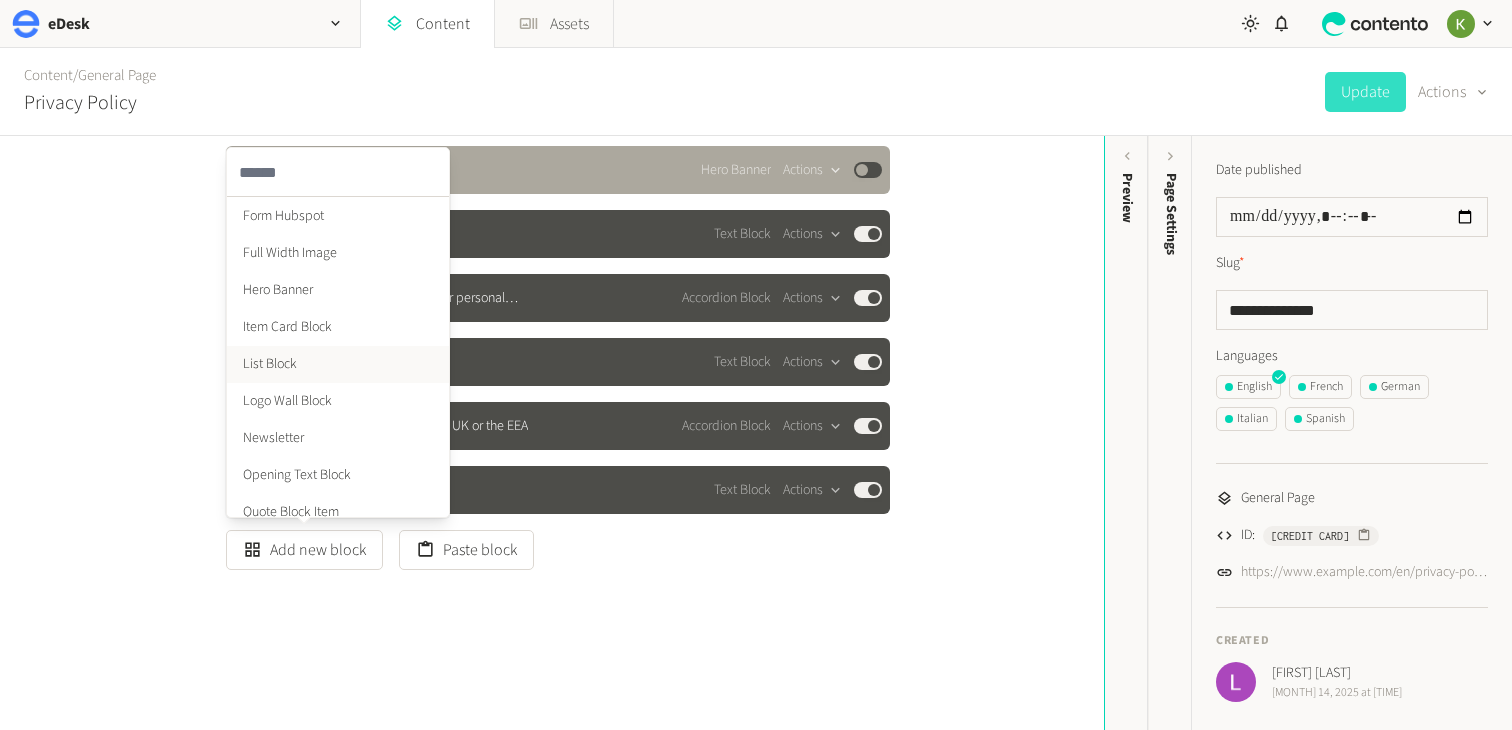 click on "List Block" 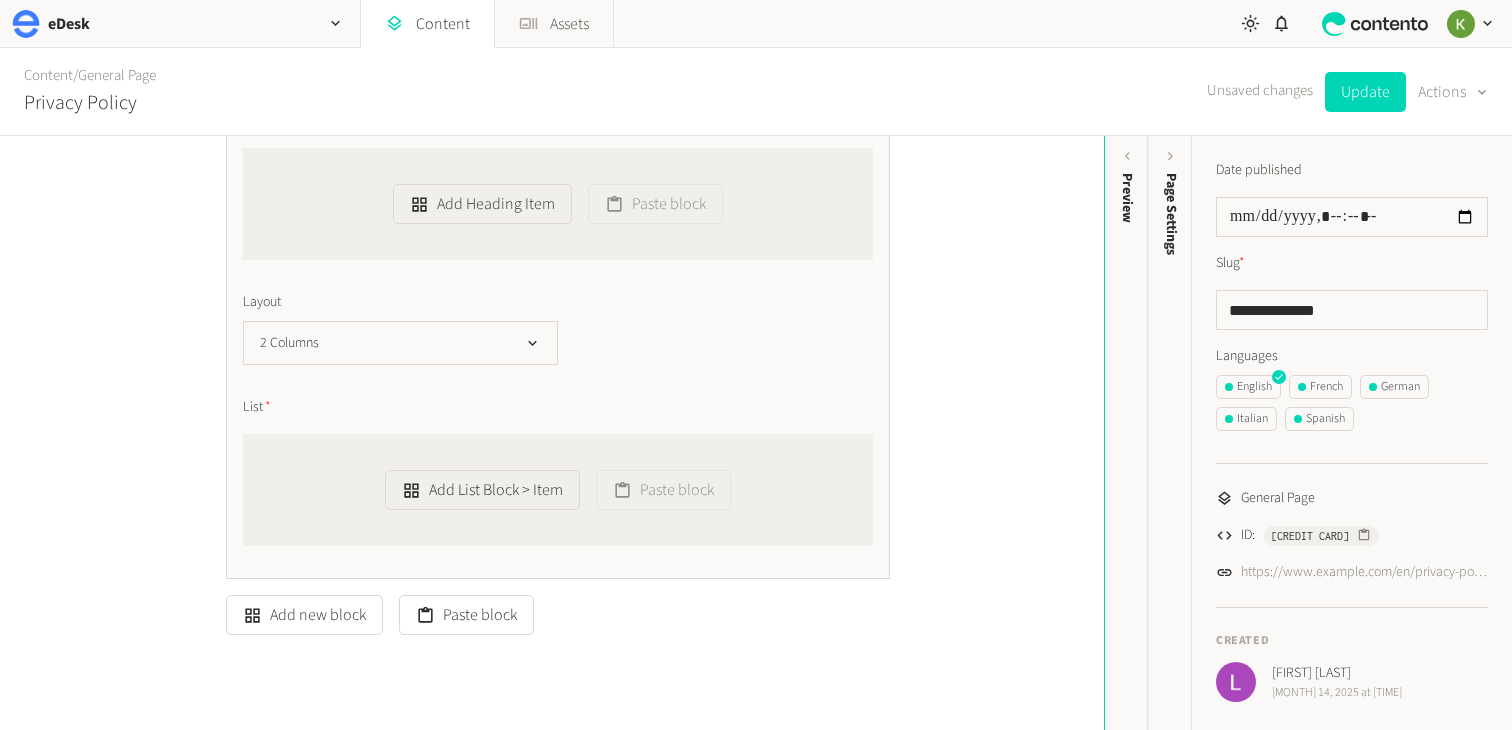 scroll, scrollTop: 975, scrollLeft: 0, axis: vertical 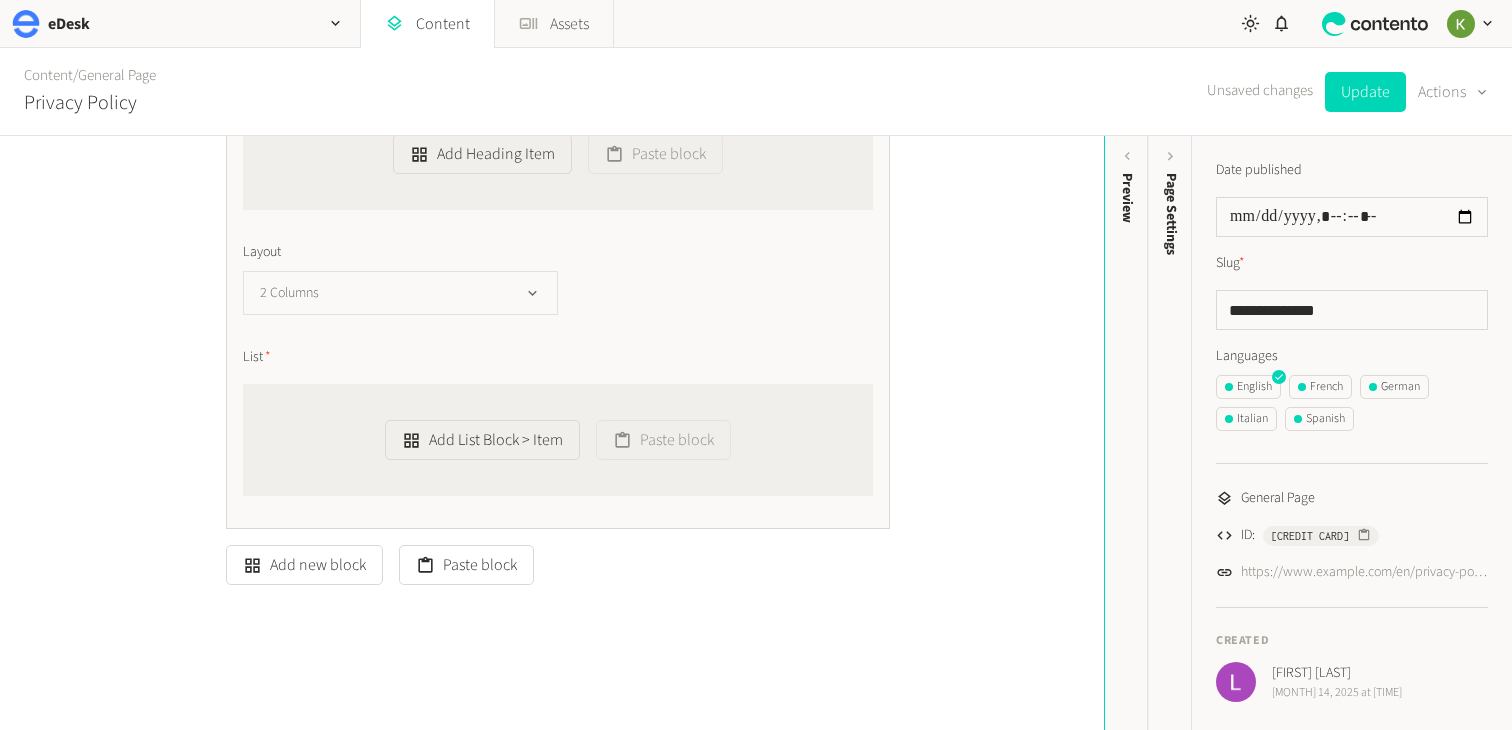 click on "2 Columns" 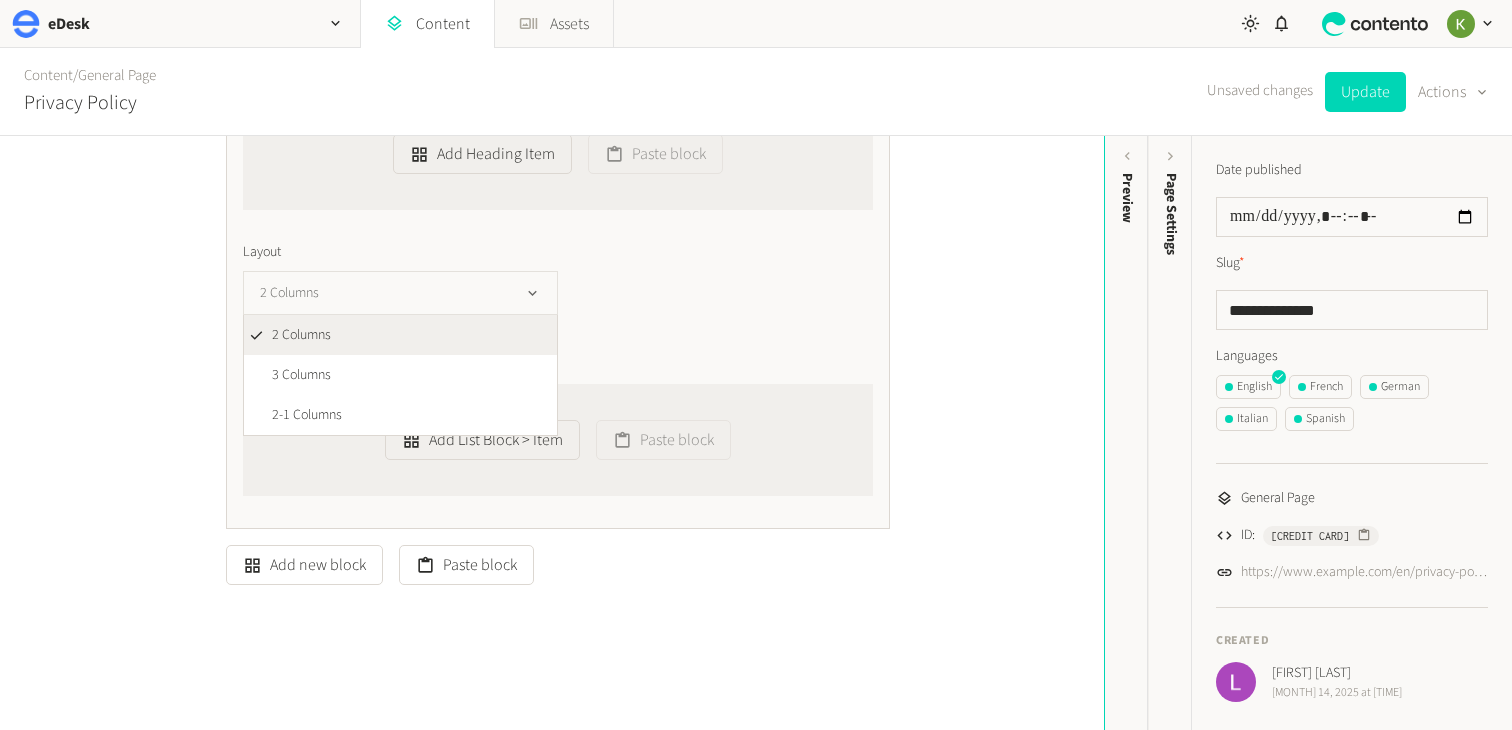 click on "2 Columns" 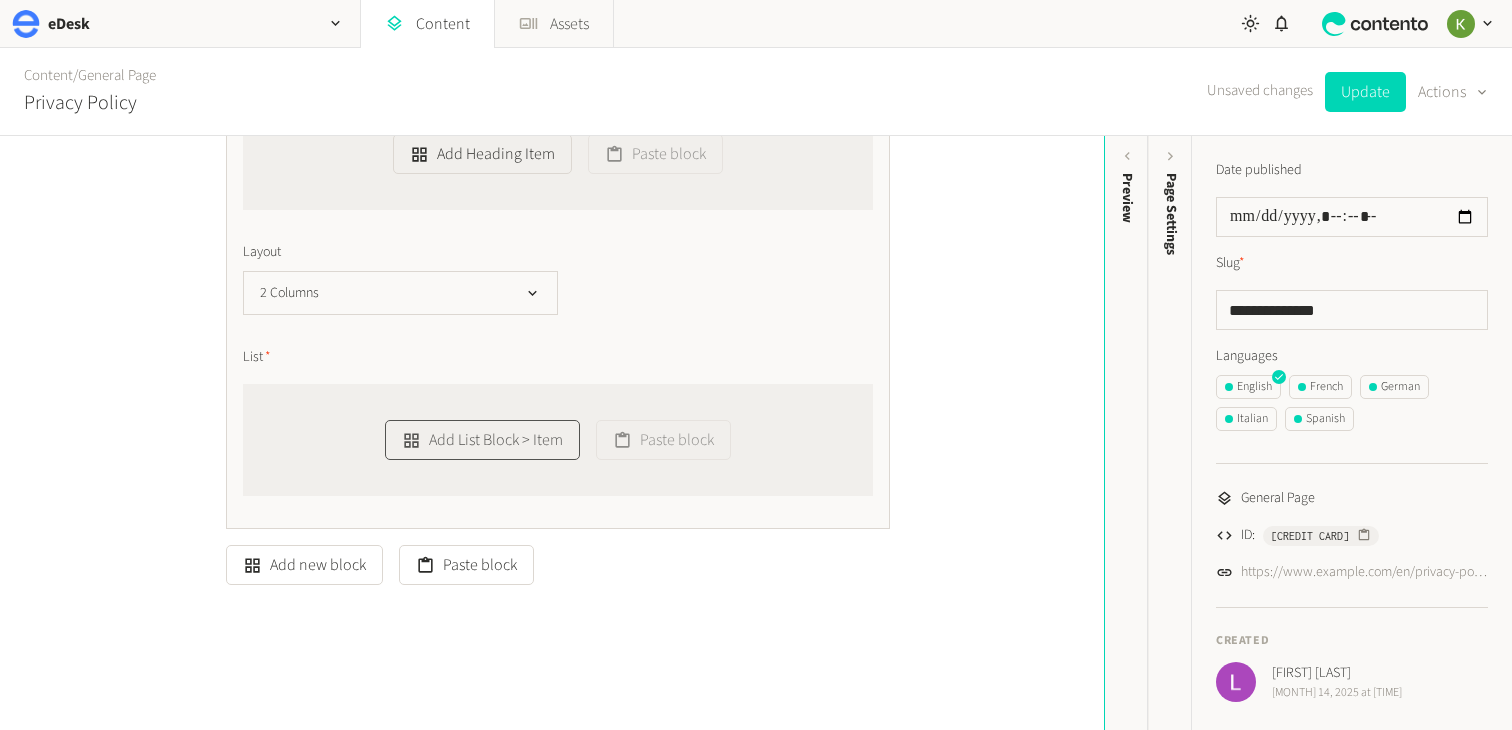click on "Add List Block > Item" 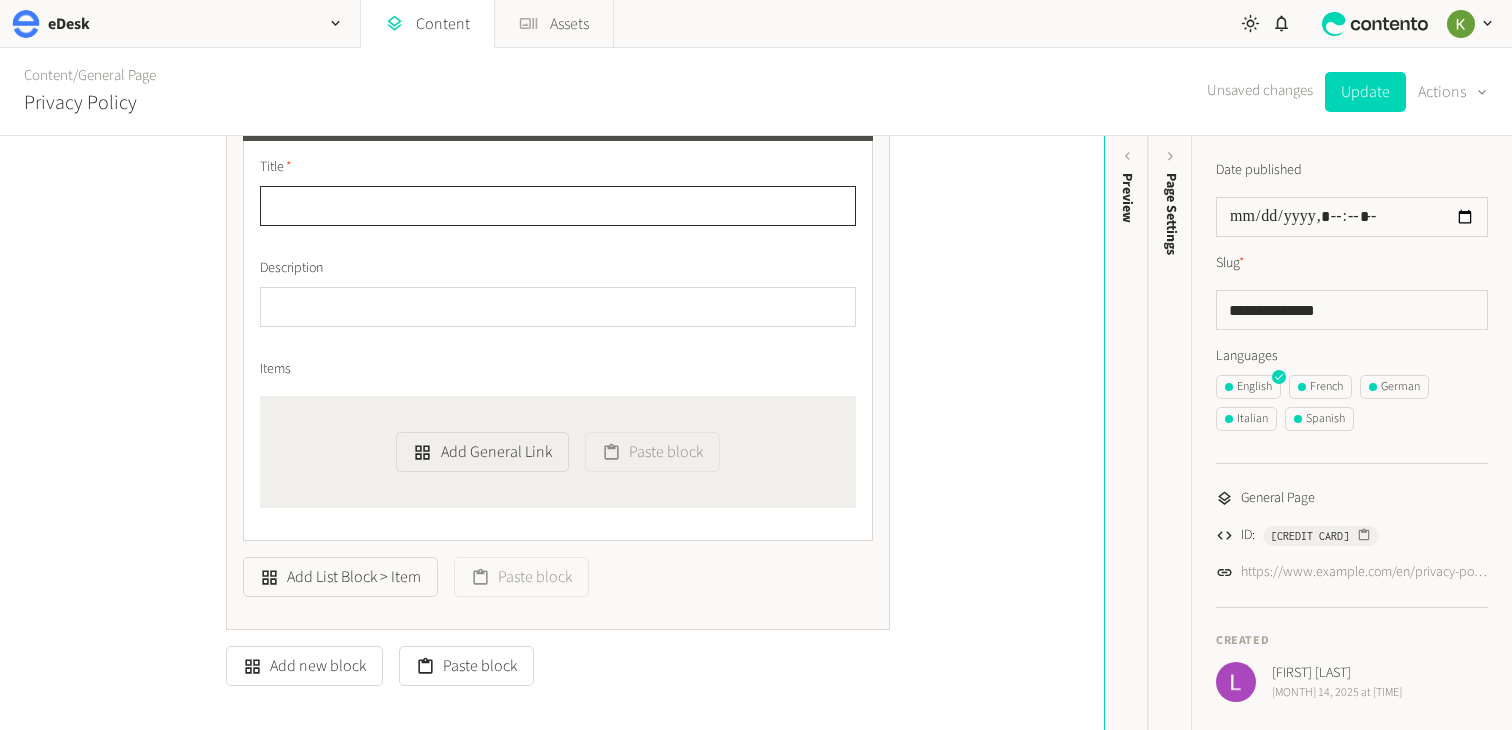 scroll, scrollTop: 1354, scrollLeft: 0, axis: vertical 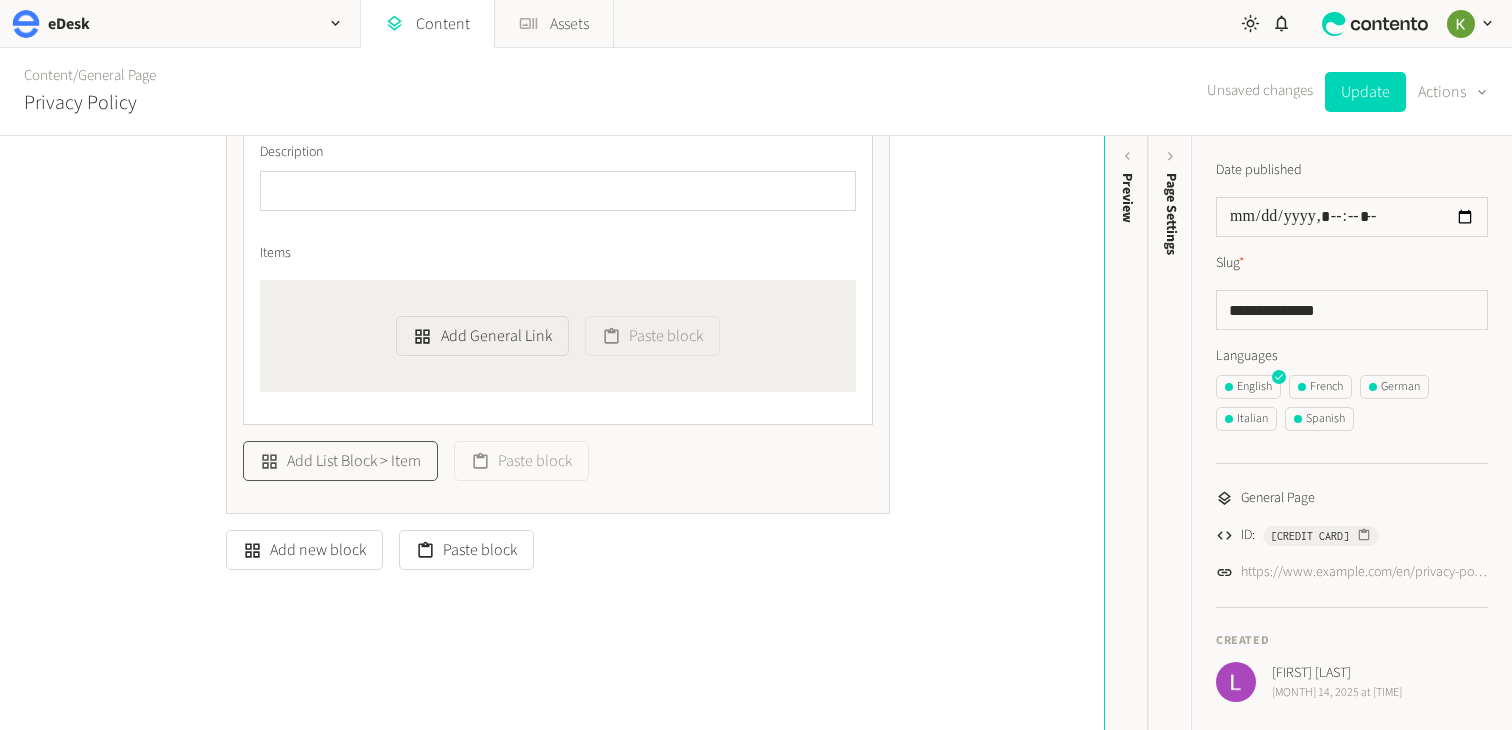 click on "Add List Block > Item" 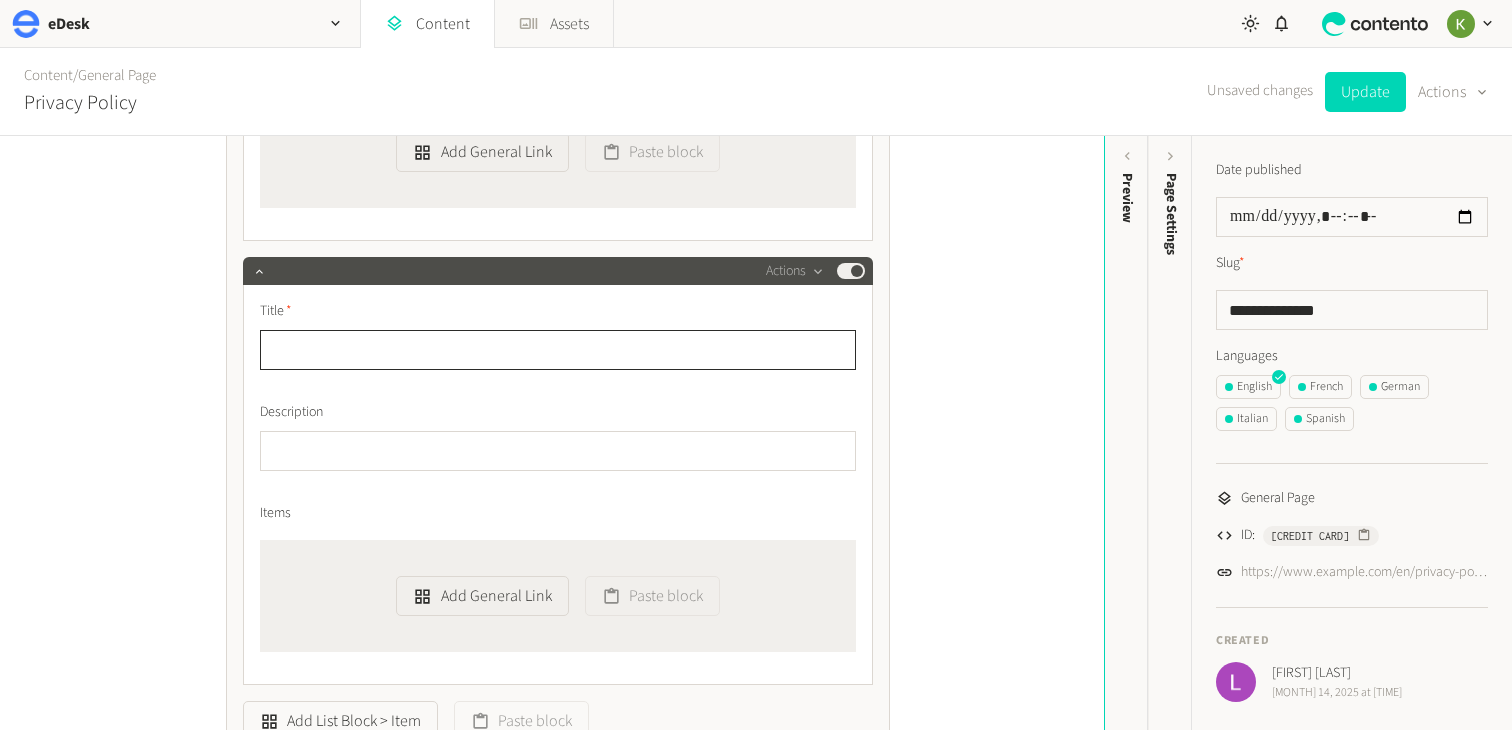 scroll, scrollTop: 1571, scrollLeft: 0, axis: vertical 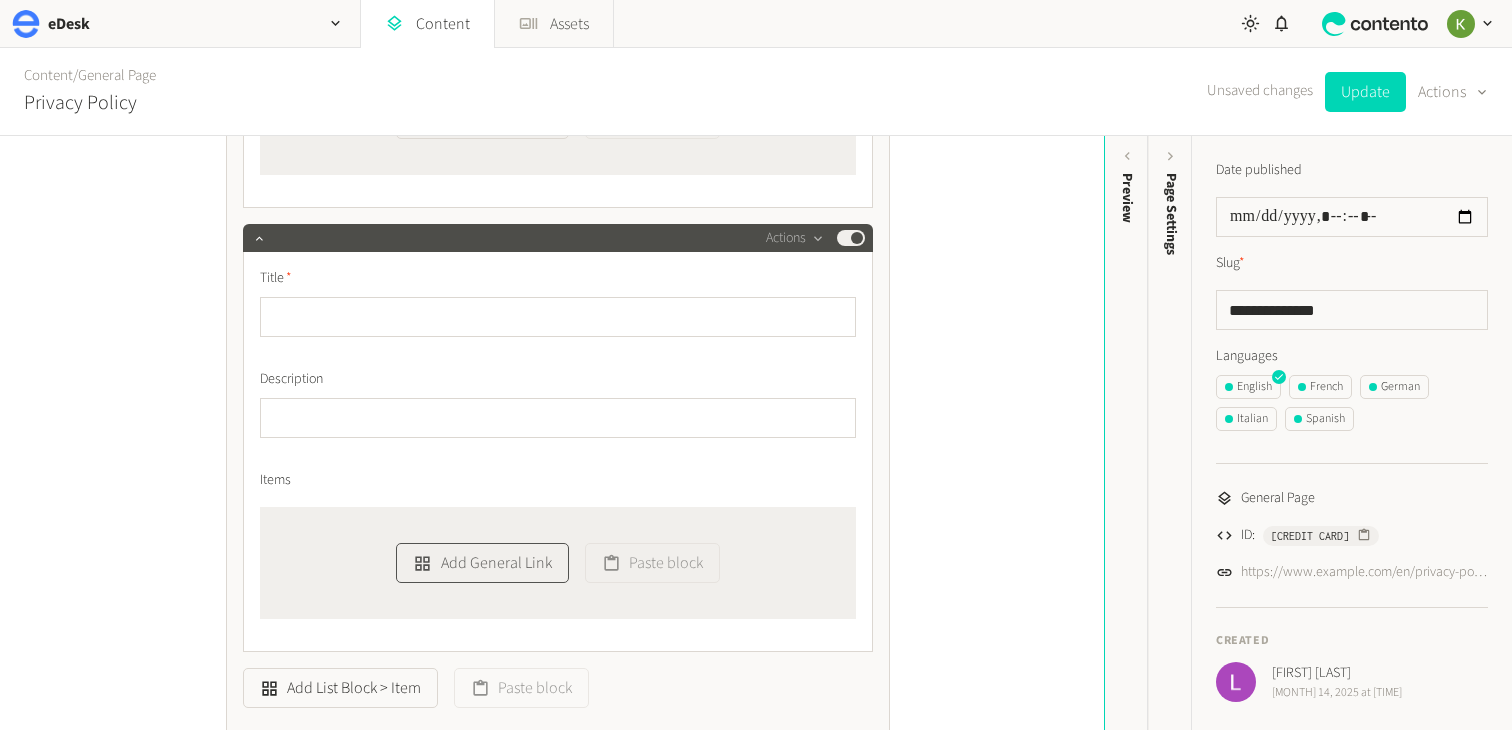 click on "Add General Link" 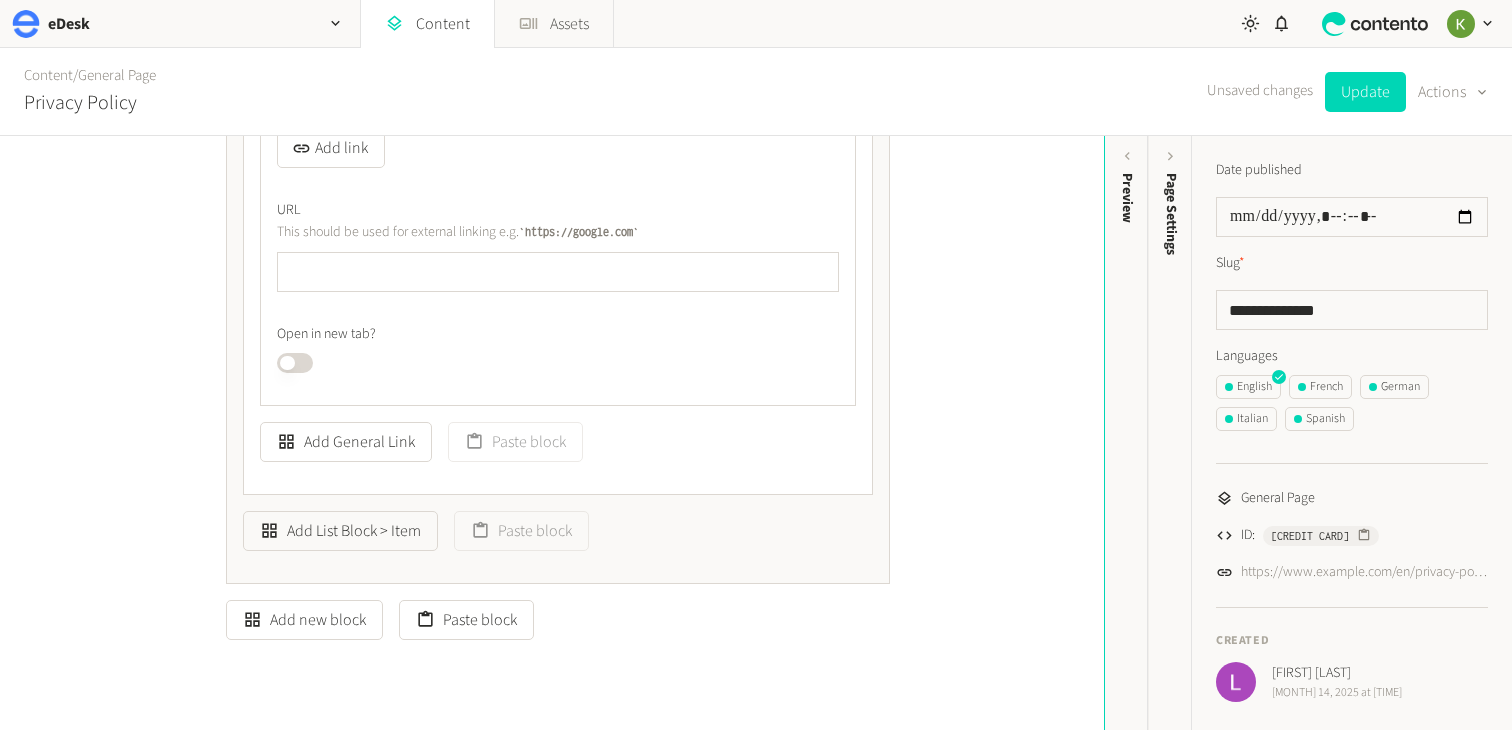 scroll, scrollTop: 2194, scrollLeft: 0, axis: vertical 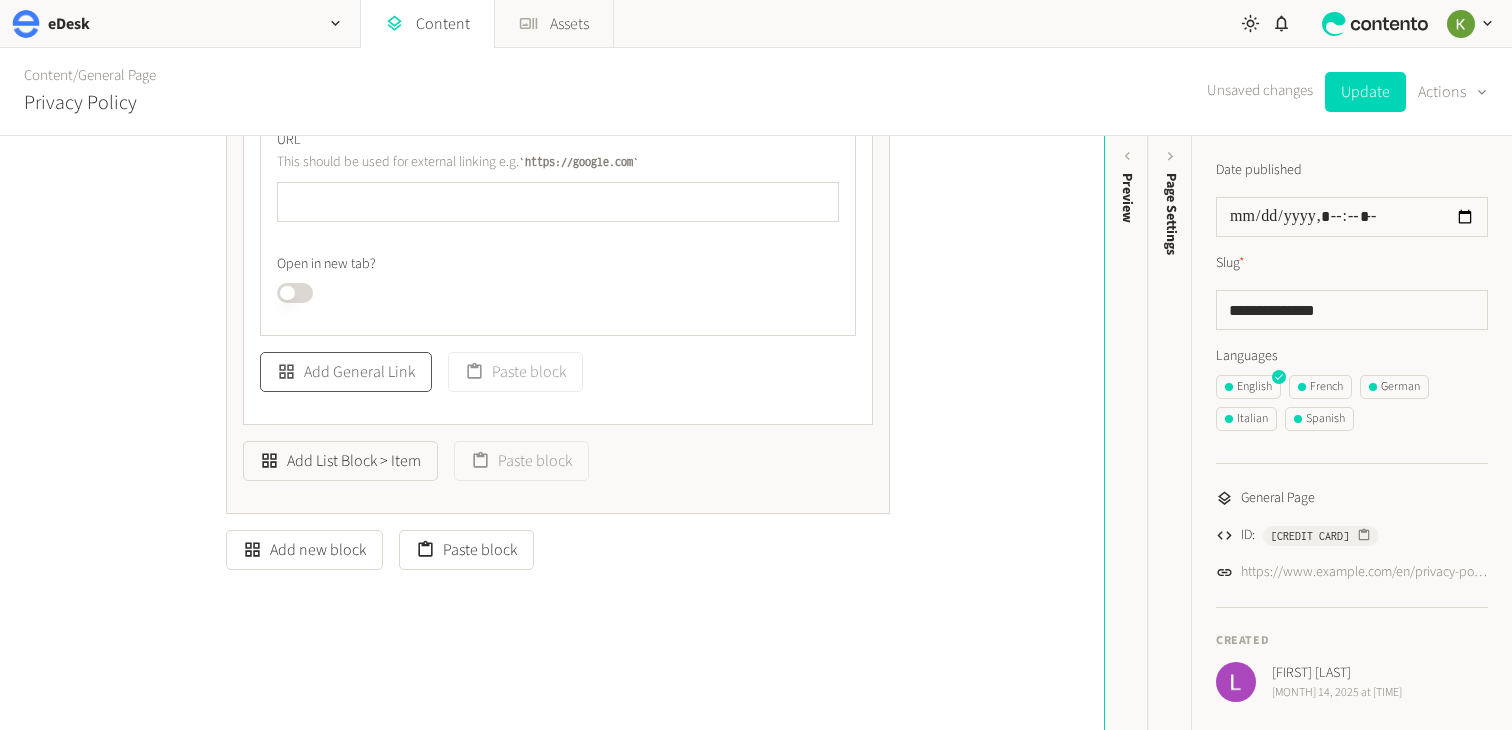click on "Add General Link" 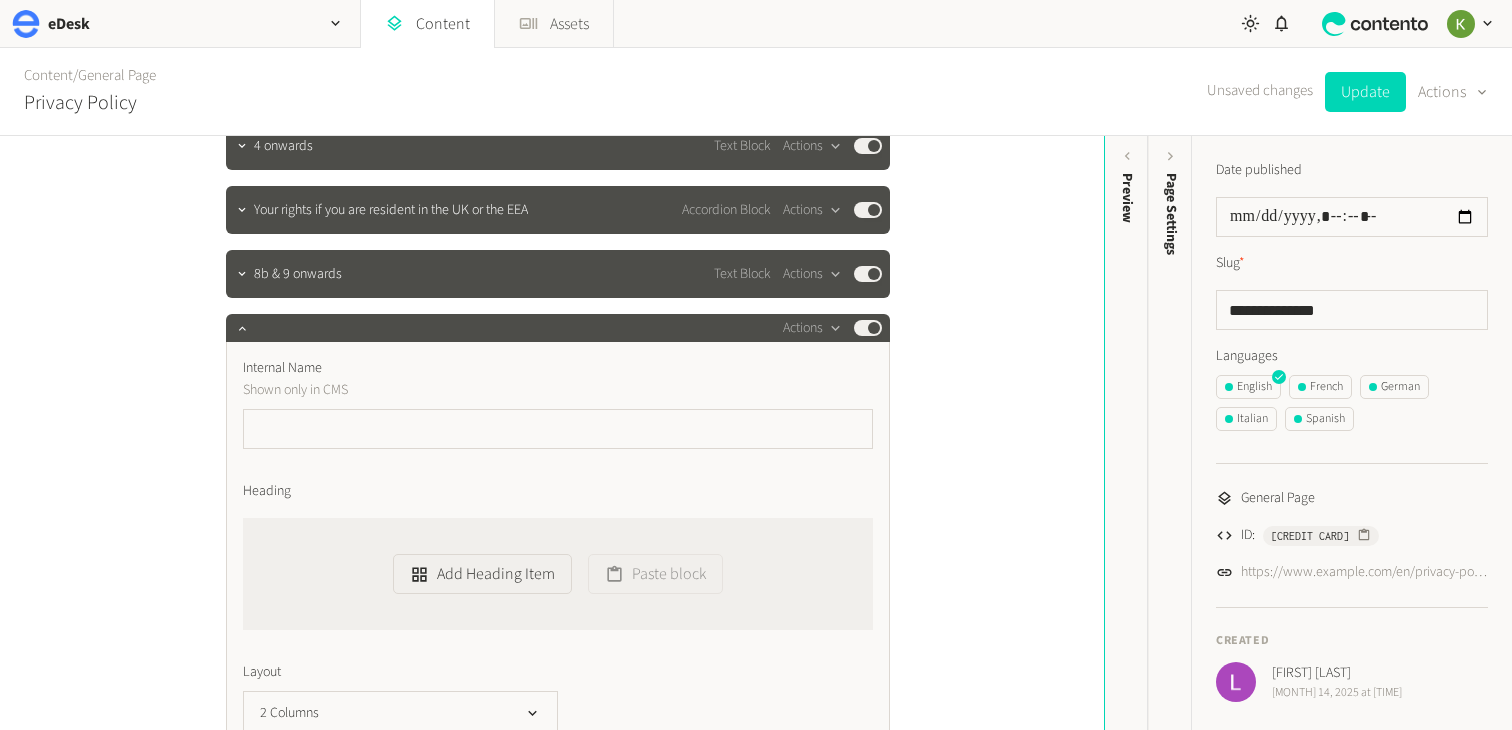 scroll, scrollTop: 607, scrollLeft: 0, axis: vertical 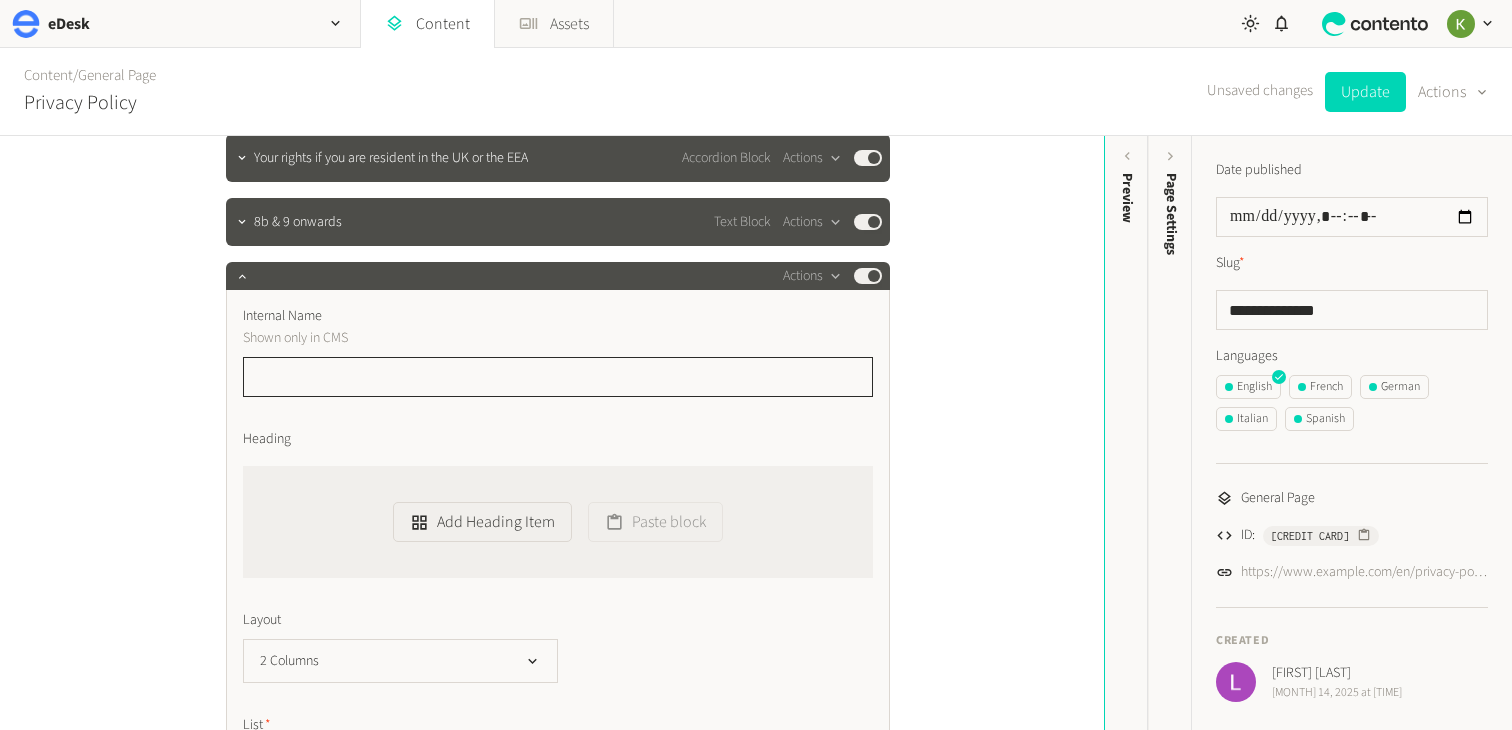 click 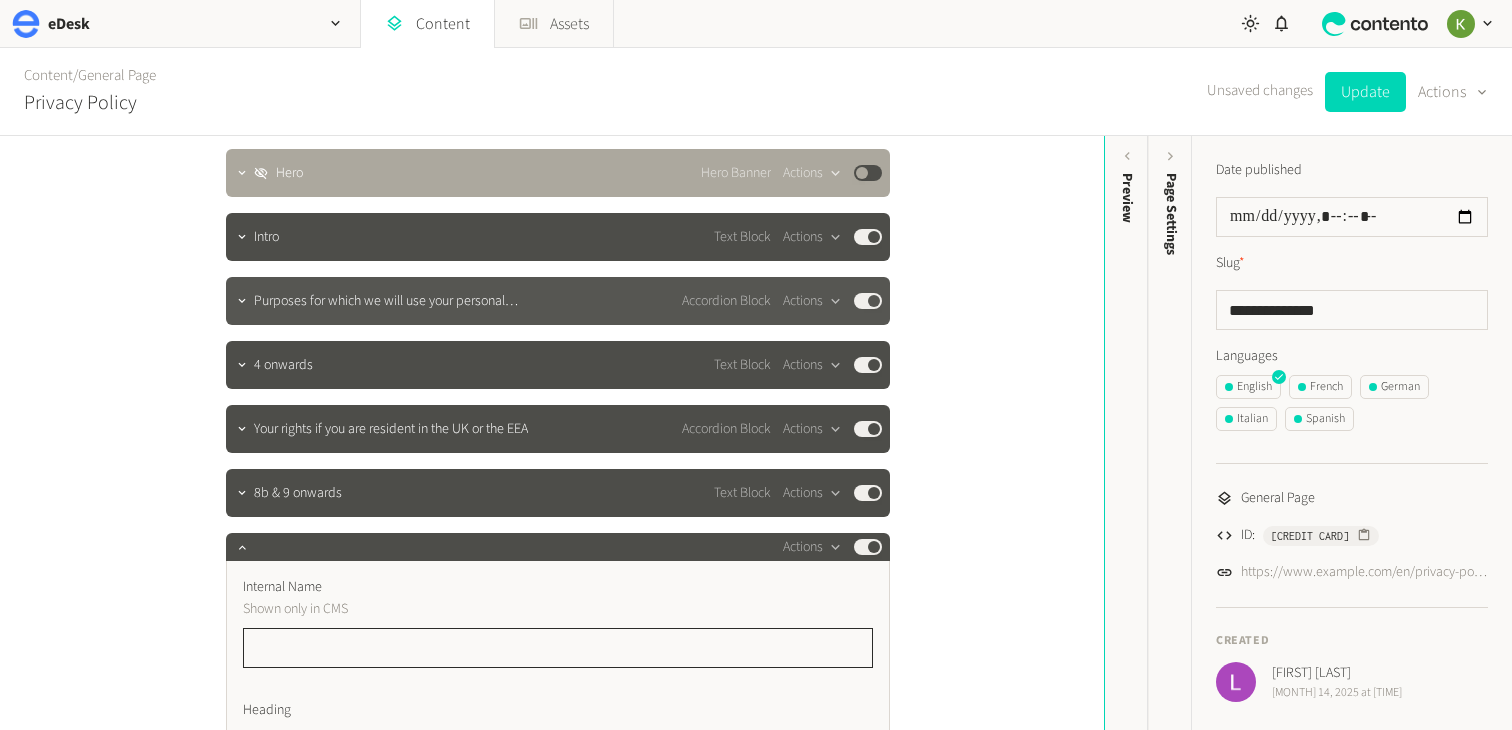 scroll, scrollTop: 278, scrollLeft: 0, axis: vertical 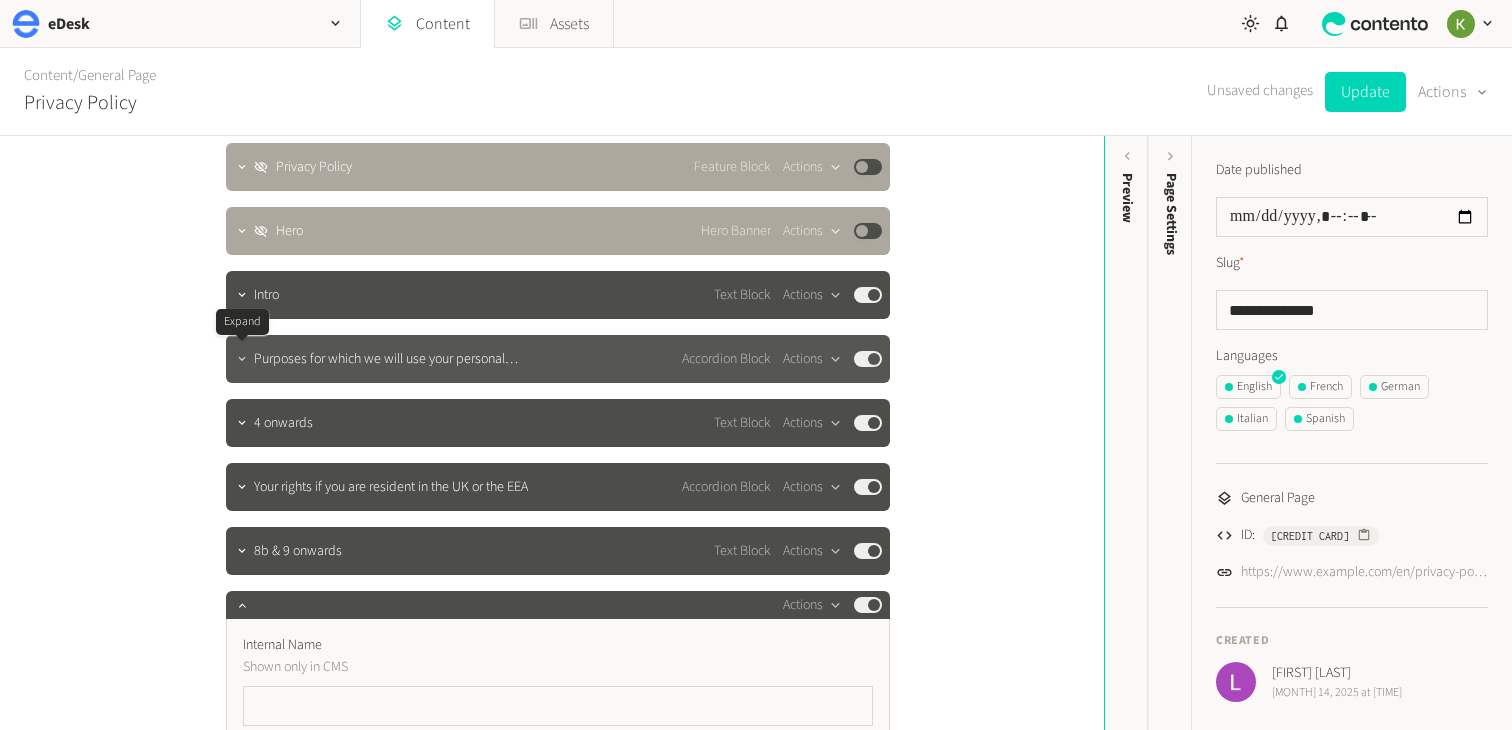 click 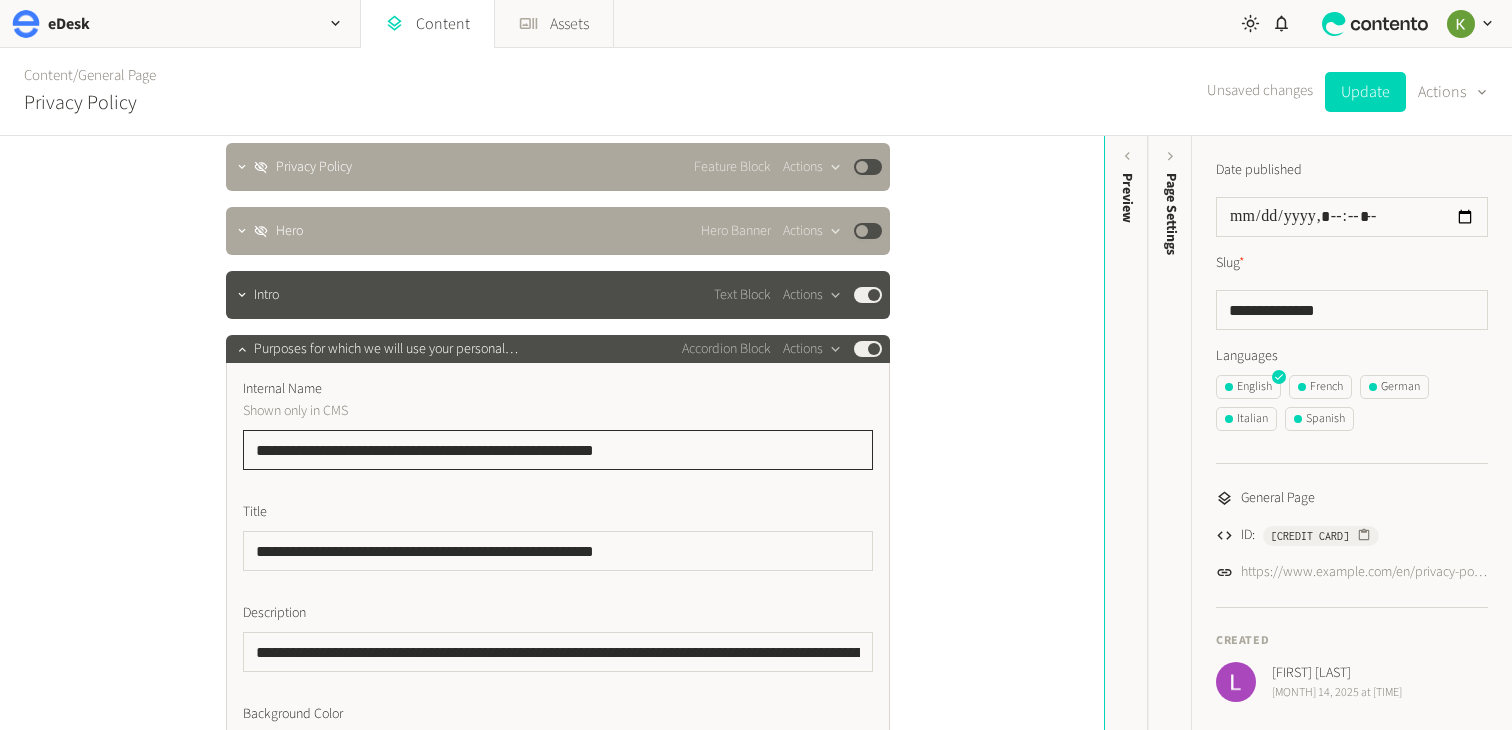 drag, startPoint x: 445, startPoint y: 438, endPoint x: 332, endPoint y: 415, distance: 115.316956 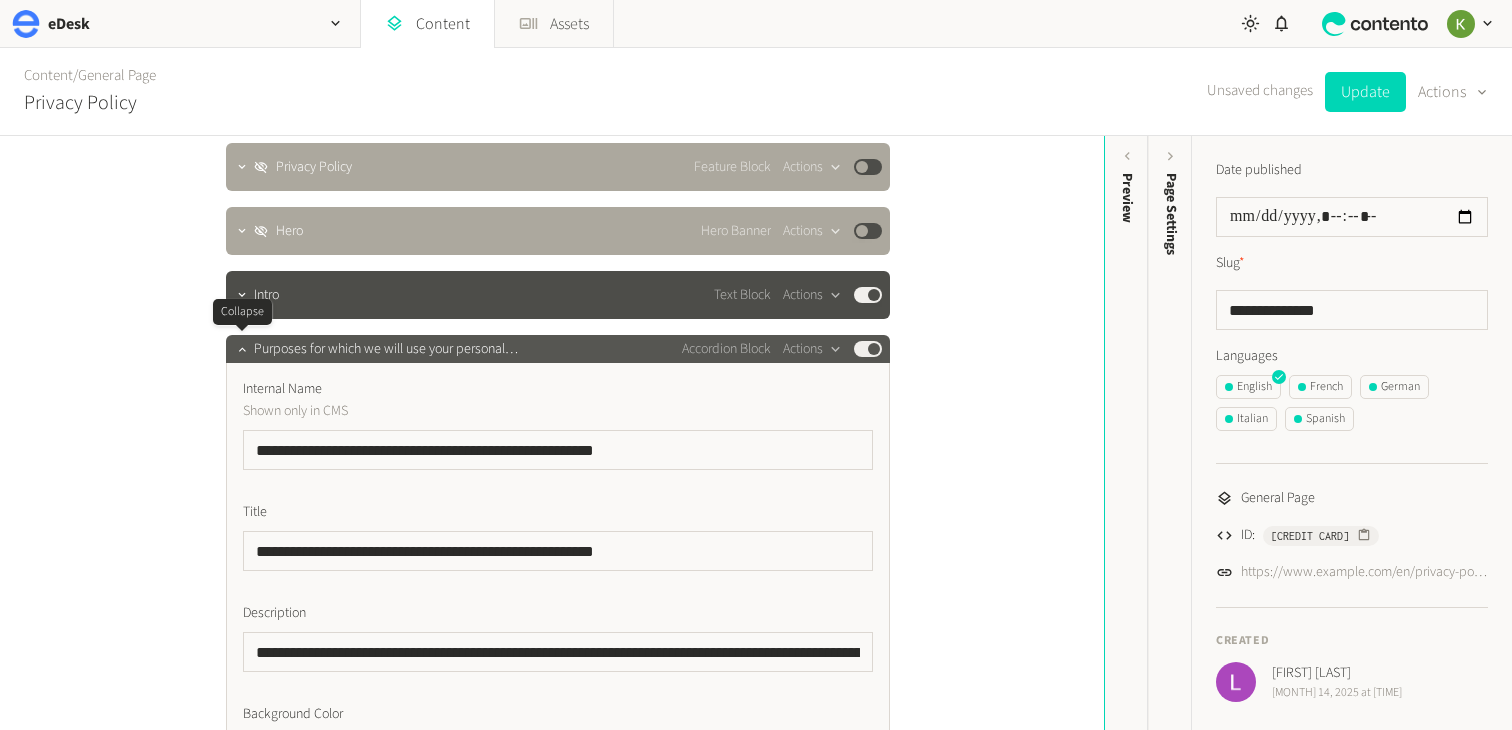 click 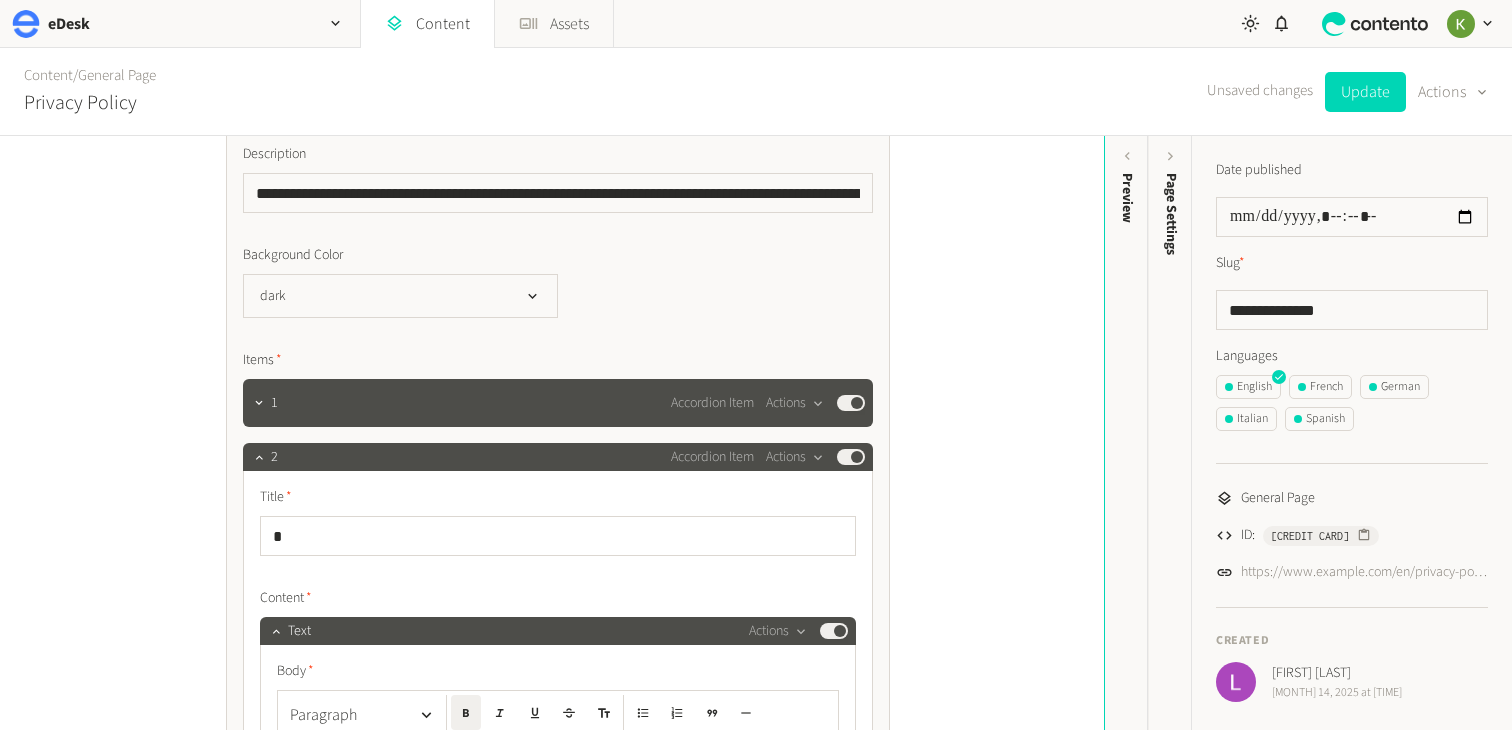 scroll, scrollTop: 695, scrollLeft: 0, axis: vertical 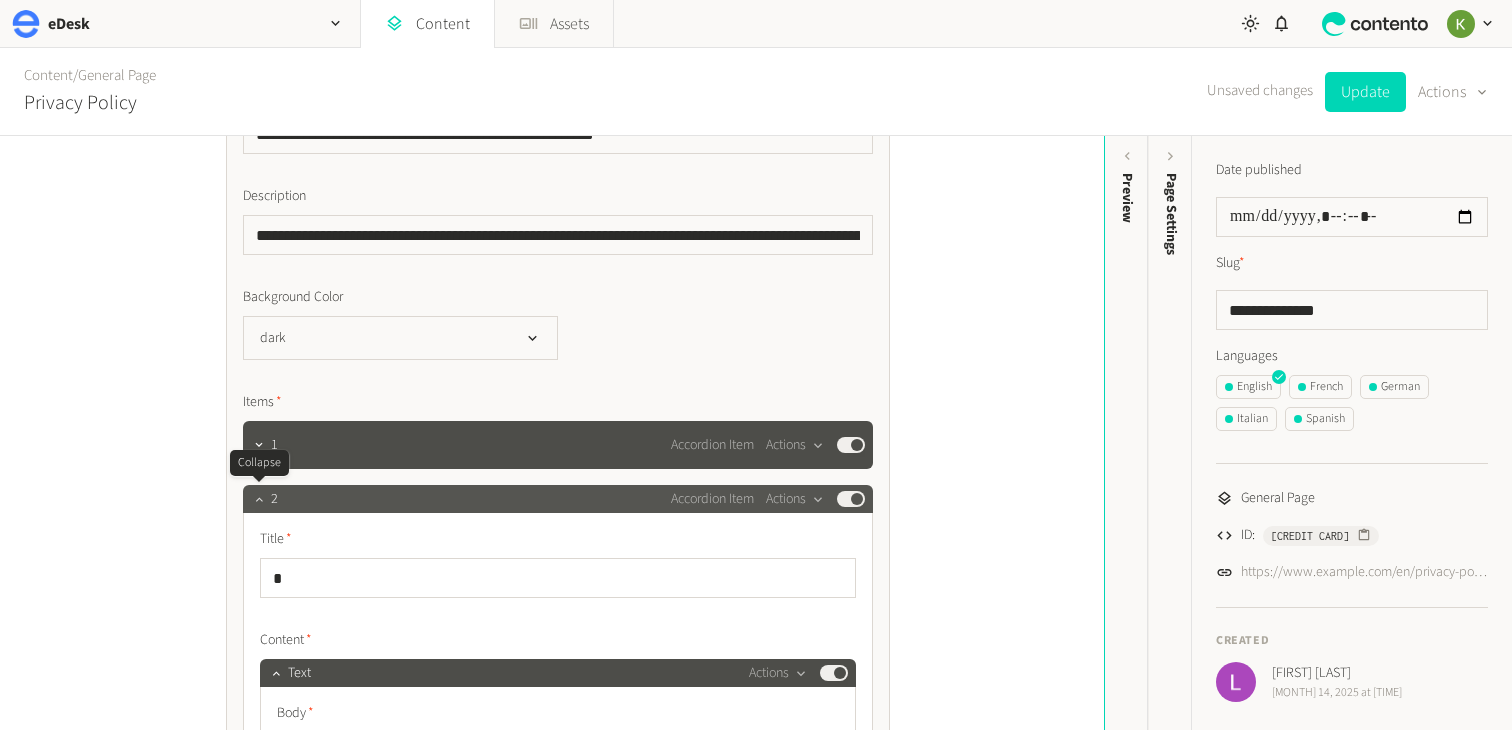 click 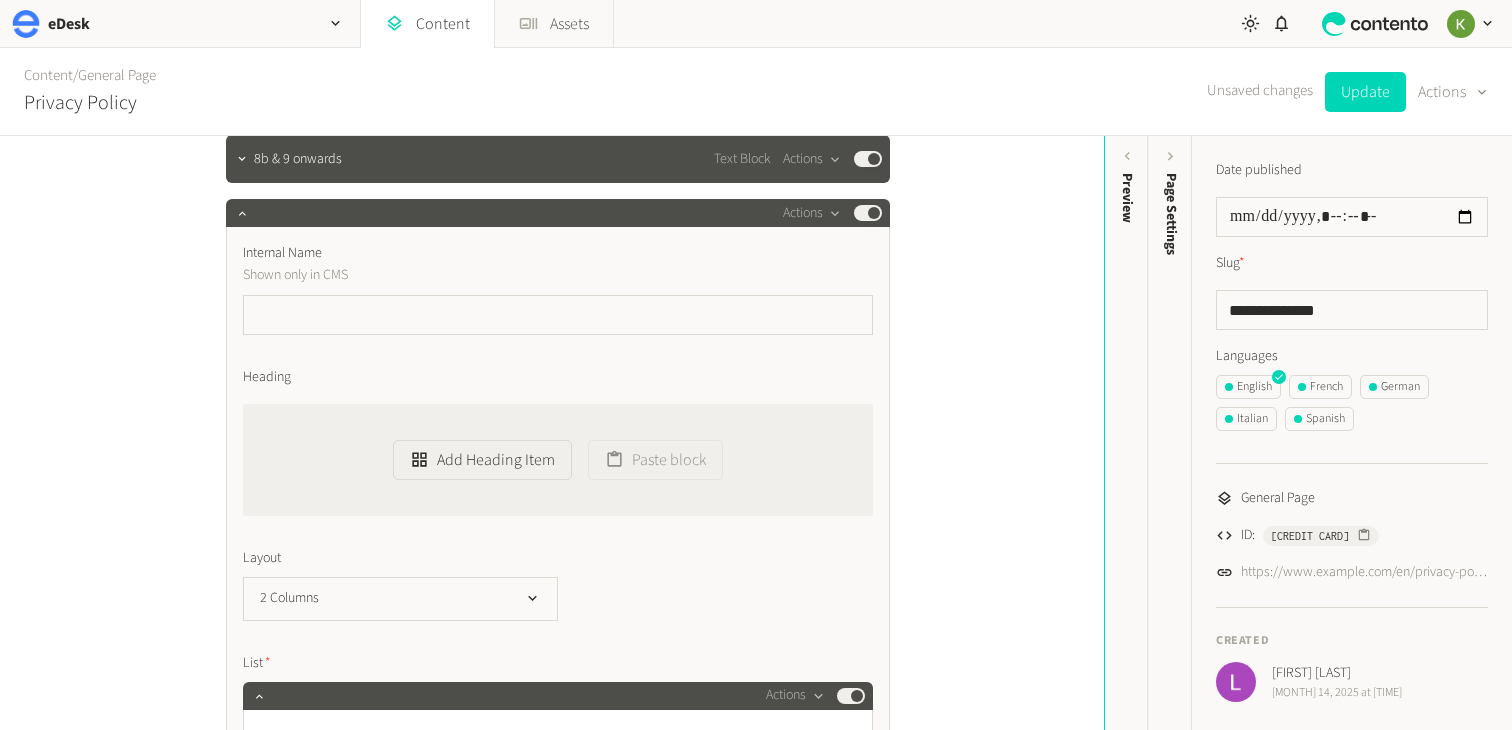 scroll, scrollTop: 1934, scrollLeft: 0, axis: vertical 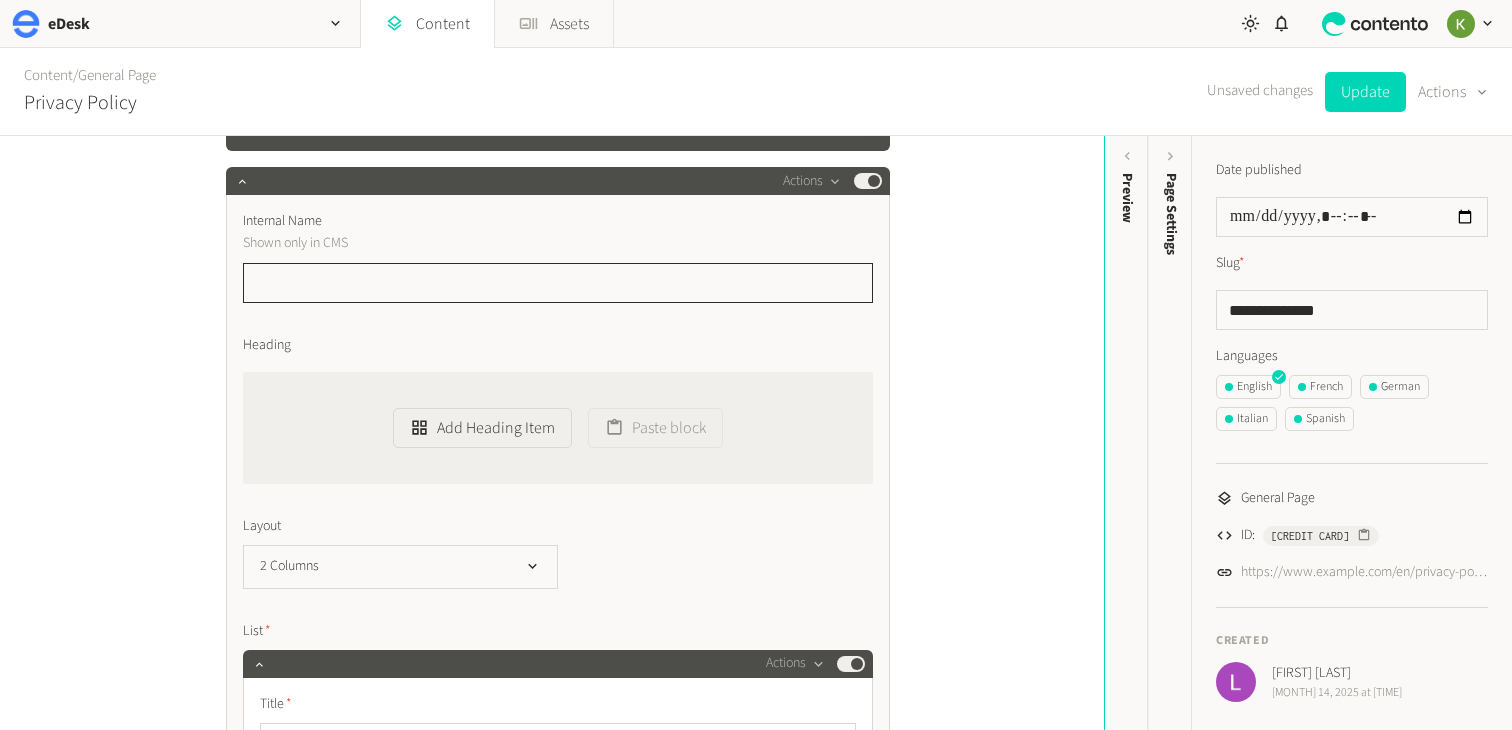 click 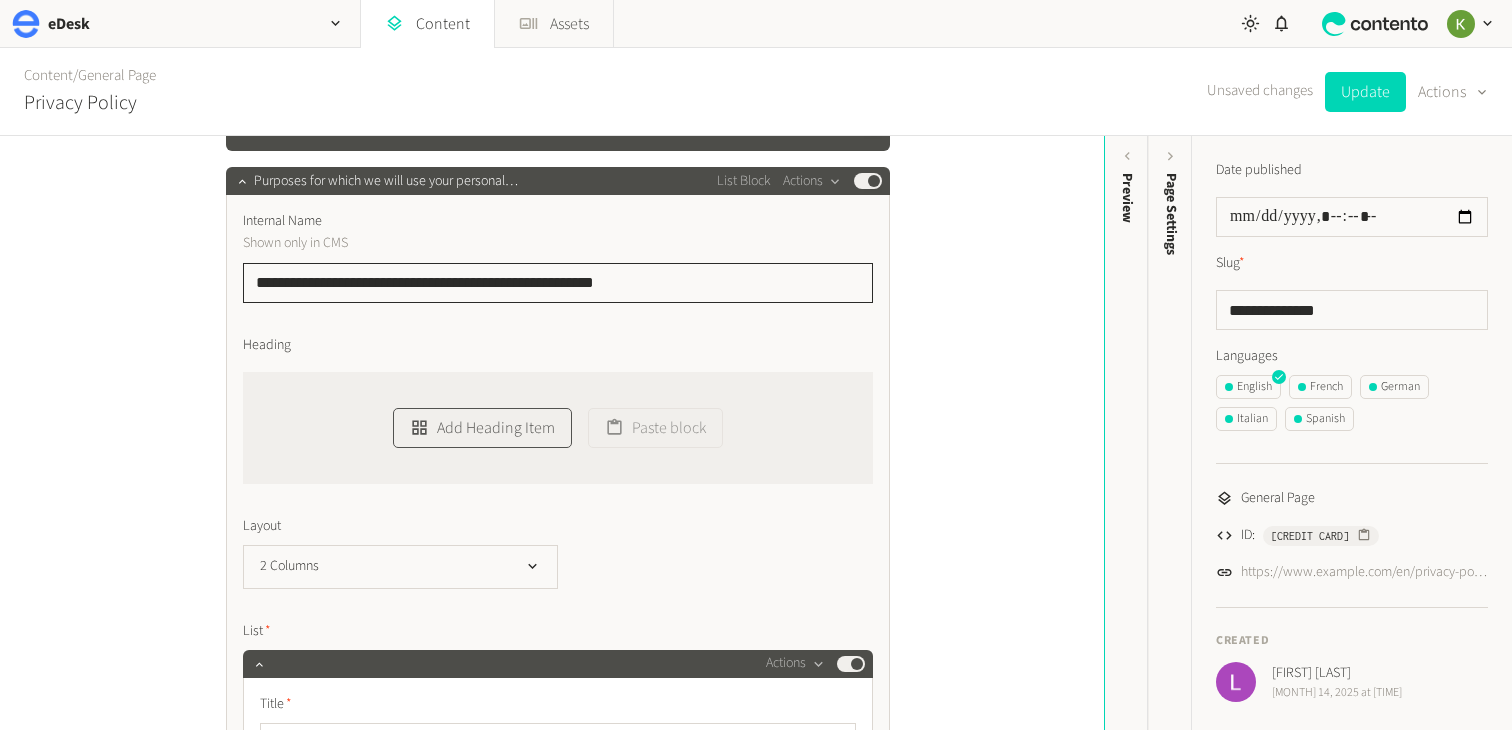 type on "**********" 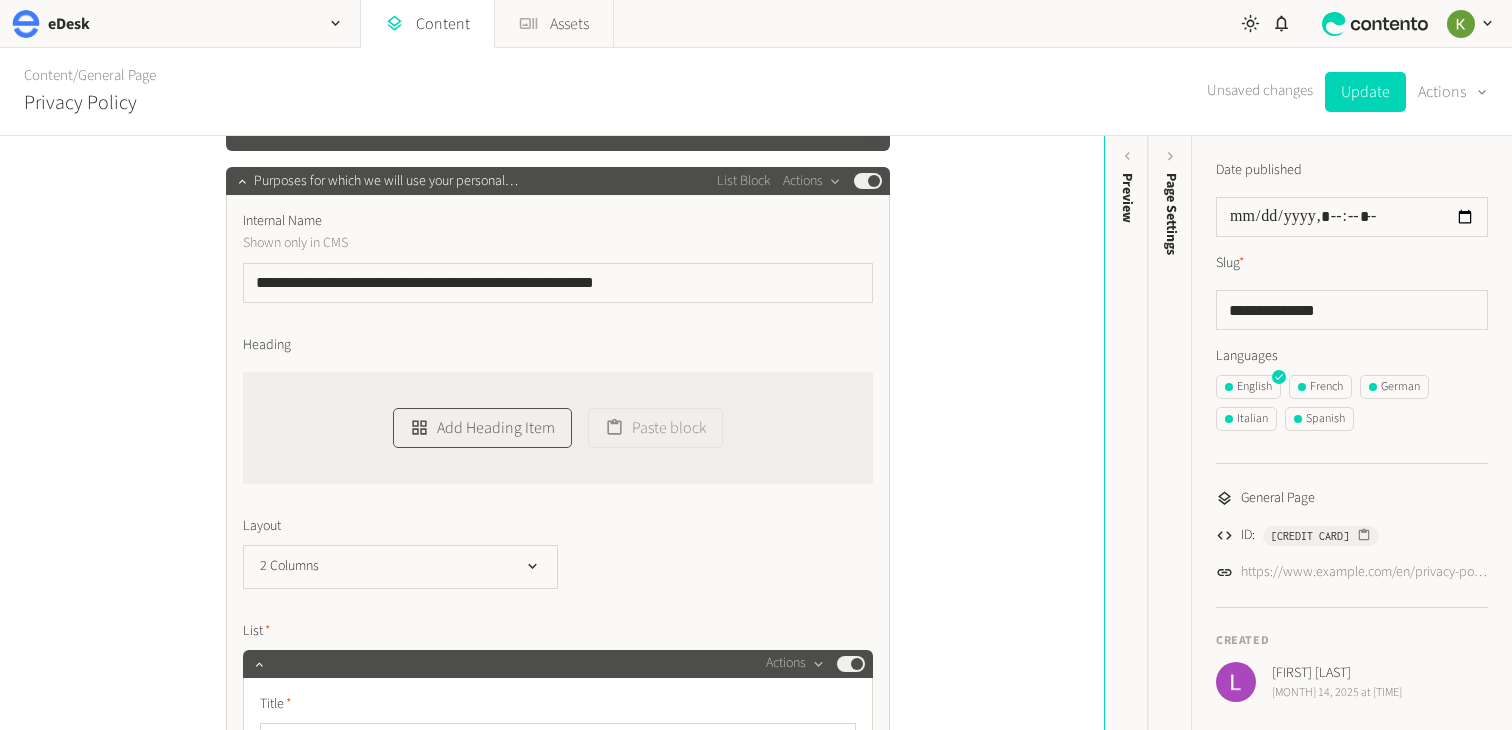 click on "Add Heading Item" 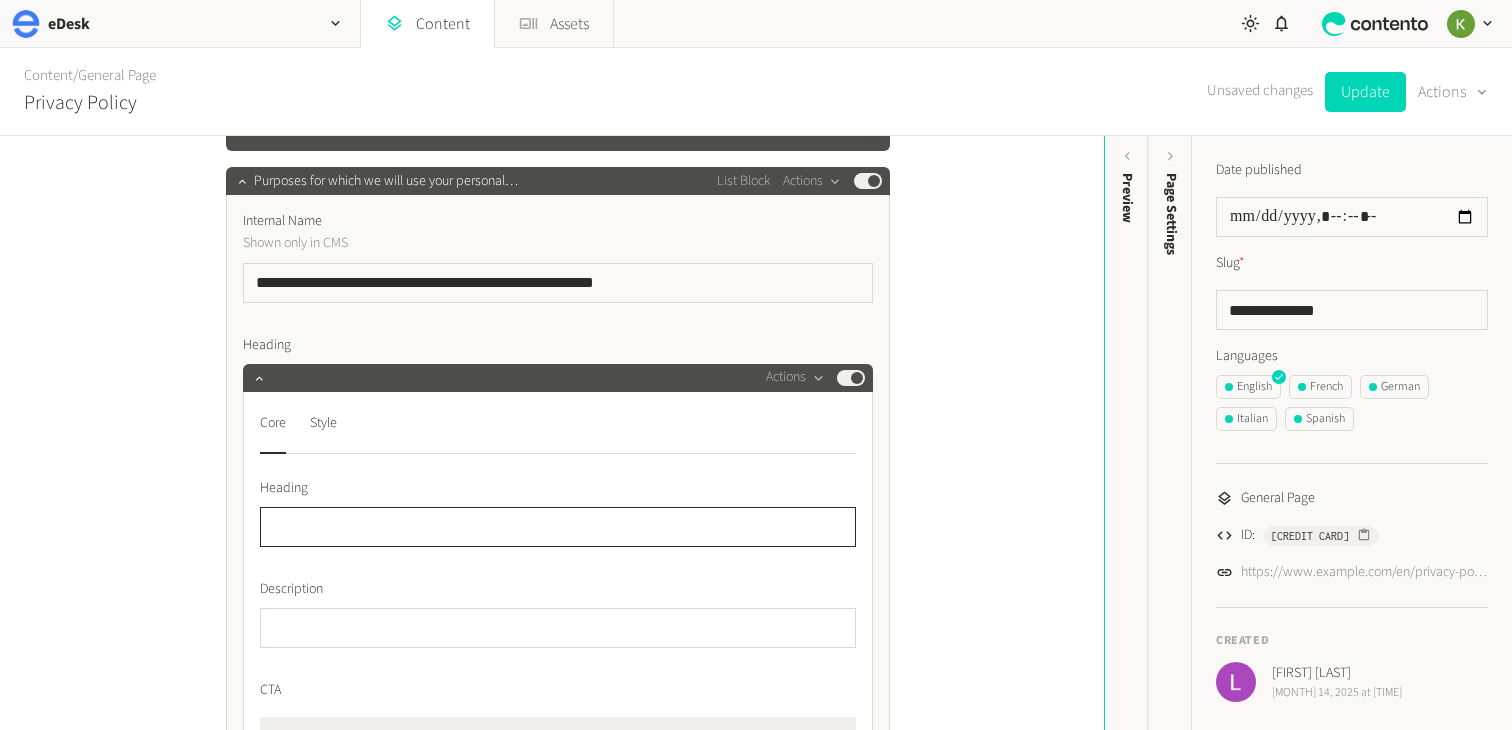 paste on "**********" 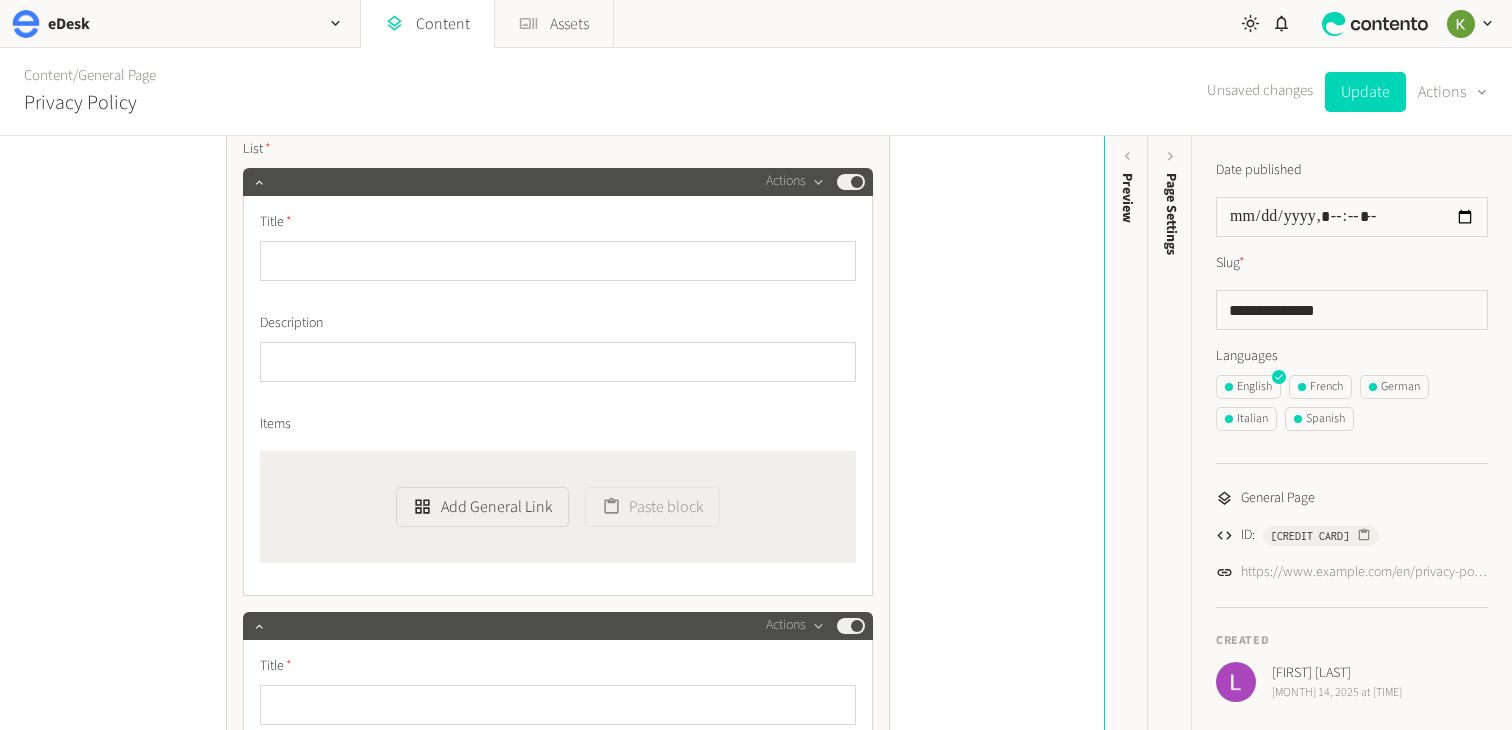 scroll, scrollTop: 2815, scrollLeft: 0, axis: vertical 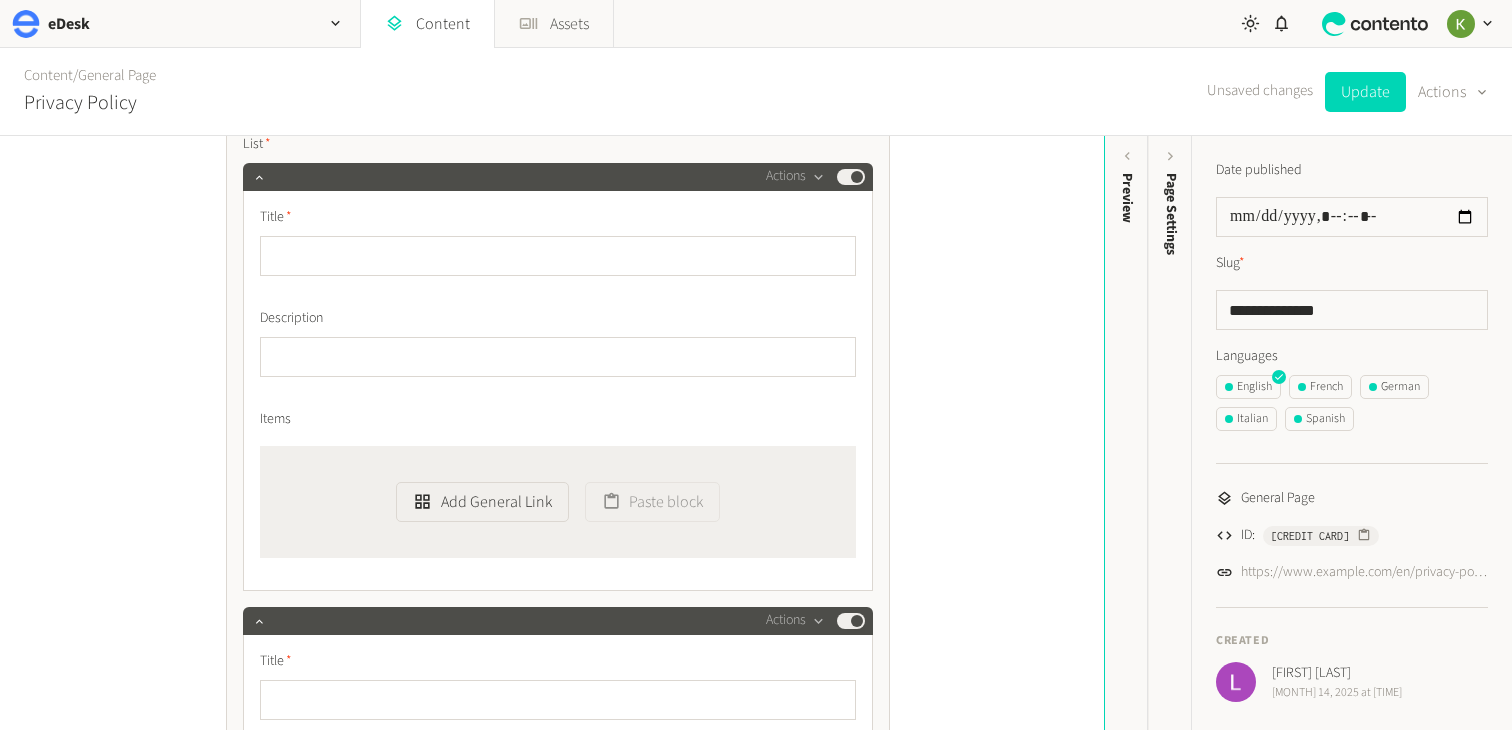 type on "**********" 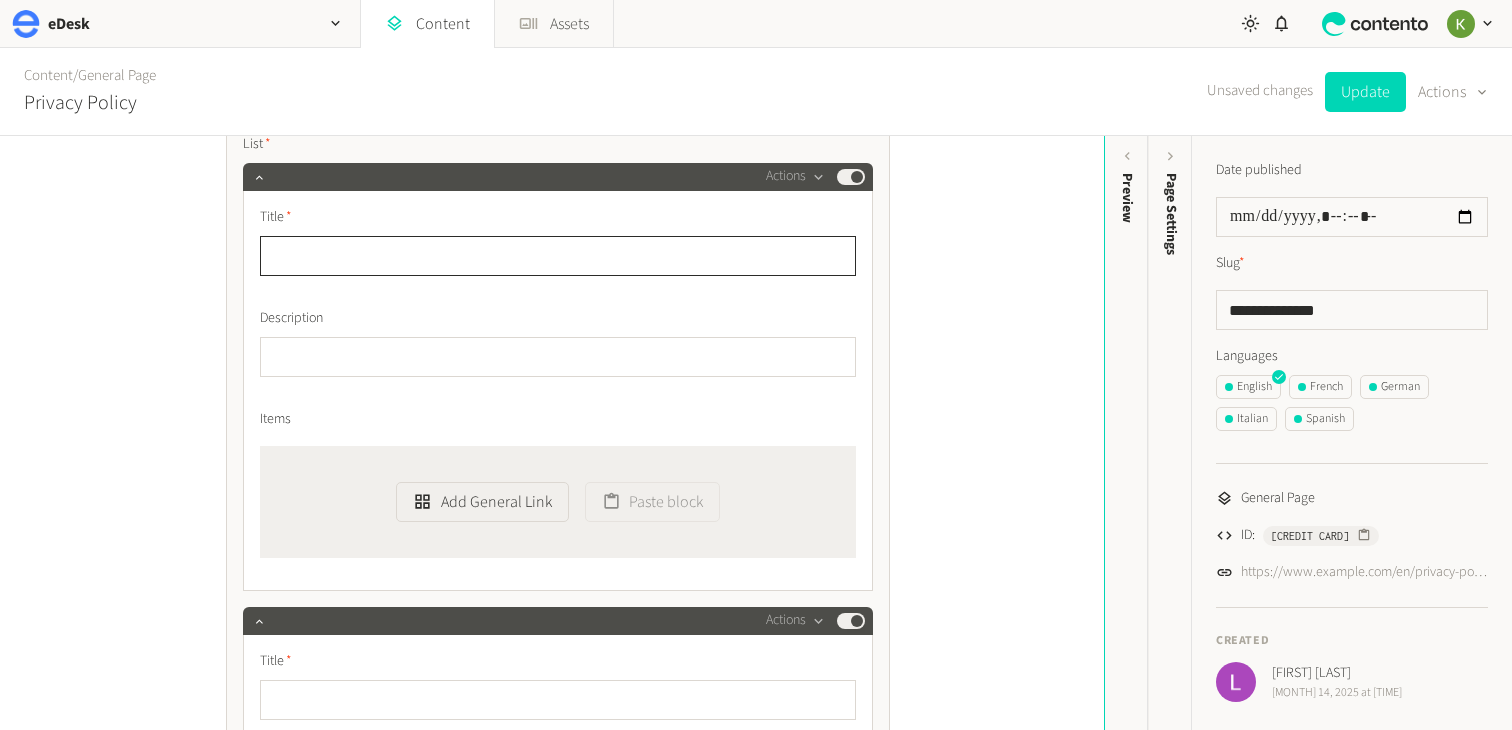 click 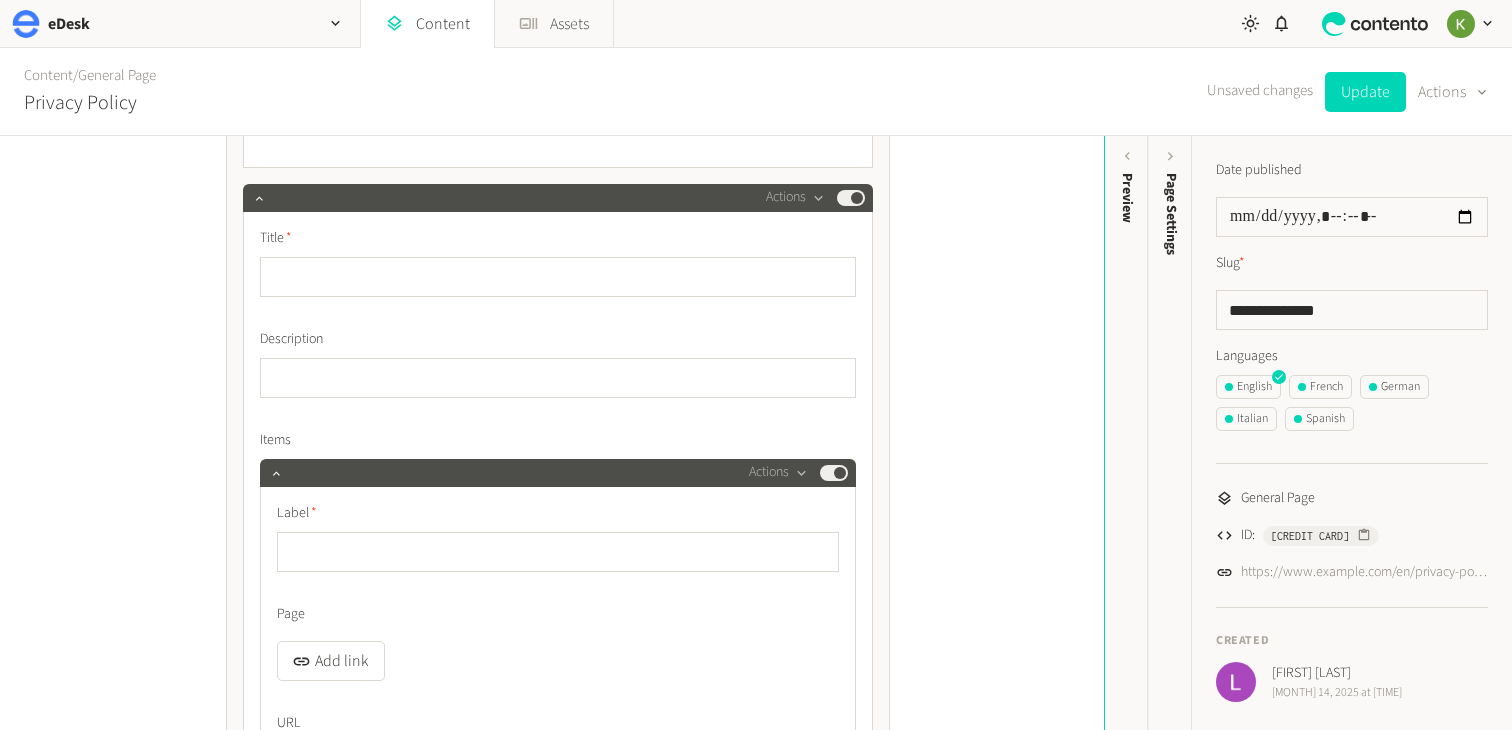 scroll, scrollTop: 3226, scrollLeft: 0, axis: vertical 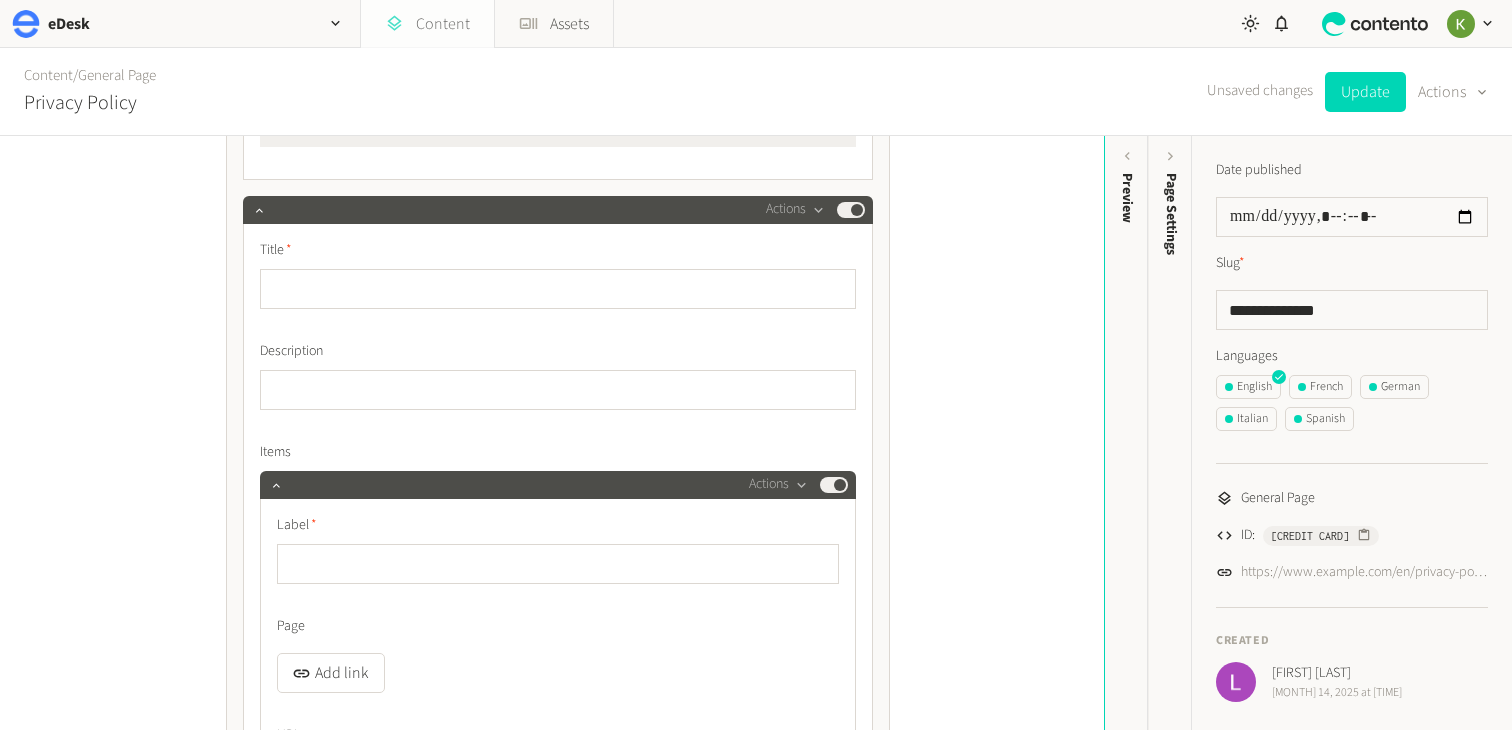 type on "**********" 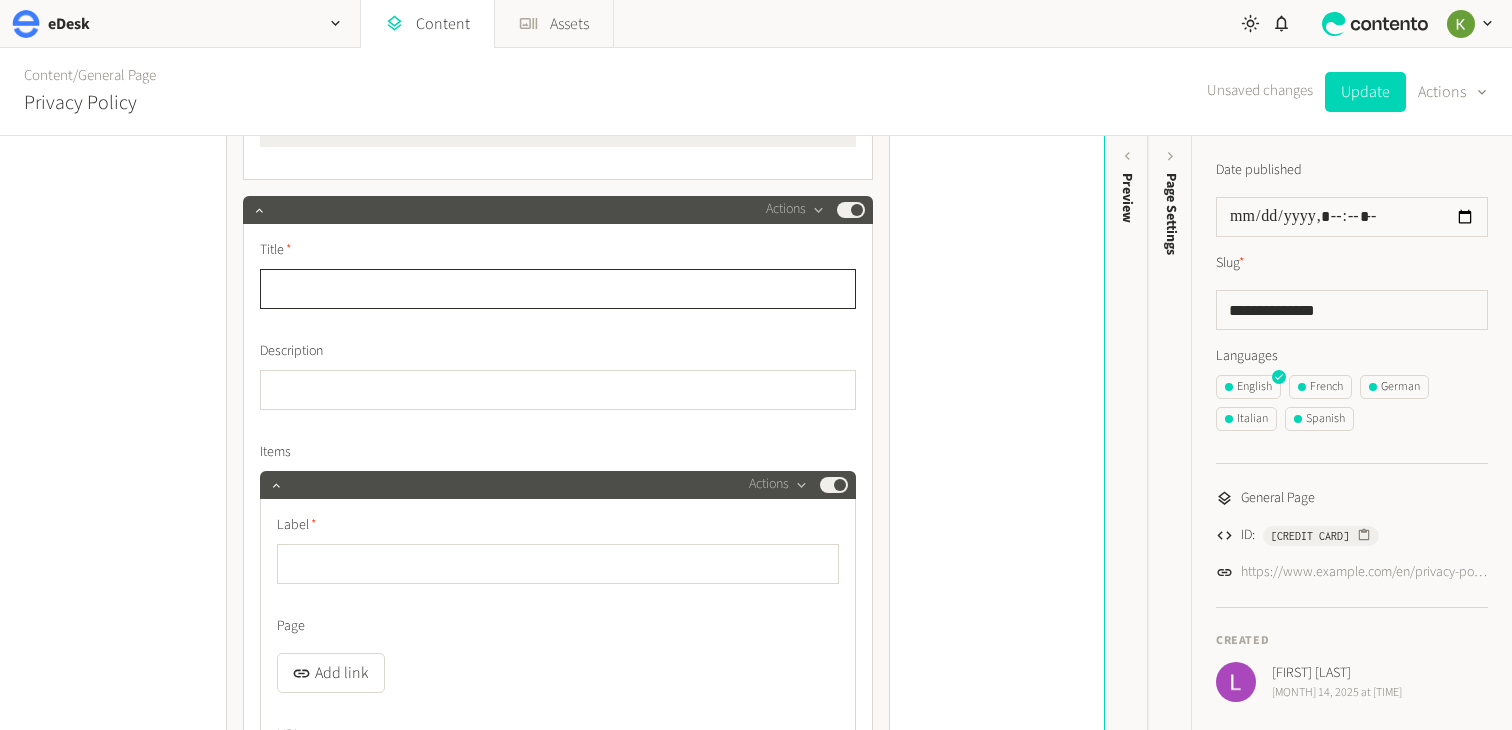 click 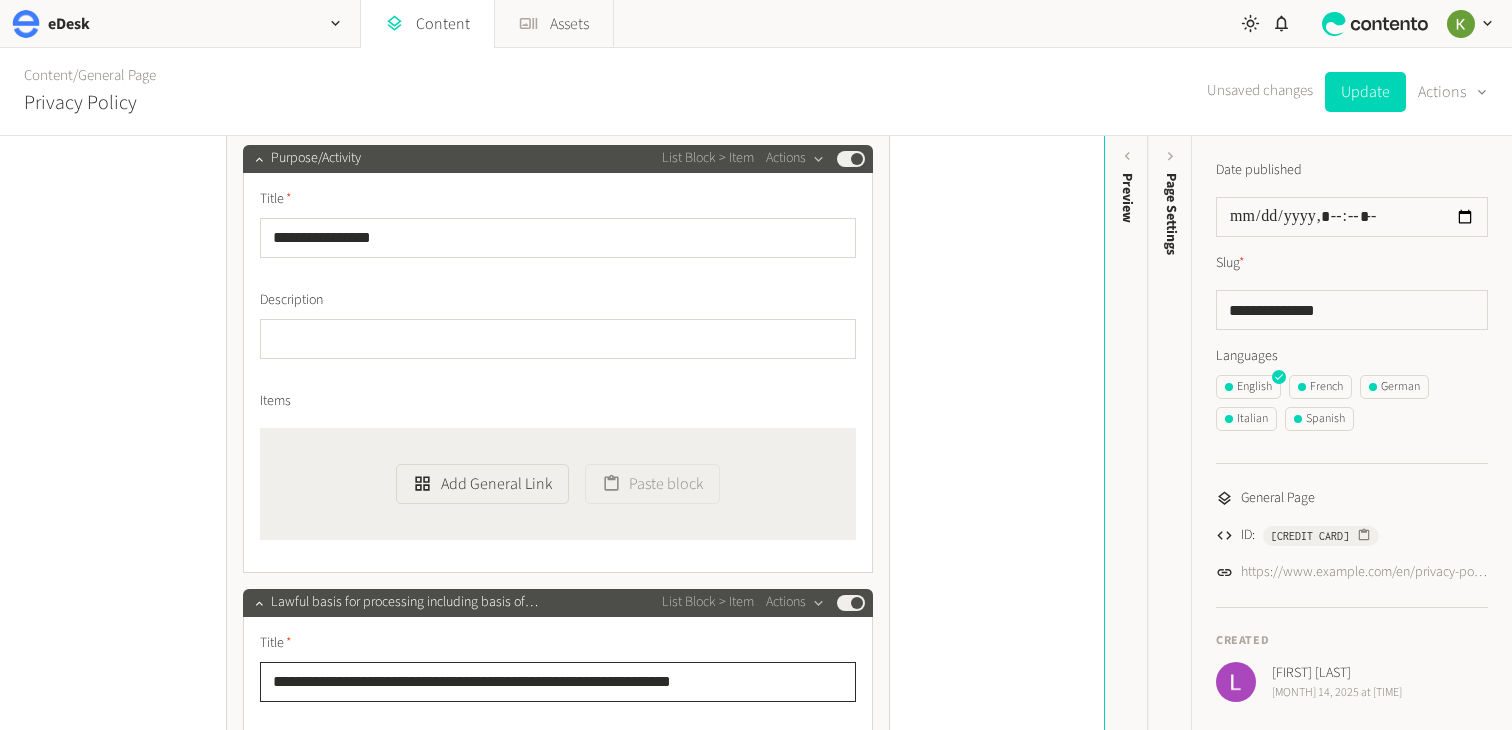 scroll, scrollTop: 2841, scrollLeft: 0, axis: vertical 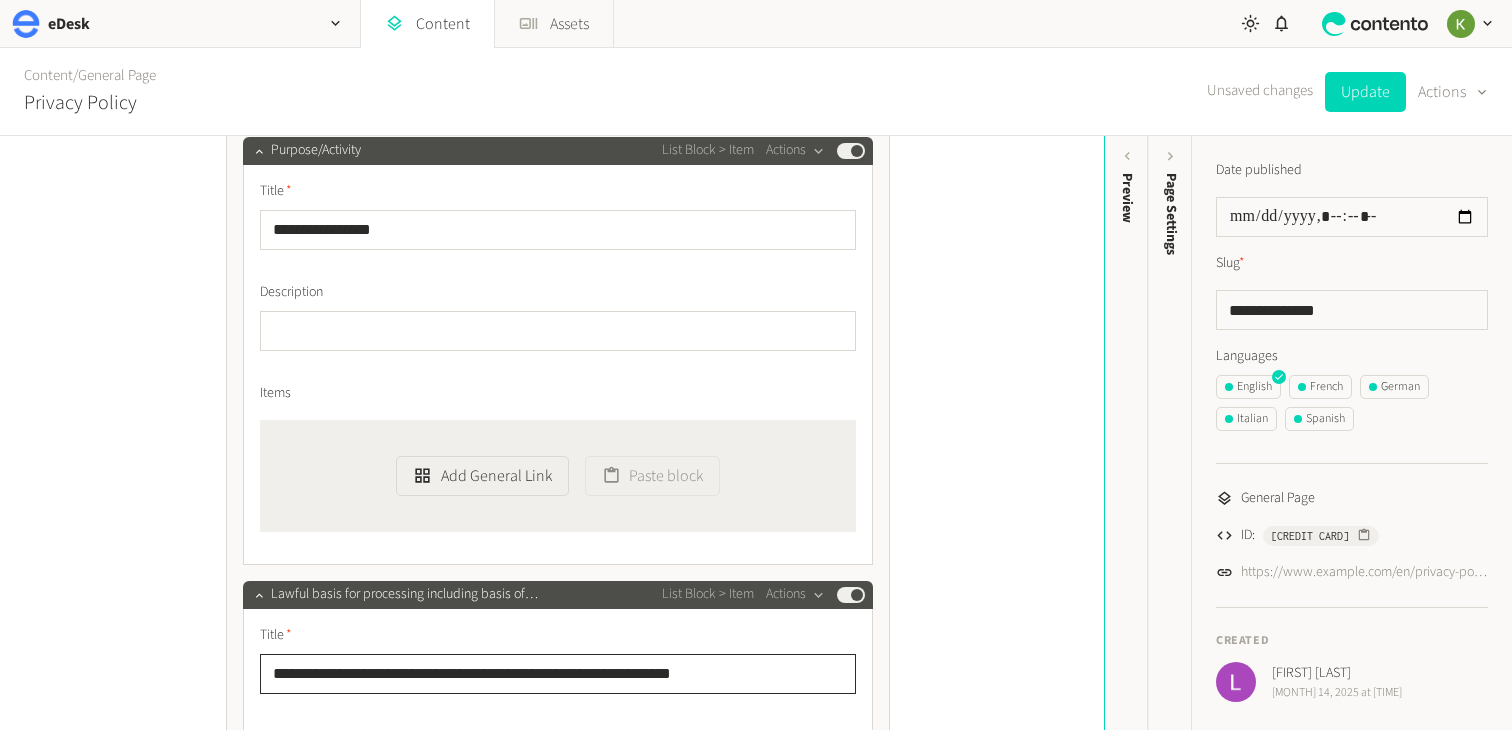type on "**********" 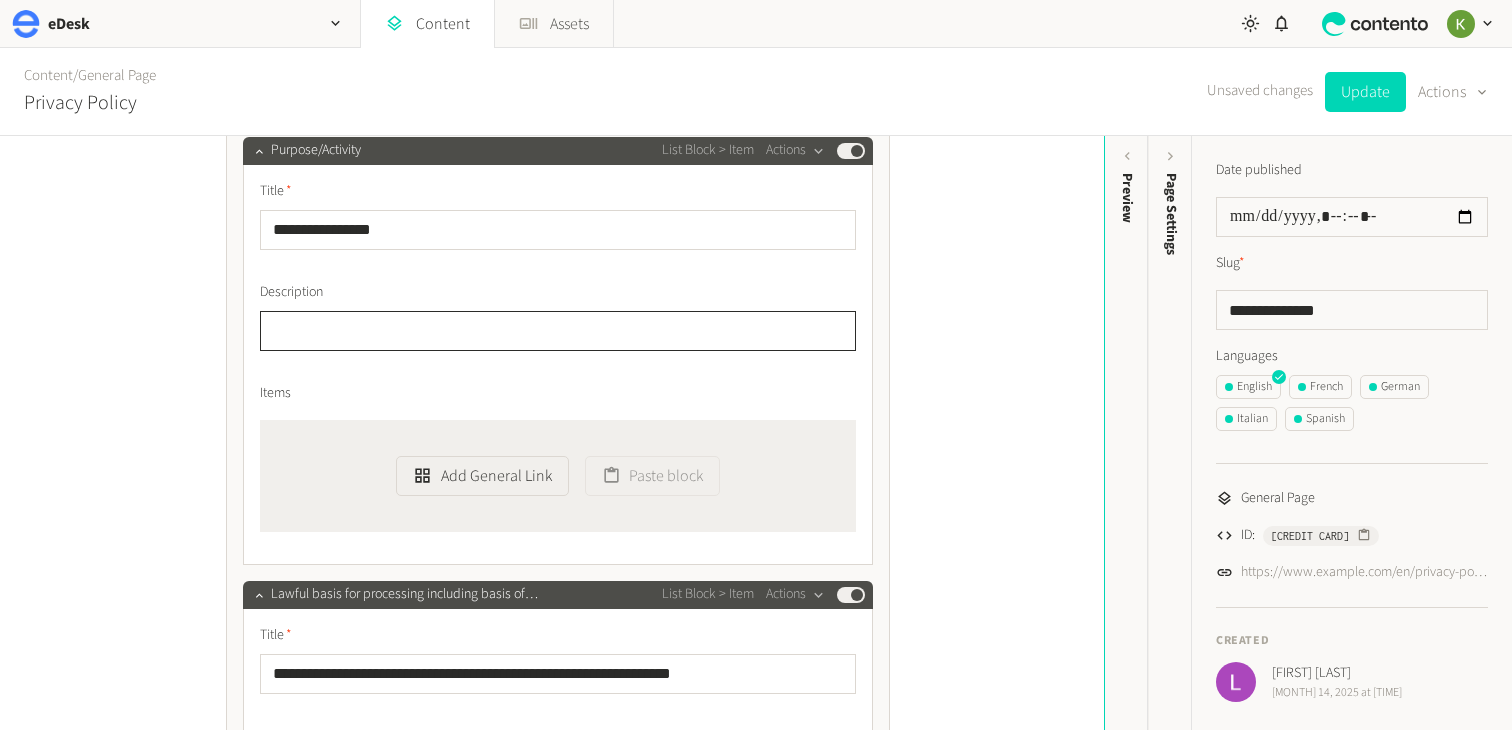 click 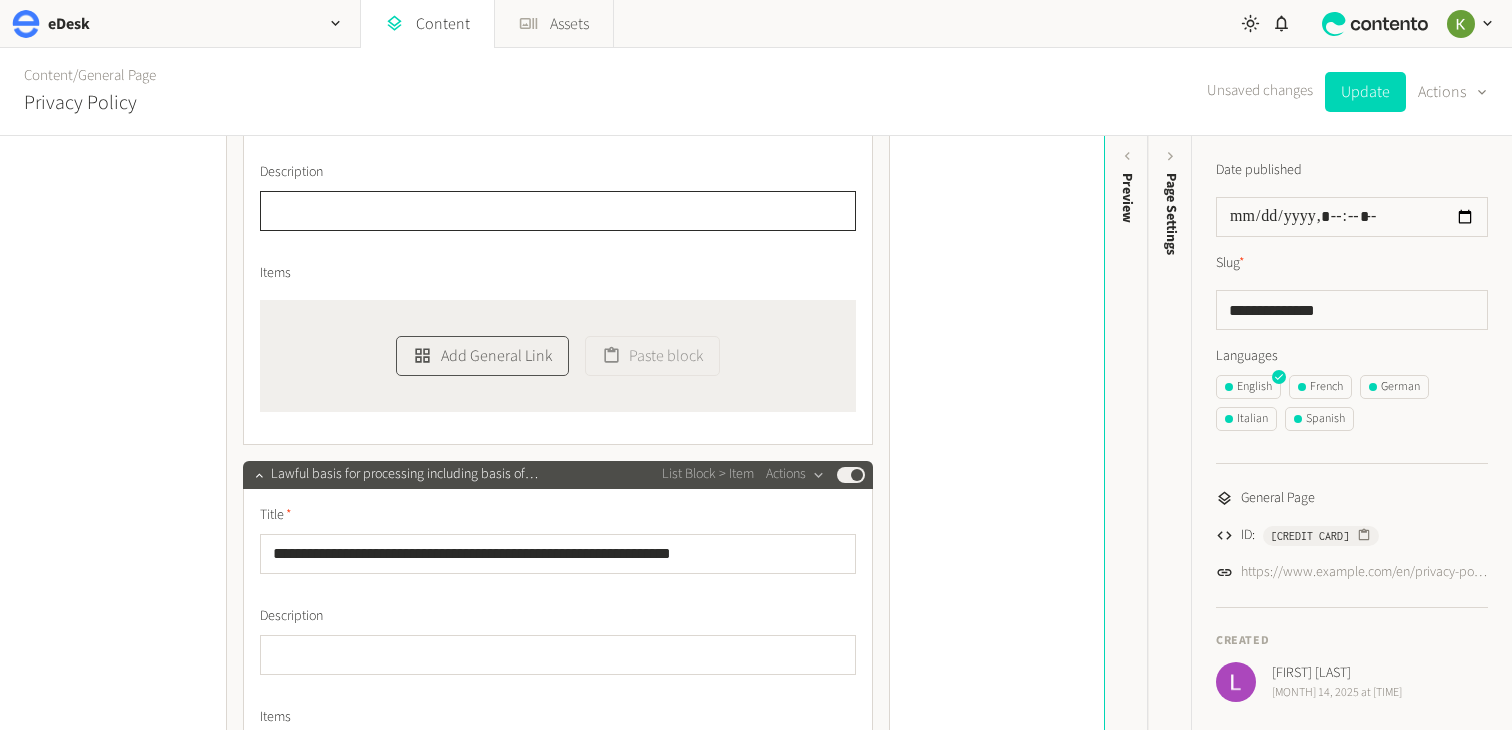 scroll, scrollTop: 2985, scrollLeft: 0, axis: vertical 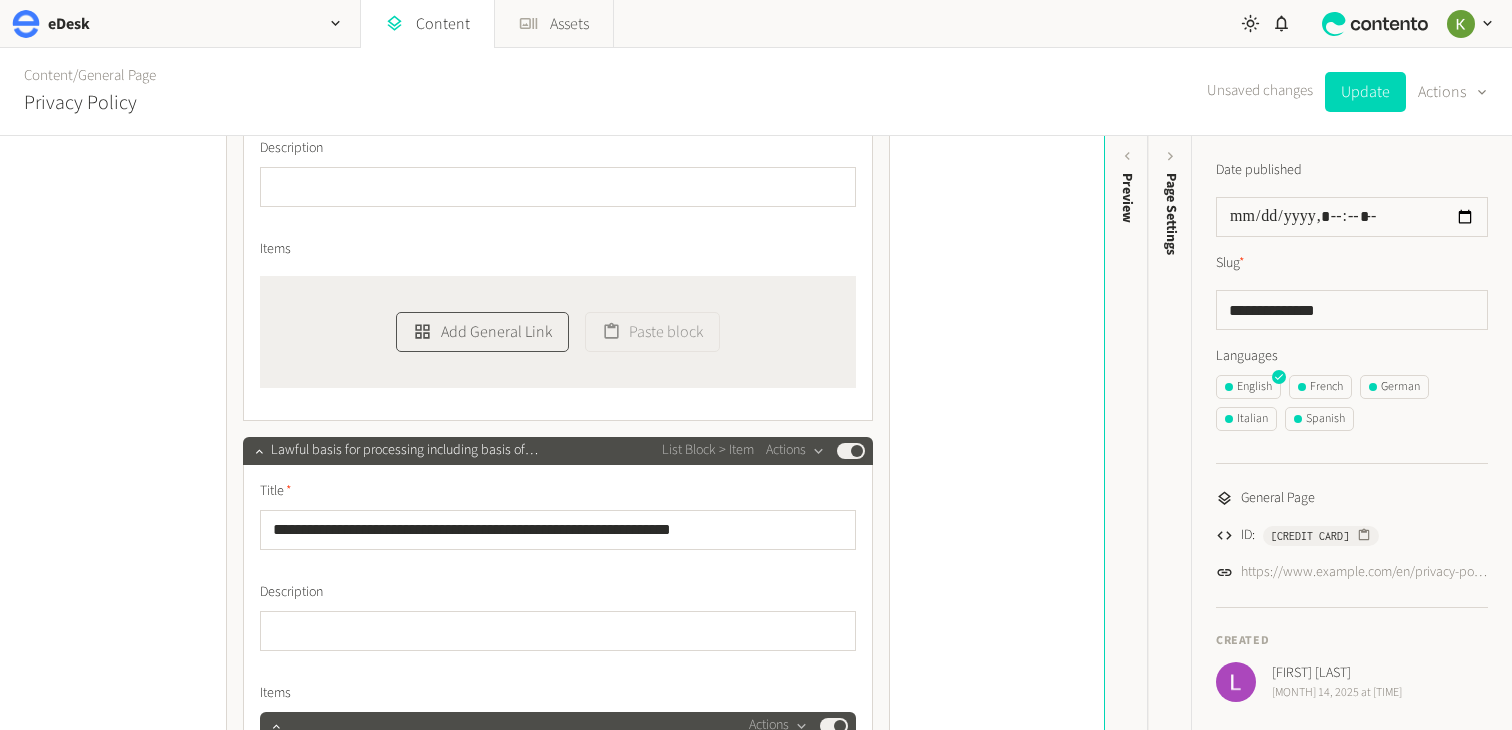 click on "Add General Link" 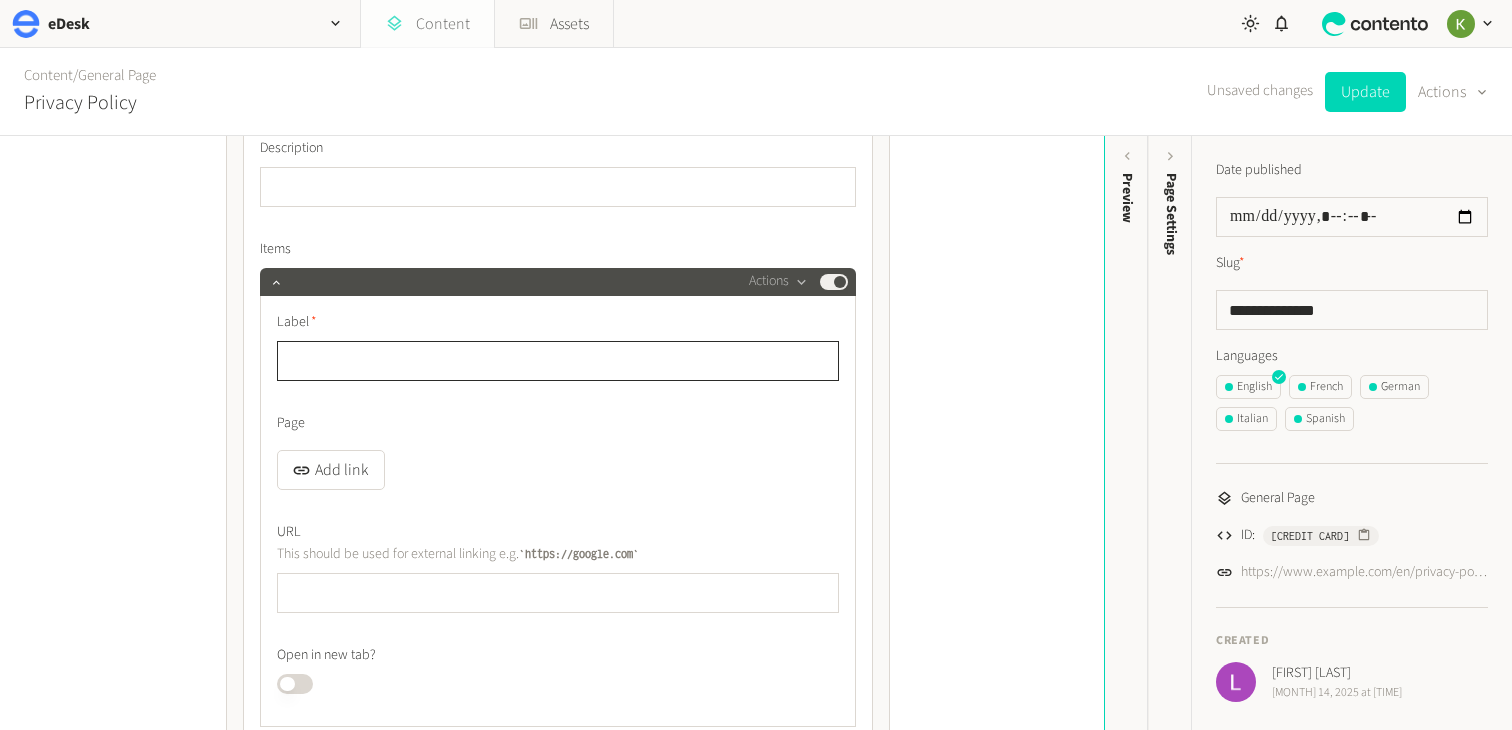 scroll, scrollTop: 2986, scrollLeft: 0, axis: vertical 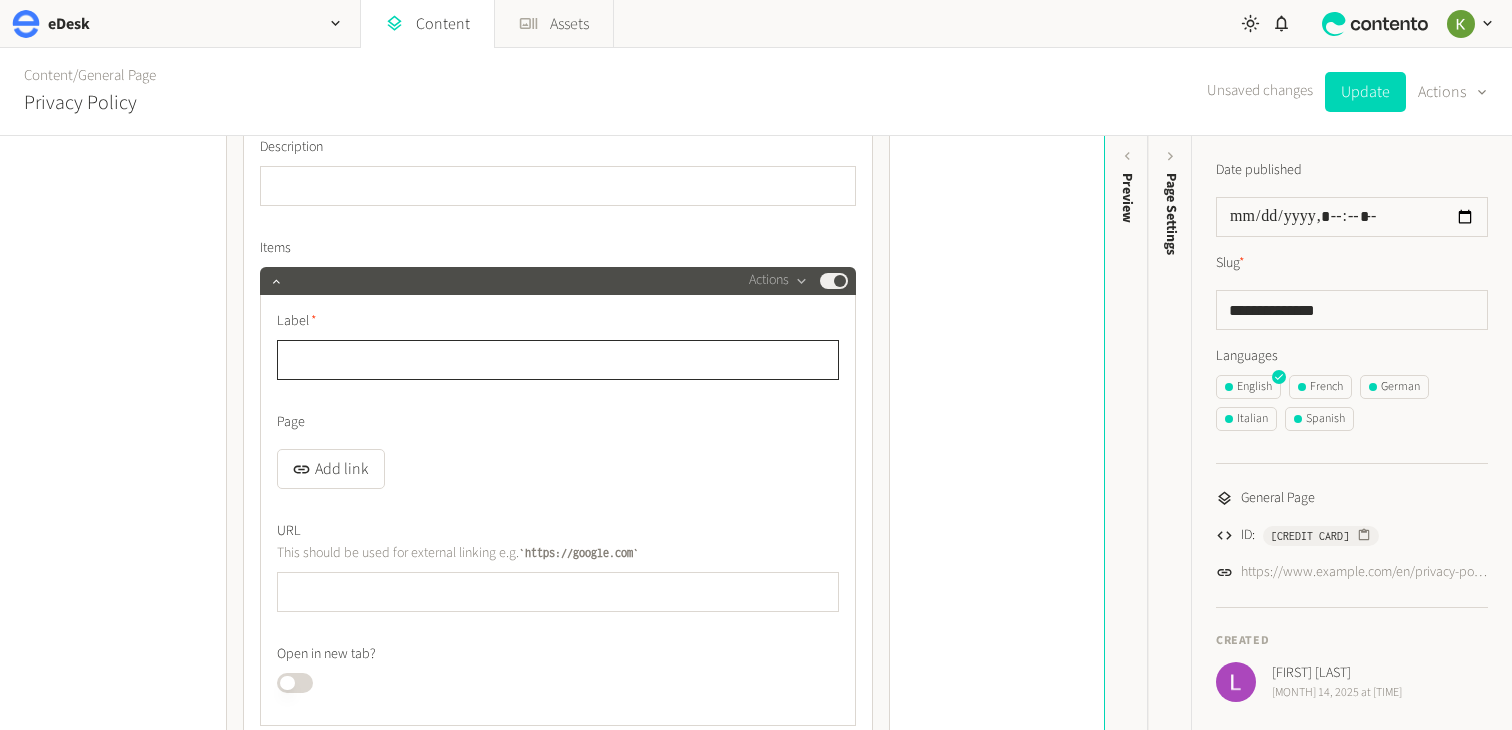 paste on "**********" 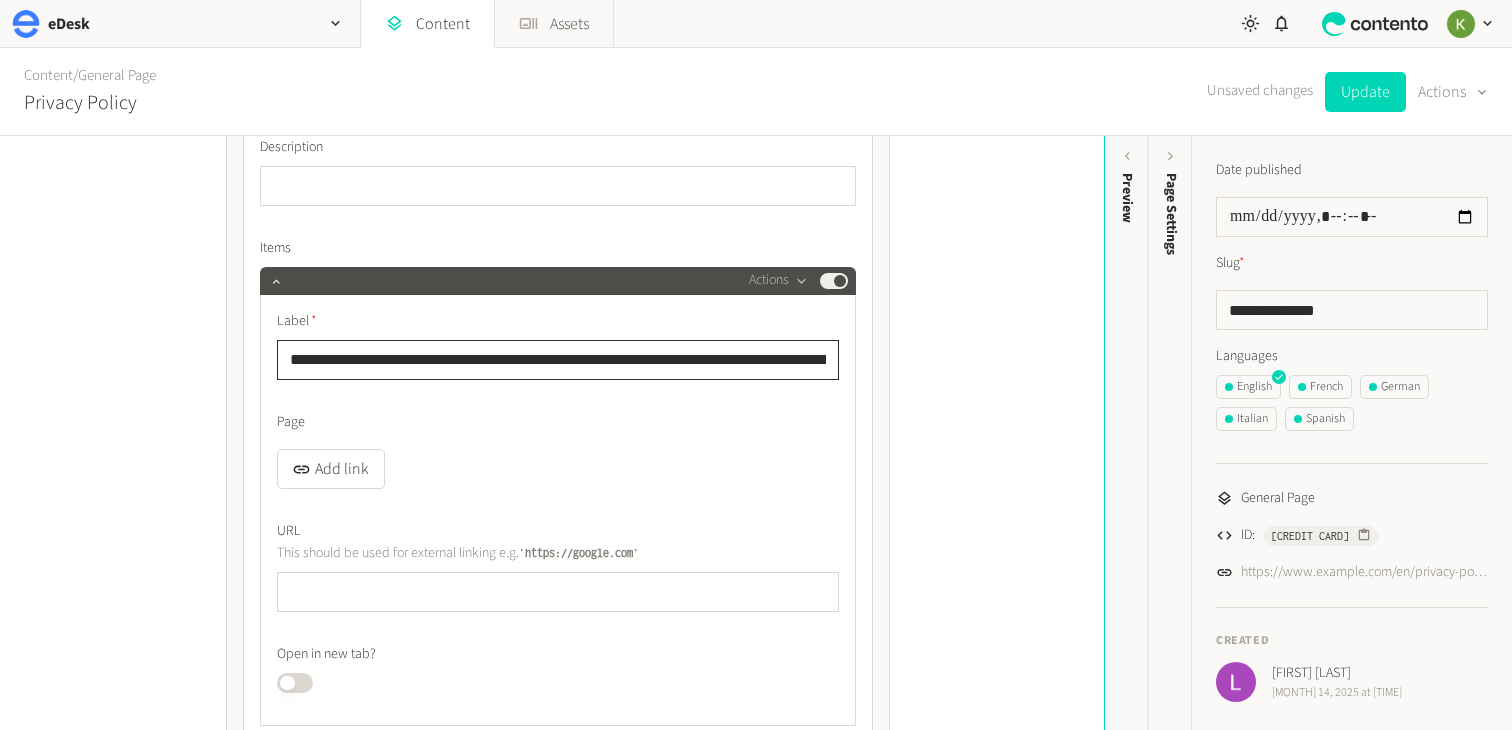 scroll, scrollTop: 0, scrollLeft: 415, axis: horizontal 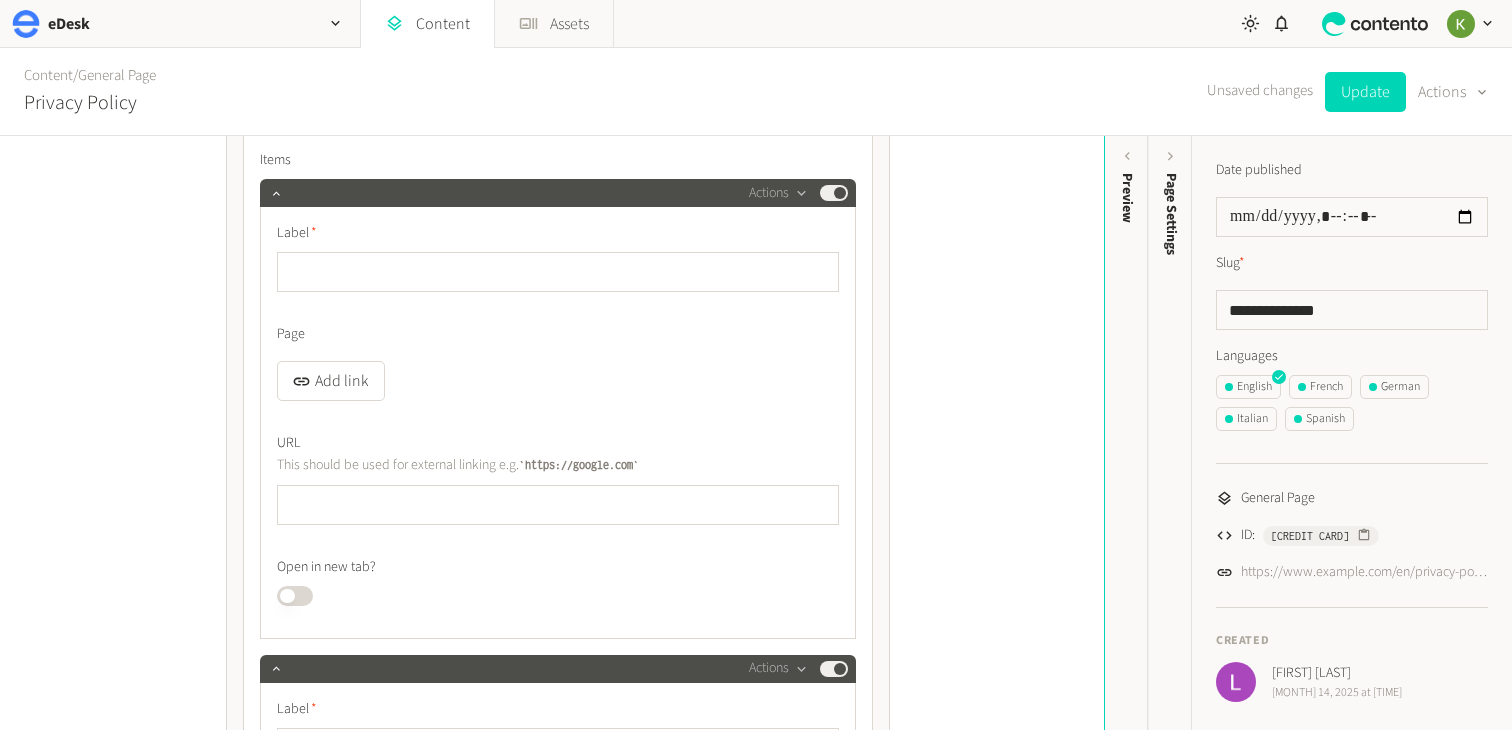 type on "**********" 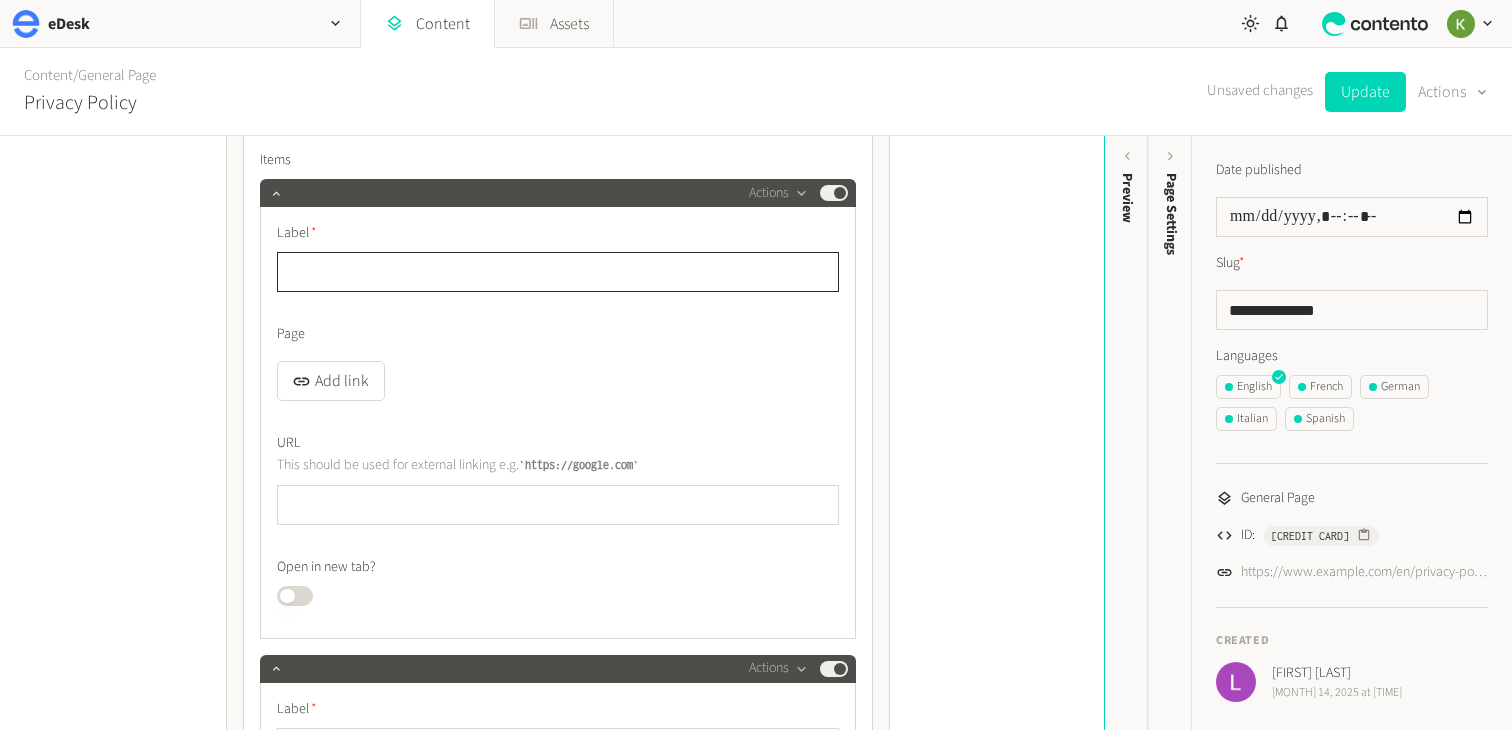 scroll, scrollTop: 0, scrollLeft: 0, axis: both 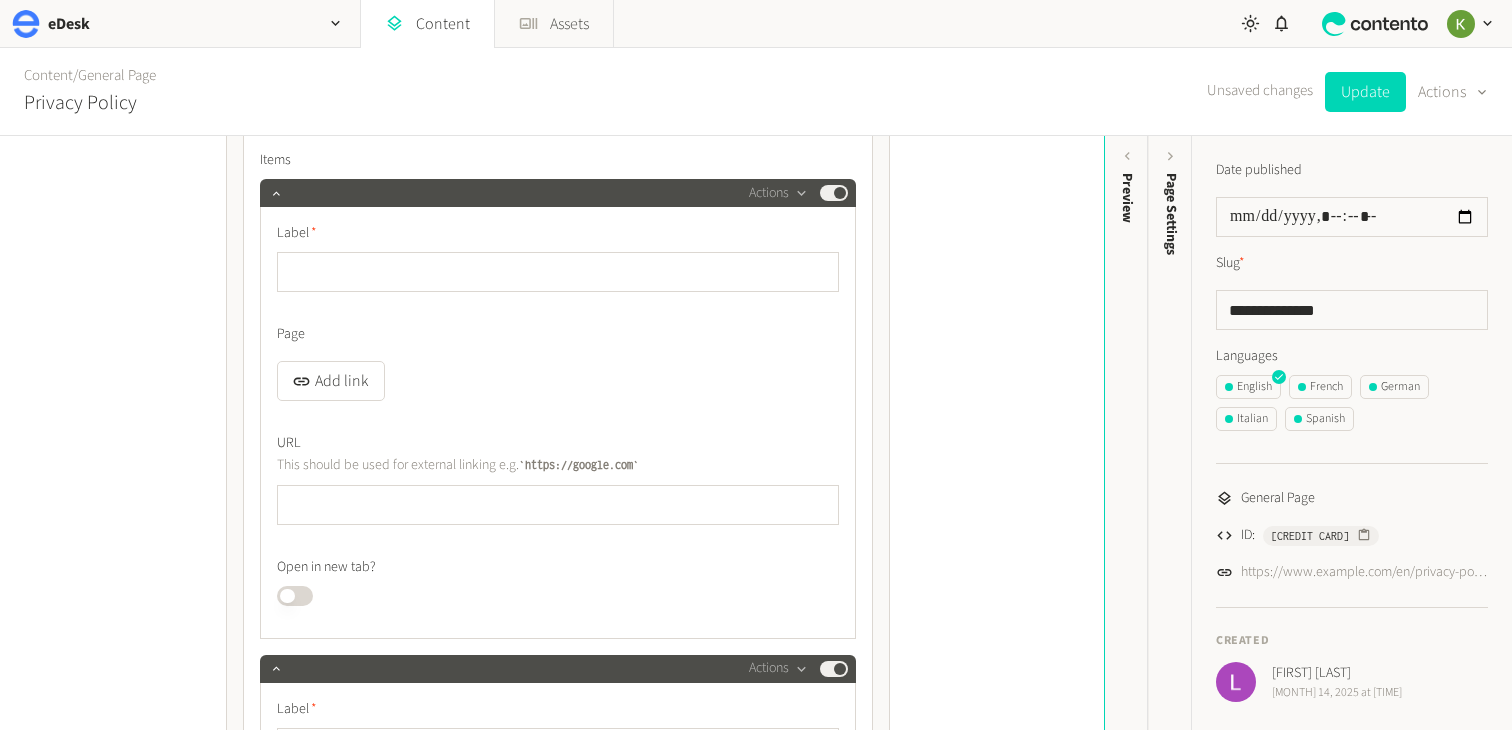 drag, startPoint x: 477, startPoint y: 309, endPoint x: 484, endPoint y: 296, distance: 14.764823 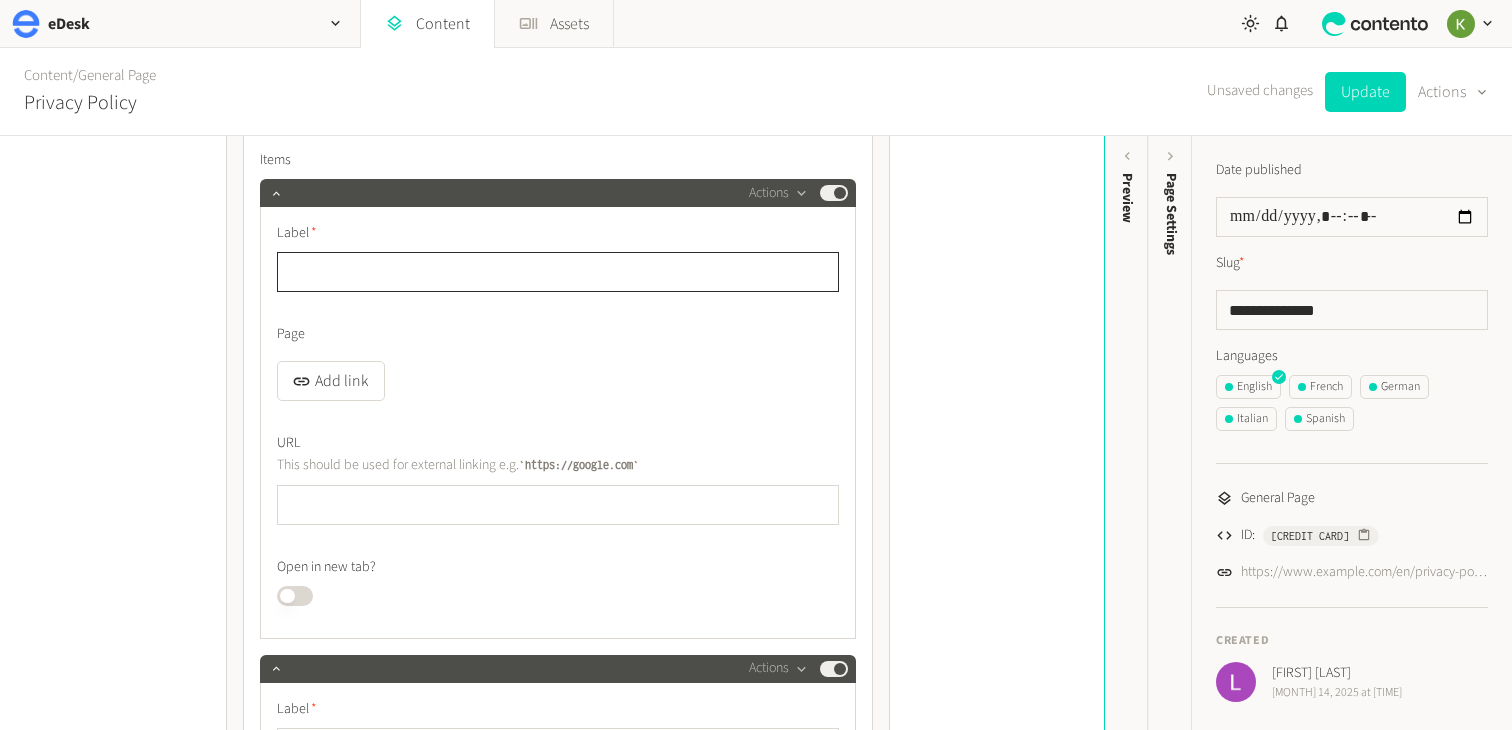 click 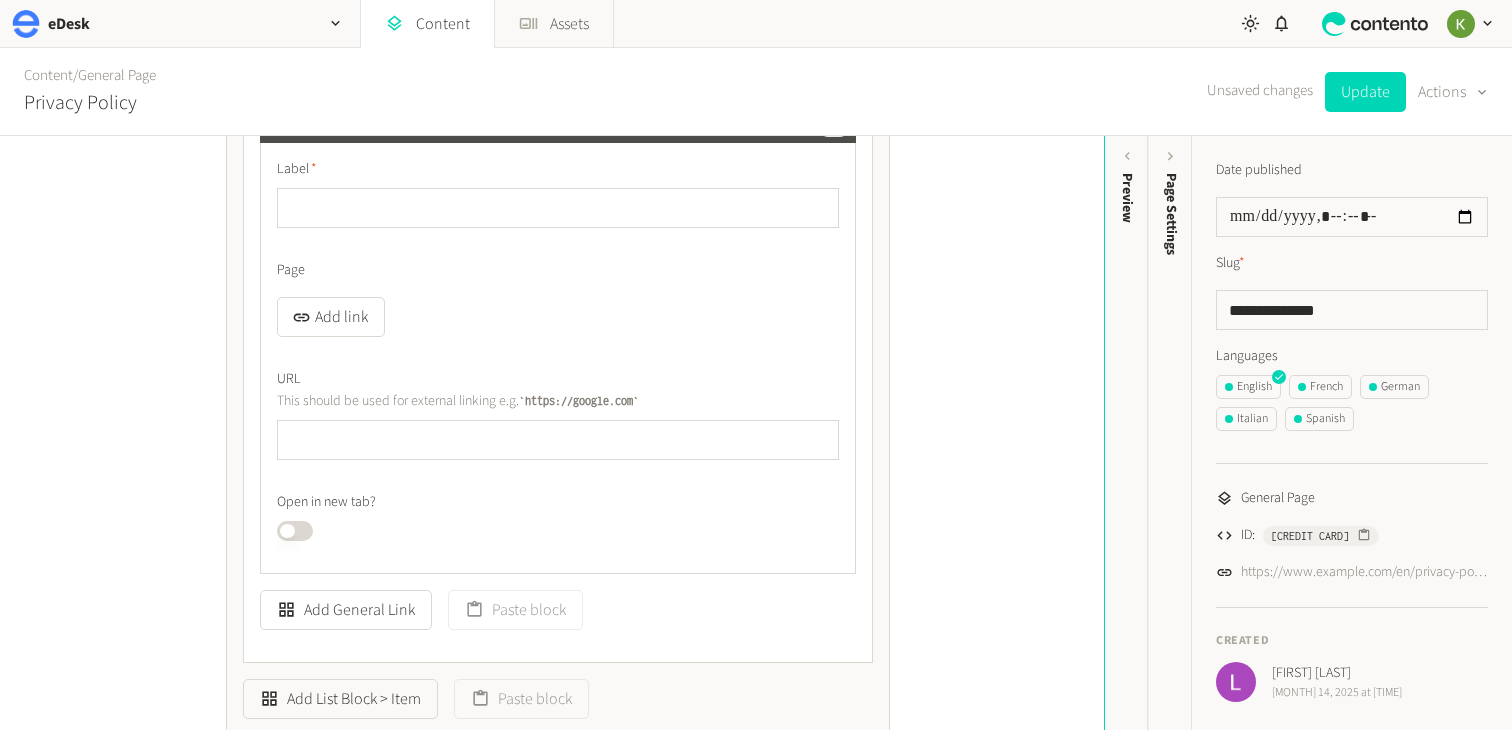 scroll, scrollTop: 4337, scrollLeft: 0, axis: vertical 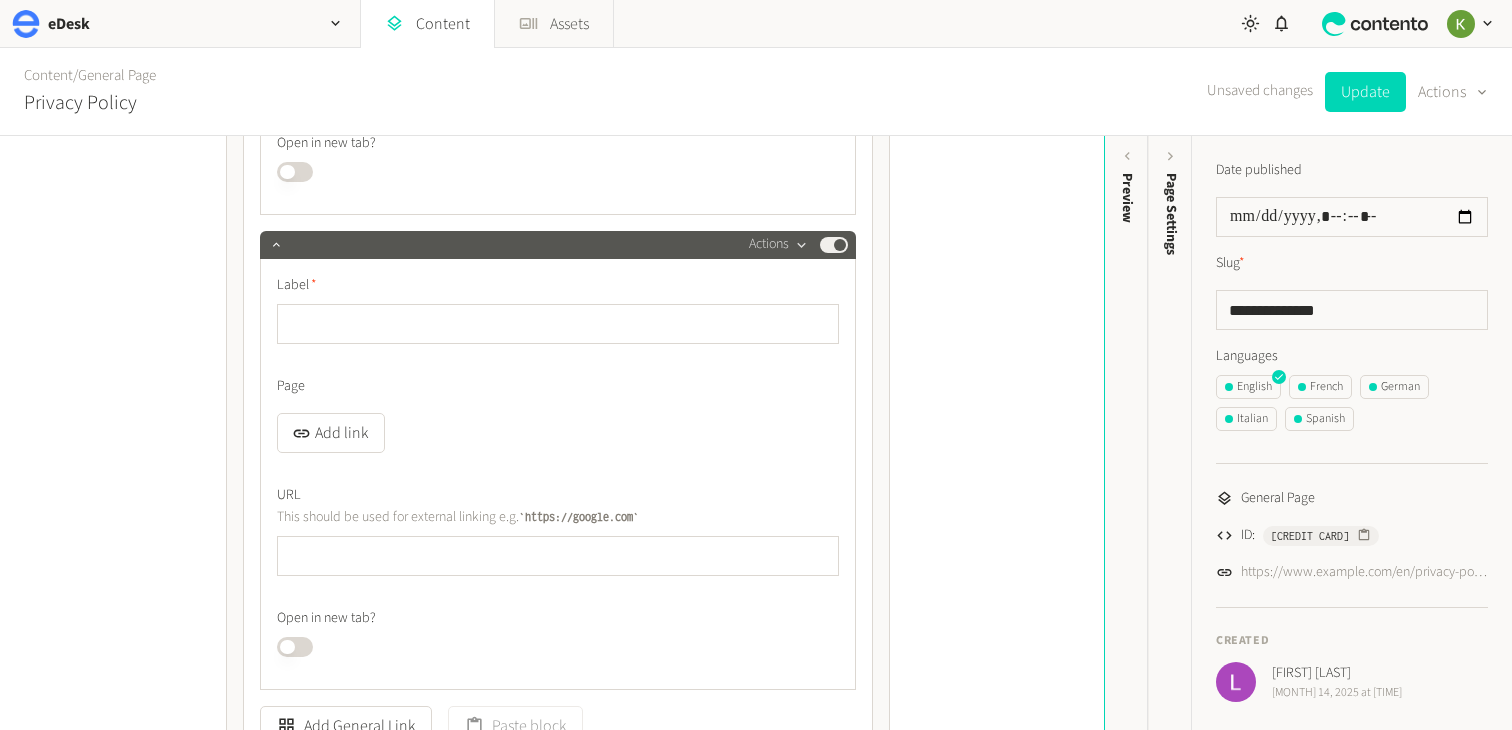 type on "**********" 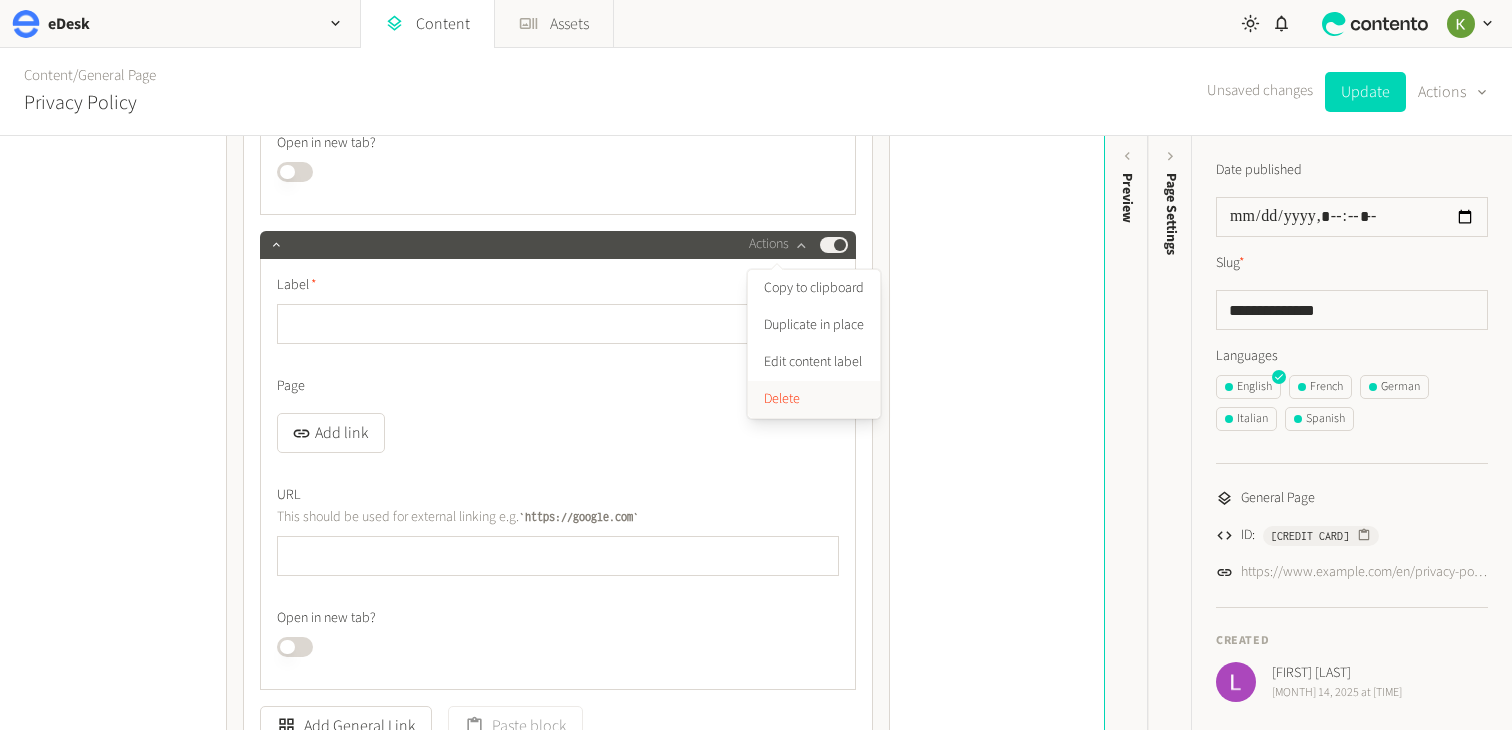 drag, startPoint x: 772, startPoint y: 399, endPoint x: 760, endPoint y: 394, distance: 13 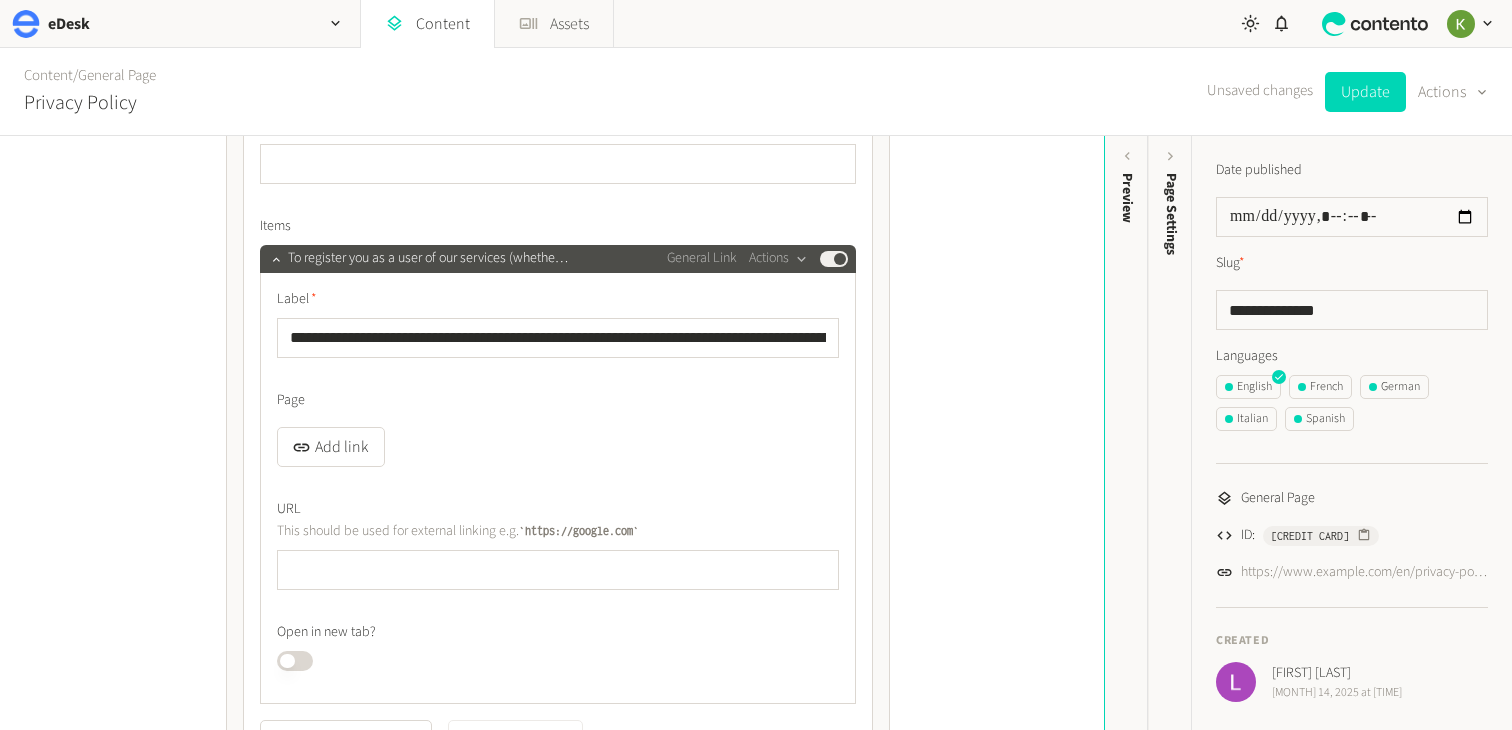 scroll, scrollTop: 3053, scrollLeft: 0, axis: vertical 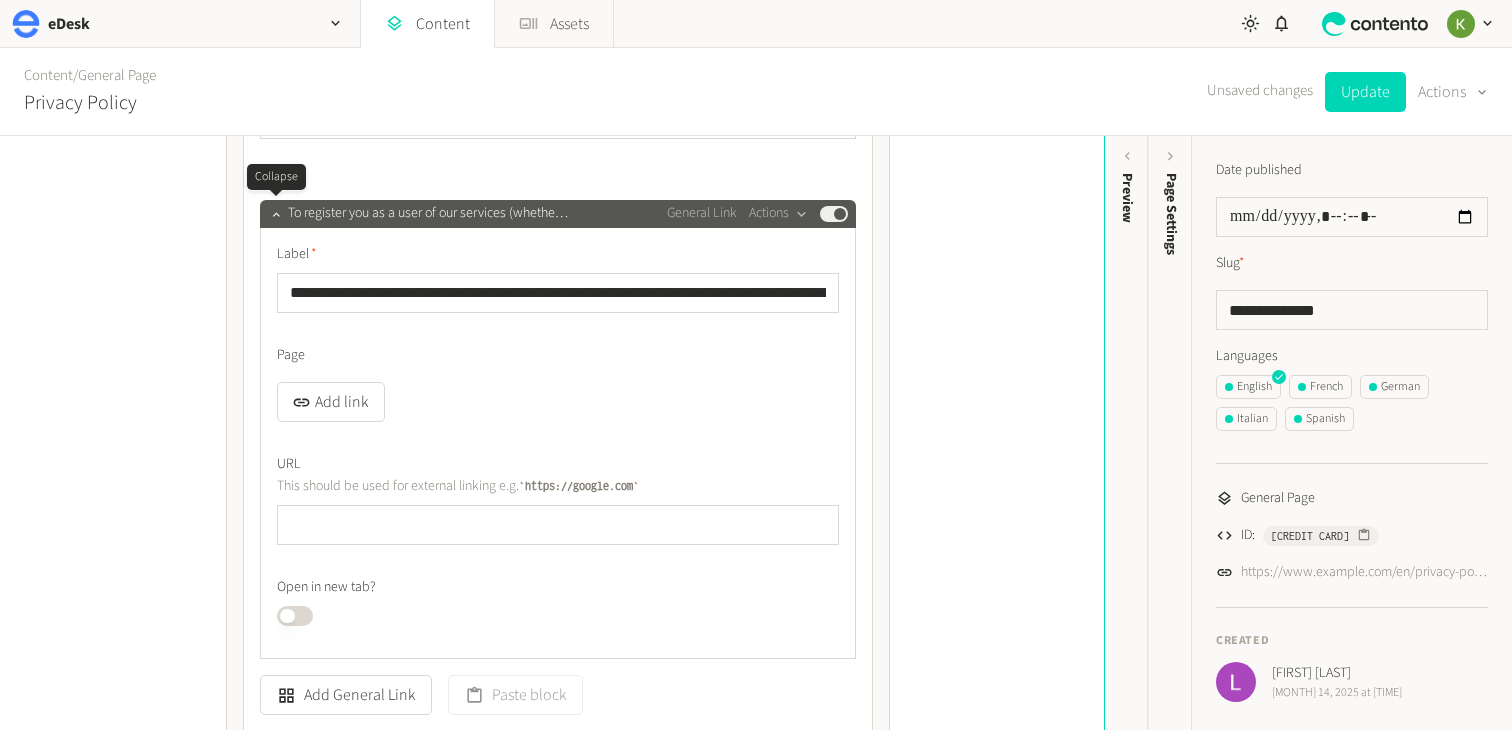 click 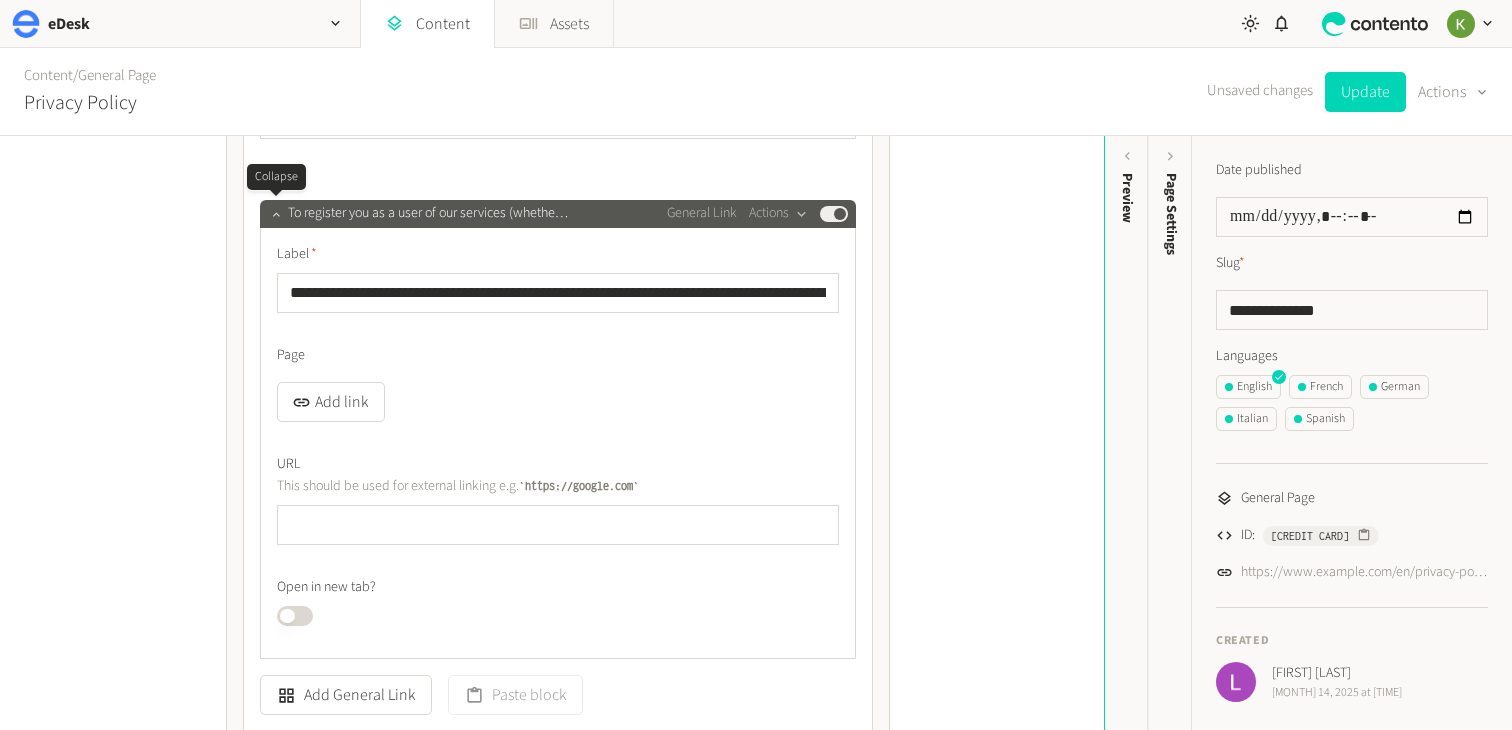 click 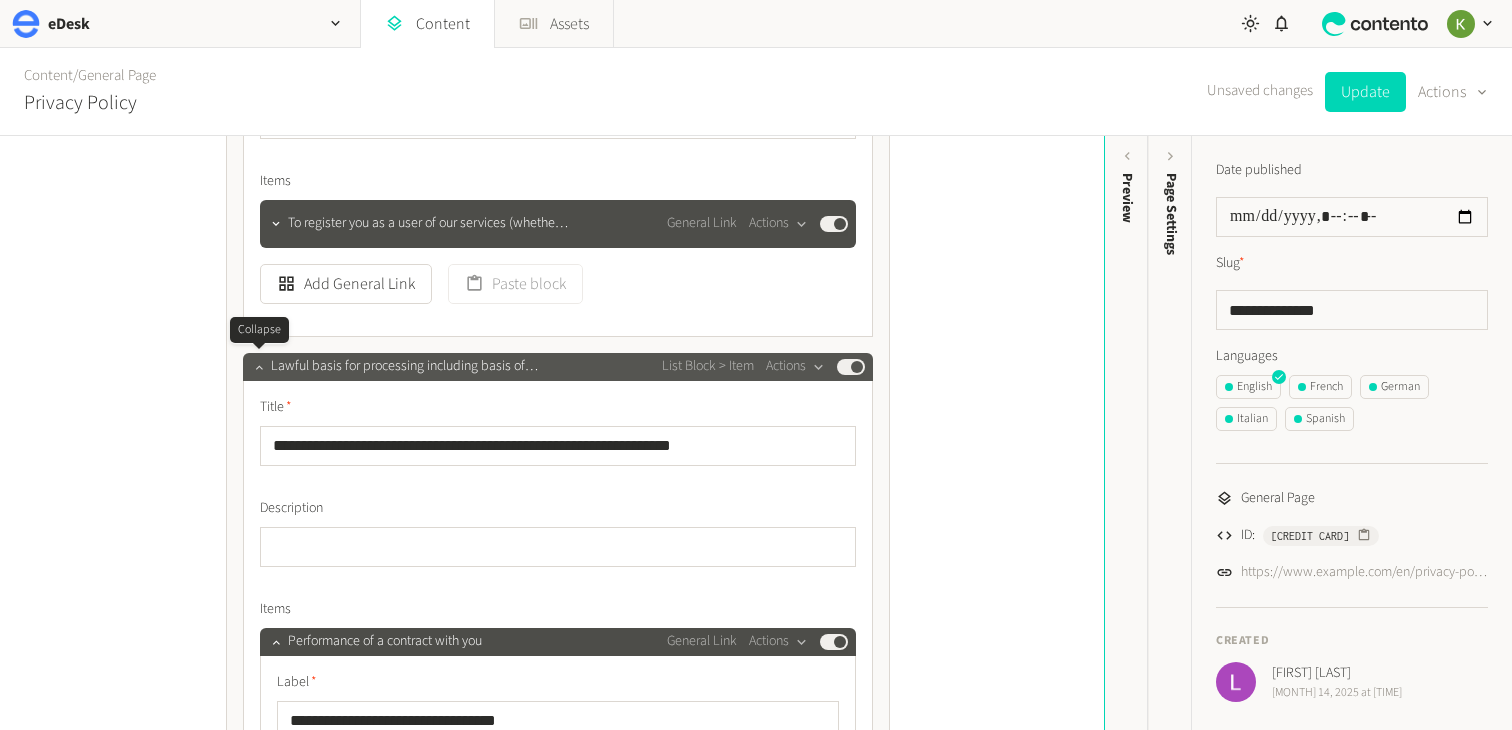click 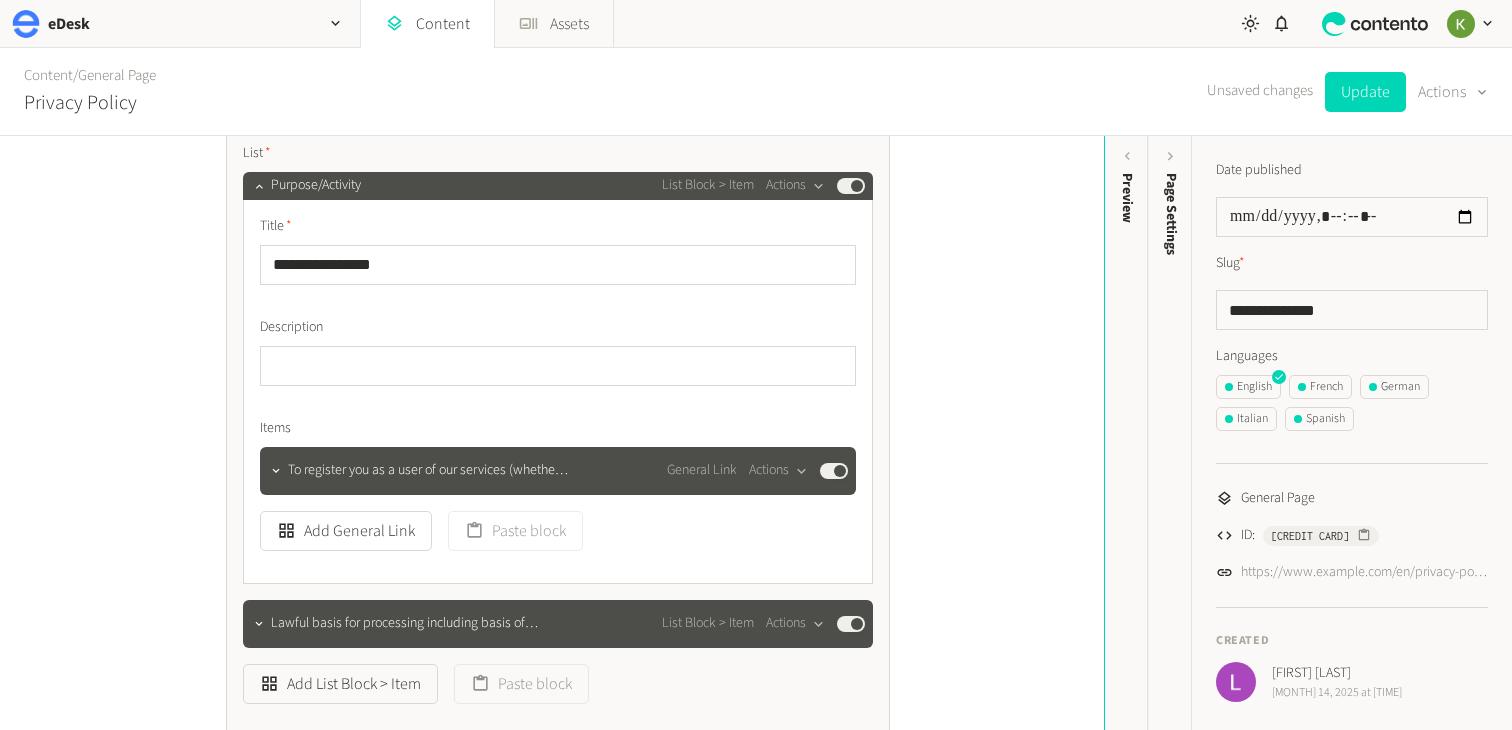 scroll, scrollTop: 2695, scrollLeft: 0, axis: vertical 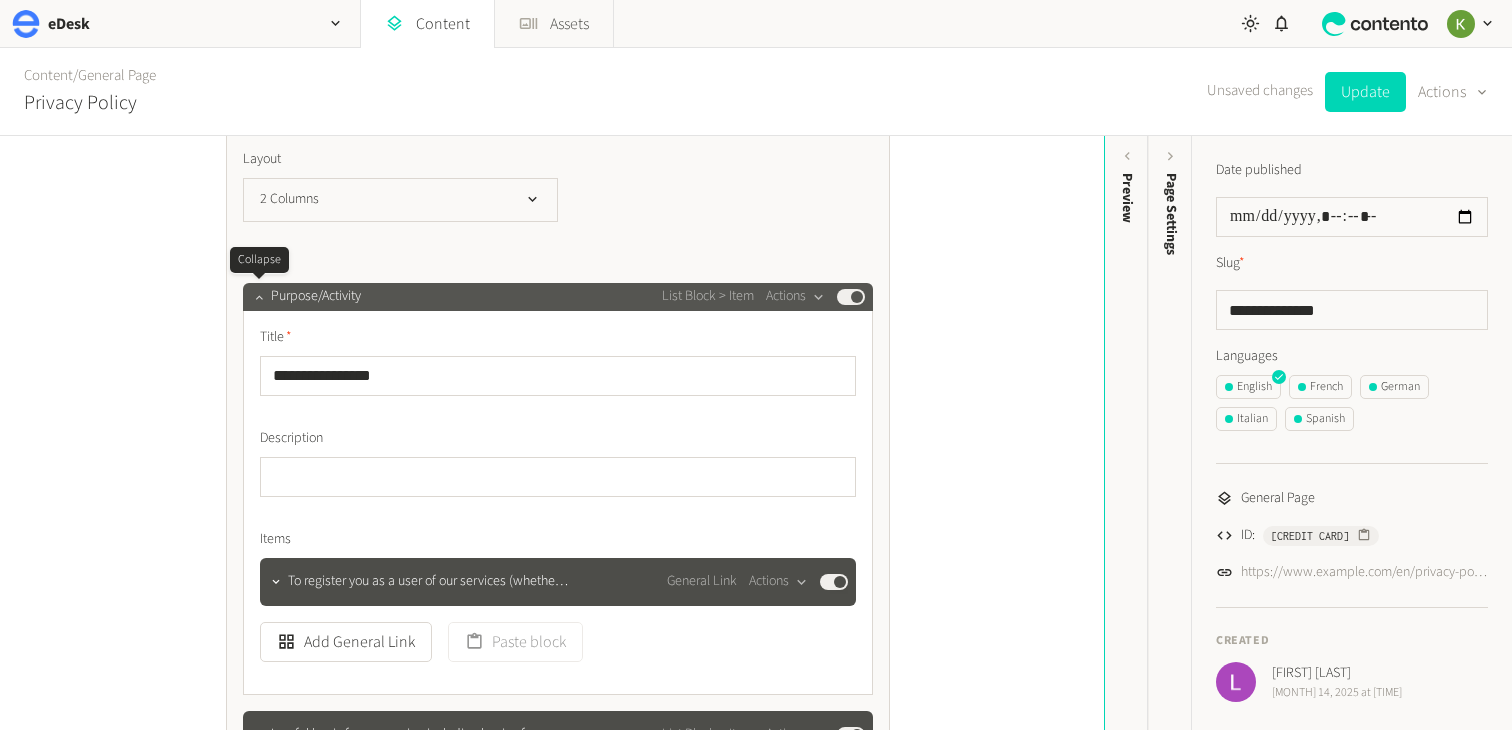 click 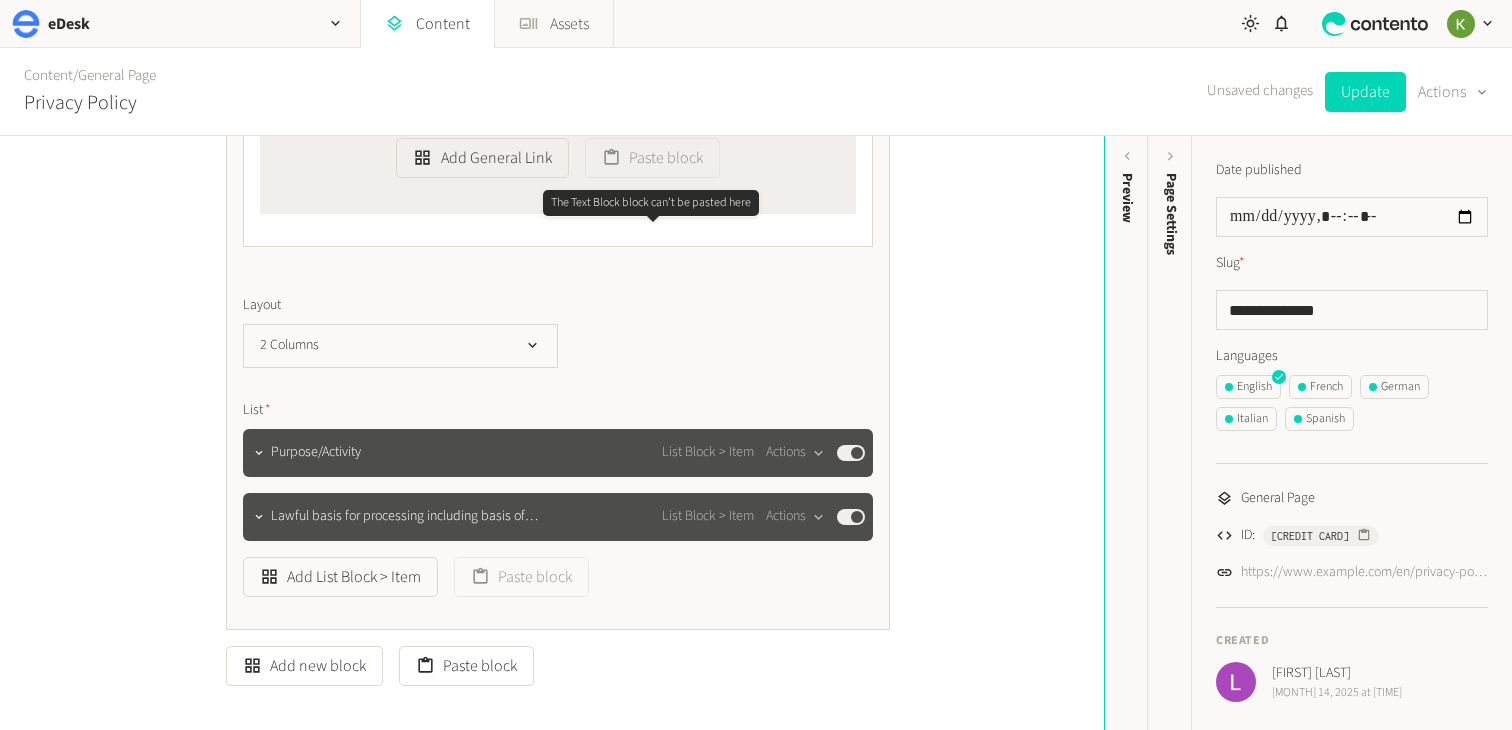 scroll, scrollTop: 2665, scrollLeft: 0, axis: vertical 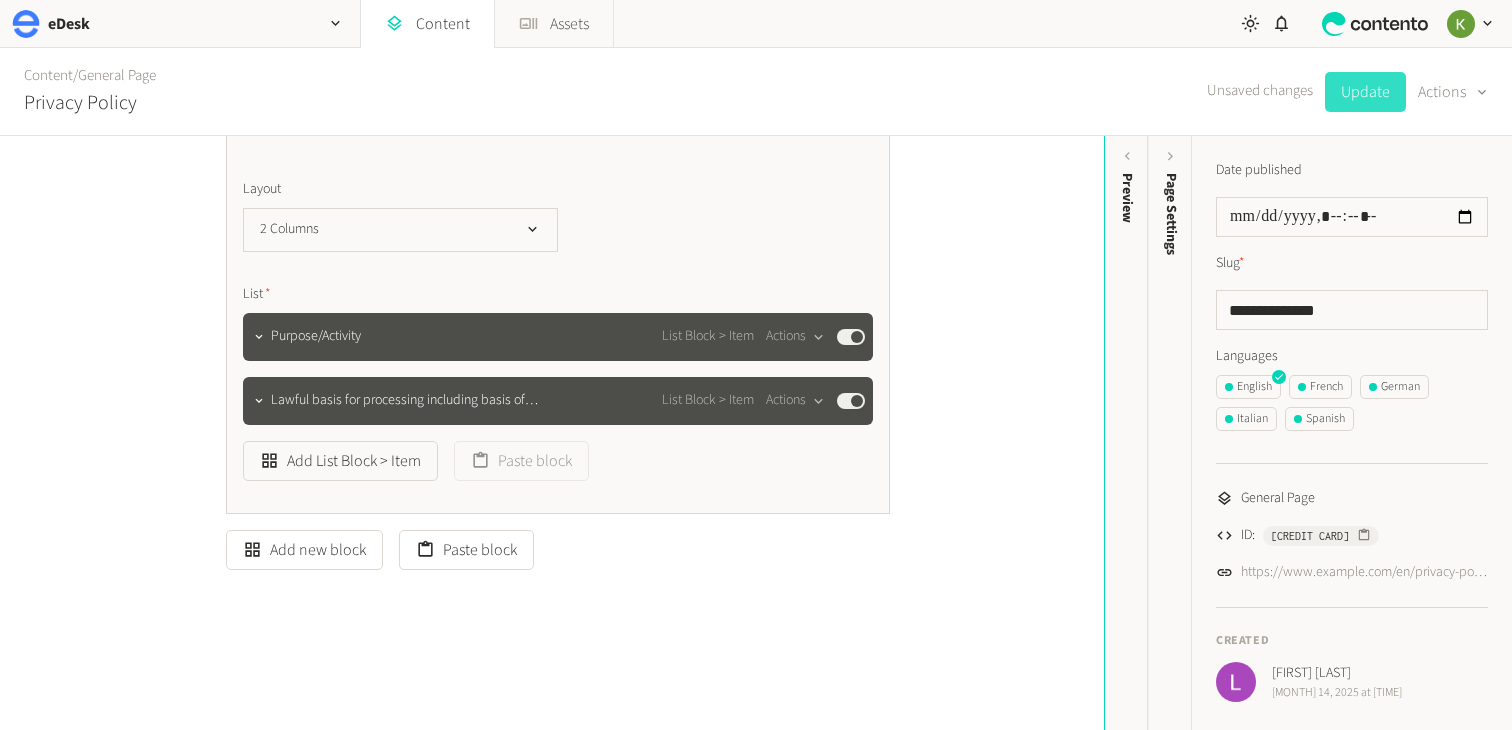 click on "Update" 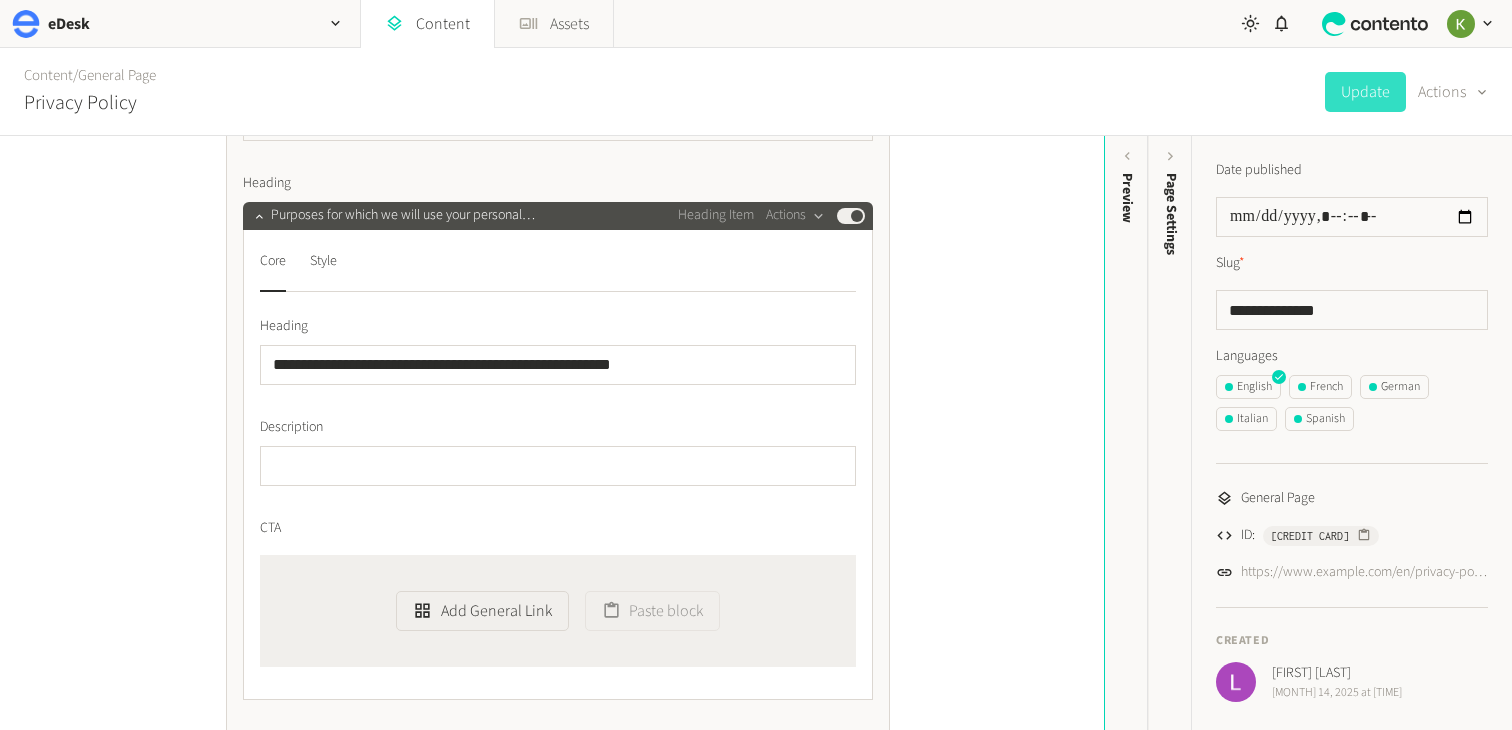 scroll, scrollTop: 2057, scrollLeft: 0, axis: vertical 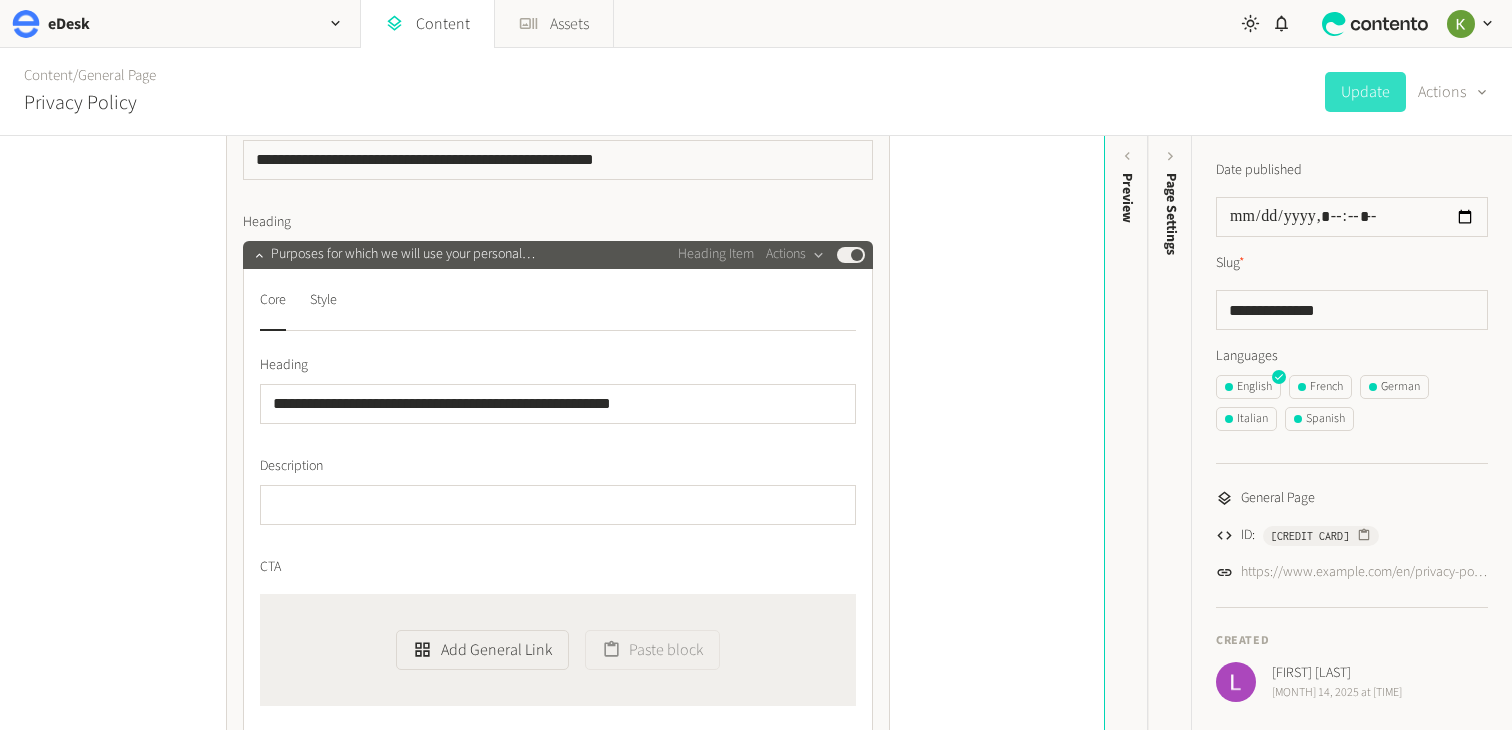 drag, startPoint x: 865, startPoint y: 253, endPoint x: 854, endPoint y: 256, distance: 11.401754 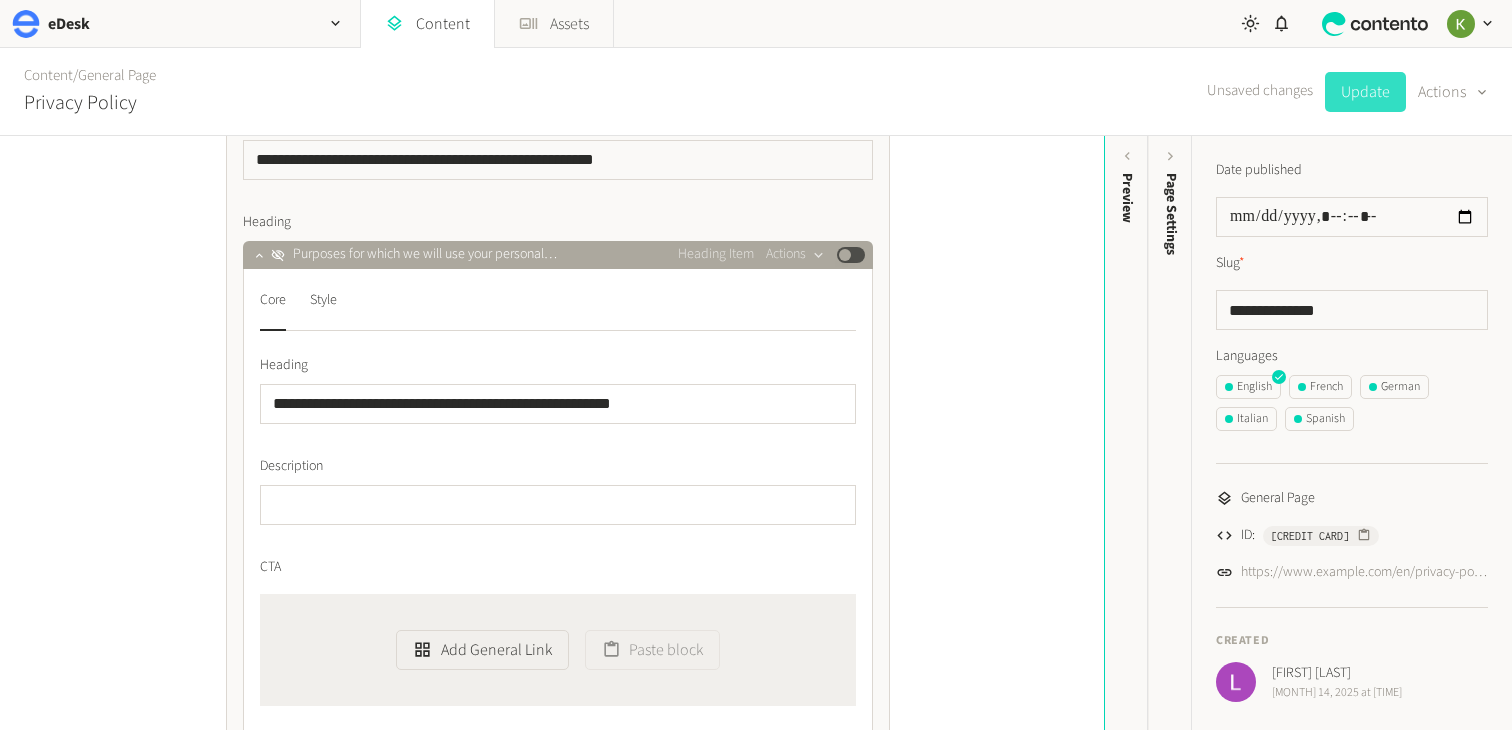 click on "Update" 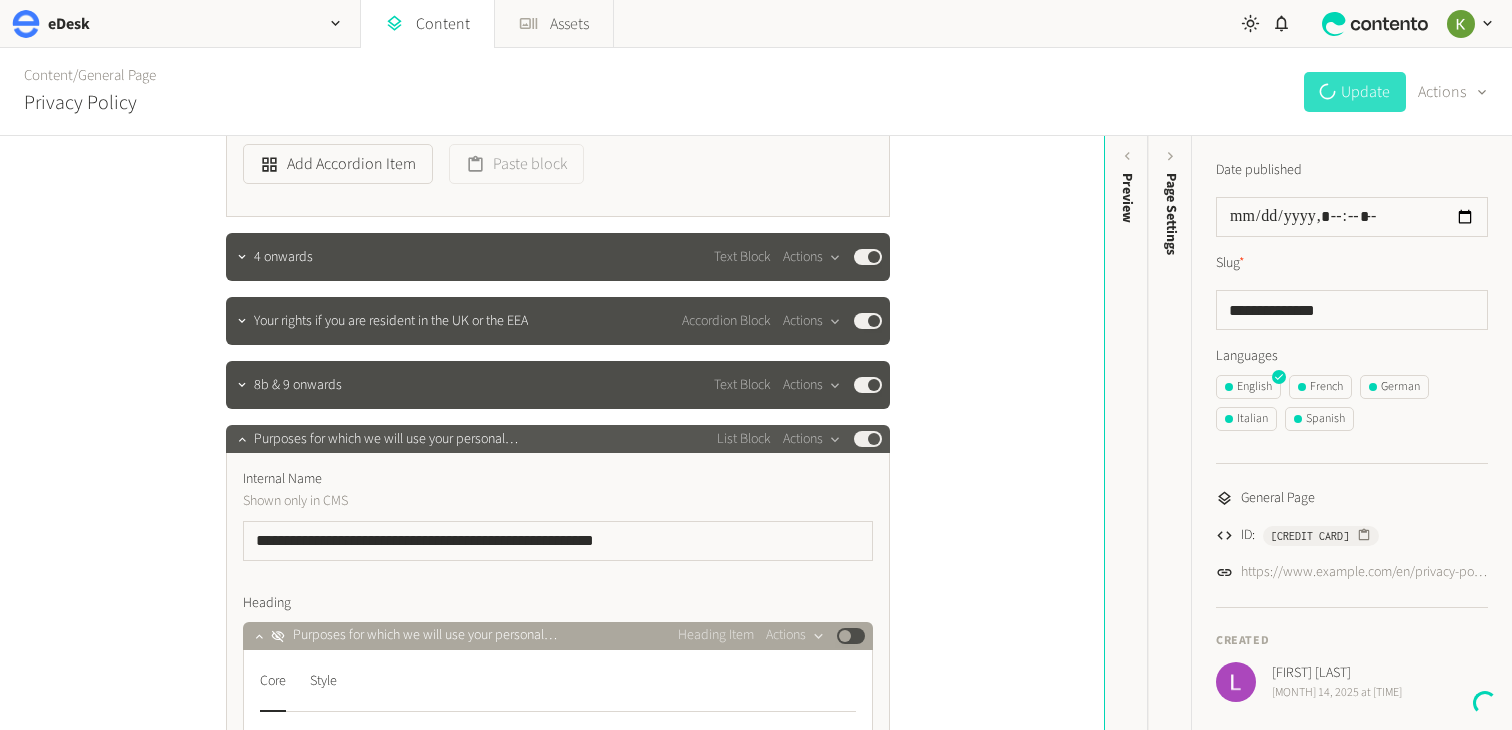 scroll, scrollTop: 1622, scrollLeft: 0, axis: vertical 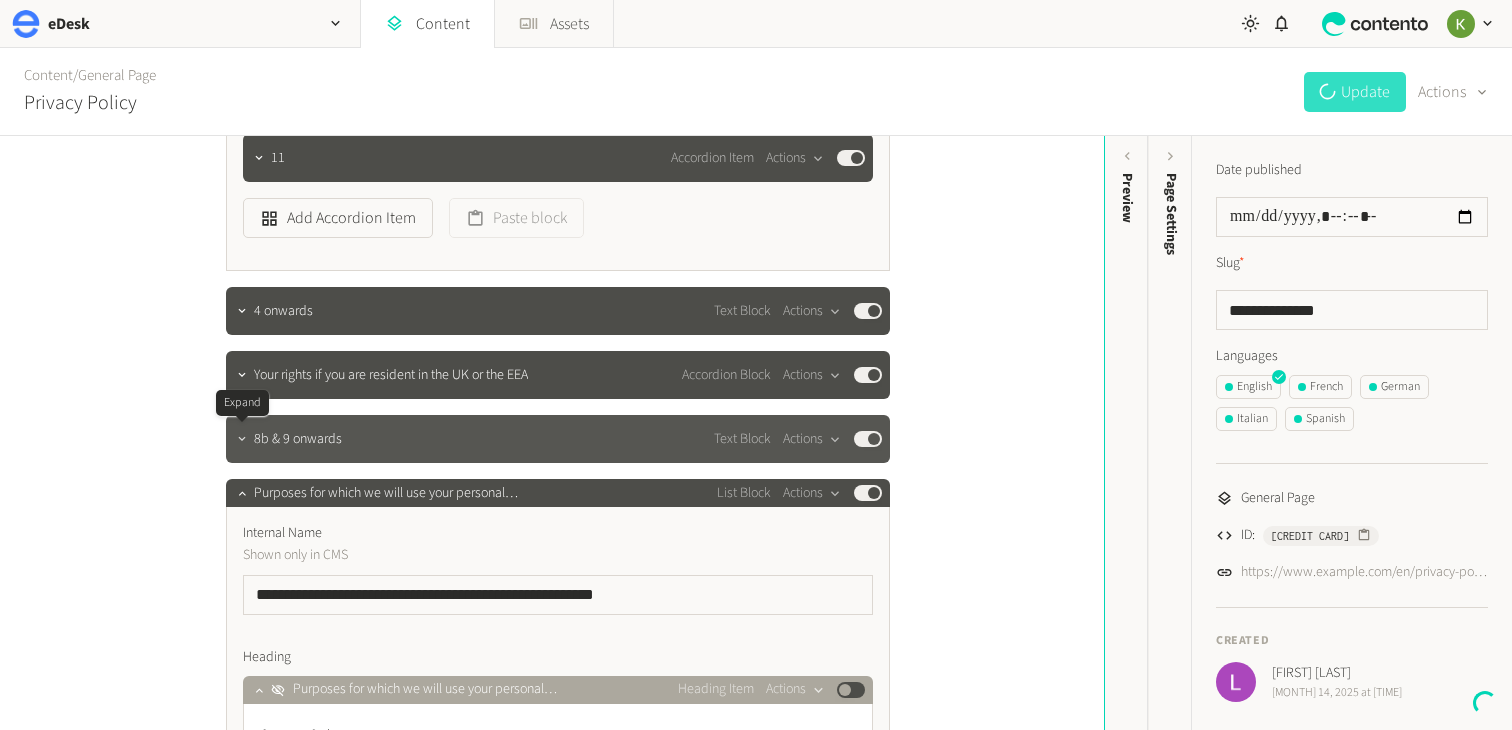 click 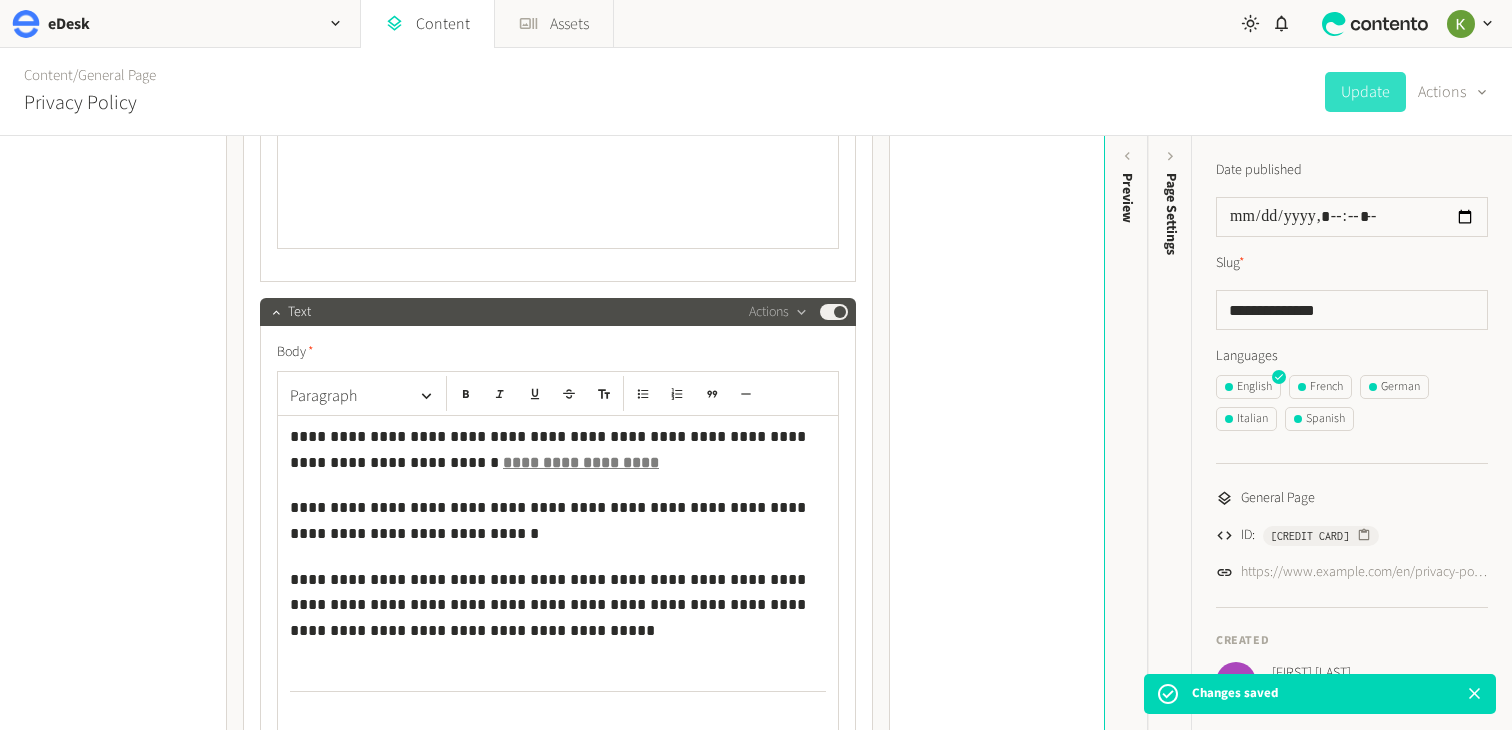 scroll, scrollTop: 2935, scrollLeft: 0, axis: vertical 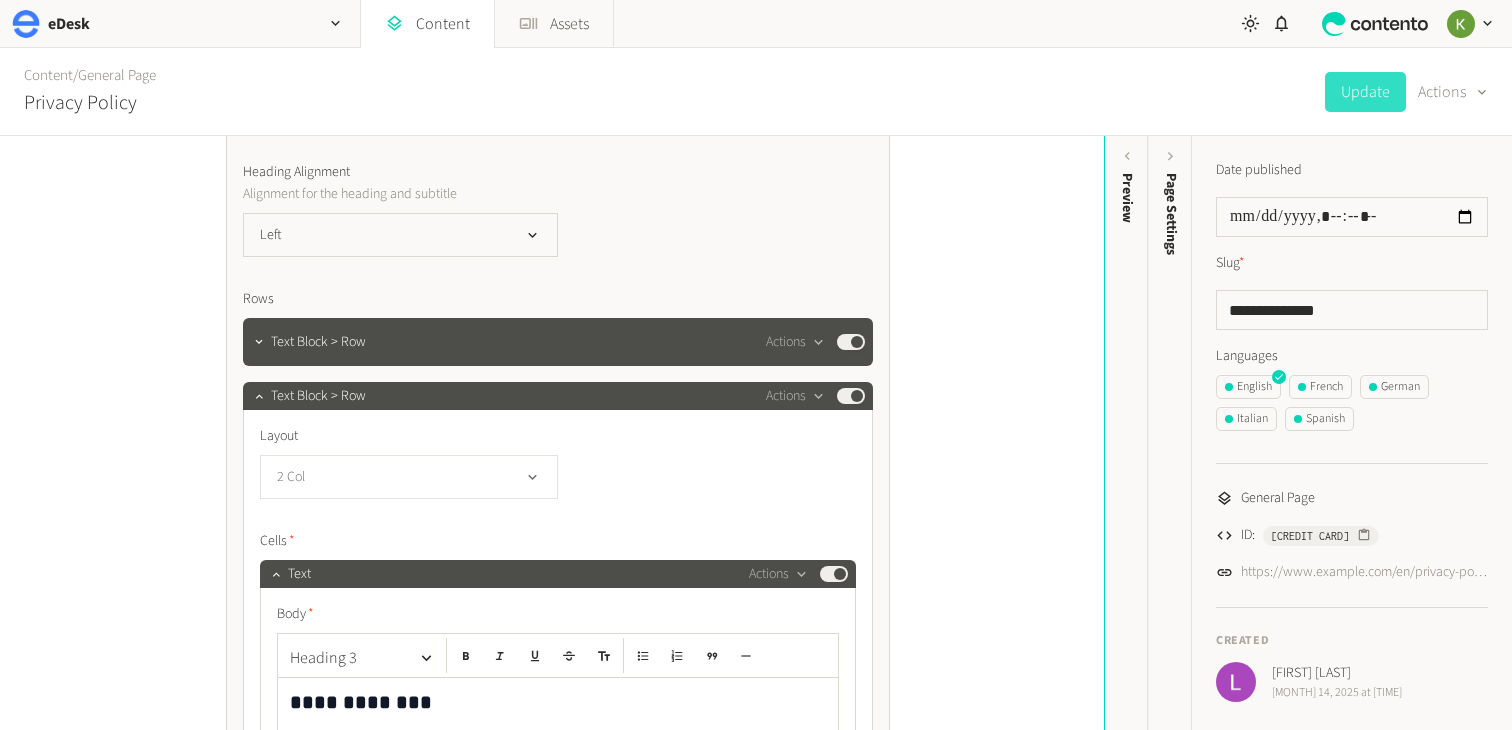 click on "2 Col" 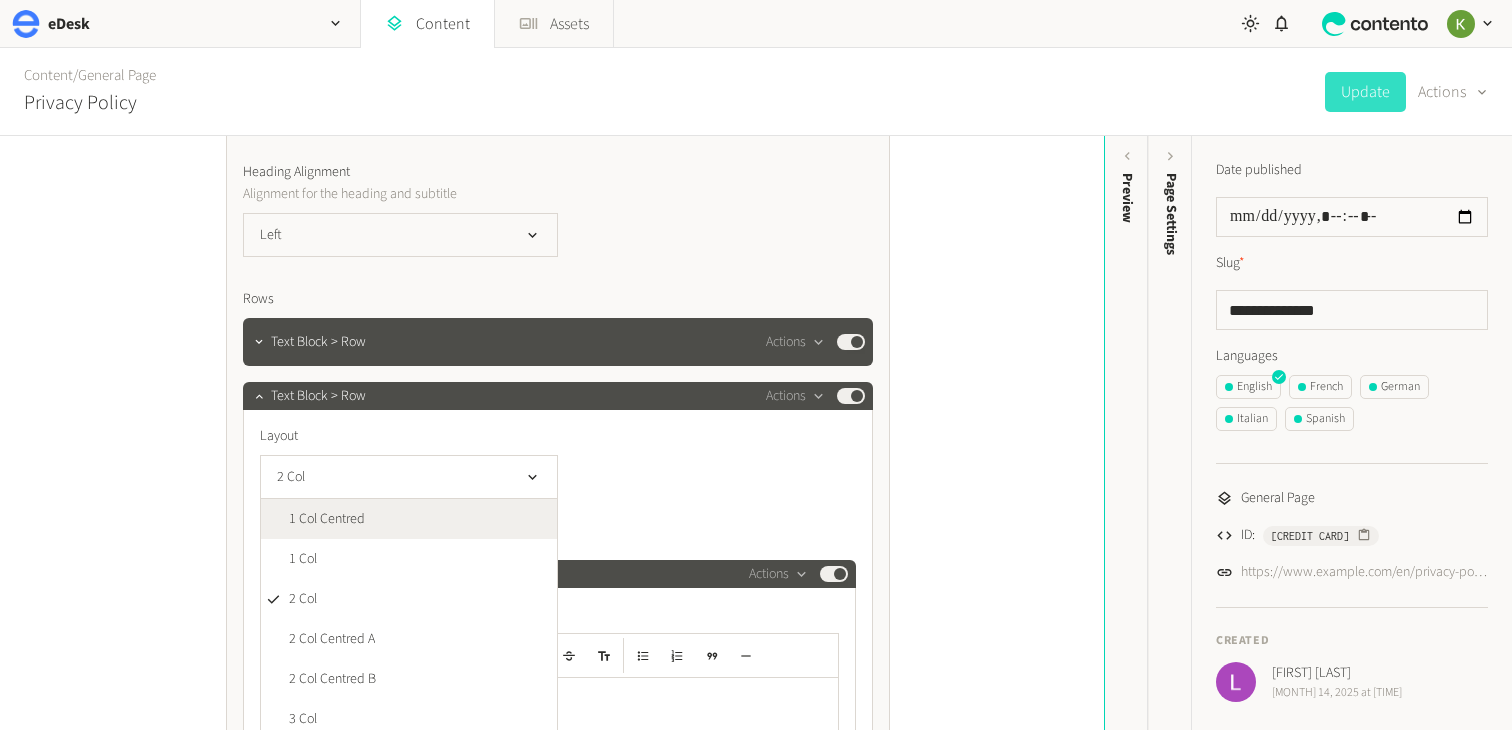click on "1 Col Centred" 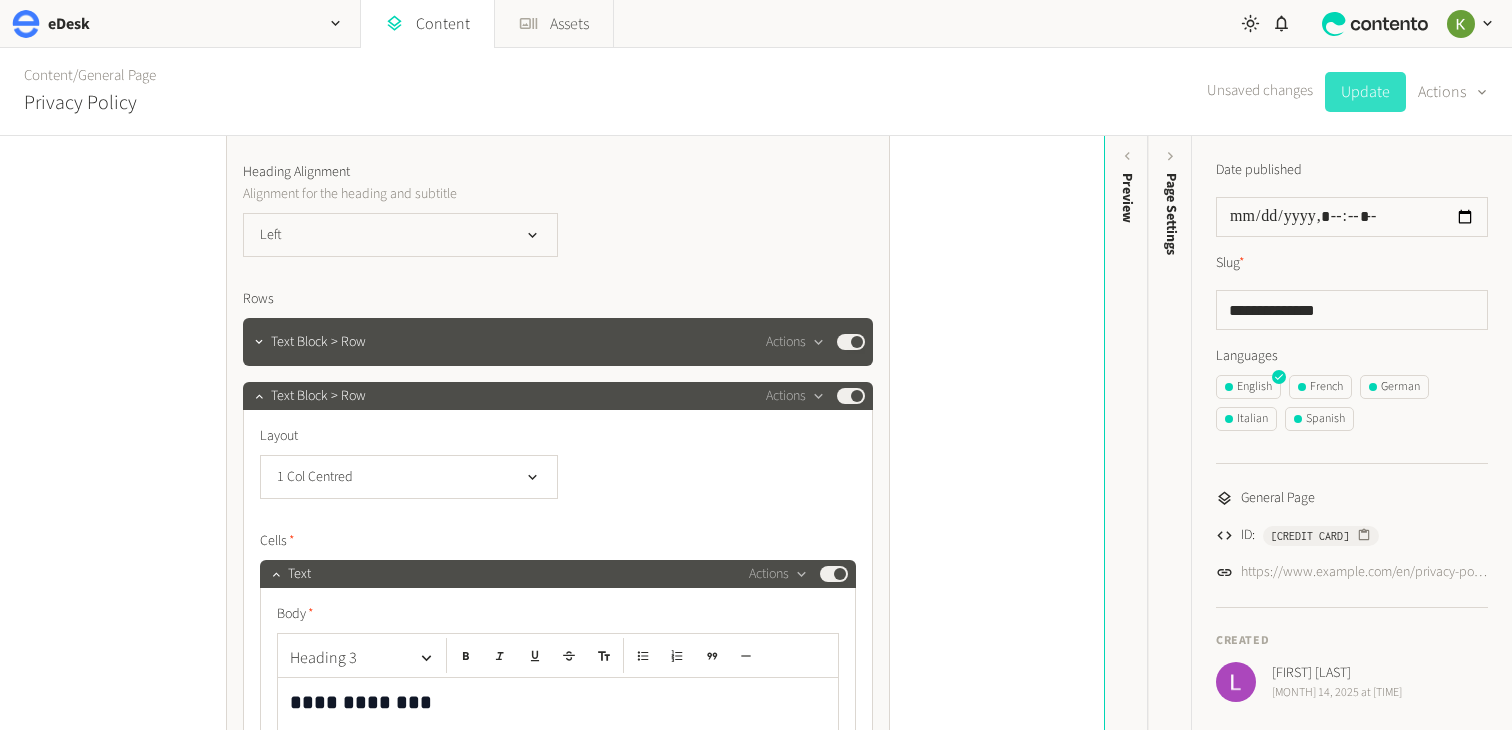 click on "Update" 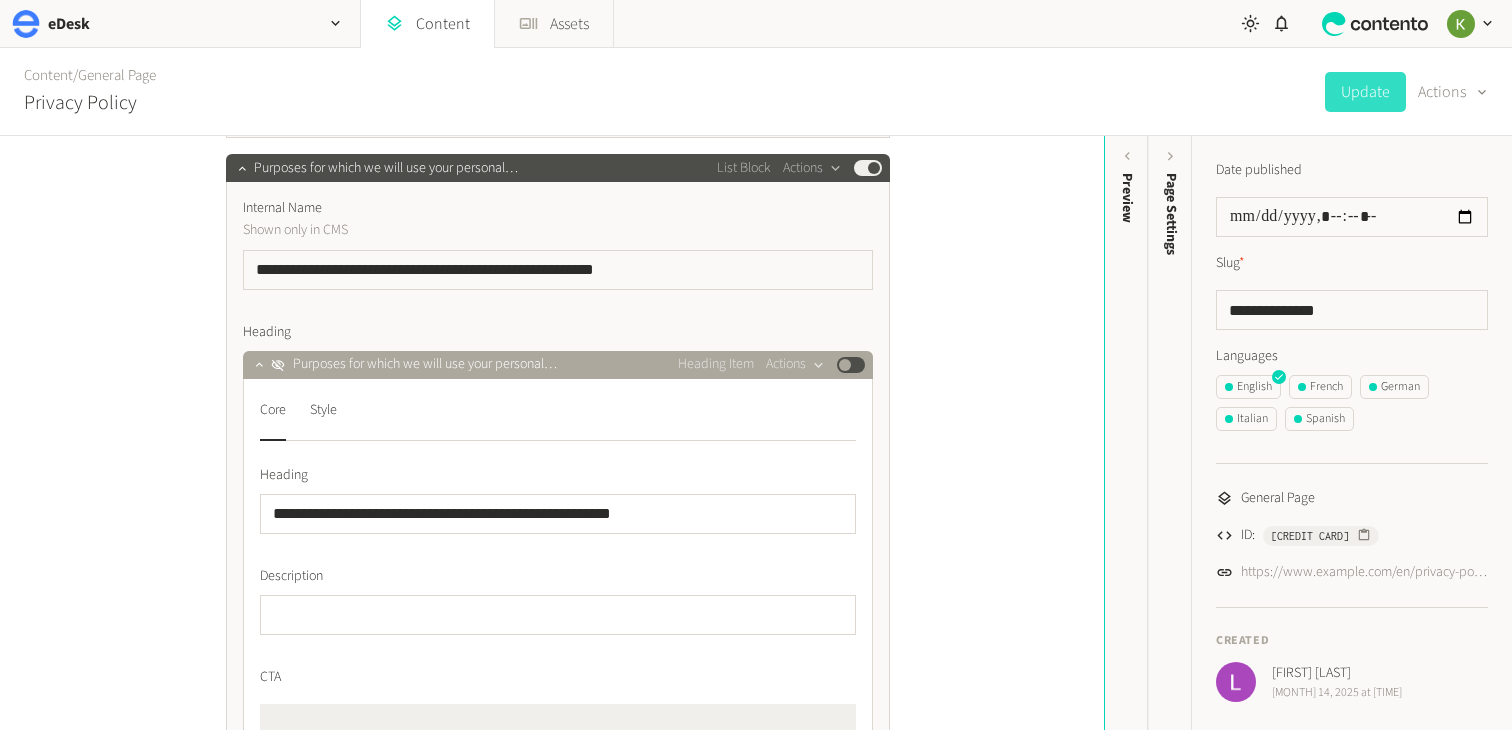 scroll, scrollTop: 3989, scrollLeft: 0, axis: vertical 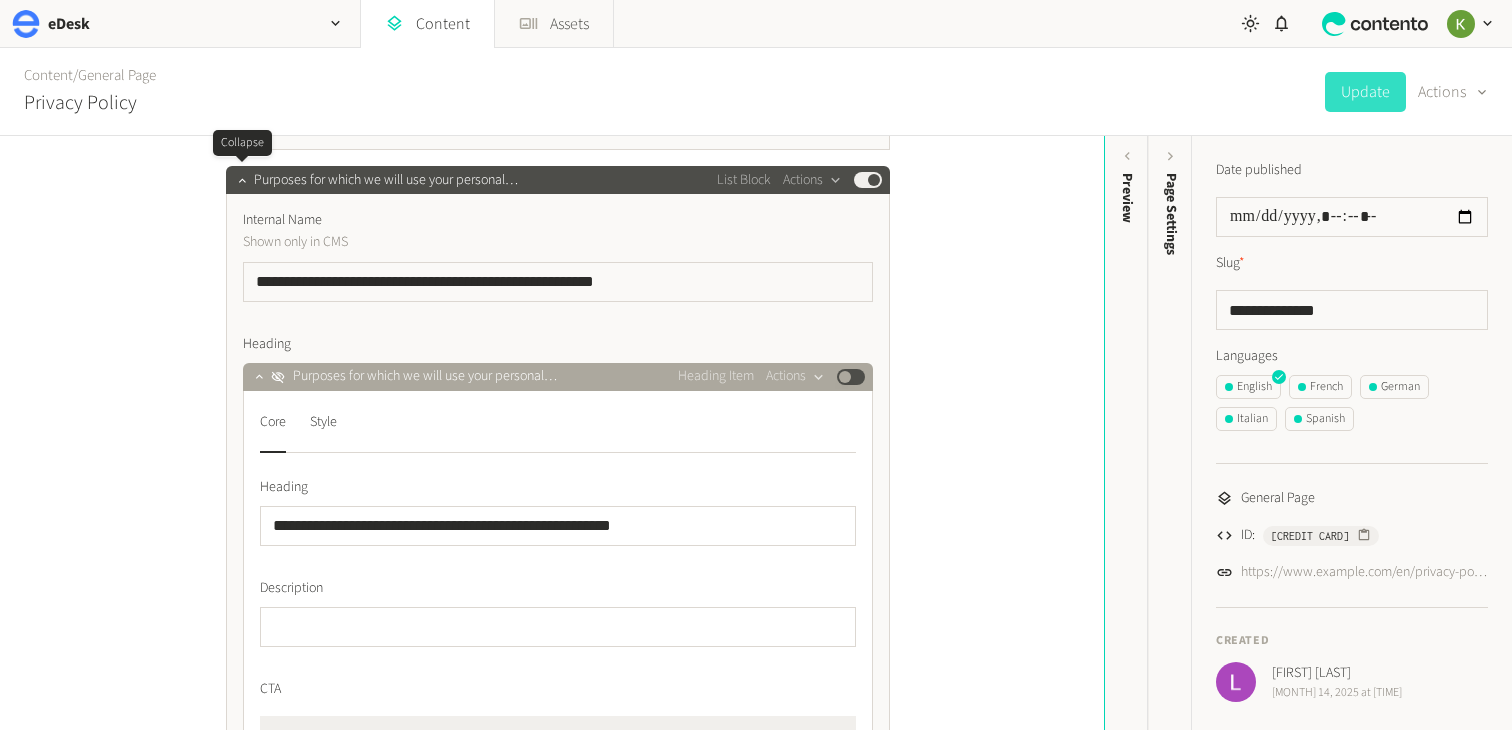 click 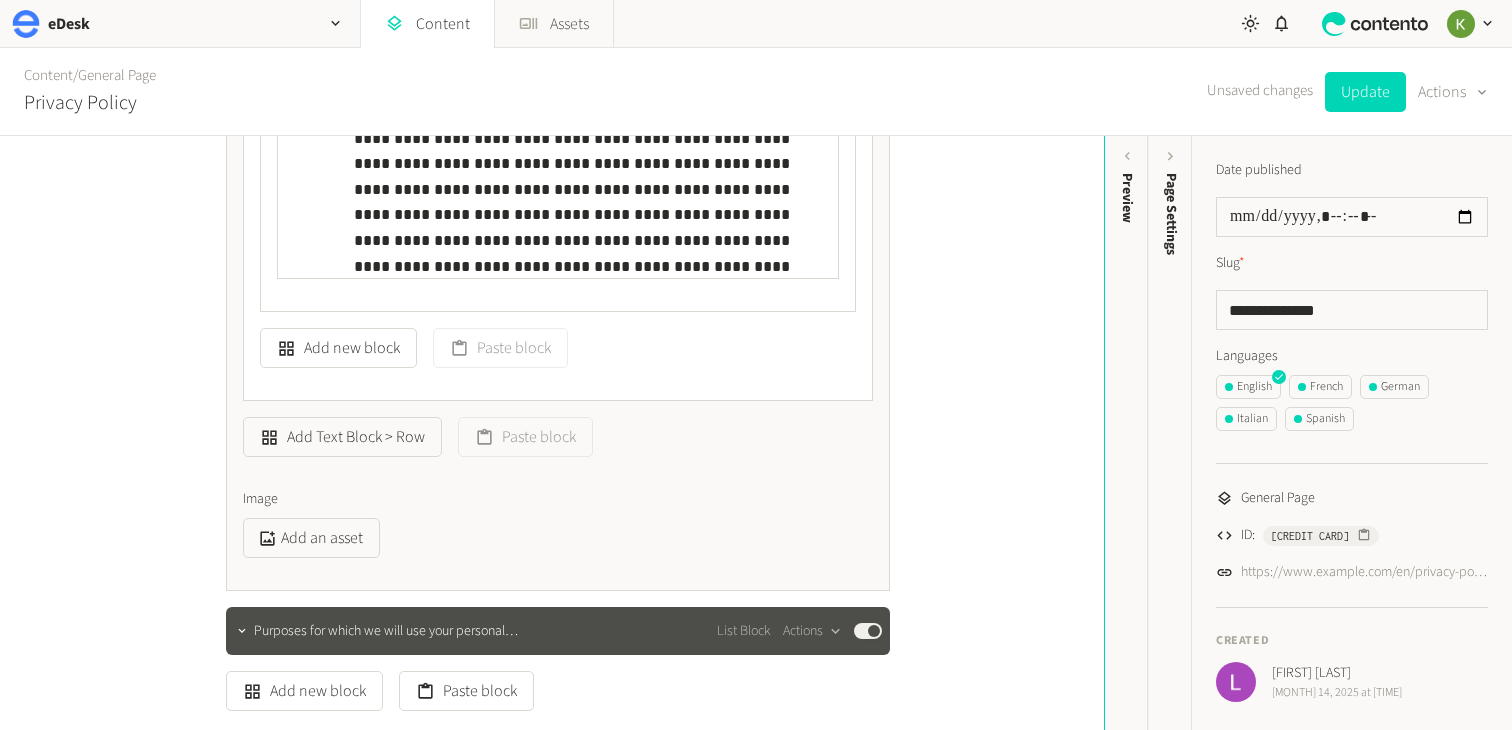 scroll, scrollTop: 3689, scrollLeft: 0, axis: vertical 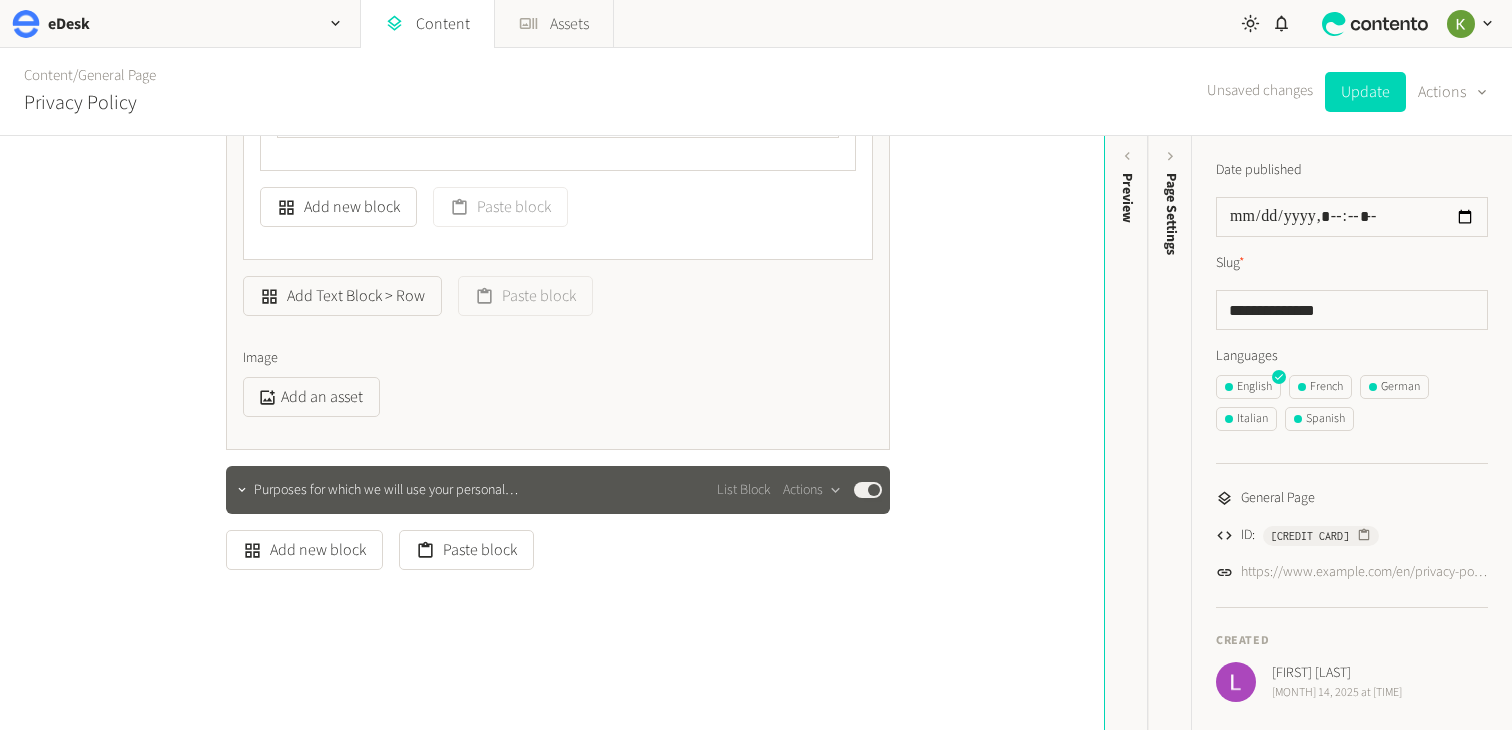 click on "Published" 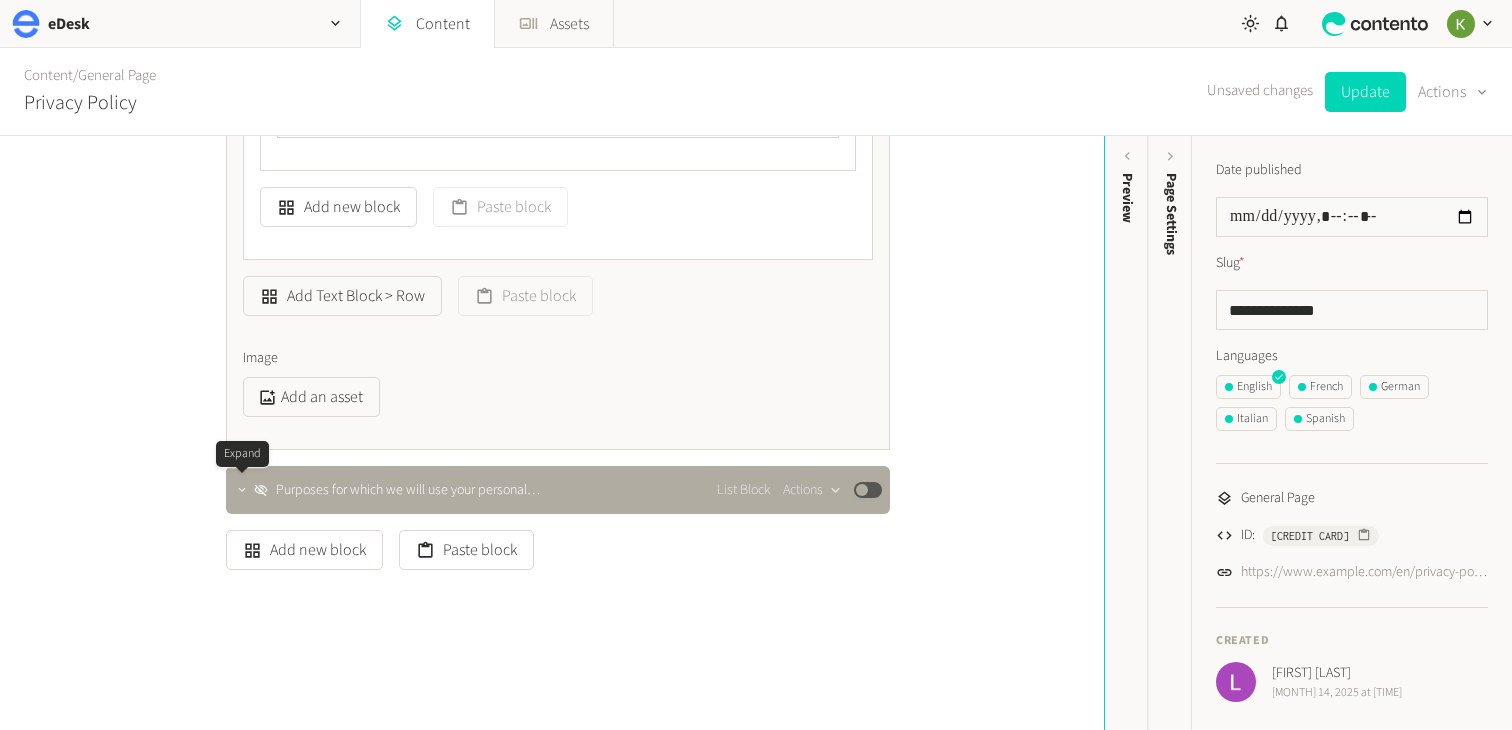 click 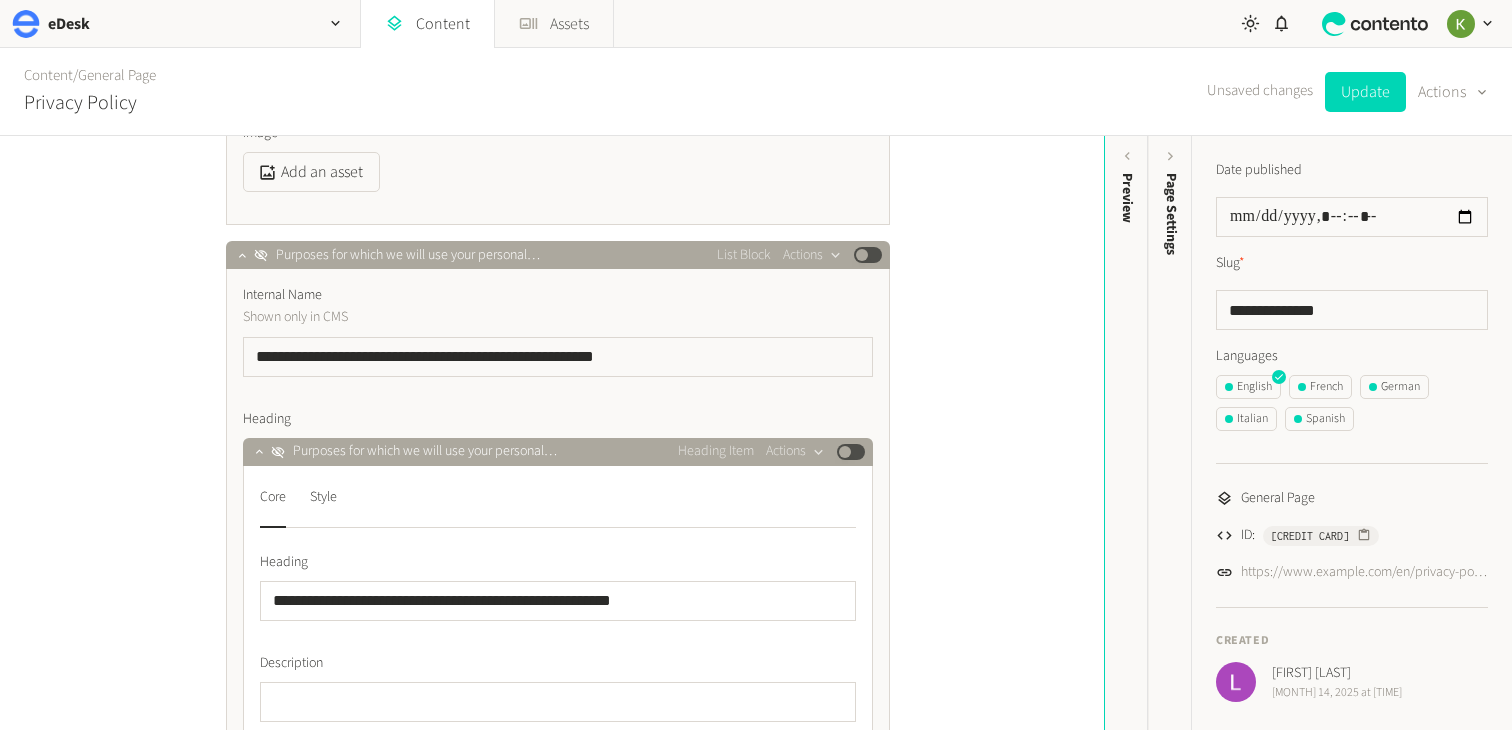 scroll, scrollTop: 3991, scrollLeft: 0, axis: vertical 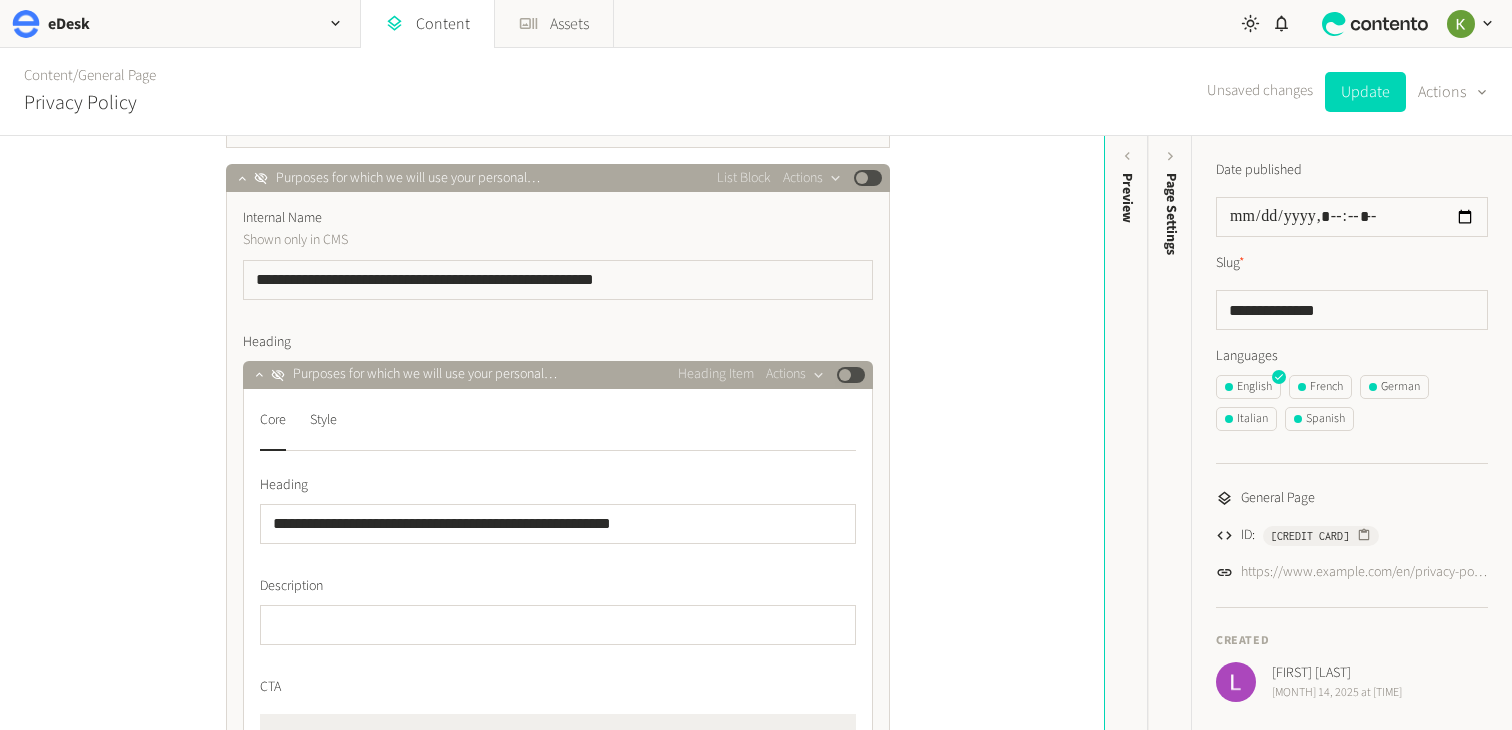 drag, startPoint x: 1359, startPoint y: 89, endPoint x: 1265, endPoint y: 90, distance: 94.00532 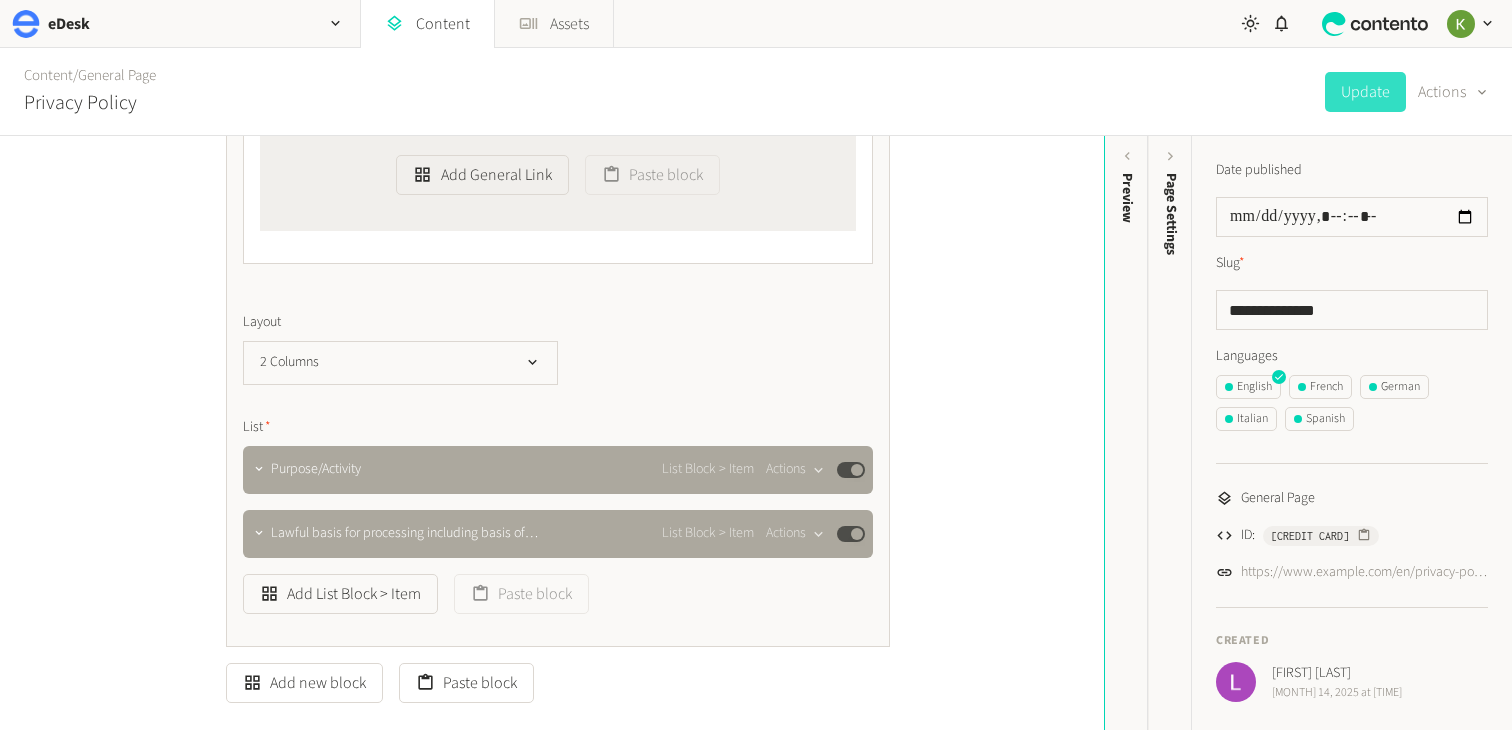 scroll, scrollTop: 4718, scrollLeft: 0, axis: vertical 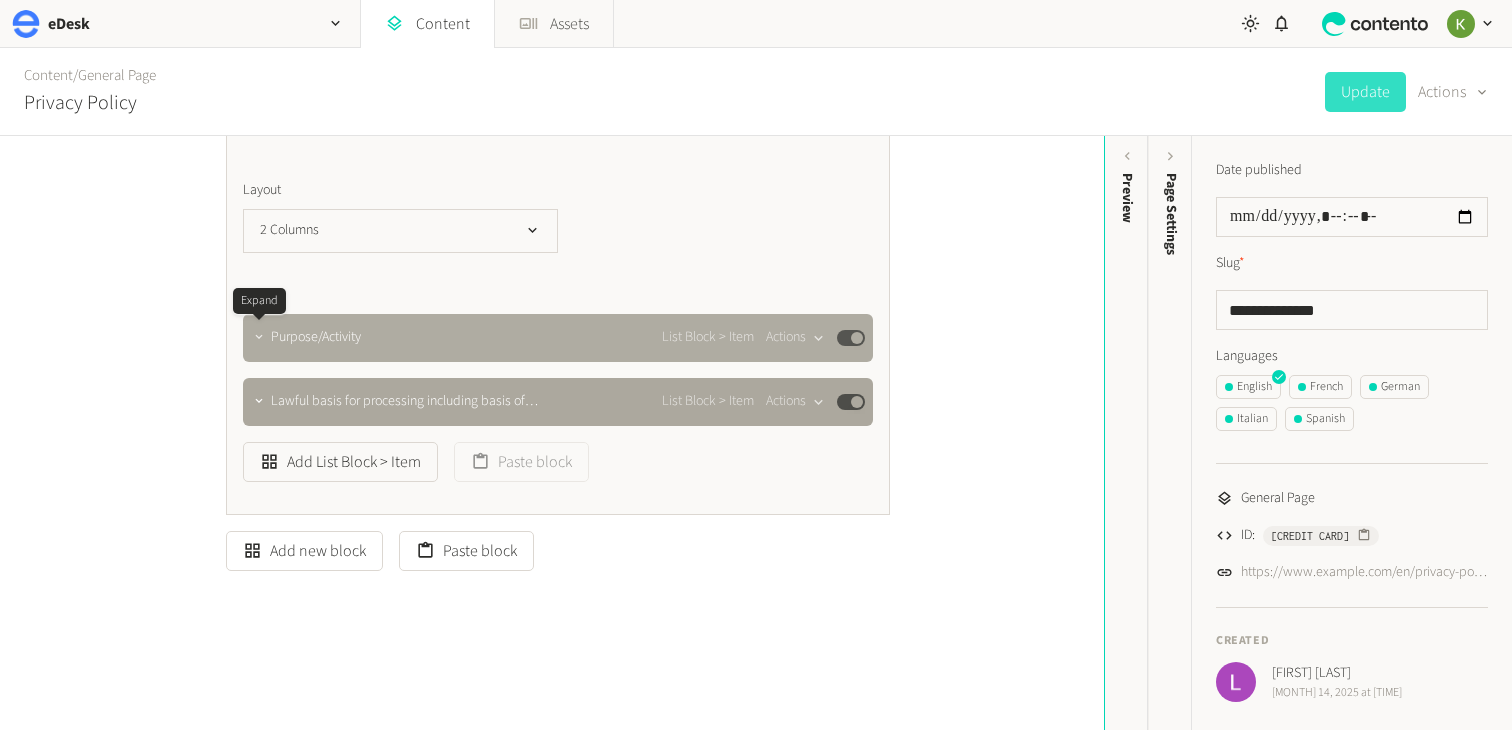 click 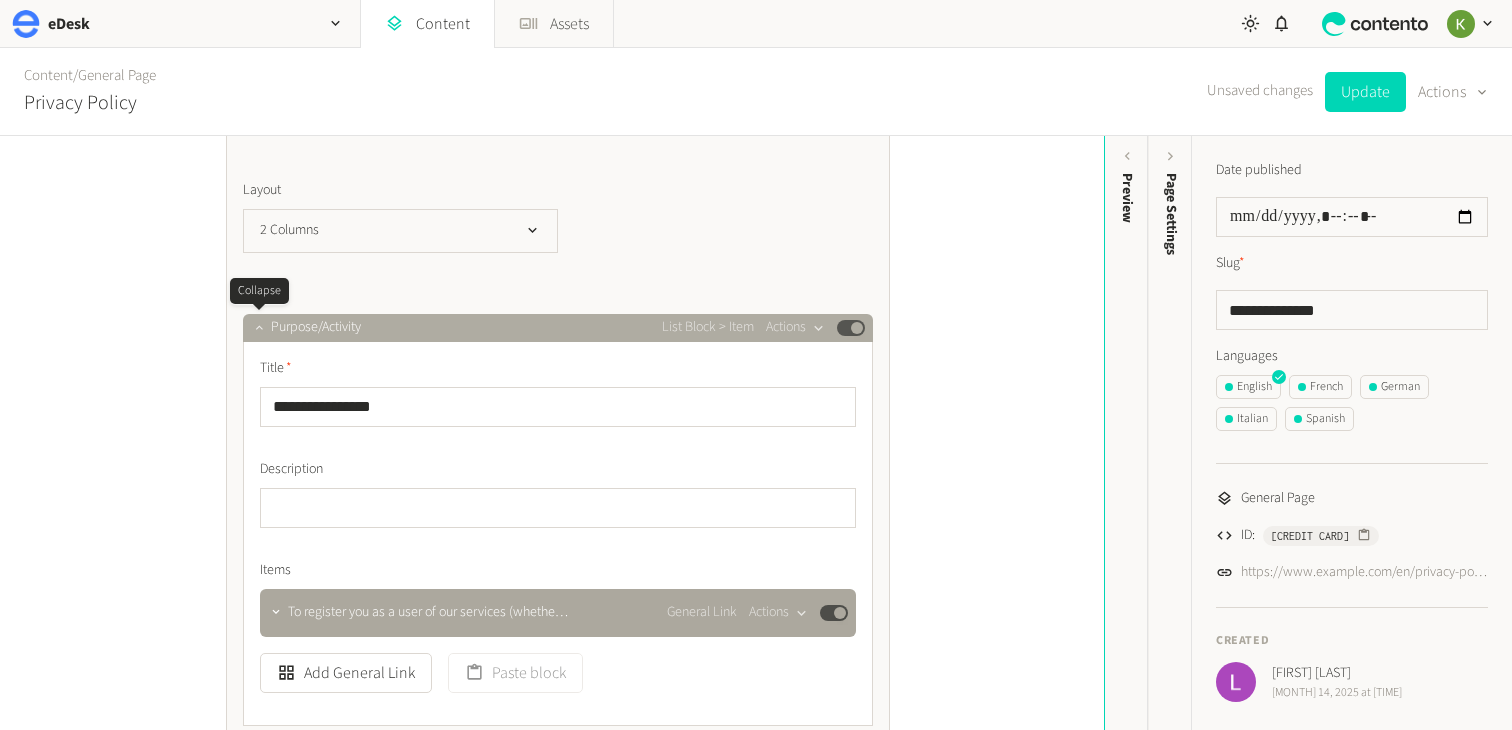 click 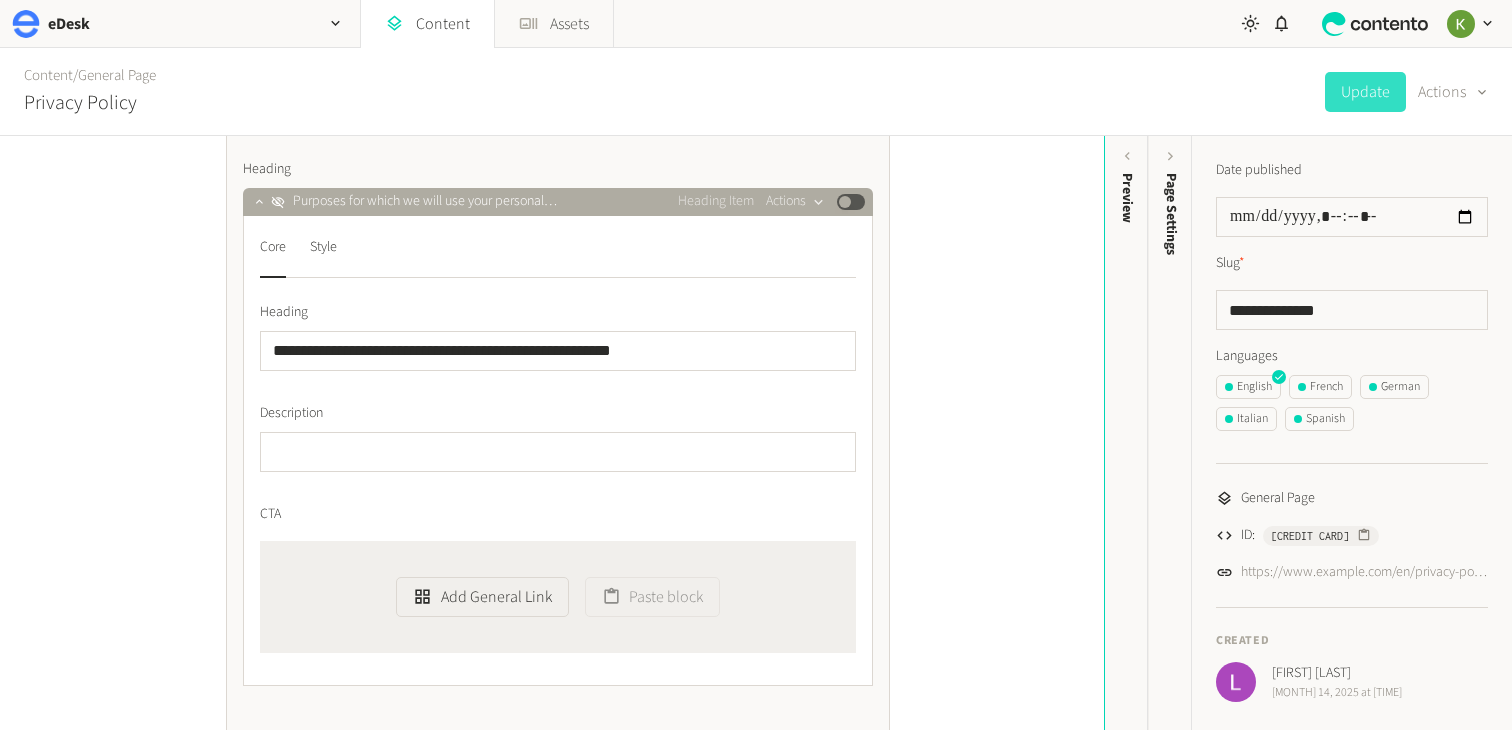 scroll, scrollTop: 4109, scrollLeft: 0, axis: vertical 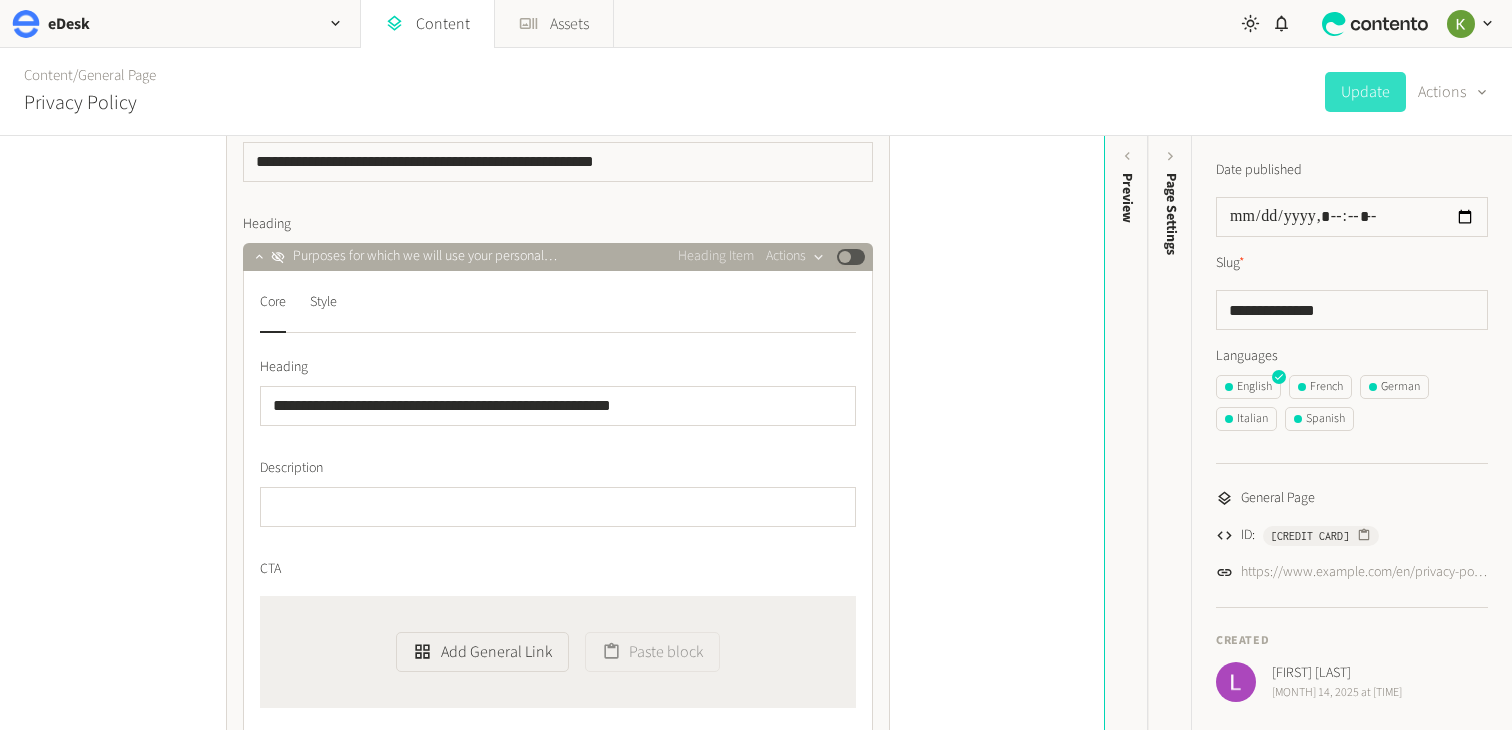 click 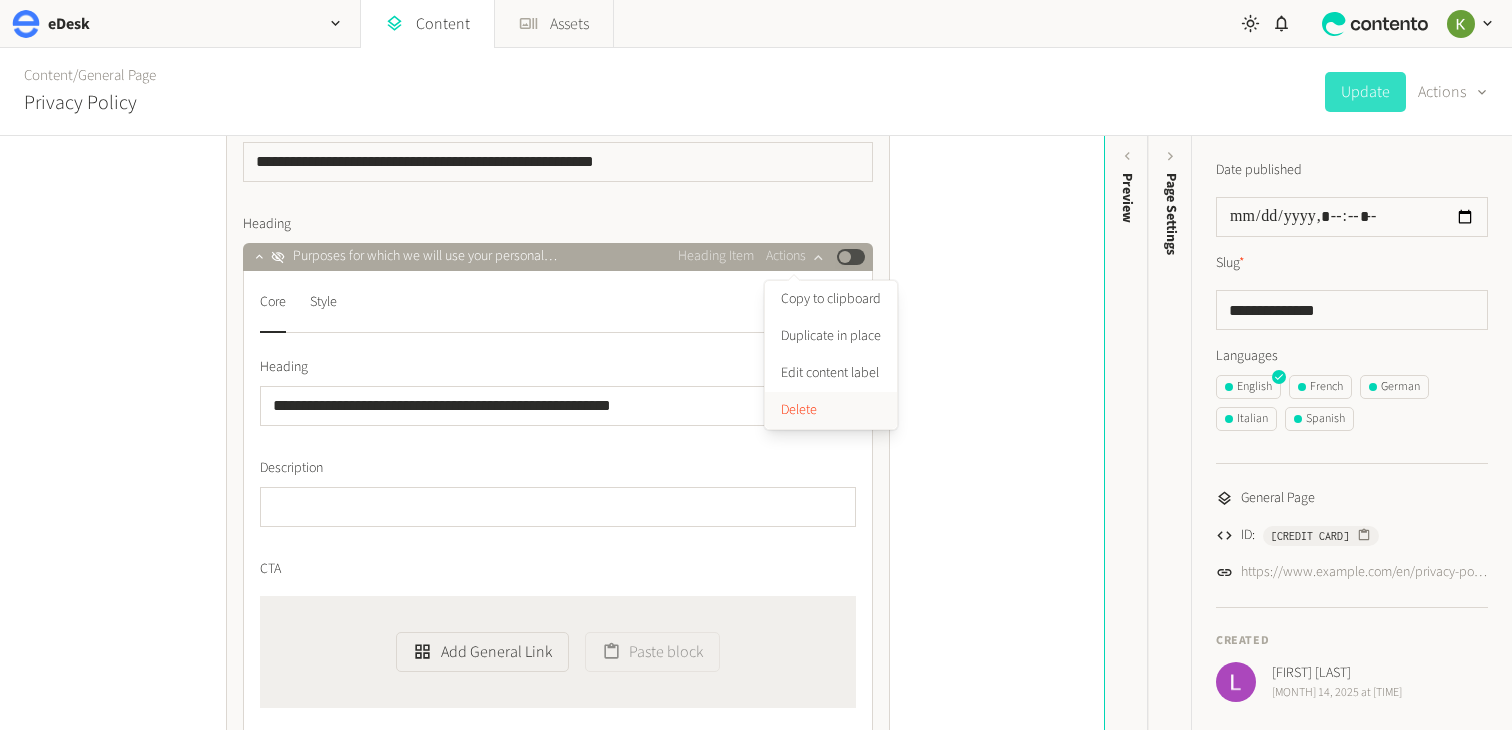 click on "Delete" 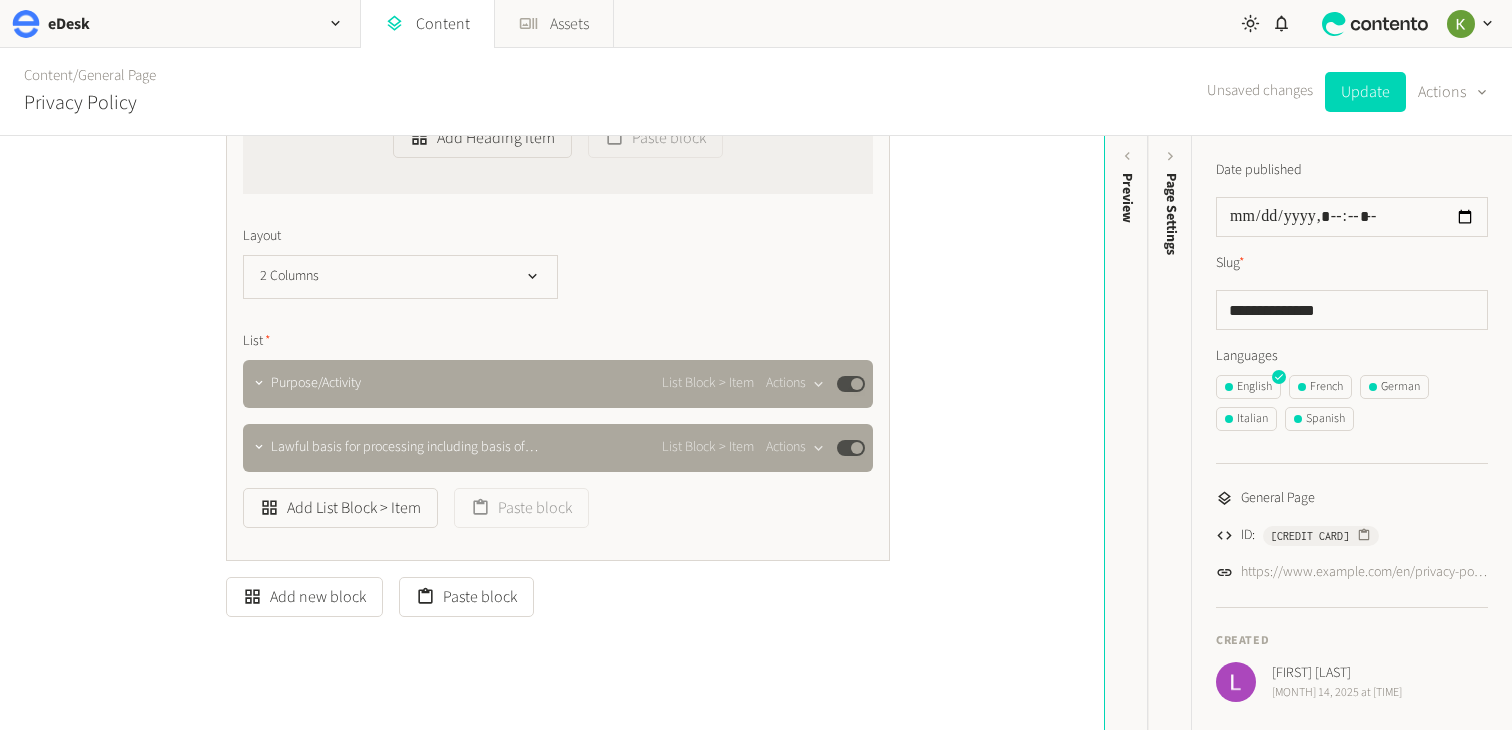 scroll, scrollTop: 3945, scrollLeft: 0, axis: vertical 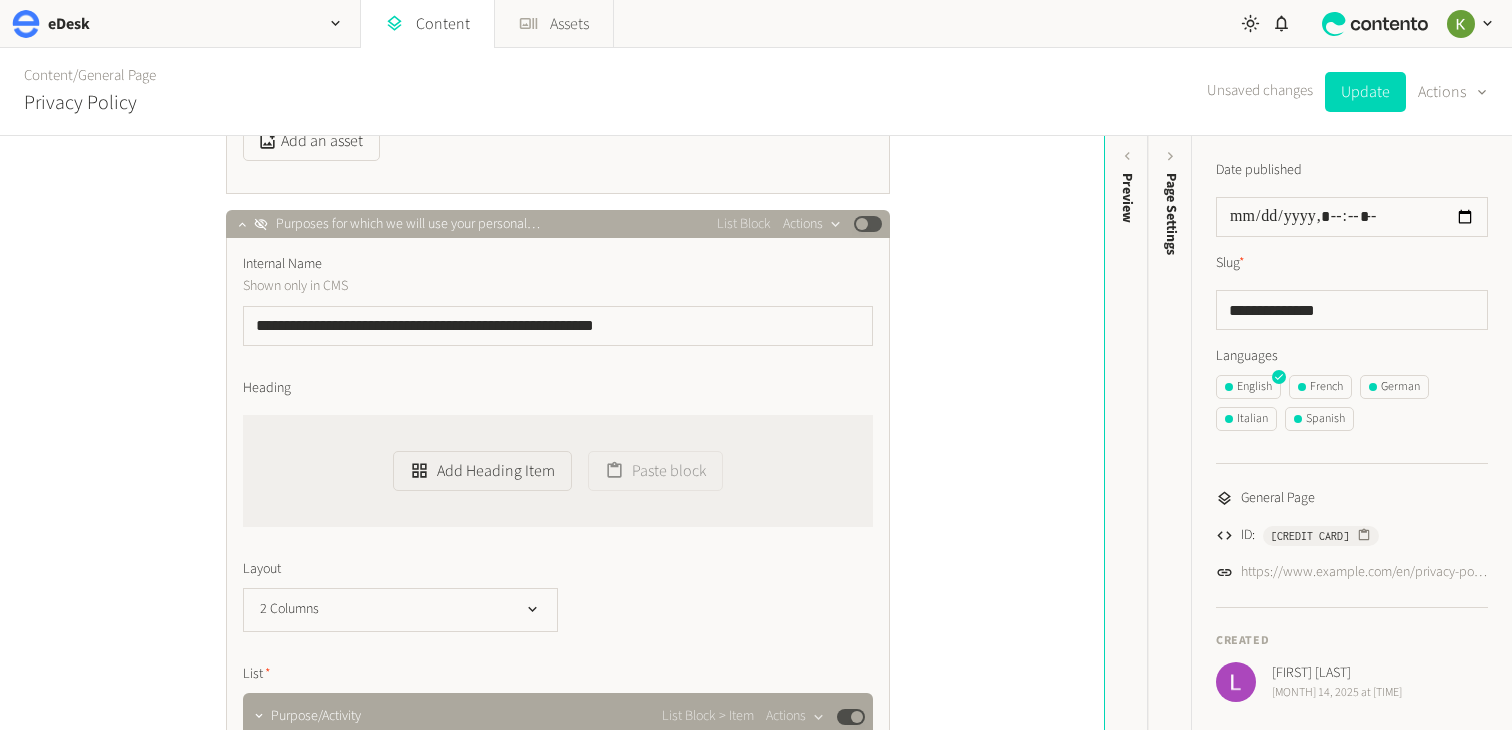 click 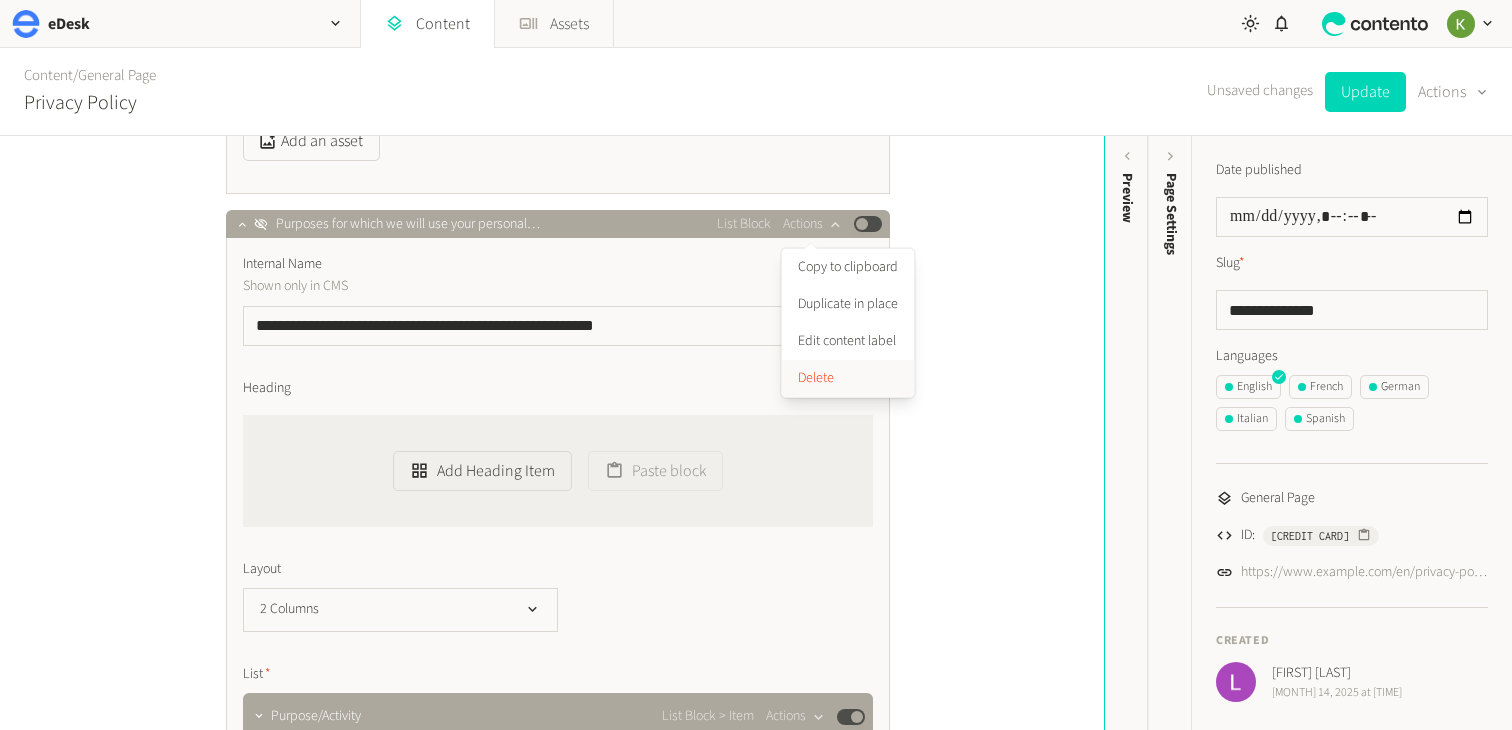 click on "Delete" 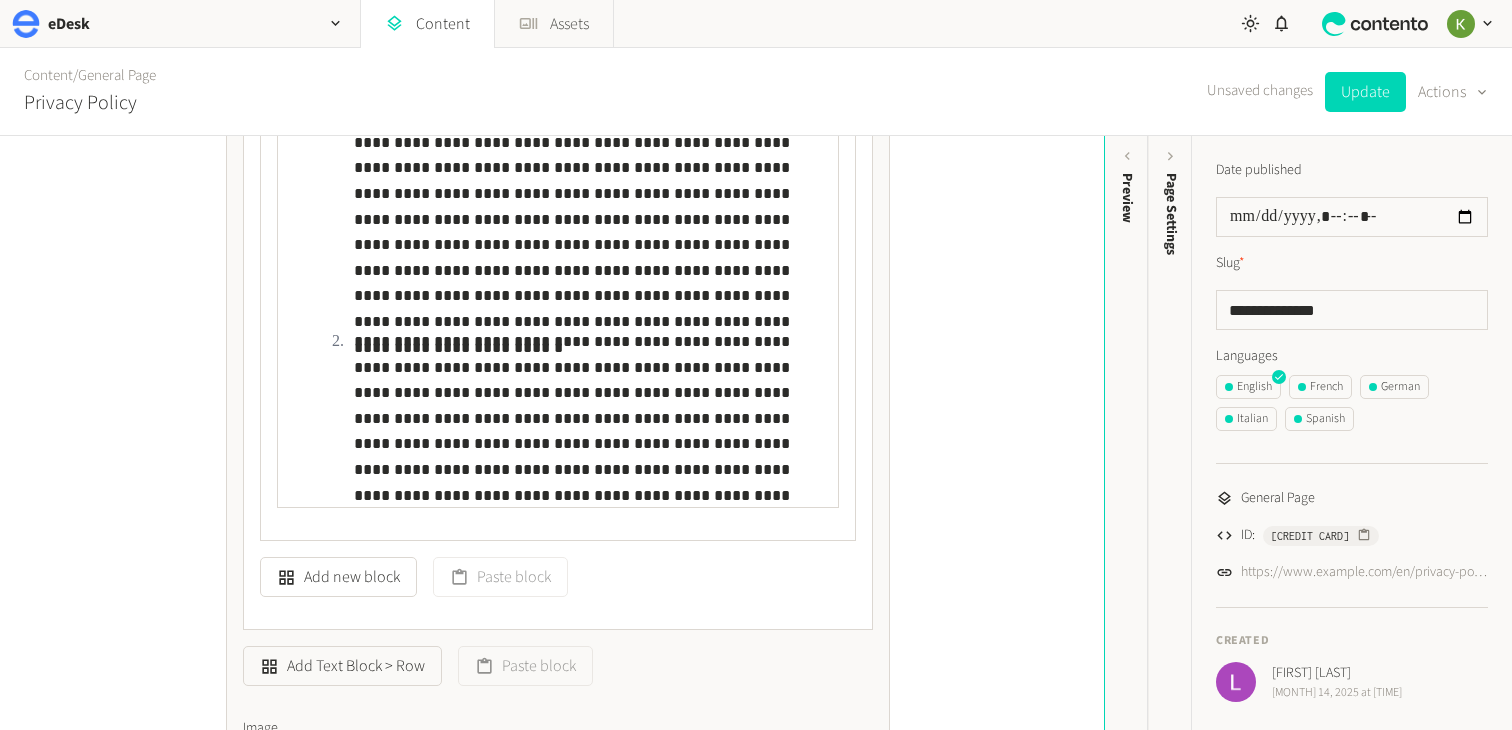 scroll, scrollTop: 3251, scrollLeft: 0, axis: vertical 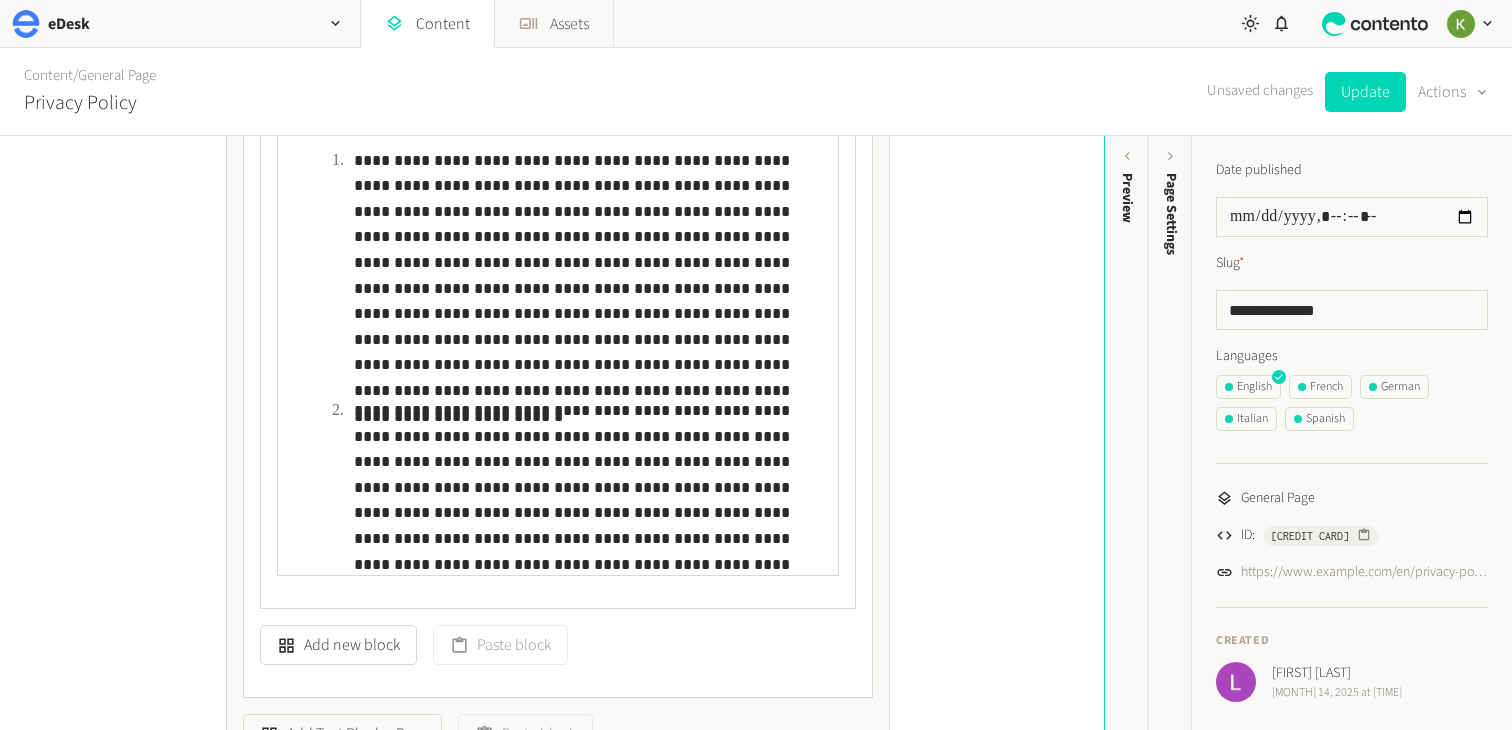 drag, startPoint x: 1349, startPoint y: 94, endPoint x: 1293, endPoint y: 86, distance: 56.568542 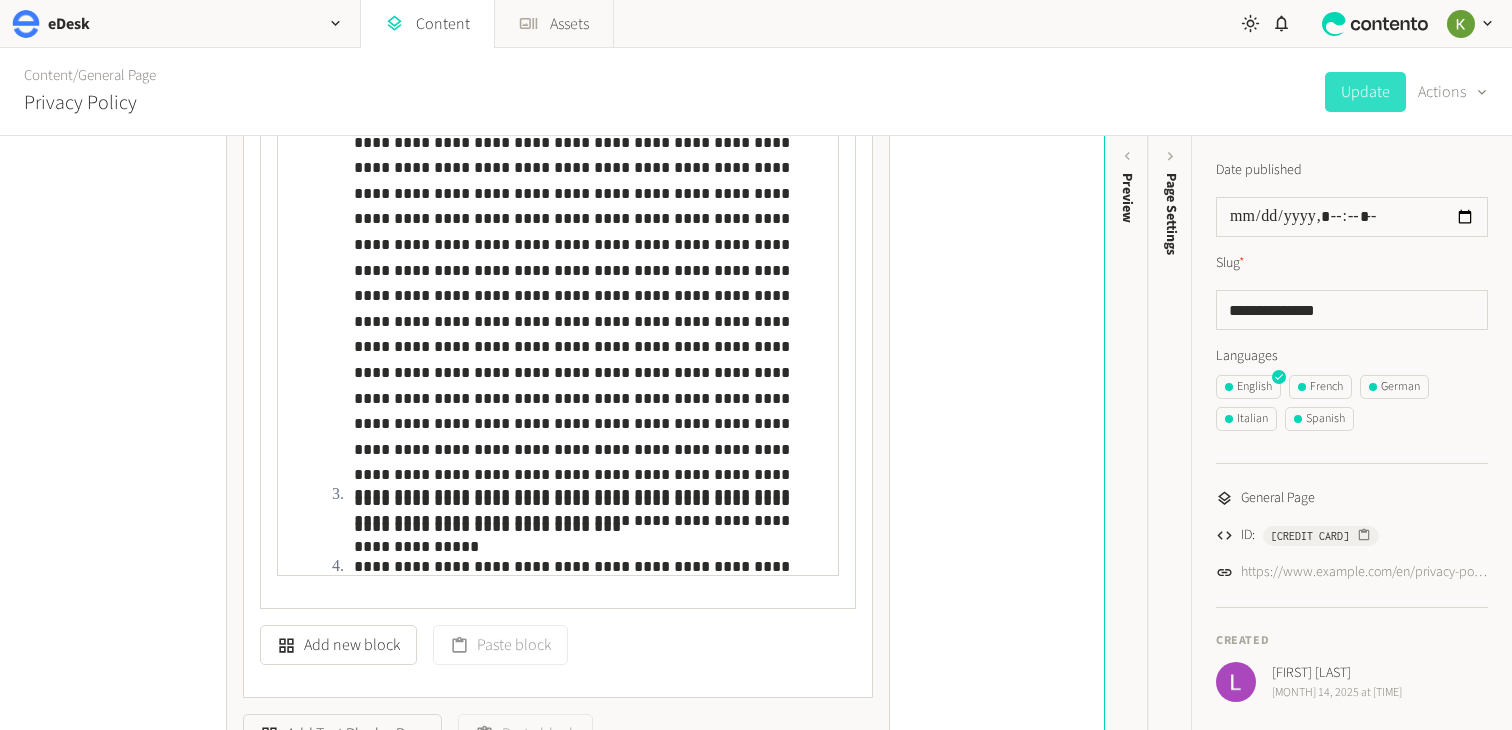 scroll, scrollTop: 1570, scrollLeft: 0, axis: vertical 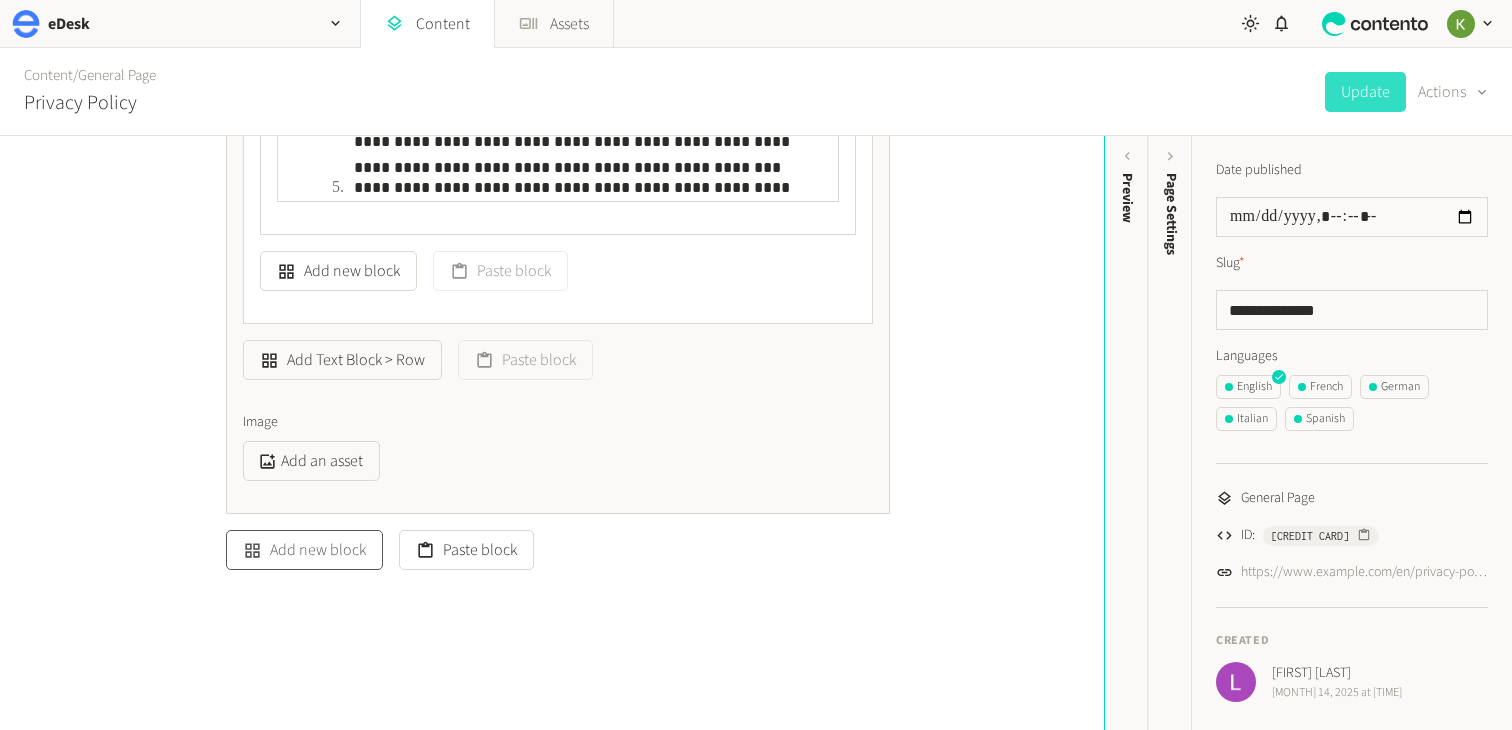 click on "Add new block" 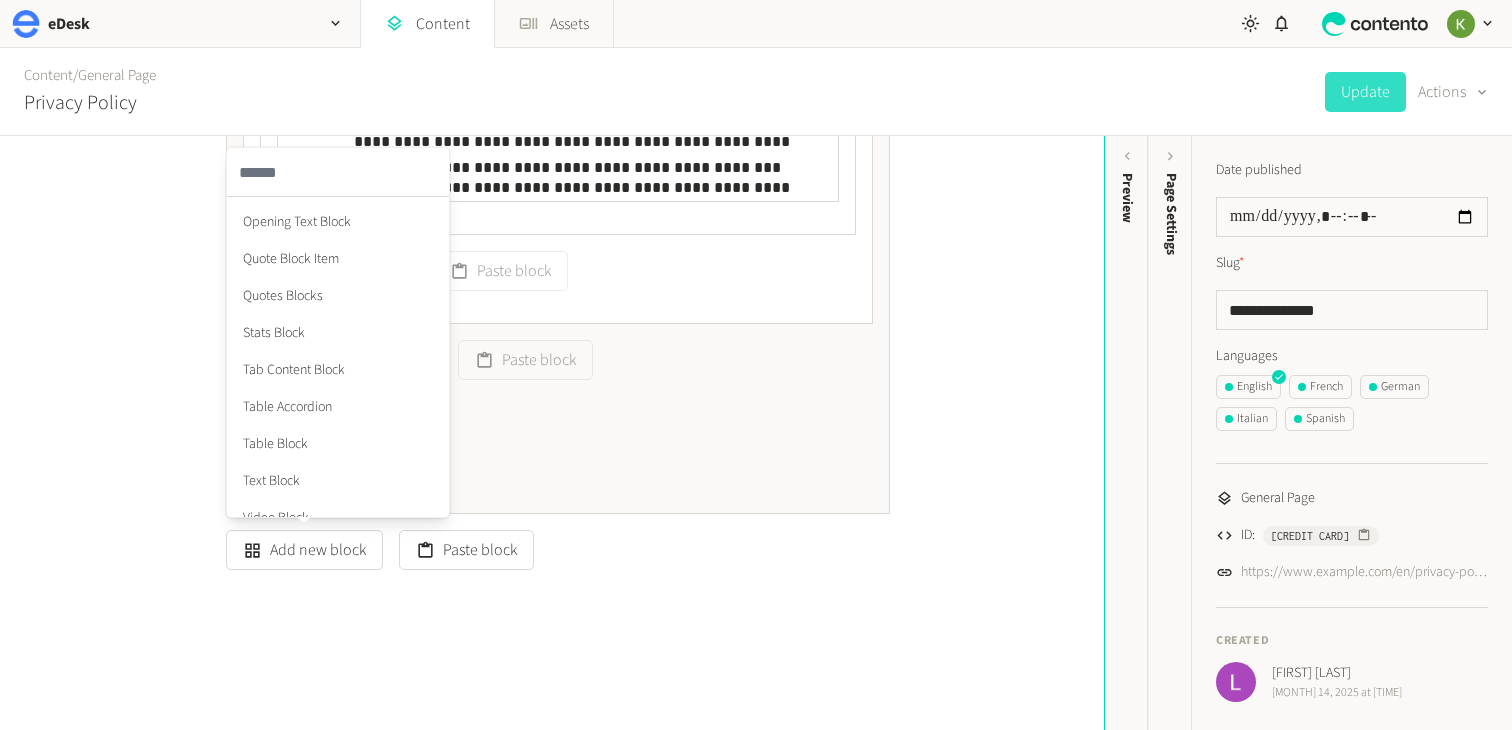 scroll, scrollTop: 753, scrollLeft: 0, axis: vertical 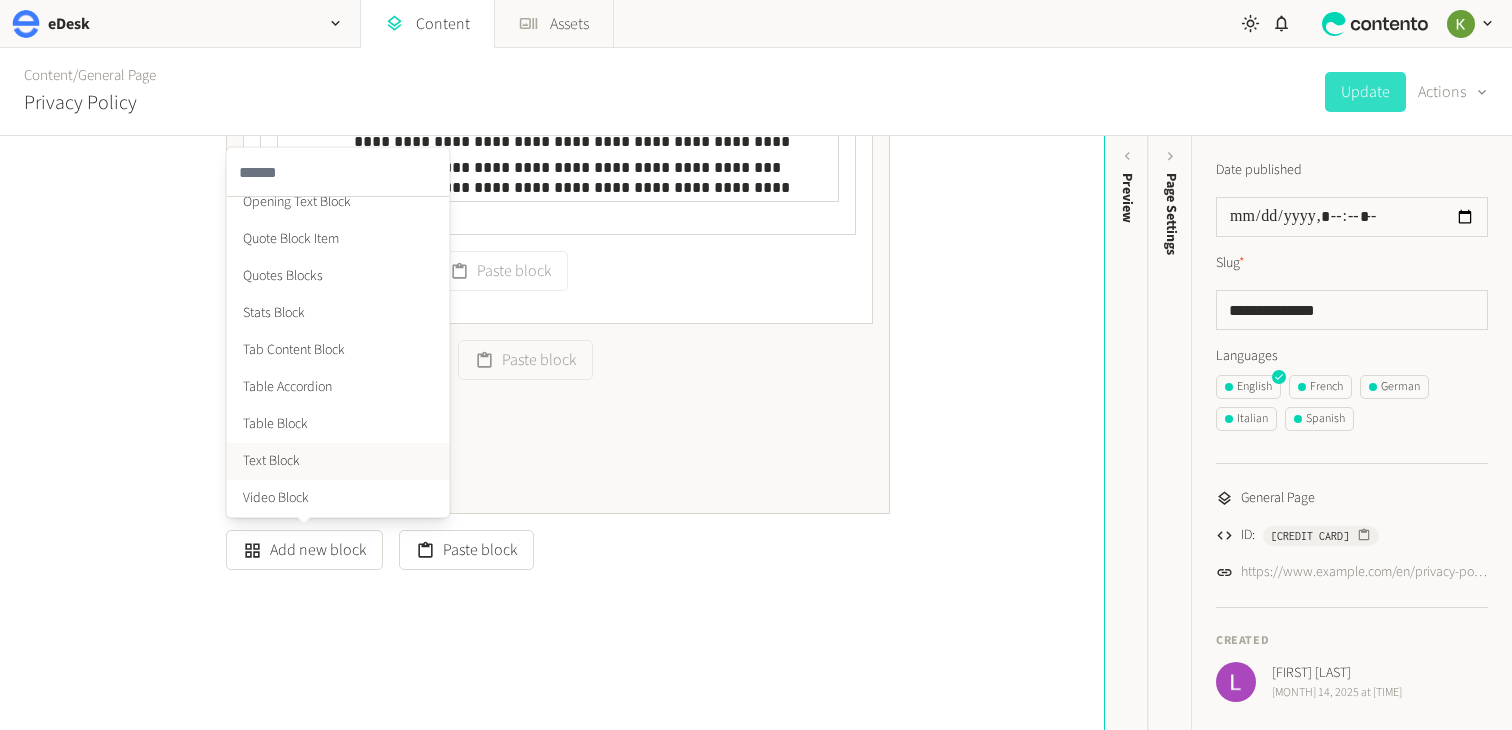click on "Text Block" 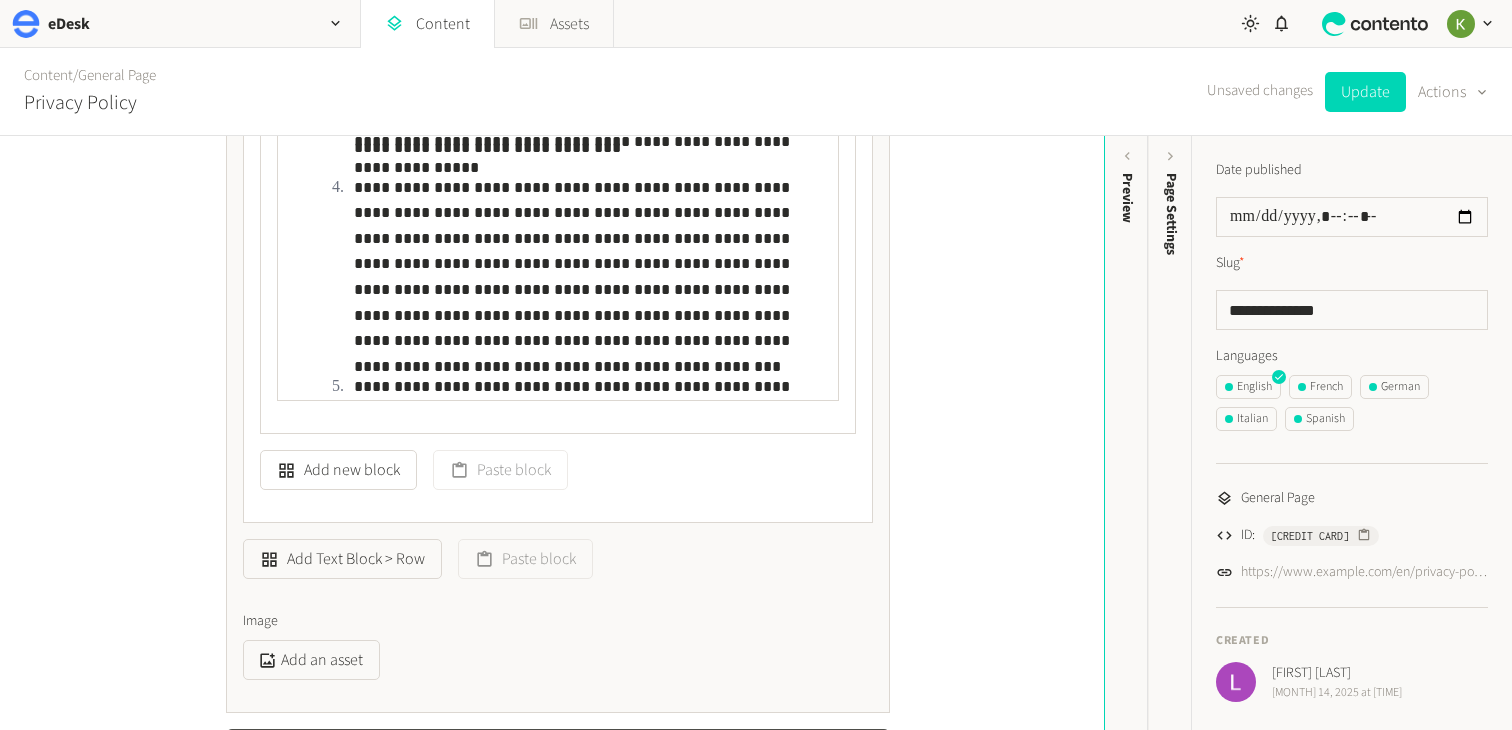 scroll, scrollTop: 3420, scrollLeft: 0, axis: vertical 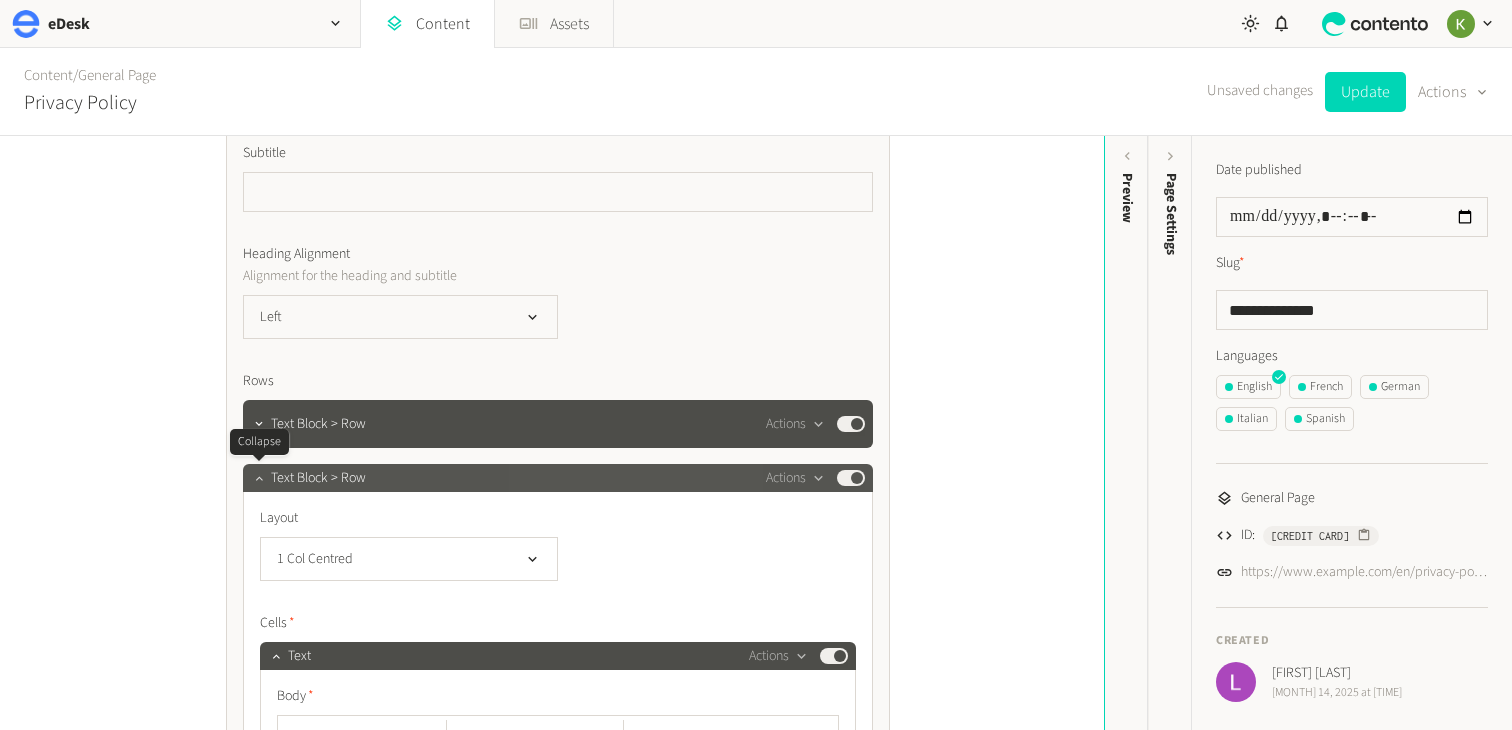 click 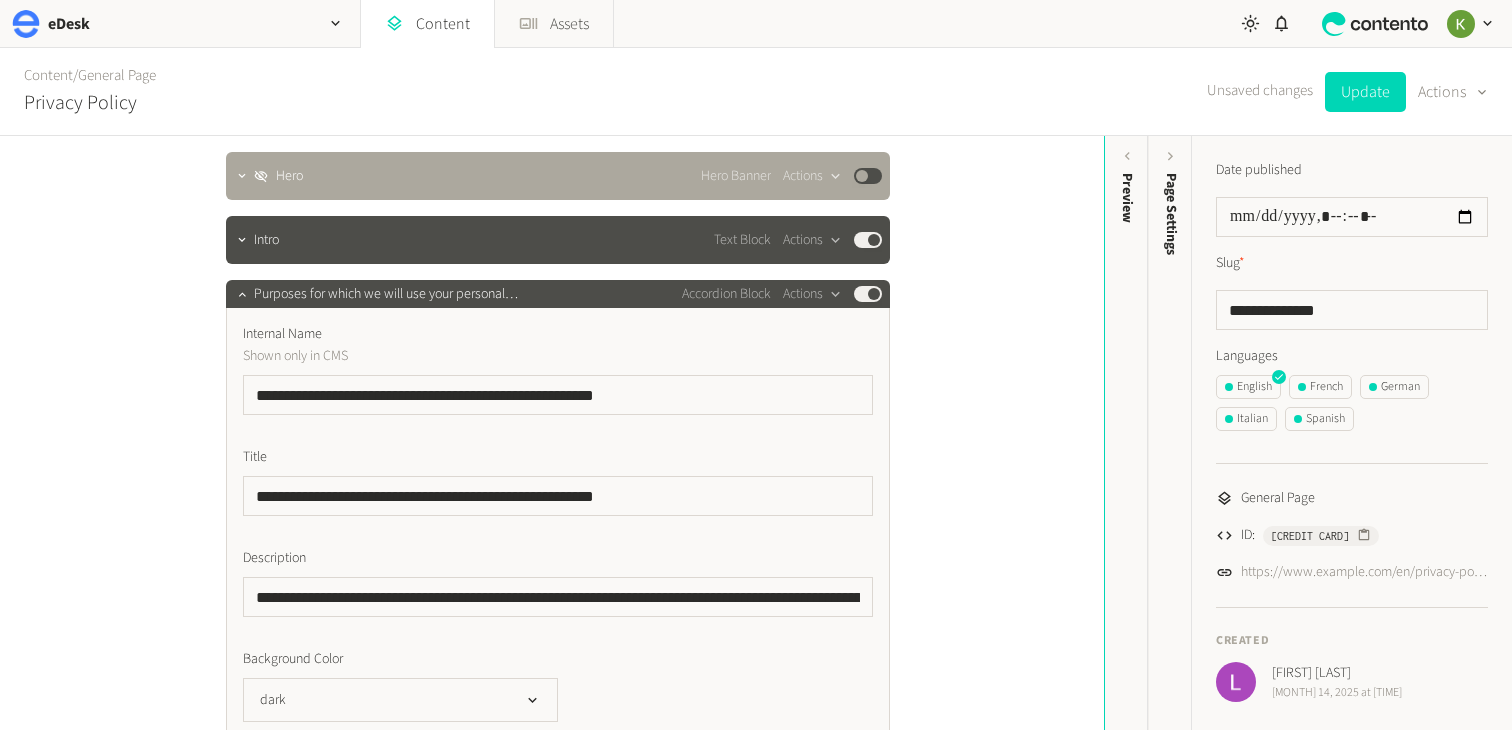 scroll, scrollTop: 339, scrollLeft: 0, axis: vertical 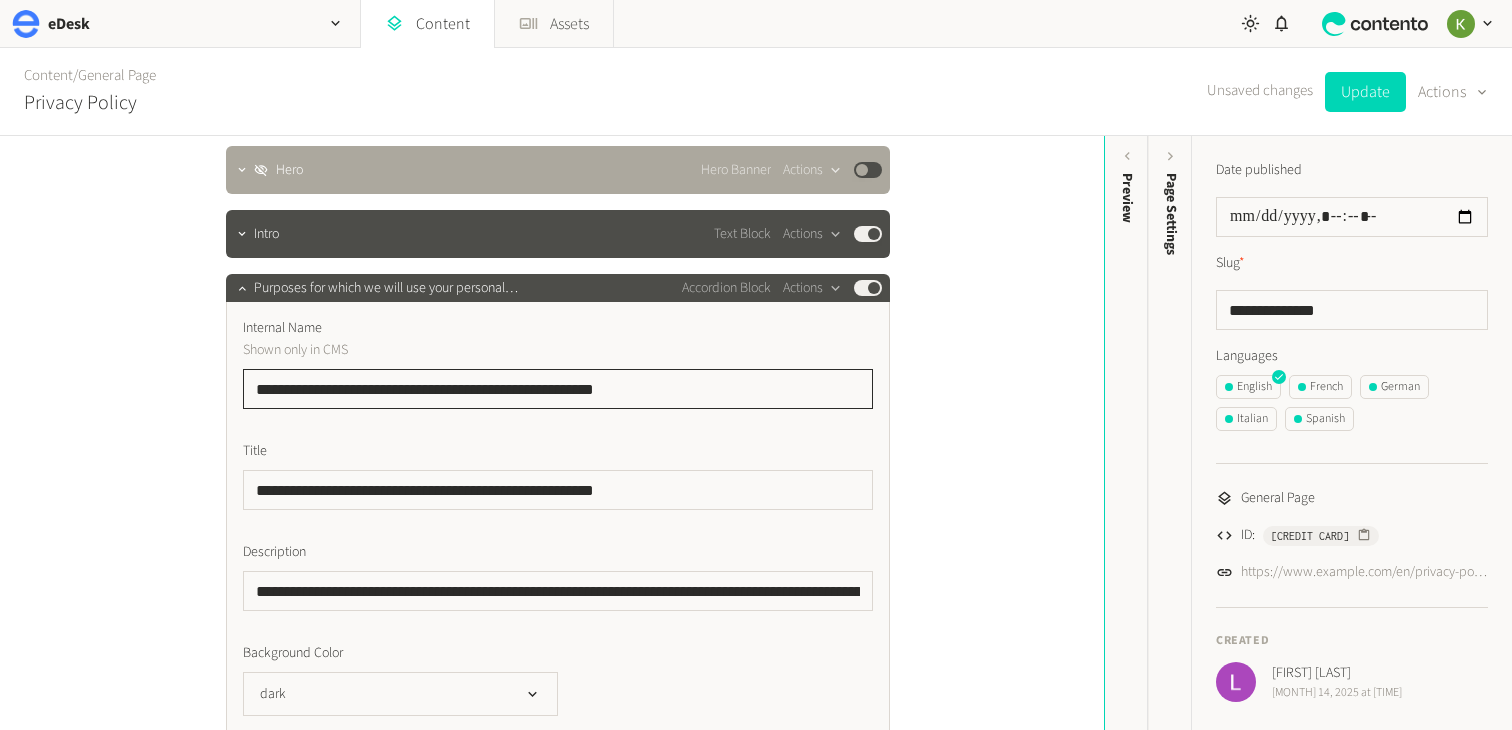 drag, startPoint x: 663, startPoint y: 396, endPoint x: 487, endPoint y: 375, distance: 177.24841 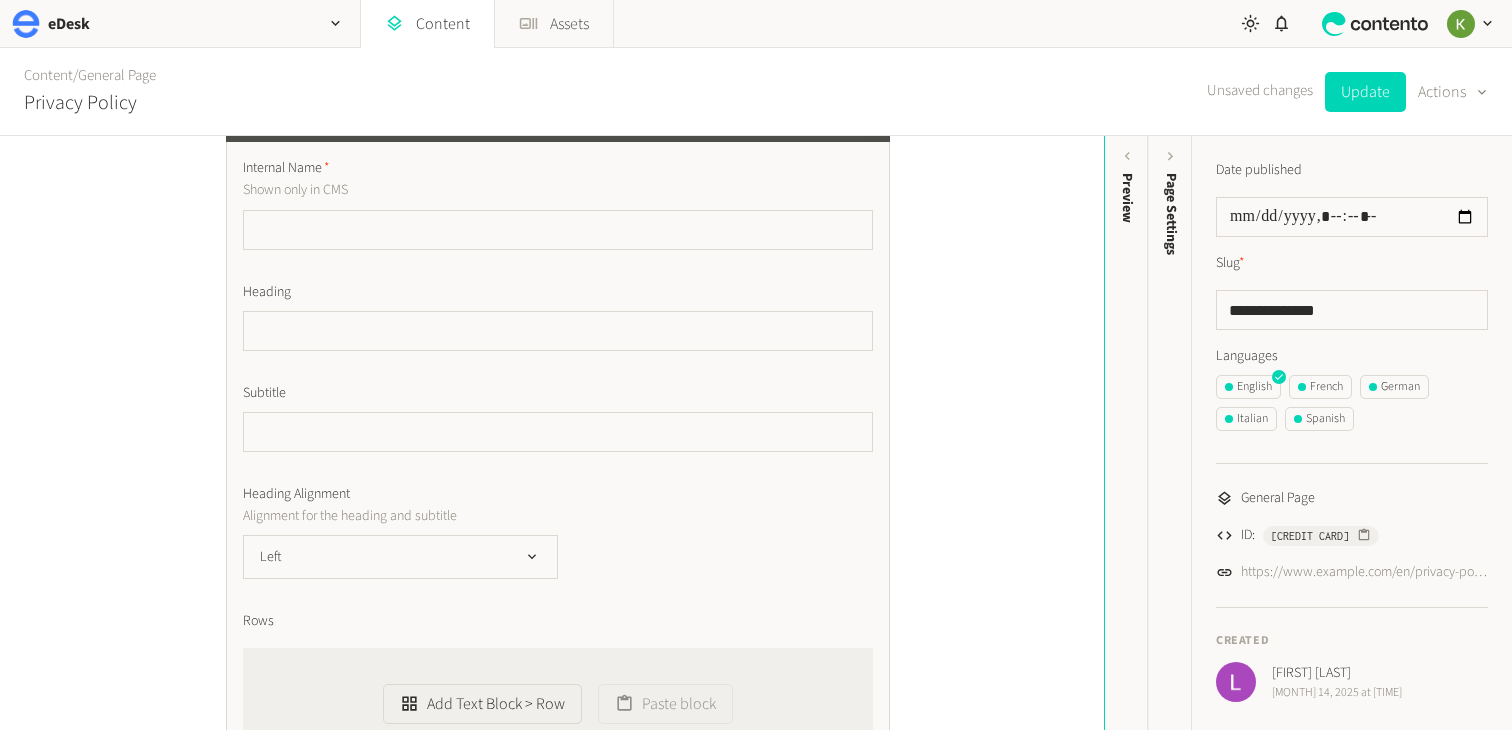 scroll, scrollTop: 2790, scrollLeft: 0, axis: vertical 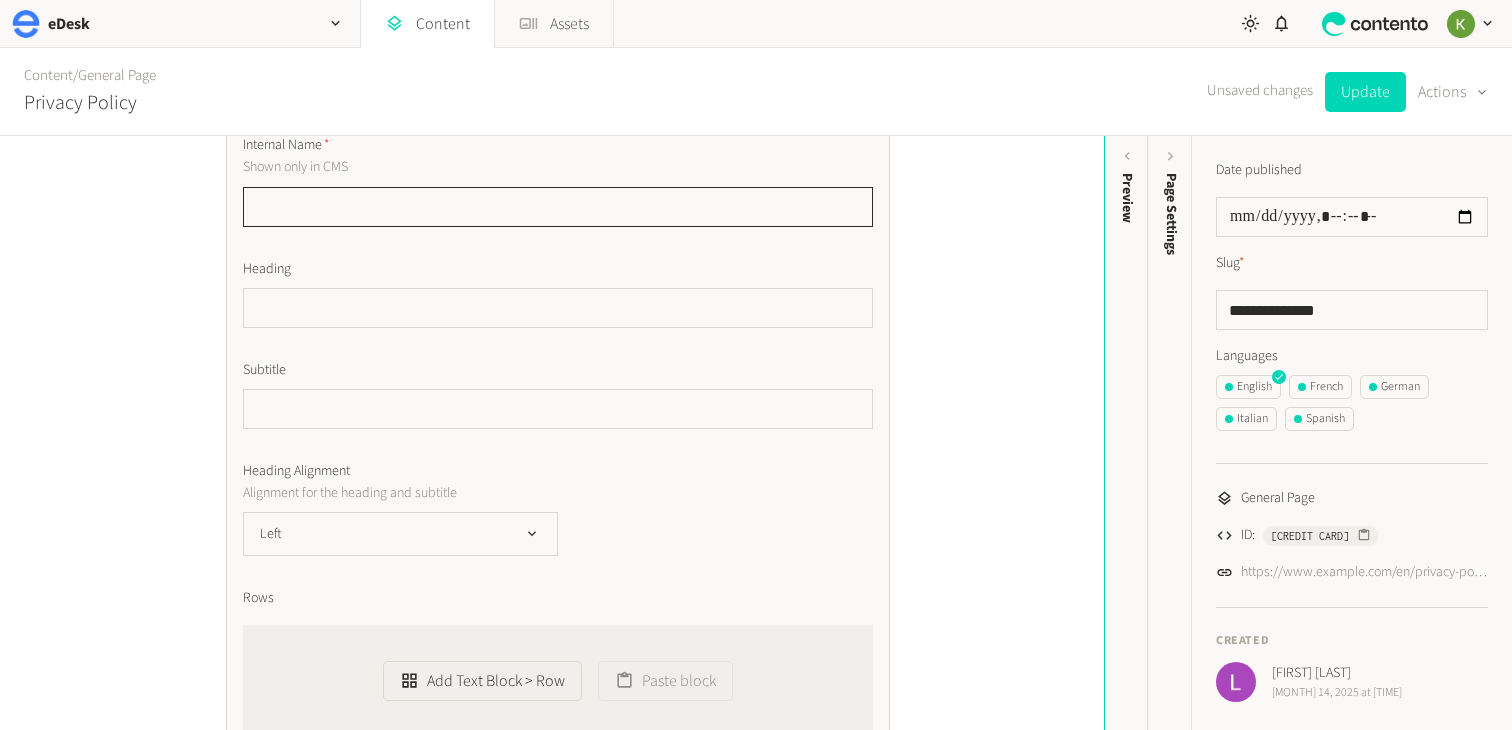 click 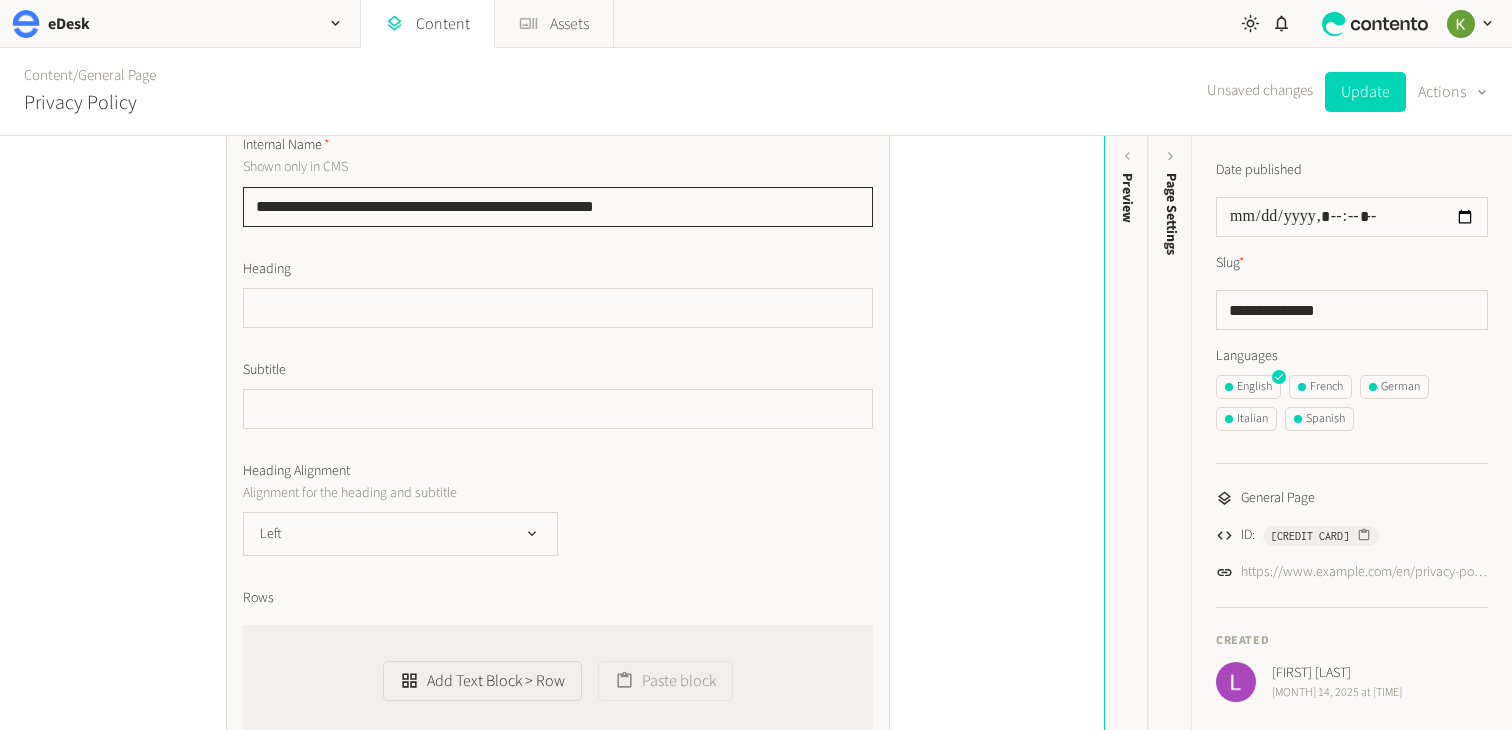 type on "**********" 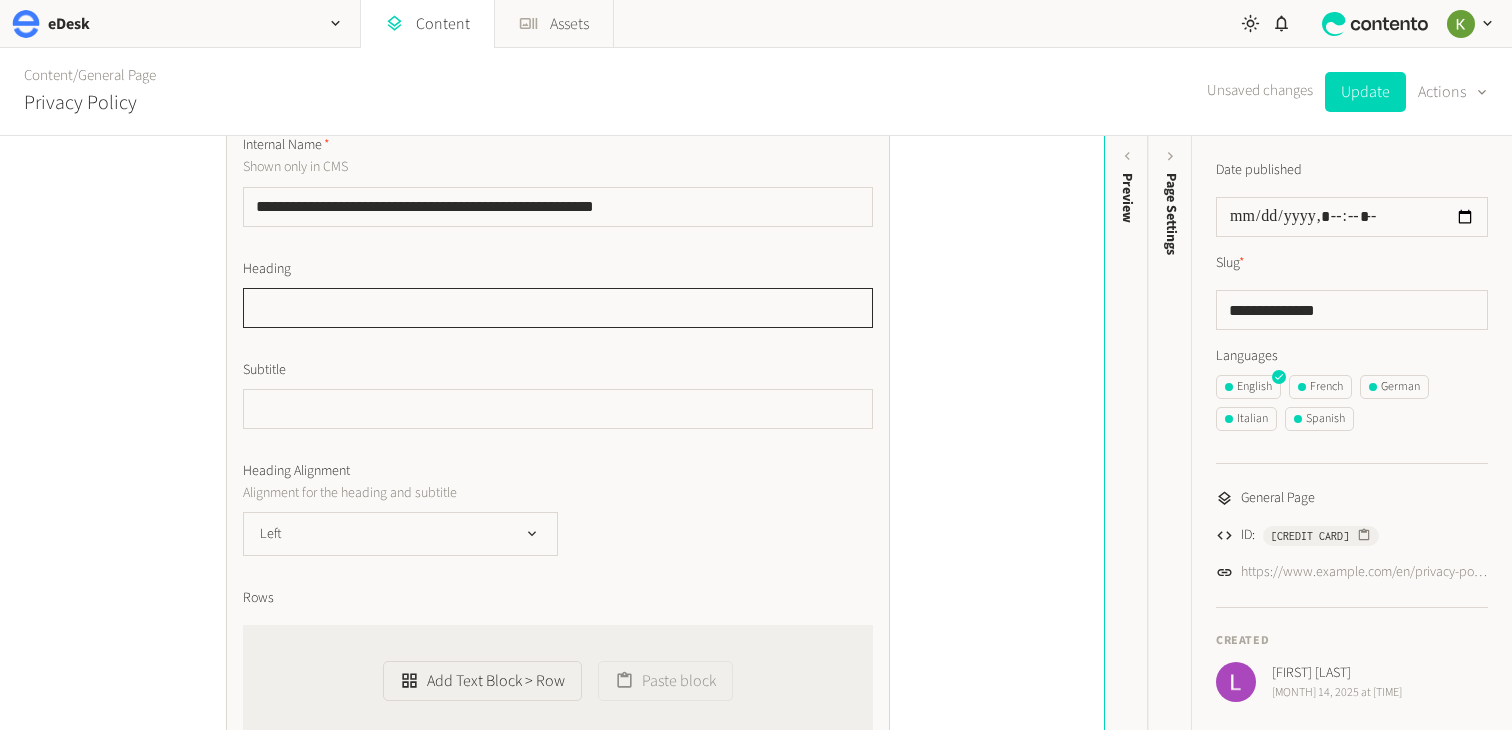 click 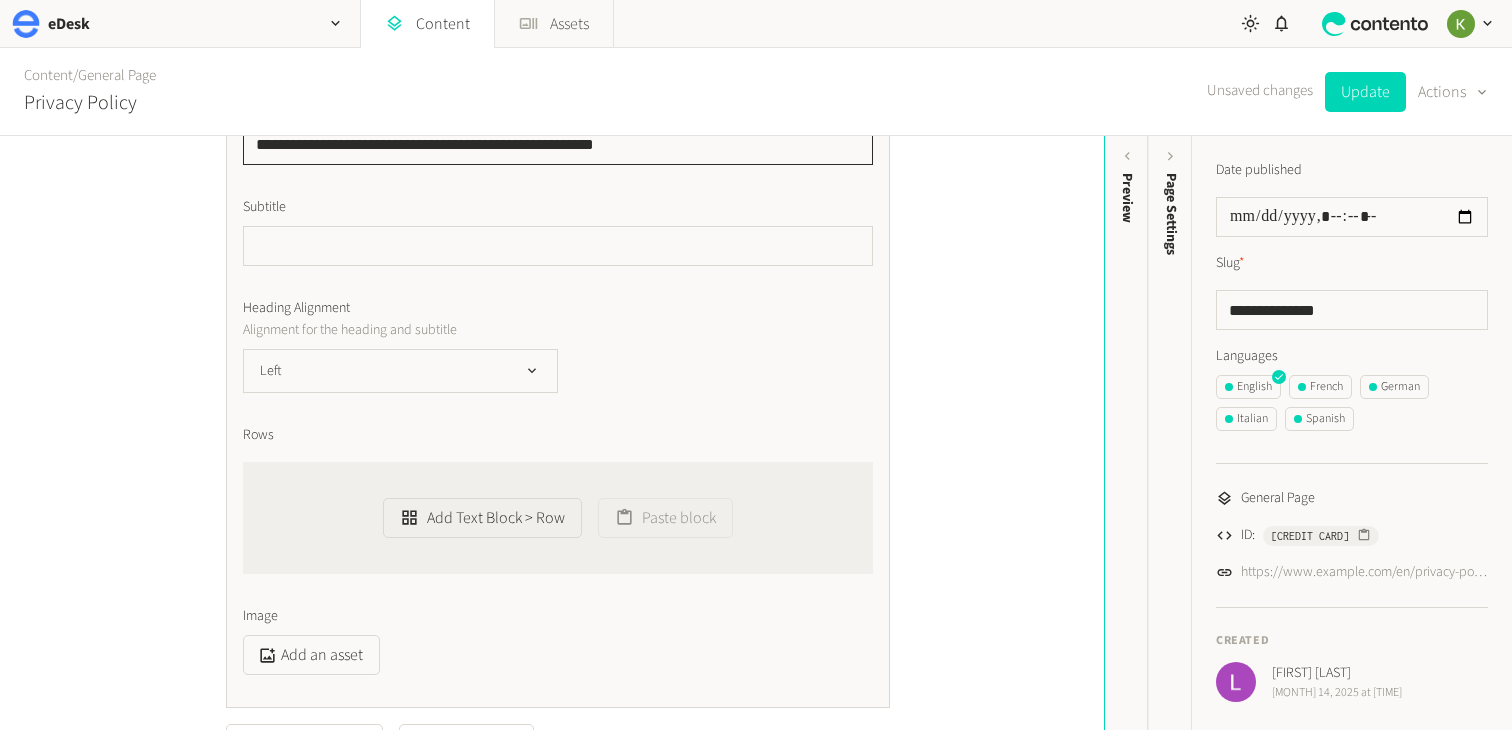 scroll, scrollTop: 2929, scrollLeft: 0, axis: vertical 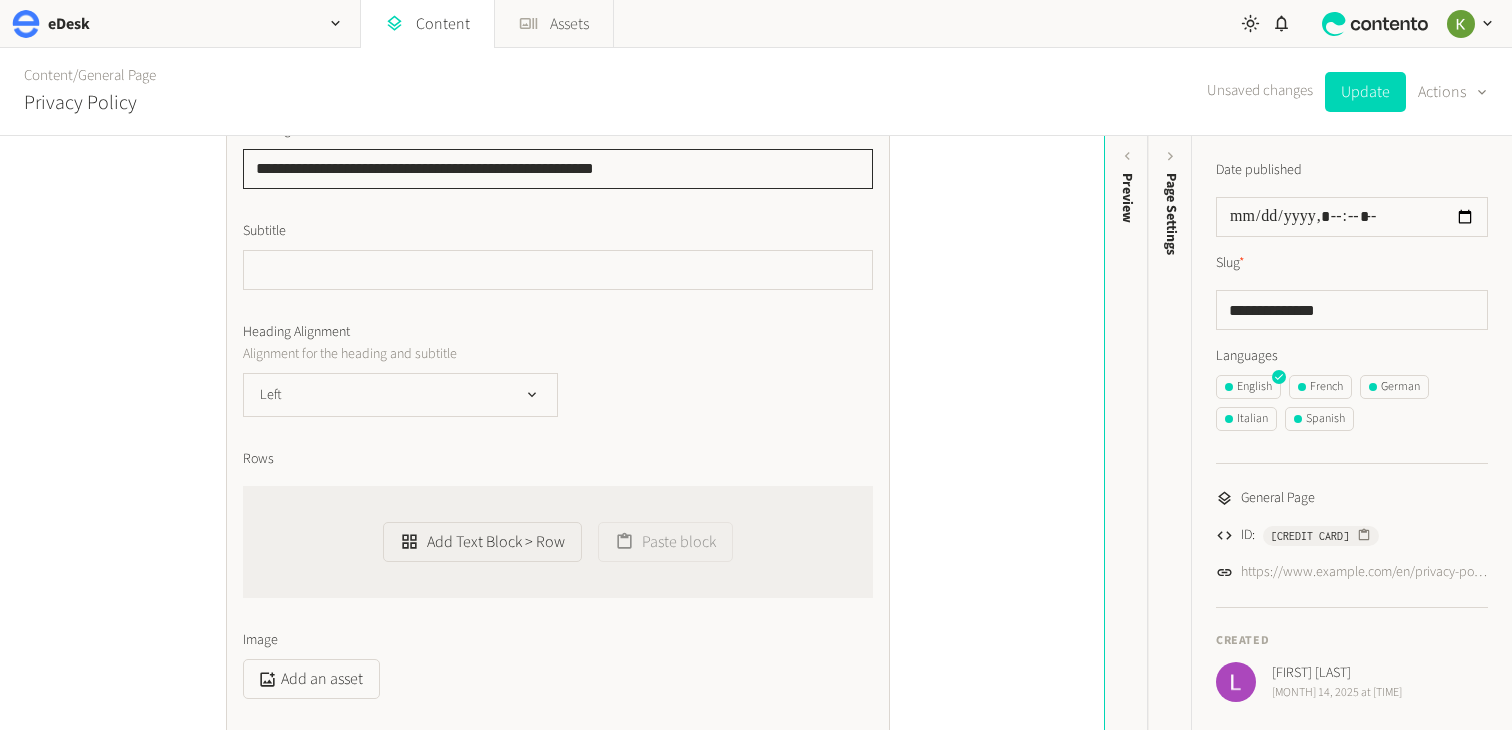 type on "**********" 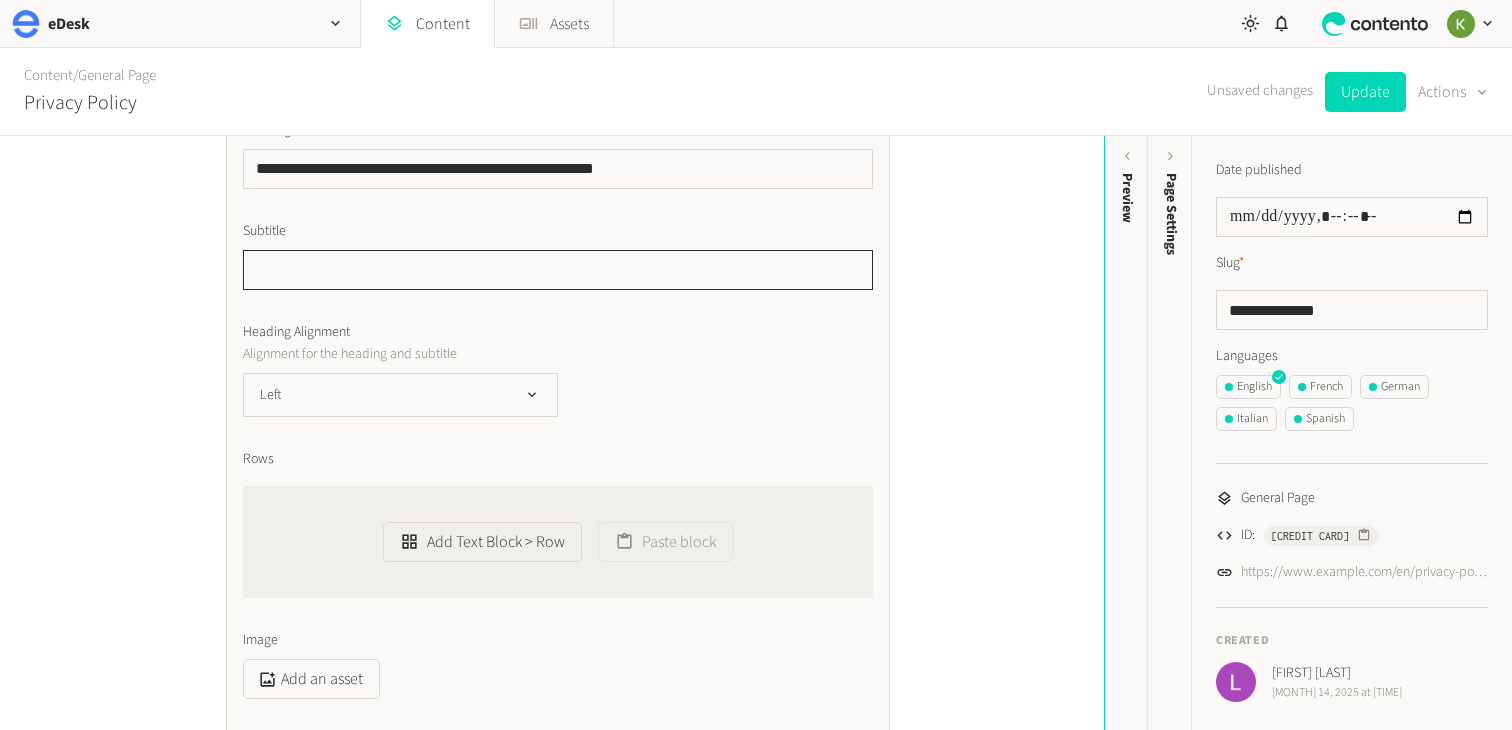 click 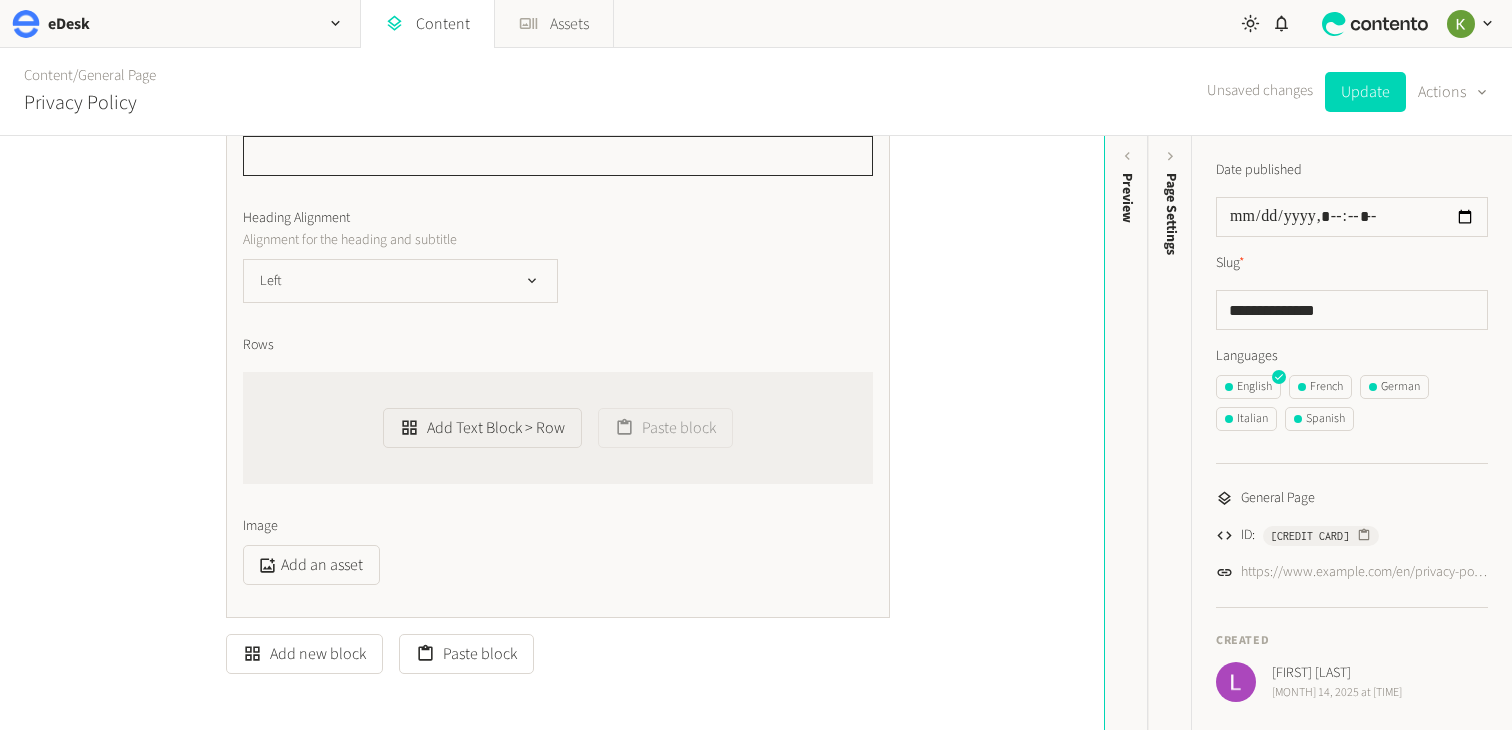 scroll, scrollTop: 3048, scrollLeft: 0, axis: vertical 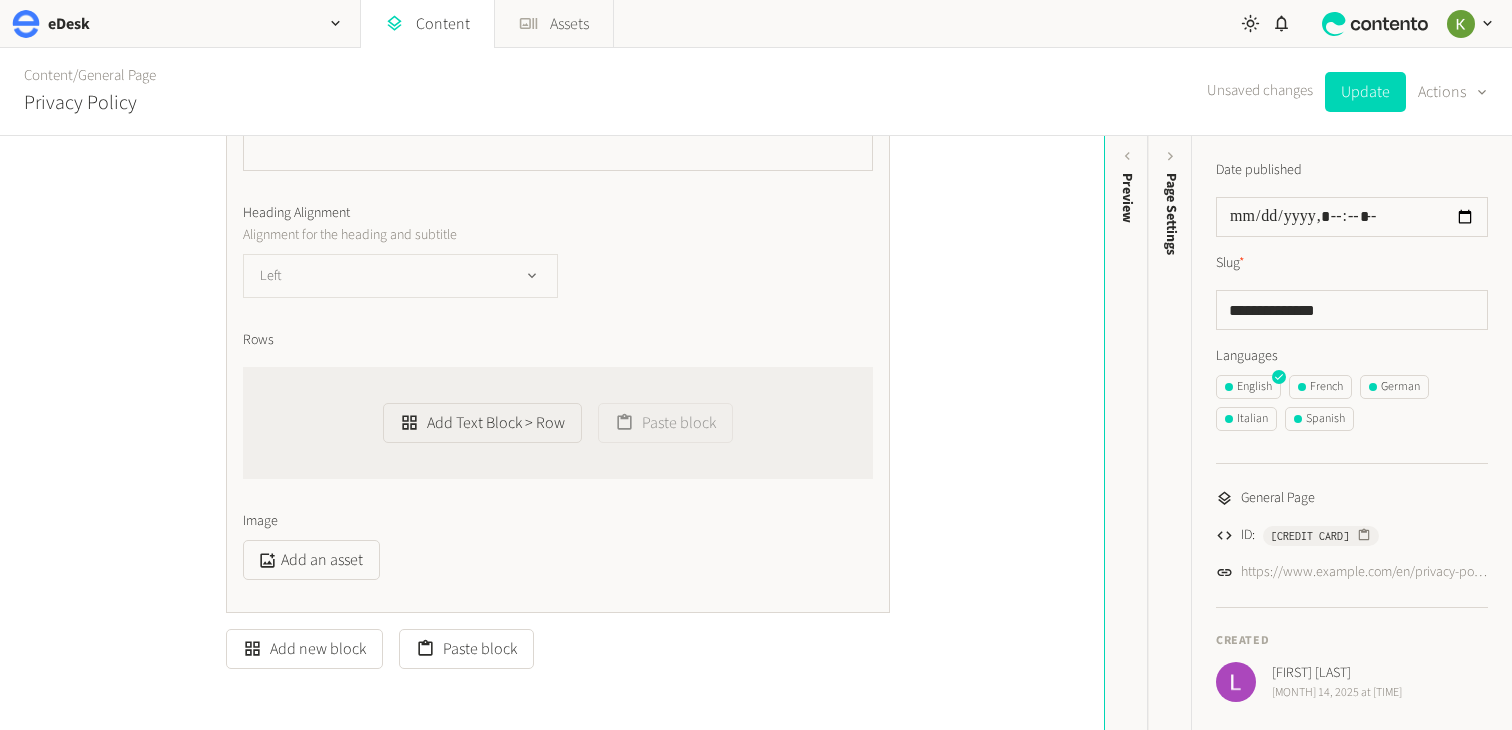 click on "Left" 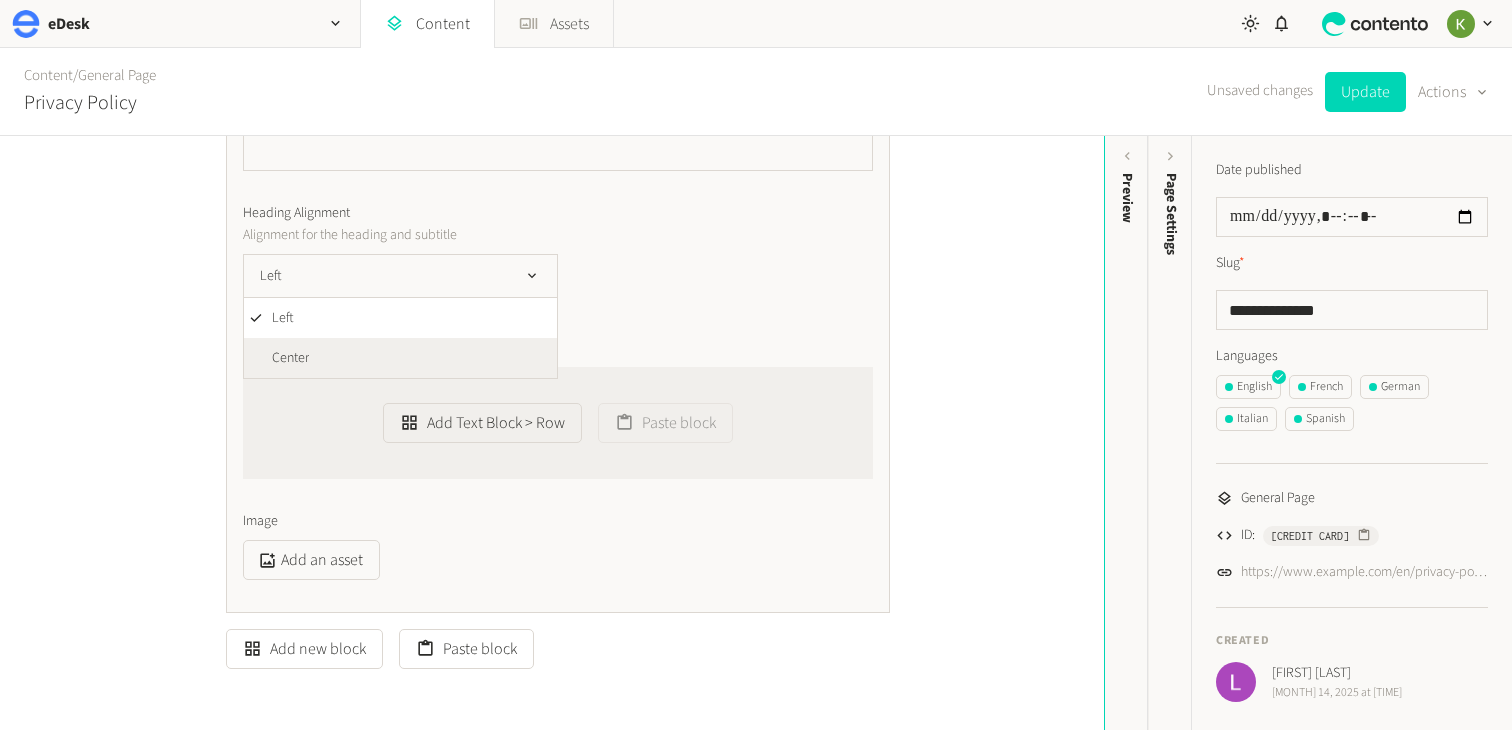 click on "Center" 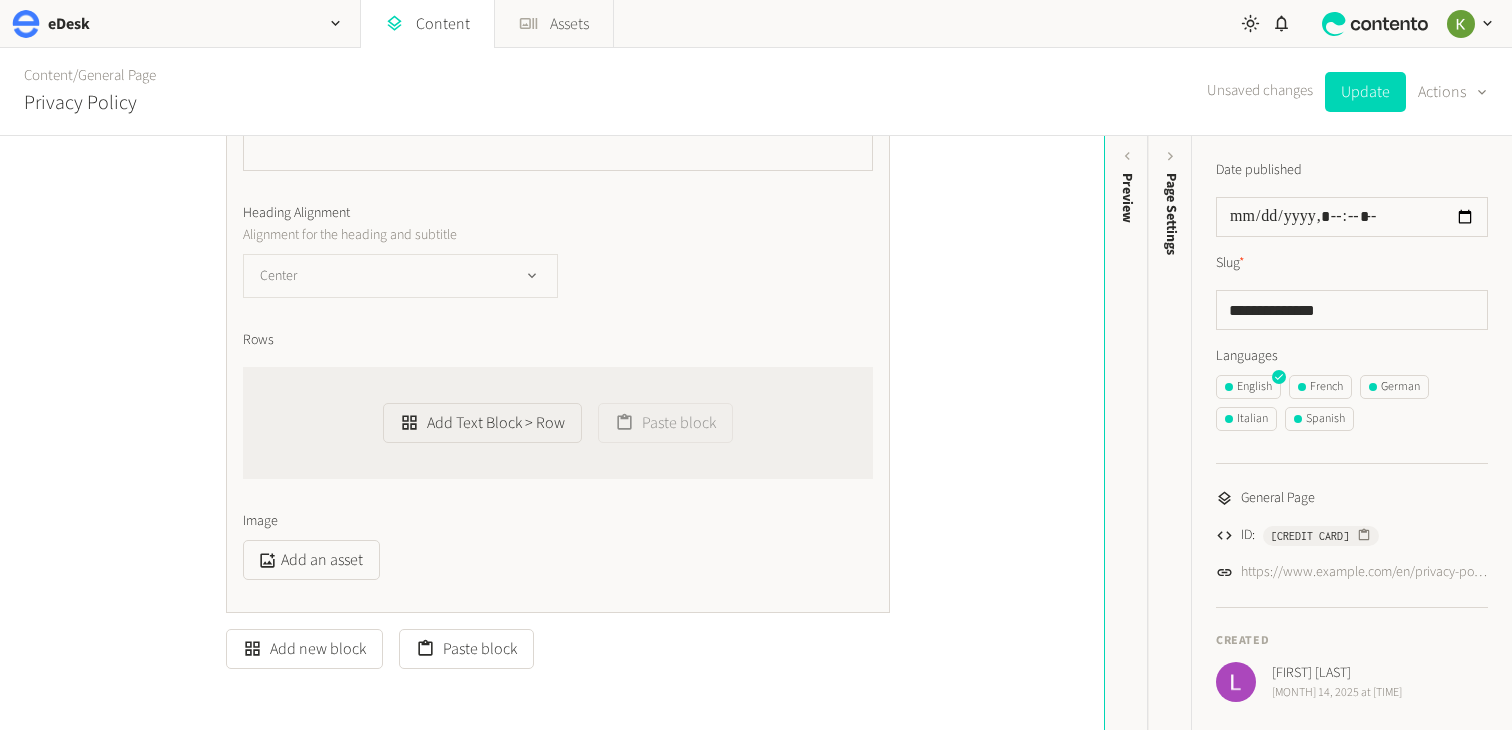 click on "Center" 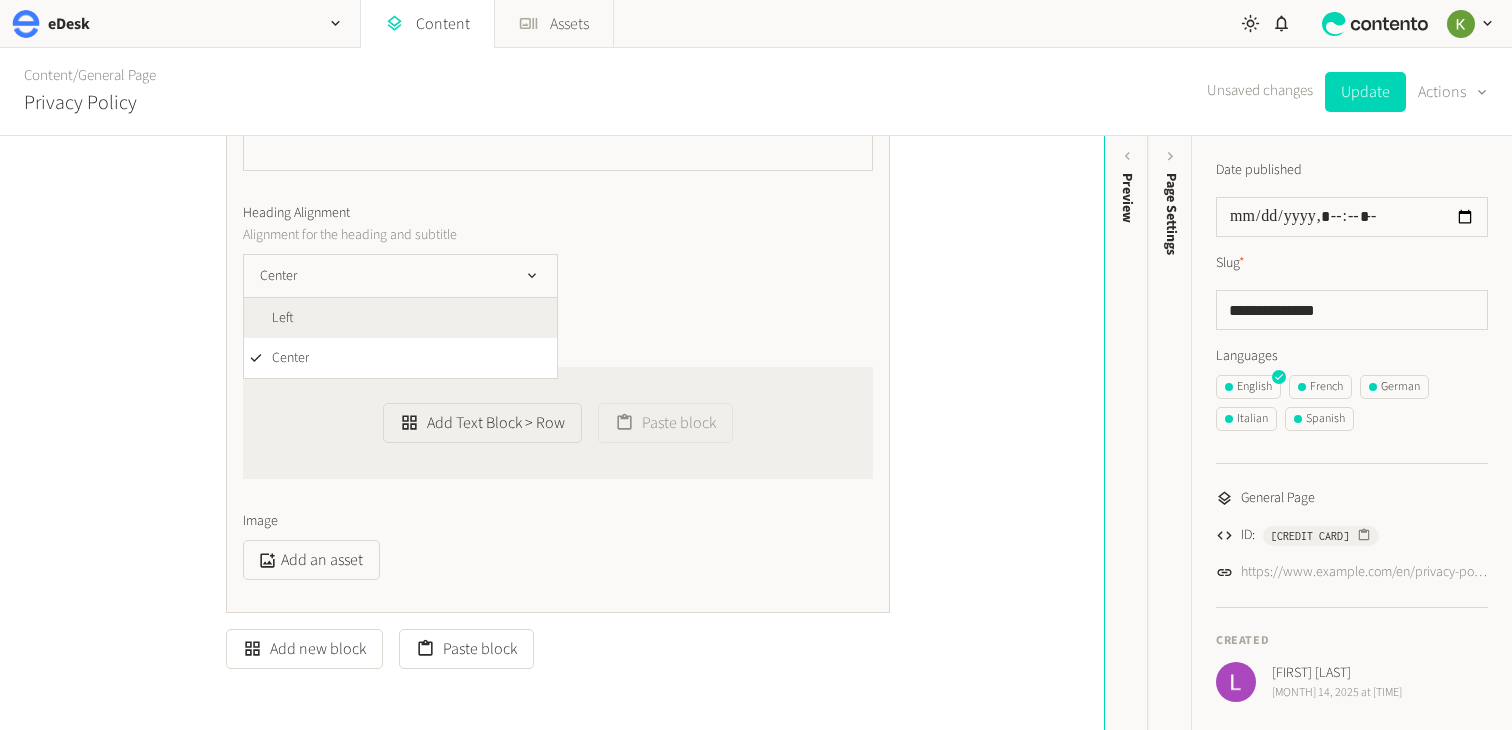 click on "Left" 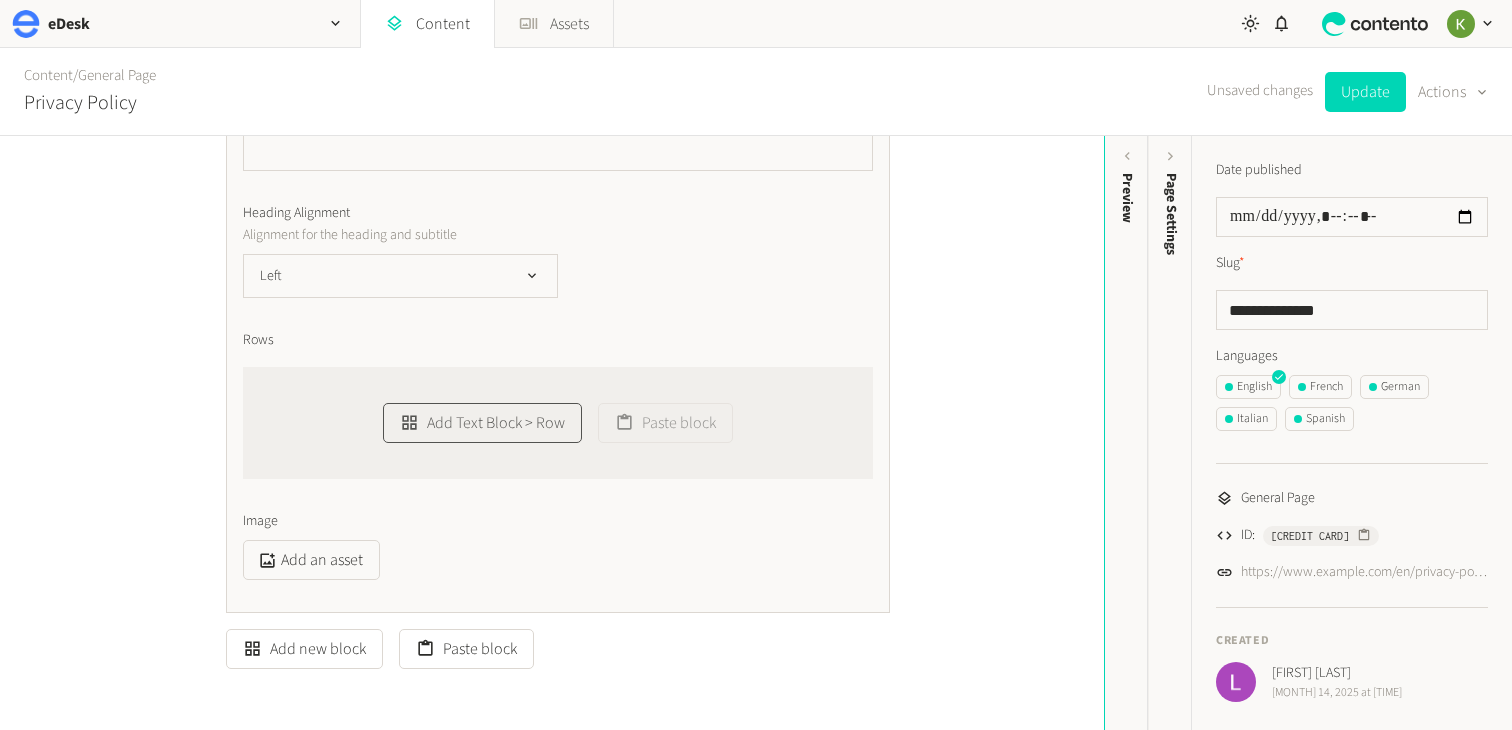 click on "Add Text Block > Row" 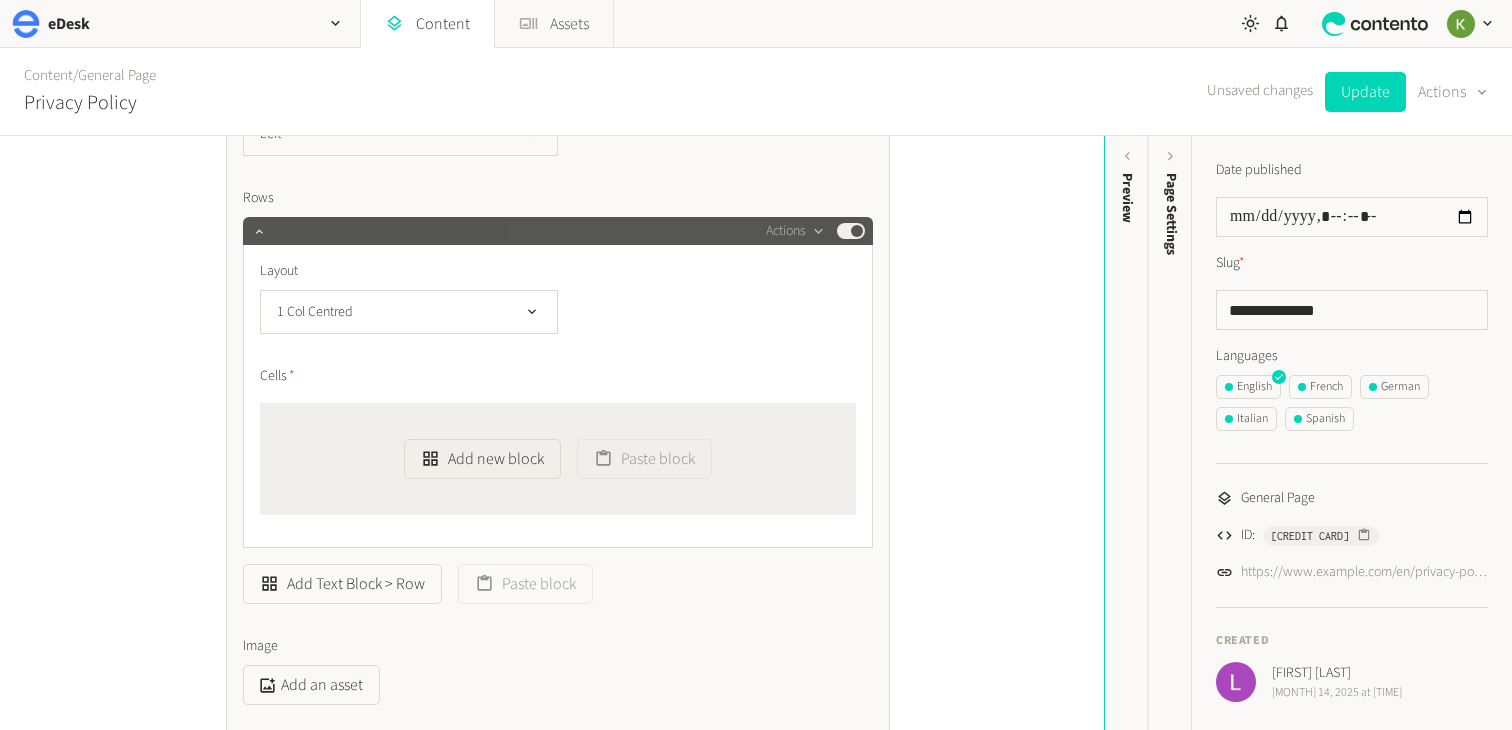scroll, scrollTop: 3268, scrollLeft: 0, axis: vertical 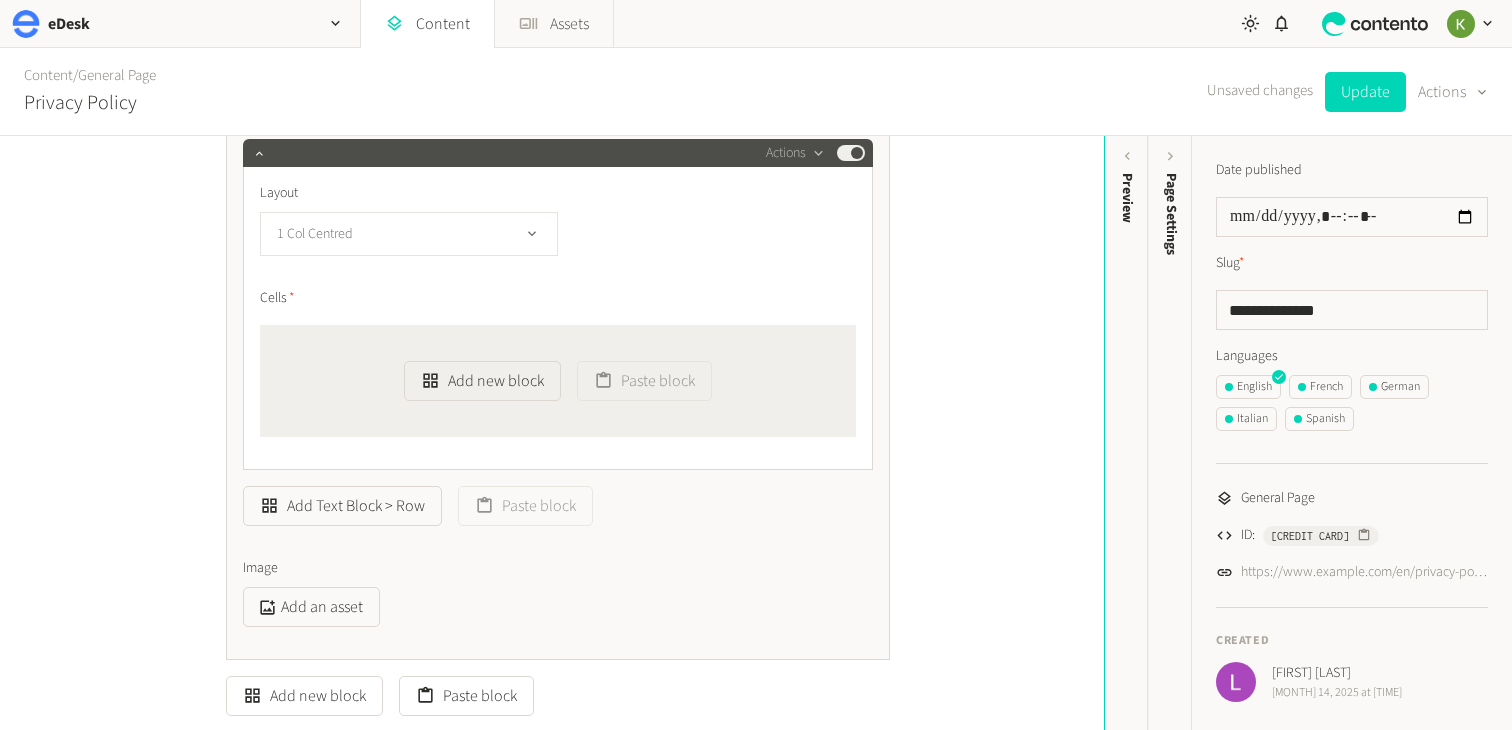 click on "1 Col Centred" 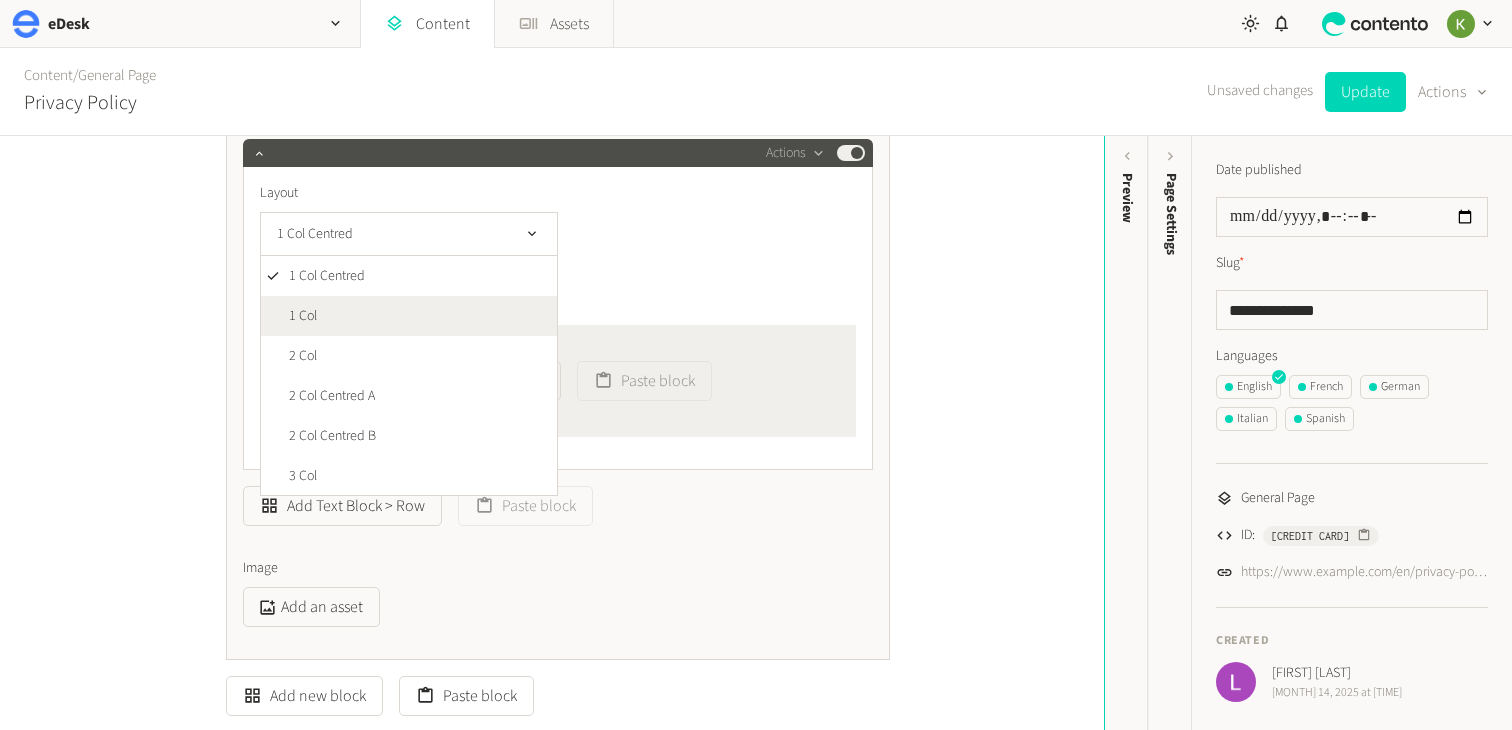 click on "1 Col" 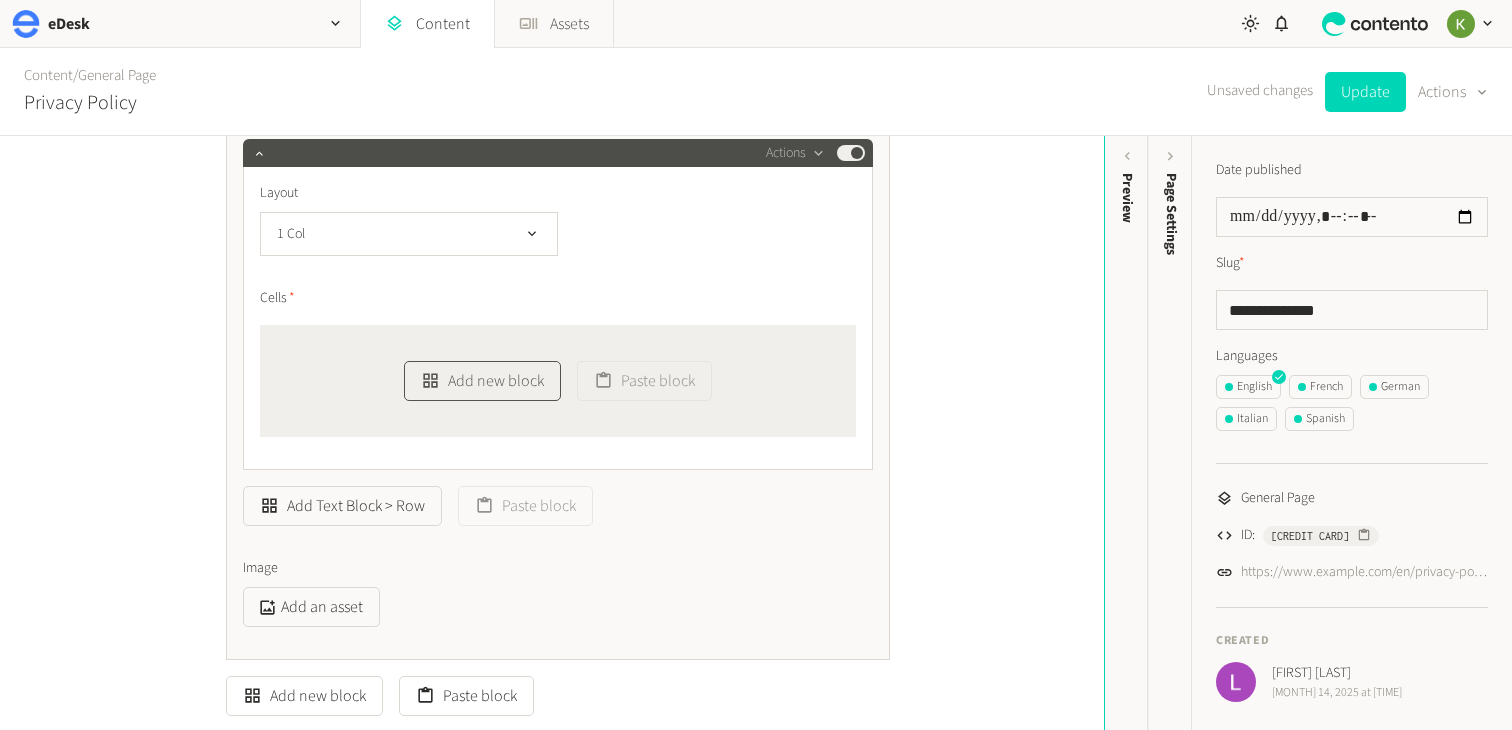 click on "Add new block" 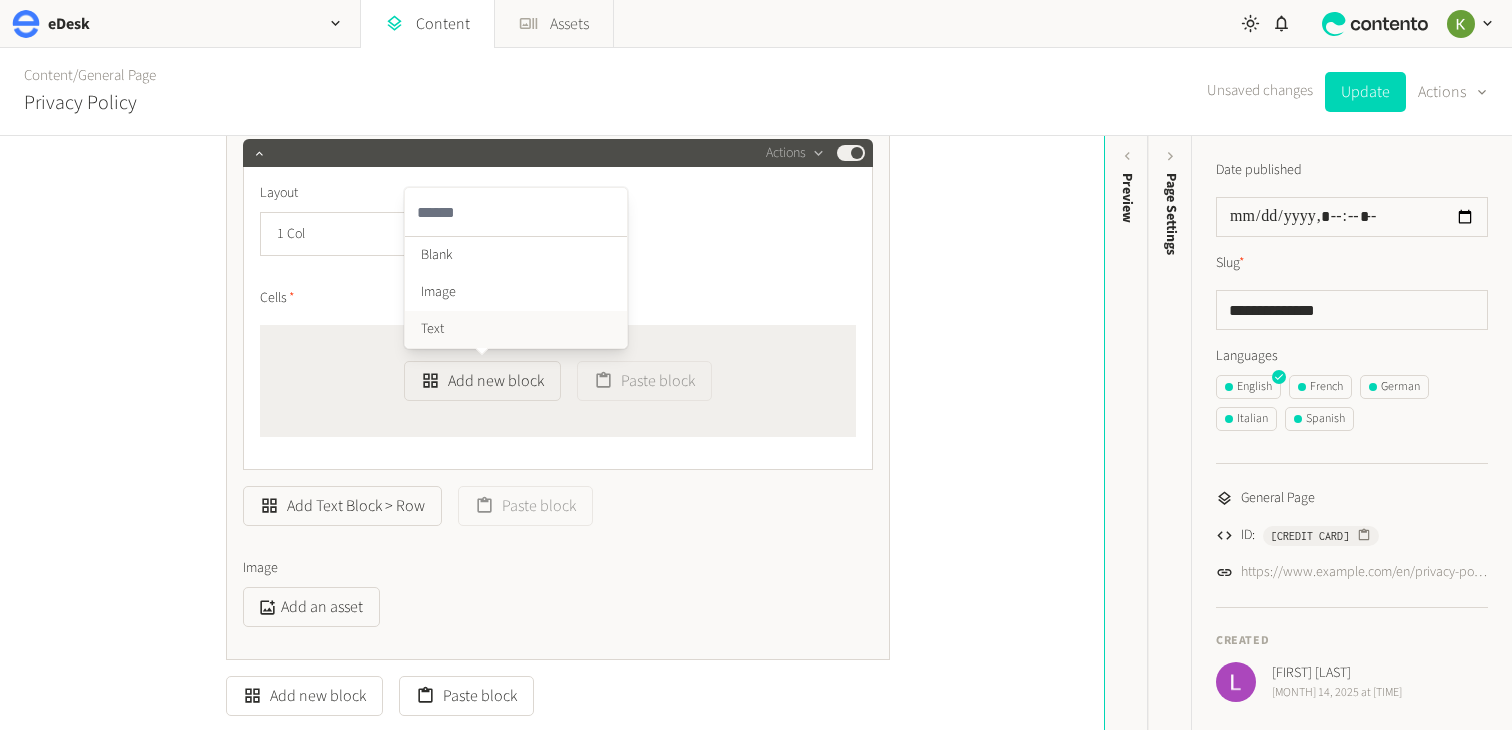 click on "Text" 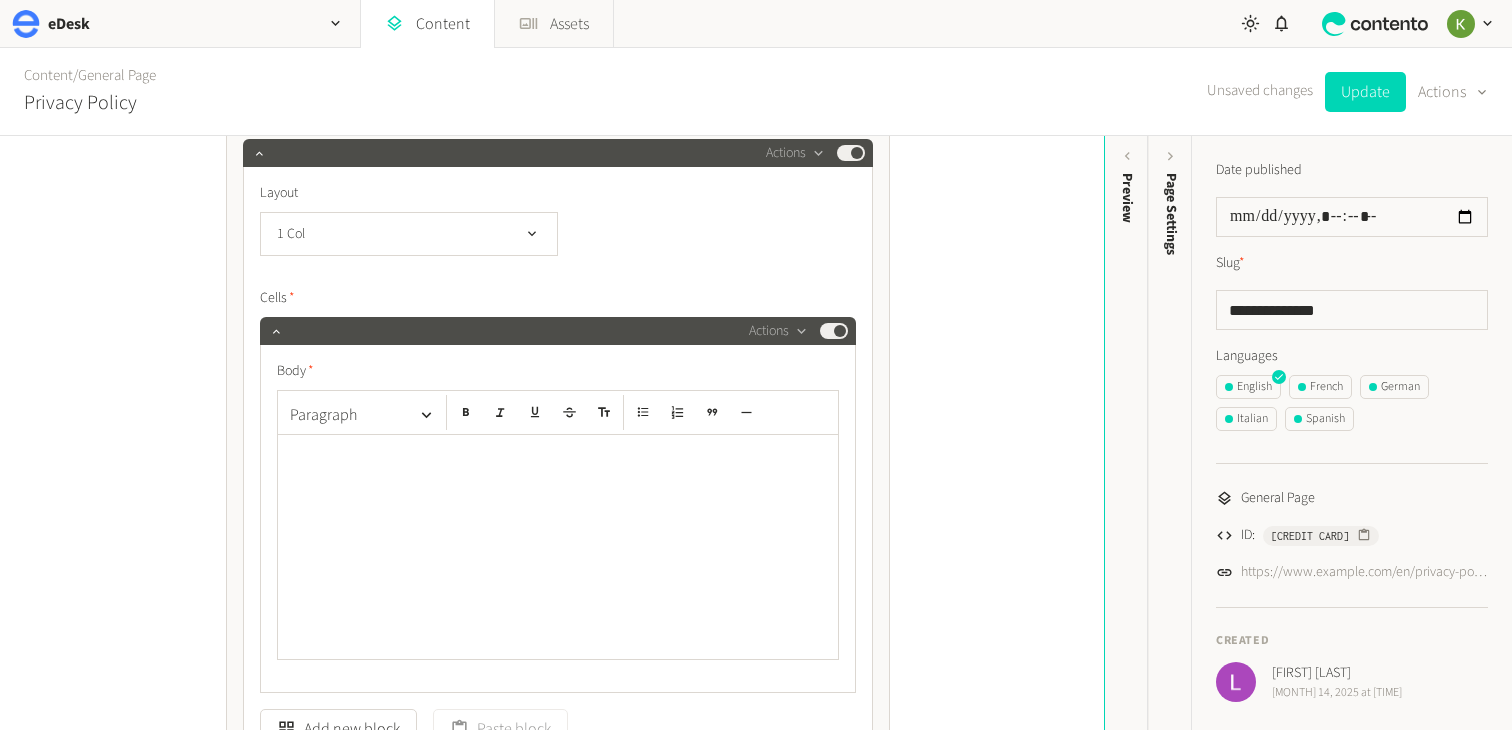 click 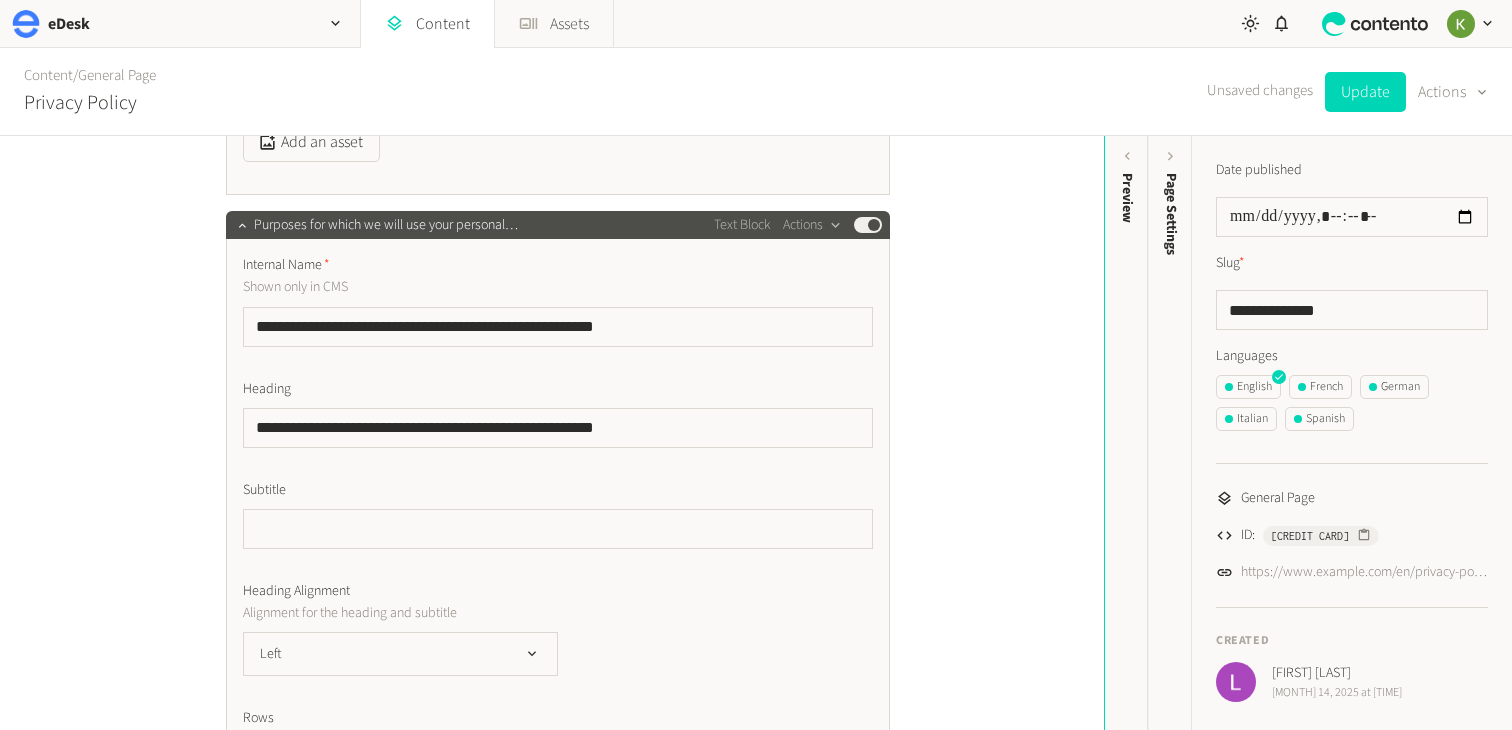 scroll, scrollTop: 2618, scrollLeft: 0, axis: vertical 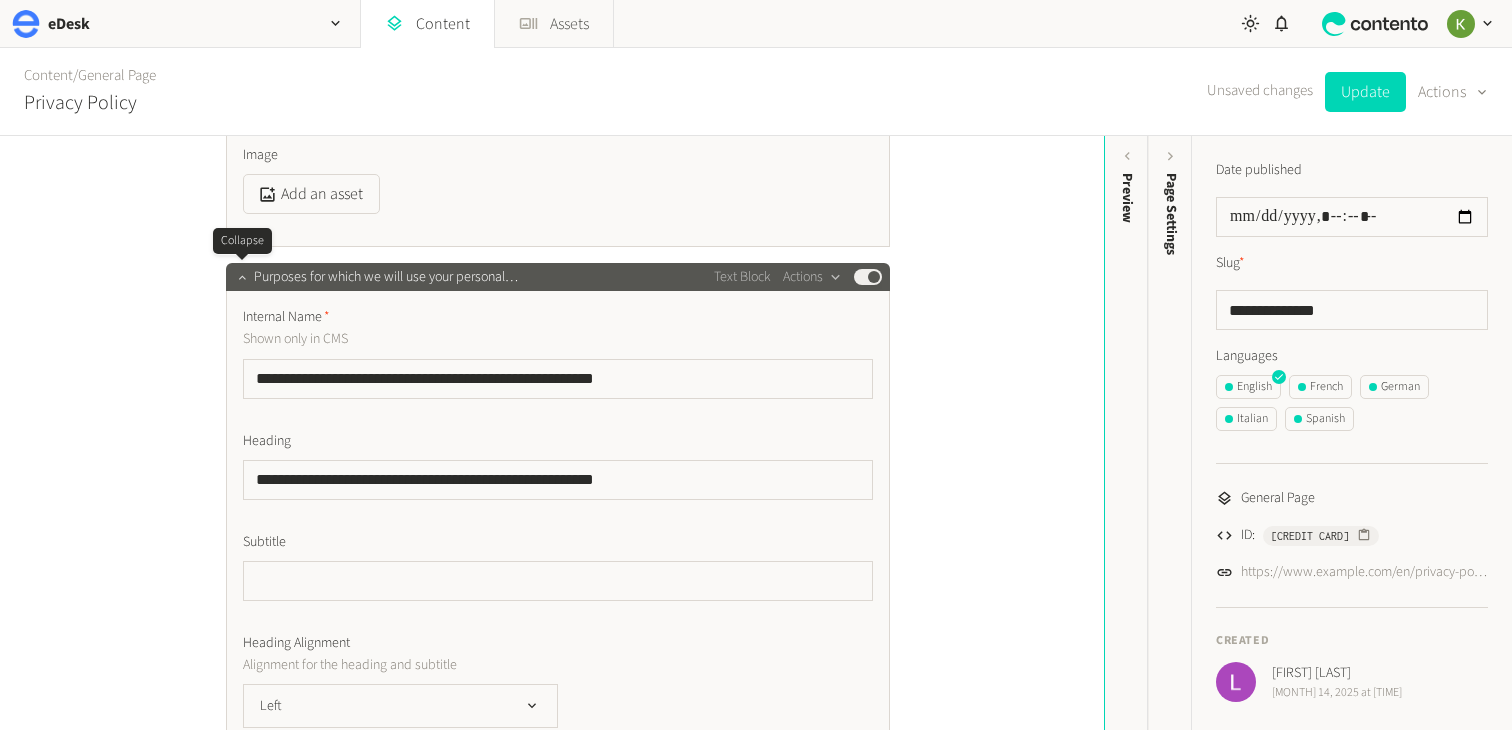click 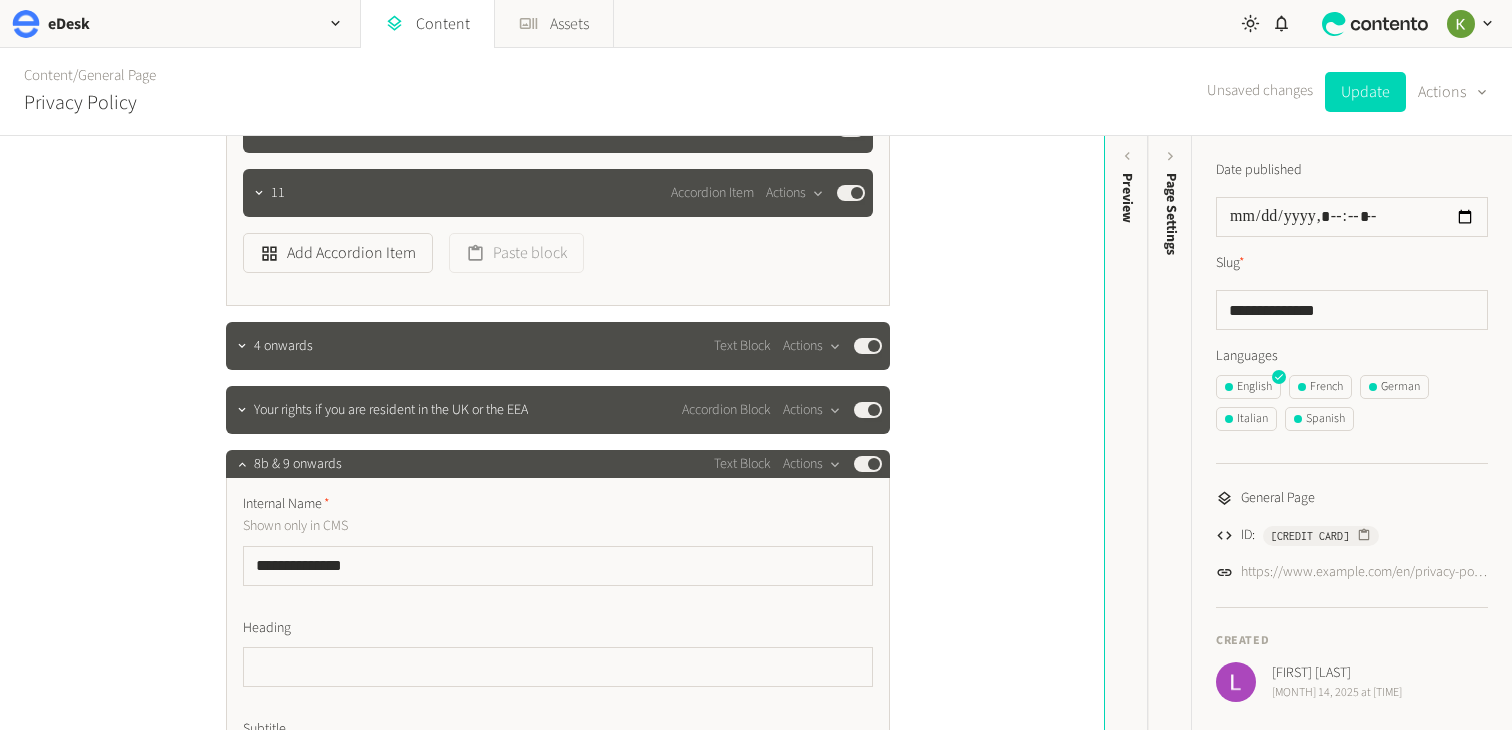 scroll, scrollTop: 1644, scrollLeft: 0, axis: vertical 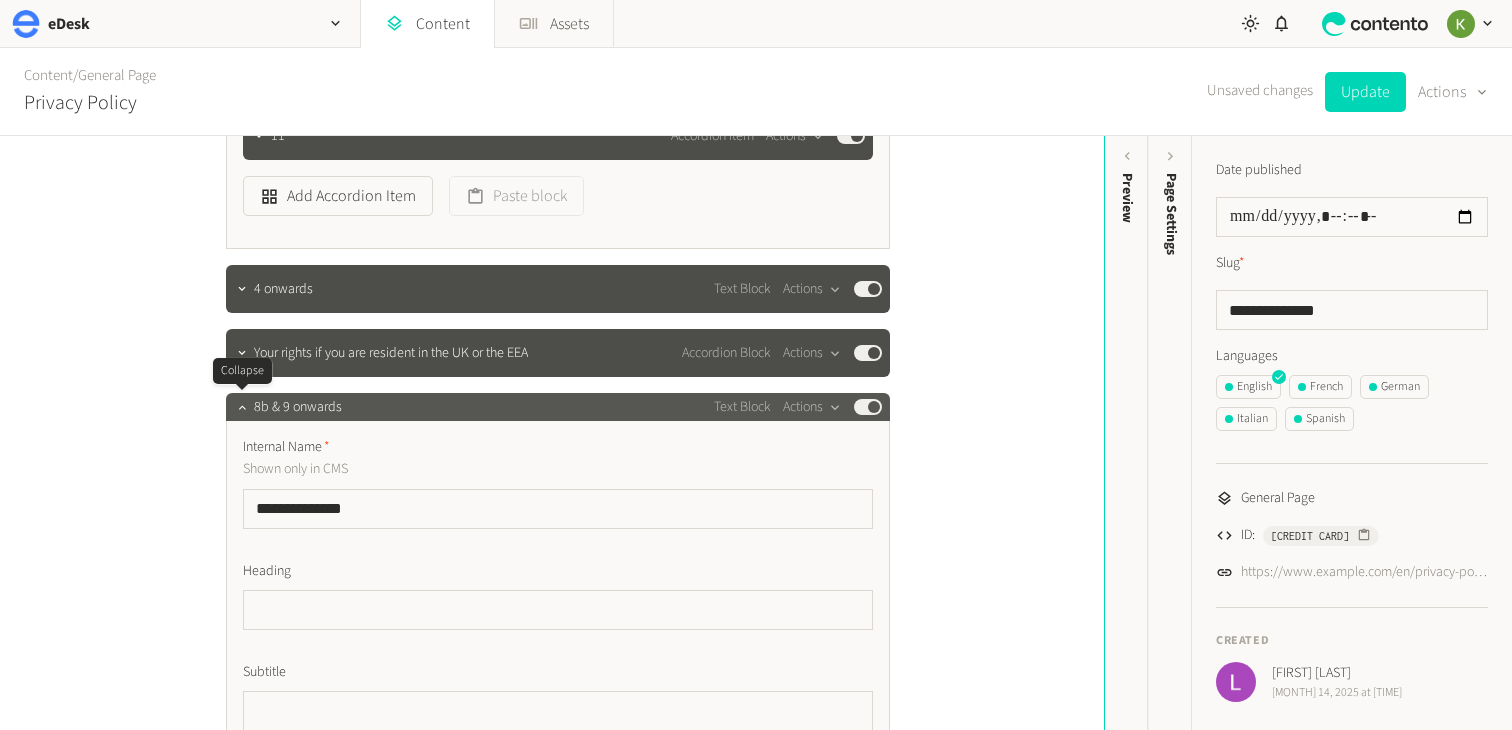click 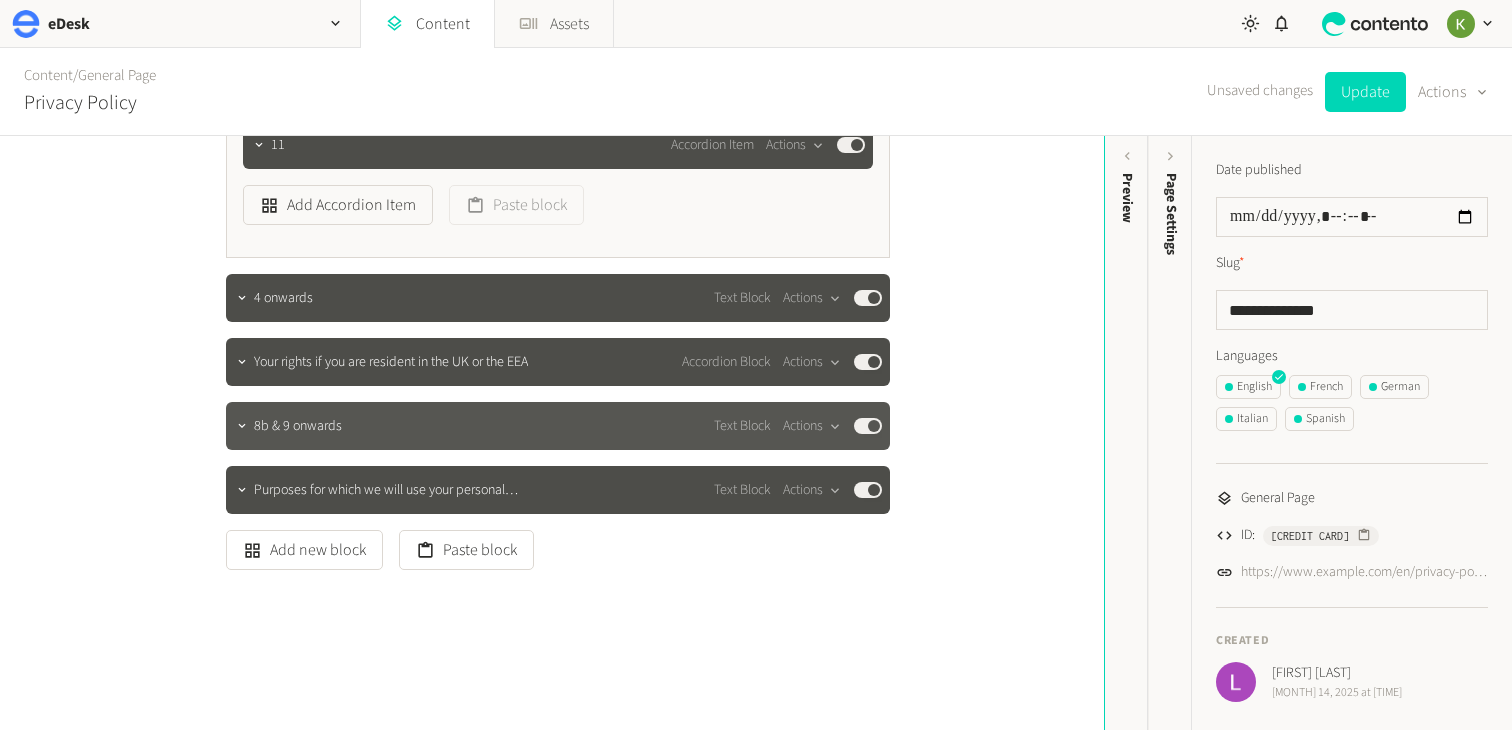 scroll, scrollTop: 1635, scrollLeft: 0, axis: vertical 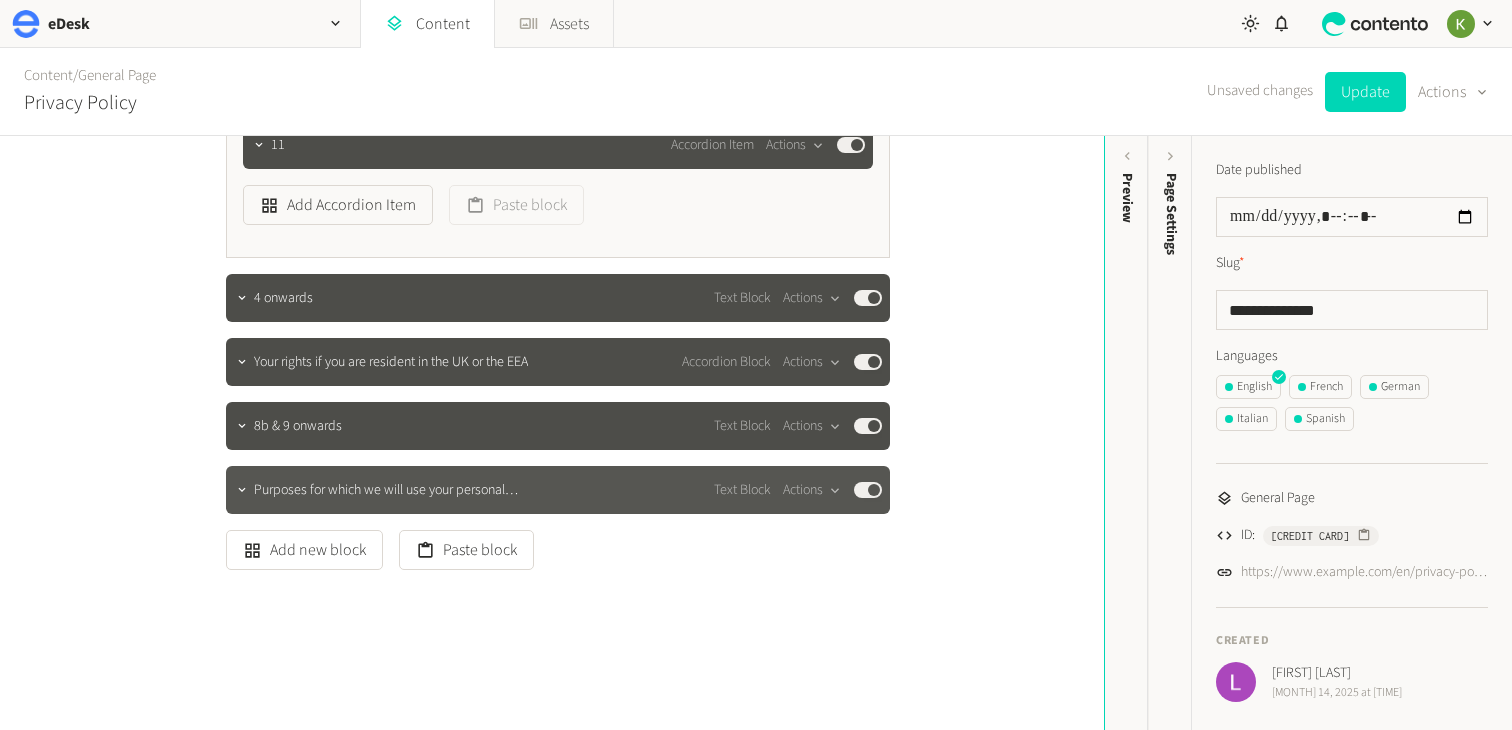 type 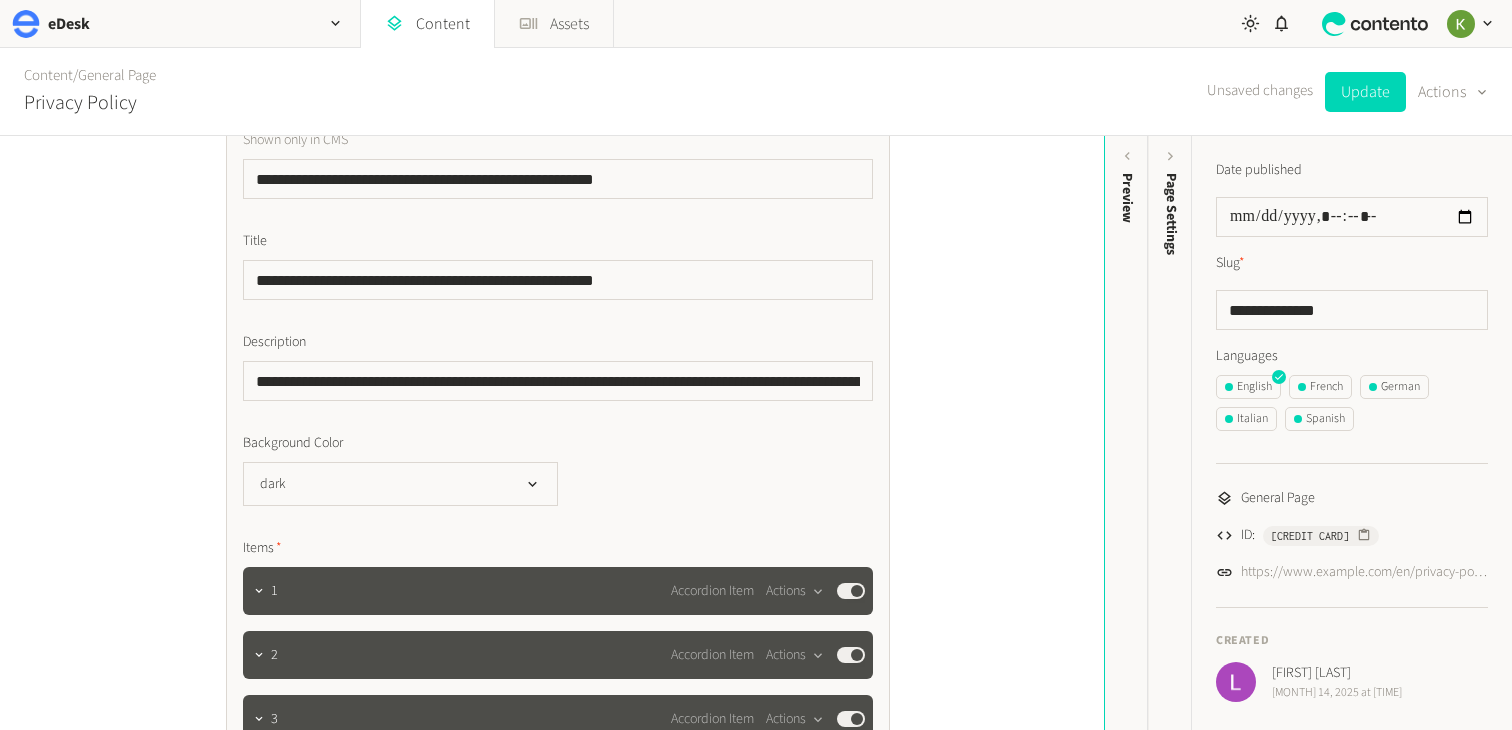 scroll, scrollTop: 325, scrollLeft: 0, axis: vertical 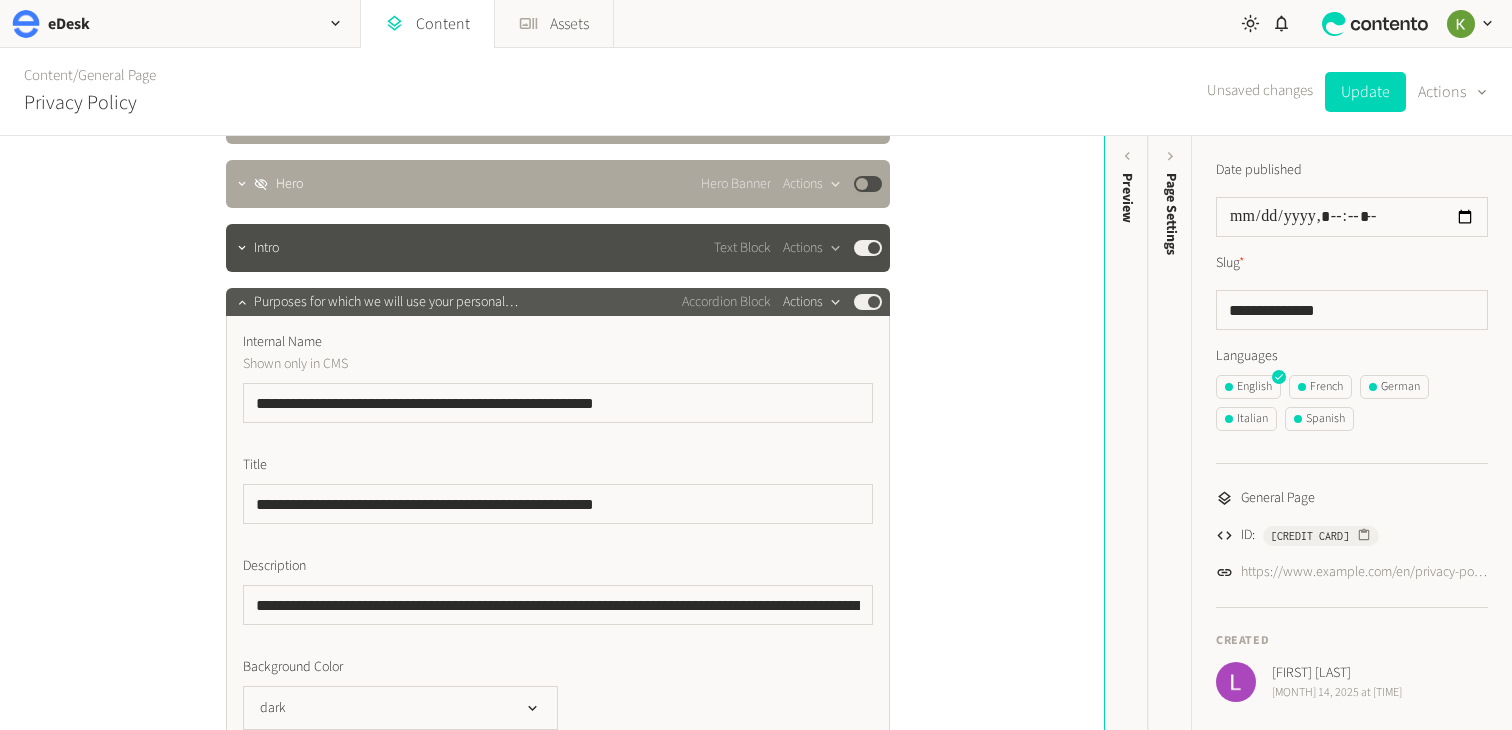 click 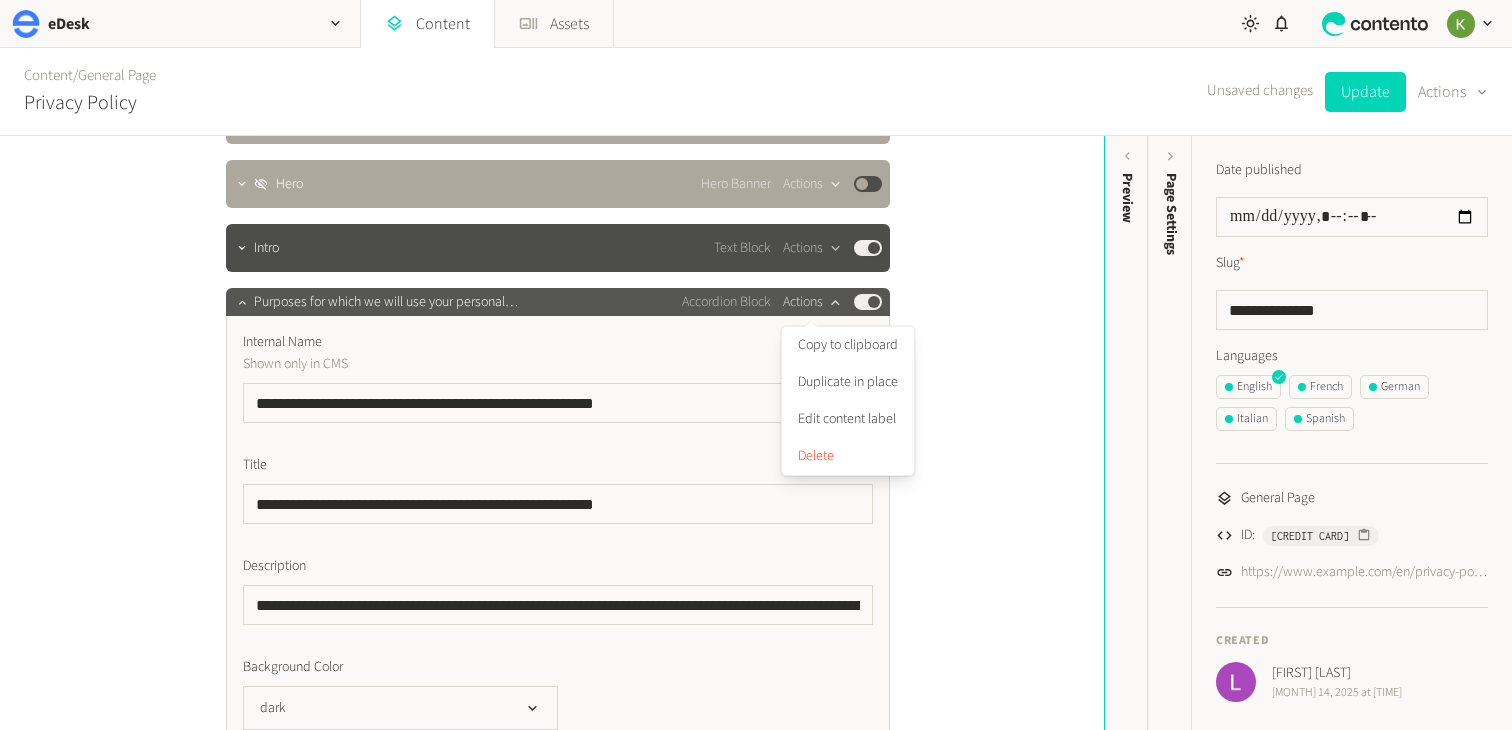 click 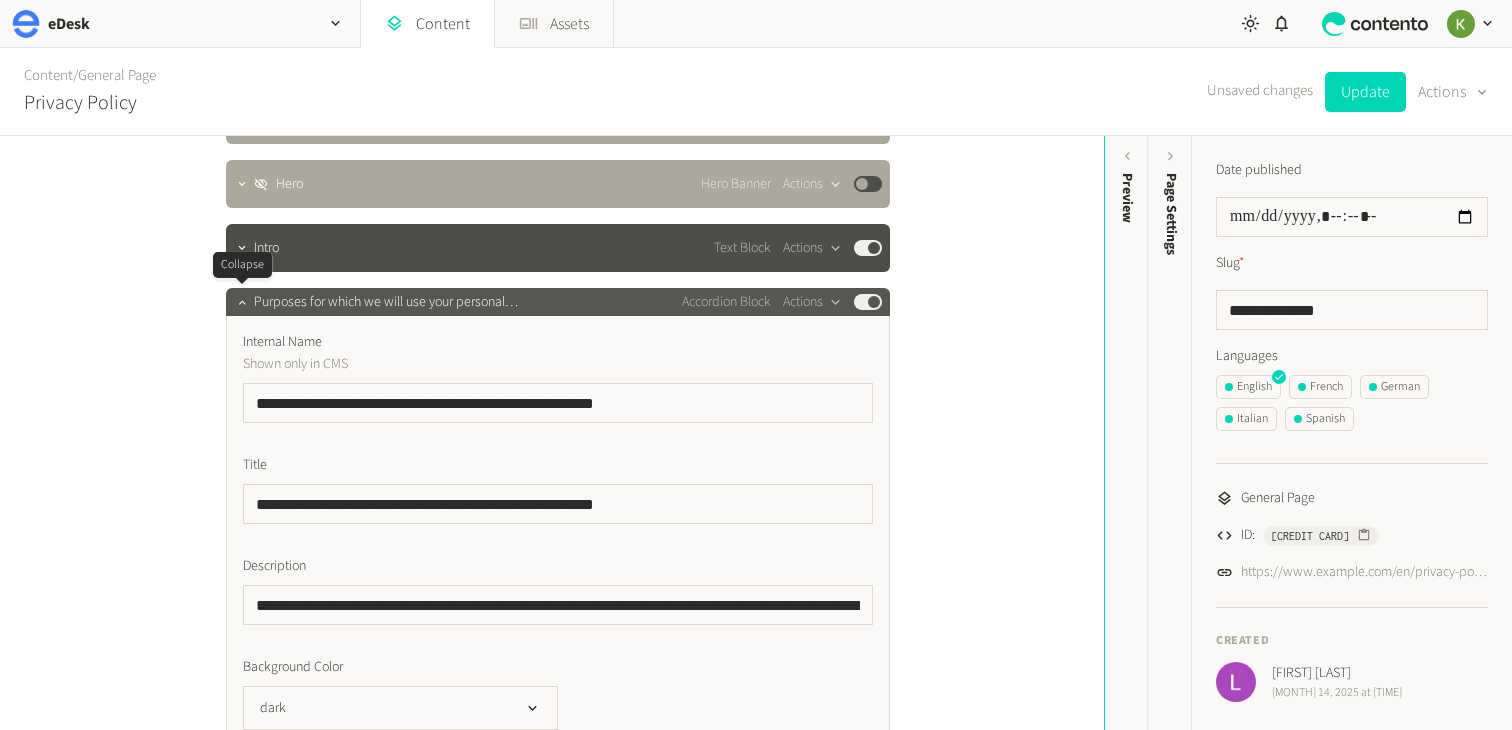 click 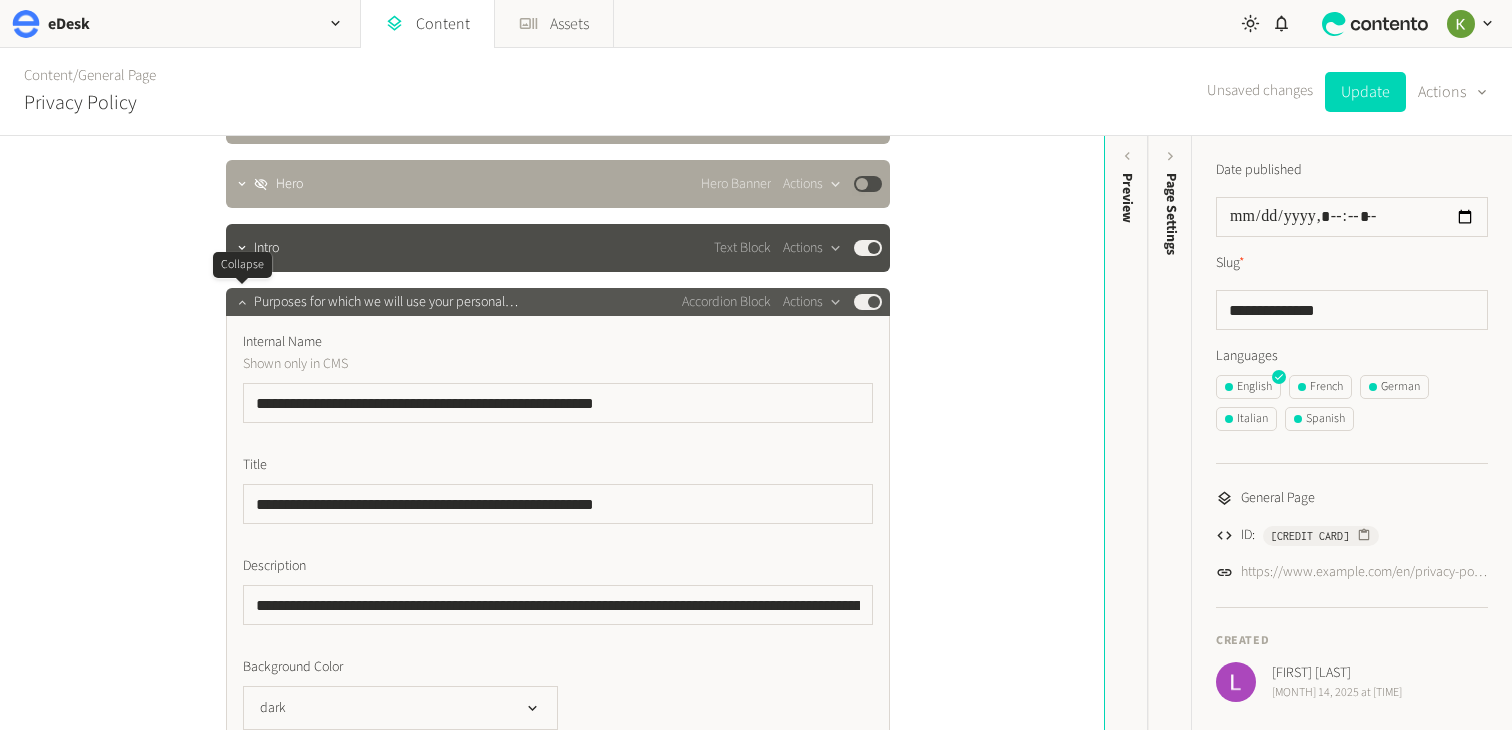 click 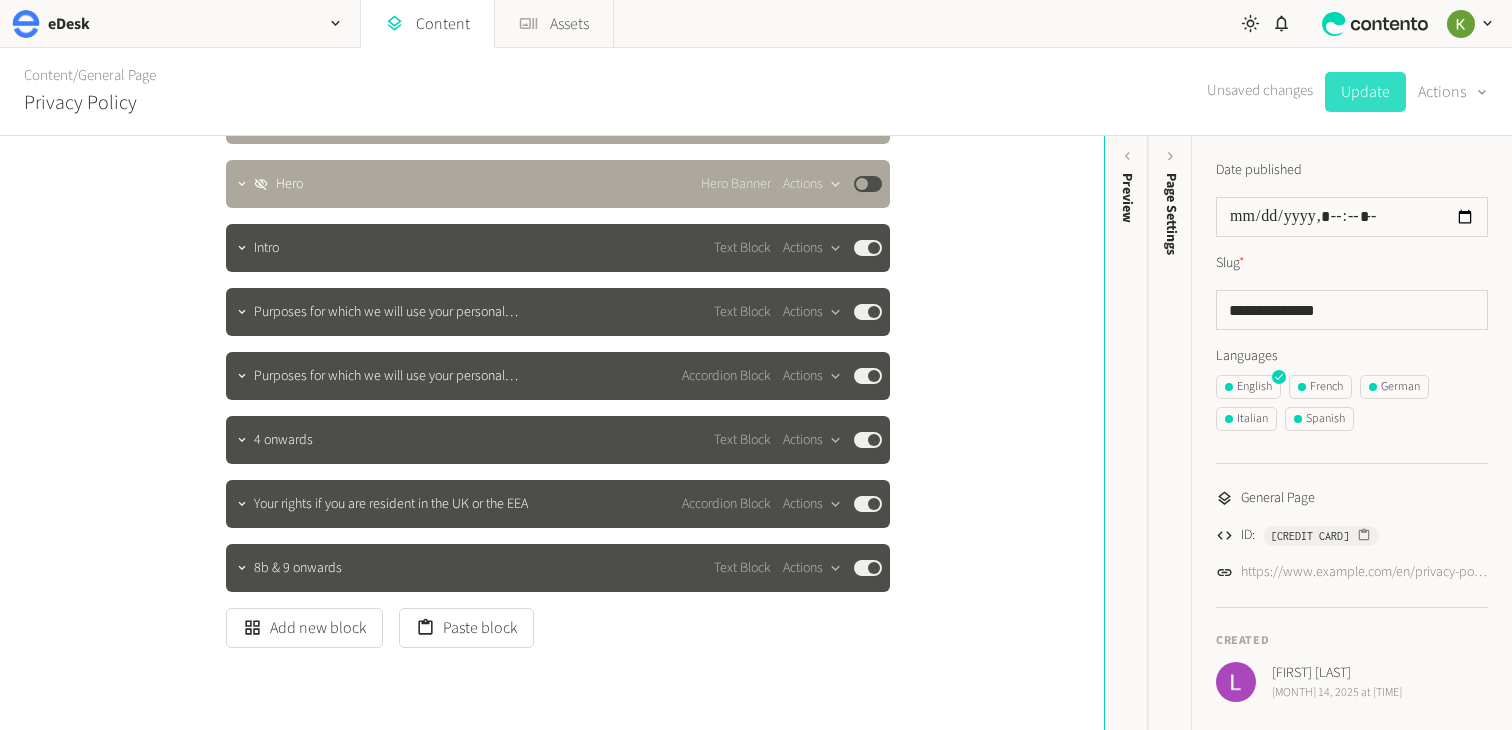 click on "Update" 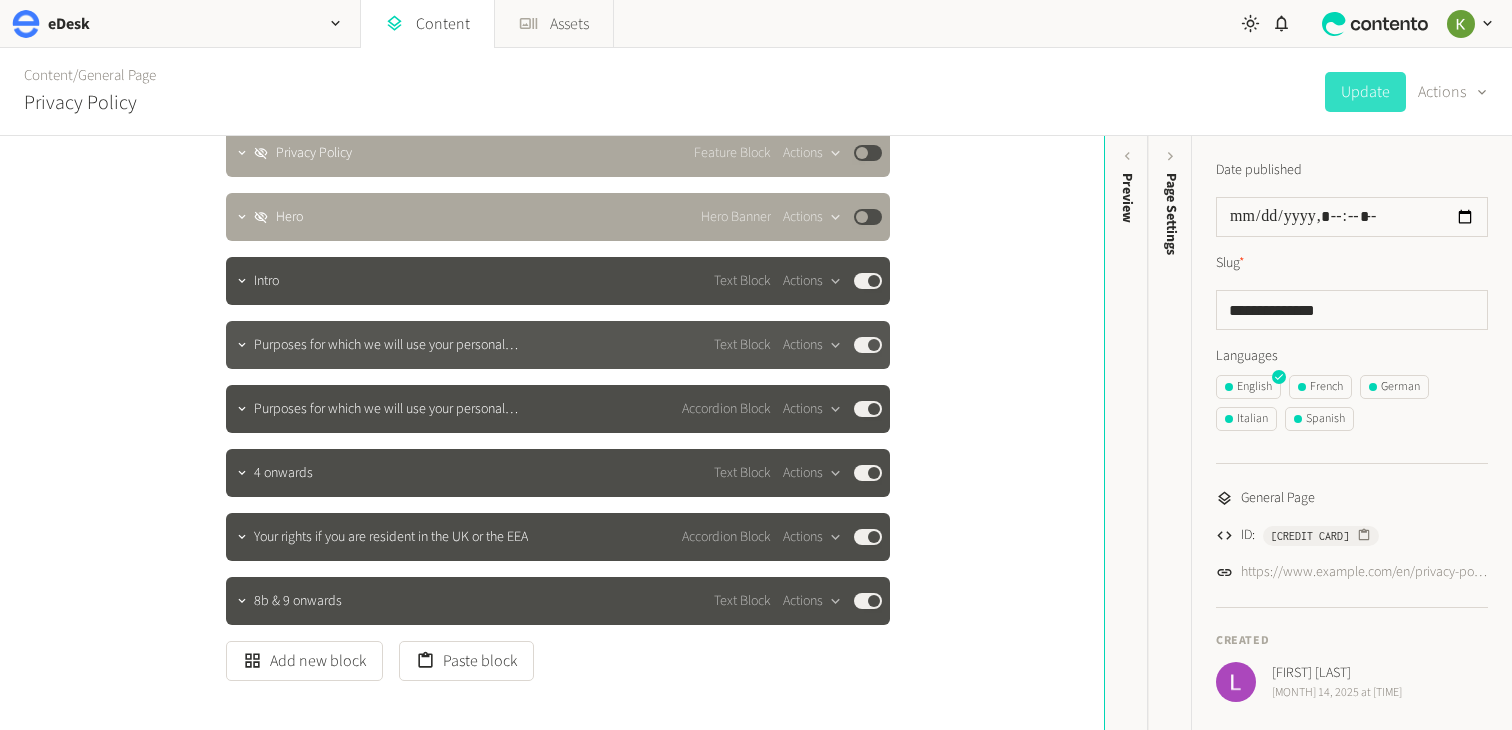 scroll, scrollTop: 316, scrollLeft: 0, axis: vertical 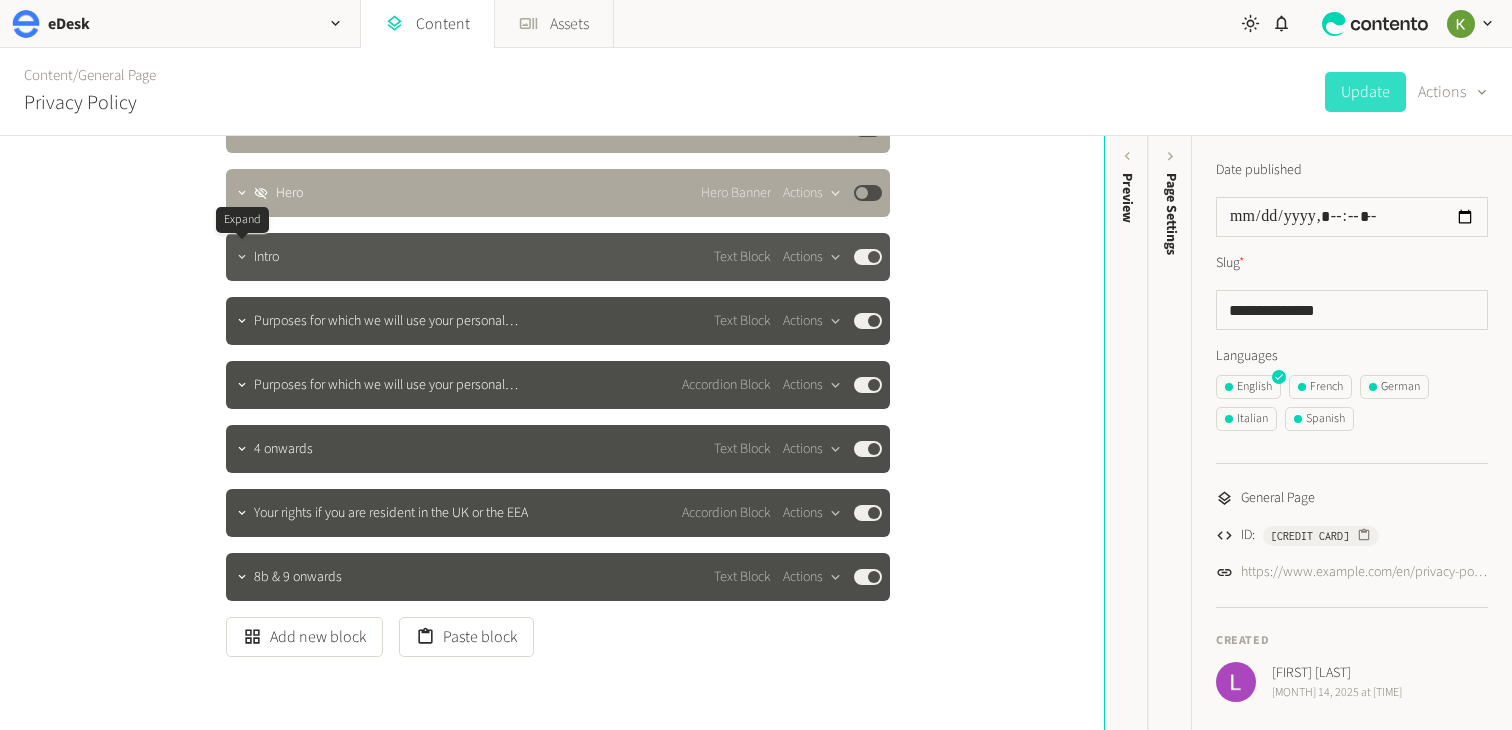 click 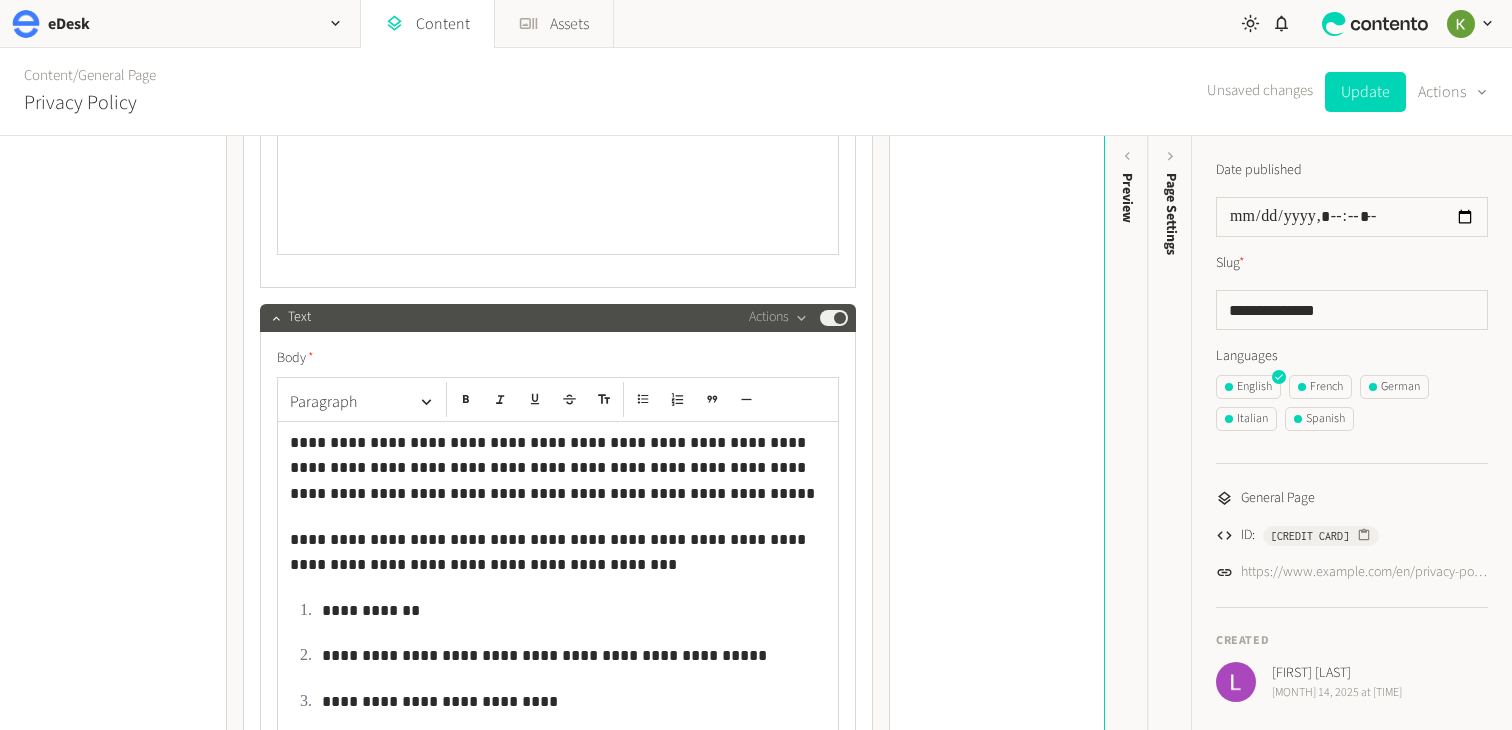 scroll, scrollTop: 2028, scrollLeft: 0, axis: vertical 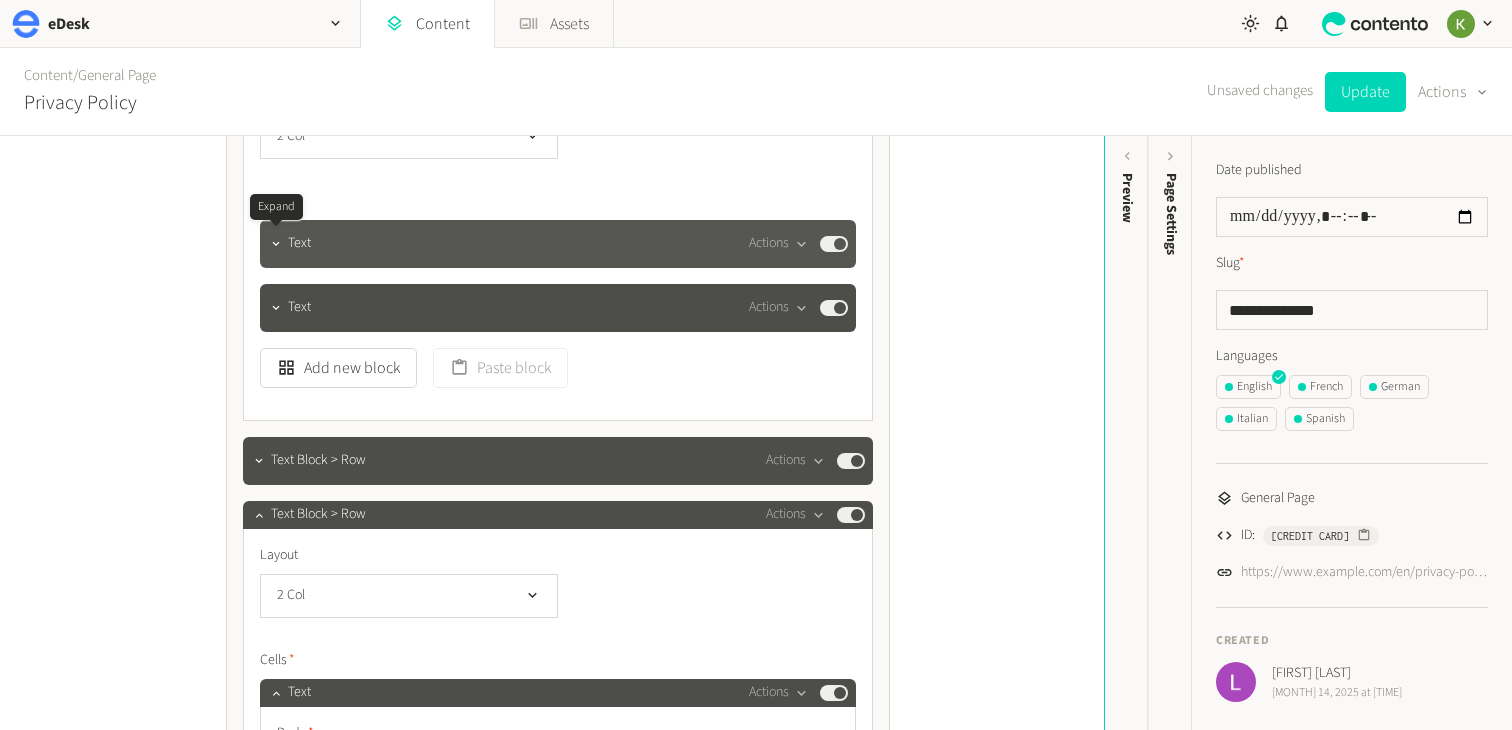 click 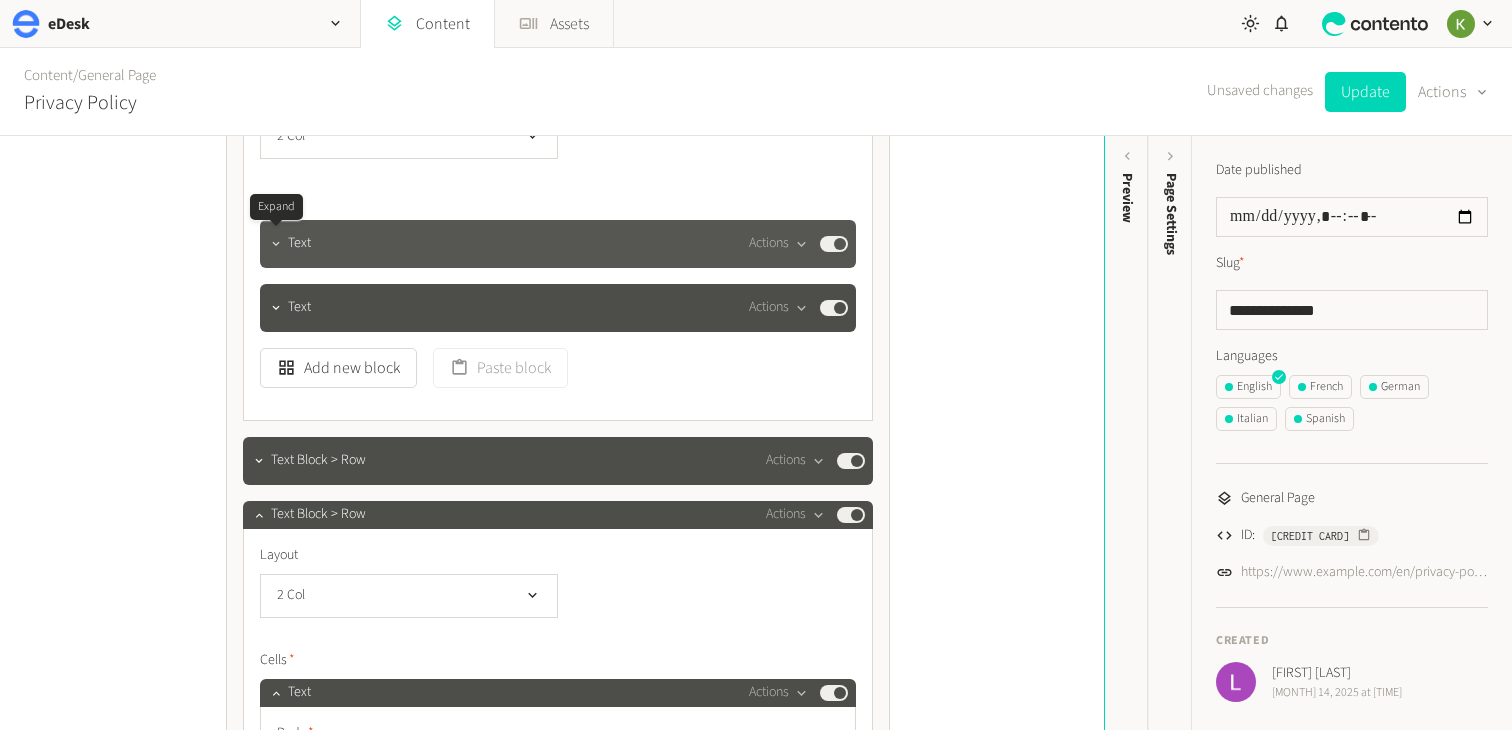 click 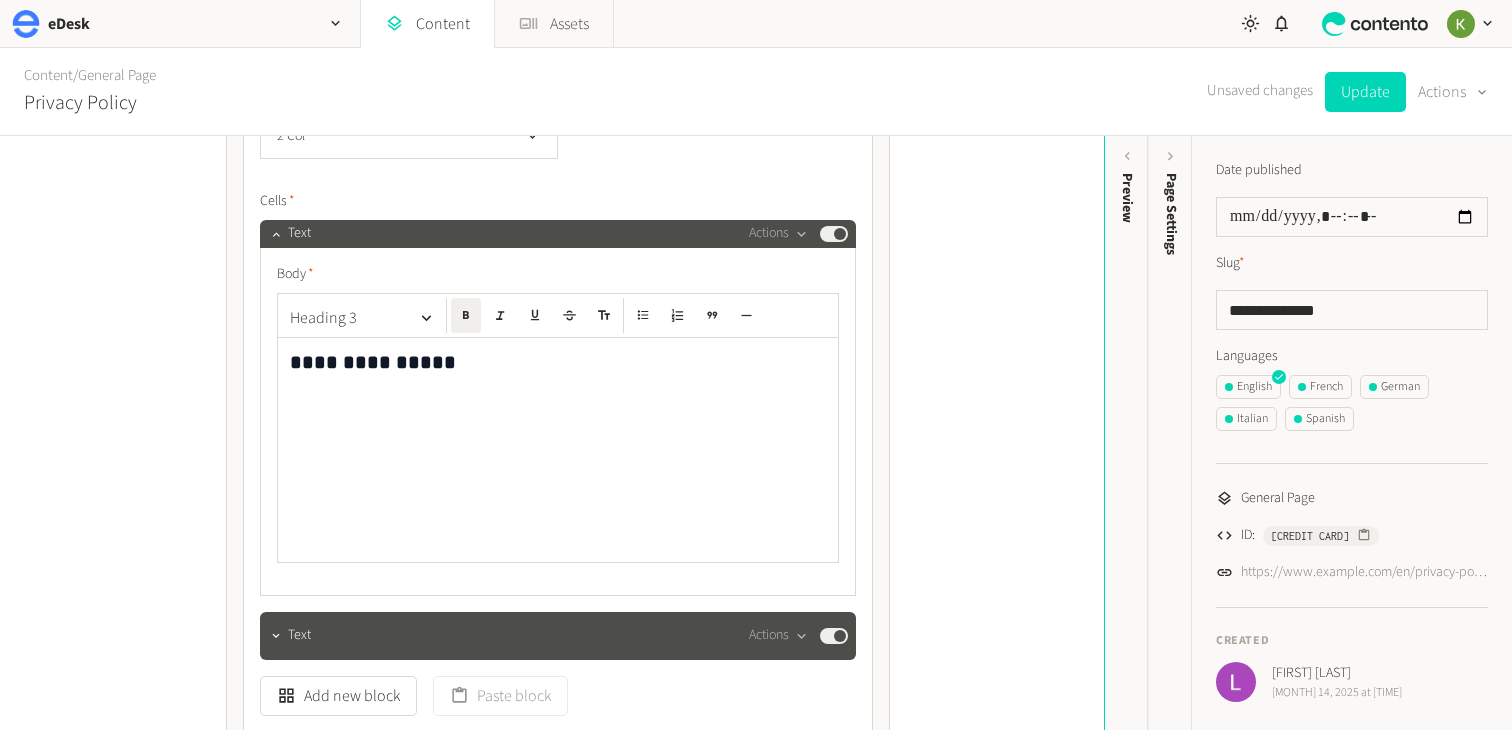click on "**********" 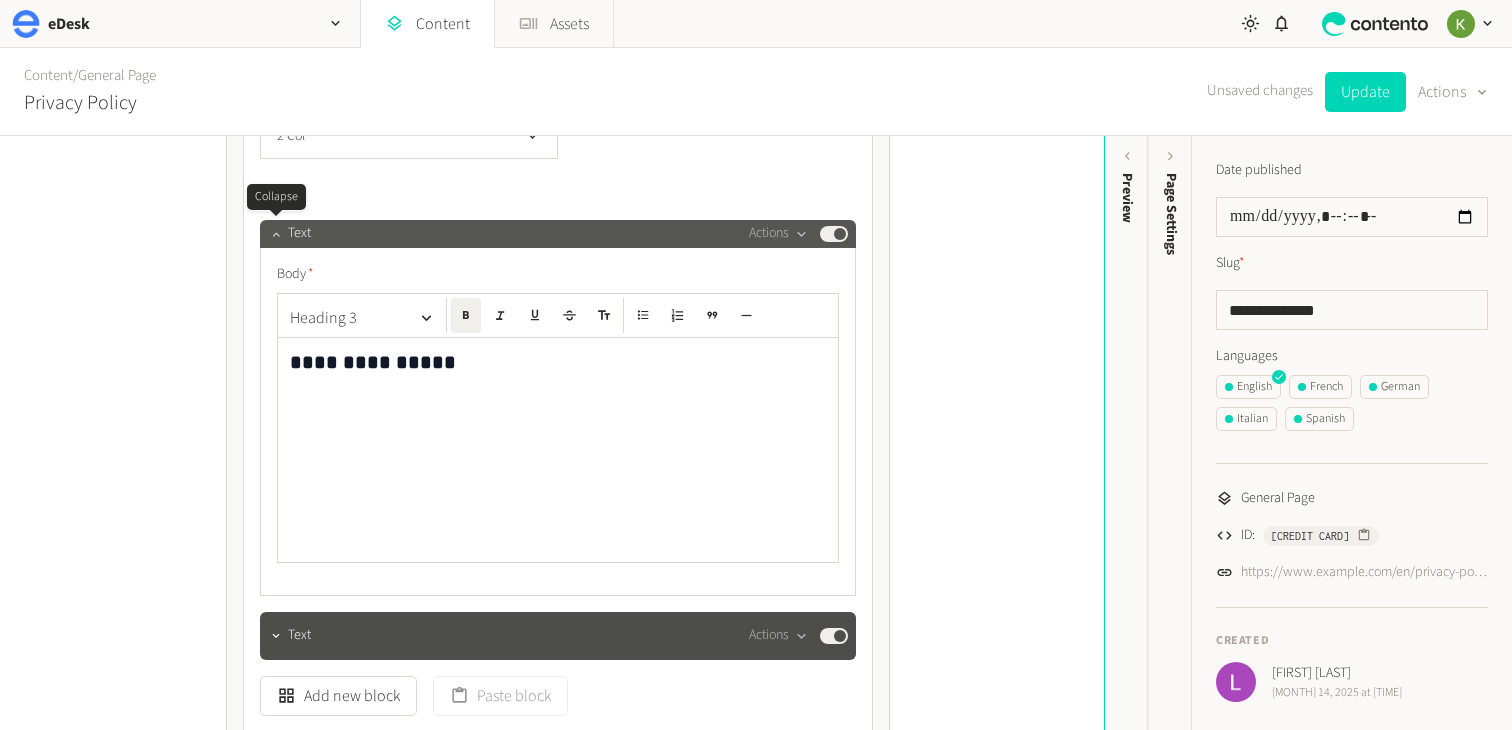 click 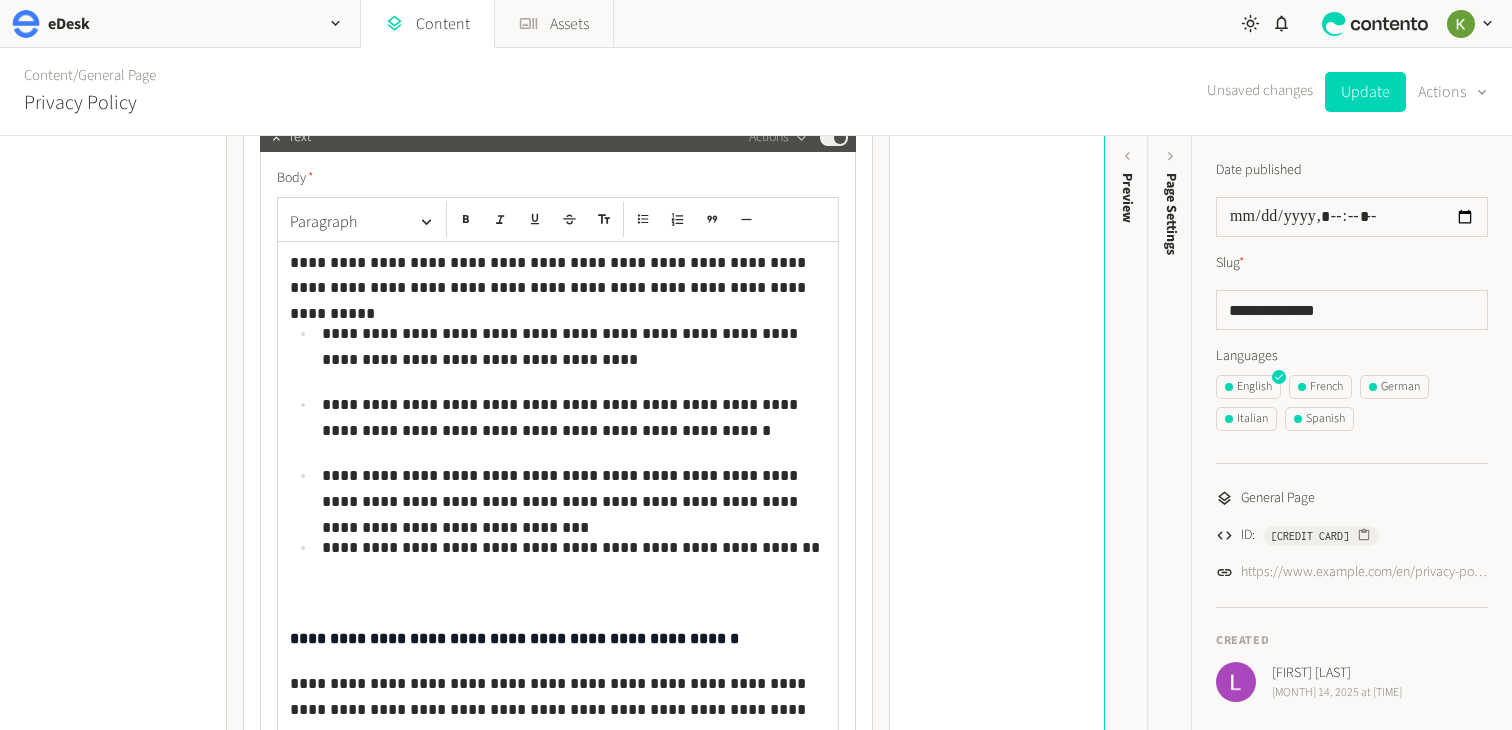 scroll, scrollTop: 4172, scrollLeft: 0, axis: vertical 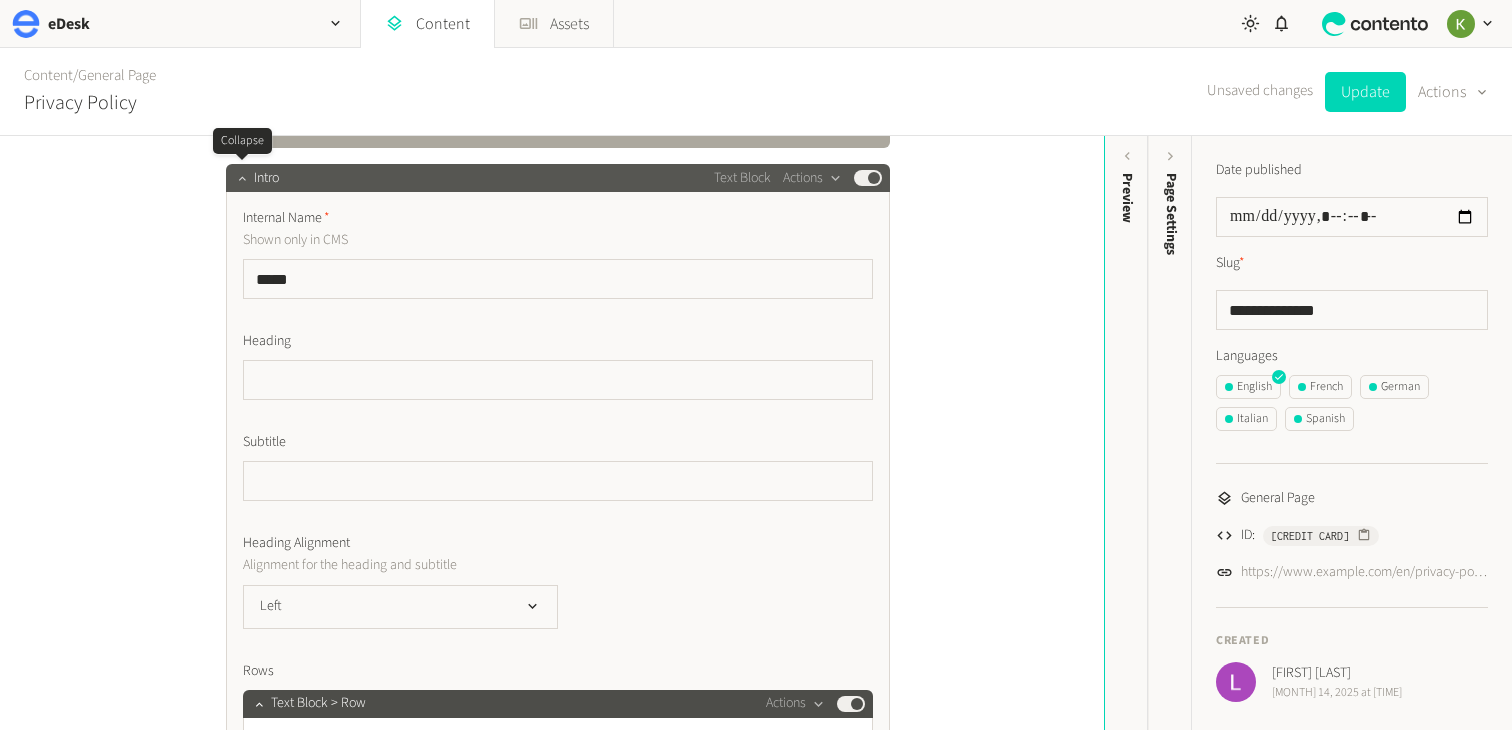 click 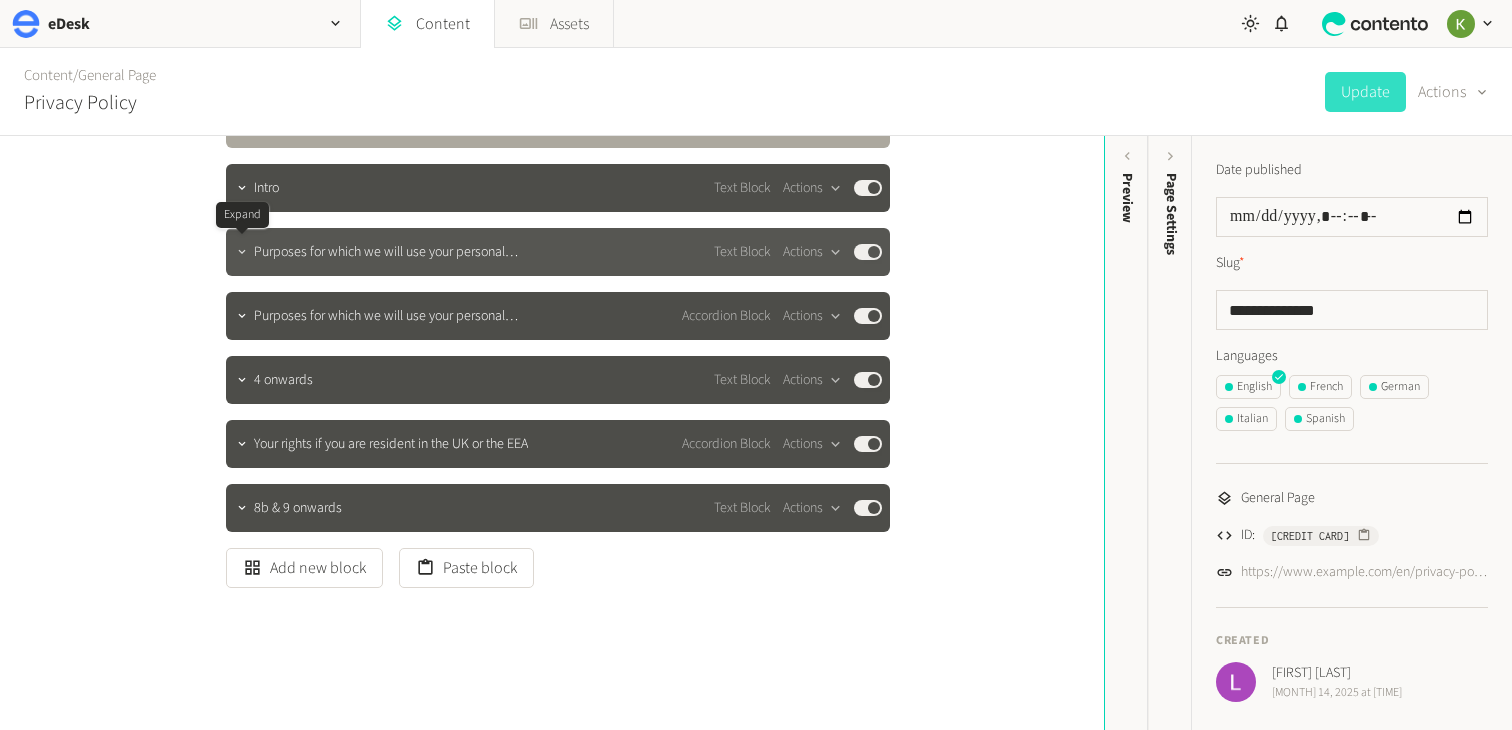 click 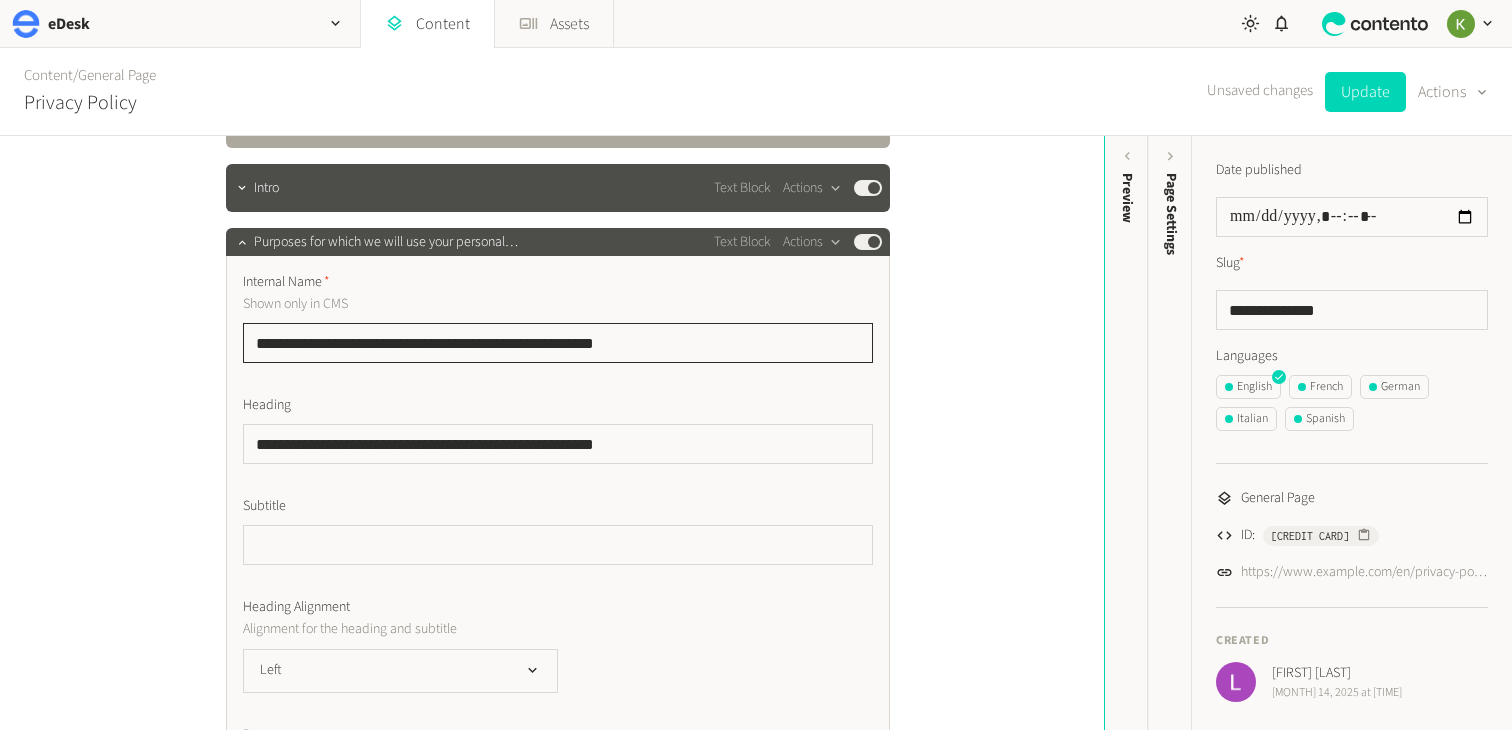 click on "**********" 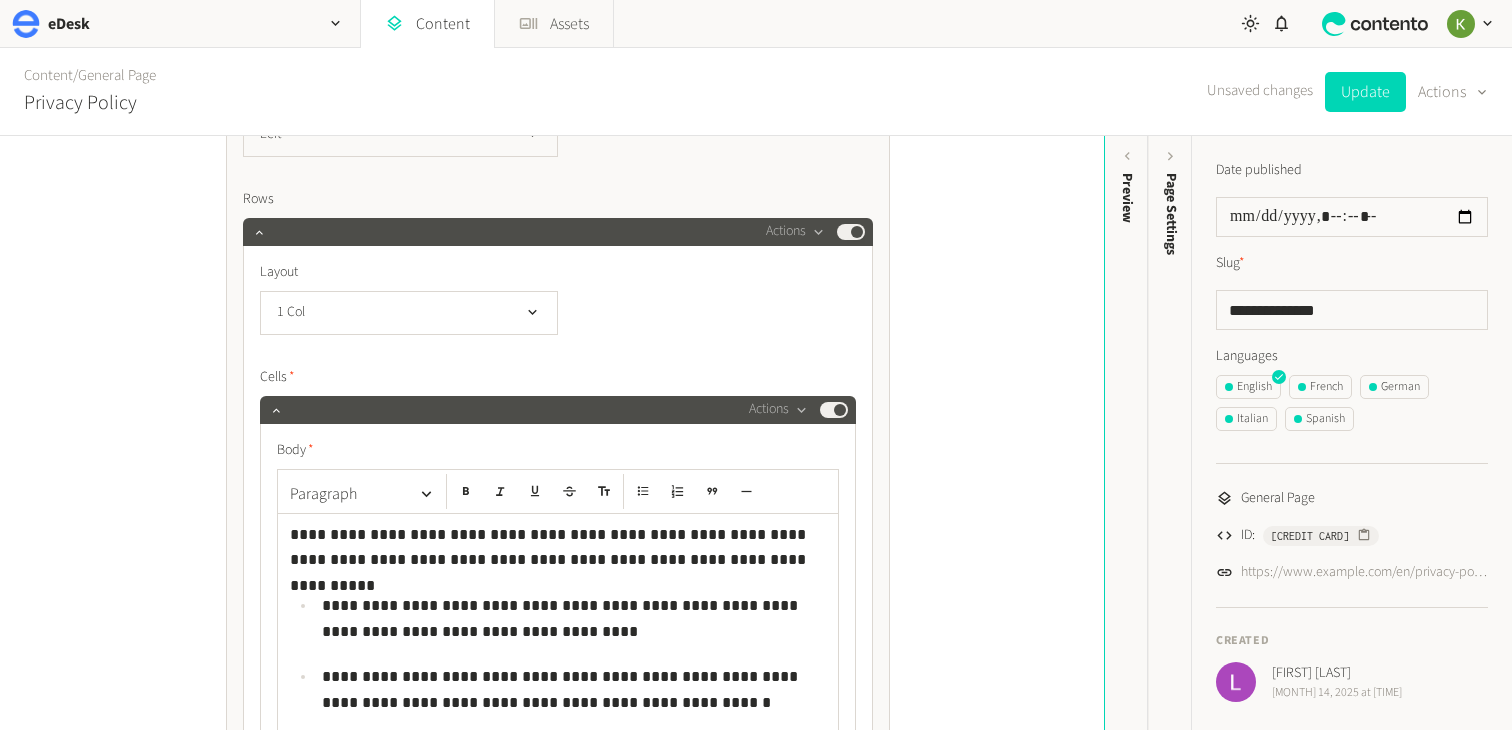 scroll, scrollTop: 958, scrollLeft: 0, axis: vertical 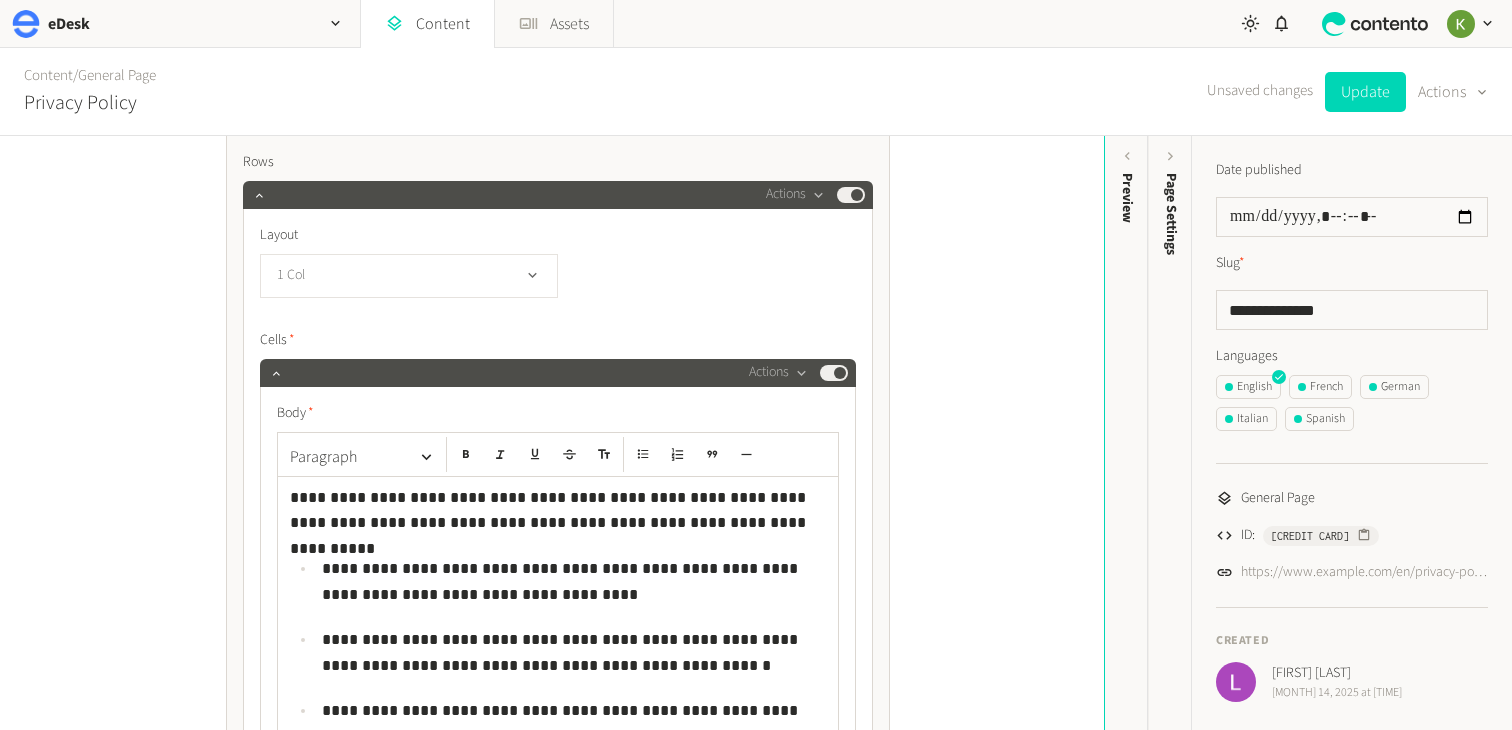click on "1 Col" 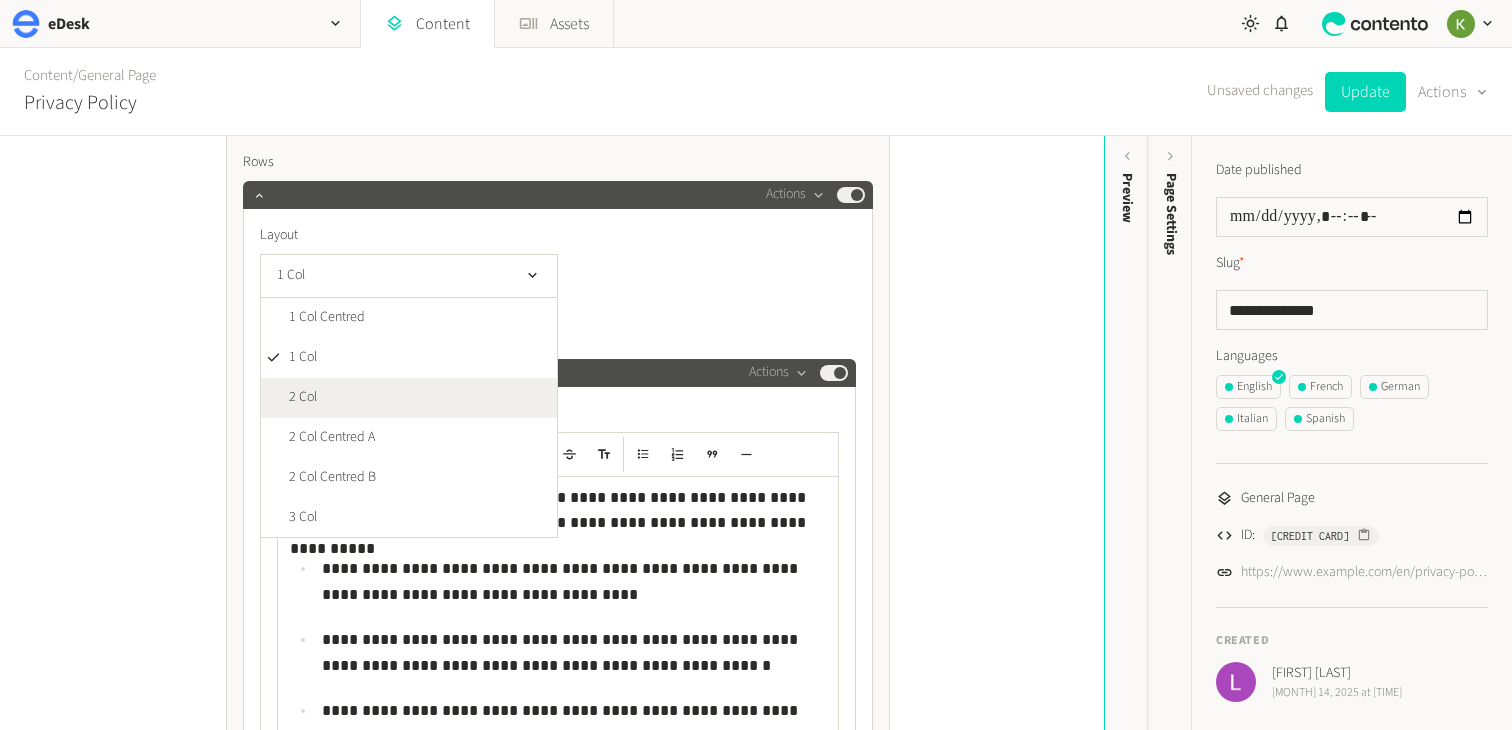 click on "2 Col" 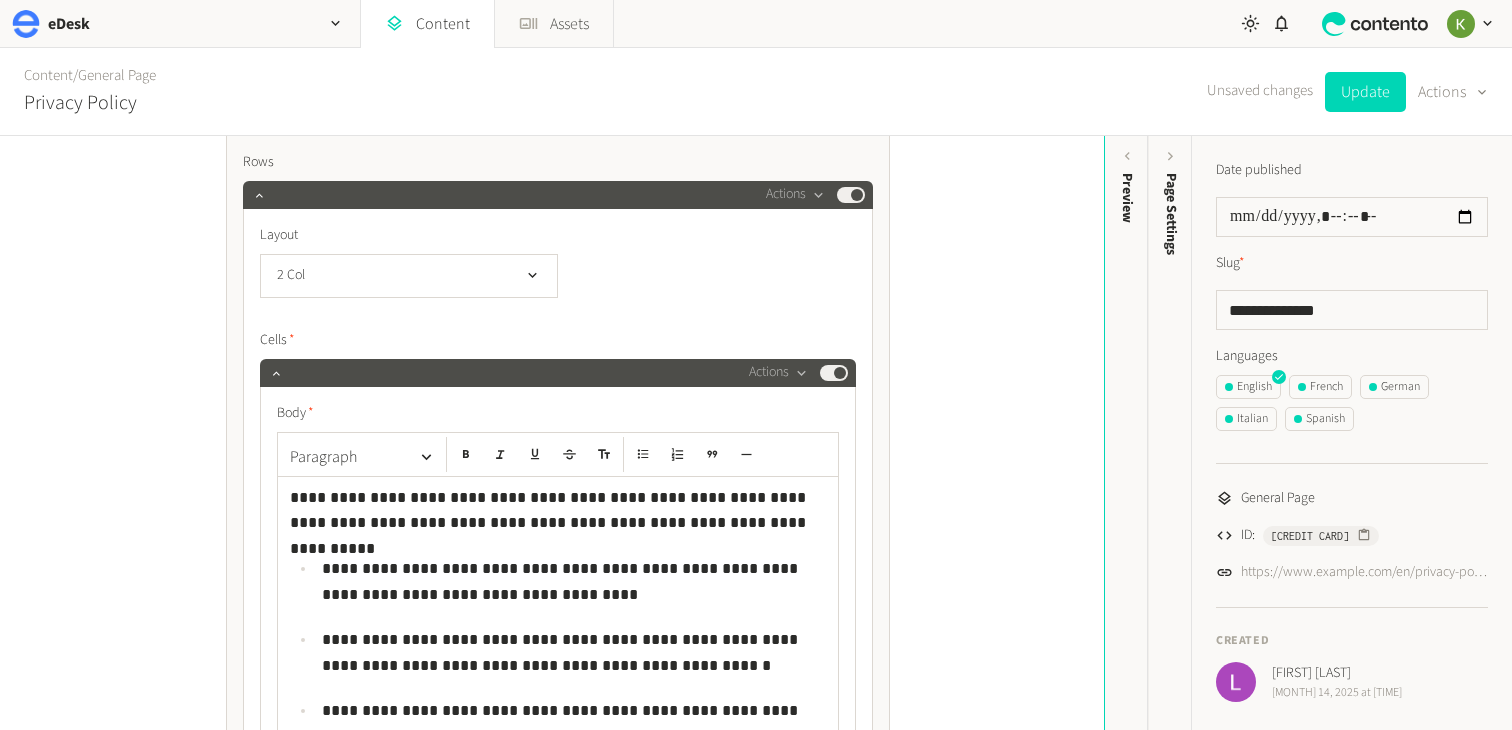 click on "**********" 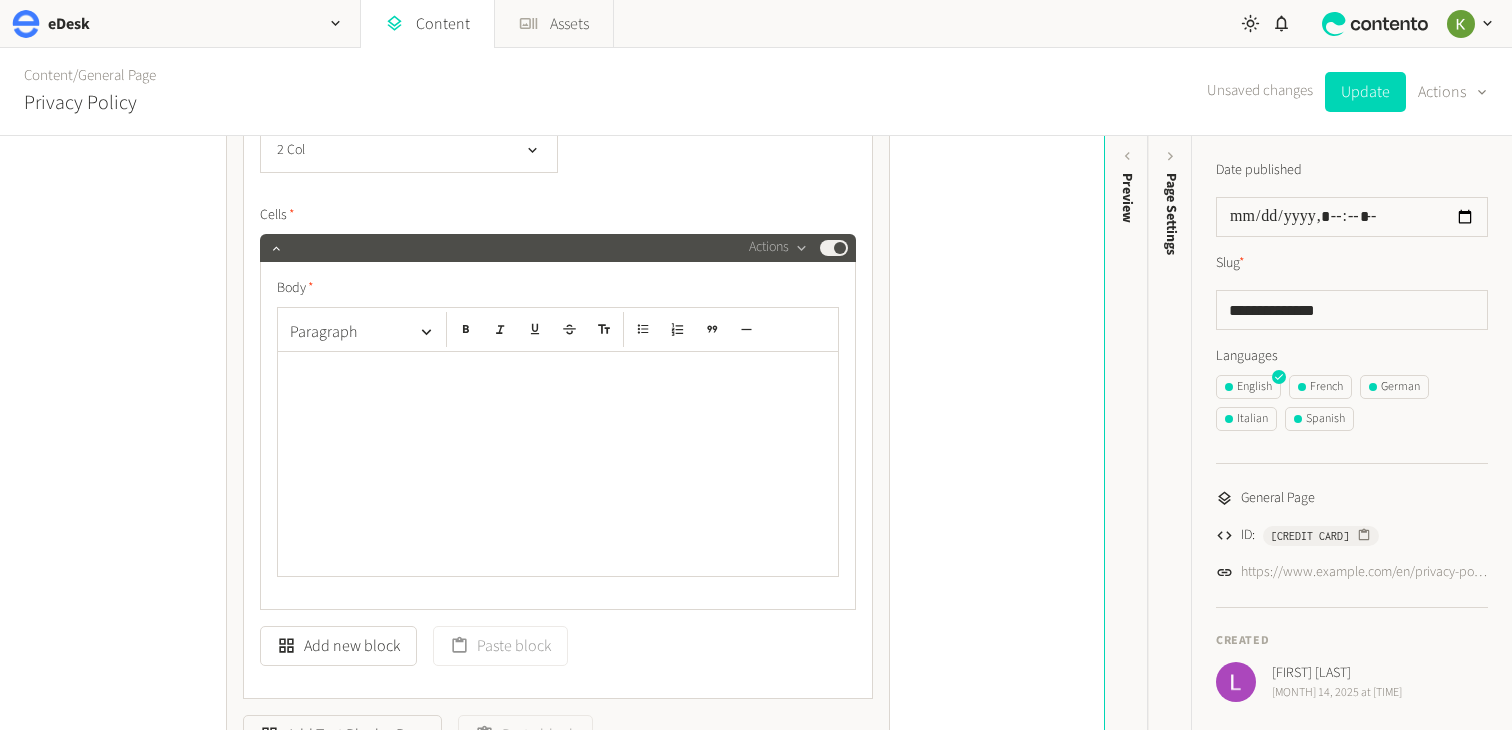 scroll, scrollTop: 1148, scrollLeft: 0, axis: vertical 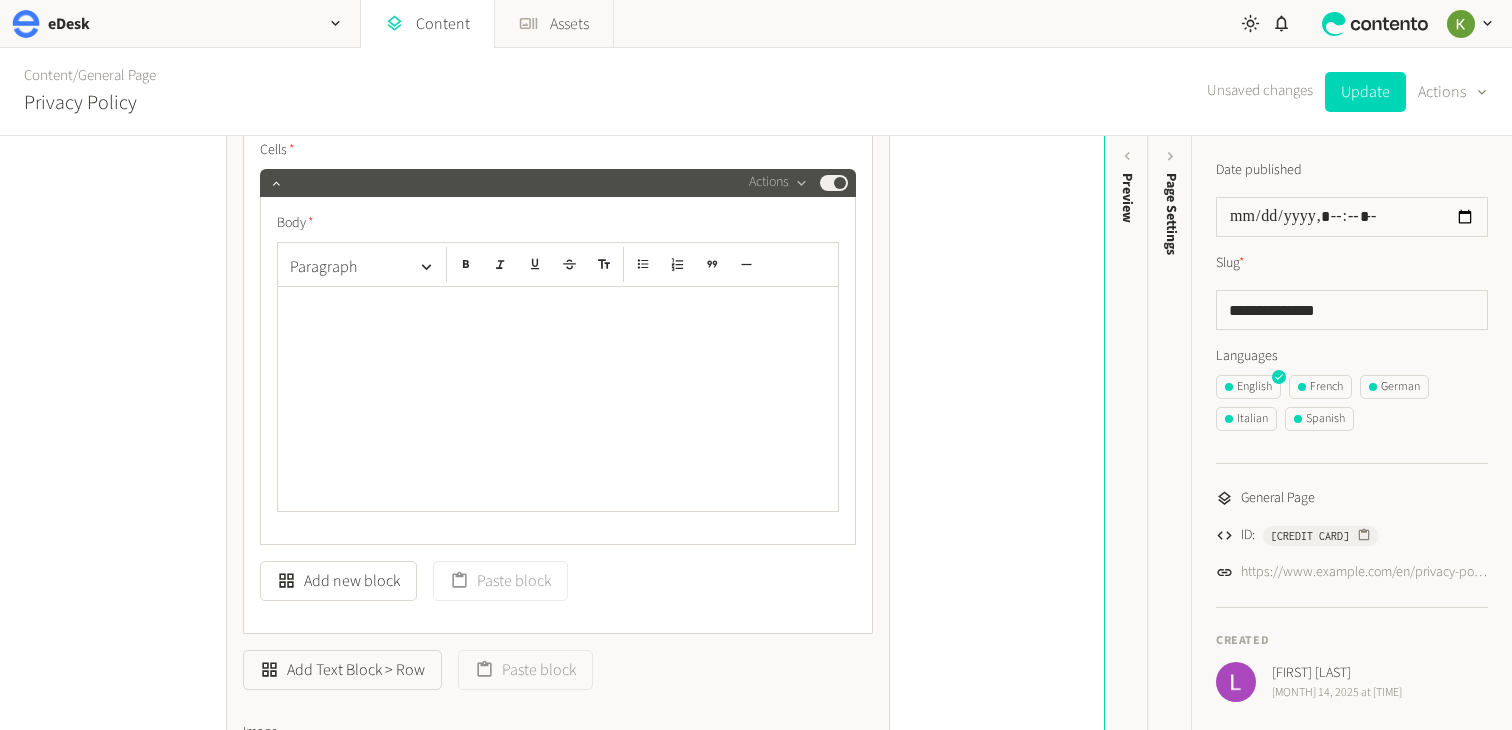 click 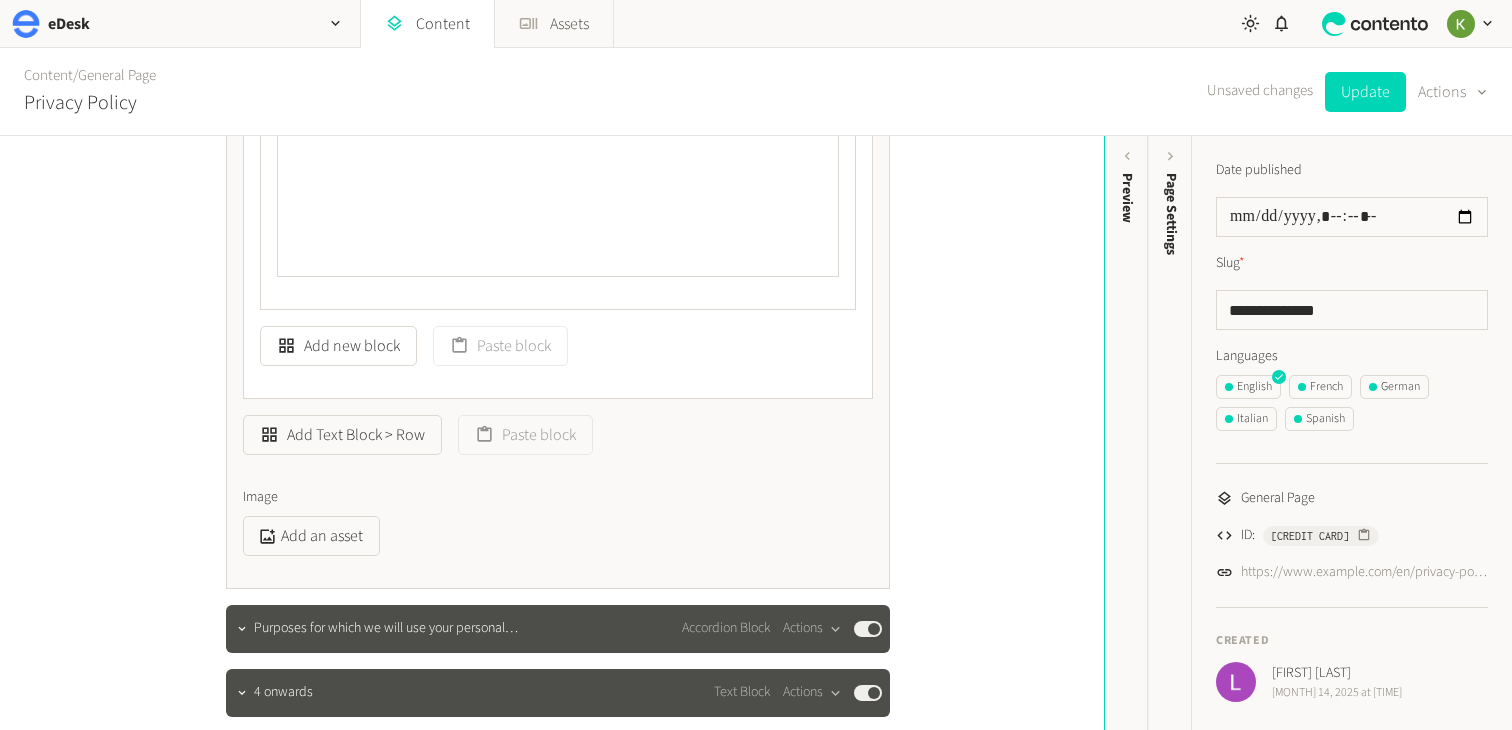 scroll, scrollTop: 1474, scrollLeft: 0, axis: vertical 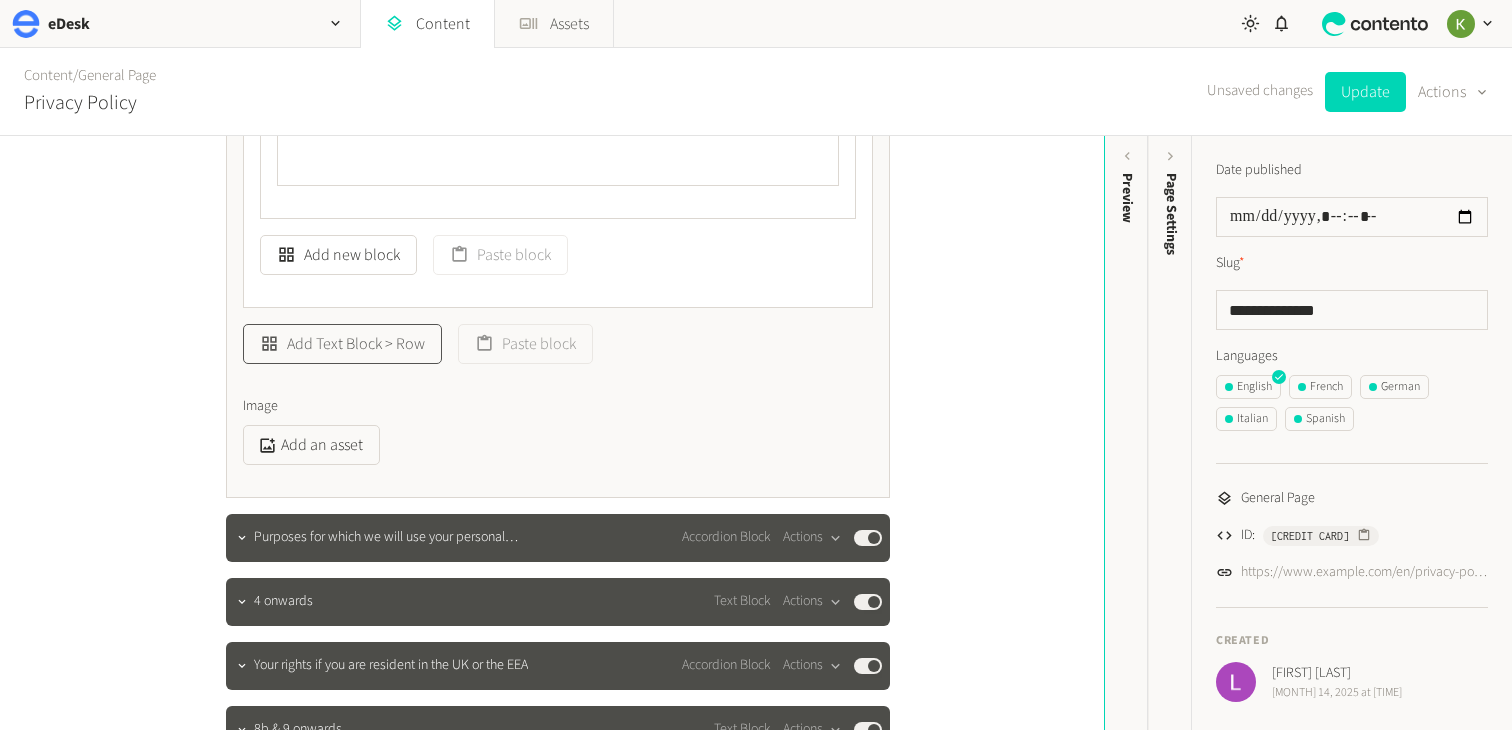 click on "Add Text Block > Row" 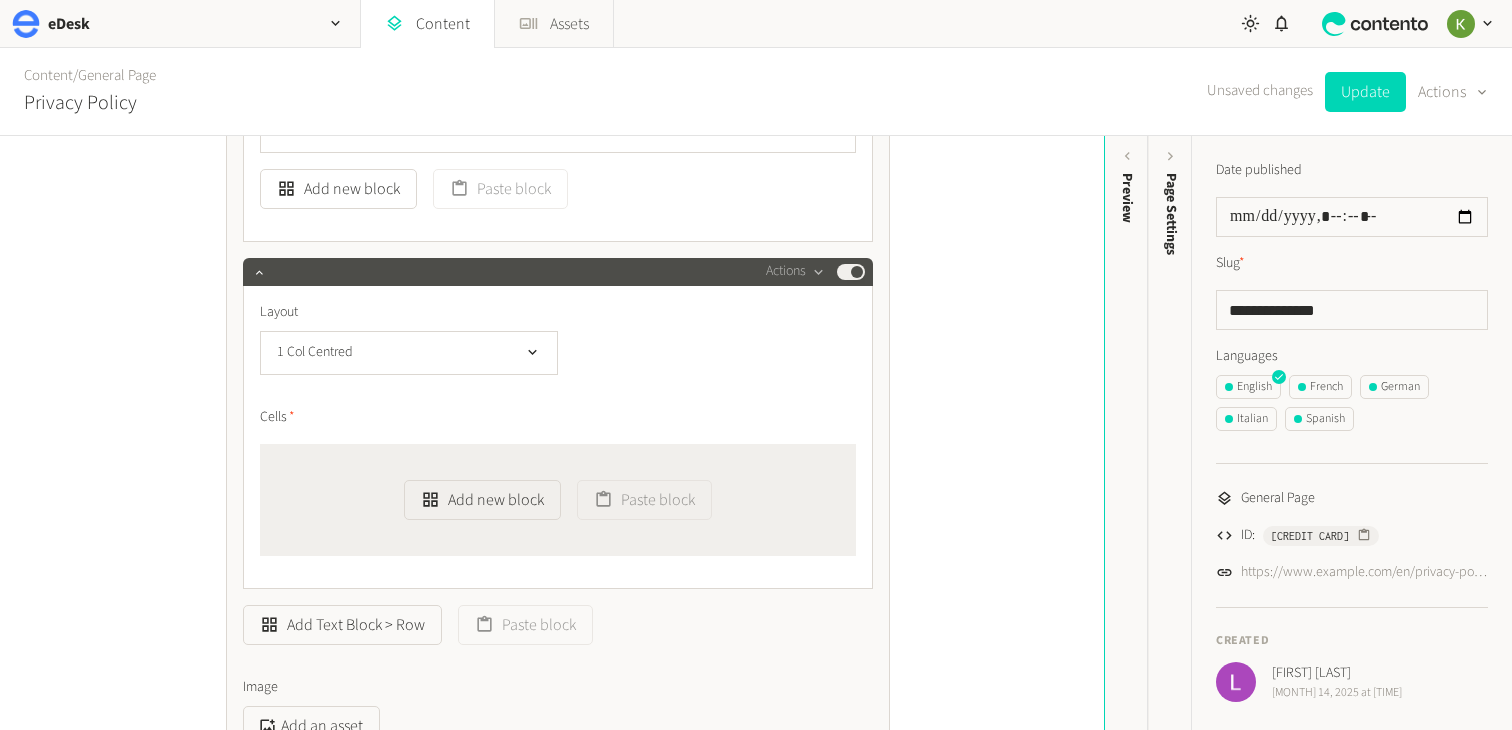 scroll, scrollTop: 1623, scrollLeft: 0, axis: vertical 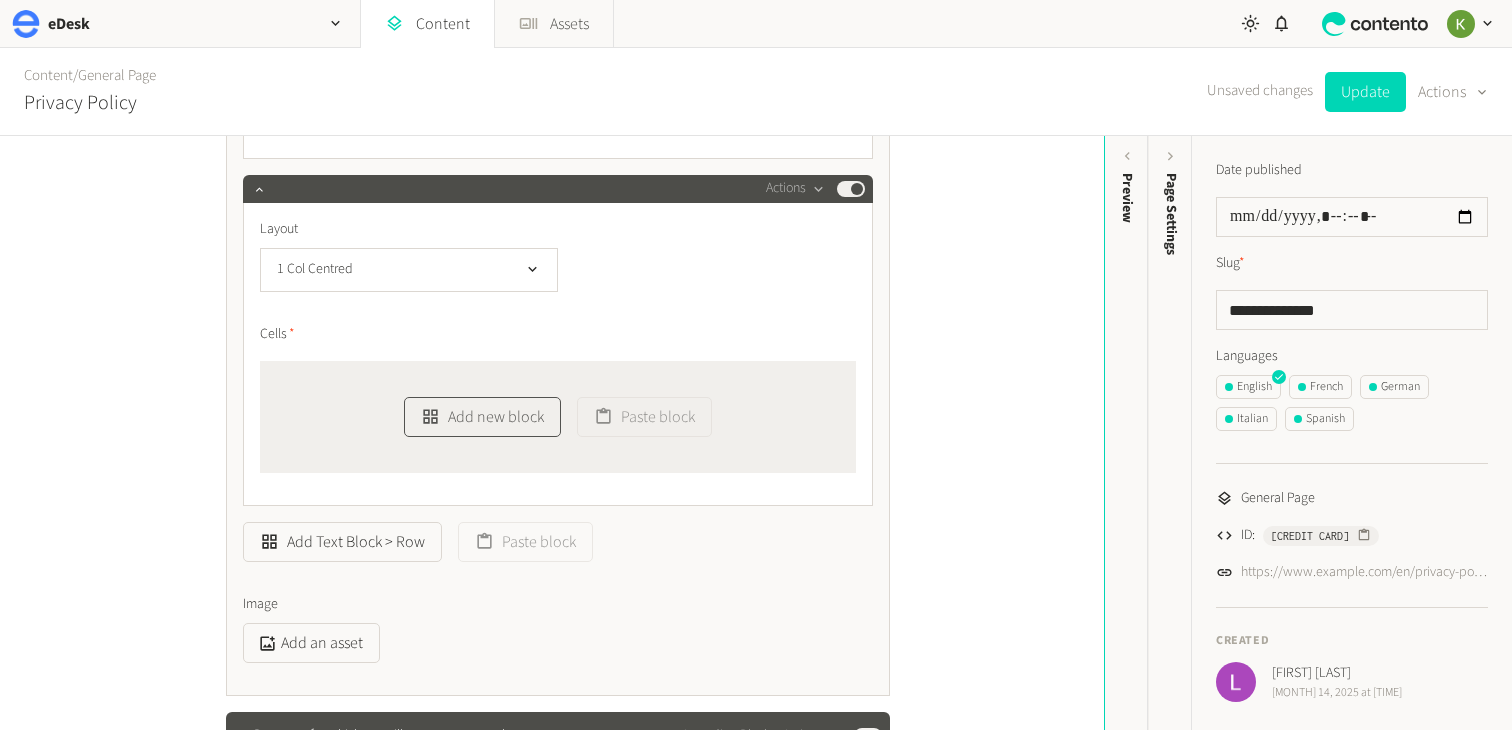 click on "Add new block" 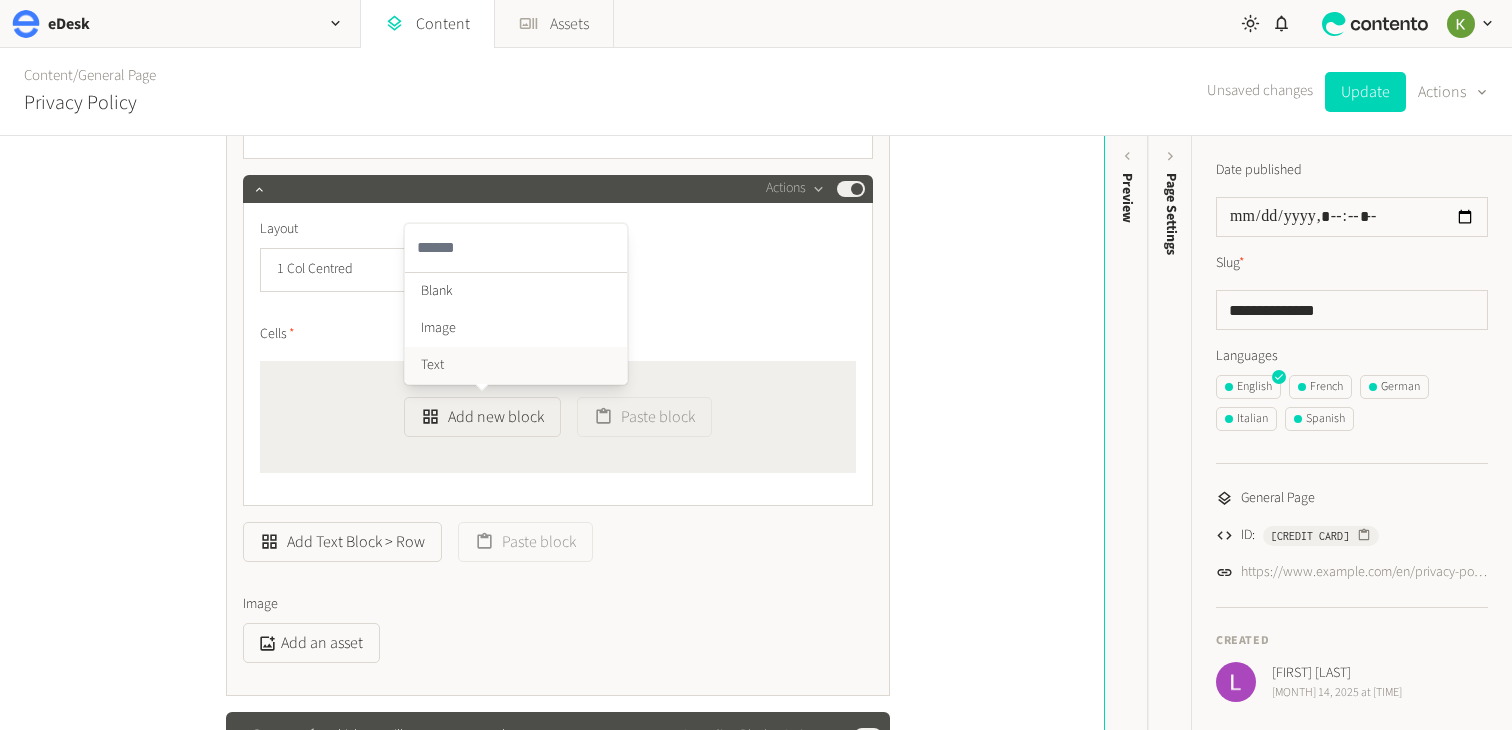 click on "Text" 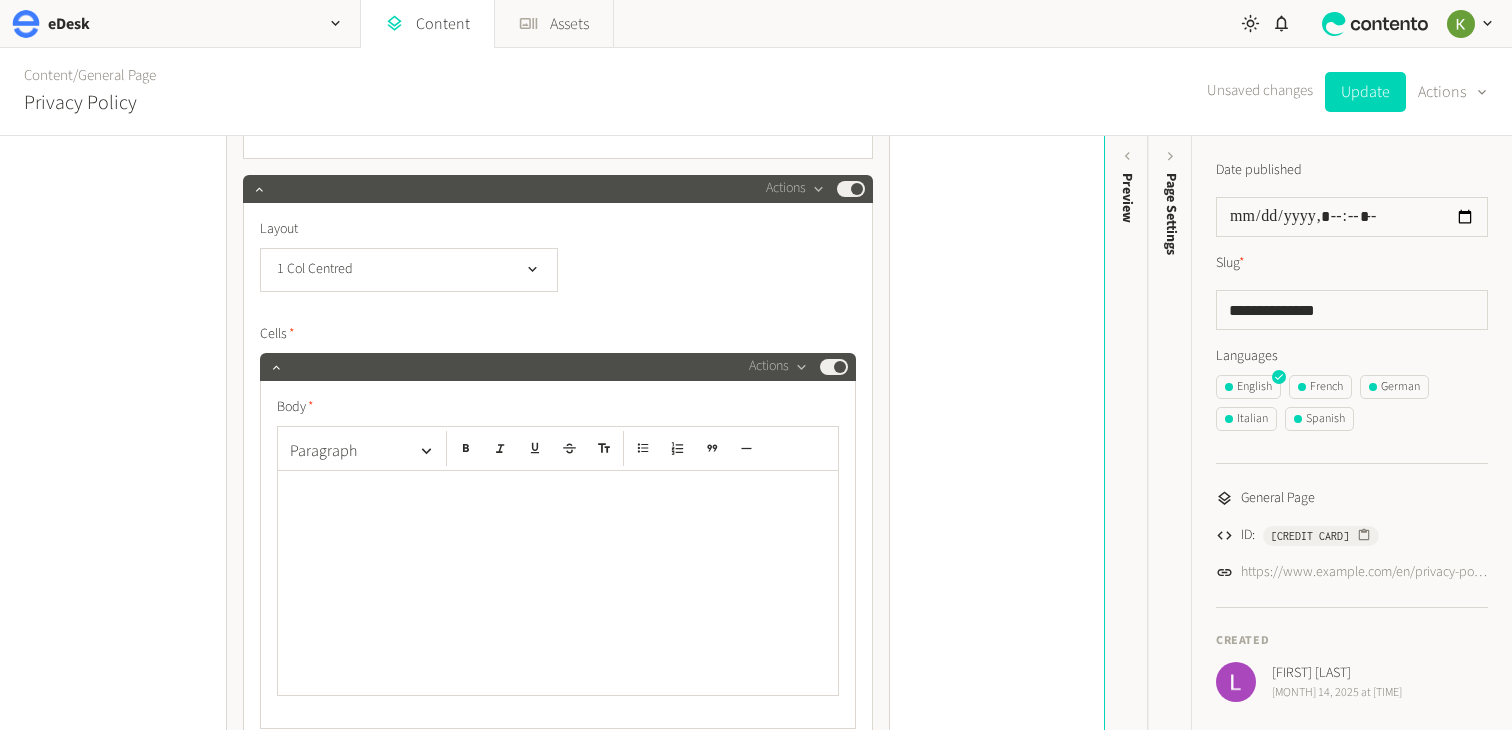 click 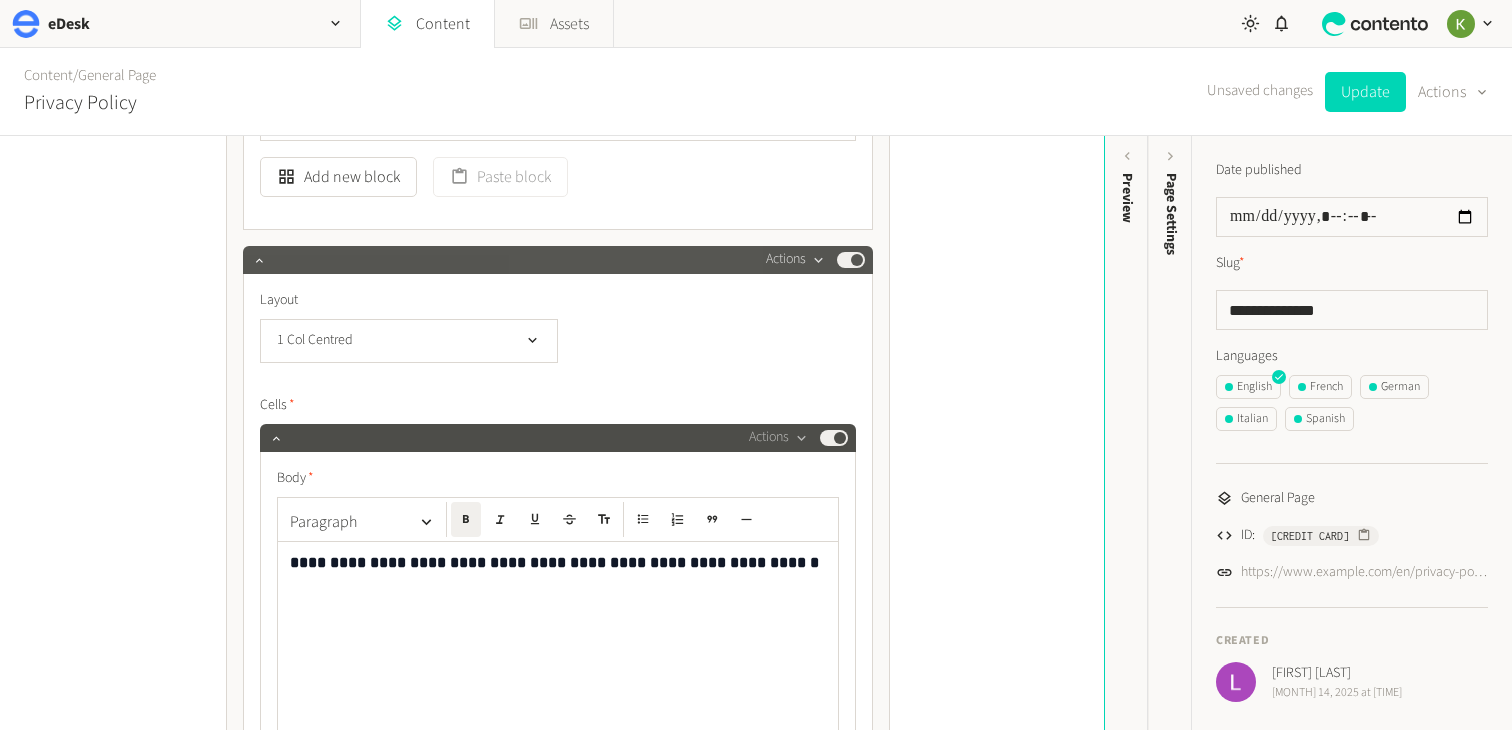 scroll, scrollTop: 1584, scrollLeft: 0, axis: vertical 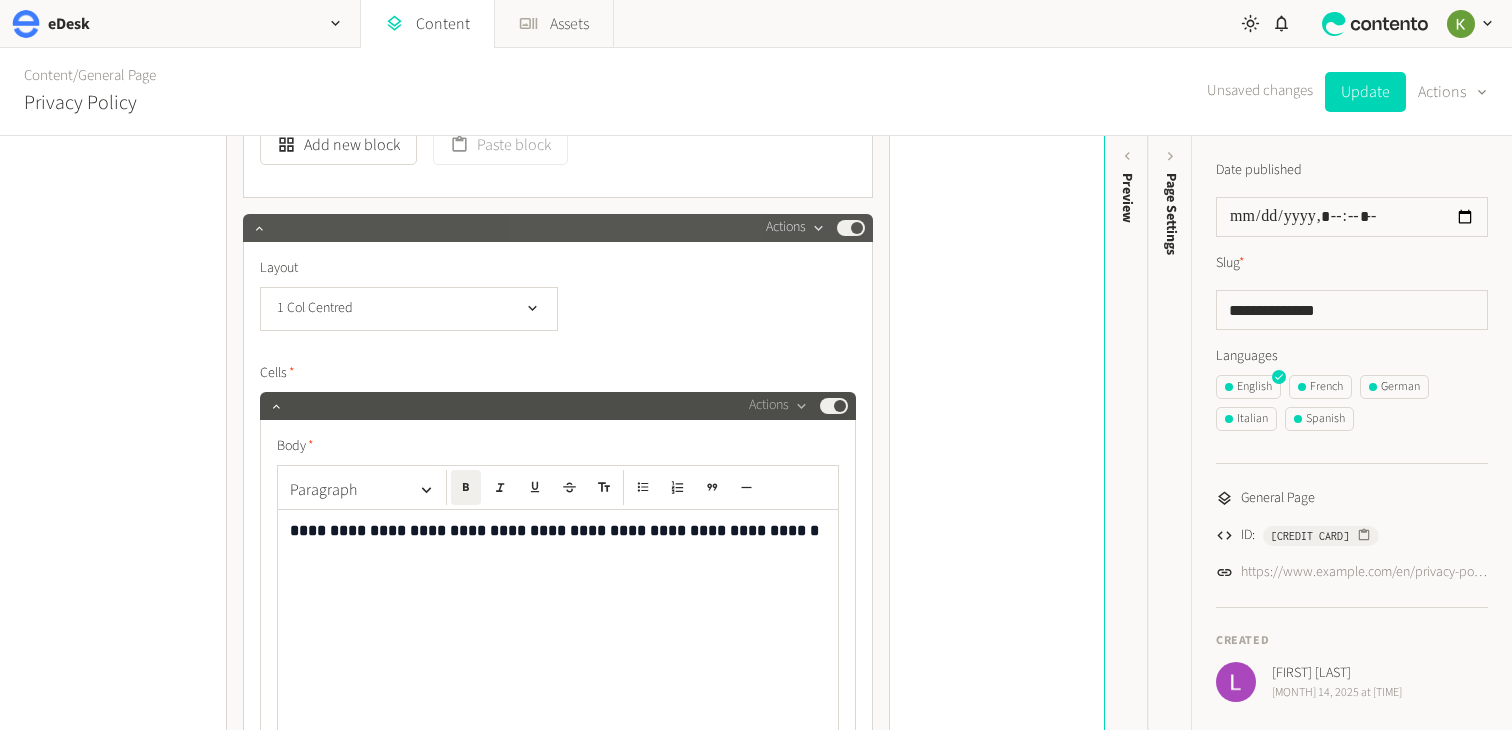 click 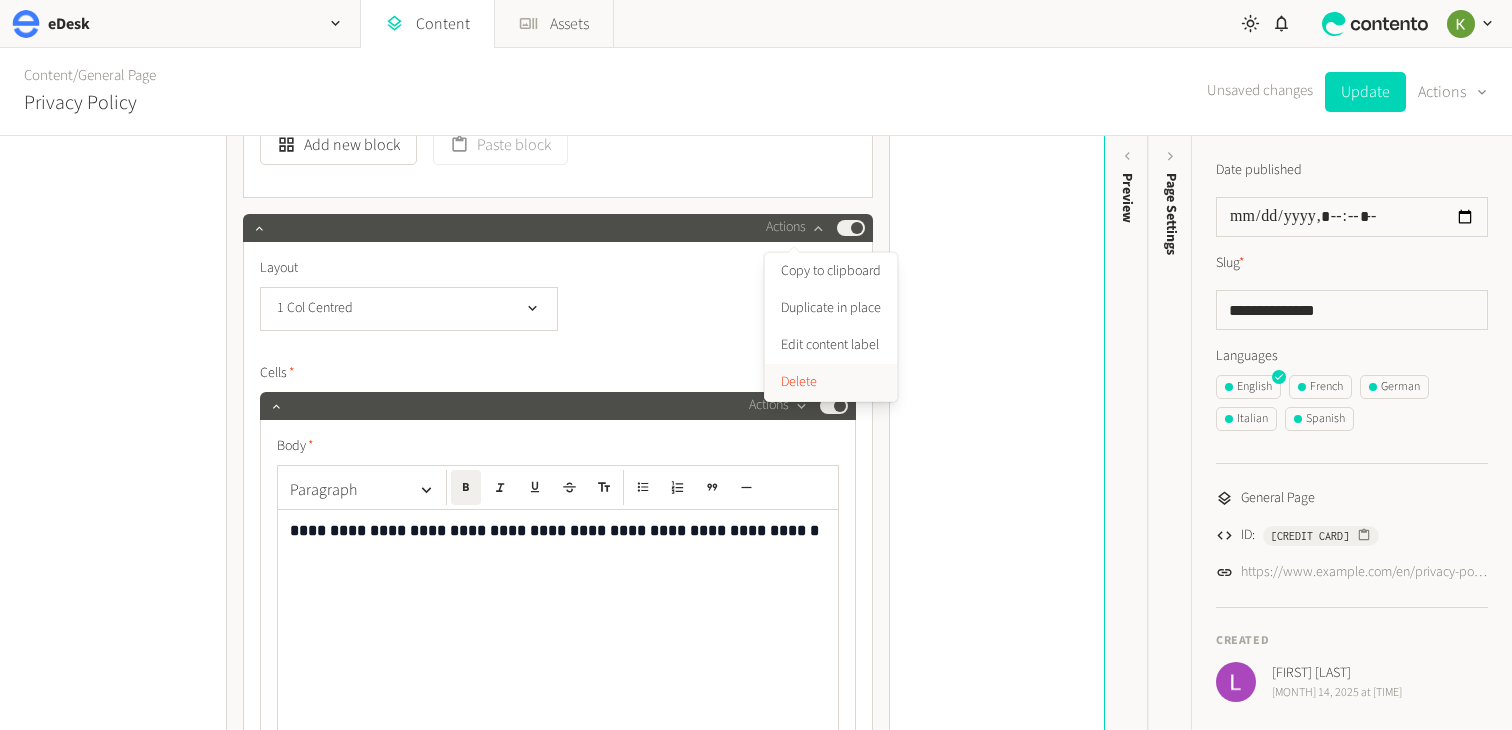 click on "Delete" 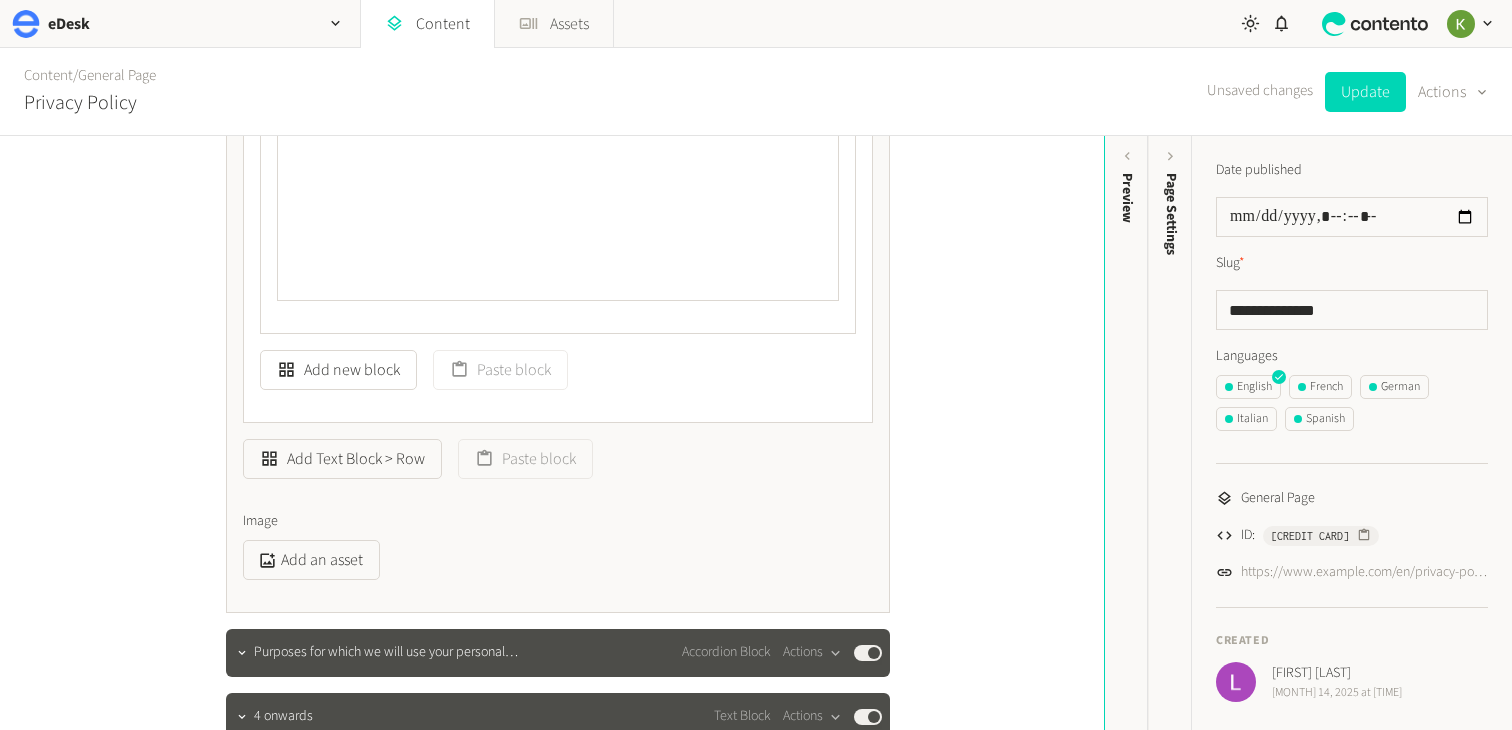 scroll, scrollTop: 1320, scrollLeft: 0, axis: vertical 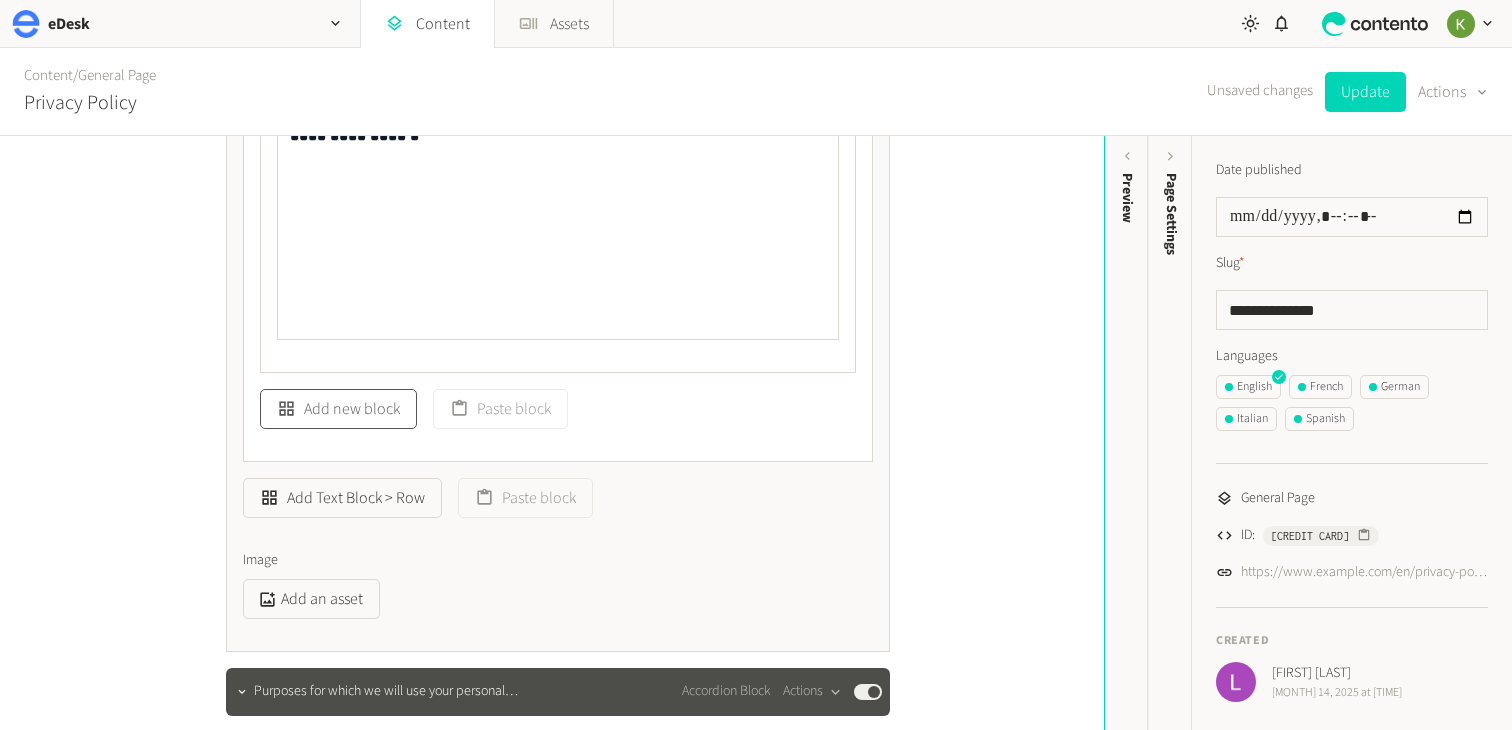 click on "Add new block" 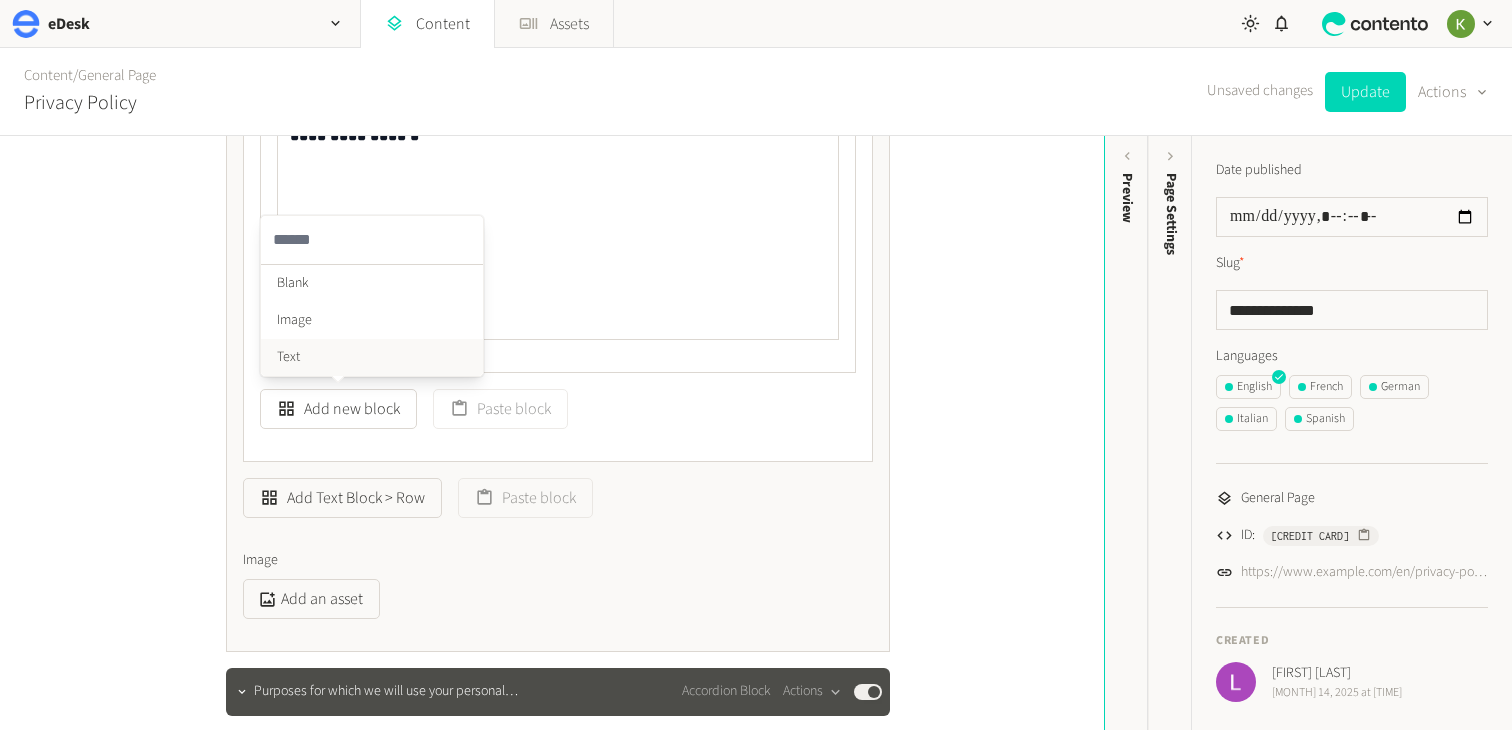 drag, startPoint x: 339, startPoint y: 351, endPoint x: 379, endPoint y: 332, distance: 44.28318 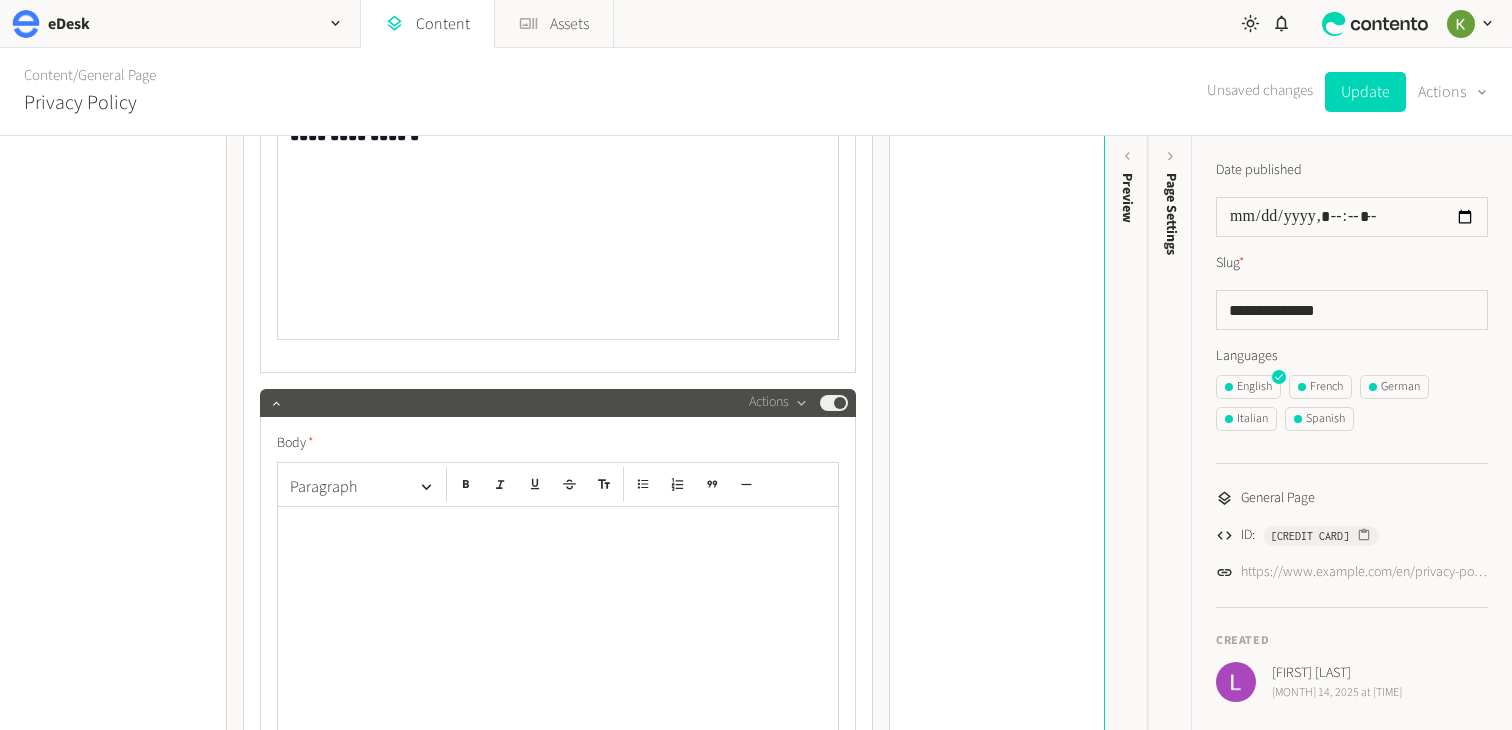 click 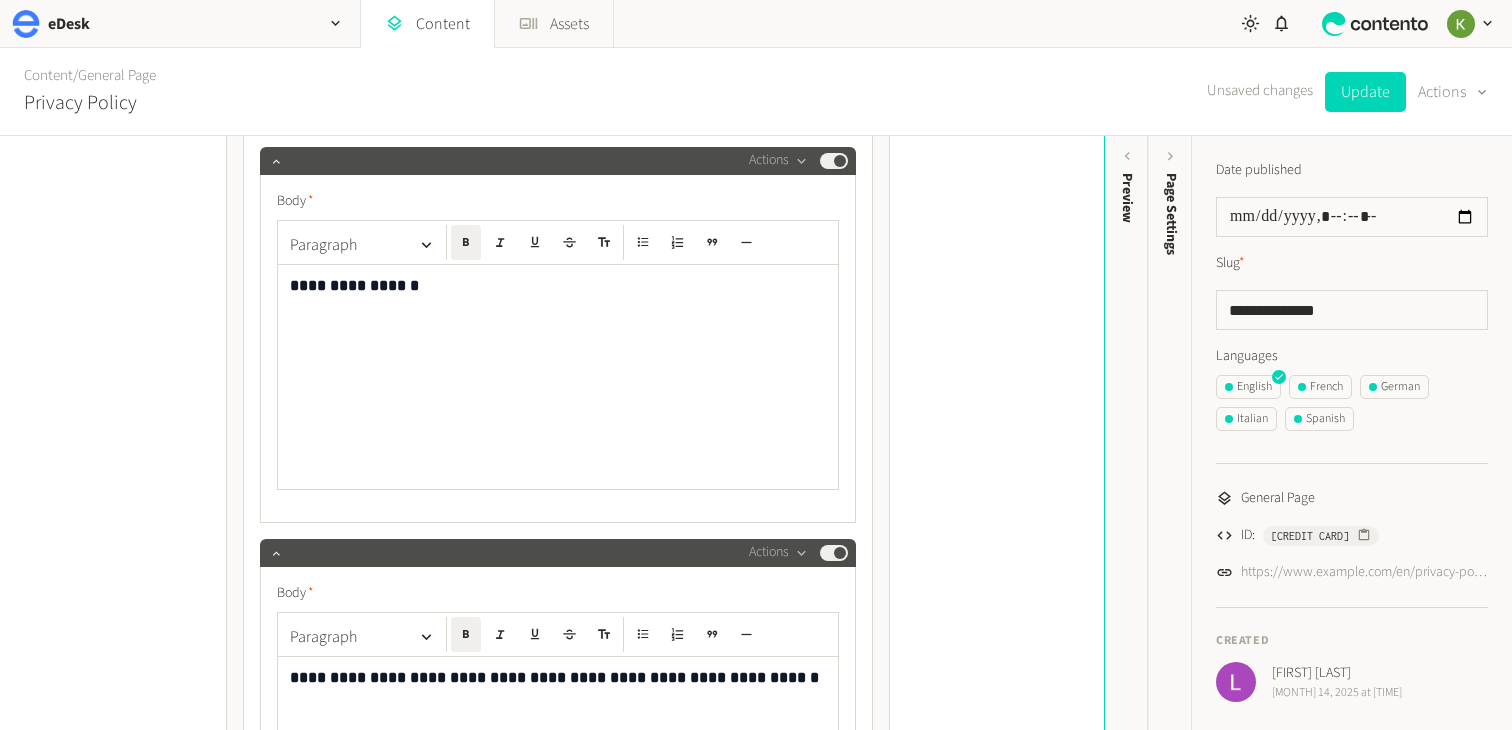 scroll, scrollTop: 1067, scrollLeft: 0, axis: vertical 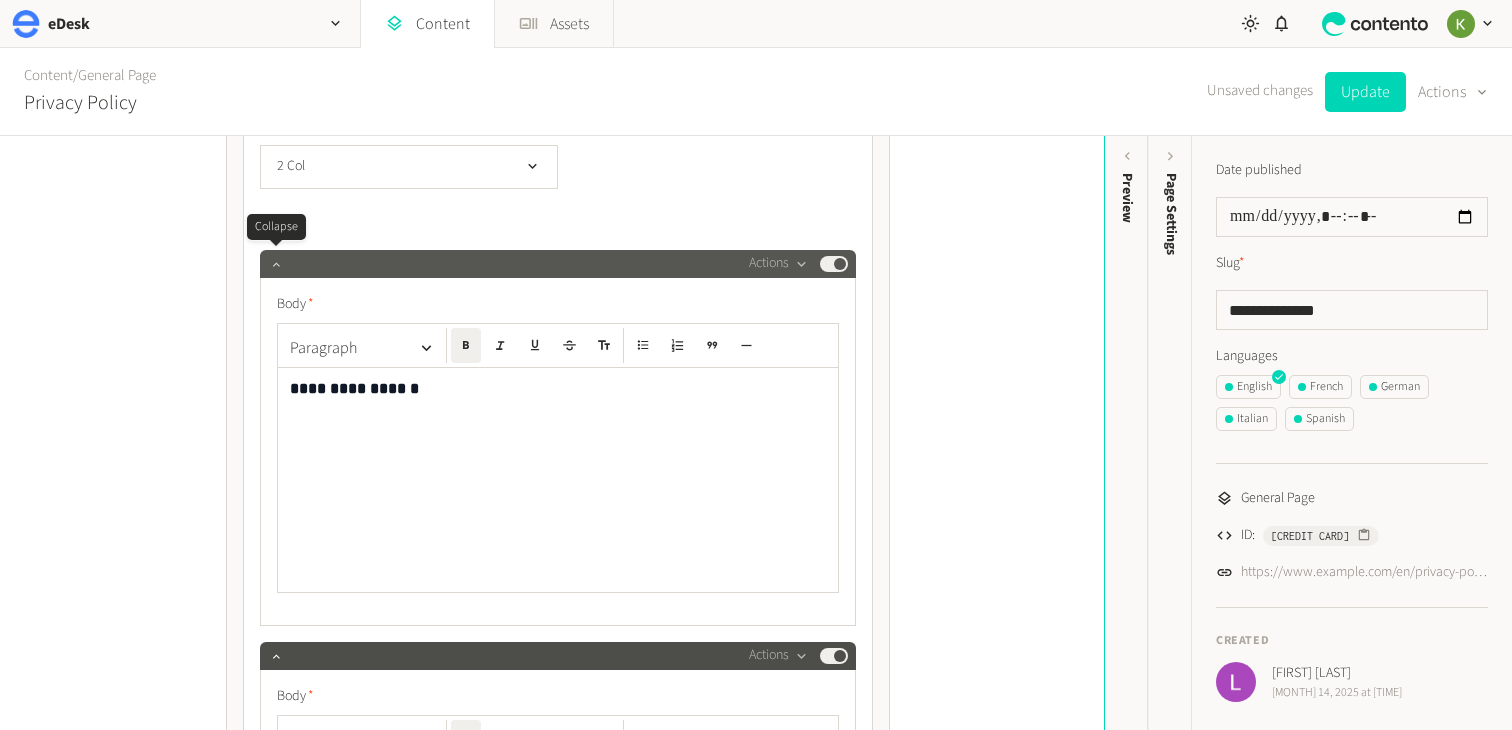 click 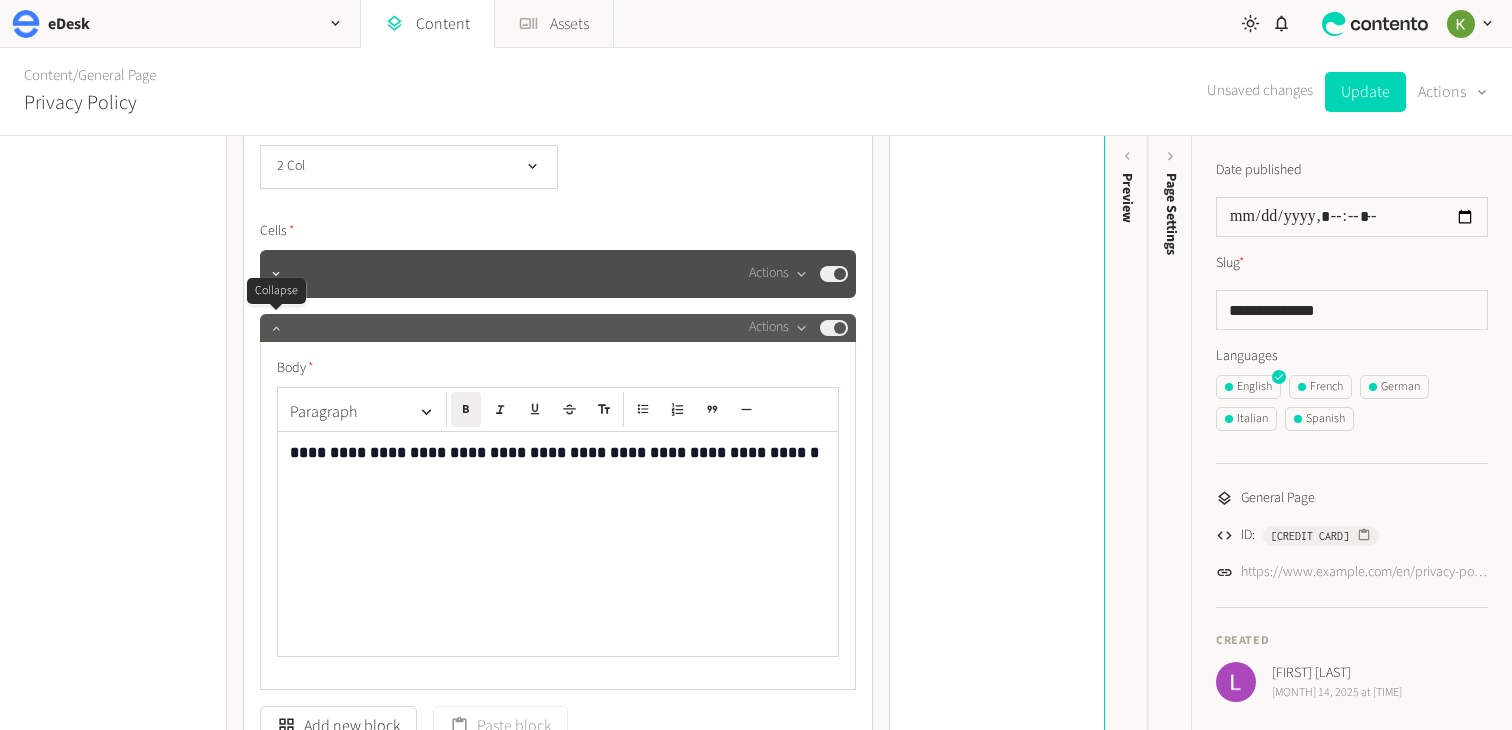 click 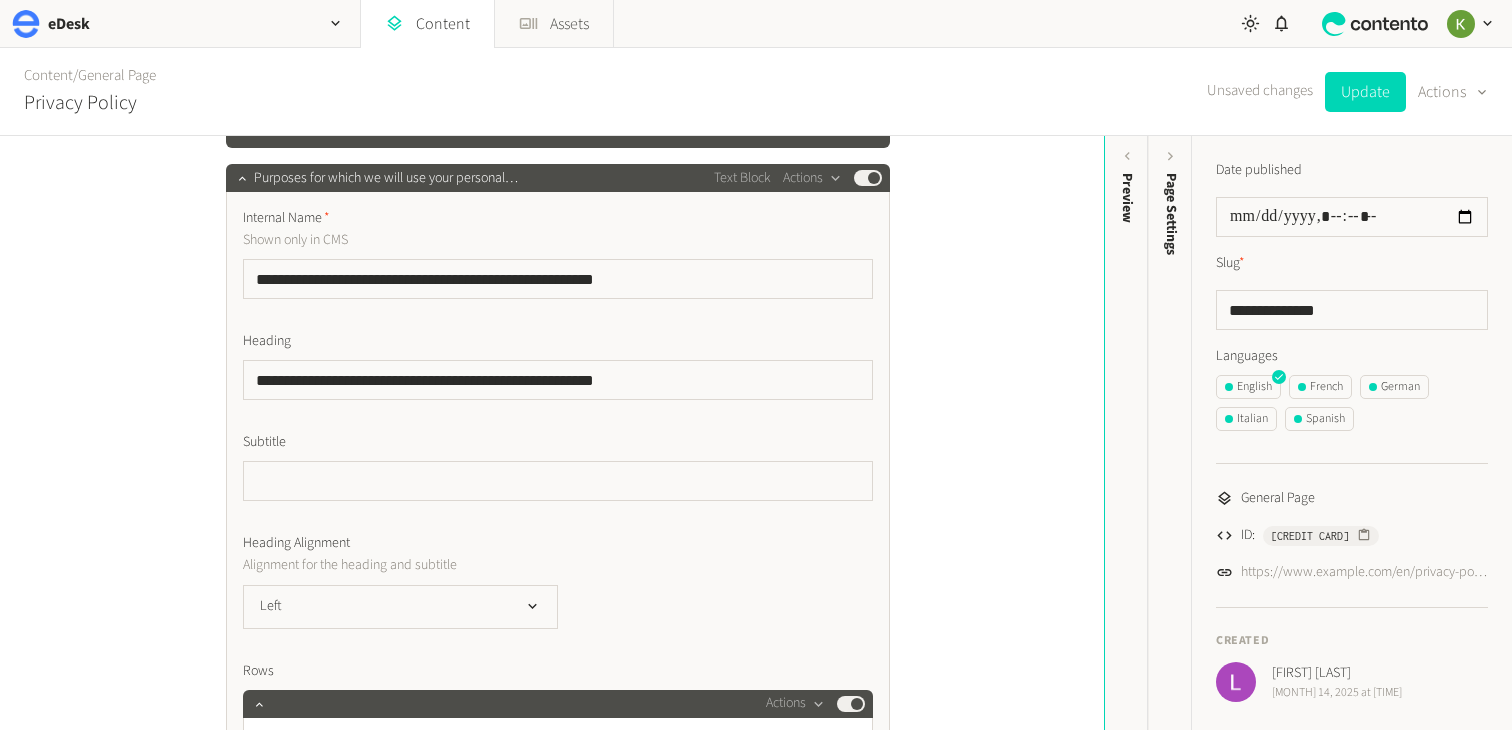 scroll, scrollTop: 431, scrollLeft: 0, axis: vertical 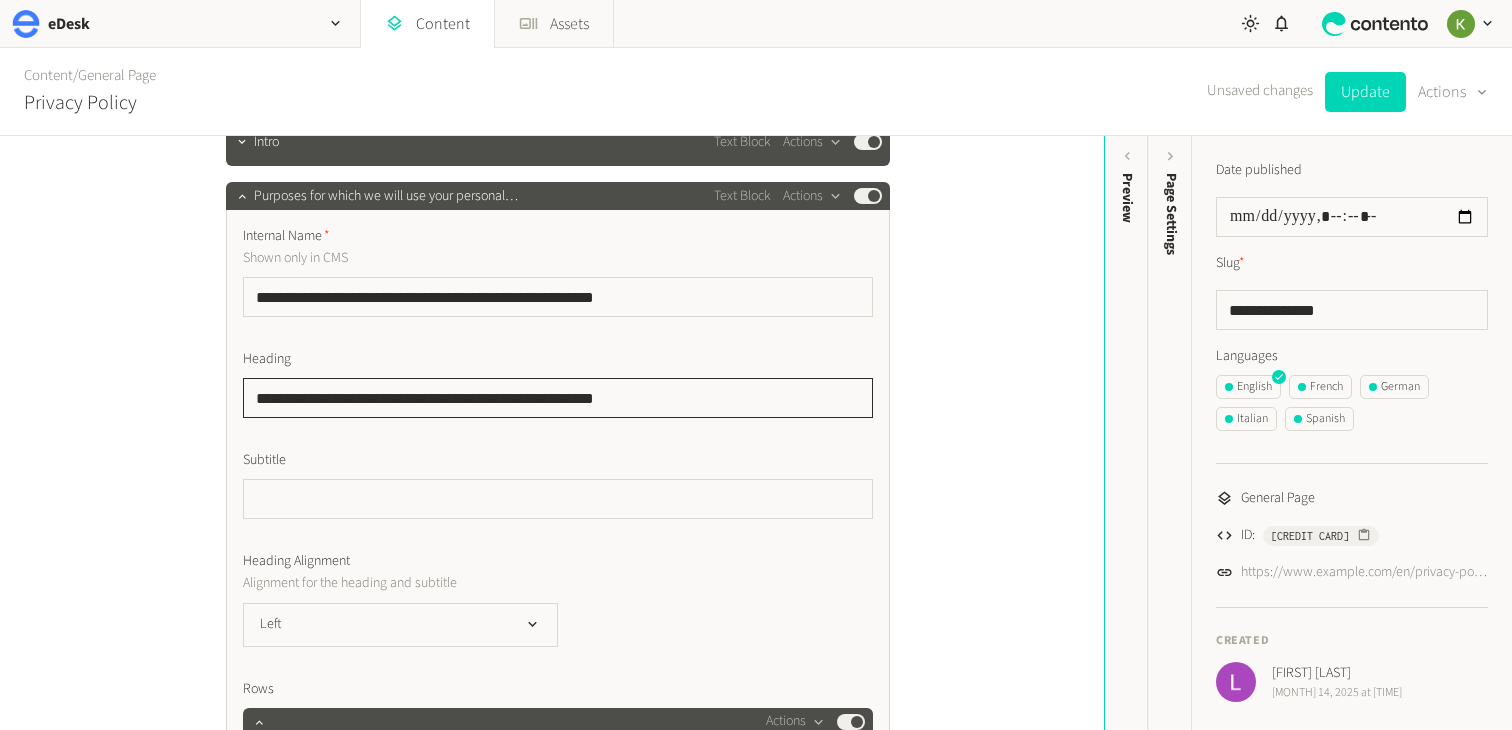 drag, startPoint x: 688, startPoint y: 402, endPoint x: 273, endPoint y: 373, distance: 416.01202 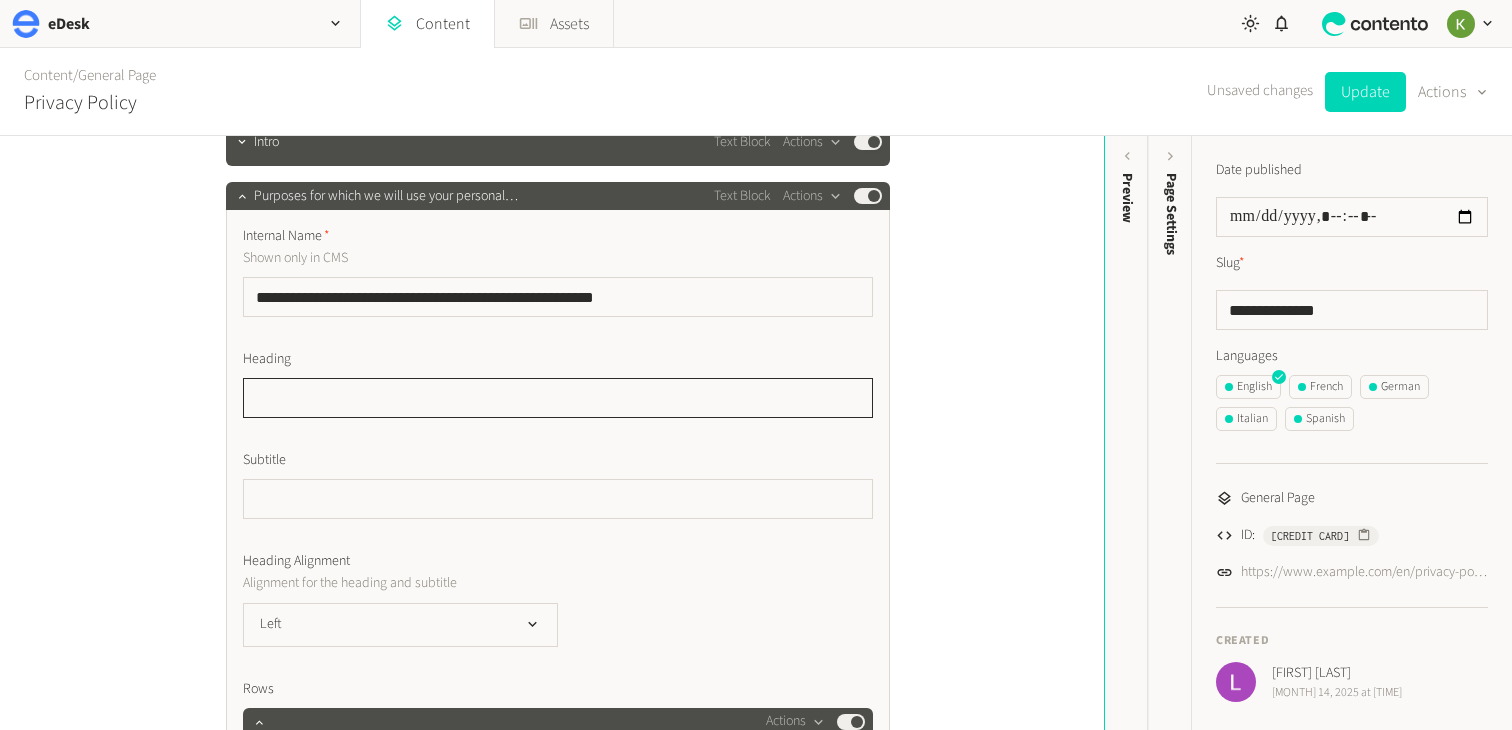 type 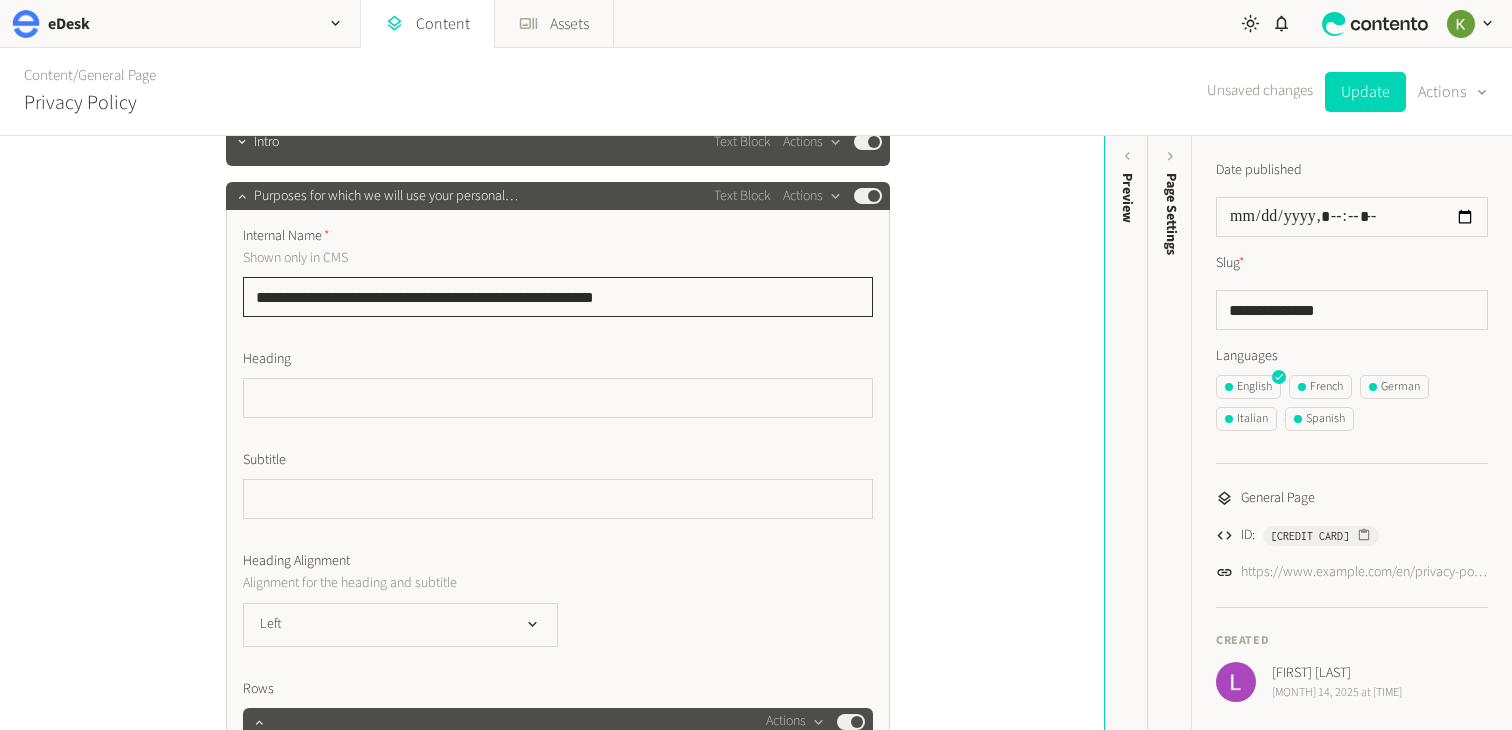 click on "**********" 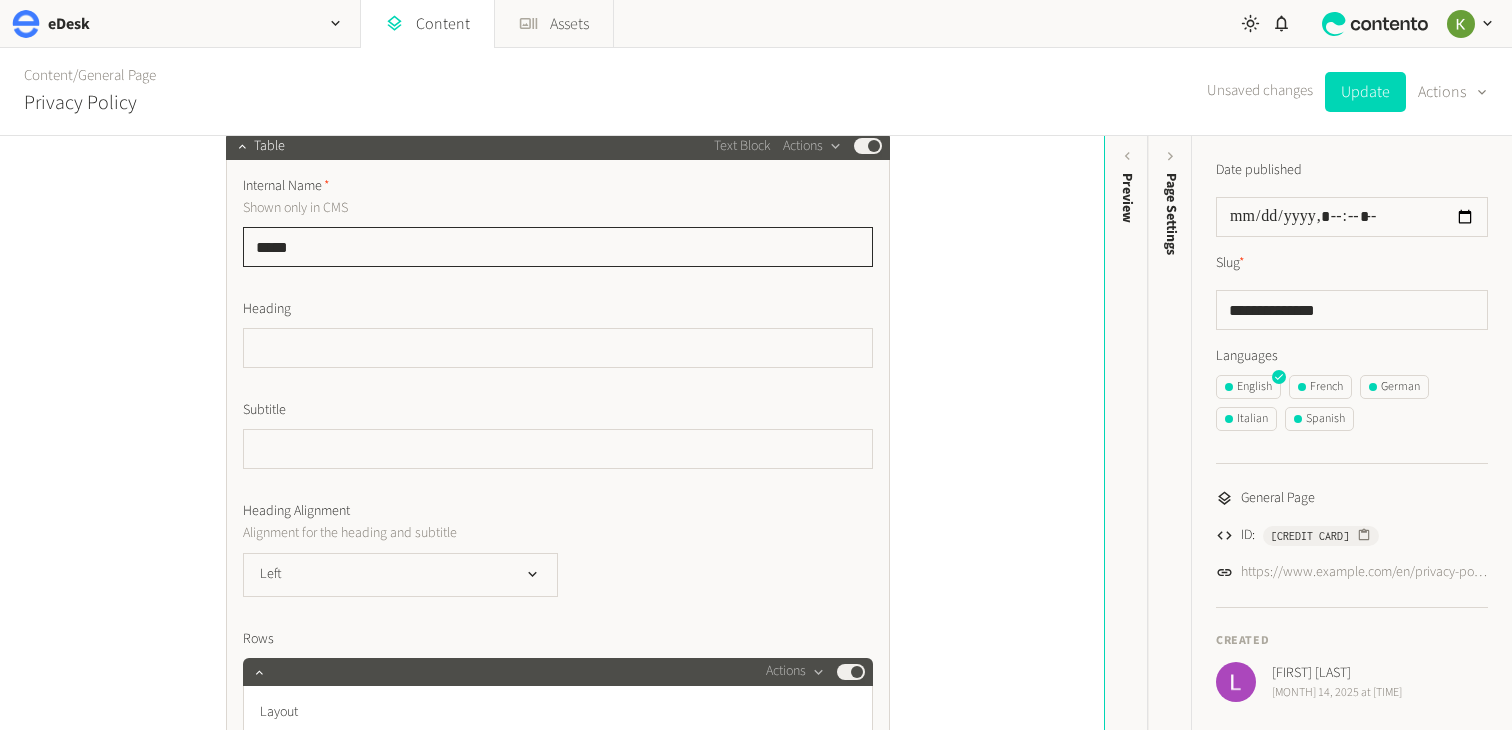 scroll, scrollTop: 483, scrollLeft: 0, axis: vertical 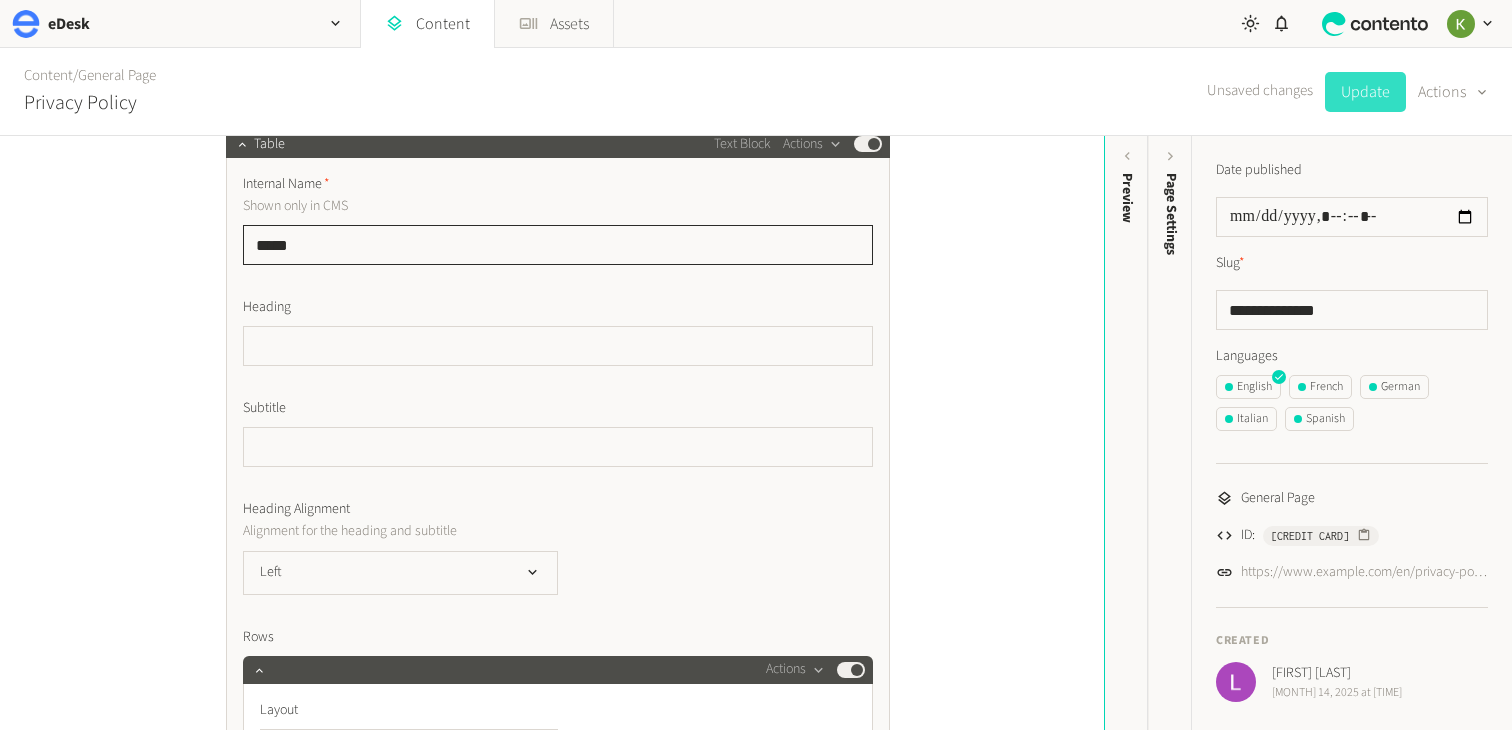 type on "*****" 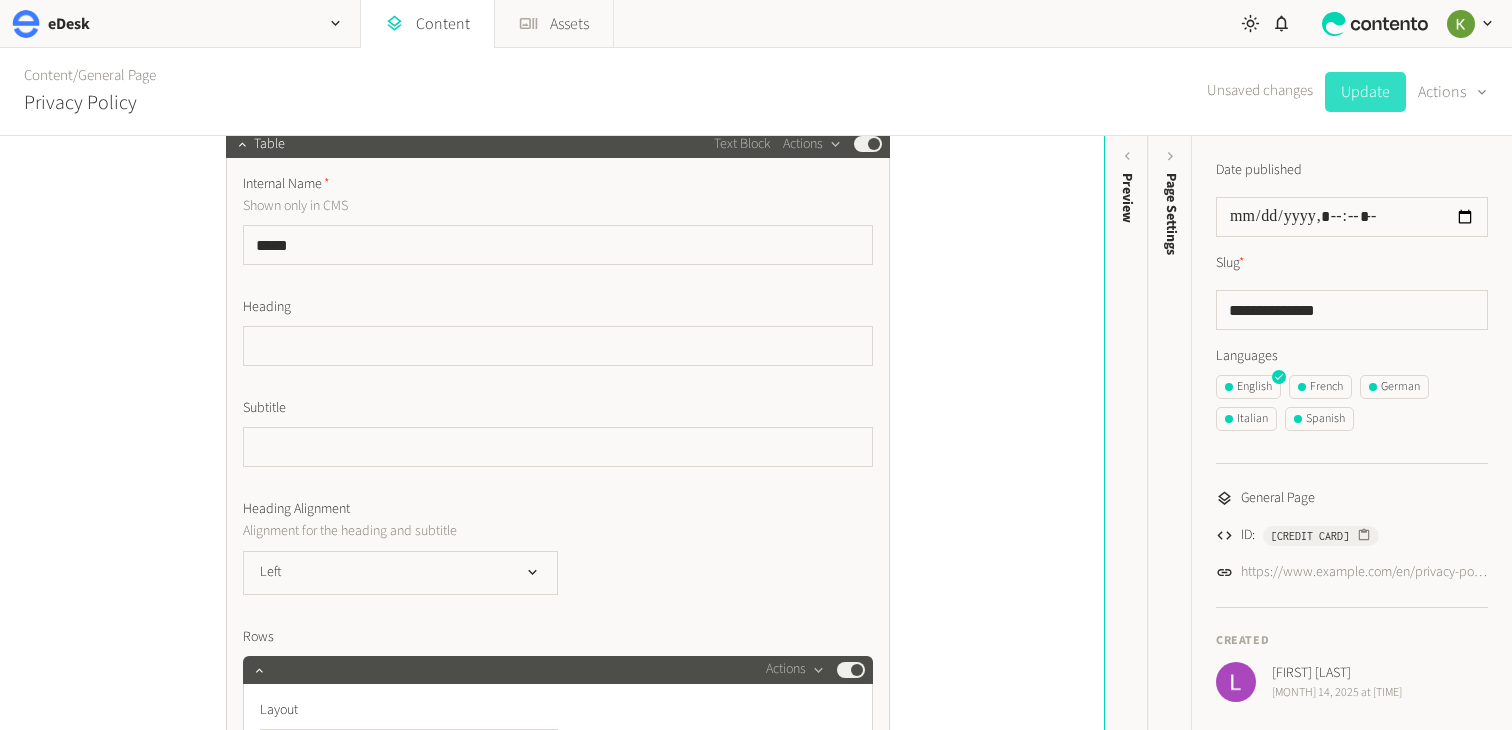 click on "Update" 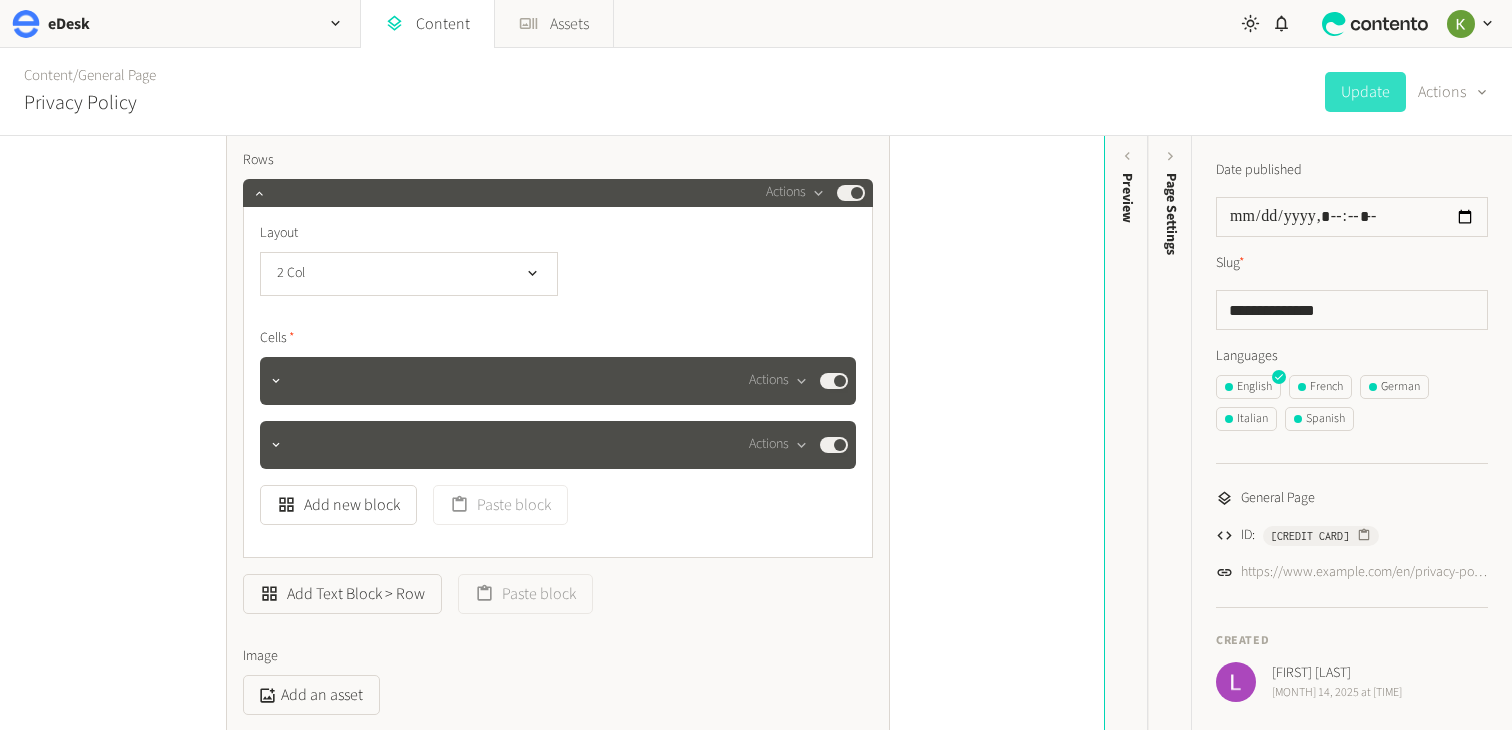 scroll, scrollTop: 1000, scrollLeft: 0, axis: vertical 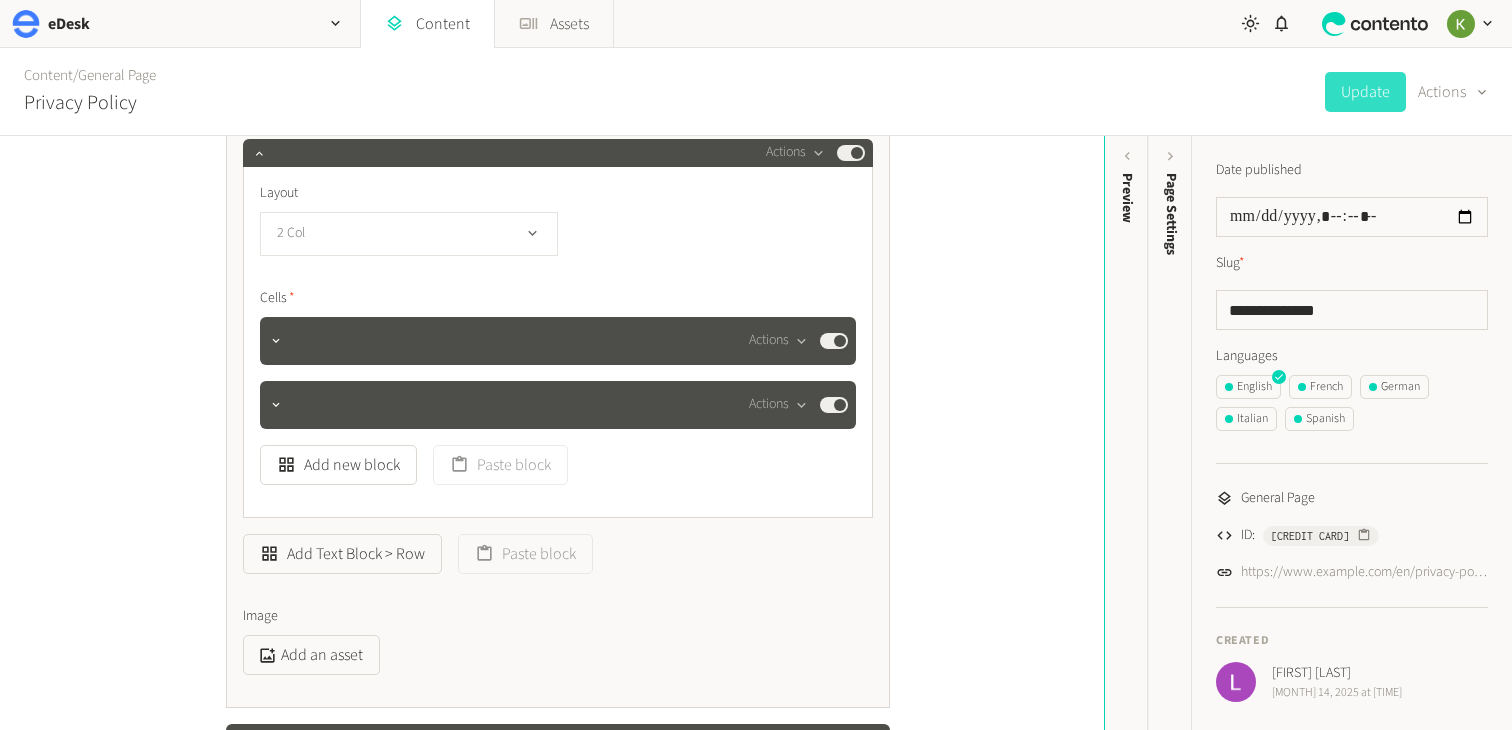 click on "2 Col" 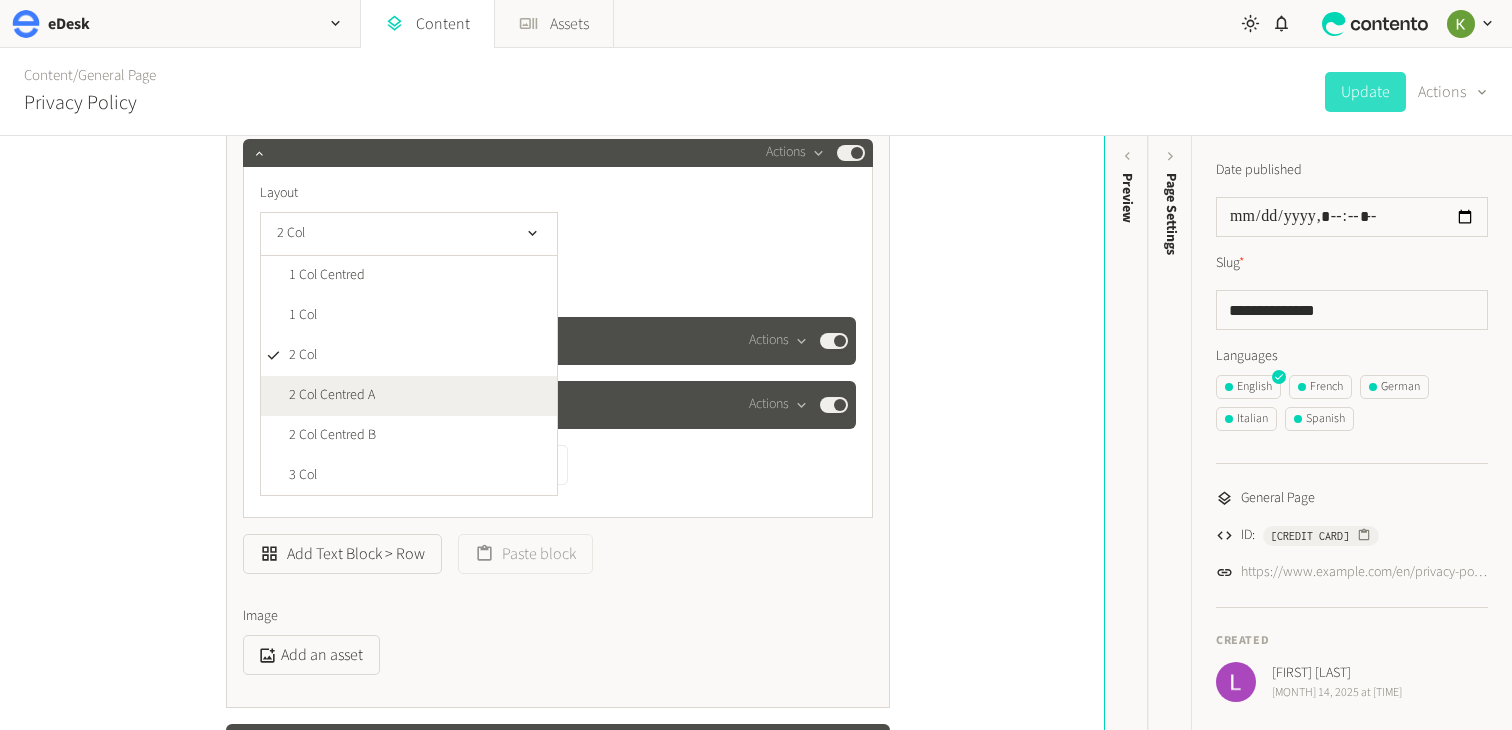 click on "2 Col Centred A" 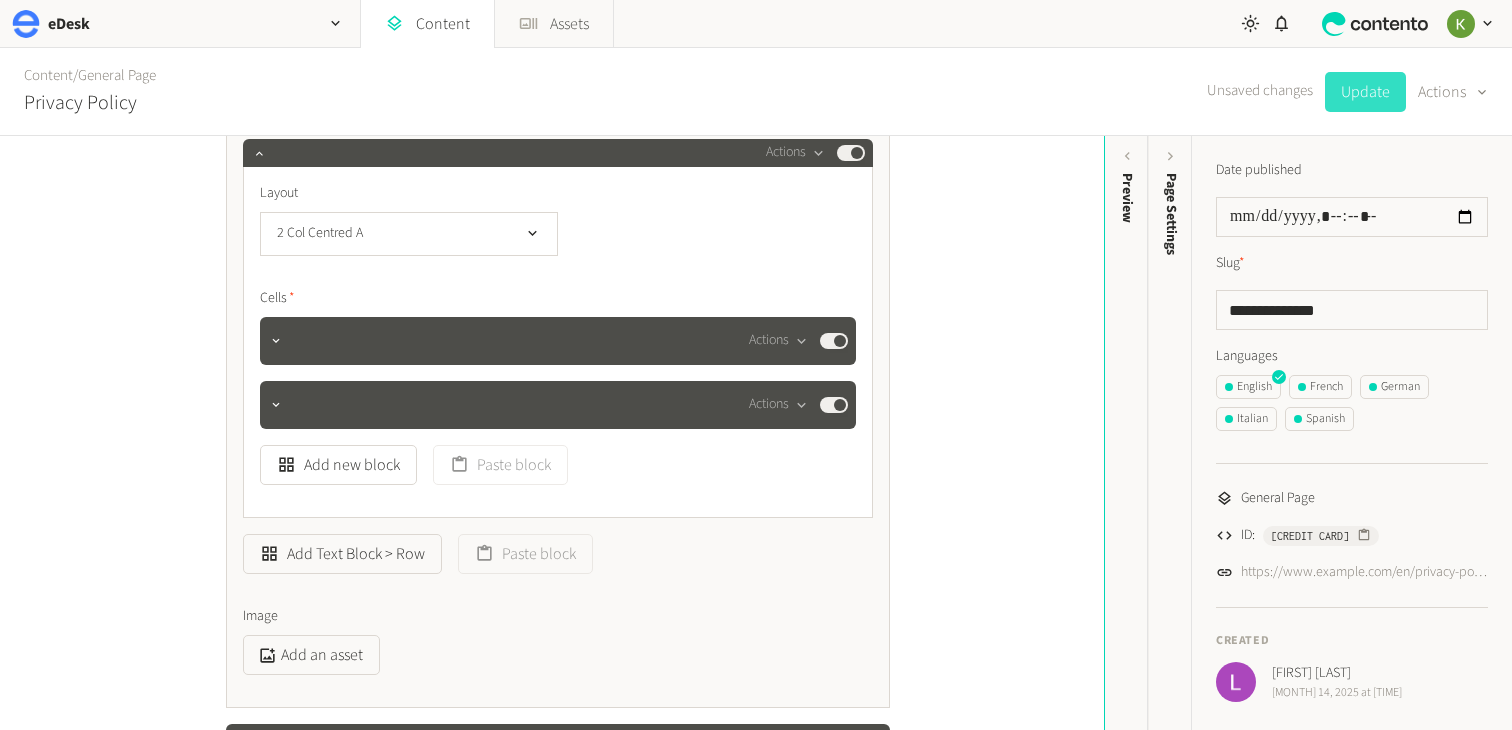 click on "Update" 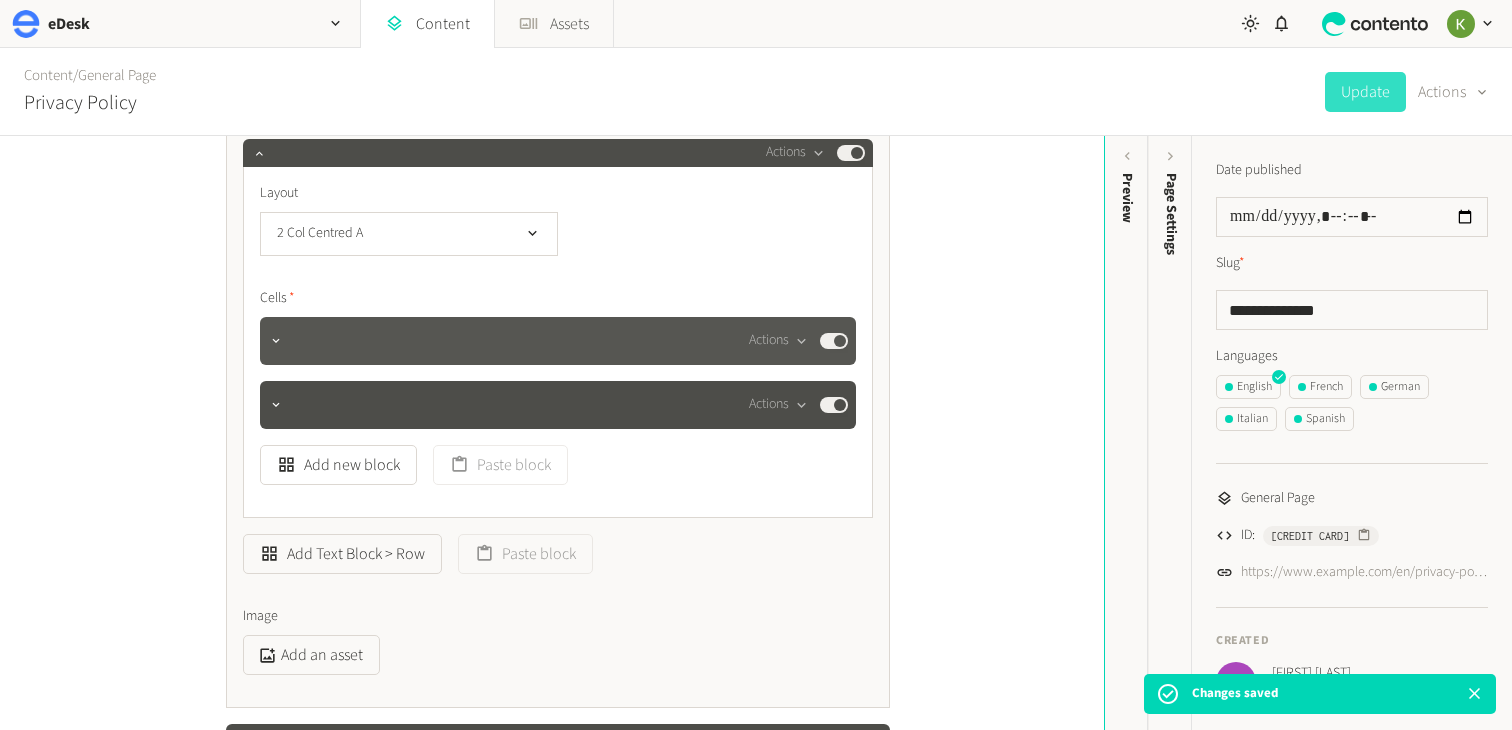 click on "Actions  Published" 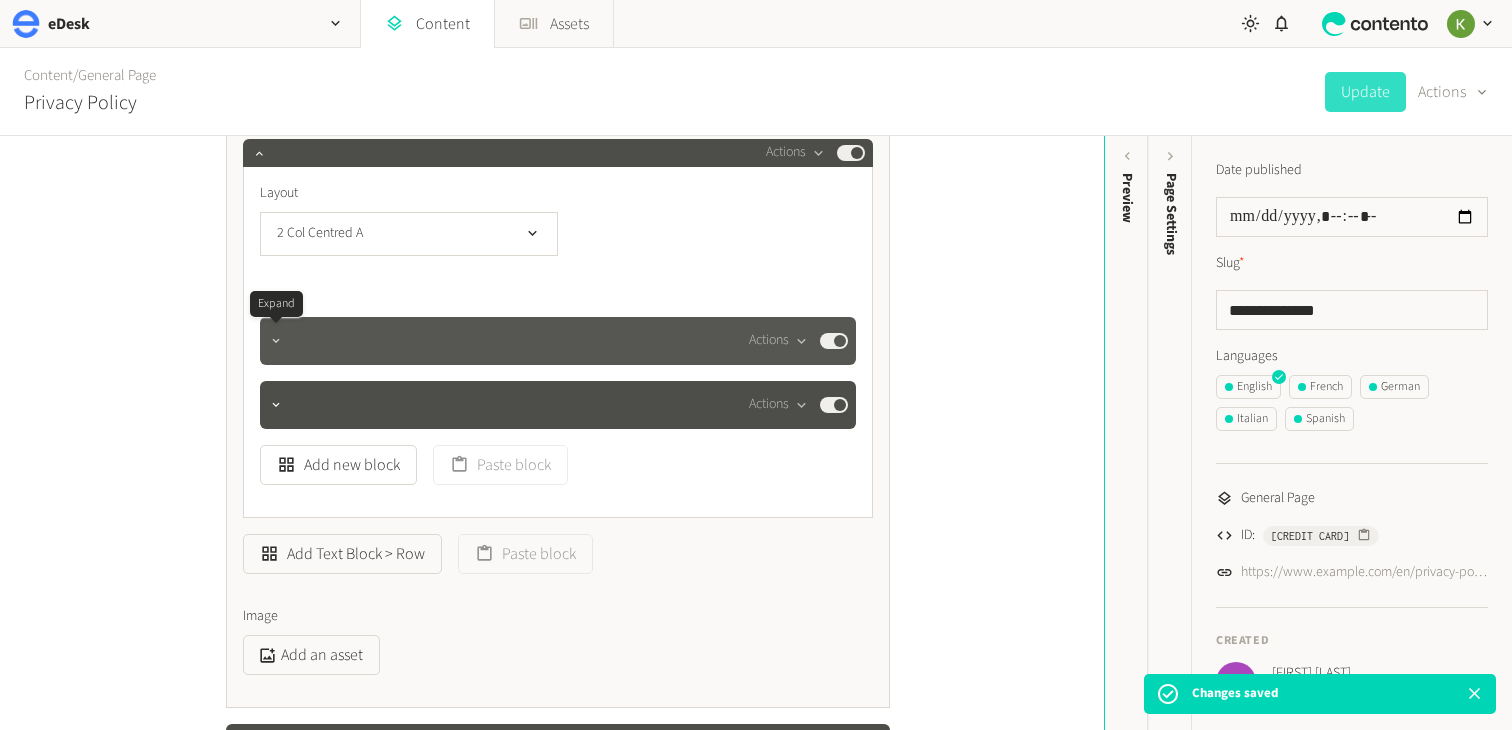click 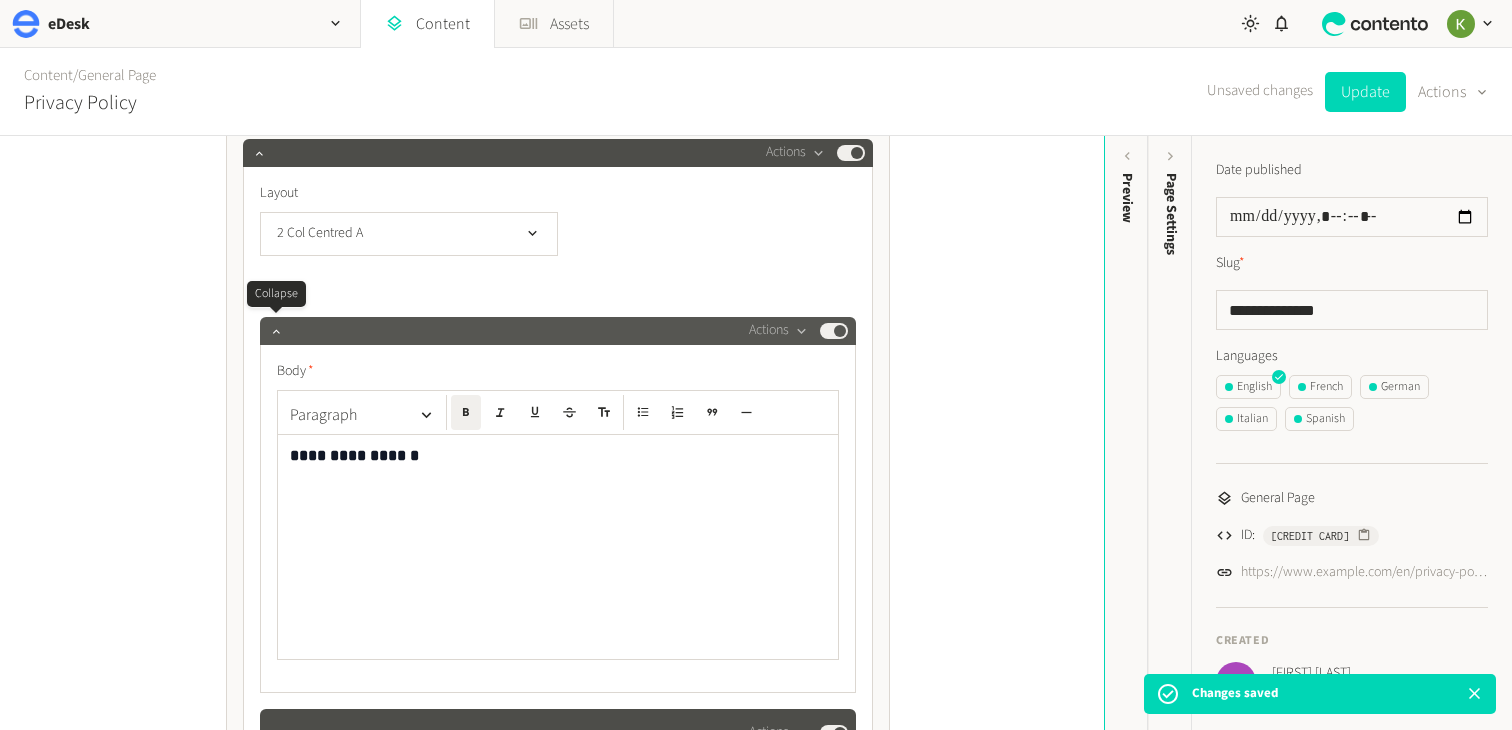 click 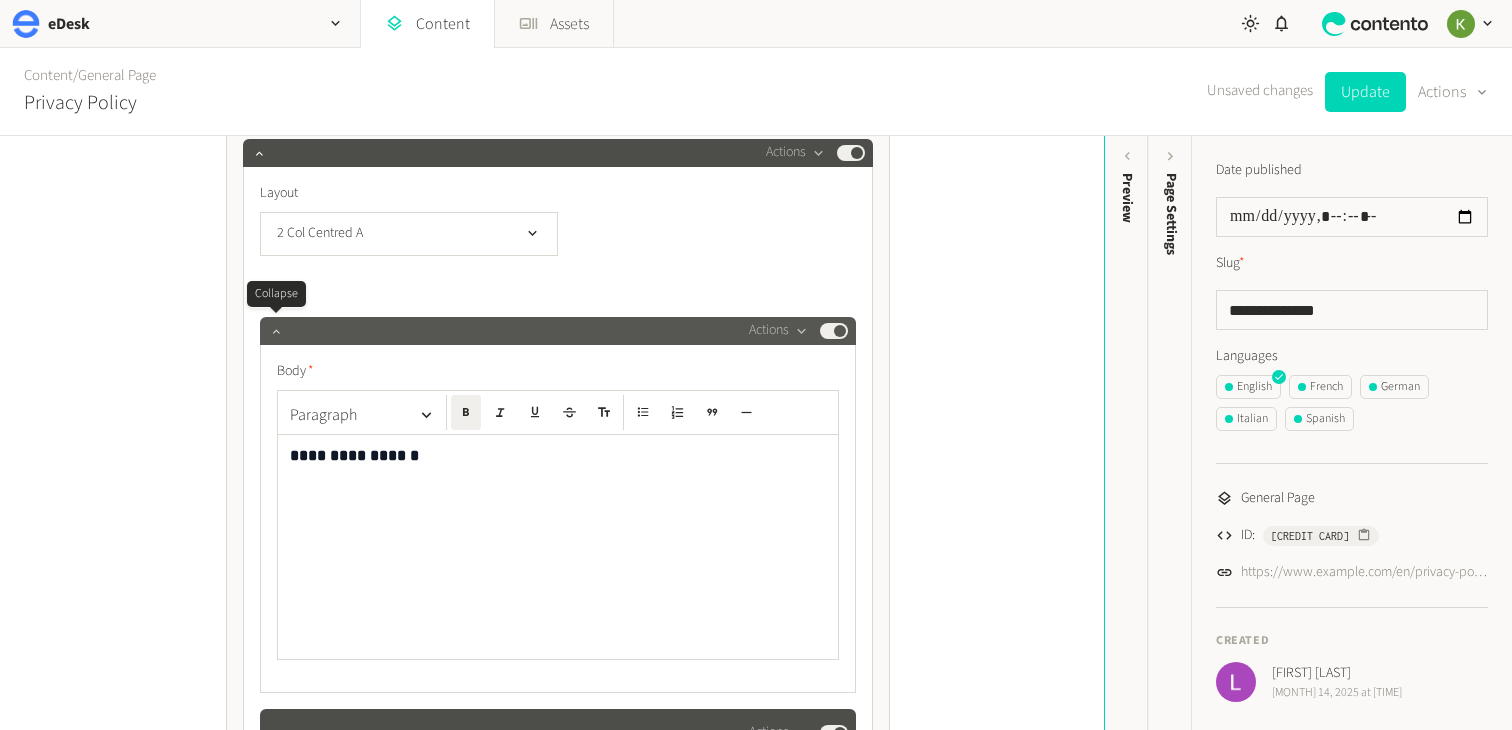 click 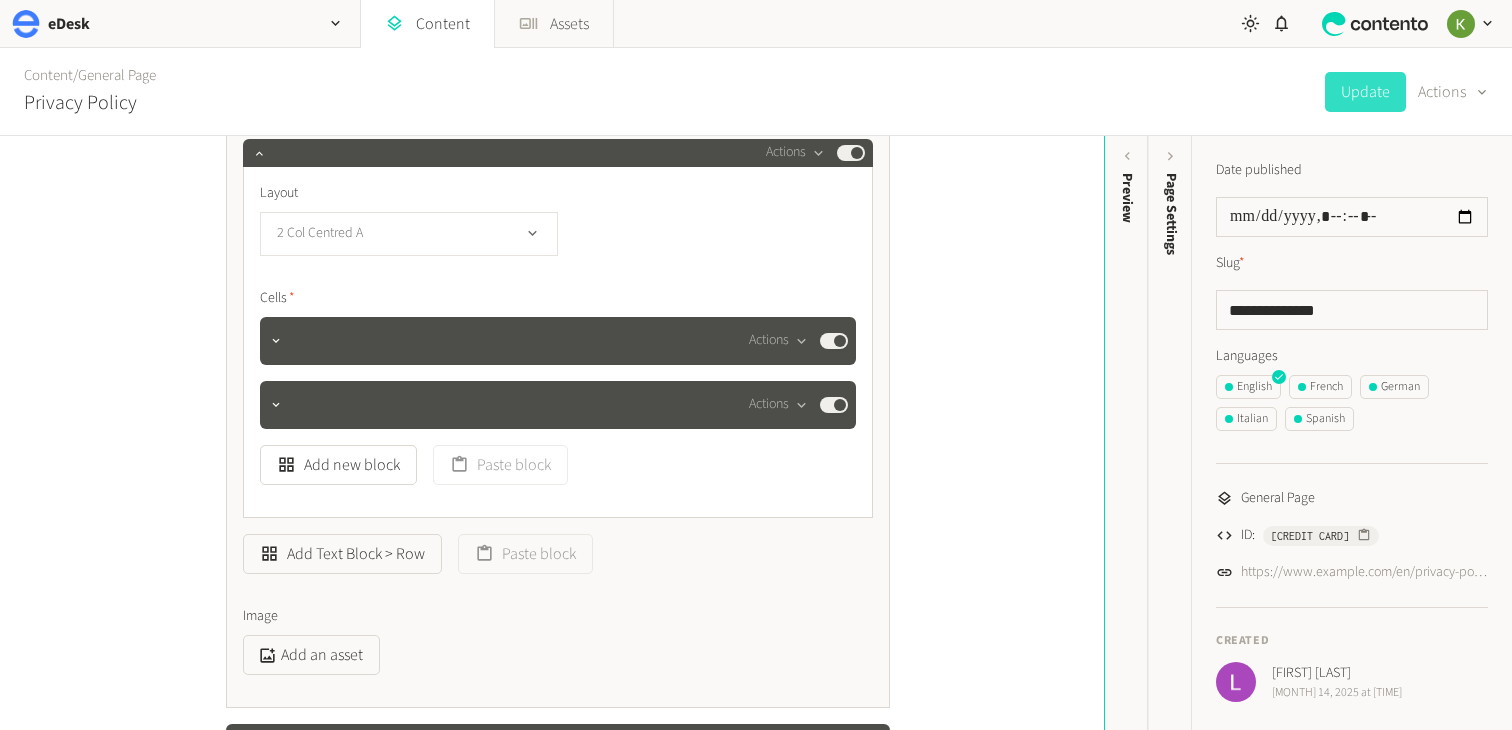 click on "2 Col Centred A" 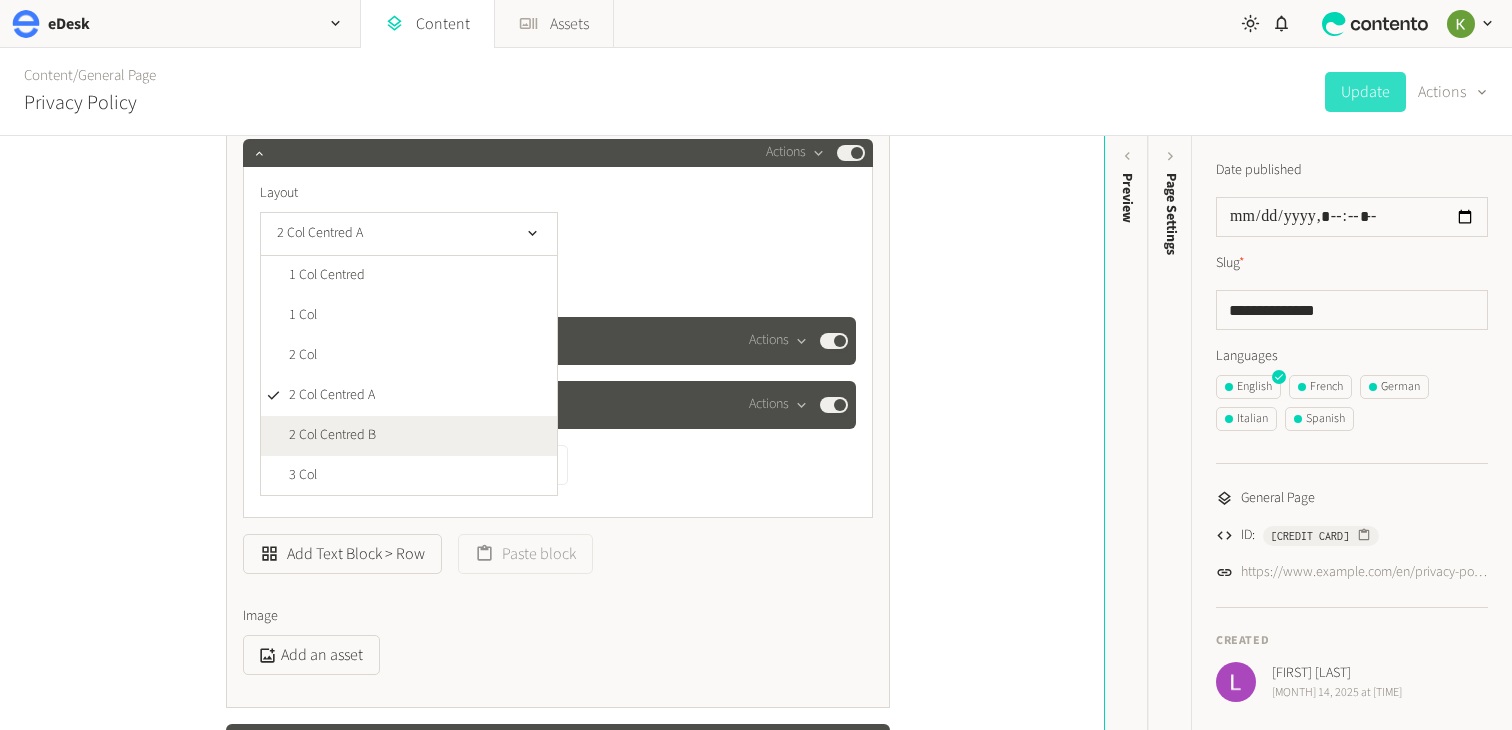 click on "2 Col Centred B" 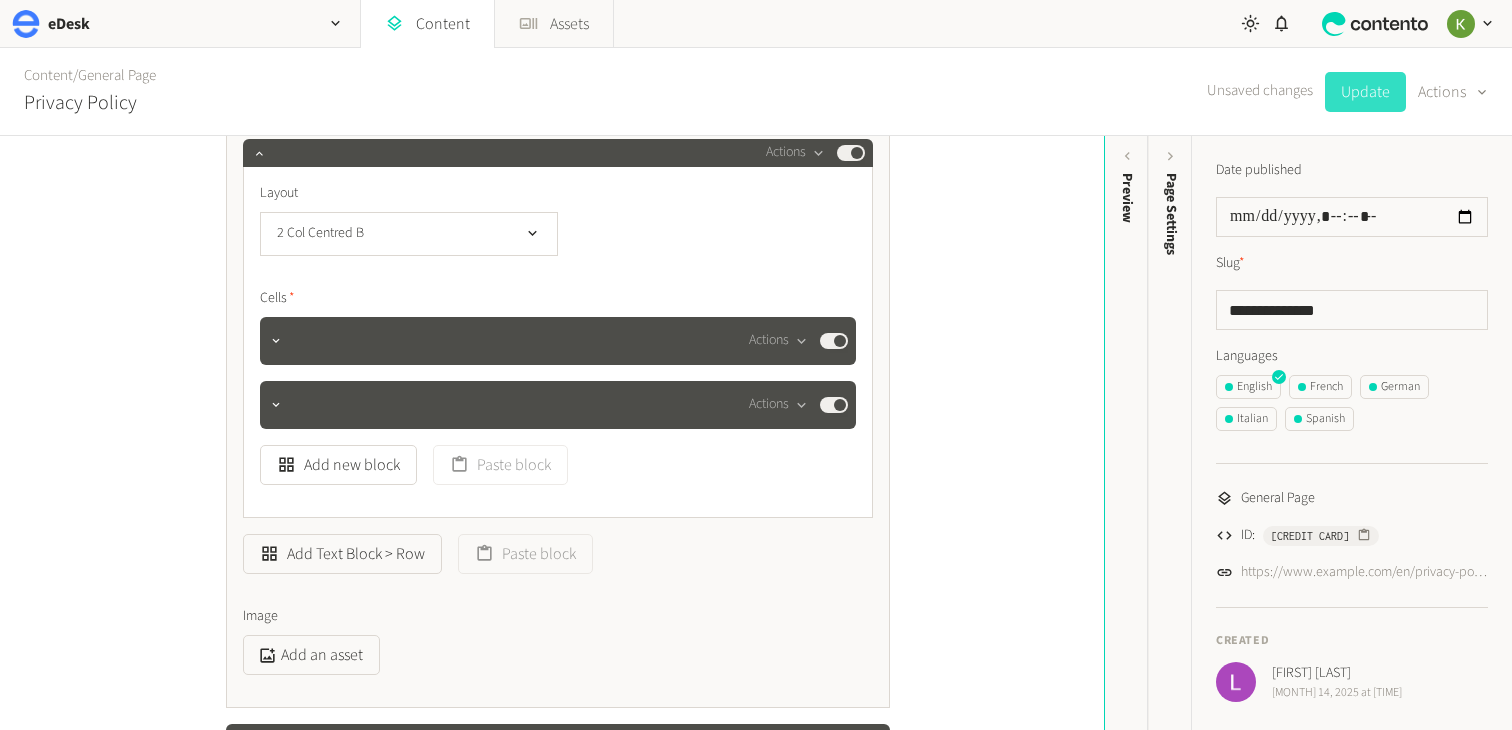 click on "Update" 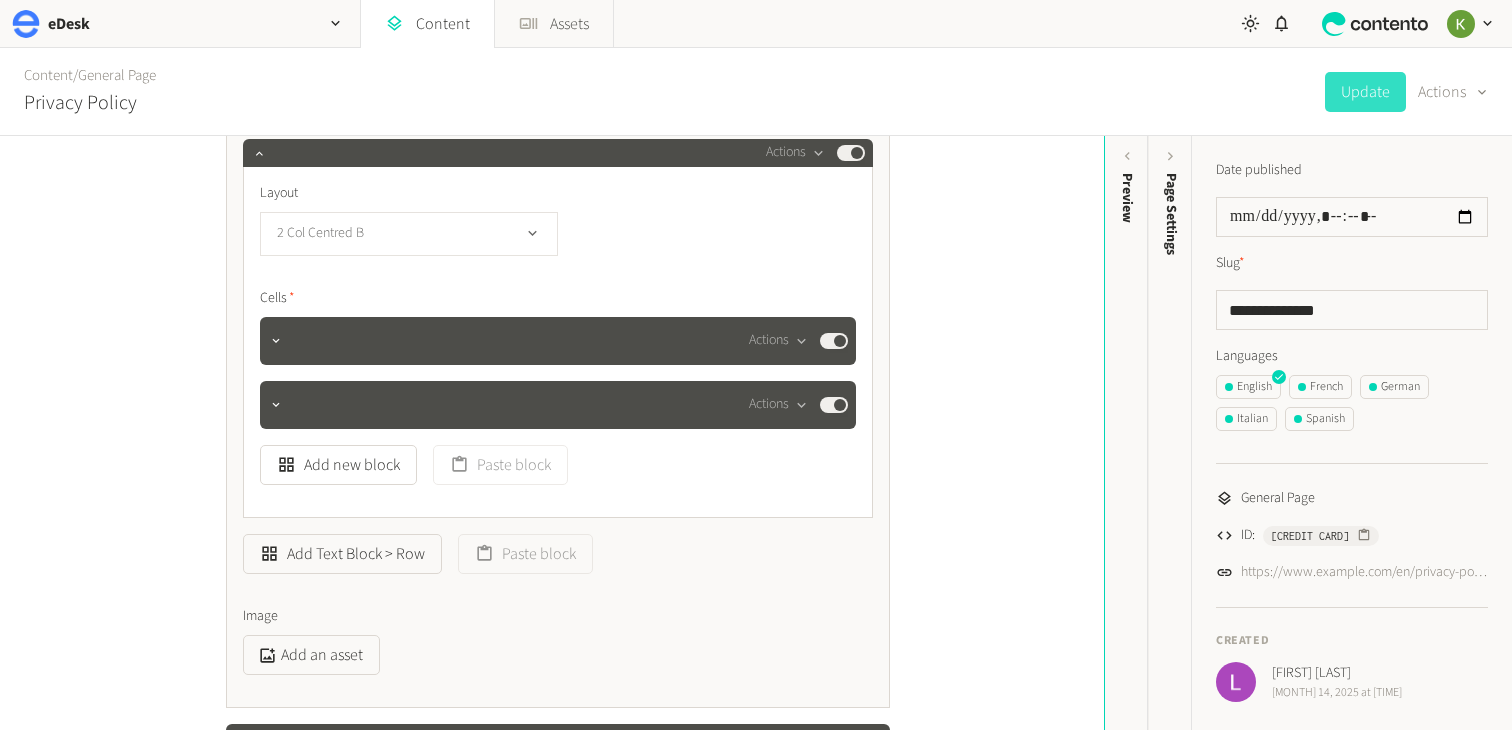 click on "2 Col Centred B" 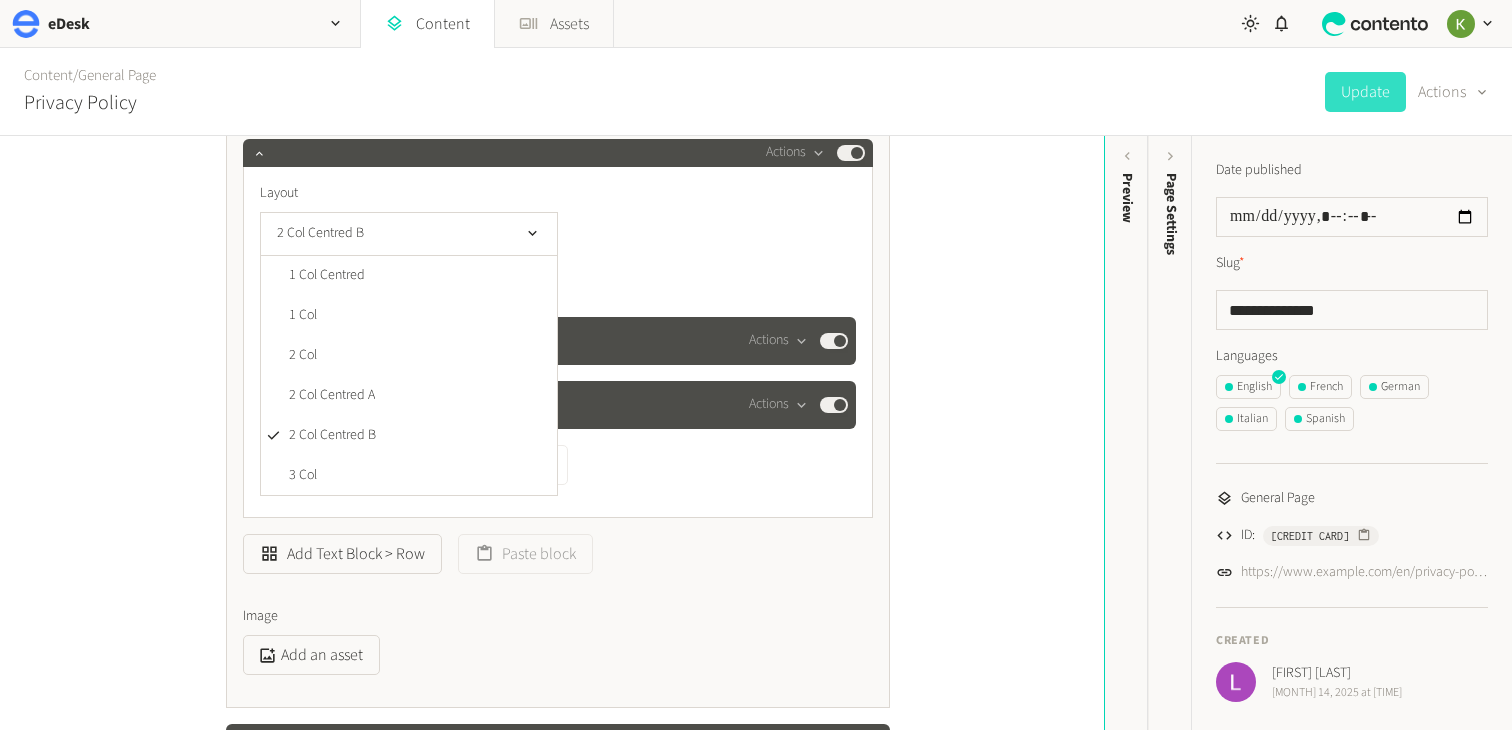 click on "Layout 2 Col Centred B 1 Col Centred 1 Col 2 Col 2 Col Centred A 2 Col Centred B 3 Col Full Width Cells  Actions  Published  Actions  Published  Add new block   Paste block" 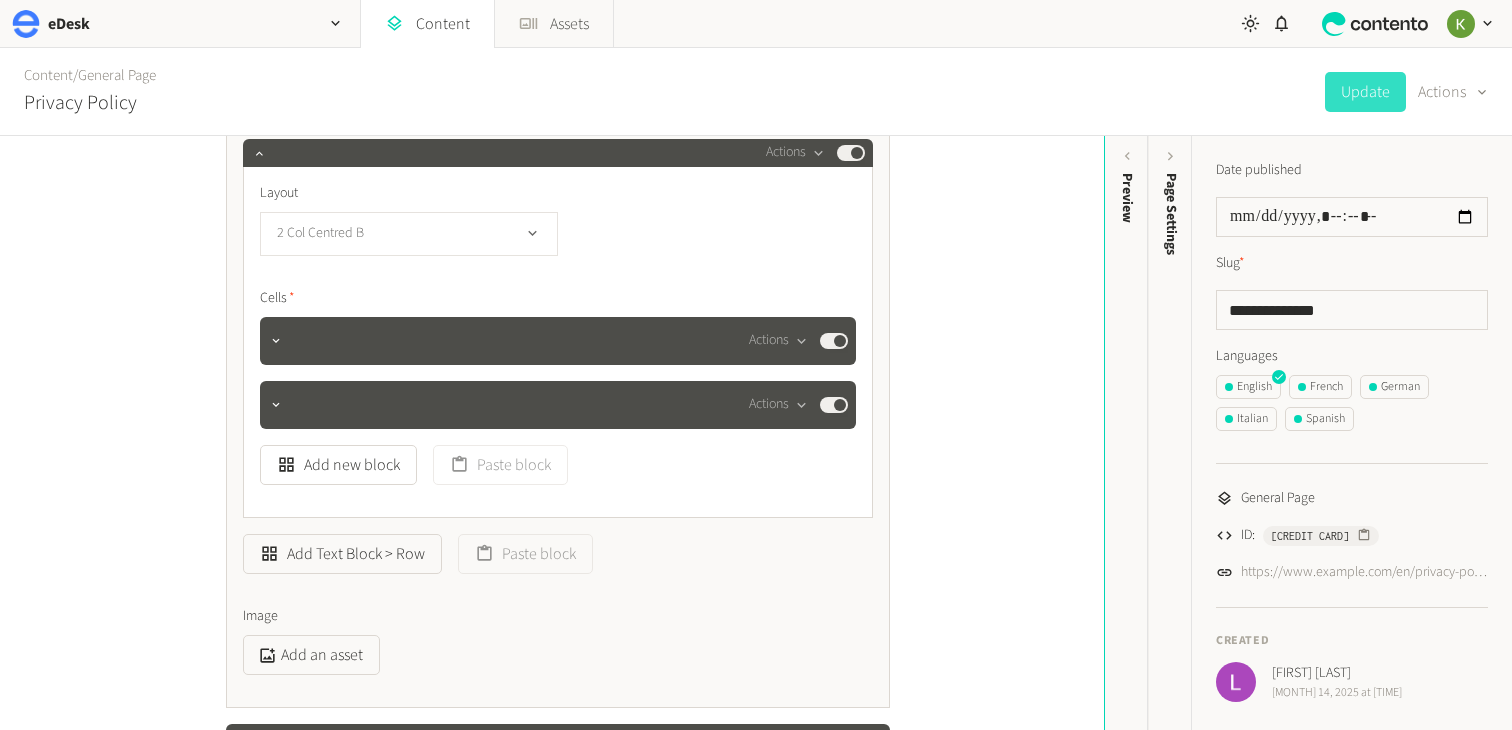 click on "2 Col Centred B" 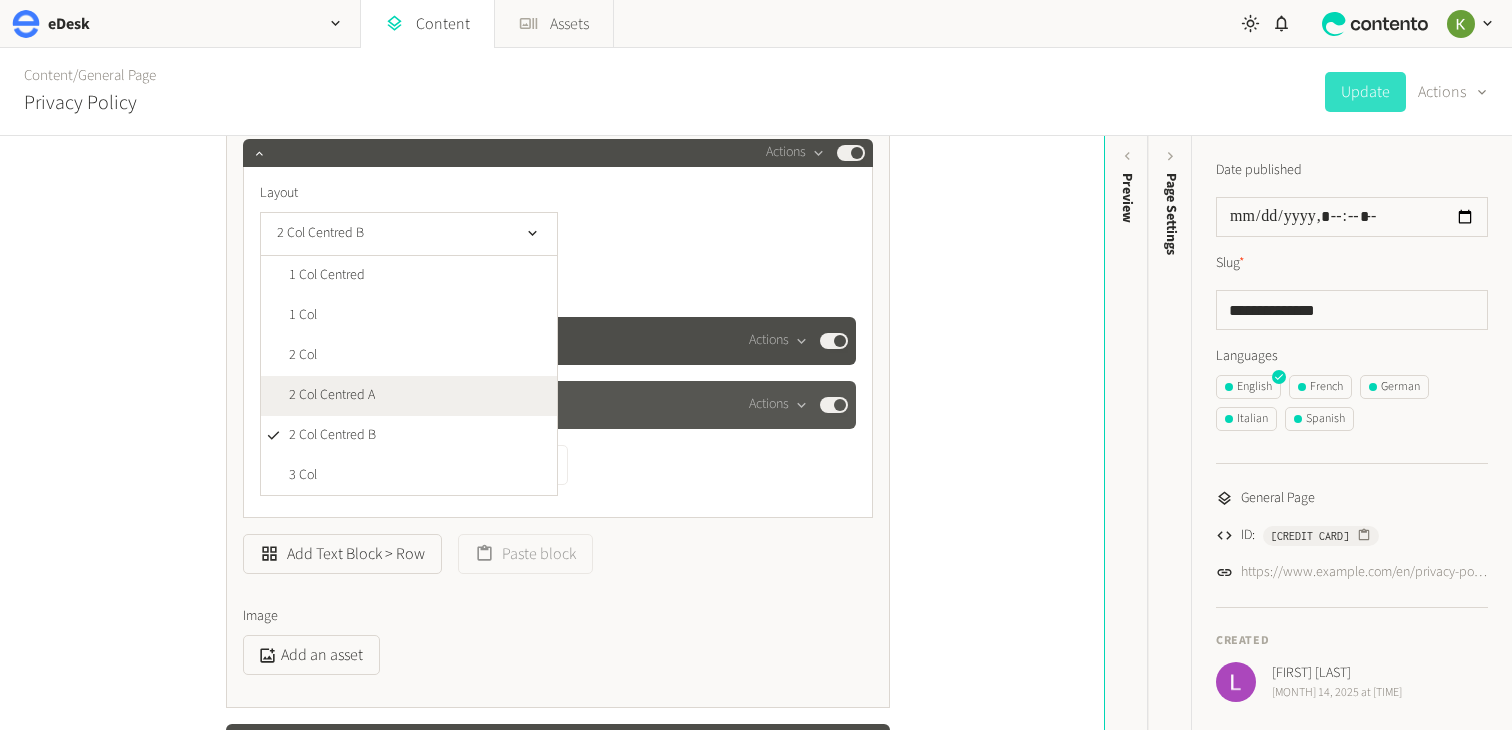 click on "2 Col Centred A" 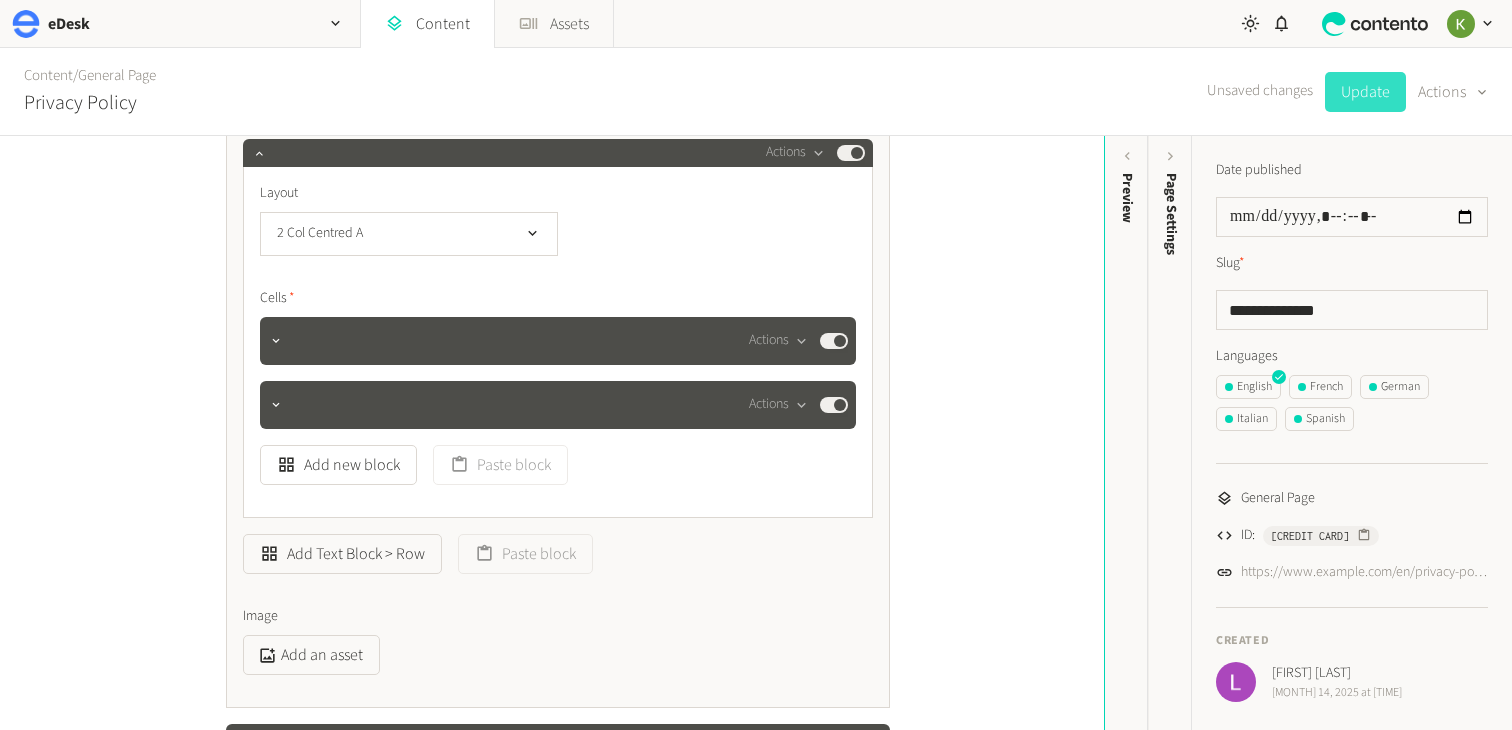 click on "Update" 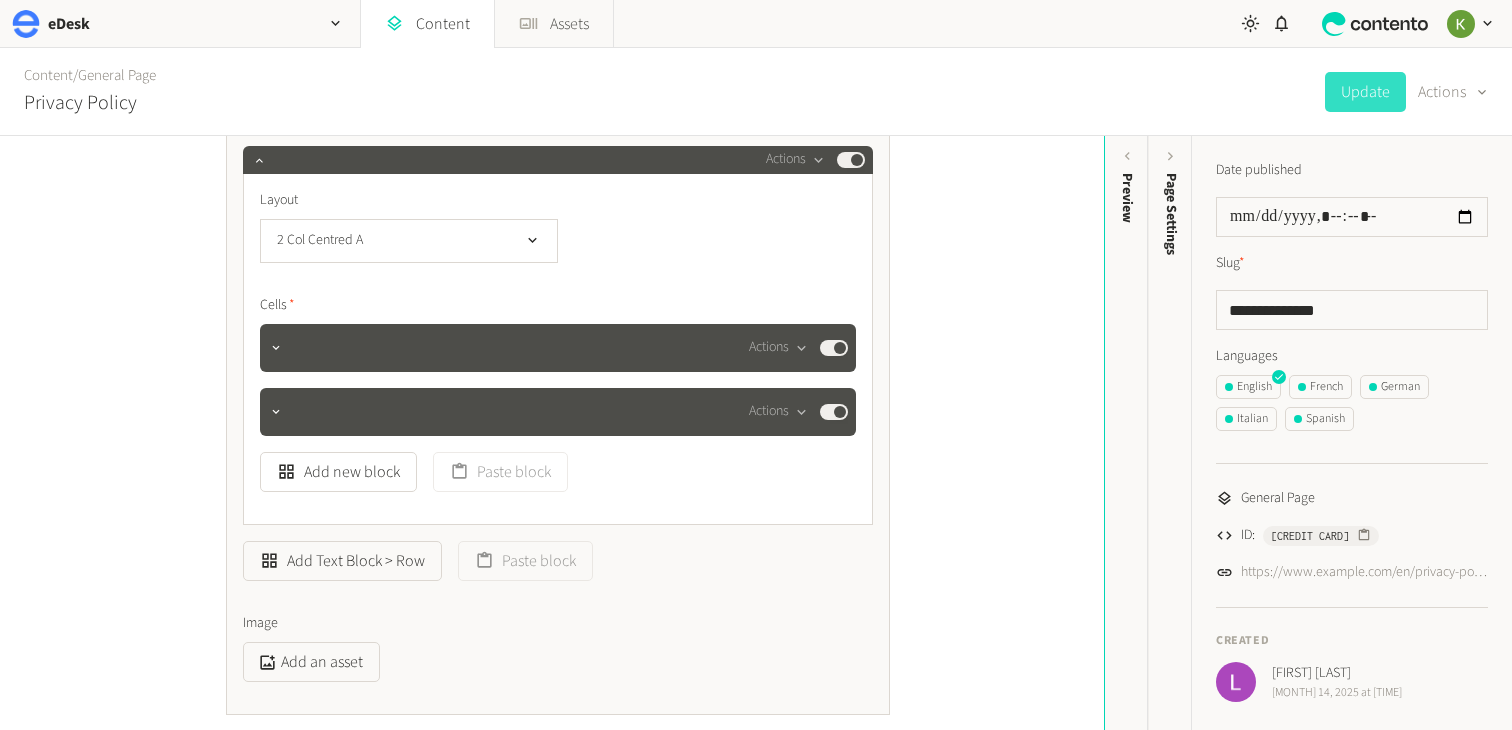 scroll, scrollTop: 1080, scrollLeft: 0, axis: vertical 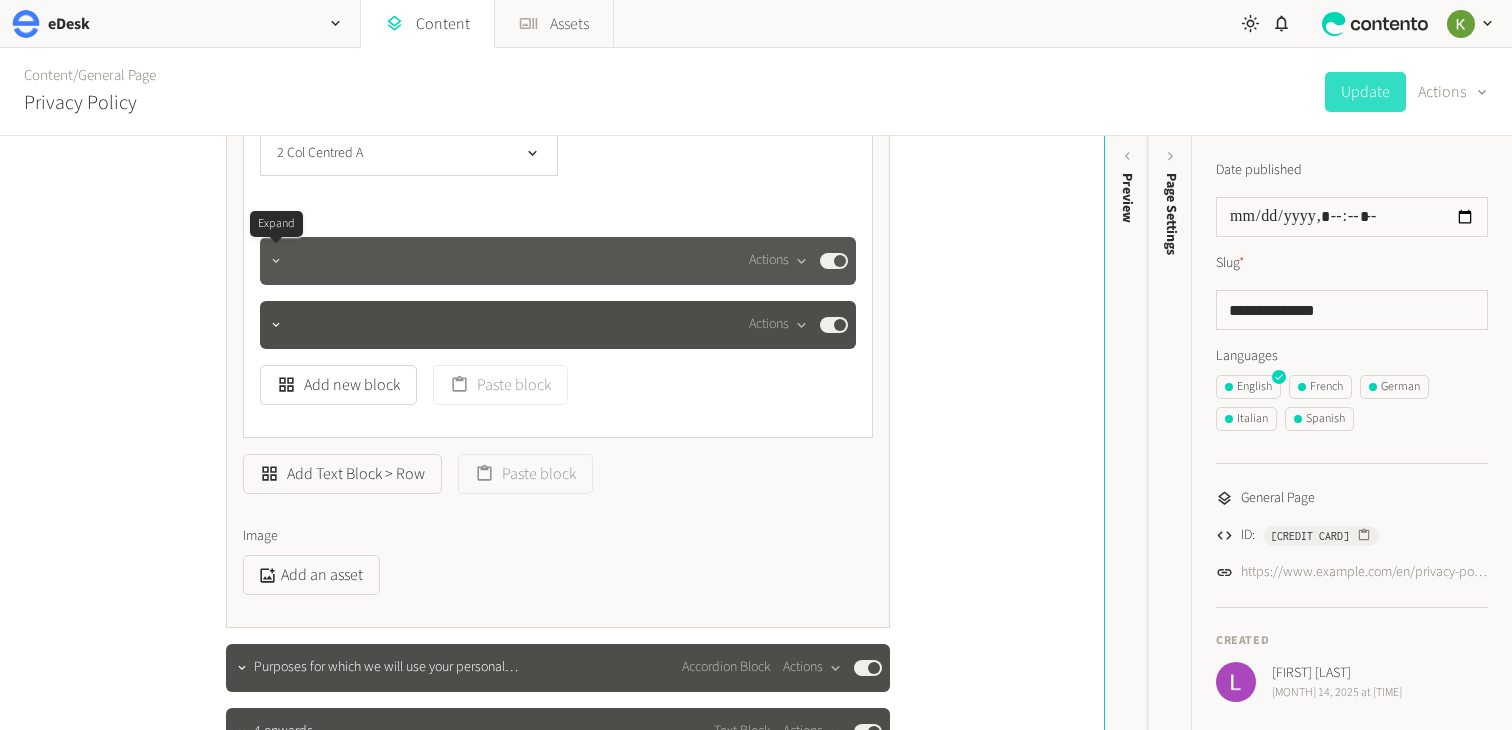 click 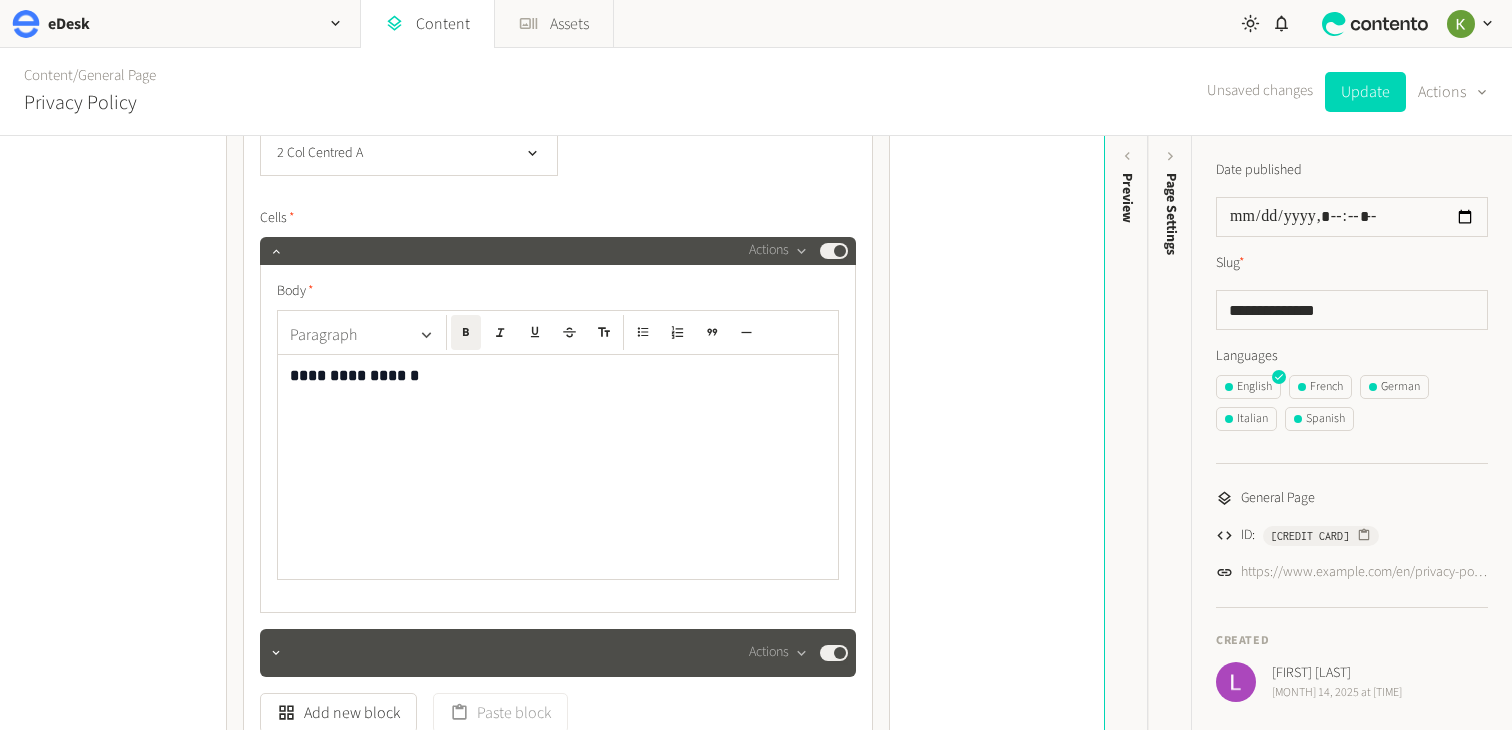 click 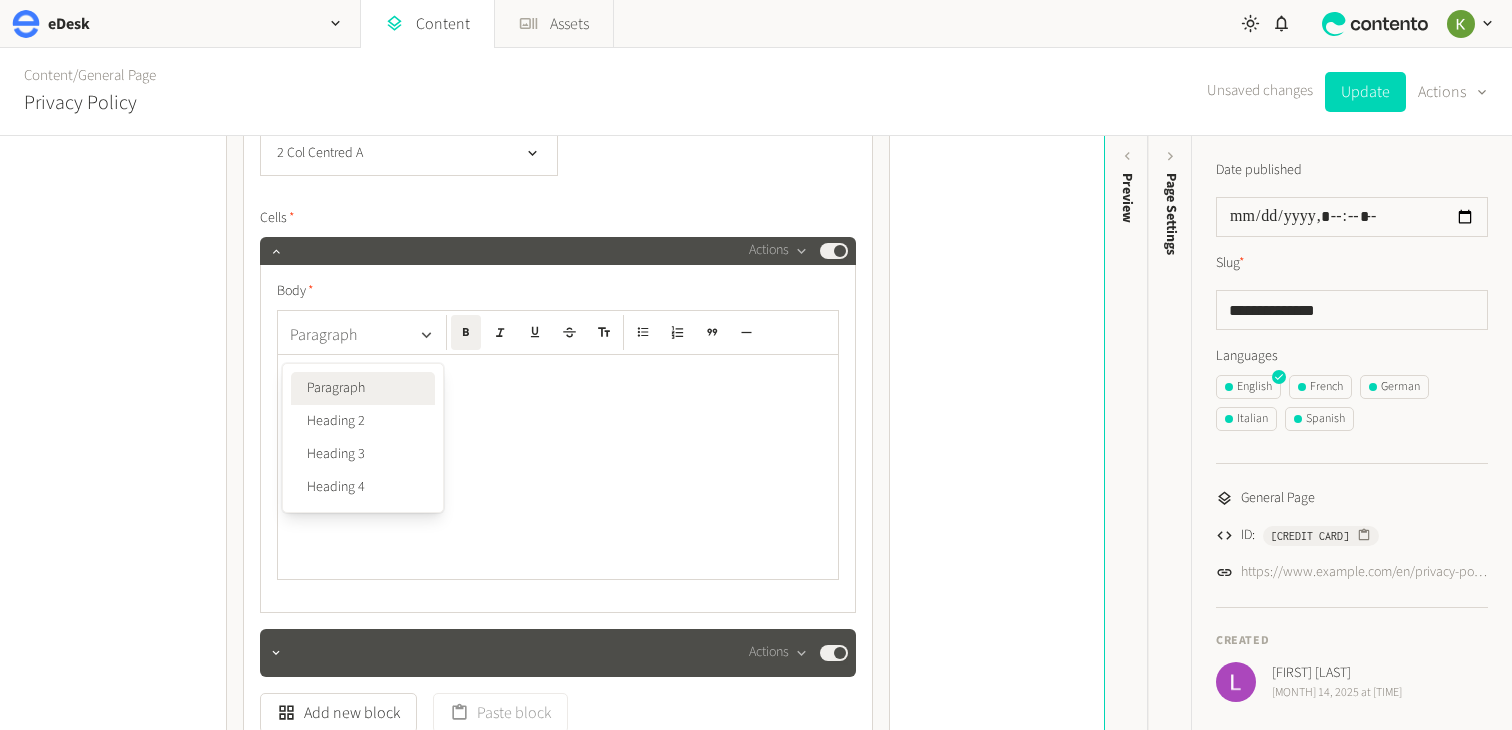 click 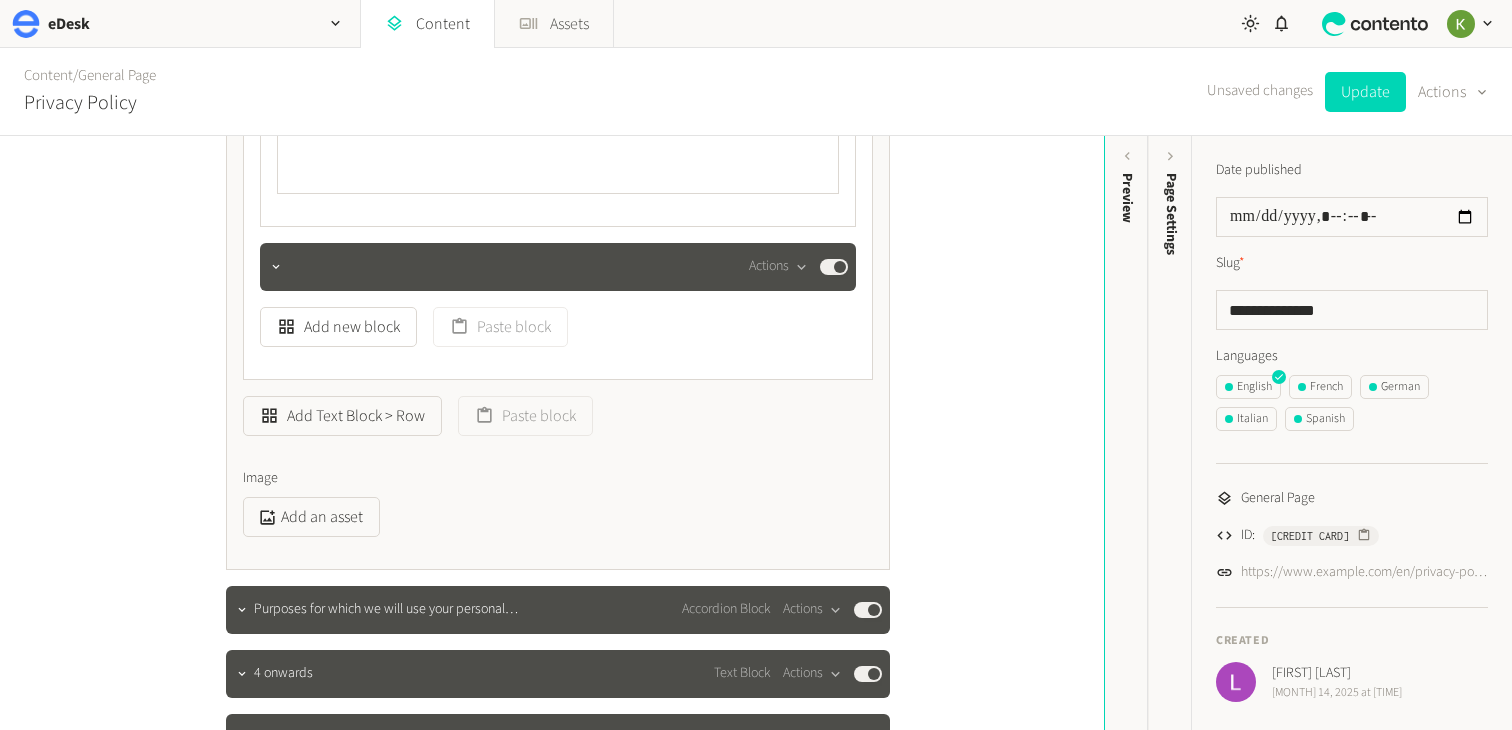 scroll, scrollTop: 1491, scrollLeft: 0, axis: vertical 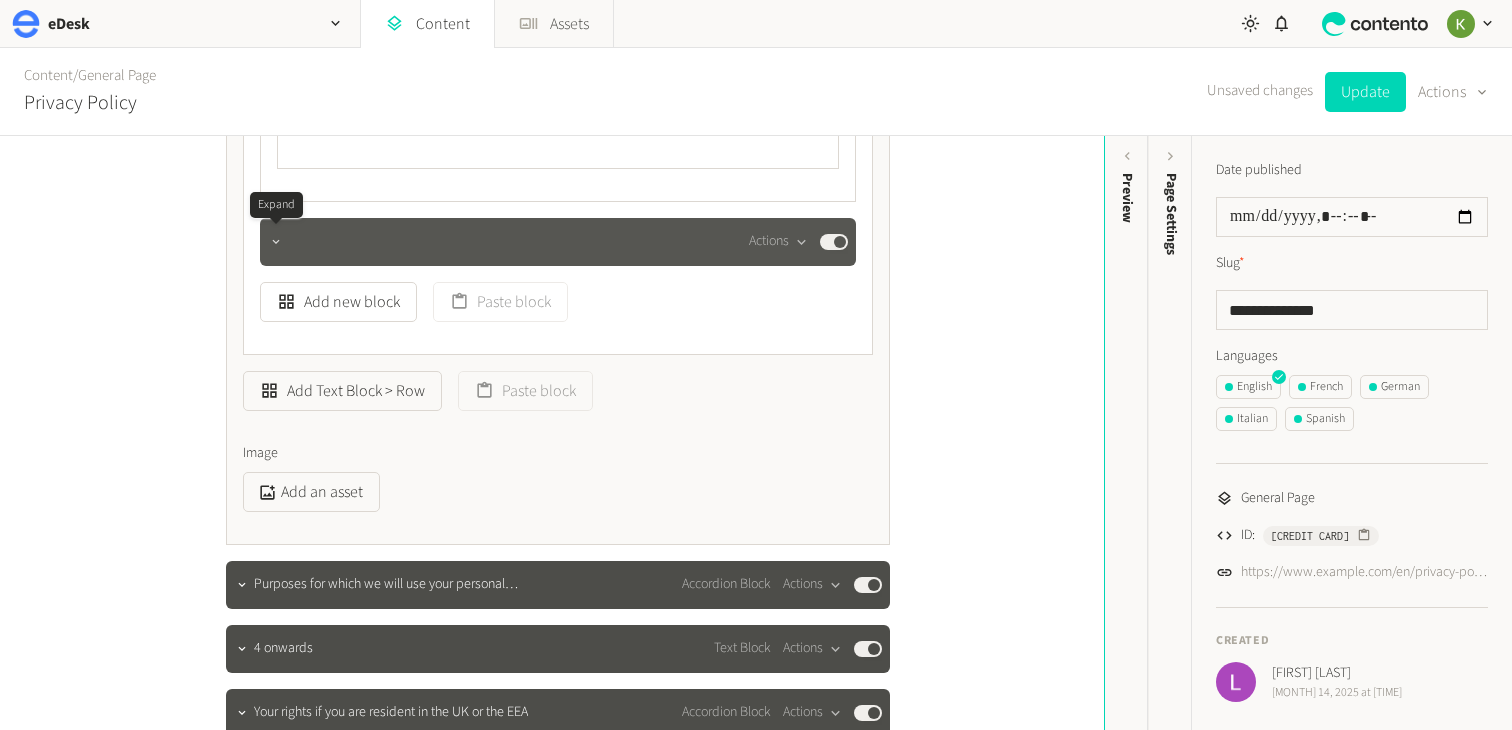 click 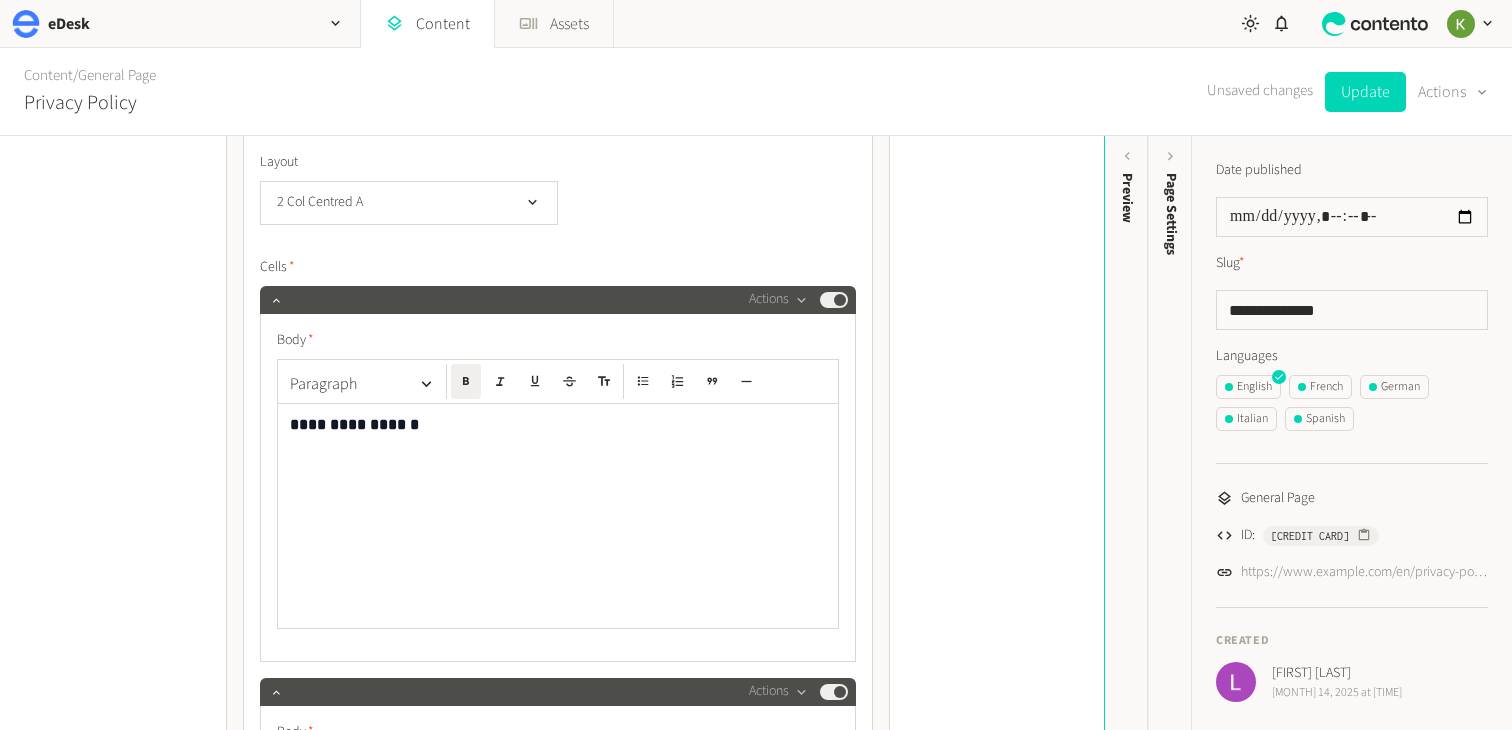 scroll, scrollTop: 996, scrollLeft: 0, axis: vertical 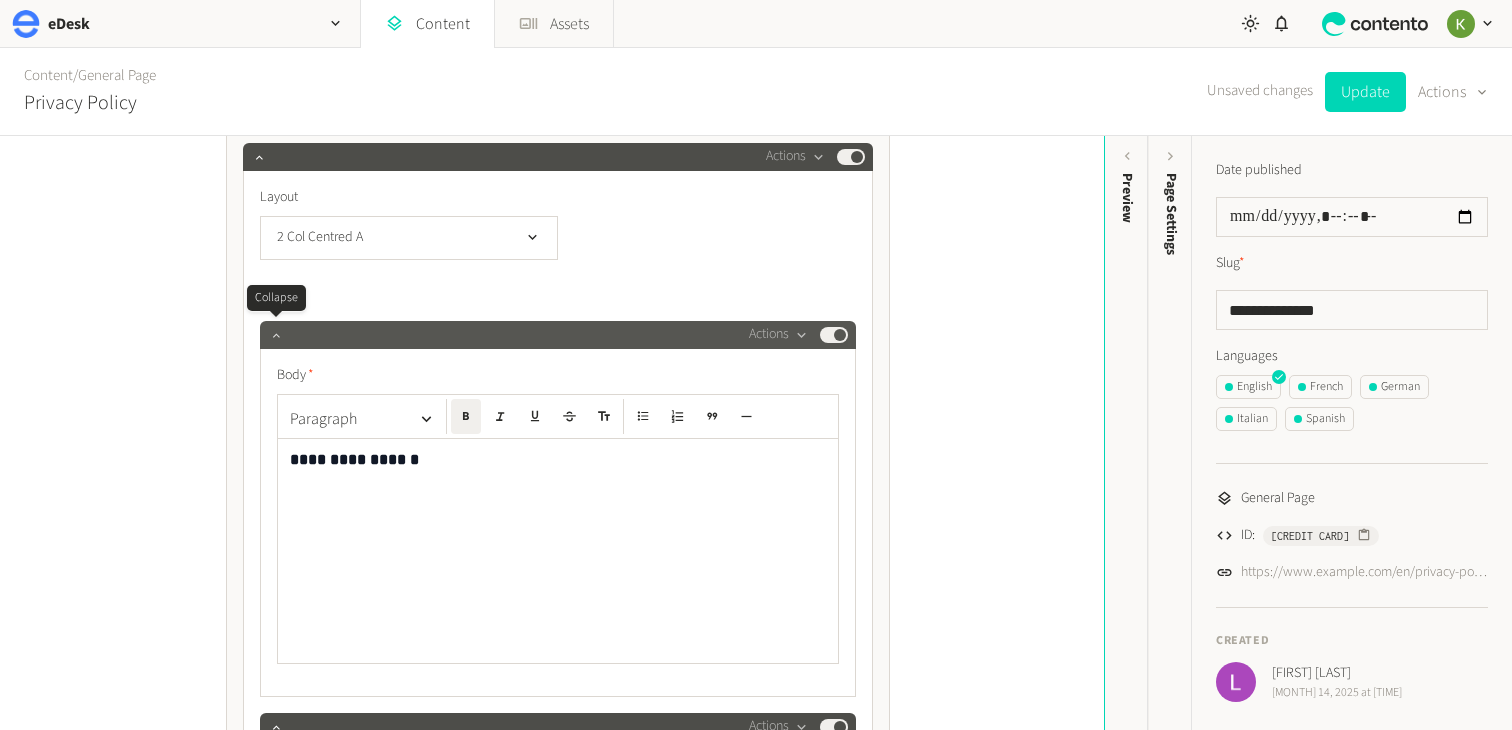 click 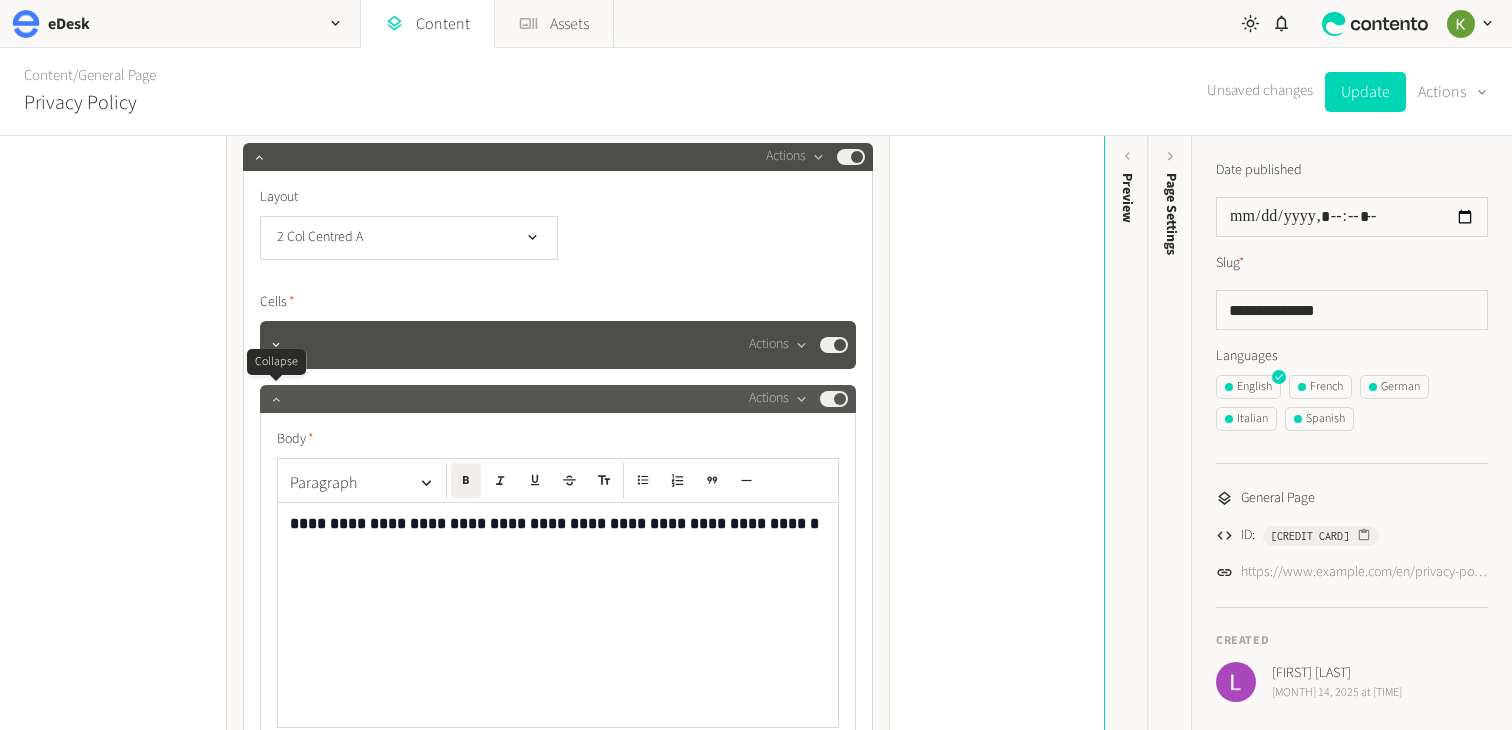 click 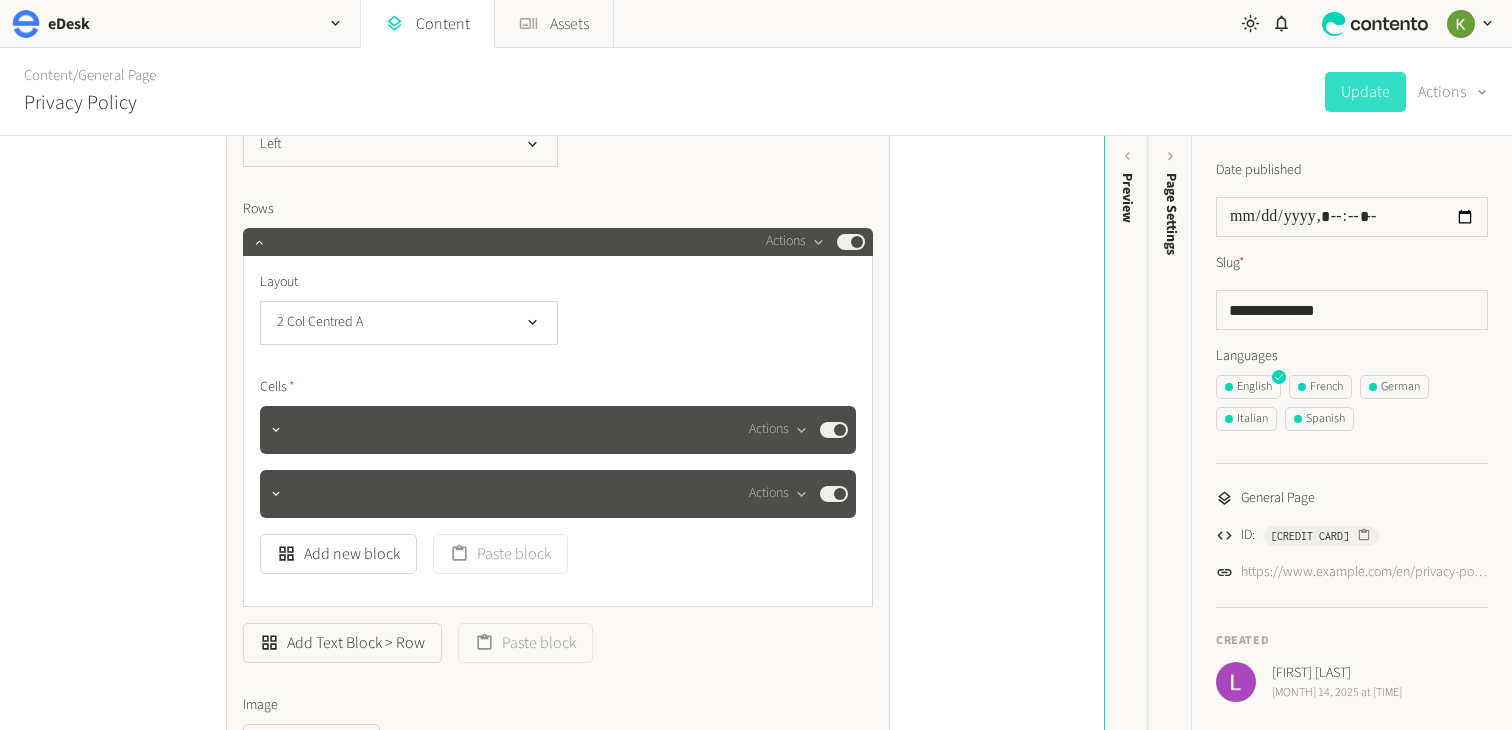 scroll, scrollTop: 738, scrollLeft: 0, axis: vertical 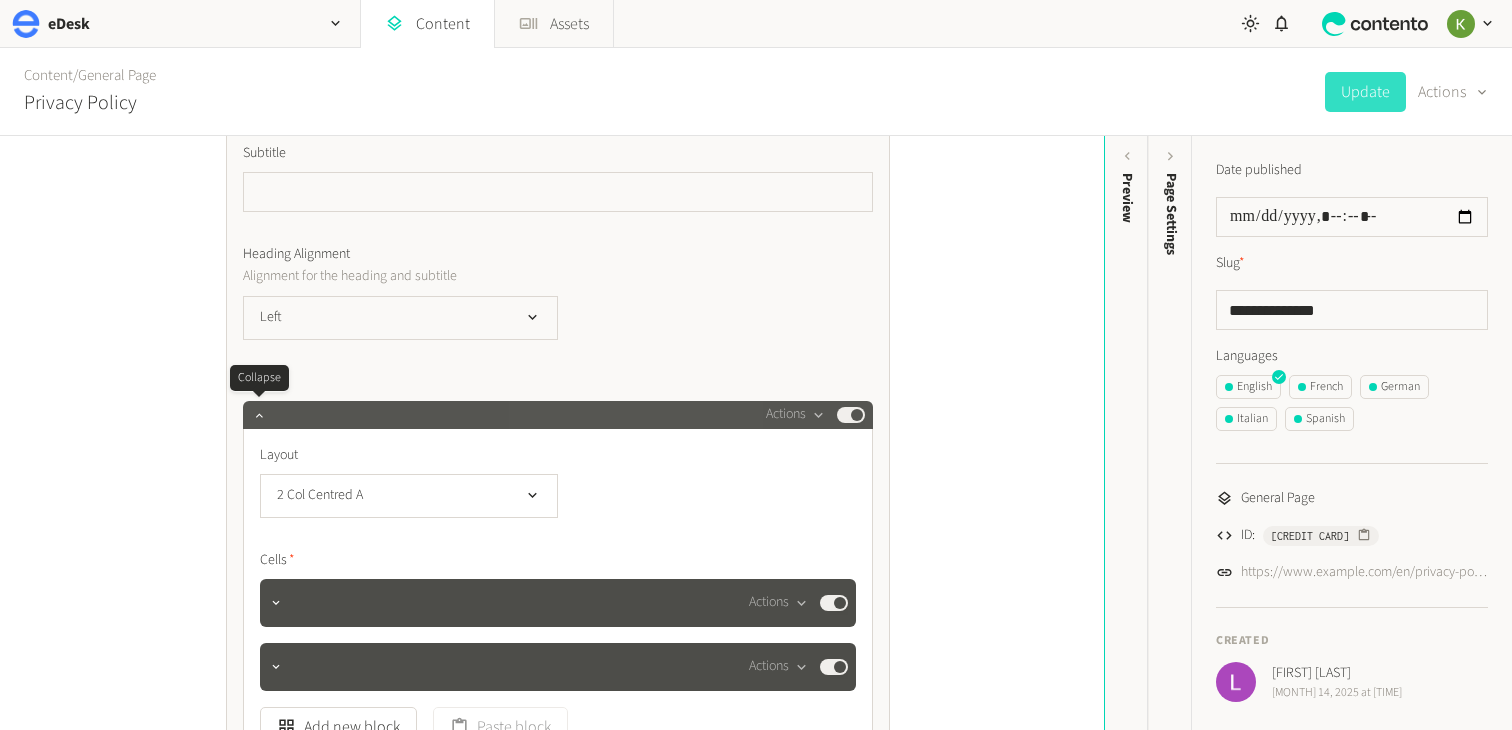 click 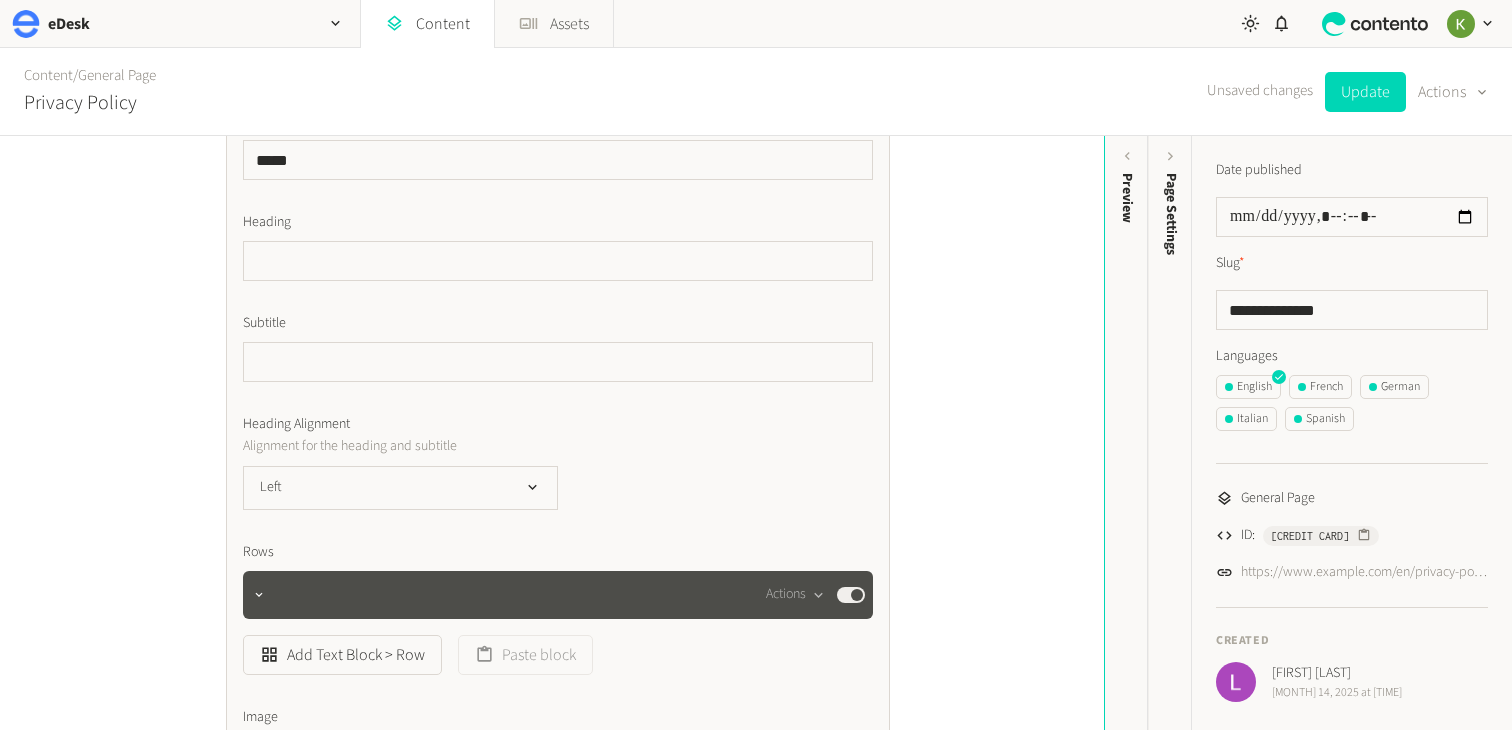 scroll, scrollTop: 355, scrollLeft: 0, axis: vertical 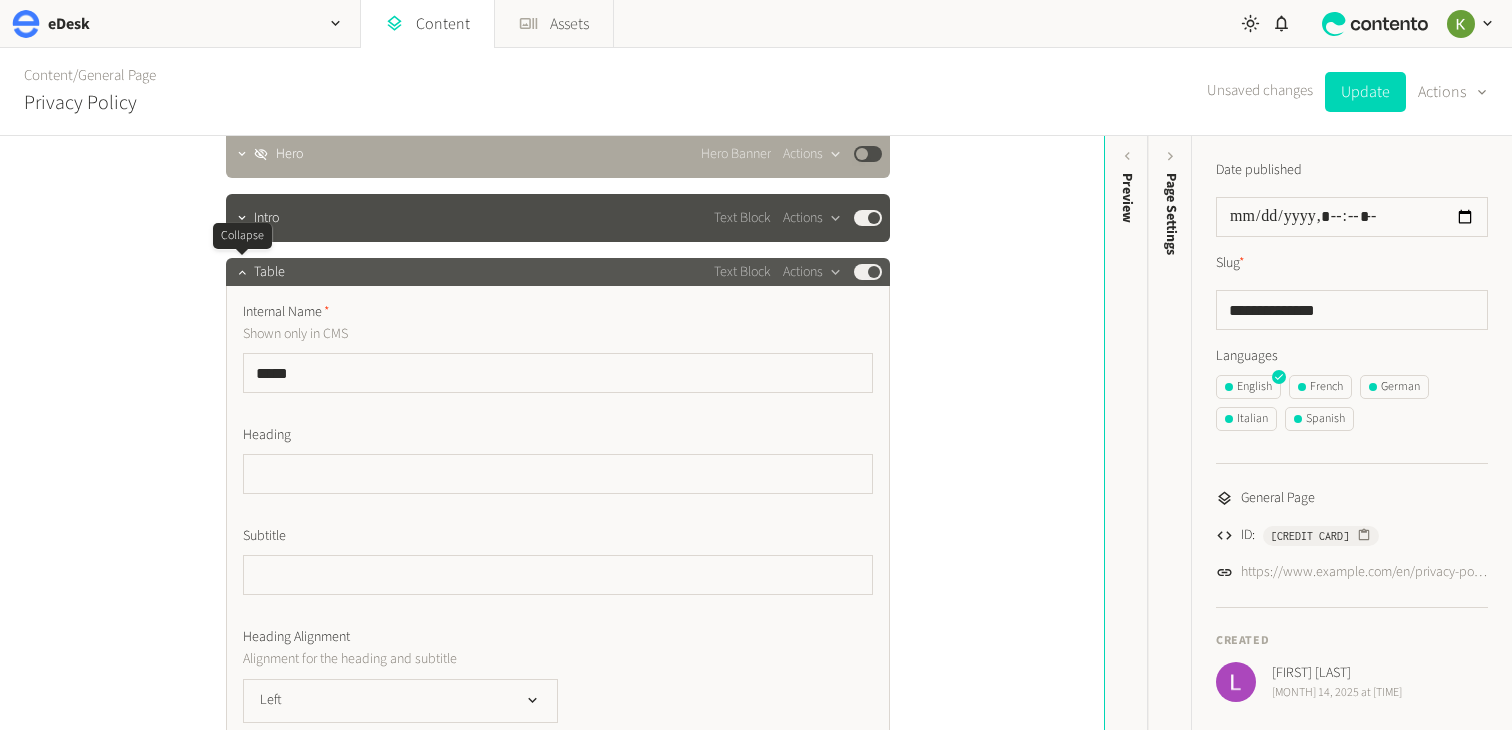 drag, startPoint x: 236, startPoint y: 273, endPoint x: 302, endPoint y: 265, distance: 66.48308 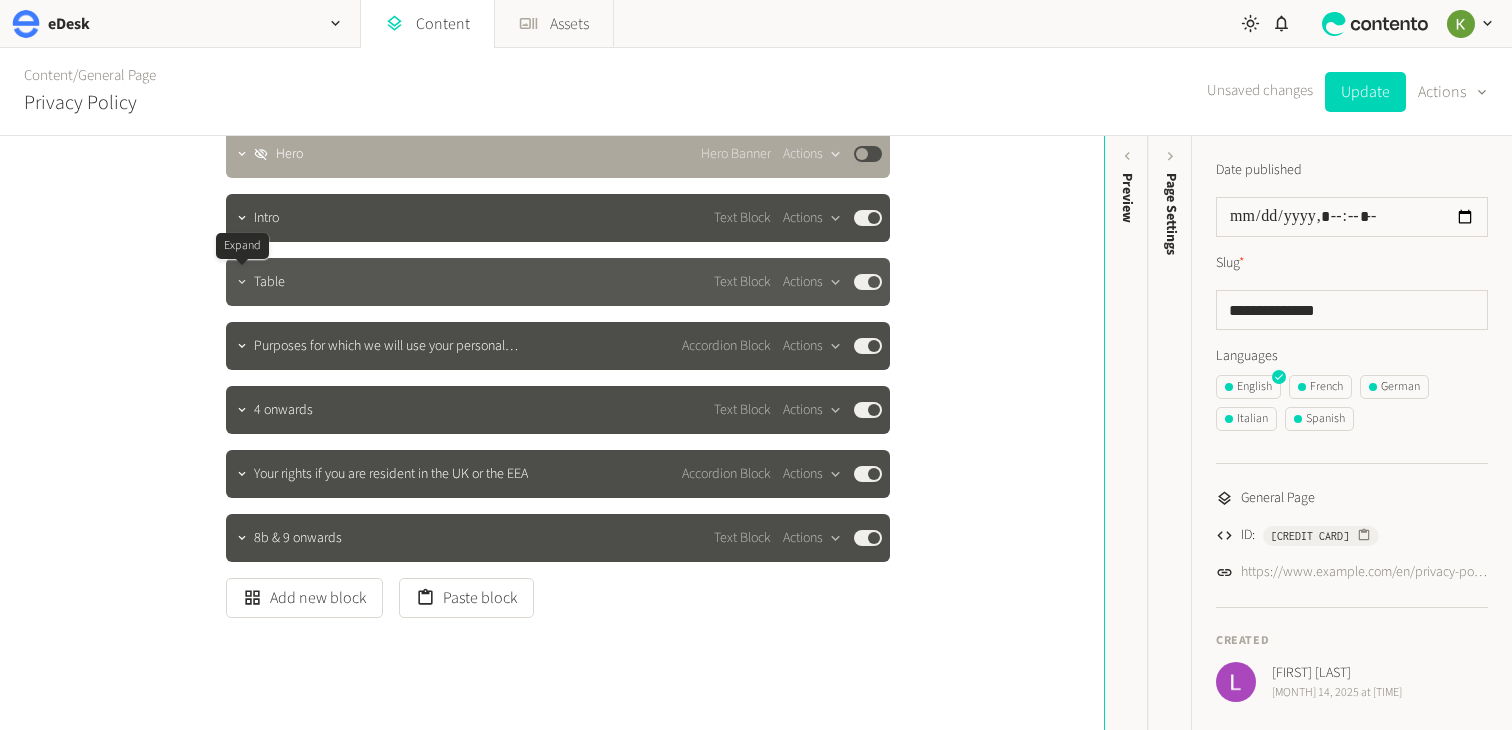 click 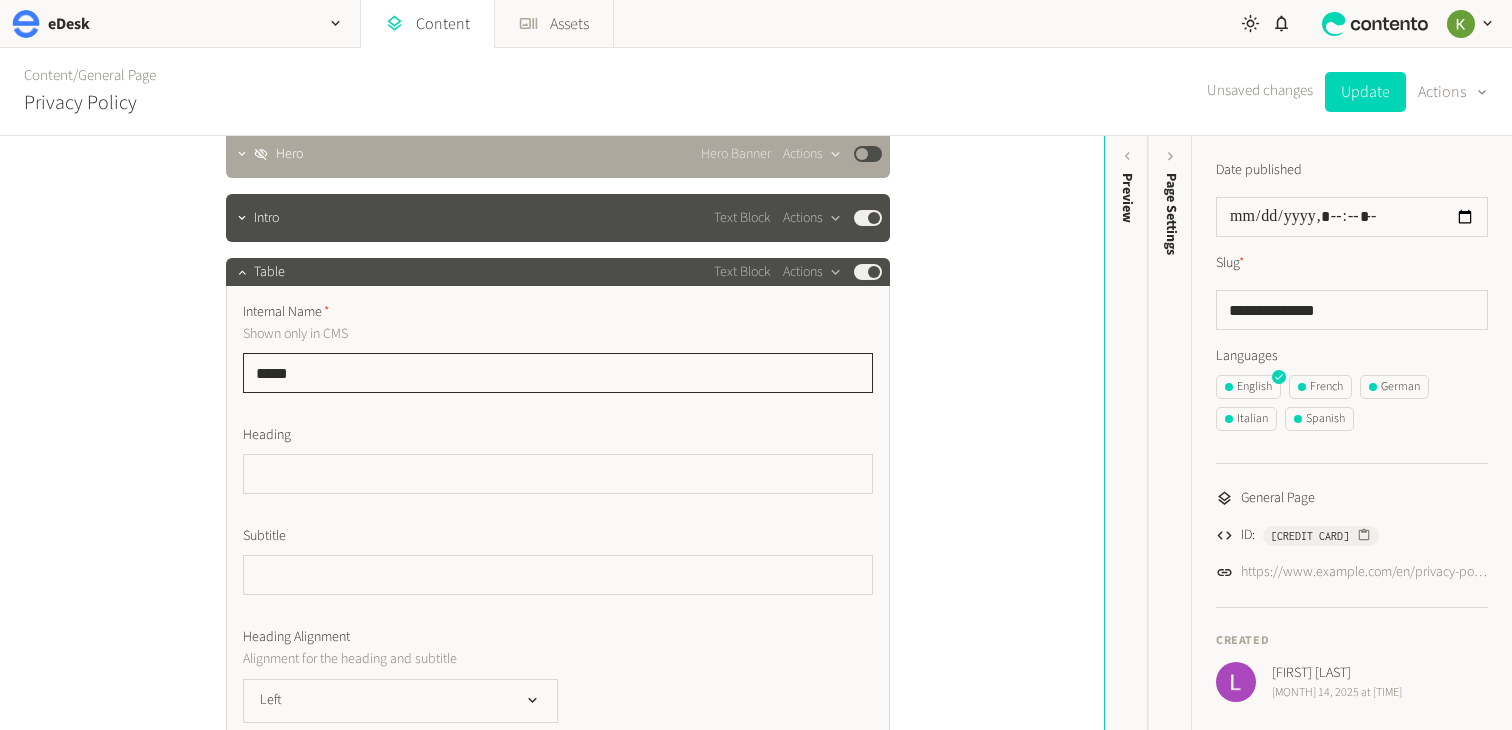 click on "*****" 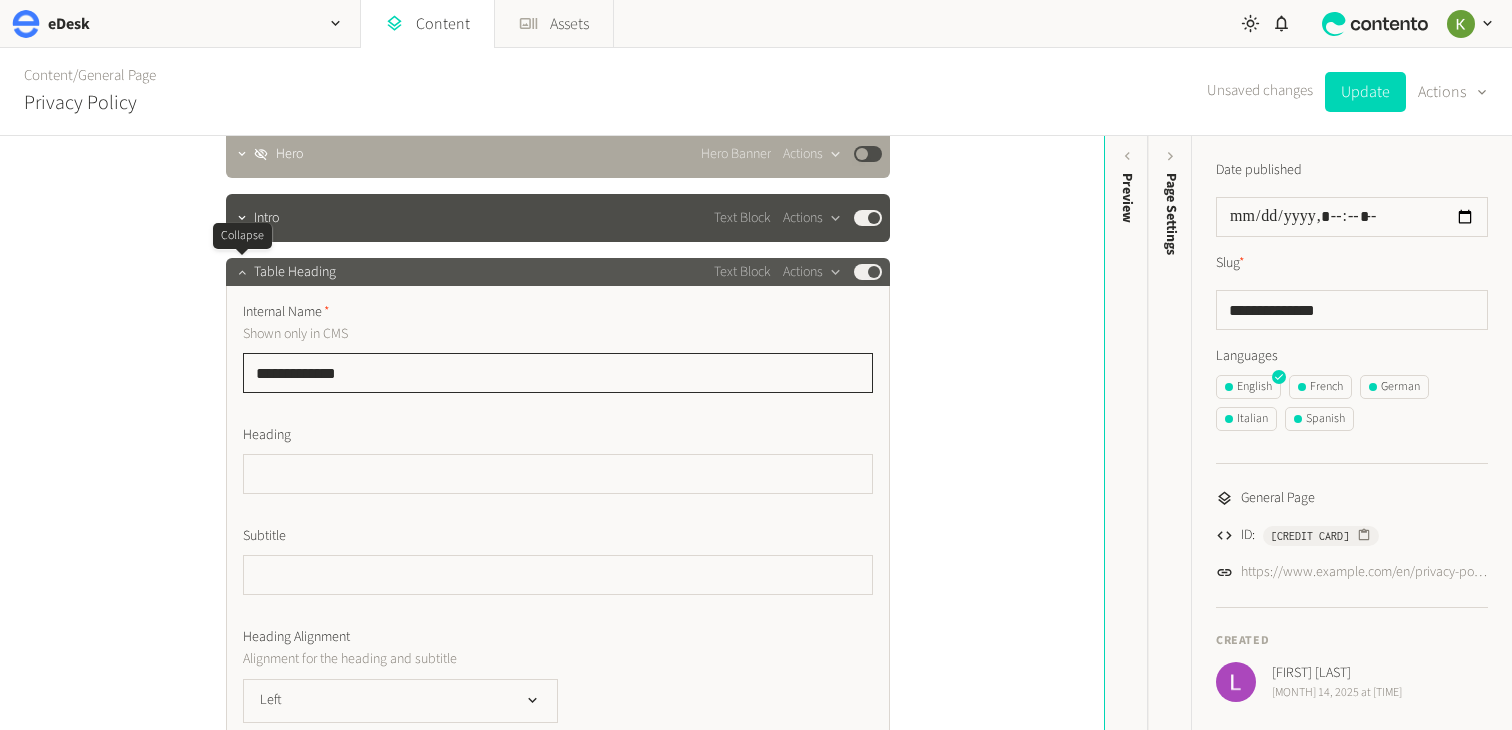 type on "**********" 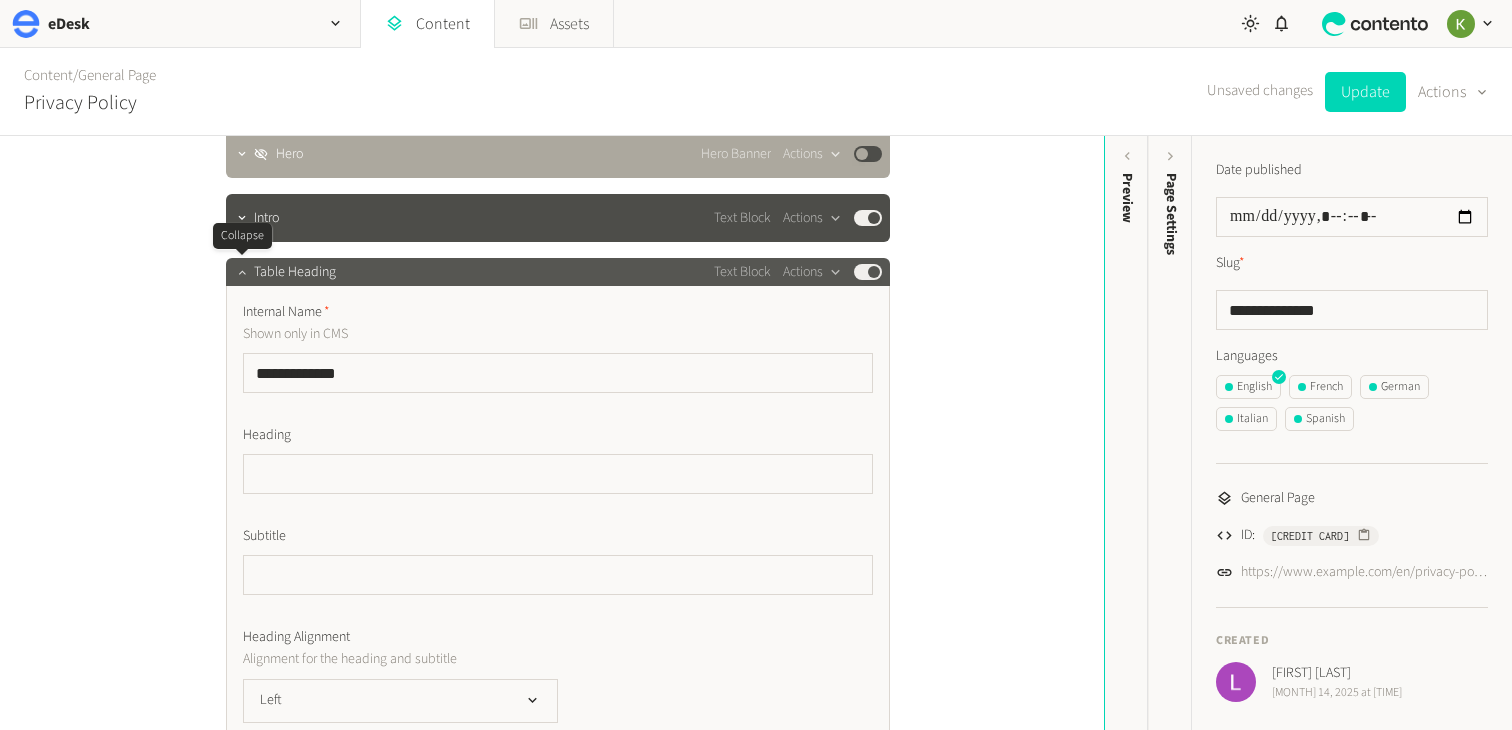 click 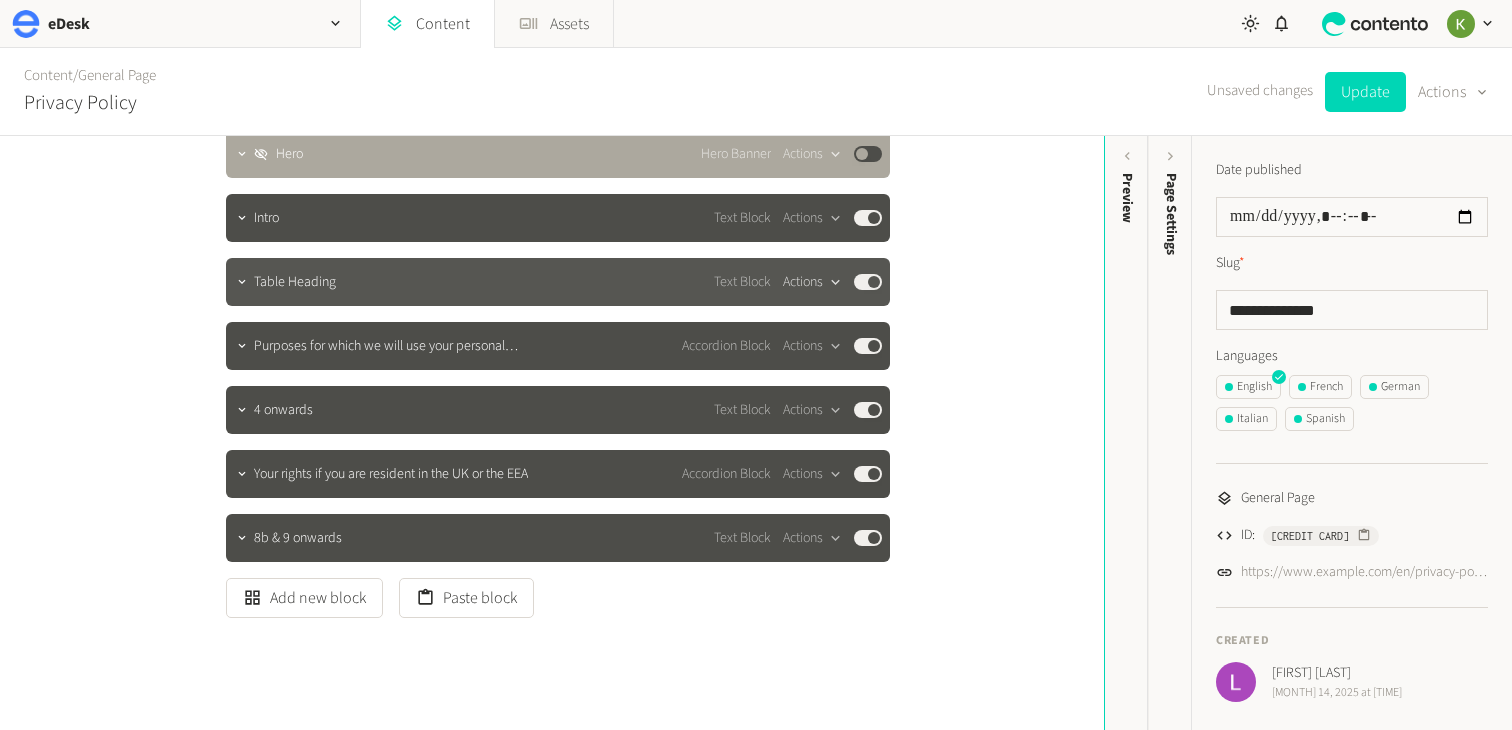 click 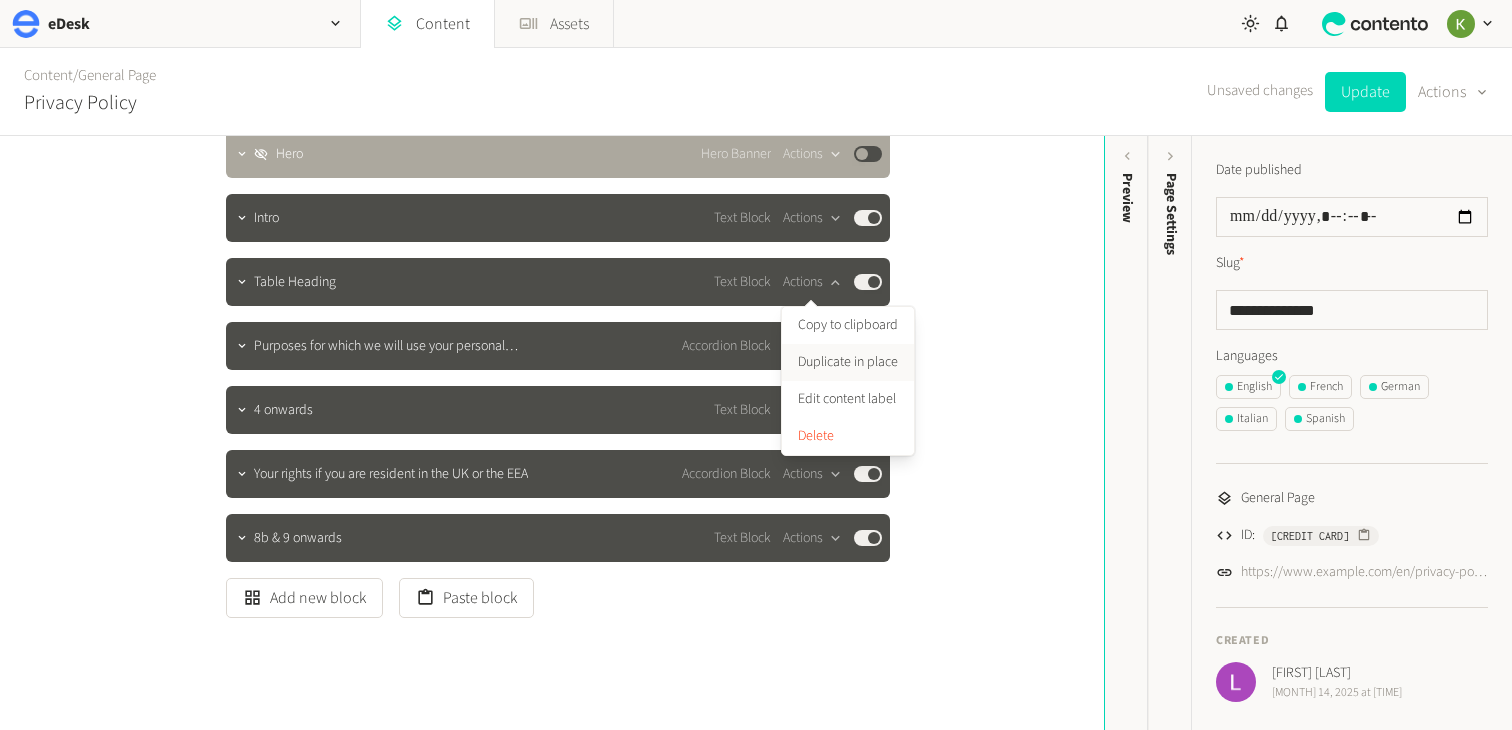 click on "Duplicate in place" 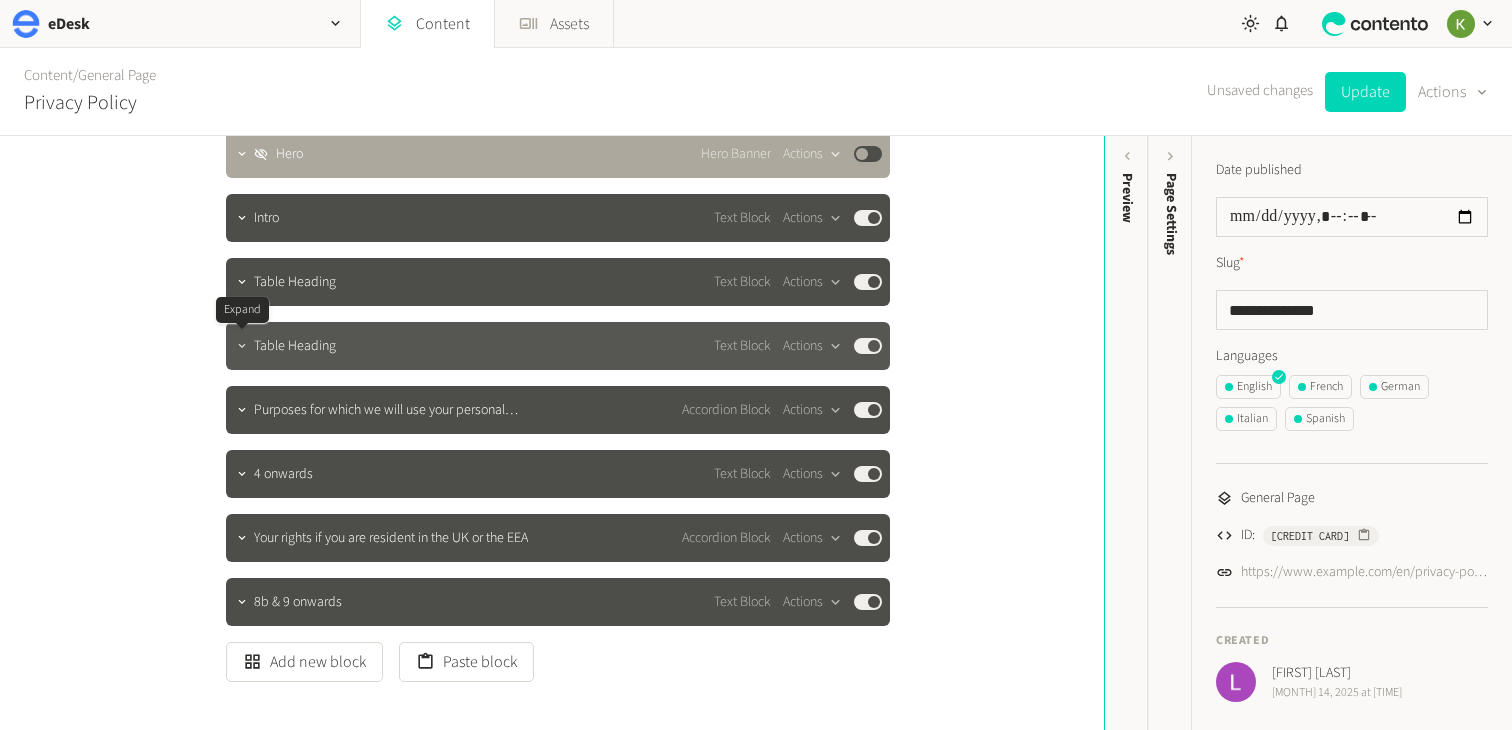 click 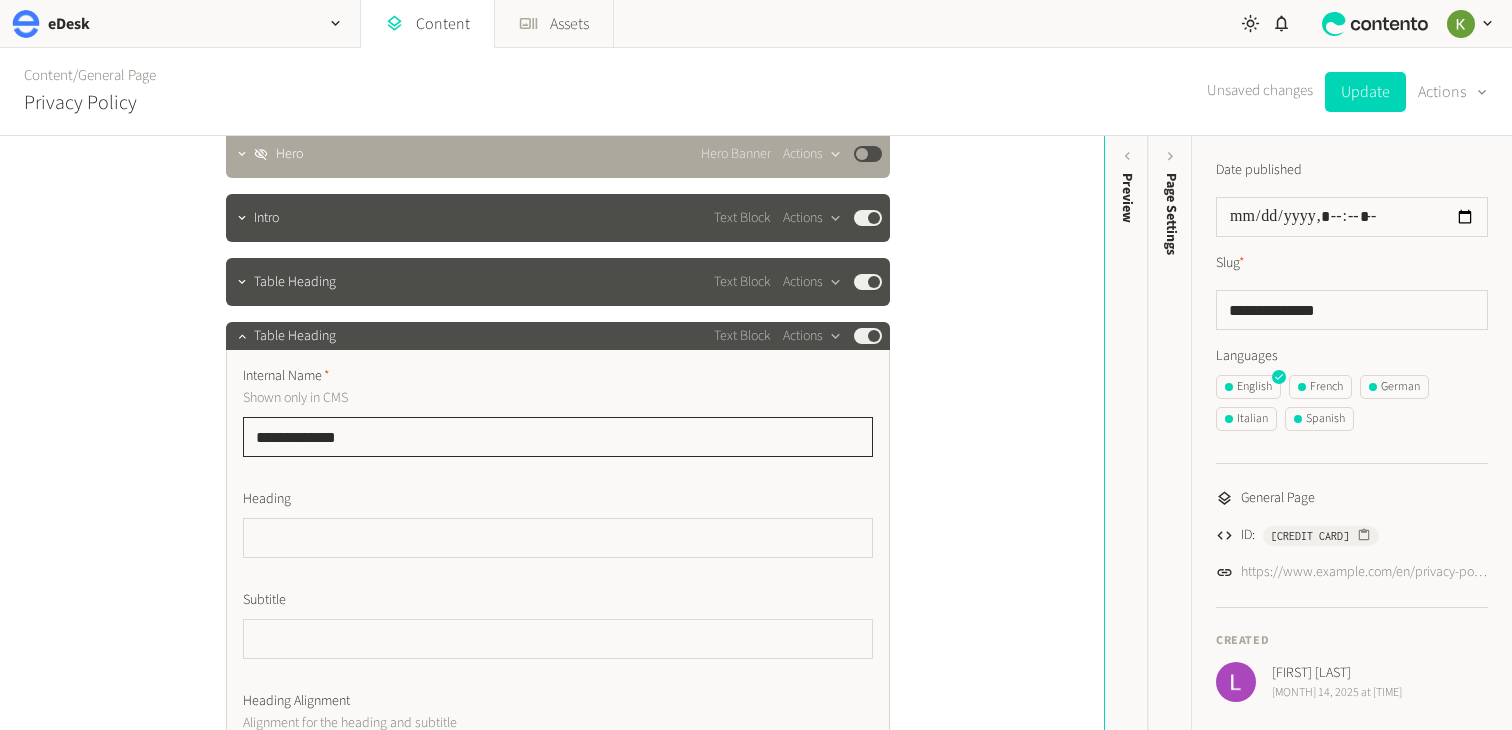 click on "**********" 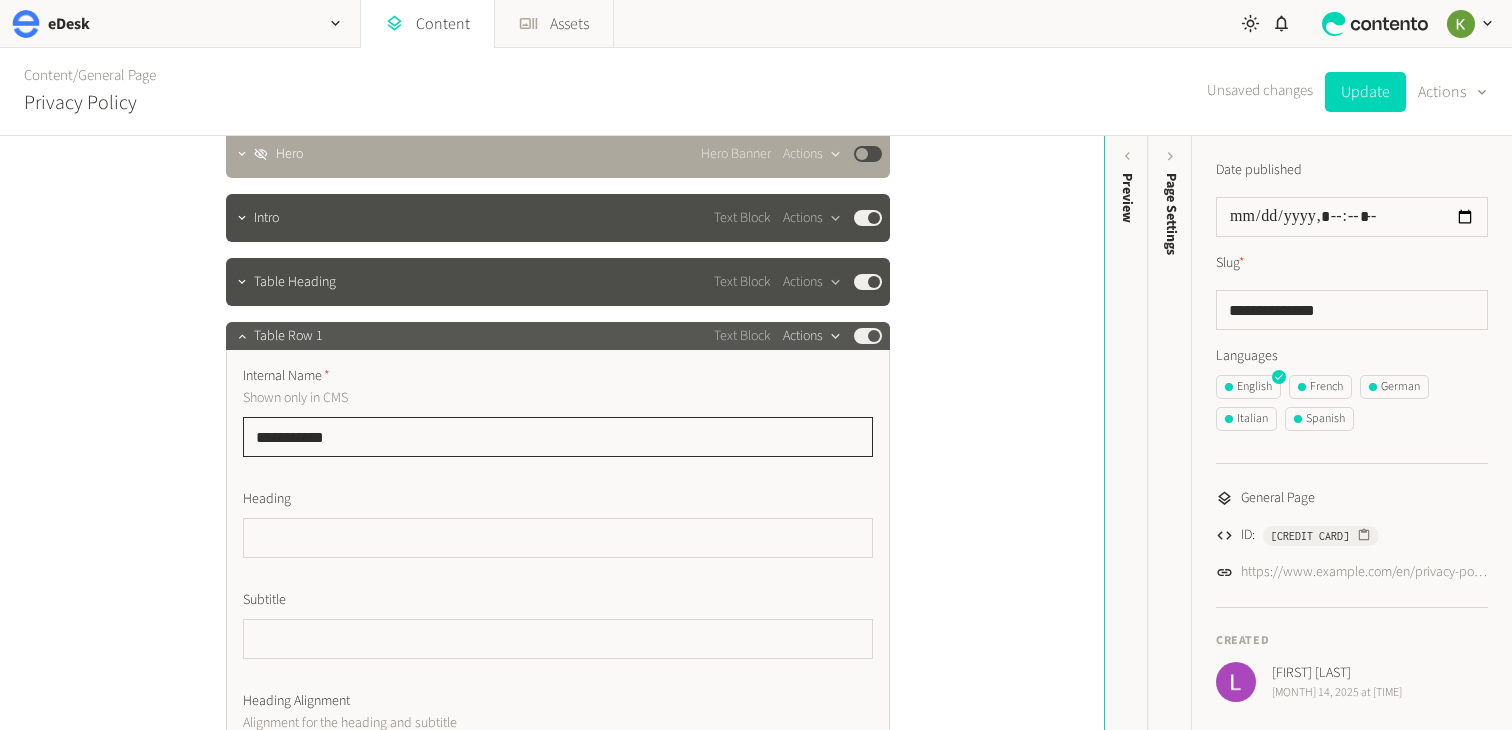 type on "**********" 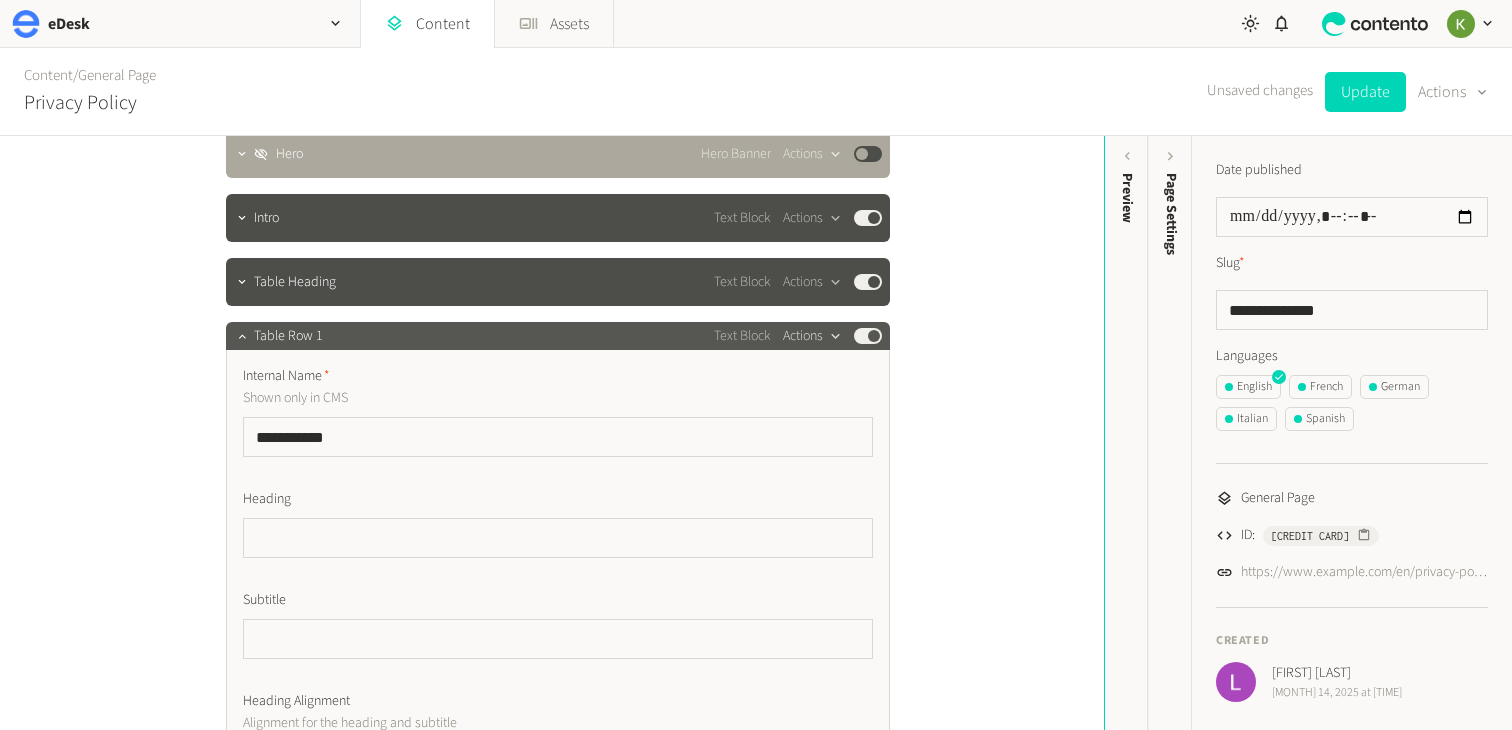 click 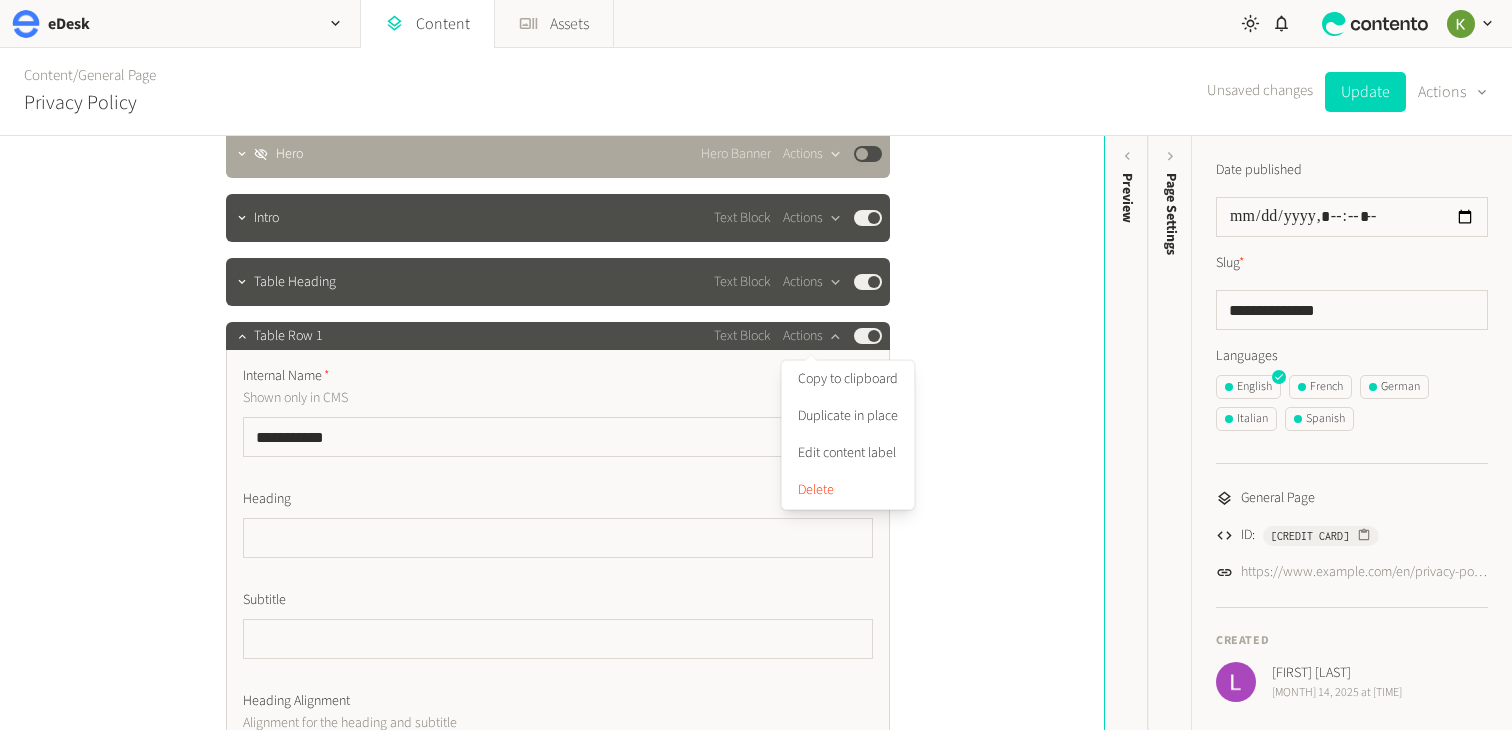 click on "Shown only in CMS" 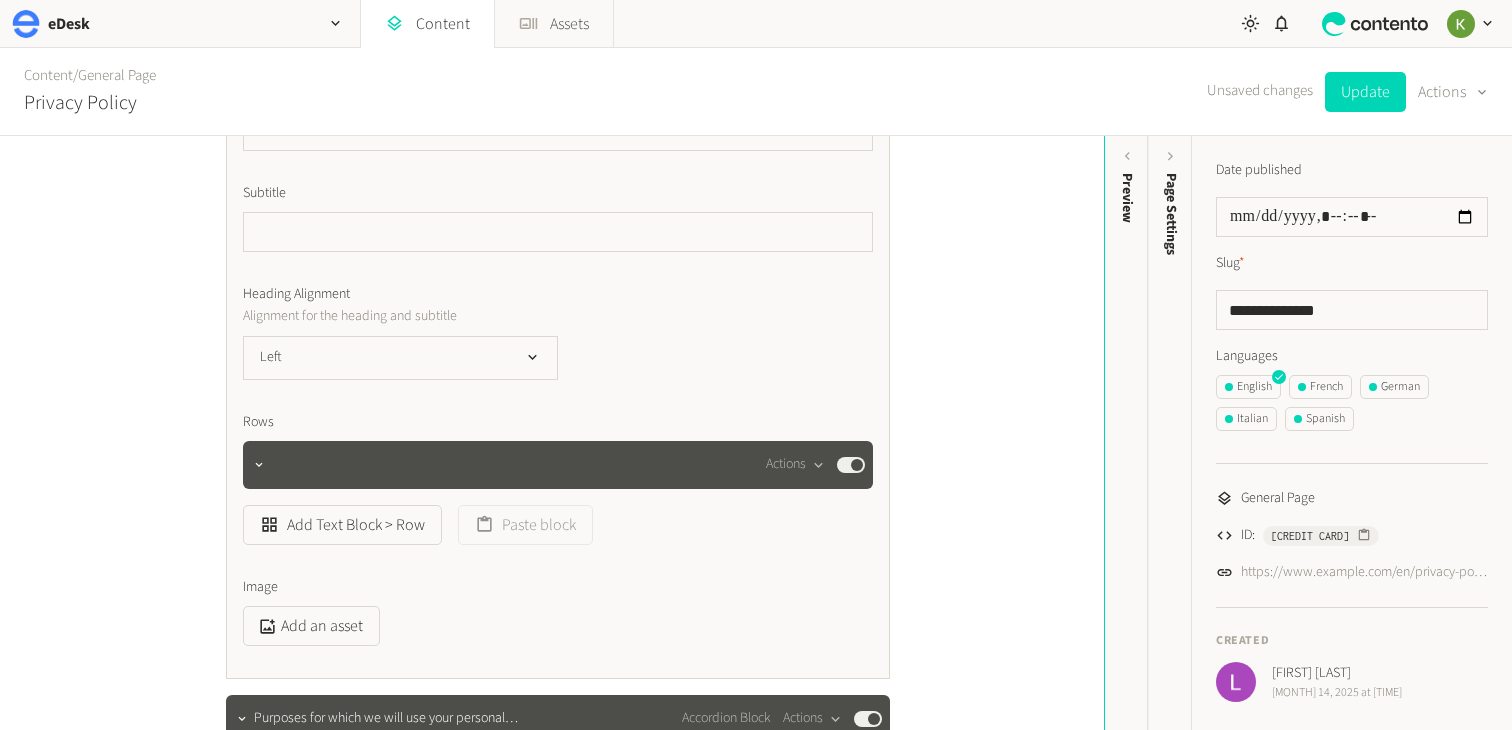 scroll, scrollTop: 744, scrollLeft: 0, axis: vertical 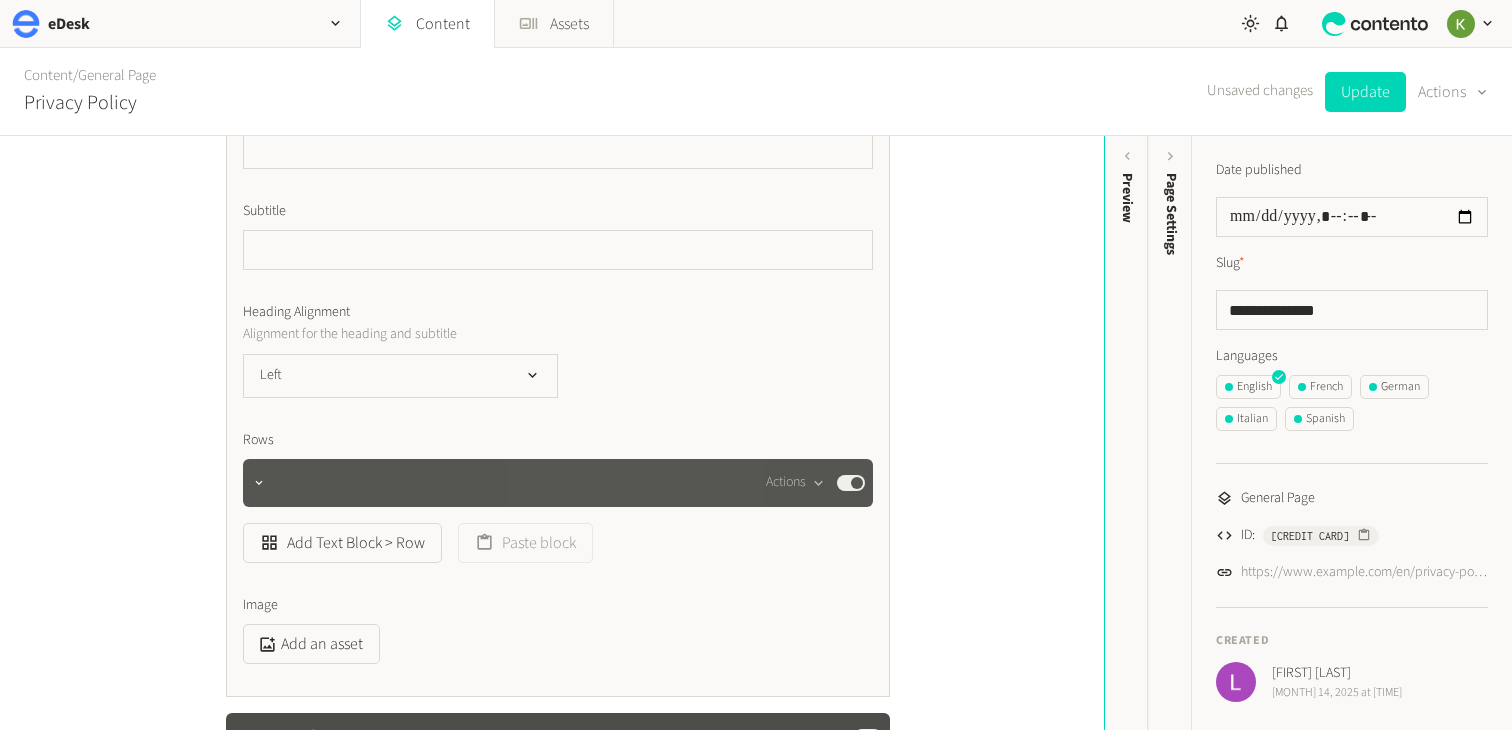 click on "Actions  Published" 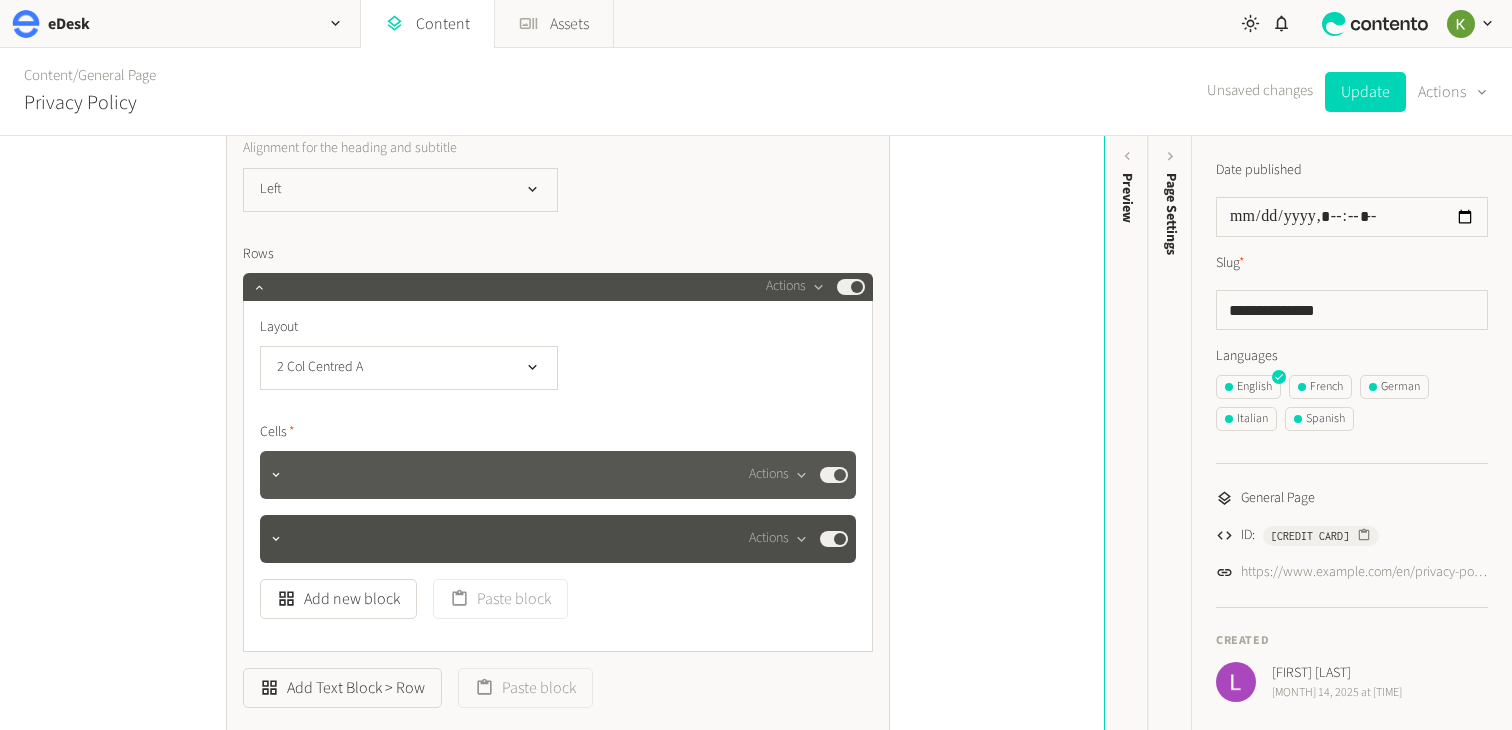 scroll, scrollTop: 943, scrollLeft: 0, axis: vertical 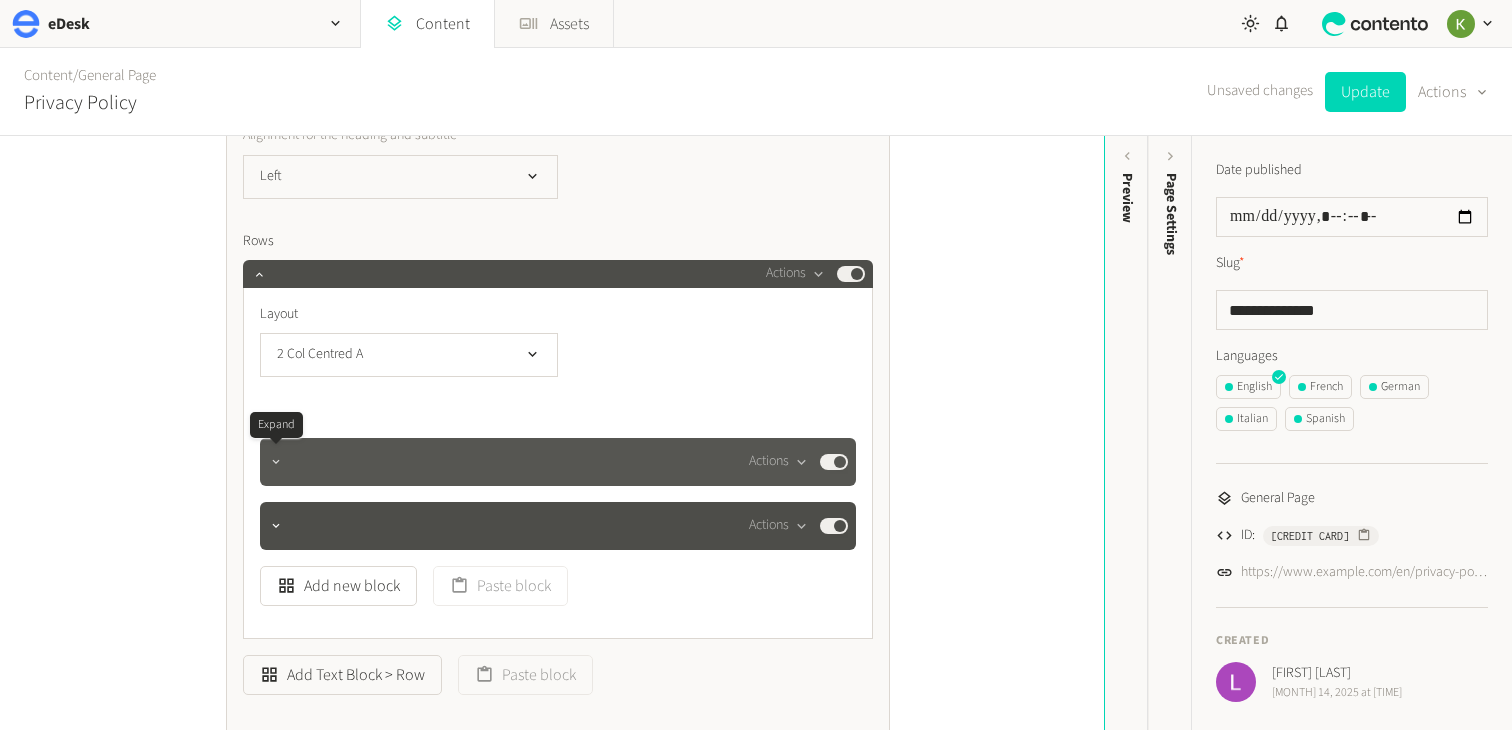 click 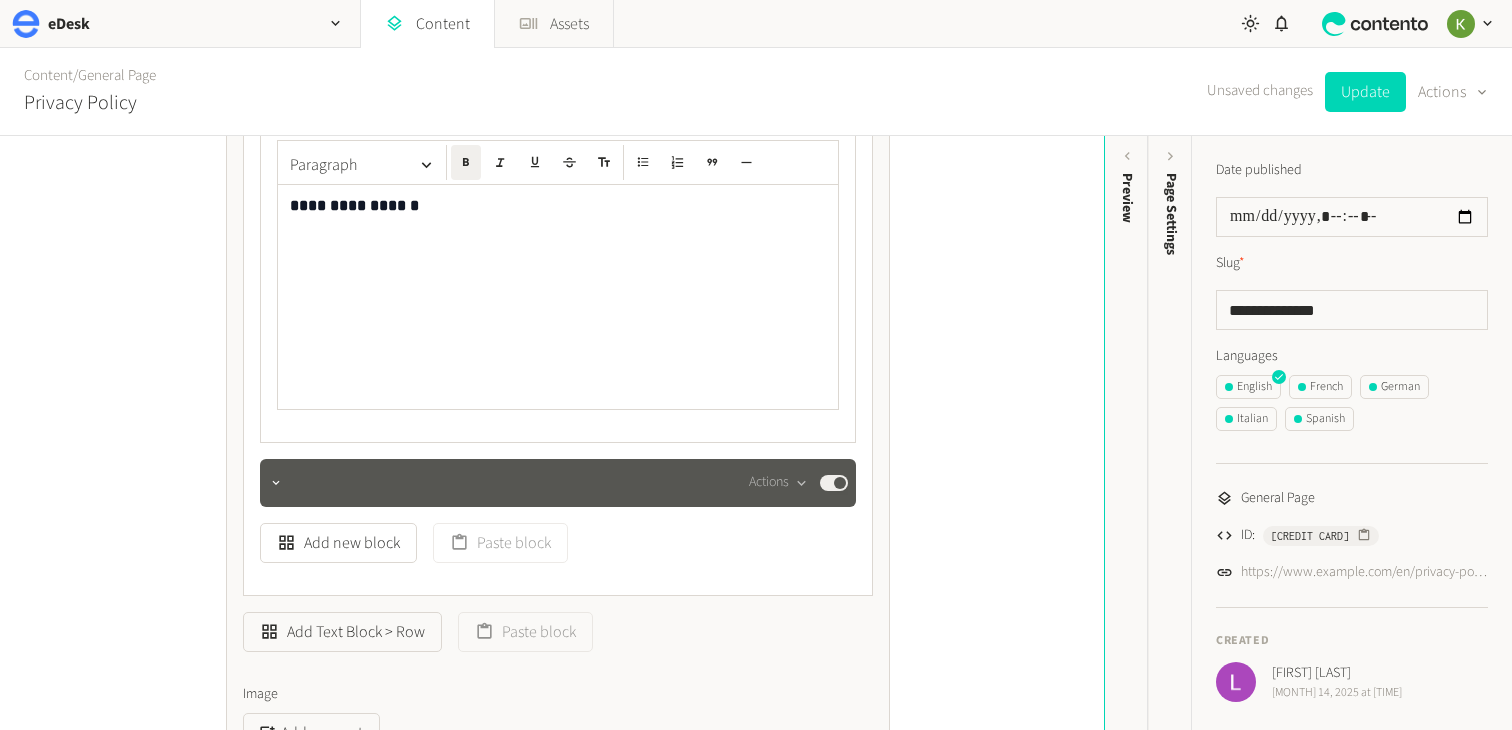 scroll, scrollTop: 1345, scrollLeft: 0, axis: vertical 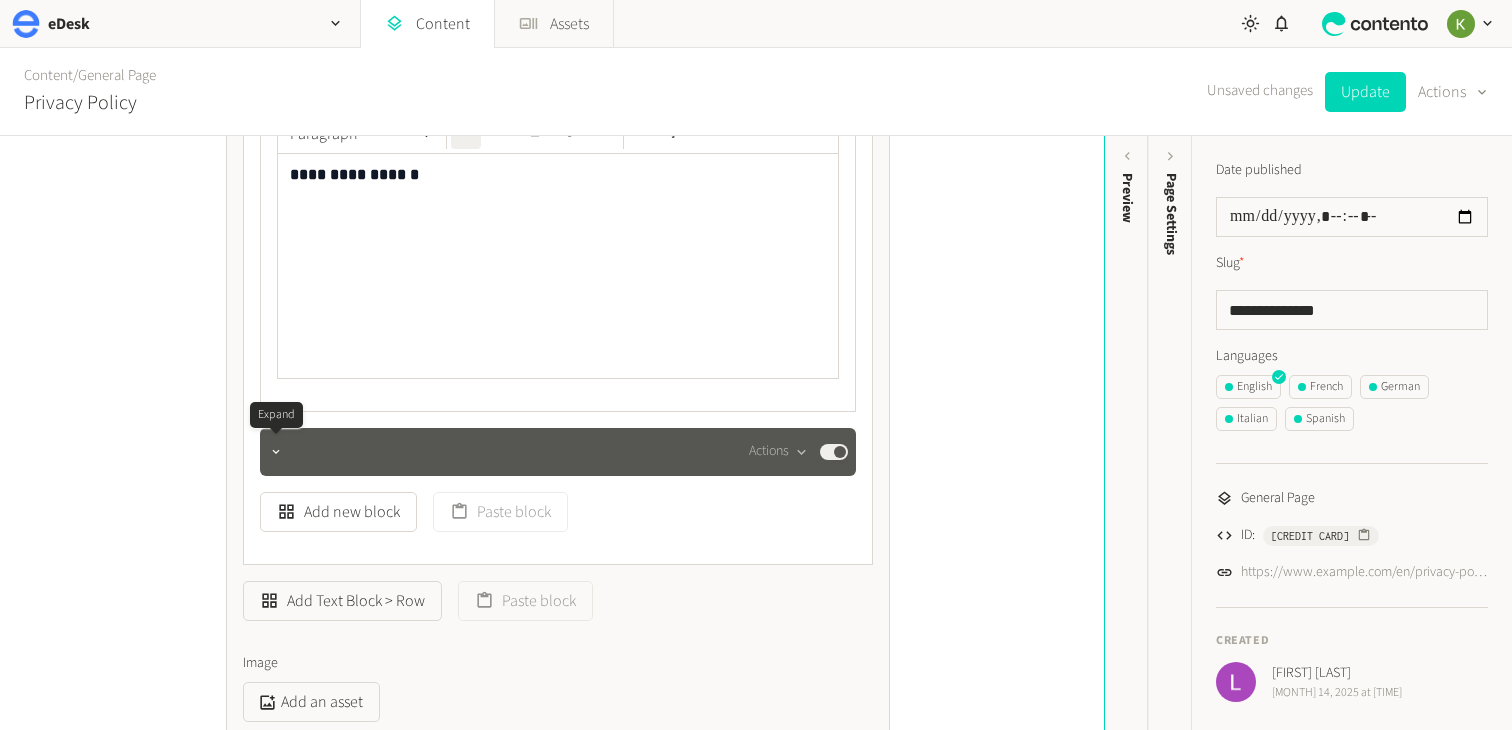 click 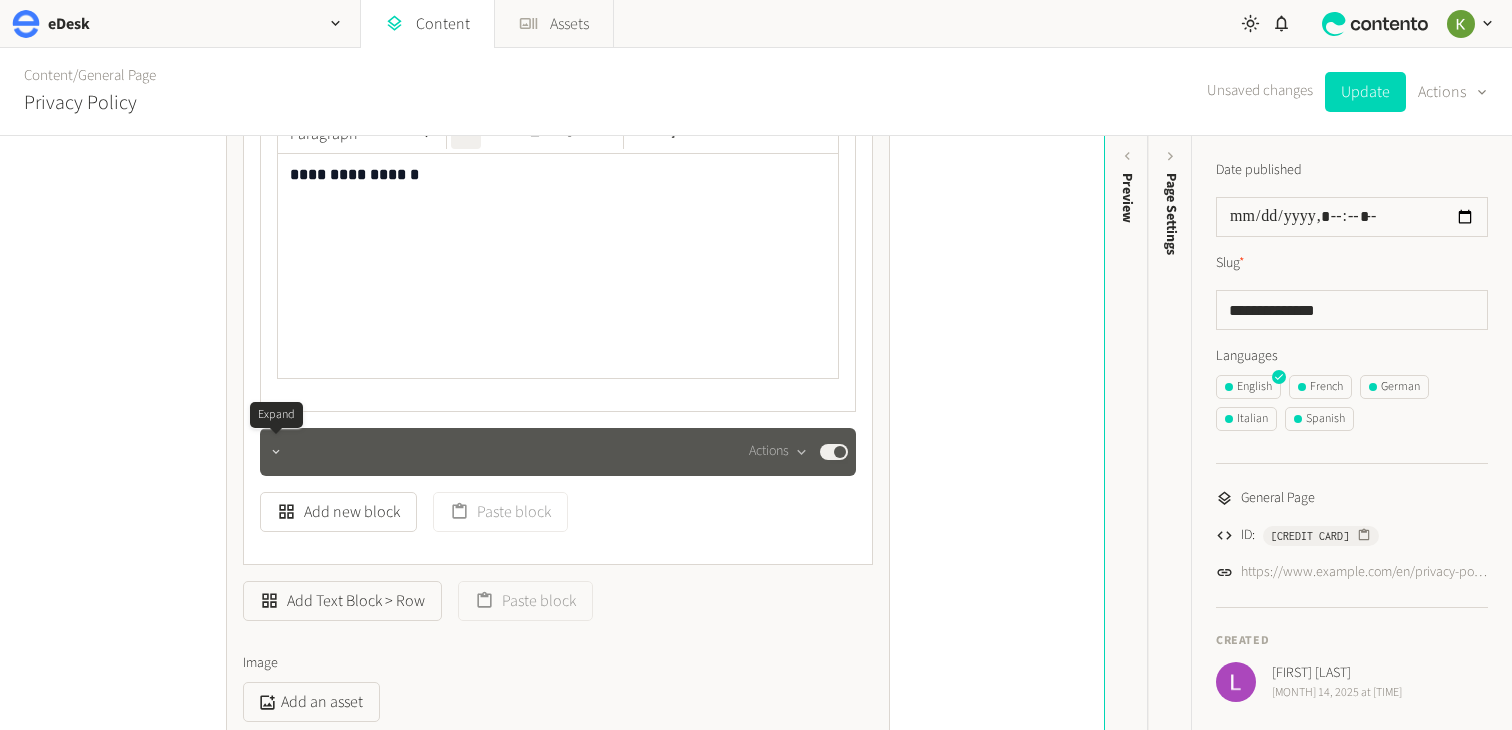 click 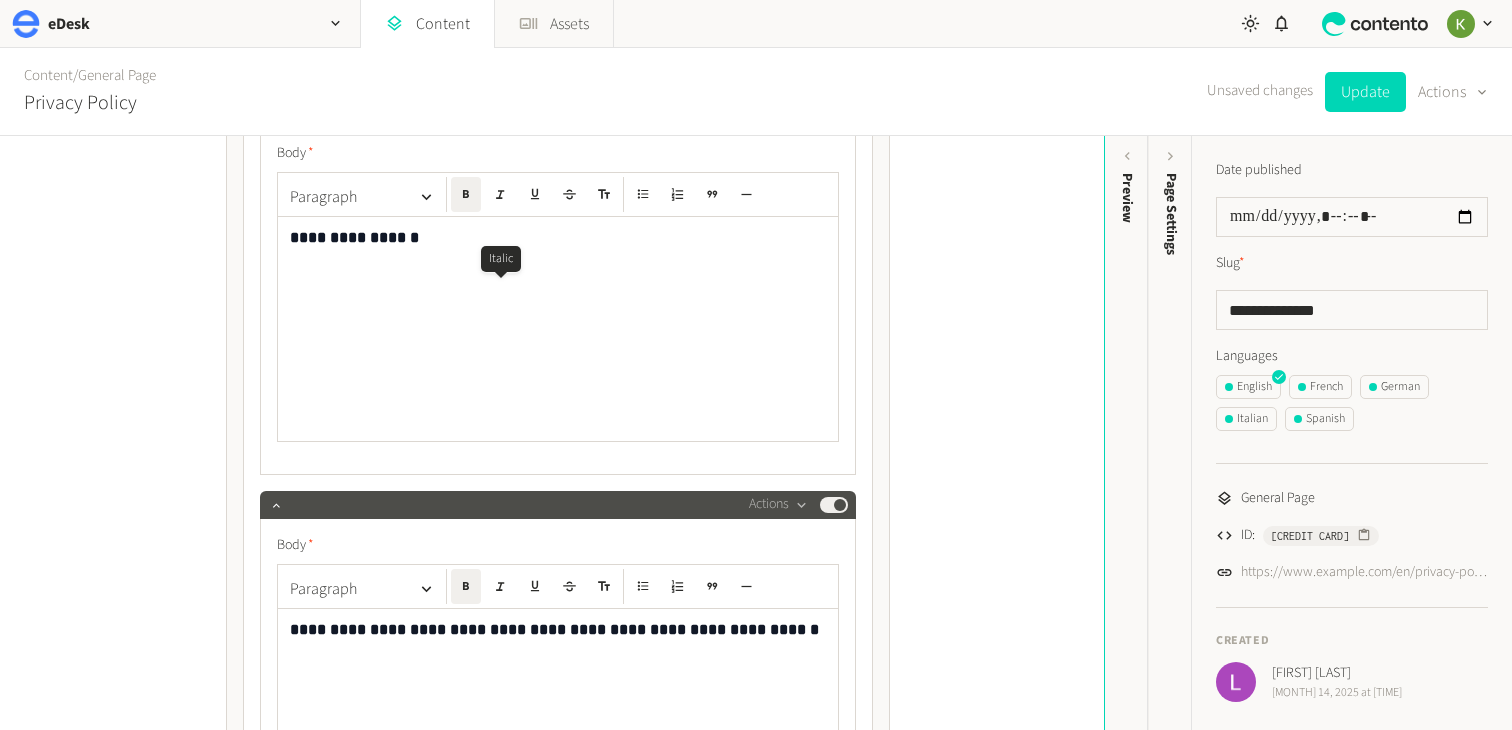 scroll, scrollTop: 1221, scrollLeft: 0, axis: vertical 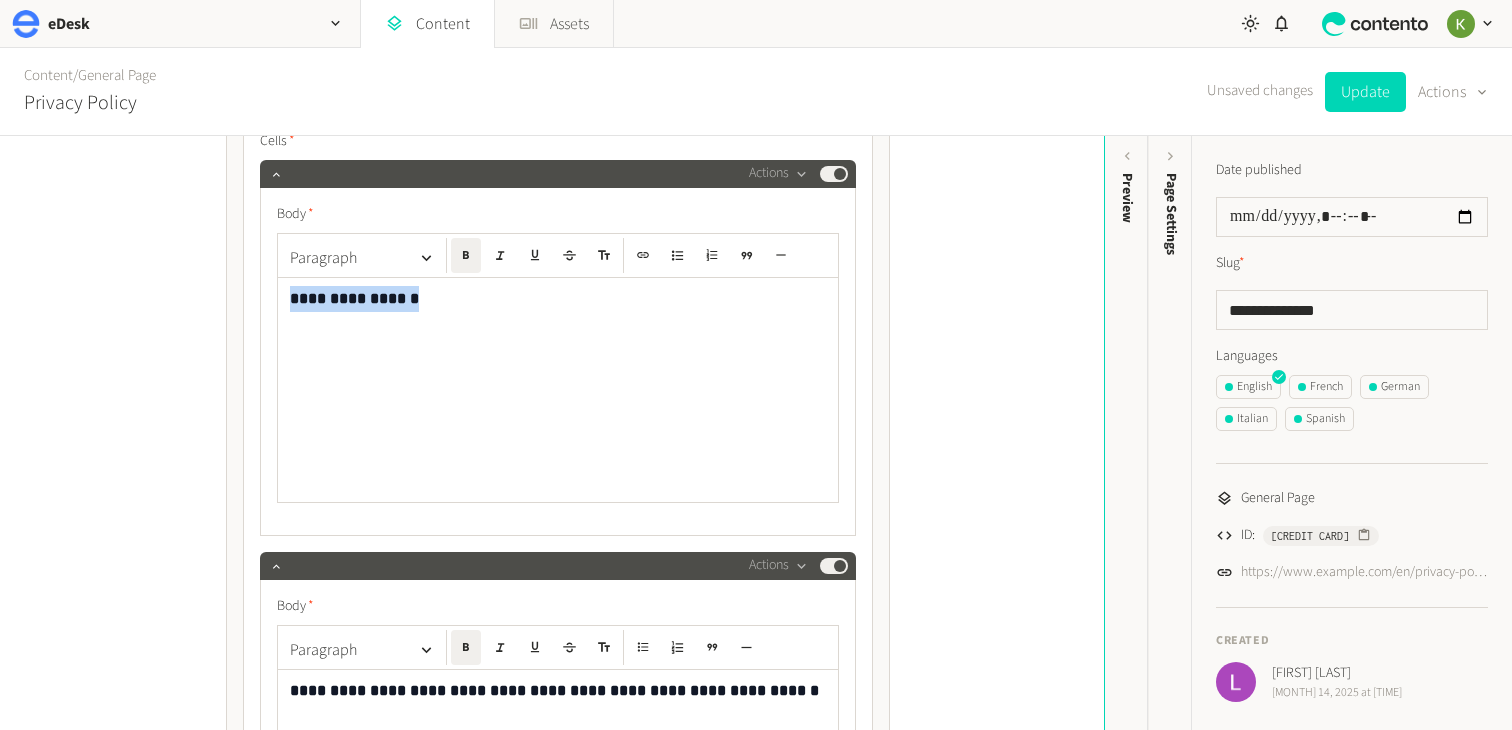drag, startPoint x: 306, startPoint y: 293, endPoint x: 267, endPoint y: 288, distance: 39.319206 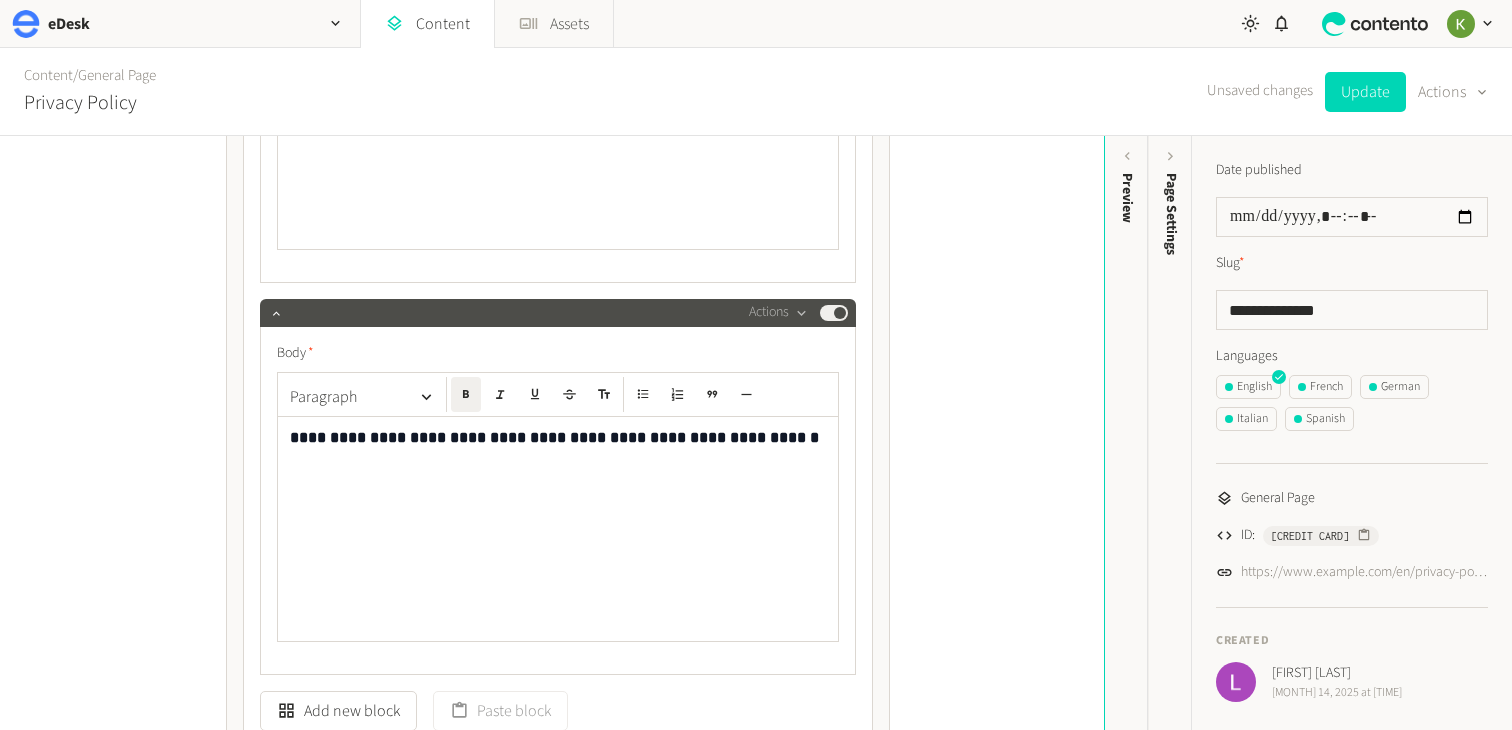 scroll, scrollTop: 1517, scrollLeft: 0, axis: vertical 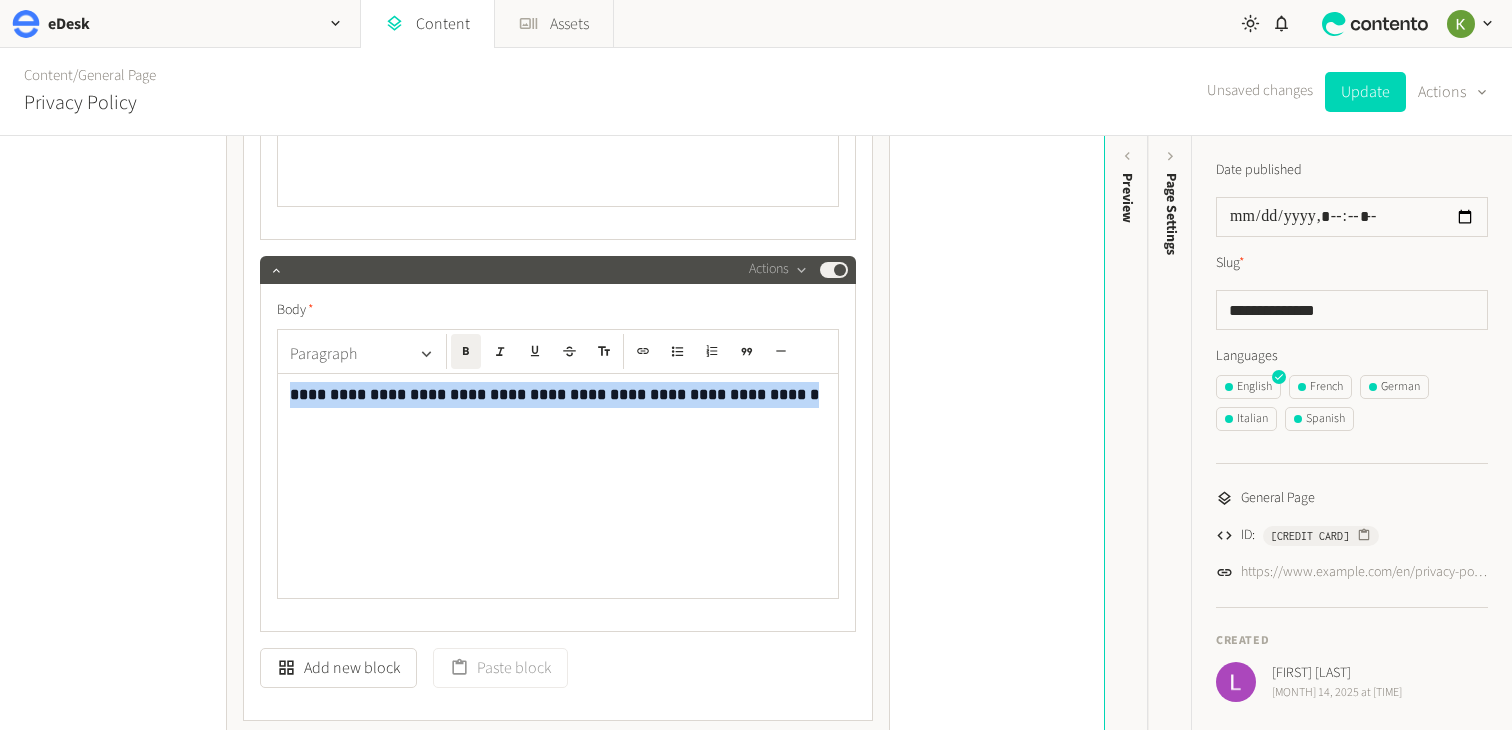 drag, startPoint x: 758, startPoint y: 395, endPoint x: 290, endPoint y: 369, distance: 468.72168 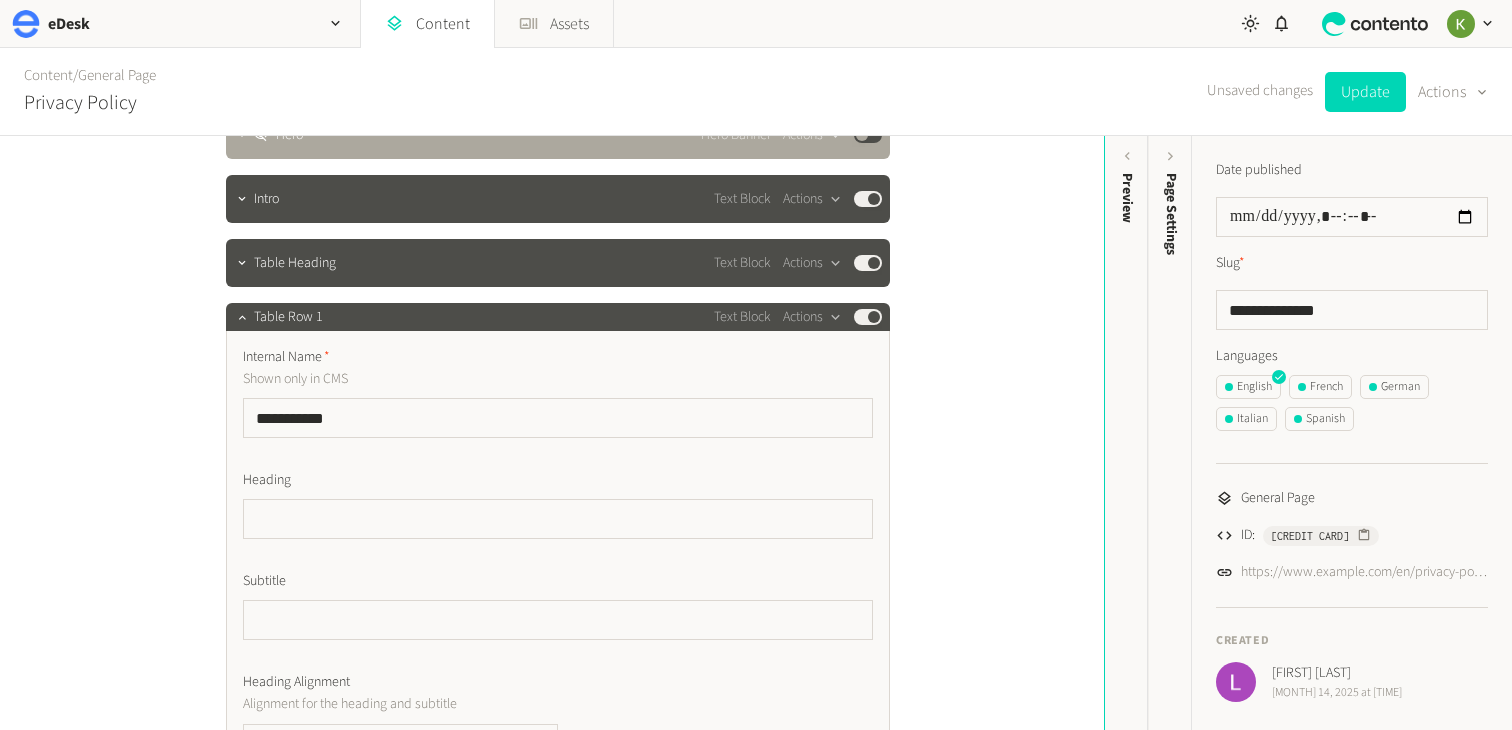 scroll, scrollTop: 282, scrollLeft: 0, axis: vertical 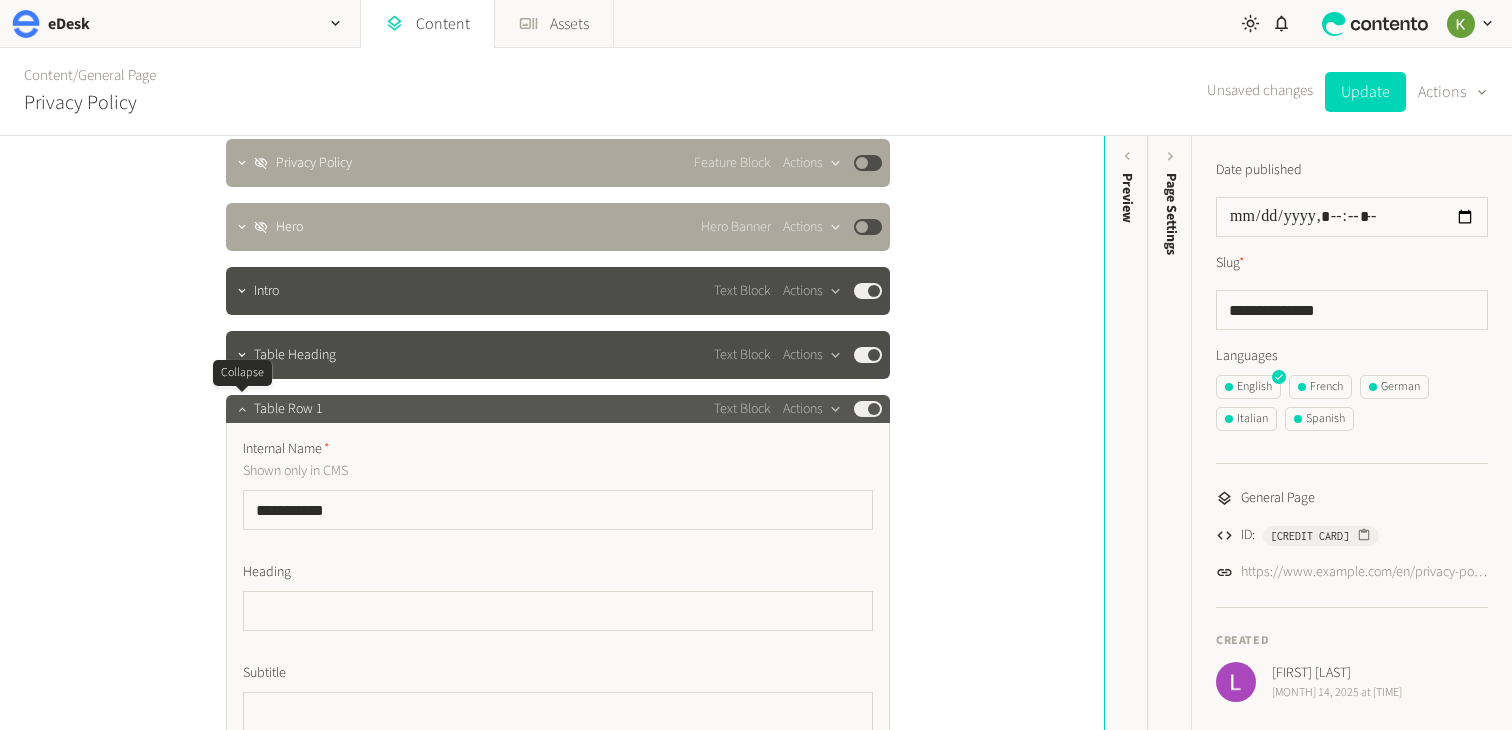 click 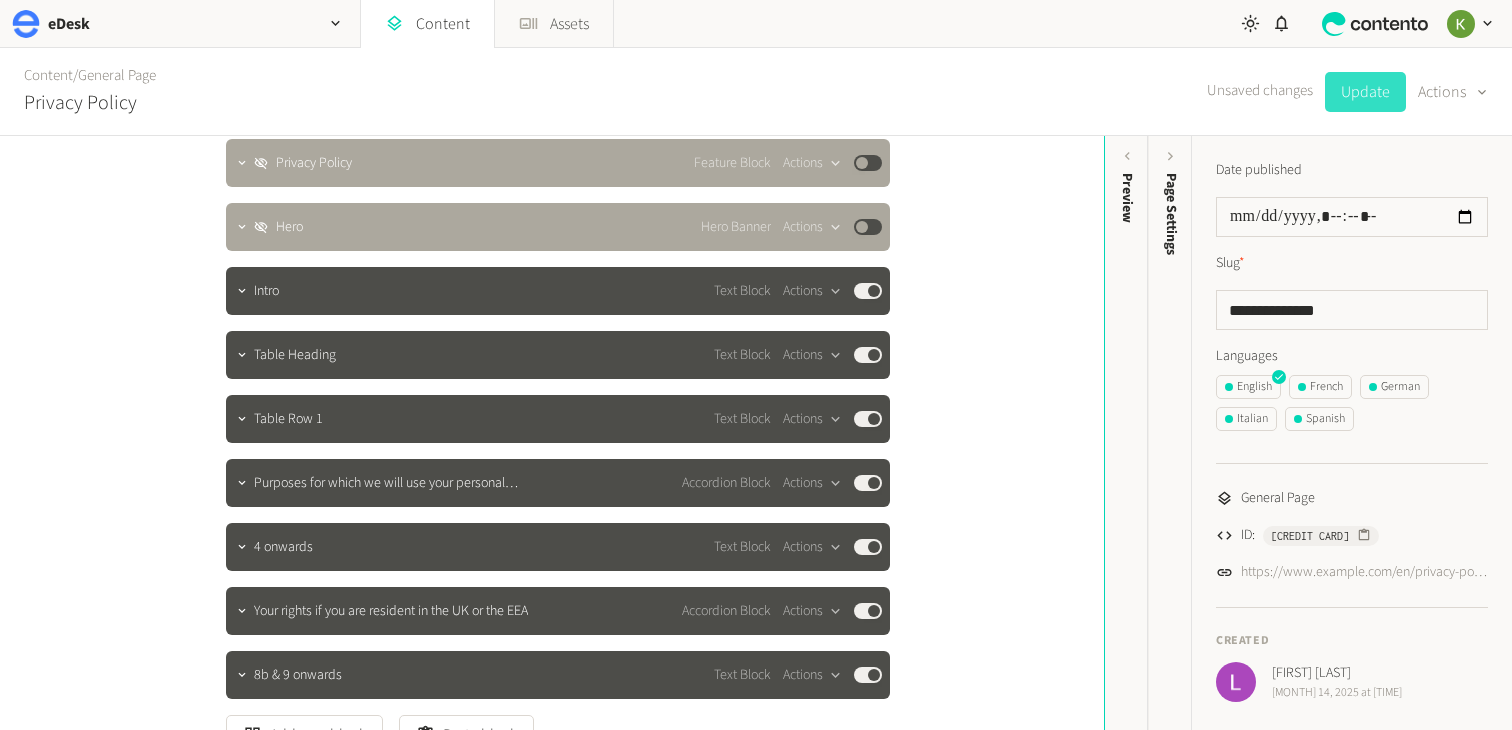 click on "Update" 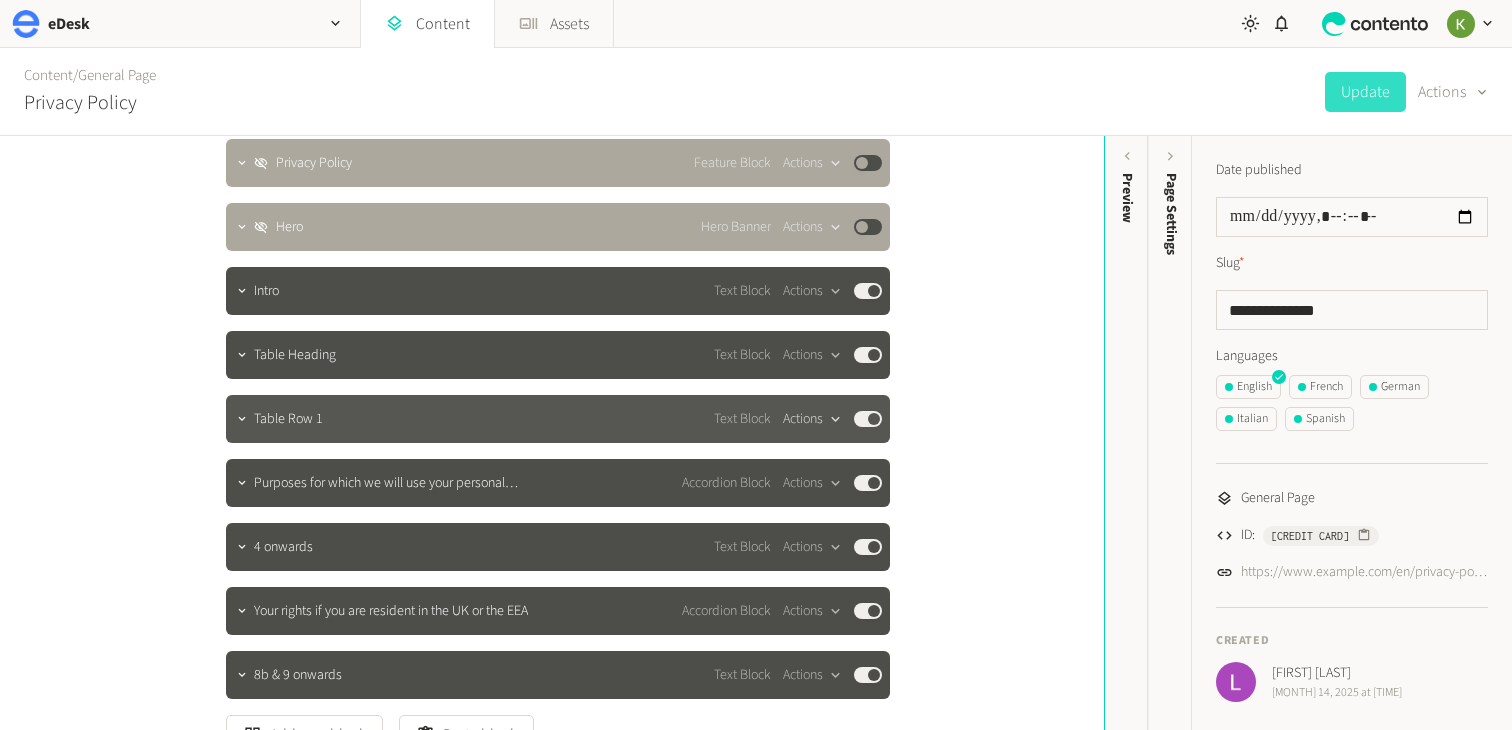 click on "Actions" 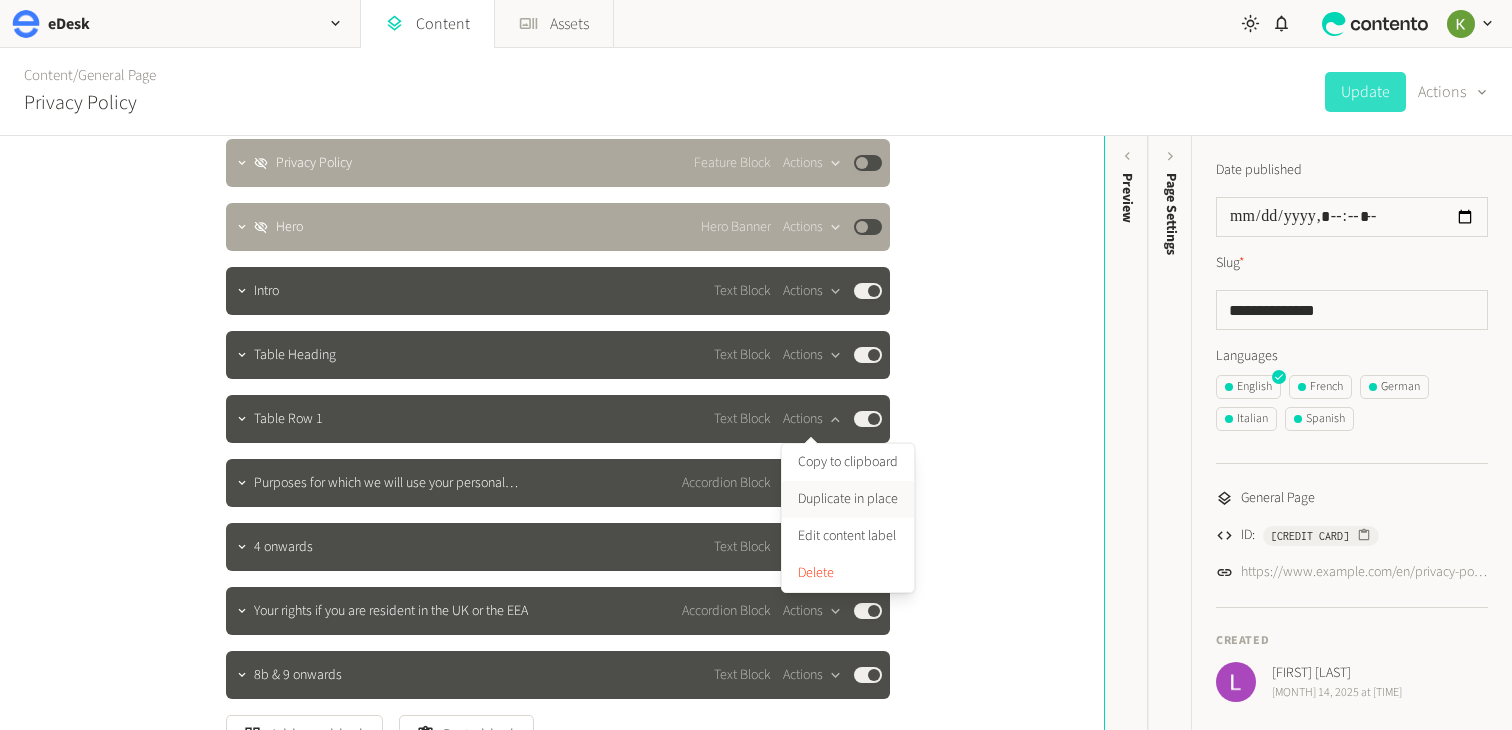 click on "Duplicate in place" 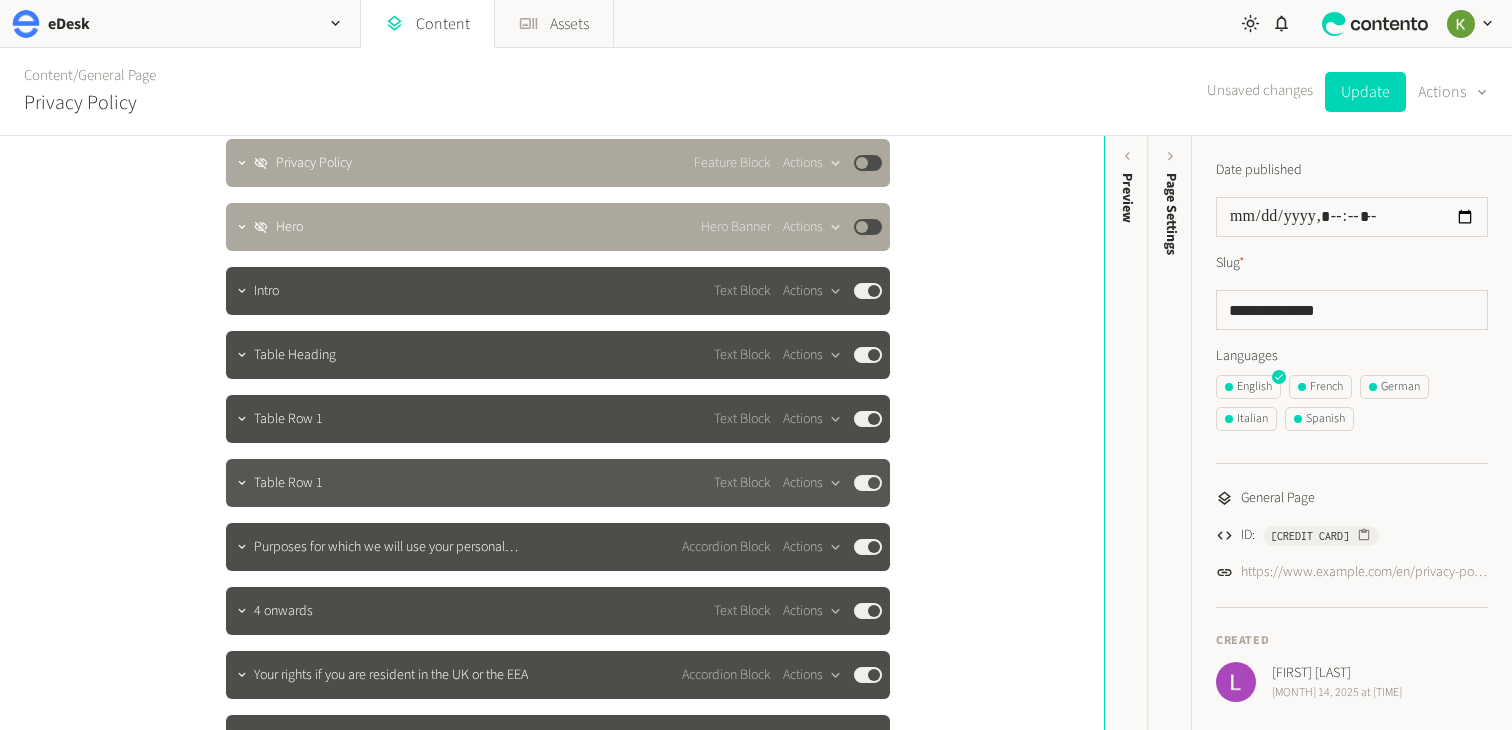 click on "Table Row 1" 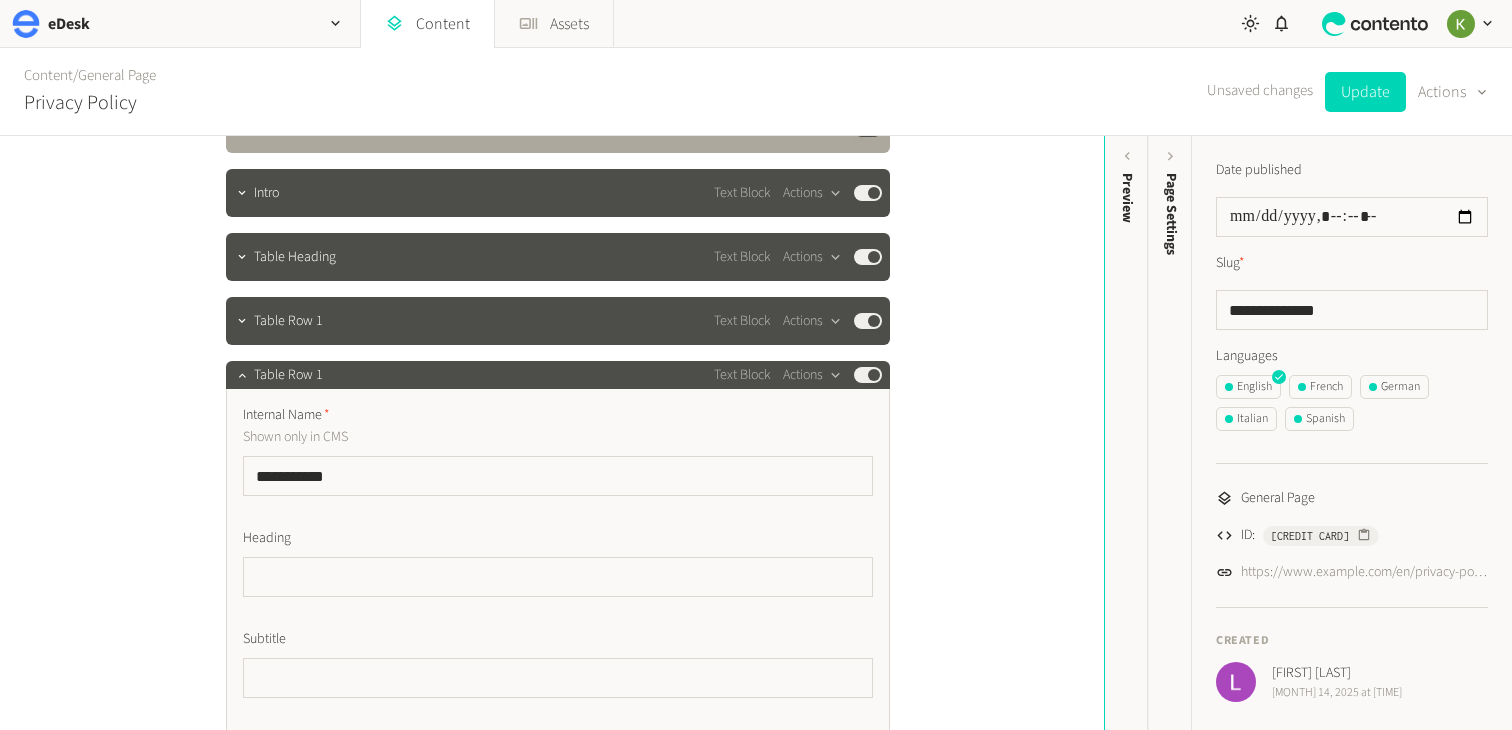 scroll, scrollTop: 405, scrollLeft: 0, axis: vertical 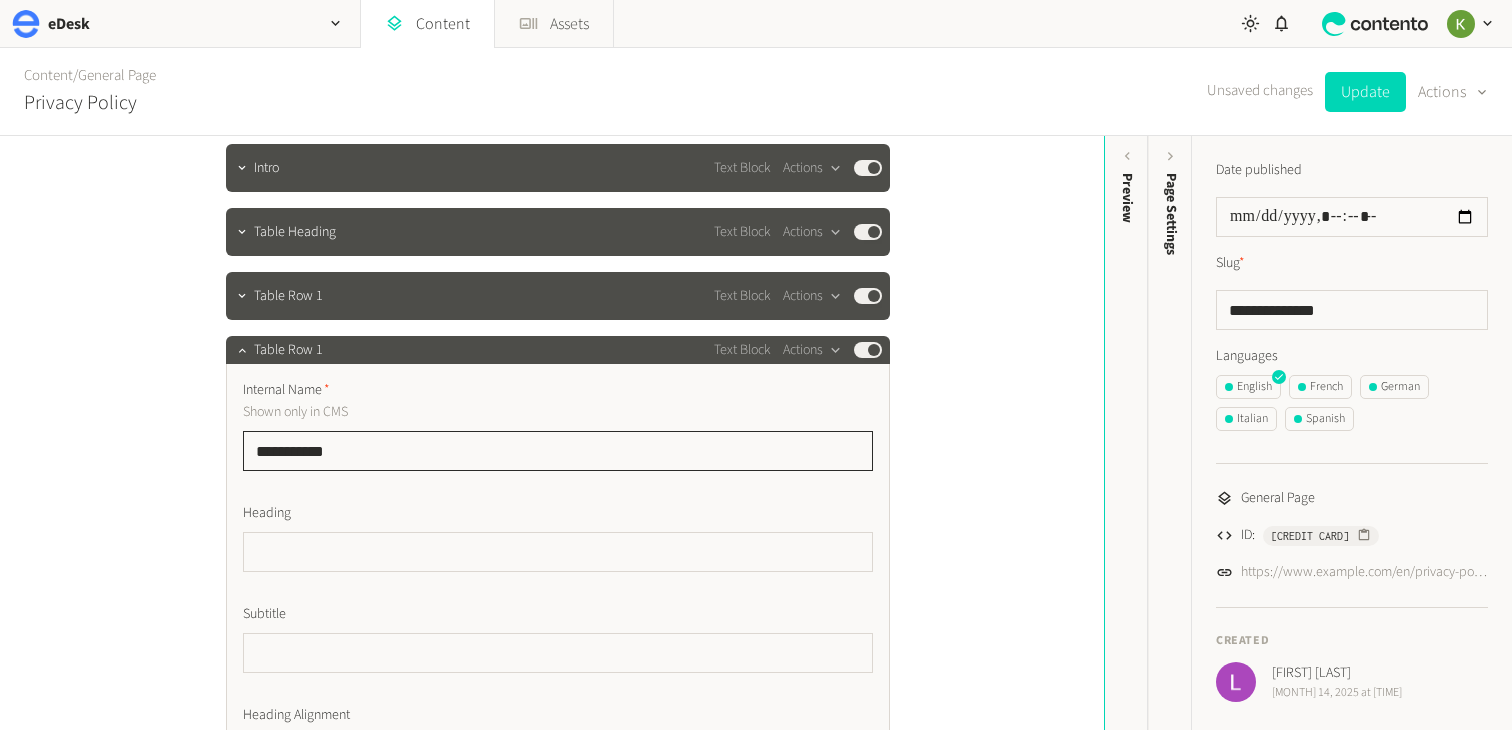 click on "**********" 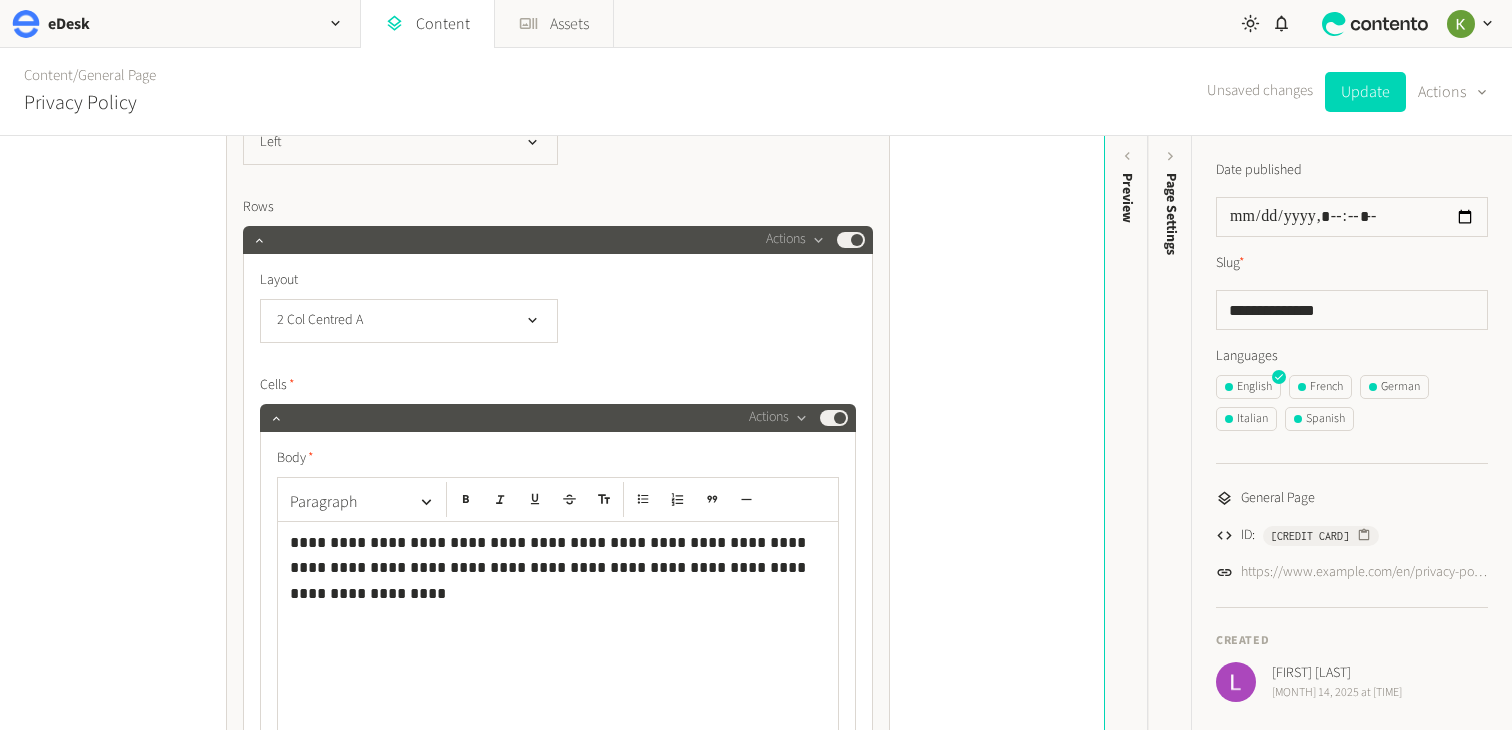 scroll, scrollTop: 1080, scrollLeft: 0, axis: vertical 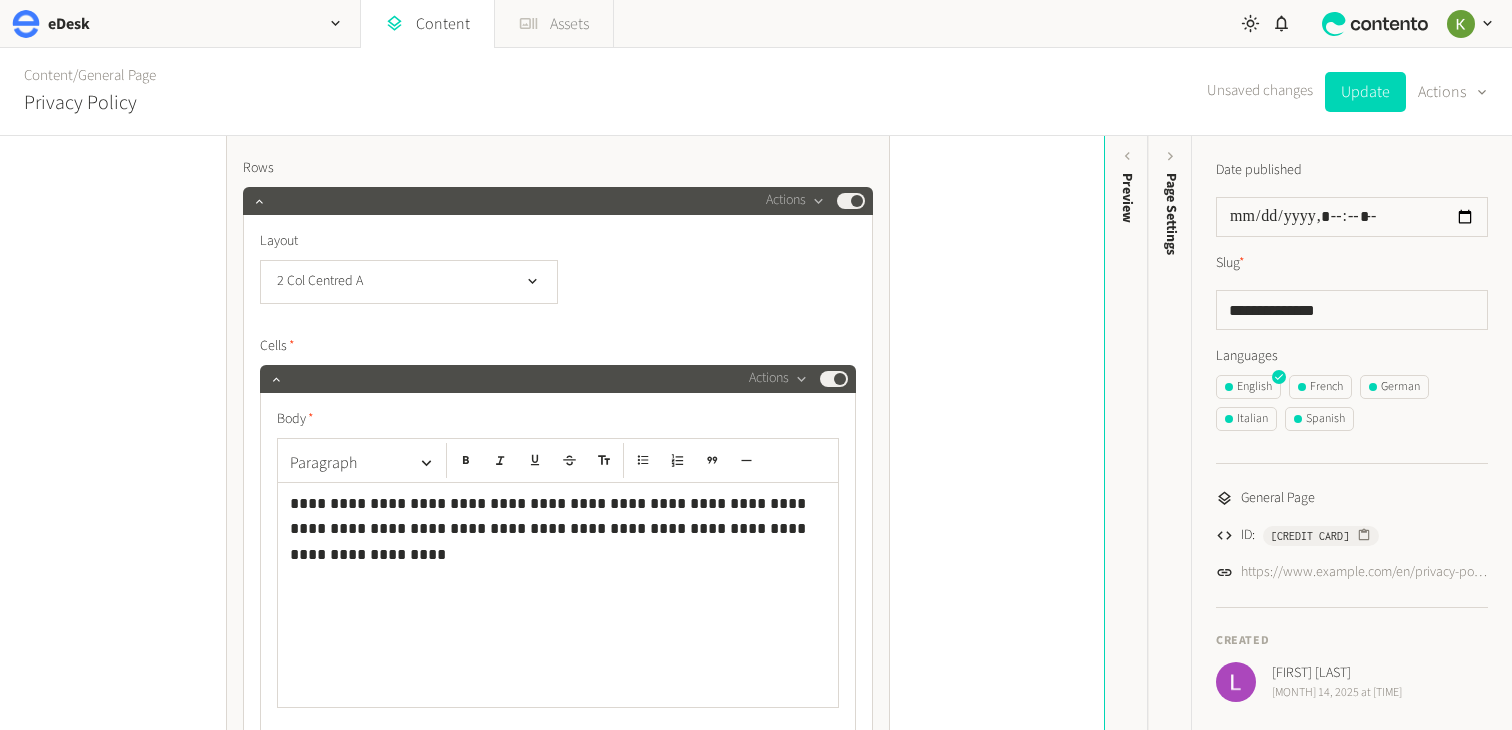 type on "**********" 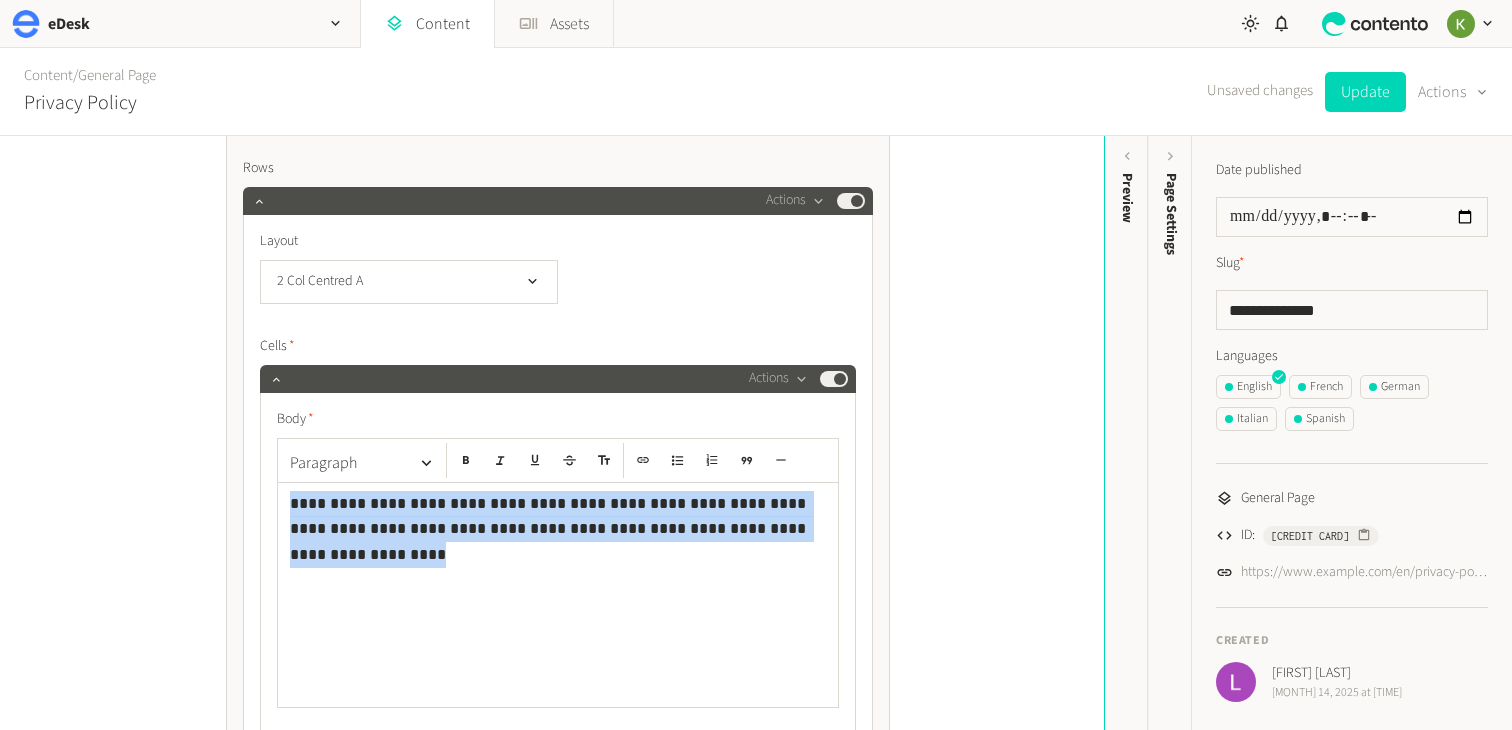 drag, startPoint x: 699, startPoint y: 526, endPoint x: 264, endPoint y: 491, distance: 436.40576 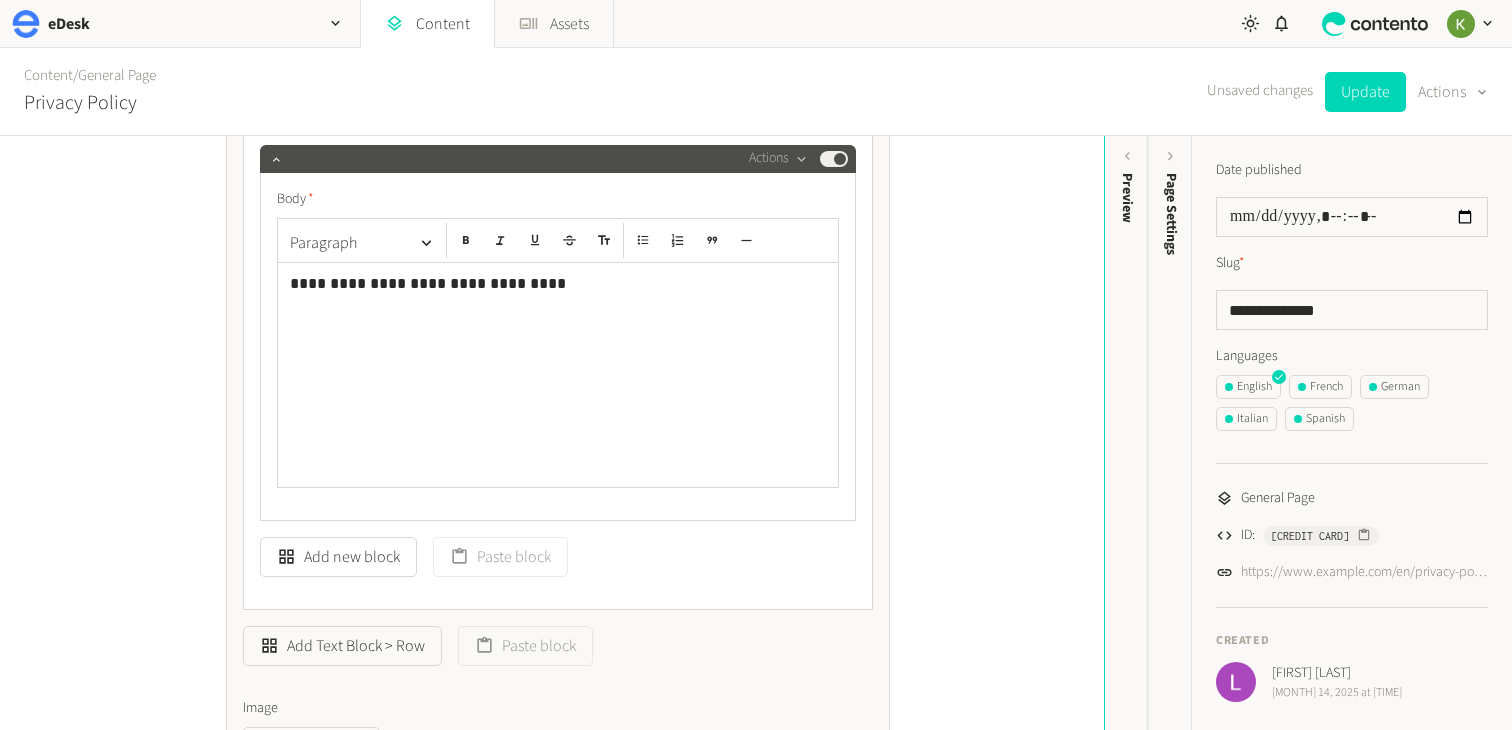 scroll, scrollTop: 1717, scrollLeft: 0, axis: vertical 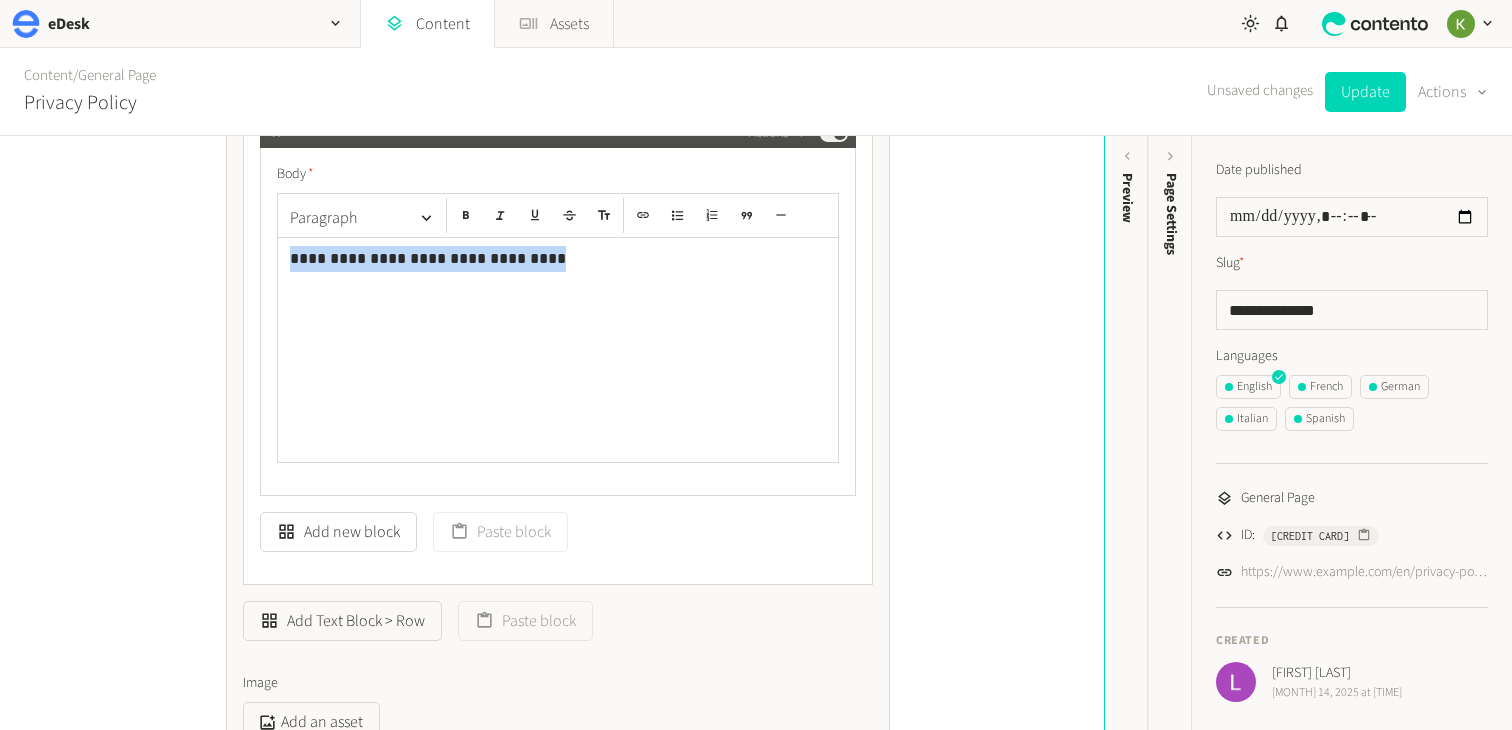 drag, startPoint x: 550, startPoint y: 254, endPoint x: 246, endPoint y: 251, distance: 304.0148 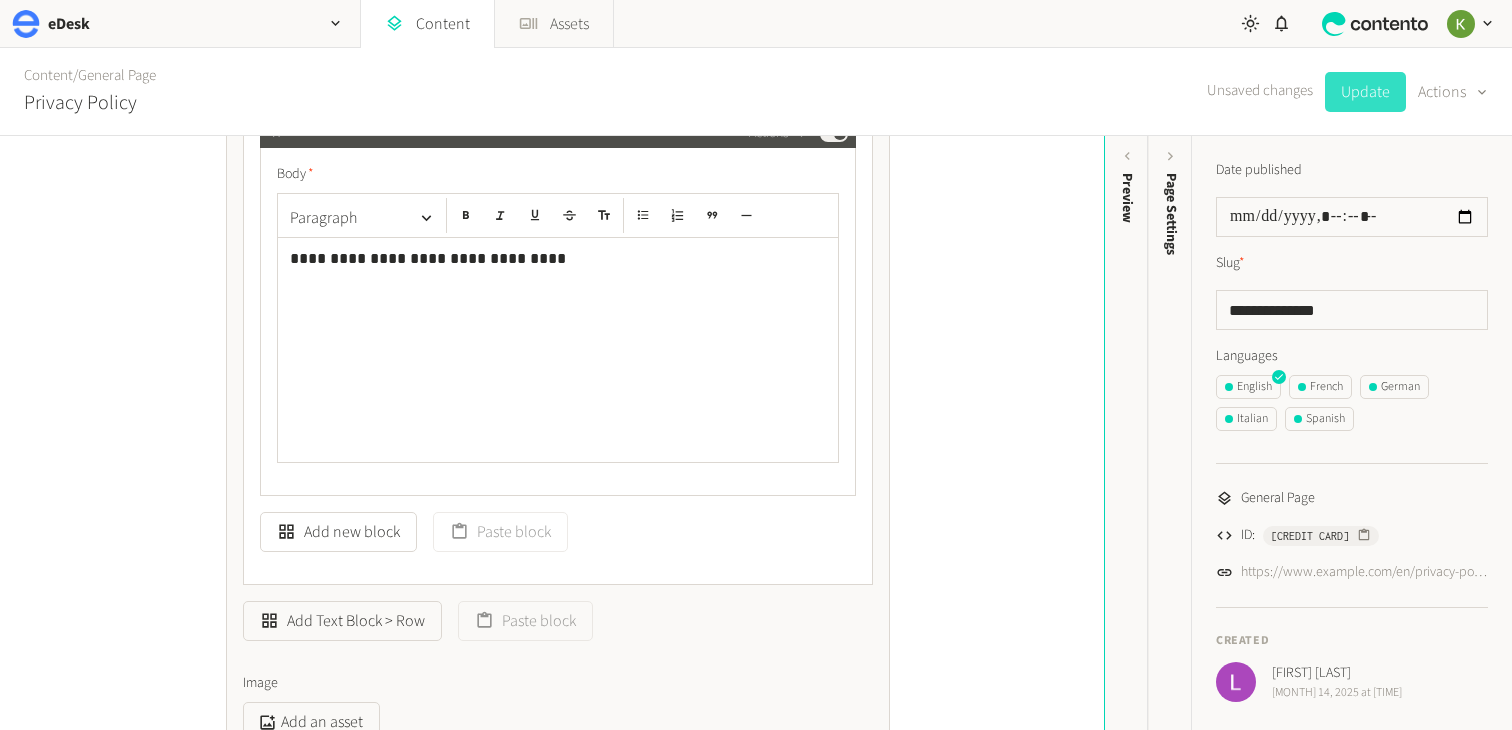 click on "Update" 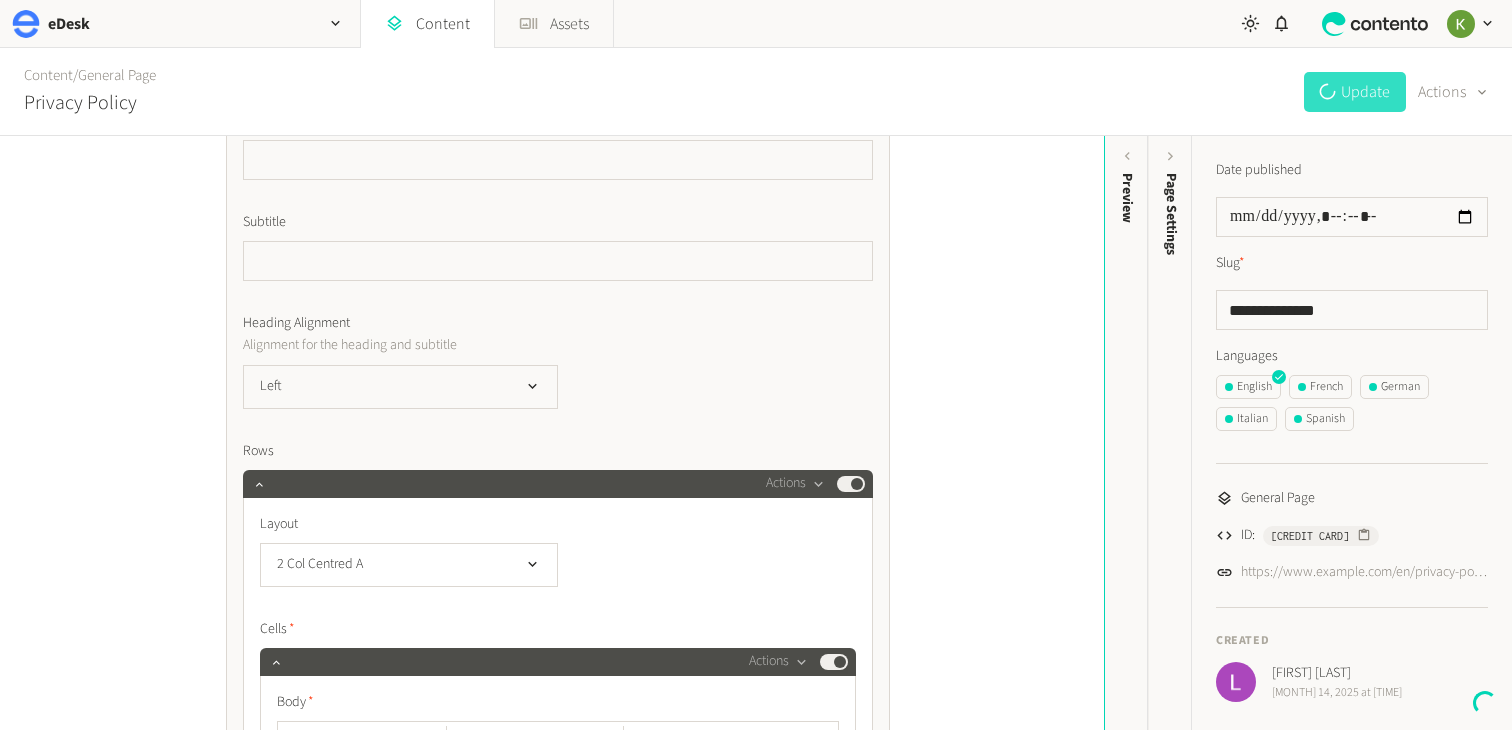 scroll, scrollTop: 815, scrollLeft: 0, axis: vertical 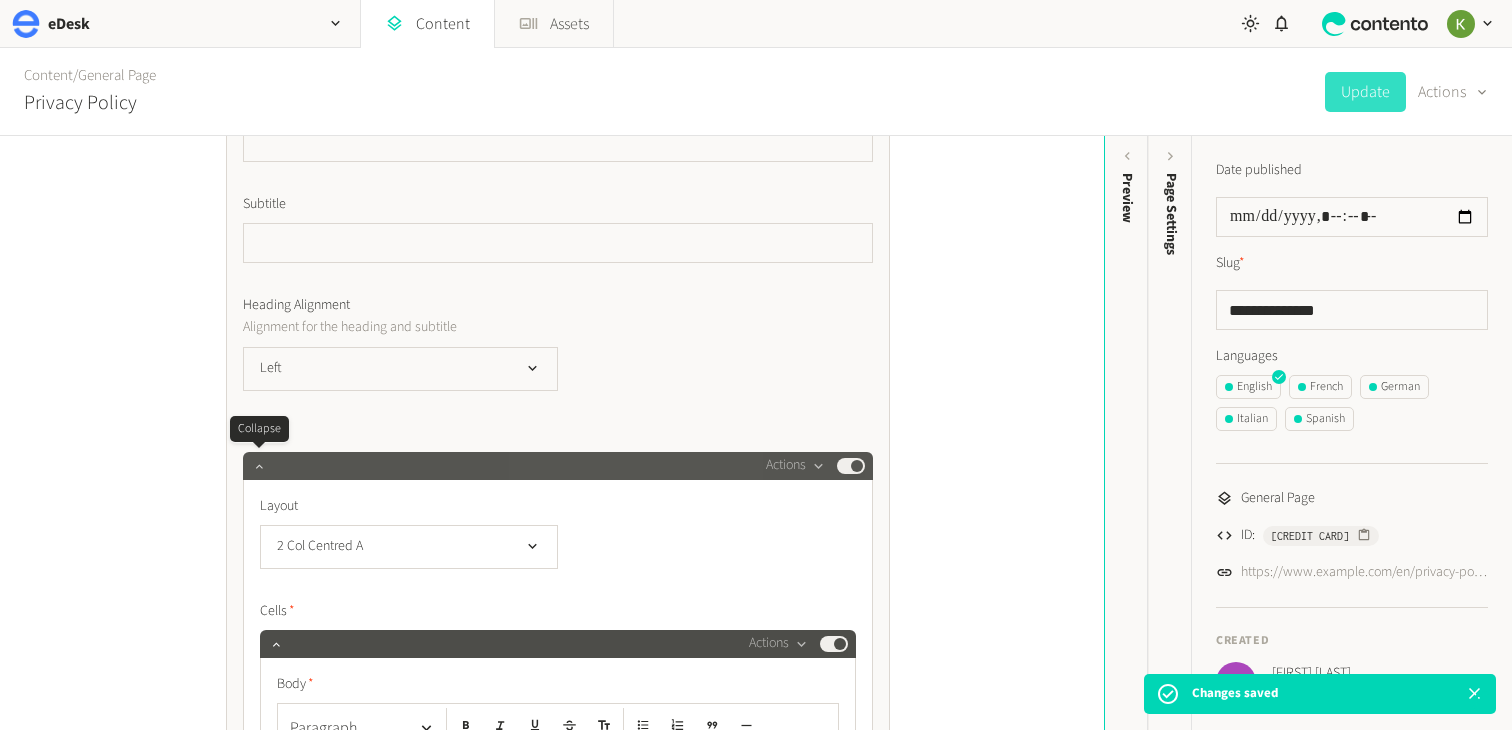 click 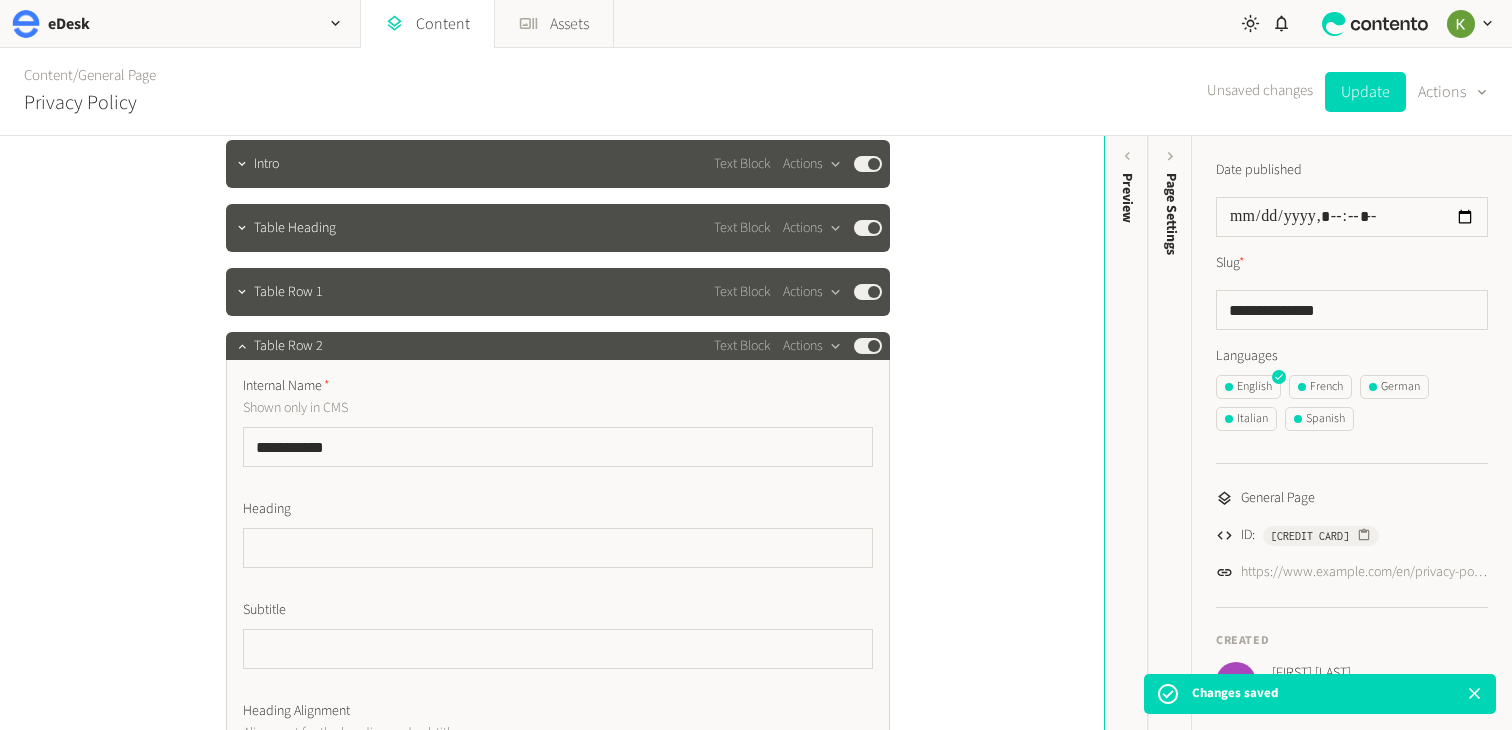 scroll, scrollTop: 351, scrollLeft: 0, axis: vertical 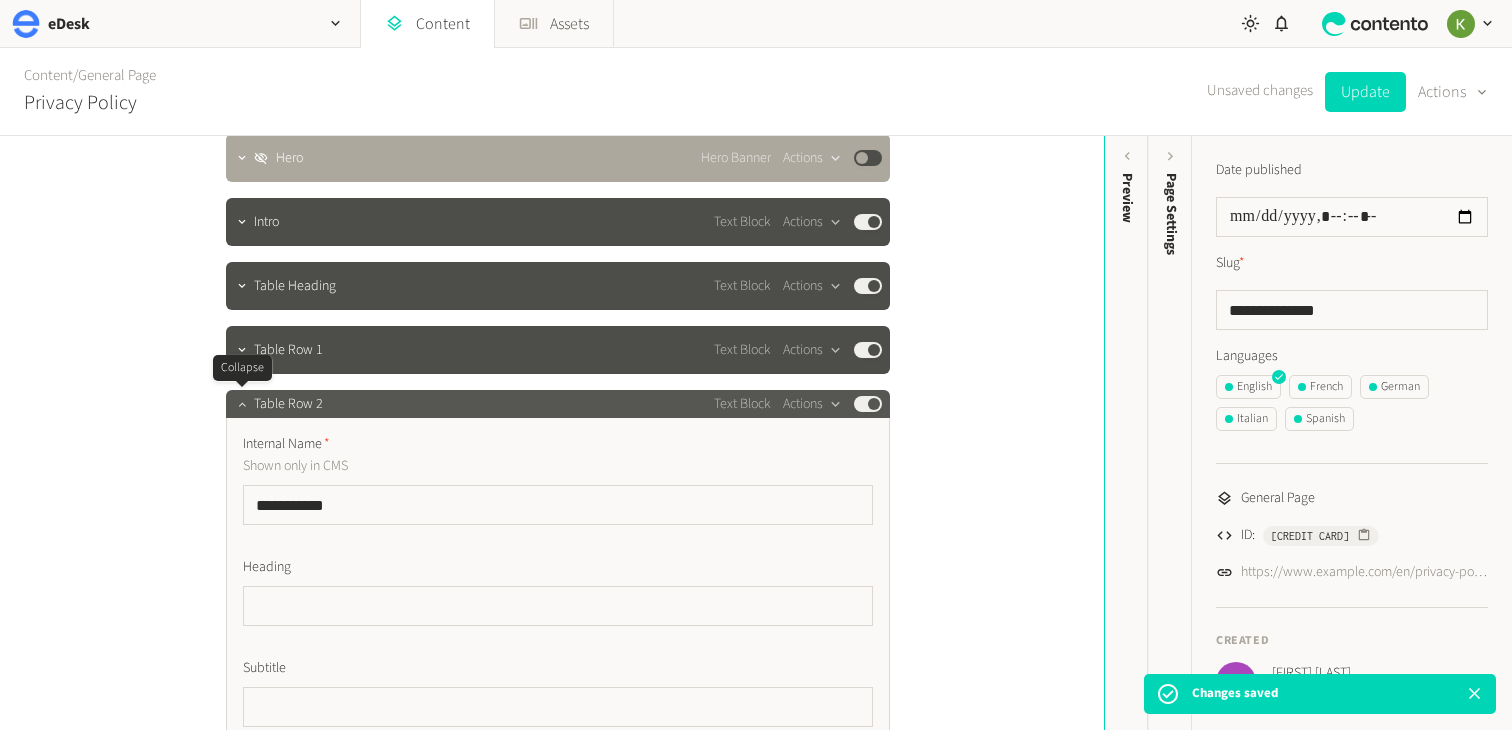 click 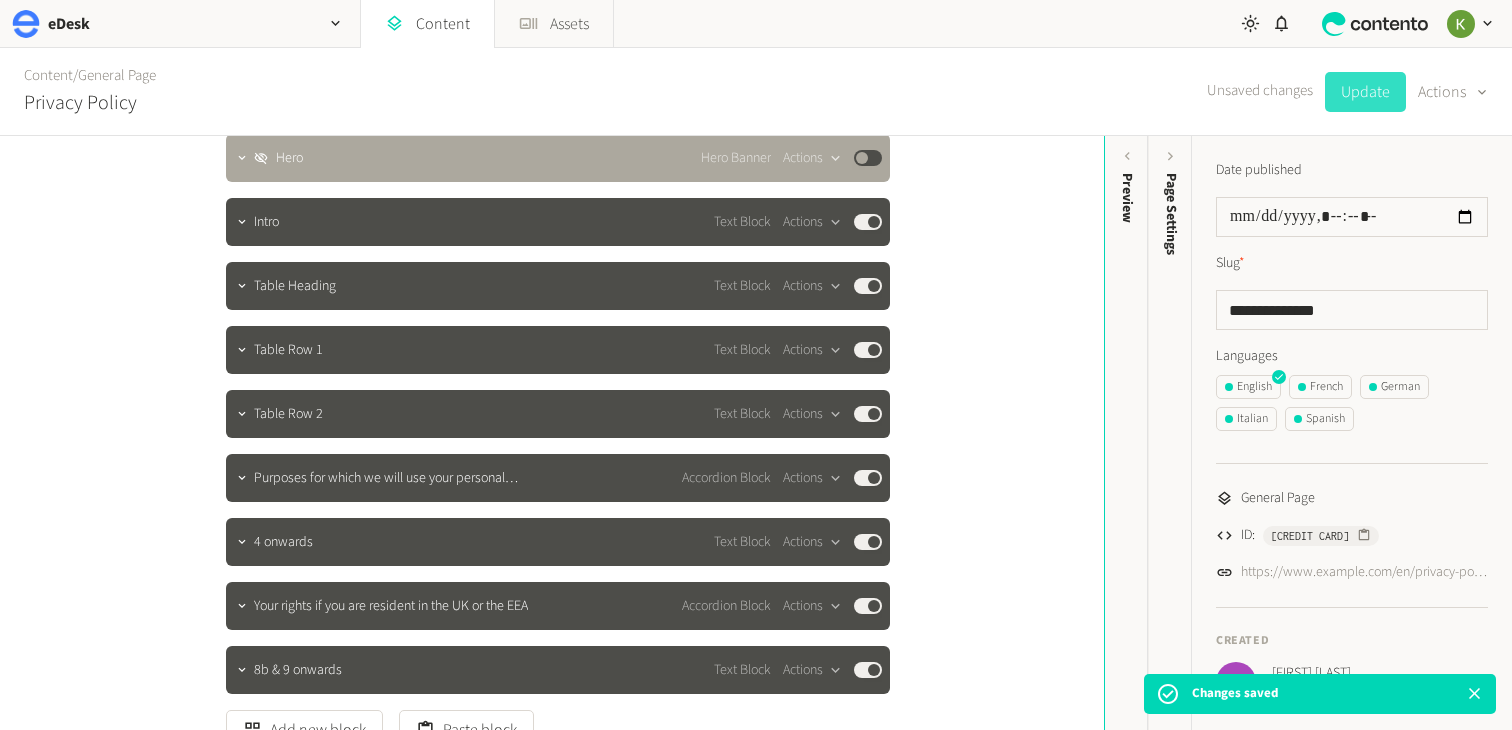 click on "Update" 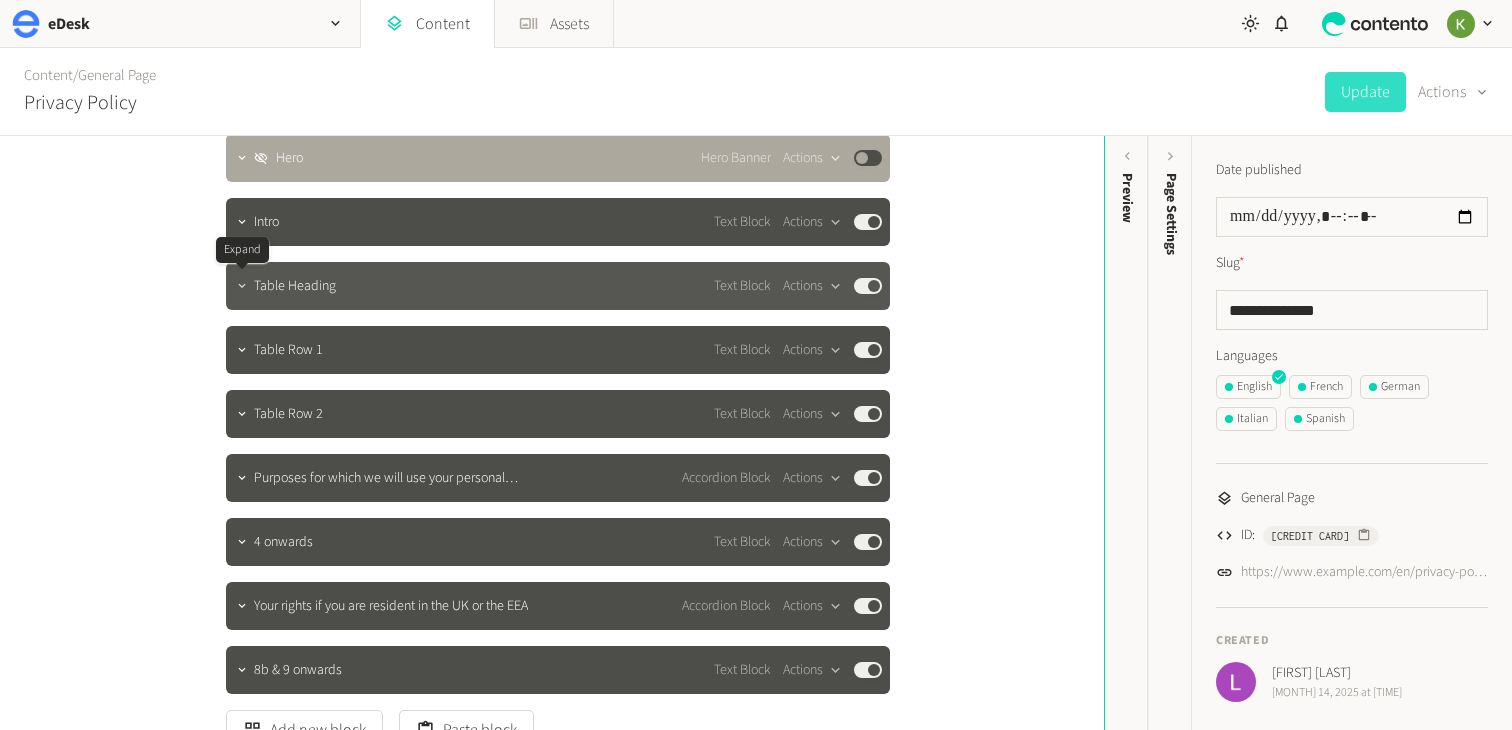 click 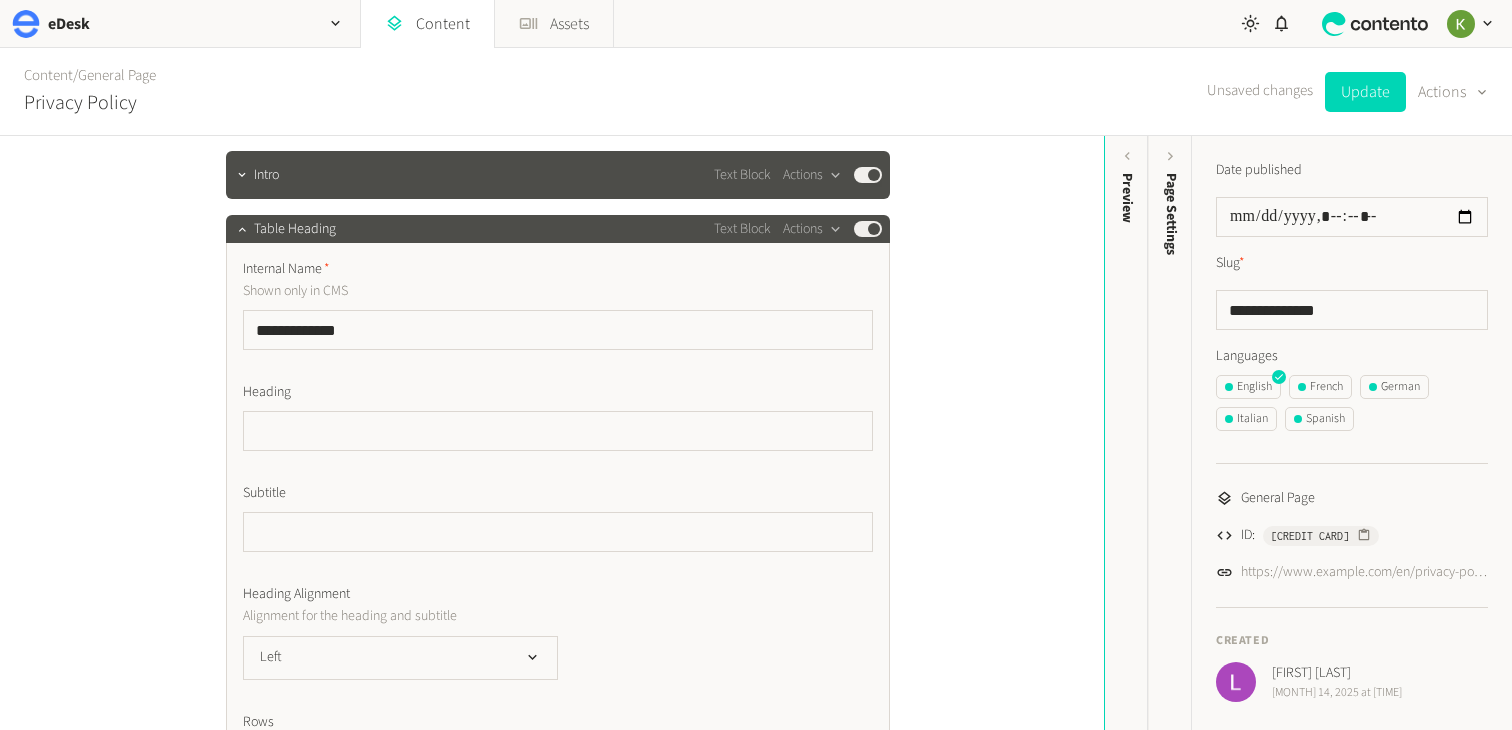 scroll, scrollTop: 308, scrollLeft: 0, axis: vertical 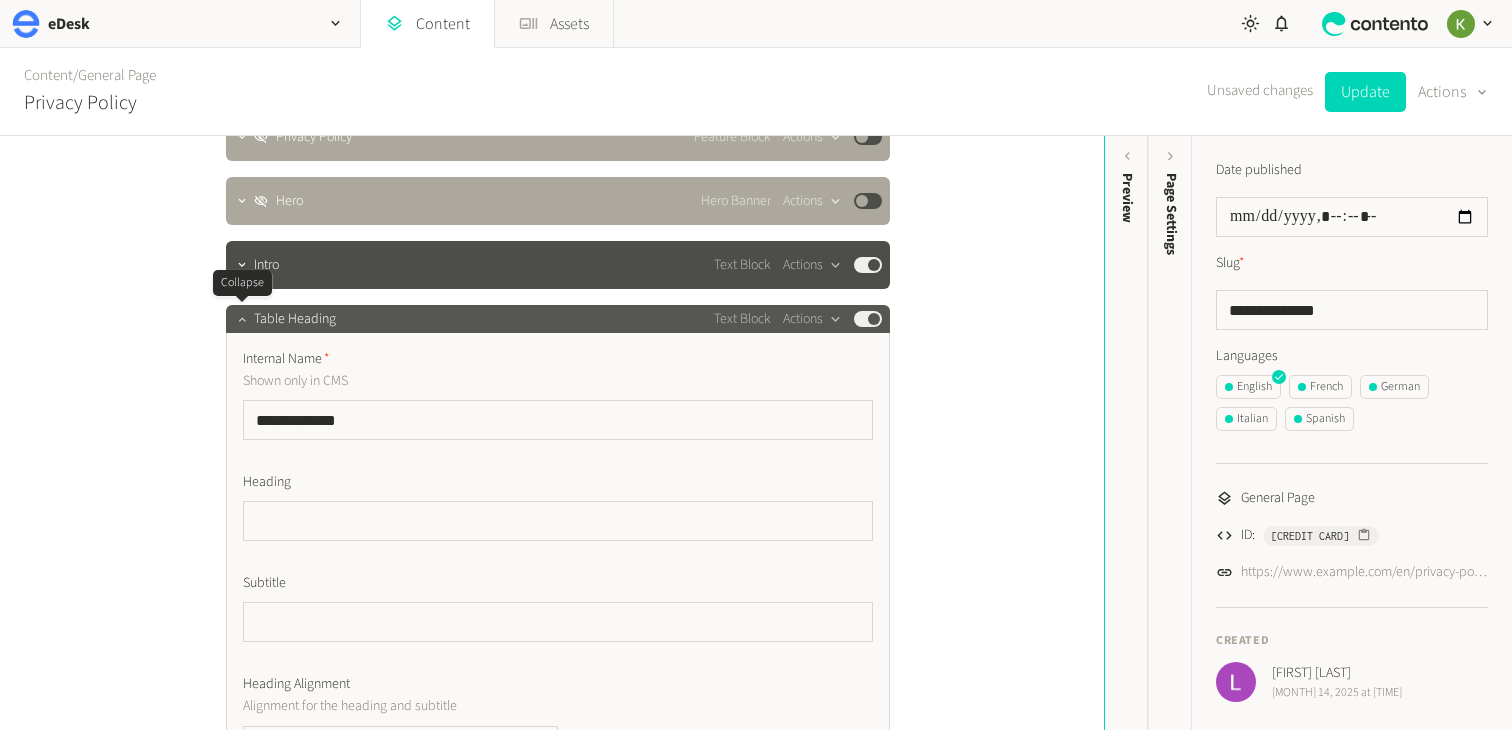 click 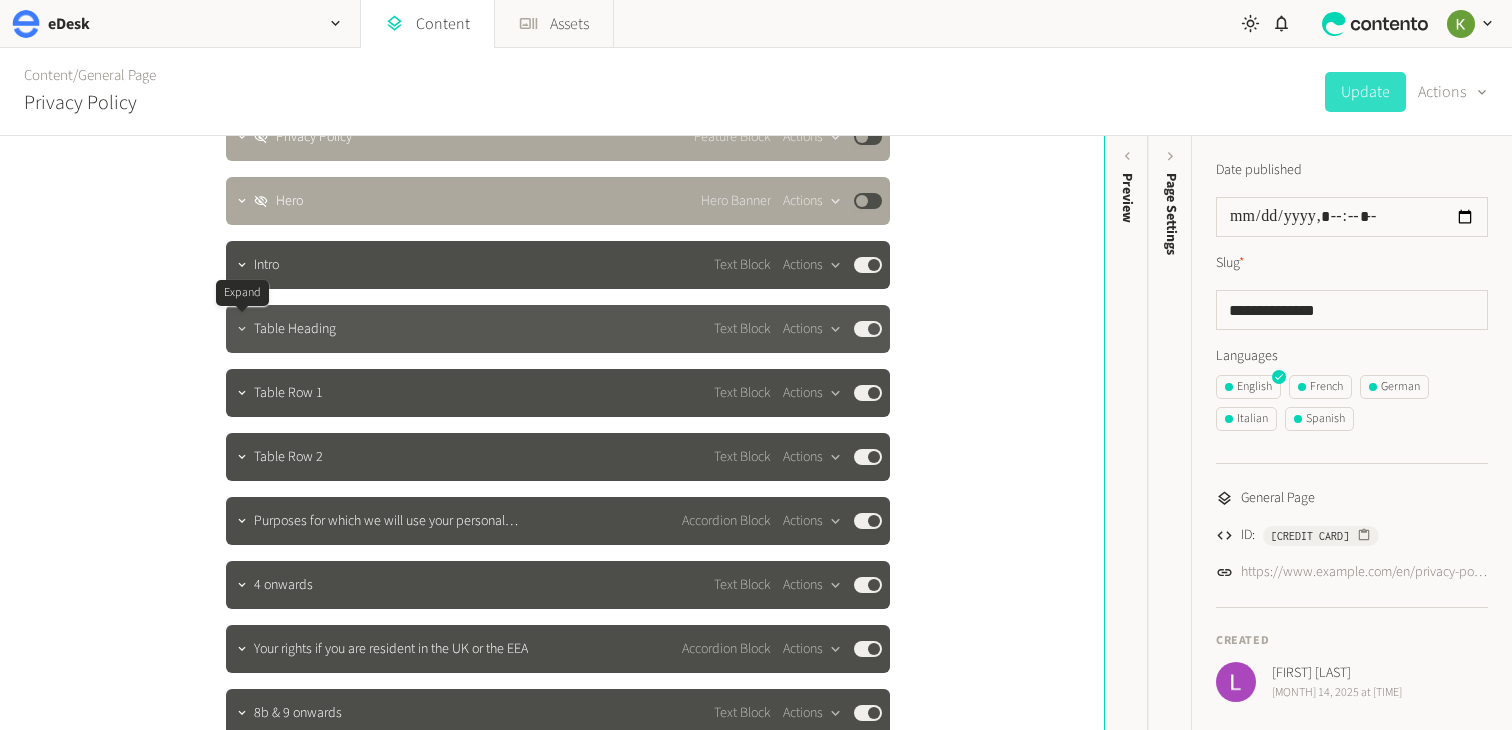 click 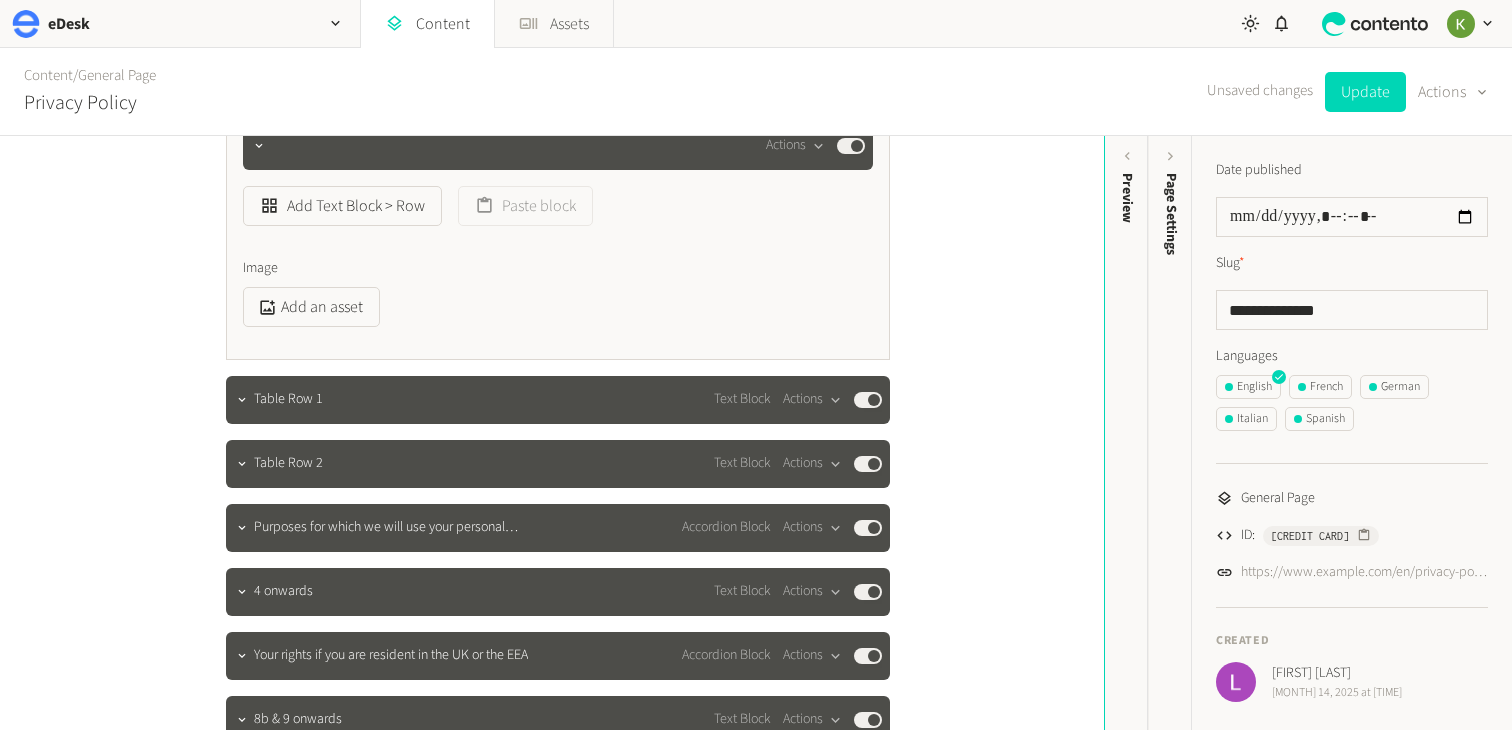 scroll, scrollTop: 1063, scrollLeft: 0, axis: vertical 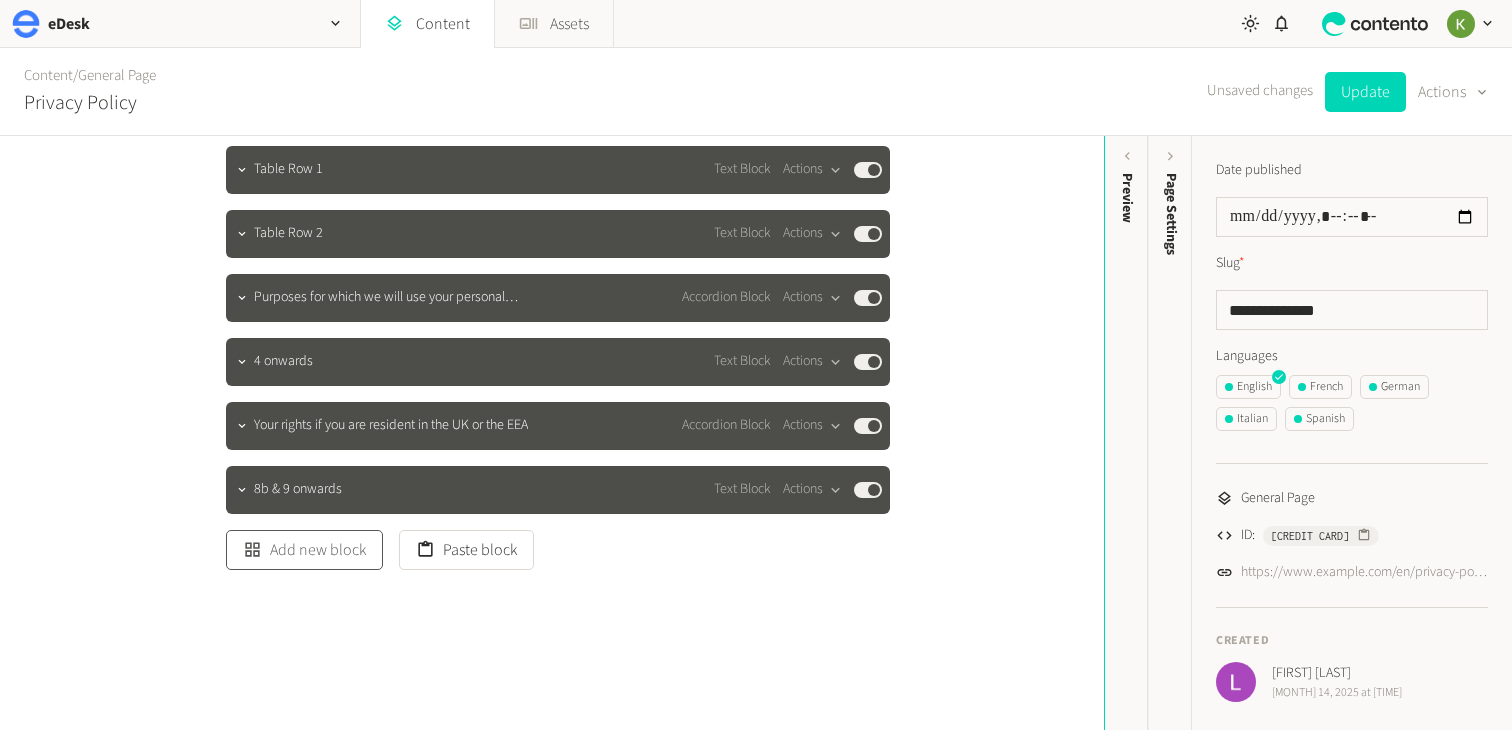 click on "Add new block" 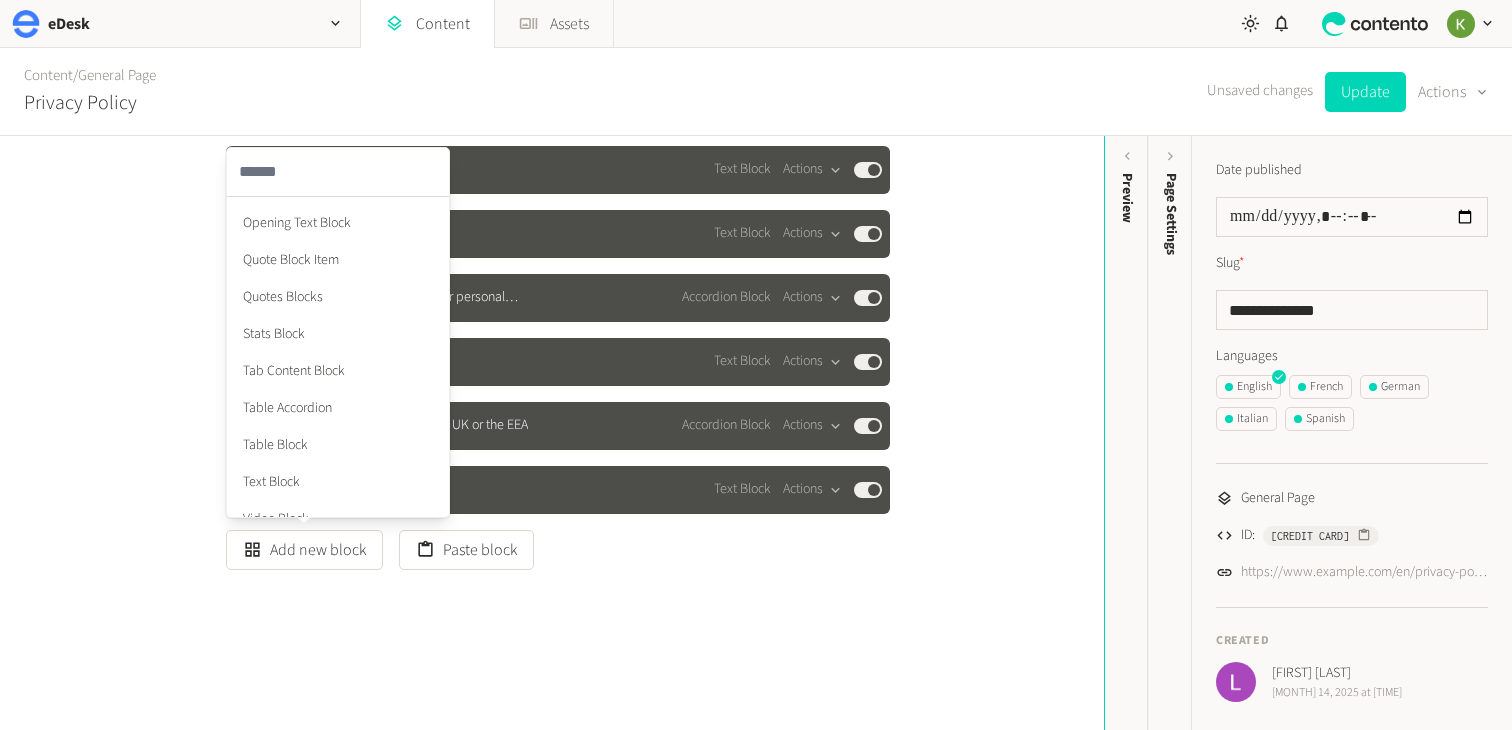 scroll, scrollTop: 753, scrollLeft: 0, axis: vertical 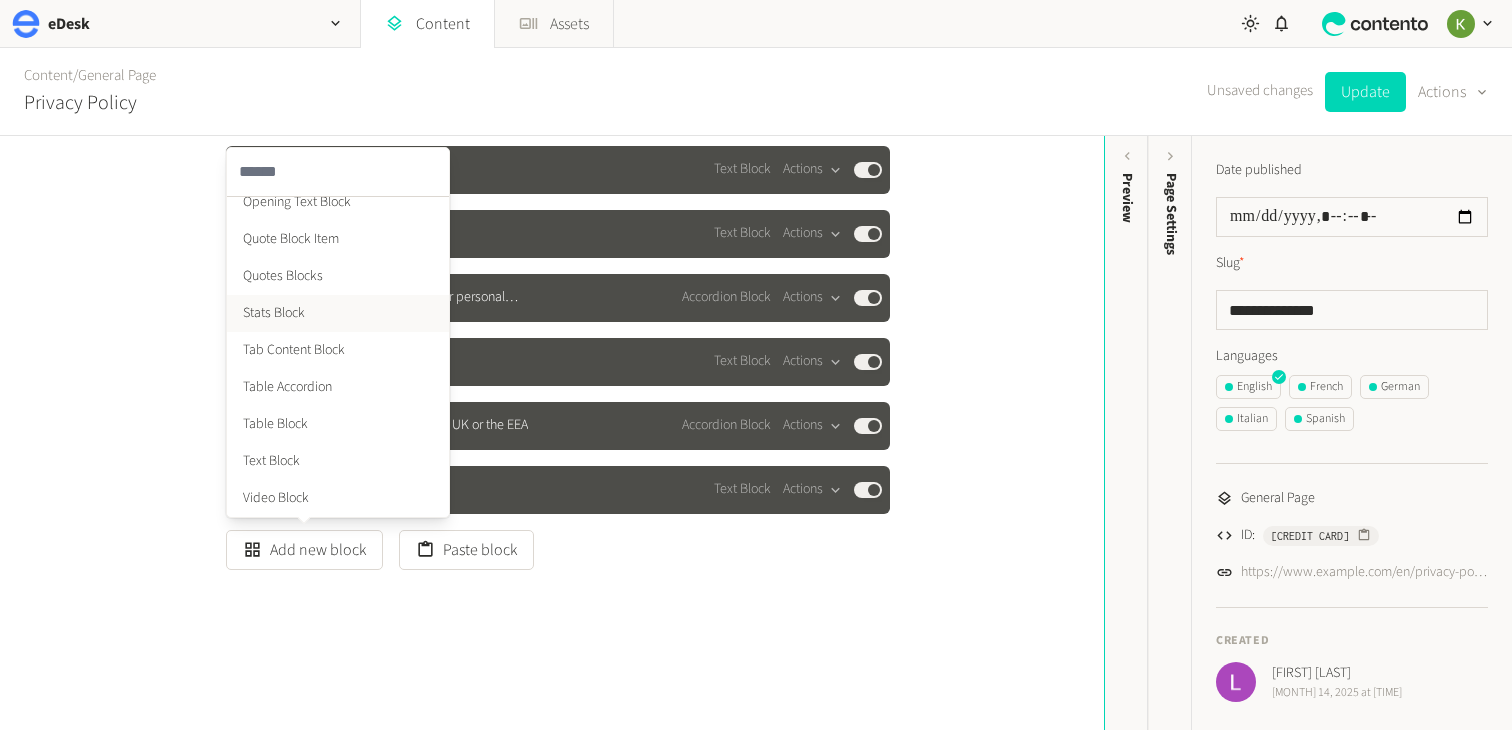 click on "Stats Block" 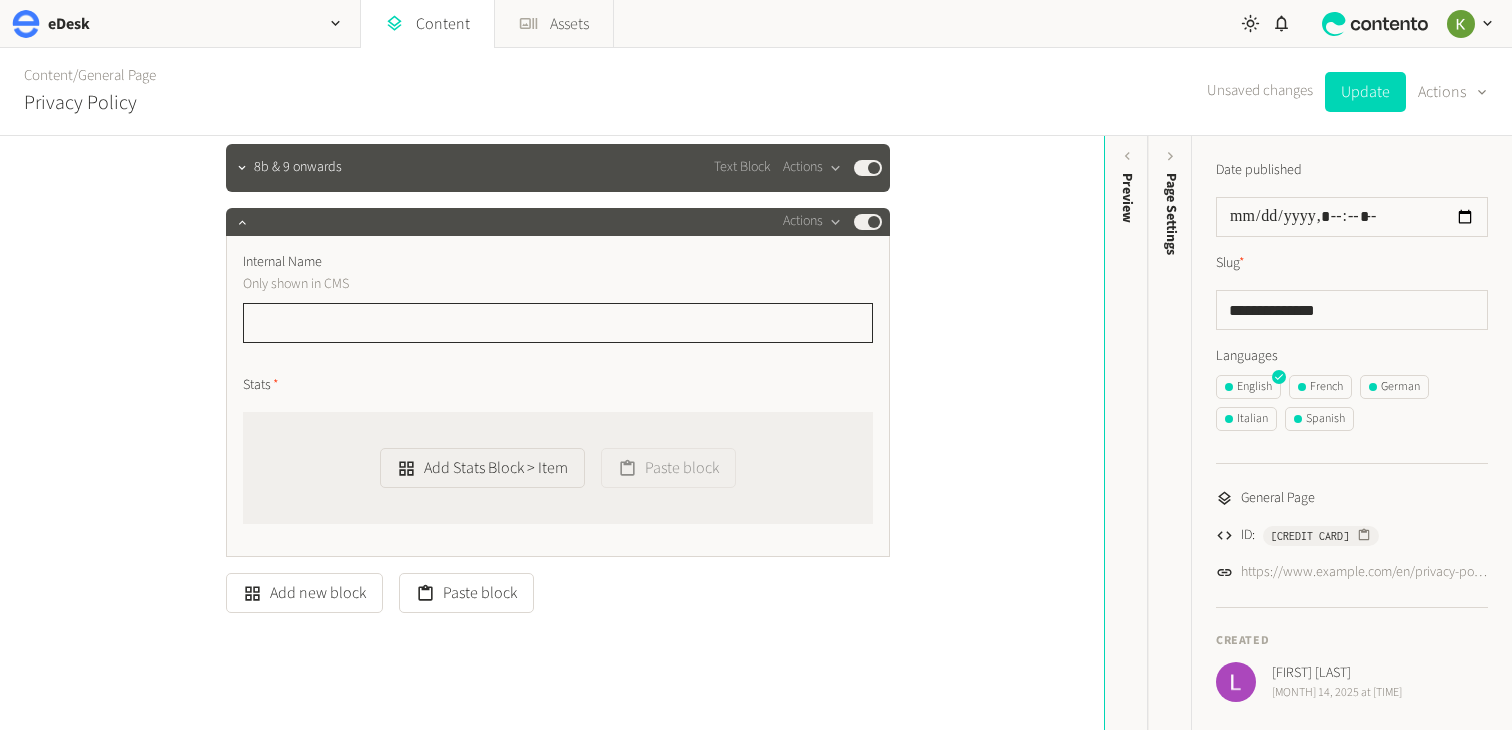 scroll, scrollTop: 1612, scrollLeft: 0, axis: vertical 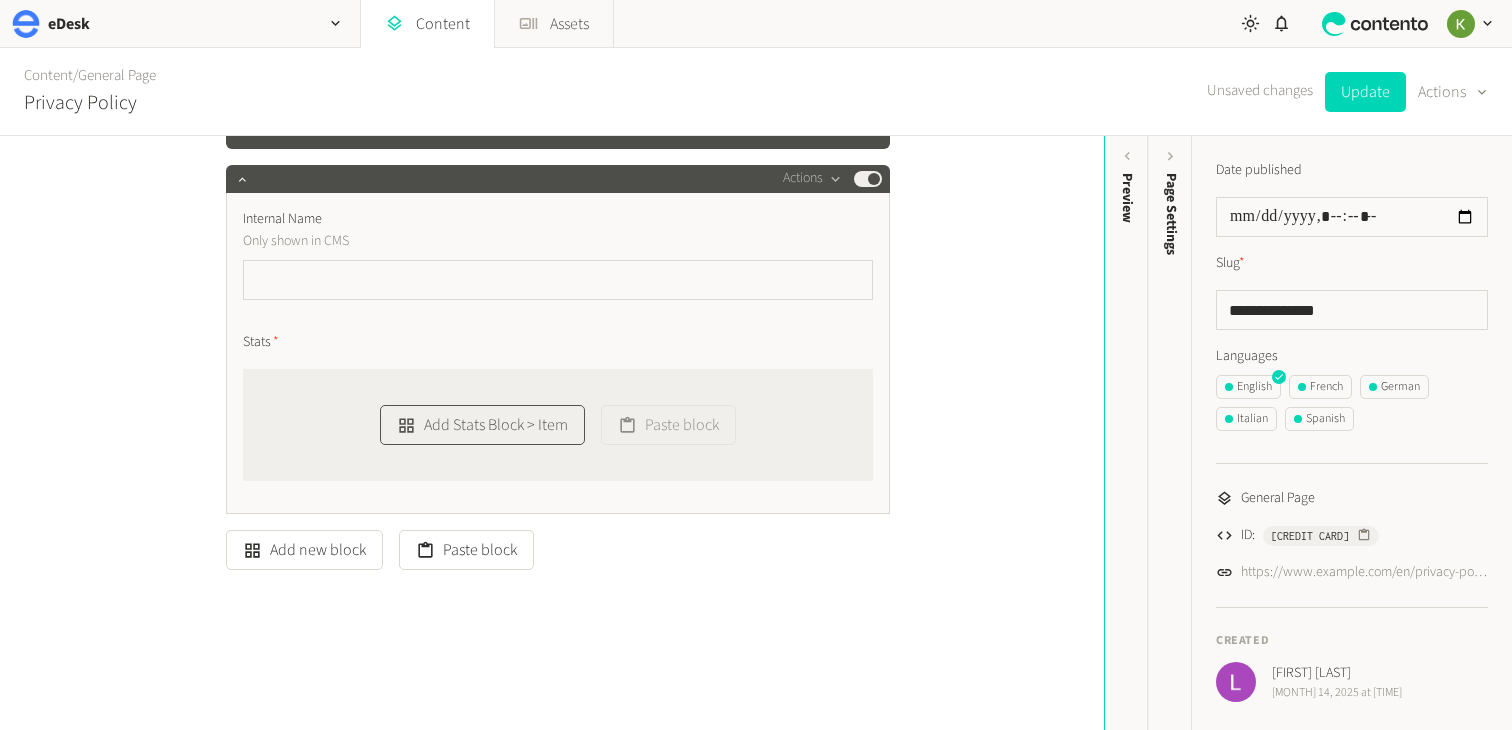 click on "Add Stats Block > Item" 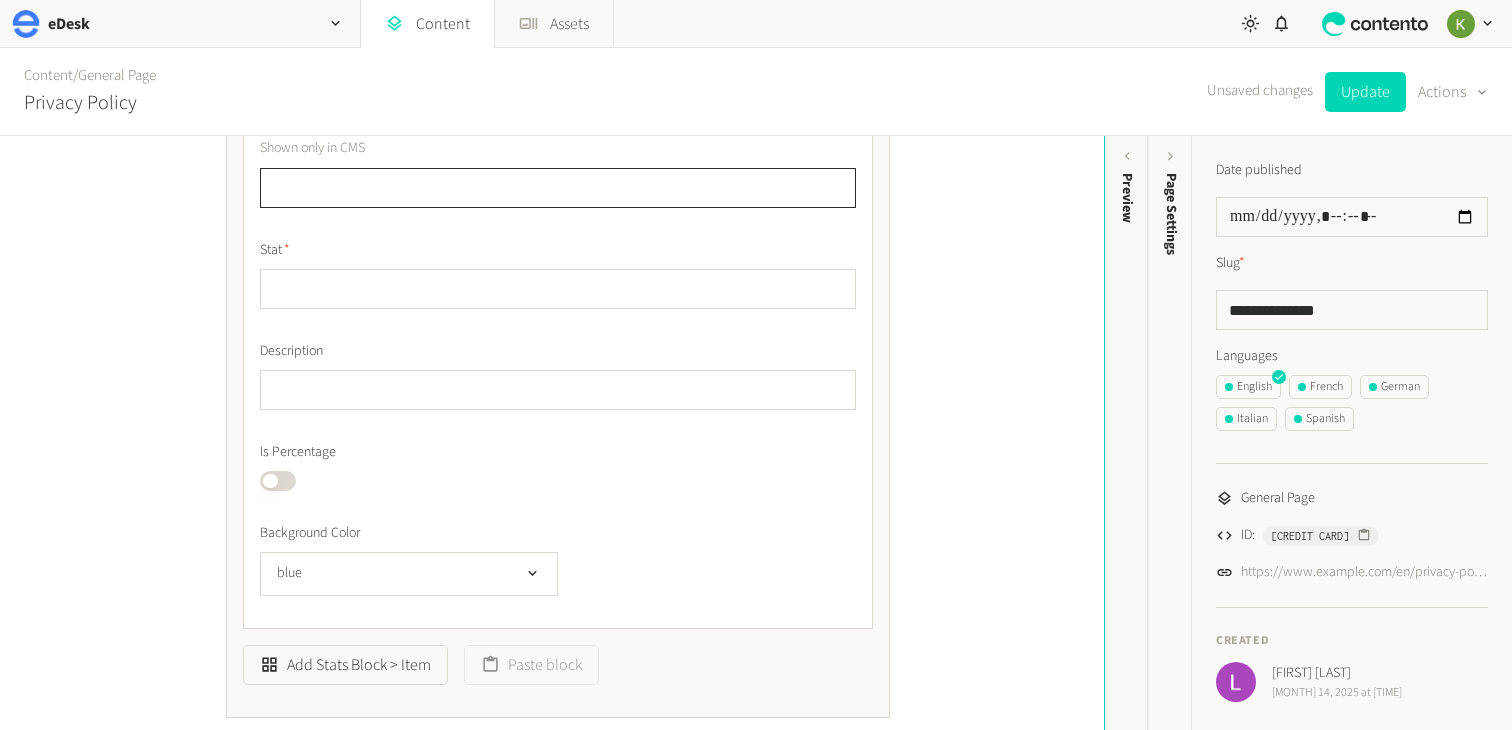scroll, scrollTop: 1940, scrollLeft: 0, axis: vertical 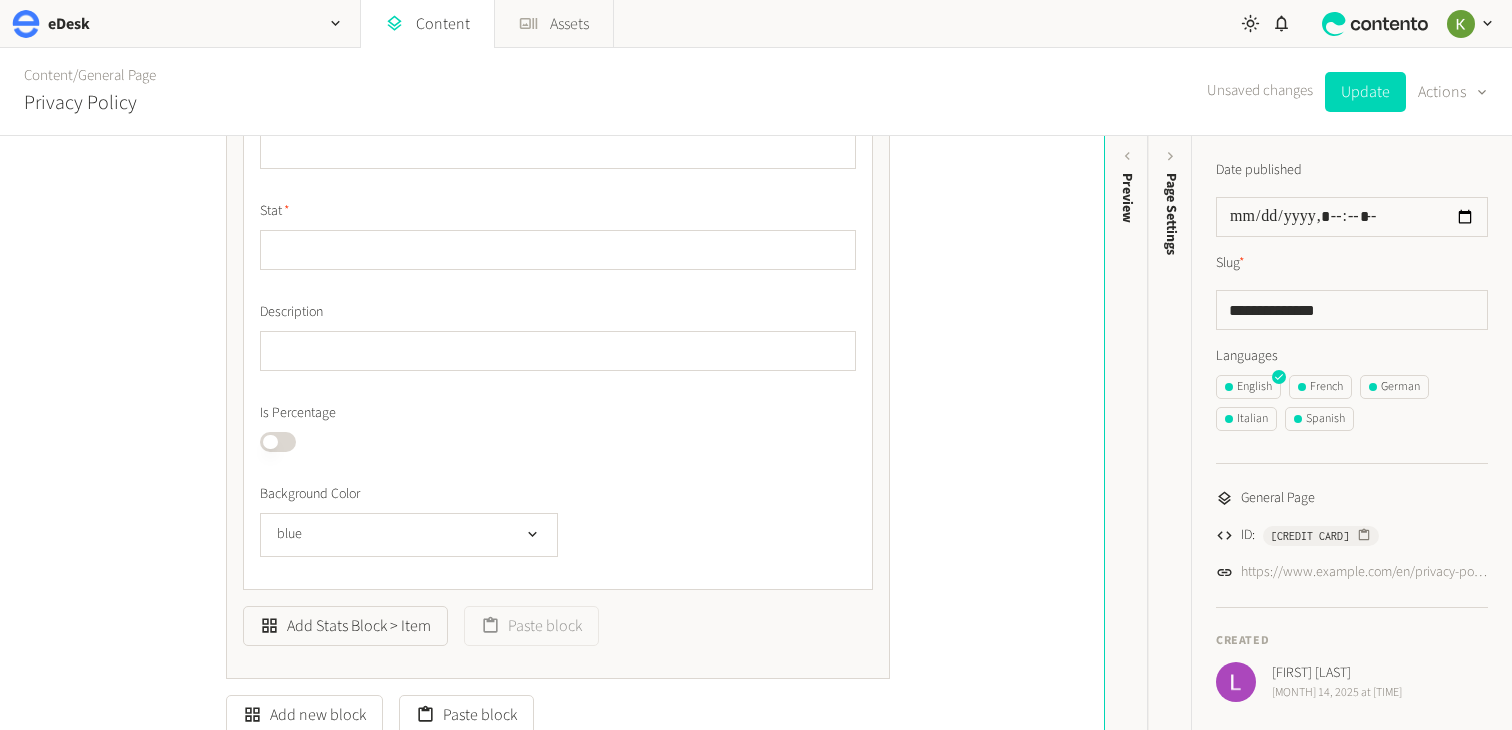 drag, startPoint x: 283, startPoint y: 207, endPoint x: 317, endPoint y: 209, distance: 34.058773 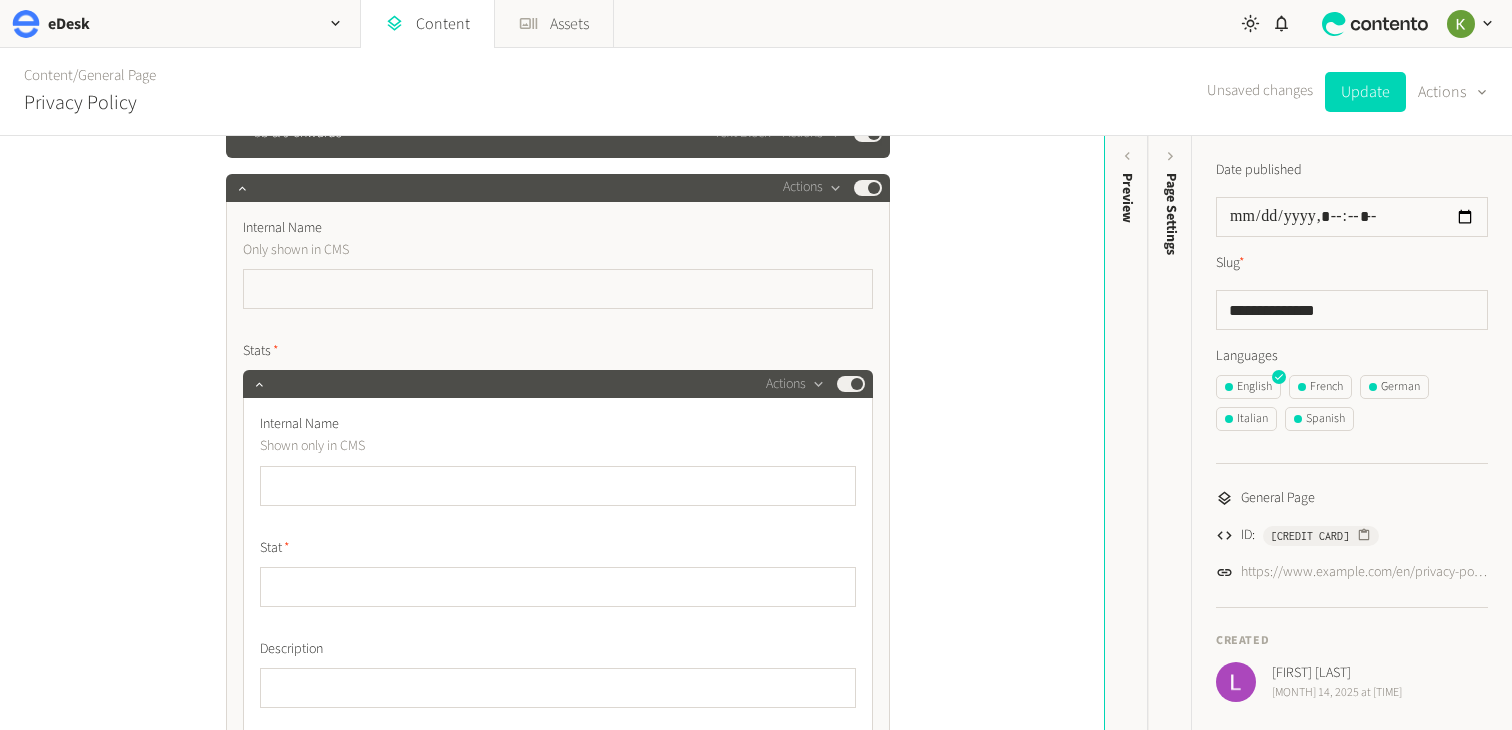 scroll, scrollTop: 1590, scrollLeft: 0, axis: vertical 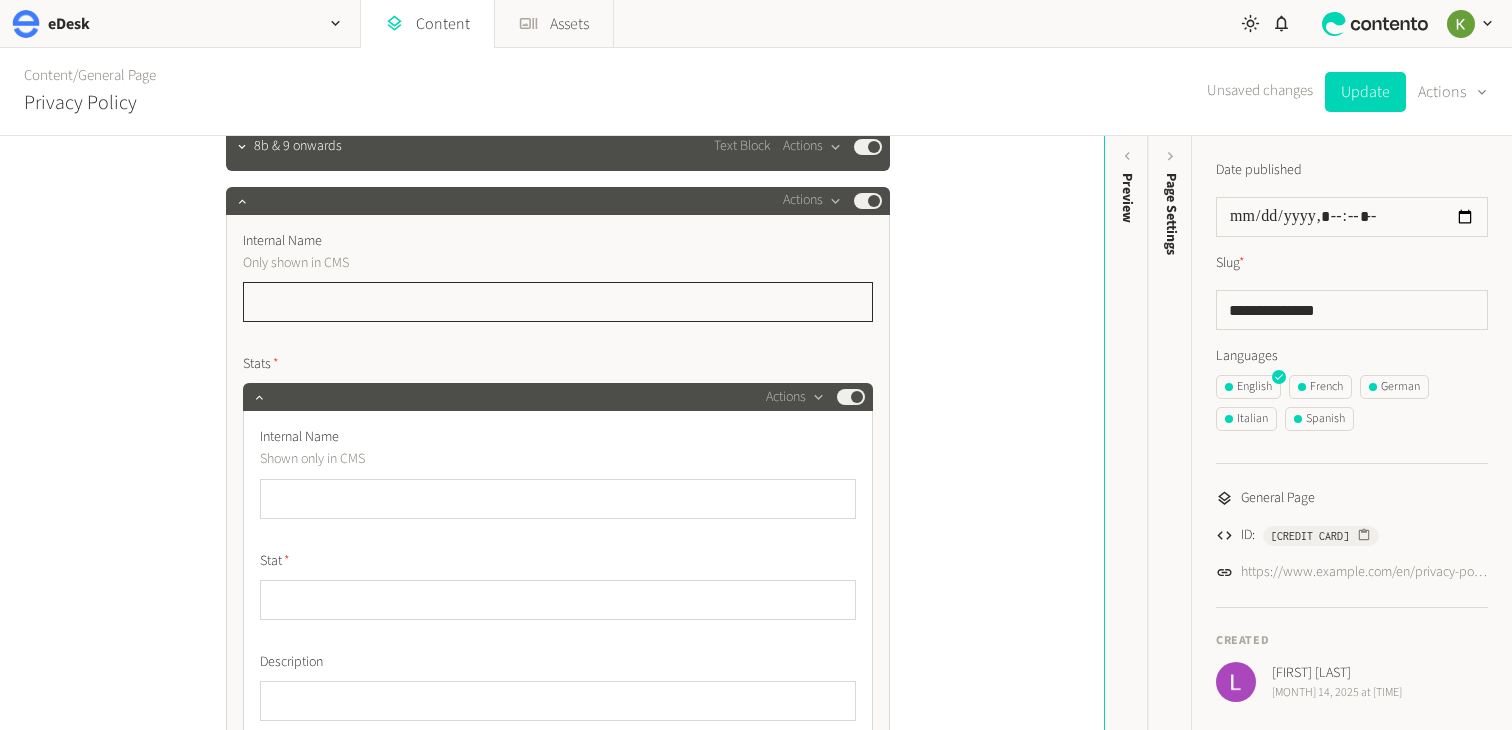 click 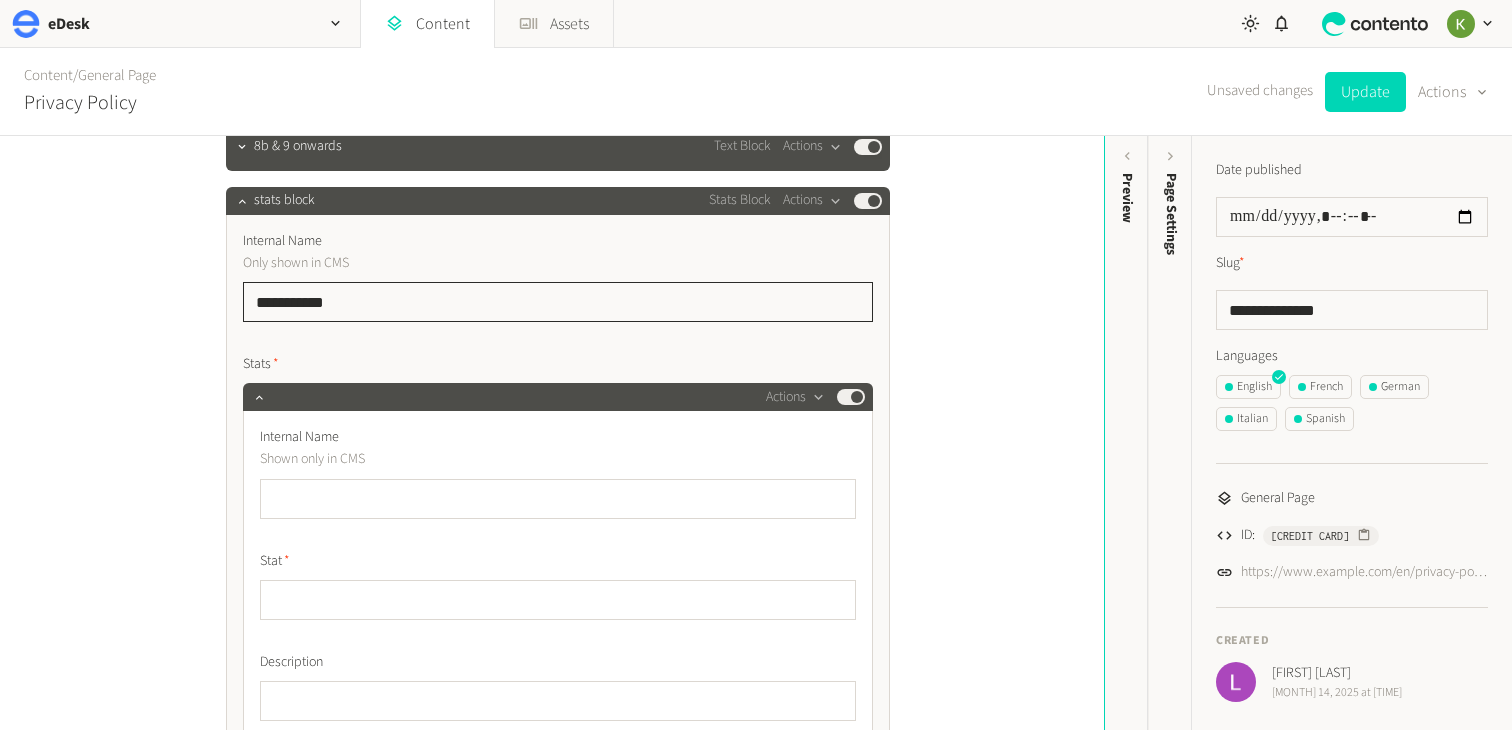 drag, startPoint x: 382, startPoint y: 302, endPoint x: 326, endPoint y: 291, distance: 57.070133 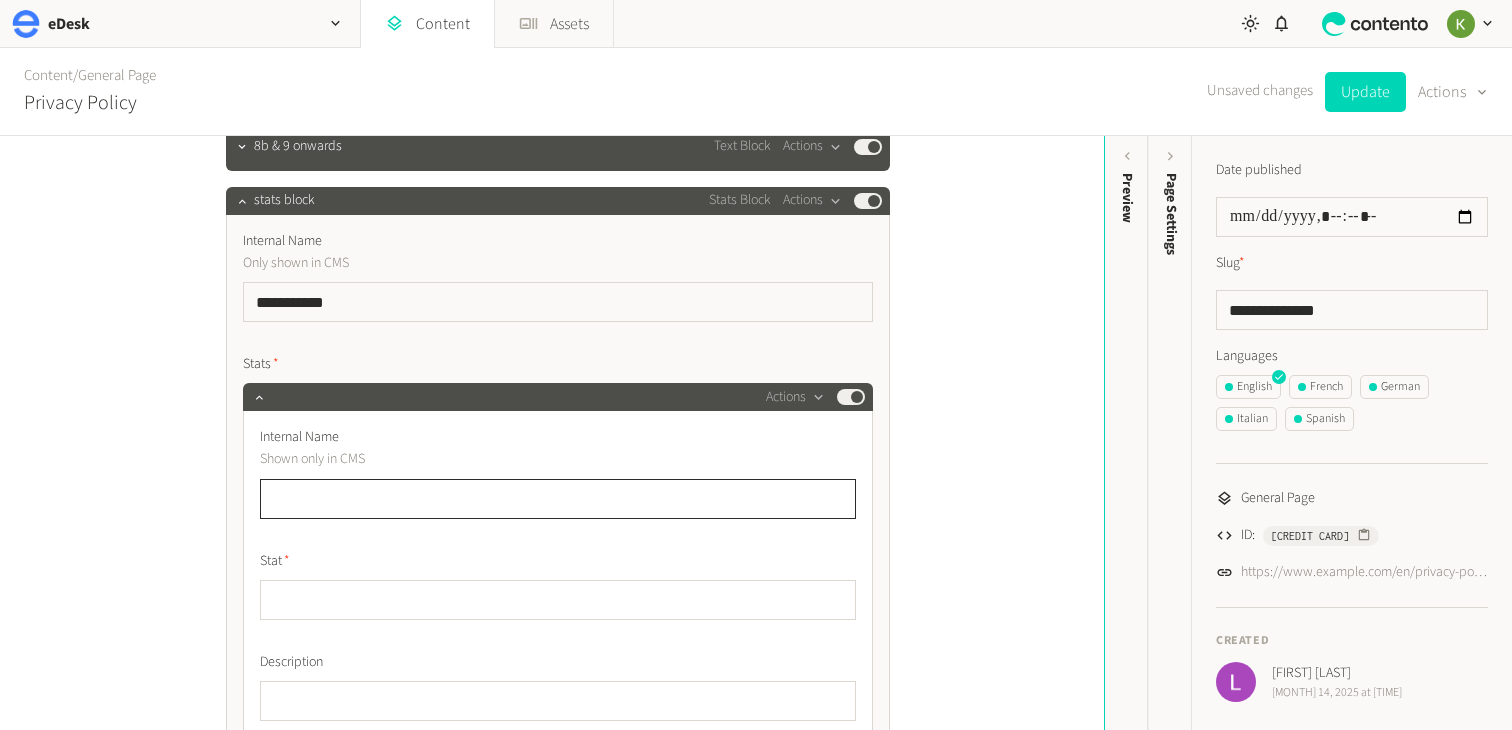 click 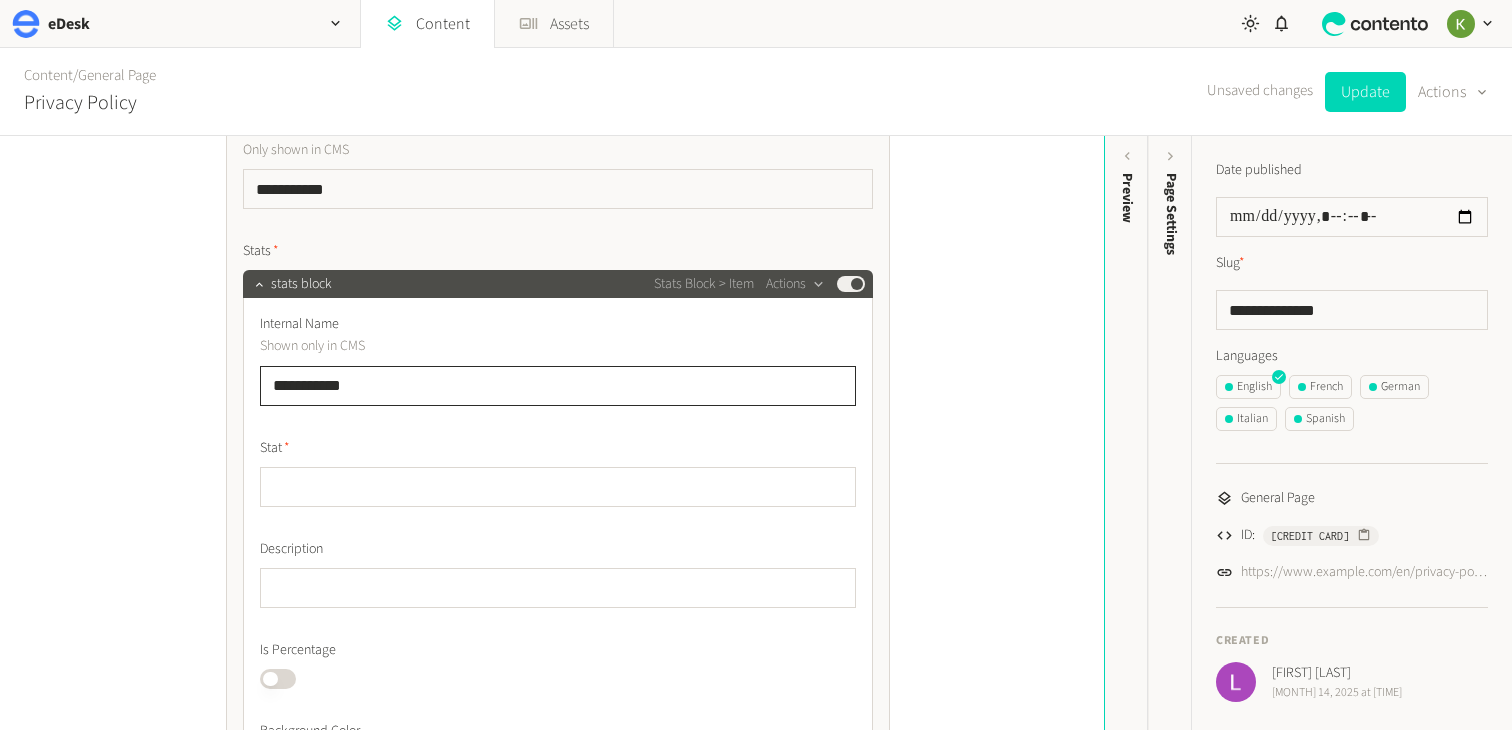 scroll, scrollTop: 1745, scrollLeft: 0, axis: vertical 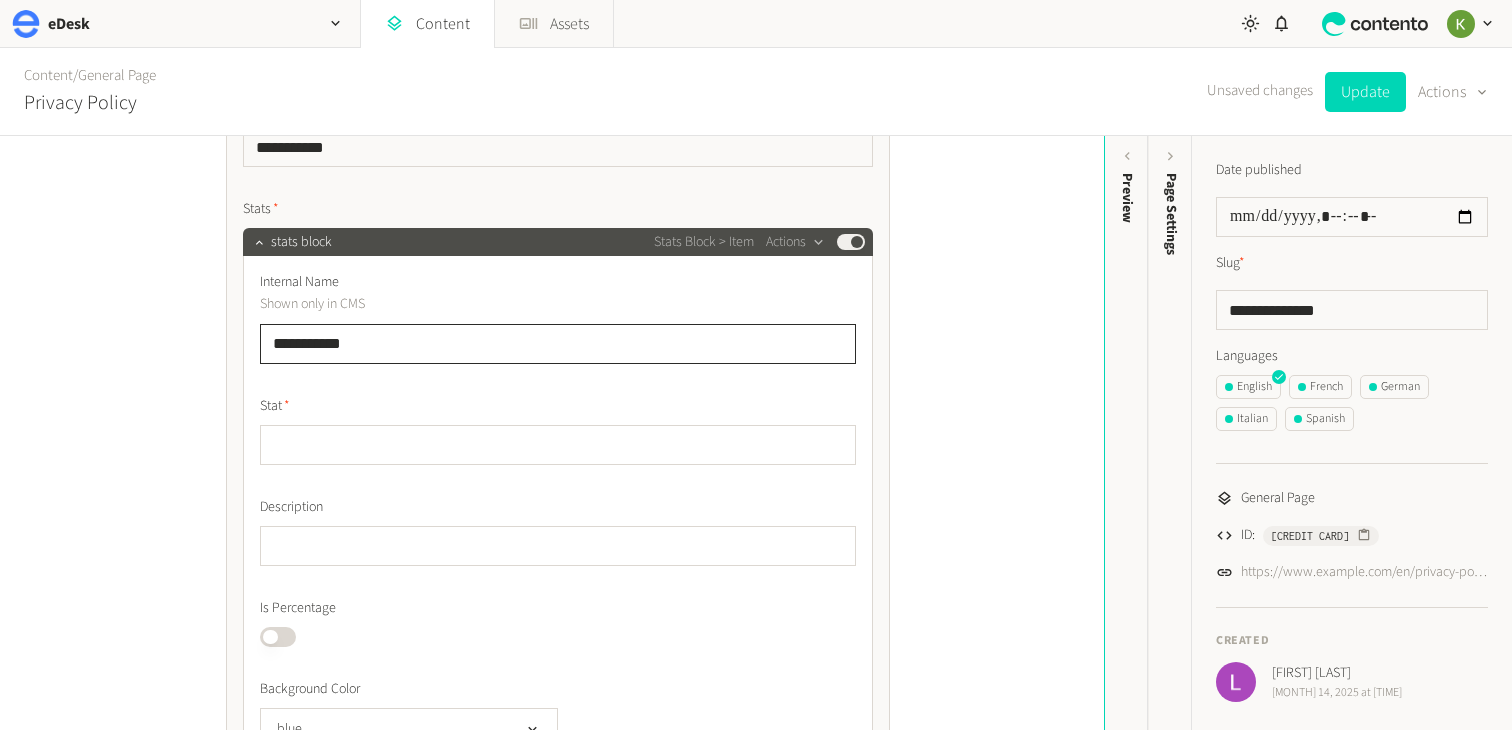 type on "**********" 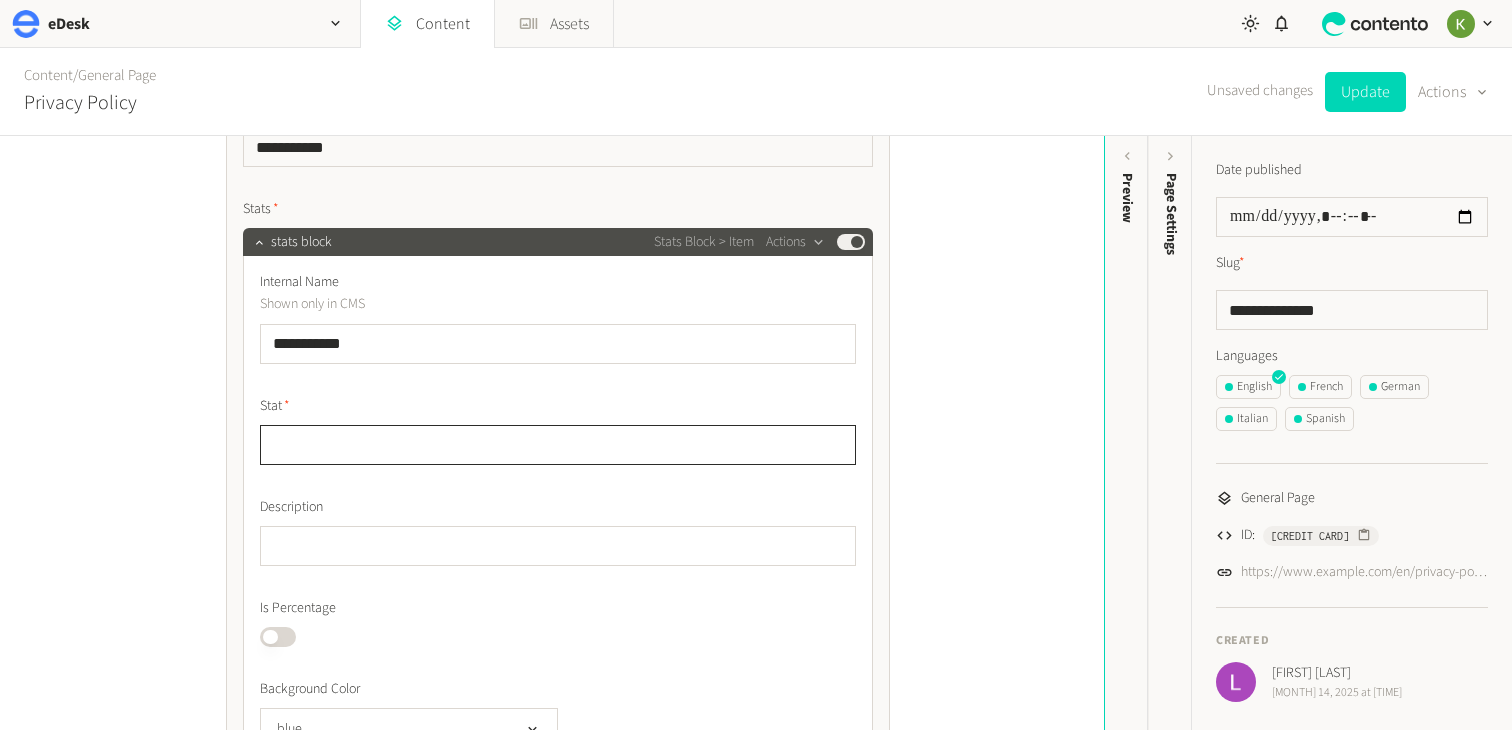 click 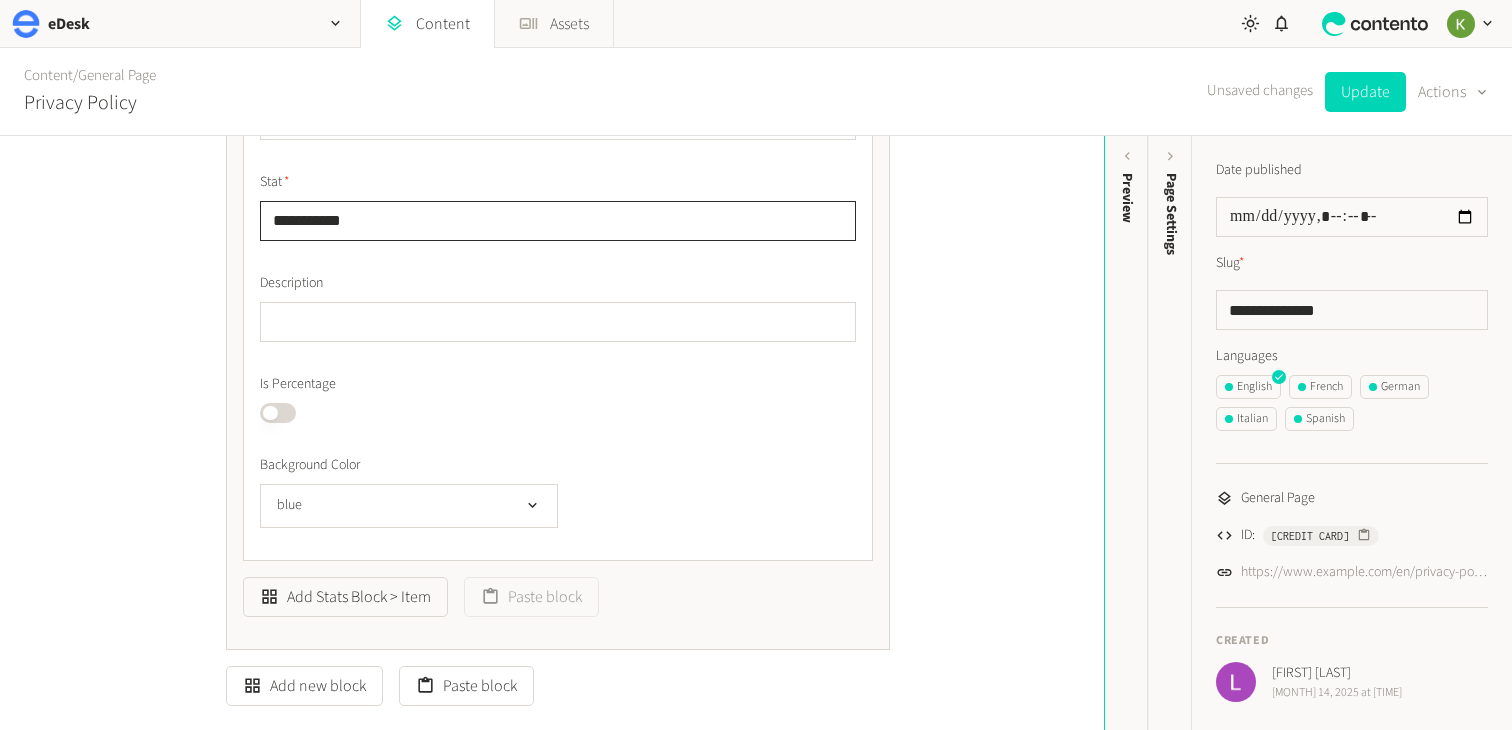 scroll, scrollTop: 2104, scrollLeft: 0, axis: vertical 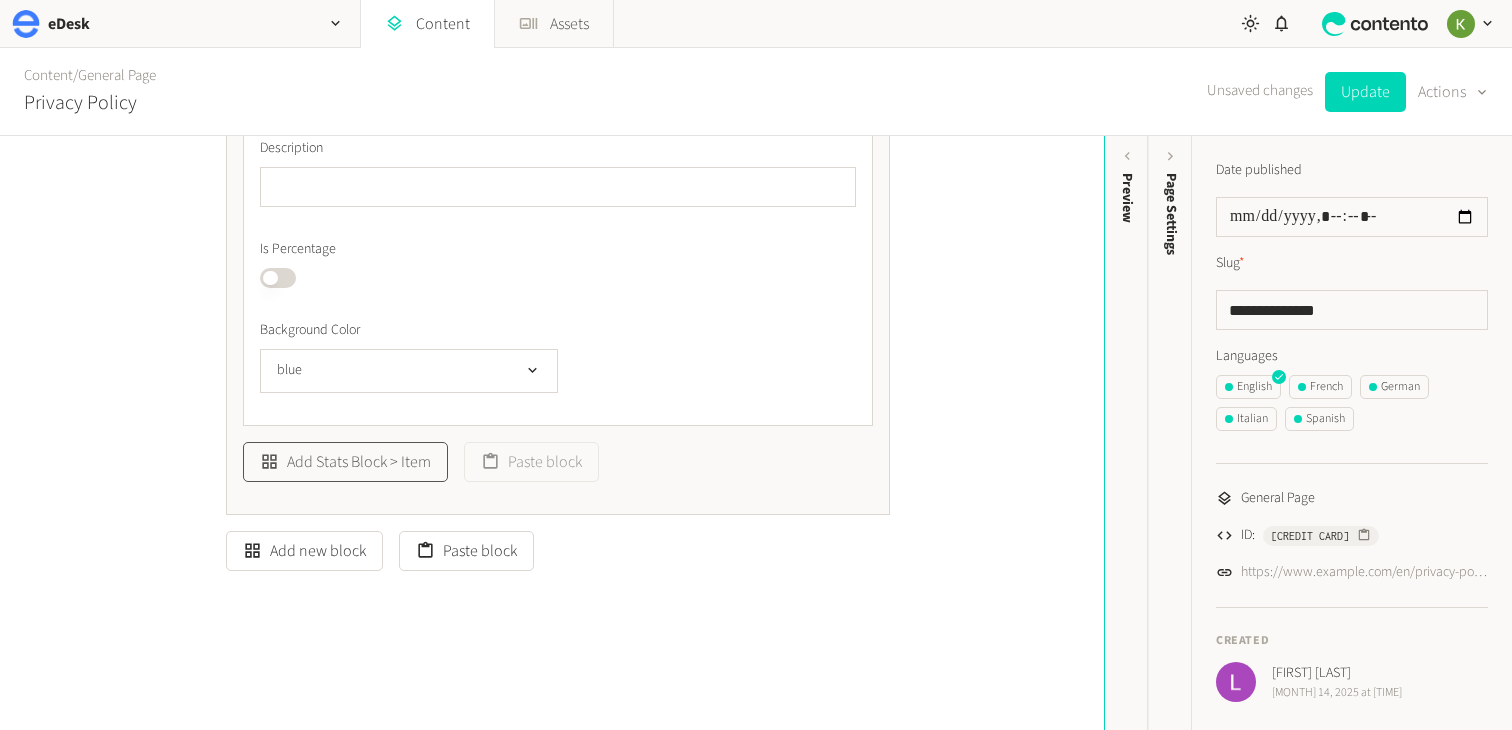 type on "**********" 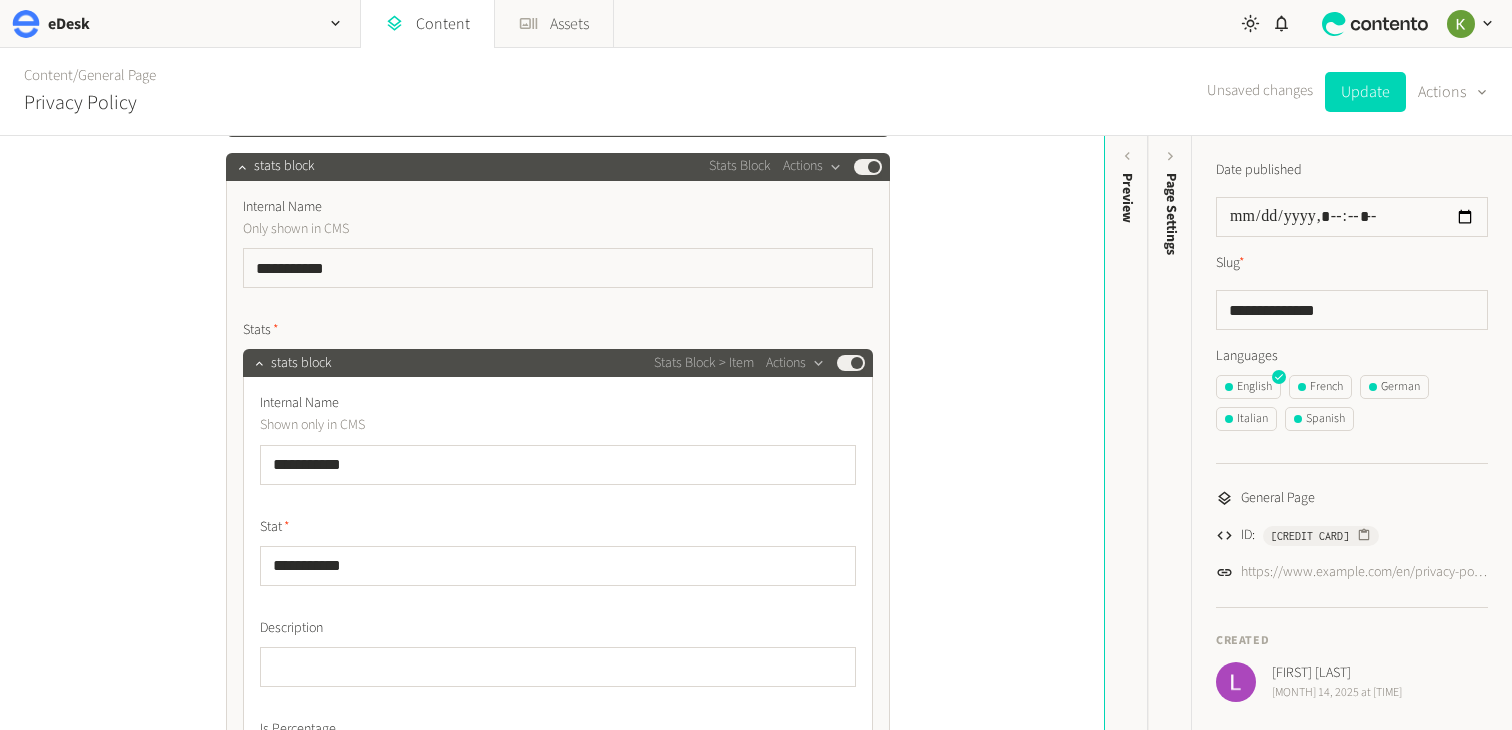 scroll, scrollTop: 1711, scrollLeft: 0, axis: vertical 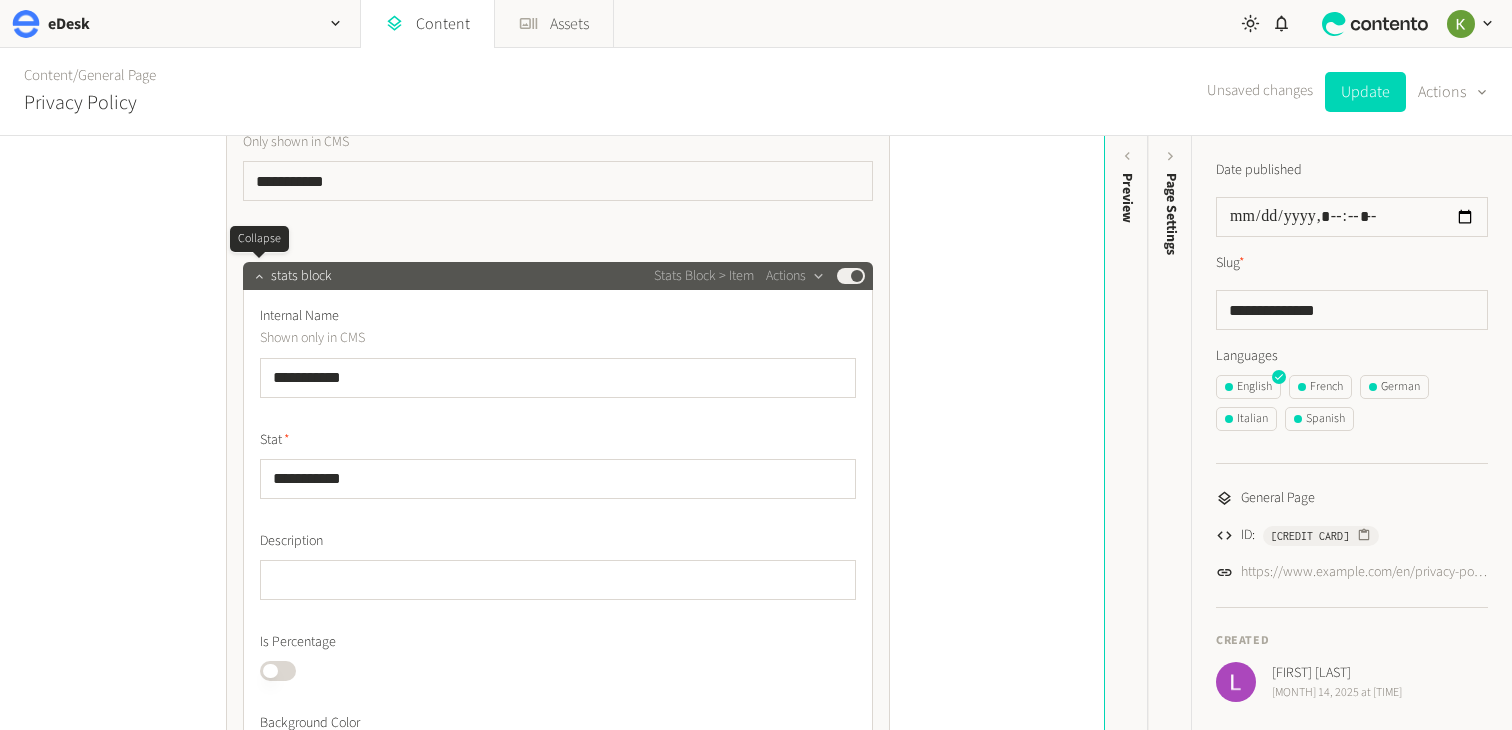 click 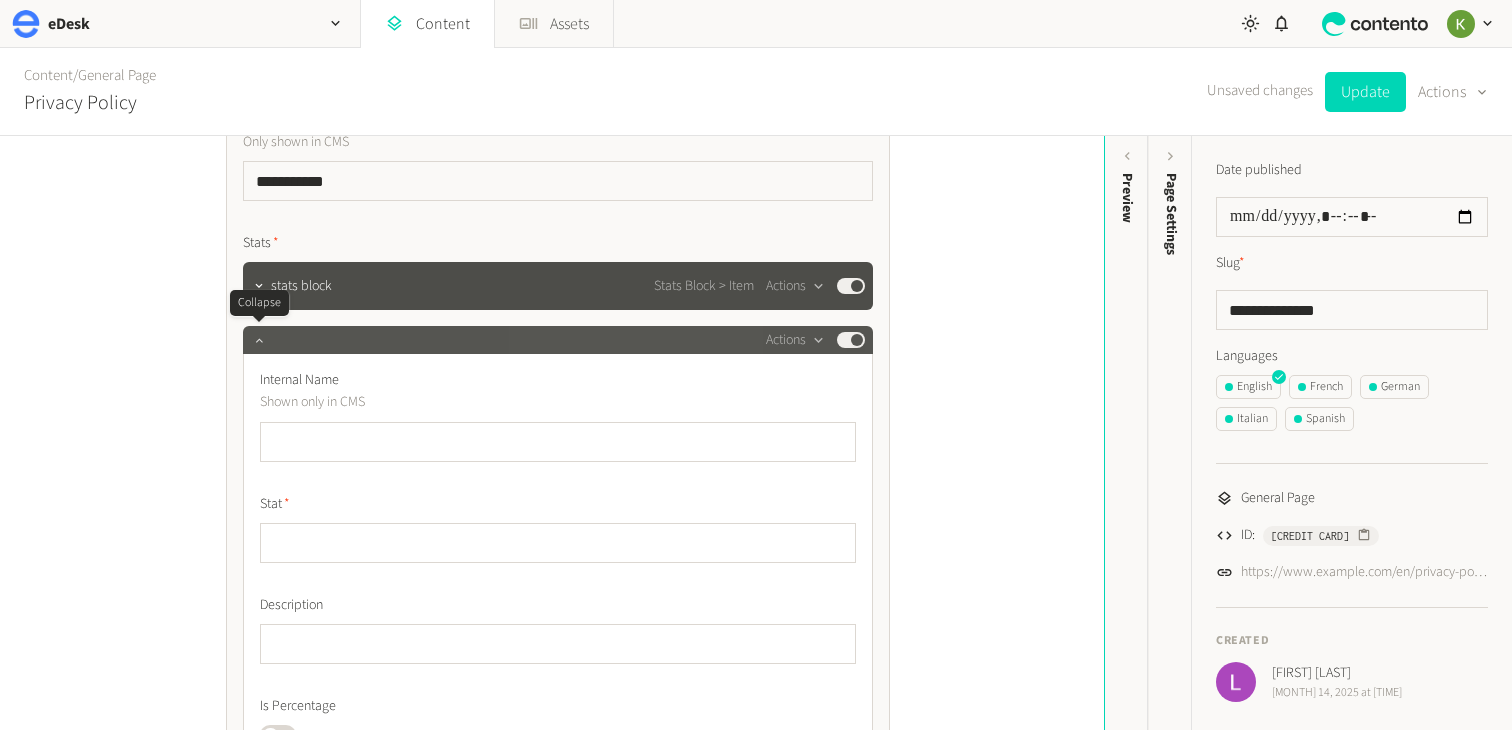 click 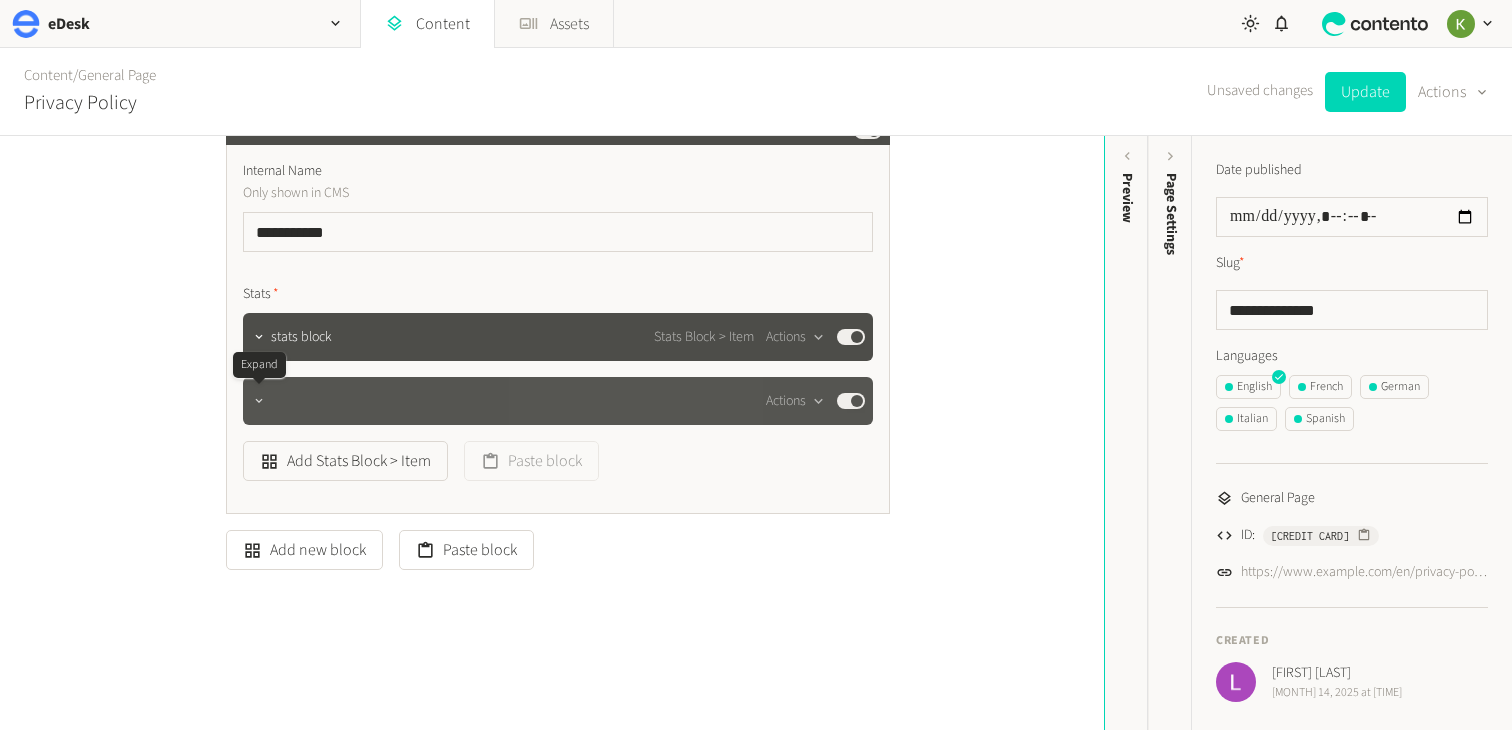scroll, scrollTop: 1660, scrollLeft: 0, axis: vertical 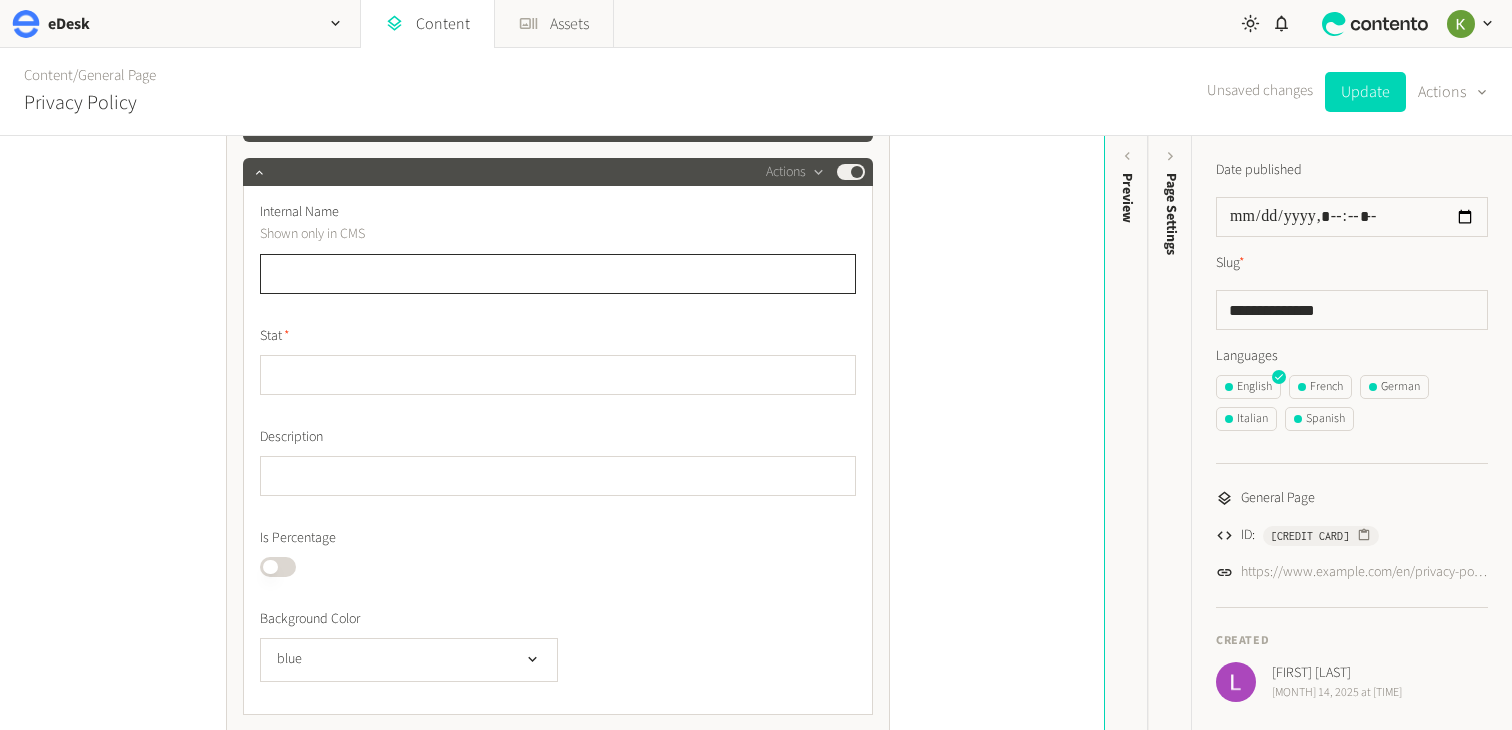 click 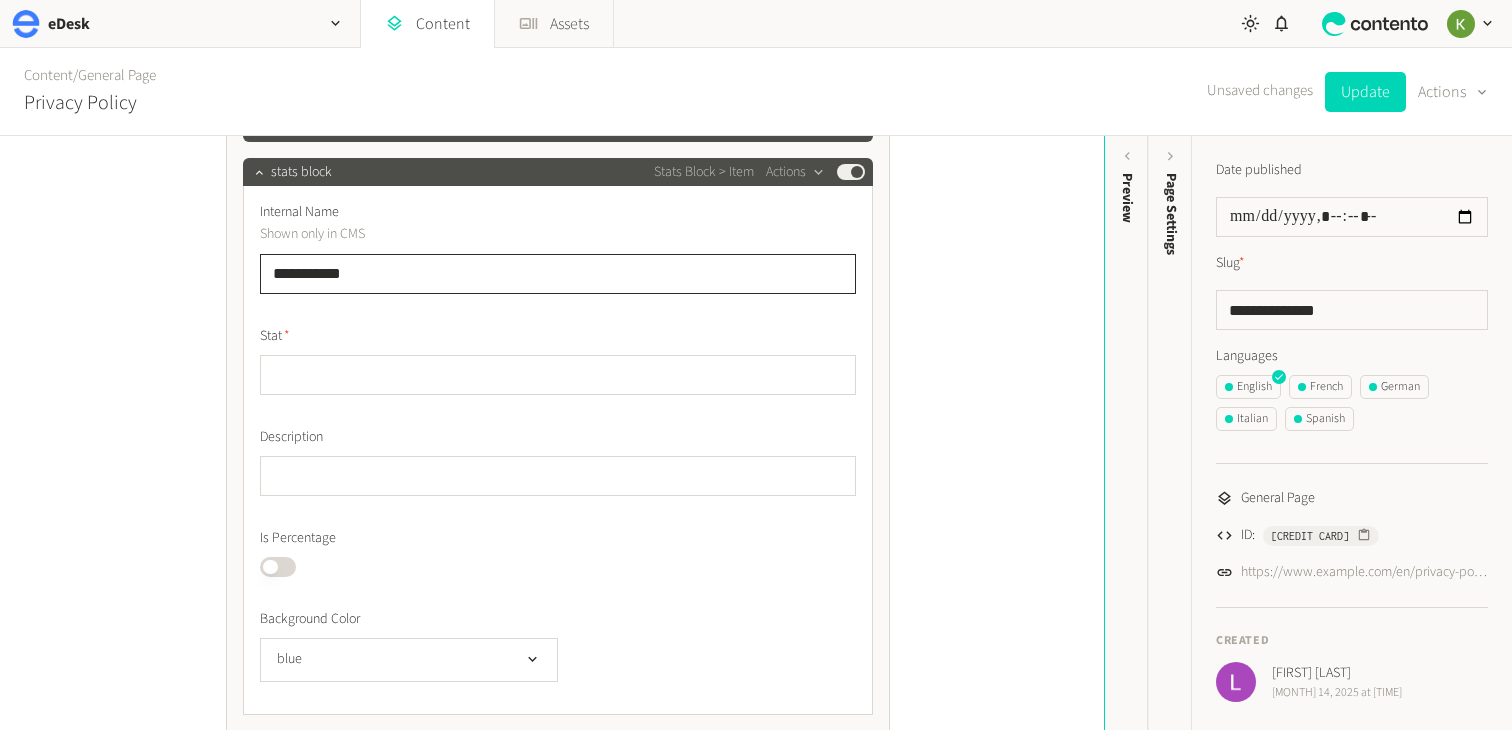 type on "**********" 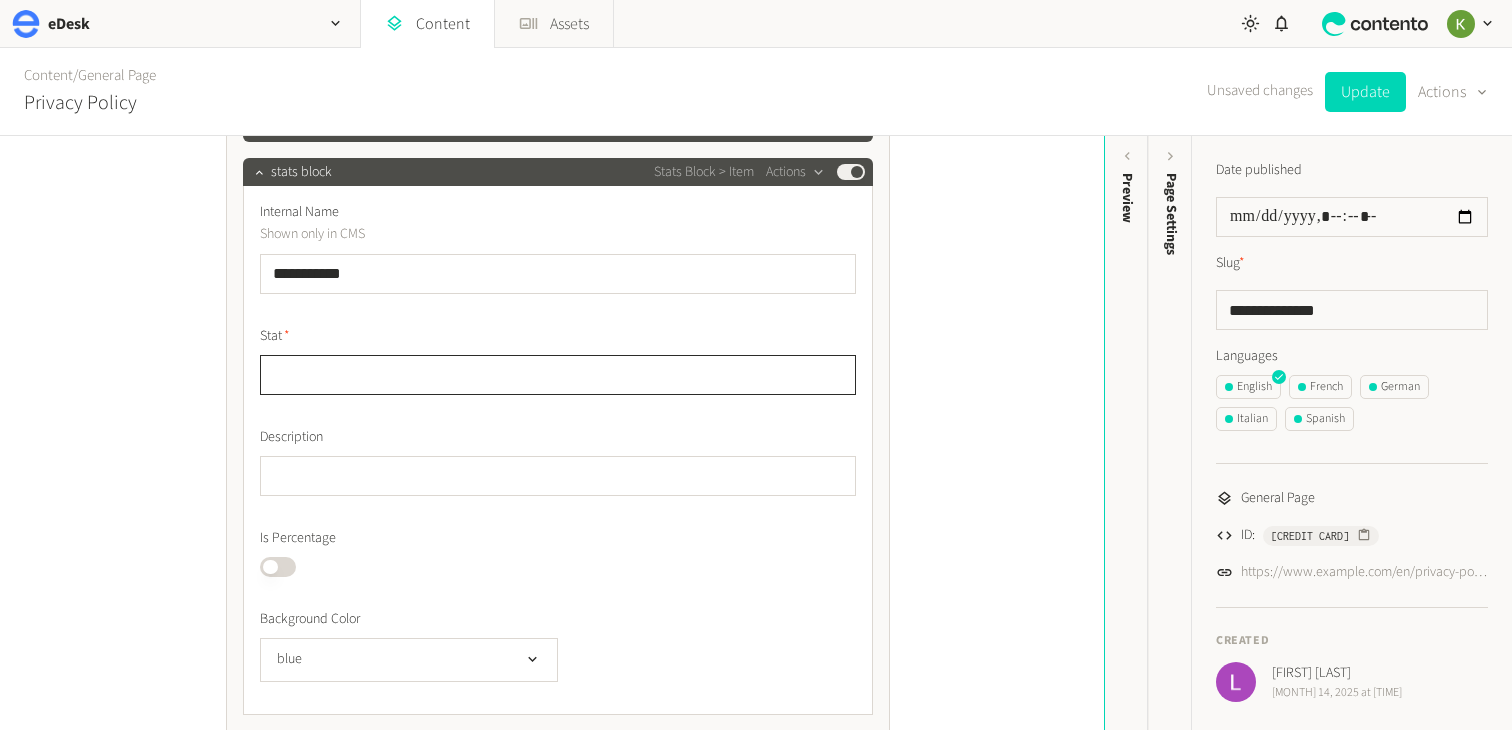 click 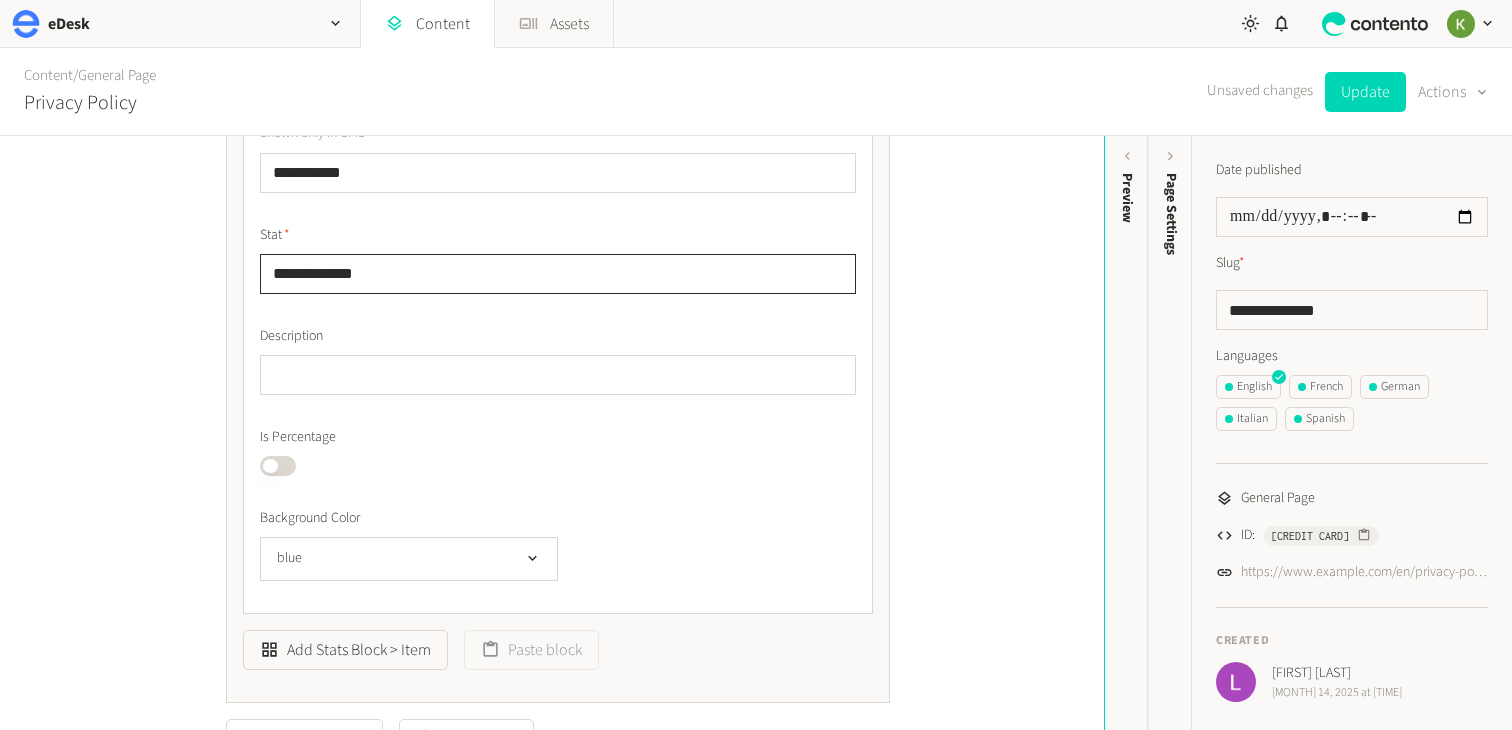 scroll, scrollTop: 2013, scrollLeft: 0, axis: vertical 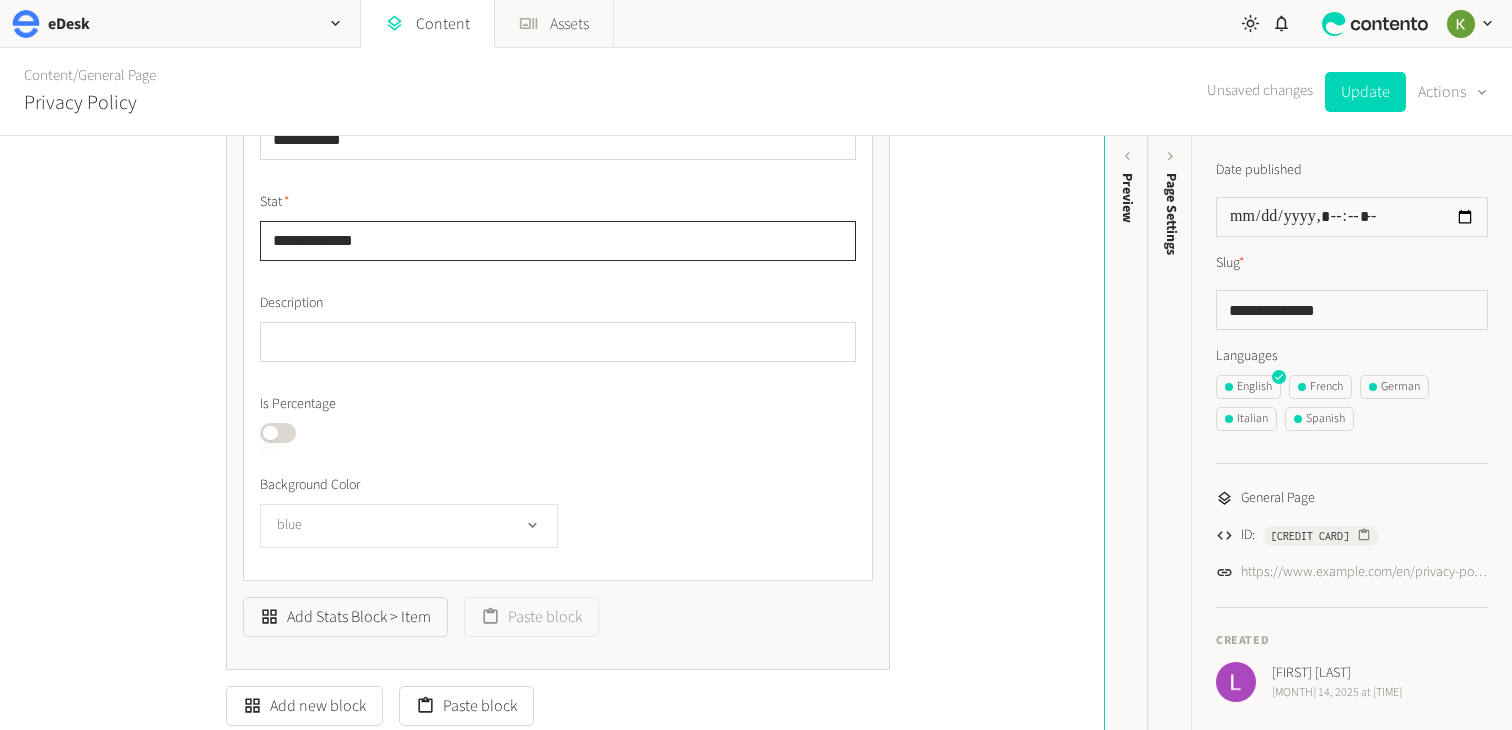 type on "**********" 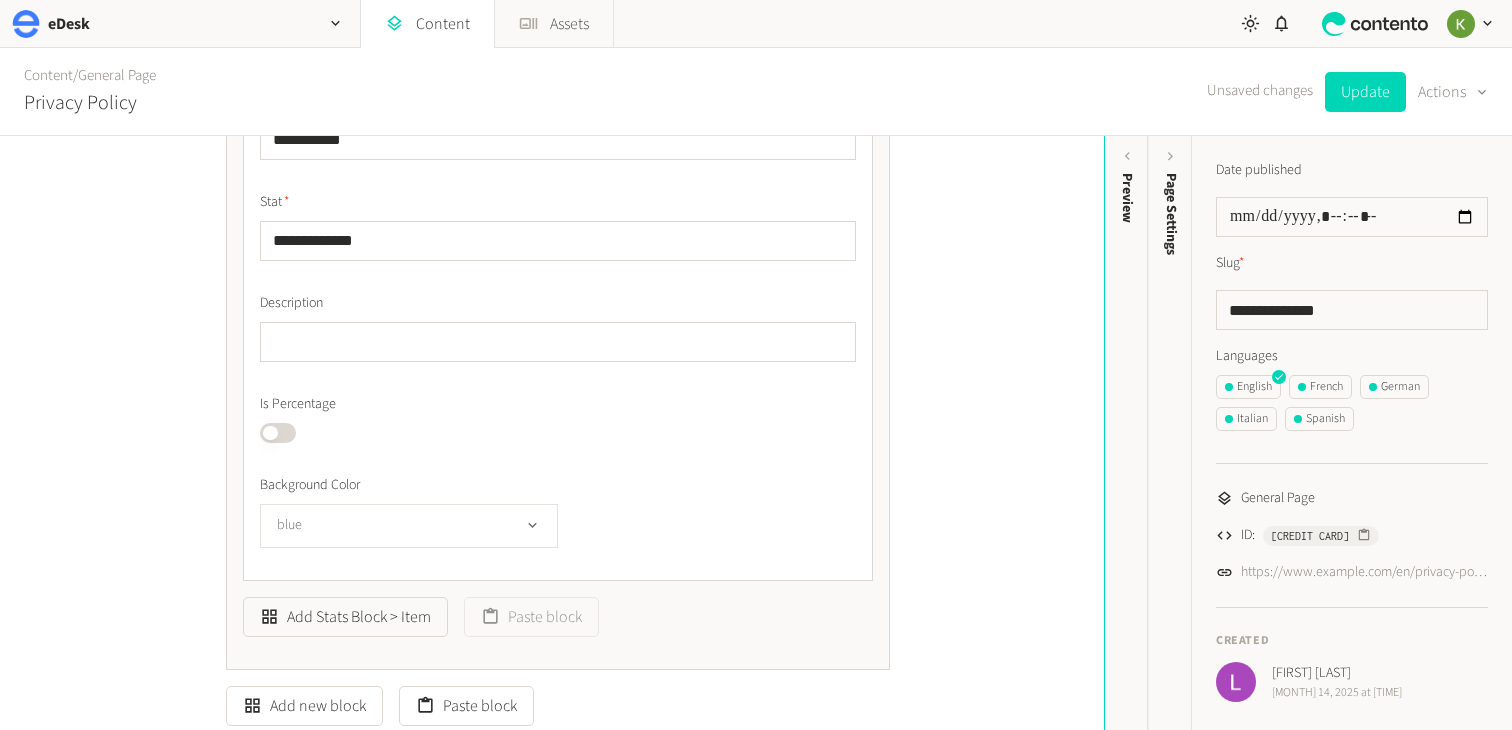 click on "blue" 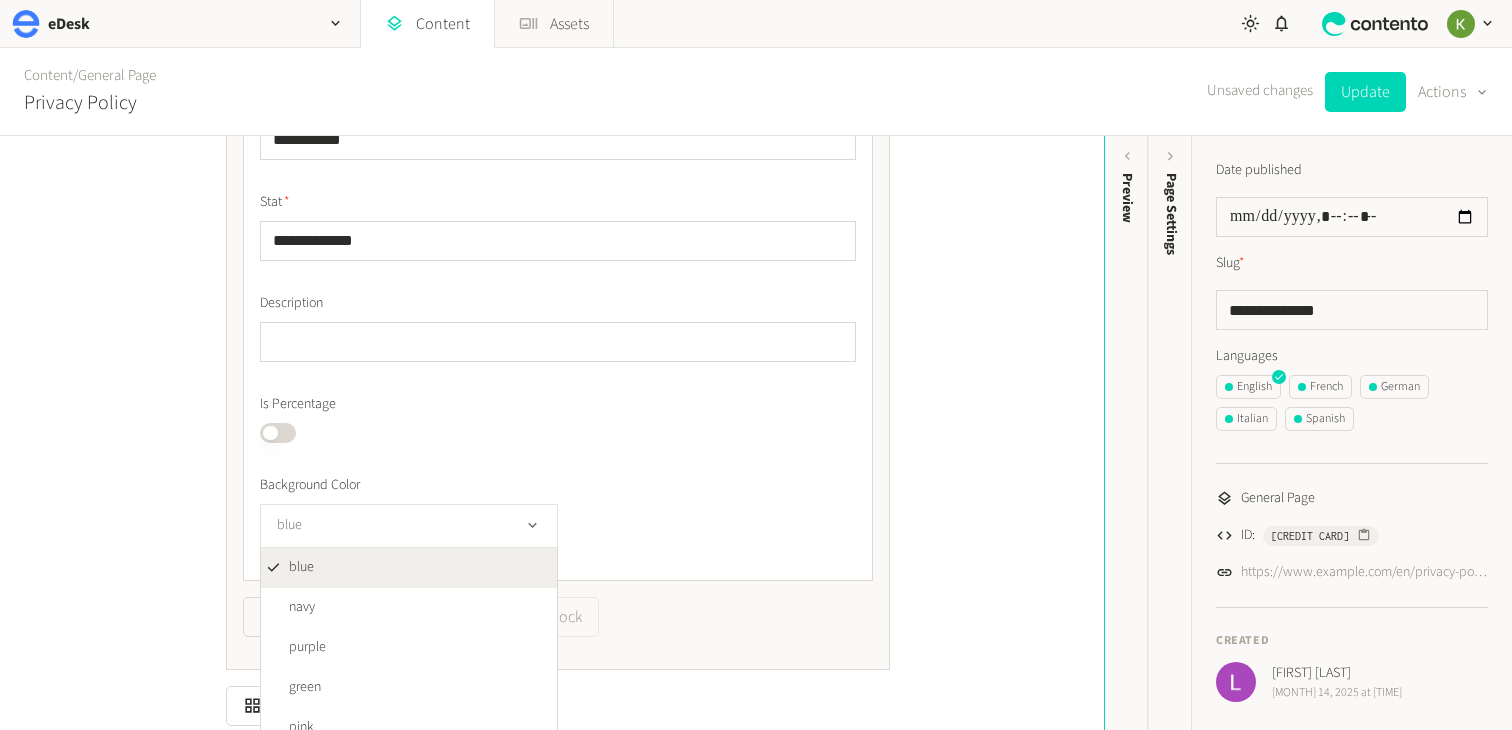 click on "blue" 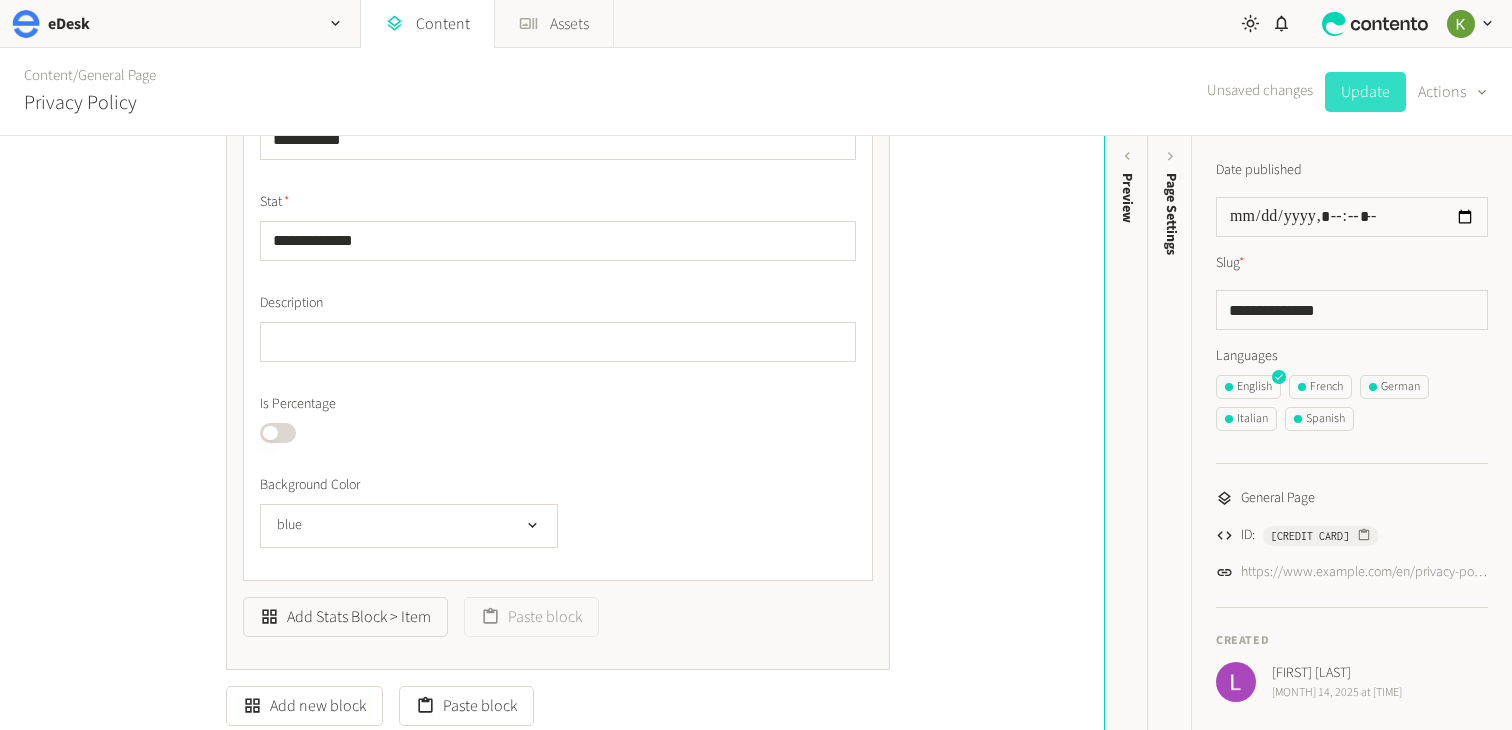 click on "Update" 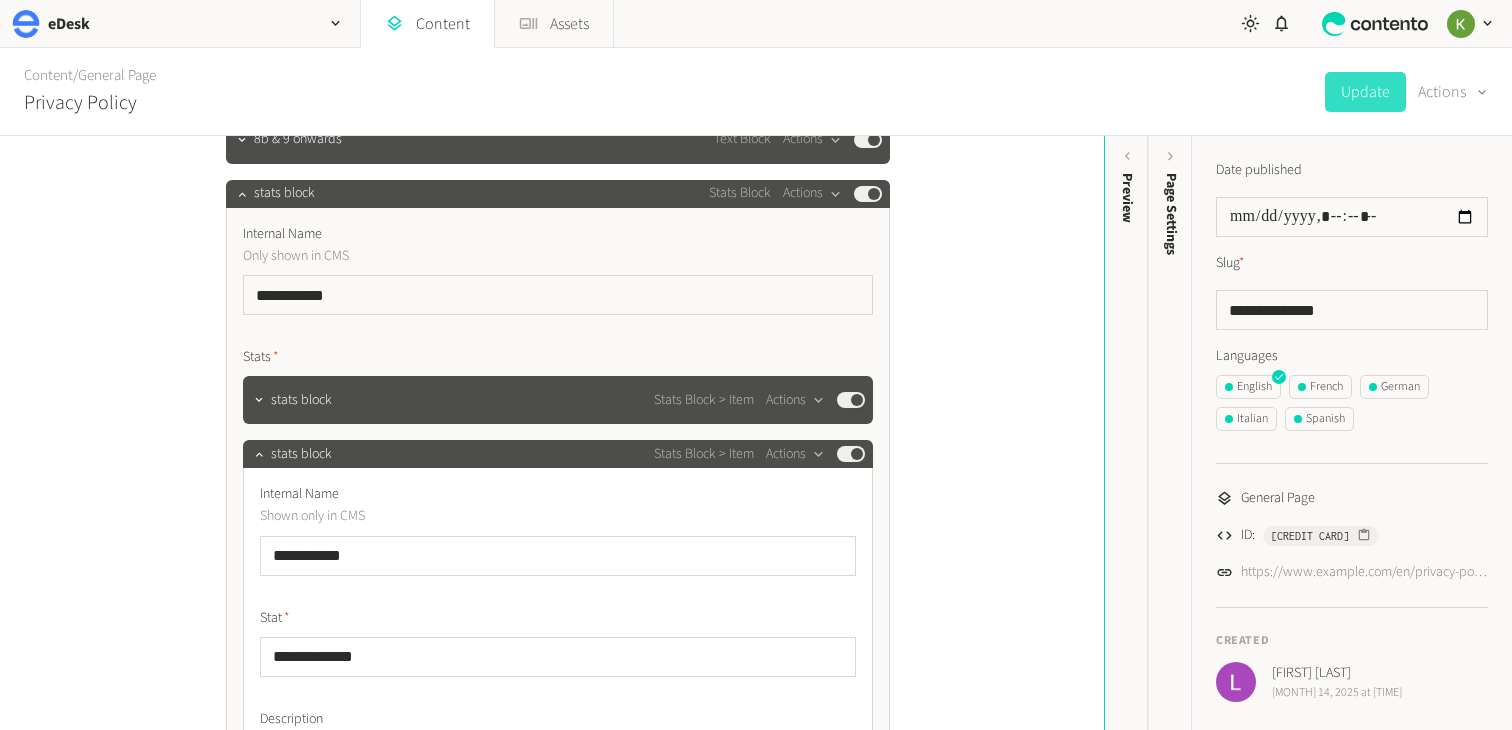 scroll, scrollTop: 1400, scrollLeft: 0, axis: vertical 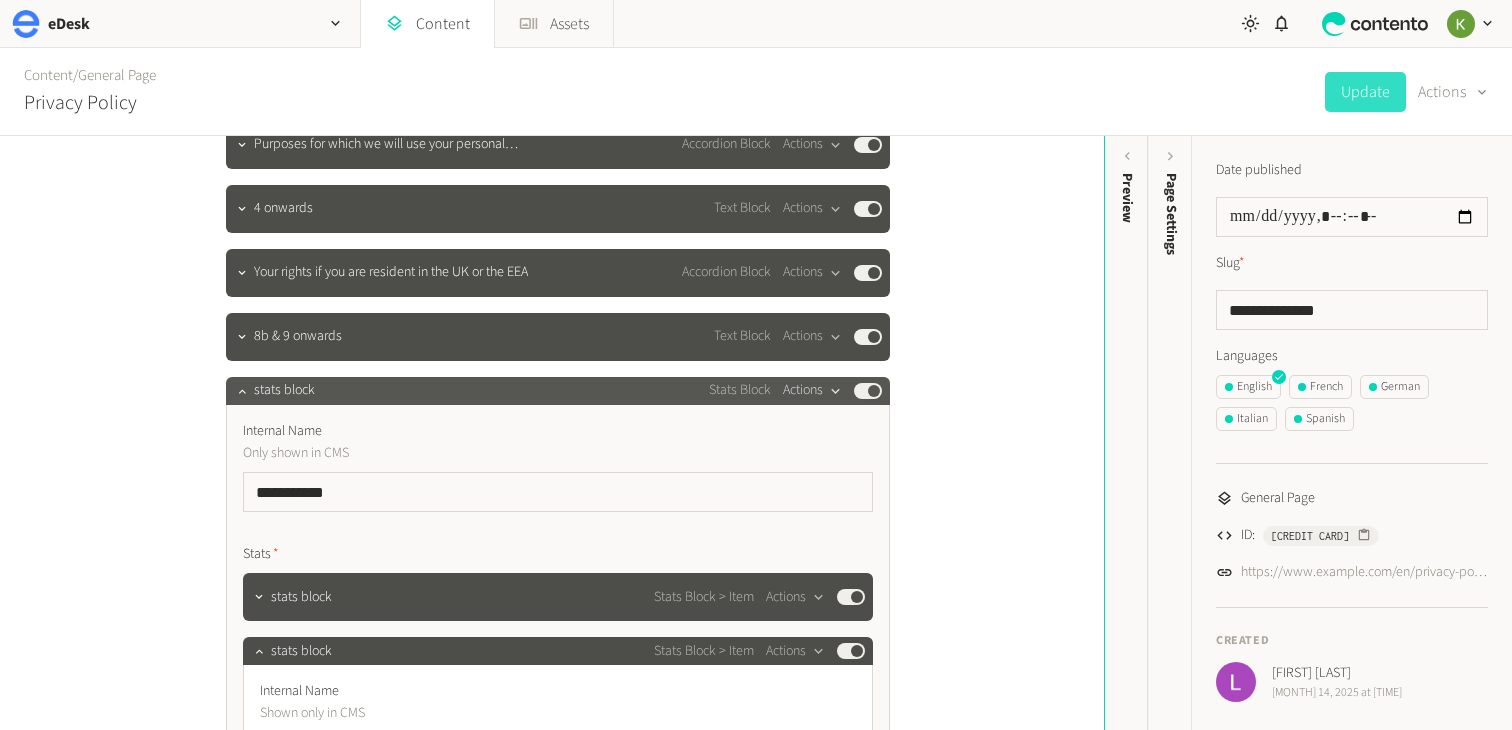 click on "Actions" 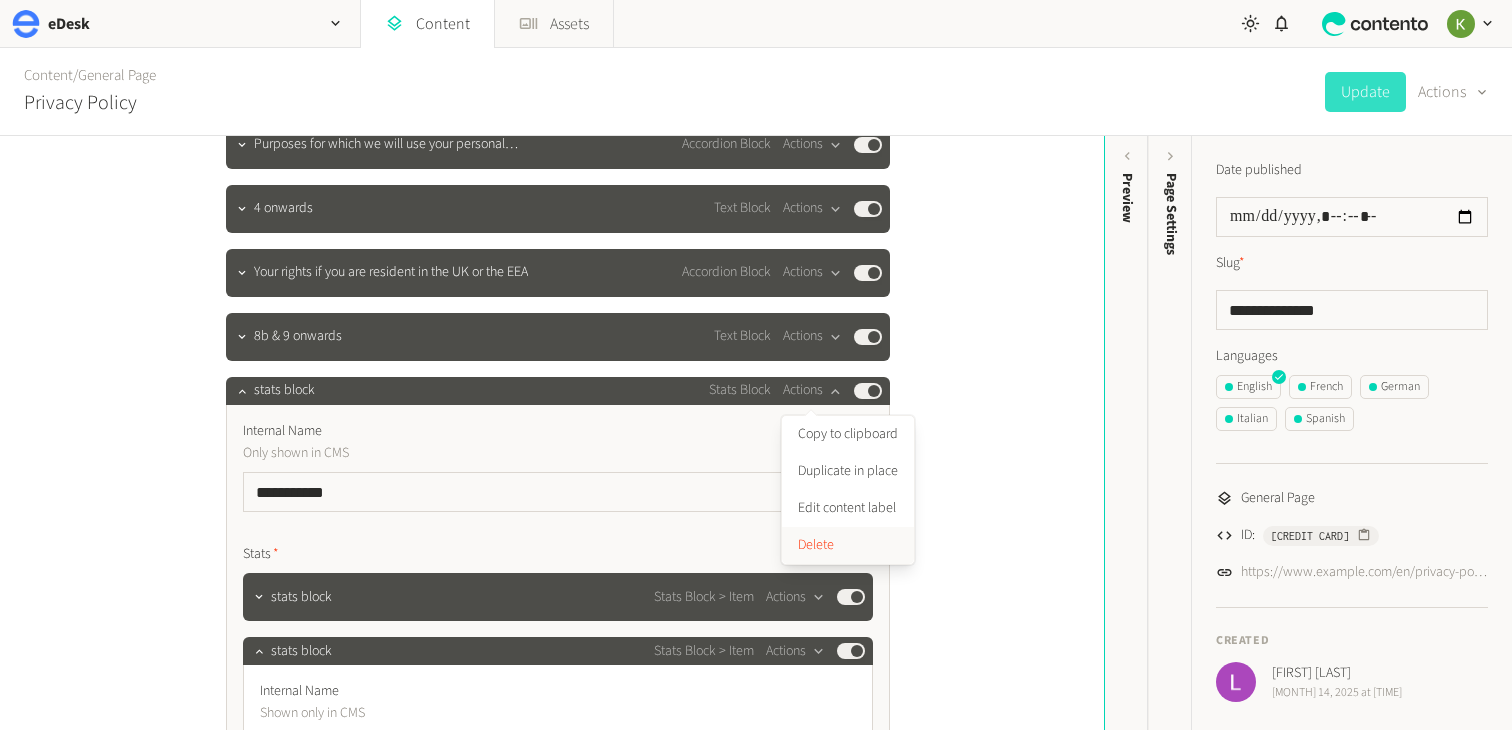 click on "Delete" 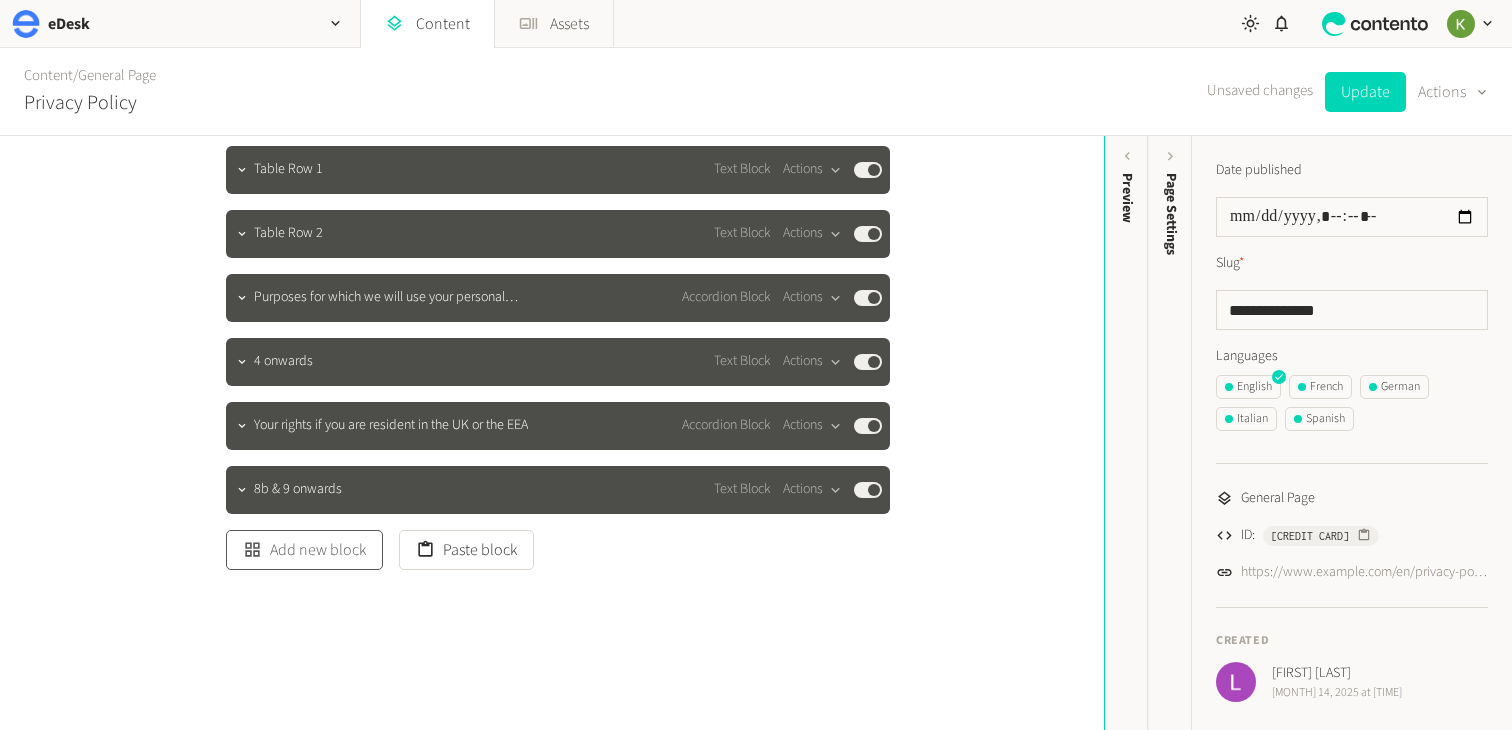click on "Add new block" 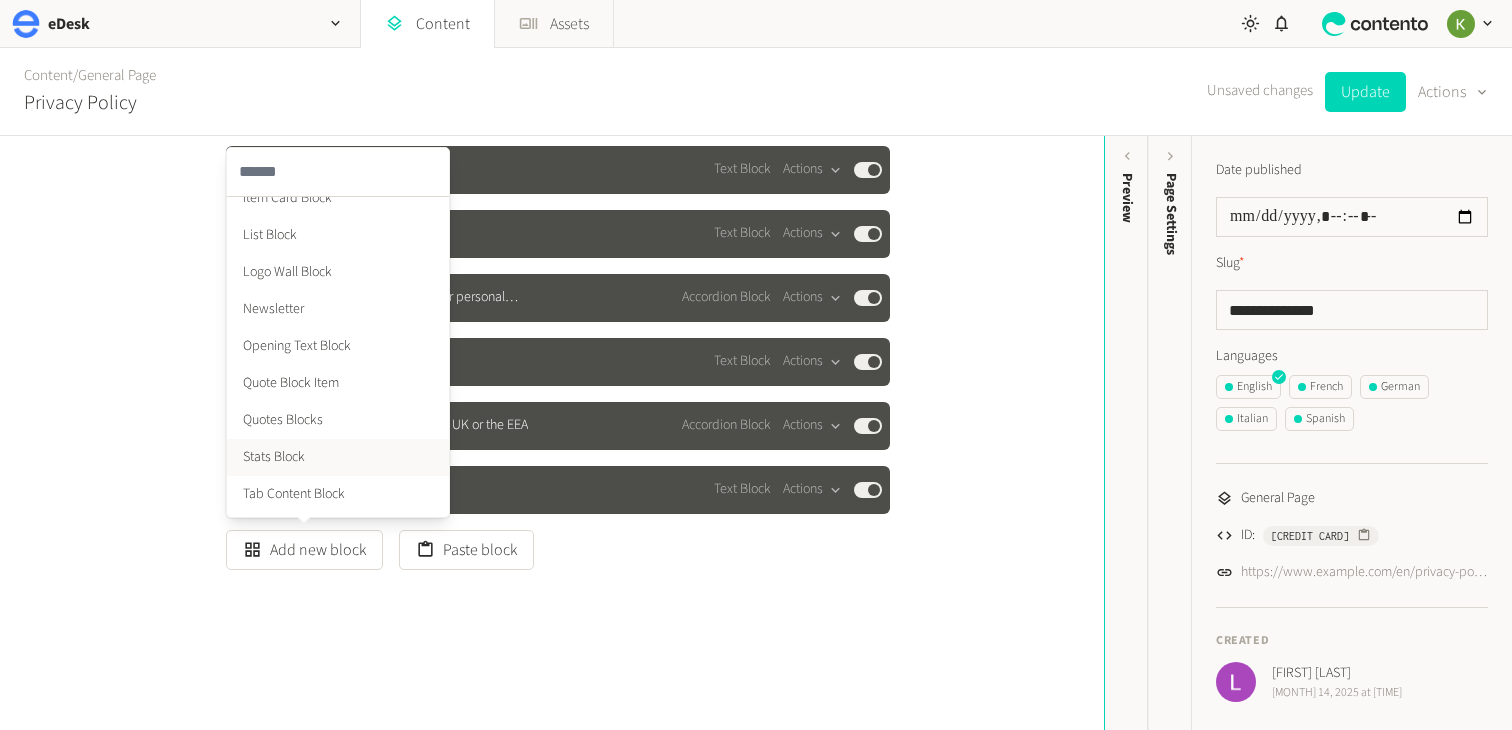 scroll, scrollTop: 753, scrollLeft: 0, axis: vertical 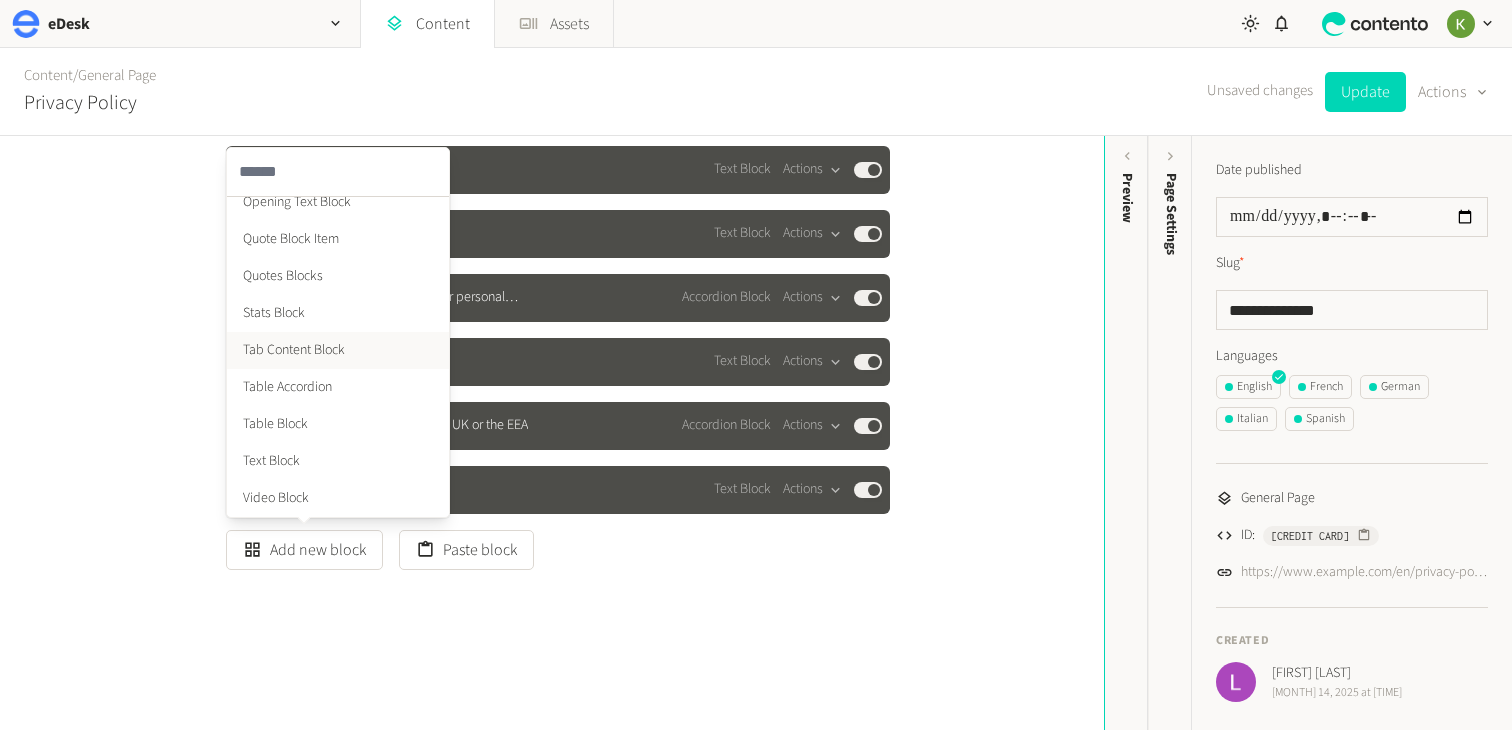 click on "Tab Content Block" 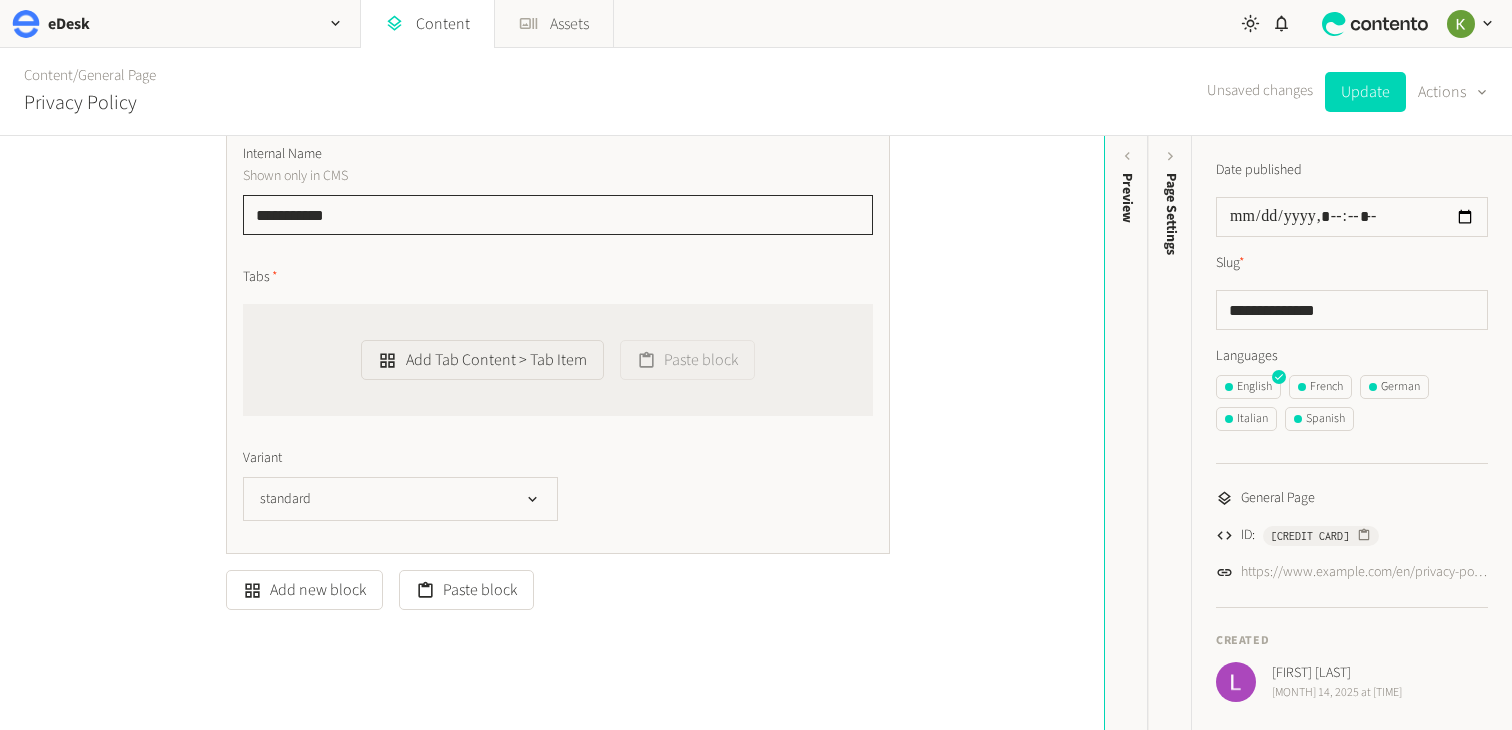 scroll, scrollTop: 1692, scrollLeft: 0, axis: vertical 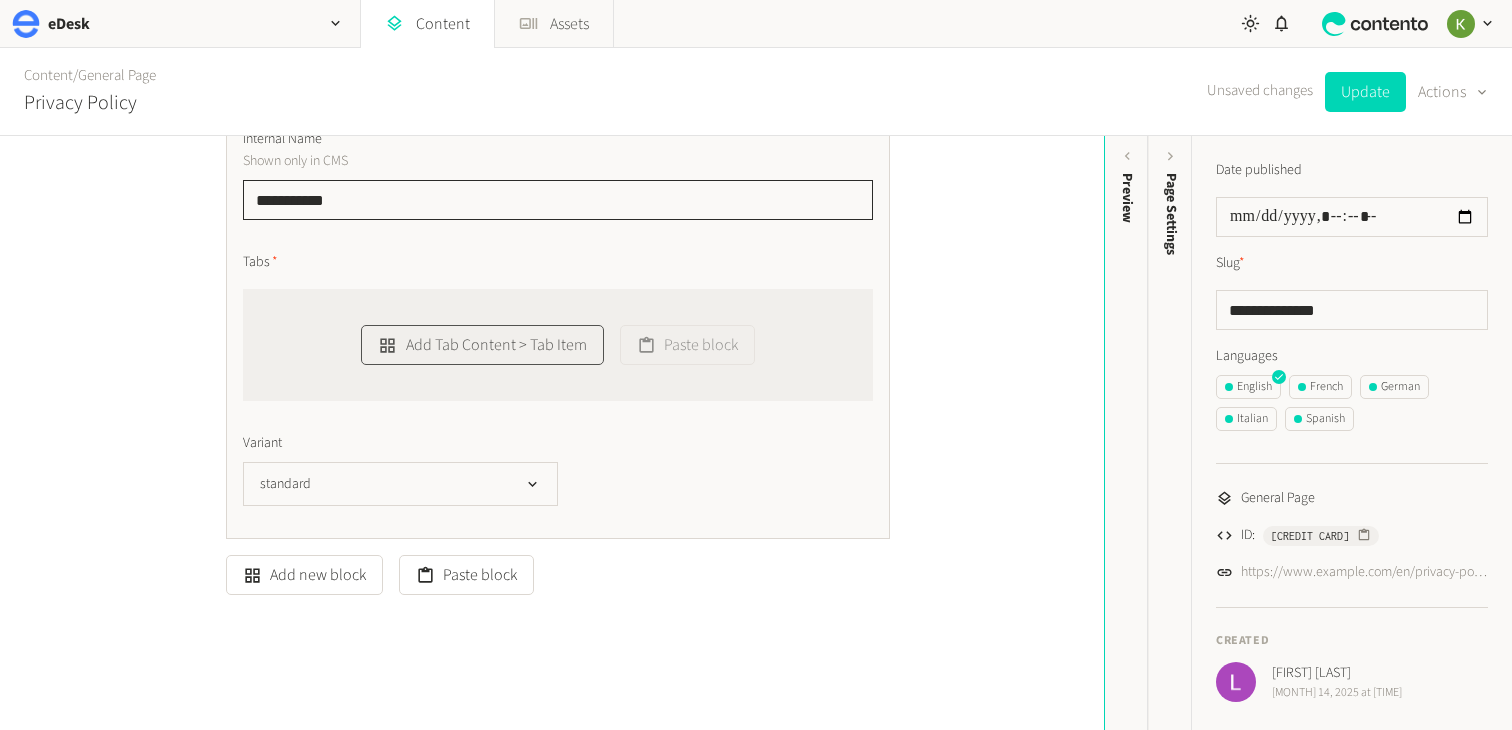 type on "**********" 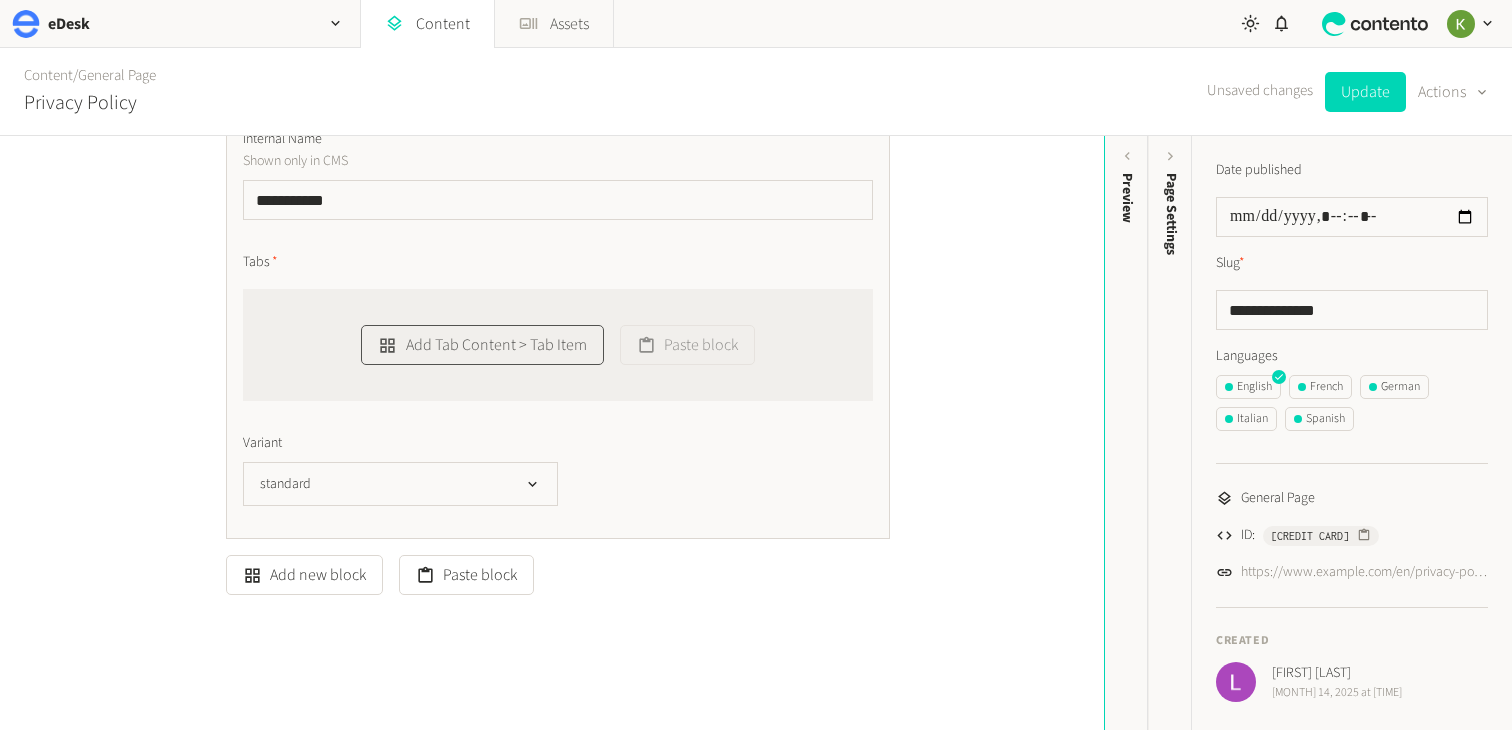 click on "Add Tab Content > Tab Item" 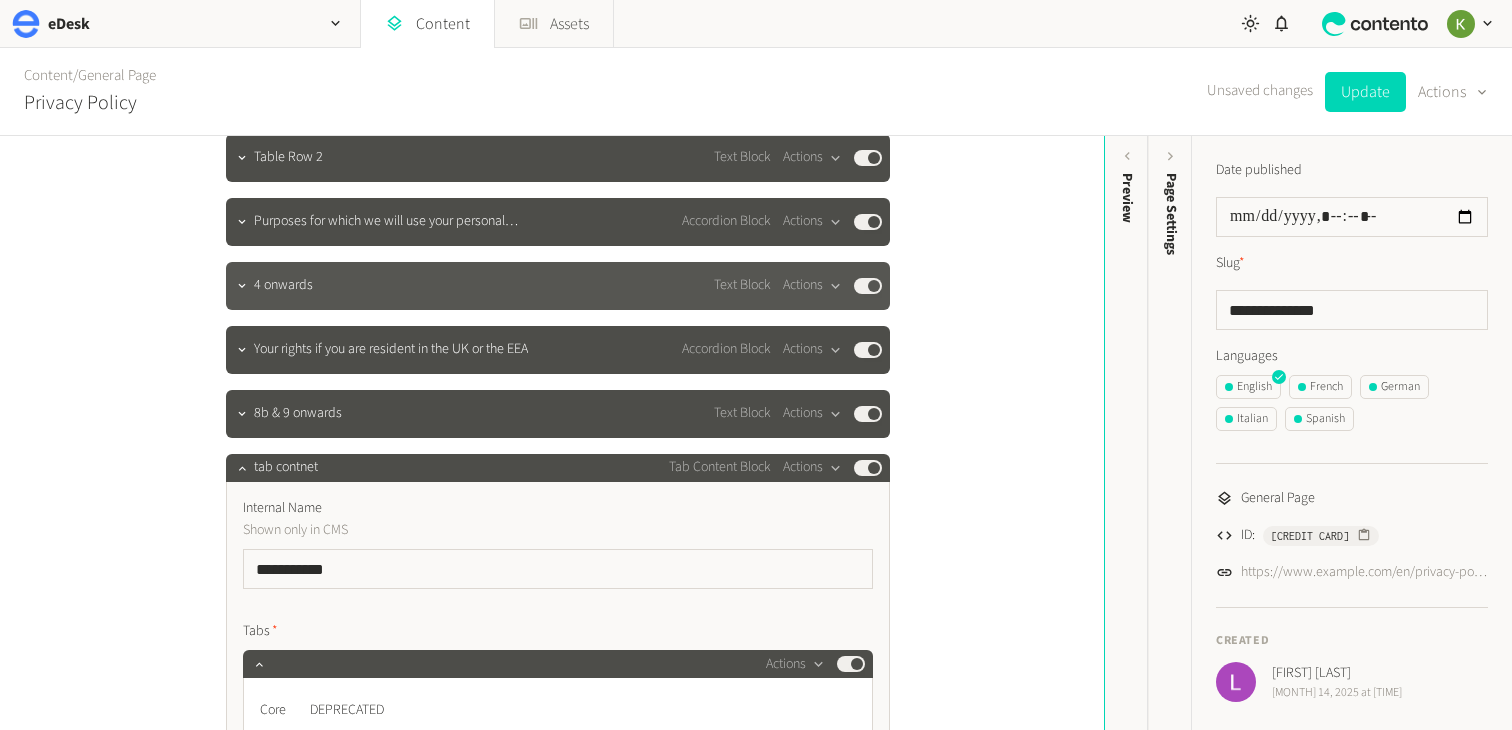 scroll, scrollTop: 1278, scrollLeft: 0, axis: vertical 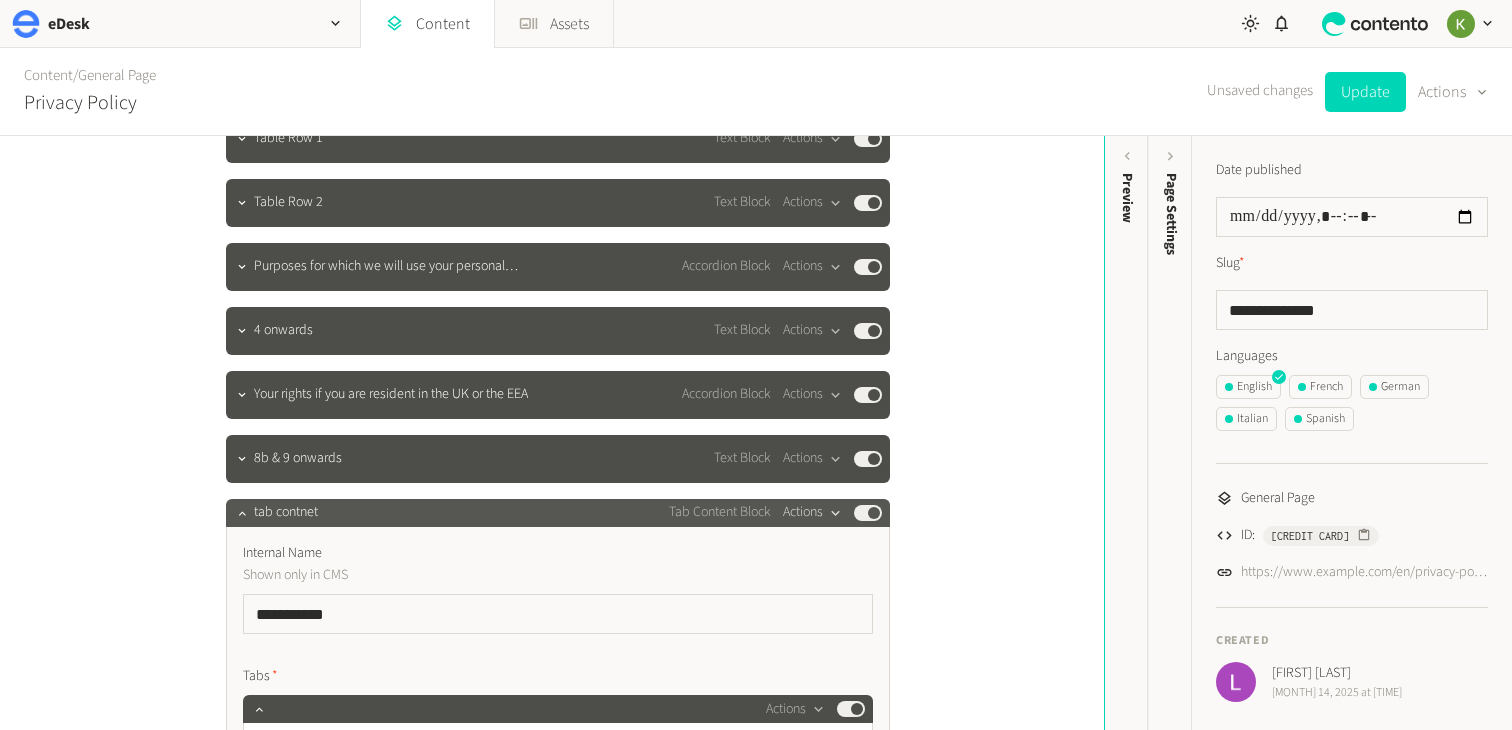 click 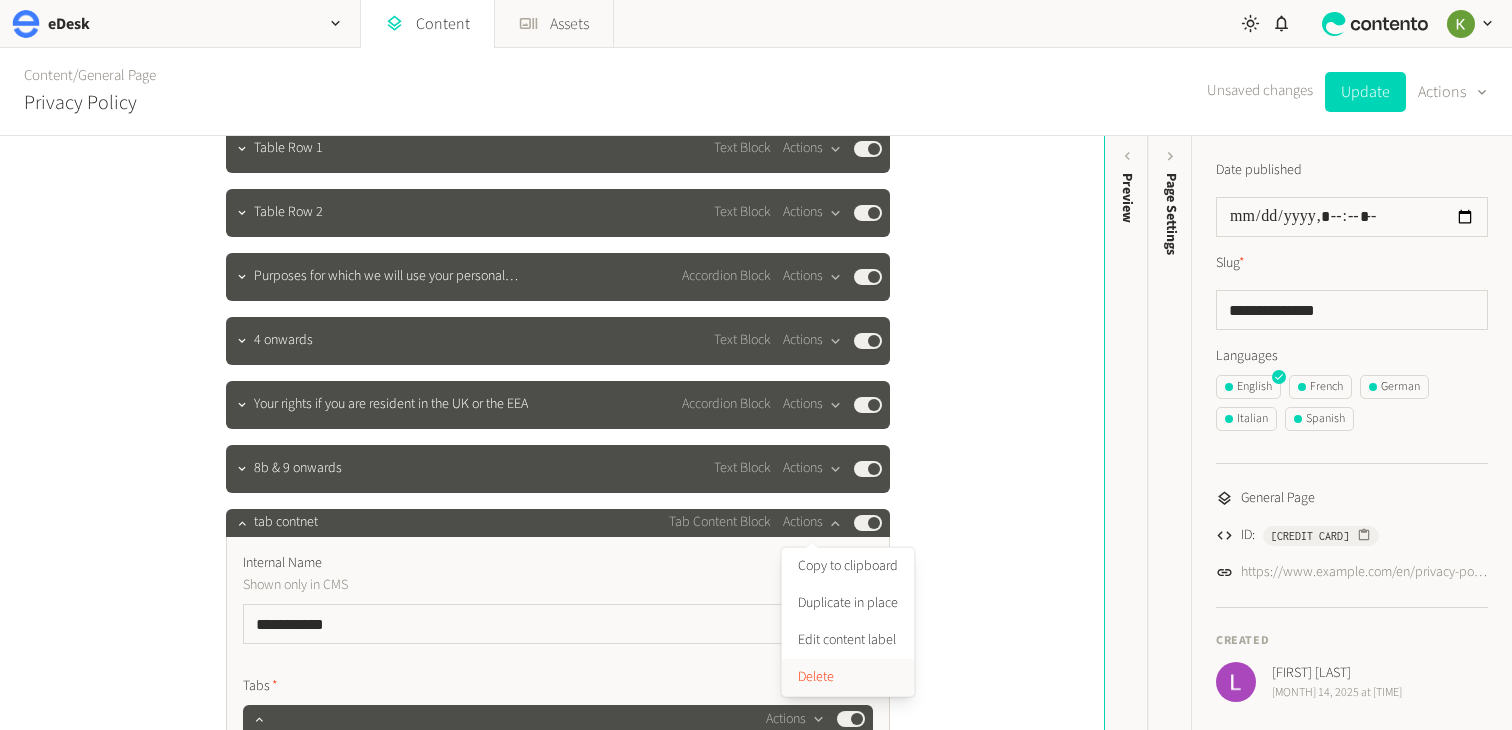 click on "Delete" 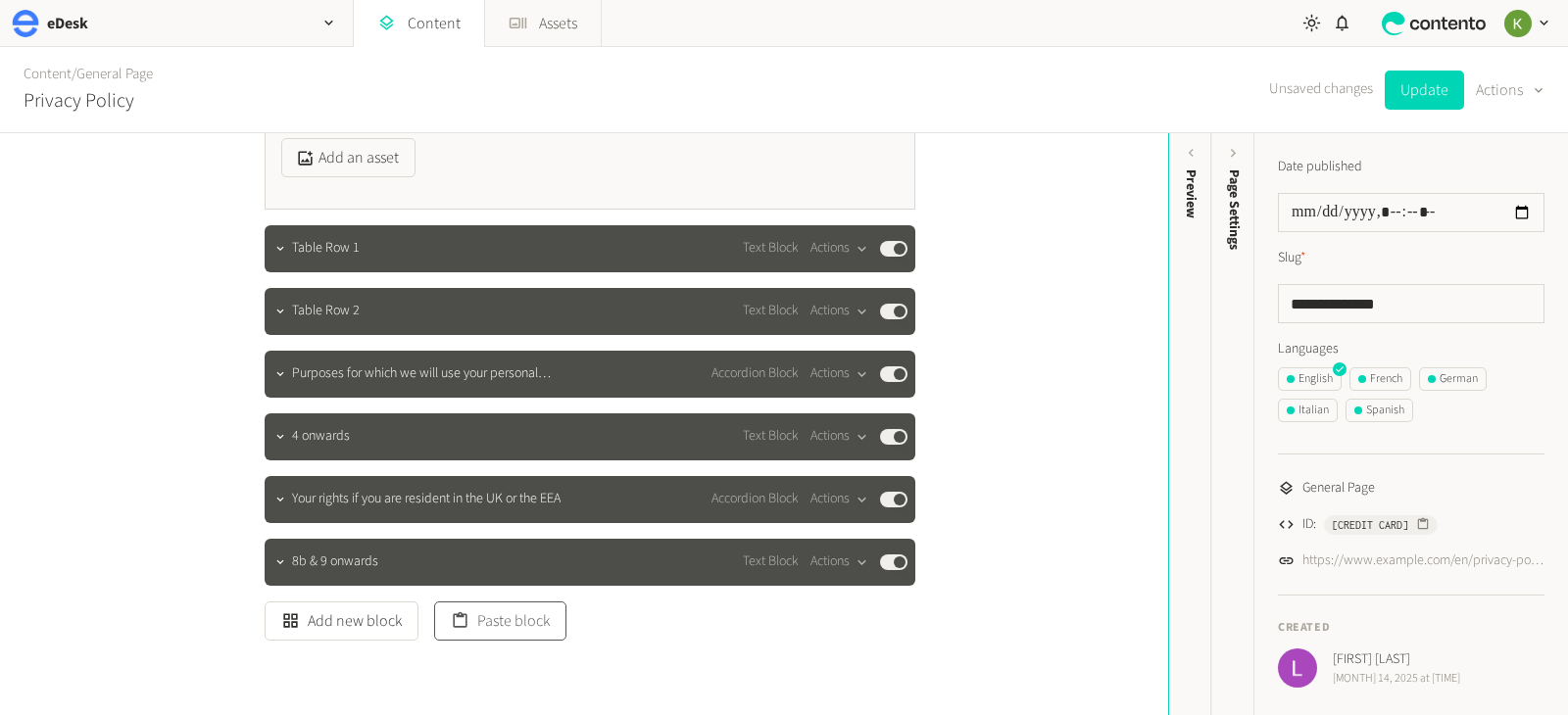 scroll, scrollTop: 1221, scrollLeft: 0, axis: vertical 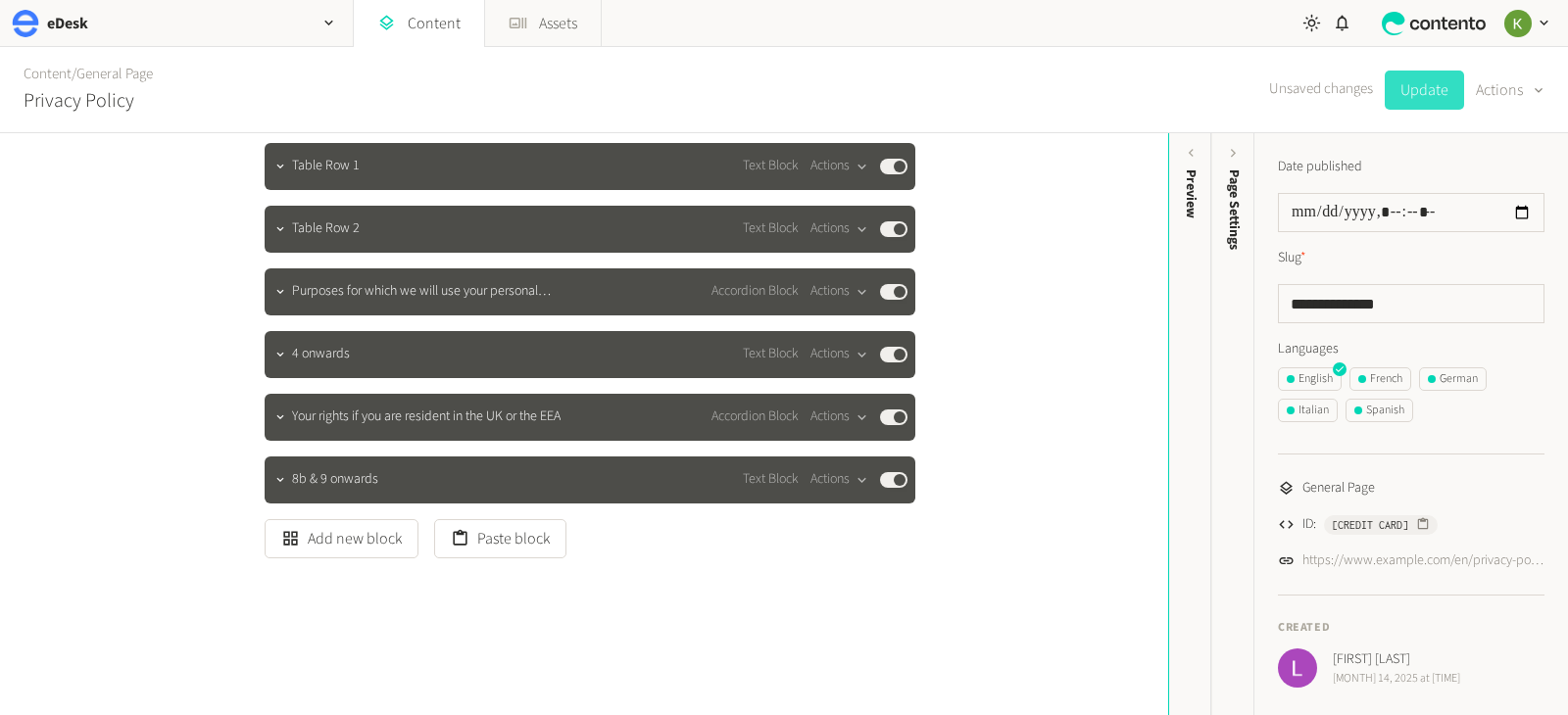 click on "Update" 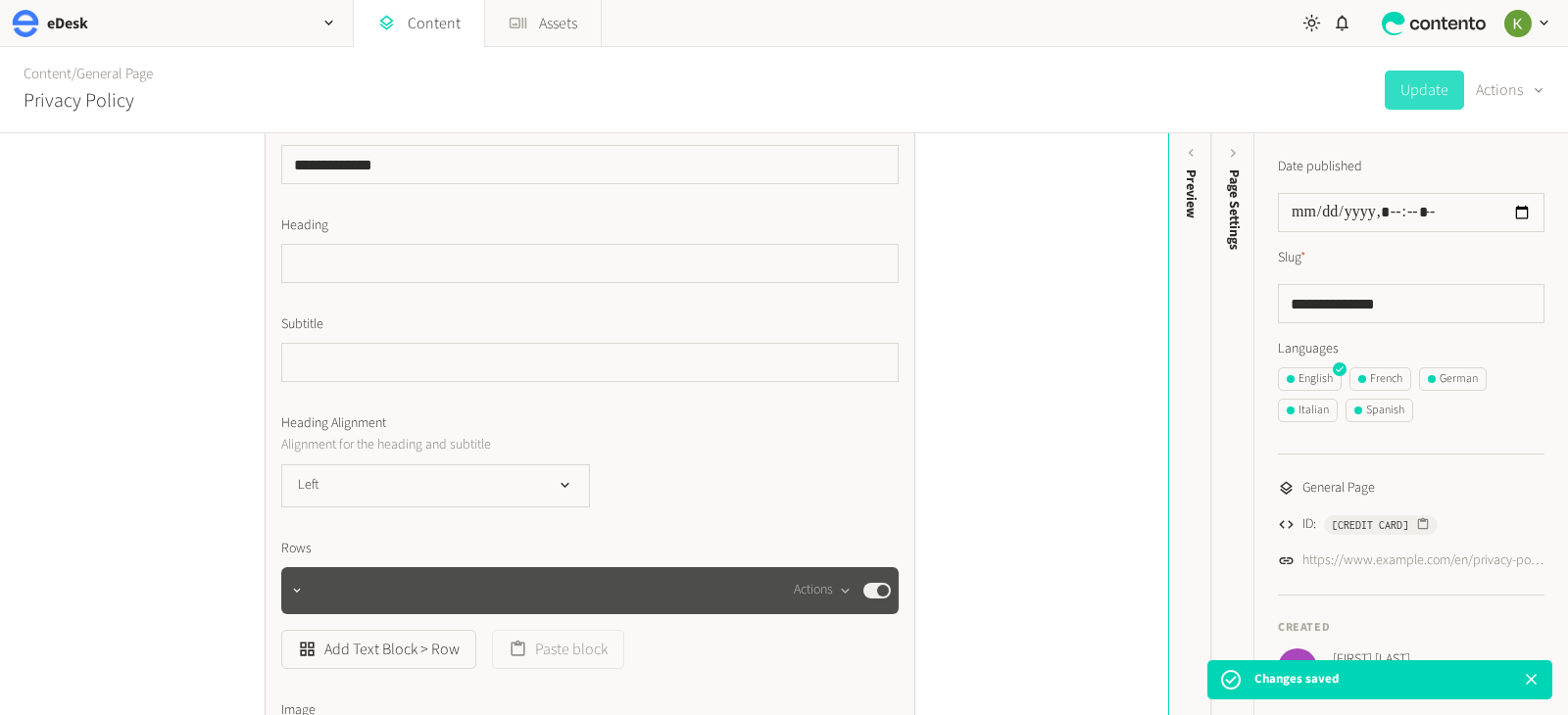 scroll, scrollTop: 254, scrollLeft: 0, axis: vertical 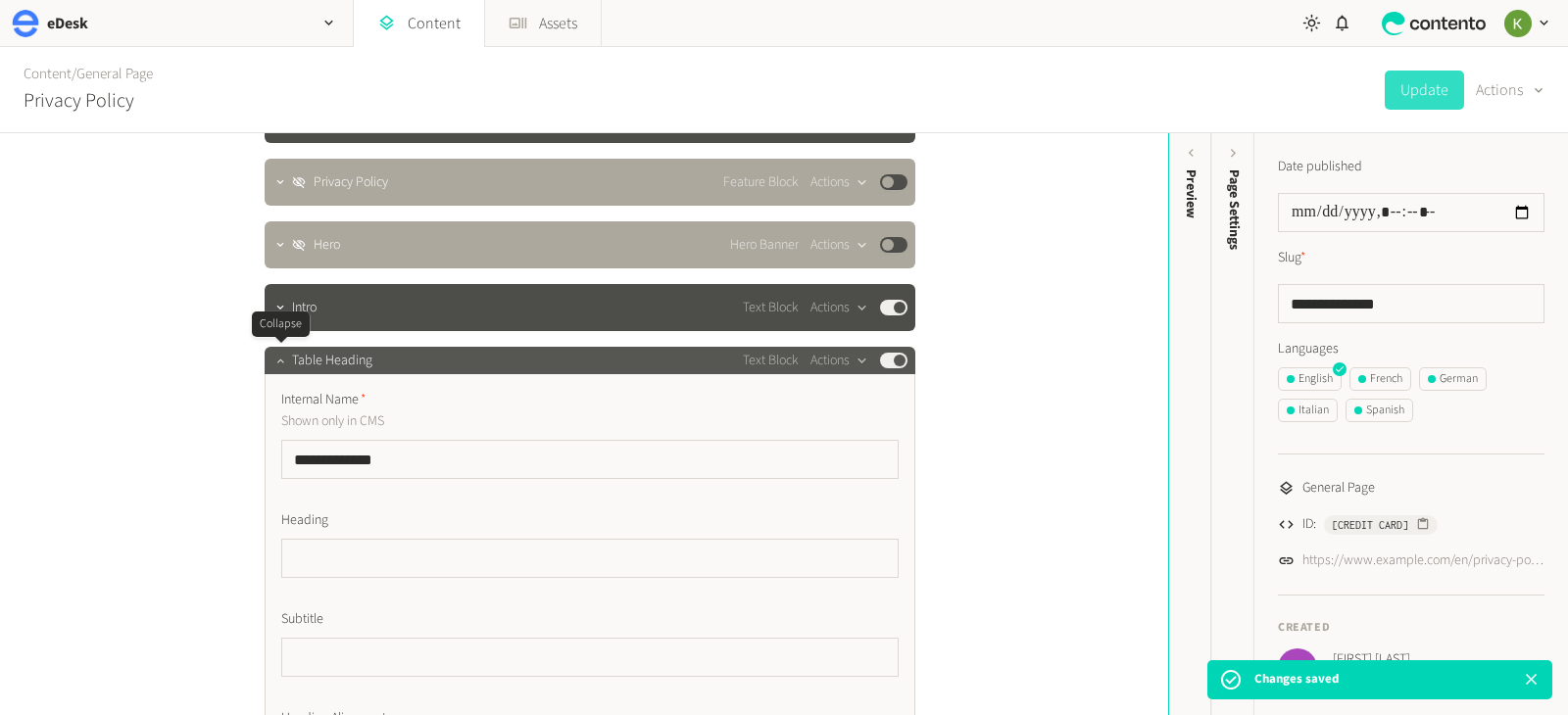 click 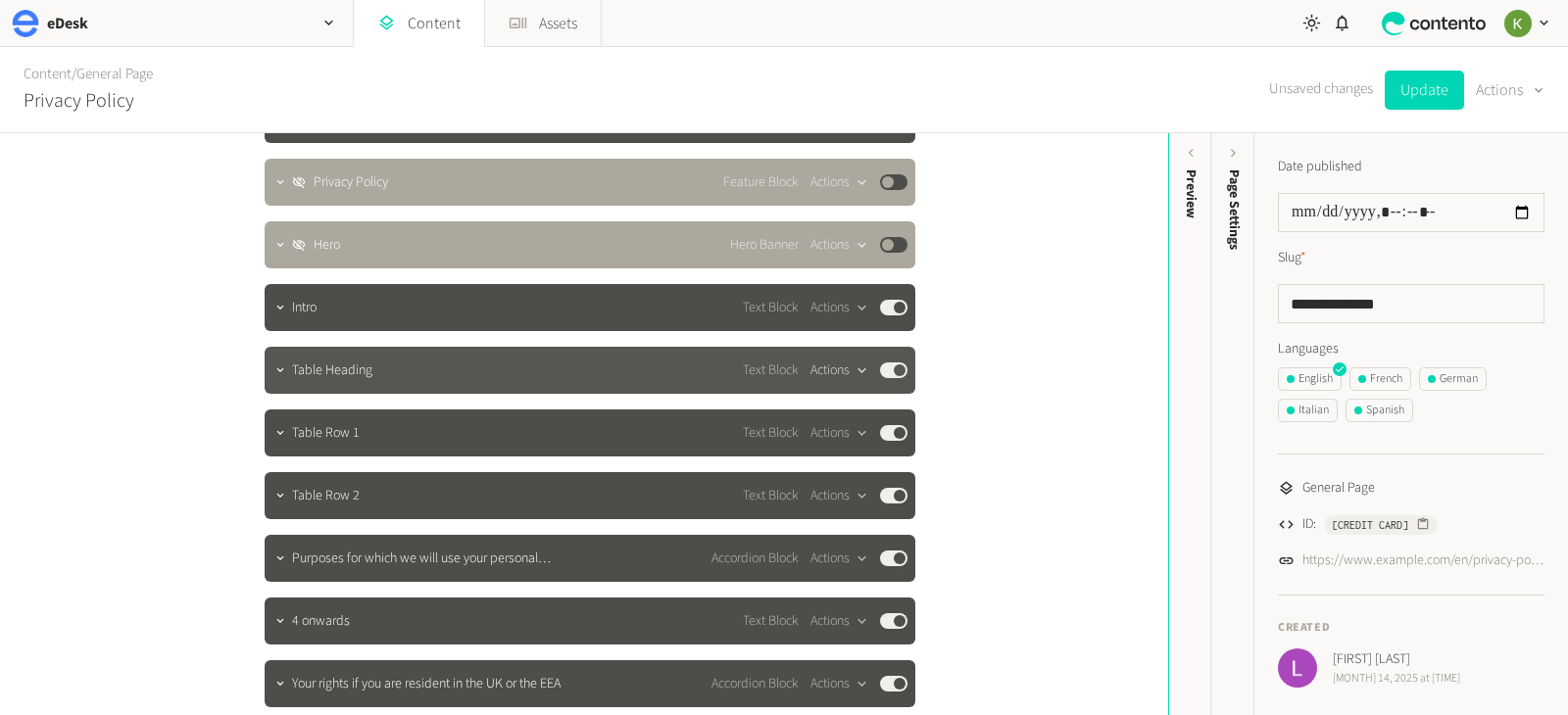 click 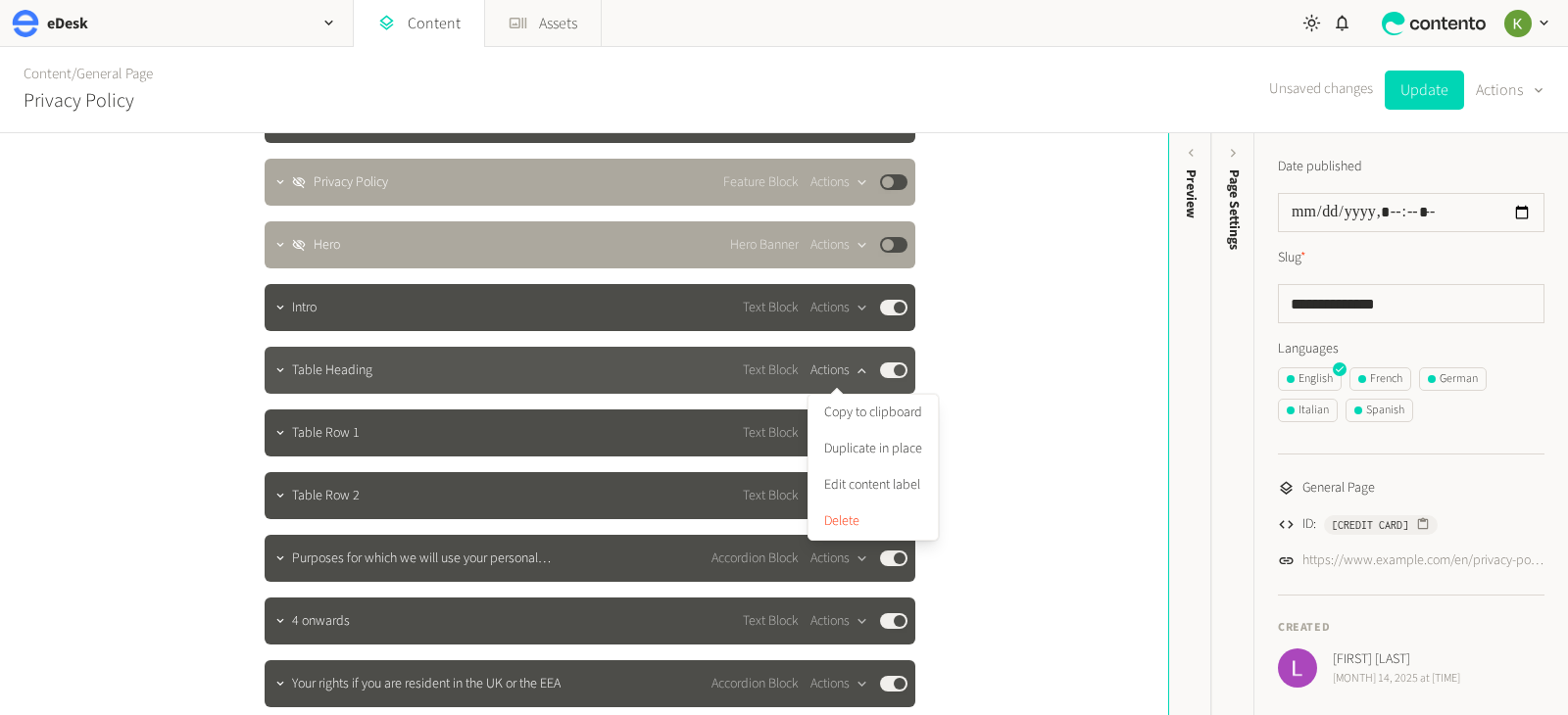 click 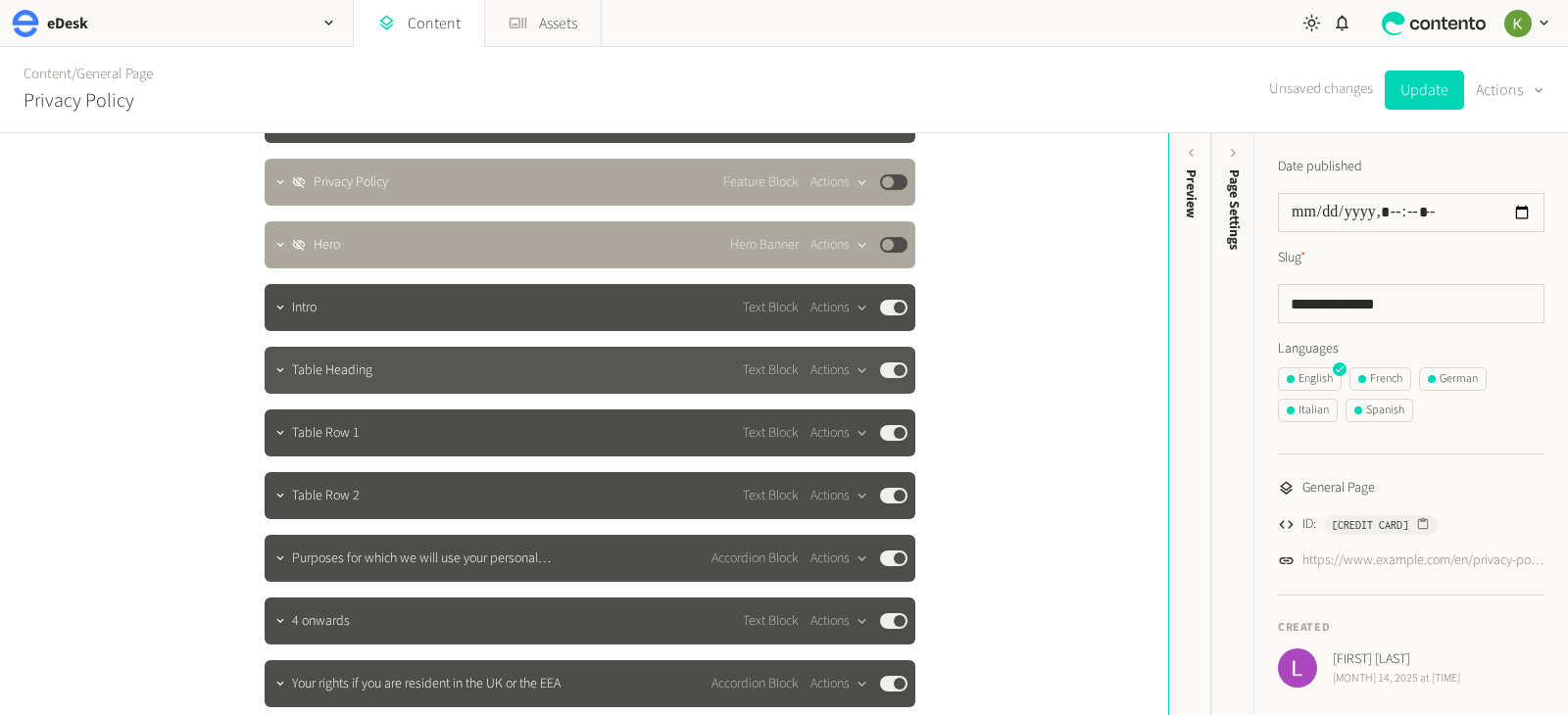 scroll, scrollTop: 453, scrollLeft: 0, axis: vertical 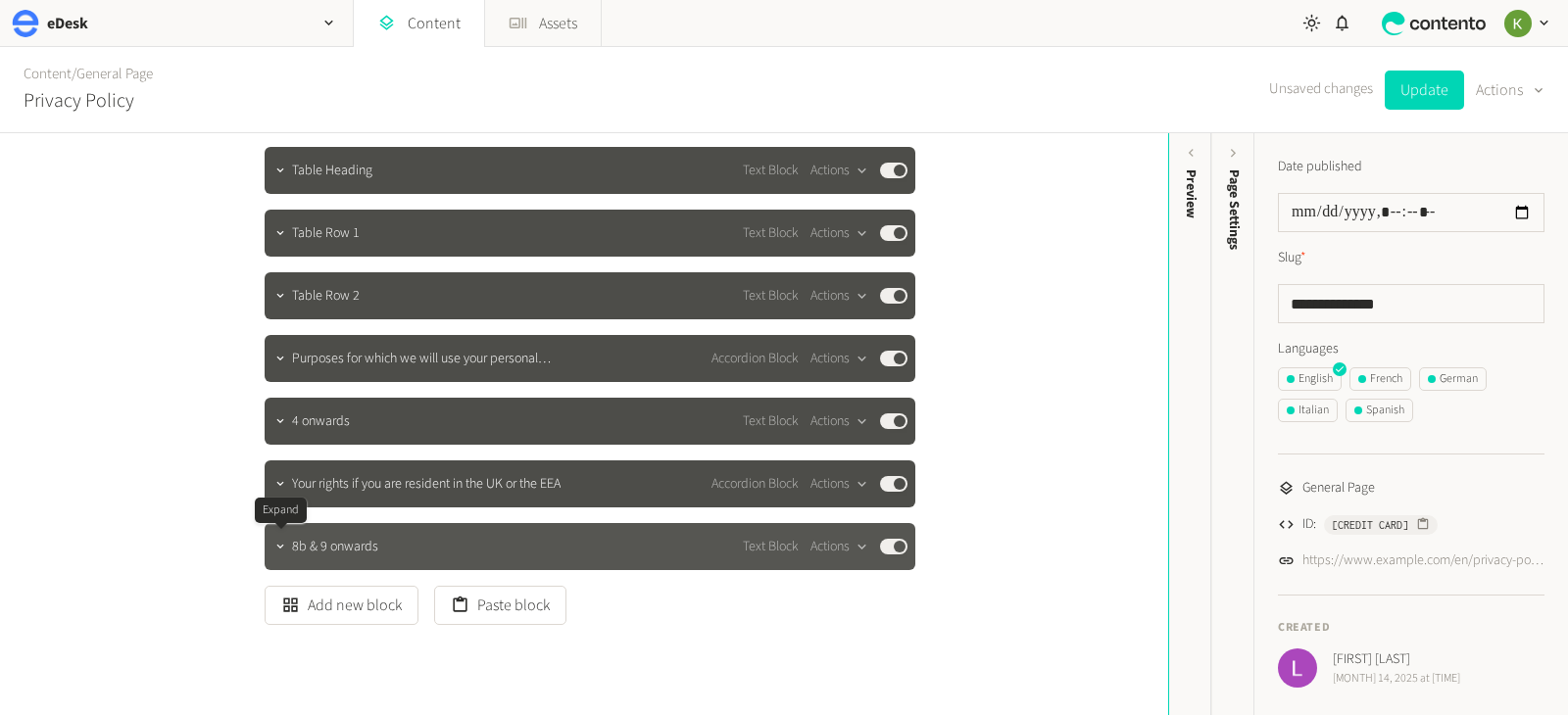 click 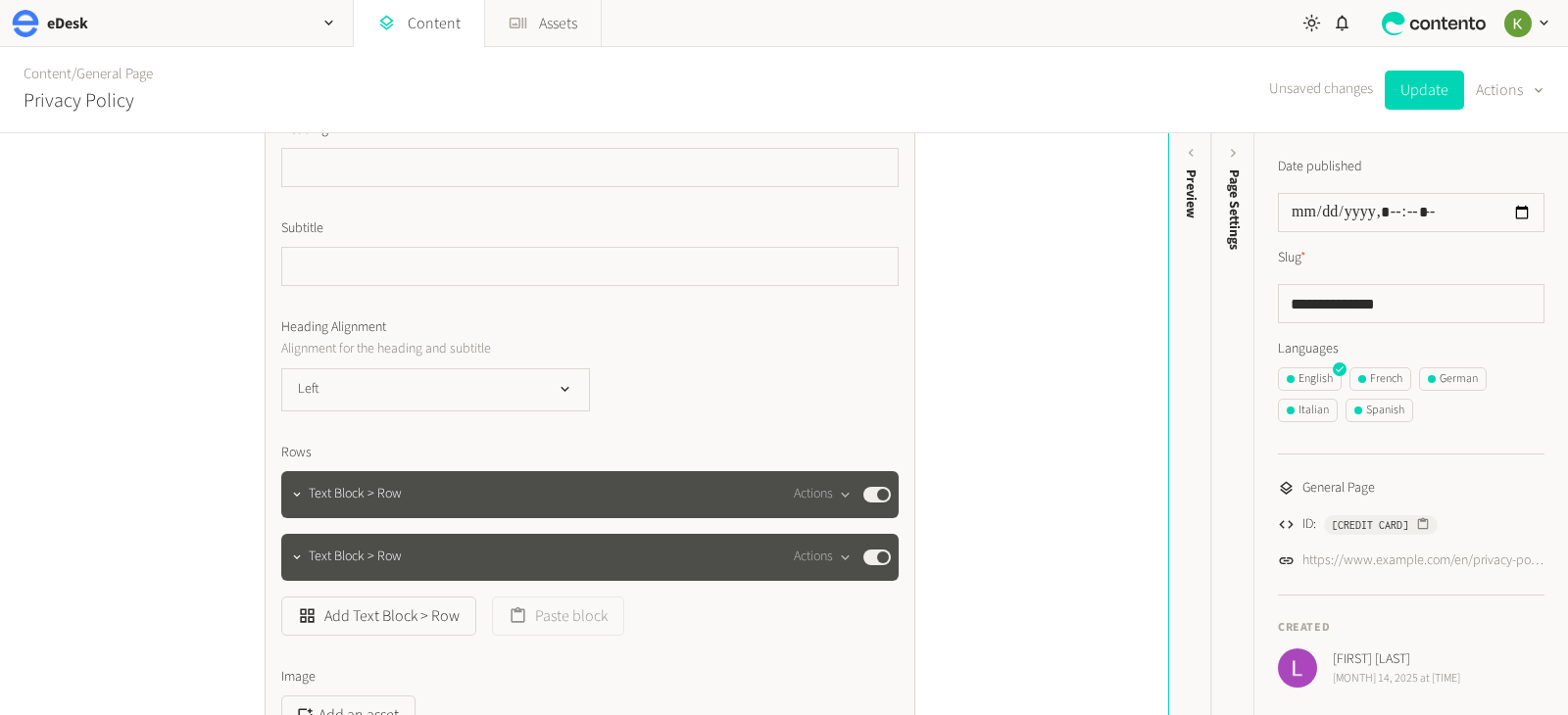 scroll, scrollTop: 1061, scrollLeft: 0, axis: vertical 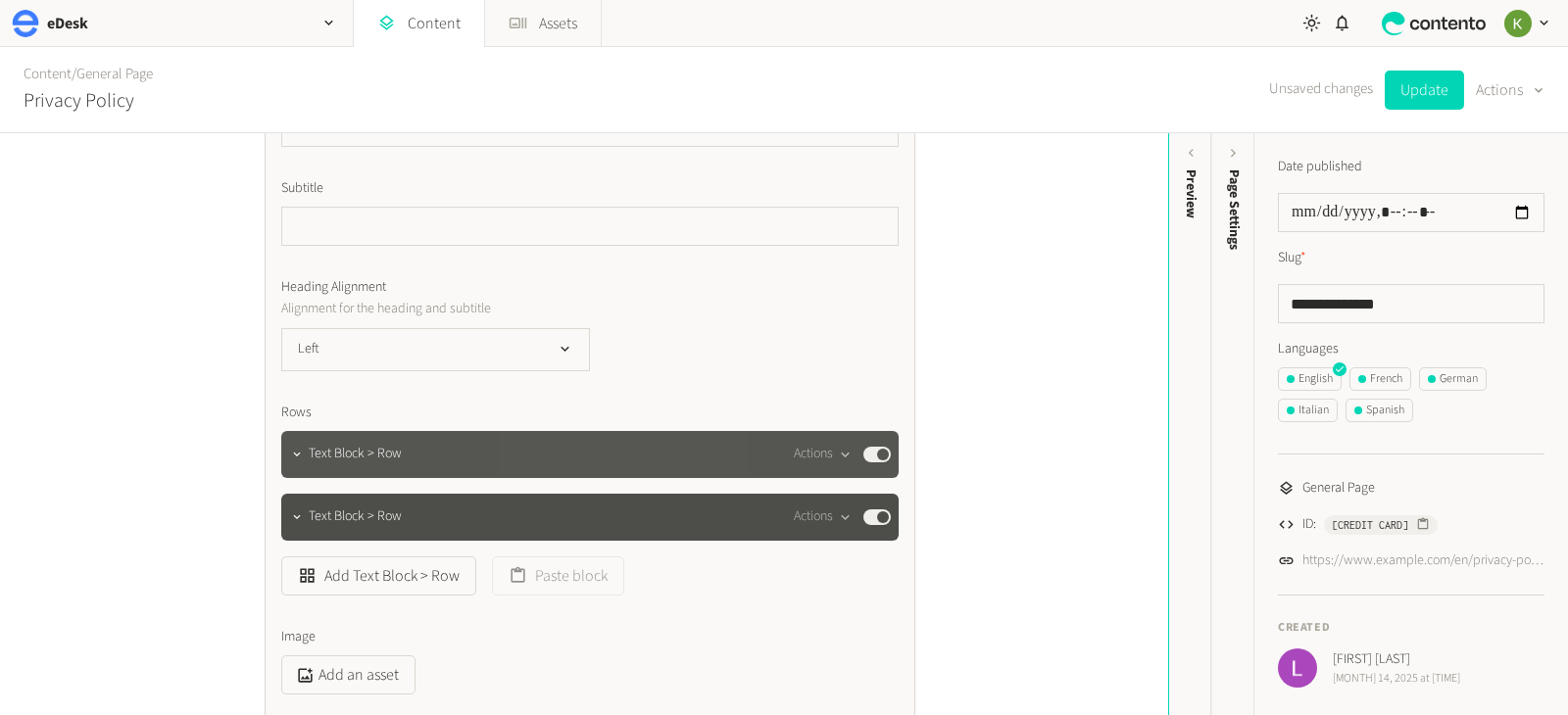 click 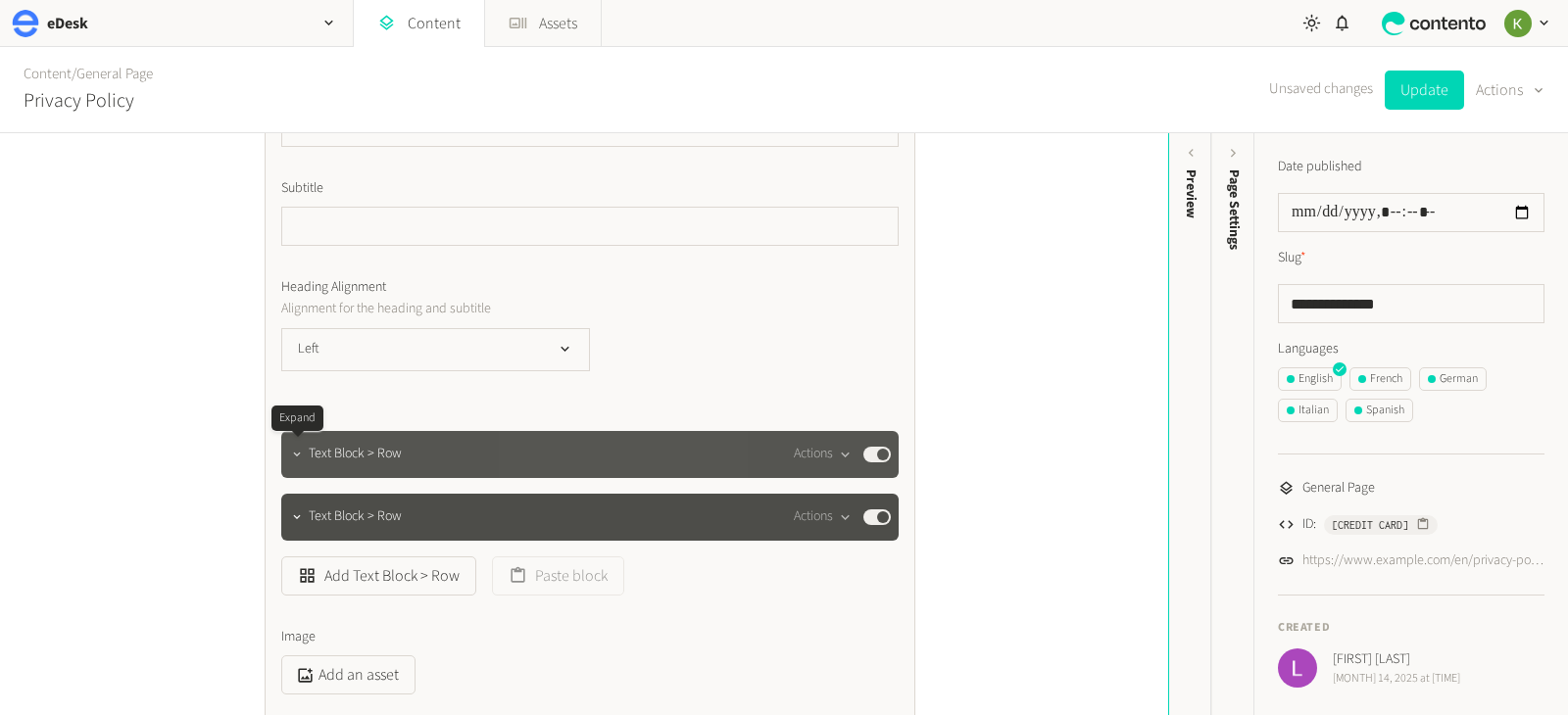 click 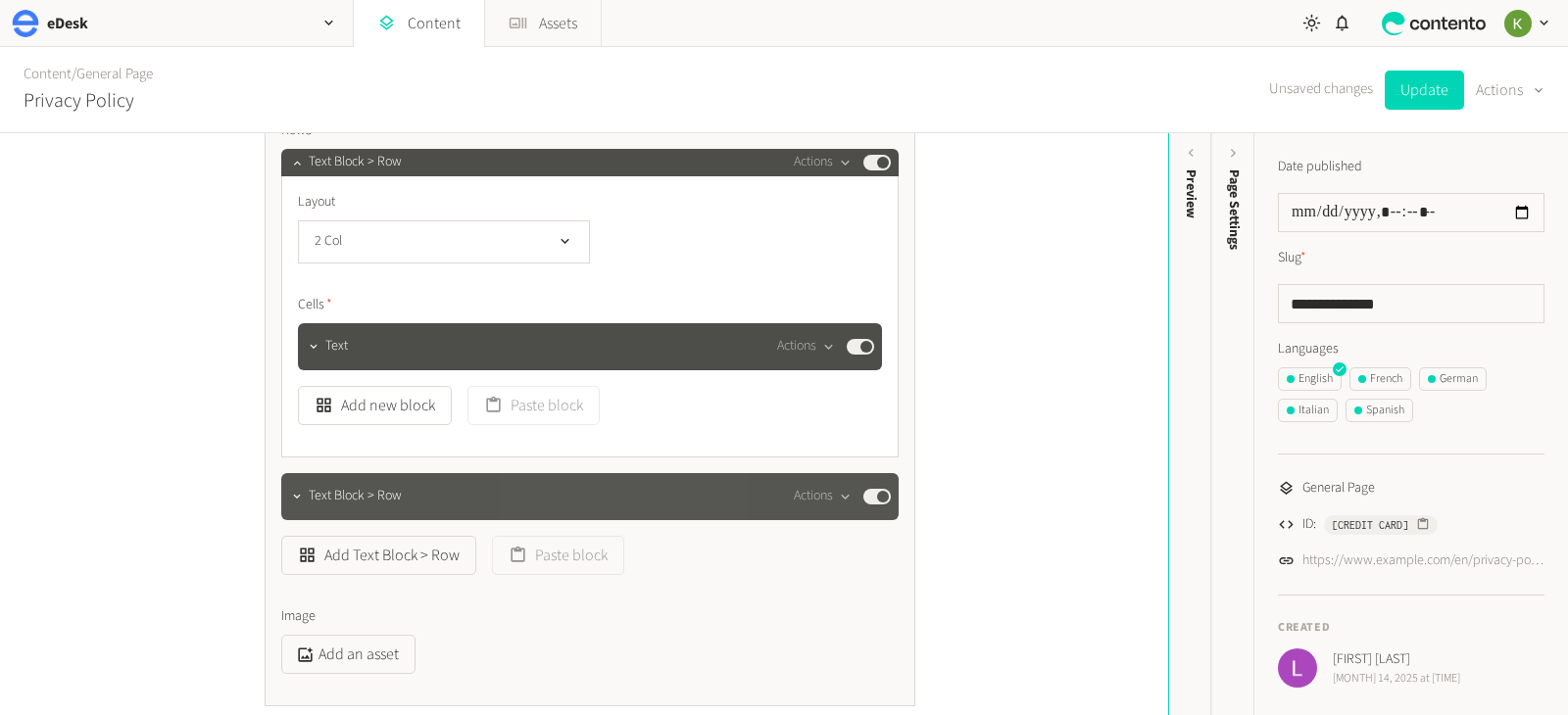 scroll, scrollTop: 1368, scrollLeft: 0, axis: vertical 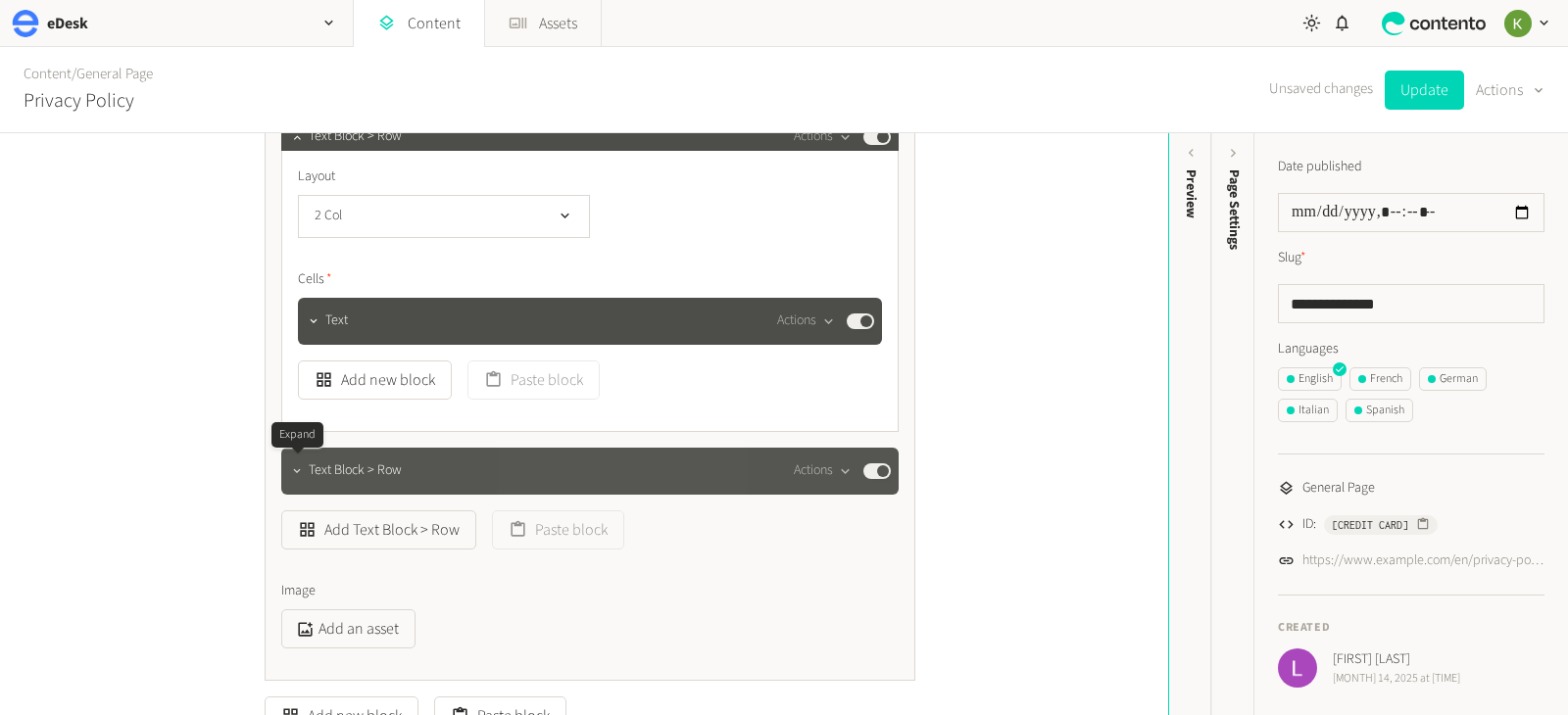 click 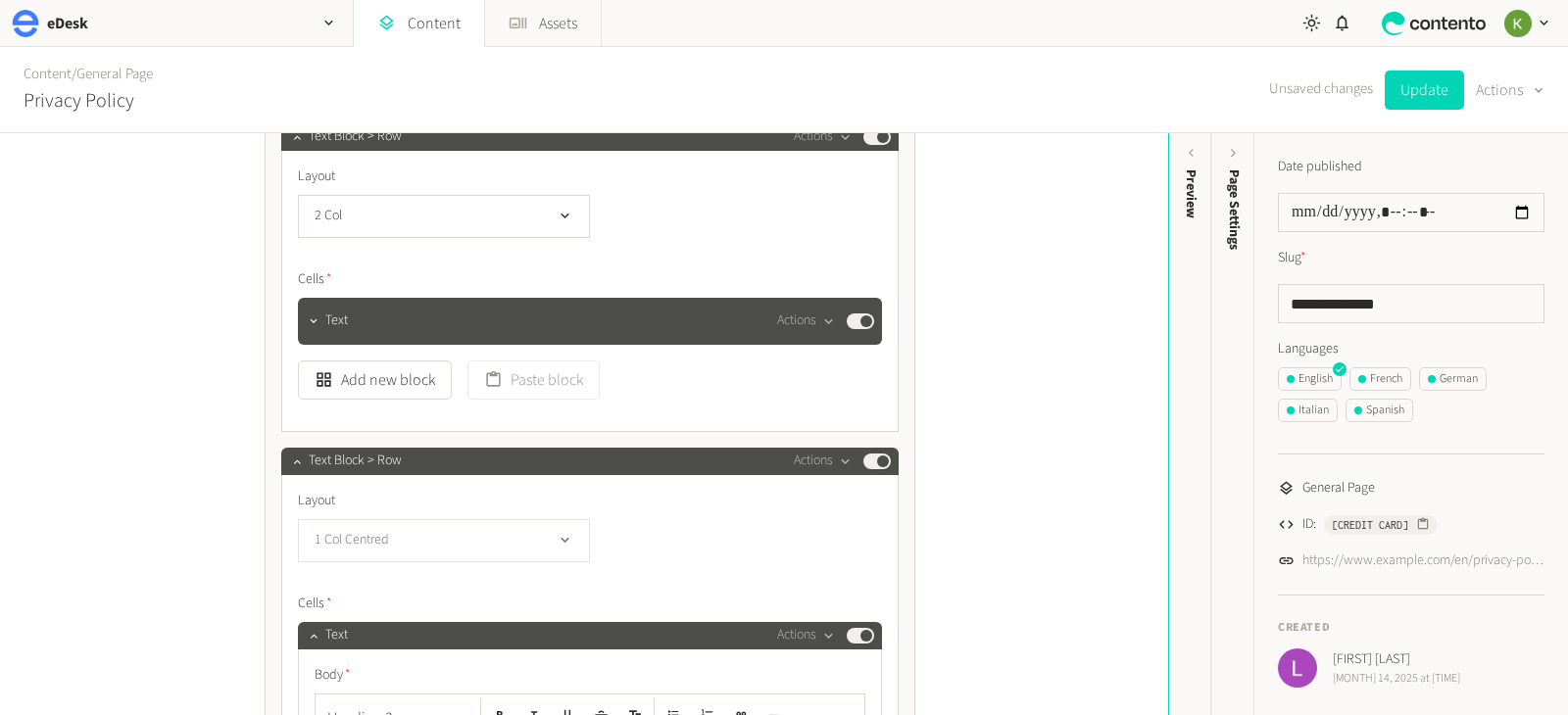 click on "1 Col Centred" 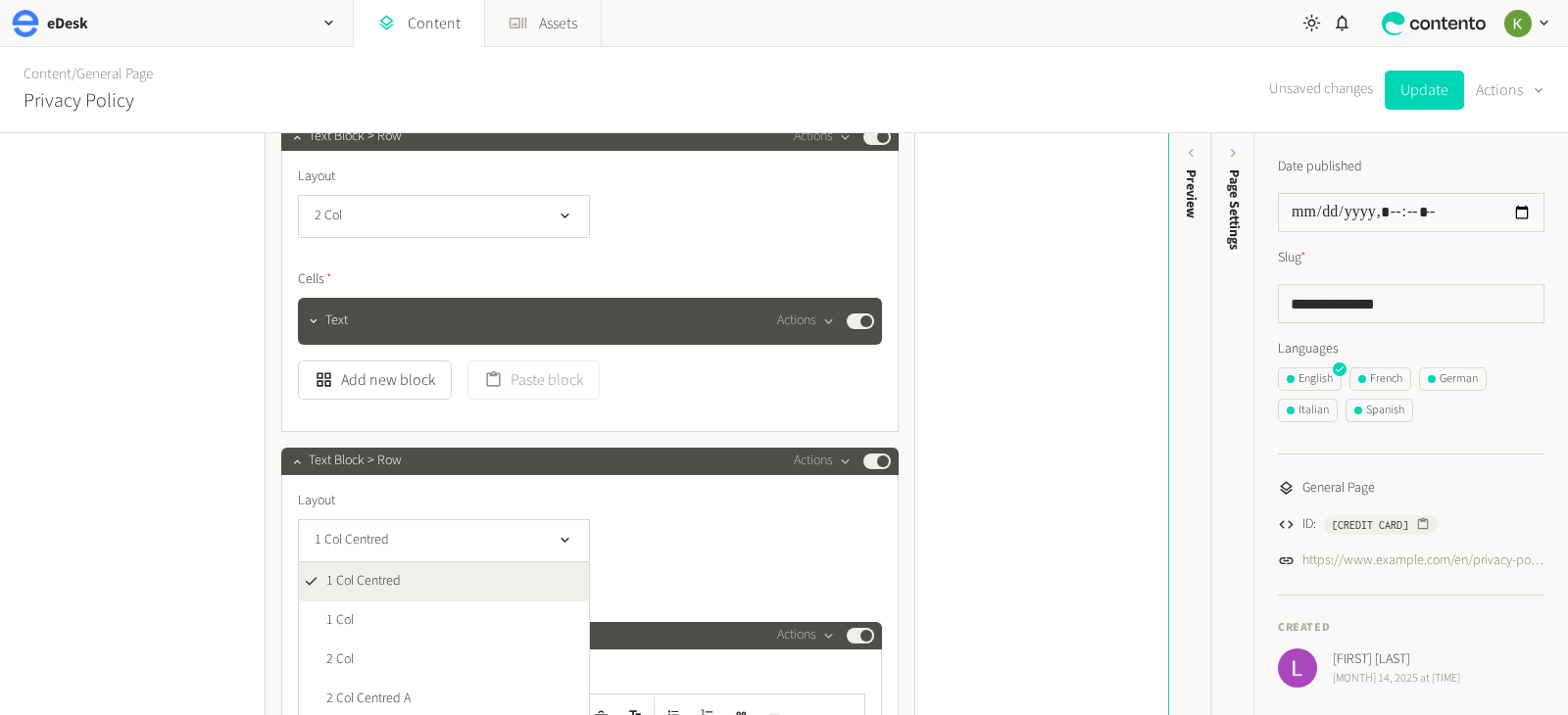 click on "Layout 1 Col Centred 1 Col Centred 1 Col 2 Col 2 Col Centred A 2 Col Centred B 3 Col Full Width" 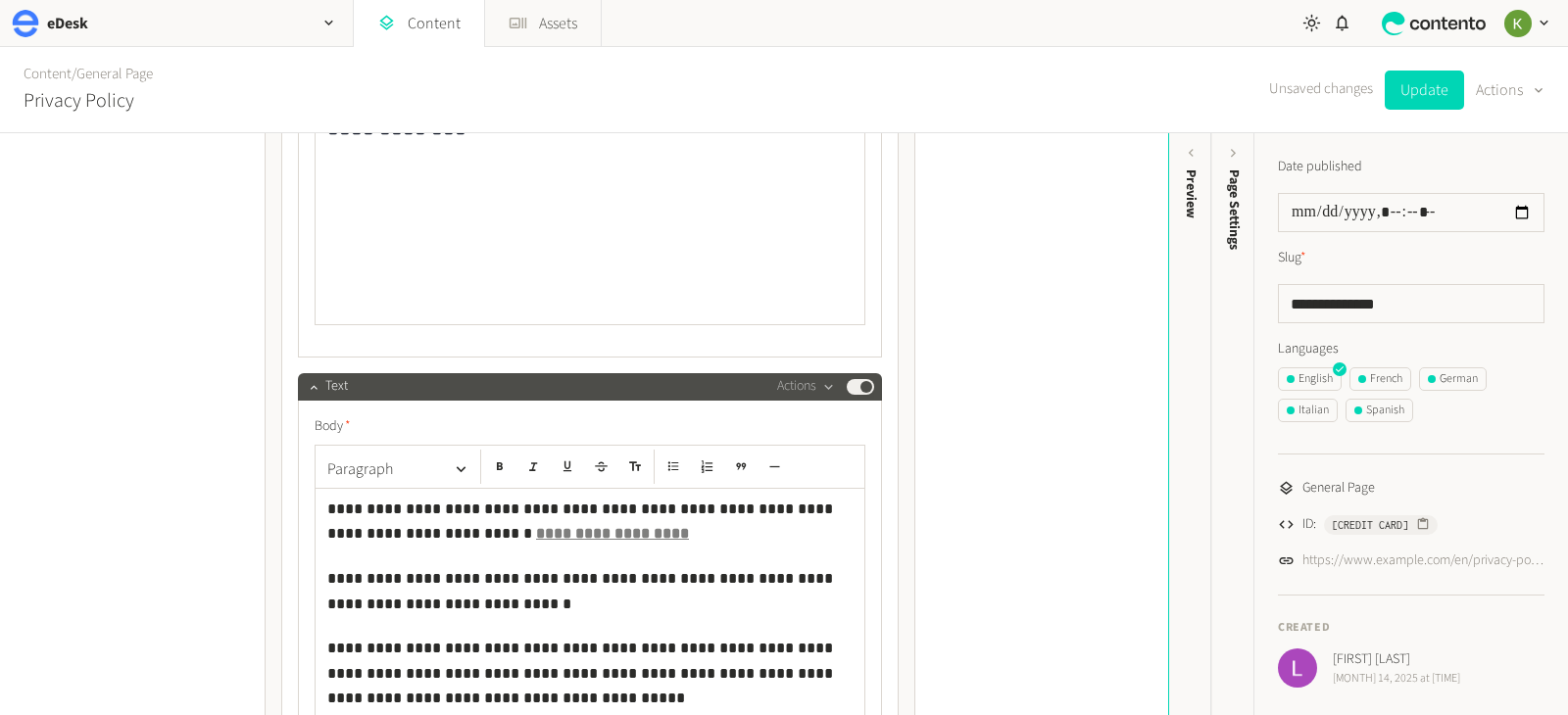 scroll, scrollTop: 1469, scrollLeft: 0, axis: vertical 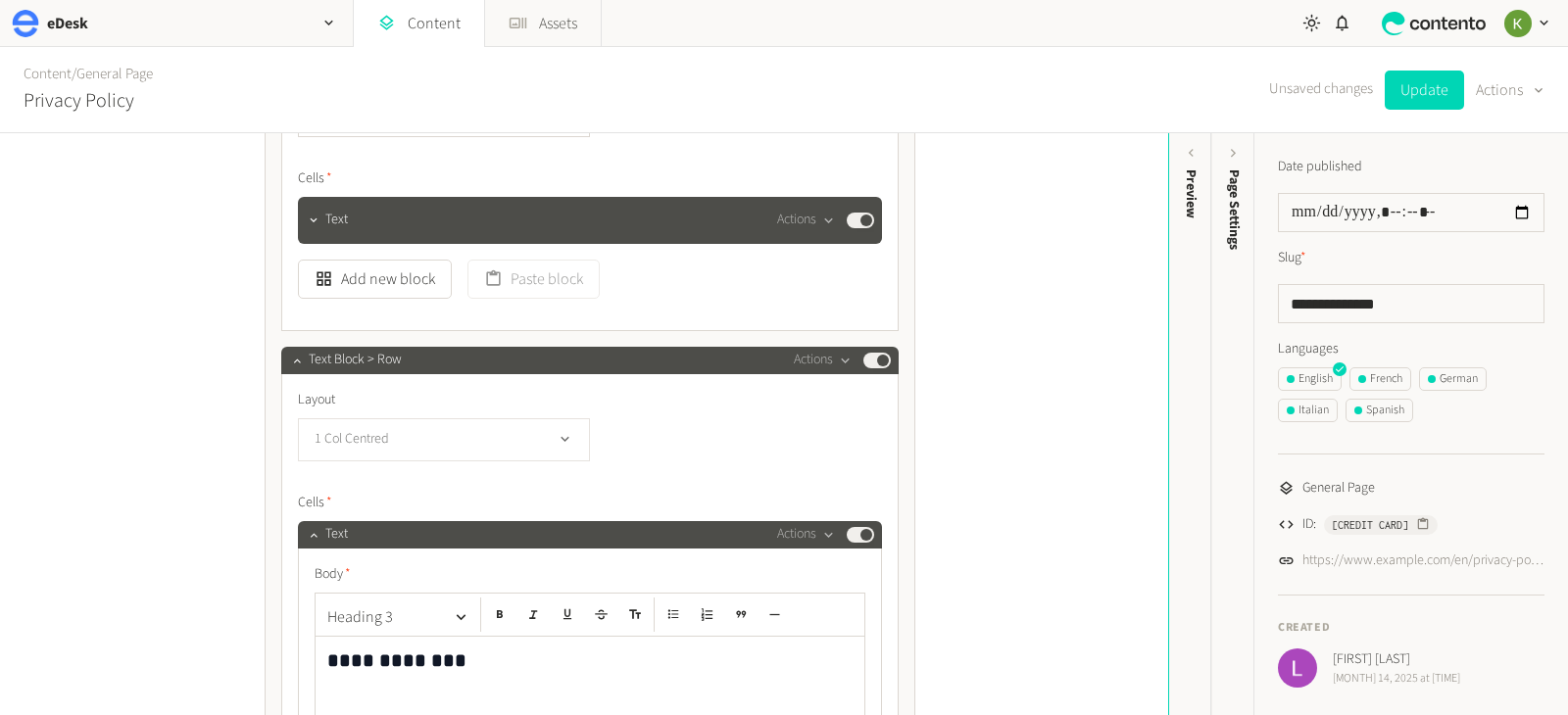click 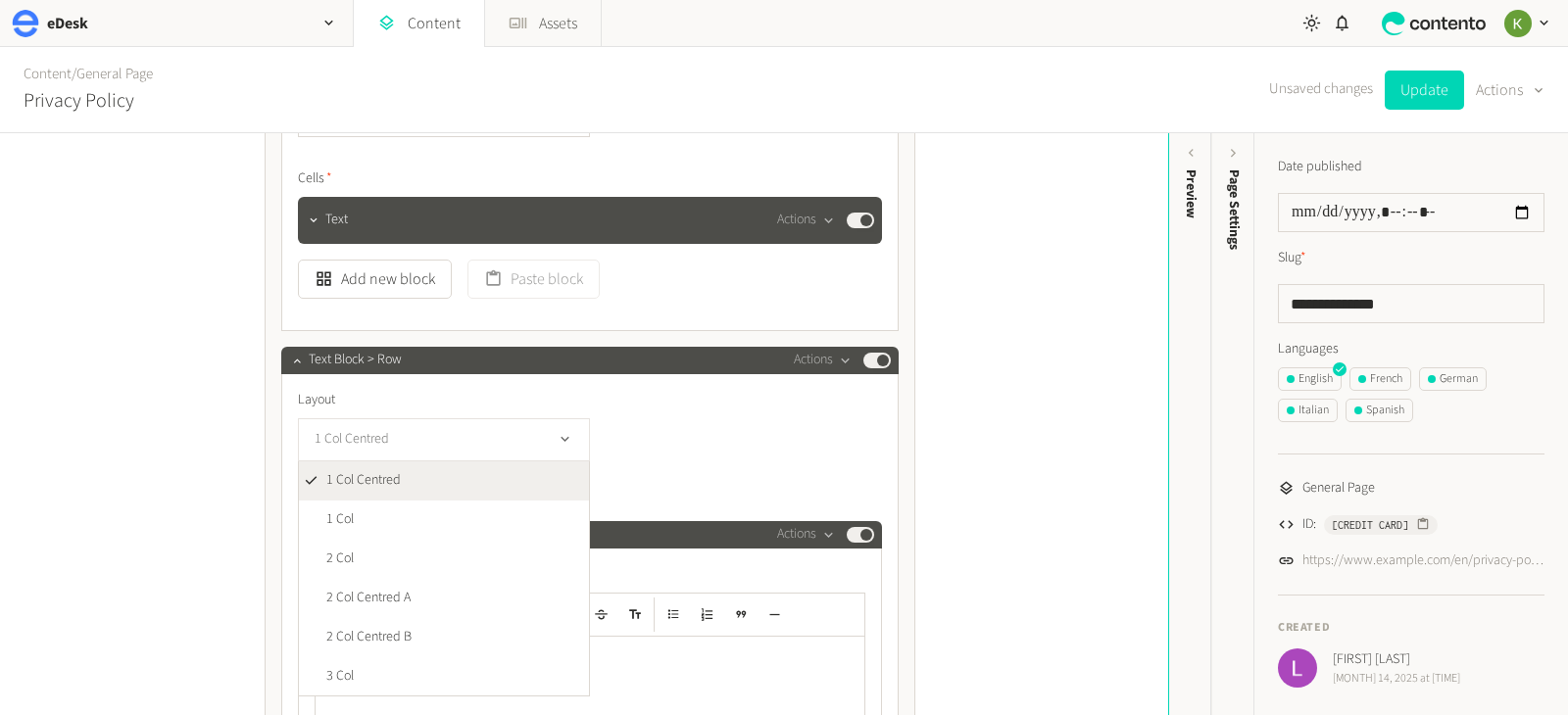 click 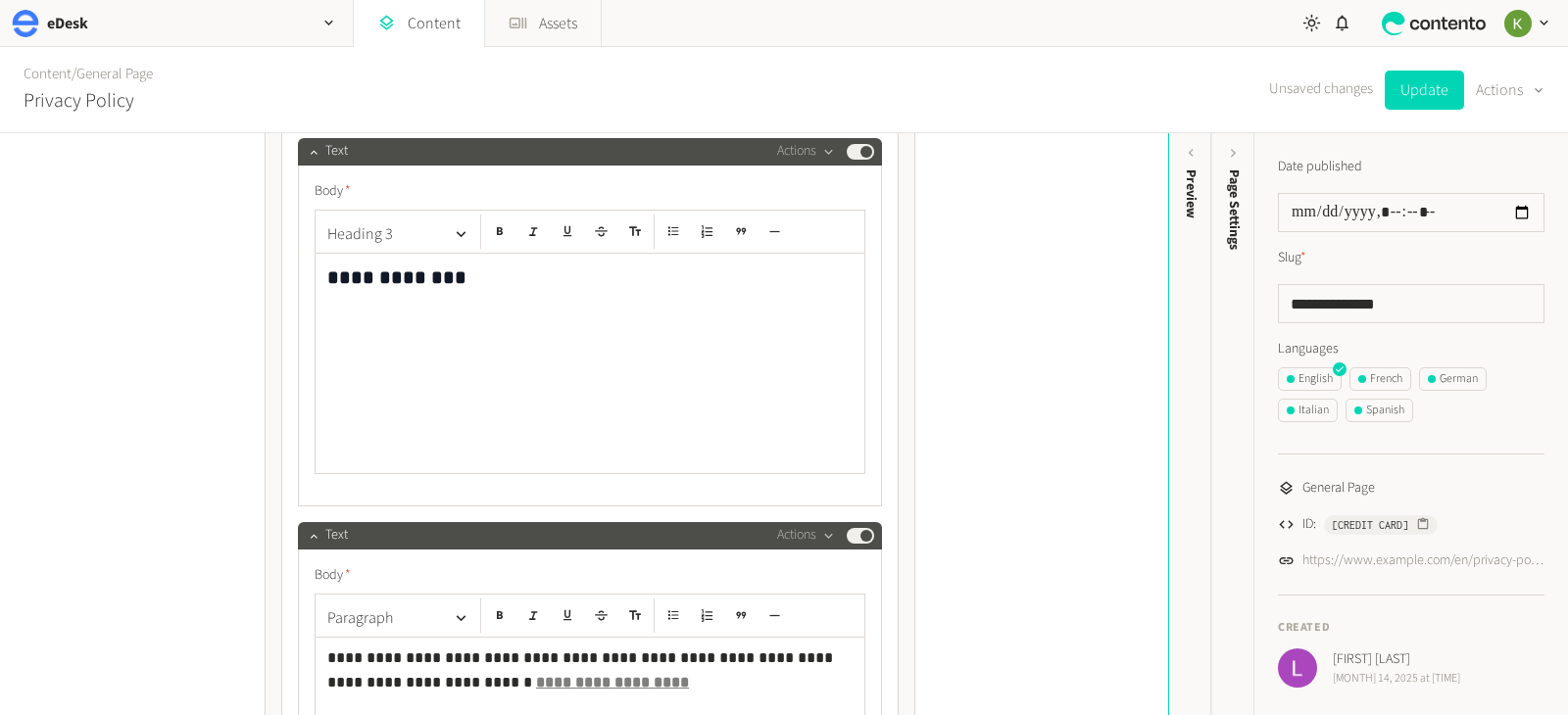 scroll, scrollTop: 1603, scrollLeft: 0, axis: vertical 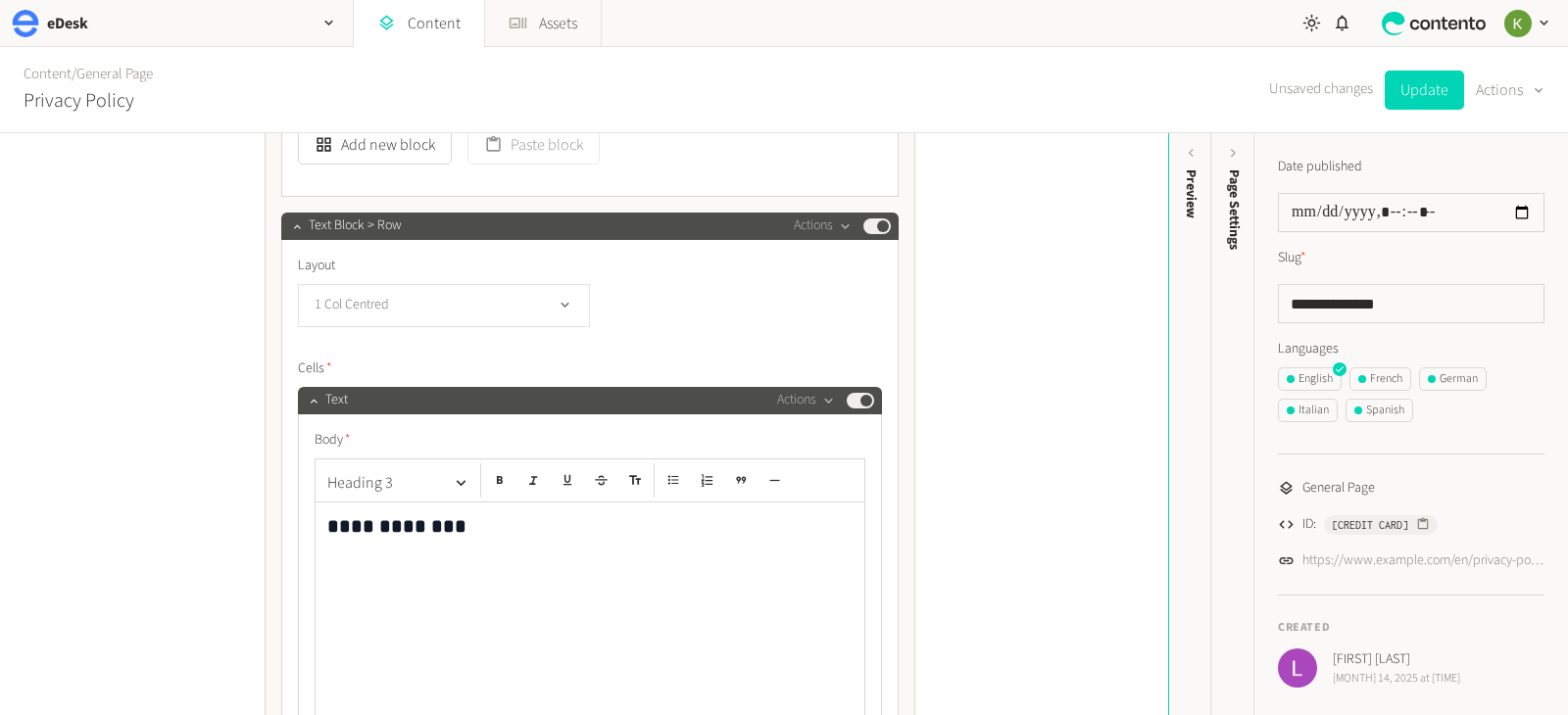 click on "1 Col Centred" 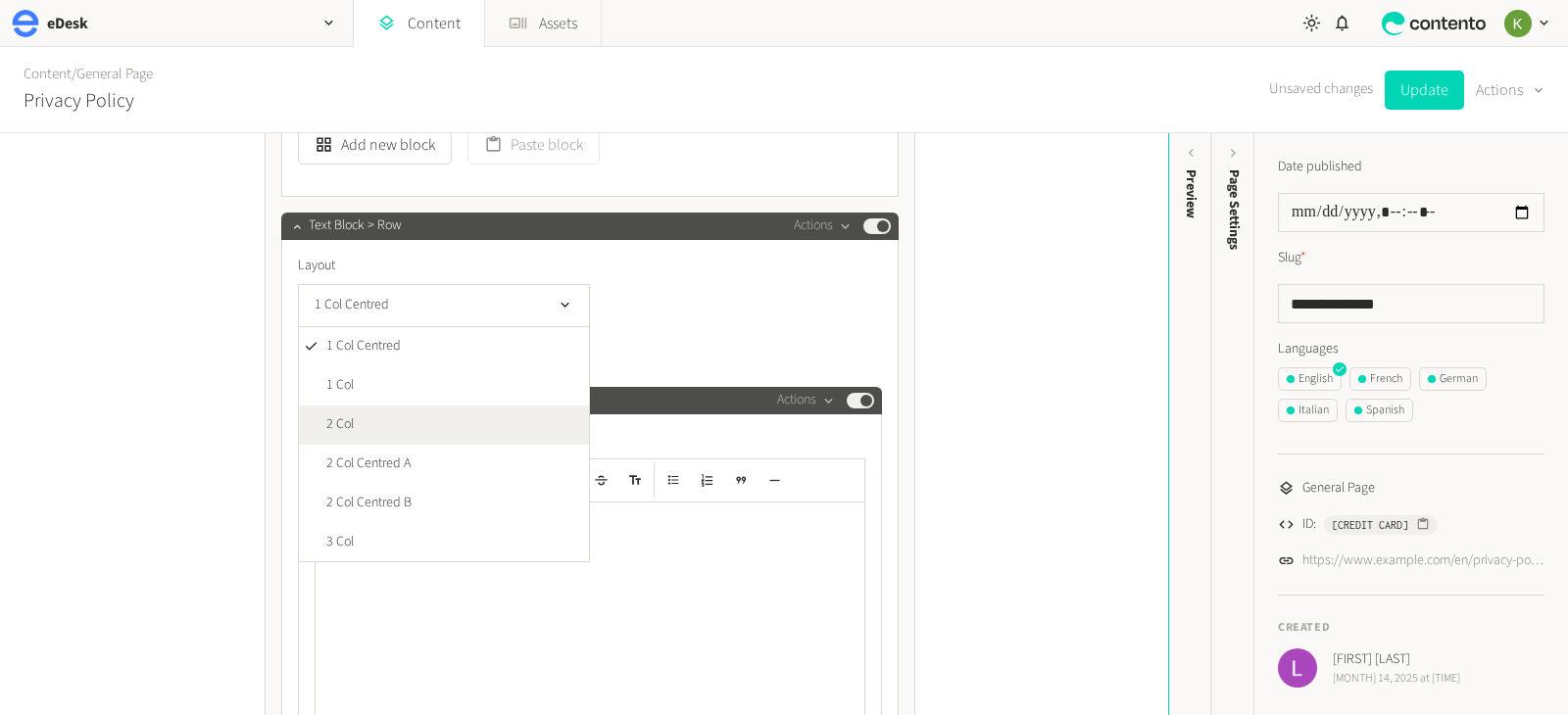 click on "2 Col" 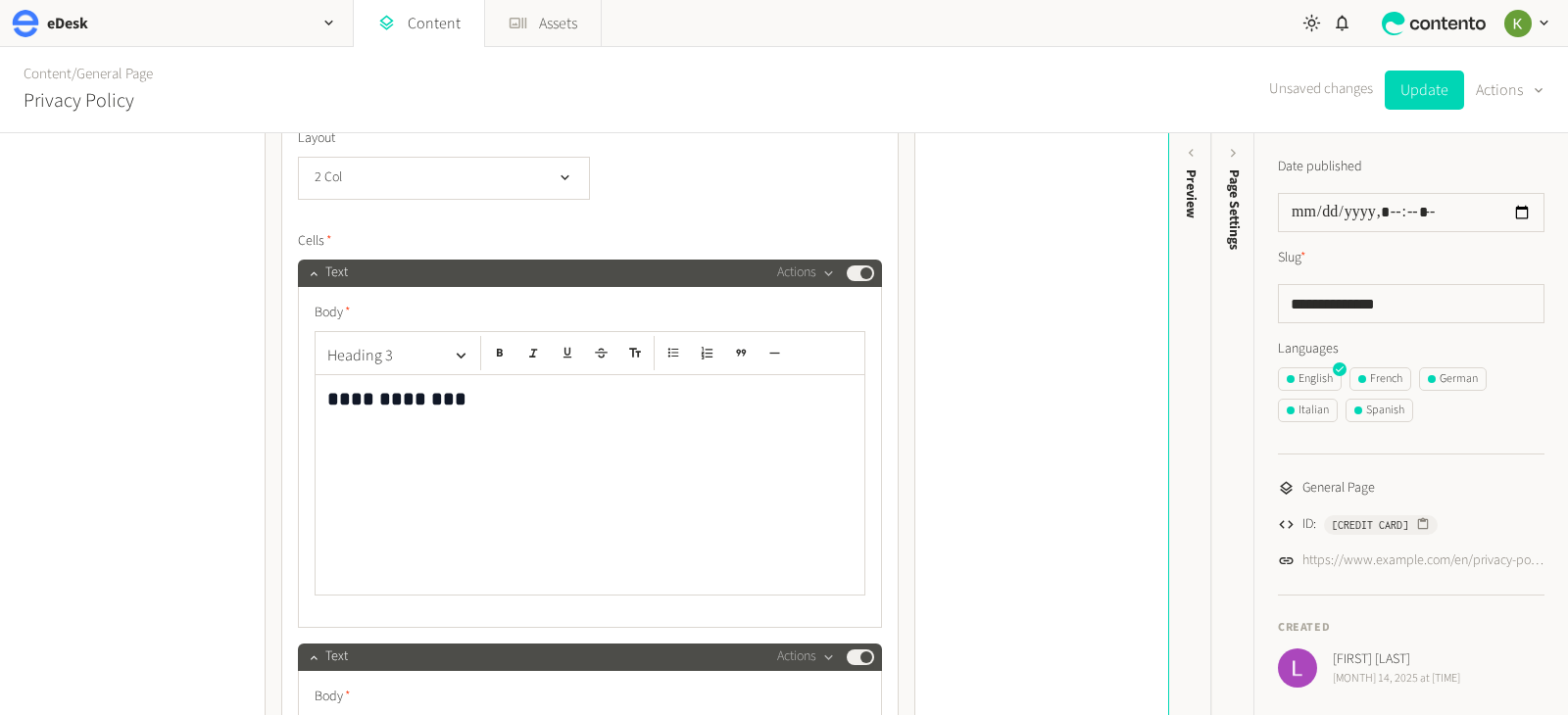 scroll, scrollTop: 1743, scrollLeft: 0, axis: vertical 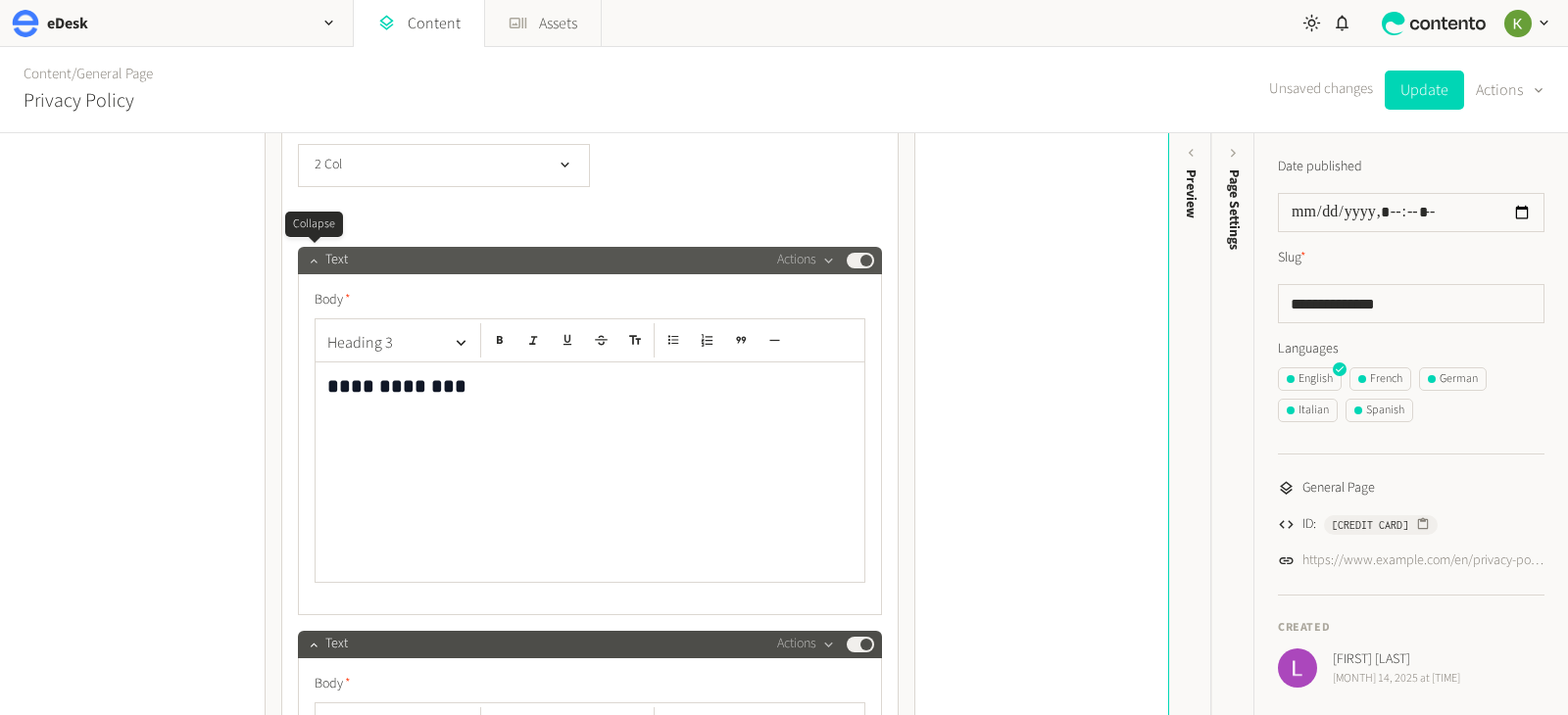 click 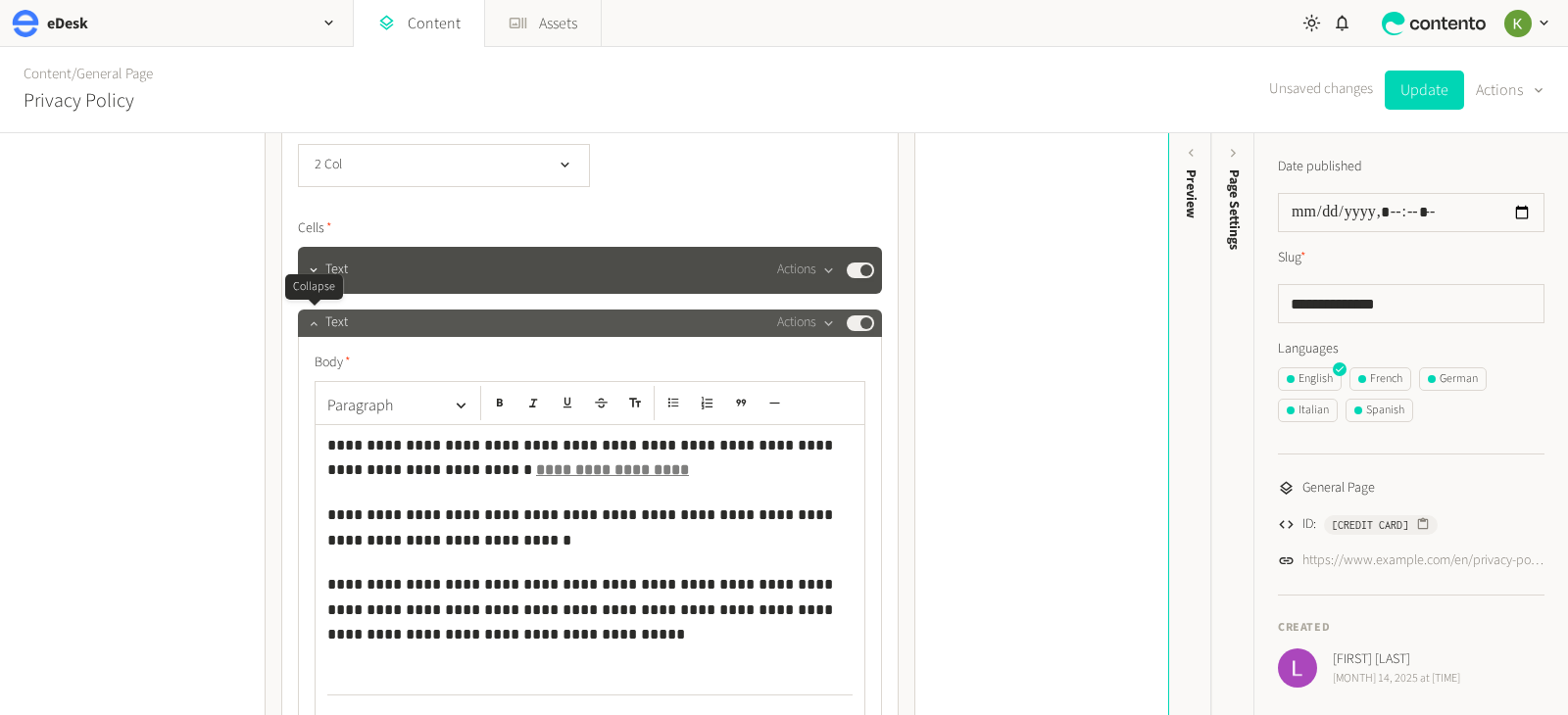 click 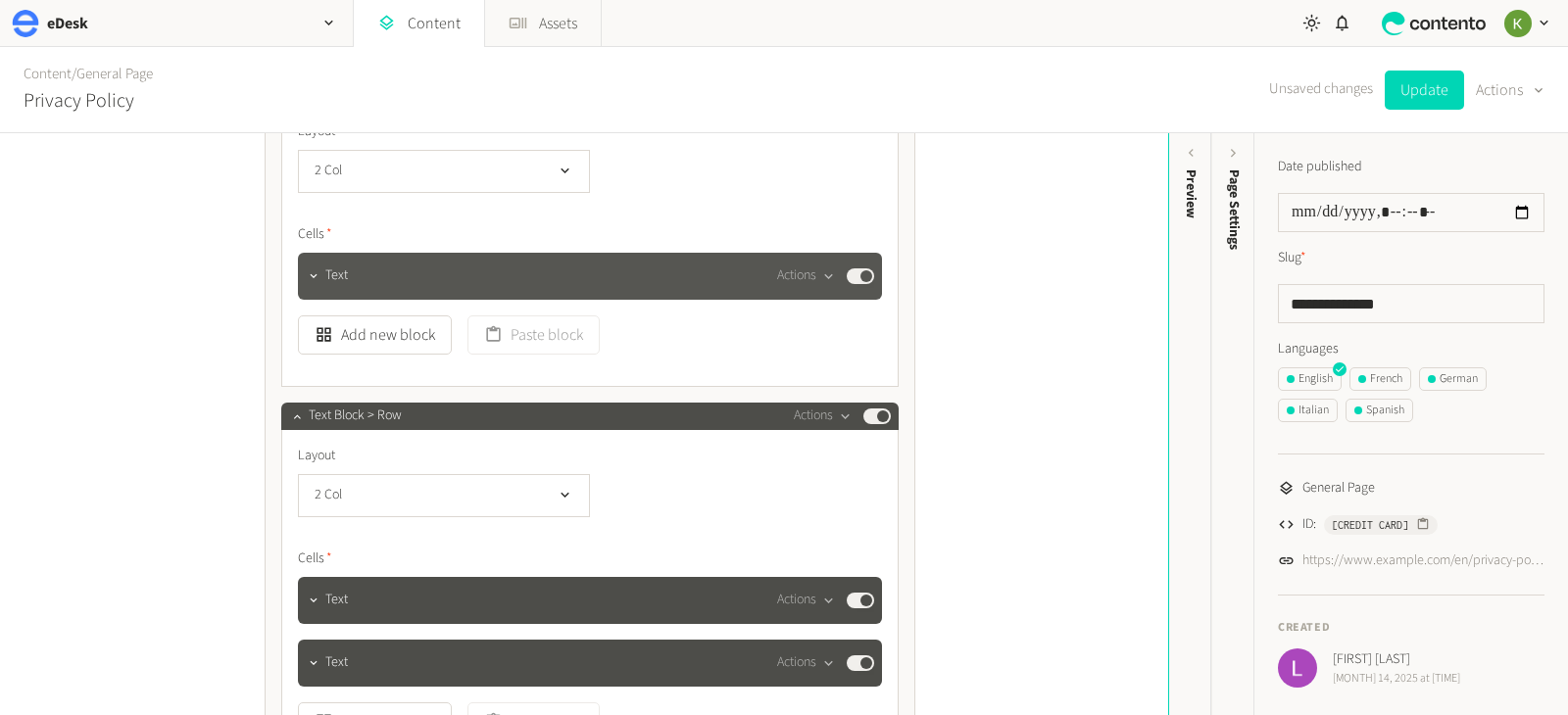 scroll, scrollTop: 1223, scrollLeft: 0, axis: vertical 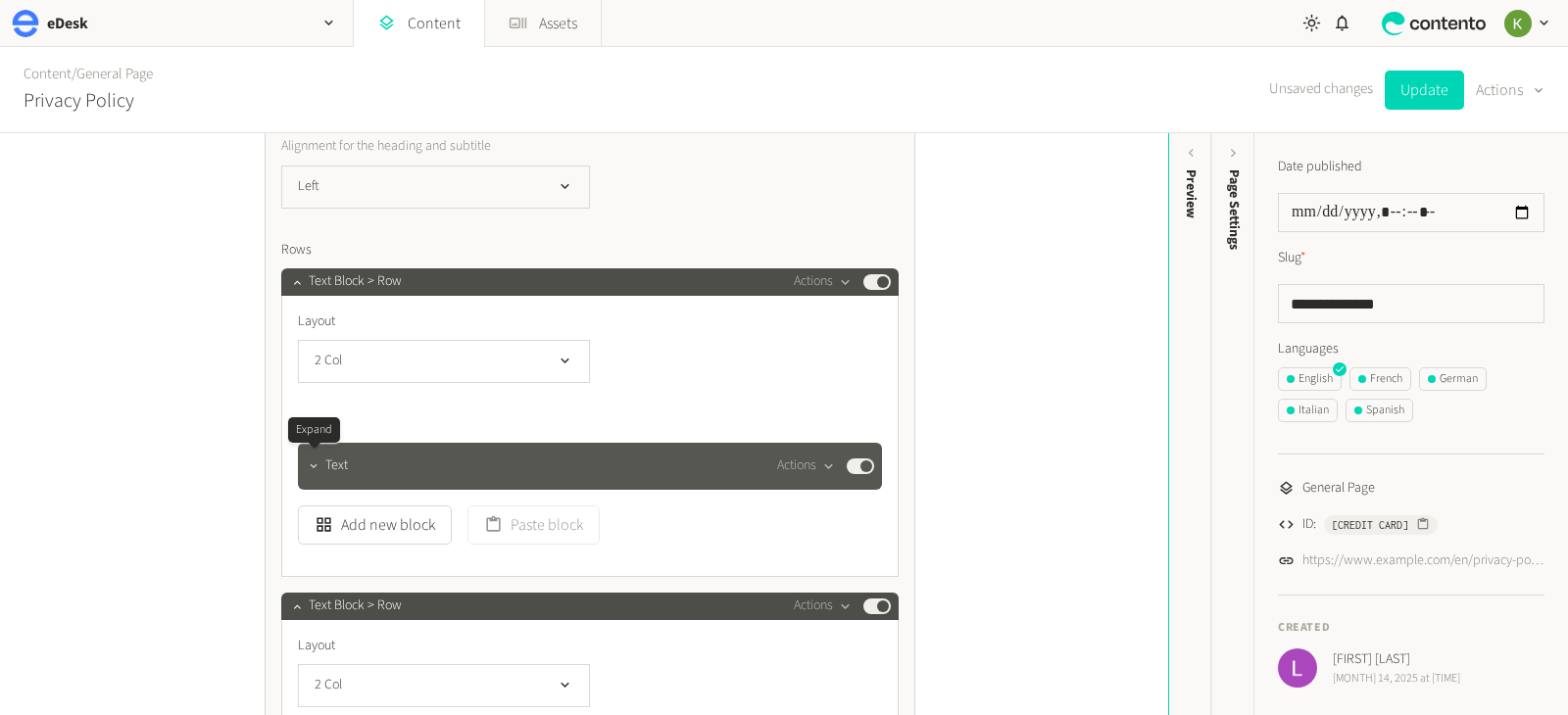 click 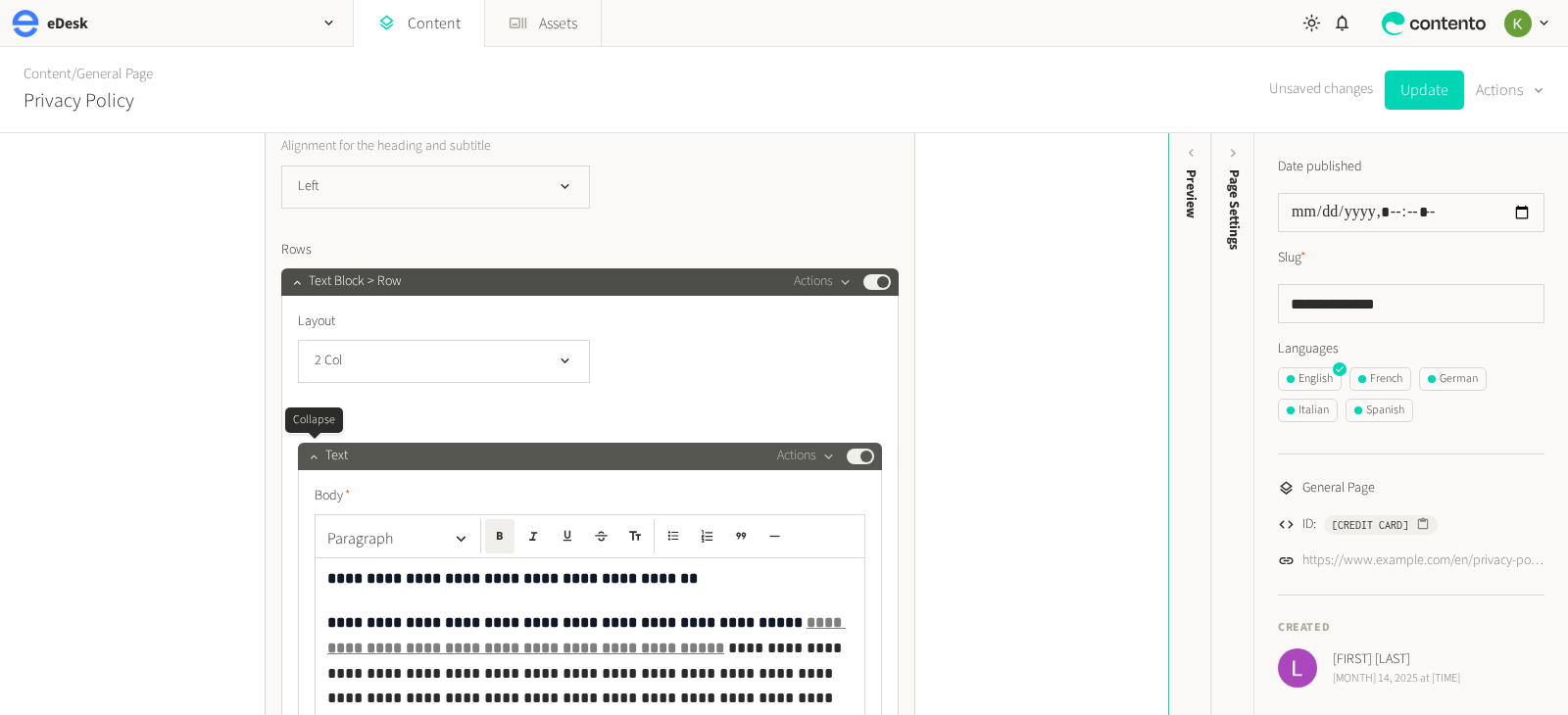 click 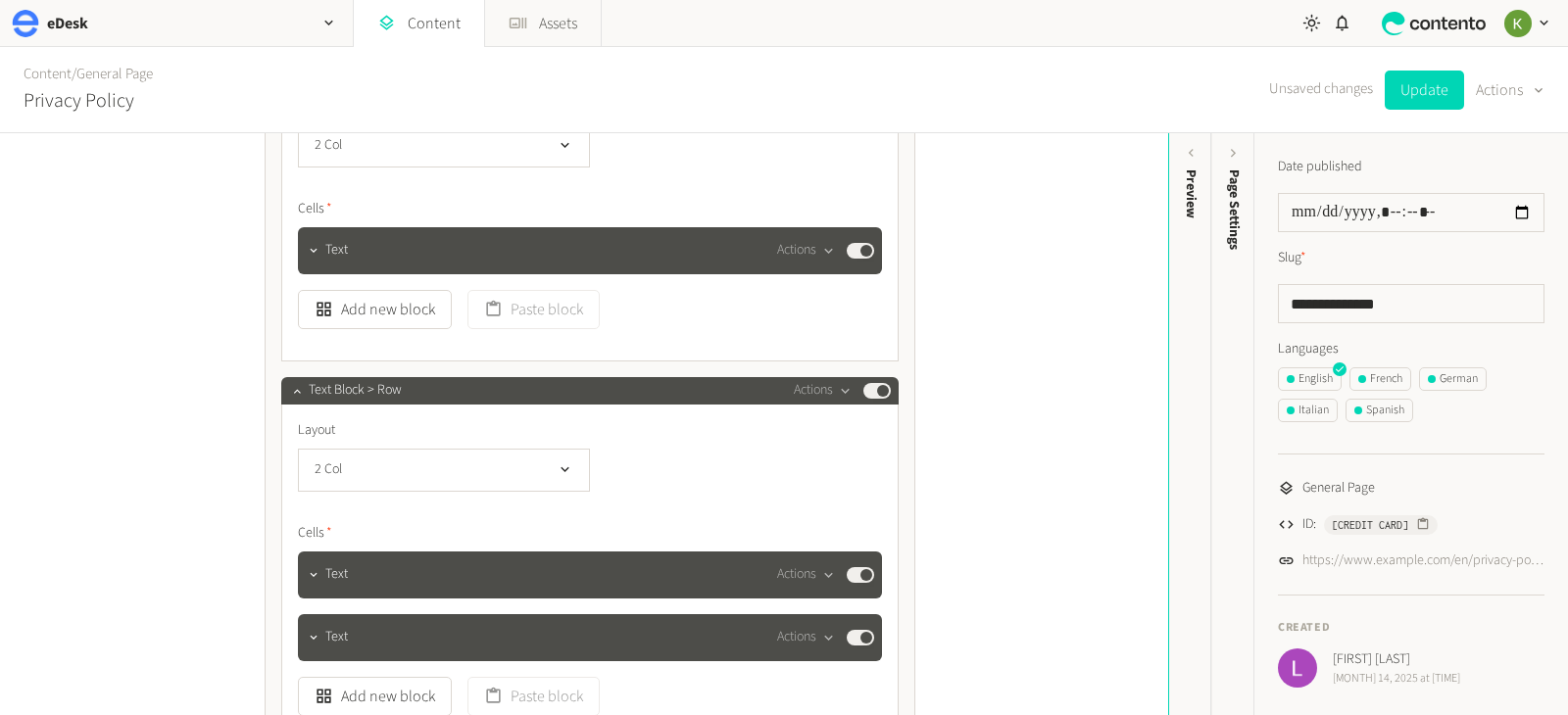 scroll, scrollTop: 1361, scrollLeft: 0, axis: vertical 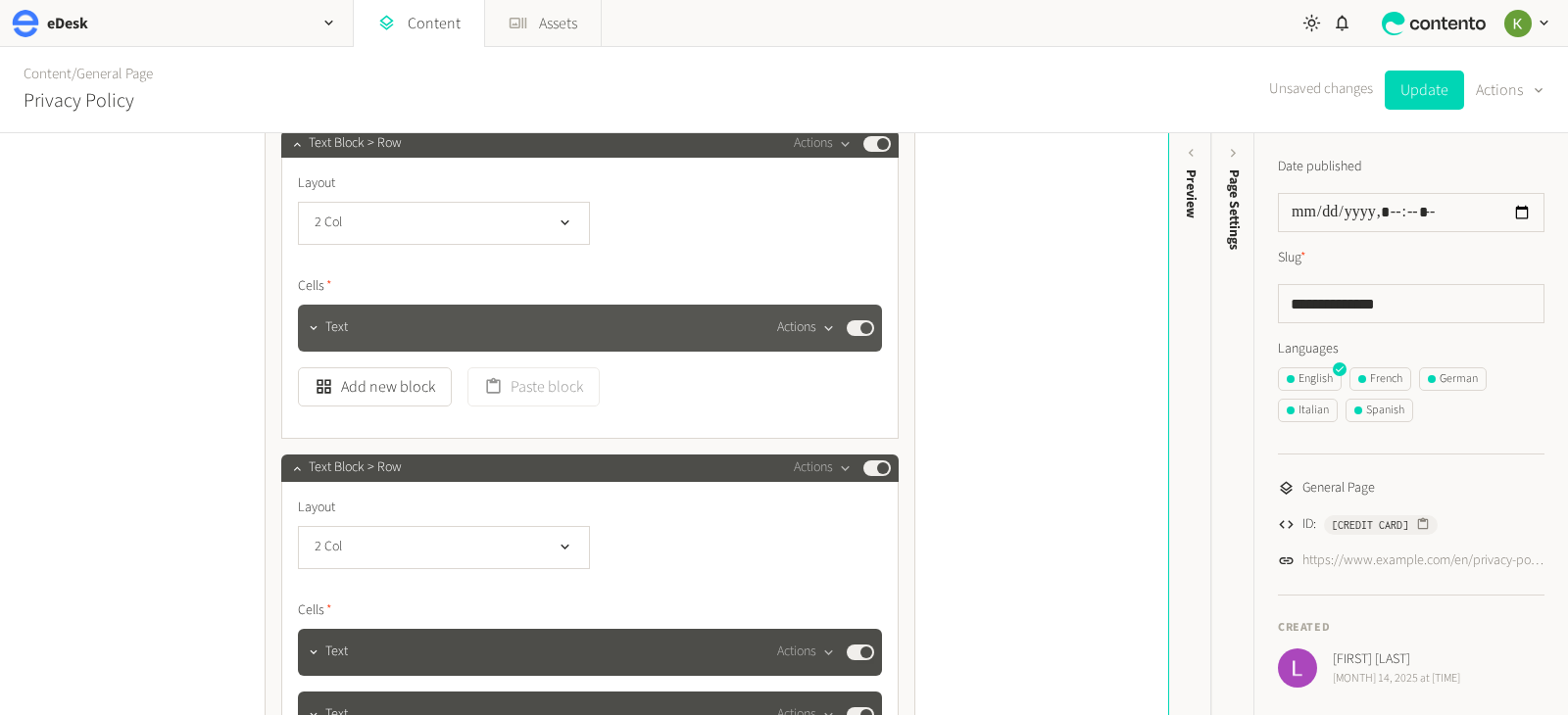 click on "Actions" 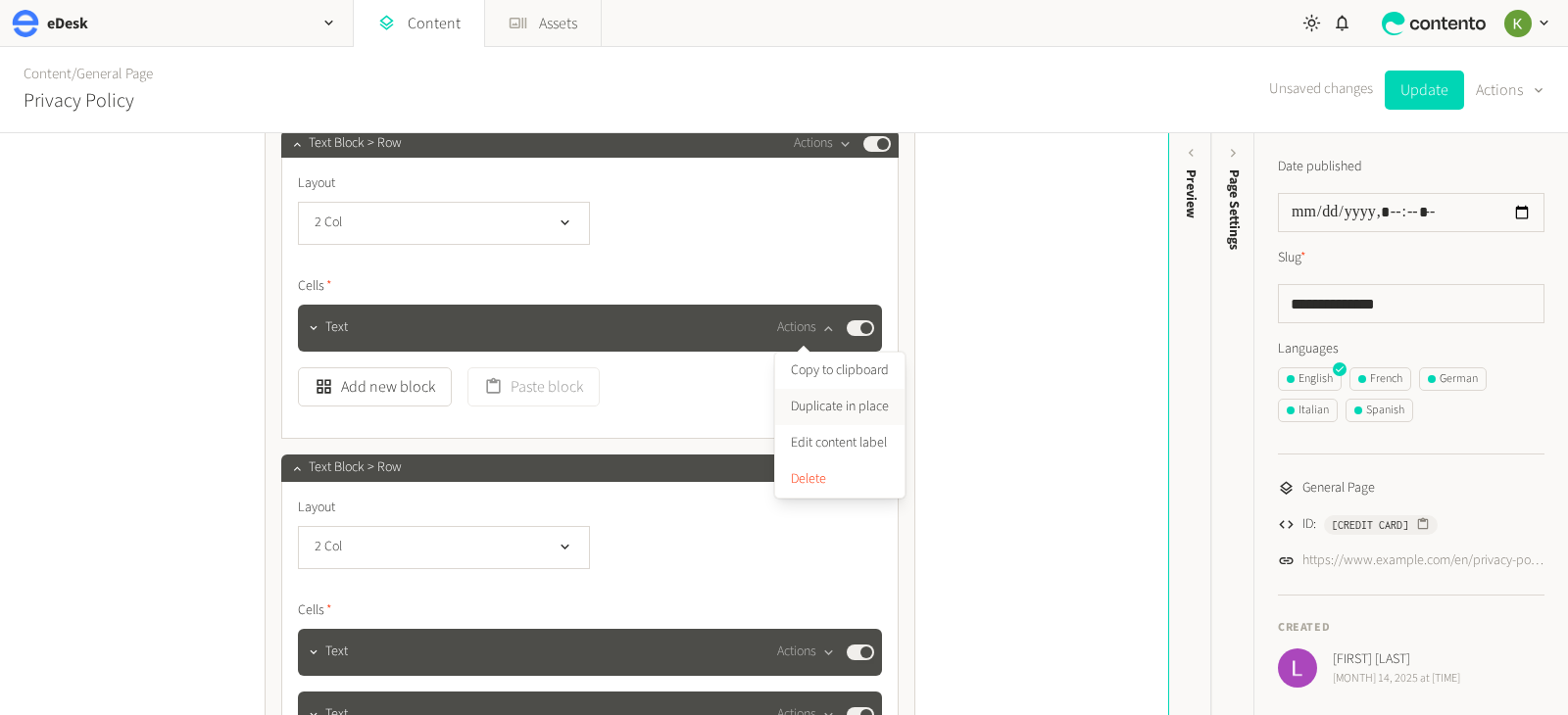click on "Duplicate in place" 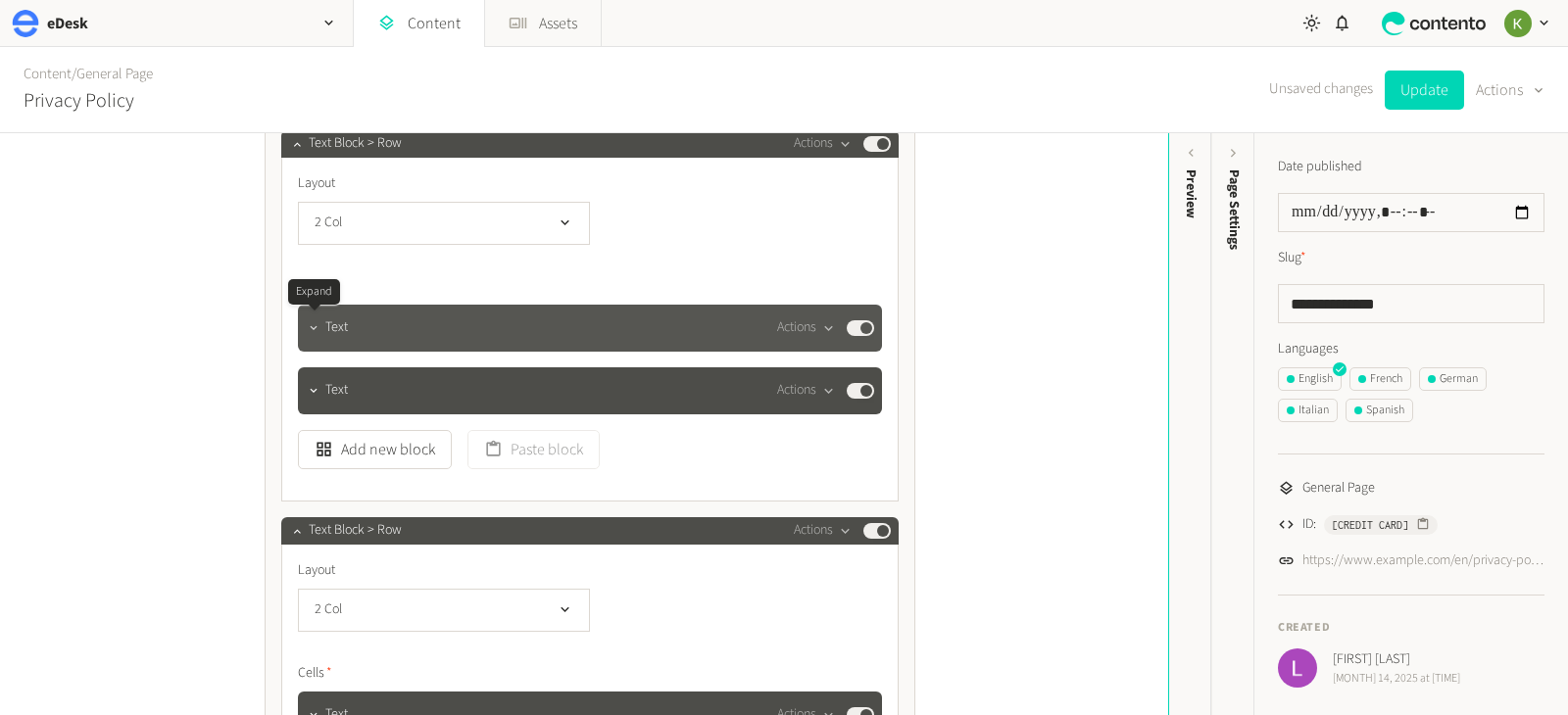click 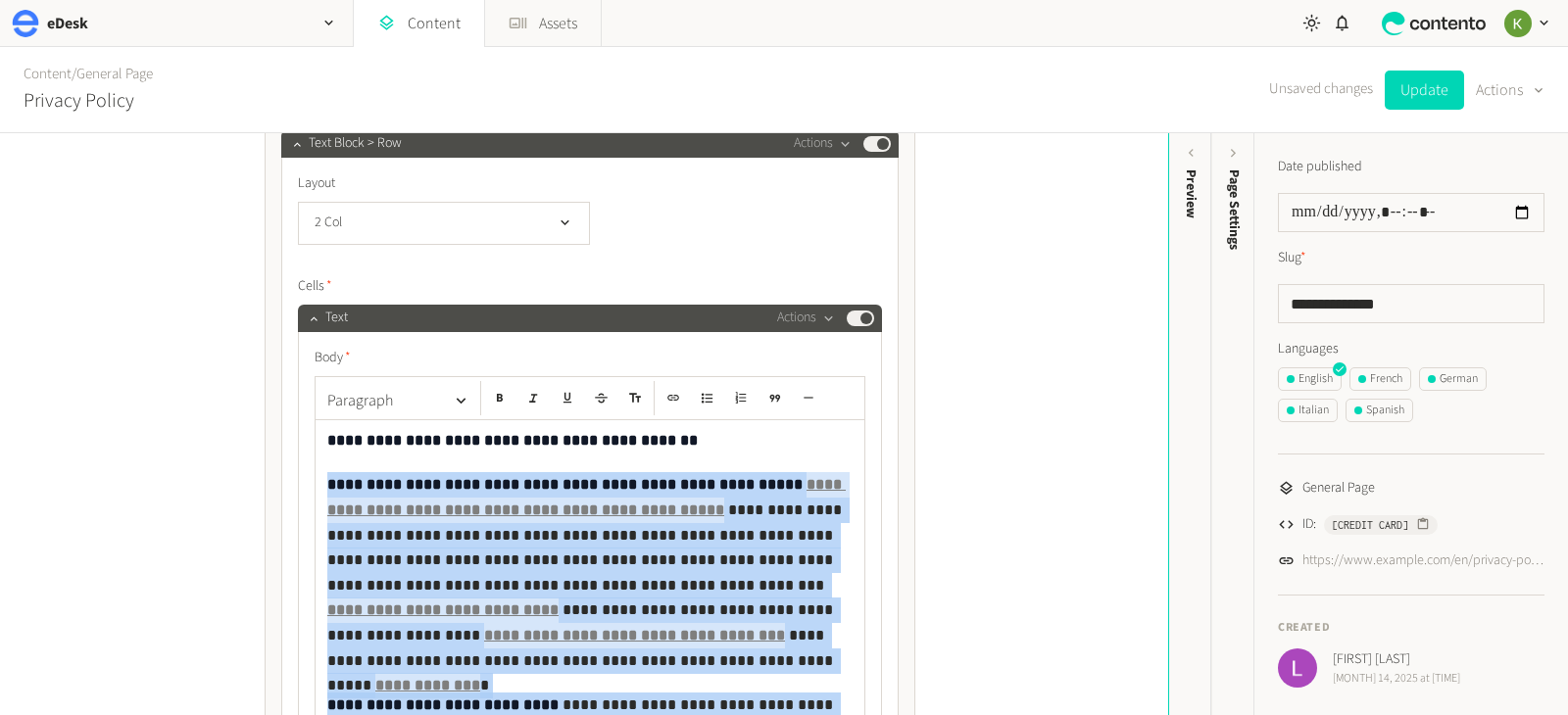 scroll, scrollTop: 1521, scrollLeft: 0, axis: vertical 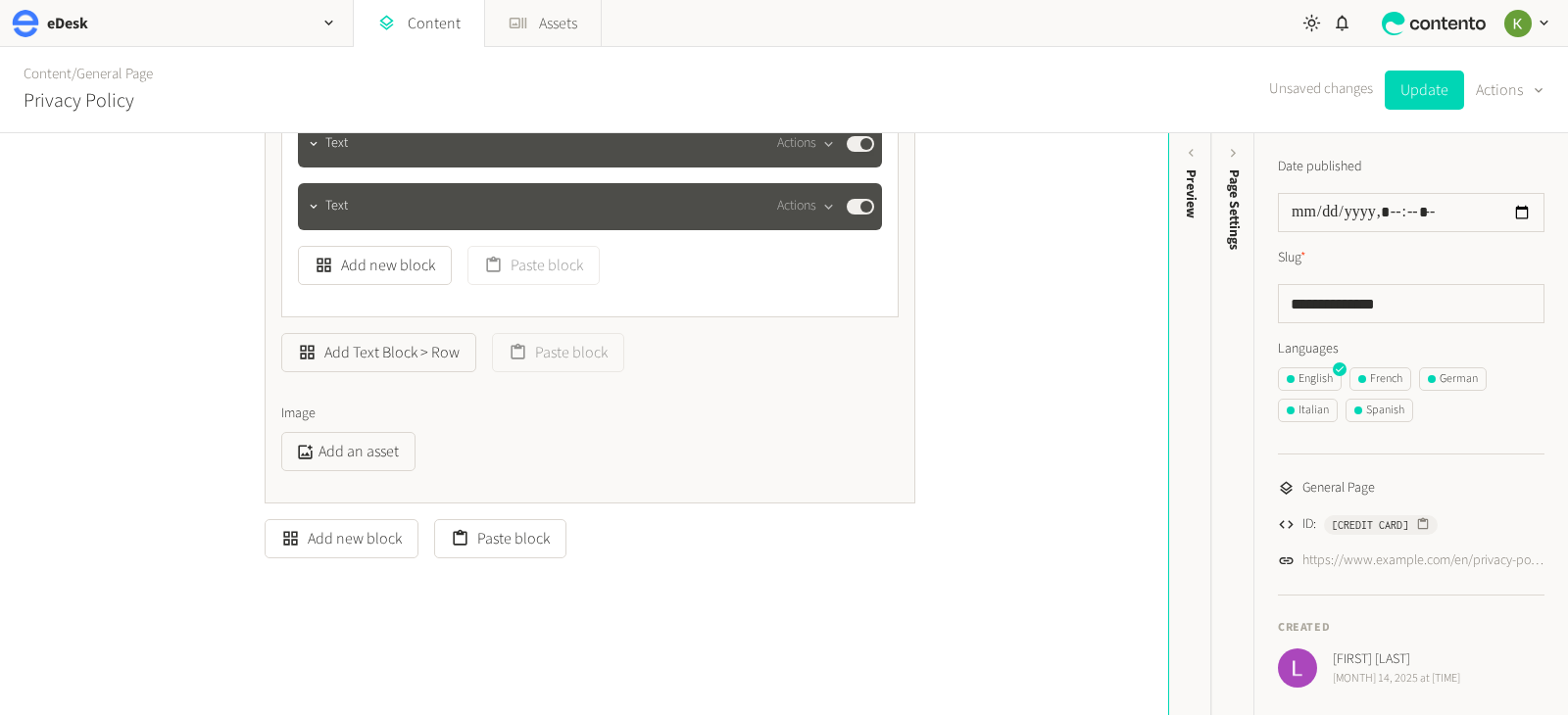 drag, startPoint x: 336, startPoint y: 469, endPoint x: 520, endPoint y: 458, distance: 184.32851 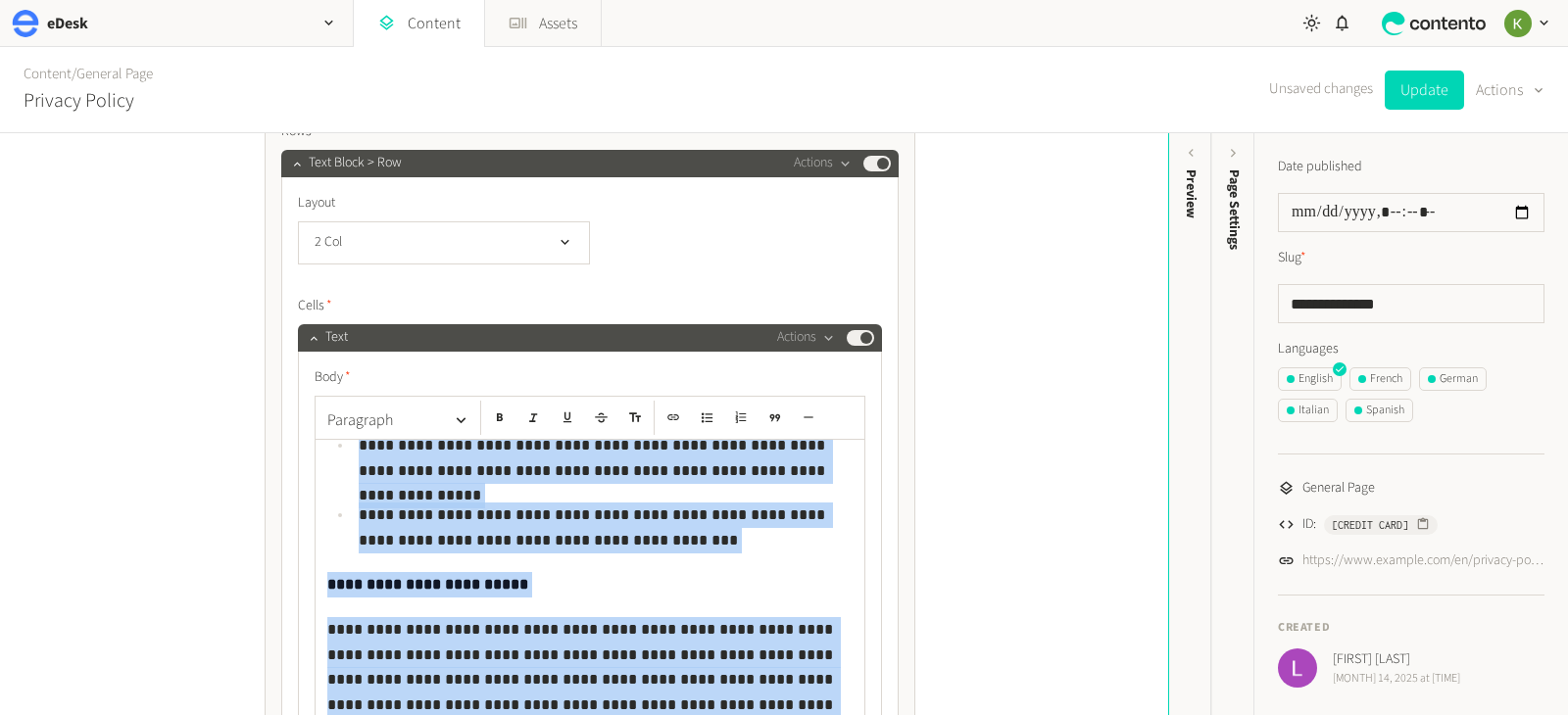 scroll, scrollTop: 1596, scrollLeft: 0, axis: vertical 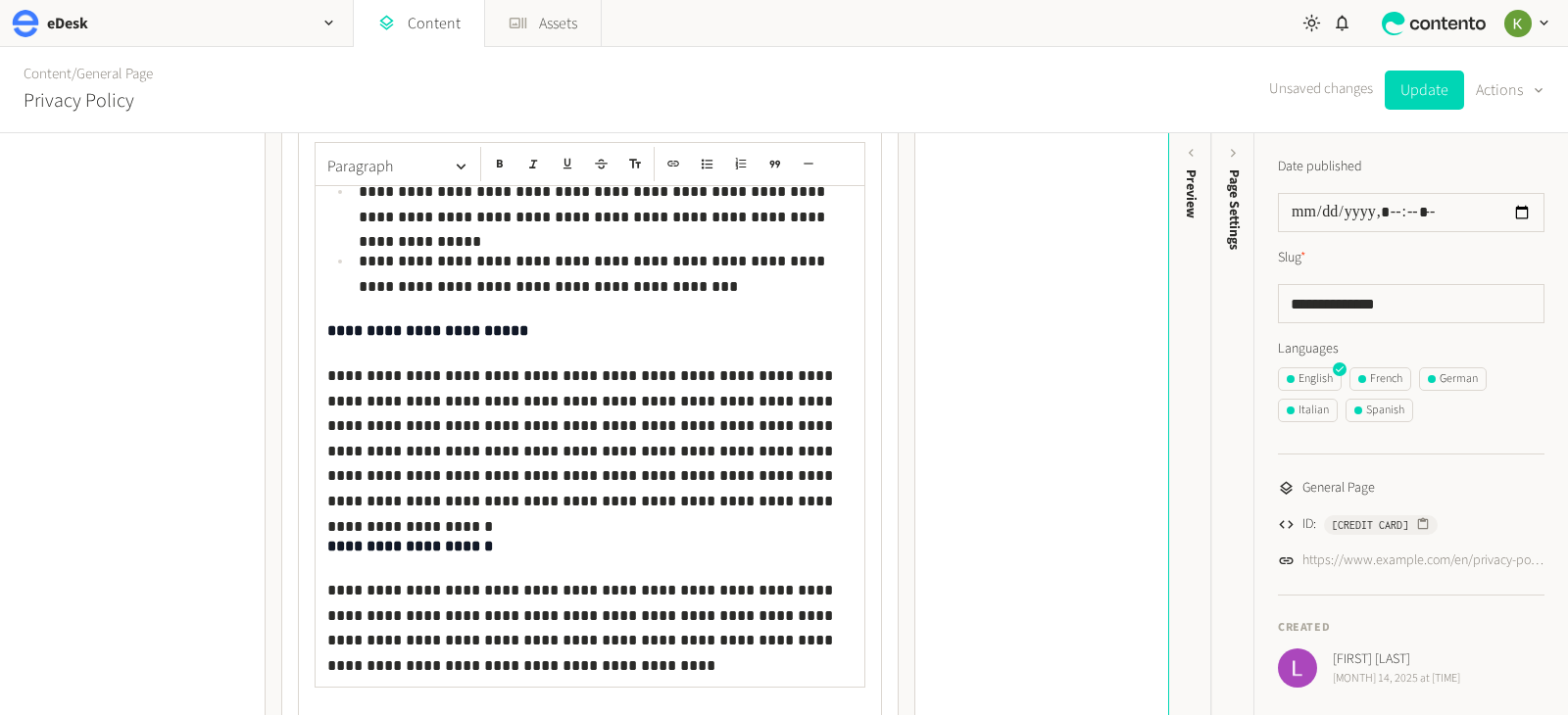 click on "**********" 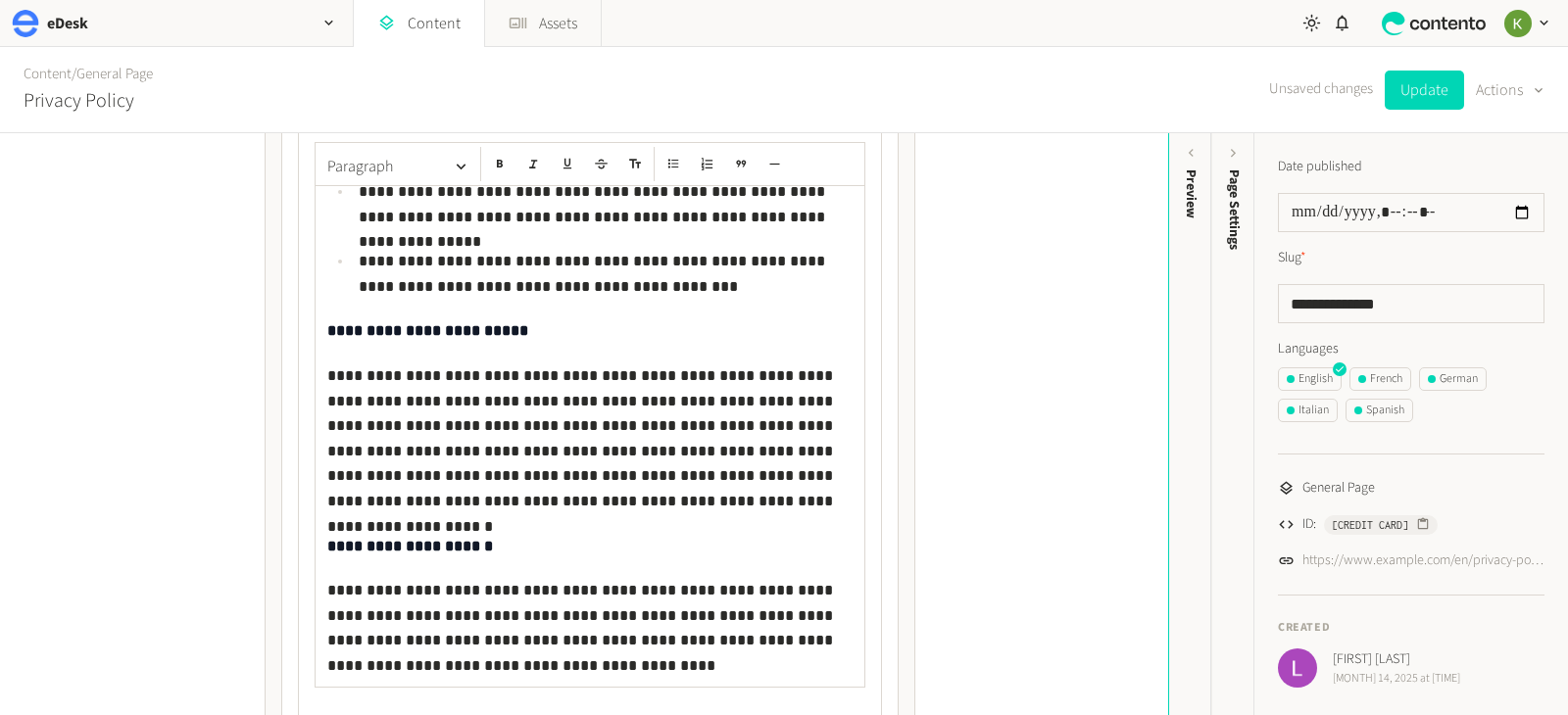 click on "**********" 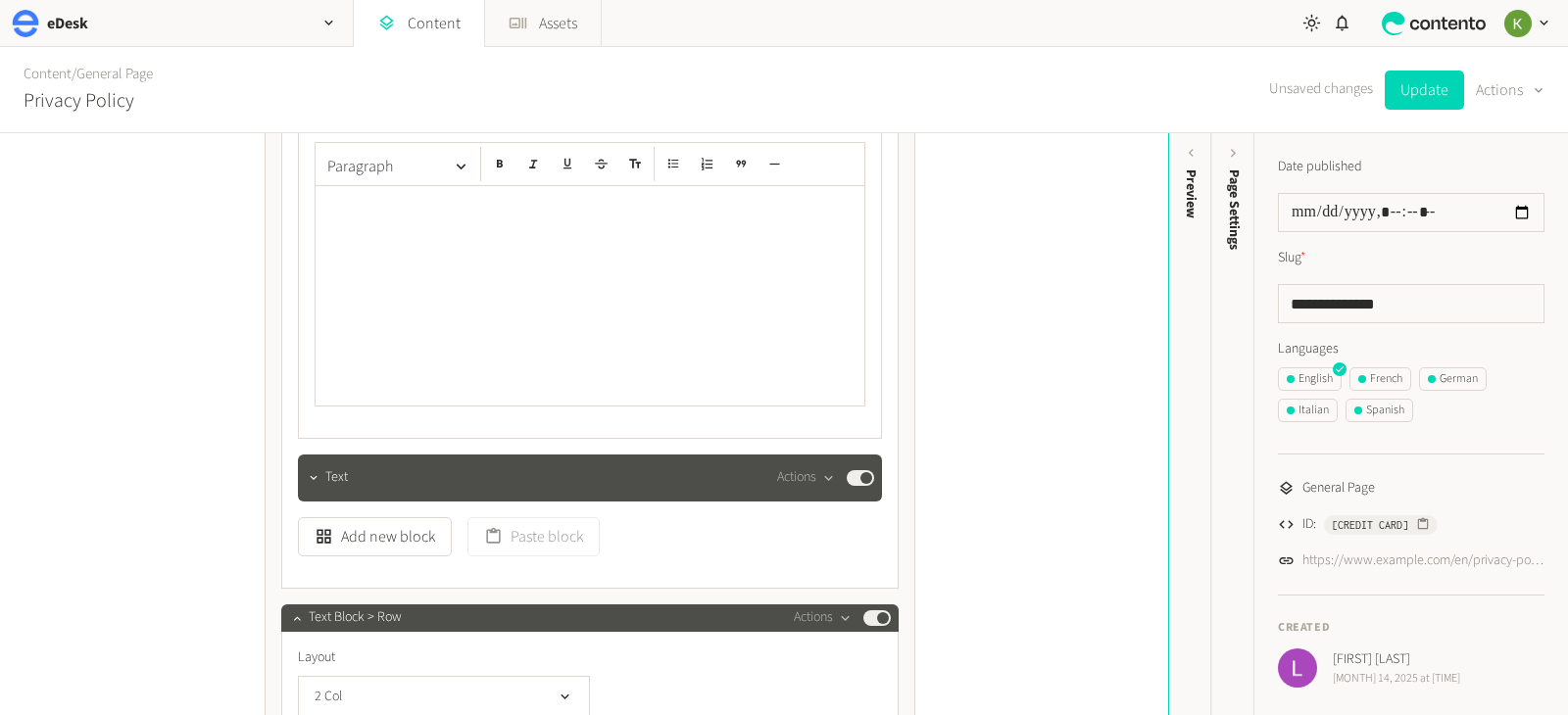 scroll, scrollTop: 1652, scrollLeft: 0, axis: vertical 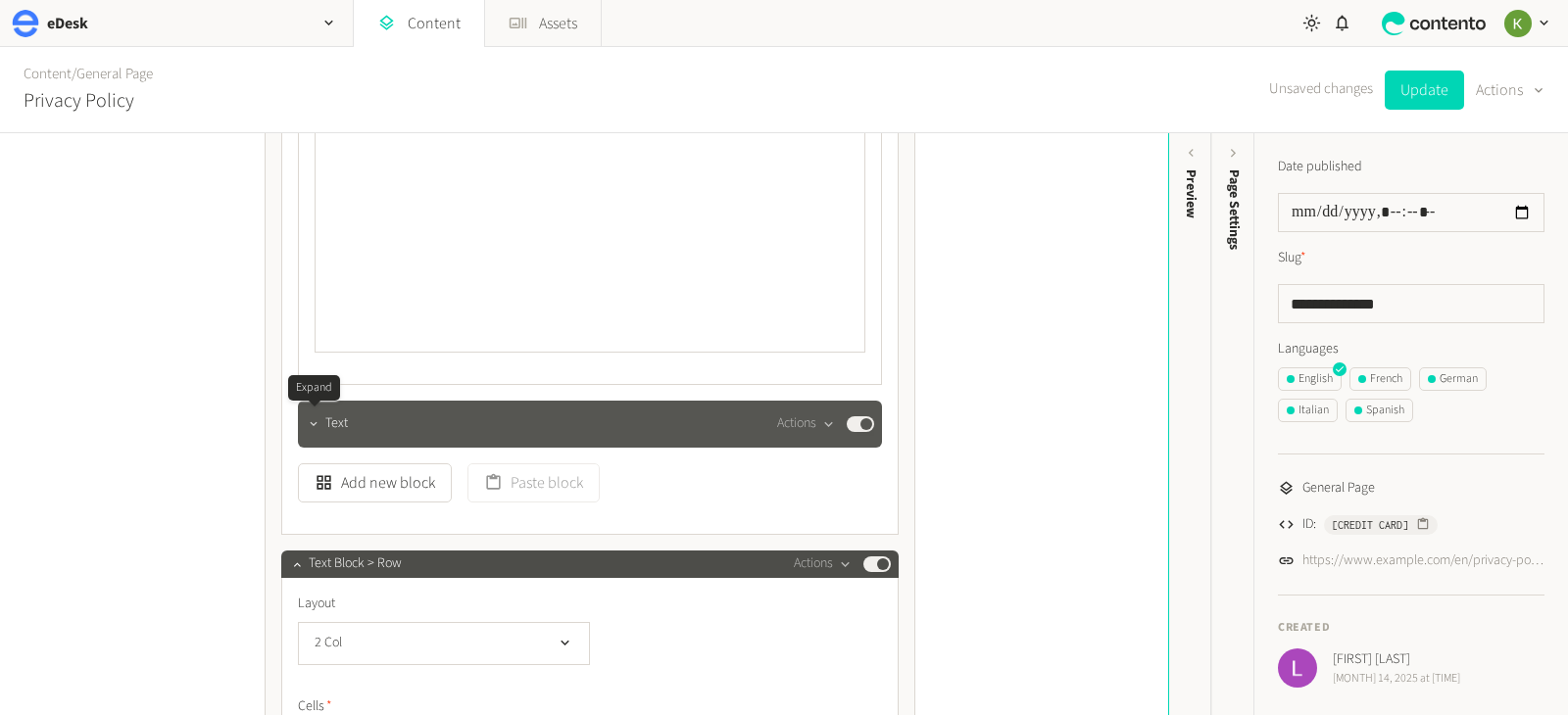 click 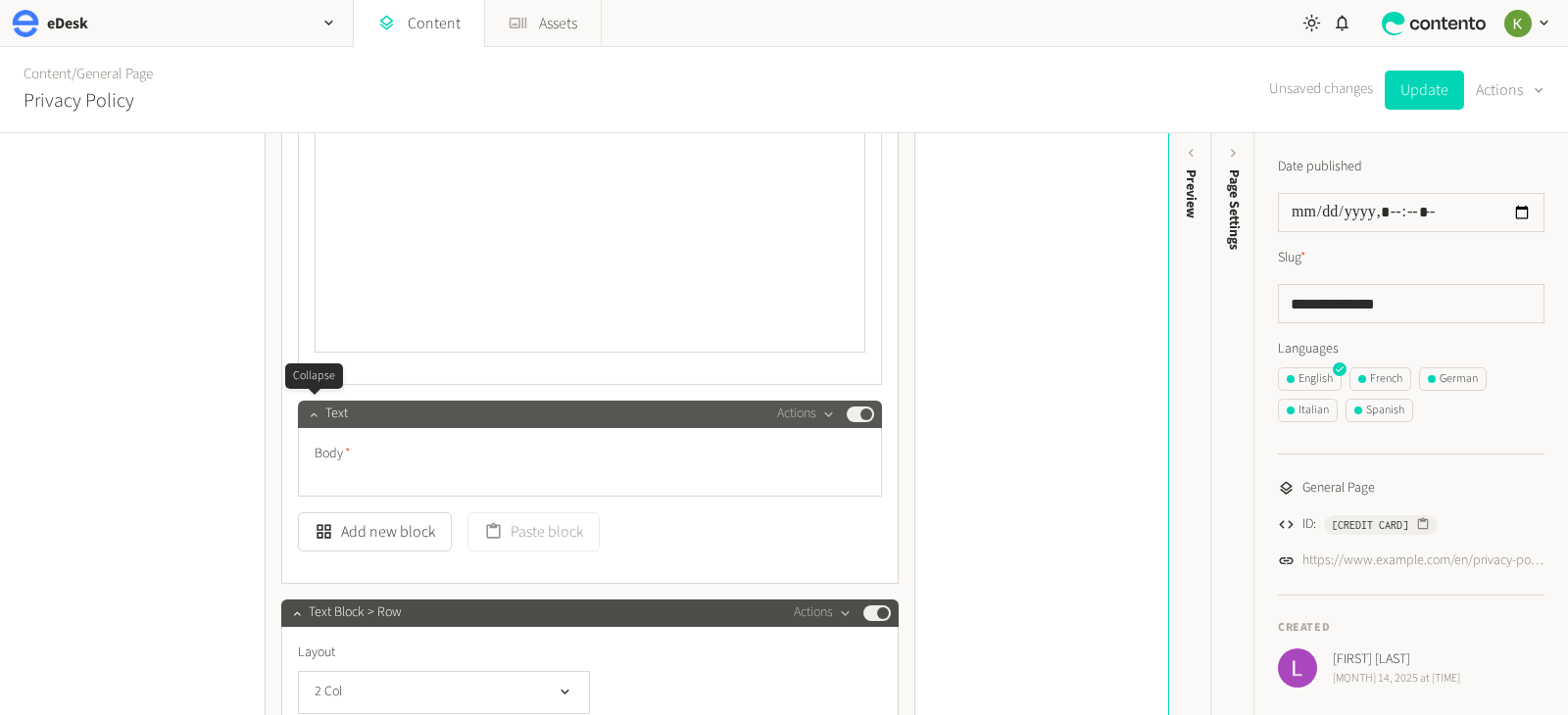 scroll, scrollTop: 1651, scrollLeft: 0, axis: vertical 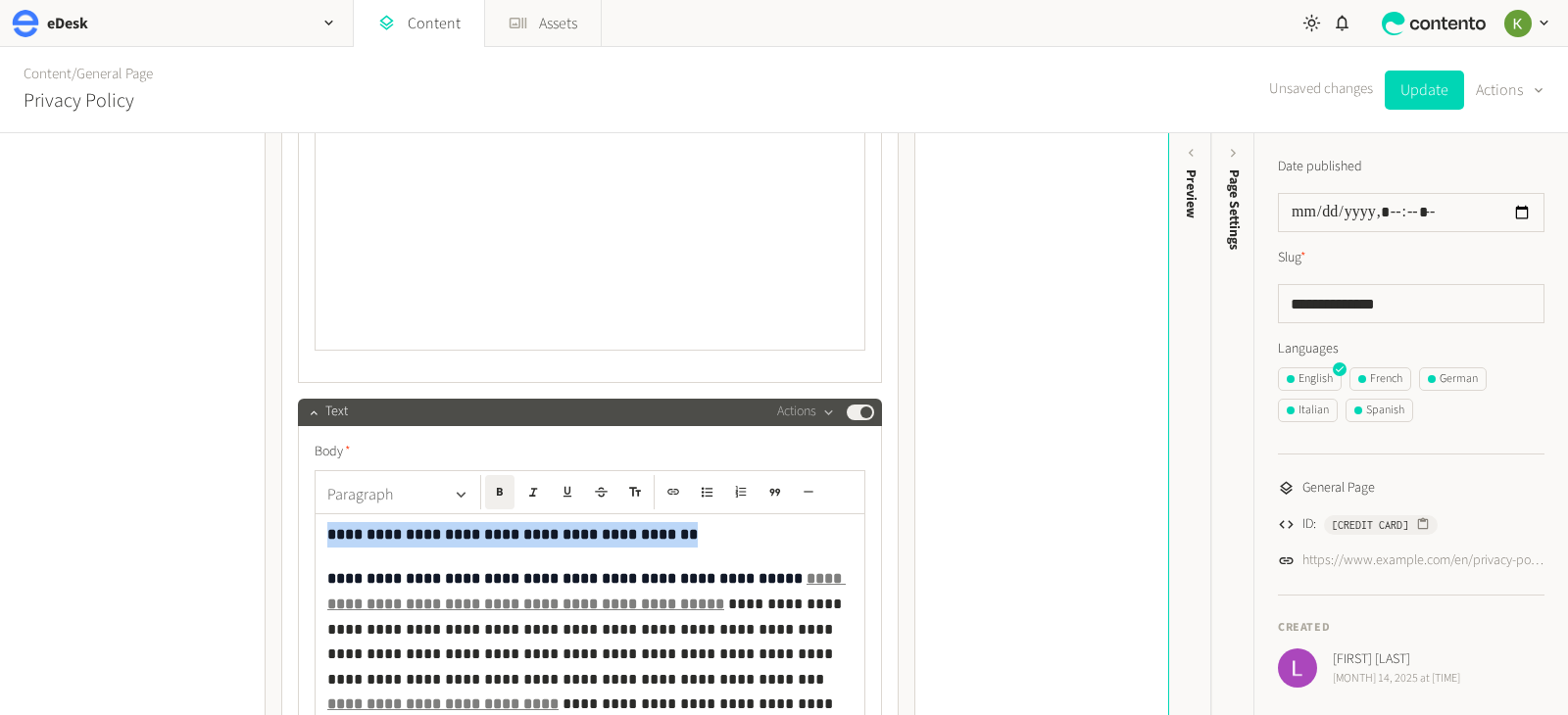 drag, startPoint x: 710, startPoint y: 542, endPoint x: 342, endPoint y: 507, distance: 369.6607 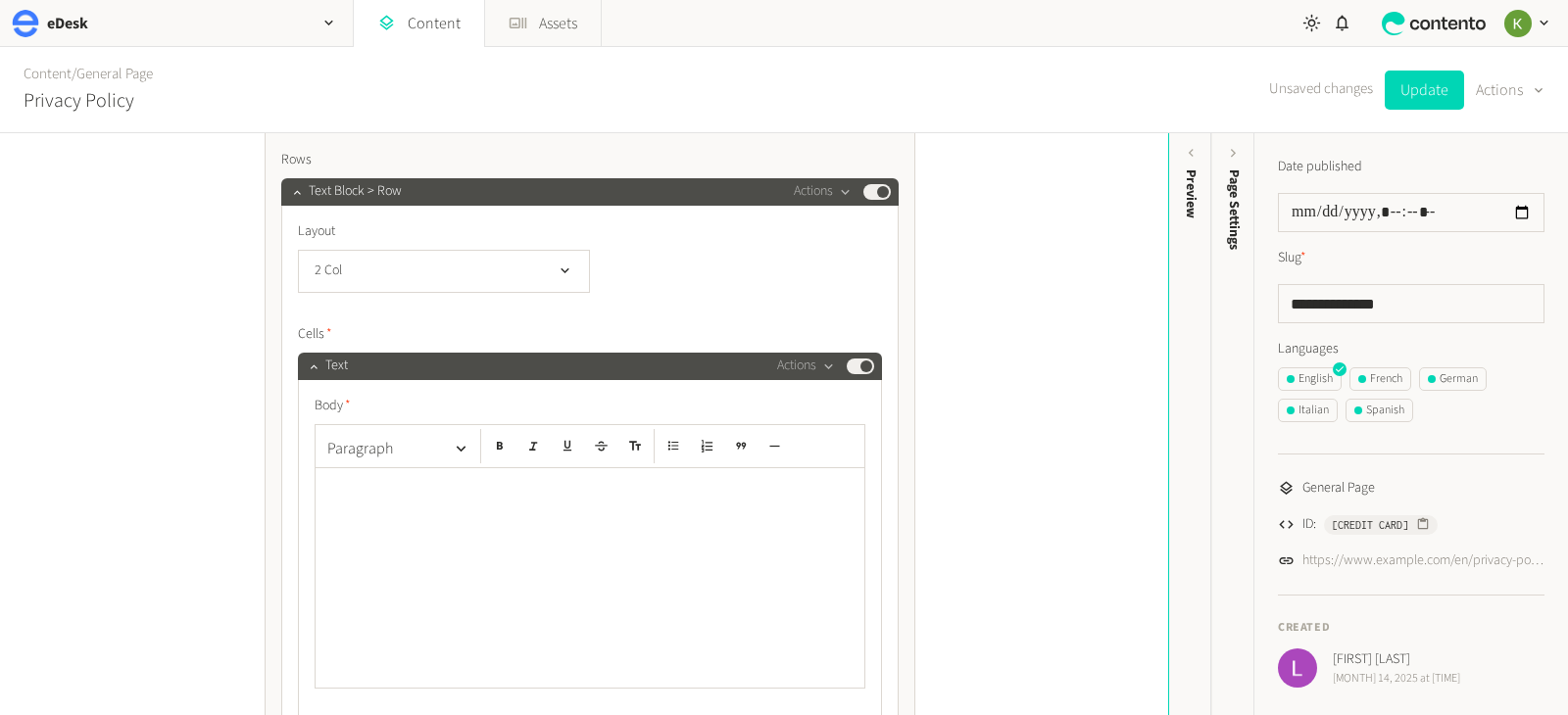 scroll, scrollTop: 1286, scrollLeft: 0, axis: vertical 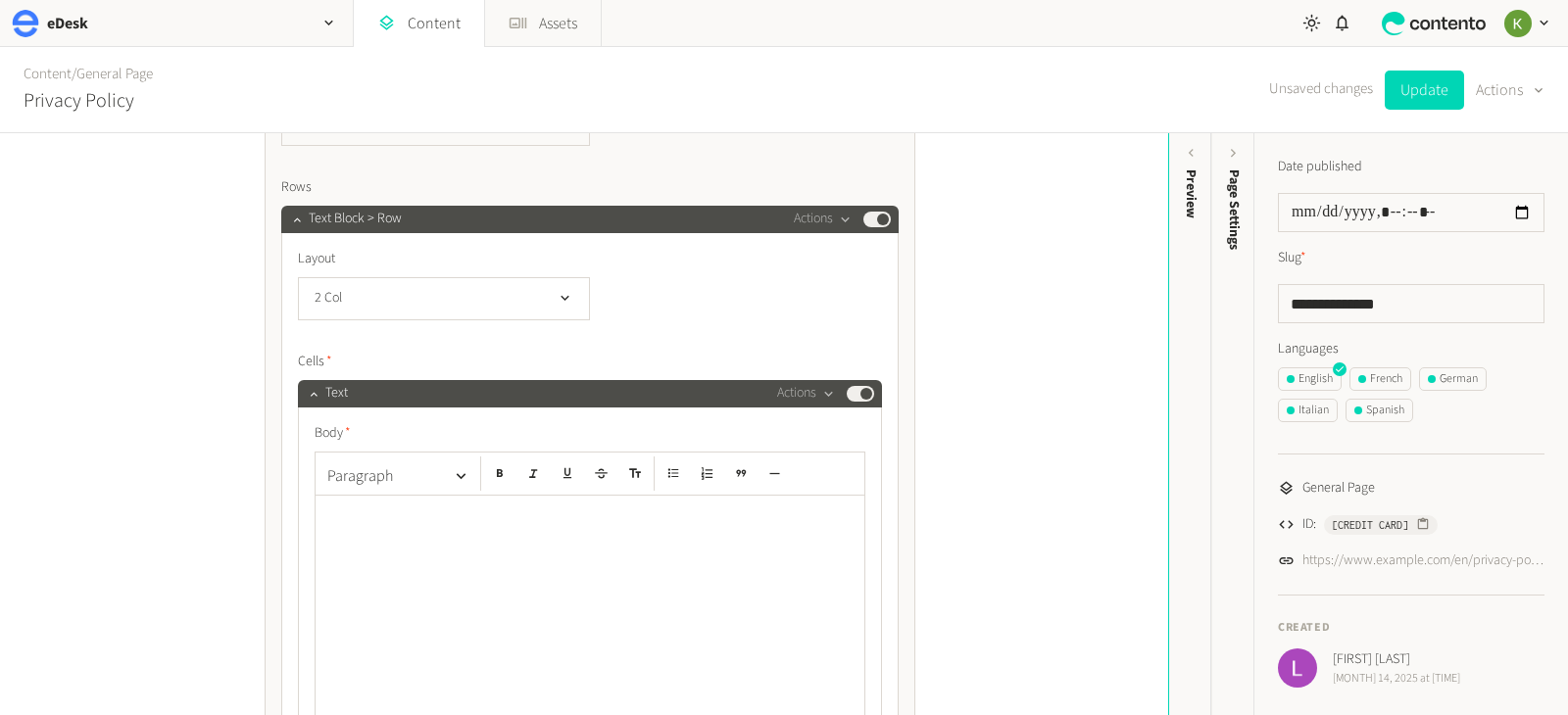 drag, startPoint x: 404, startPoint y: 547, endPoint x: 418, endPoint y: 543, distance: 14.56022 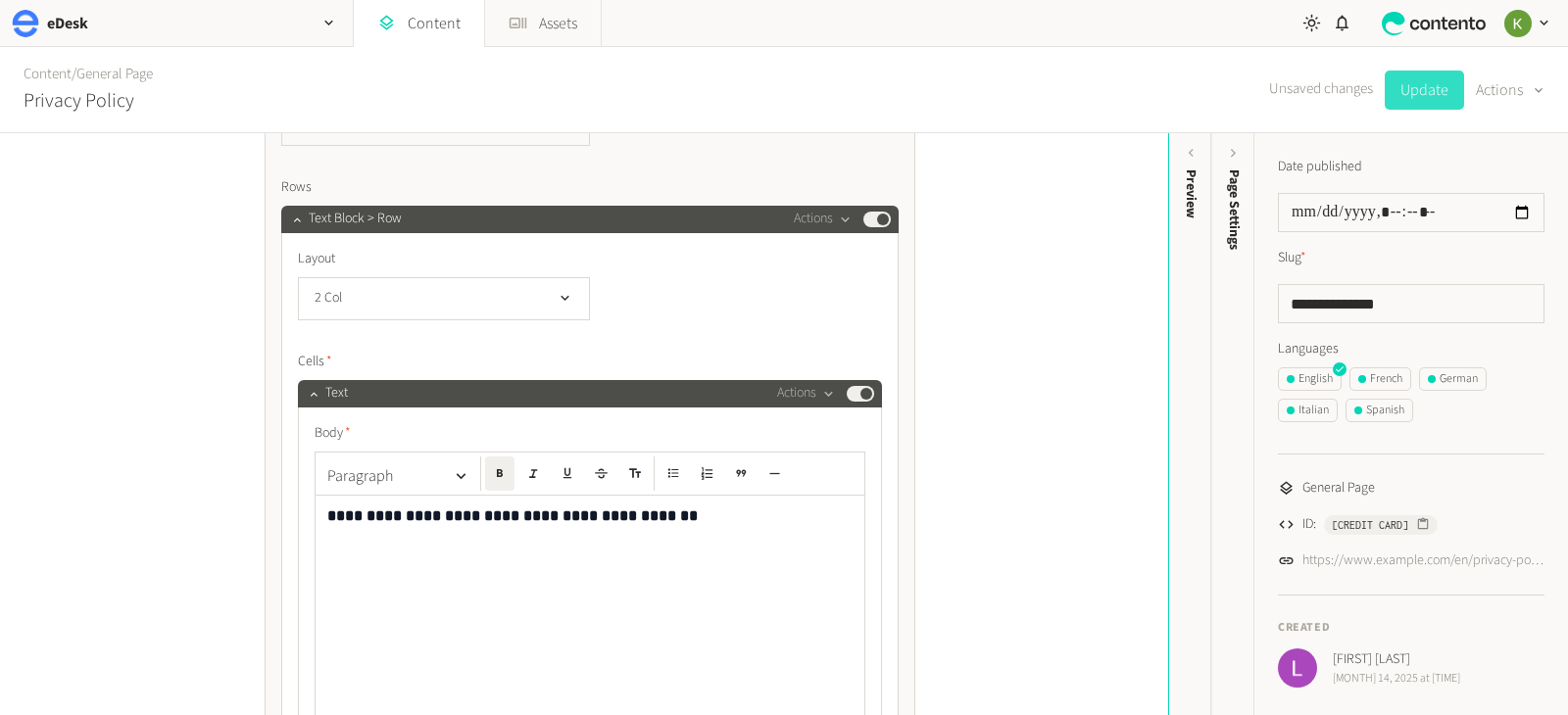 drag, startPoint x: 1434, startPoint y: 99, endPoint x: 1375, endPoint y: 105, distance: 59.3043 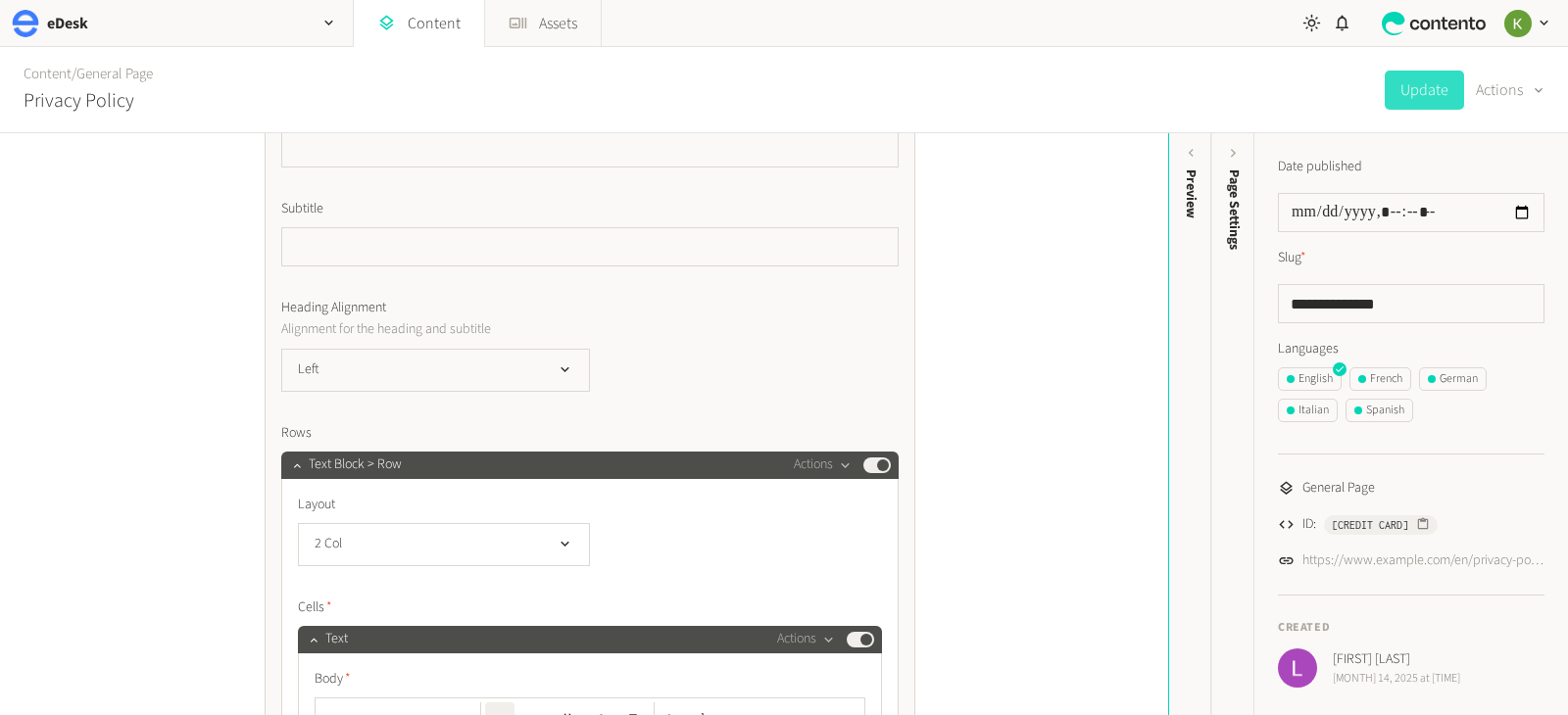 scroll, scrollTop: 1089, scrollLeft: 0, axis: vertical 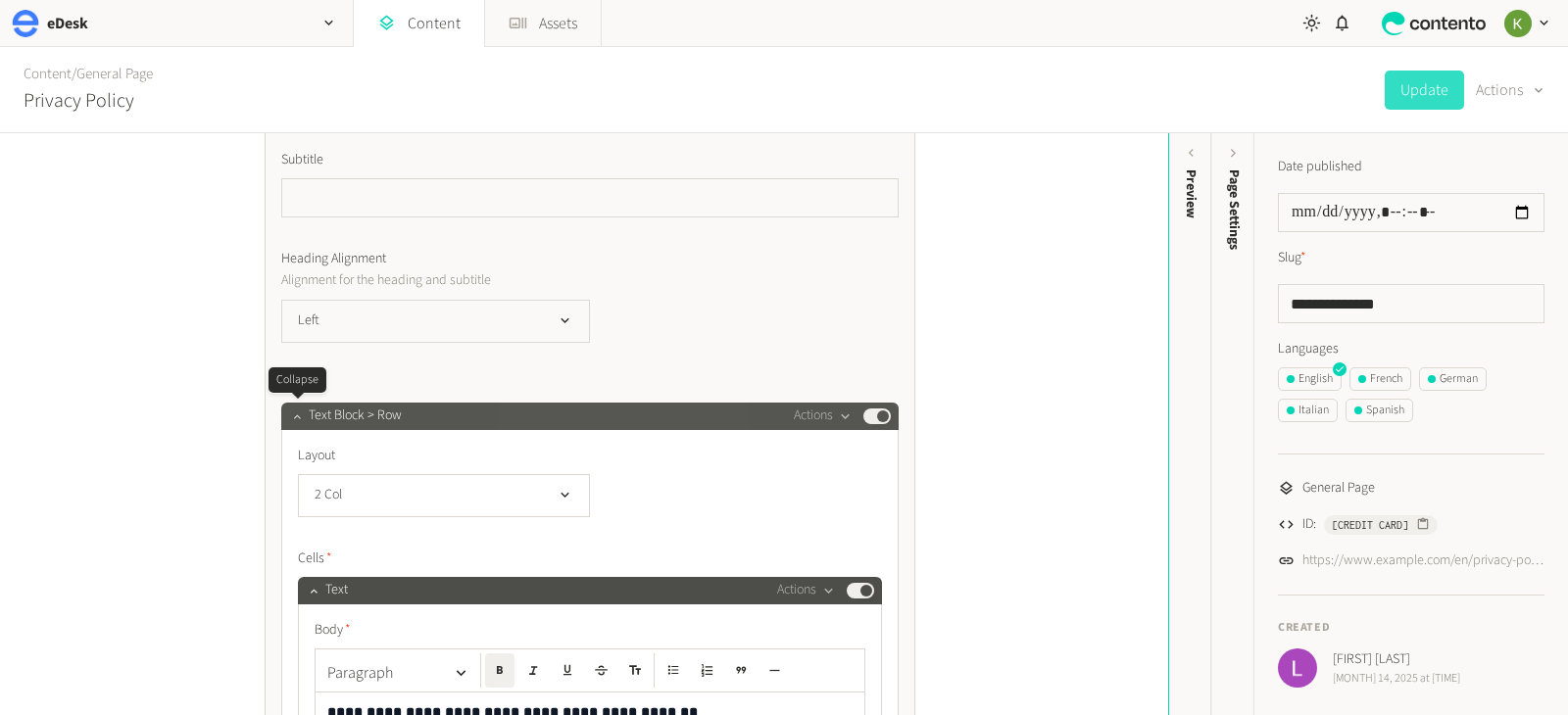 click 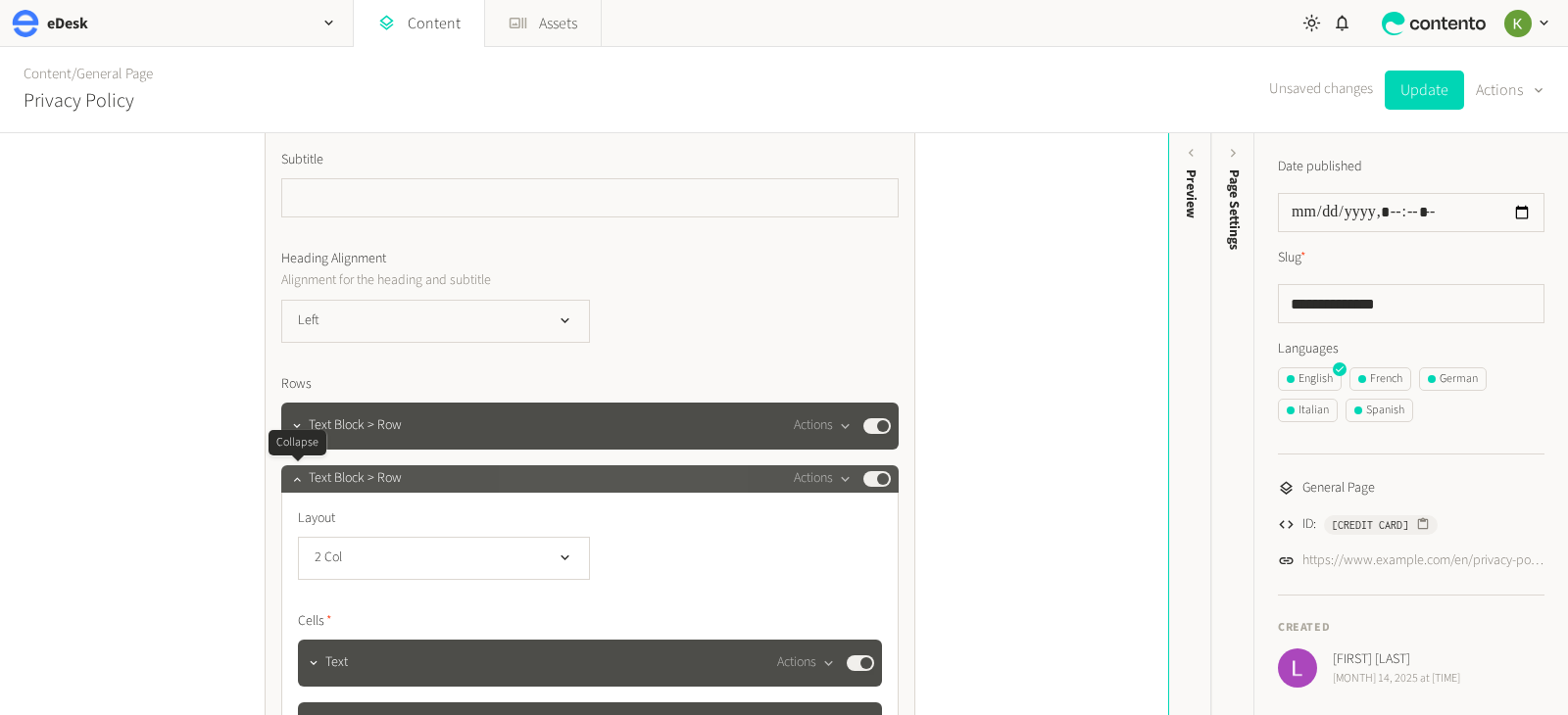 drag, startPoint x: 300, startPoint y: 478, endPoint x: 312, endPoint y: 470, distance: 14.422205 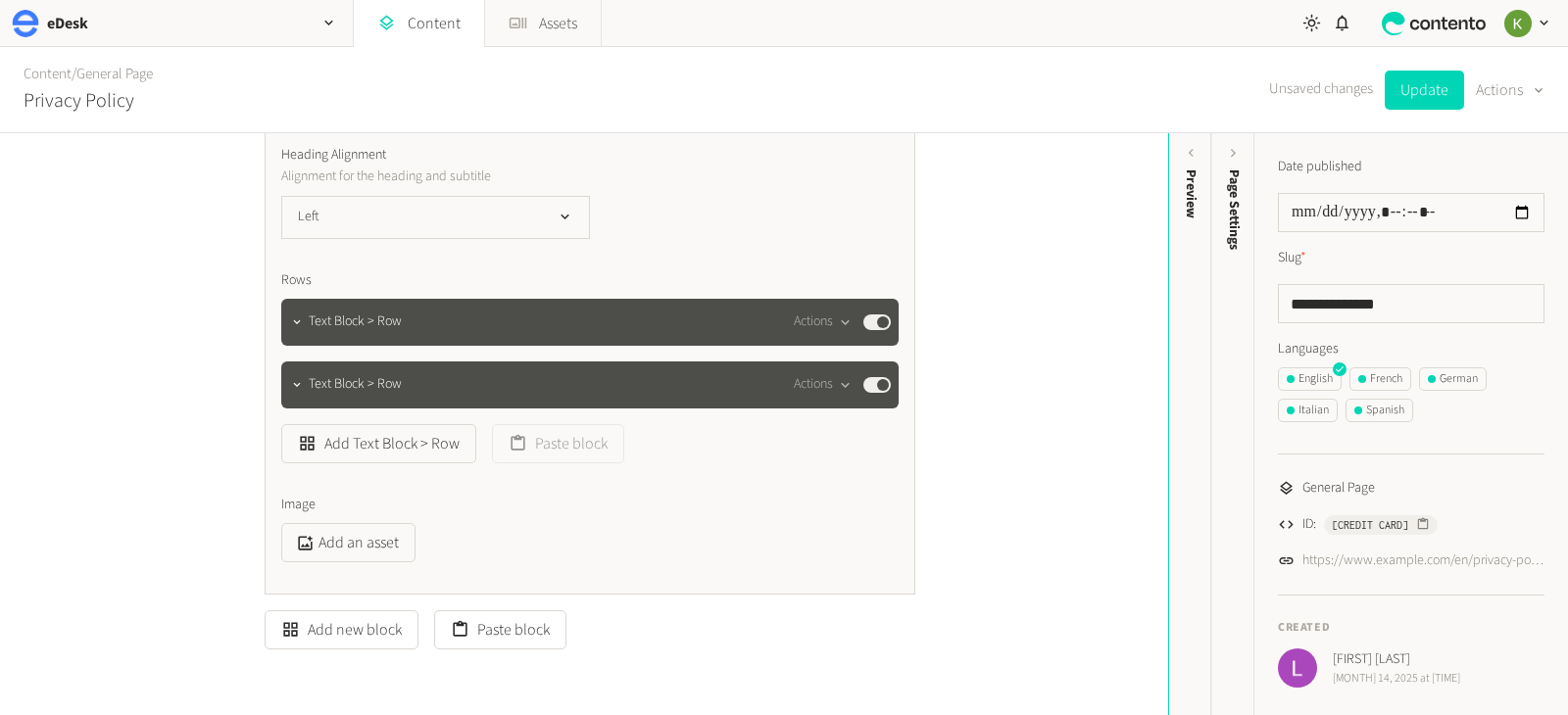 scroll, scrollTop: 1217, scrollLeft: 0, axis: vertical 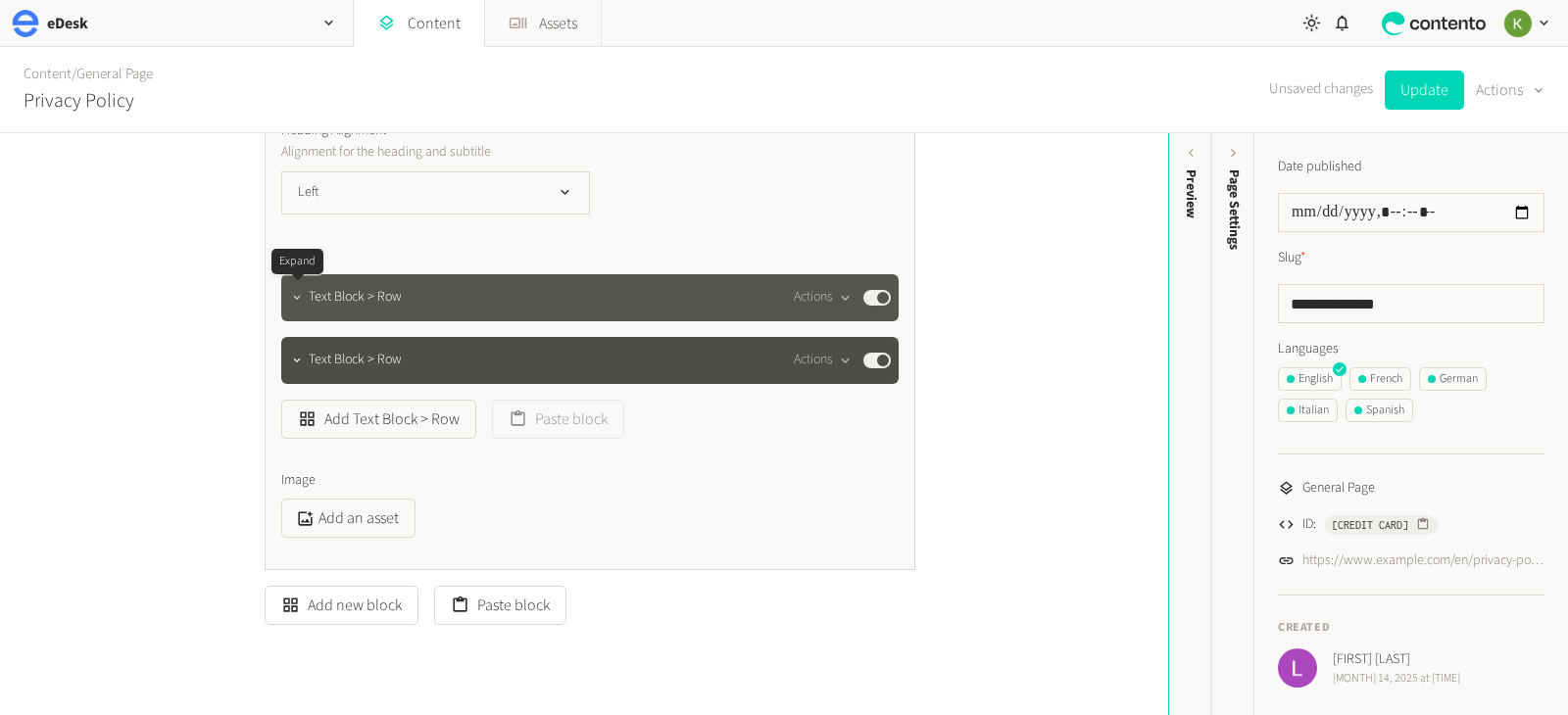 click 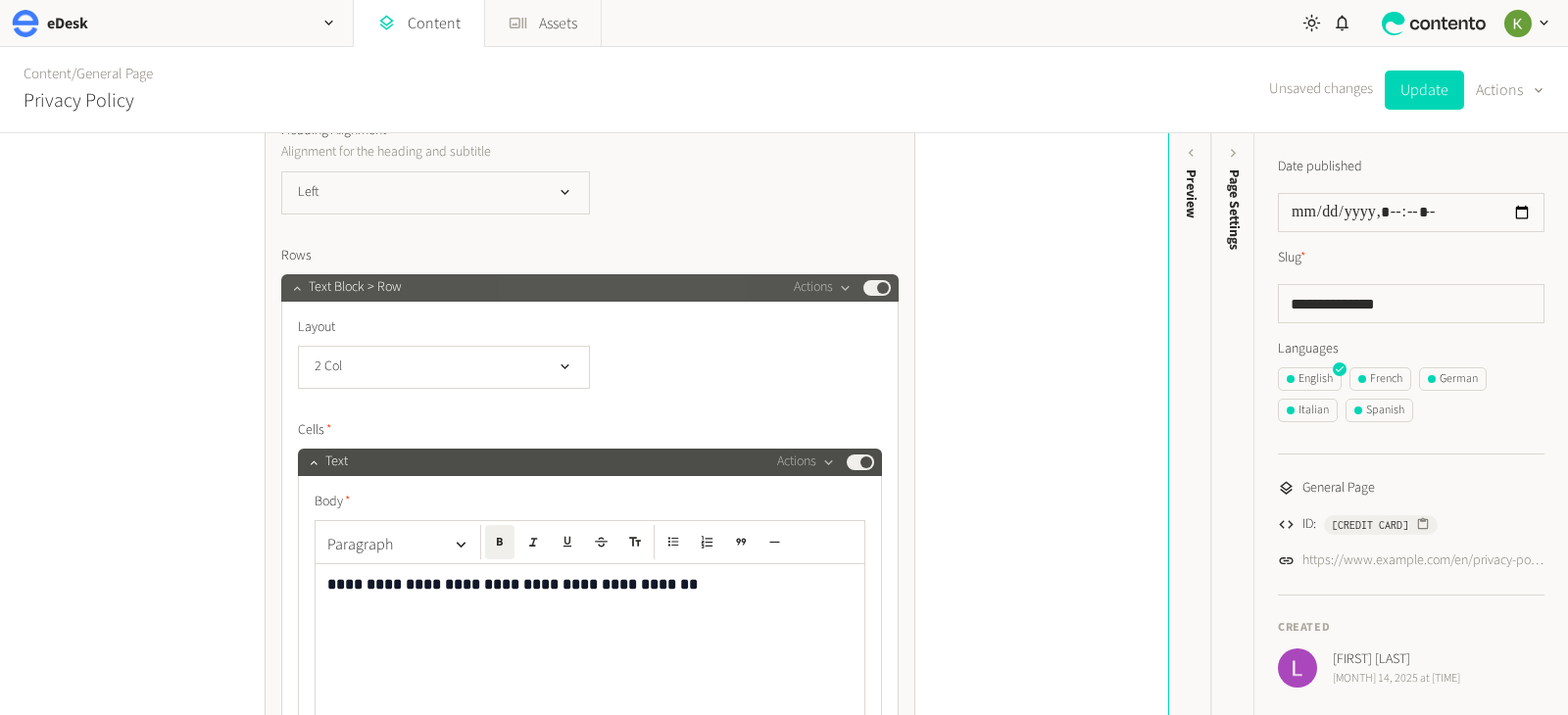 click on "**********" 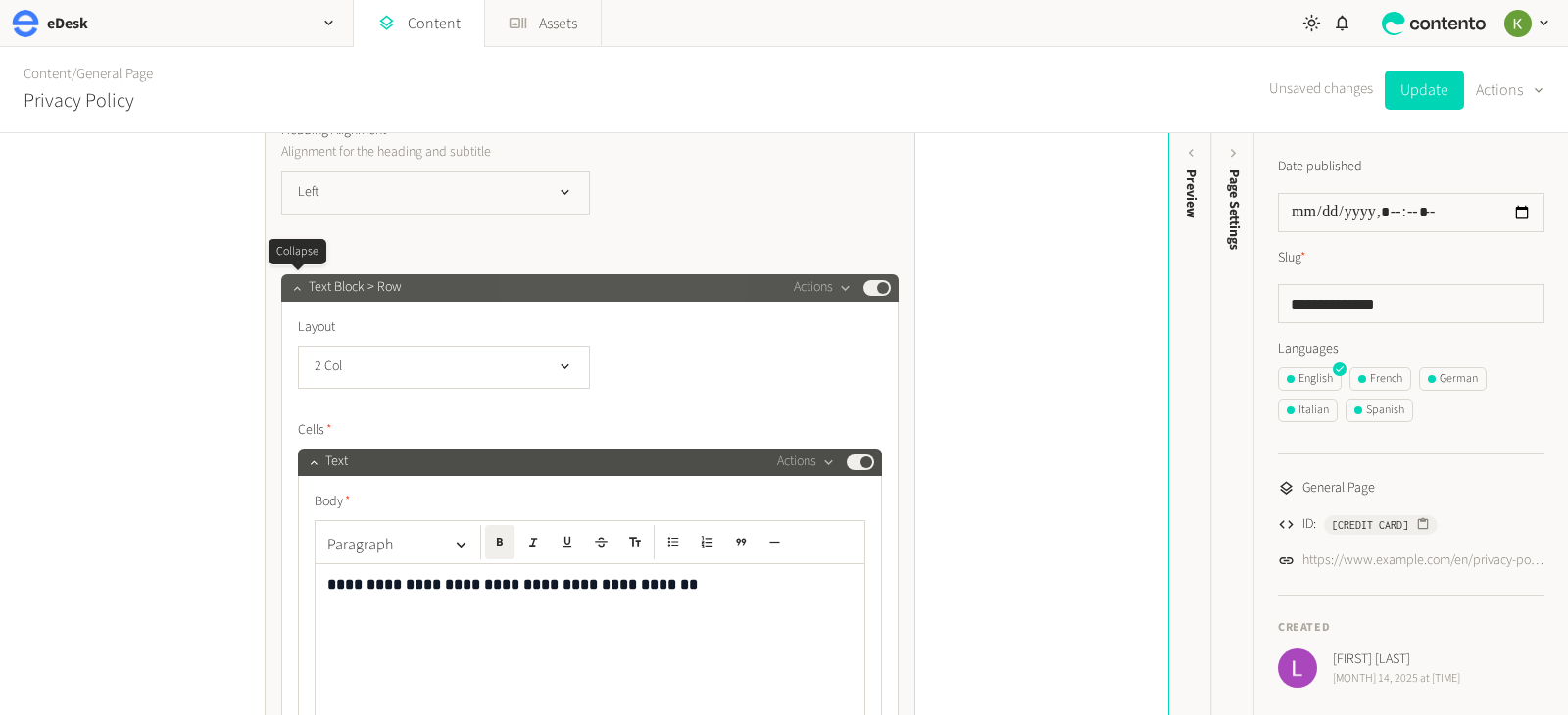 click 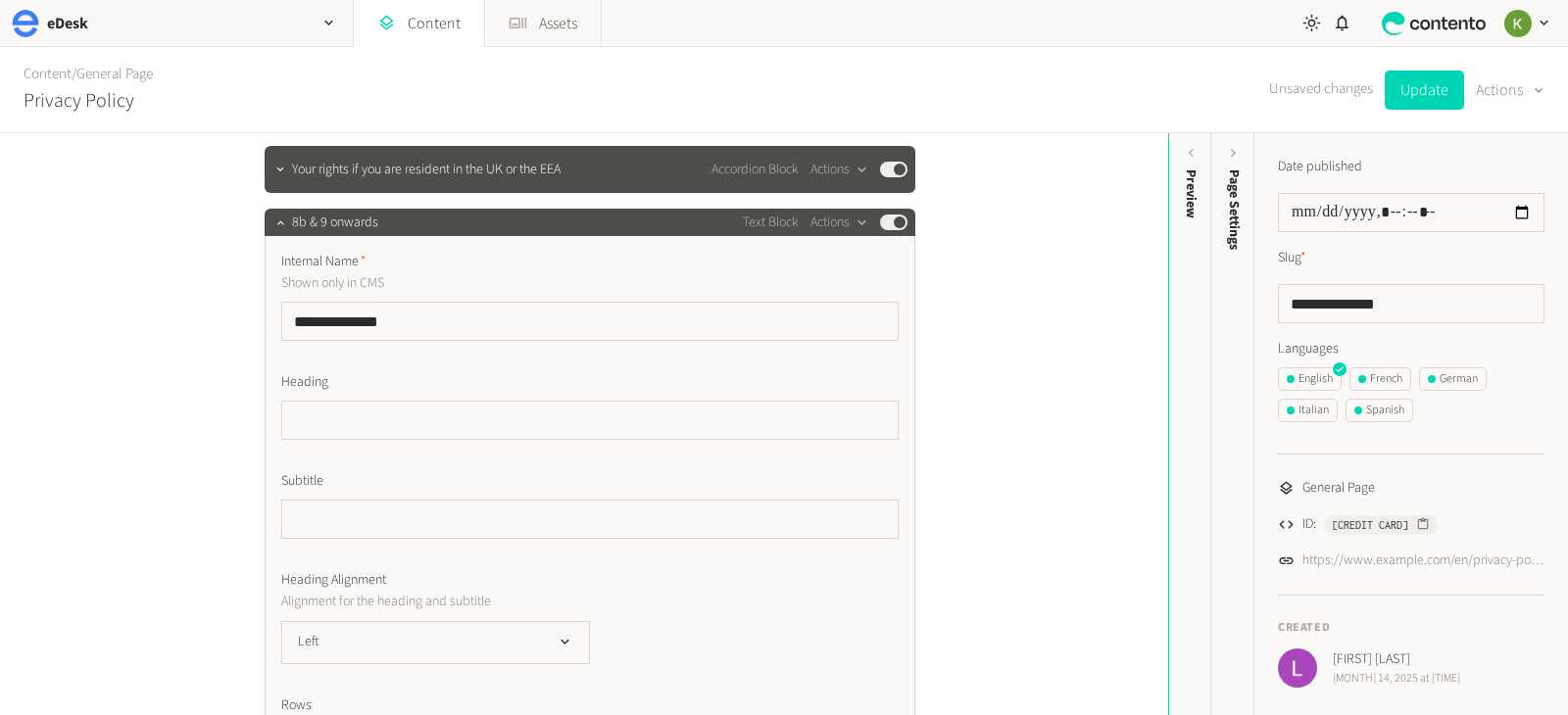 scroll, scrollTop: 573, scrollLeft: 0, axis: vertical 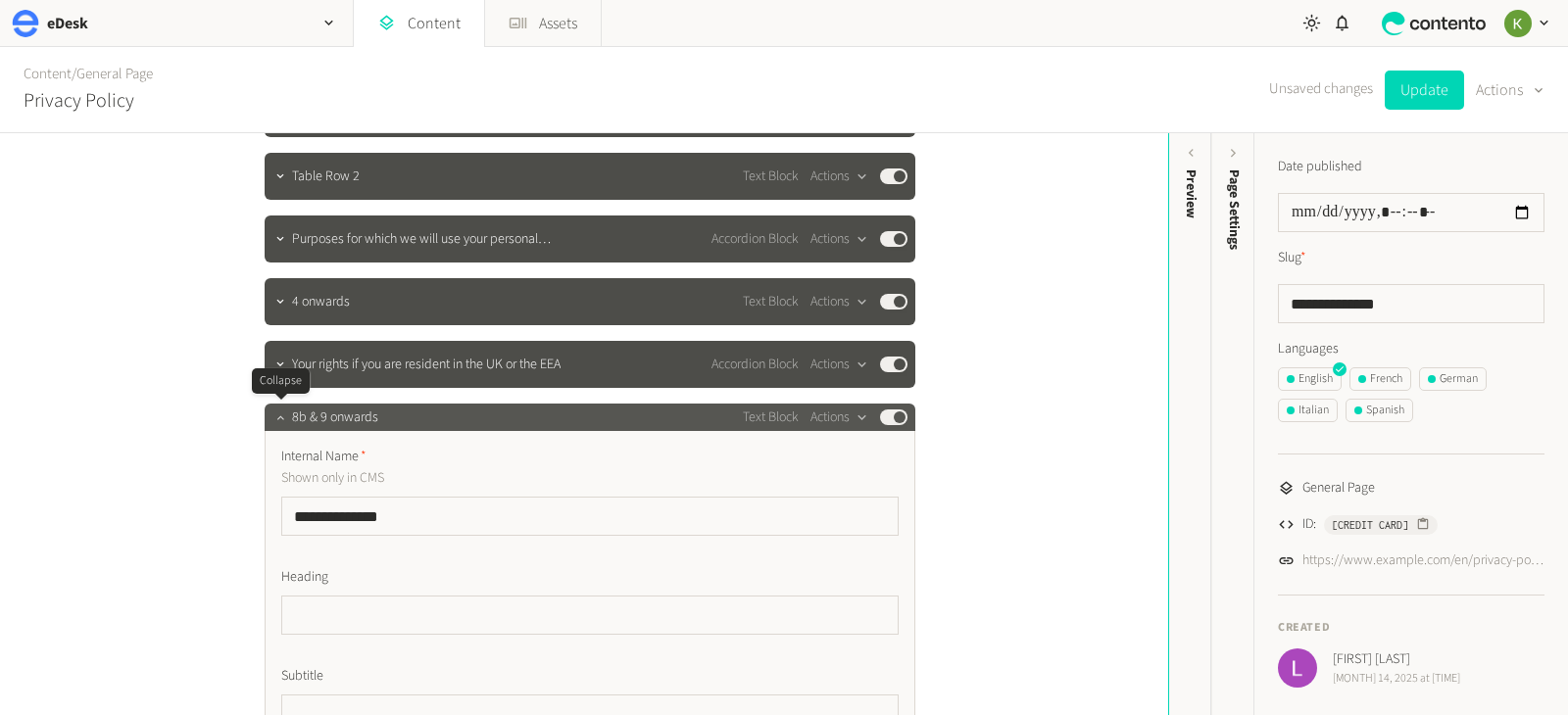 click 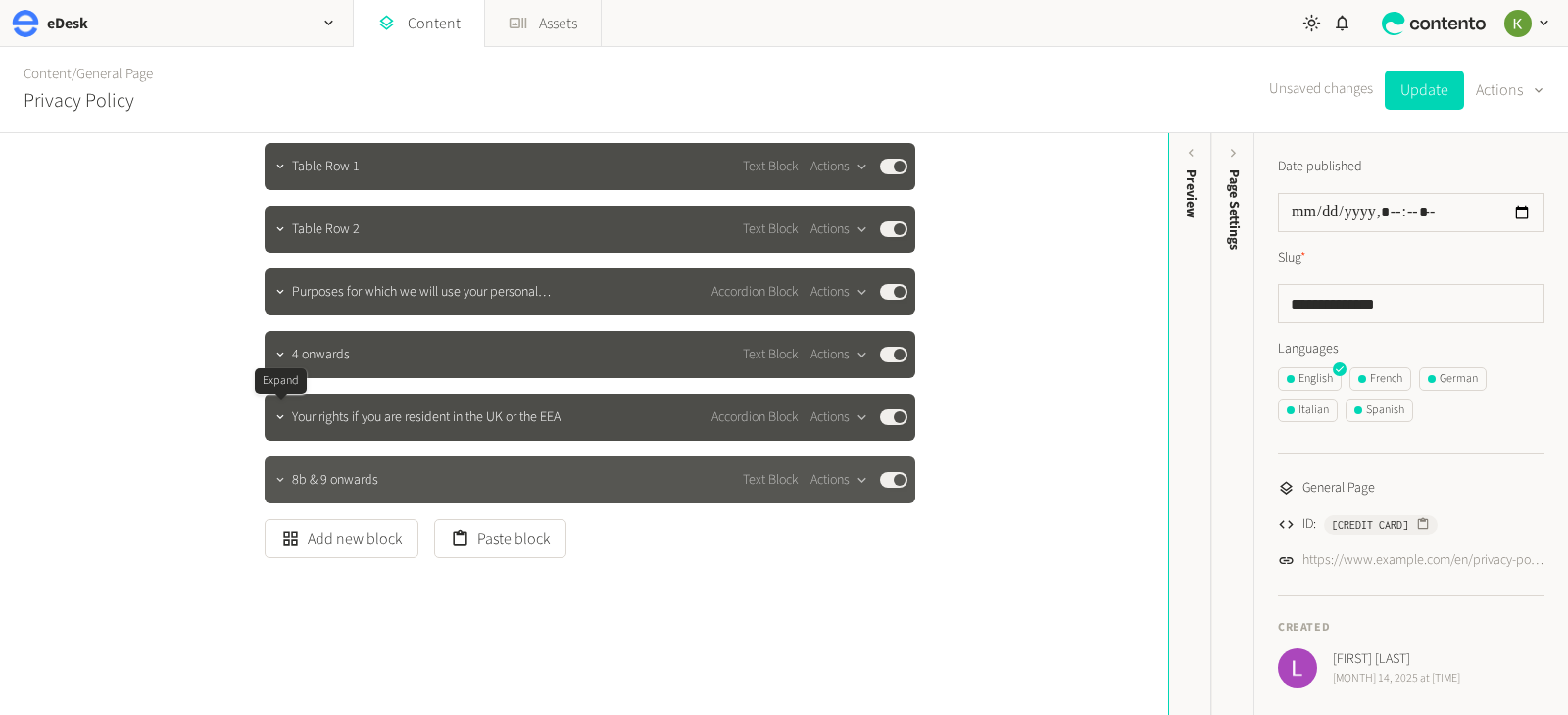 scroll, scrollTop: 520, scrollLeft: 0, axis: vertical 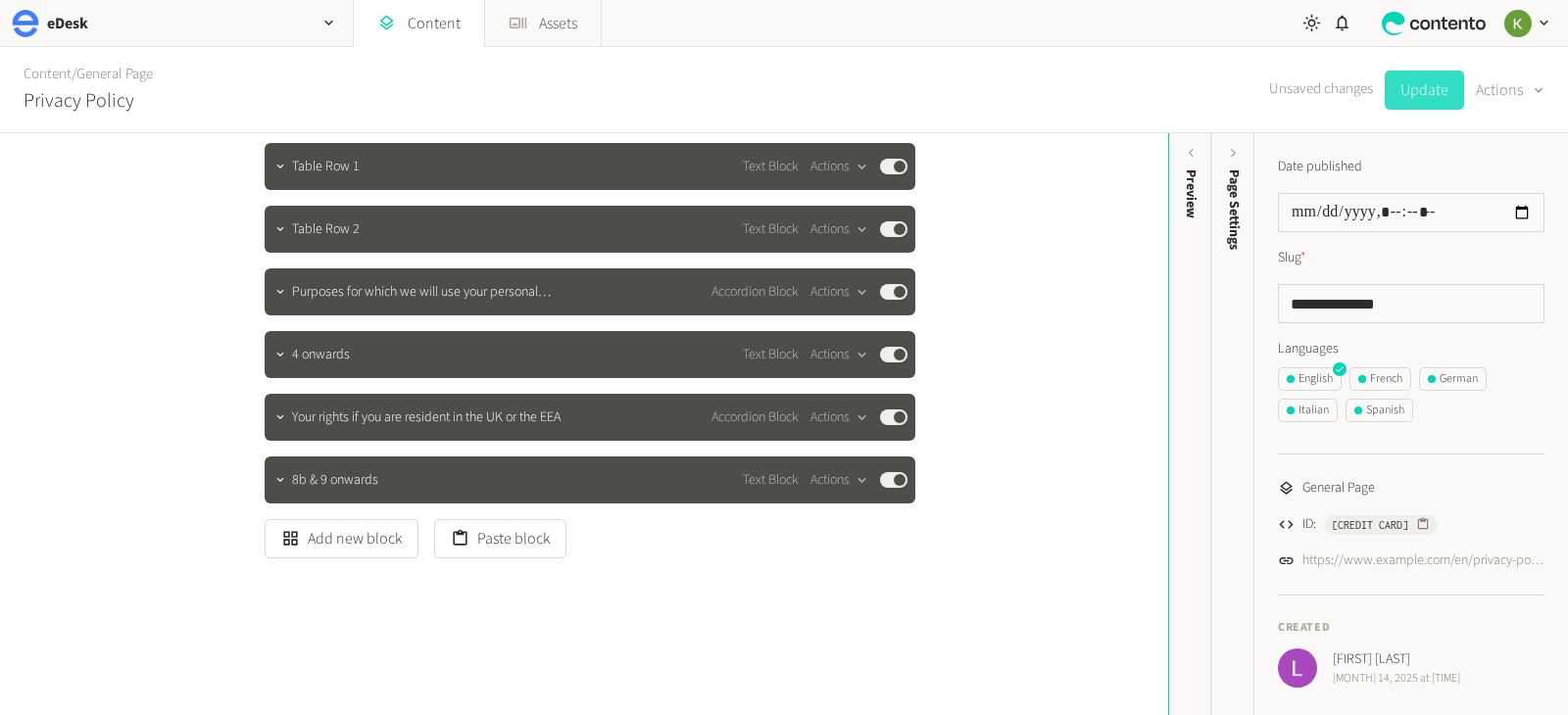 click on "Update" 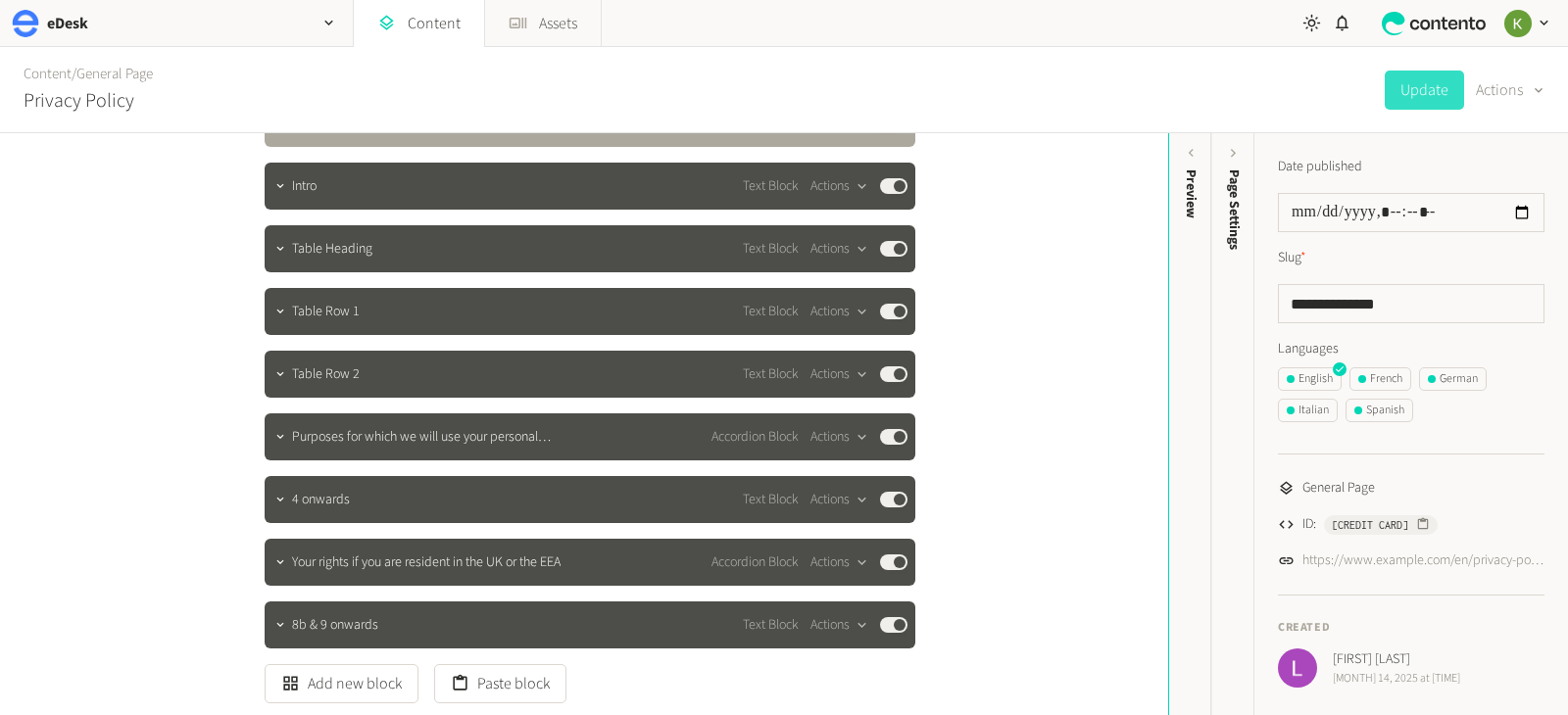 scroll, scrollTop: 381, scrollLeft: 0, axis: vertical 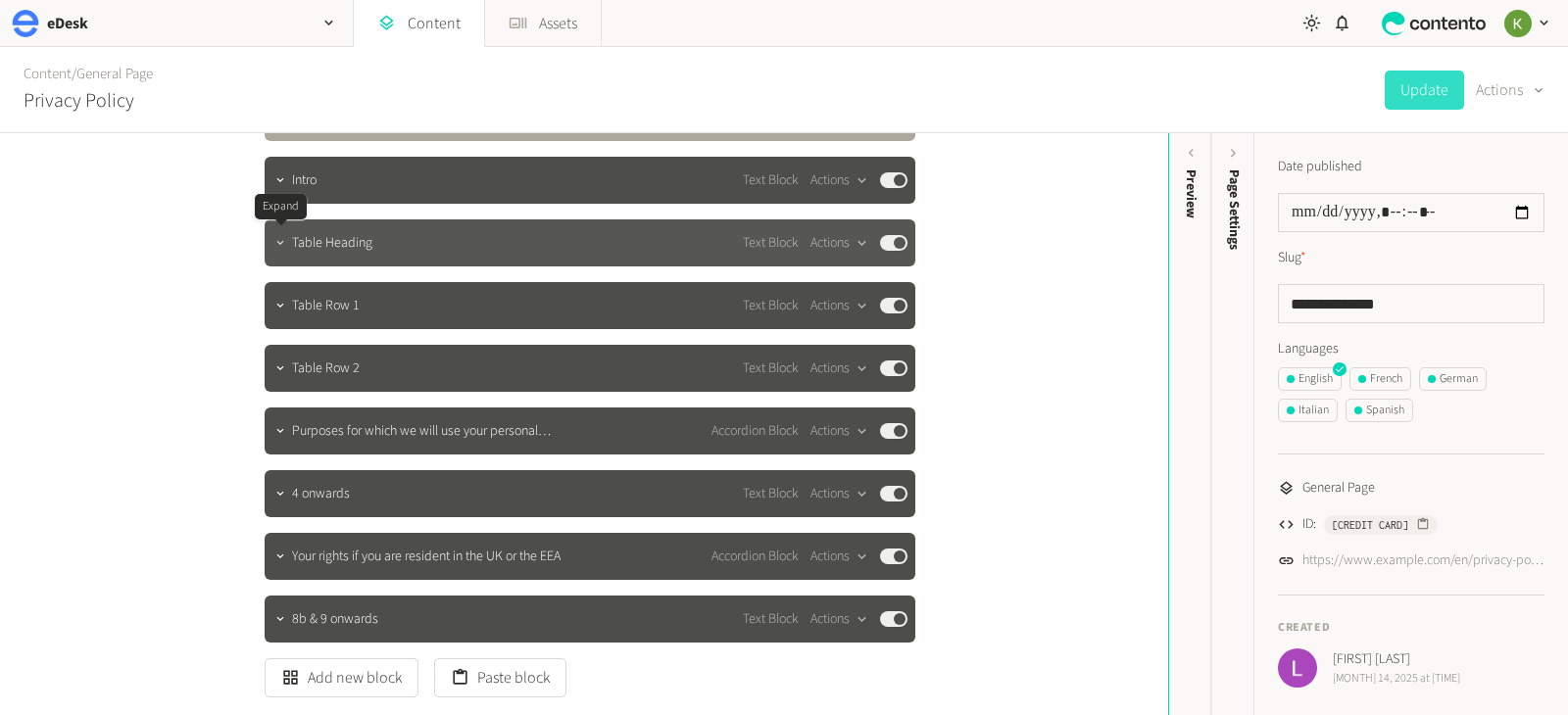 click 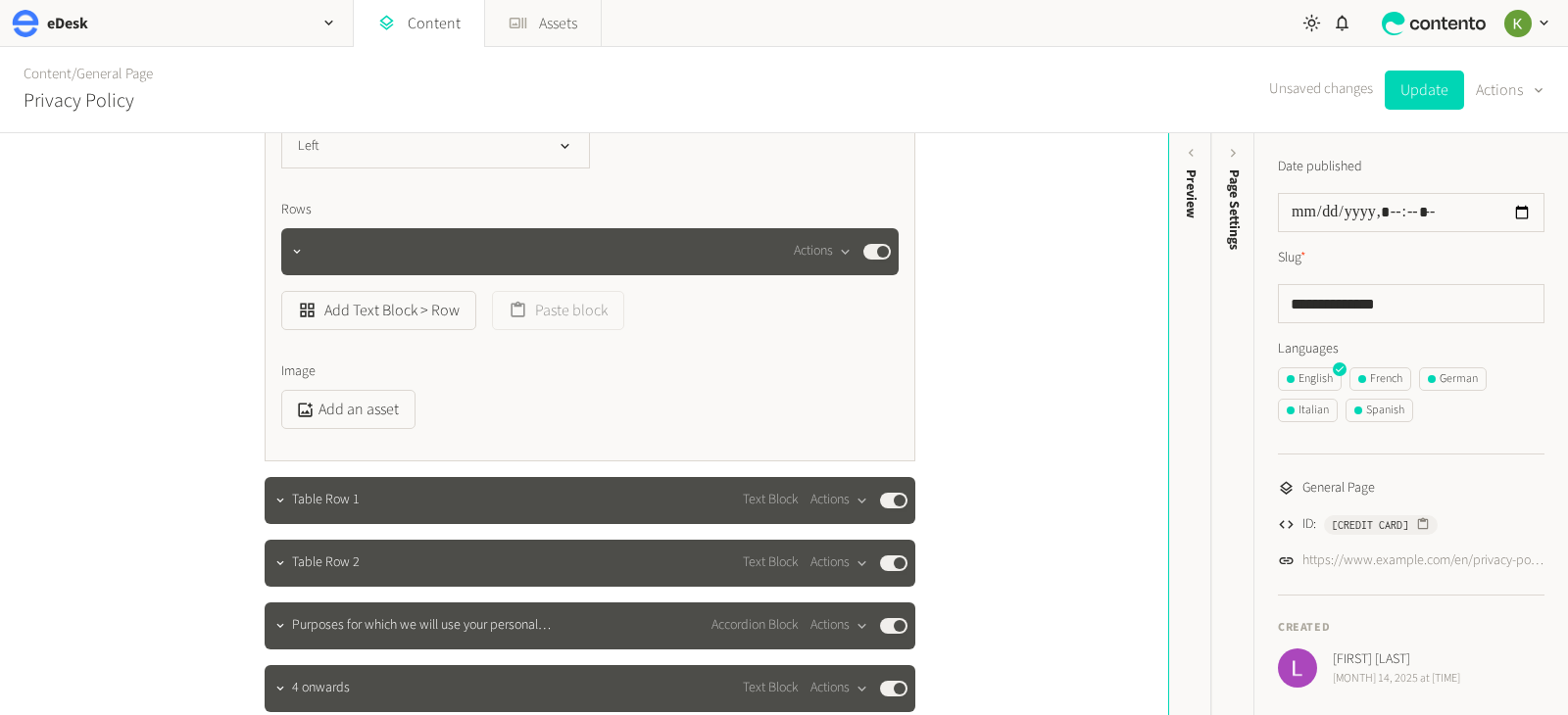 scroll, scrollTop: 874, scrollLeft: 0, axis: vertical 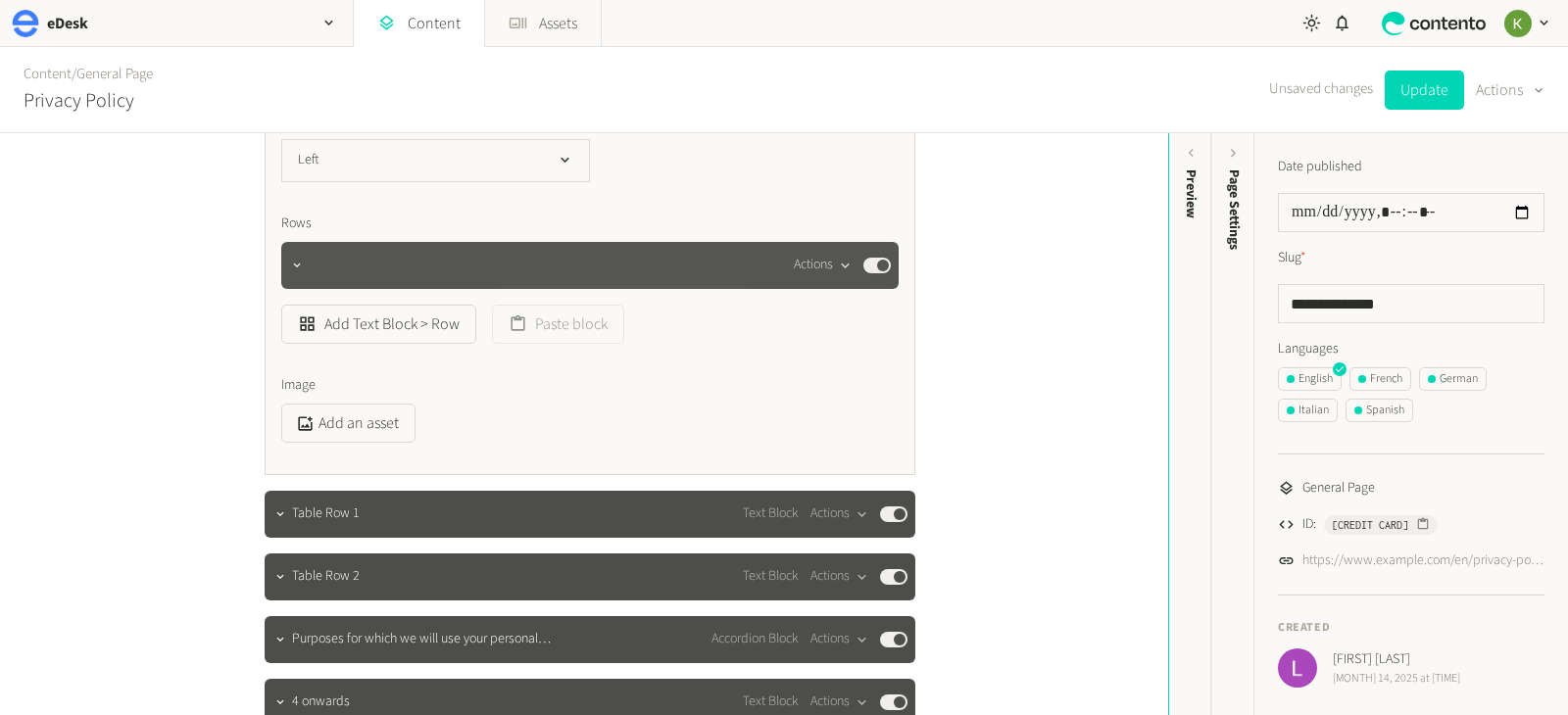 click 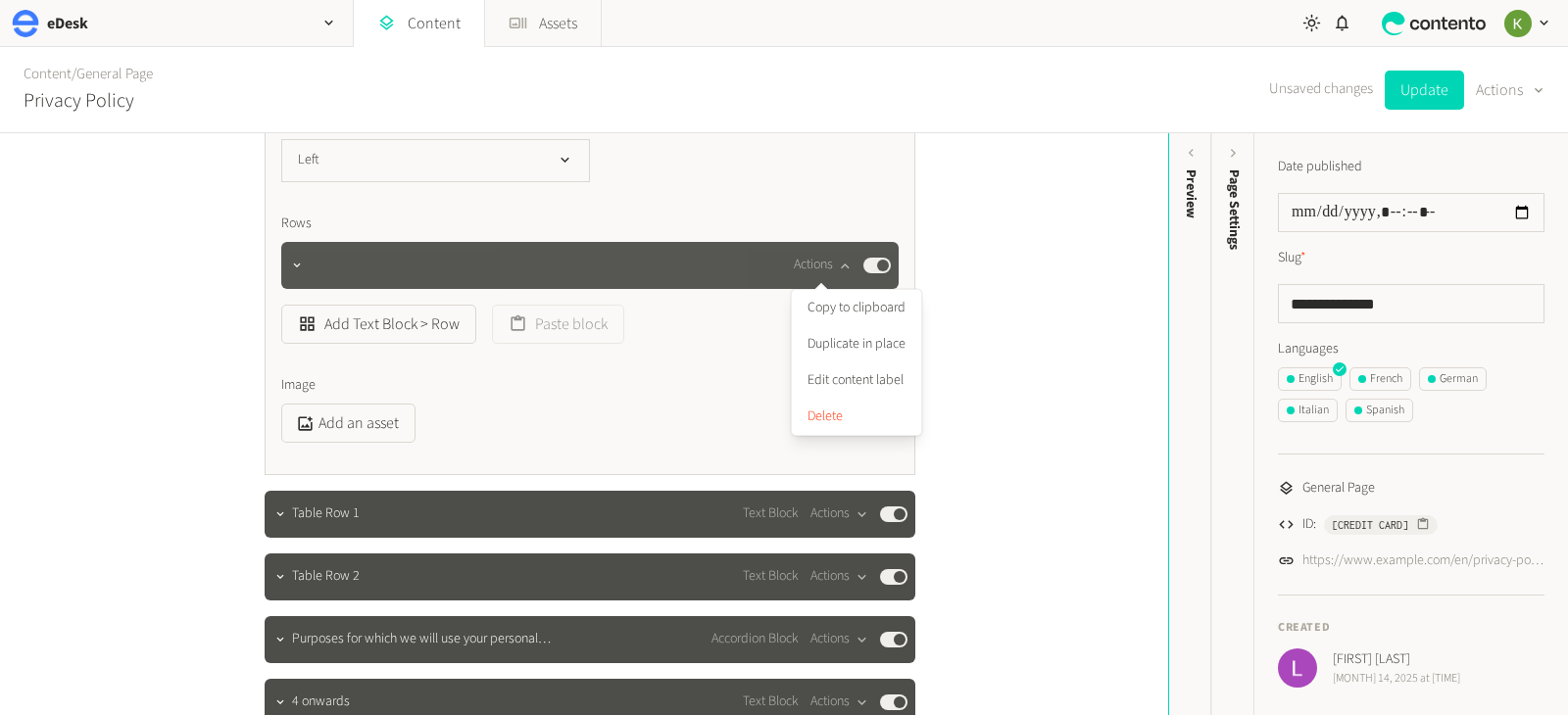 click on "Actions  Published" 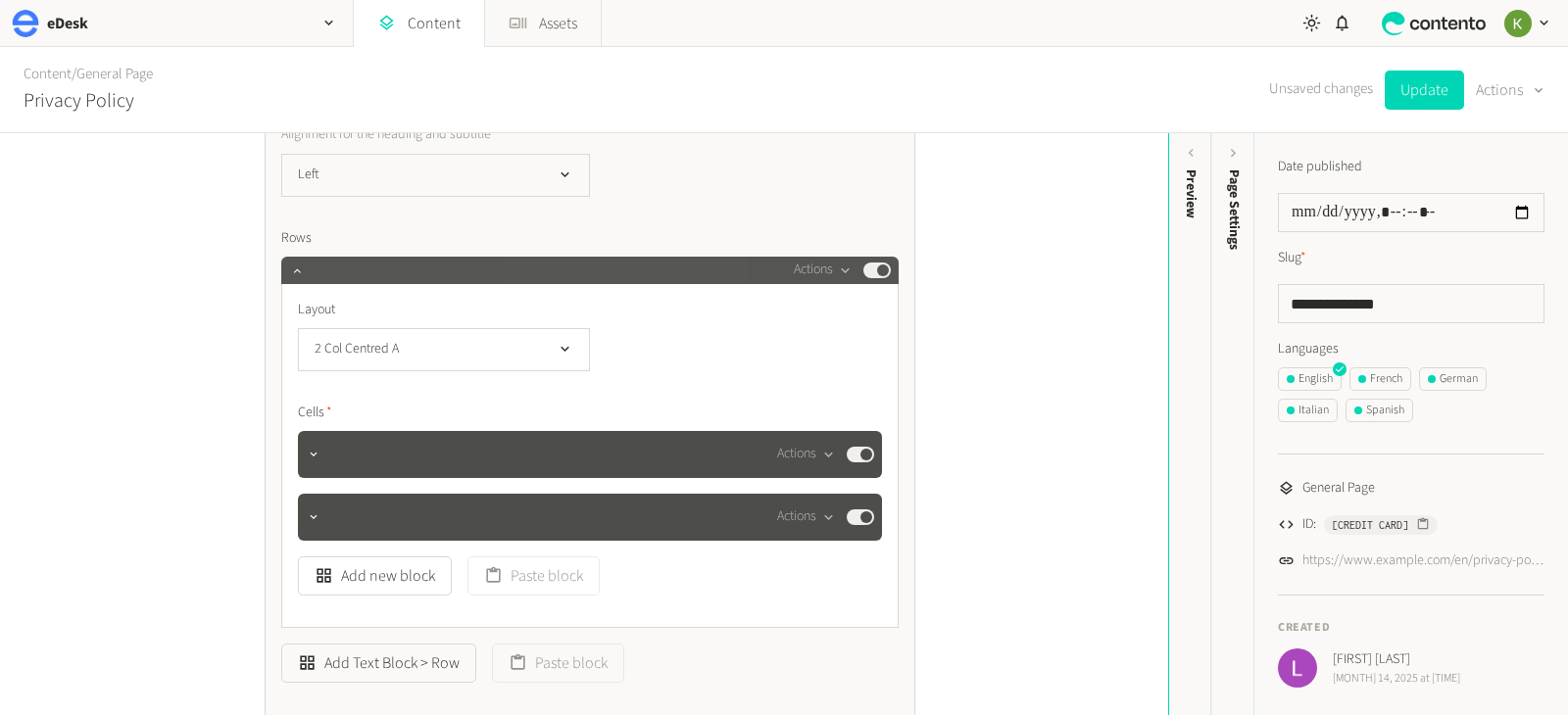 scroll, scrollTop: 951, scrollLeft: 0, axis: vertical 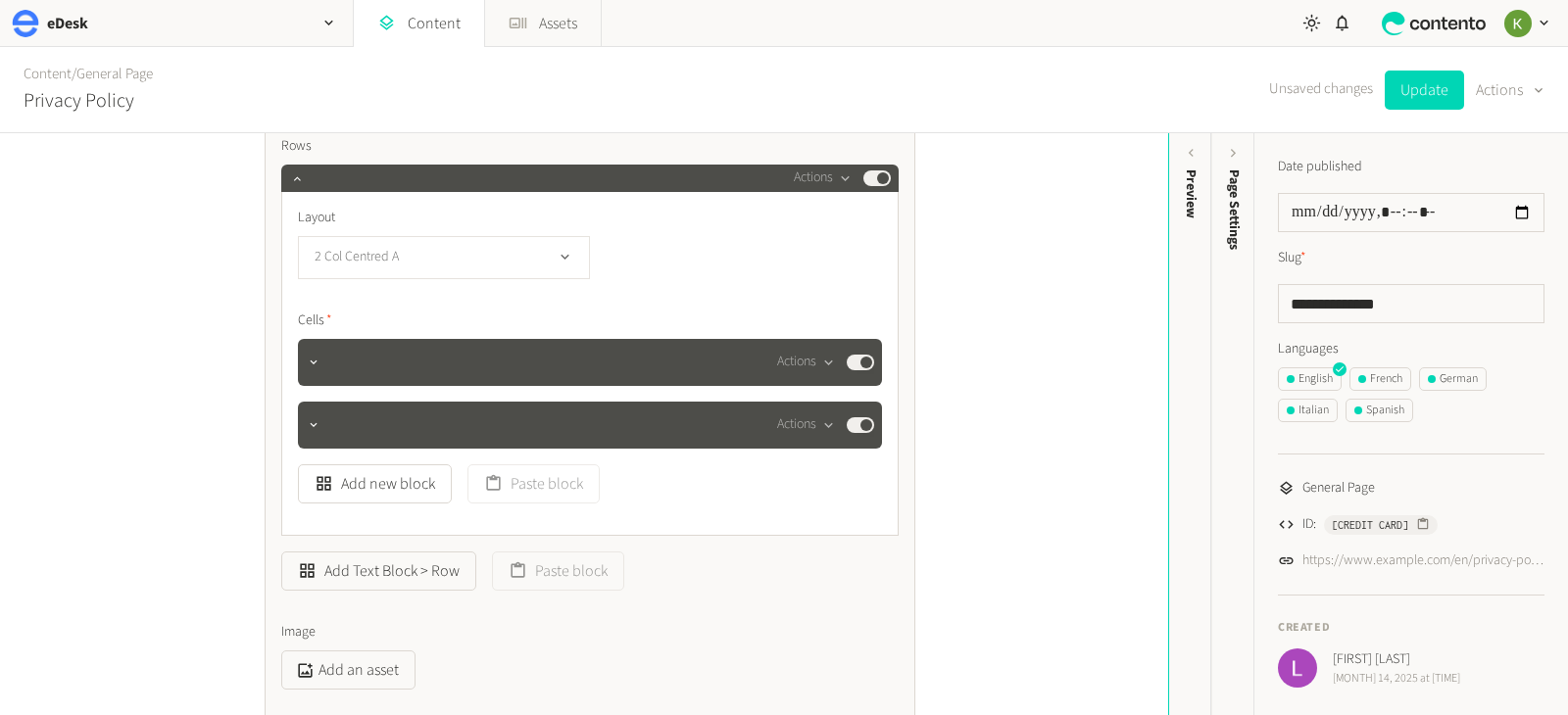click 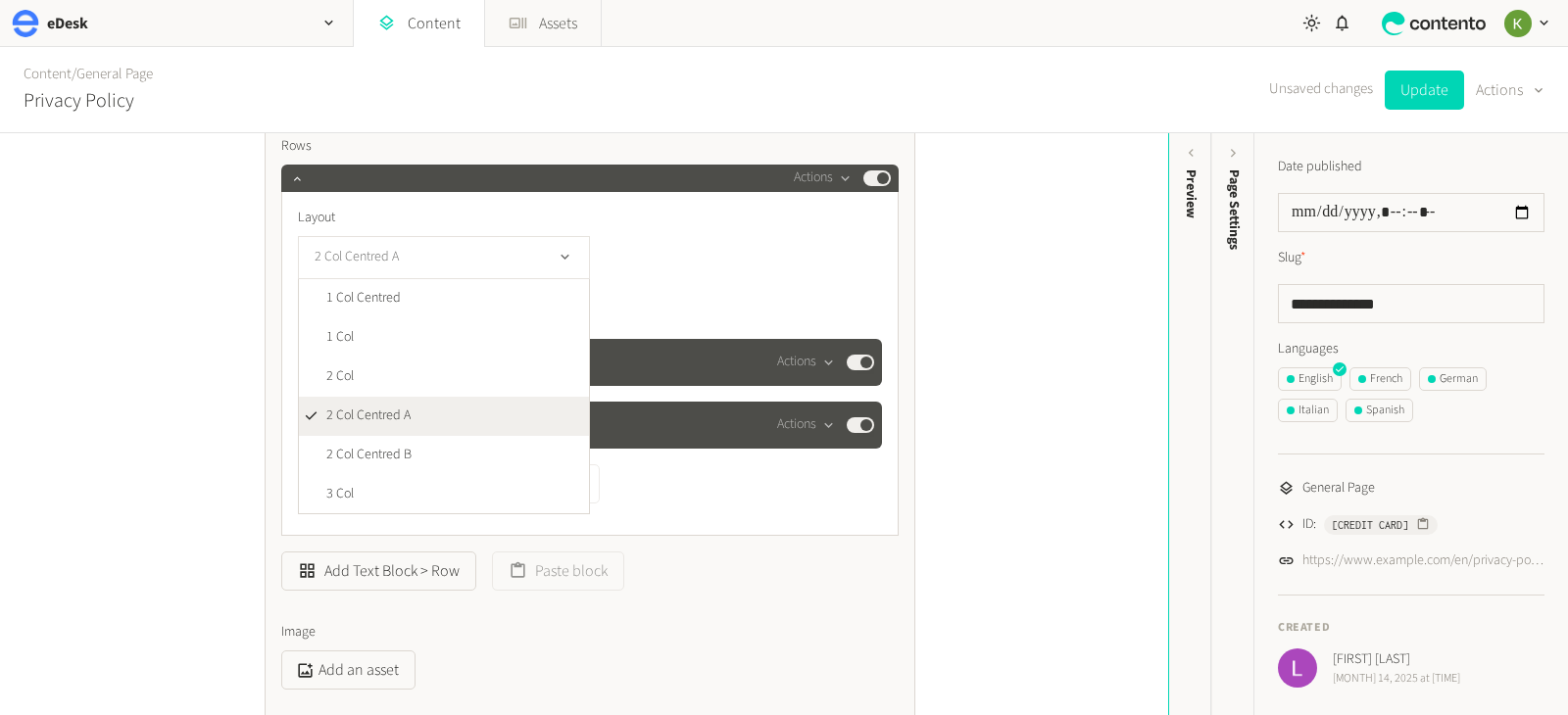 click 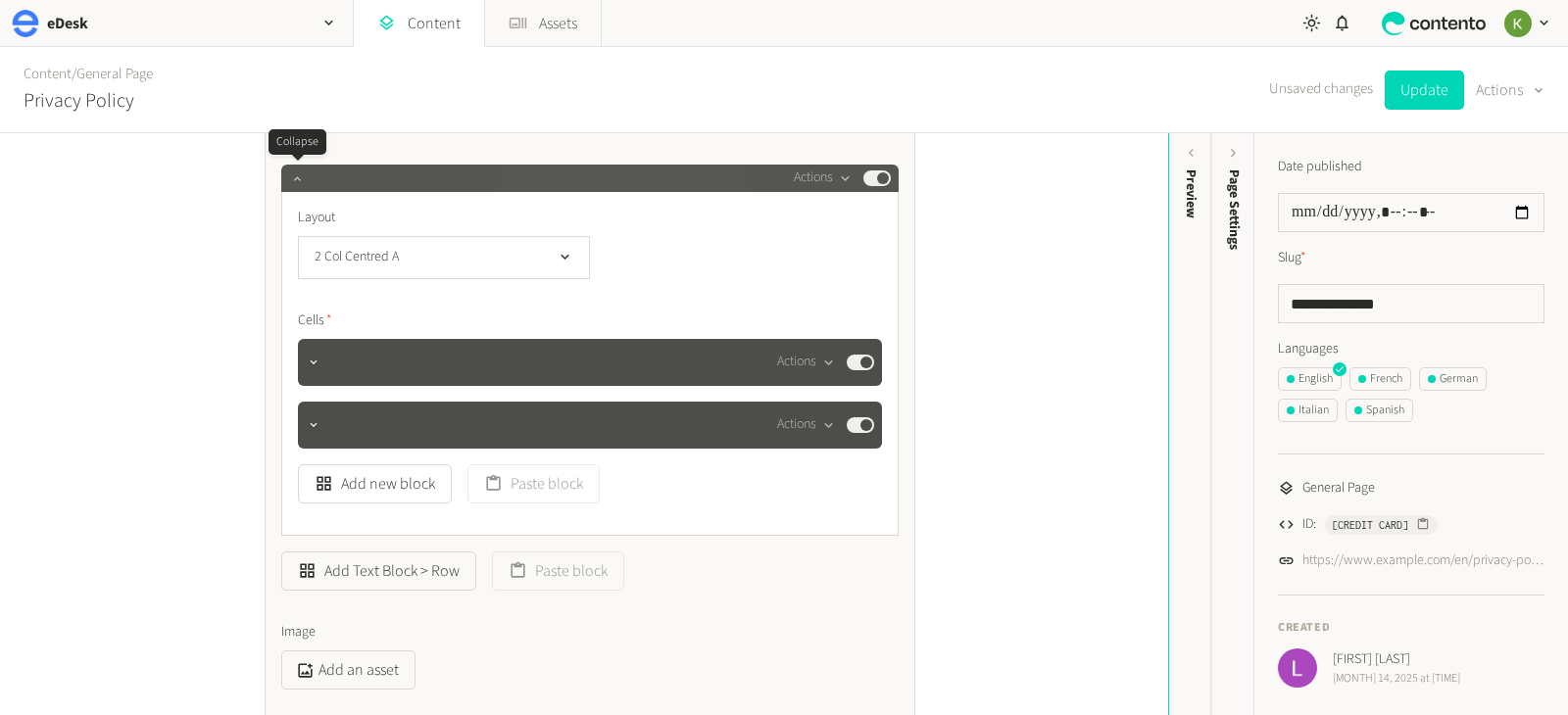 click 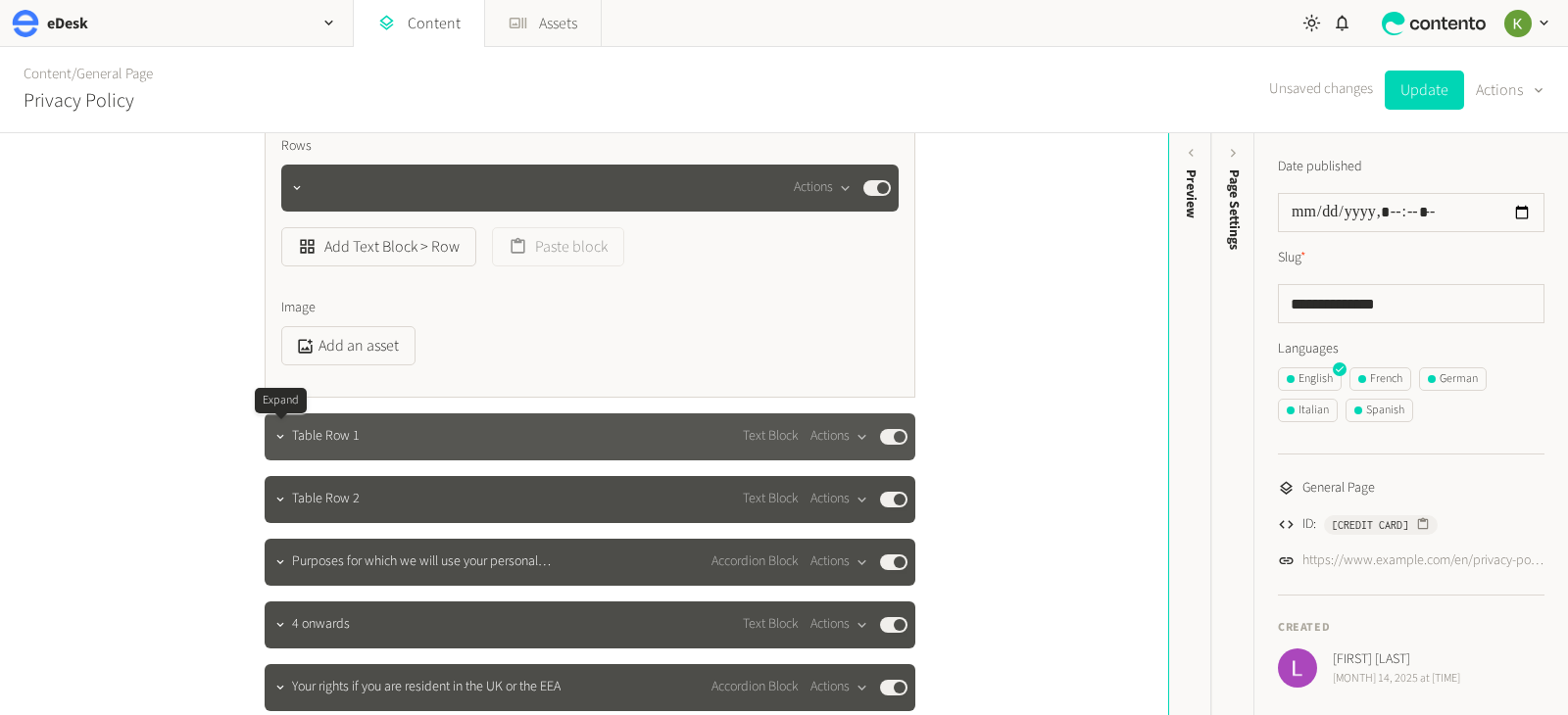 click 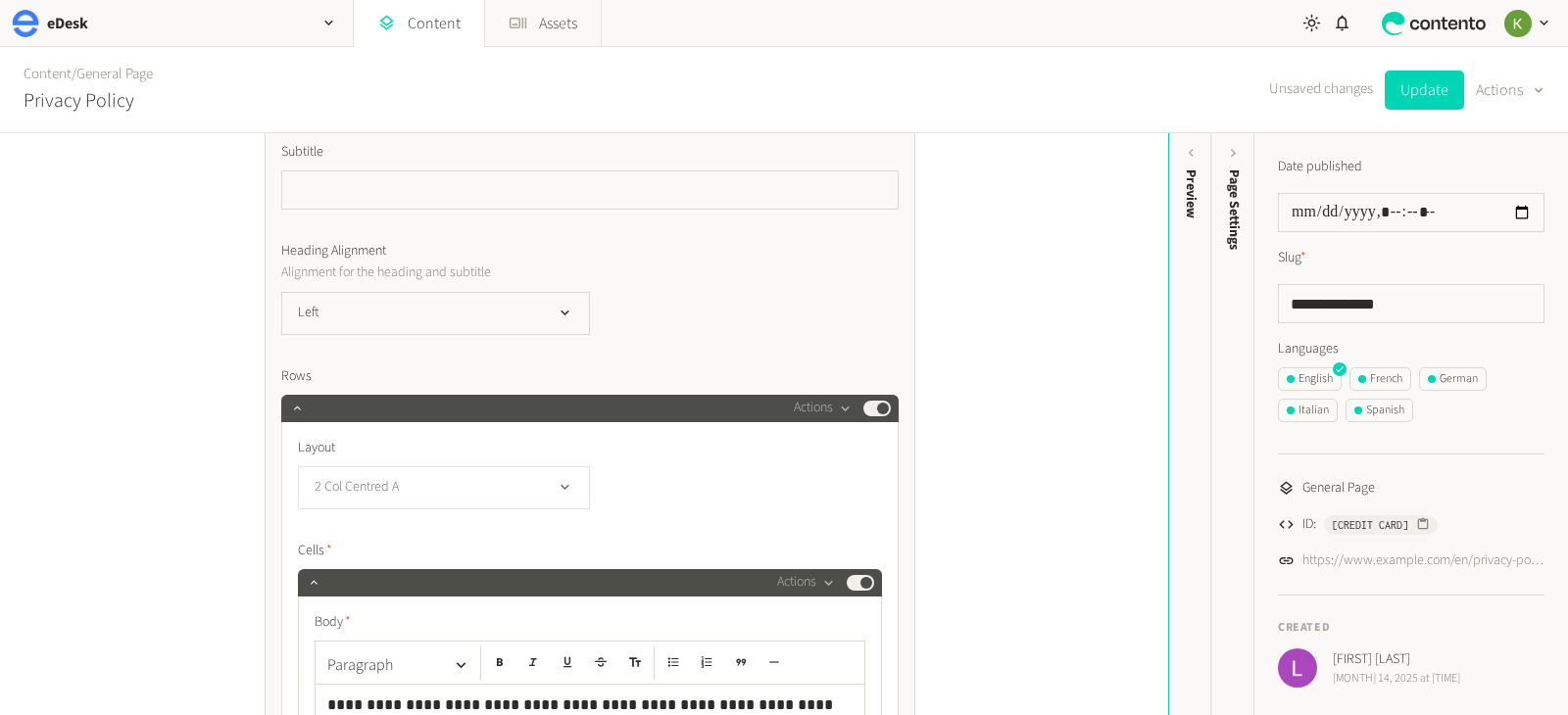 scroll, scrollTop: 1665, scrollLeft: 0, axis: vertical 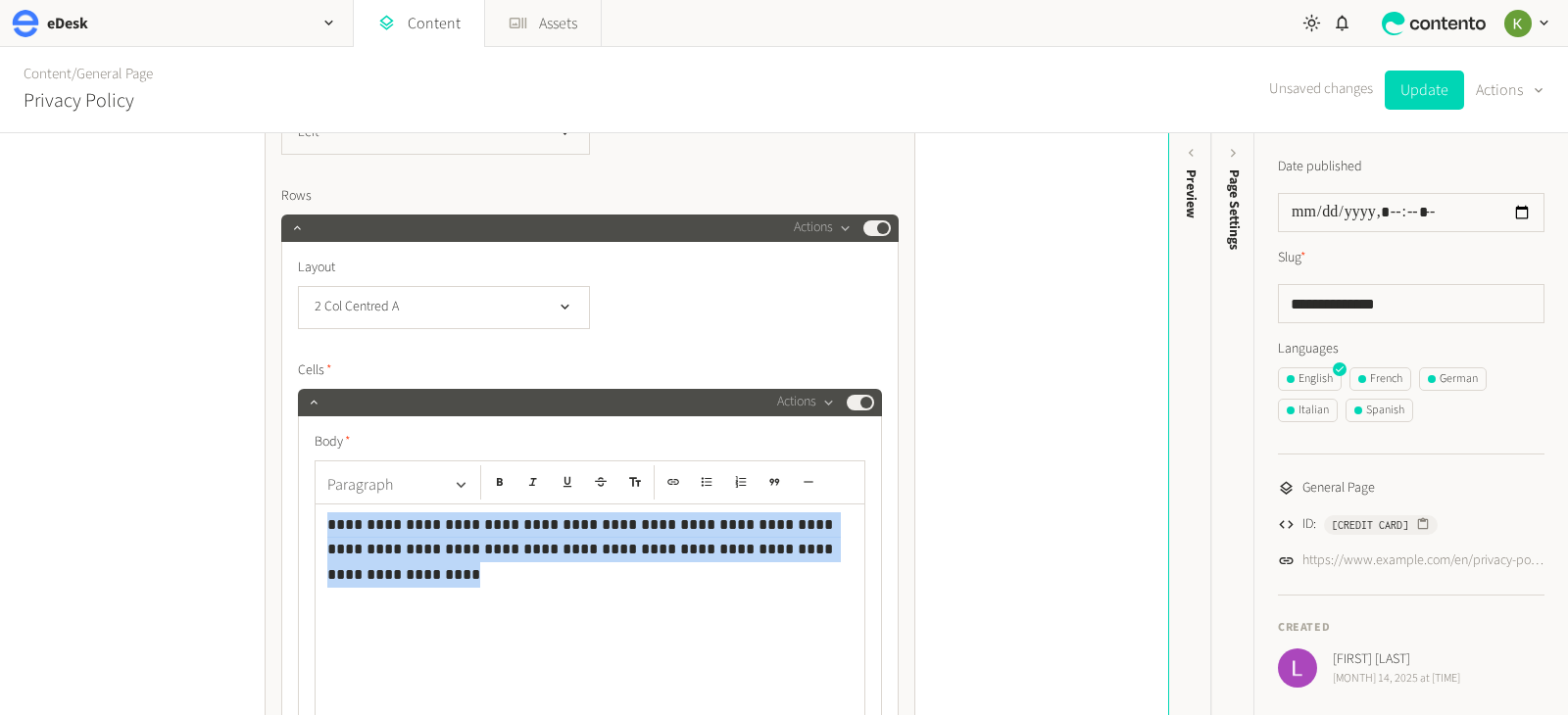 drag, startPoint x: 778, startPoint y: 552, endPoint x: 406, endPoint y: 491, distance: 376.96817 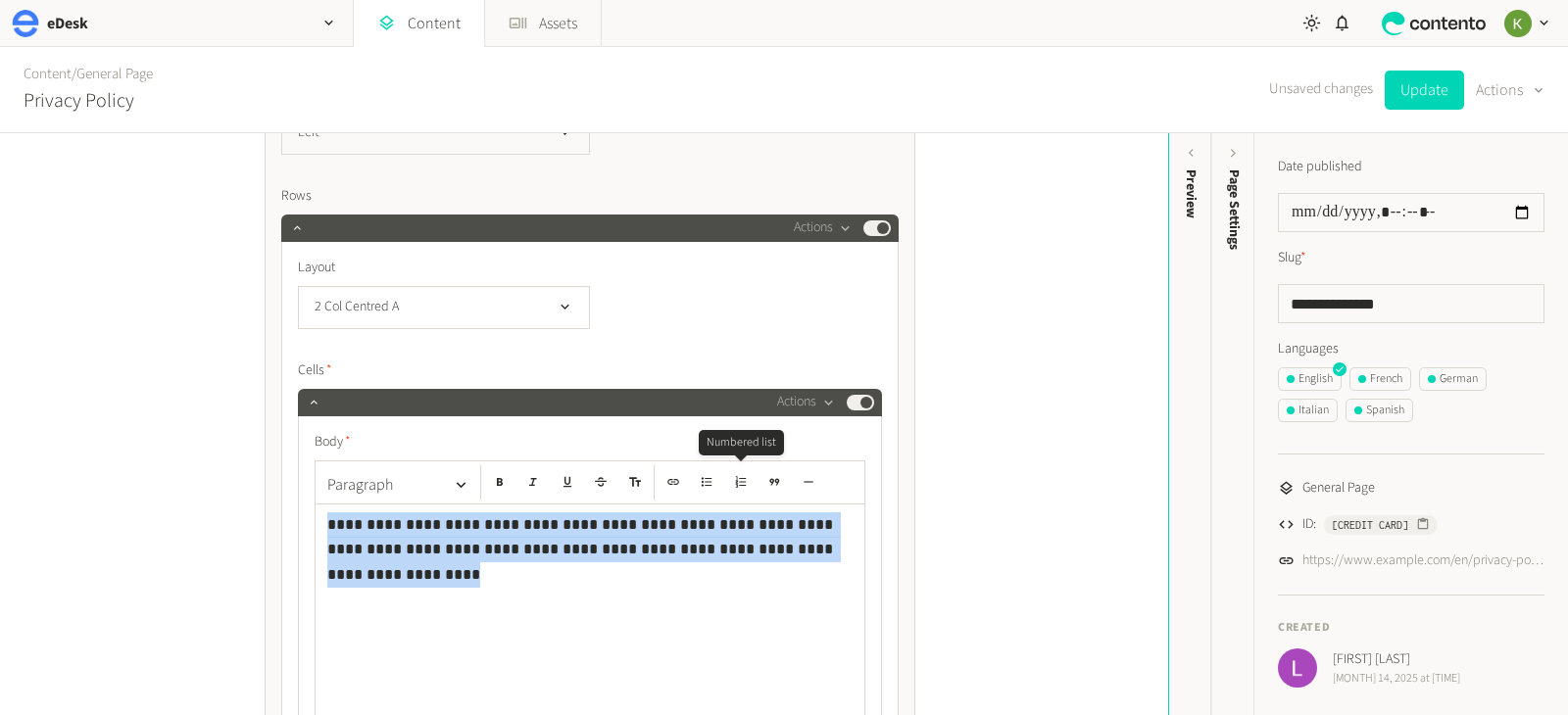 copy on "**********" 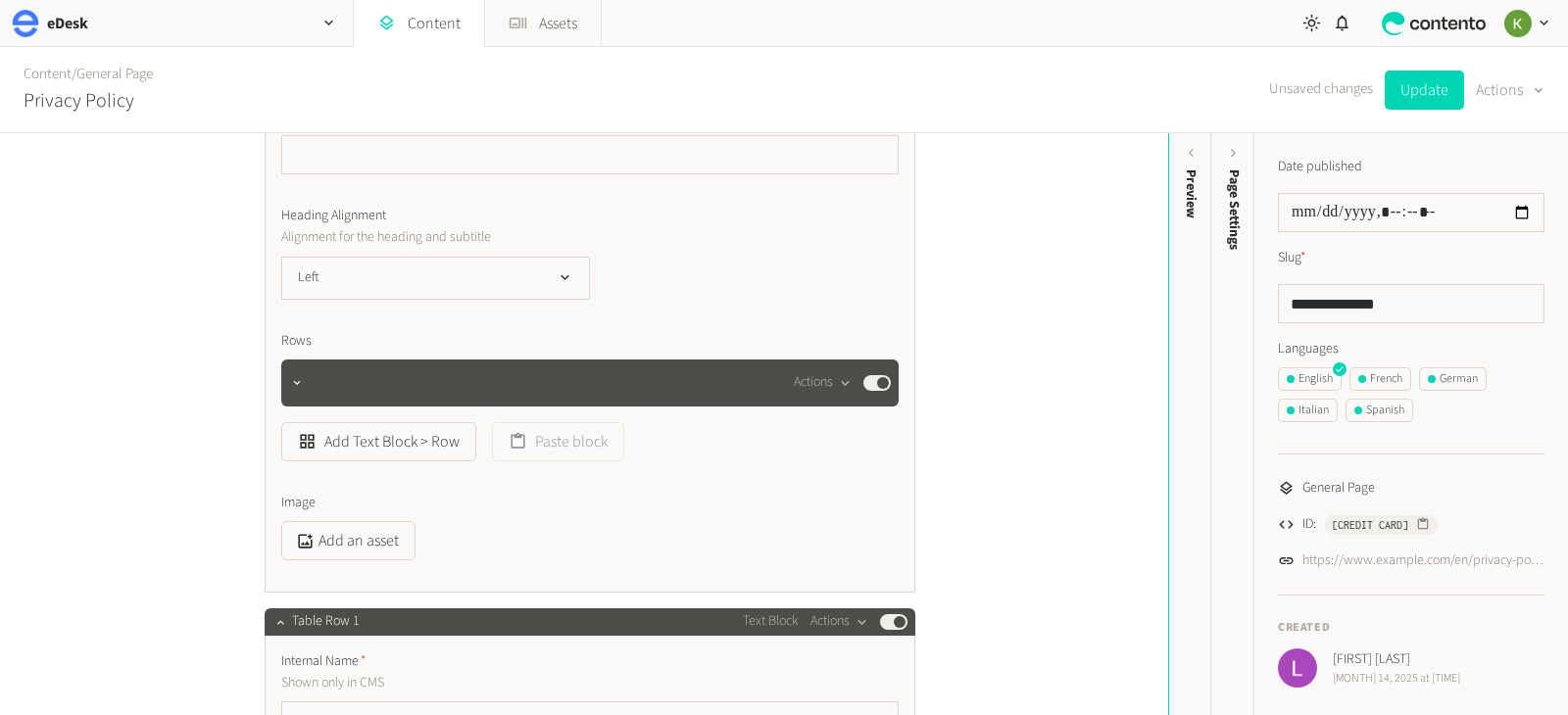 scroll, scrollTop: 846, scrollLeft: 0, axis: vertical 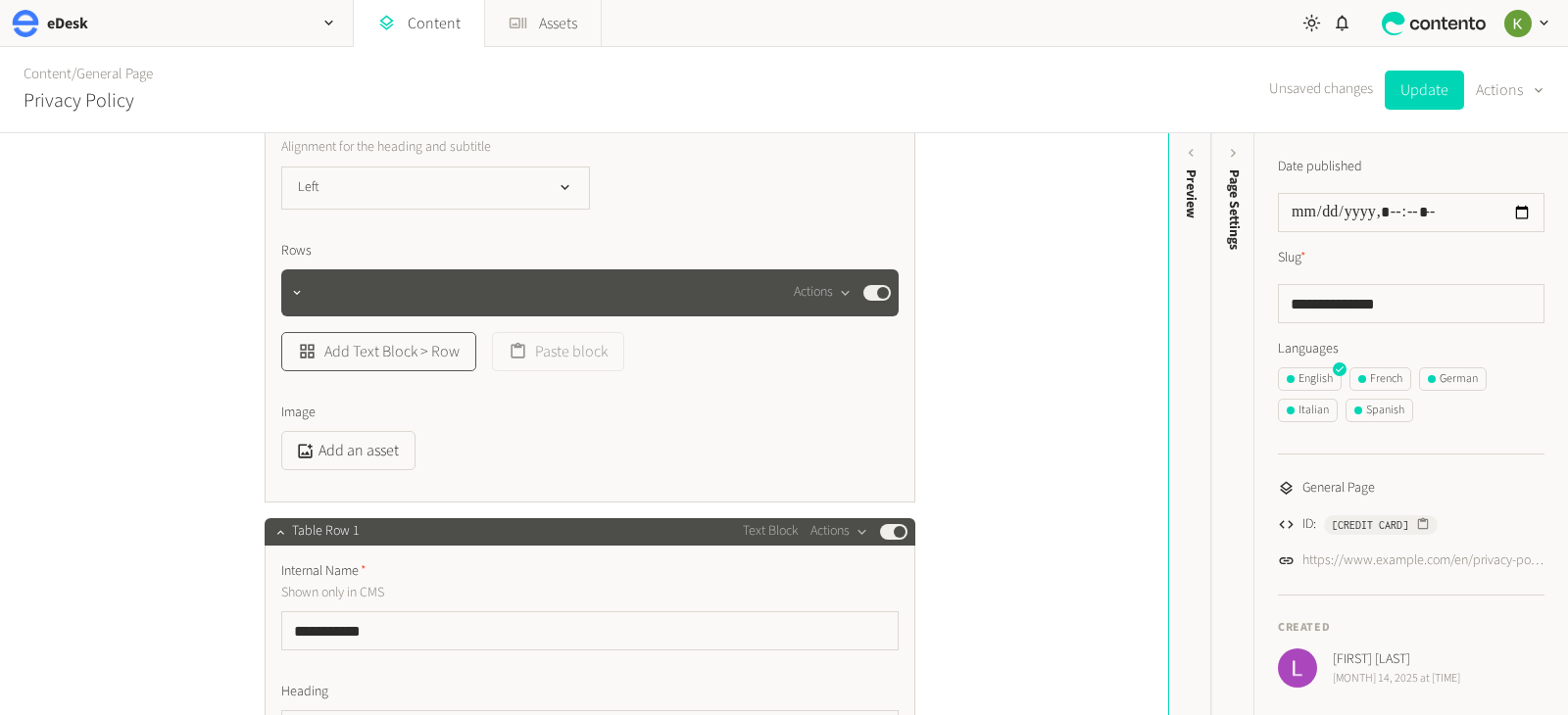 click on "Add Text Block > Row" 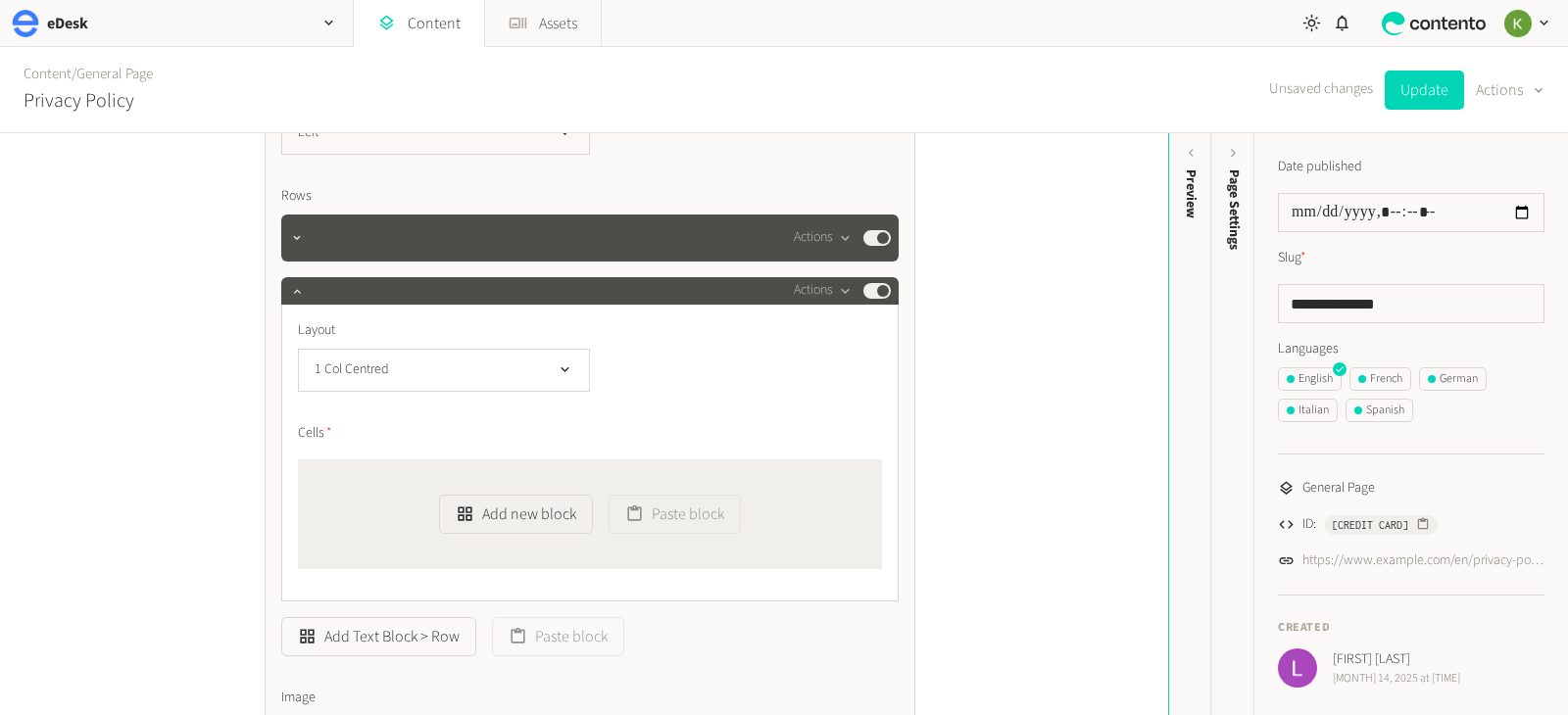 scroll, scrollTop: 1014, scrollLeft: 0, axis: vertical 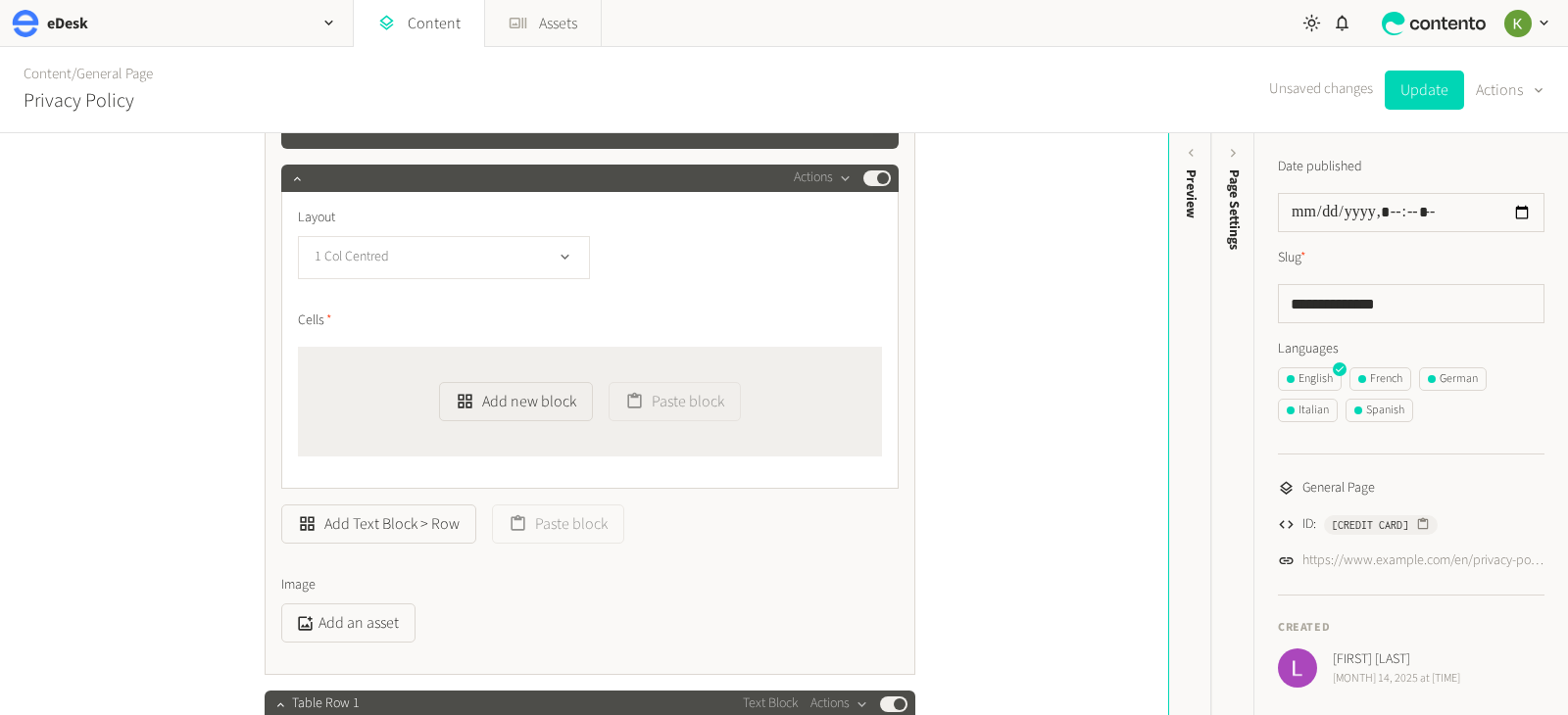 click on "1 Col Centred" 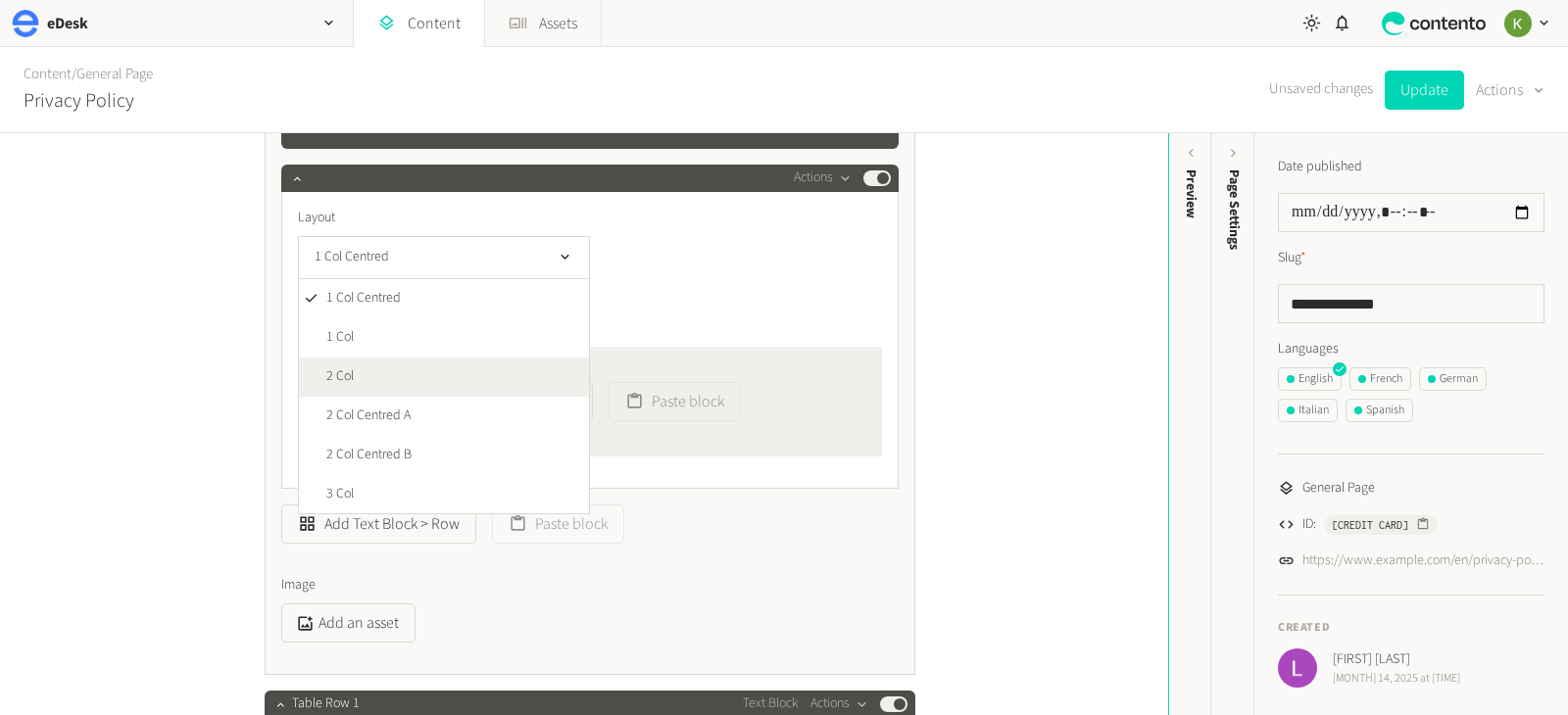 click on "2 Col" 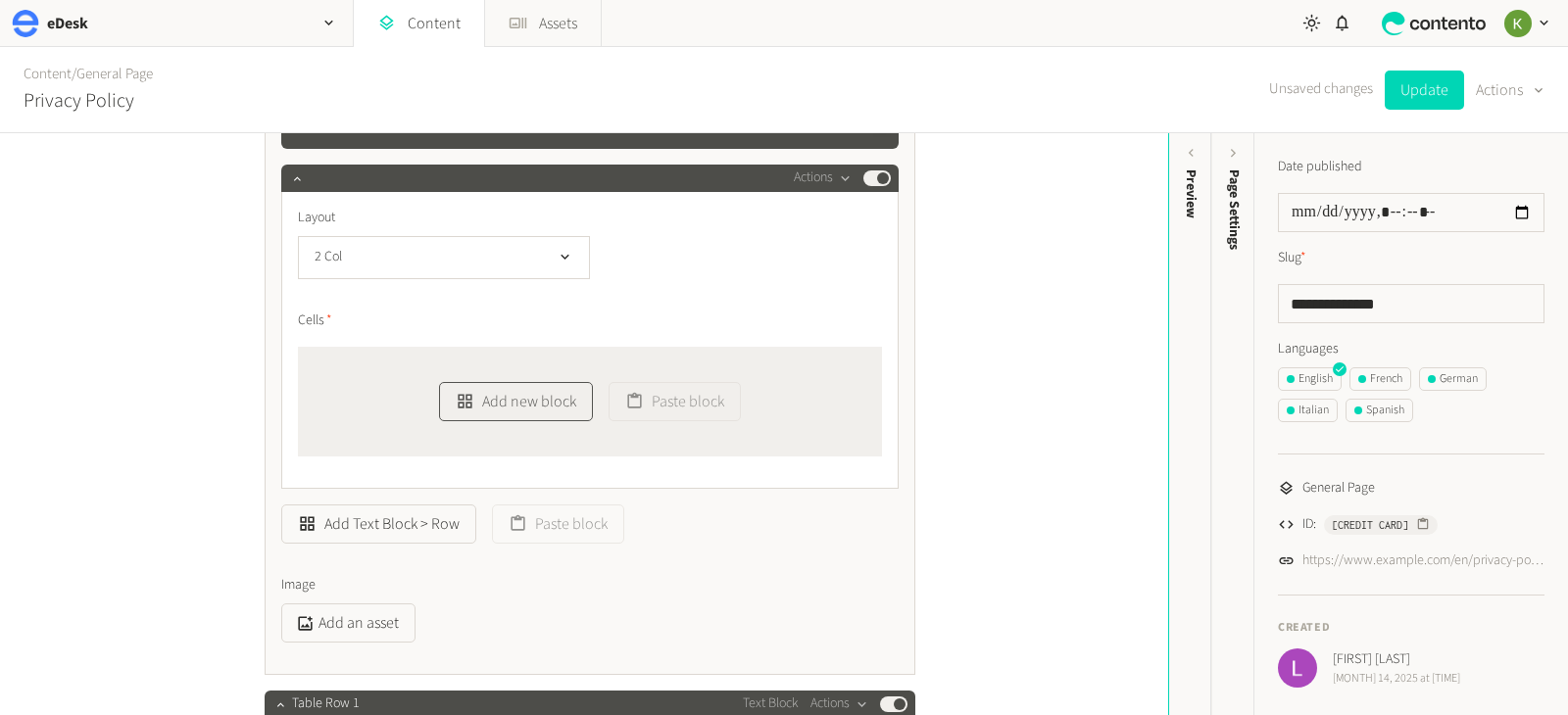 click on "Add new block" 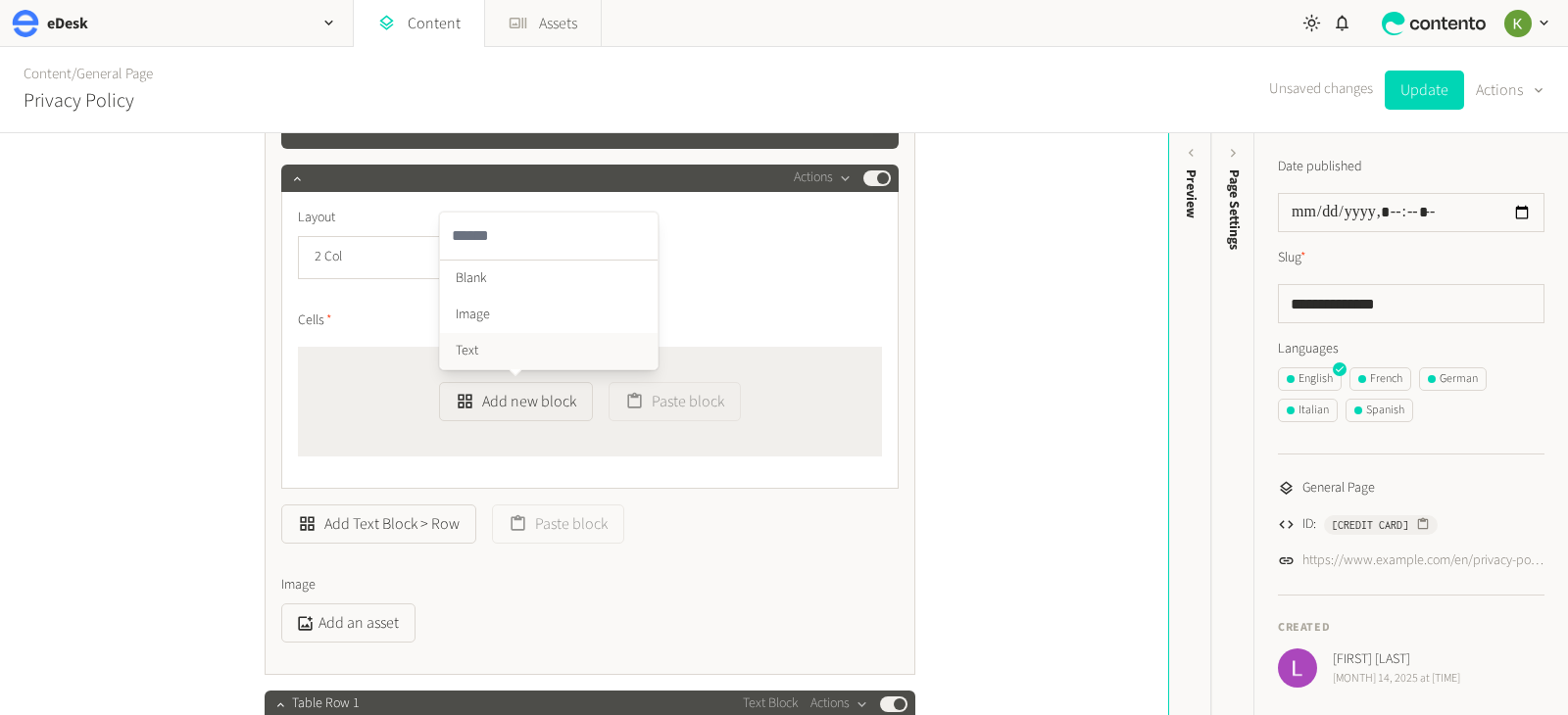 click on "Text" 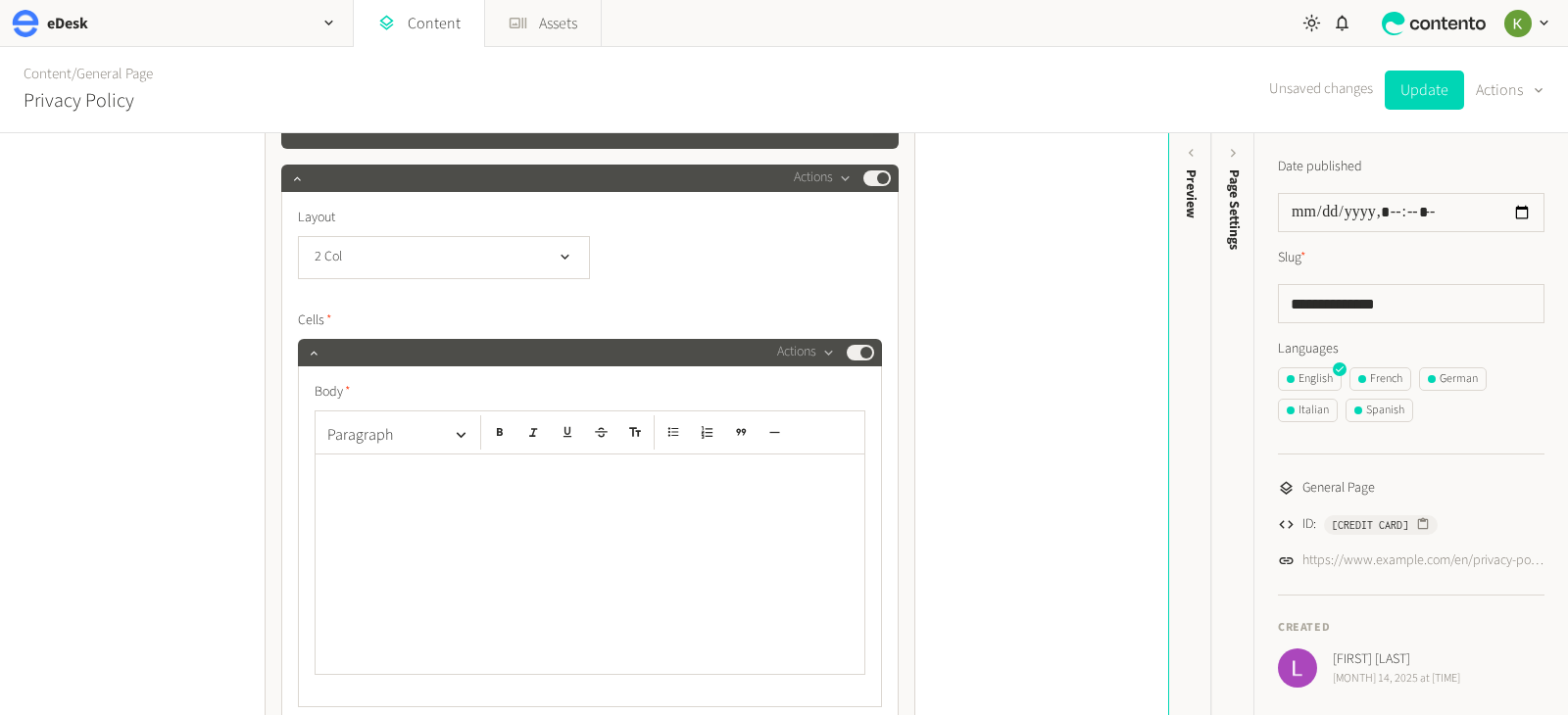 click 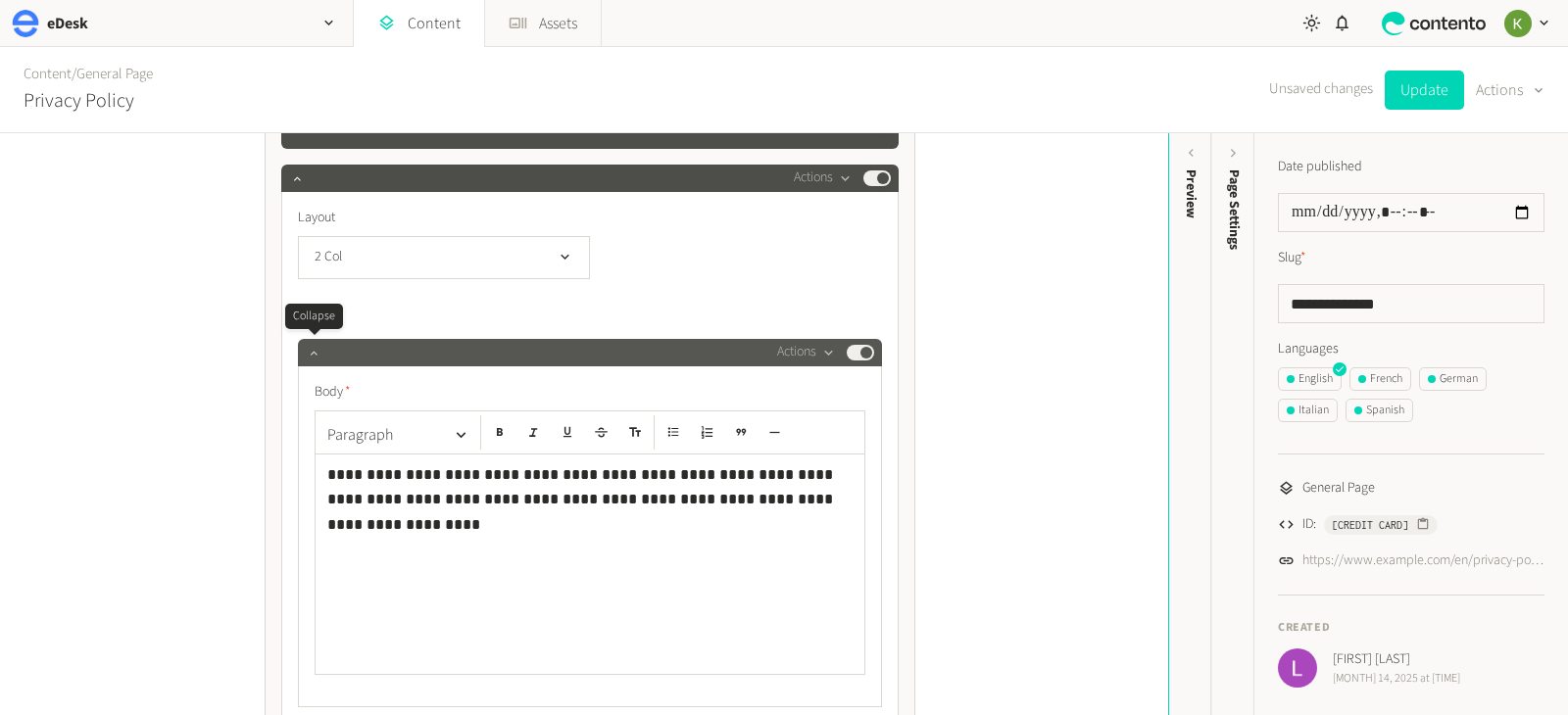 click 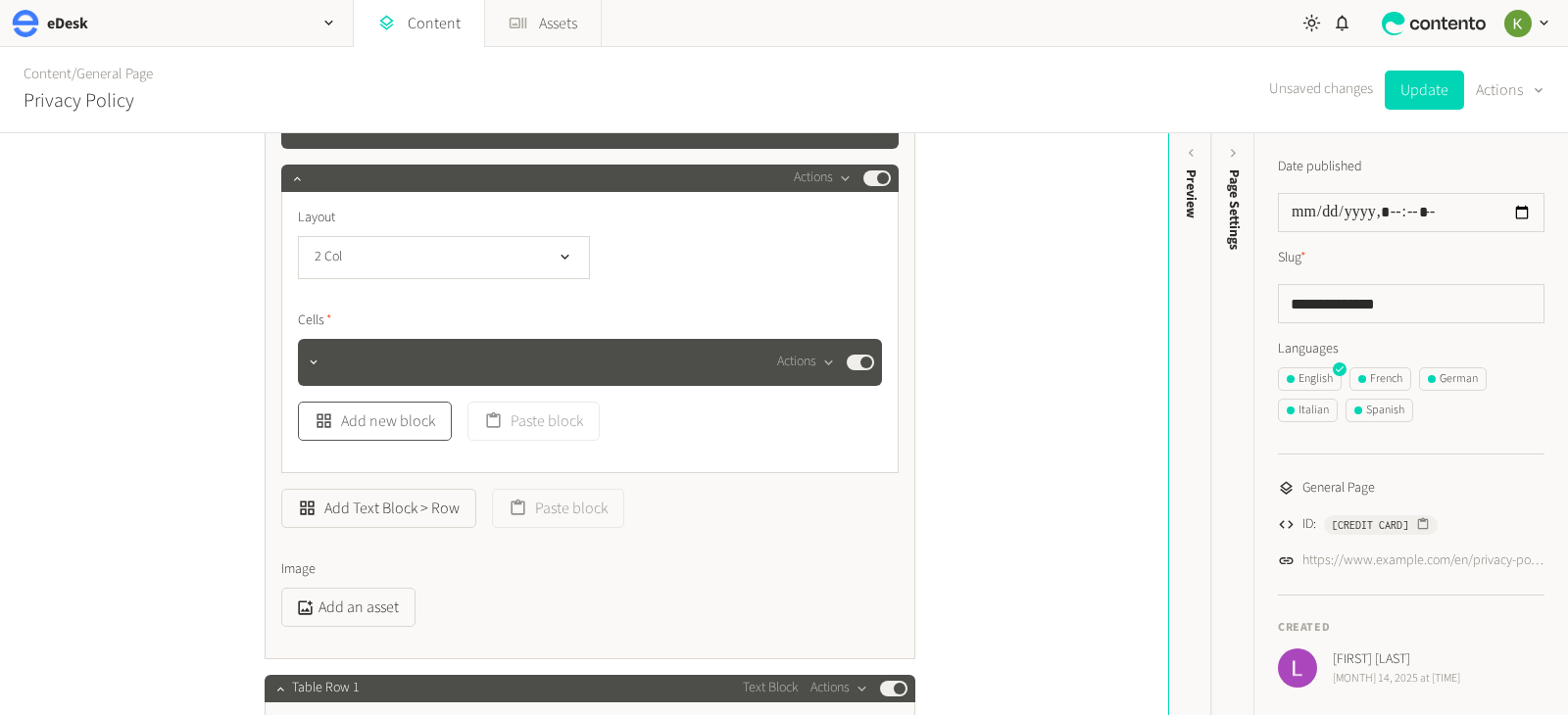 click on "Add new block" 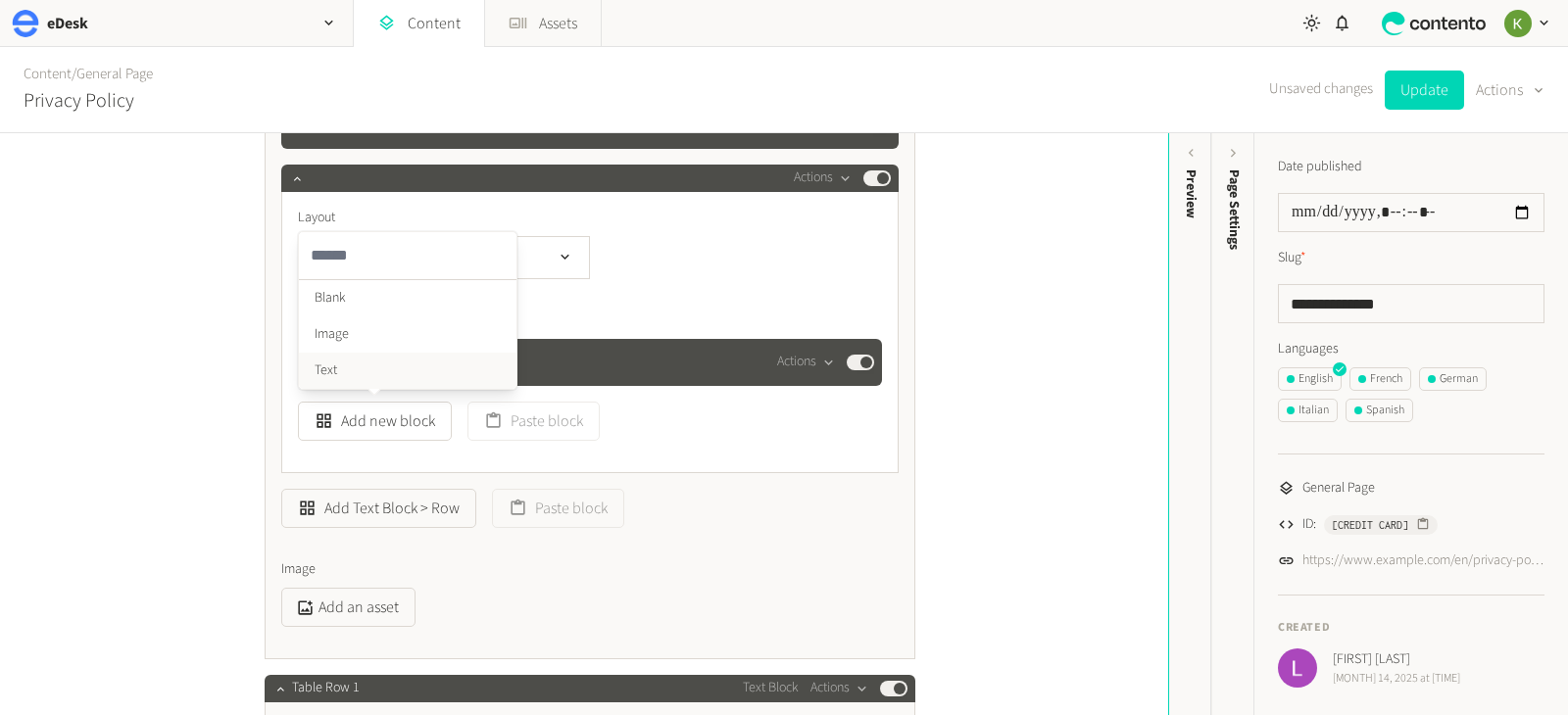 click on "Text" 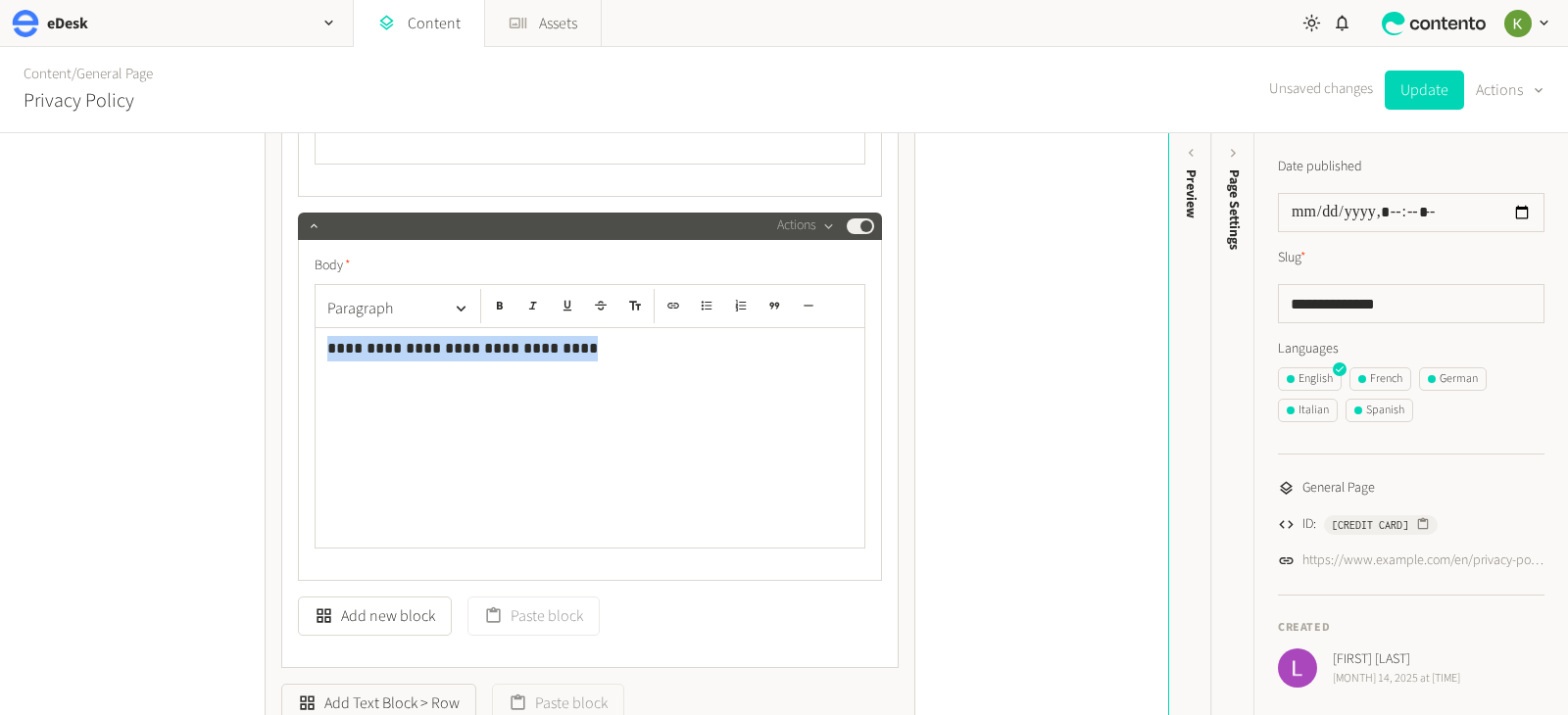 drag, startPoint x: 589, startPoint y: 354, endPoint x: 288, endPoint y: 340, distance: 301.32541 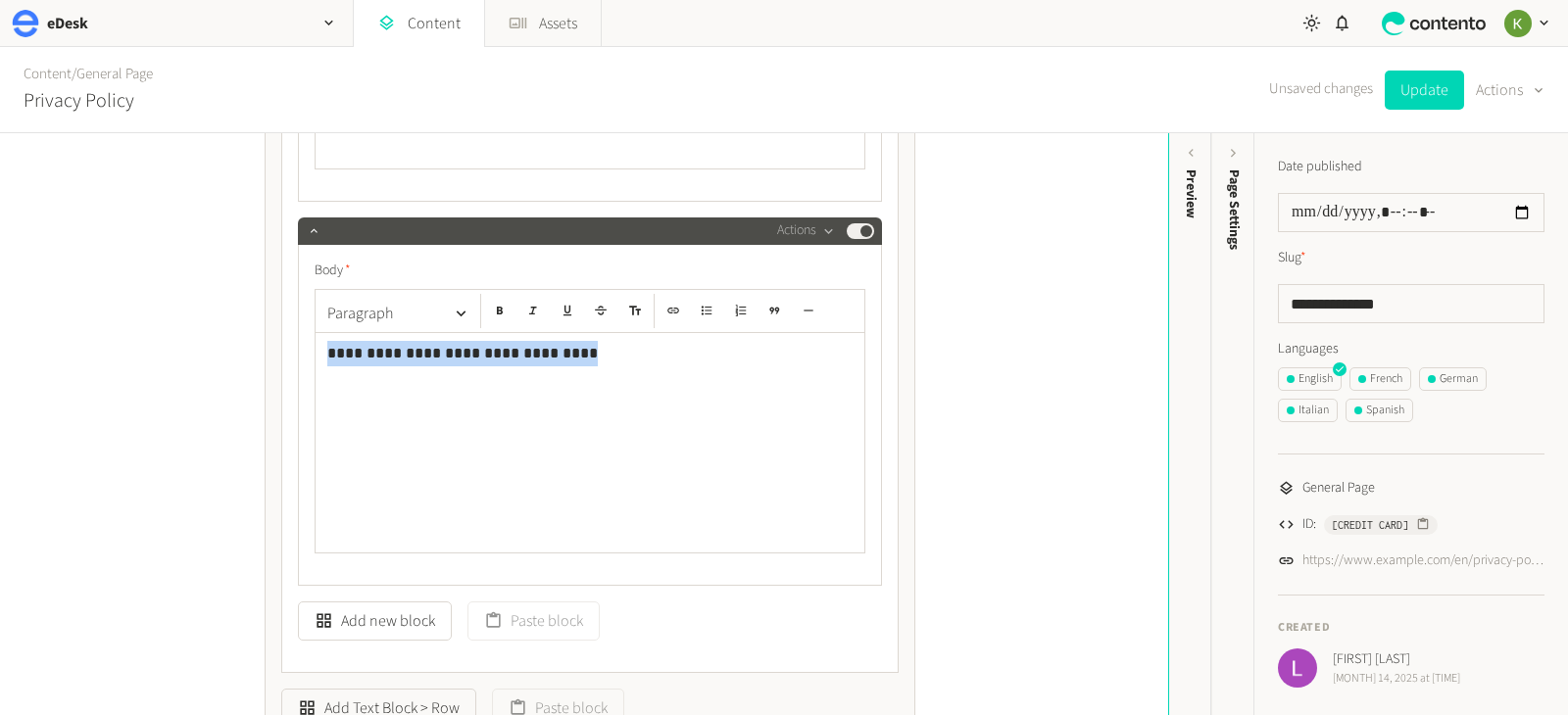 copy on "**********" 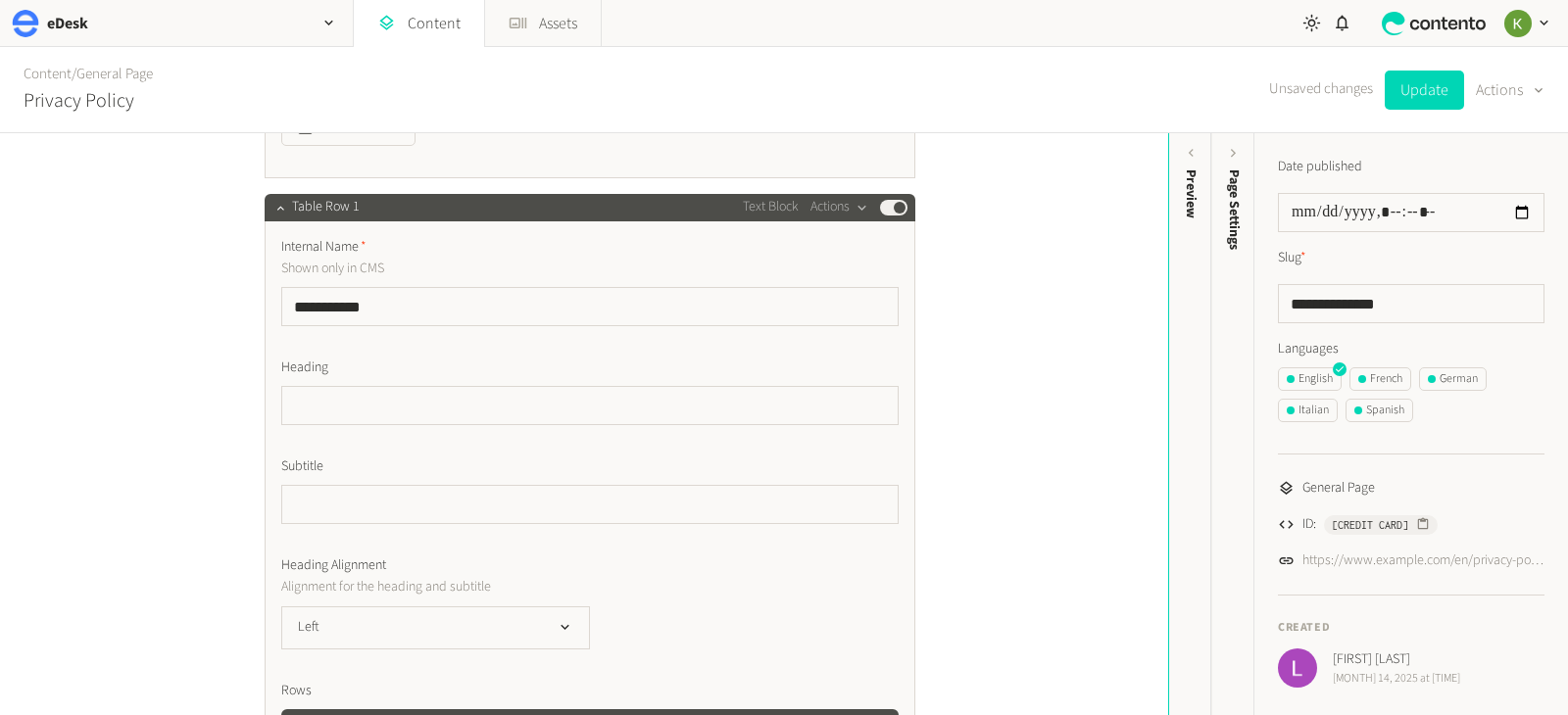 scroll, scrollTop: 1804, scrollLeft: 0, axis: vertical 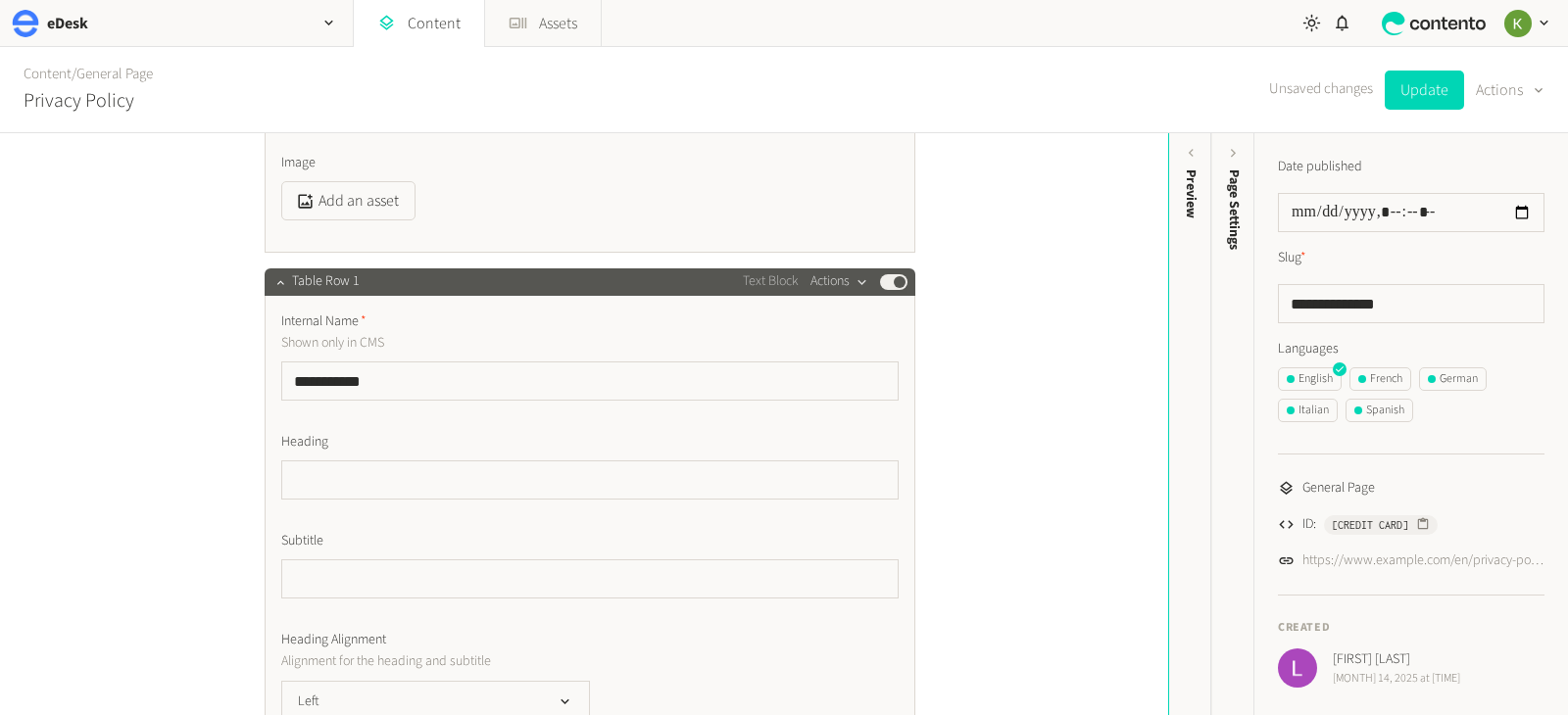 click 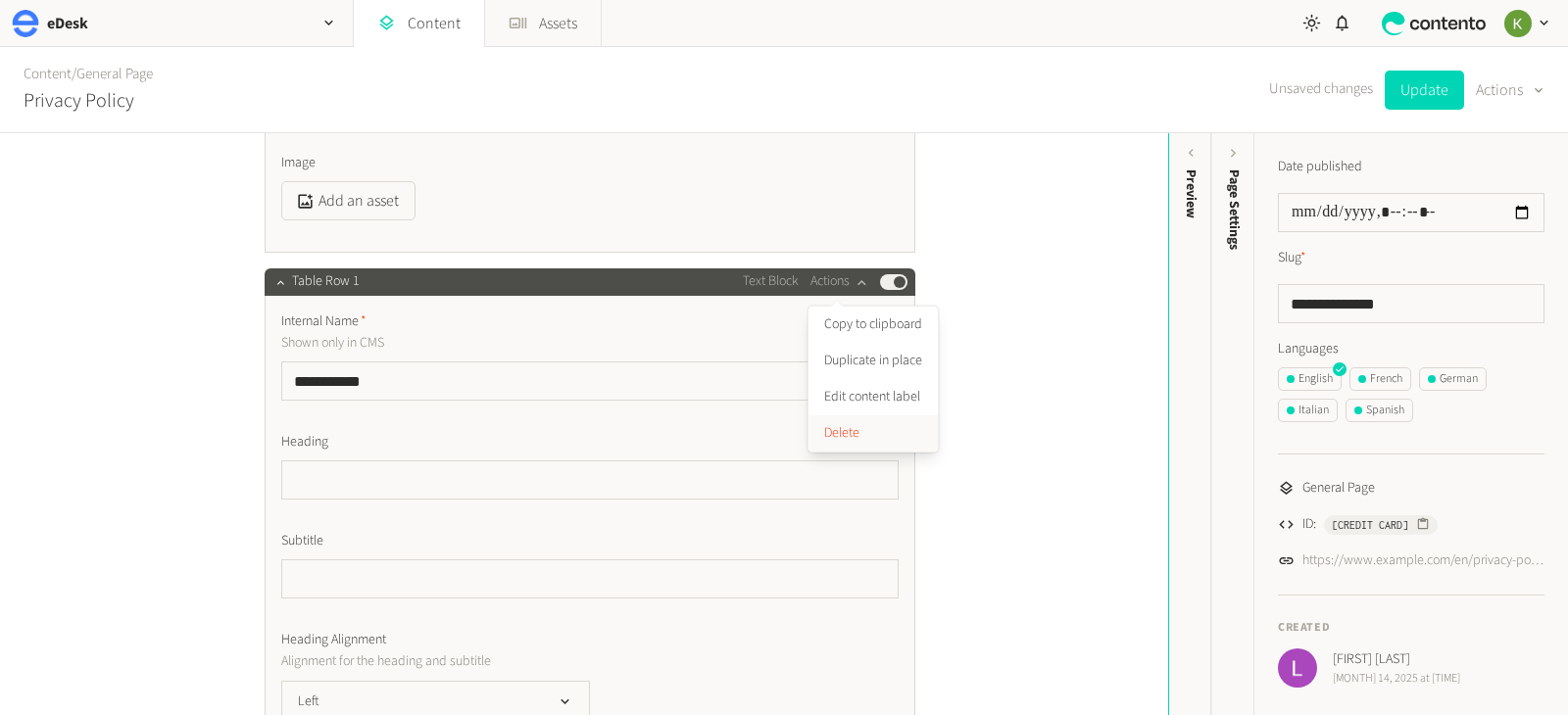 click on "Delete" 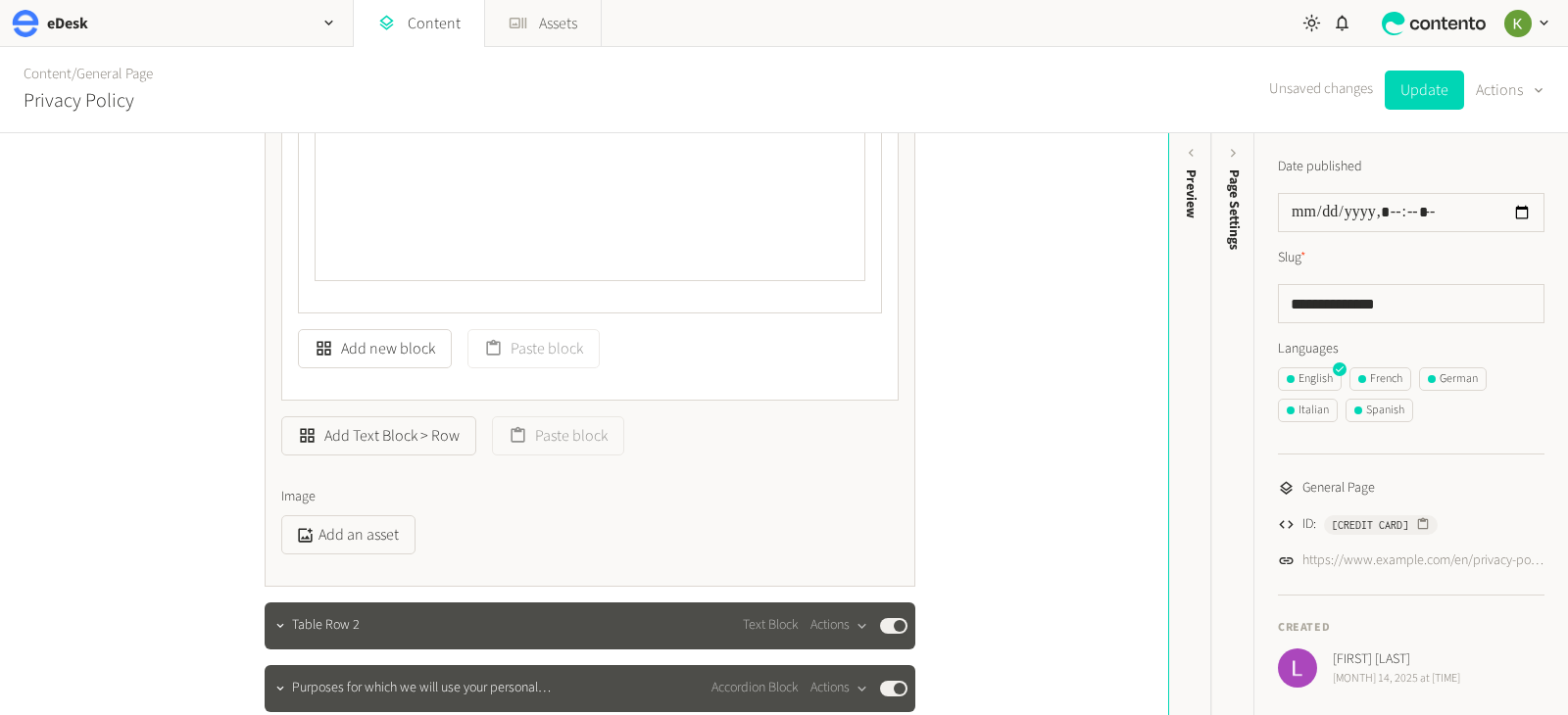 scroll, scrollTop: 1227, scrollLeft: 0, axis: vertical 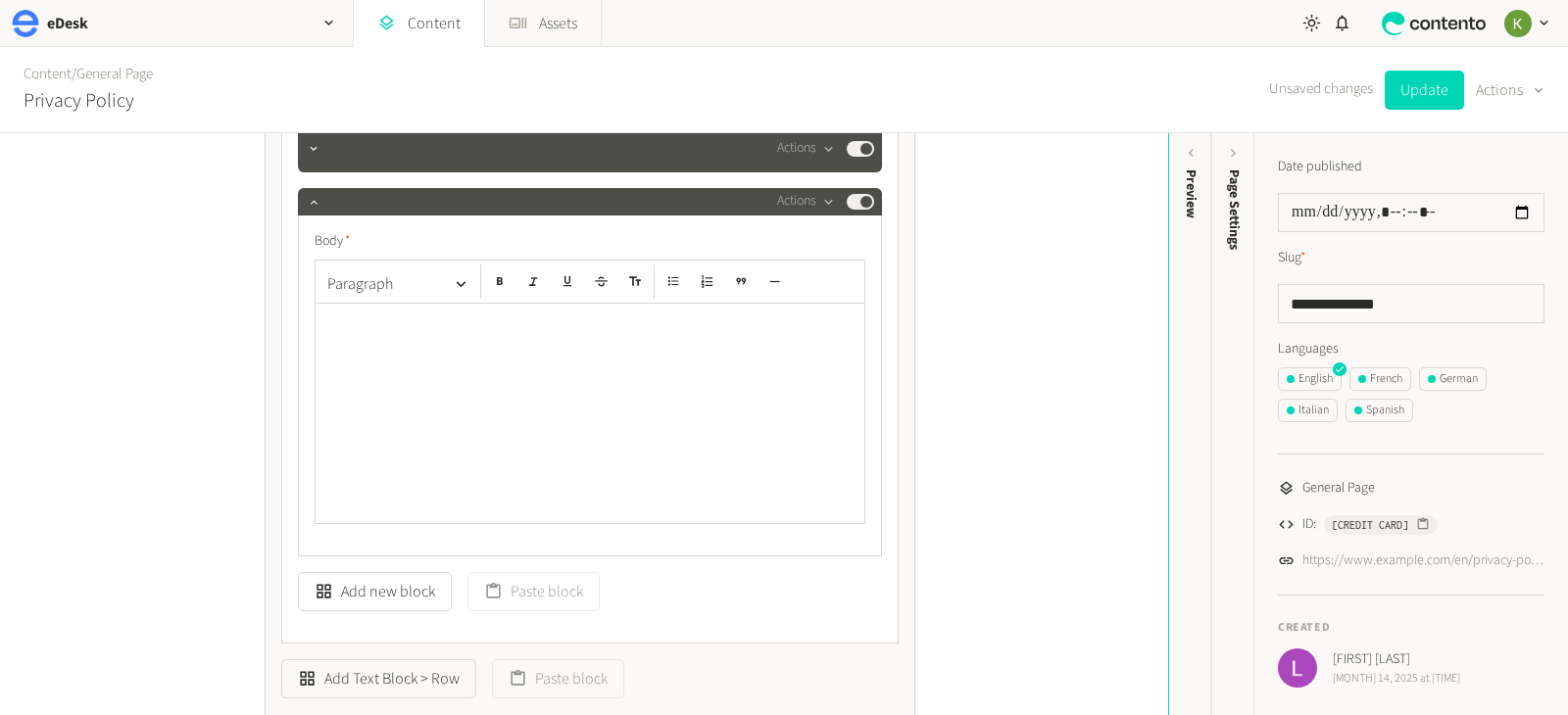 click 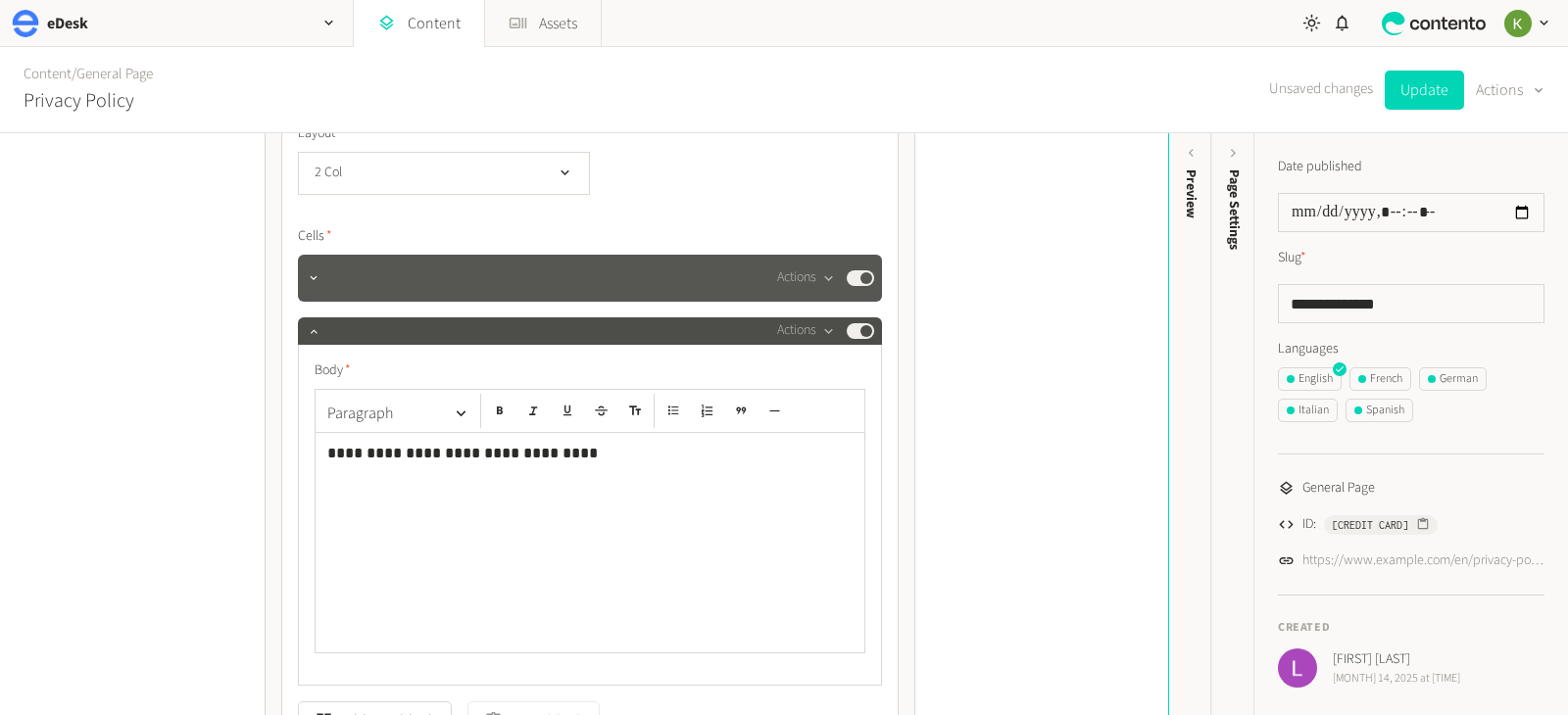 scroll, scrollTop: 1101, scrollLeft: 0, axis: vertical 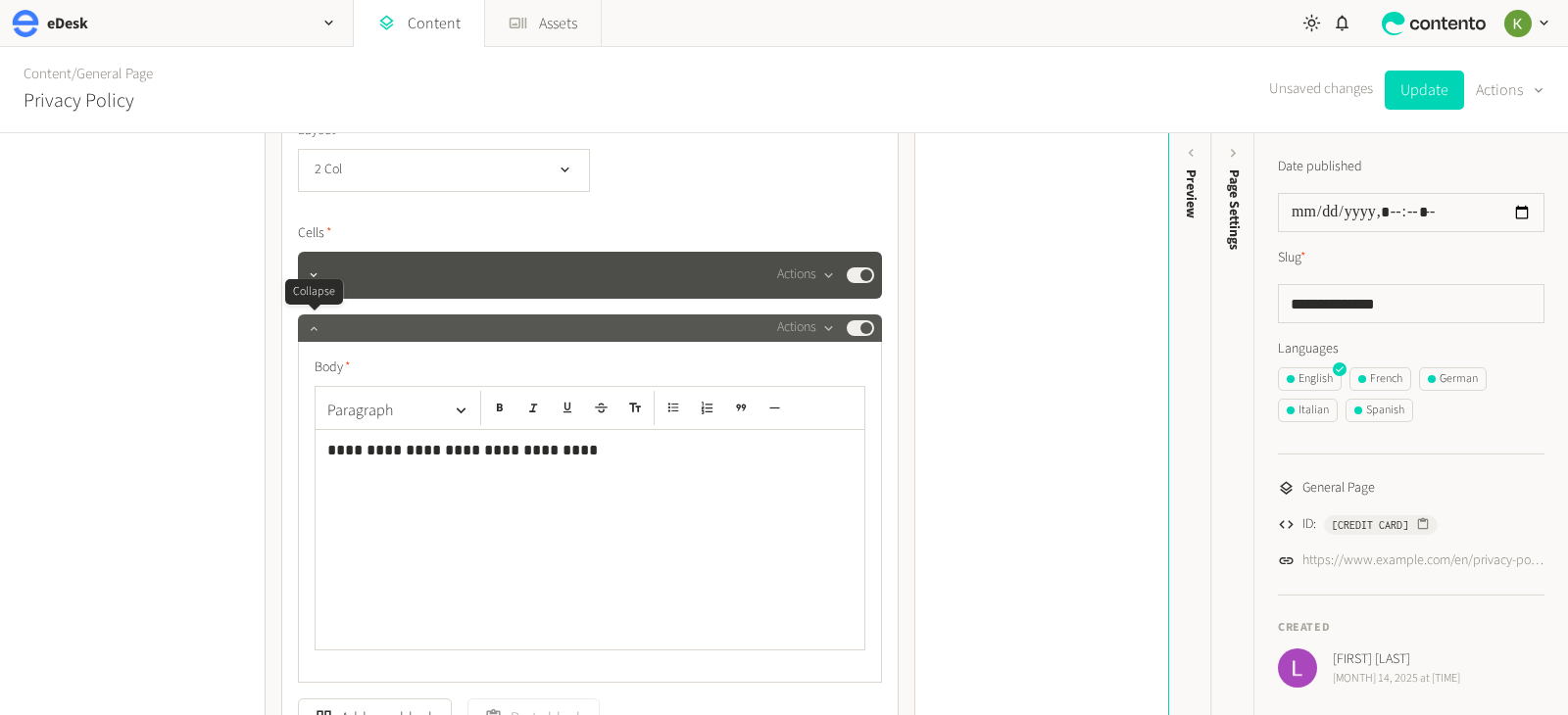 click 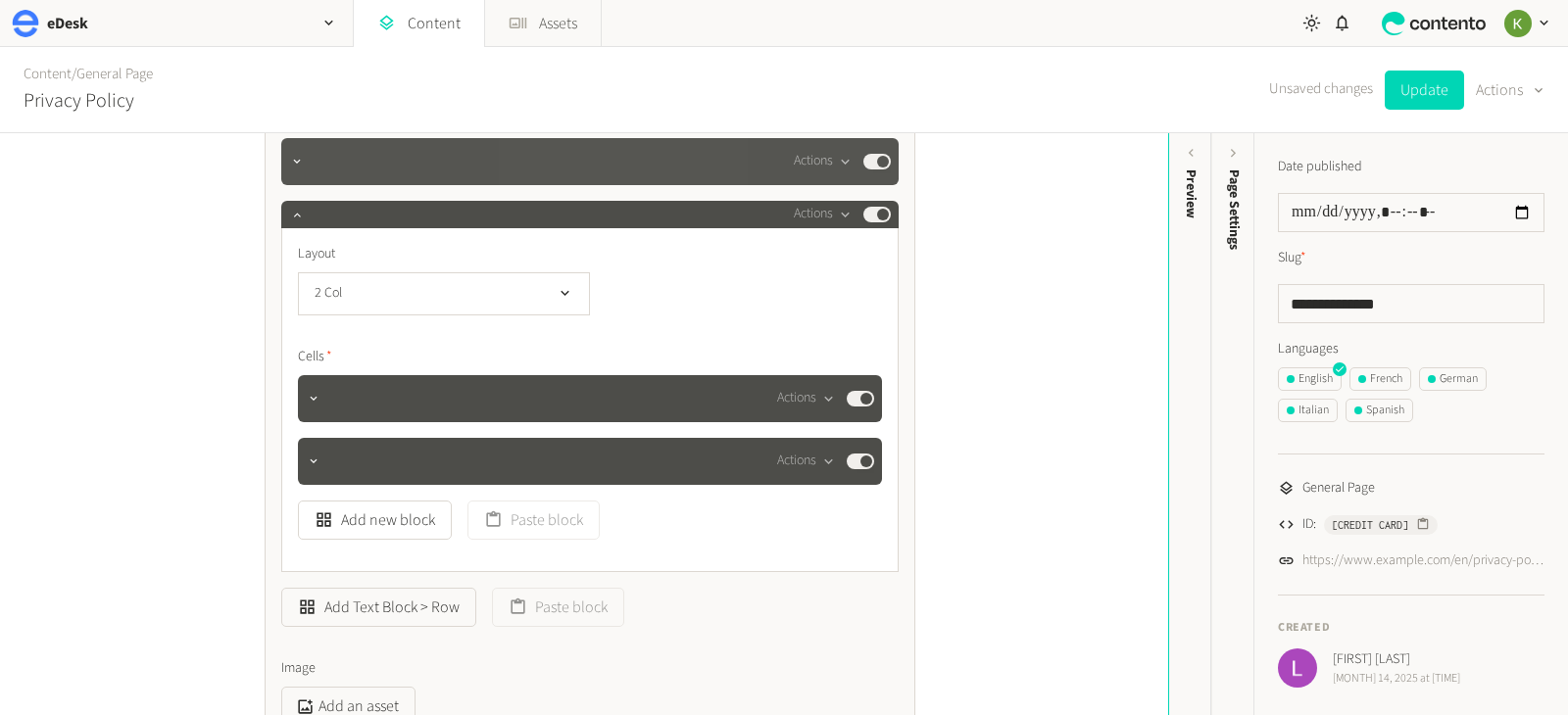 scroll, scrollTop: 877, scrollLeft: 0, axis: vertical 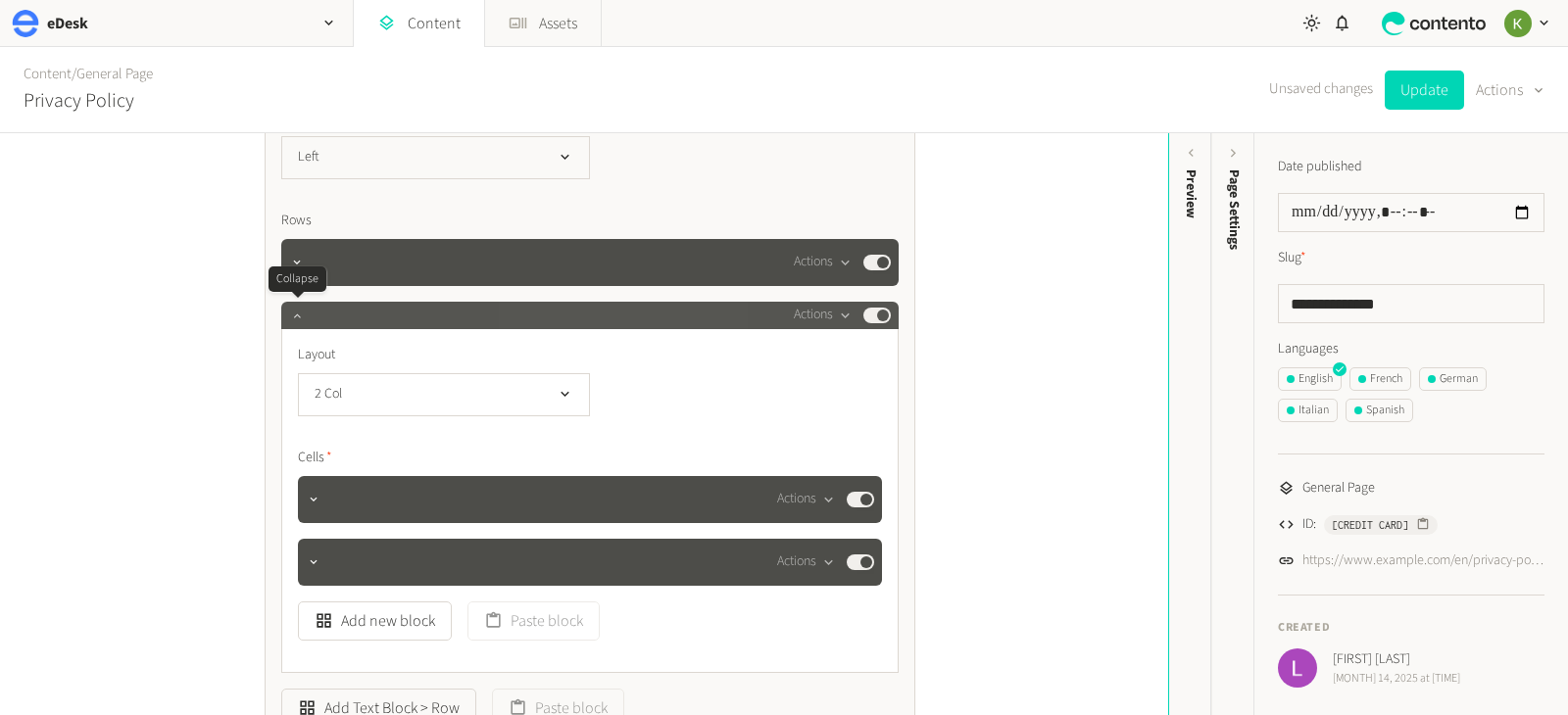 click 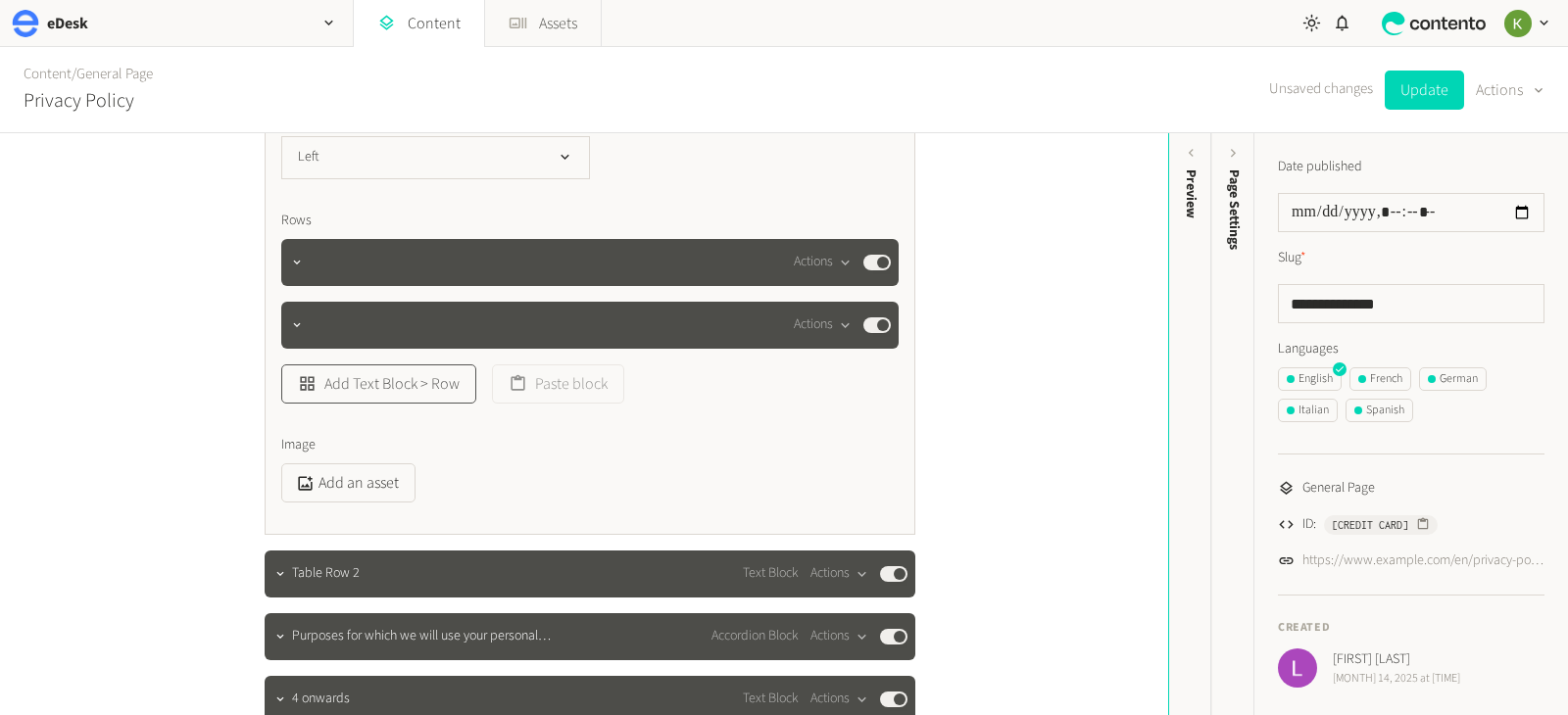 click on "Add Text Block > Row" 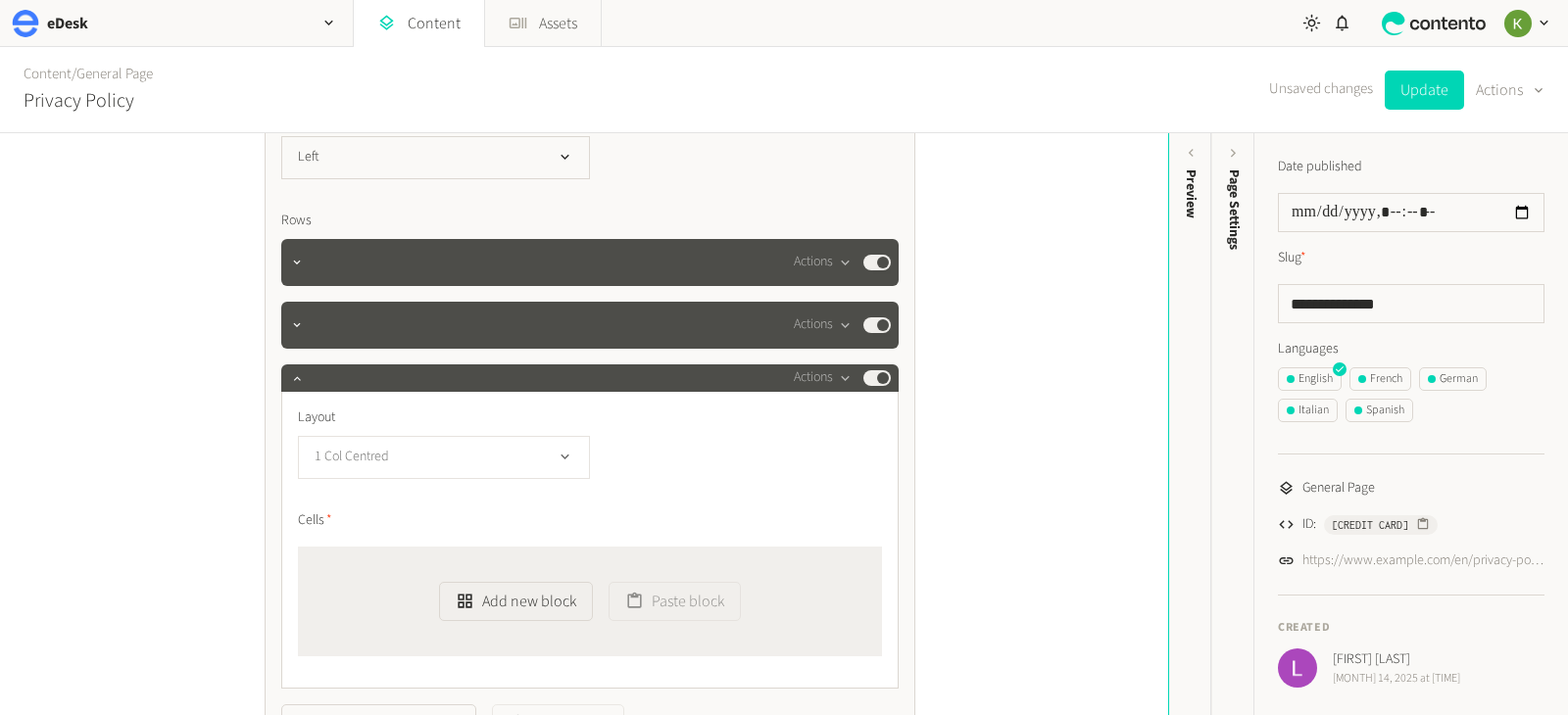 click on "1 Col Centred" 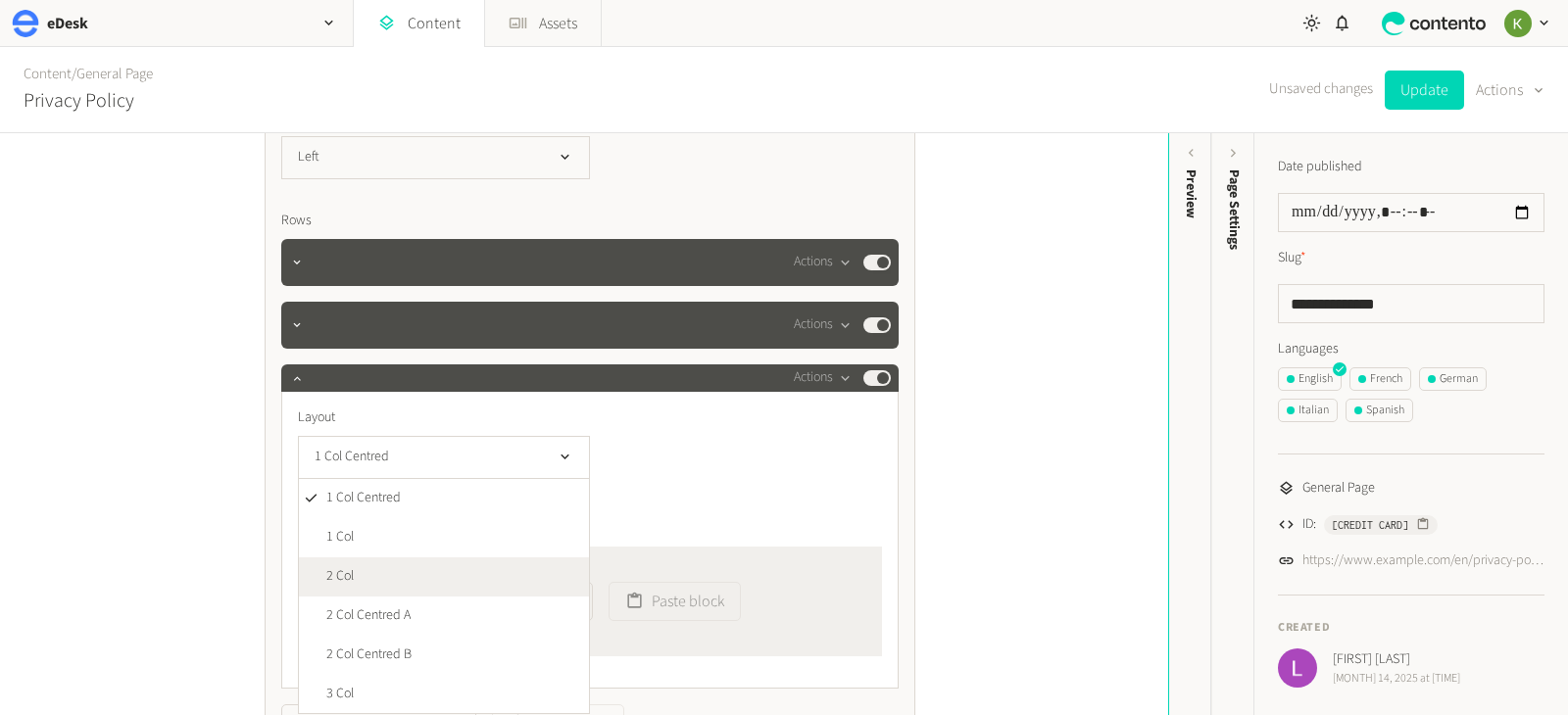drag, startPoint x: 421, startPoint y: 566, endPoint x: 476, endPoint y: 528, distance: 66.85058 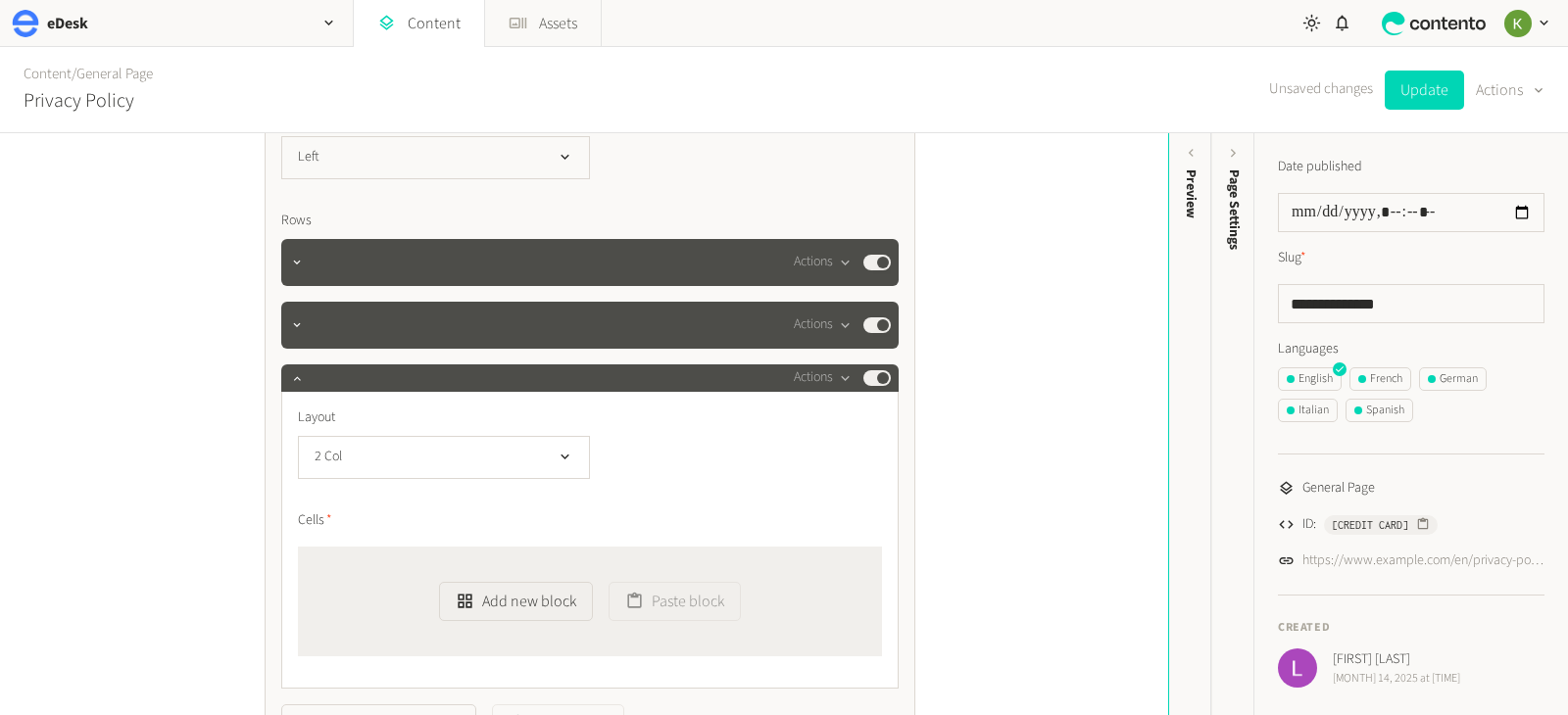 scroll, scrollTop: 1049, scrollLeft: 0, axis: vertical 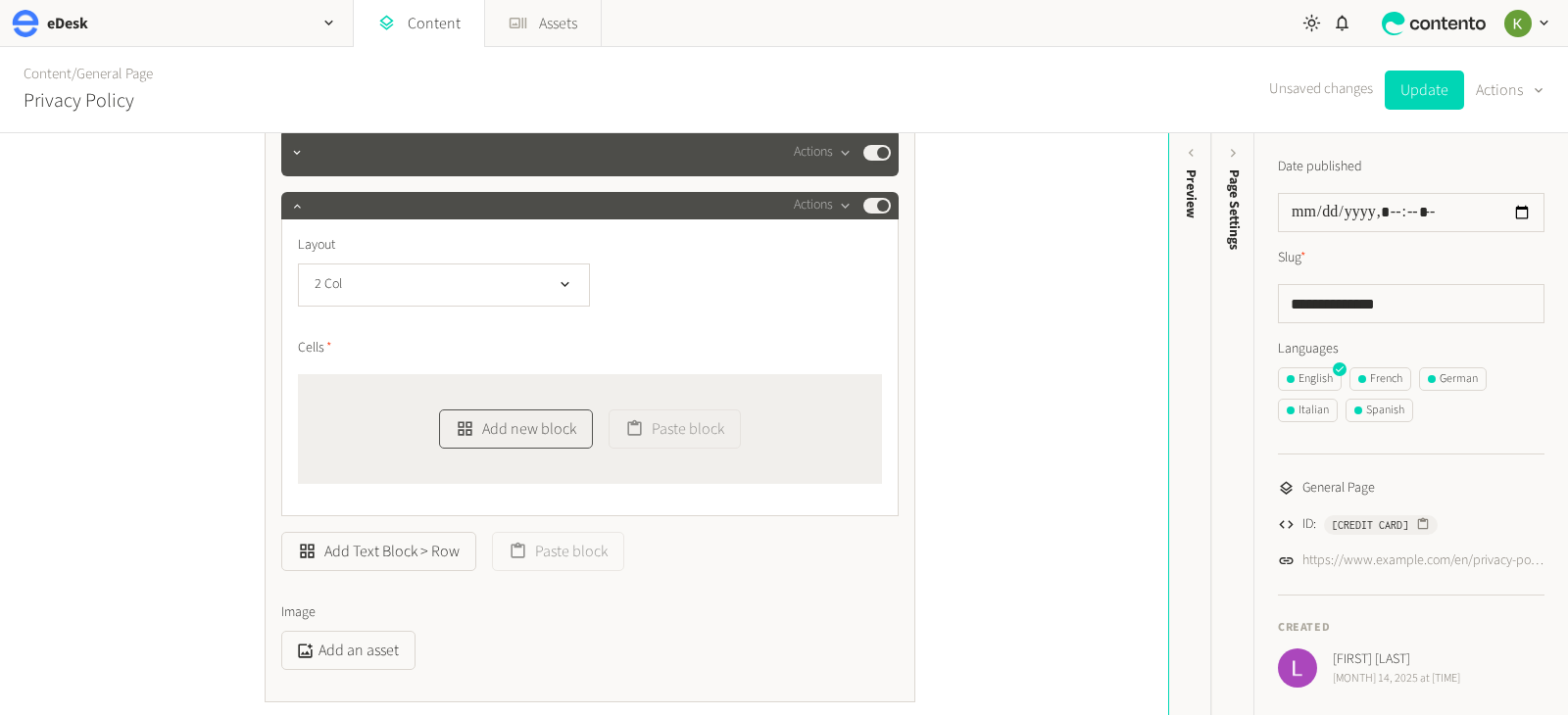 click on "Add new block" 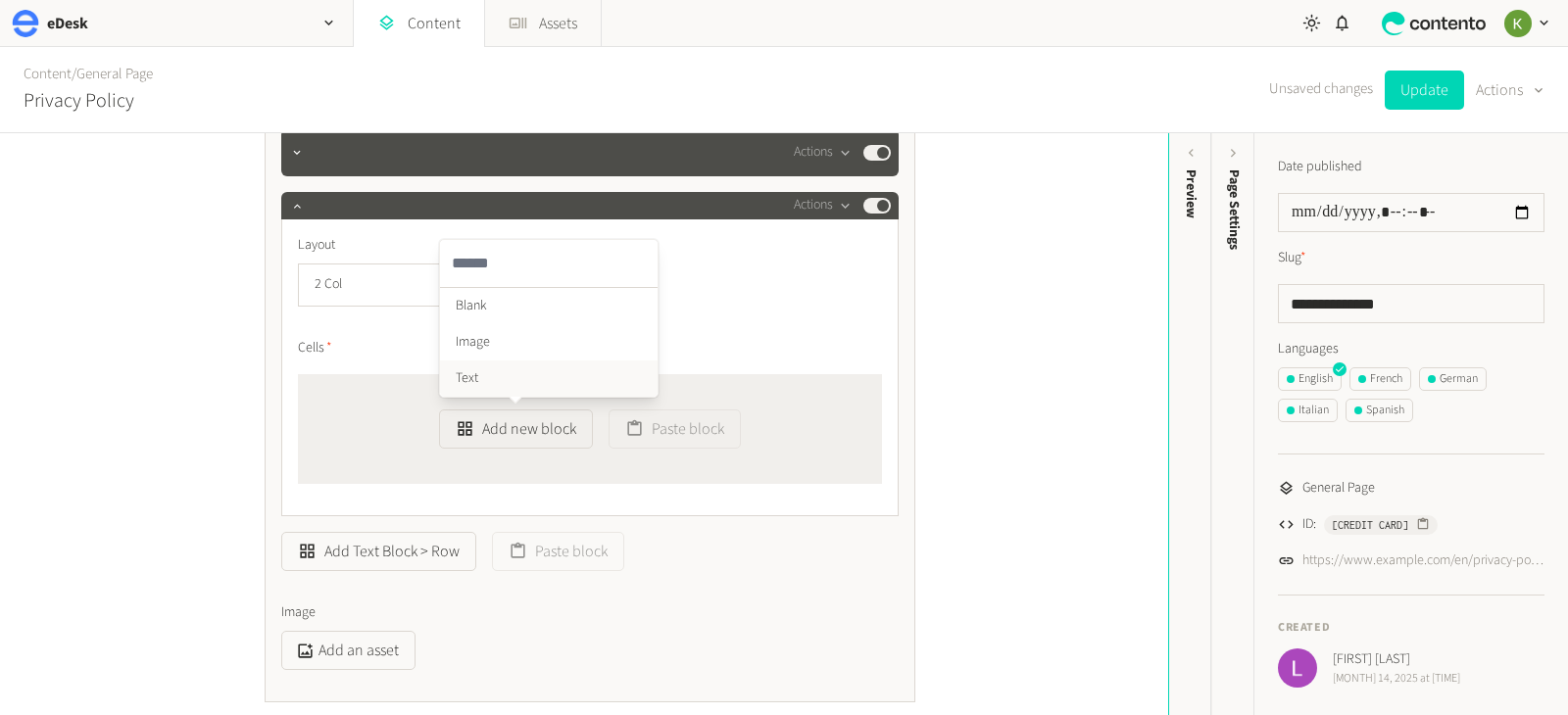 click on "Text" 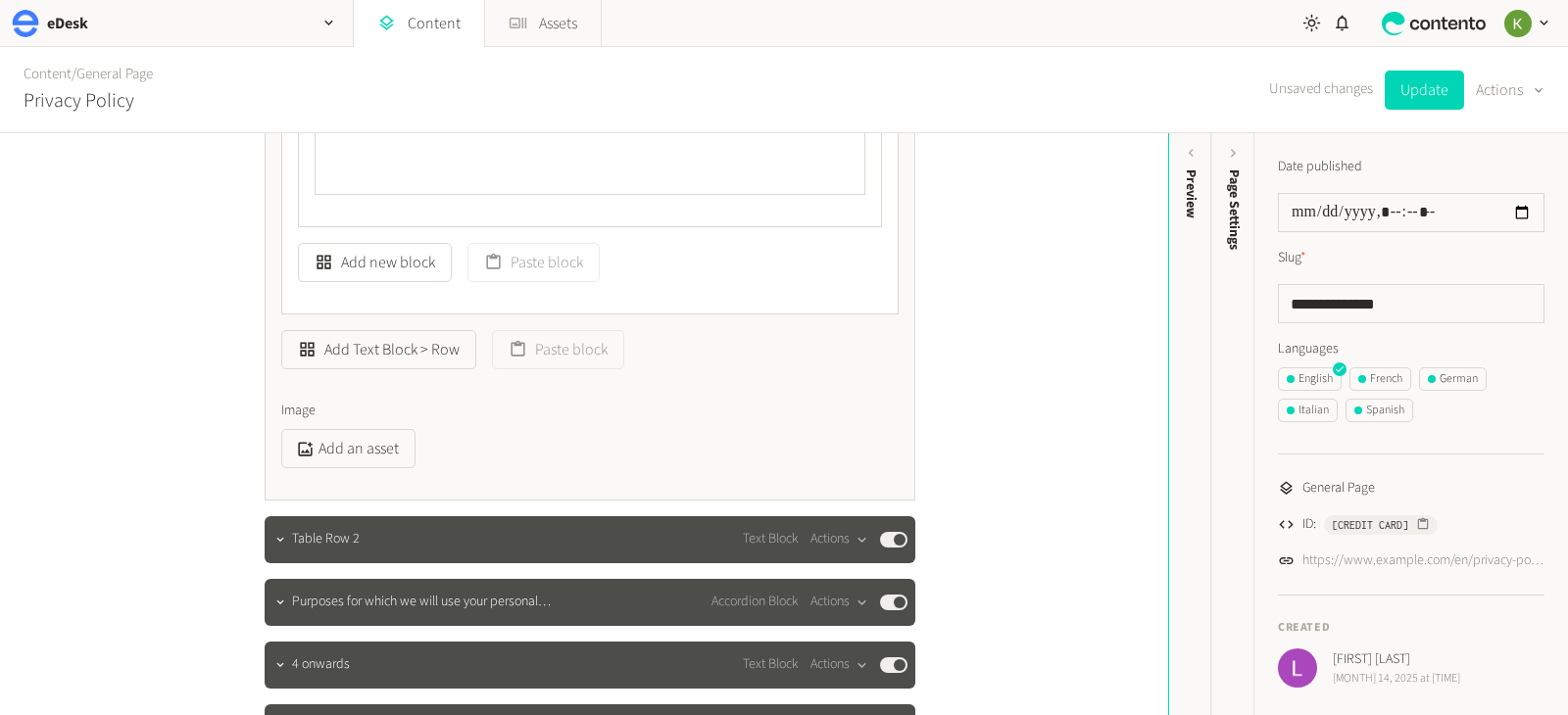 scroll, scrollTop: 1657, scrollLeft: 0, axis: vertical 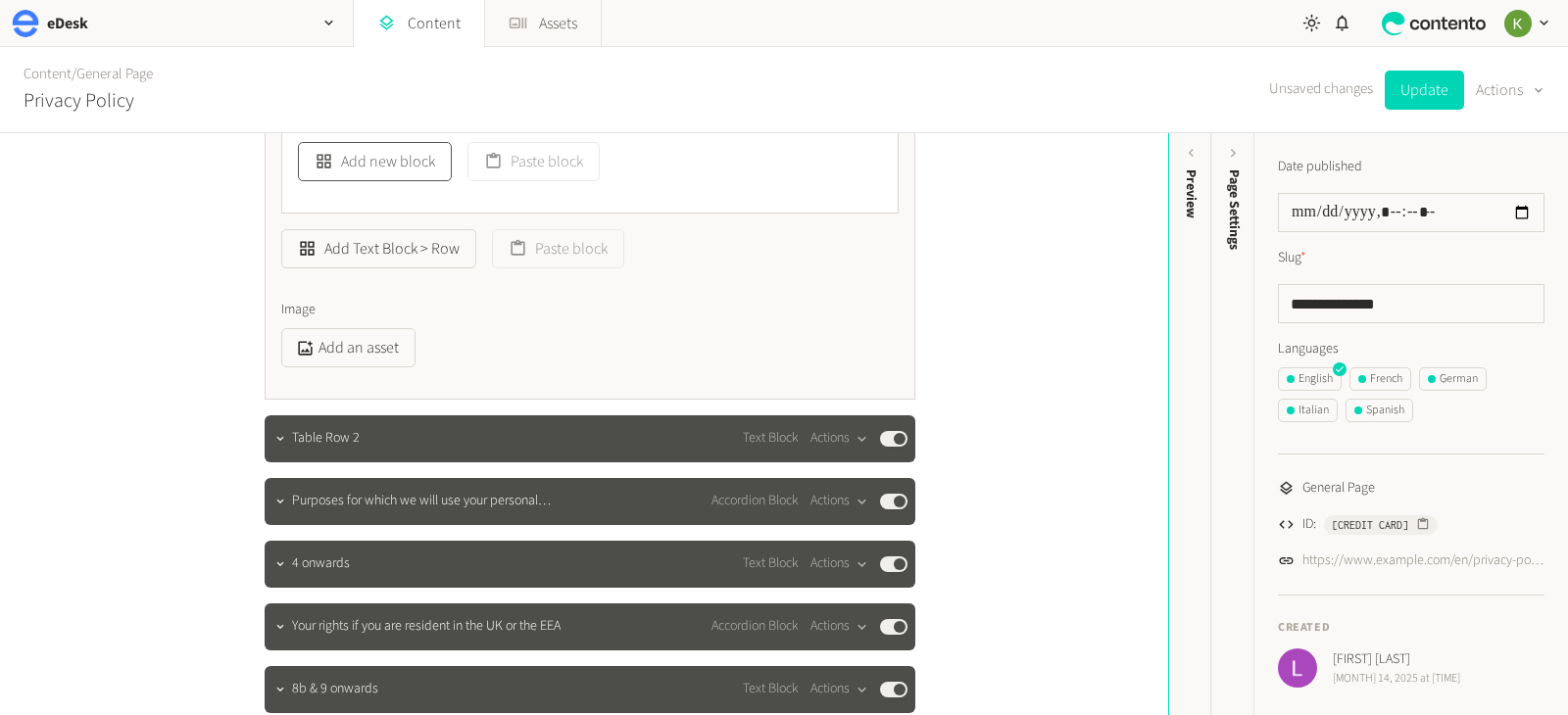 click on "Add new block" 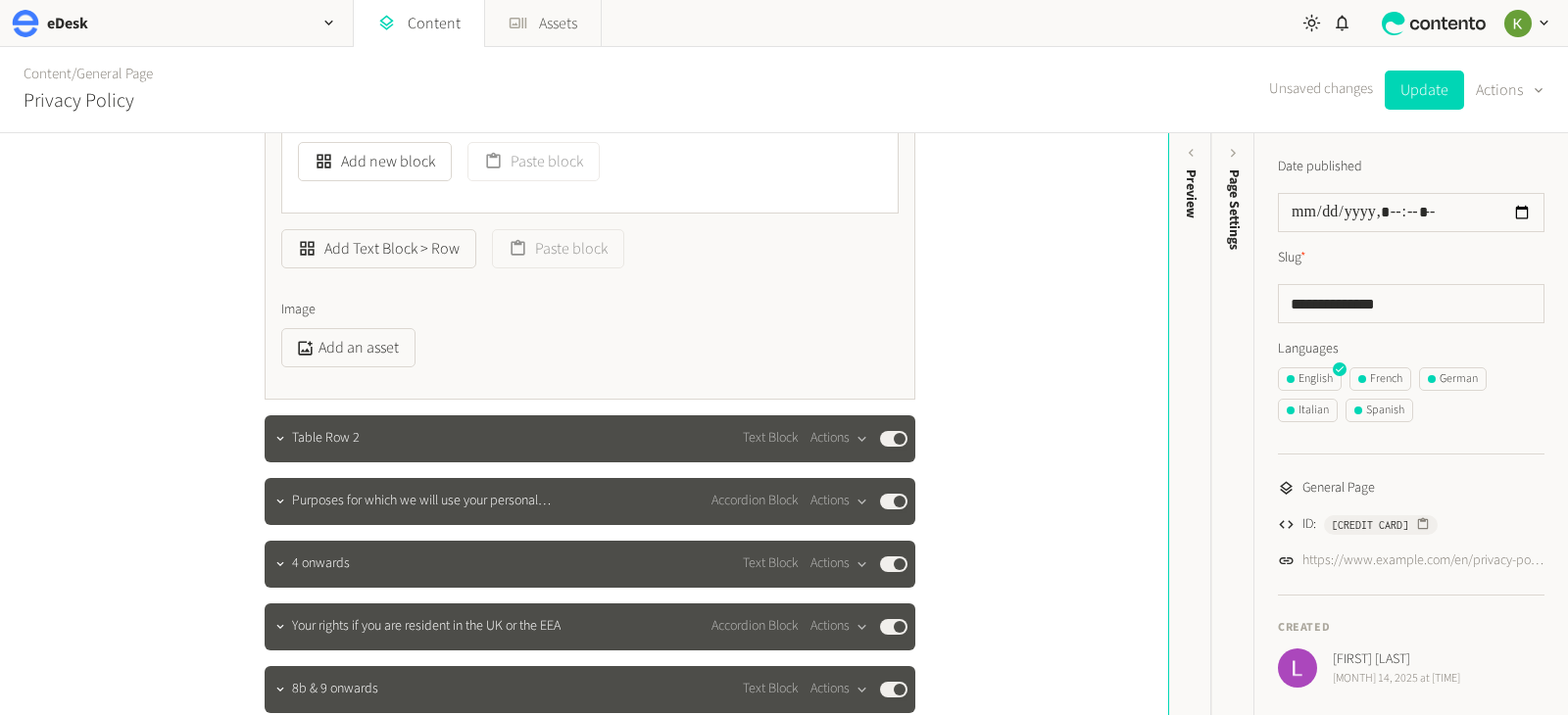 scroll, scrollTop: 1229, scrollLeft: 0, axis: vertical 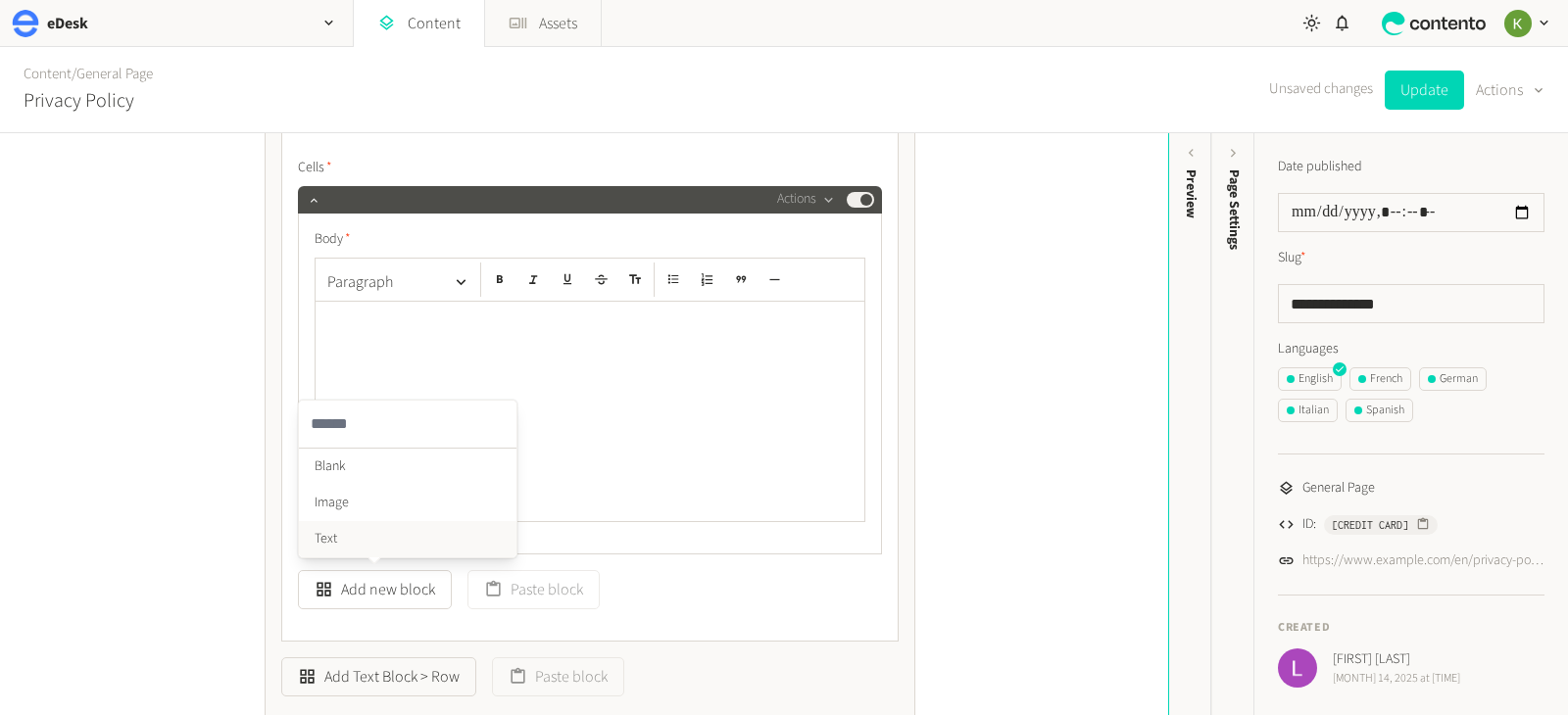 click on "Text" 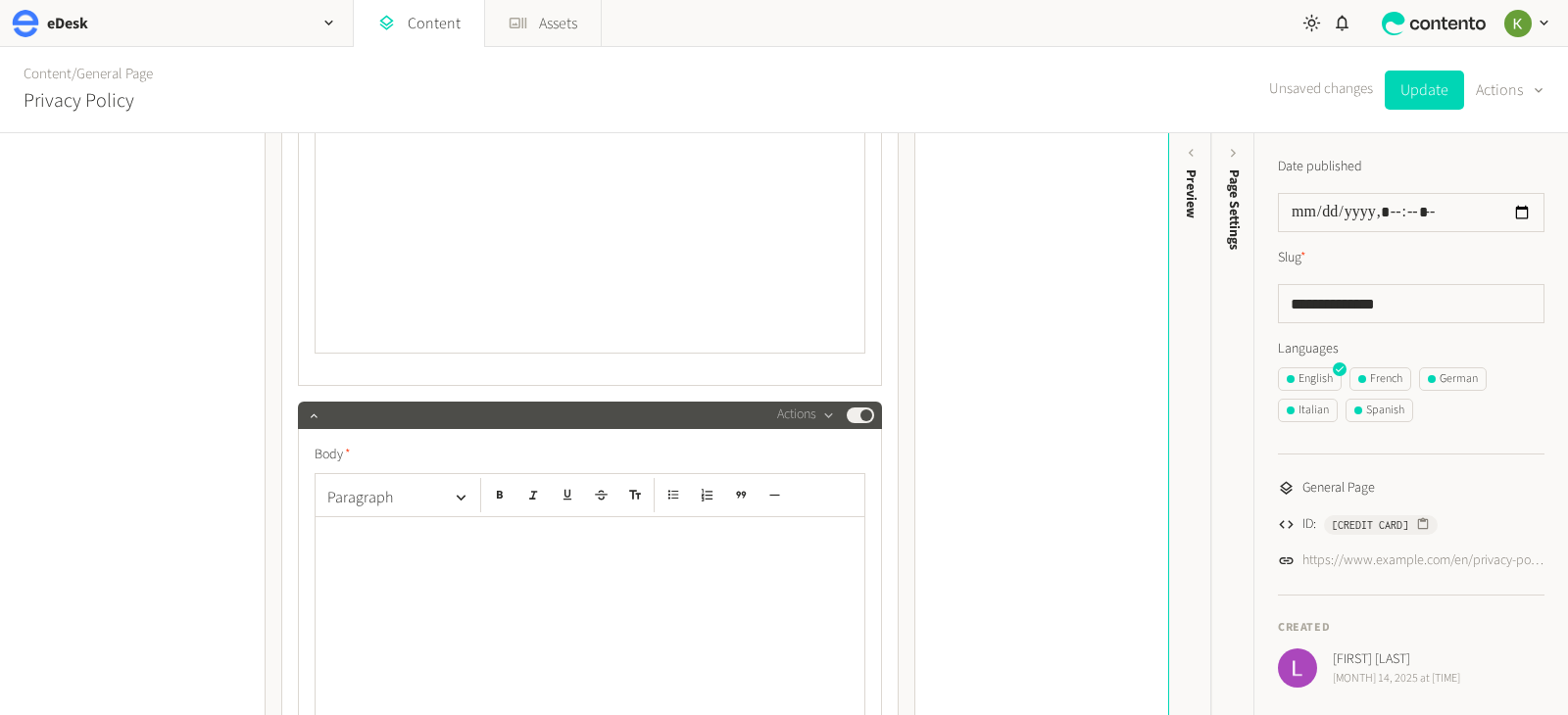 scroll, scrollTop: 1454, scrollLeft: 0, axis: vertical 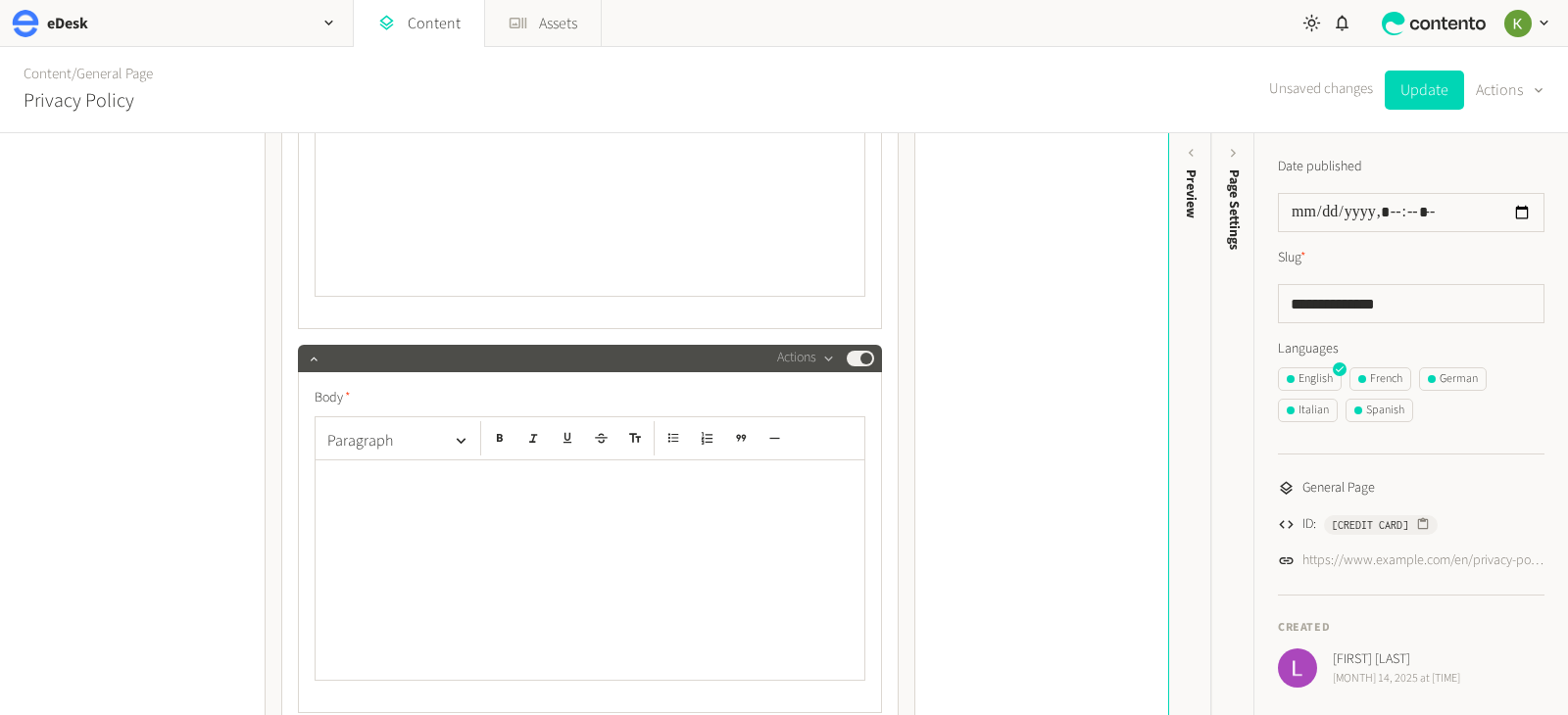 click 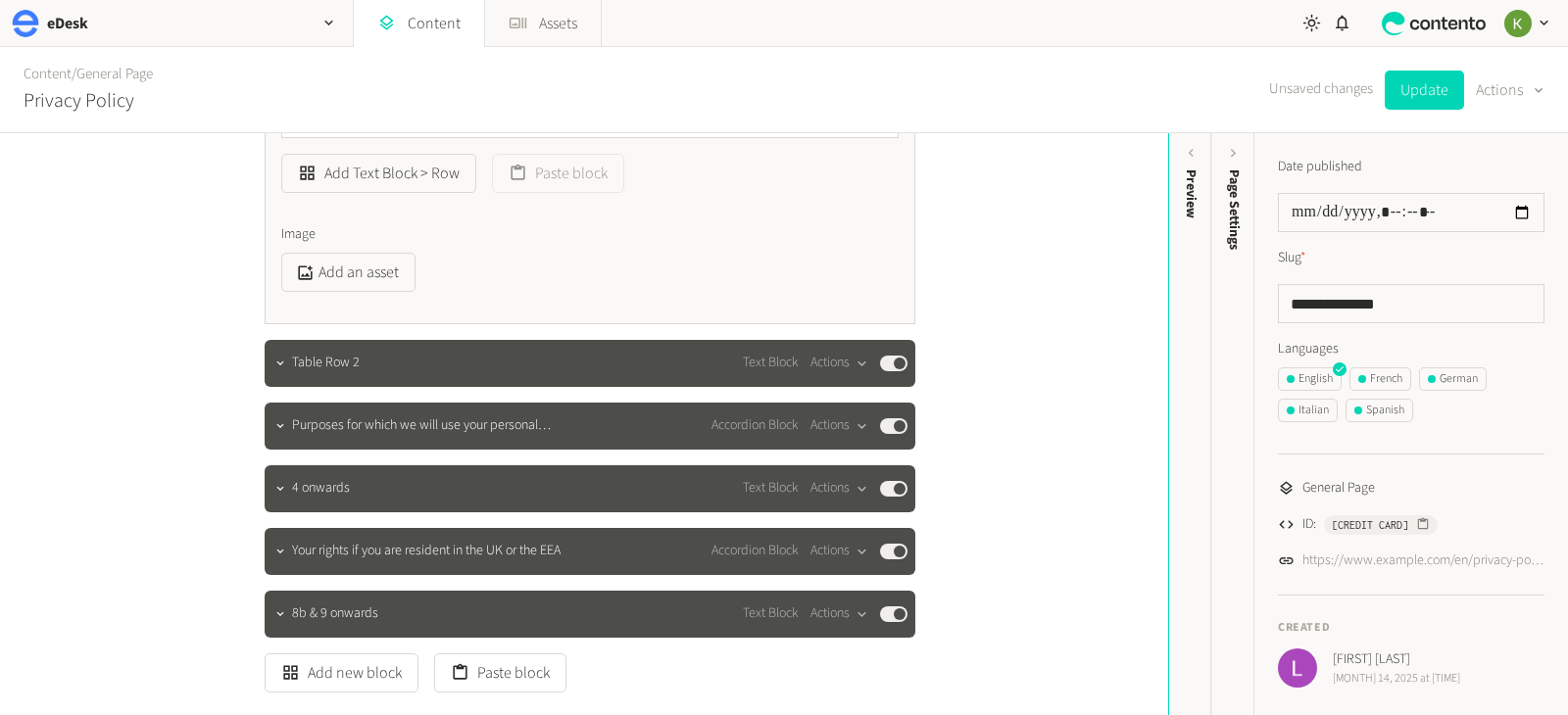 scroll, scrollTop: 2168, scrollLeft: 0, axis: vertical 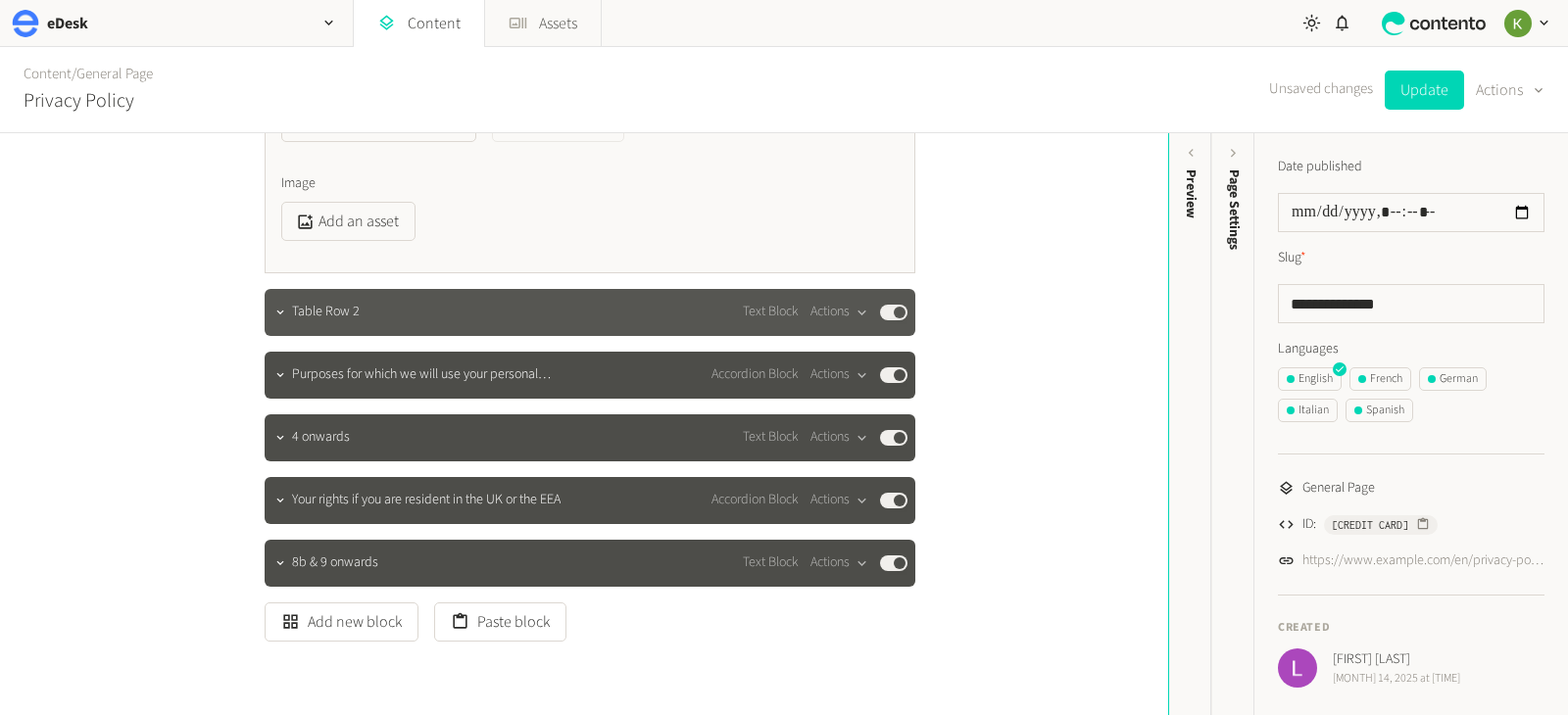 click on "Table Row 2" 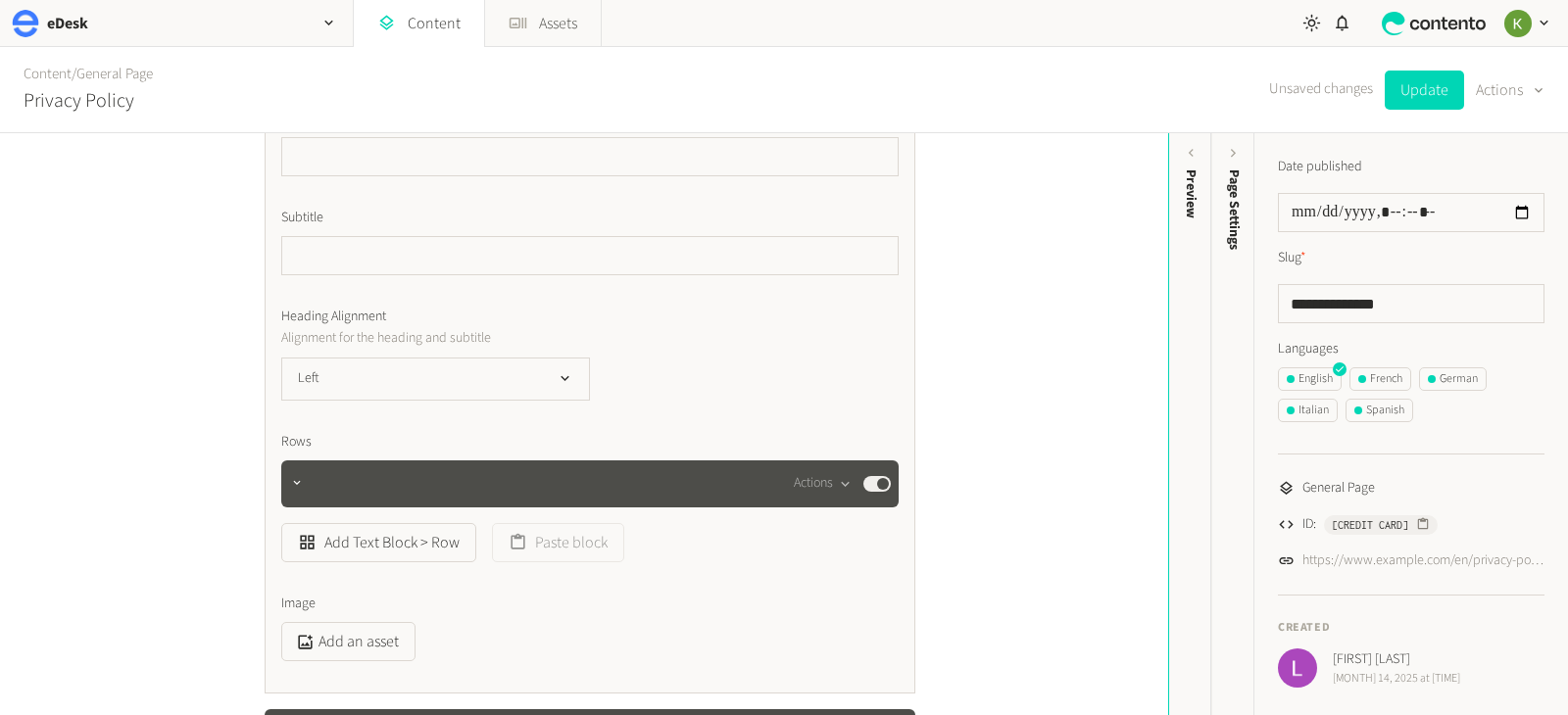 scroll, scrollTop: 2683, scrollLeft: 0, axis: vertical 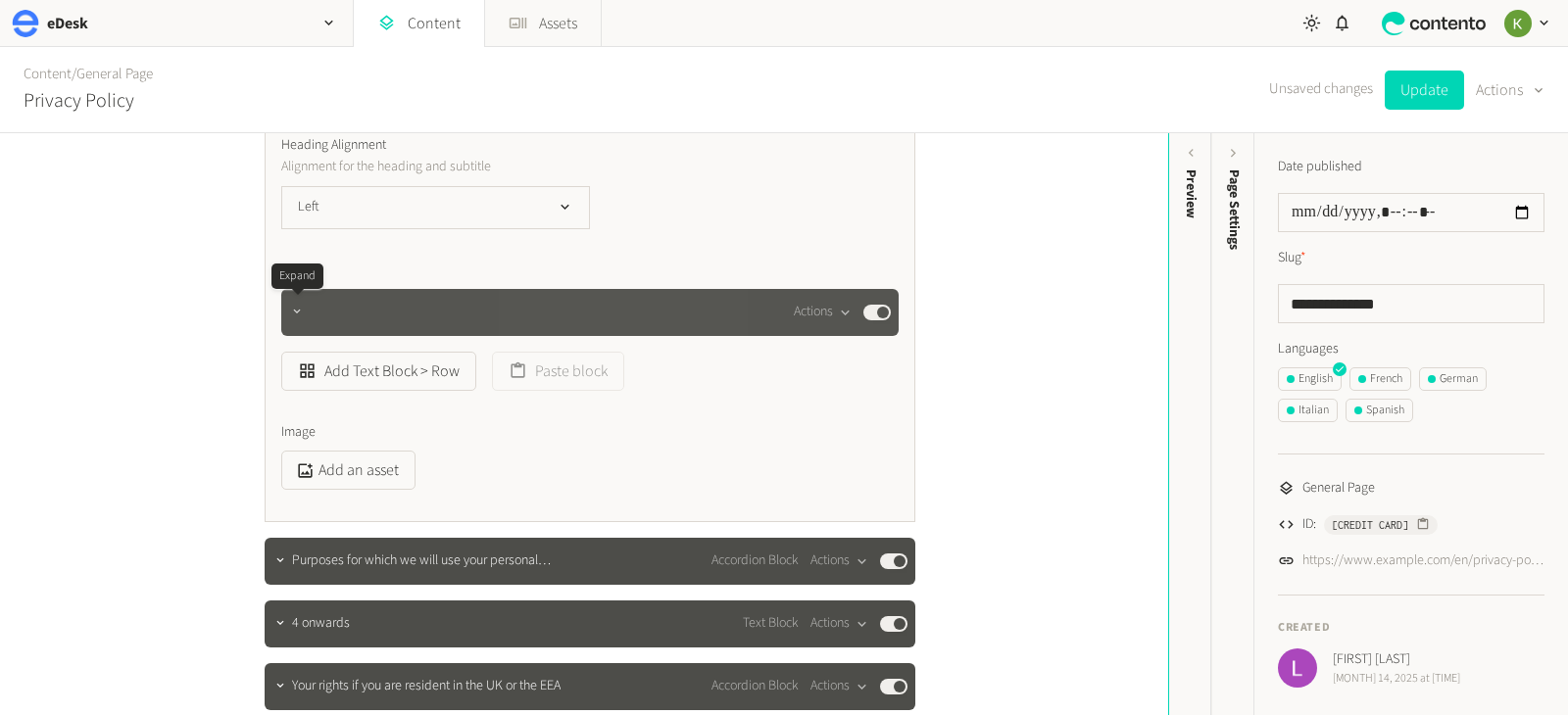click 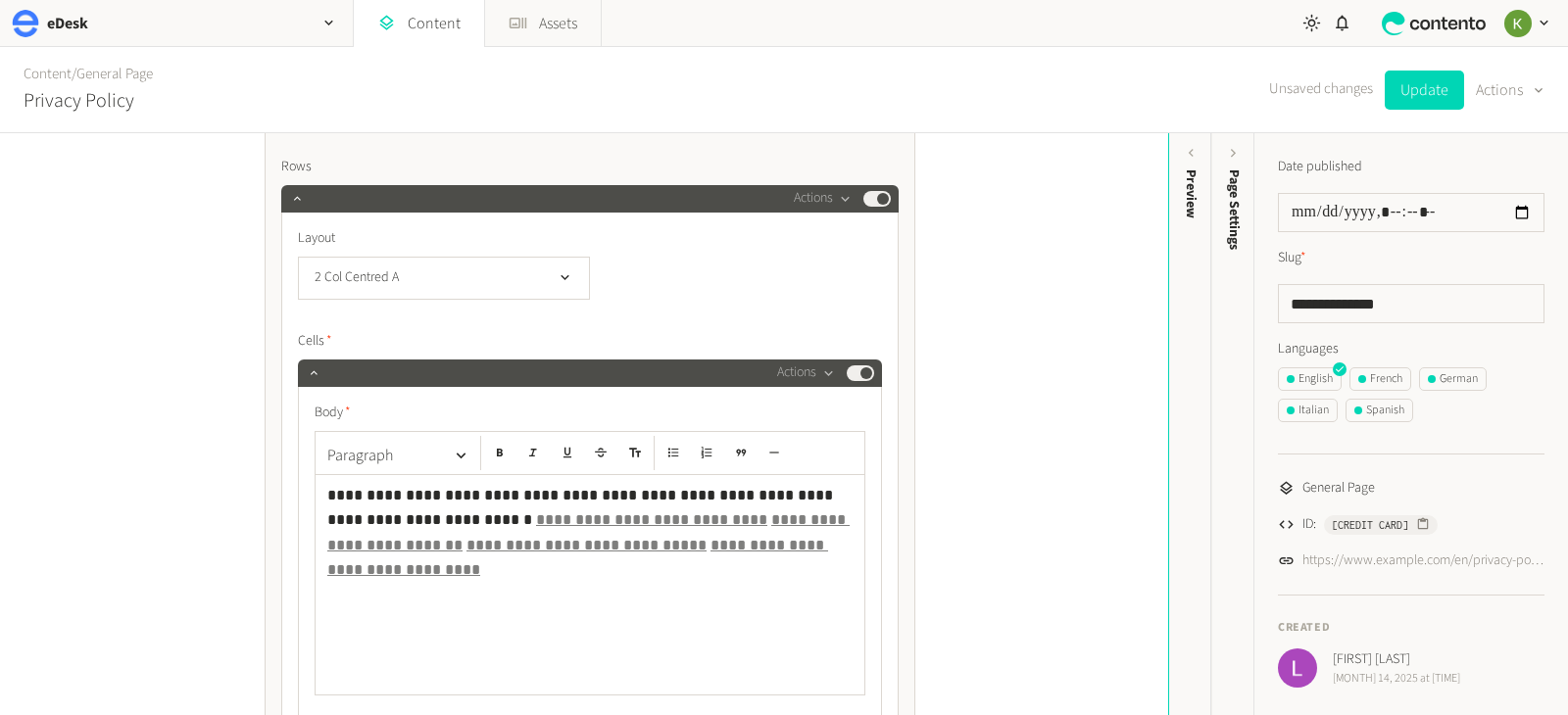 scroll, scrollTop: 2873, scrollLeft: 0, axis: vertical 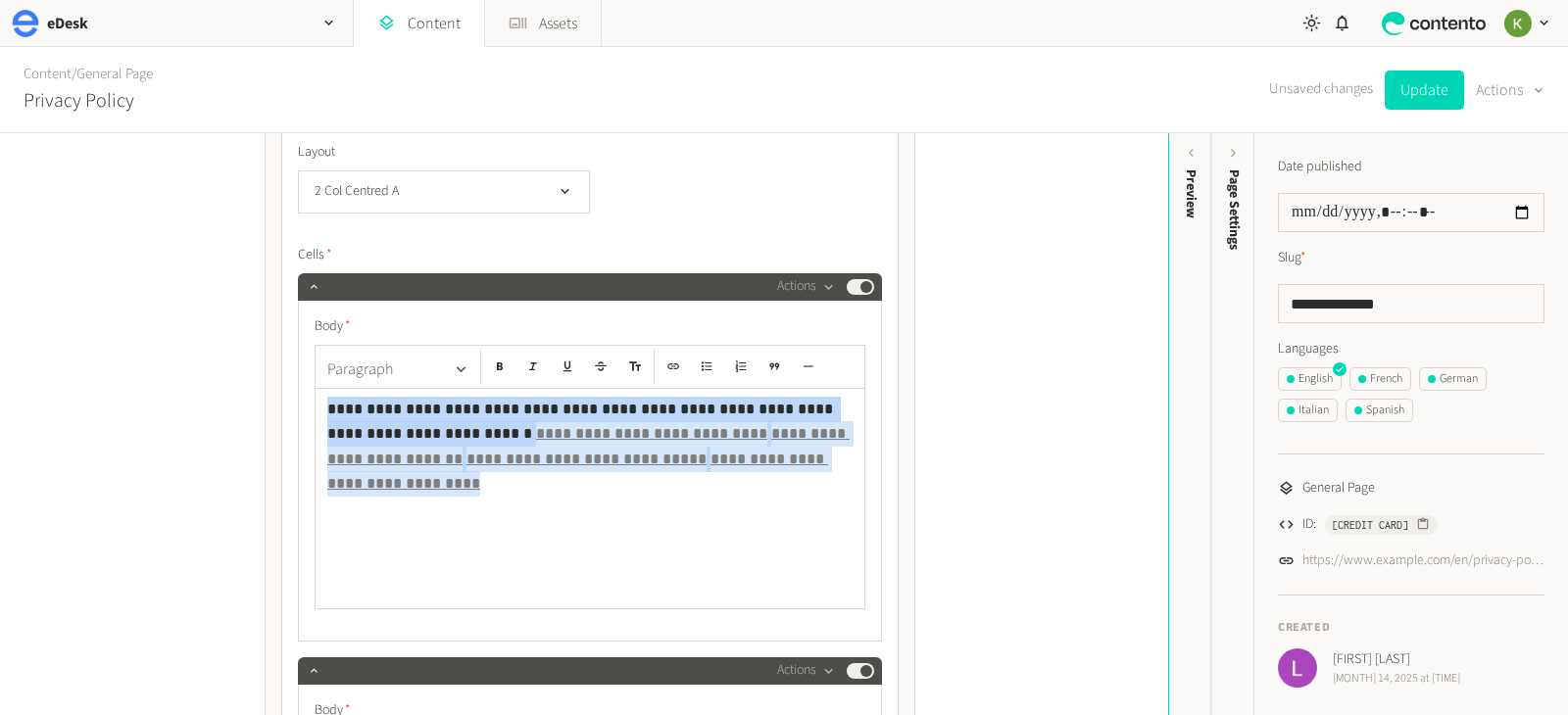 drag, startPoint x: 812, startPoint y: 464, endPoint x: 333, endPoint y: 368, distance: 488.52533 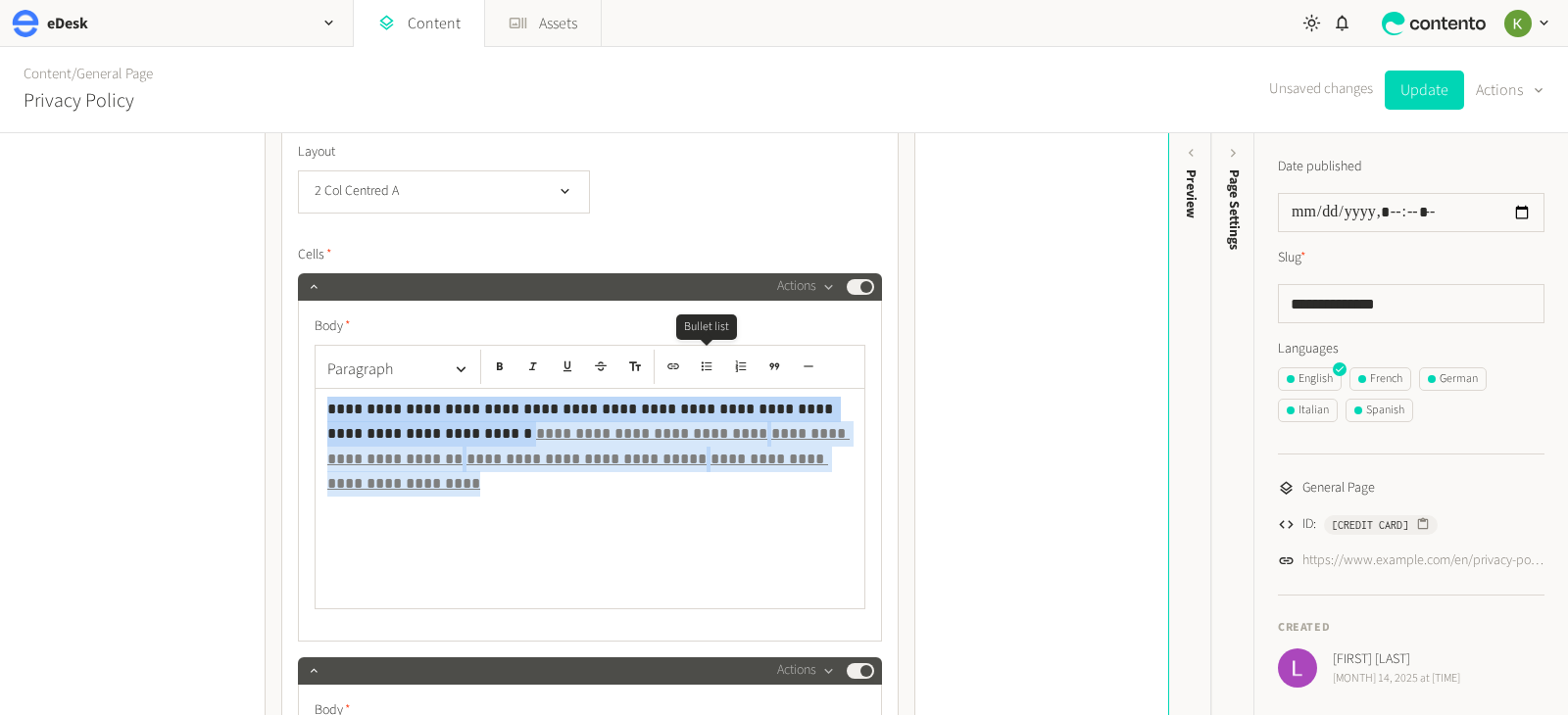 copy on "**********" 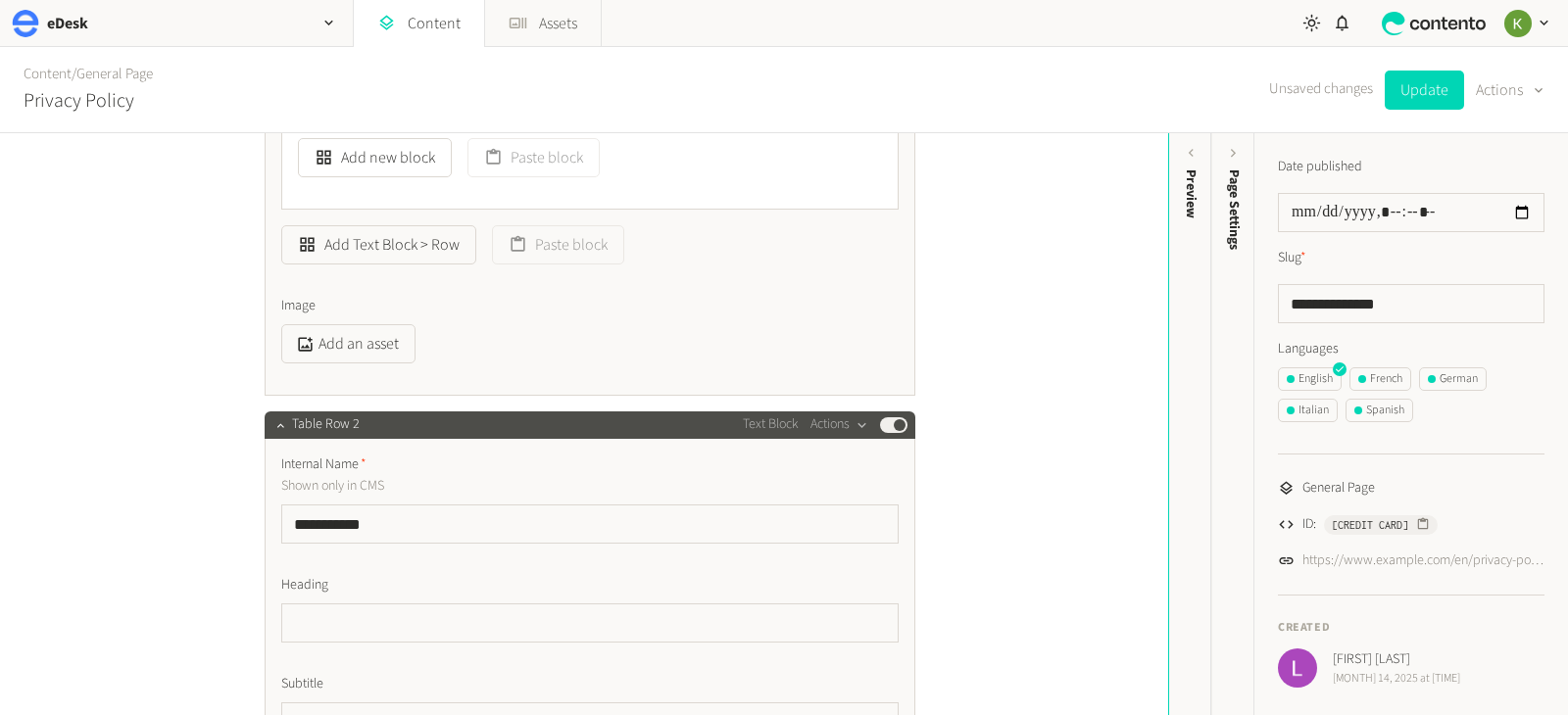 scroll, scrollTop: 2021, scrollLeft: 0, axis: vertical 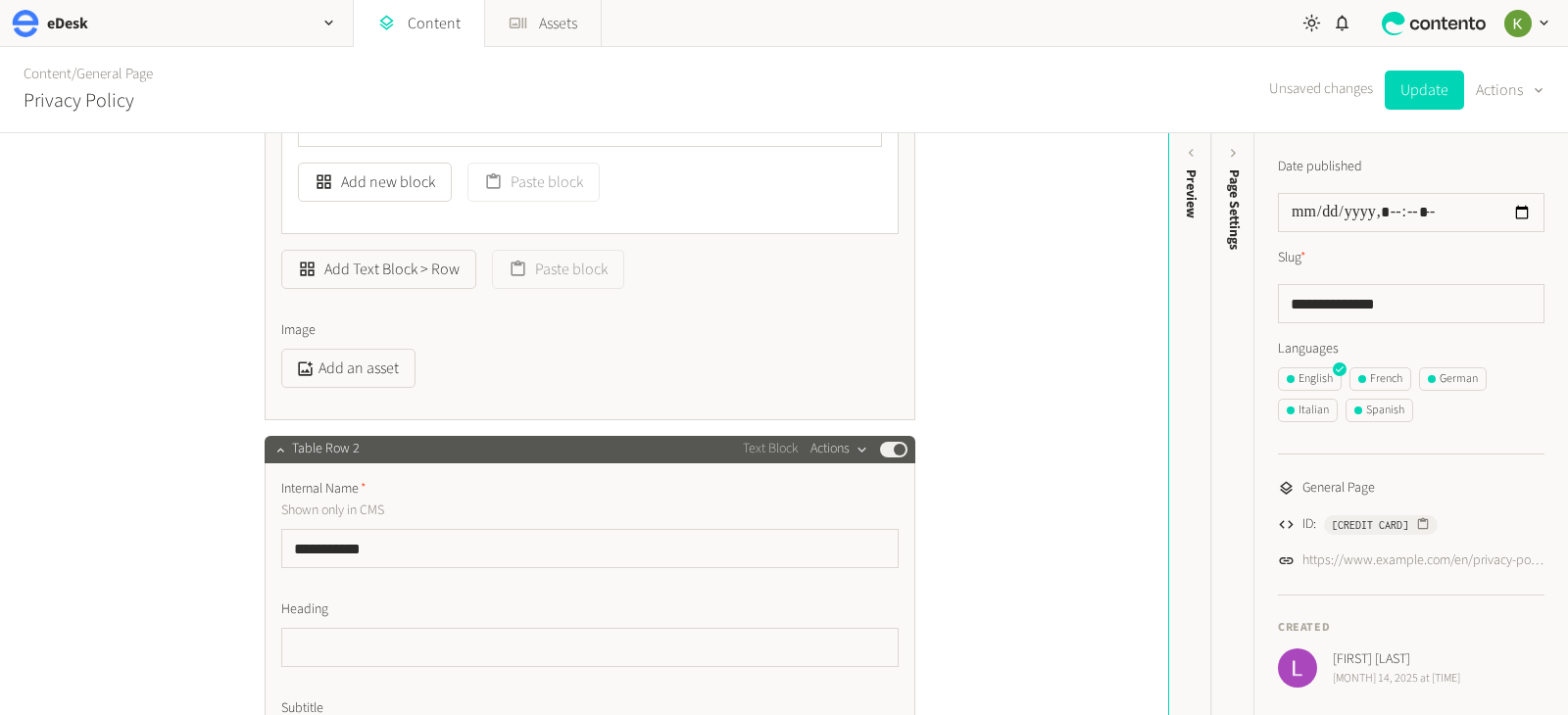 click 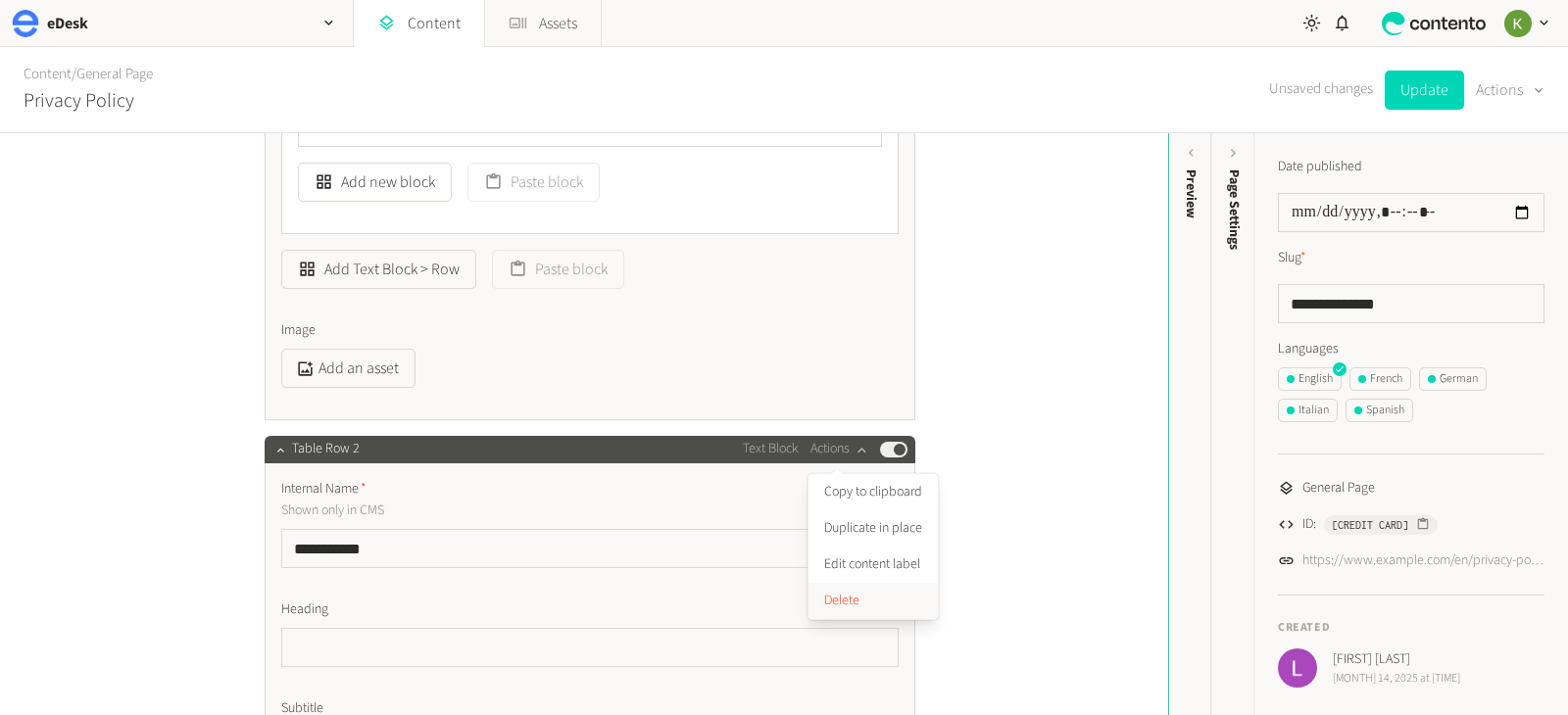 click on "Delete" 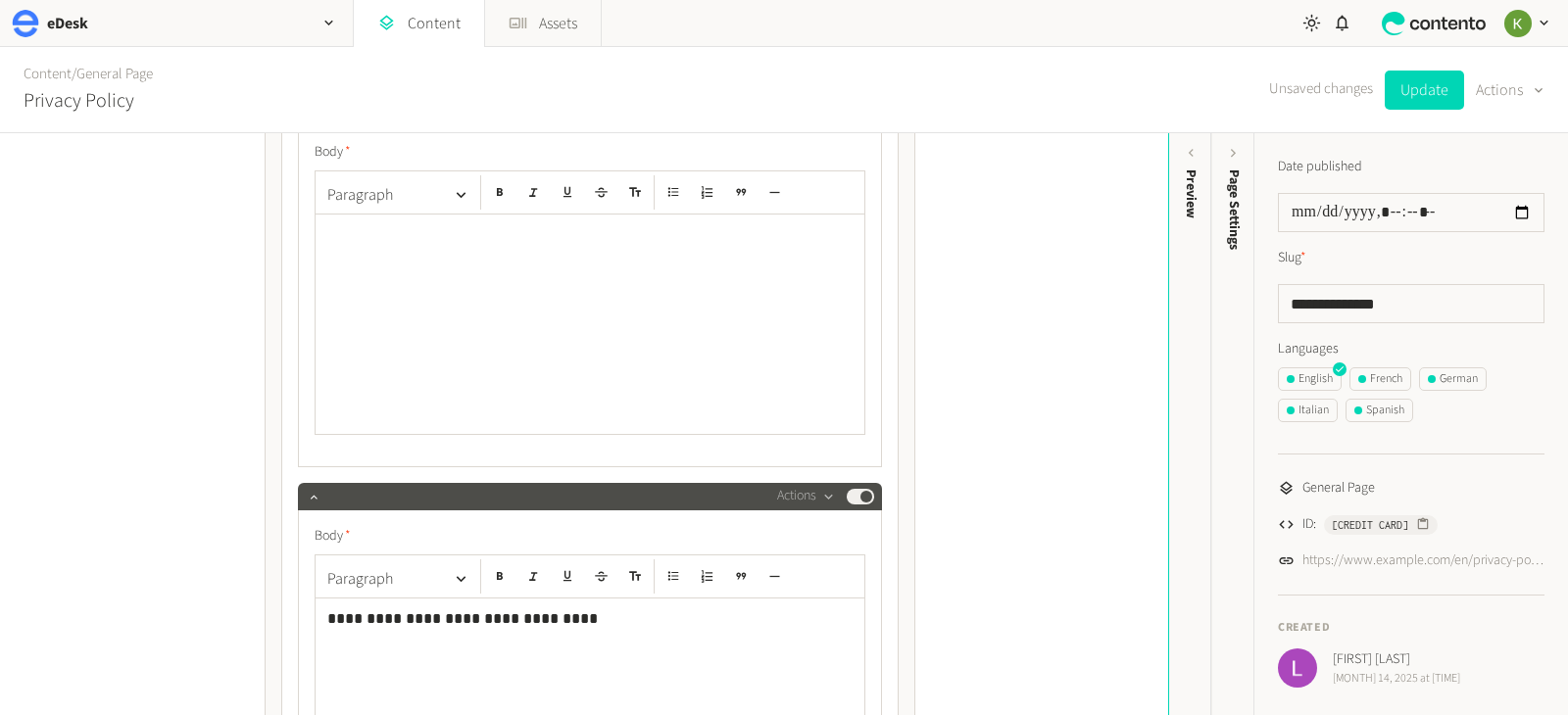 scroll, scrollTop: 1236, scrollLeft: 0, axis: vertical 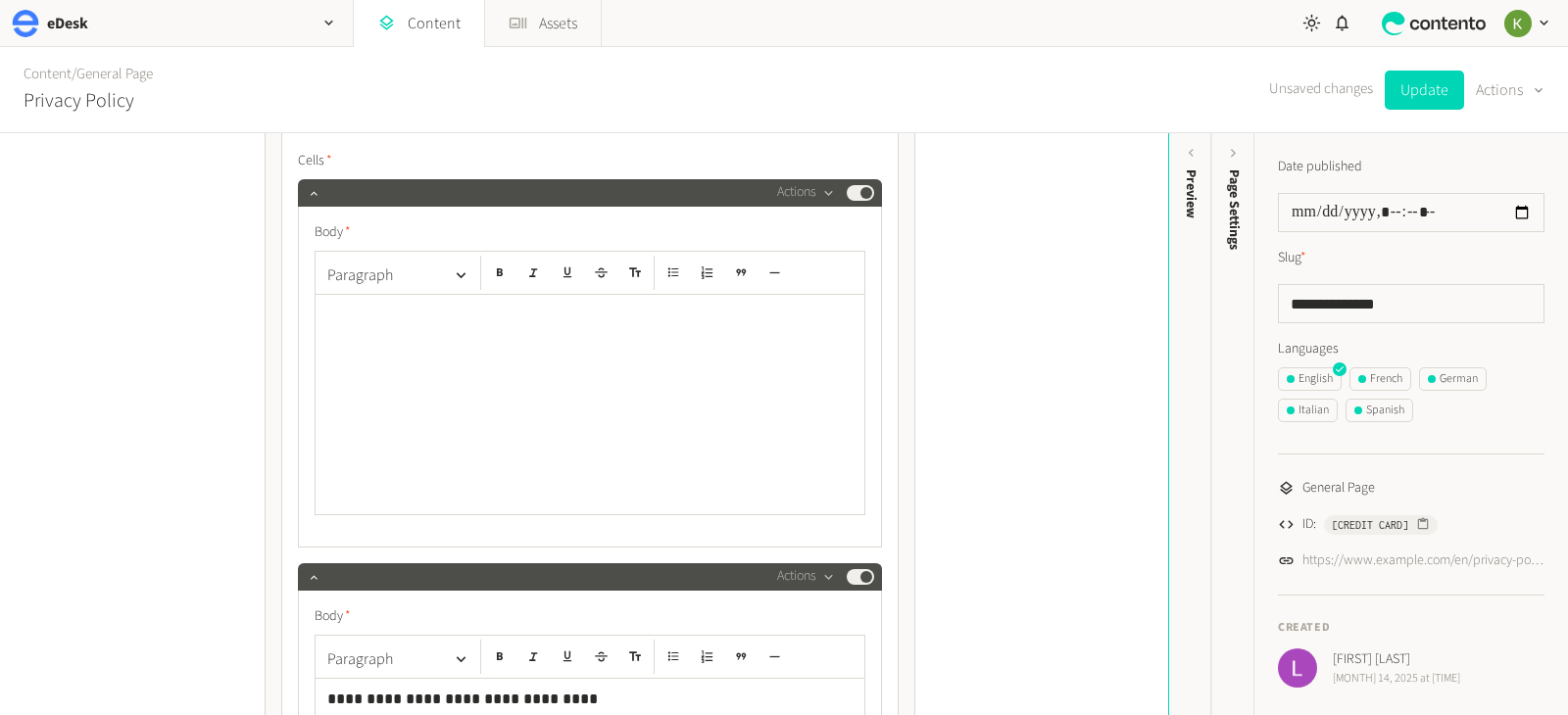 click 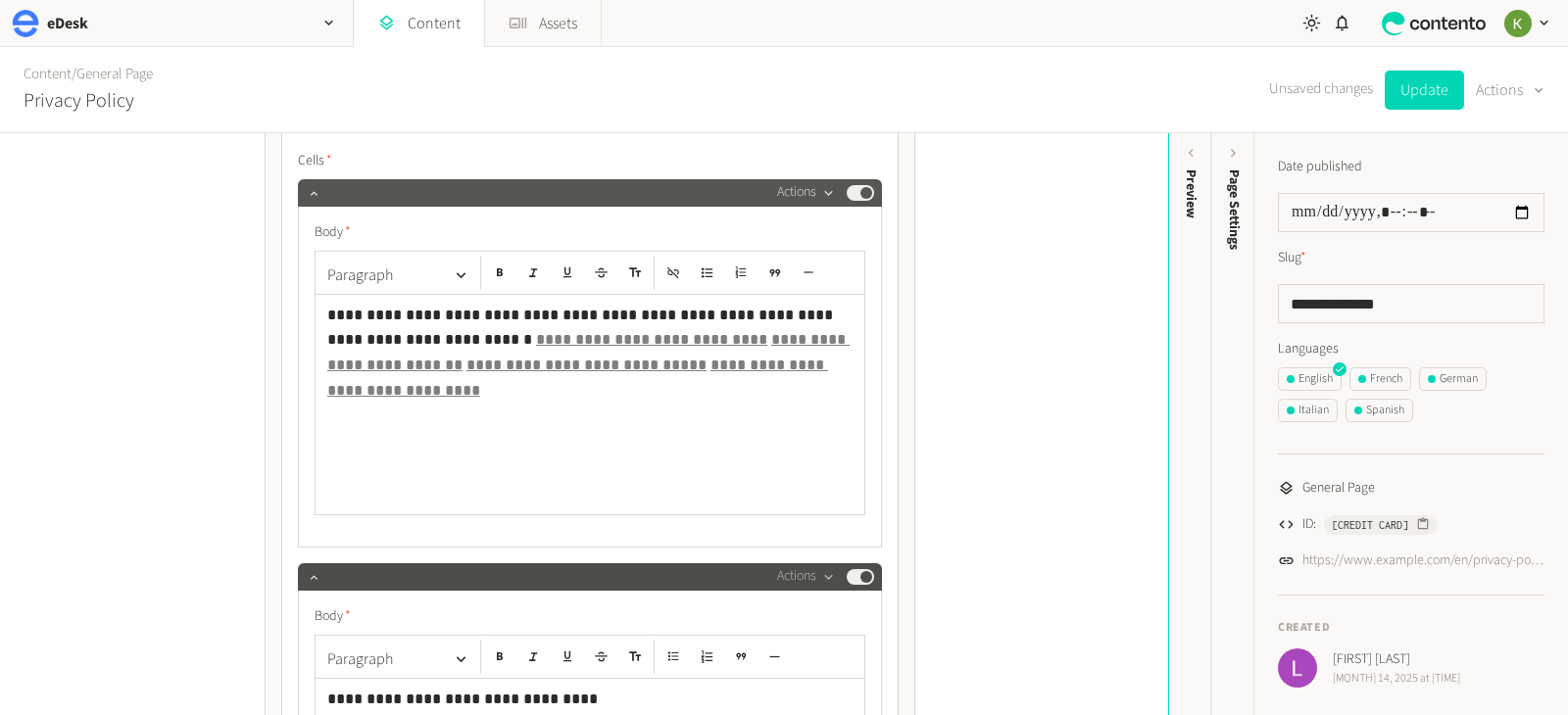 click 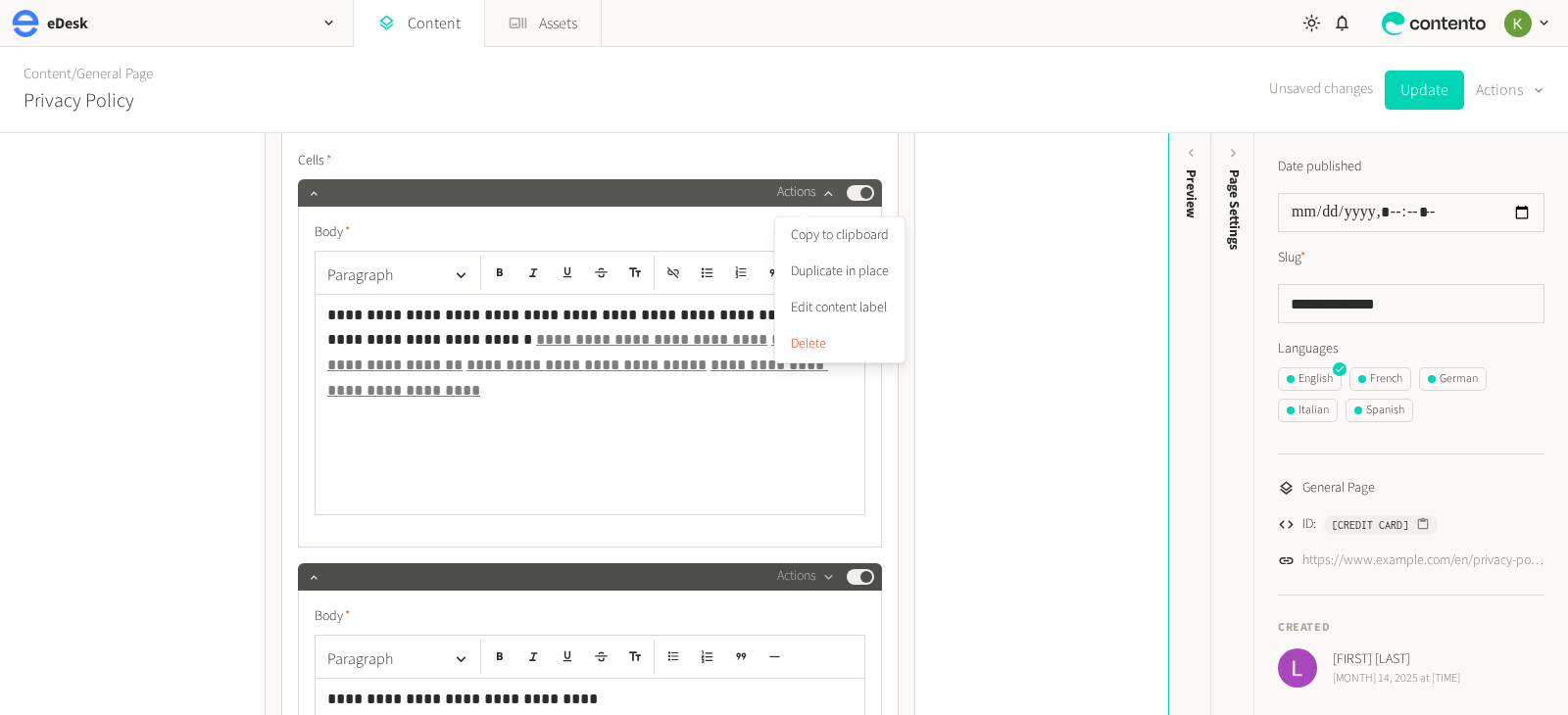 click 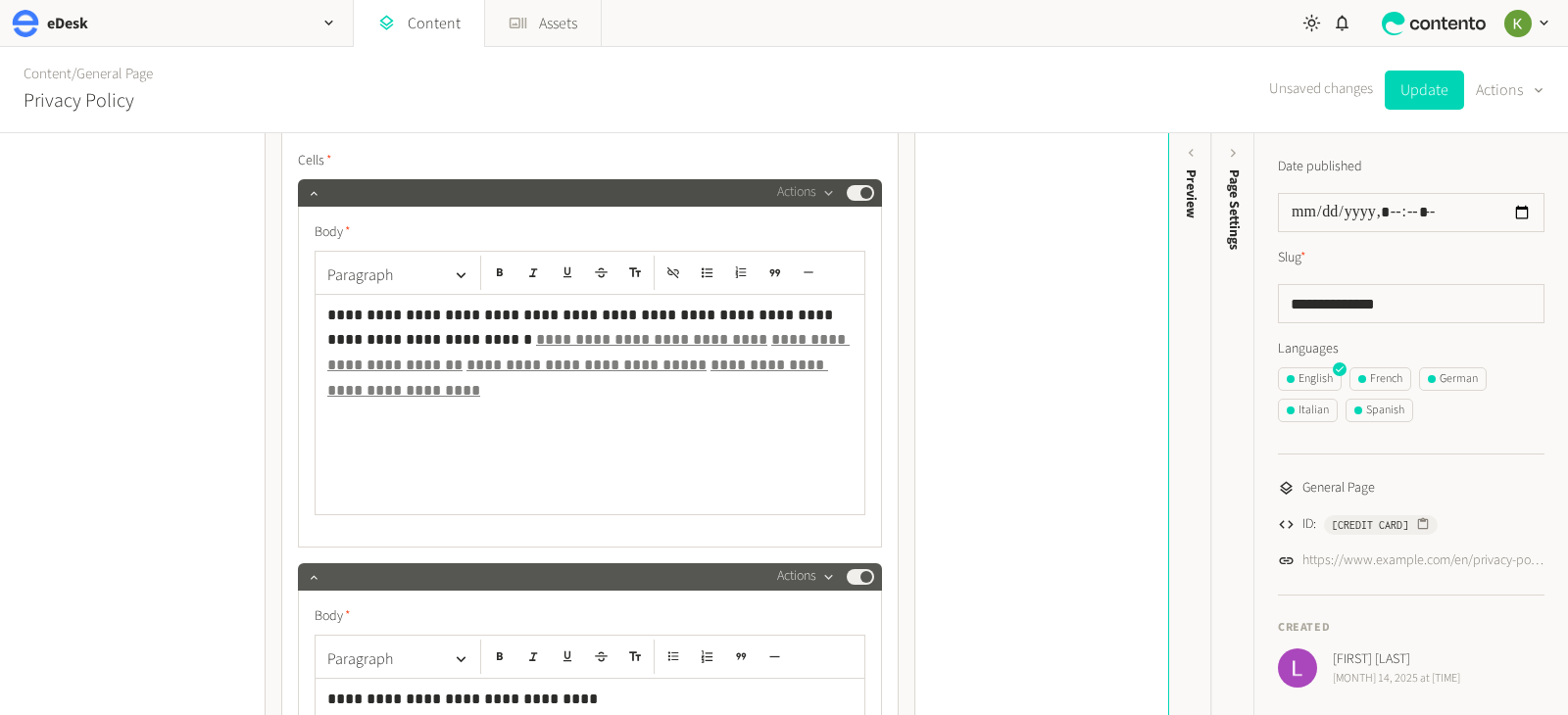 click 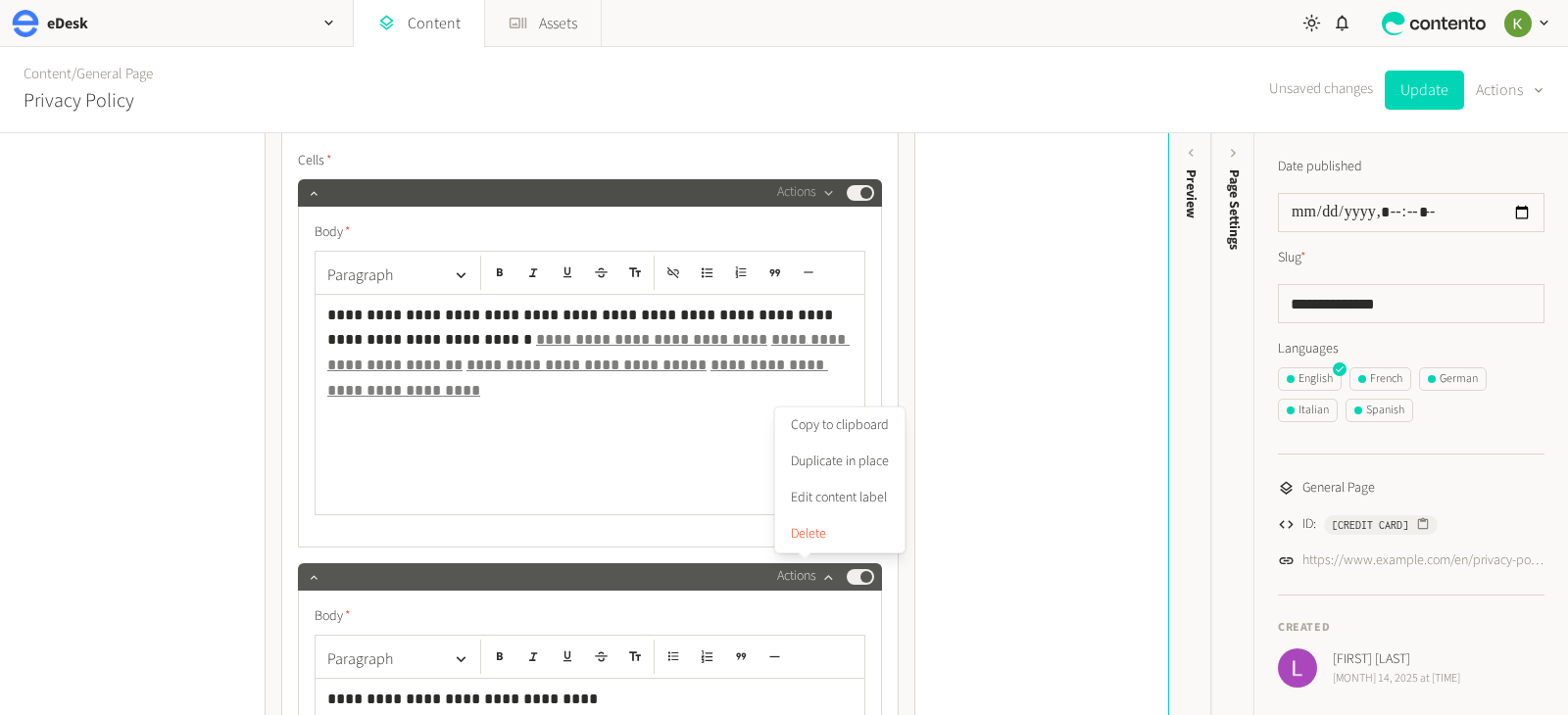click 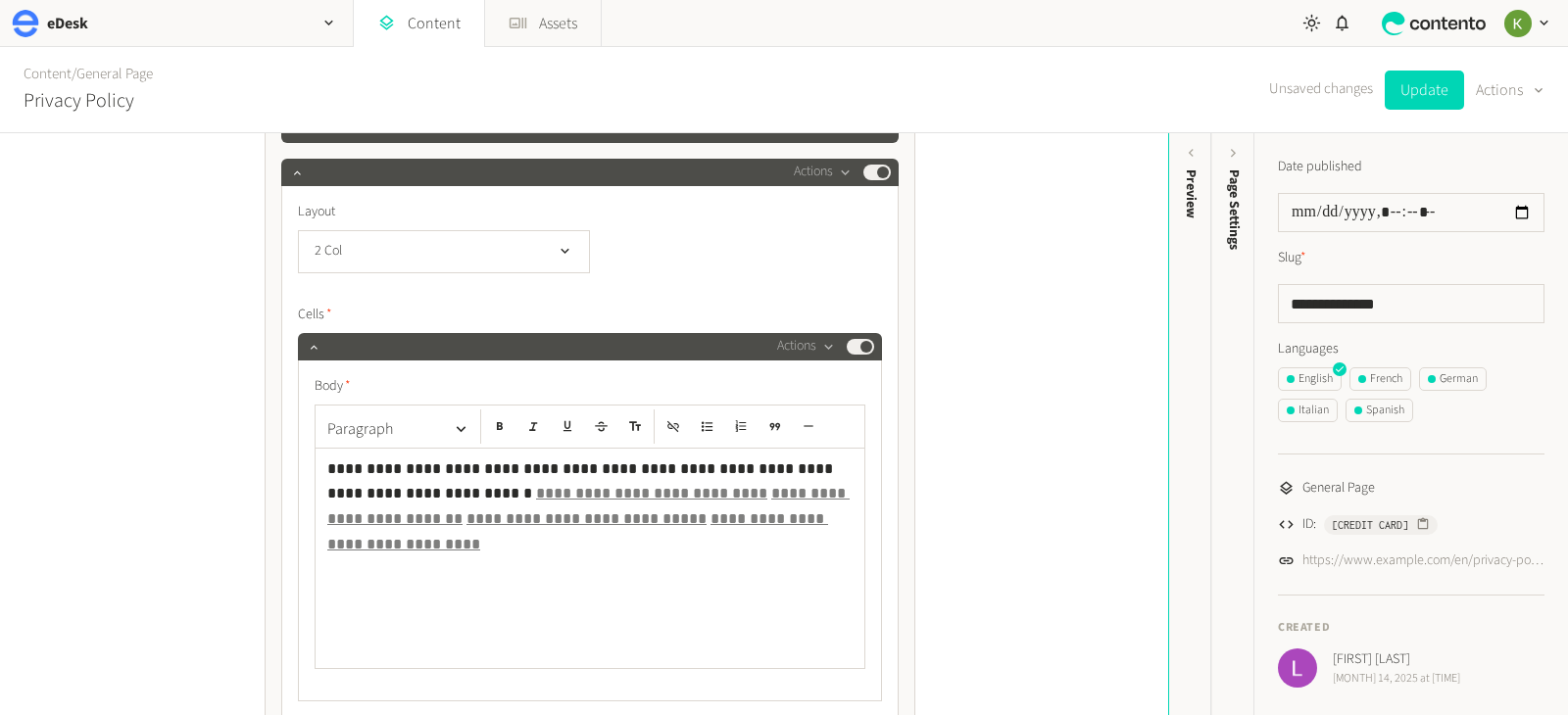 scroll, scrollTop: 876, scrollLeft: 0, axis: vertical 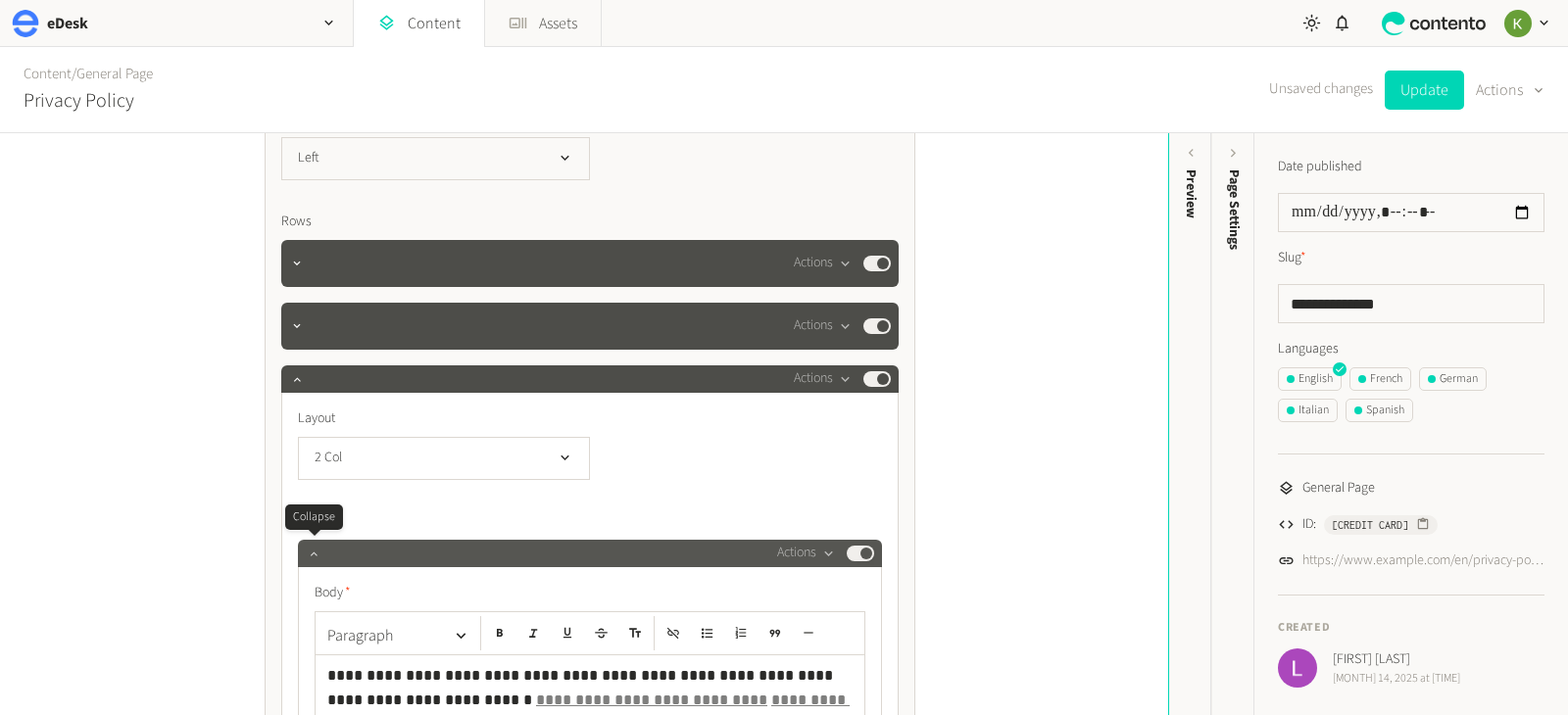click 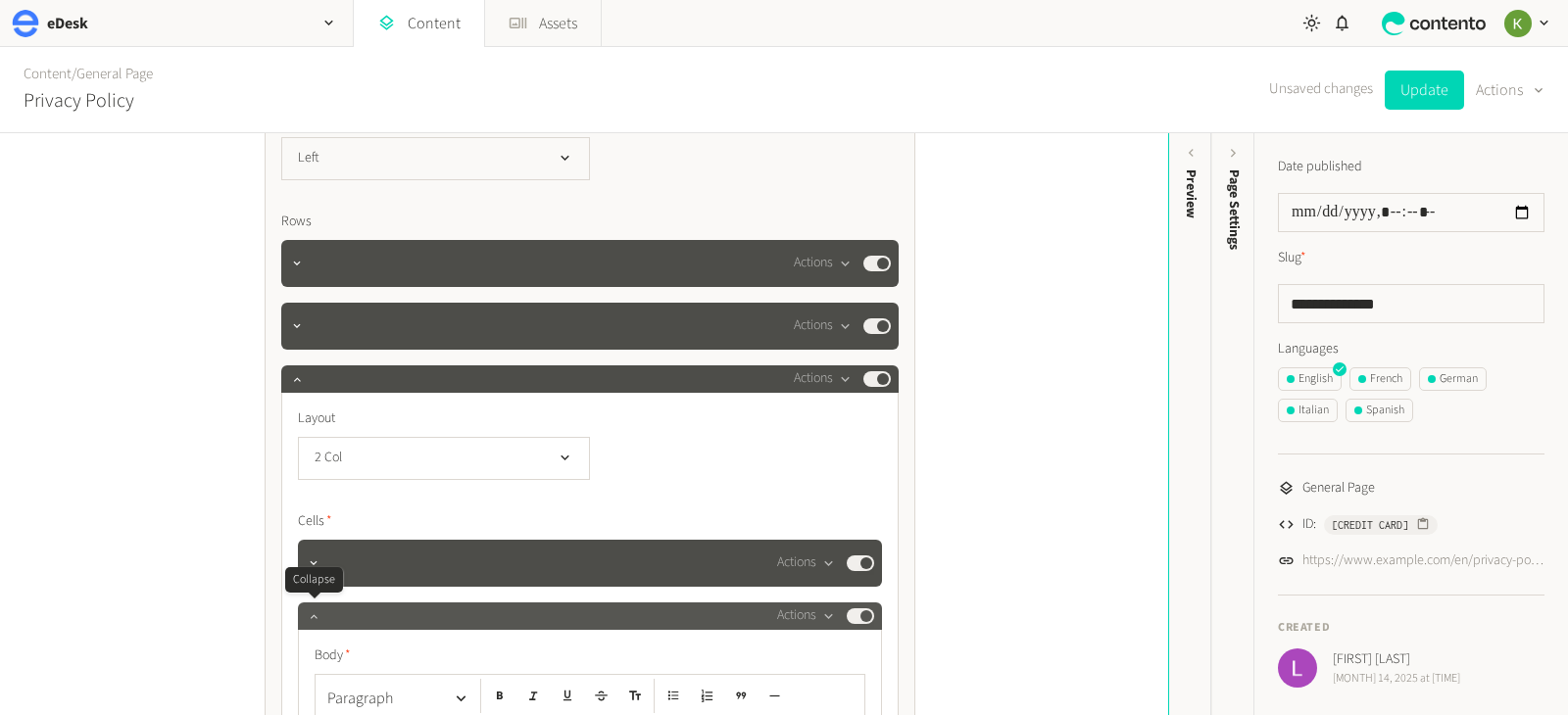 click 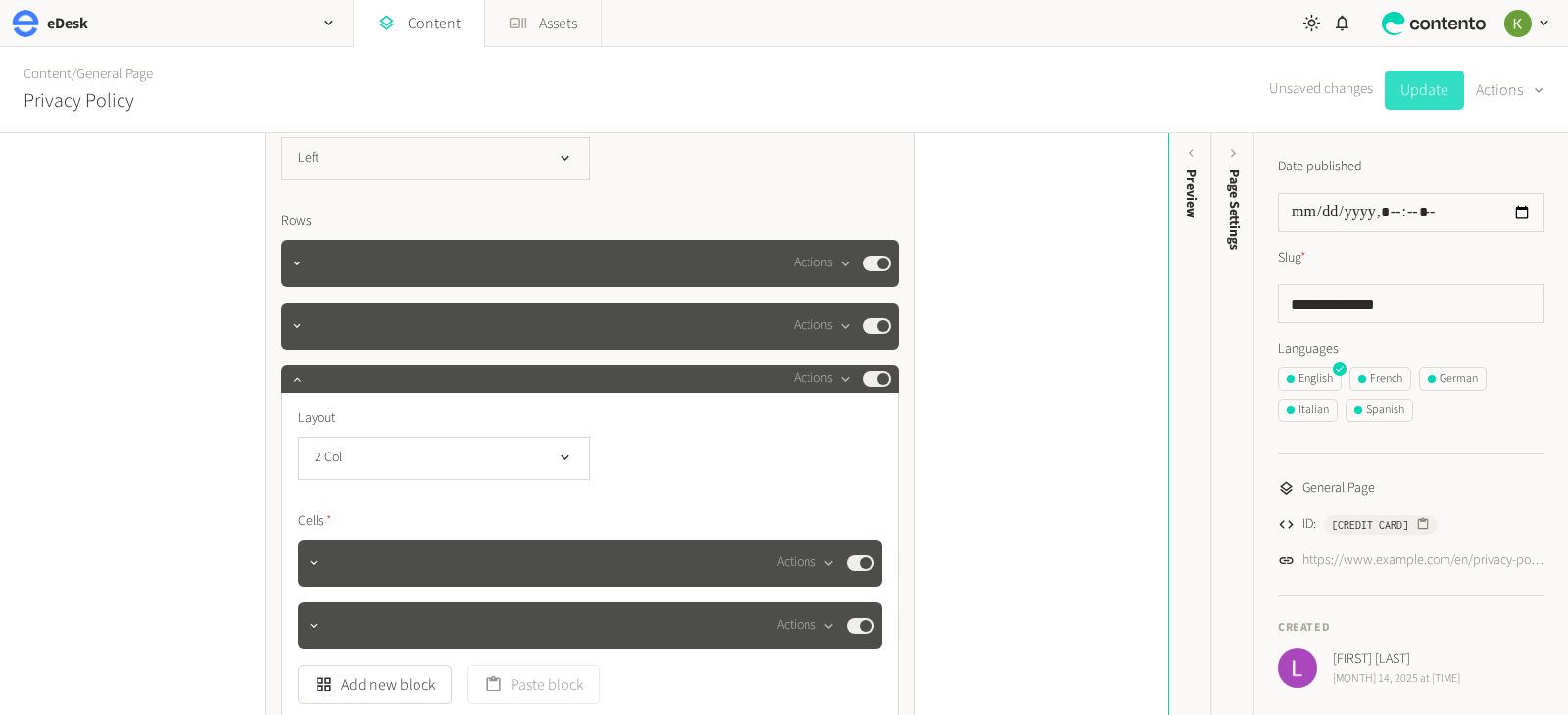 click on "Update" 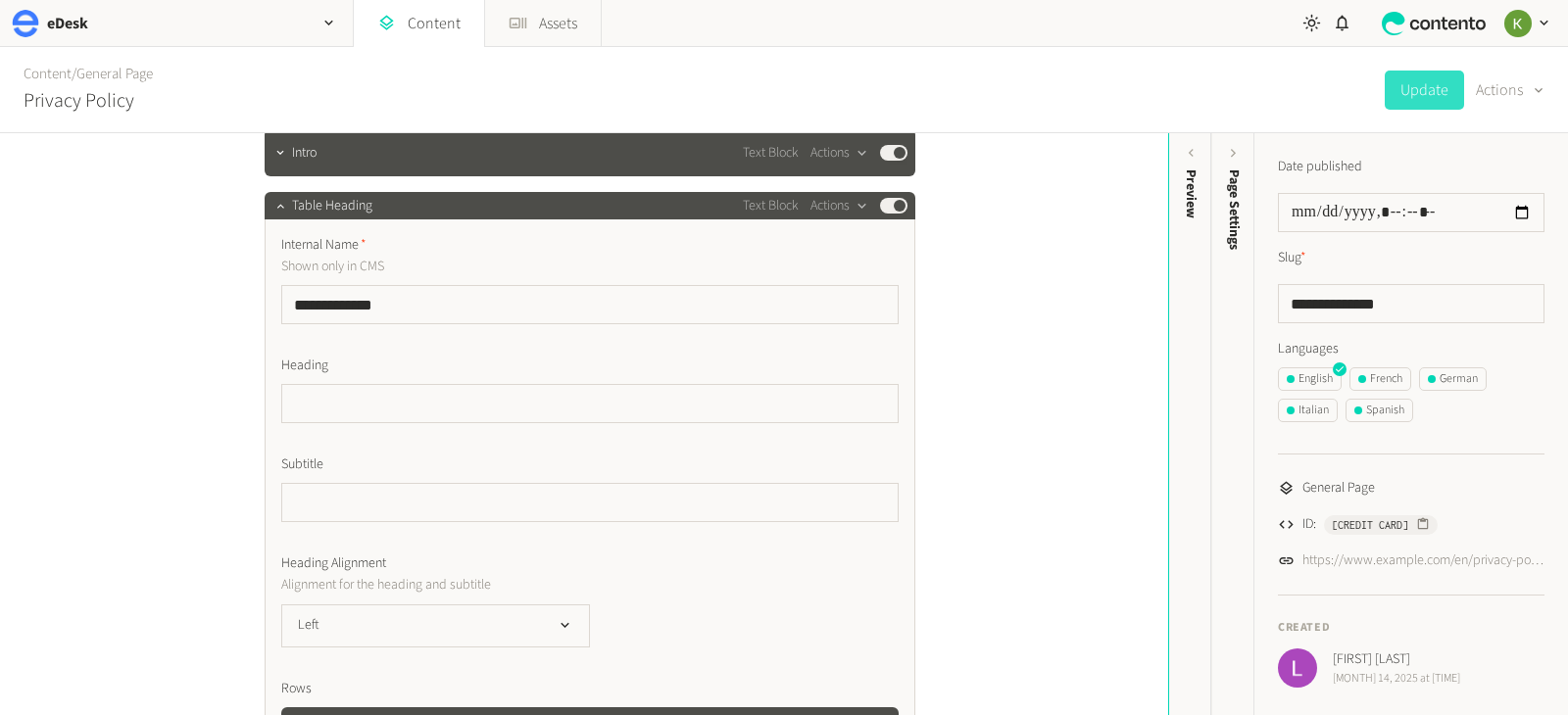 scroll, scrollTop: 414, scrollLeft: 0, axis: vertical 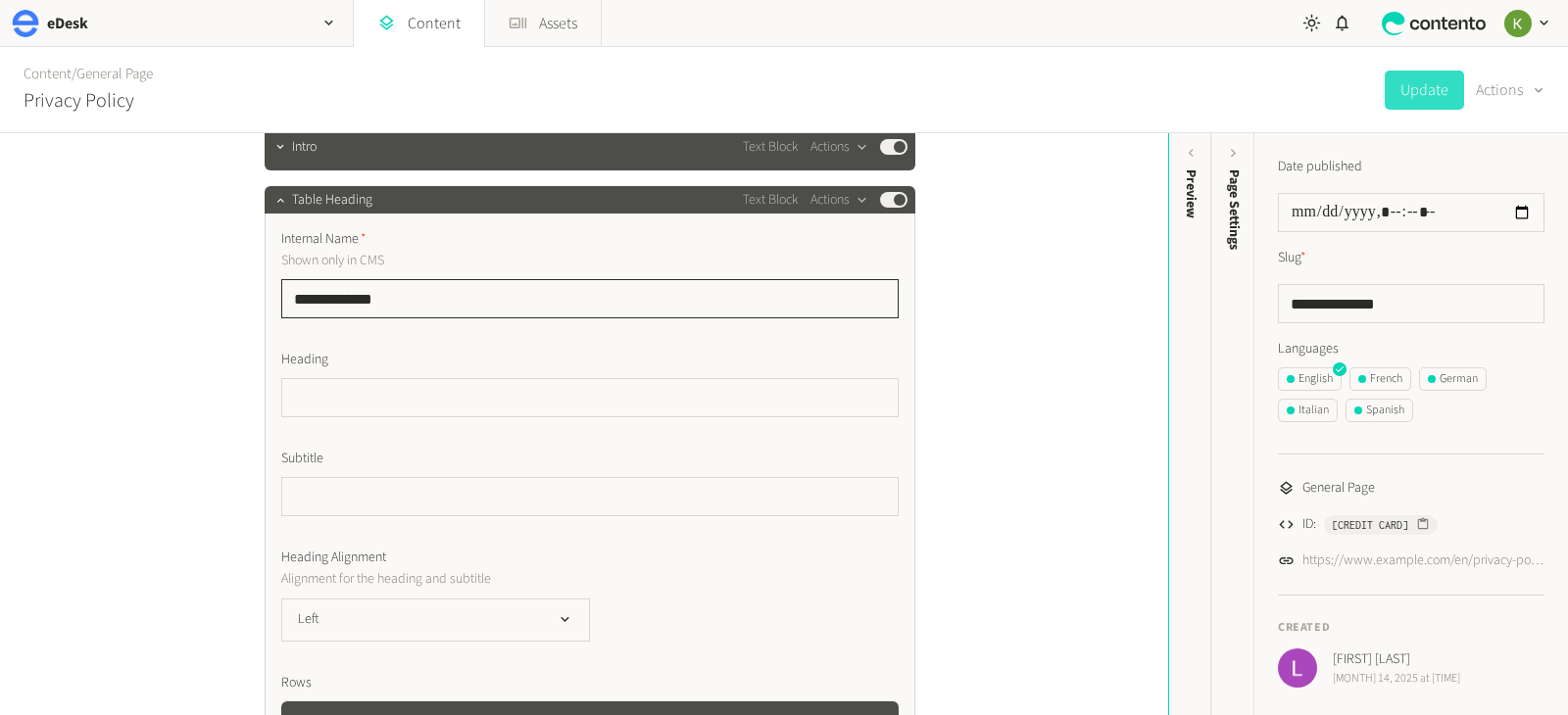 click on "**********" 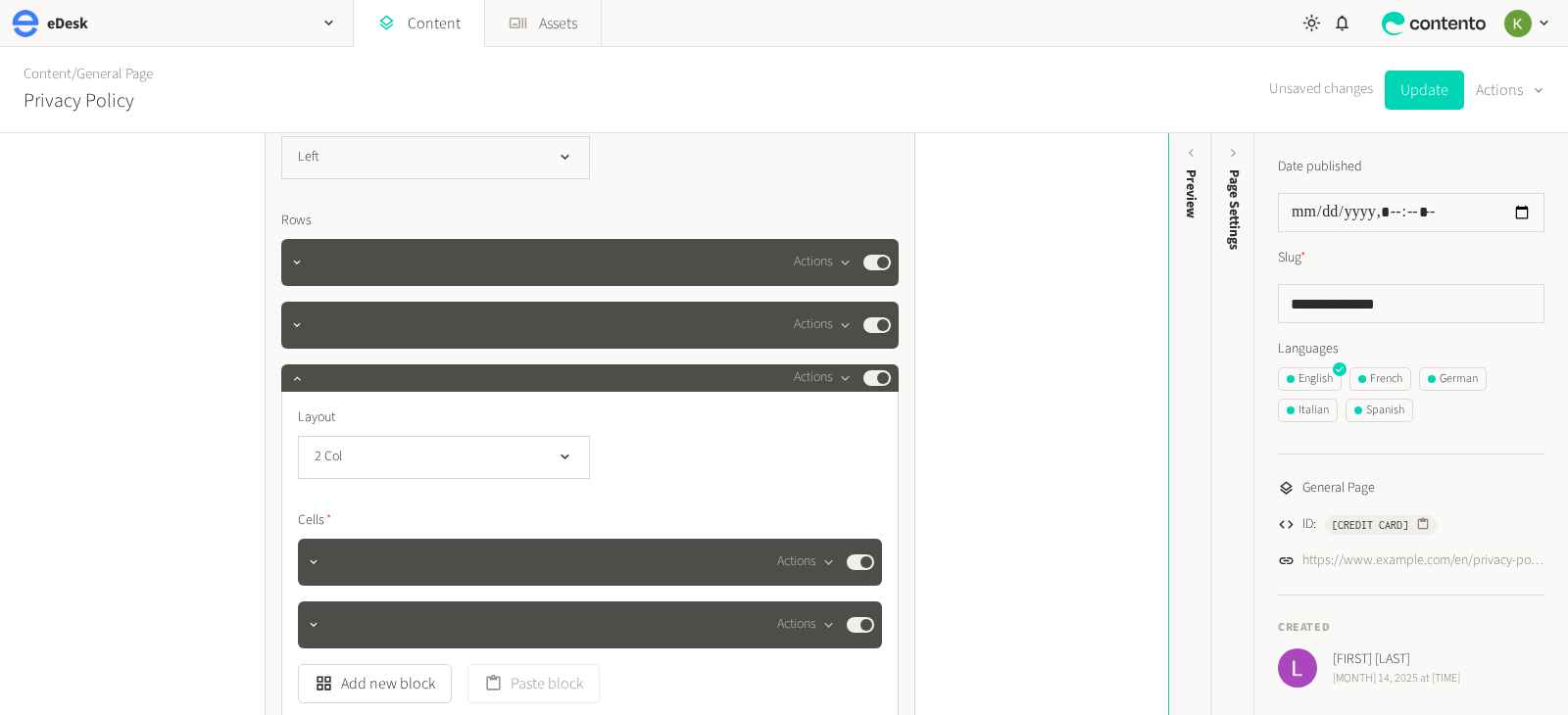scroll, scrollTop: 905, scrollLeft: 0, axis: vertical 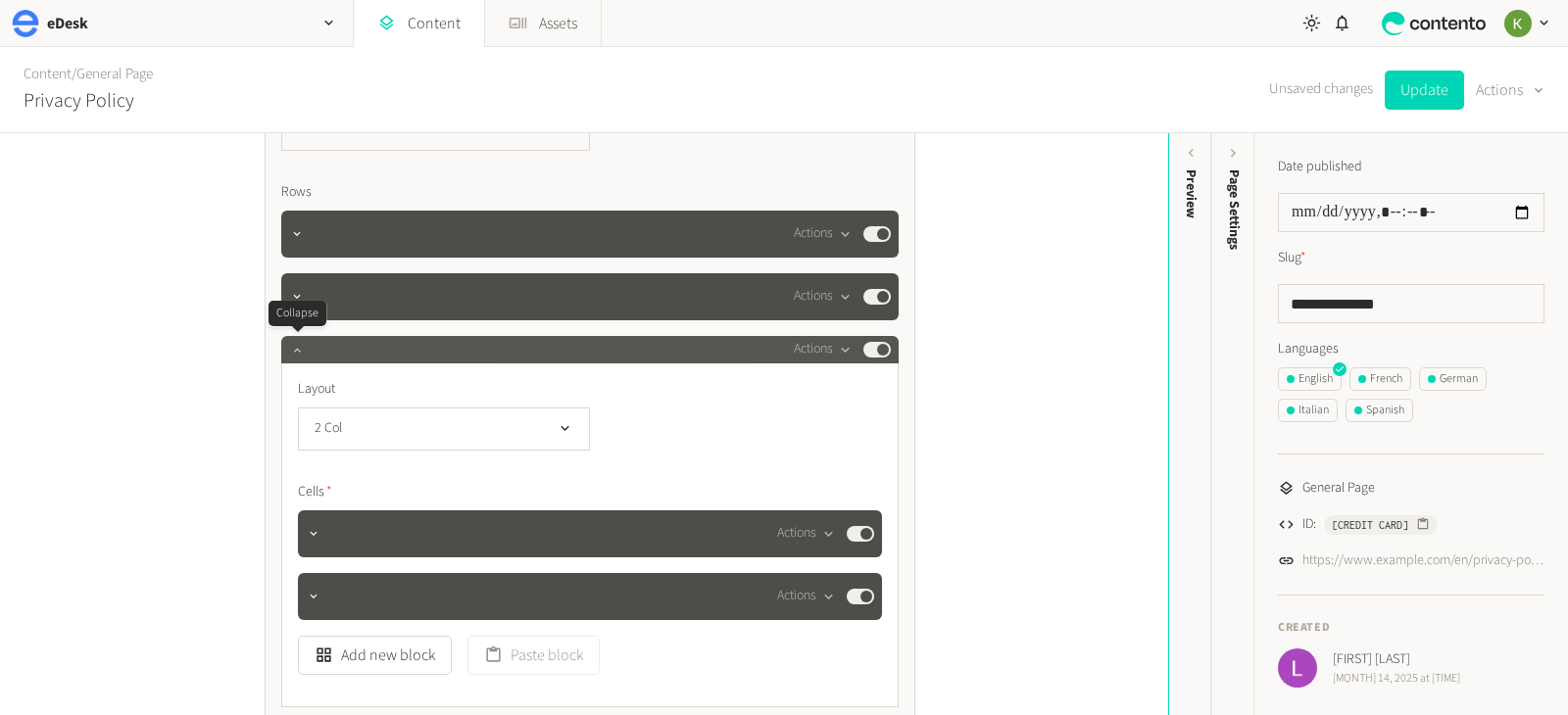 type on "*****" 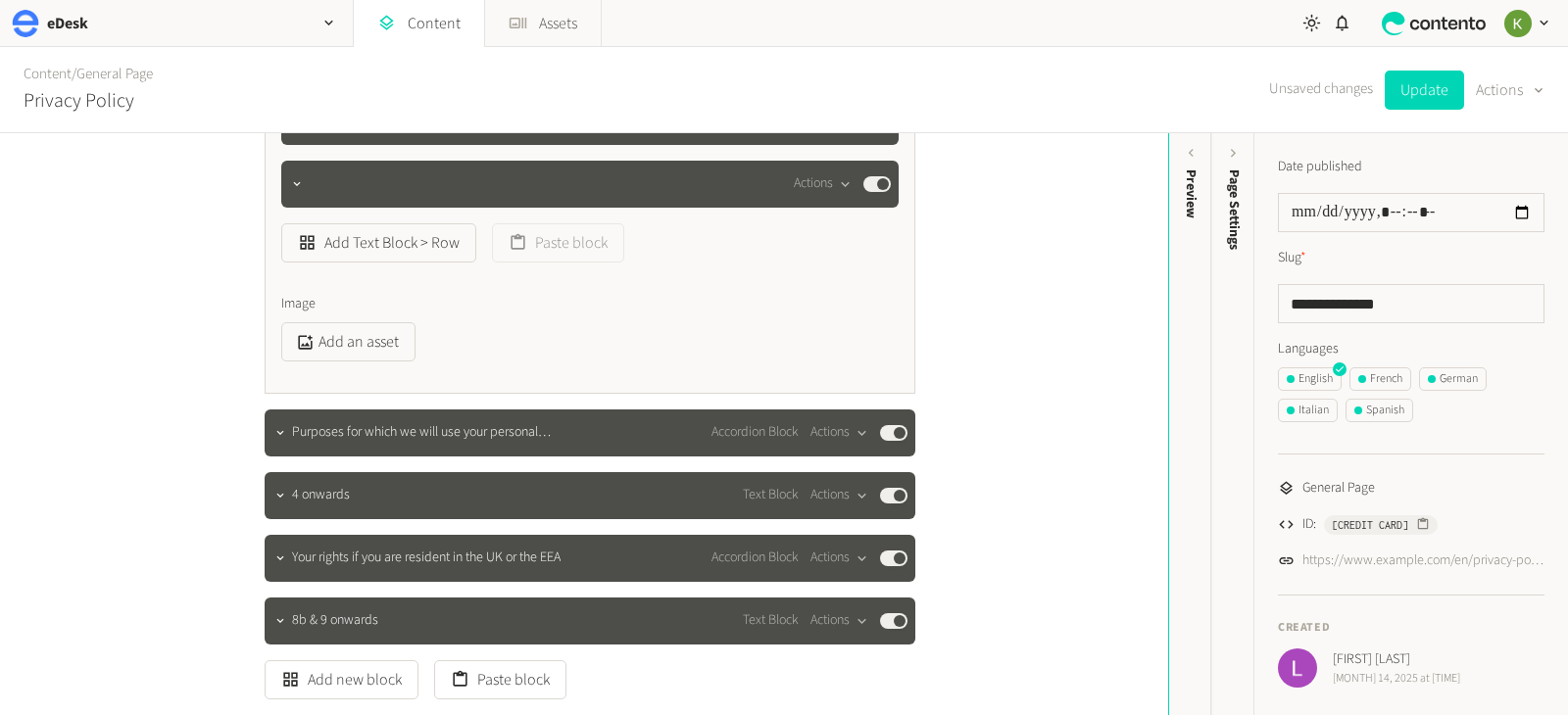 scroll, scrollTop: 942, scrollLeft: 0, axis: vertical 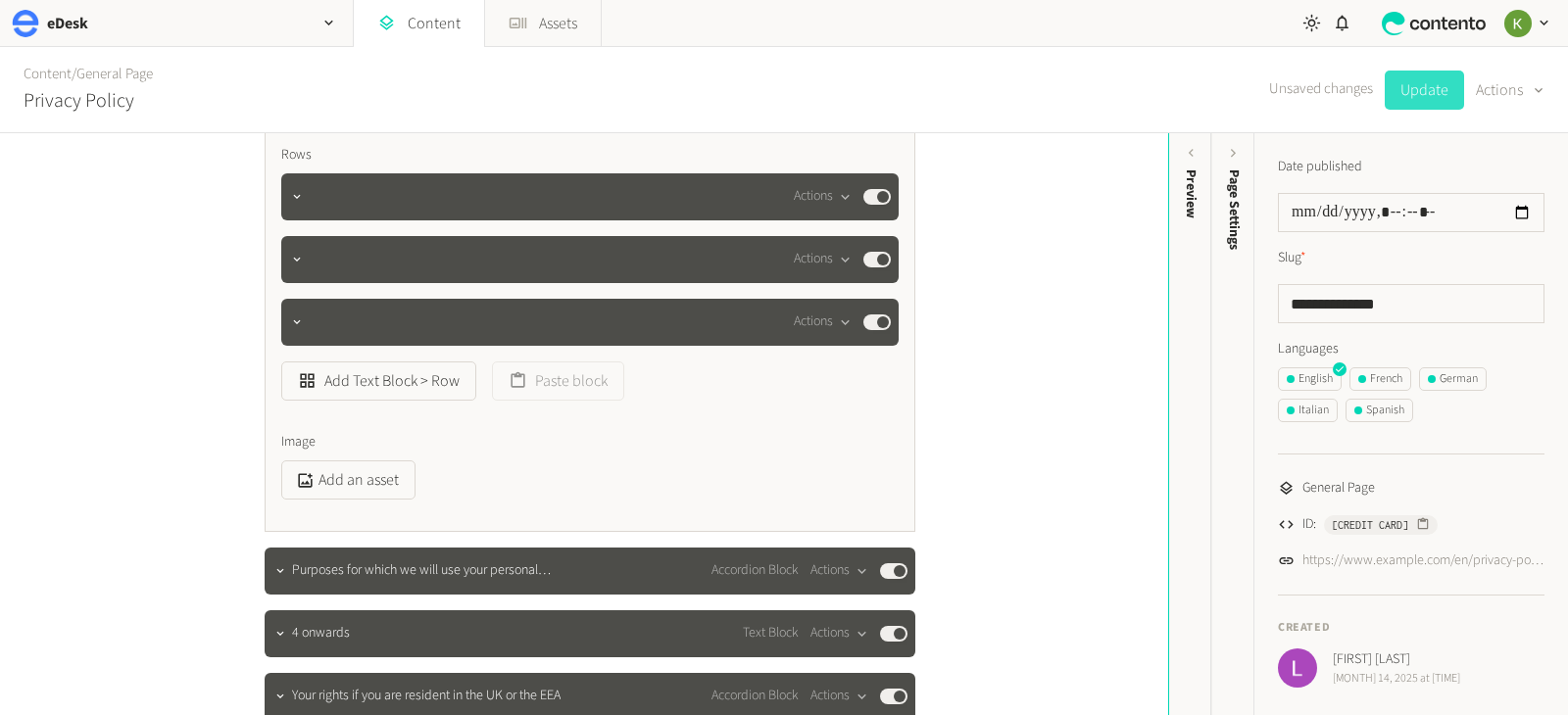 click on "Update" 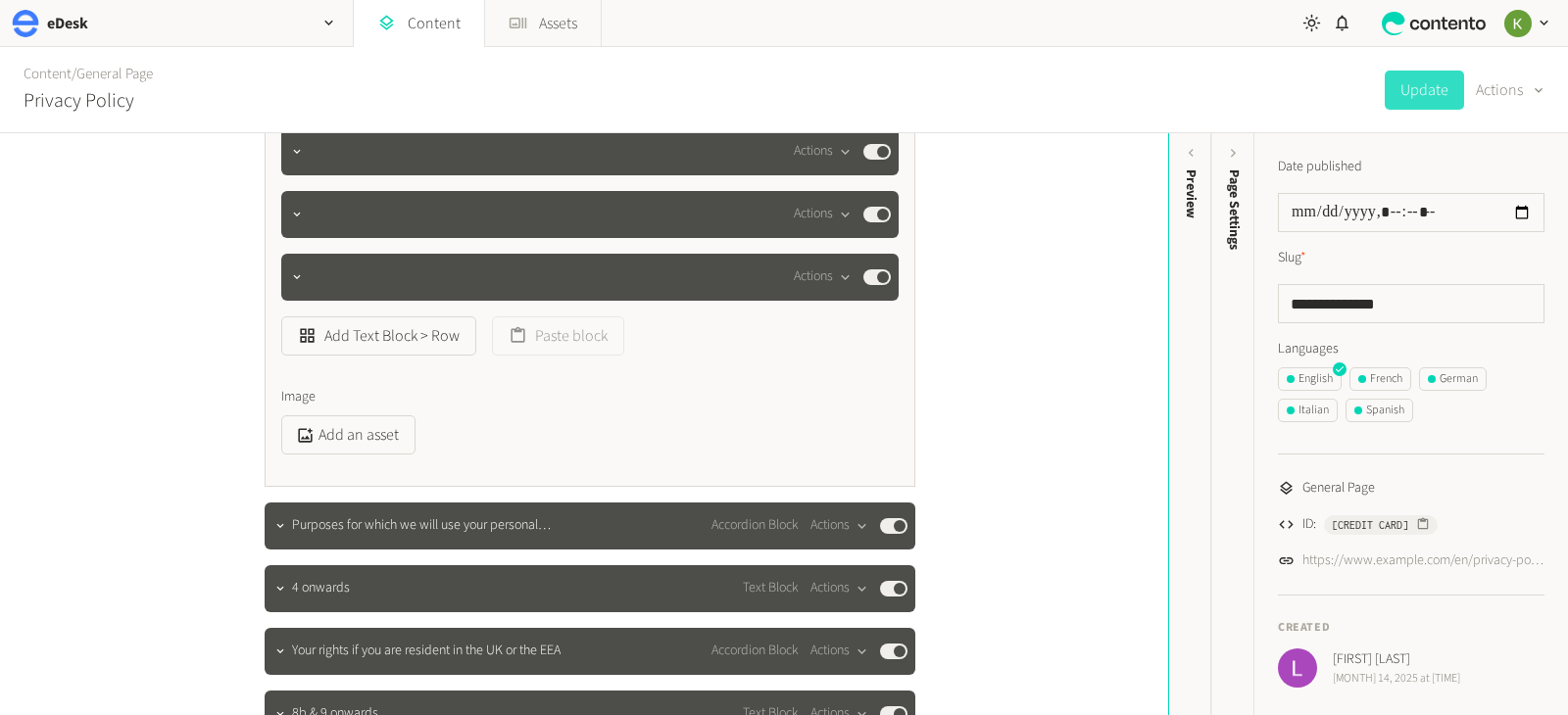 scroll, scrollTop: 995, scrollLeft: 0, axis: vertical 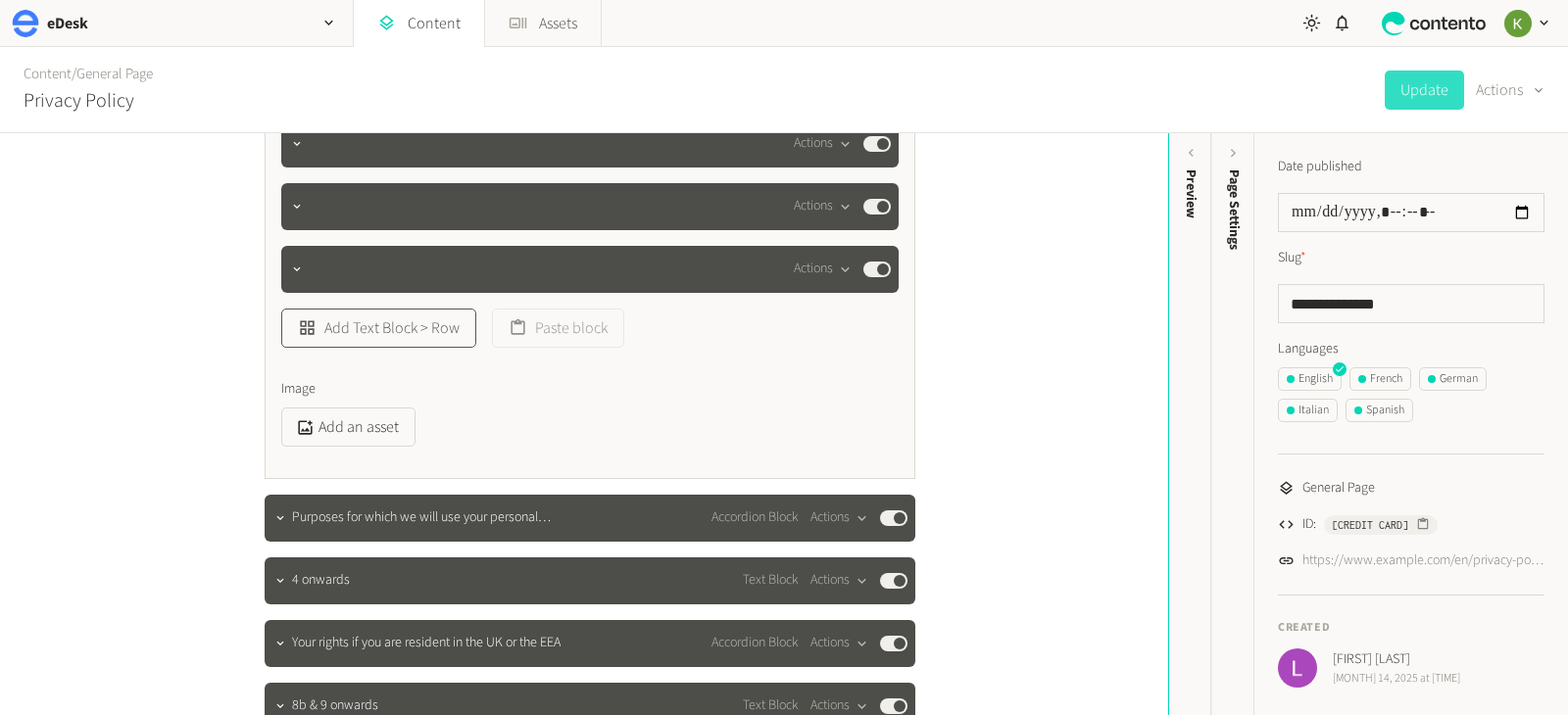 click on "Add Text Block > Row" 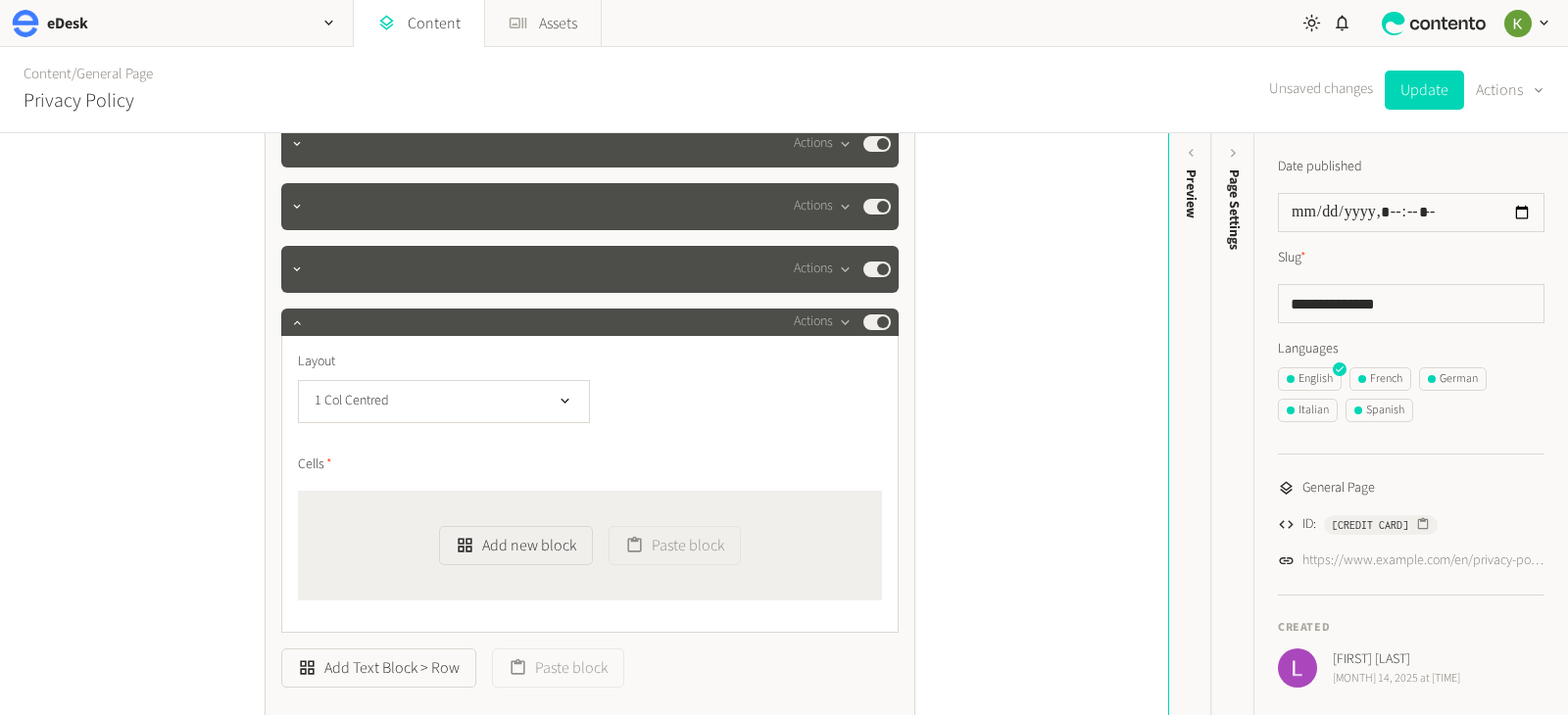 scroll, scrollTop: 1024, scrollLeft: 0, axis: vertical 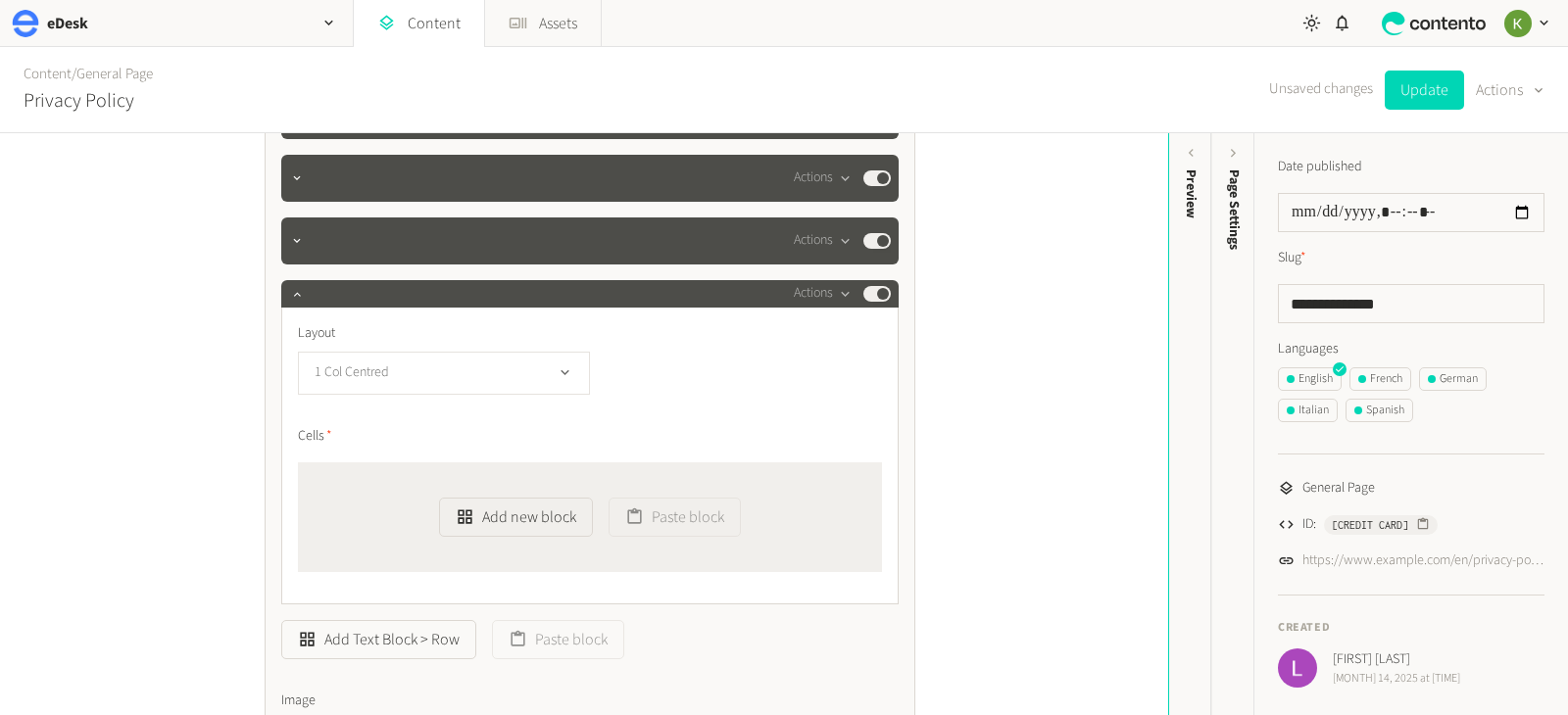 click on "1 Col Centred" 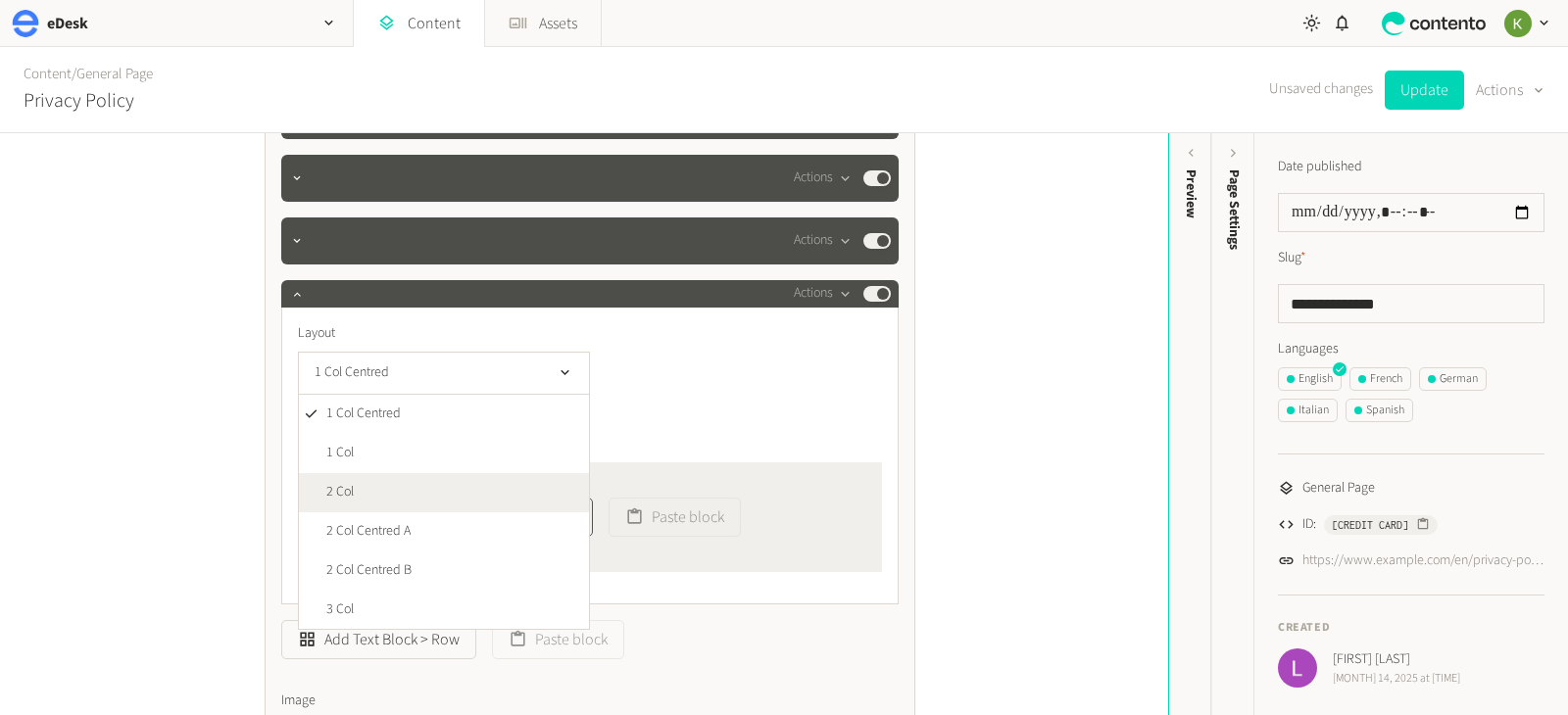 click on "2 Col" 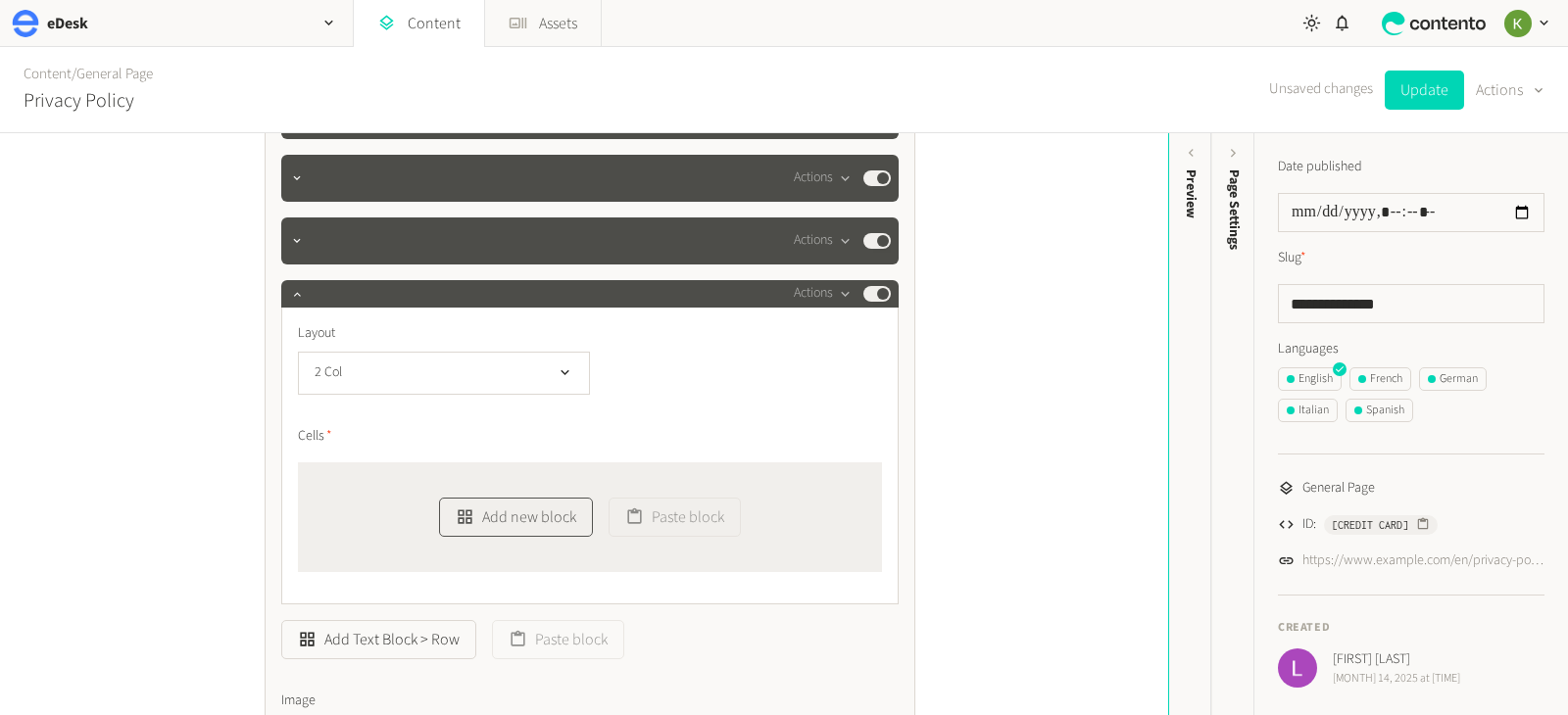 click on "Add new block" 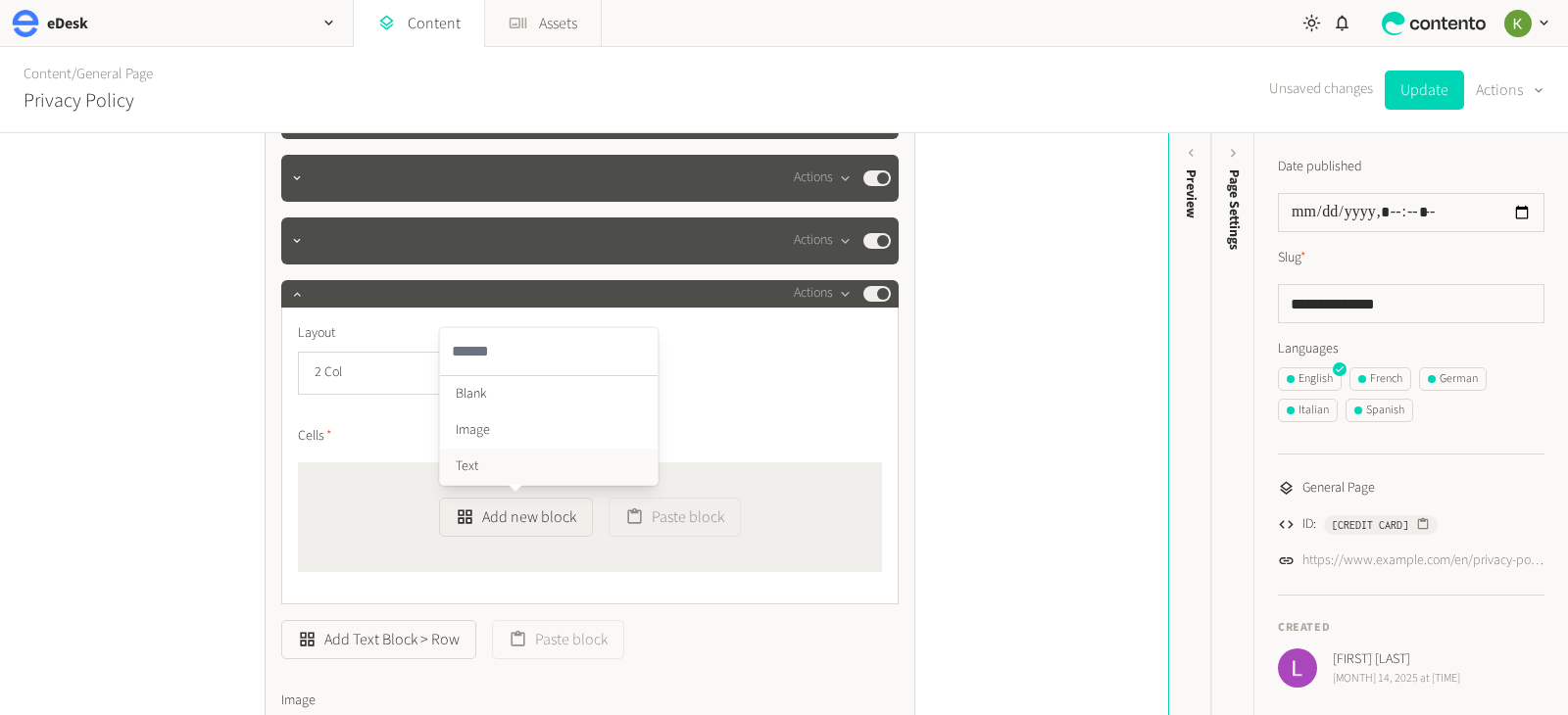 click on "Text" 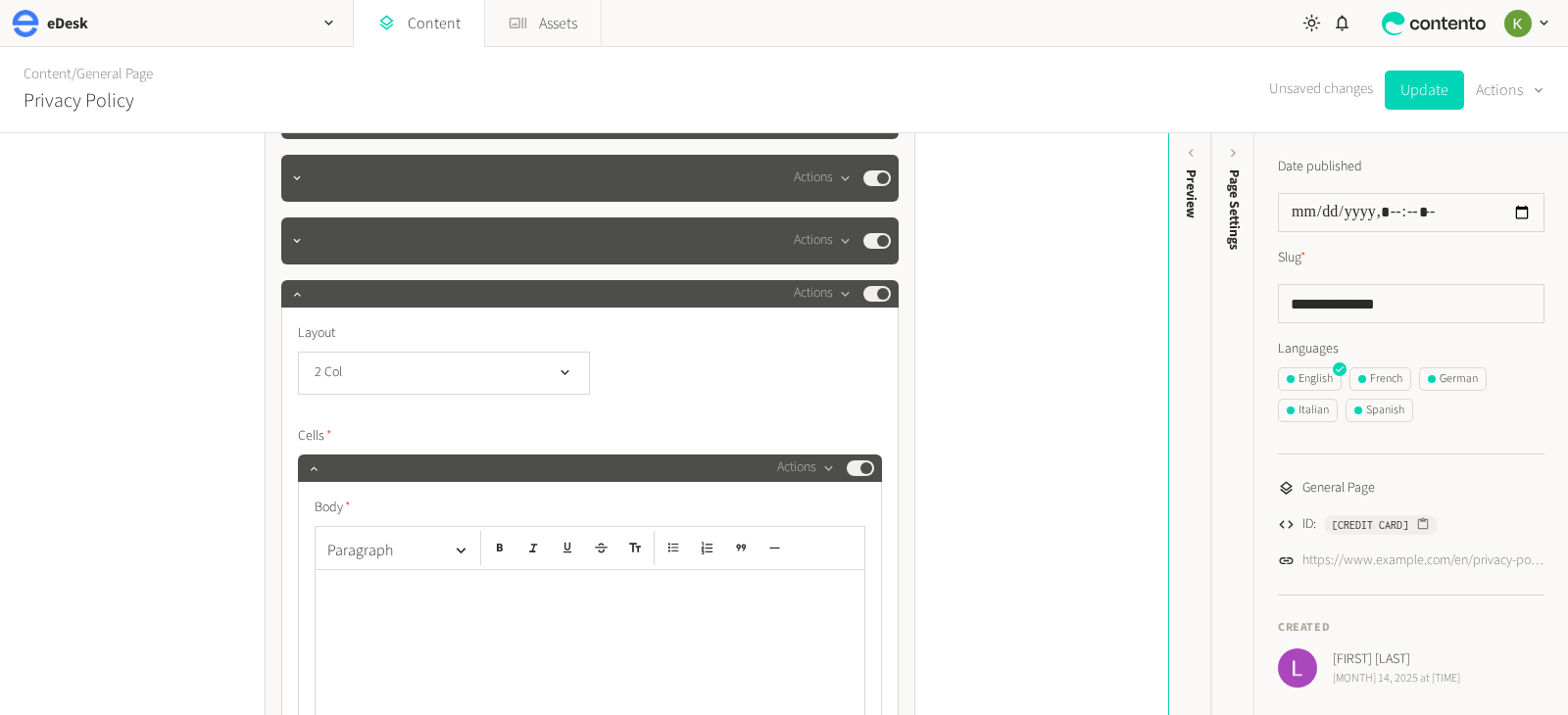 click on "Actions  Published" 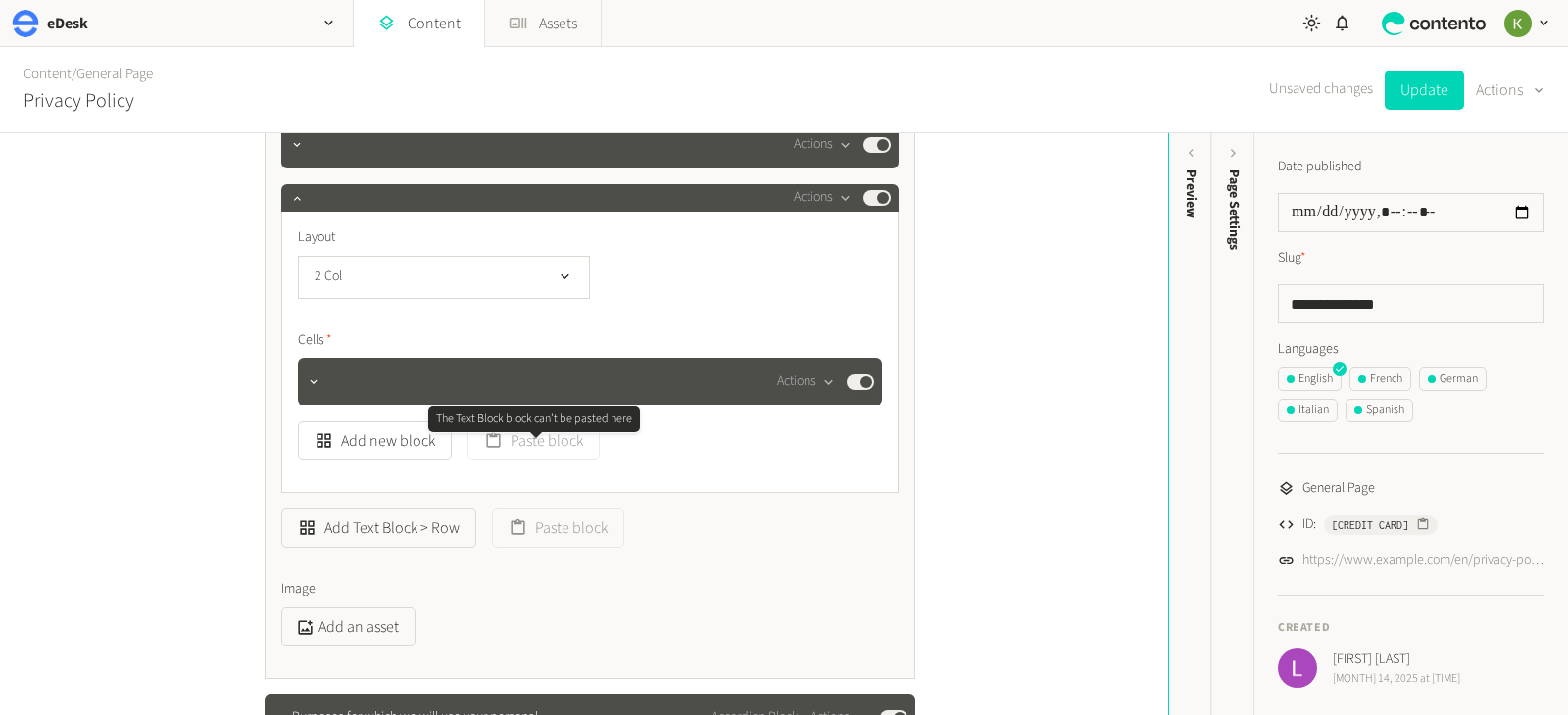 scroll, scrollTop: 1126, scrollLeft: 0, axis: vertical 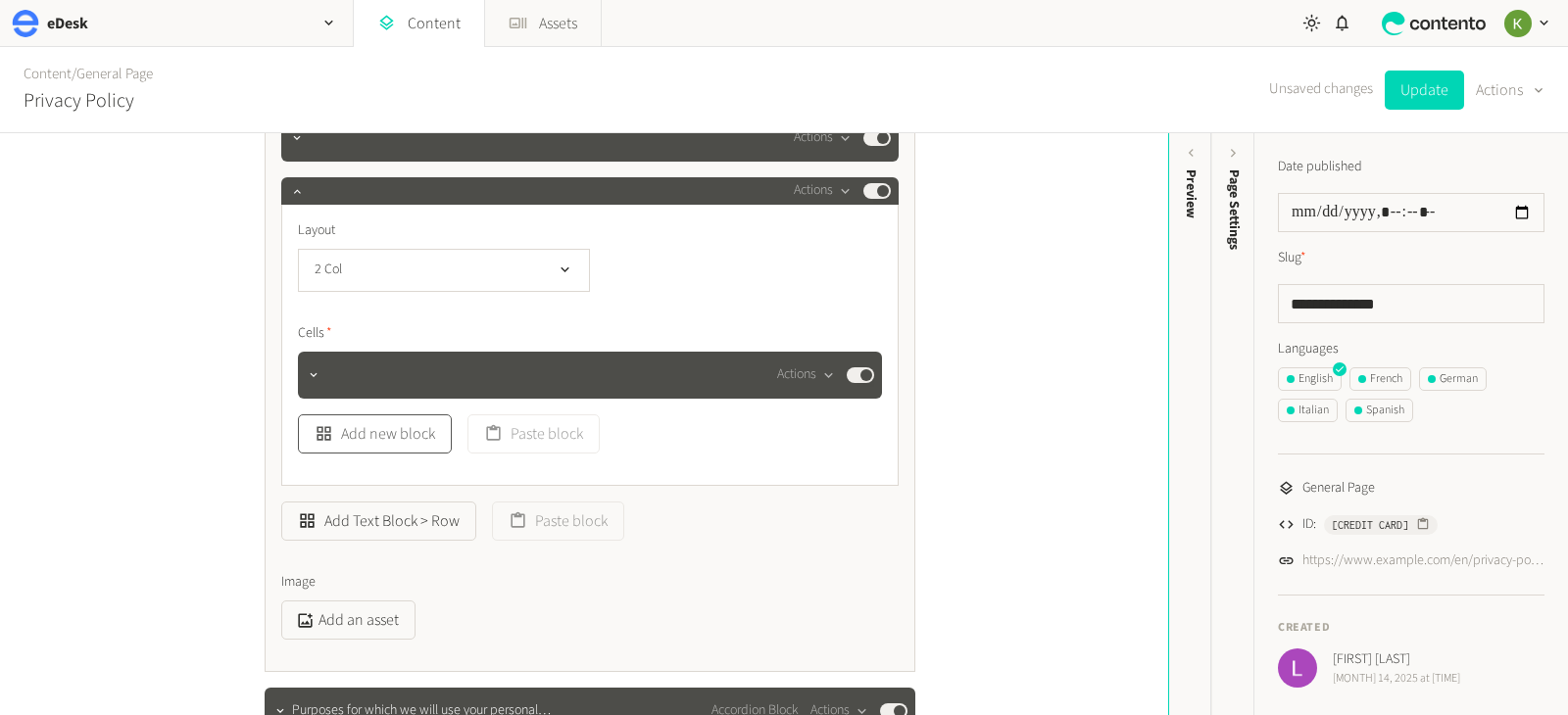 click on "Add new block" 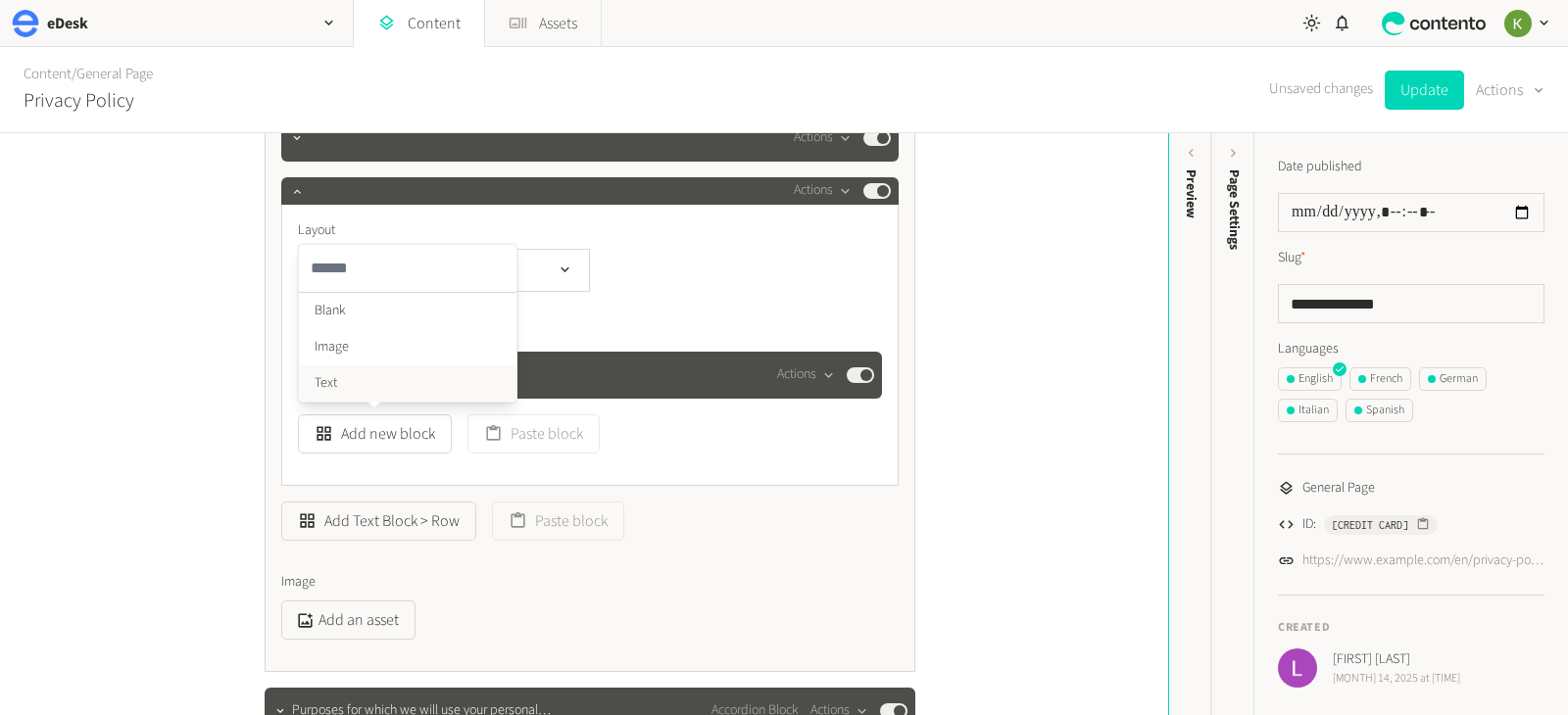 click on "Text" 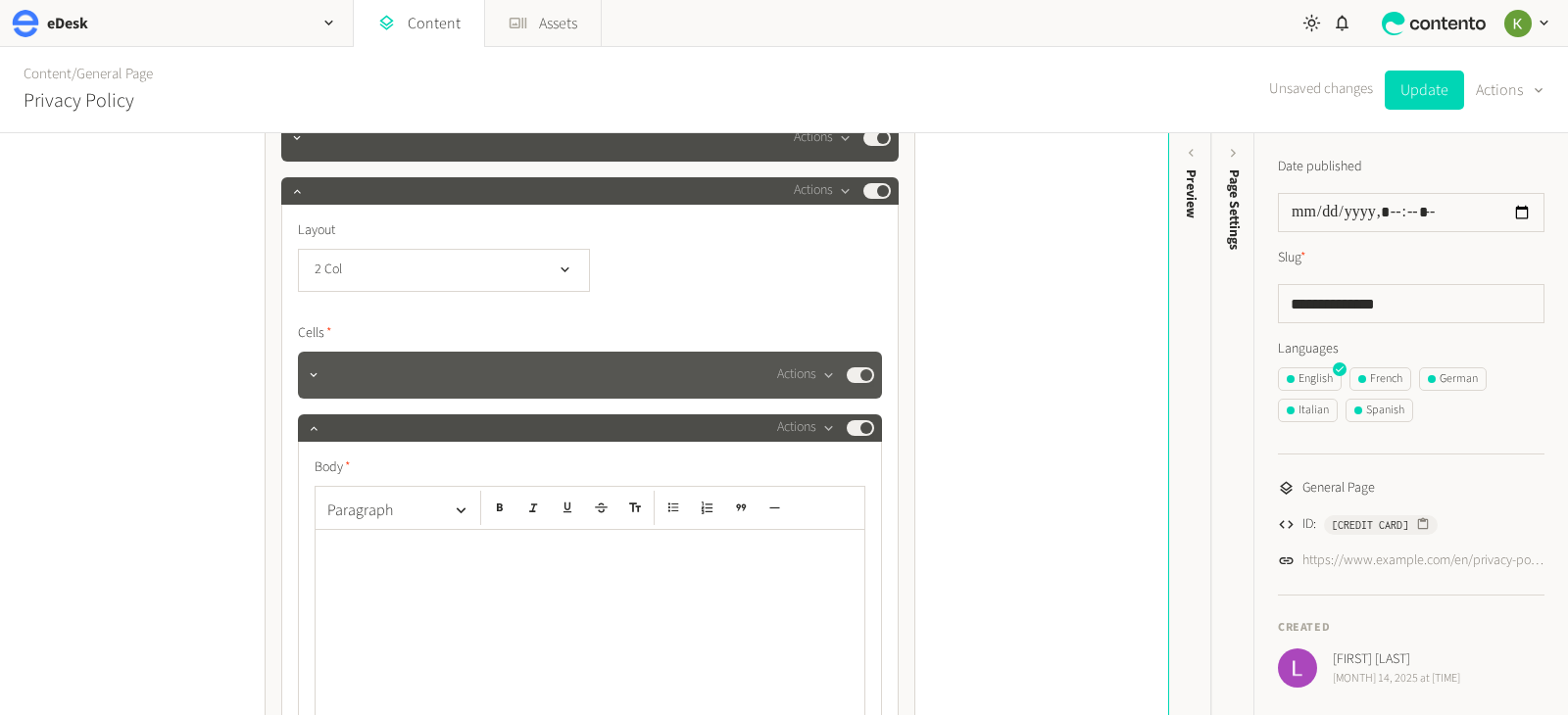click 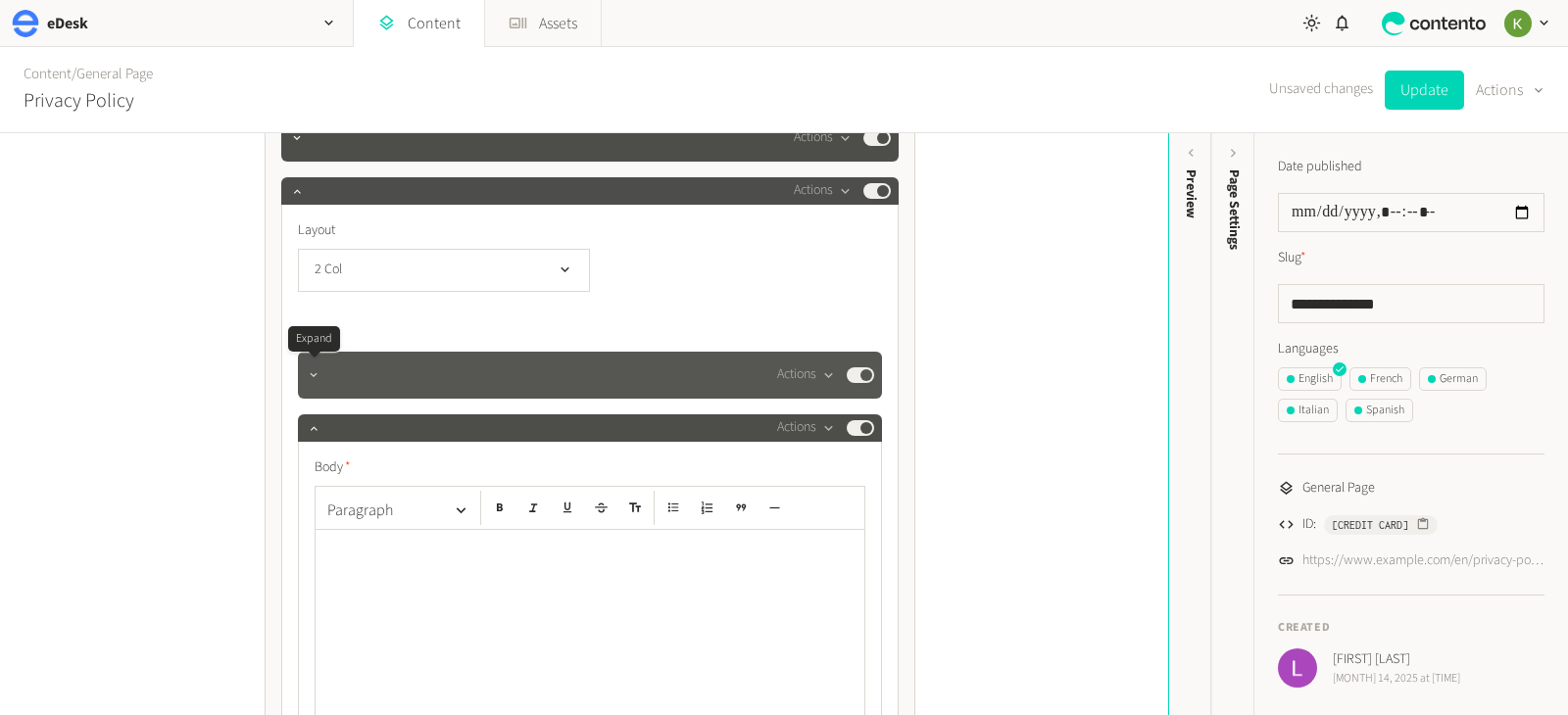 click 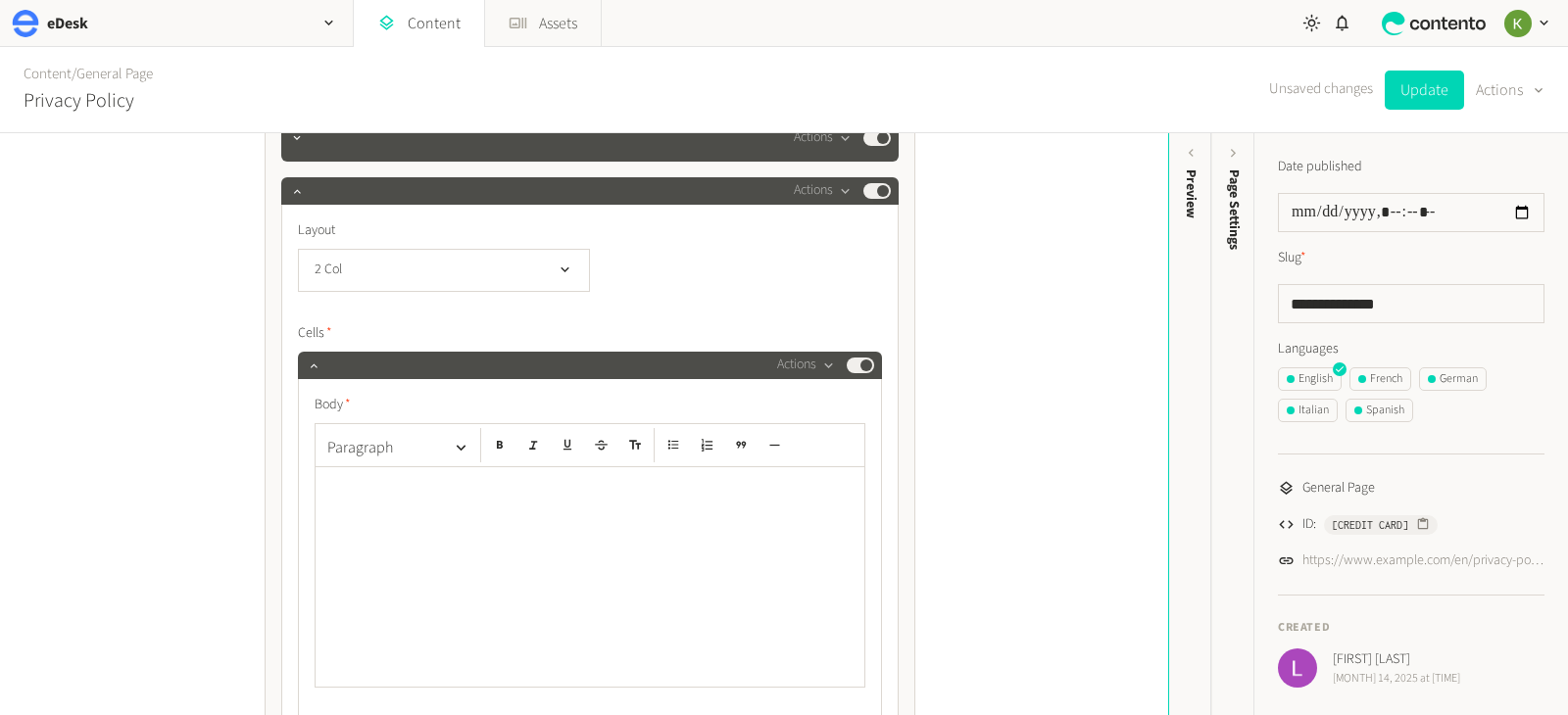 click 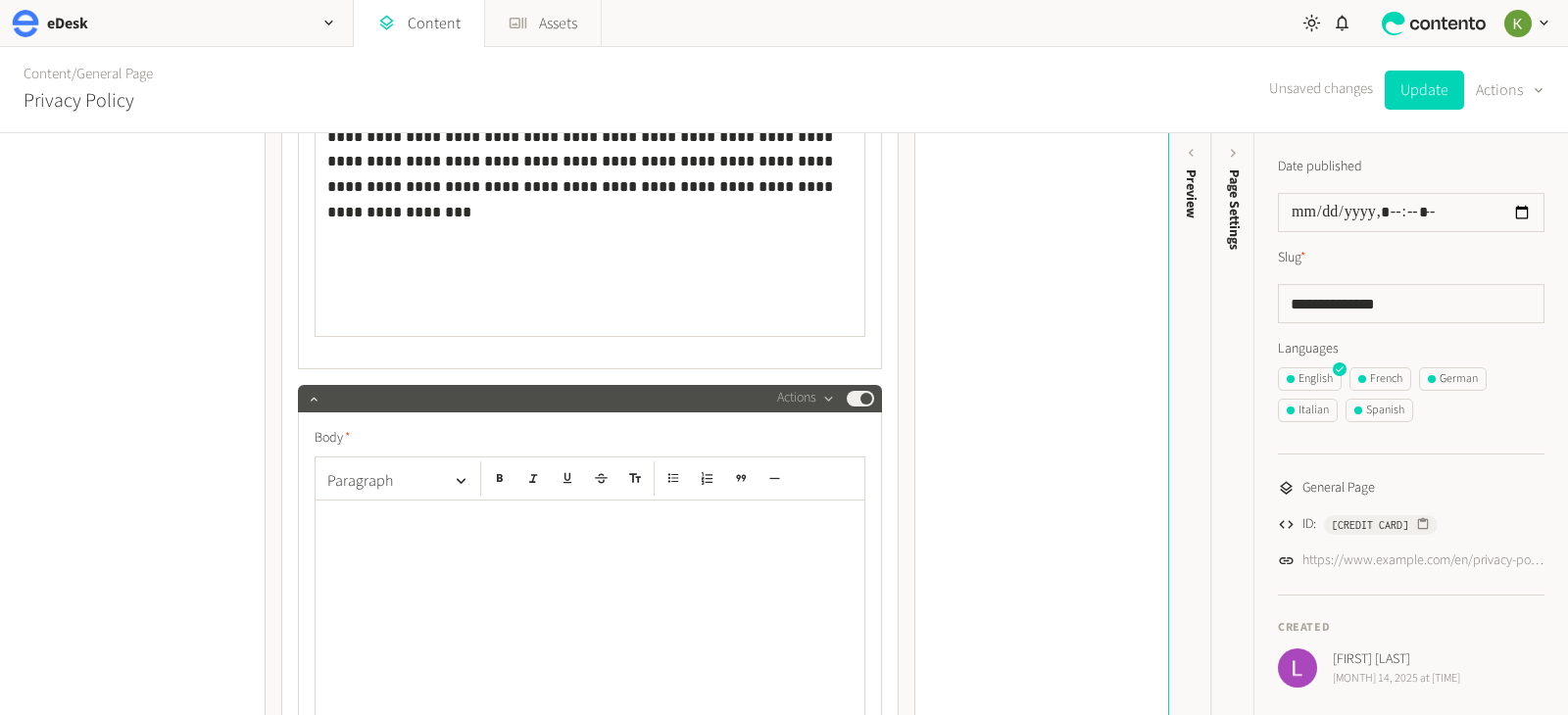 scroll, scrollTop: 1497, scrollLeft: 0, axis: vertical 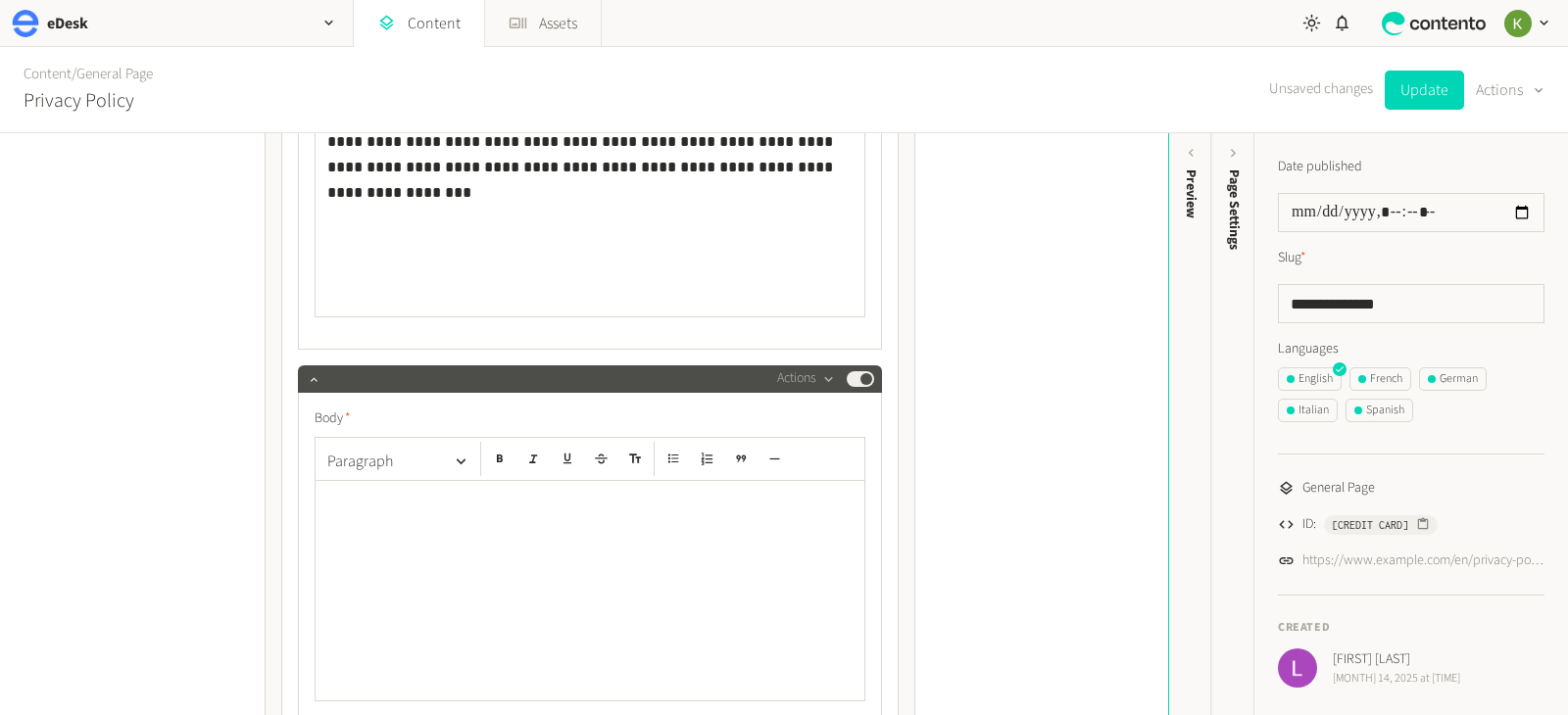 drag, startPoint x: 396, startPoint y: 514, endPoint x: 408, endPoint y: 512, distance: 12.165525 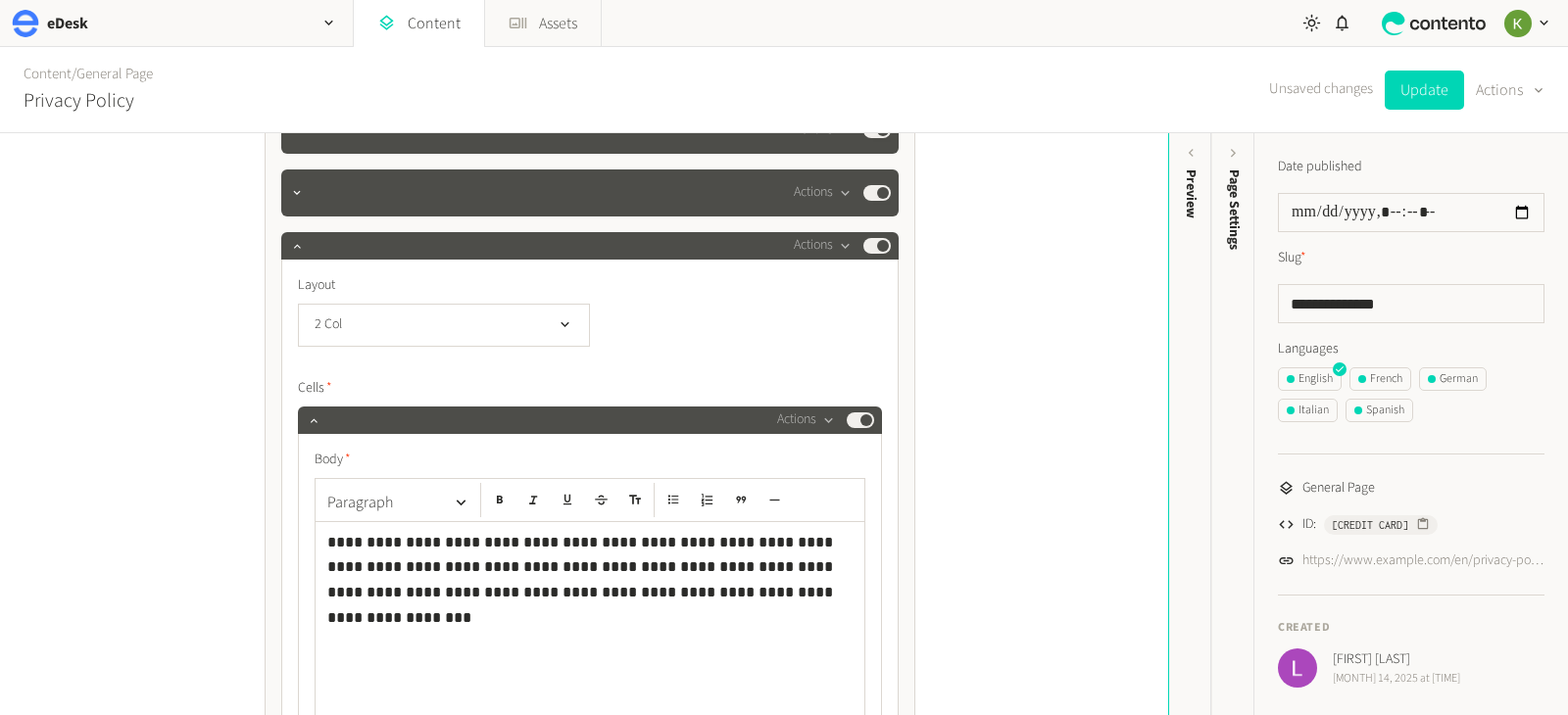 scroll, scrollTop: 1029, scrollLeft: 0, axis: vertical 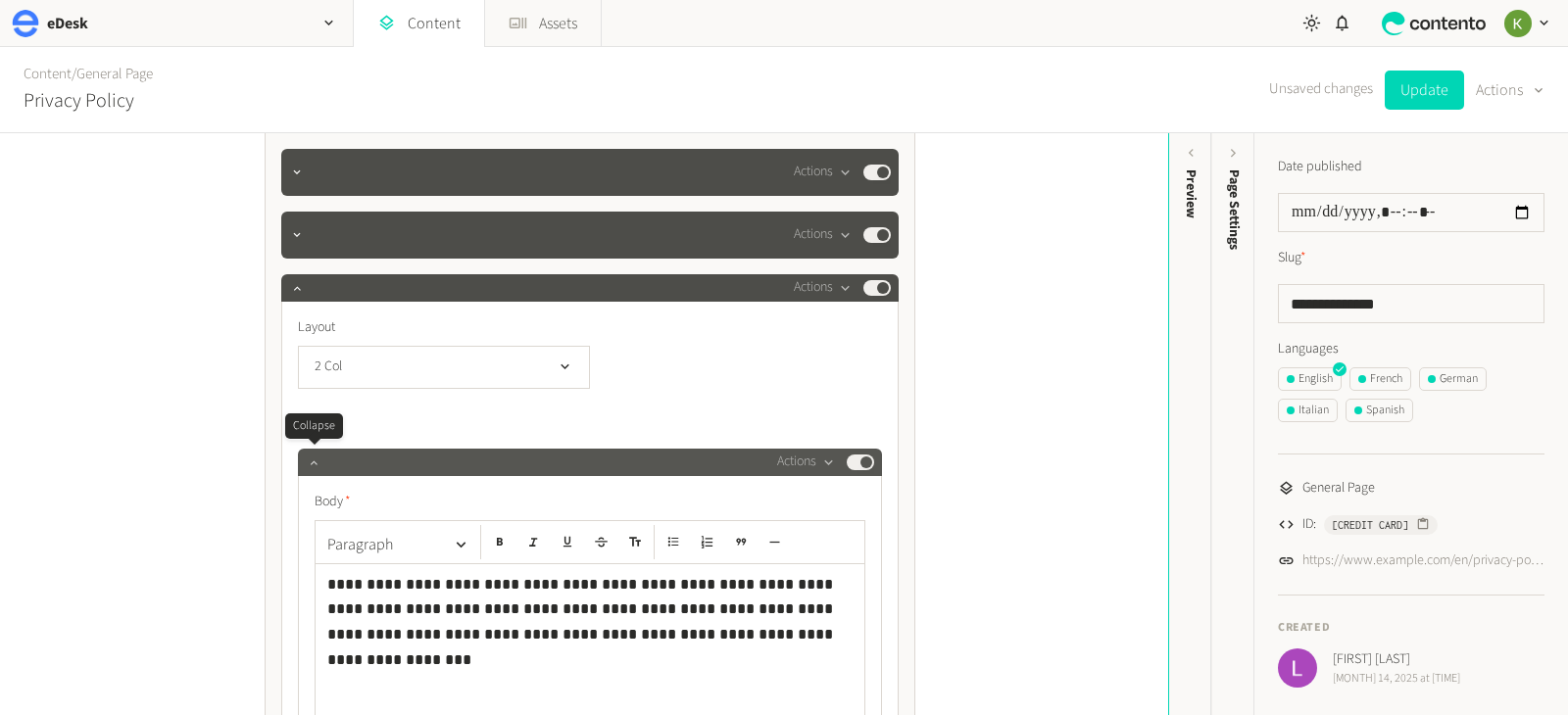 click 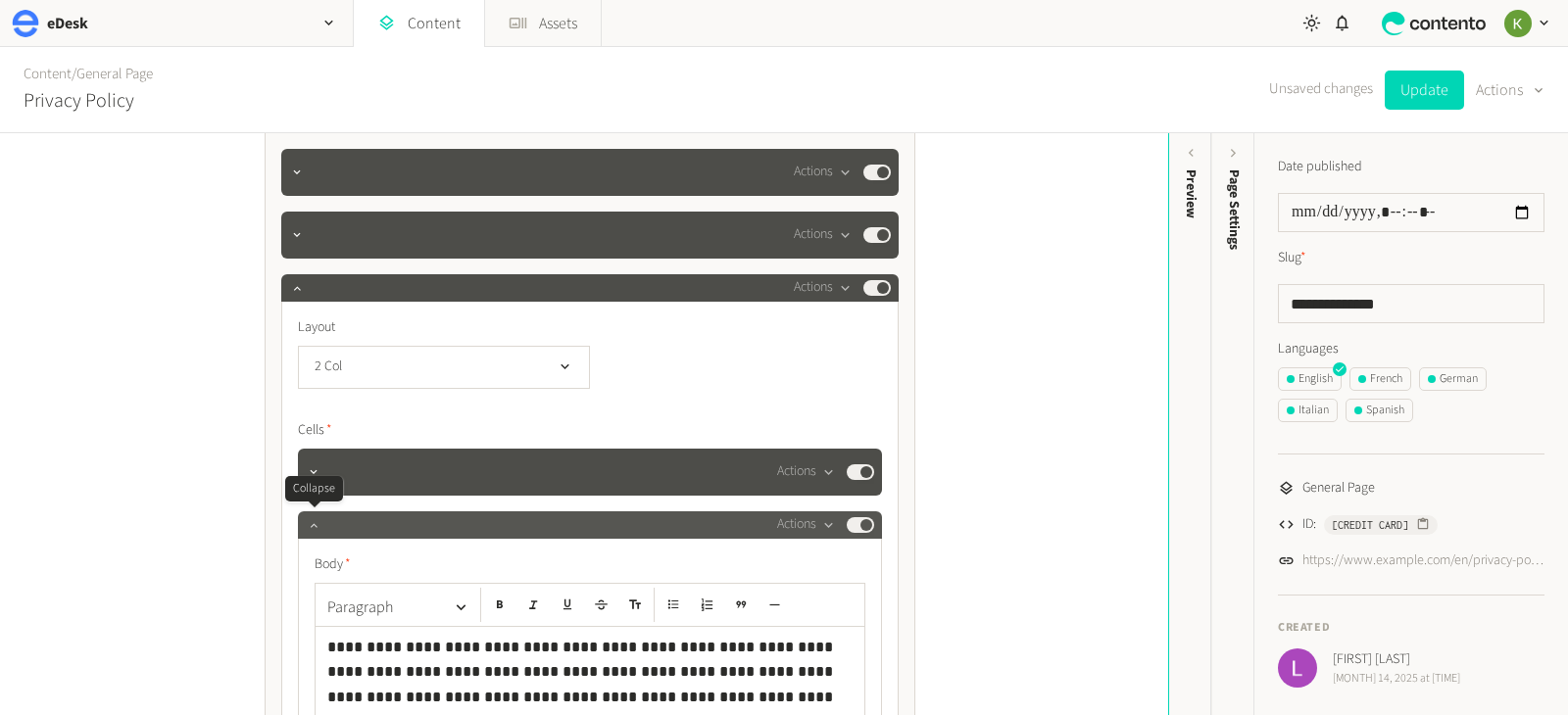 click 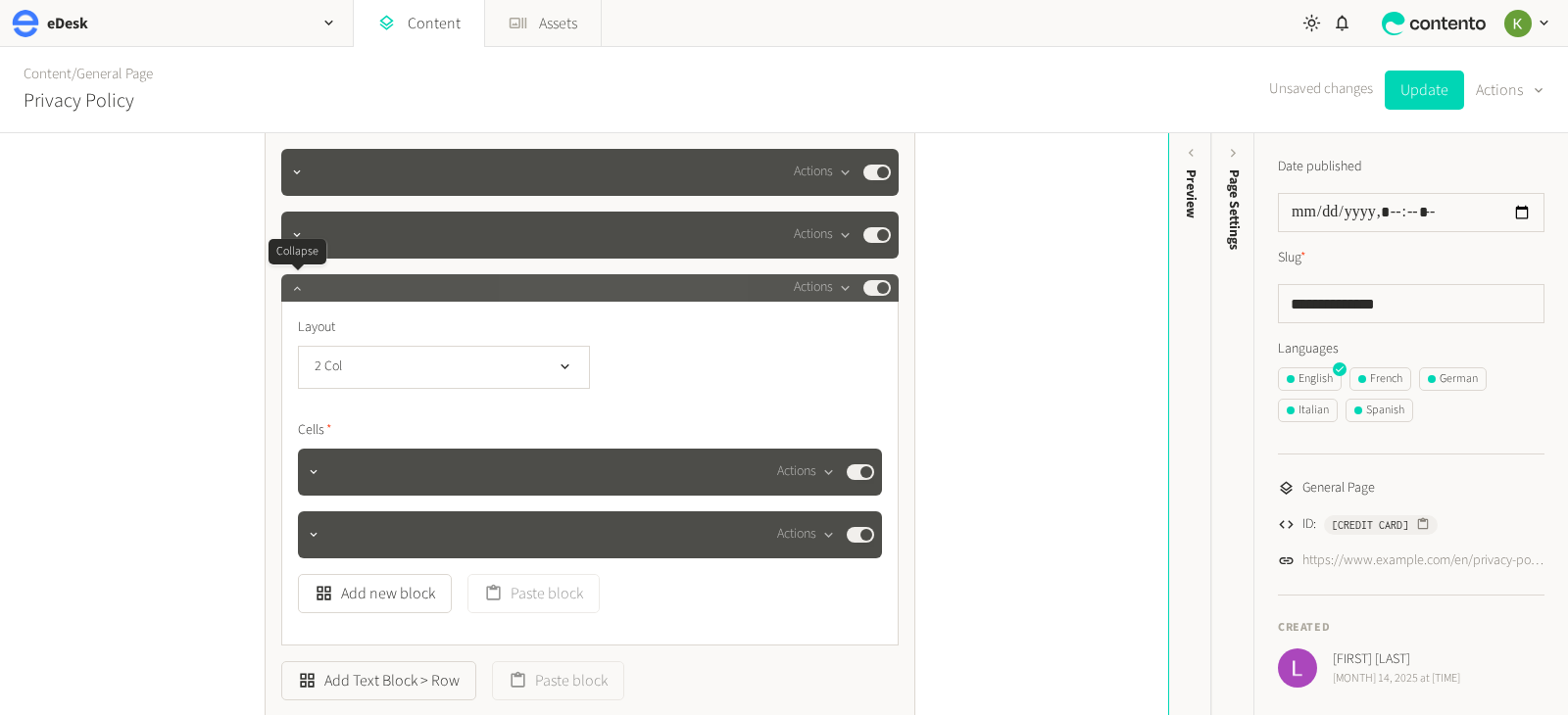 click 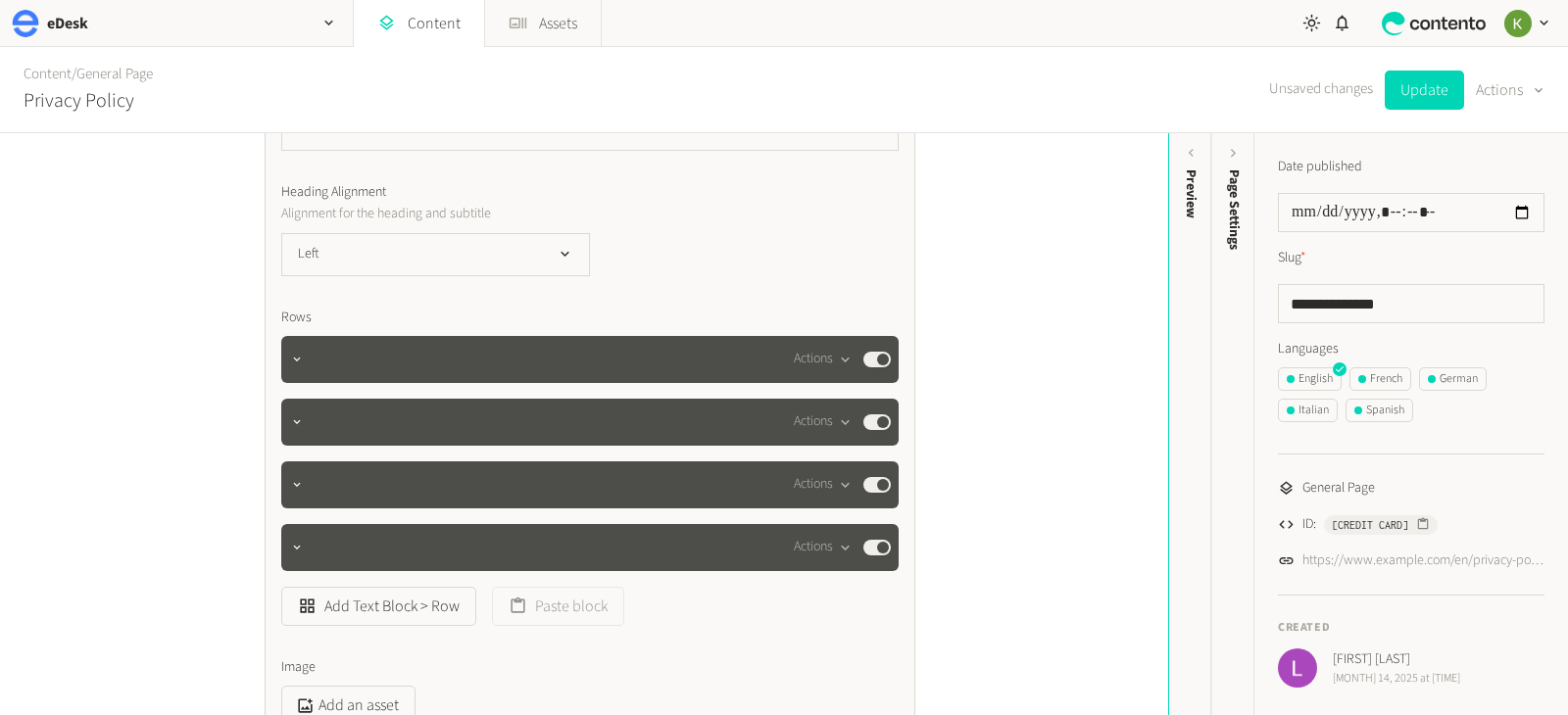 scroll, scrollTop: 743, scrollLeft: 0, axis: vertical 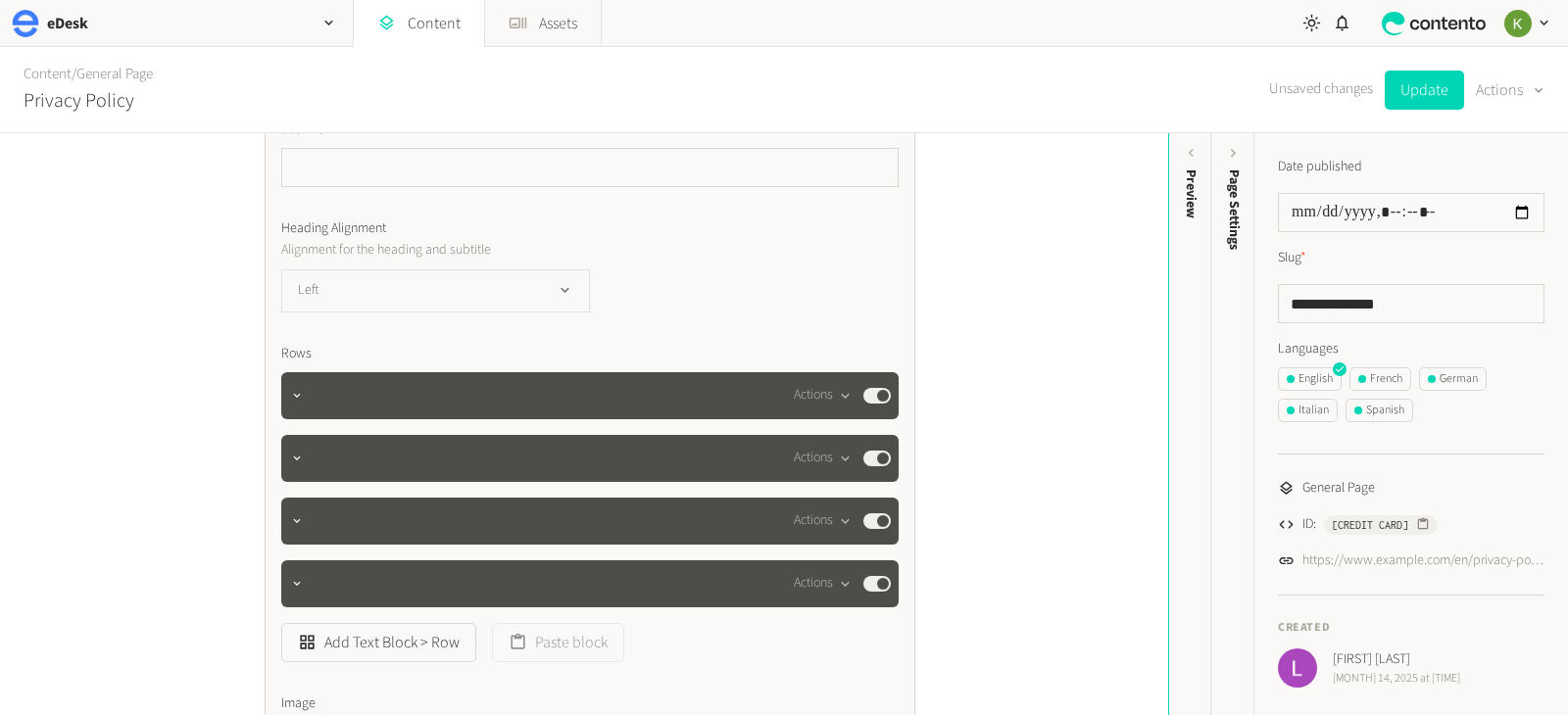 click on "Left" 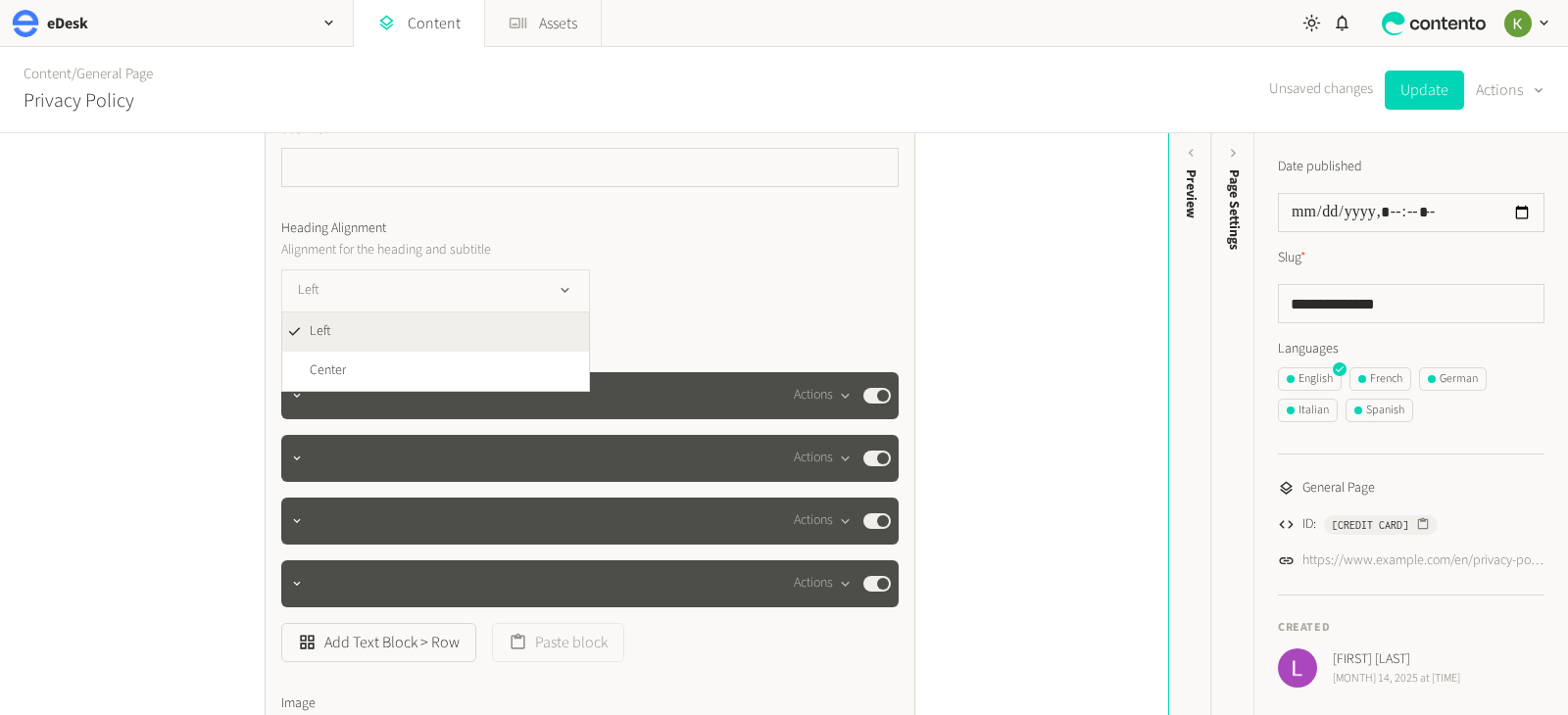 drag, startPoint x: 543, startPoint y: 280, endPoint x: 554, endPoint y: 277, distance: 11.401754 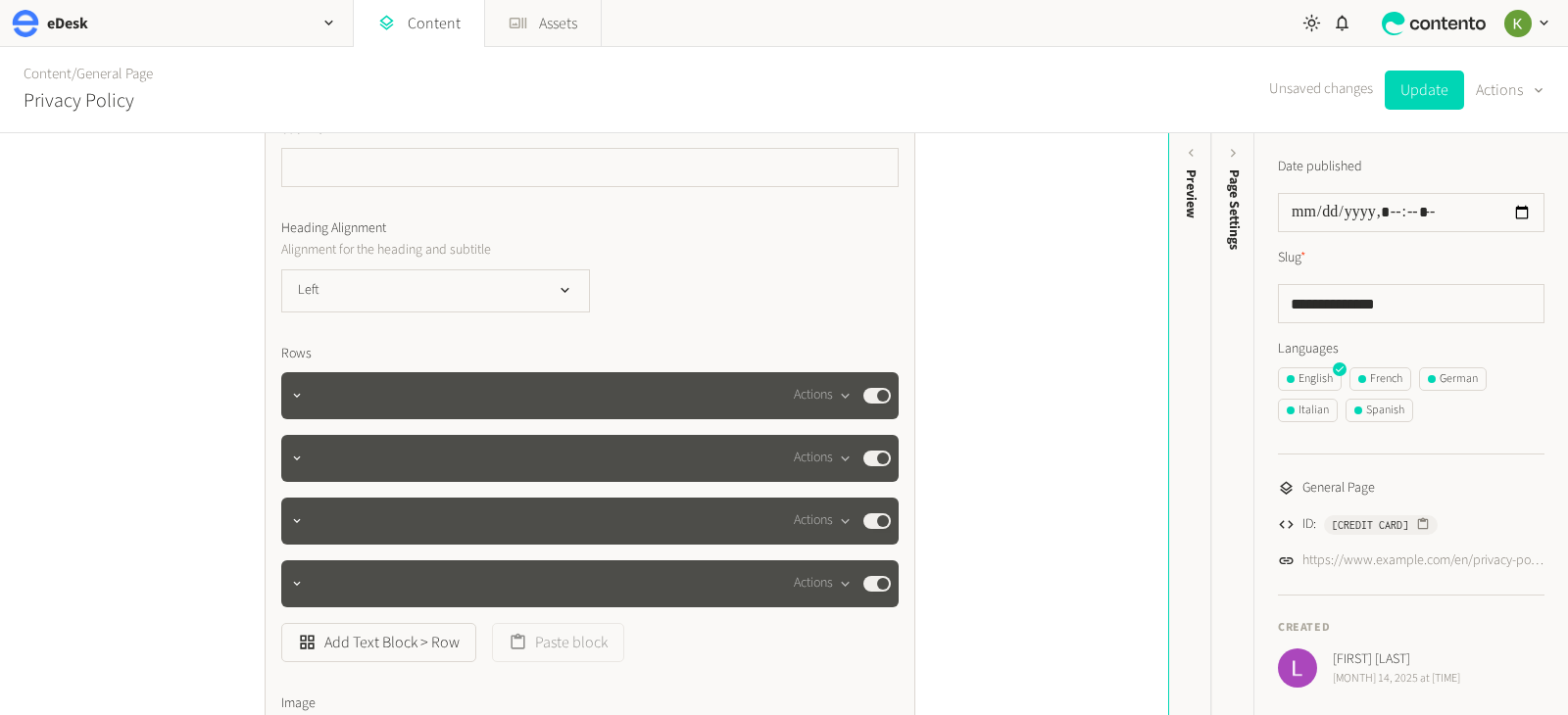 click on "Heading Alignment Alignment for the heading and subtitle" 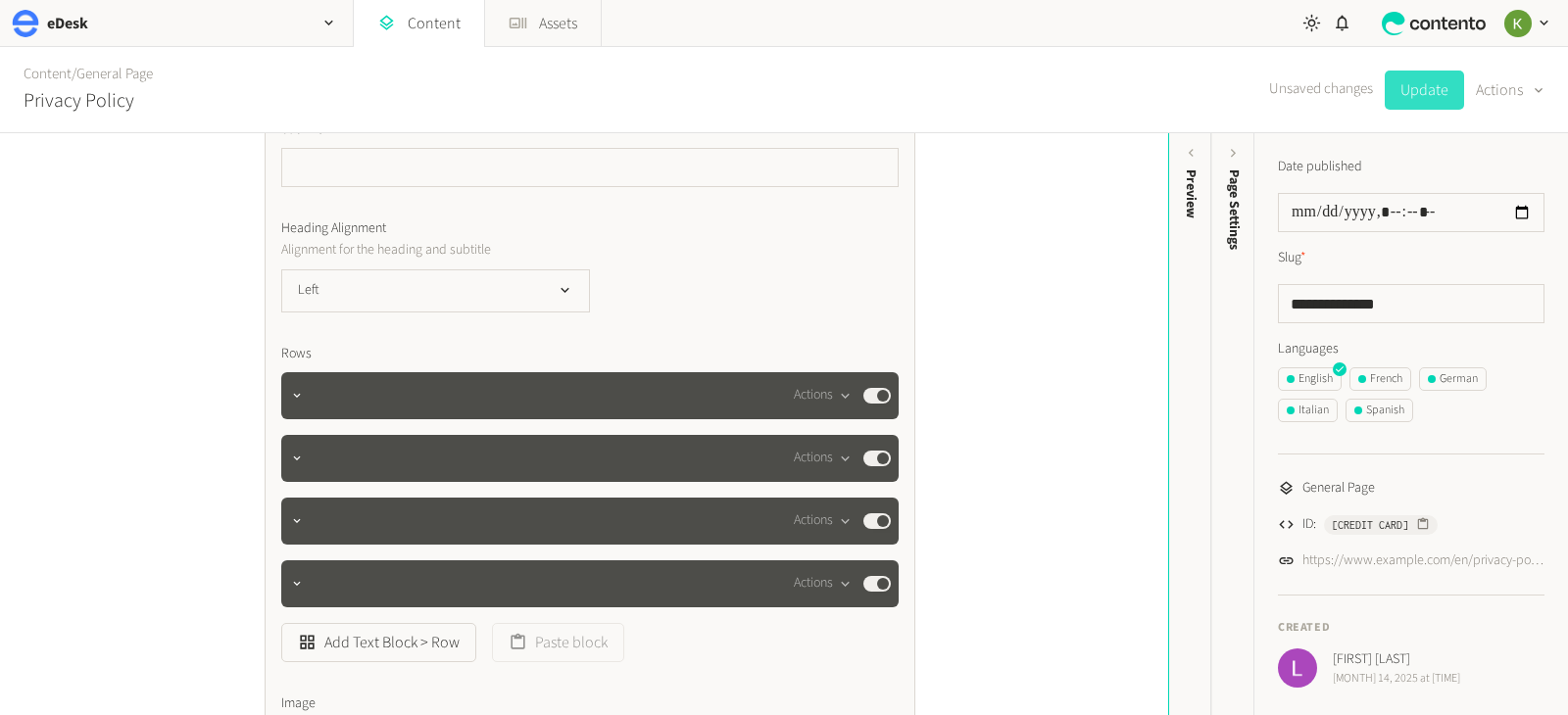 click on "Update" 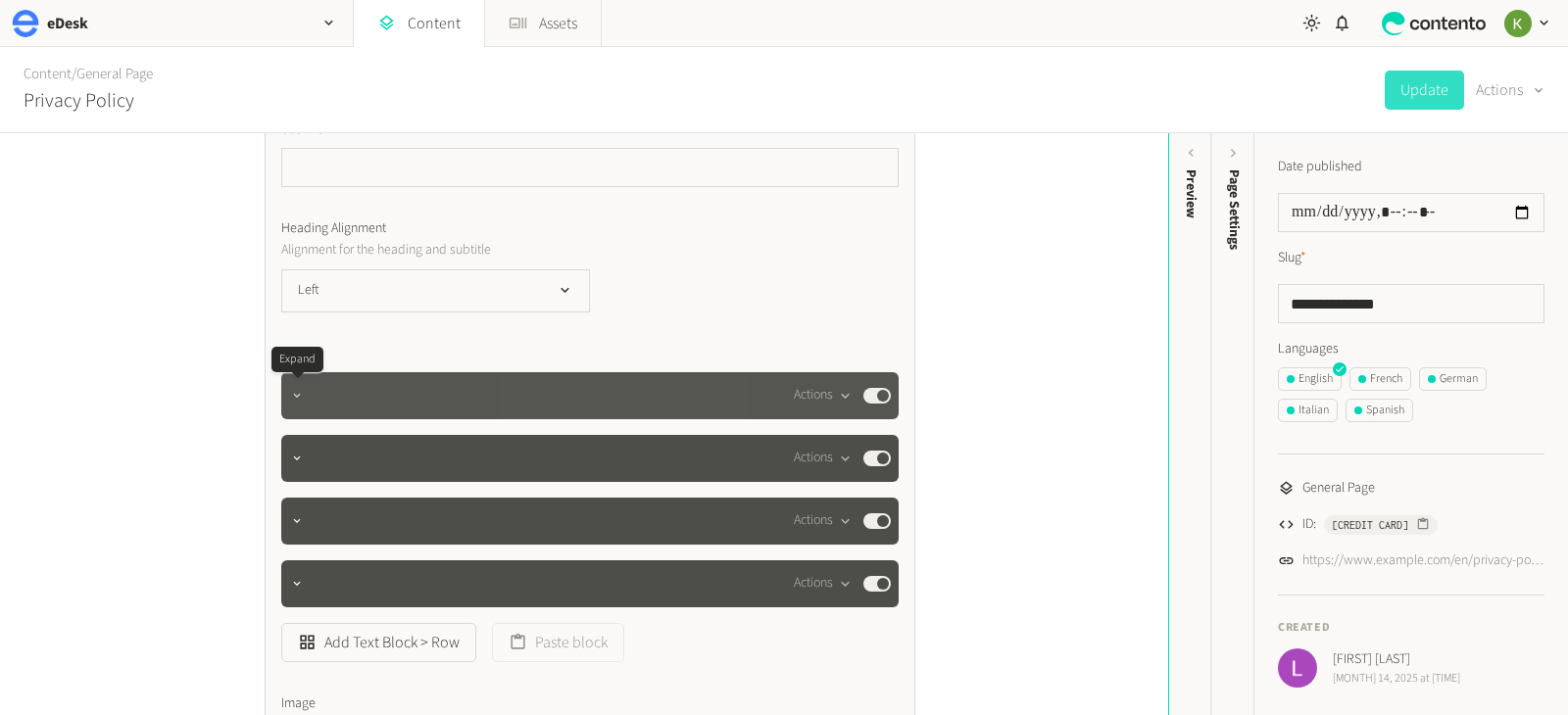 click 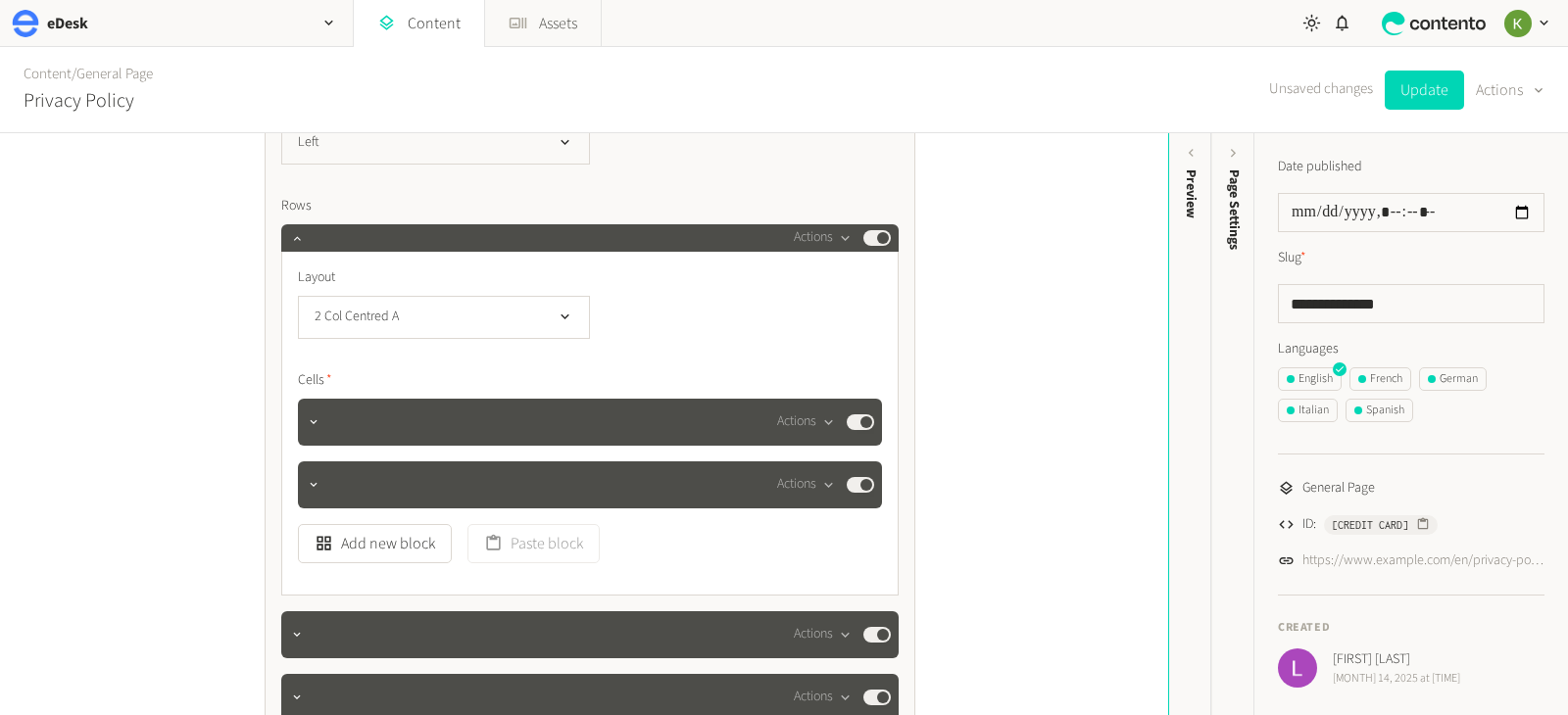 scroll, scrollTop: 916, scrollLeft: 0, axis: vertical 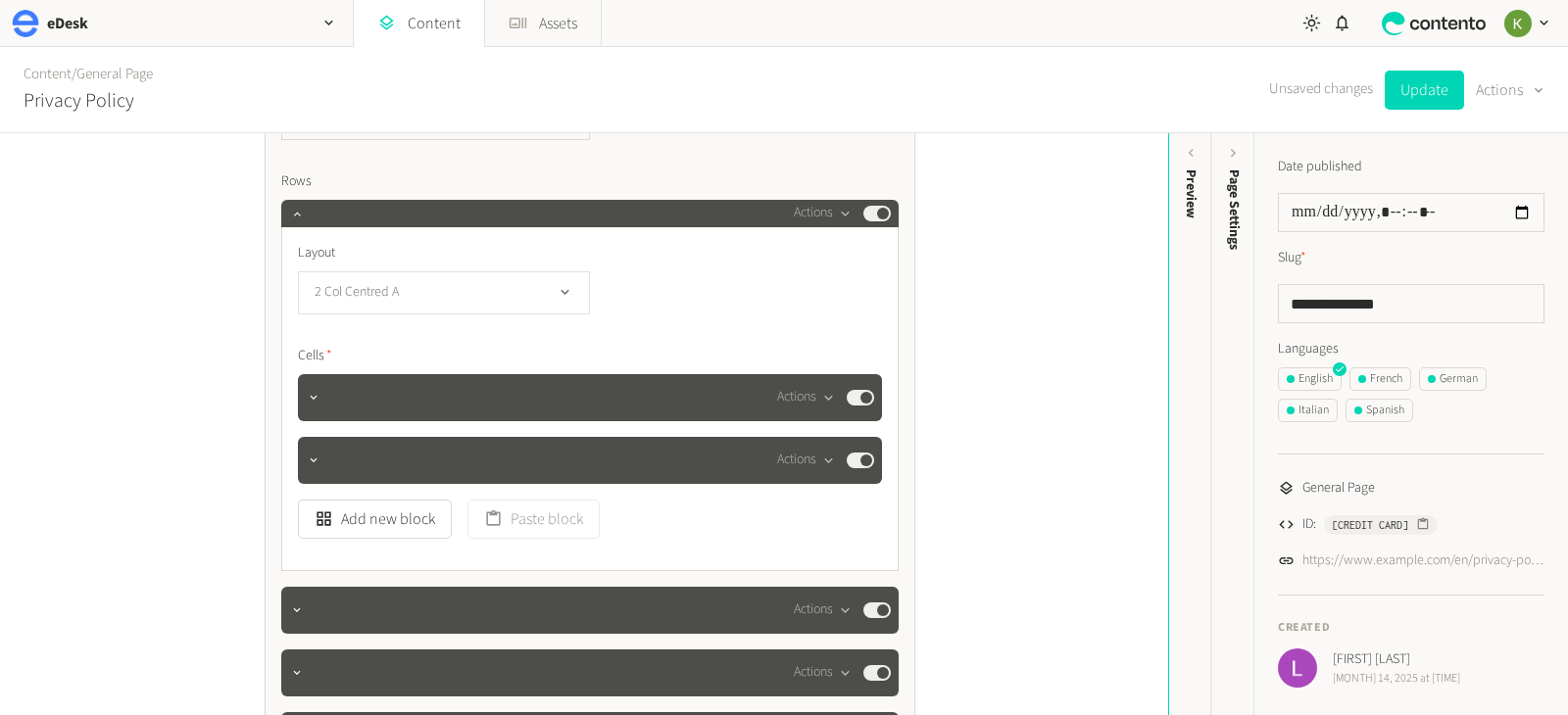 click on "2 Col Centred A" 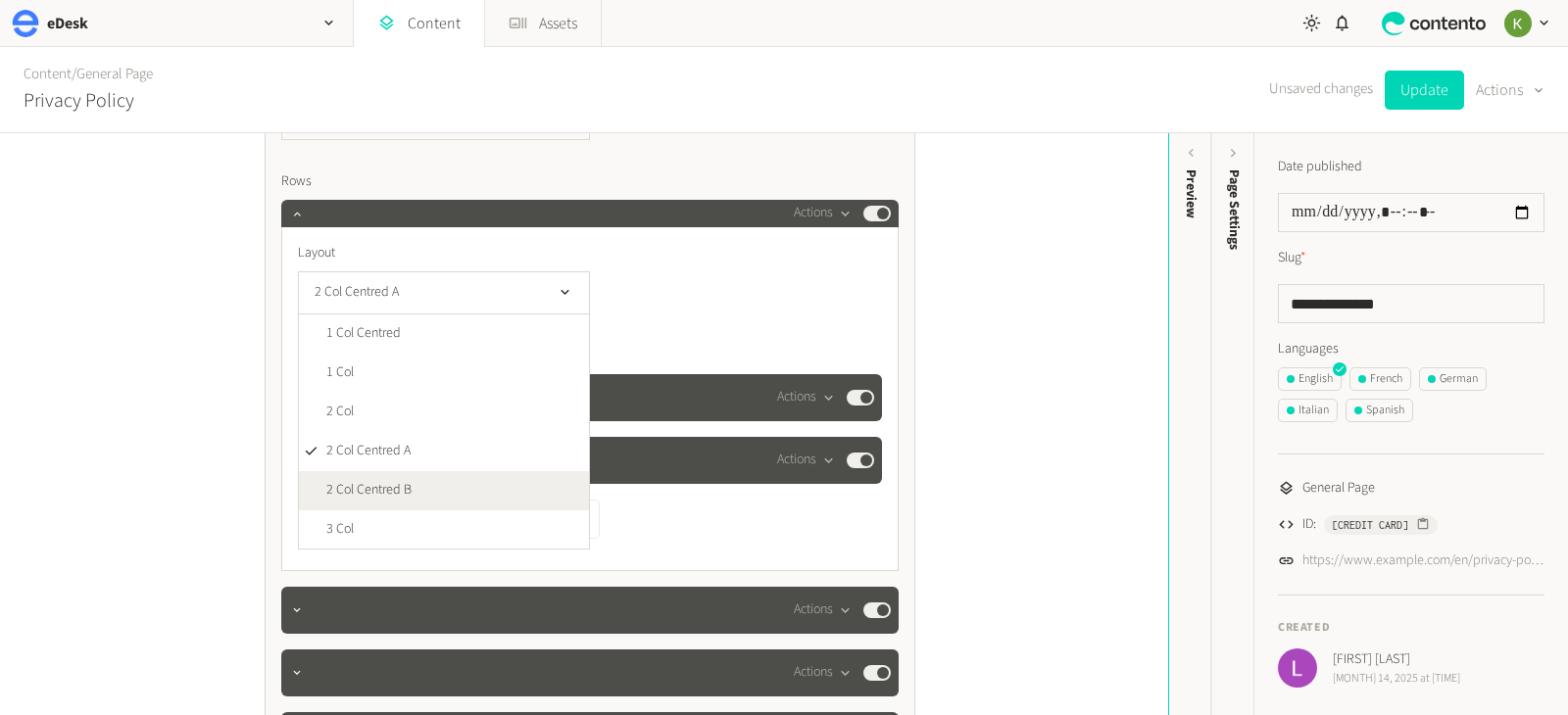click on "2 Col Centred B" 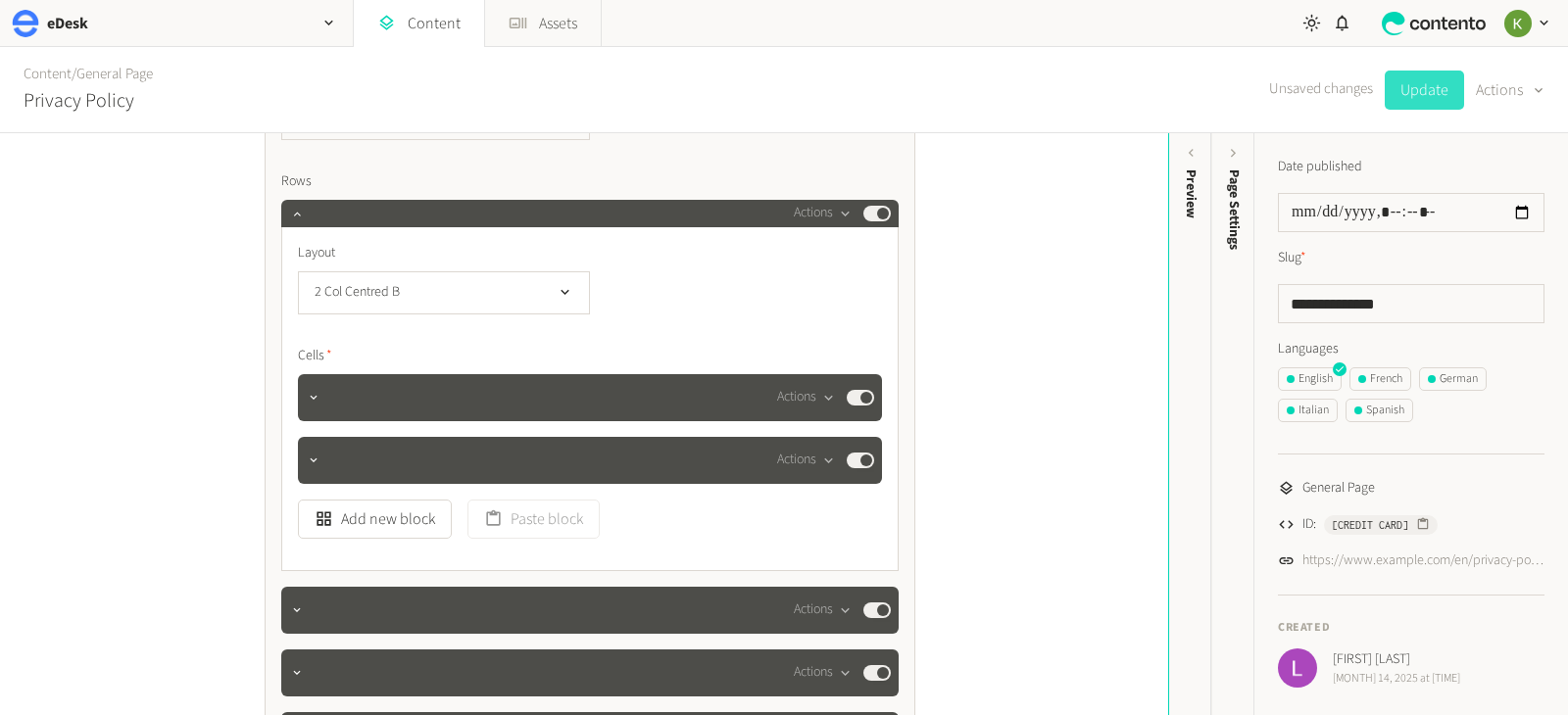 click on "Update" 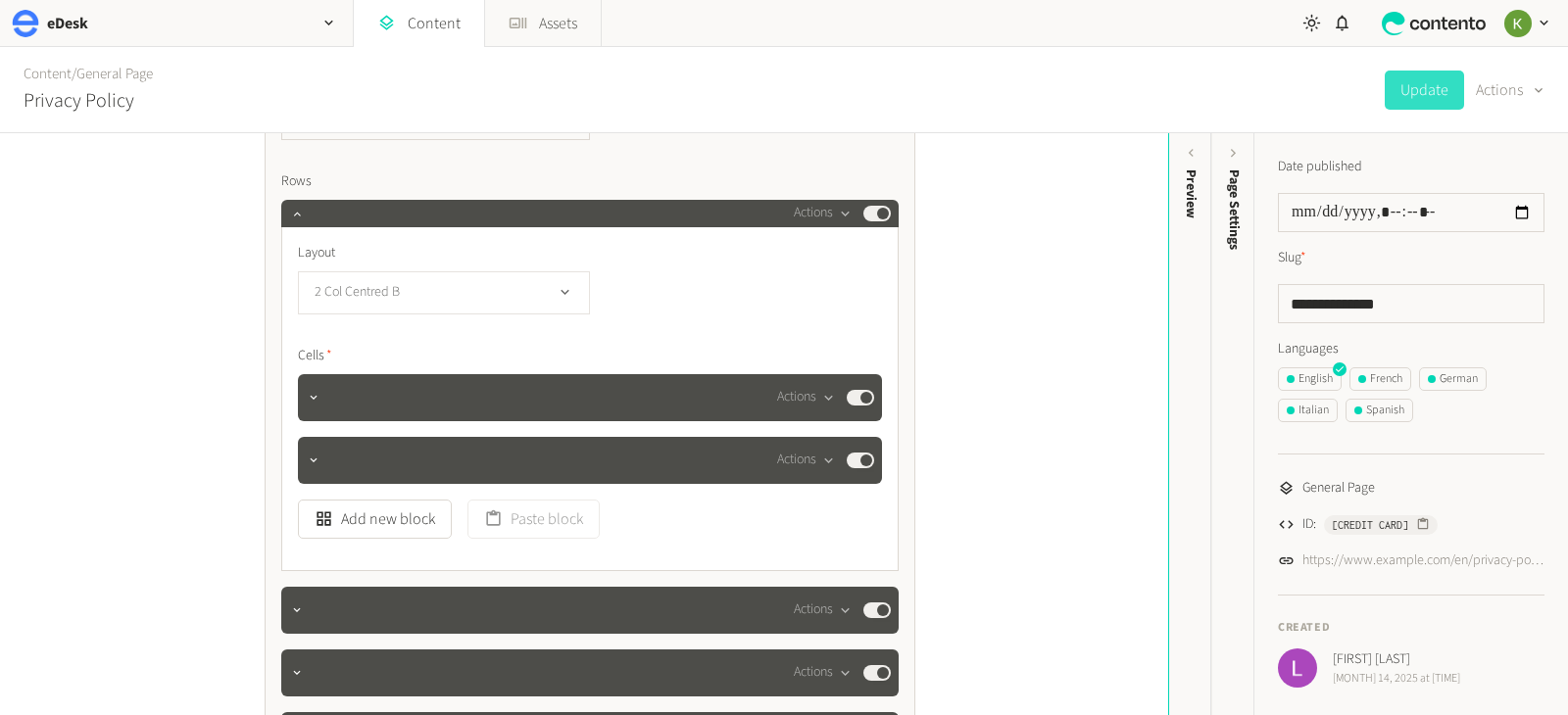 click on "2 Col Centred B" 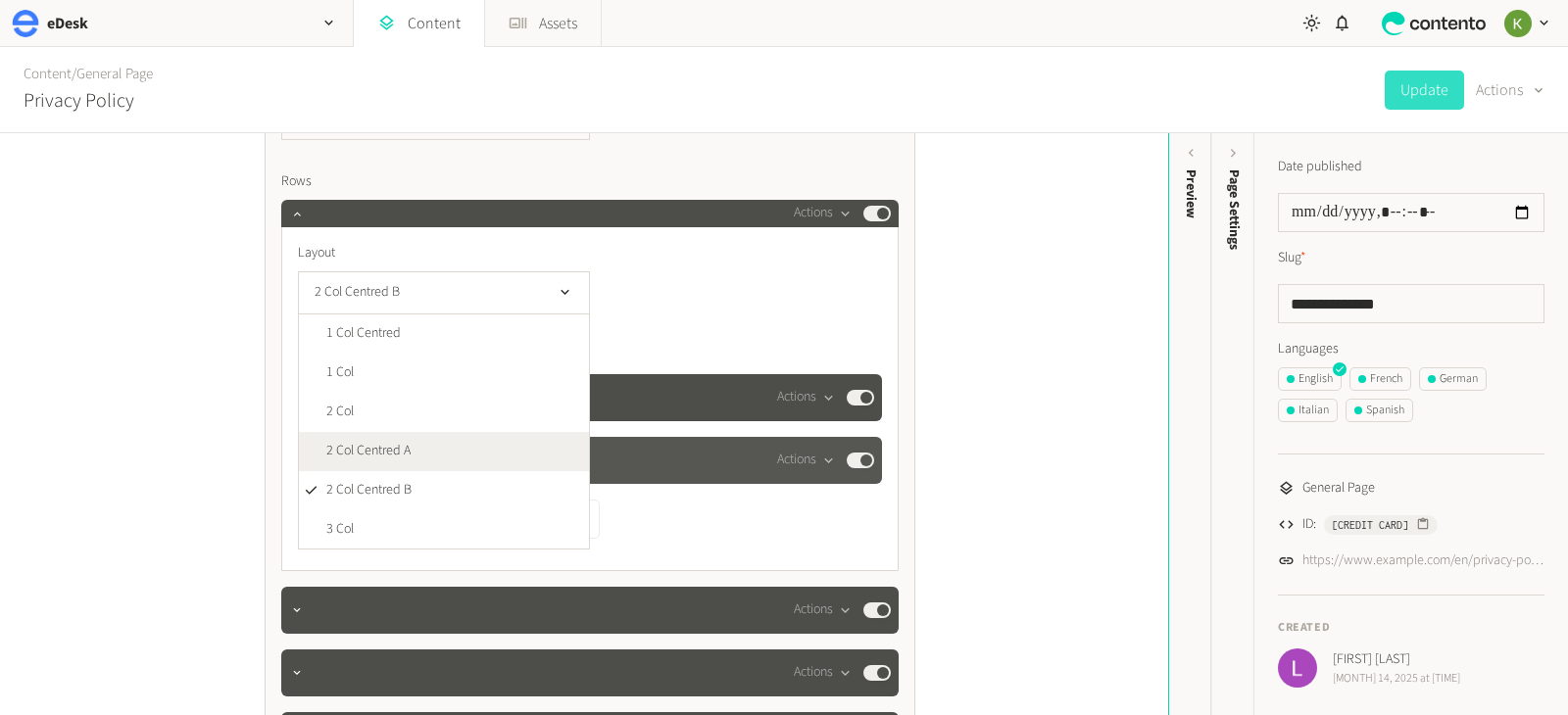 click on "2 Col Centred A" 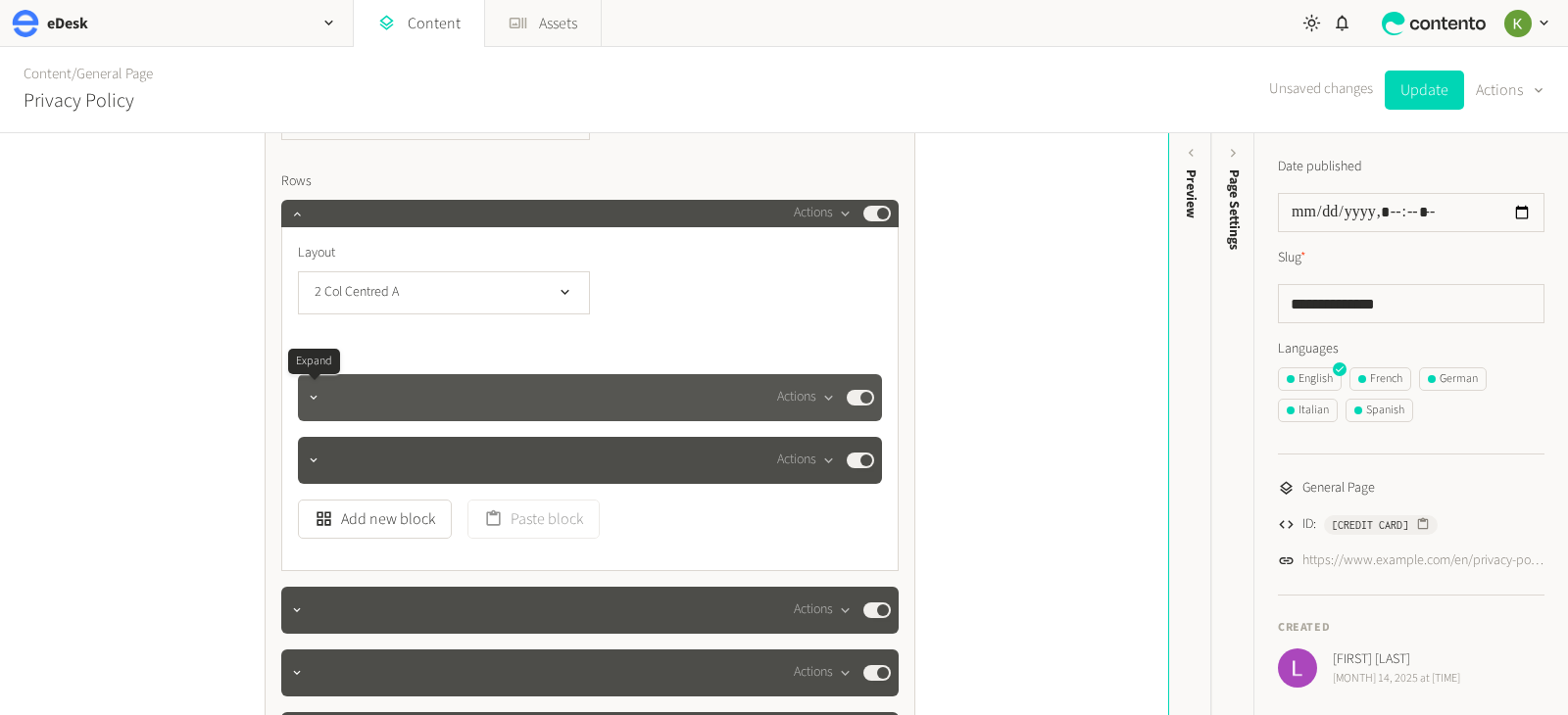 click 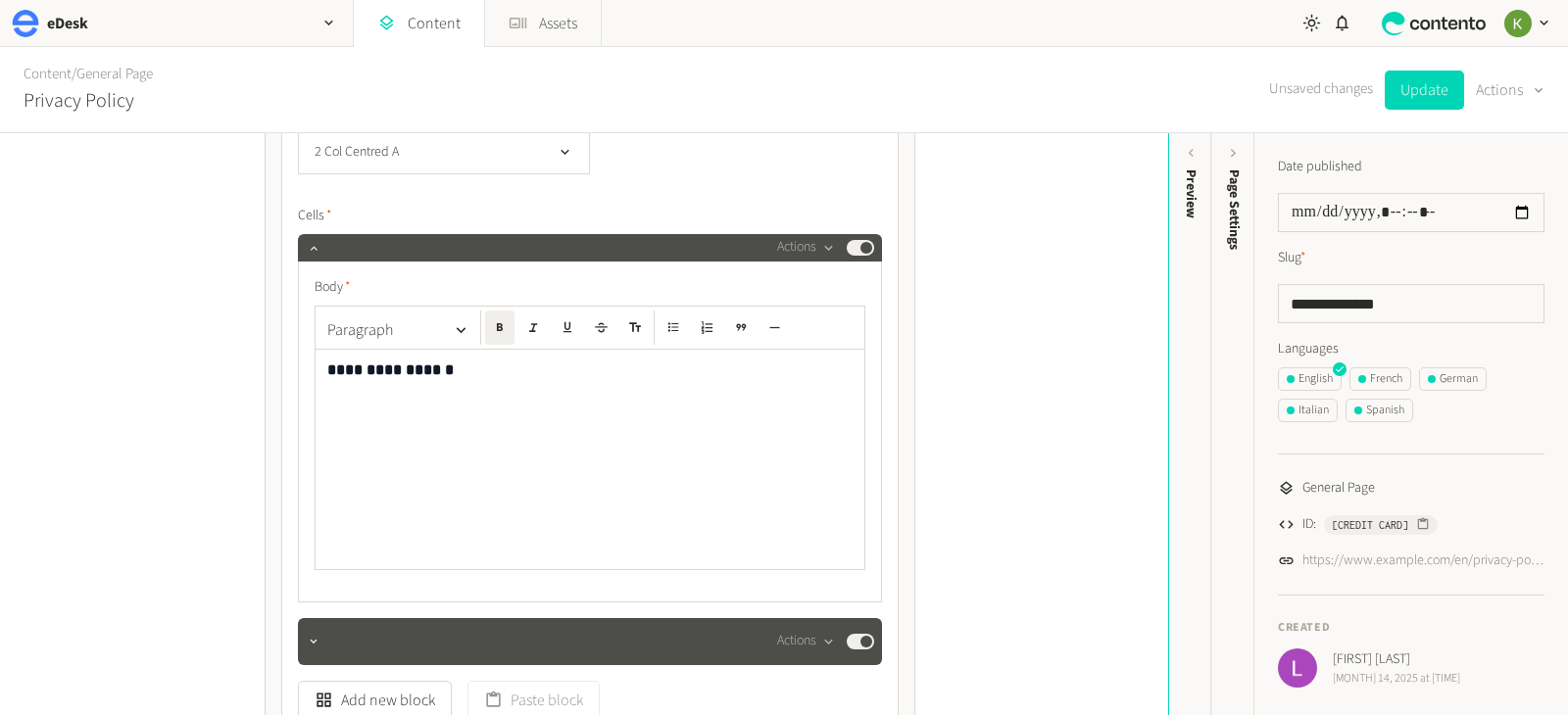 scroll, scrollTop: 1065, scrollLeft: 0, axis: vertical 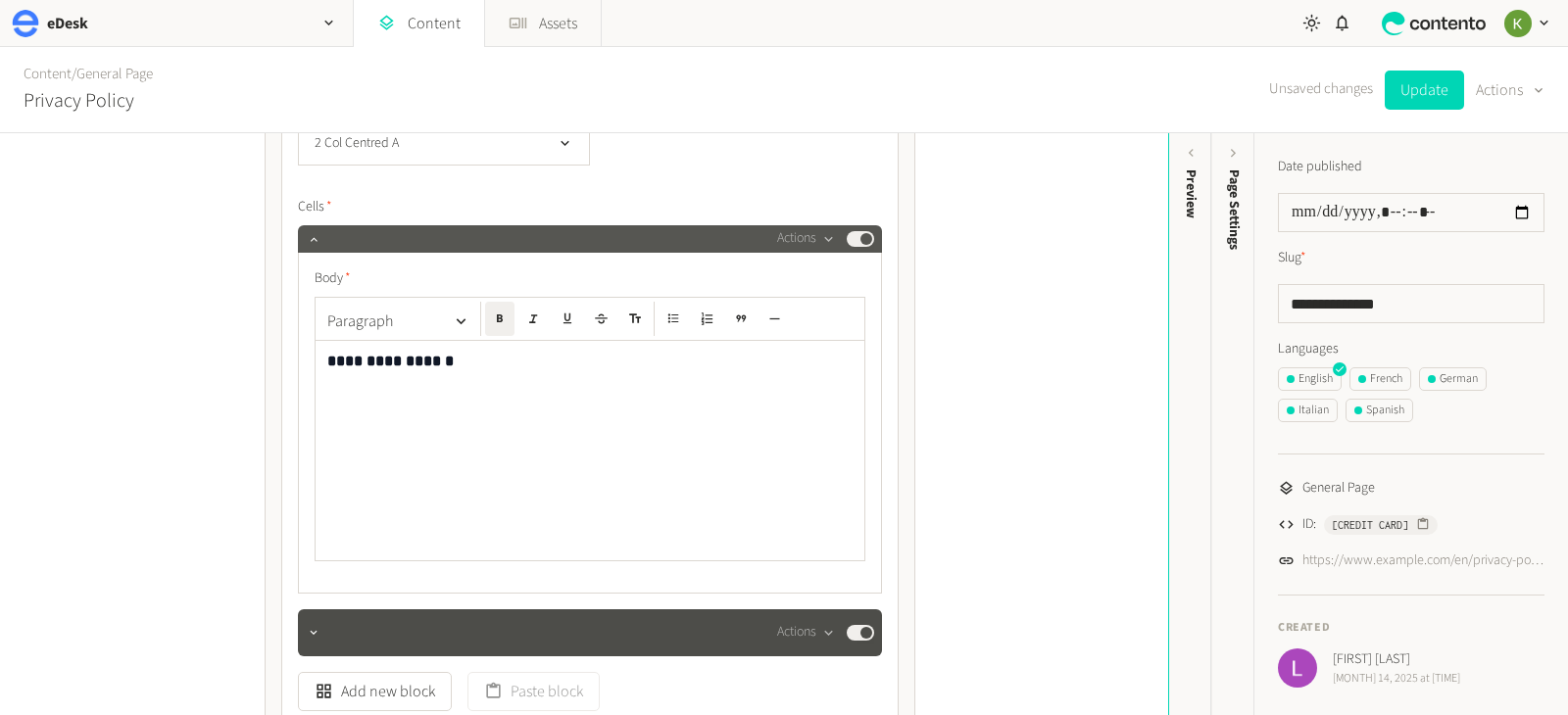 click 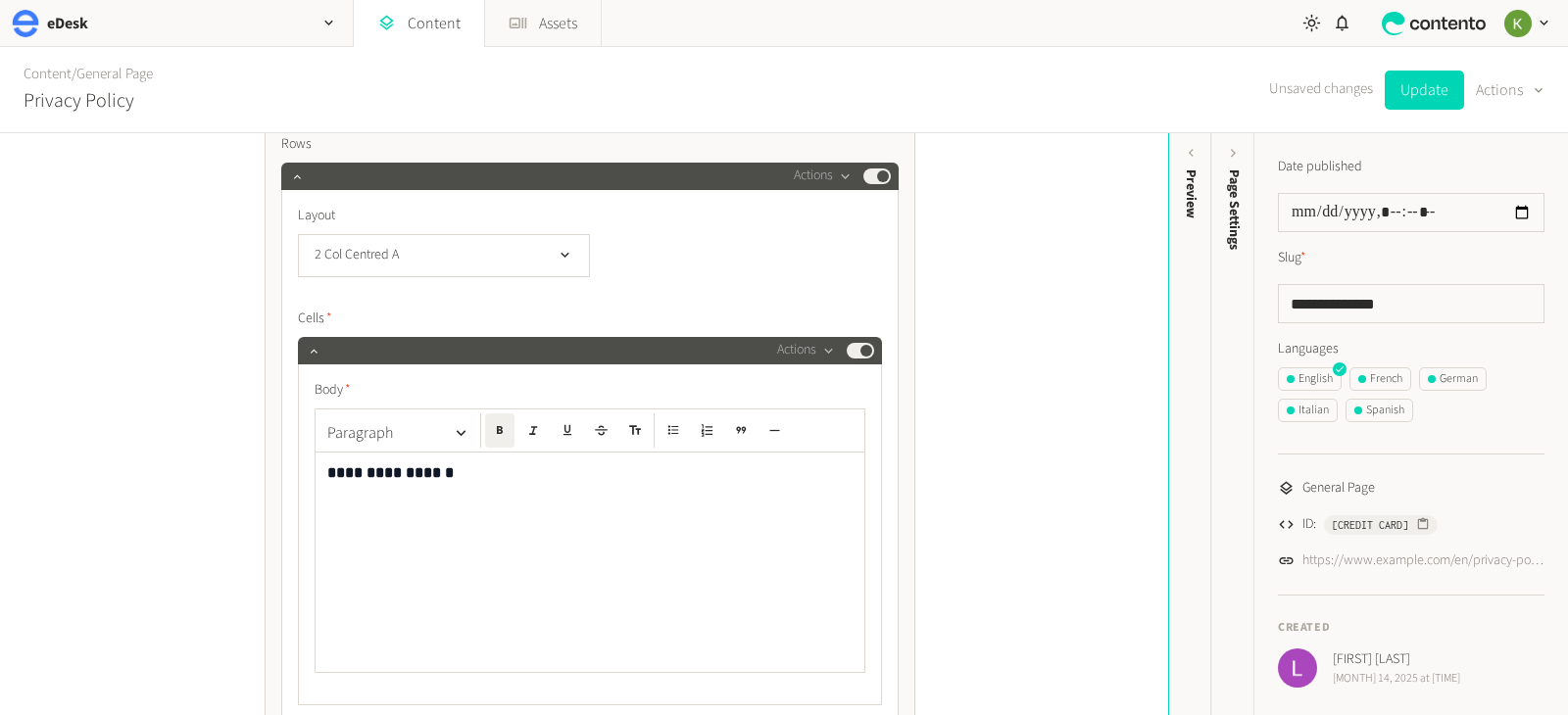 scroll, scrollTop: 911, scrollLeft: 0, axis: vertical 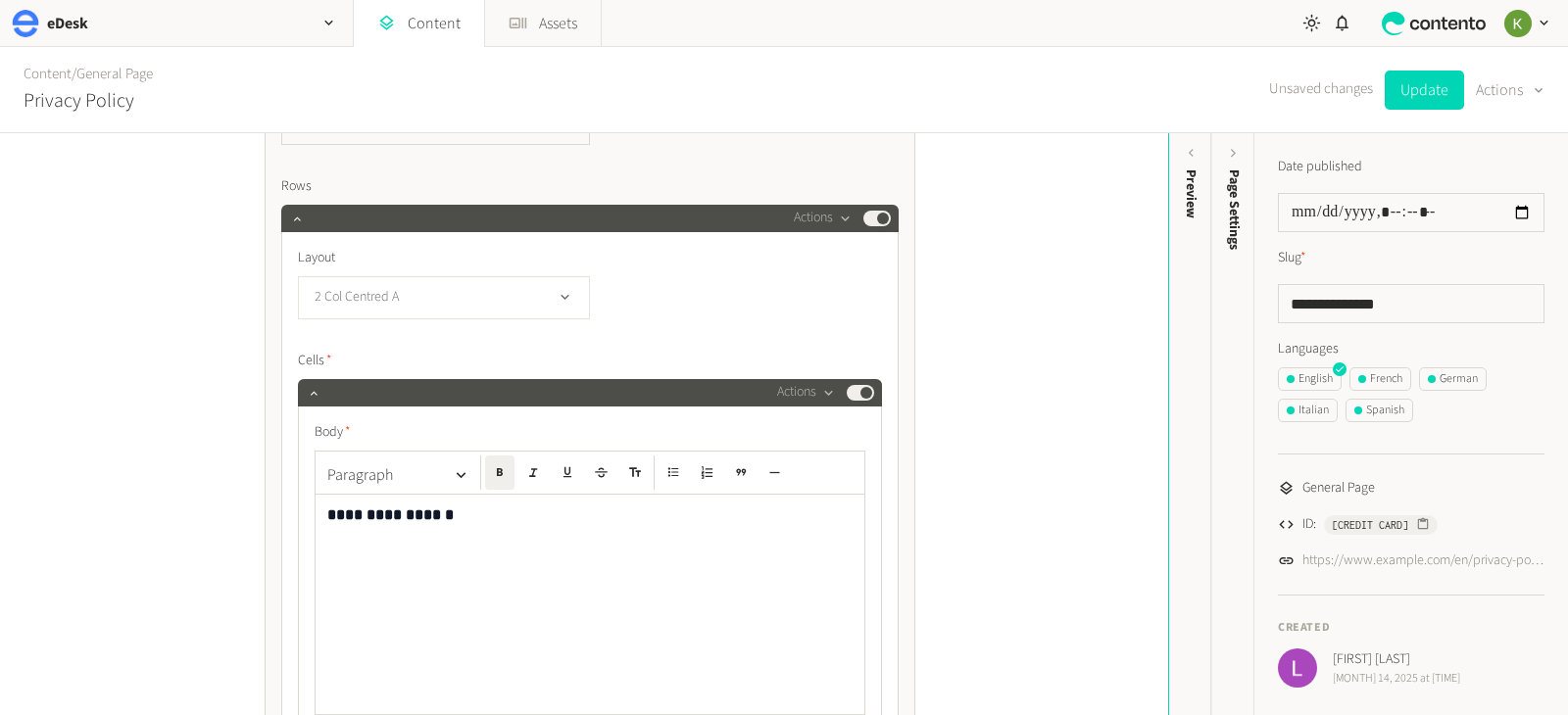 click 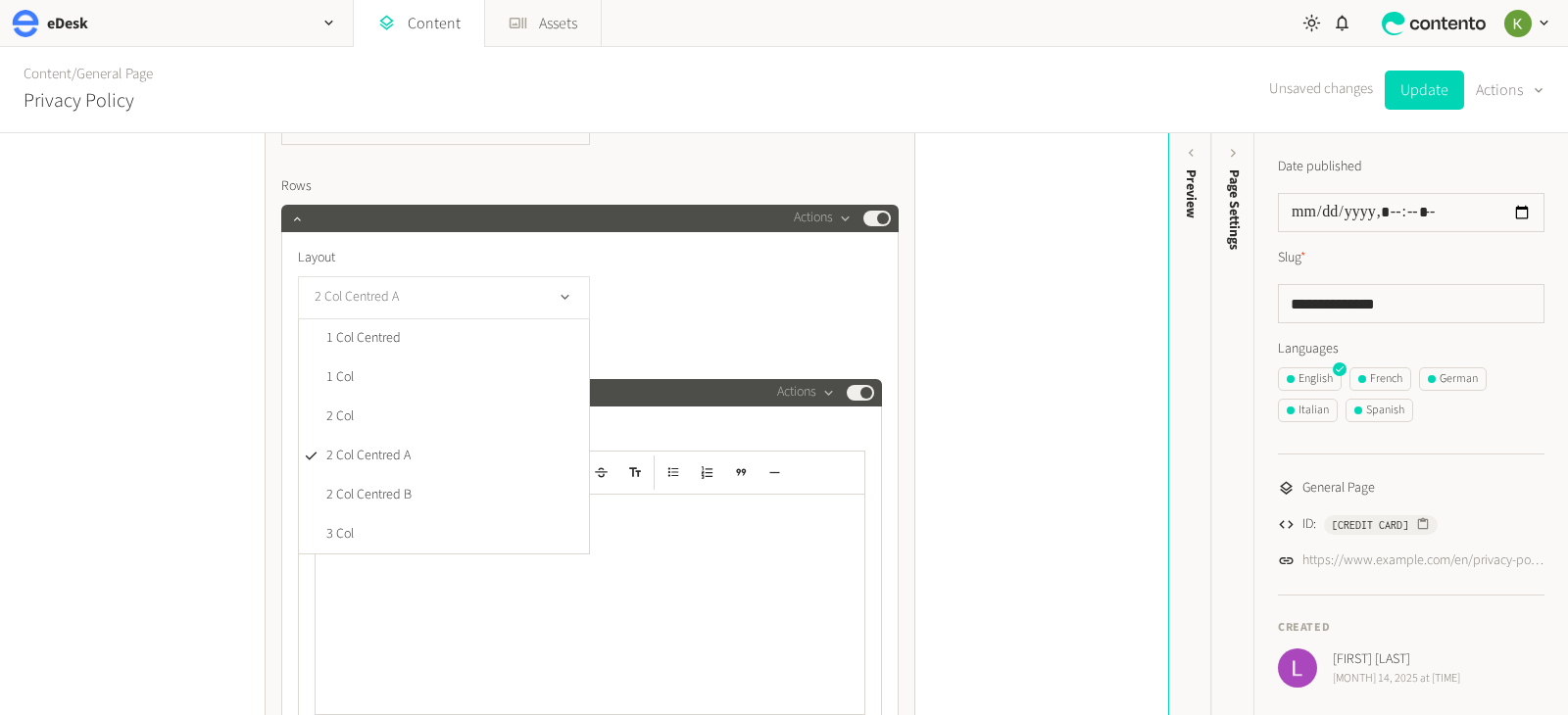 click on "2 Col Centred A" 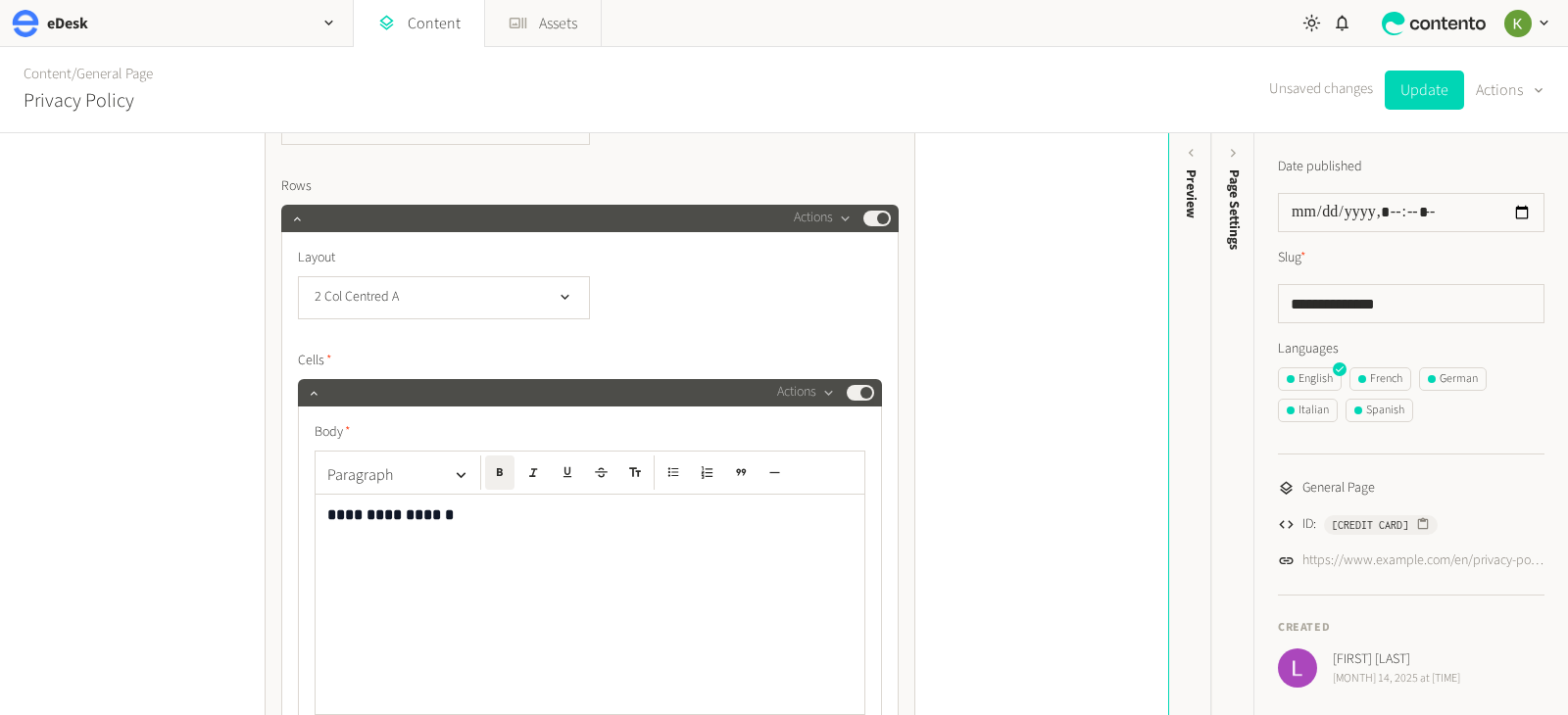 click on "2 Col Centred A" 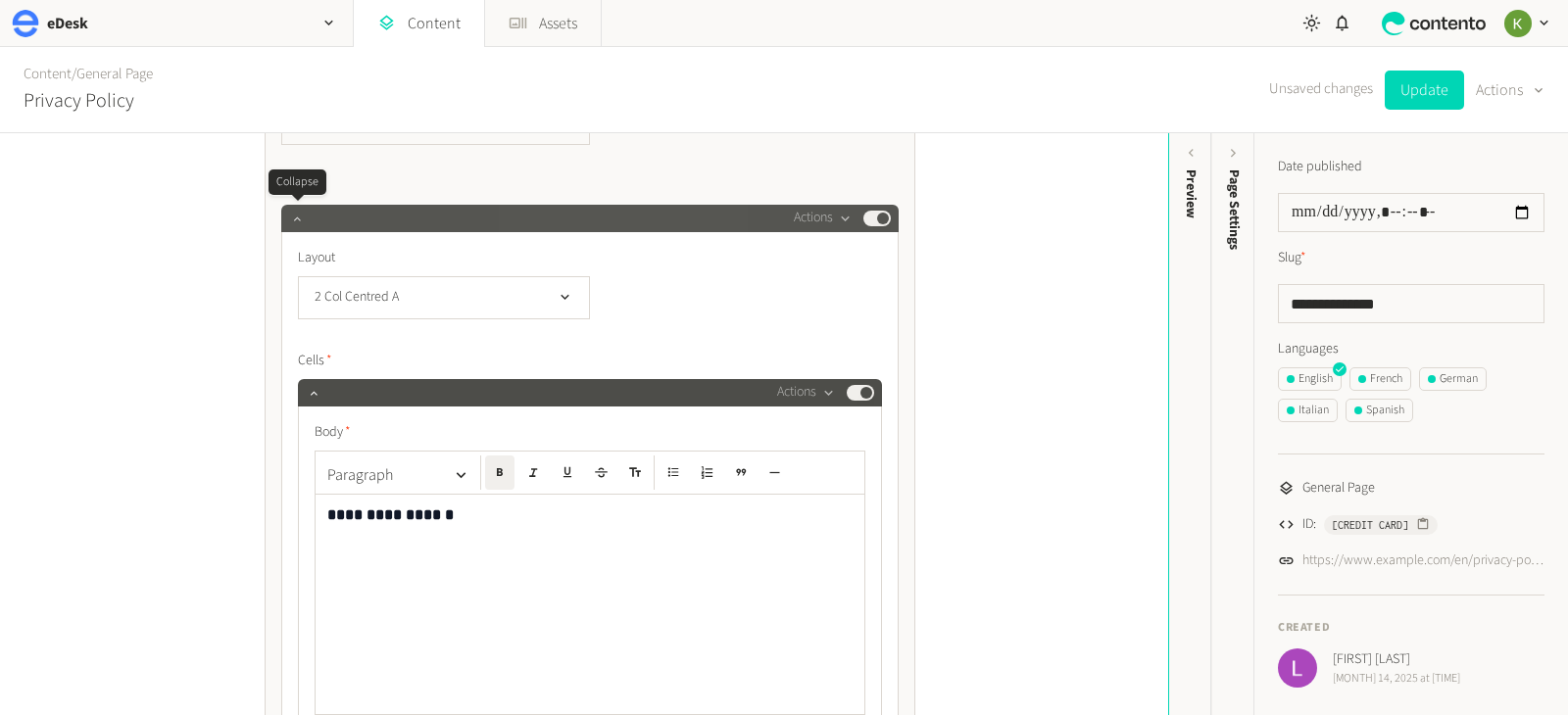 click 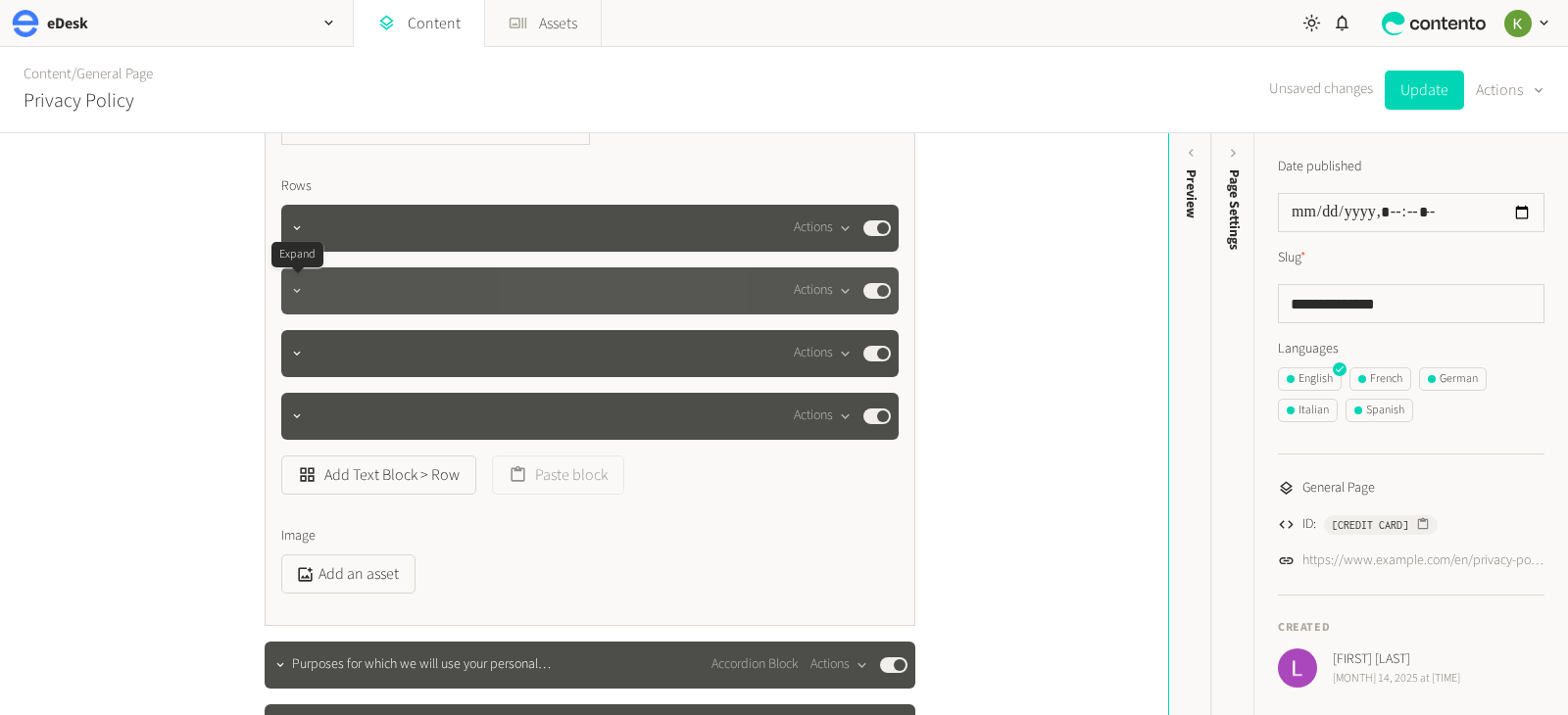 click 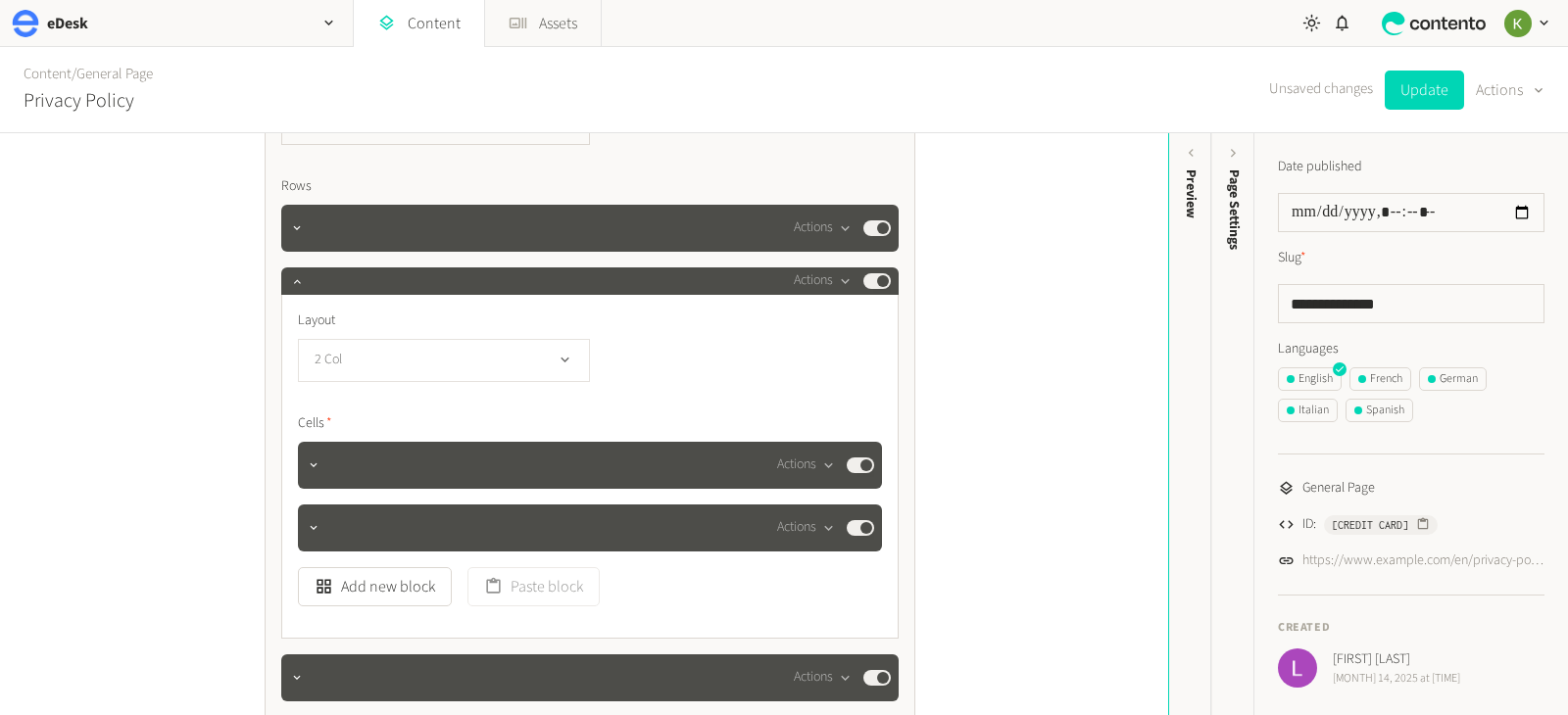 drag, startPoint x: 433, startPoint y: 370, endPoint x: 426, endPoint y: 358, distance: 13.892444 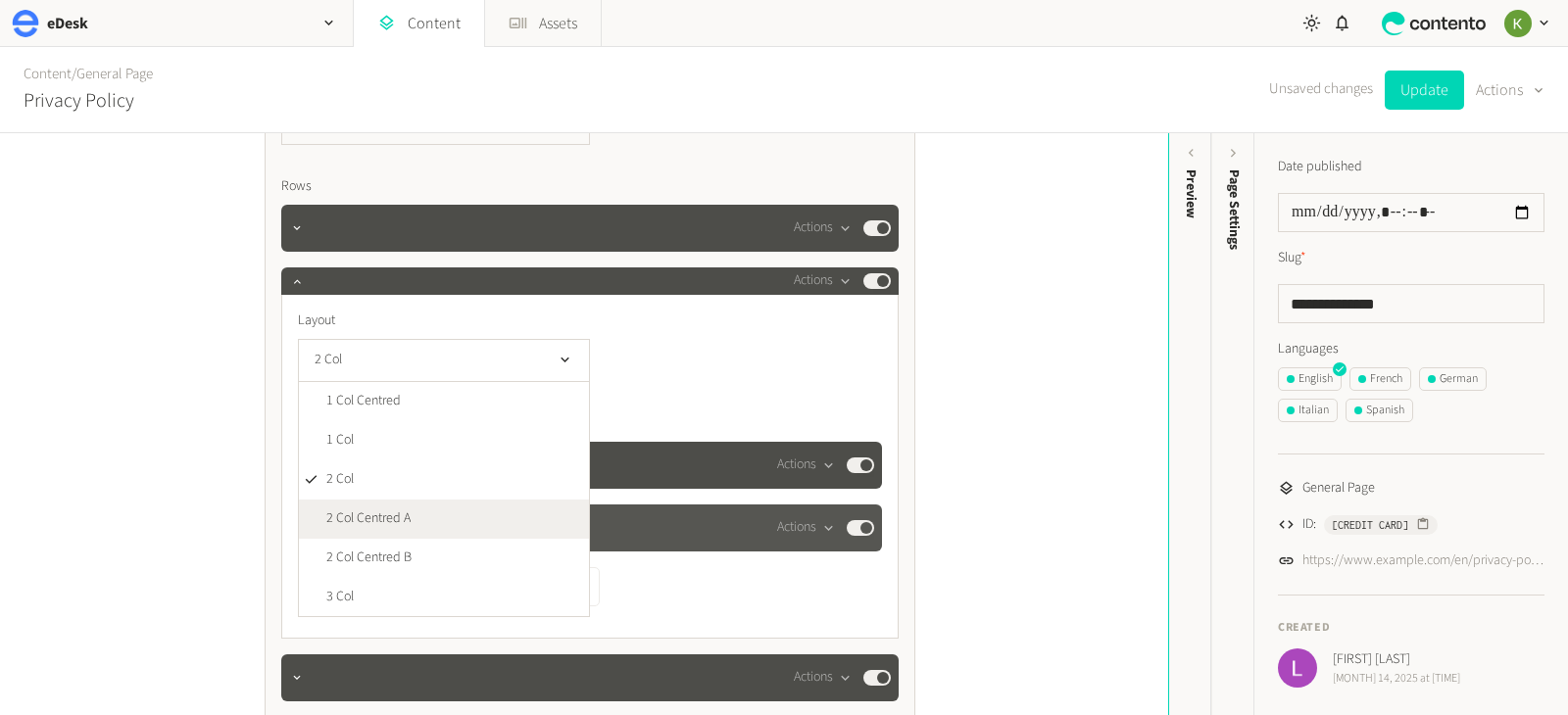 click on "2 Col Centred A" 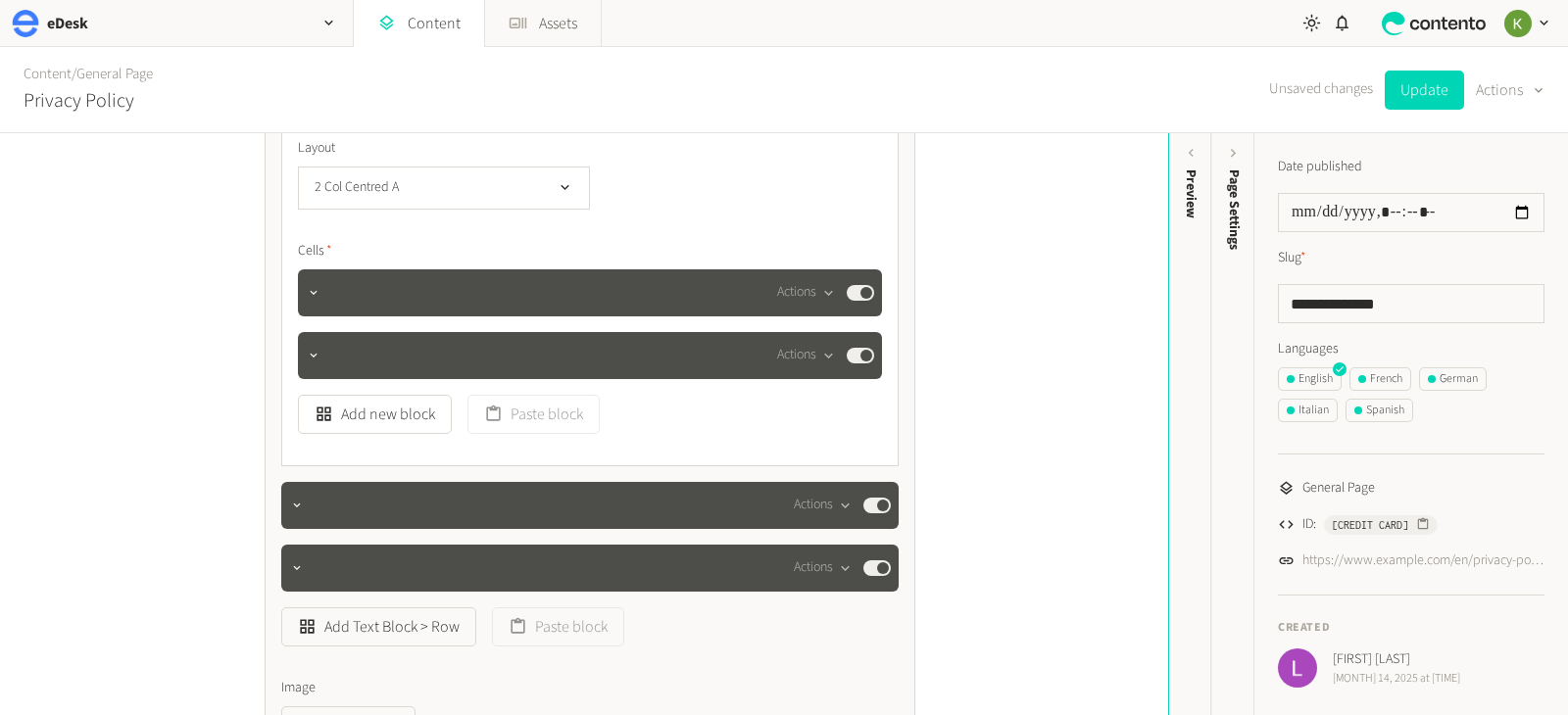 scroll, scrollTop: 1110, scrollLeft: 0, axis: vertical 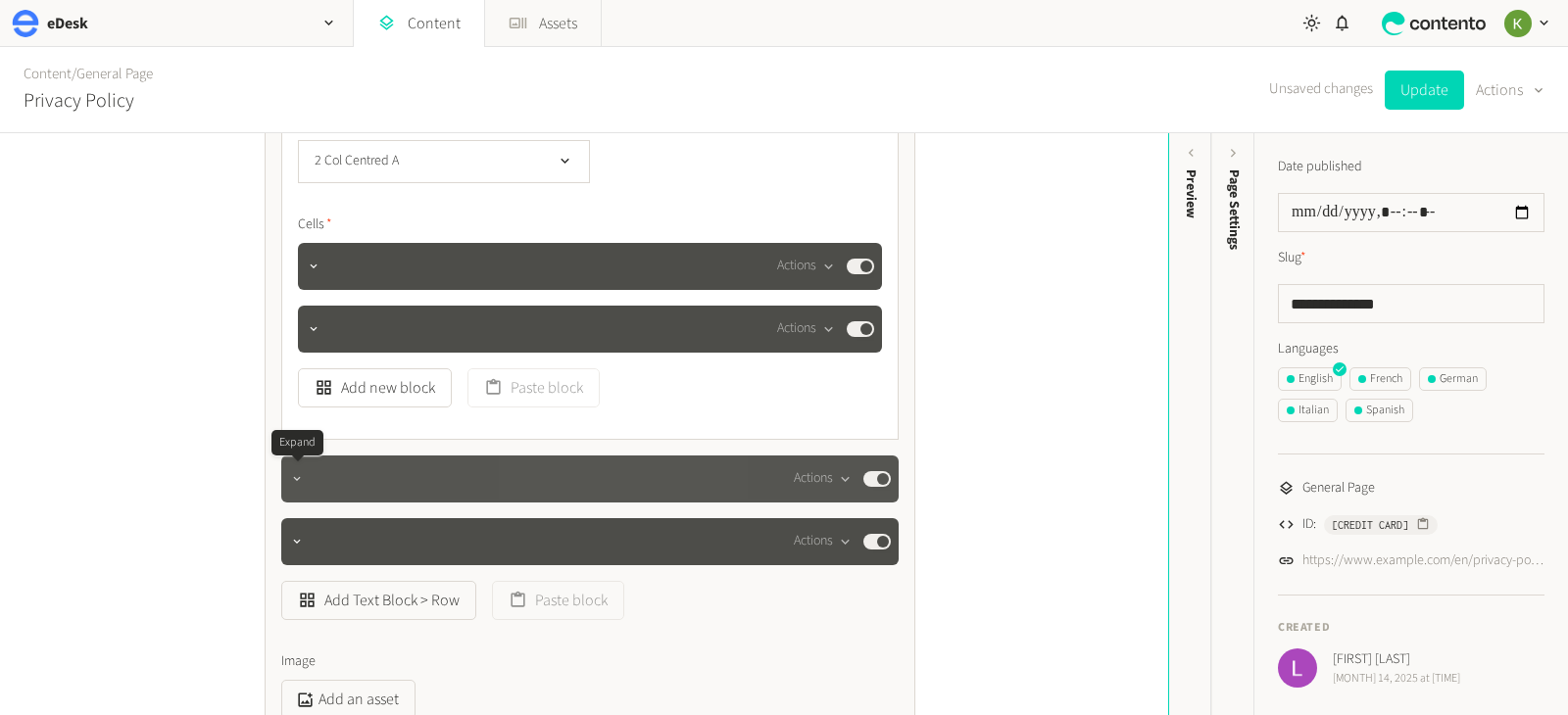 click 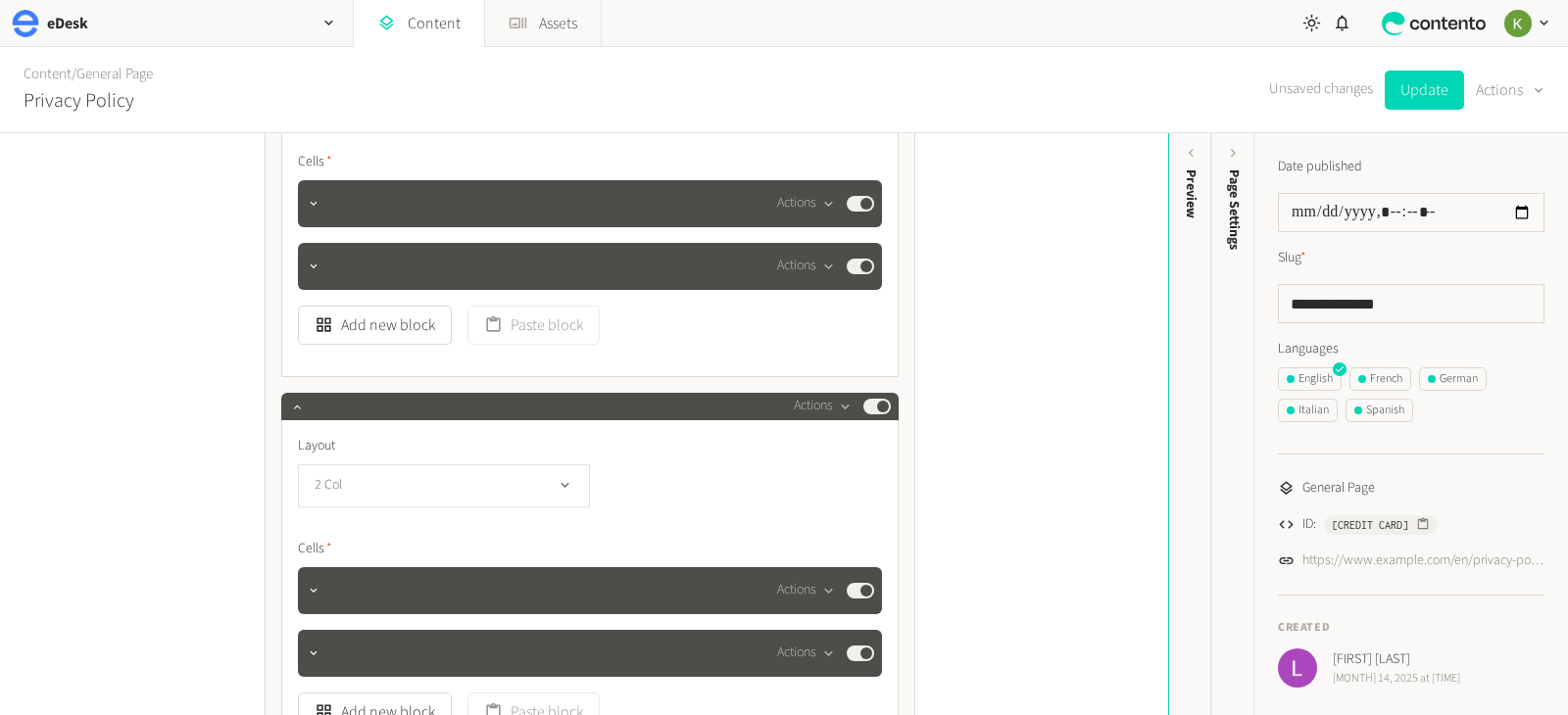 scroll, scrollTop: 1245, scrollLeft: 0, axis: vertical 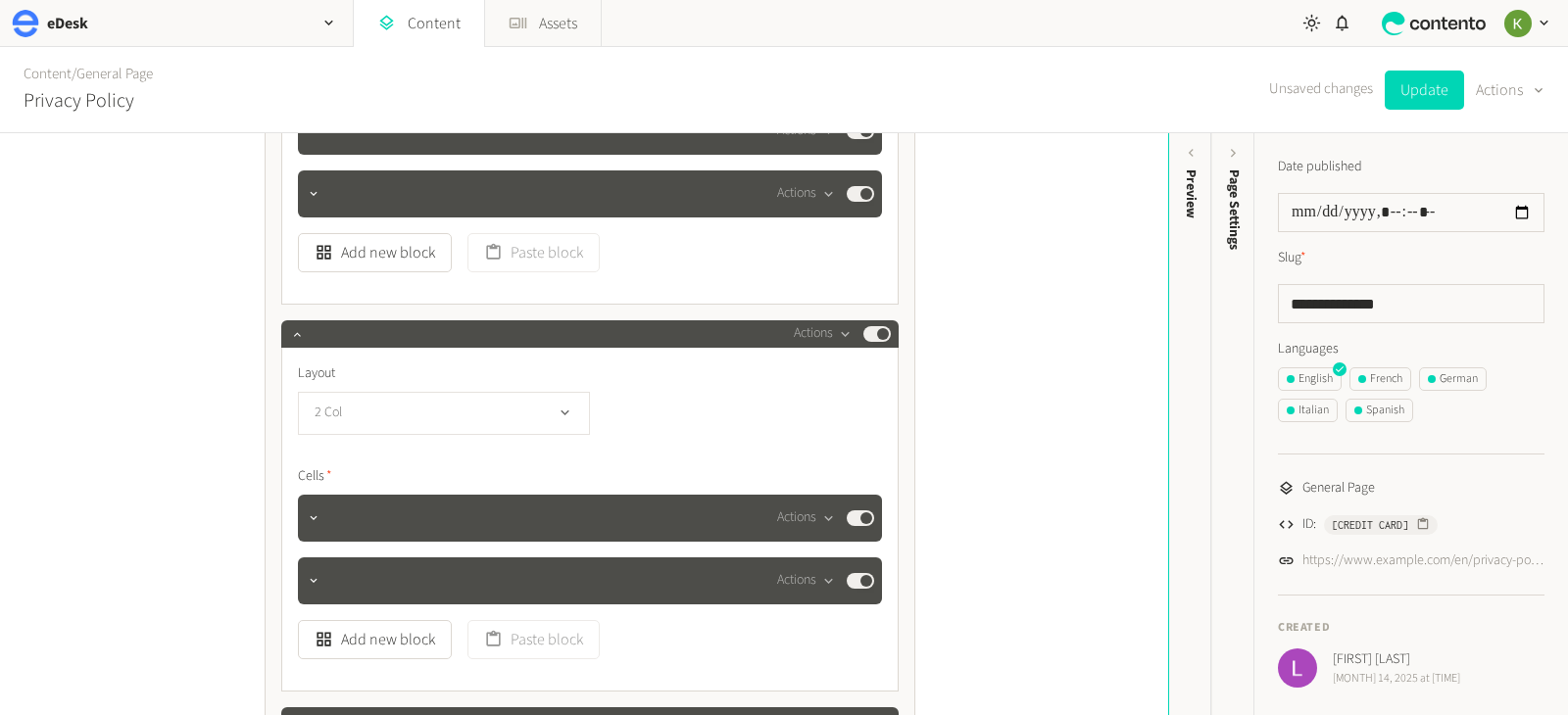 click on "2 Col" 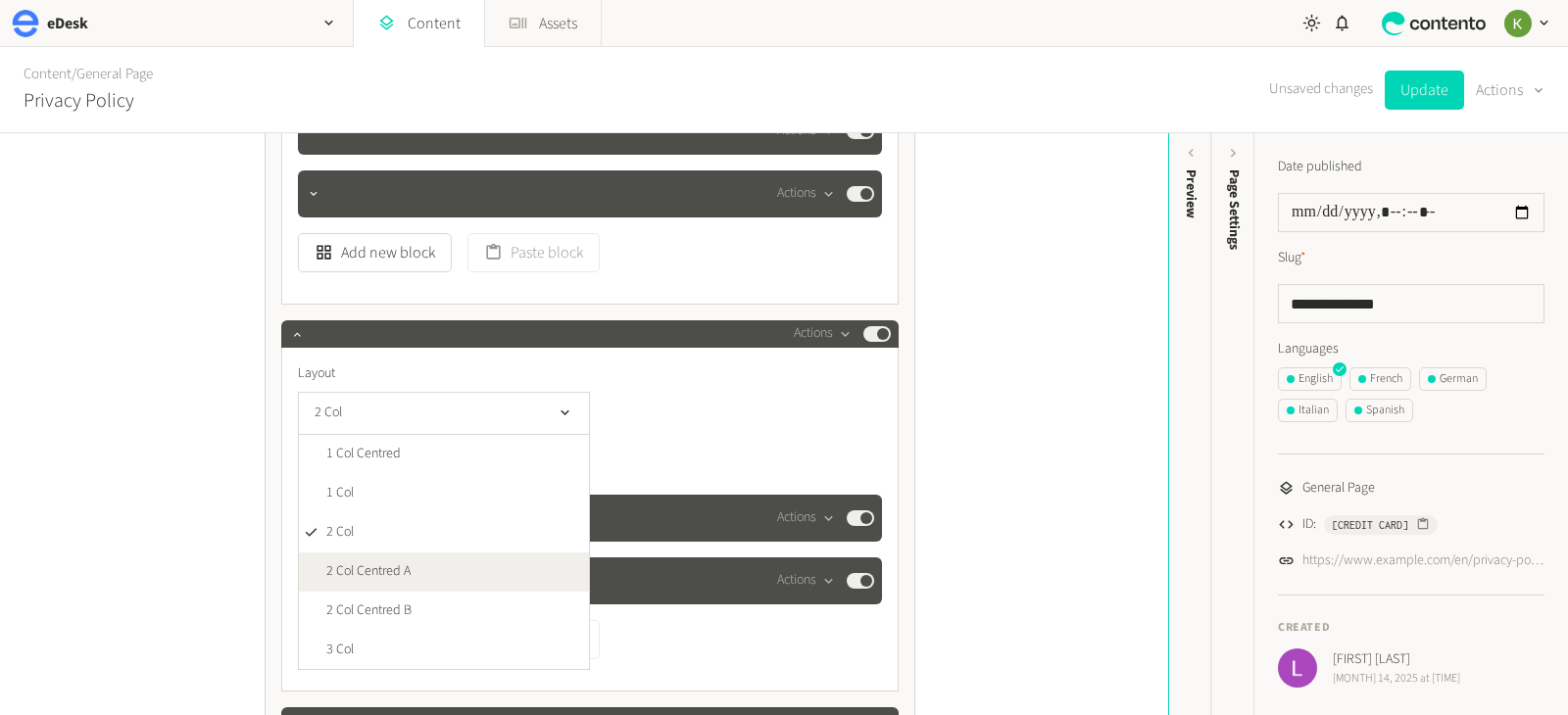click on "2 Col Centred A" 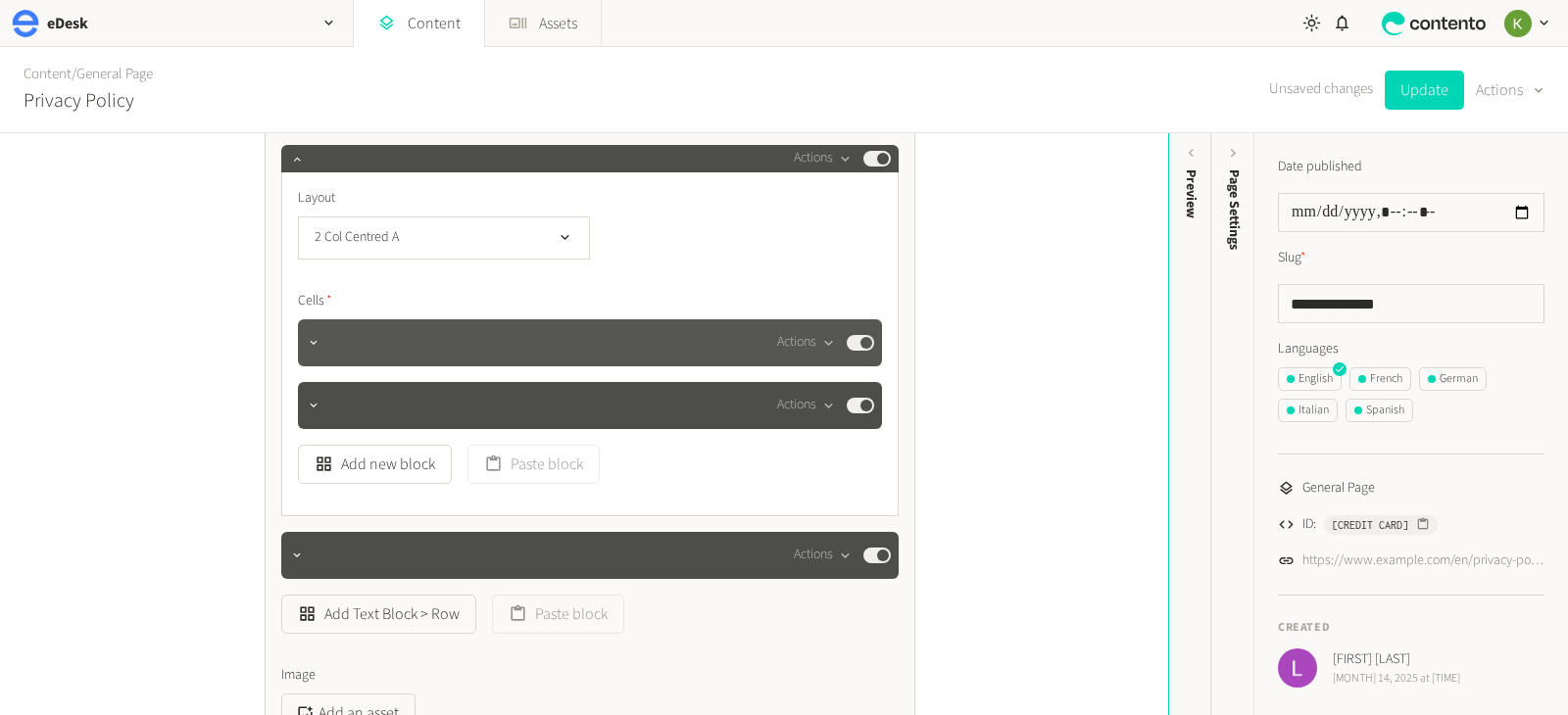 scroll, scrollTop: 1469, scrollLeft: 0, axis: vertical 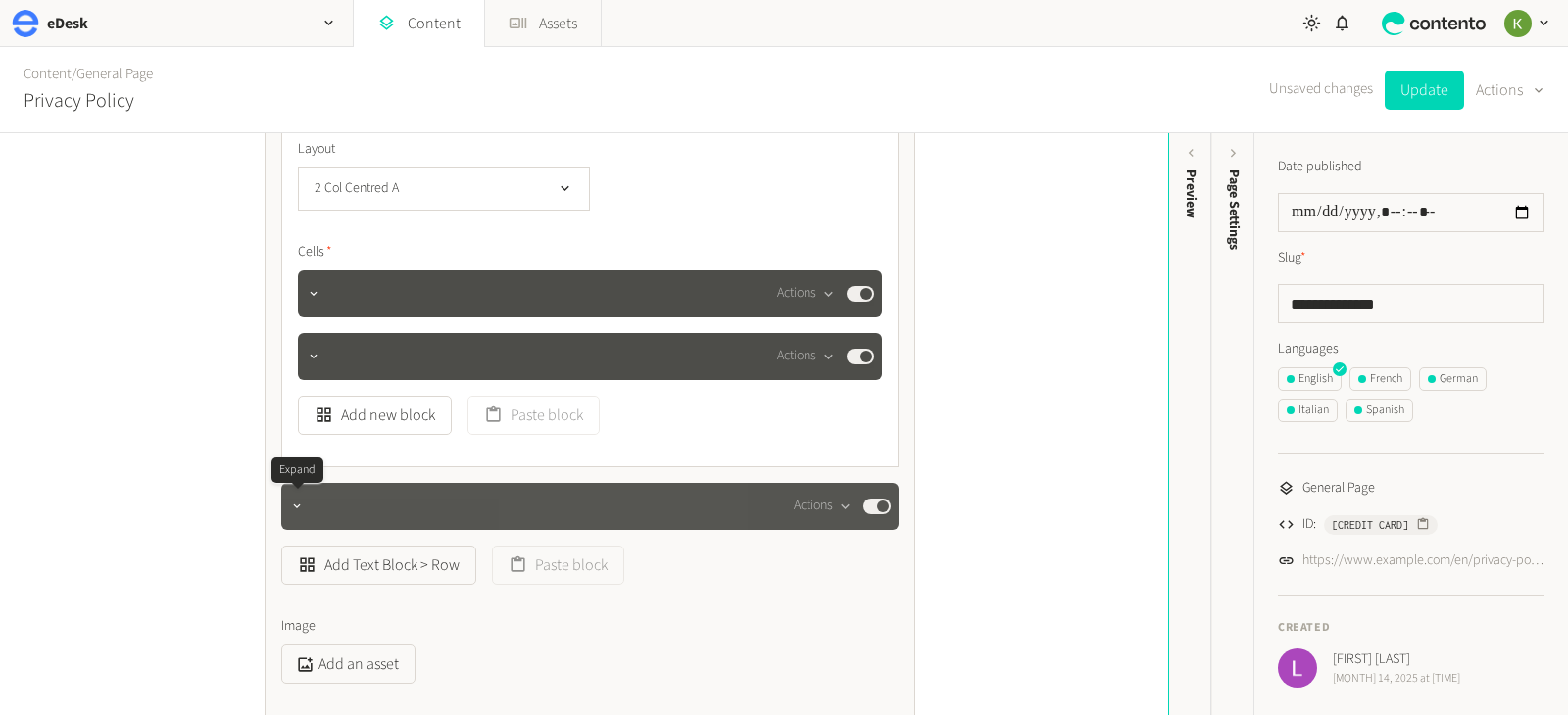 click 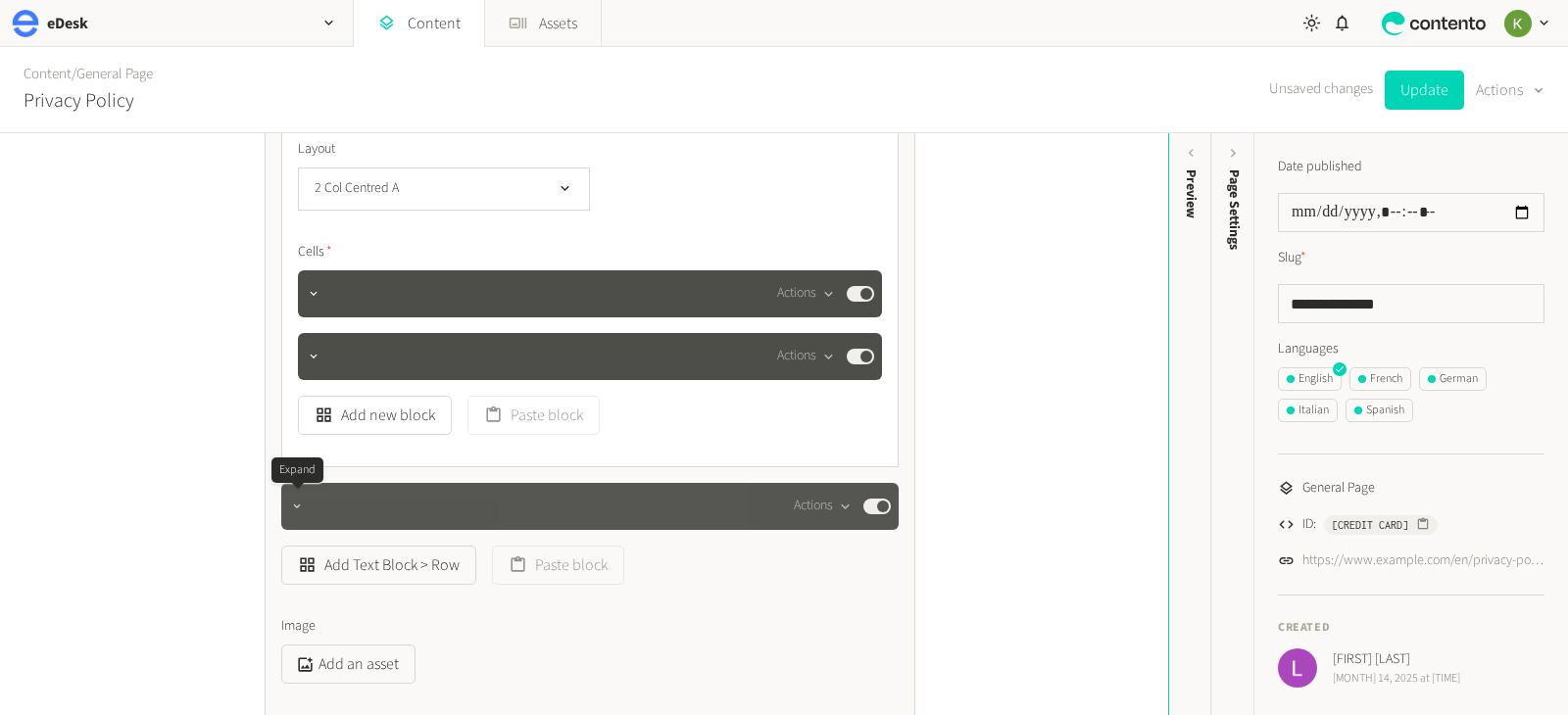 click 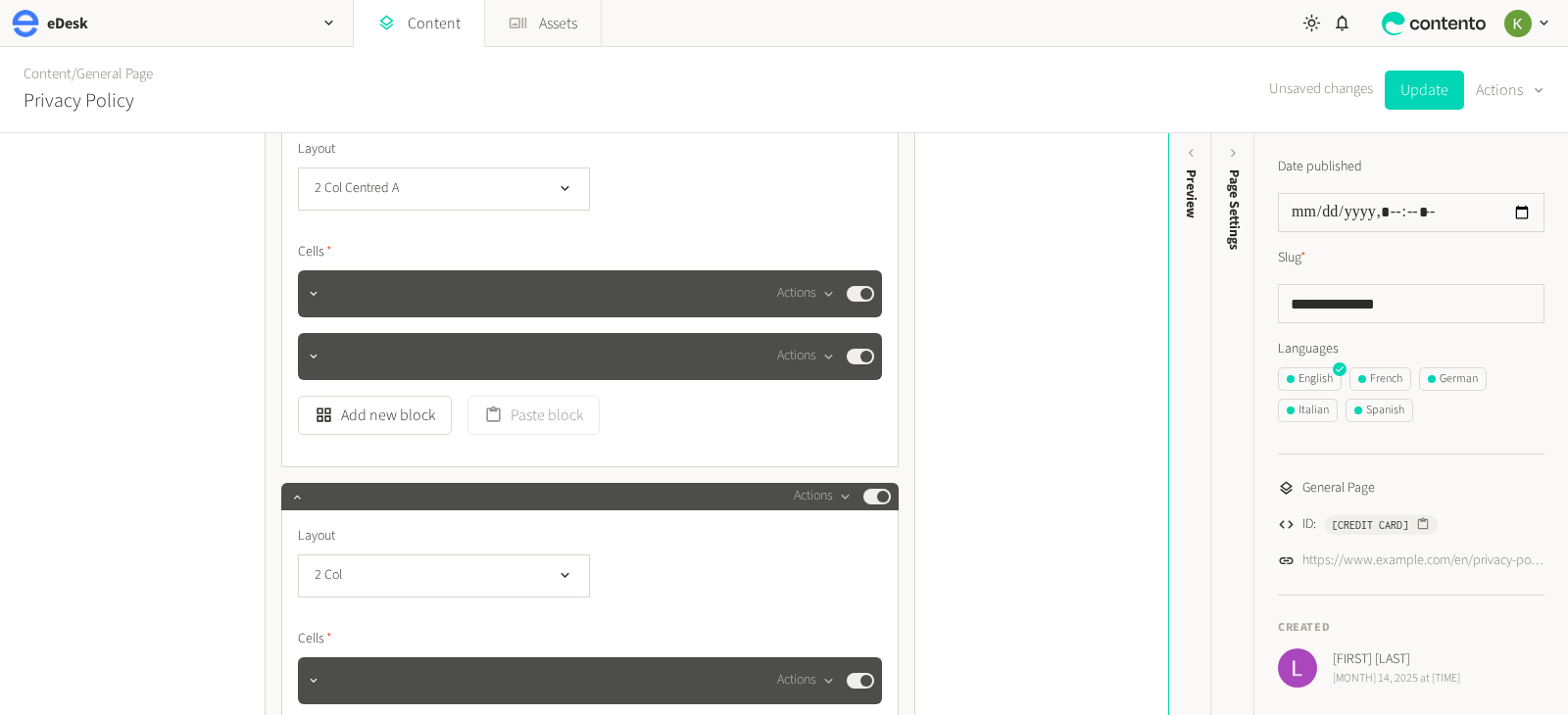 scroll, scrollTop: 1673, scrollLeft: 0, axis: vertical 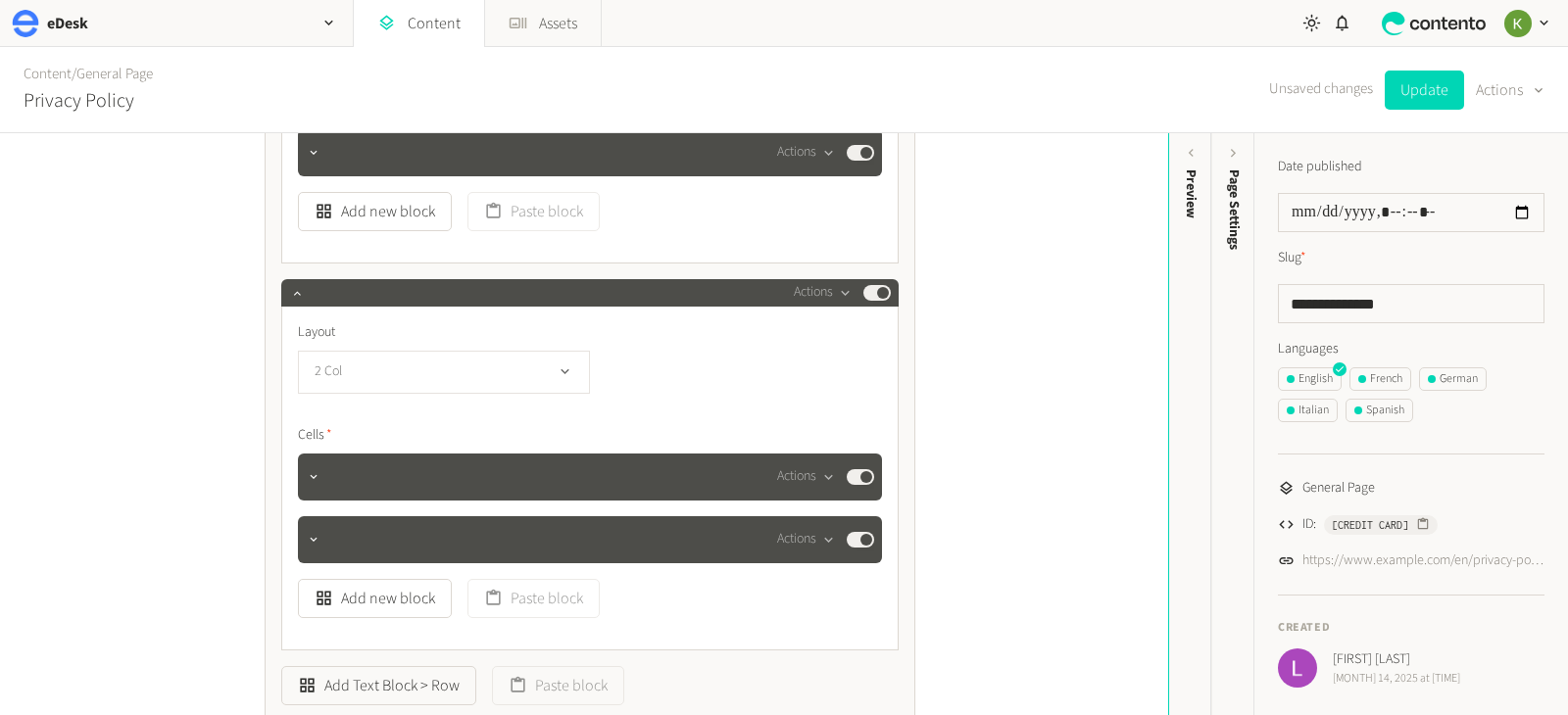 click on "2 Col" 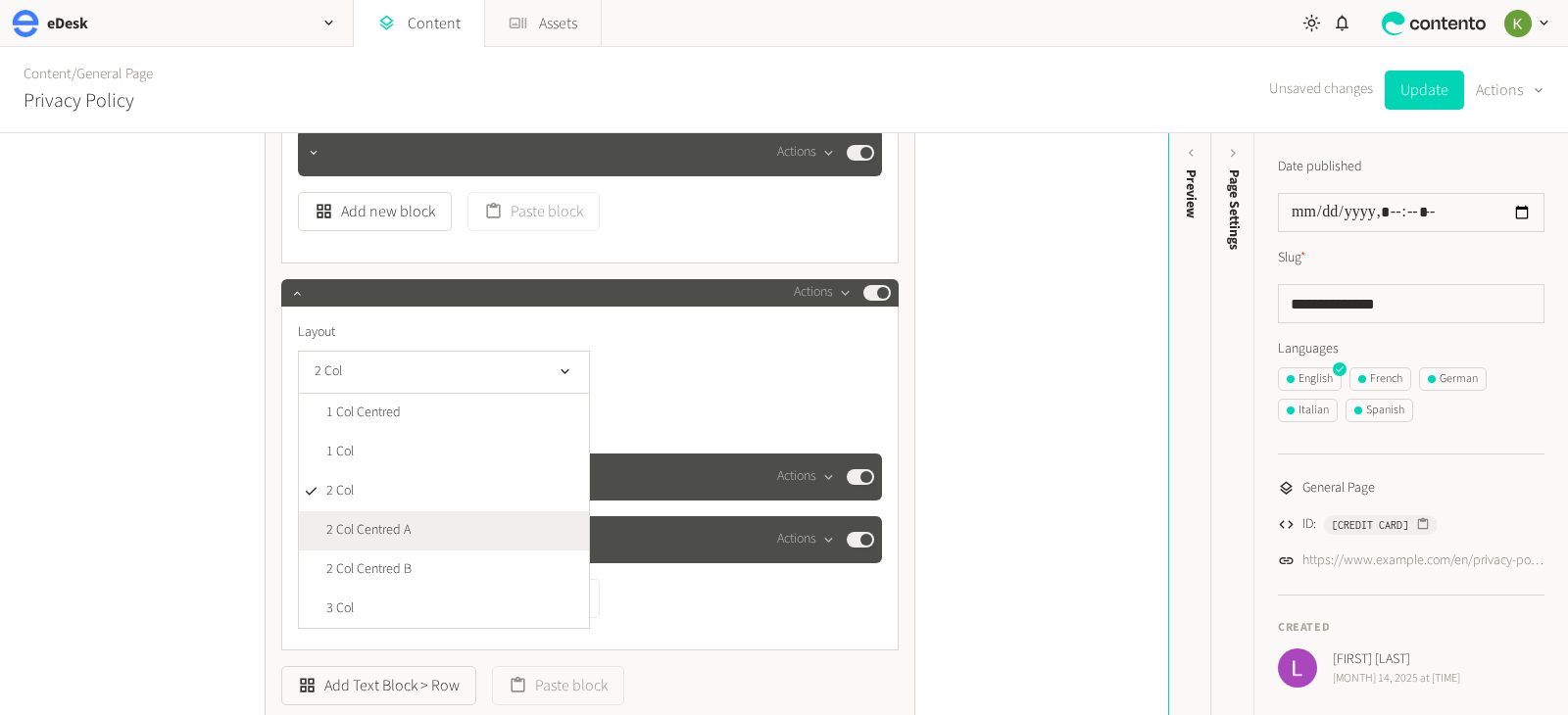 click on "2 Col Centred A" 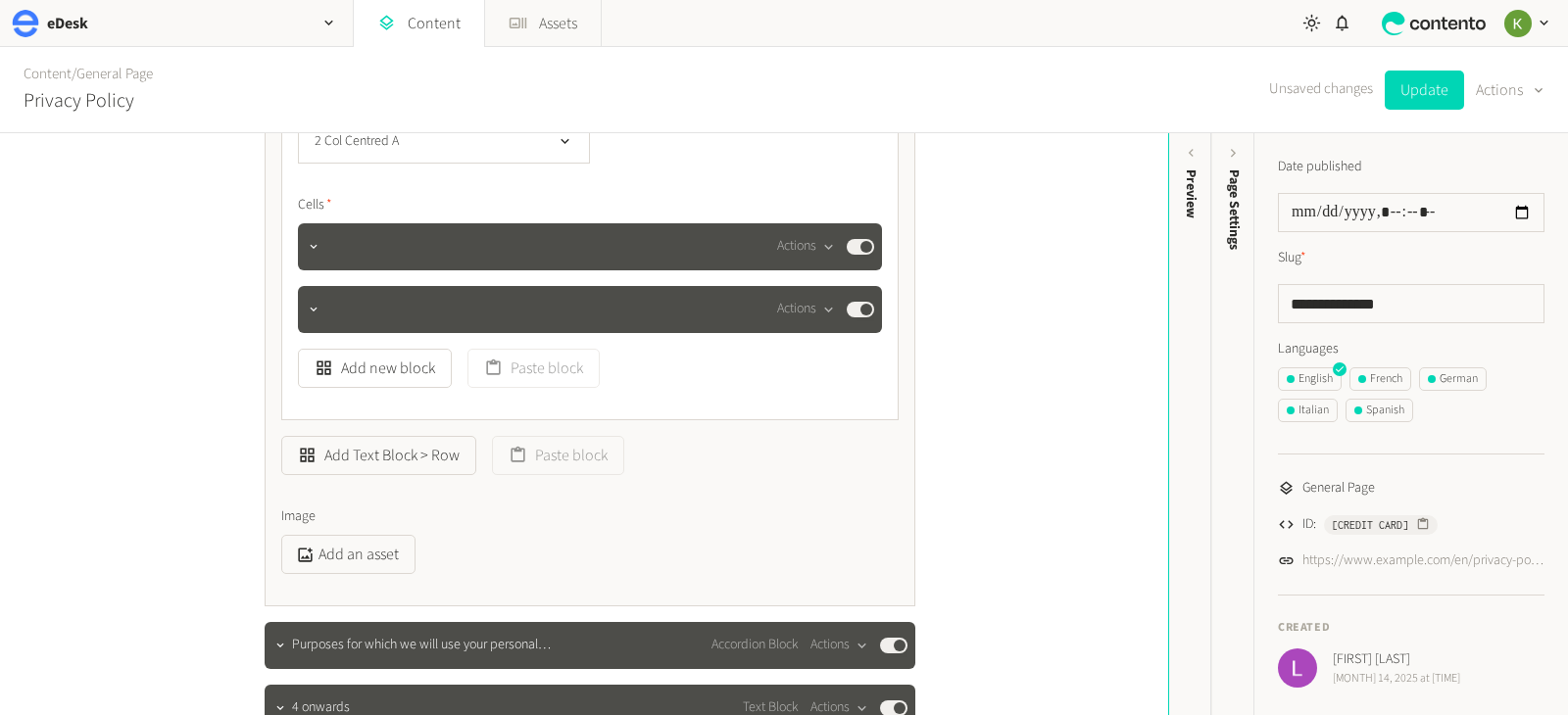 scroll, scrollTop: 1902, scrollLeft: 0, axis: vertical 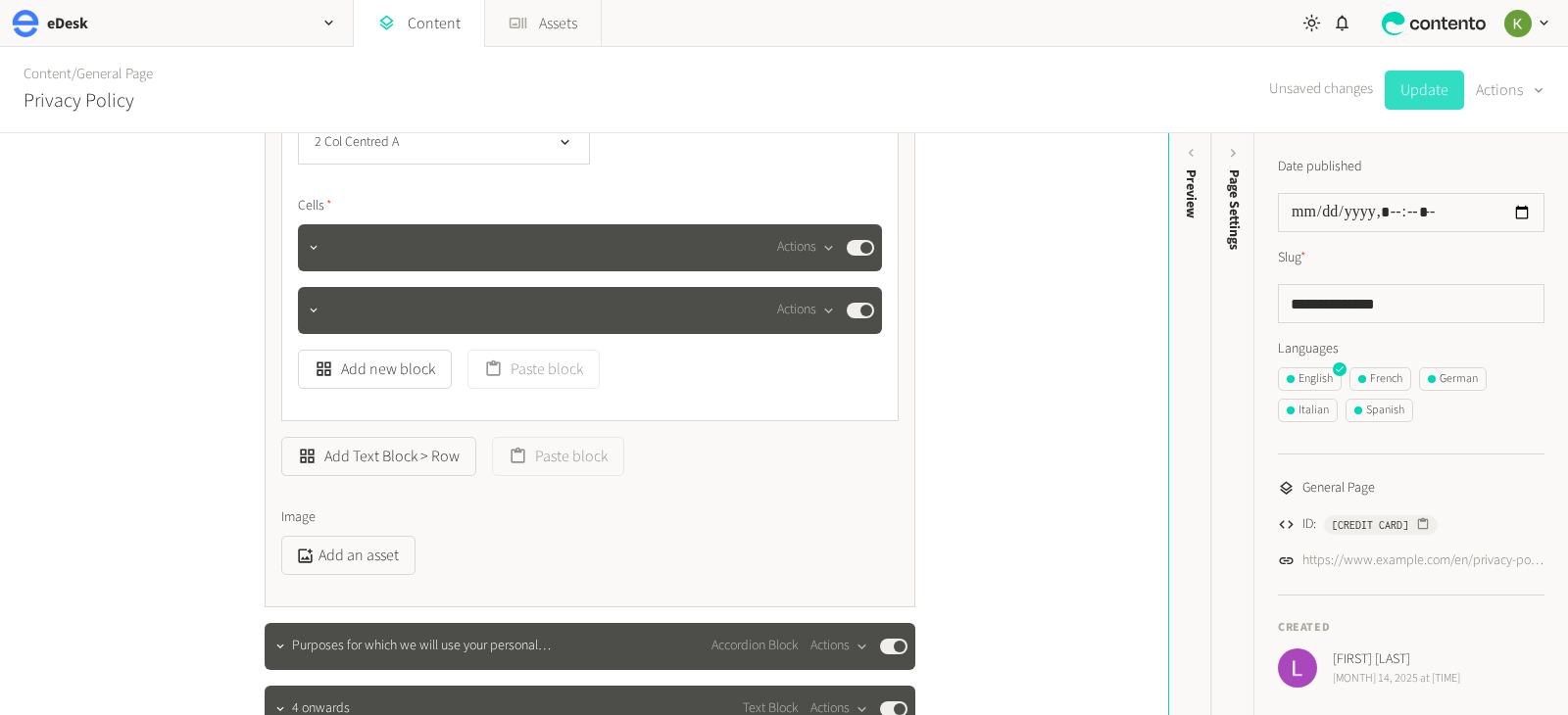 click on "Update" 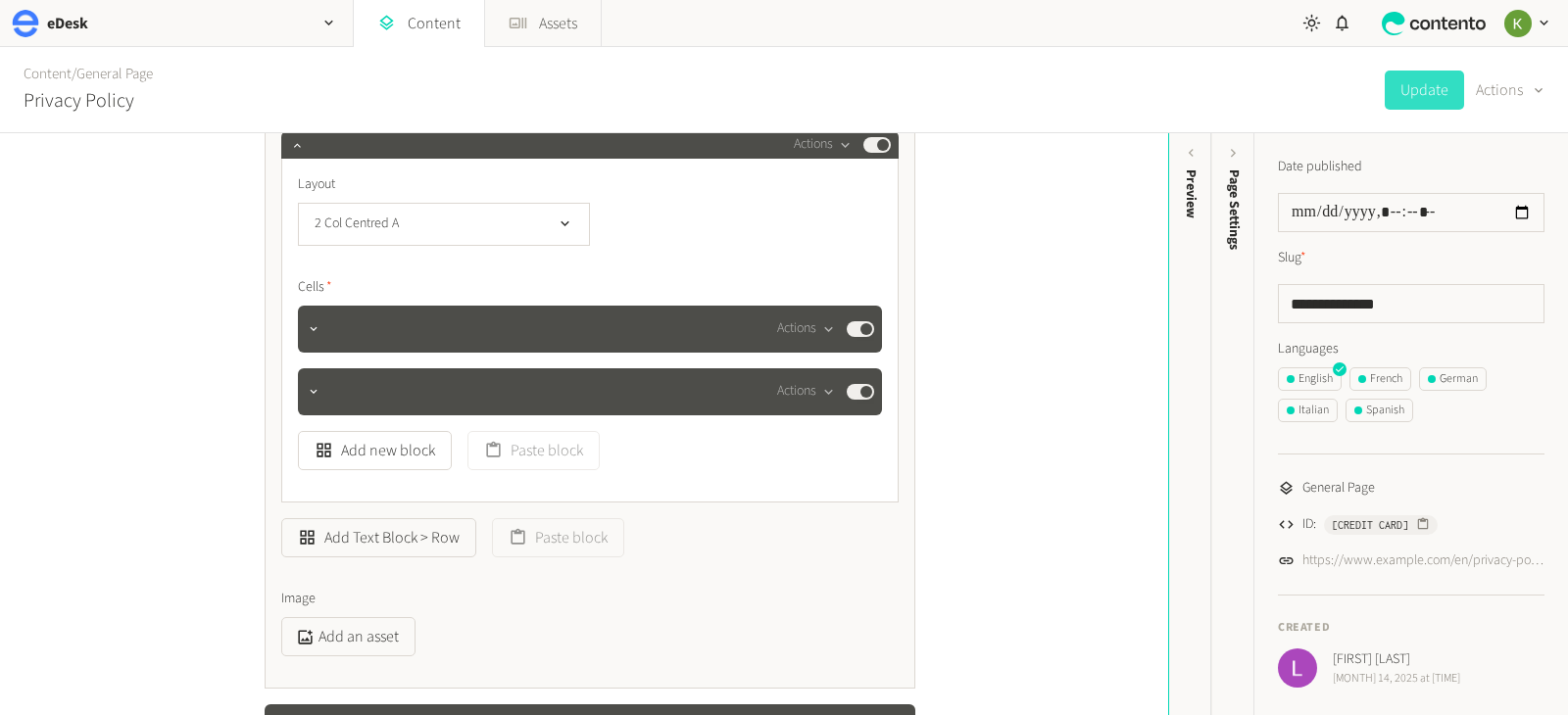 scroll, scrollTop: 1769, scrollLeft: 0, axis: vertical 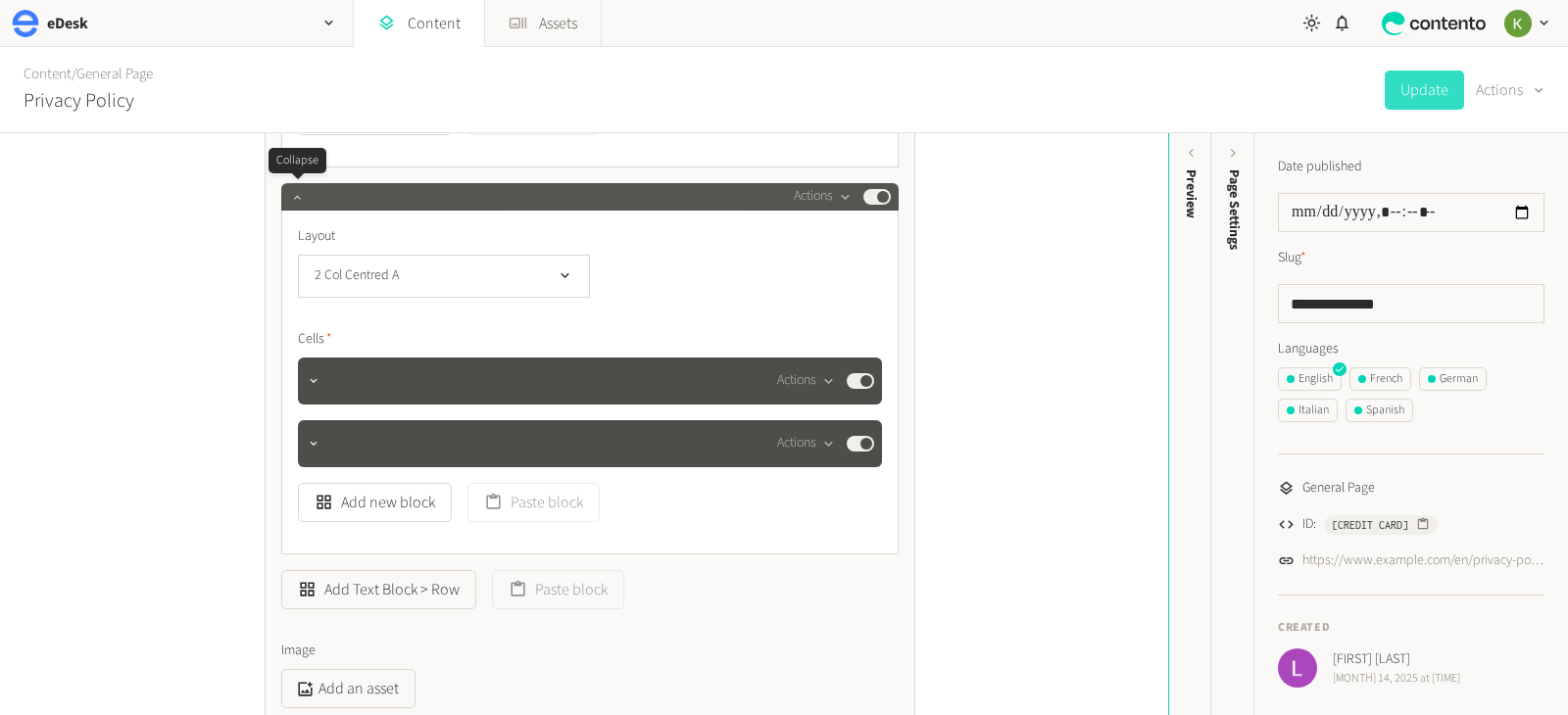 click 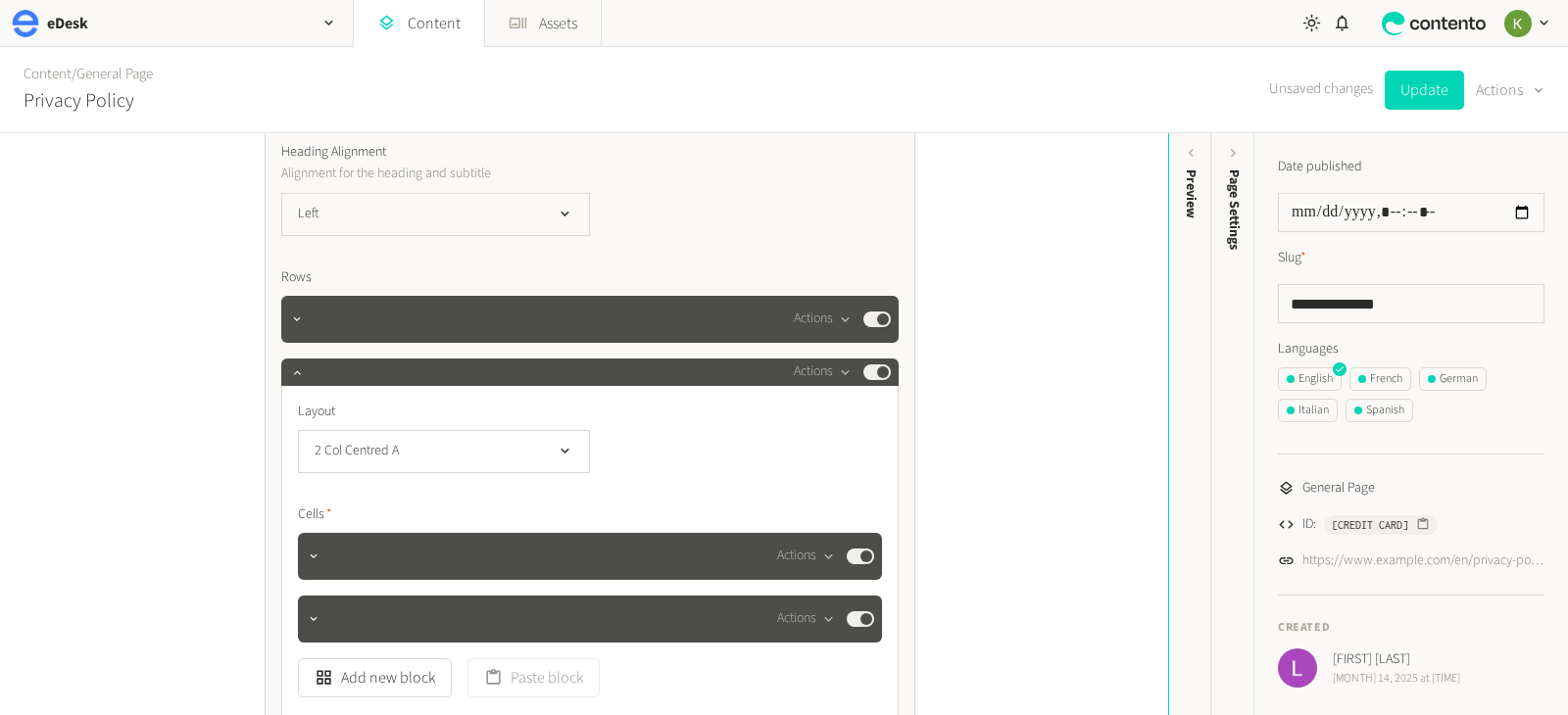 scroll, scrollTop: 833, scrollLeft: 0, axis: vertical 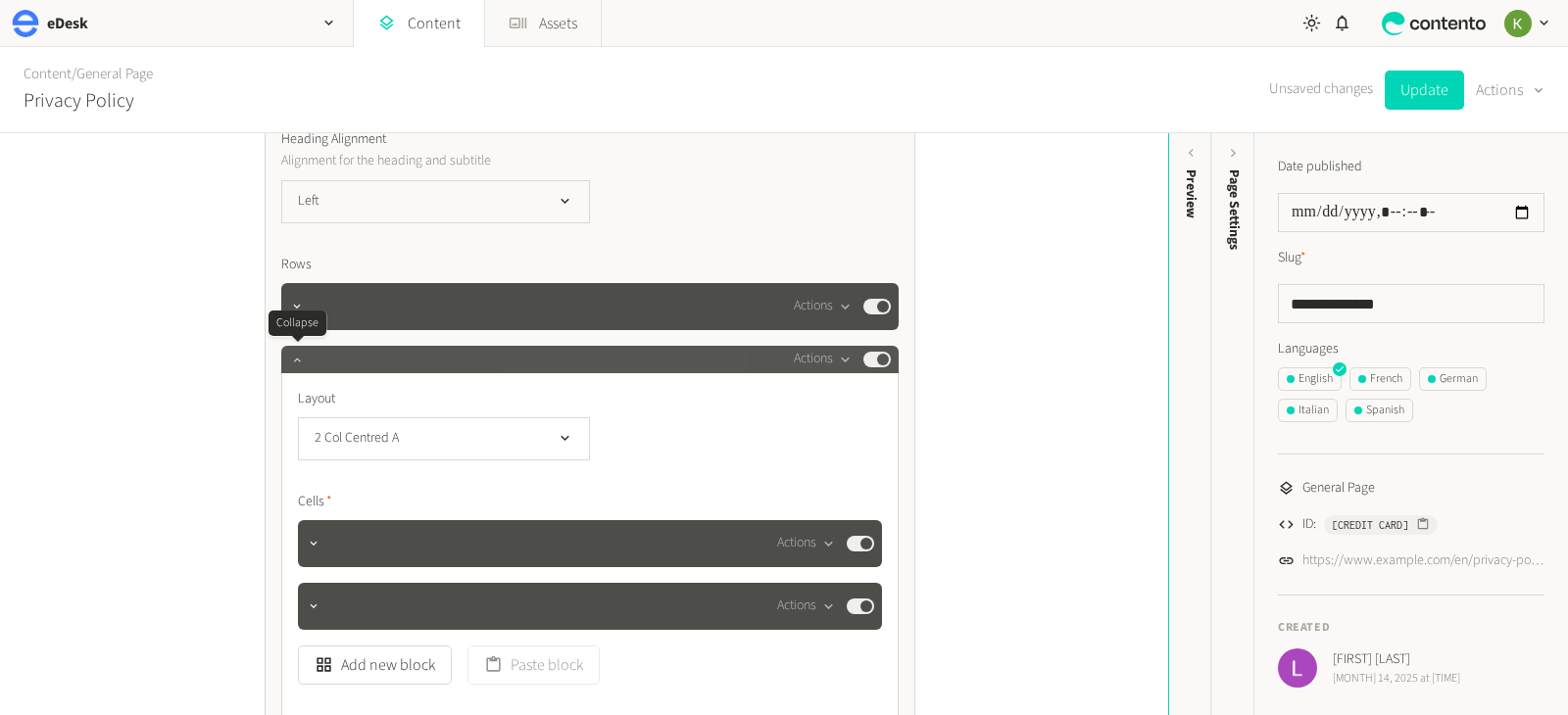 click 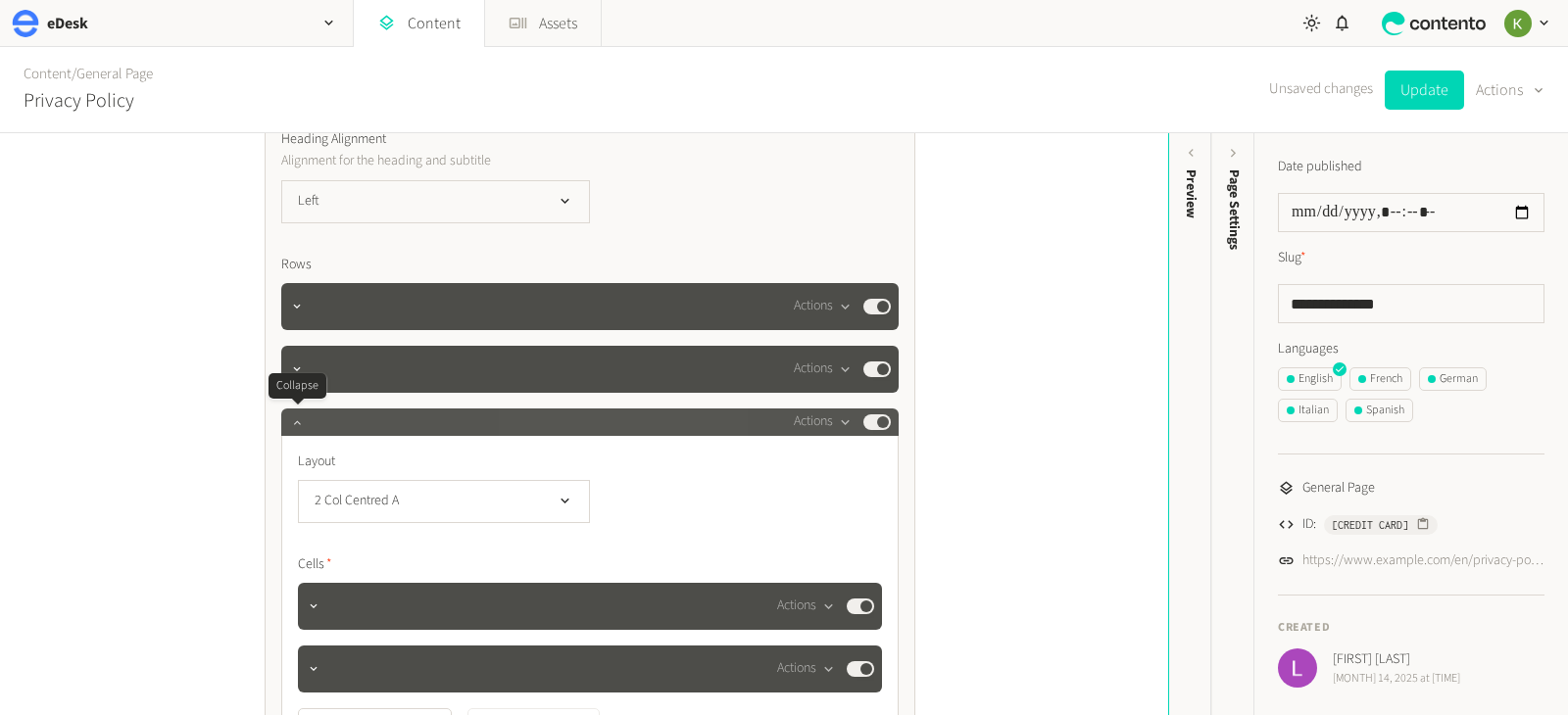 click 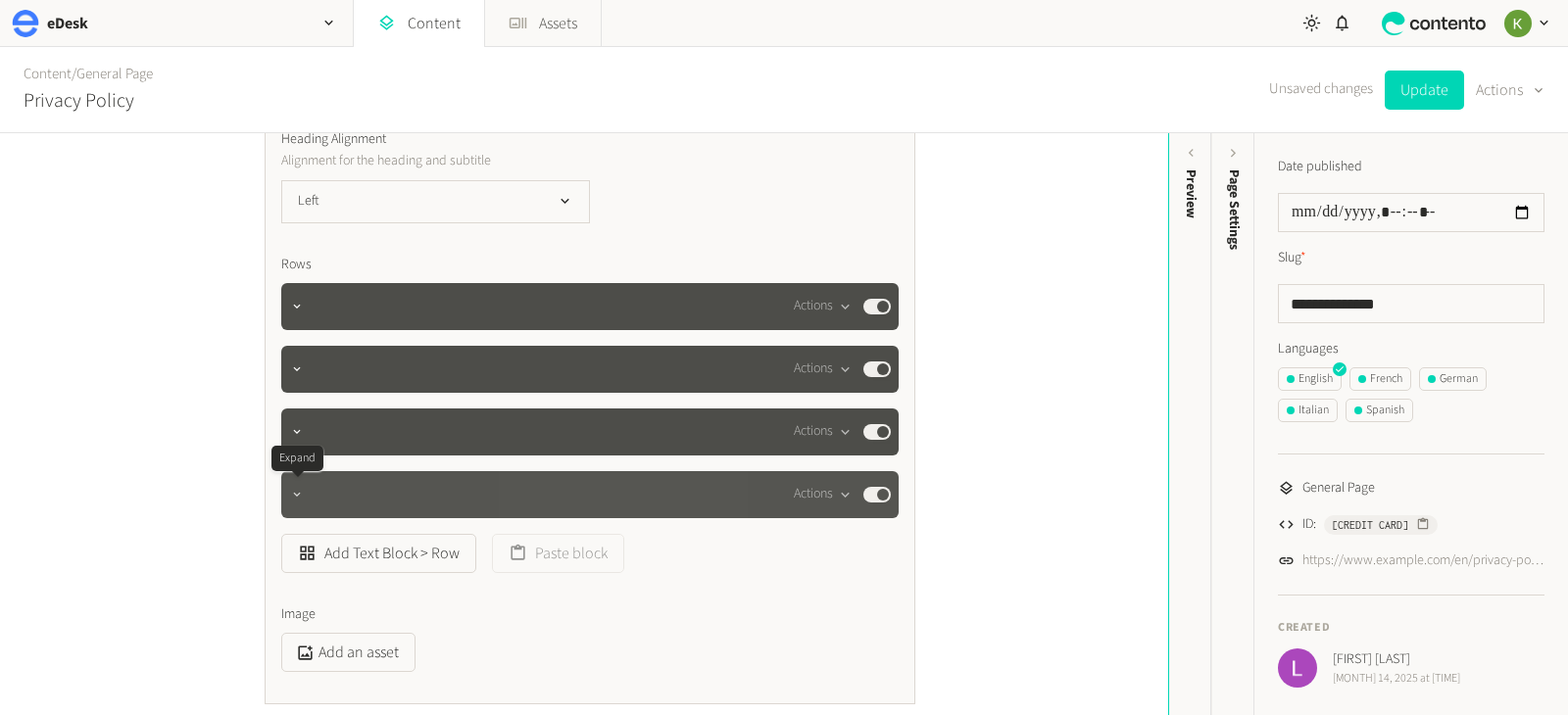 click 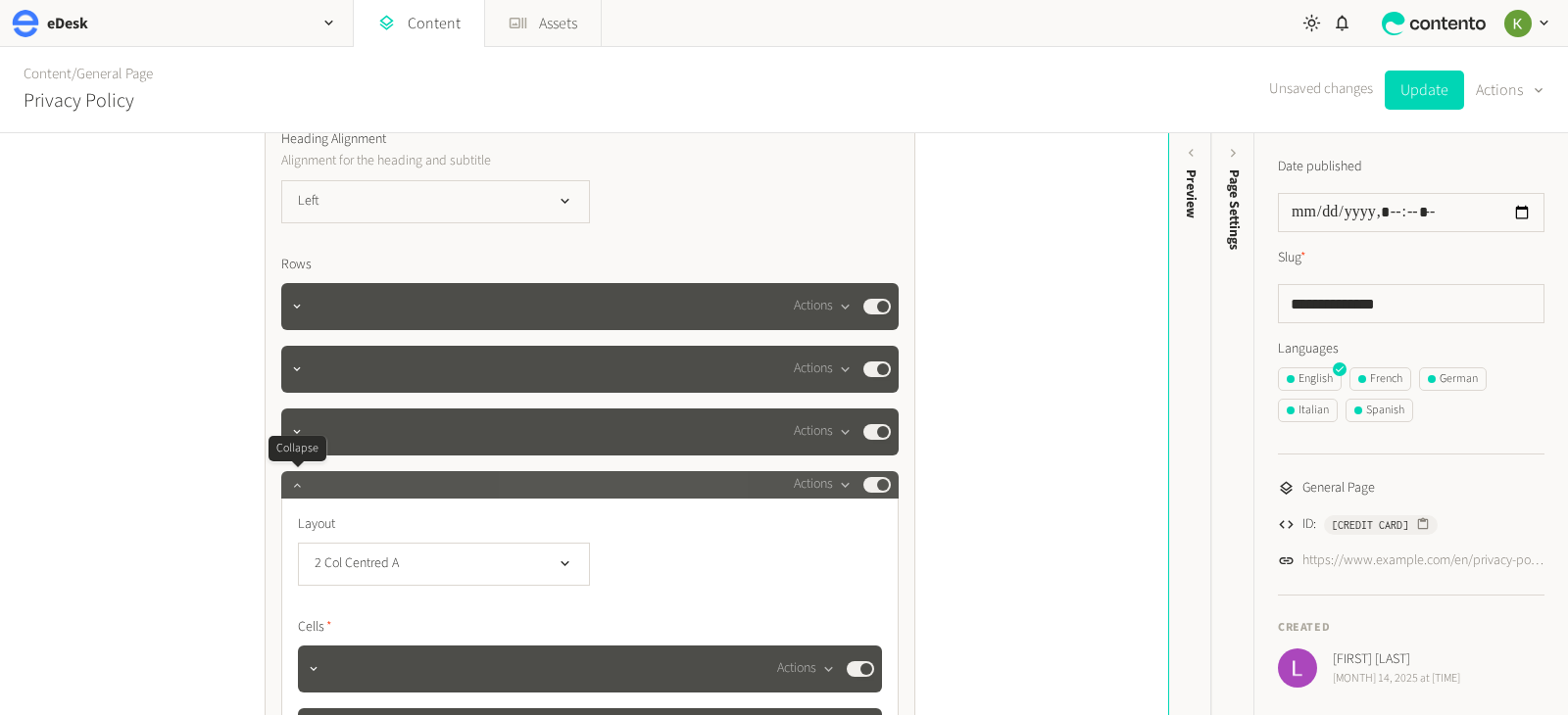 click 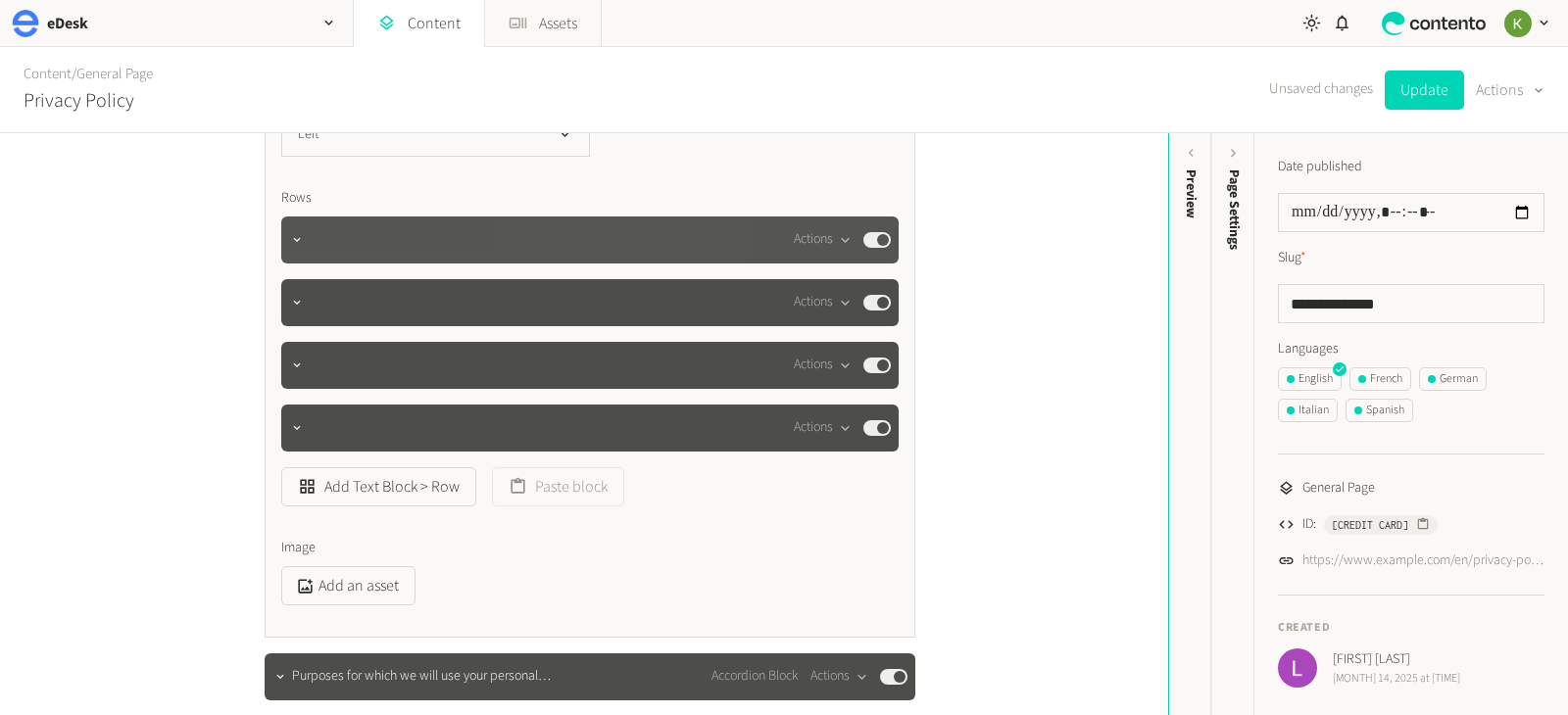 scroll, scrollTop: 913, scrollLeft: 0, axis: vertical 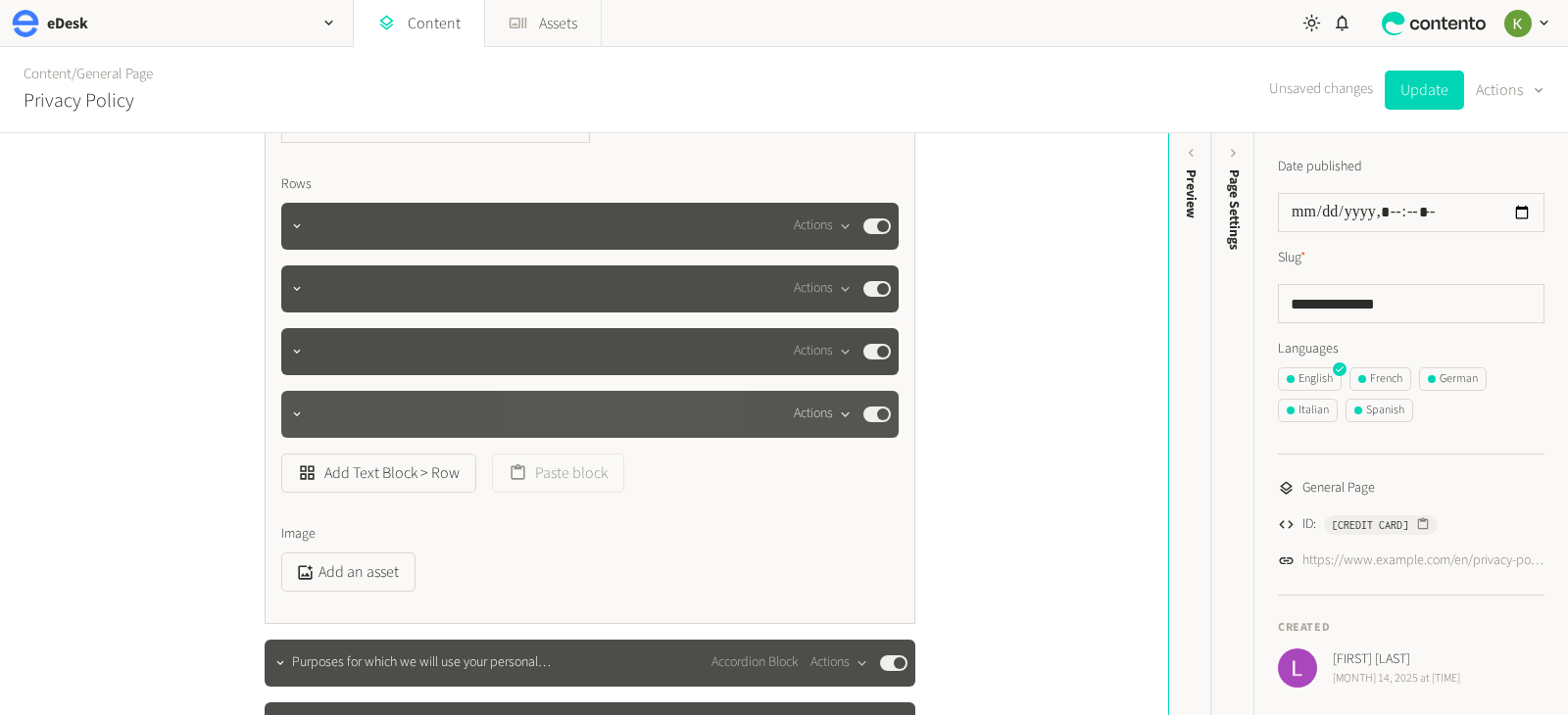 click on "Actions" 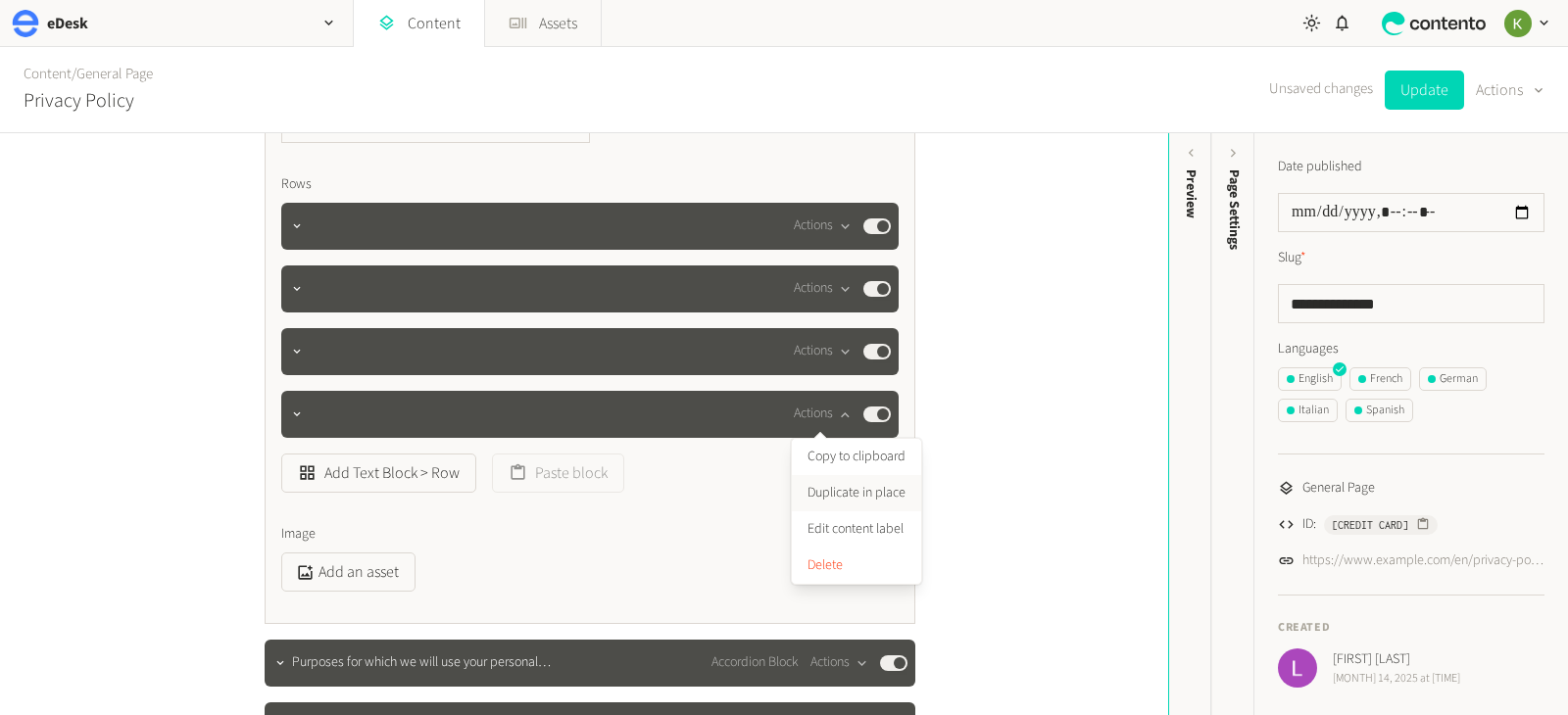 click on "Duplicate in place" 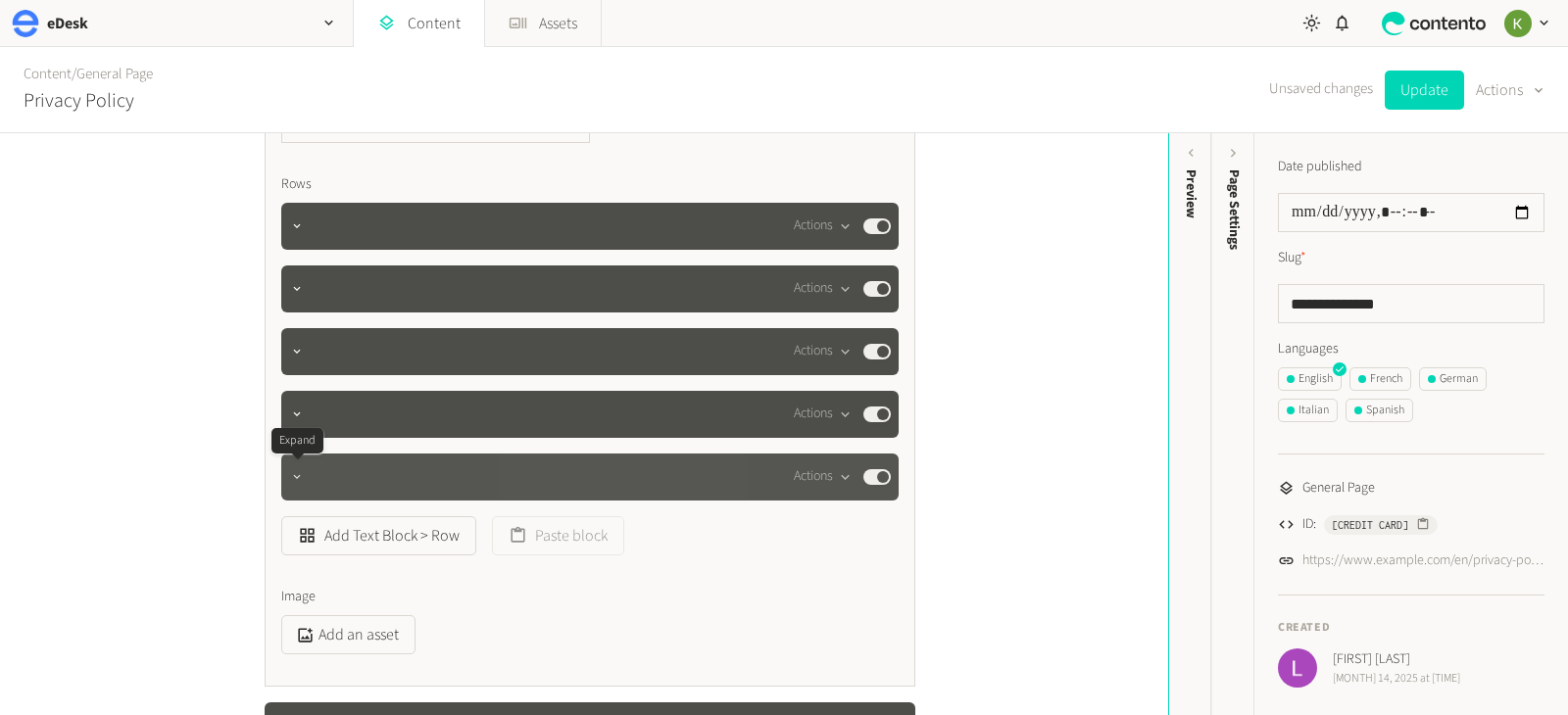 click 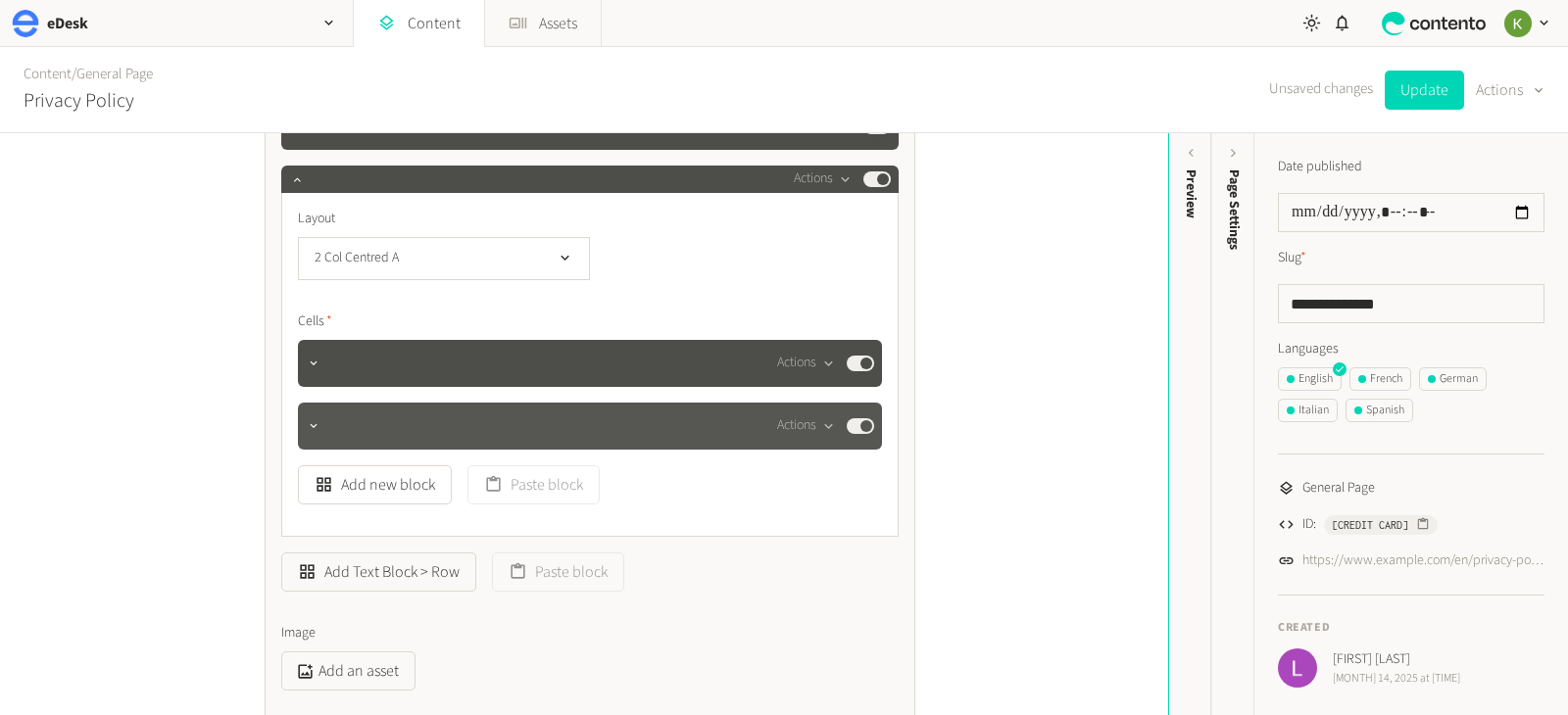 scroll, scrollTop: 1230, scrollLeft: 0, axis: vertical 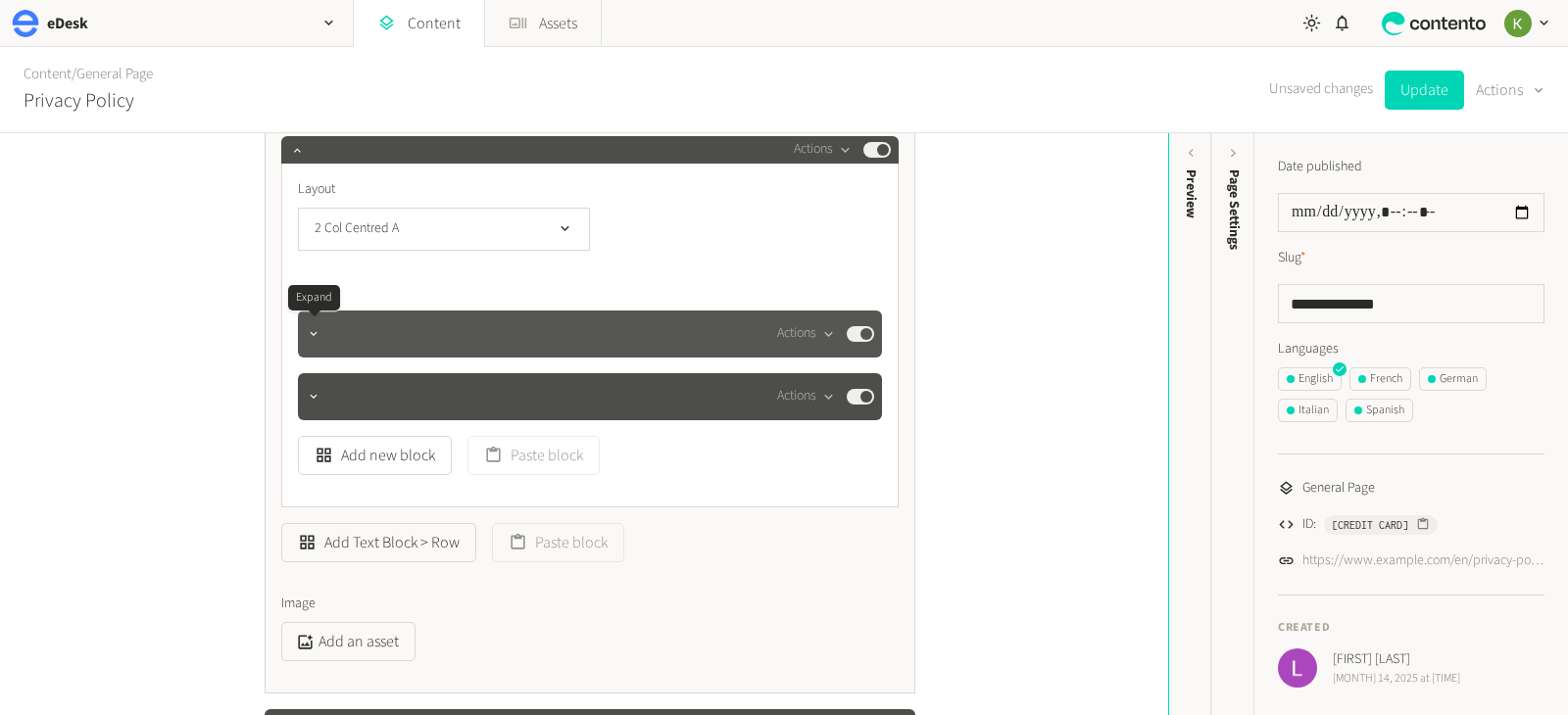 click 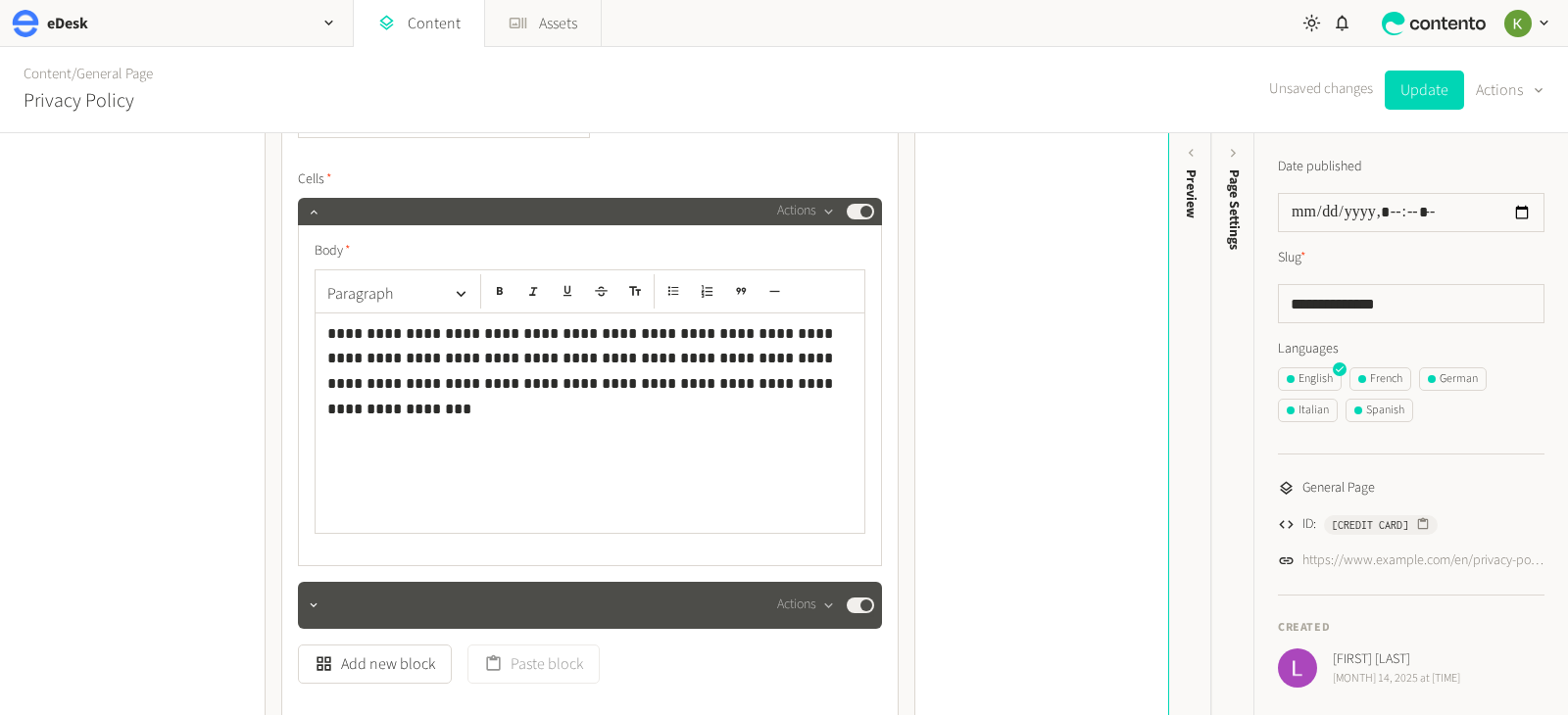 scroll, scrollTop: 1482, scrollLeft: 0, axis: vertical 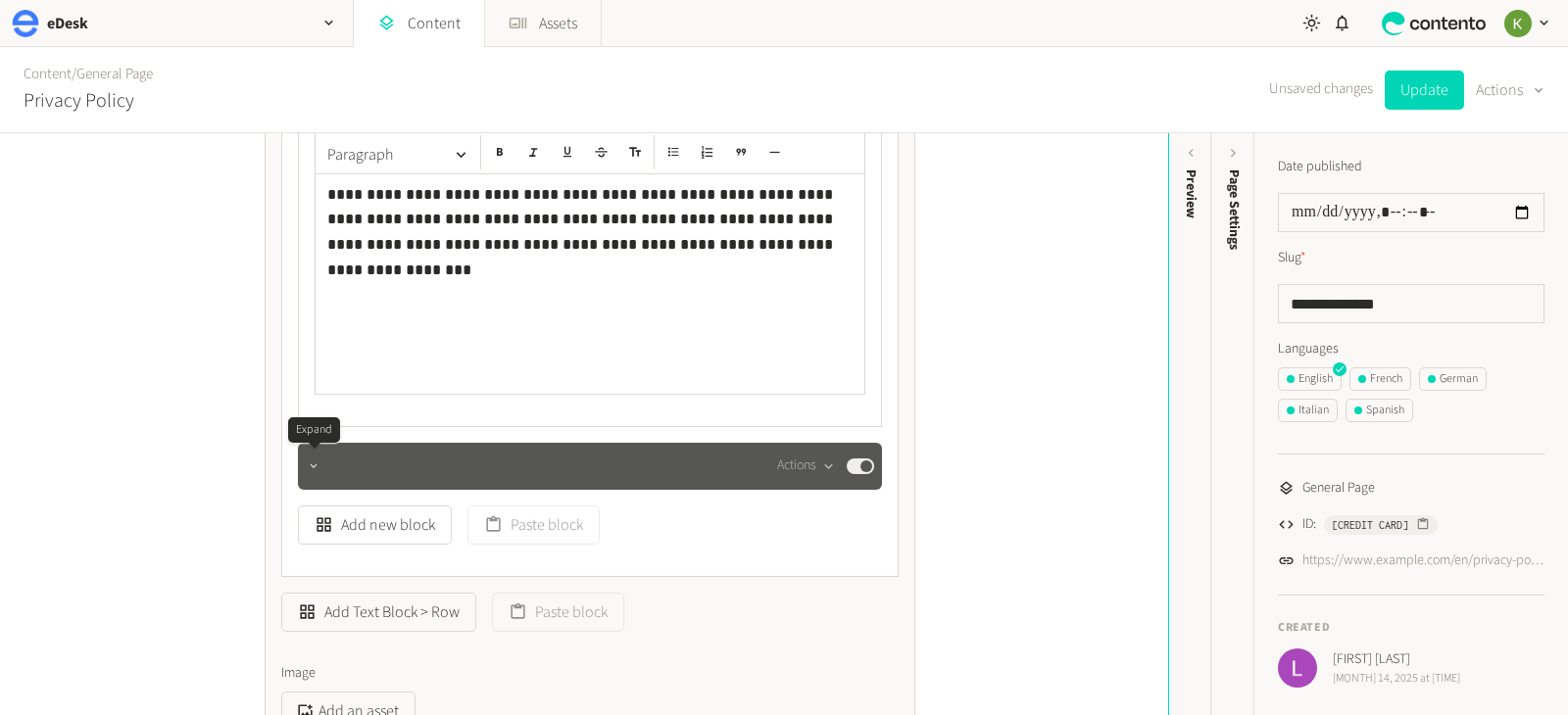 click 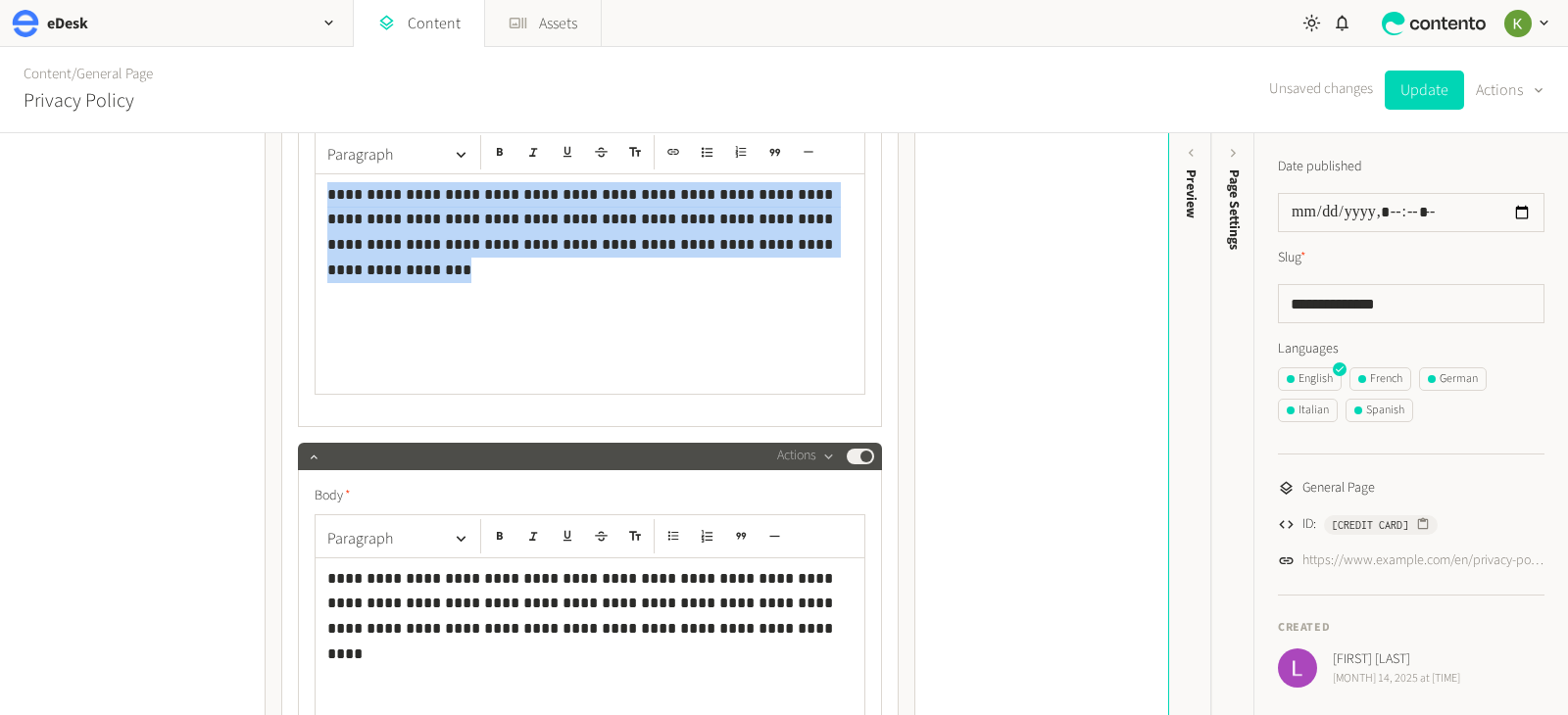 drag, startPoint x: 760, startPoint y: 255, endPoint x: 309, endPoint y: 193, distance: 455.24169 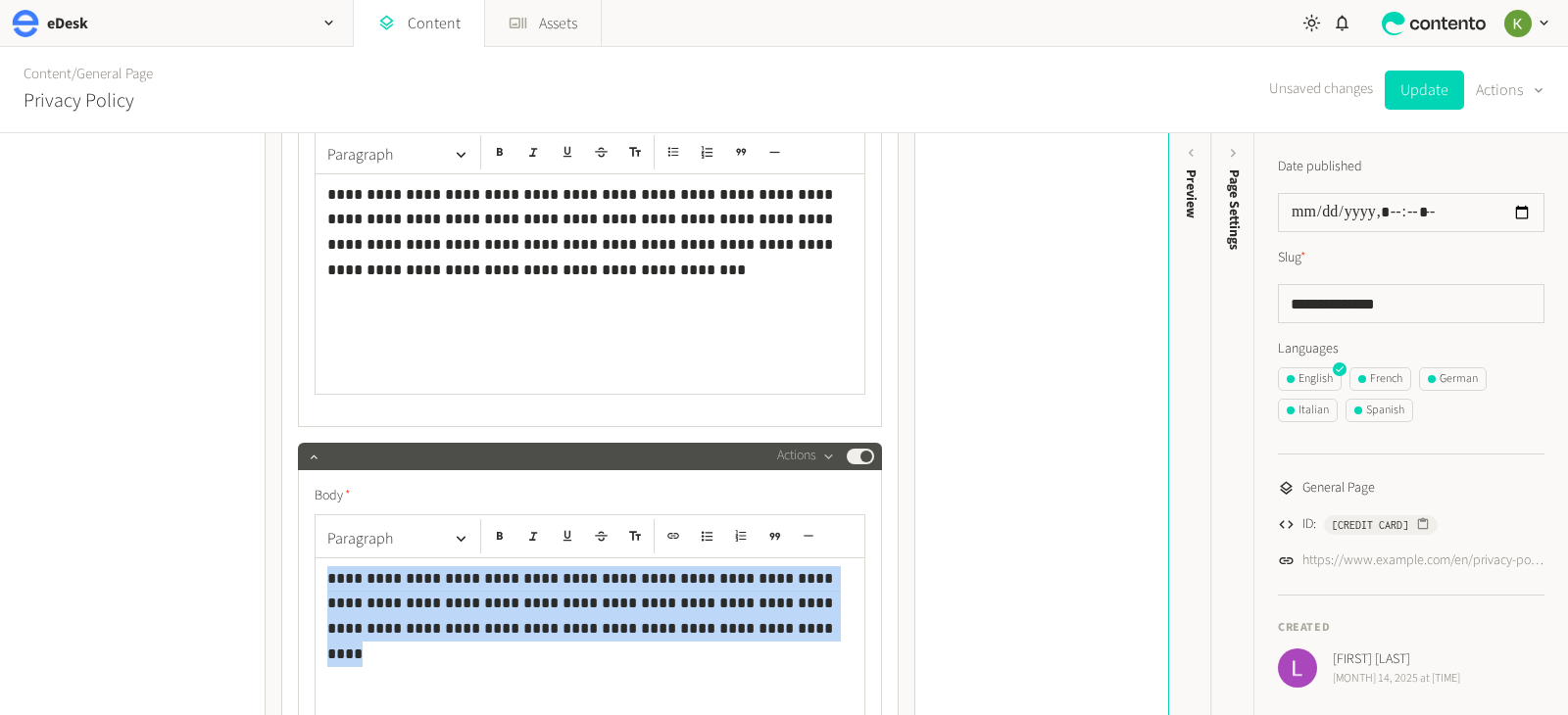 drag, startPoint x: 601, startPoint y: 639, endPoint x: 313, endPoint y: 562, distance: 298.116 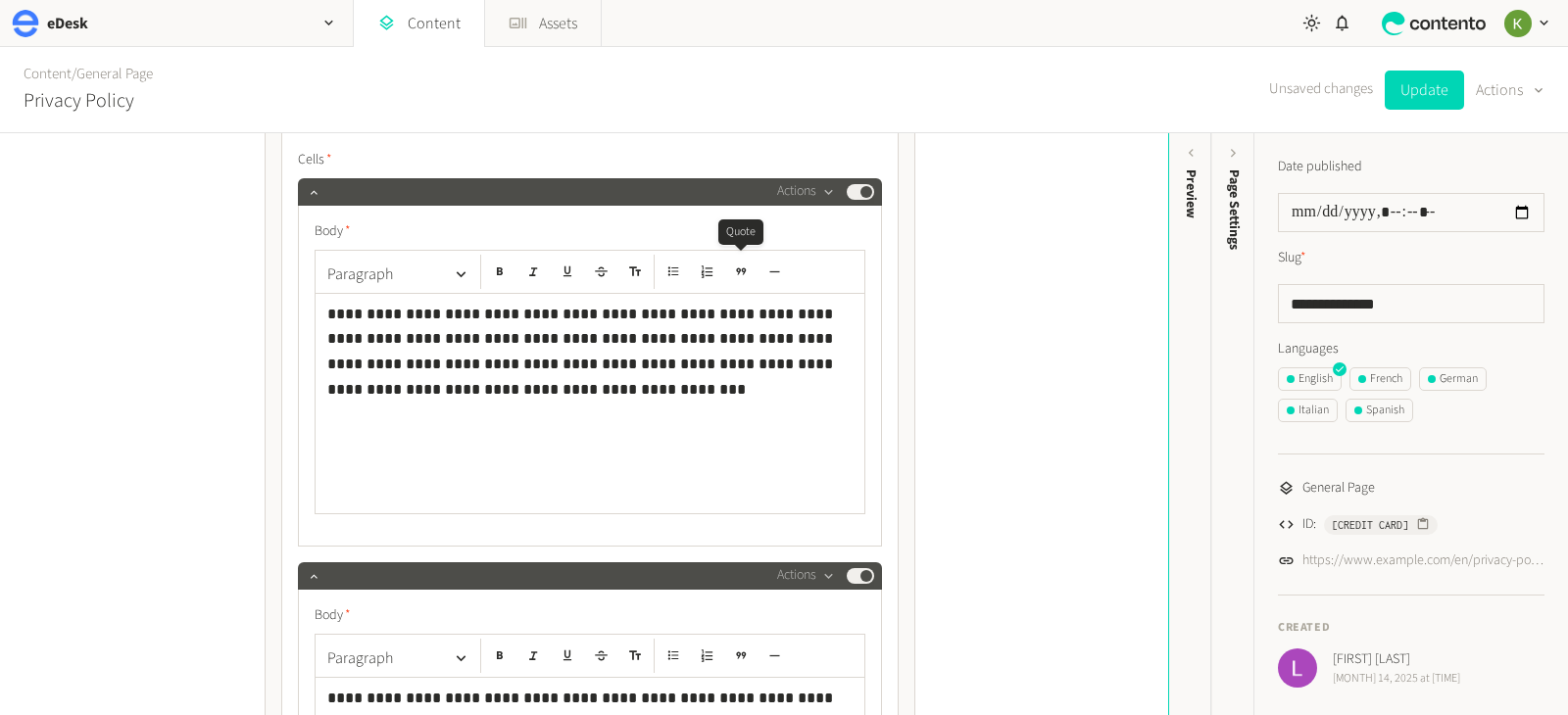 scroll, scrollTop: 1314, scrollLeft: 0, axis: vertical 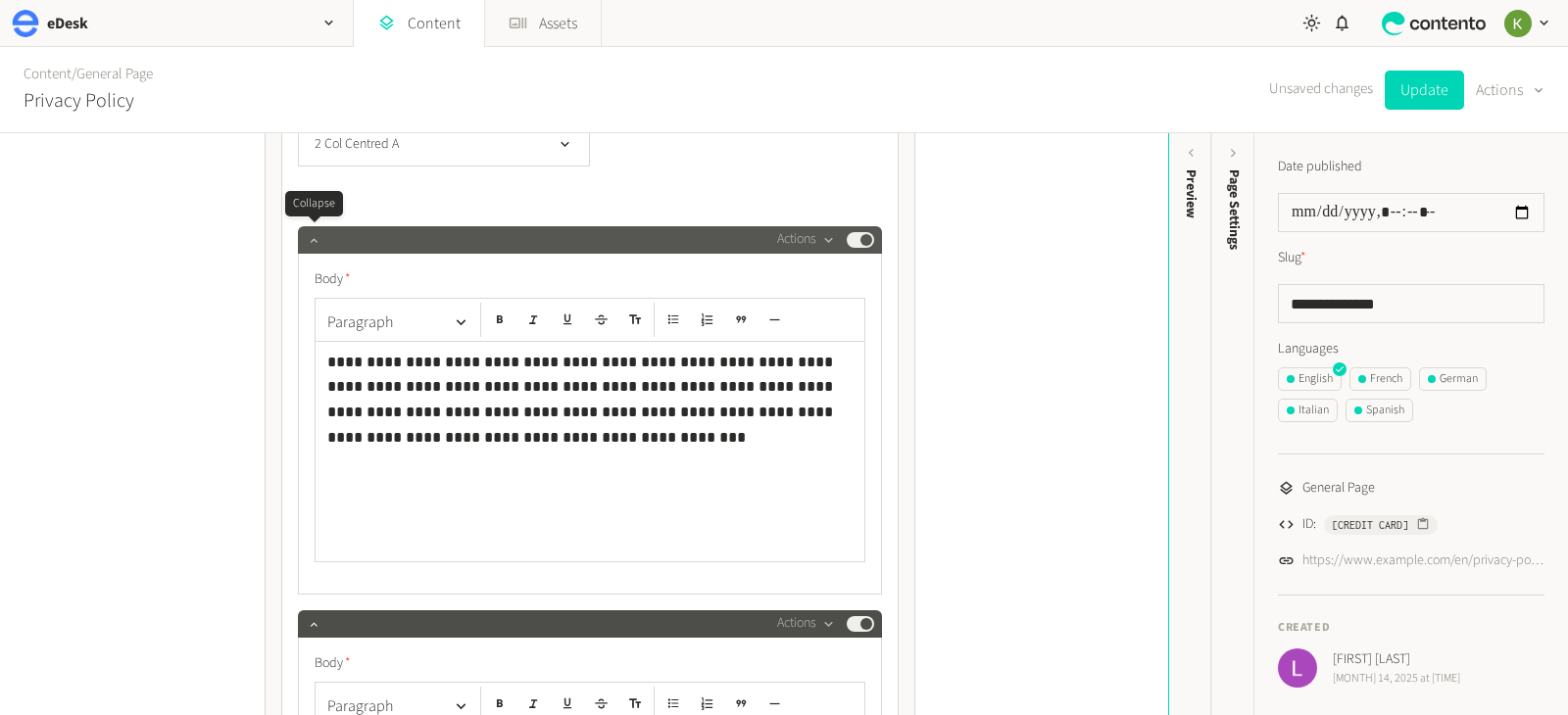 click 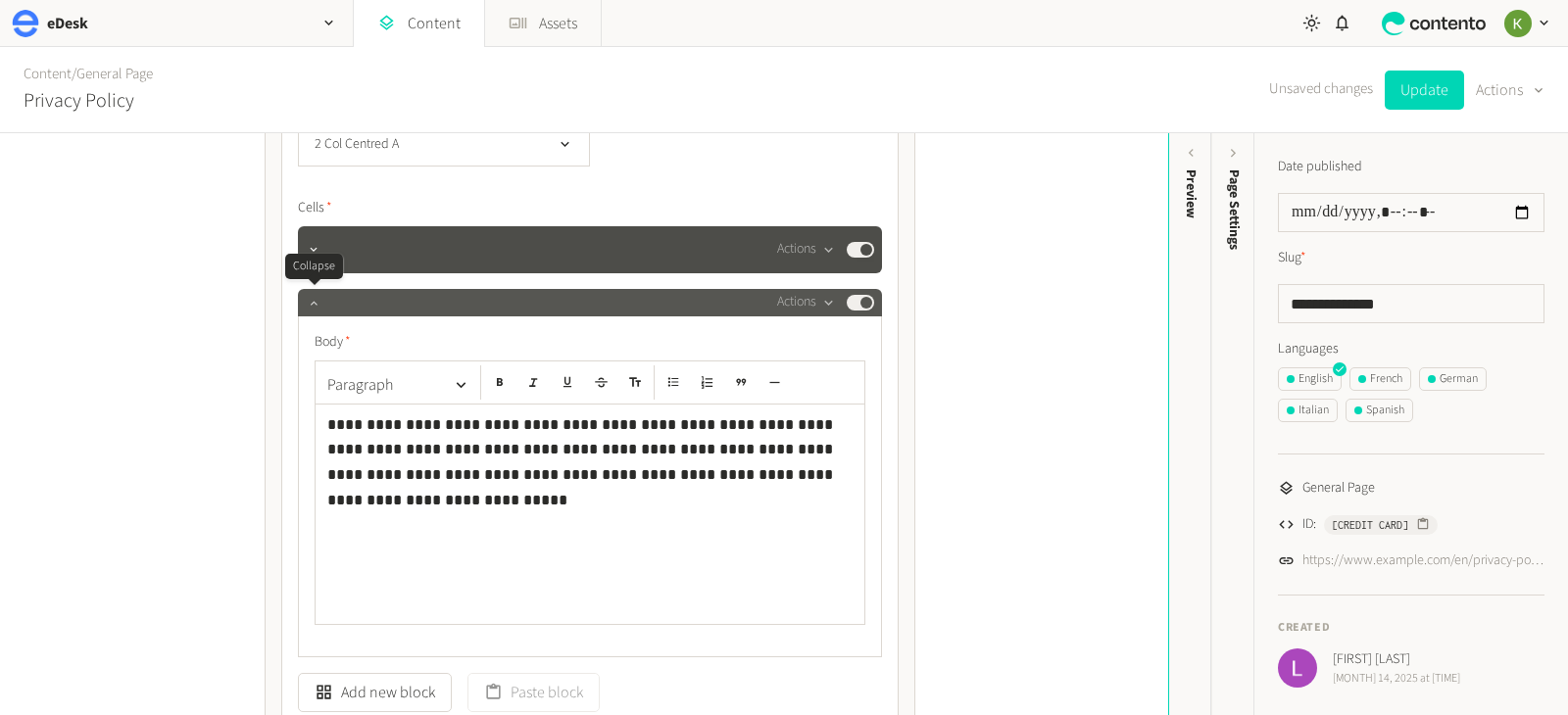 click 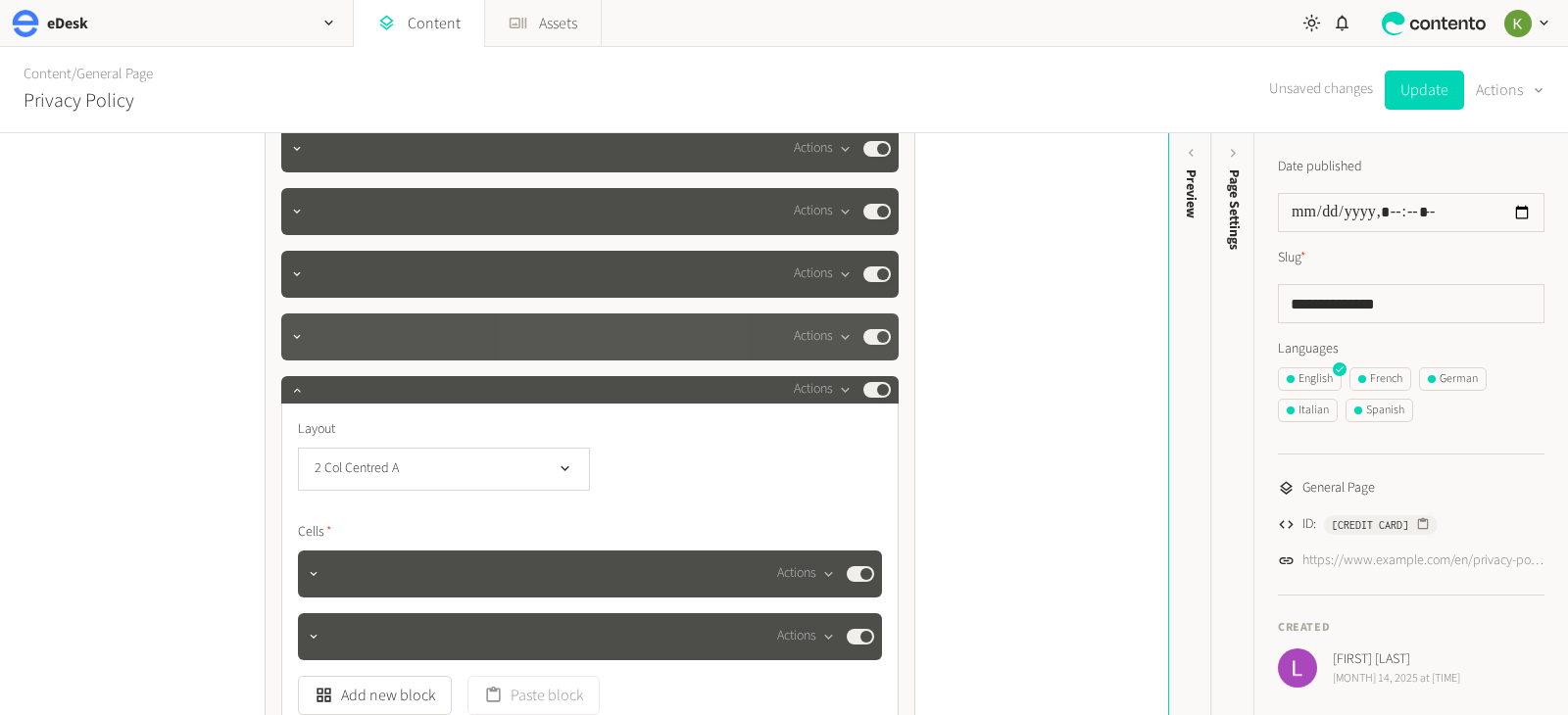 scroll, scrollTop: 986, scrollLeft: 0, axis: vertical 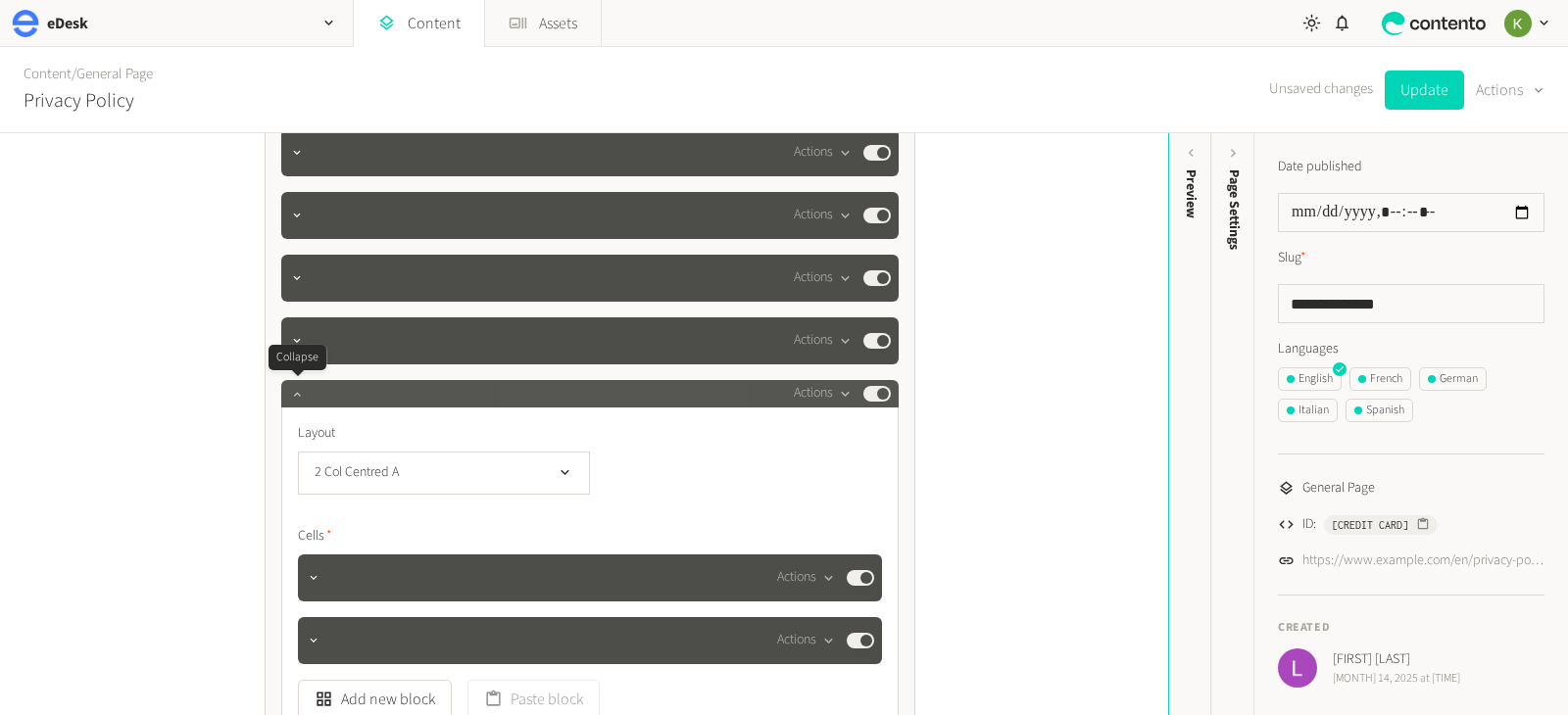 click 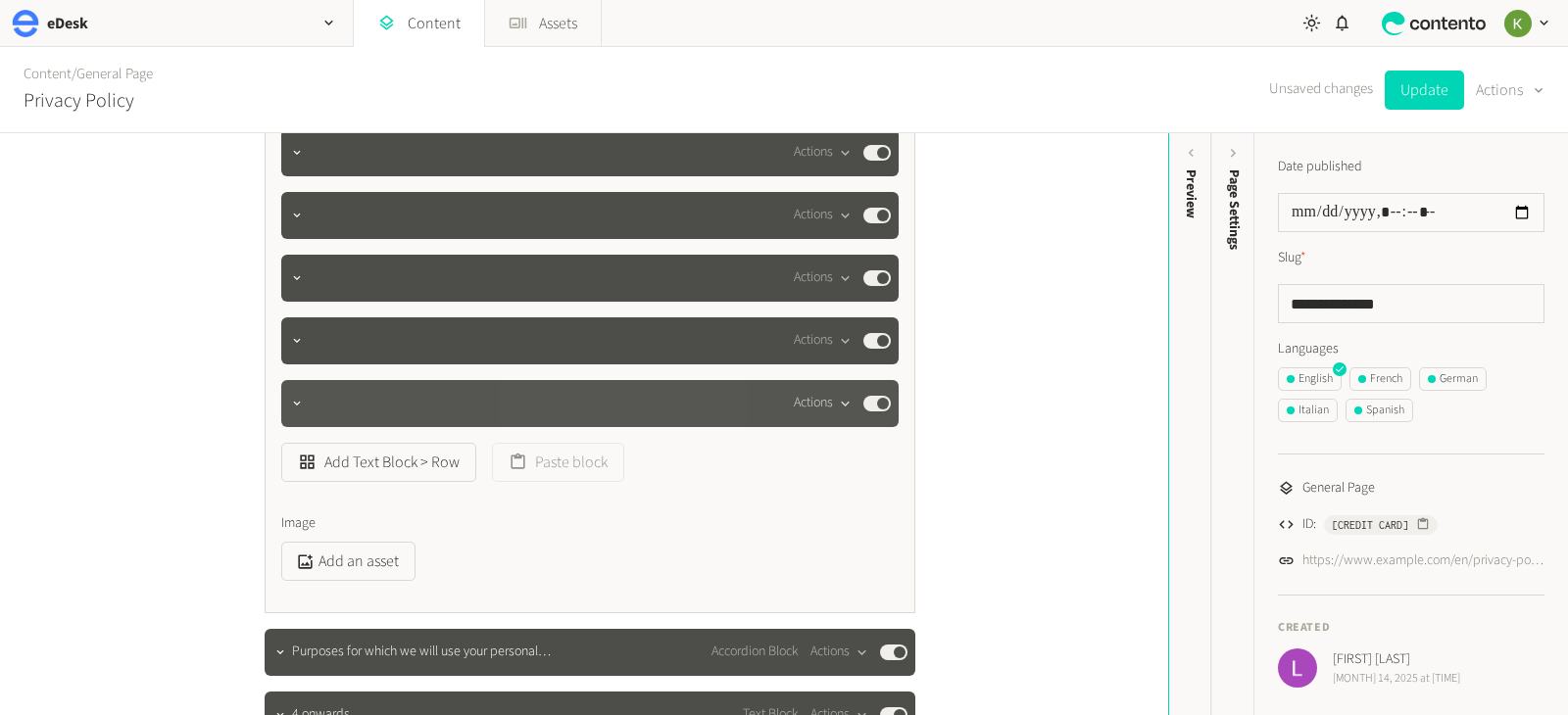 click on "Actions" 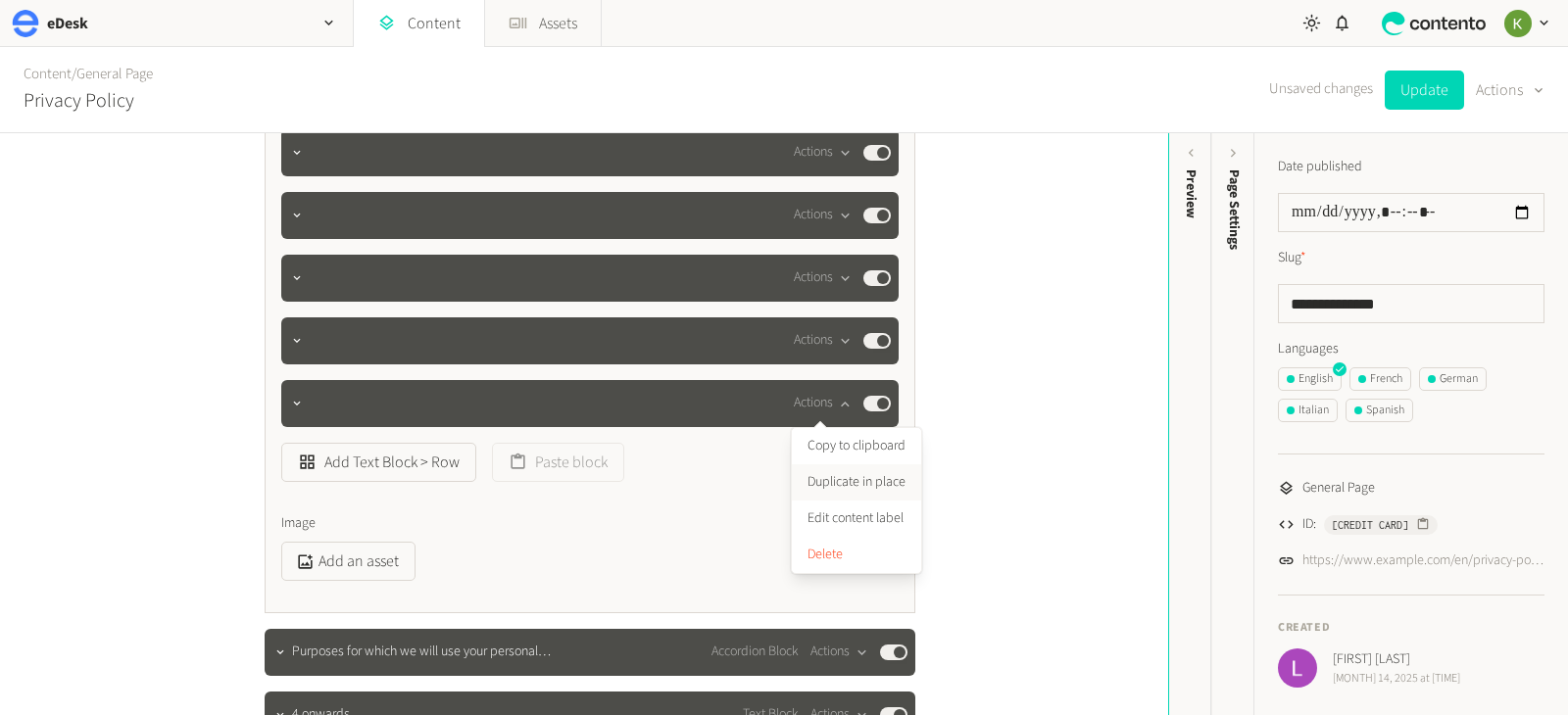 click on "Duplicate in place" 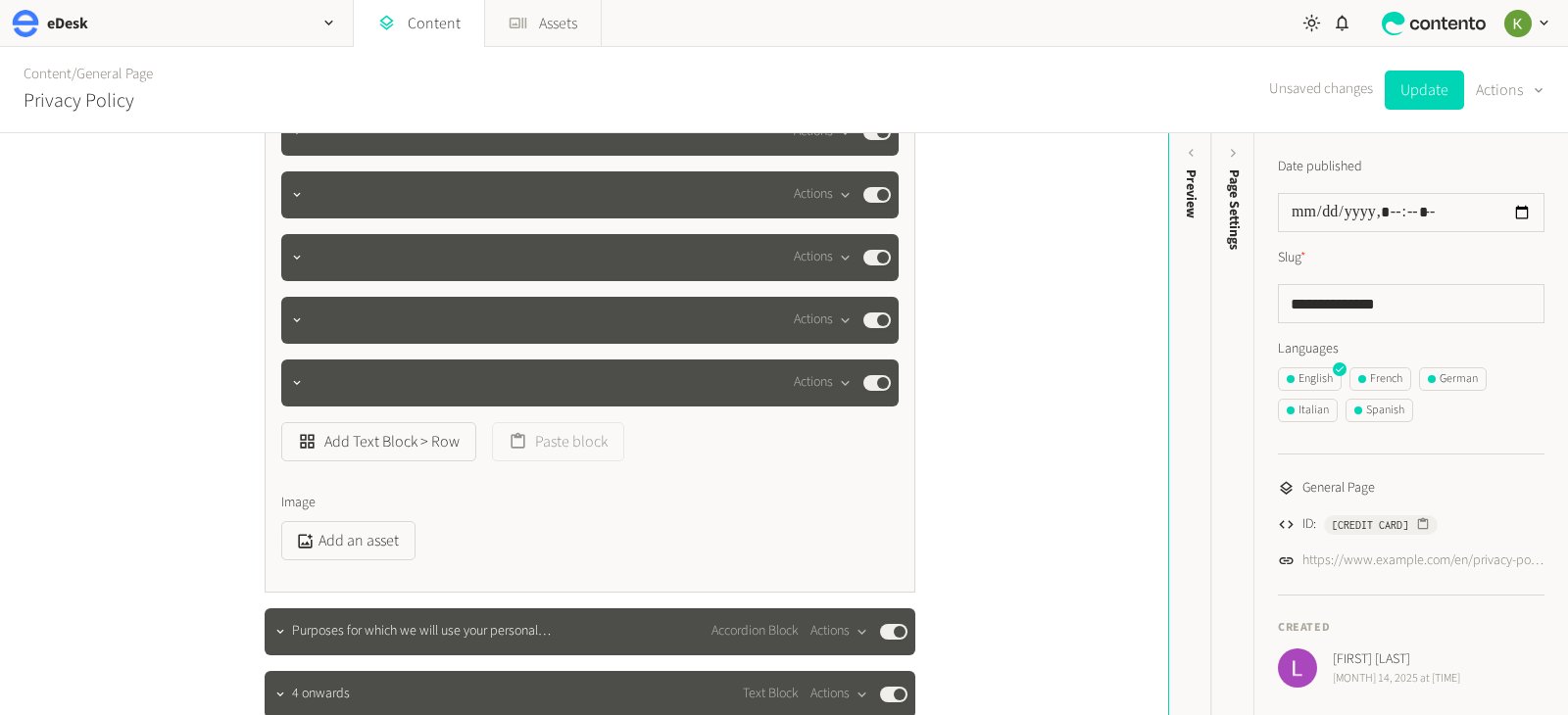 scroll, scrollTop: 1168, scrollLeft: 0, axis: vertical 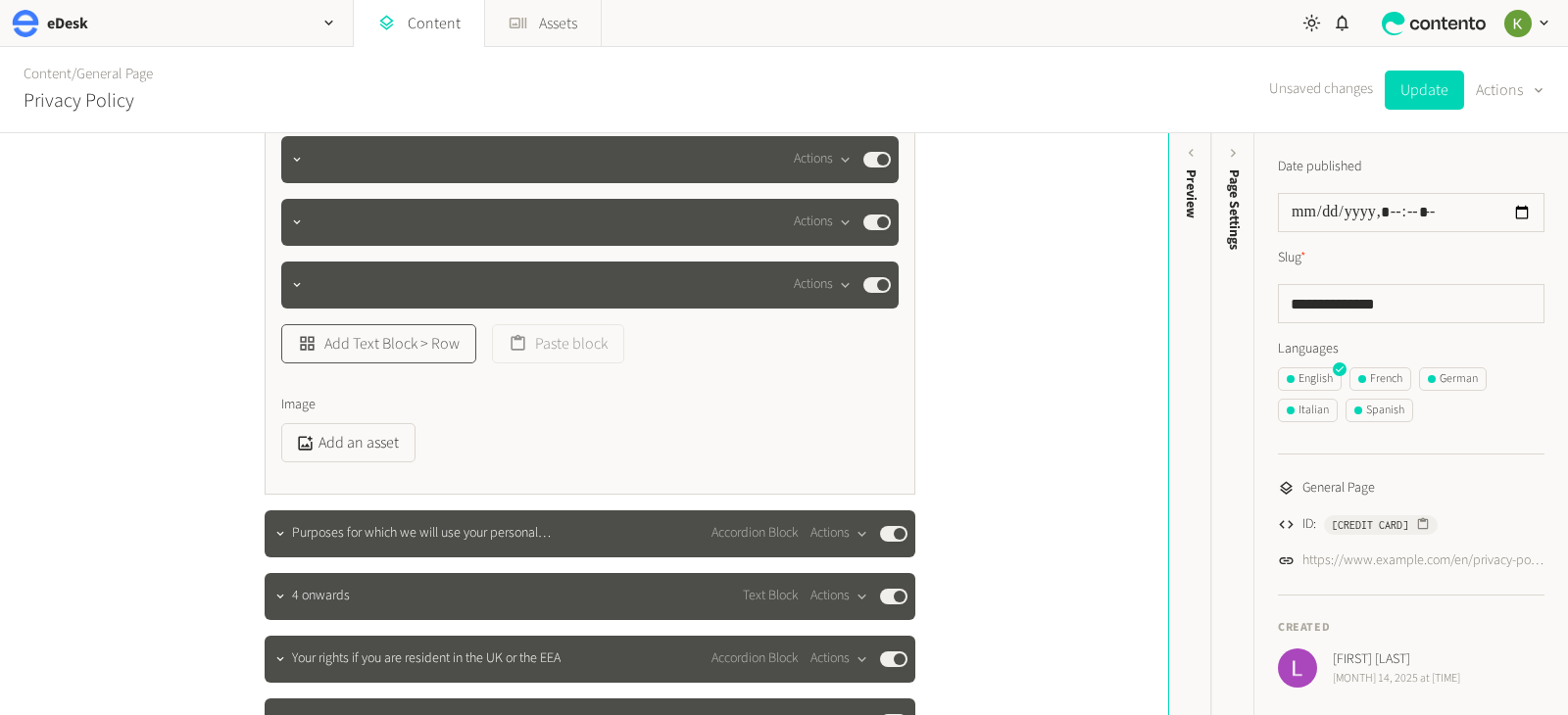 click on "Add Text Block > Row" 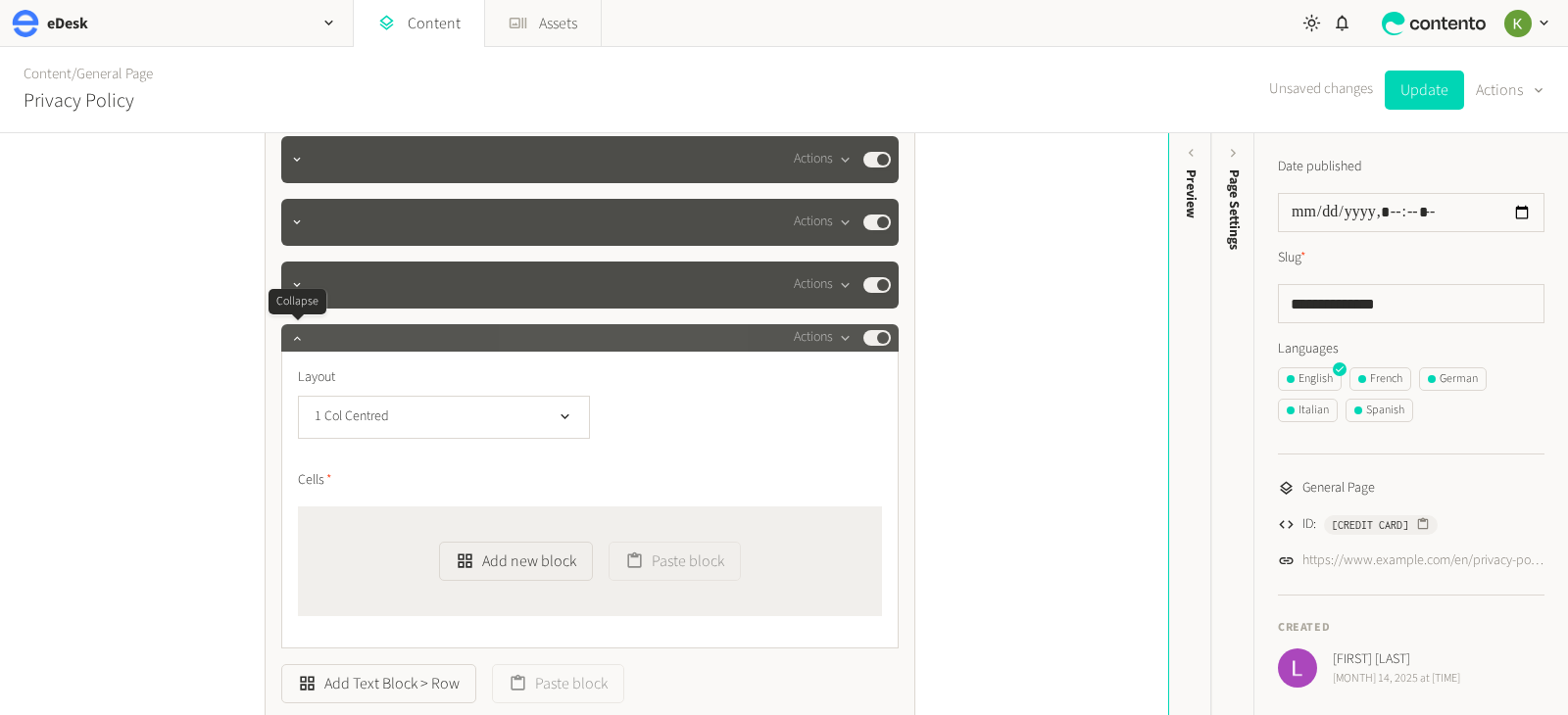 drag, startPoint x: 291, startPoint y: 340, endPoint x: 364, endPoint y: 335, distance: 73.171033 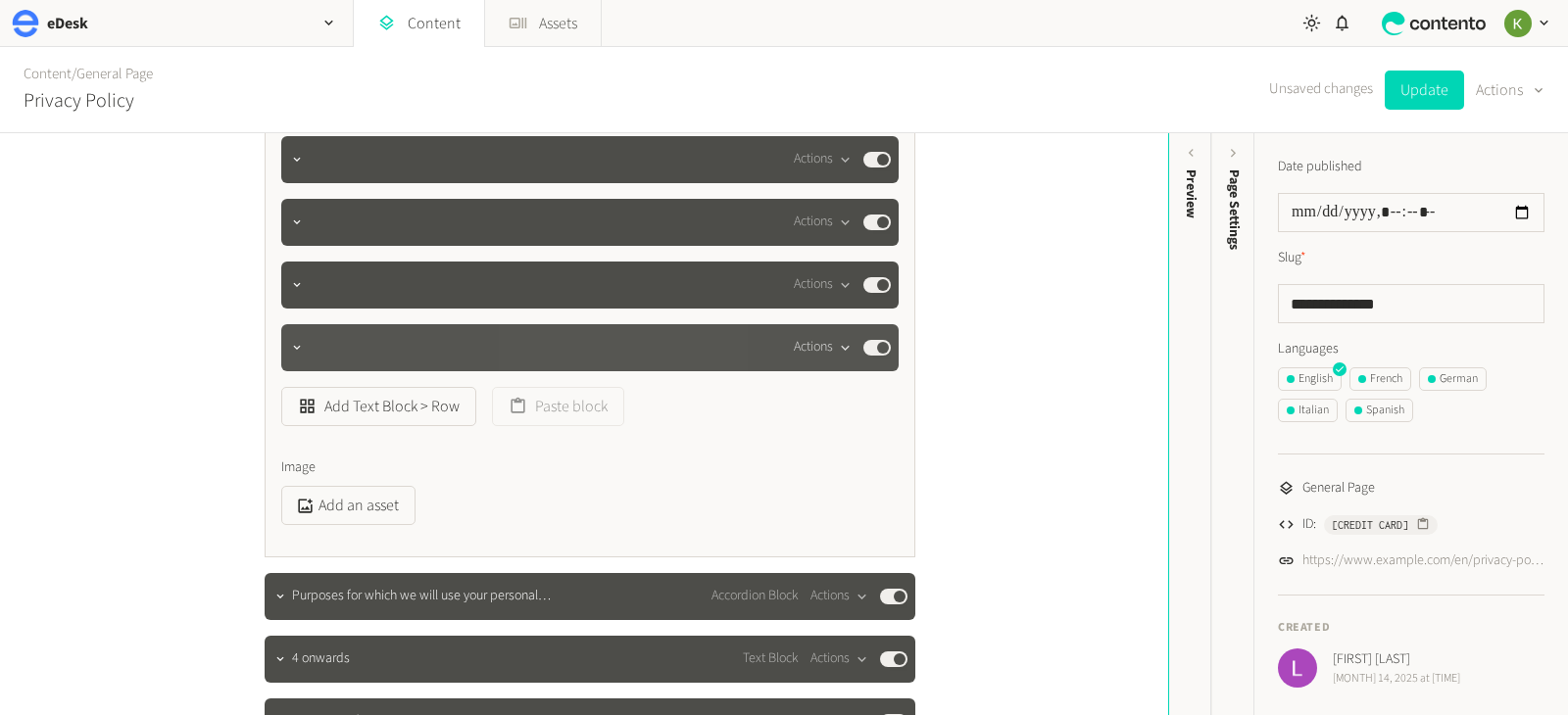 click on "Actions" 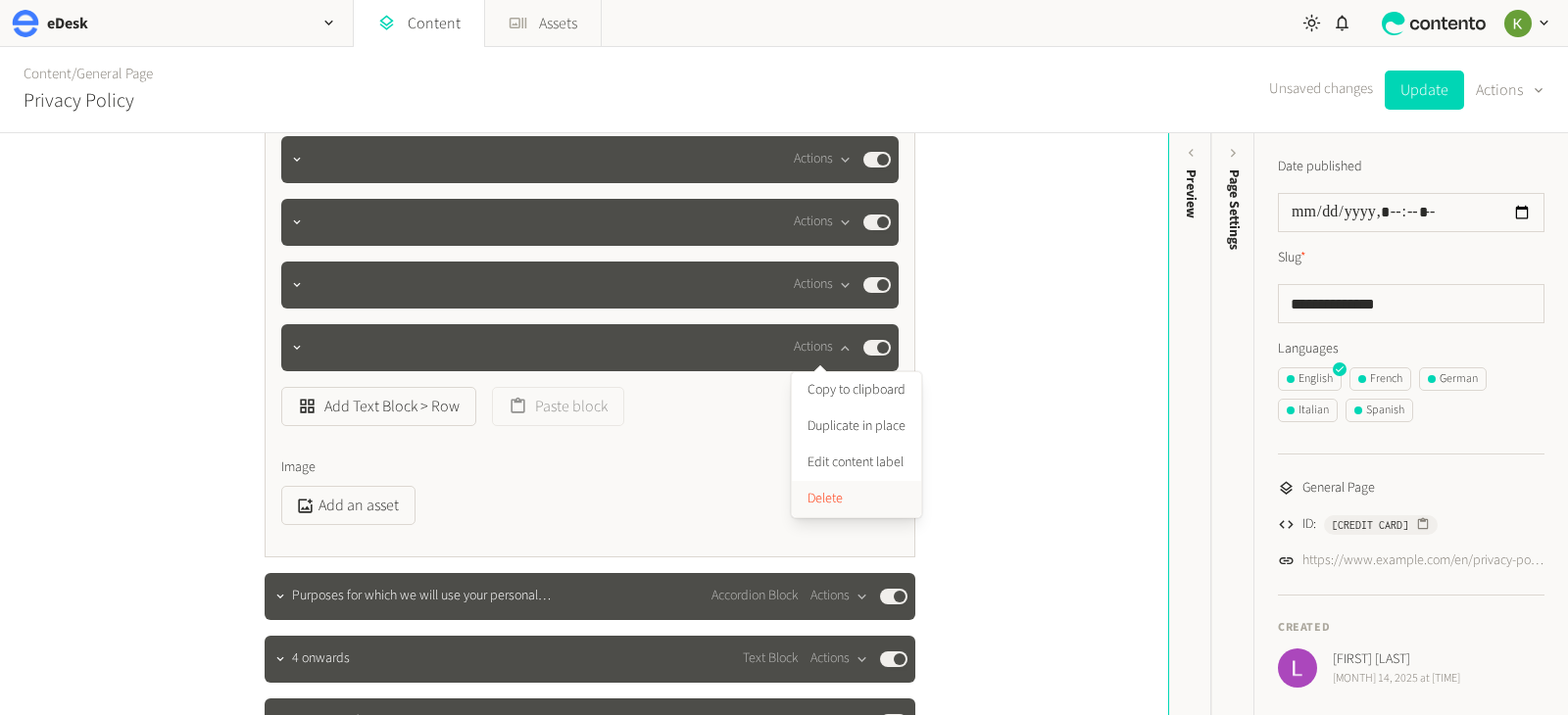 click on "Delete" 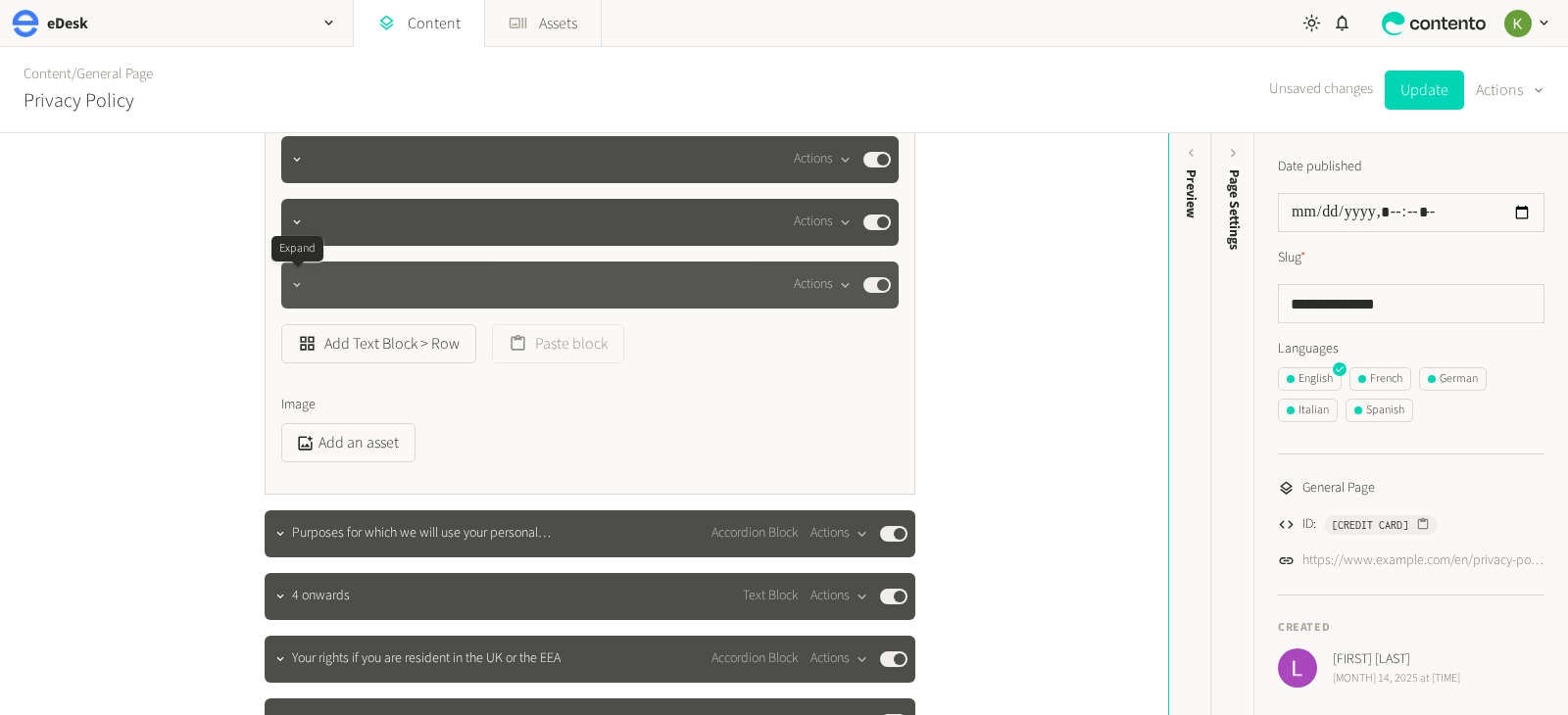 click 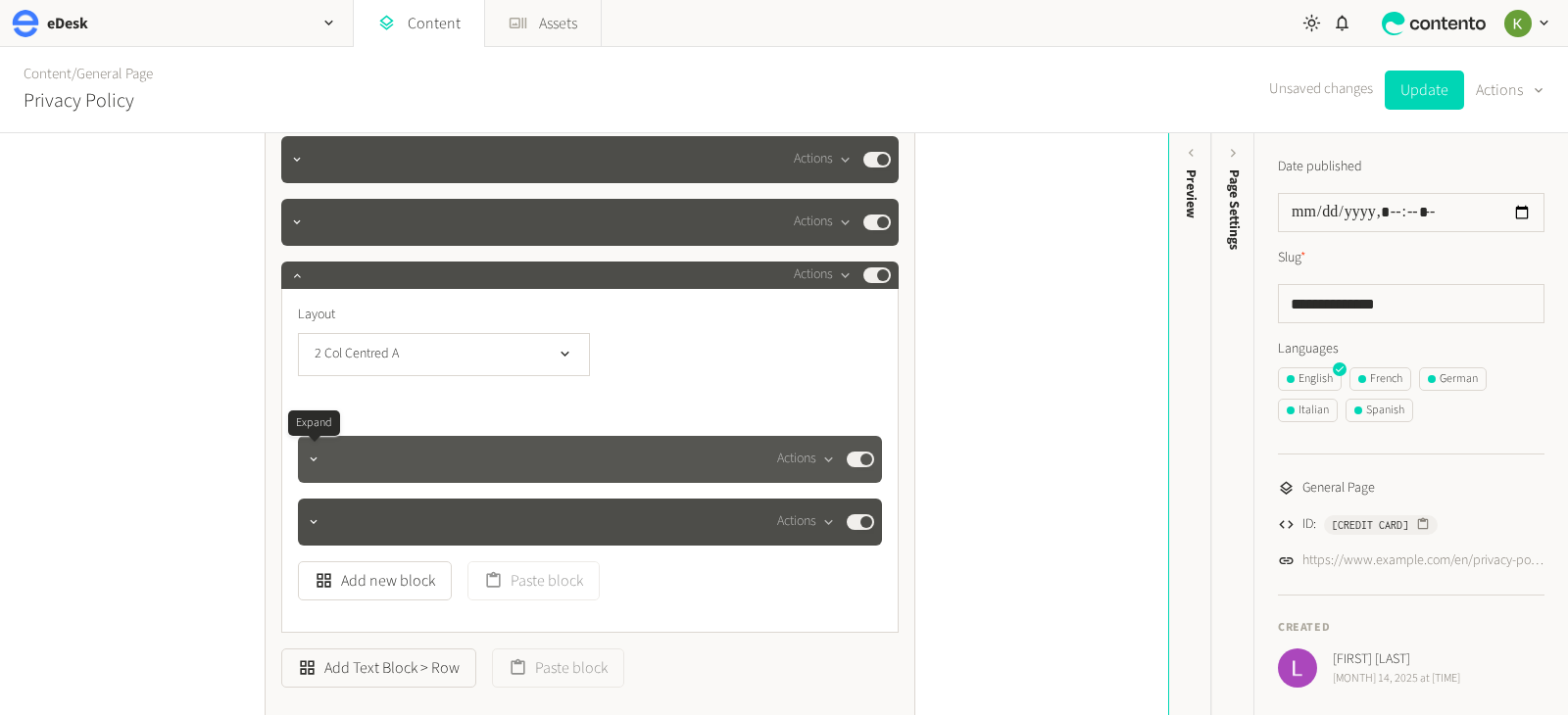 click 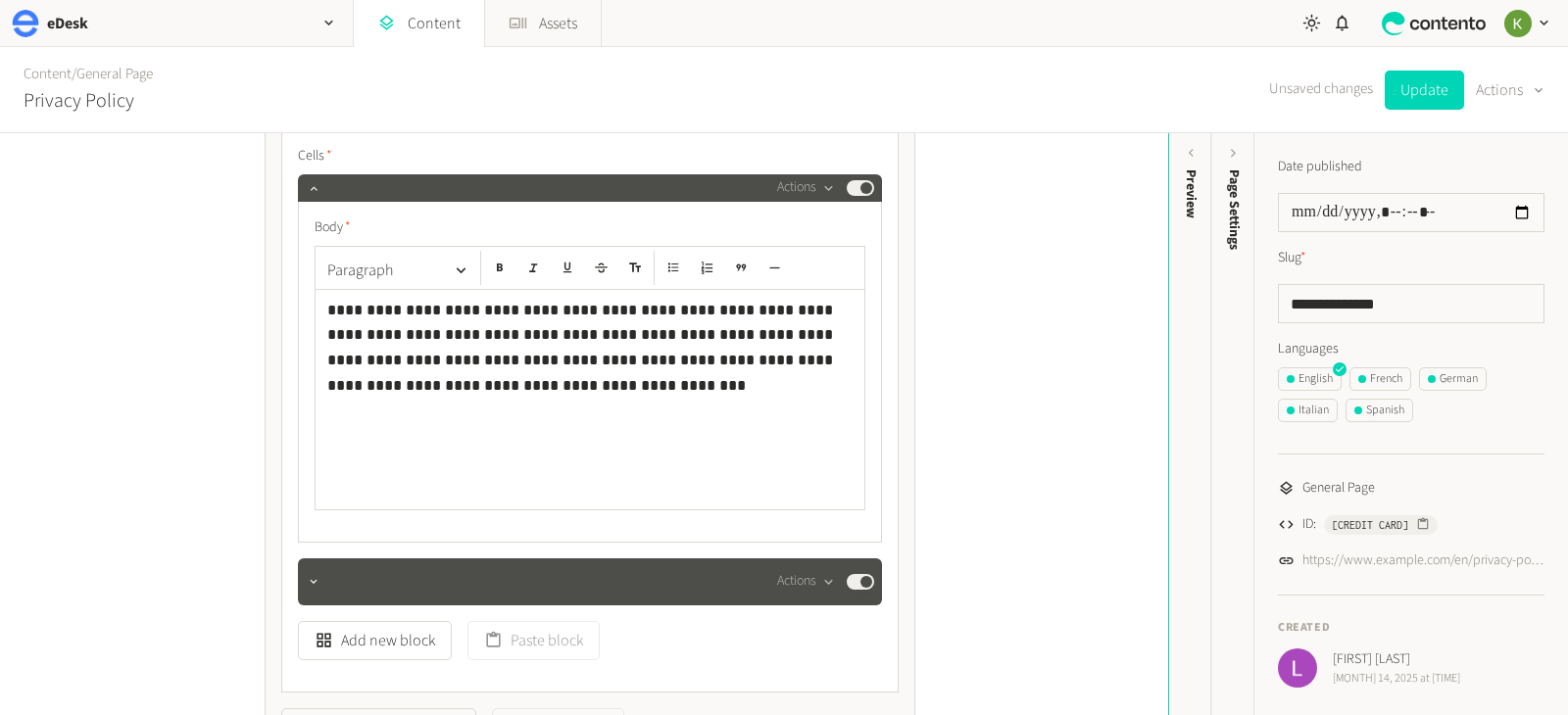 scroll, scrollTop: 1474, scrollLeft: 0, axis: vertical 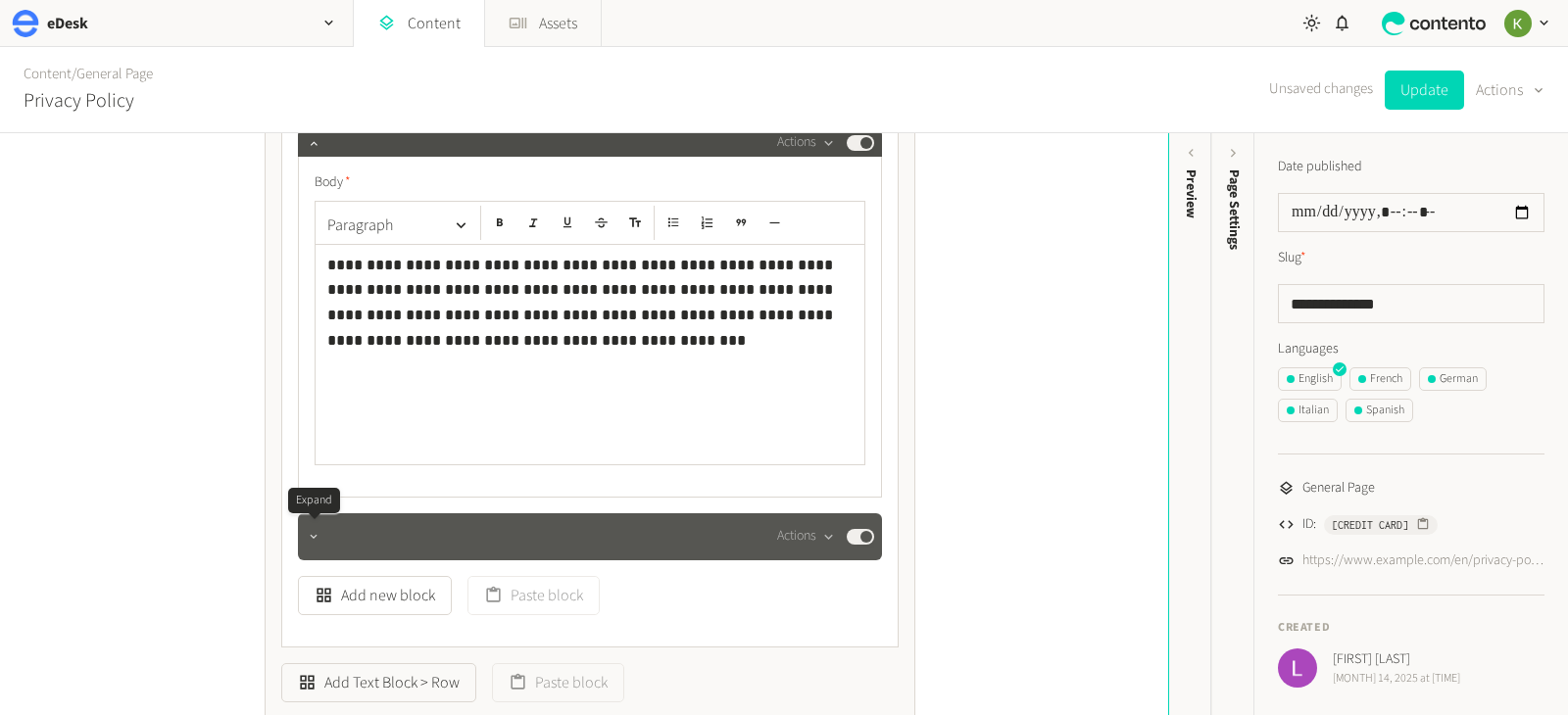 click 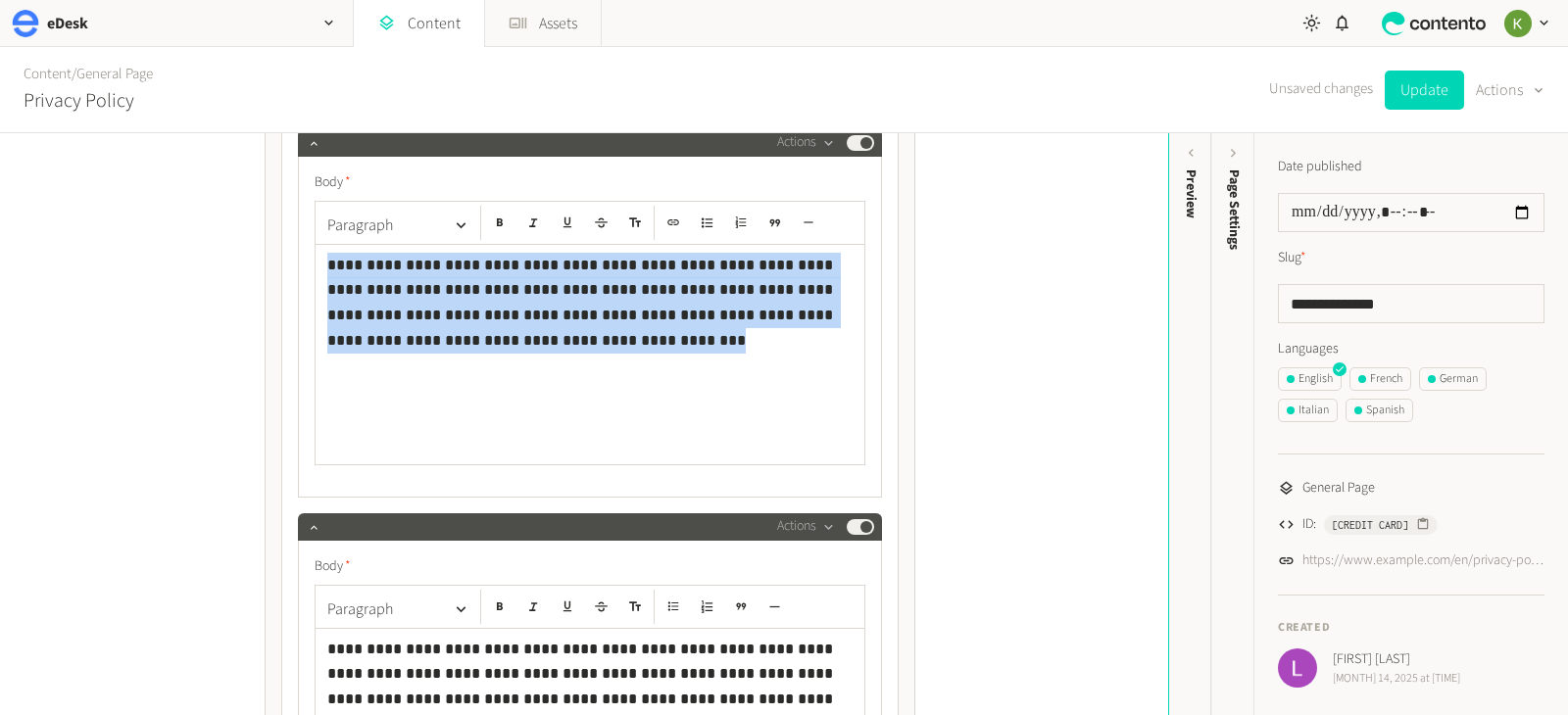 drag, startPoint x: 415, startPoint y: 347, endPoint x: 300, endPoint y: 262, distance: 143.0035 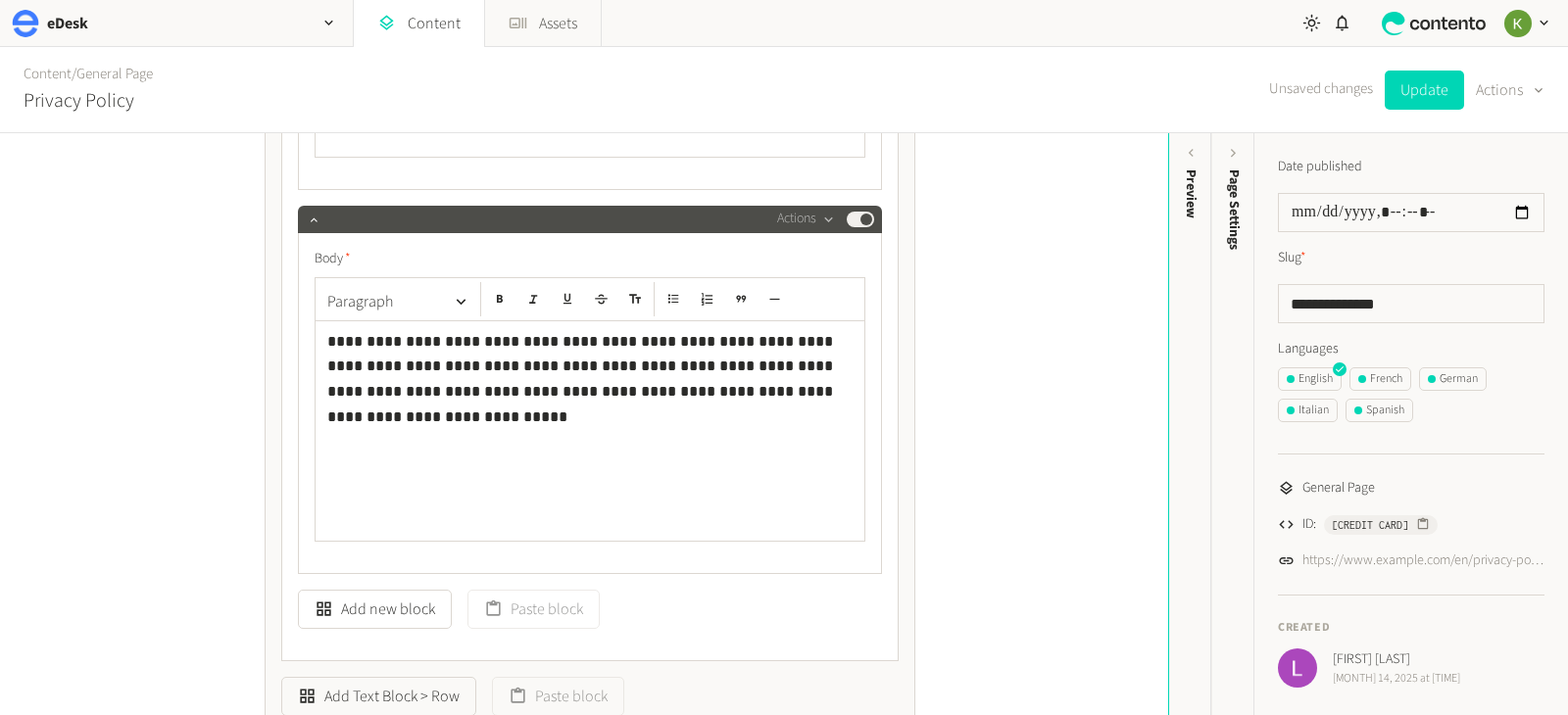 scroll, scrollTop: 1825, scrollLeft: 0, axis: vertical 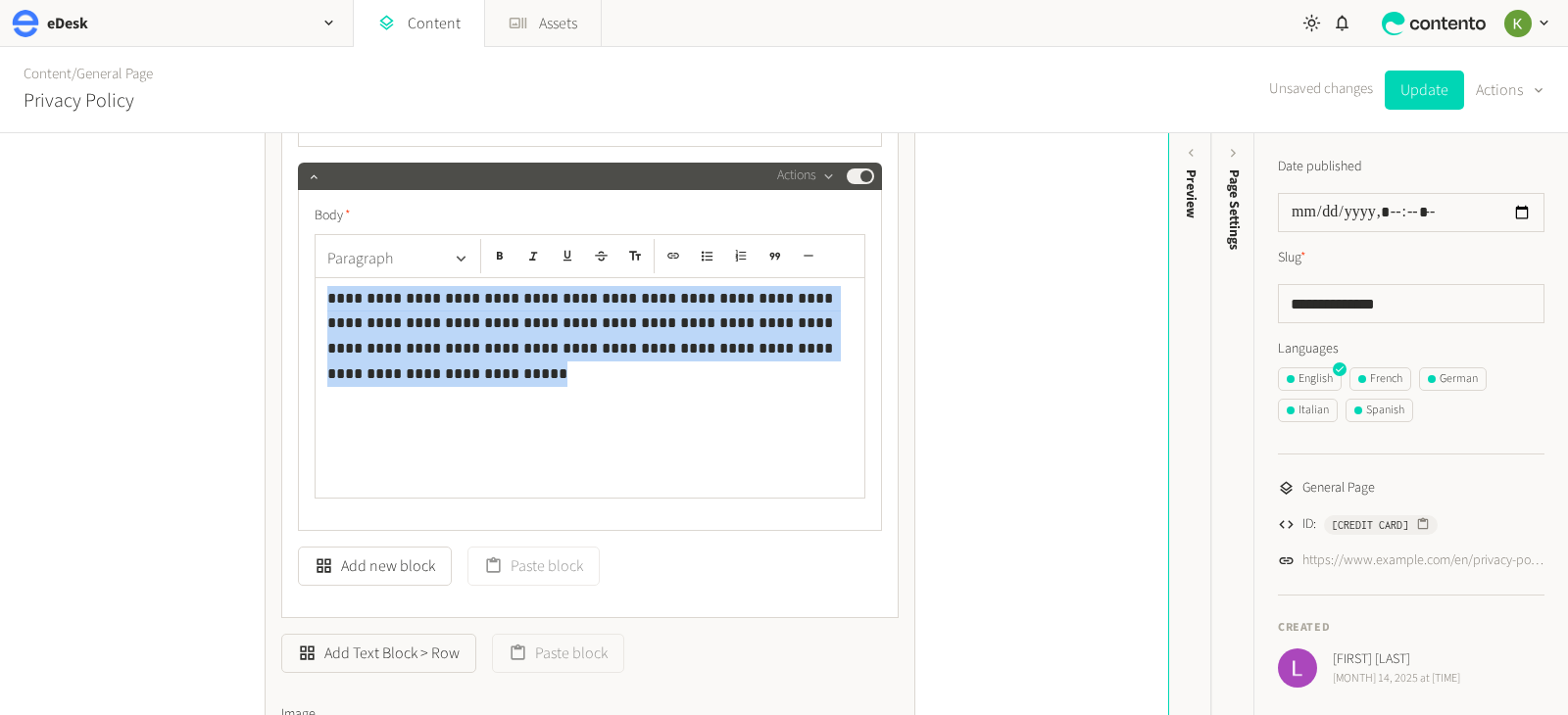 drag, startPoint x: 730, startPoint y: 353, endPoint x: 391, endPoint y: 275, distance: 347.8577 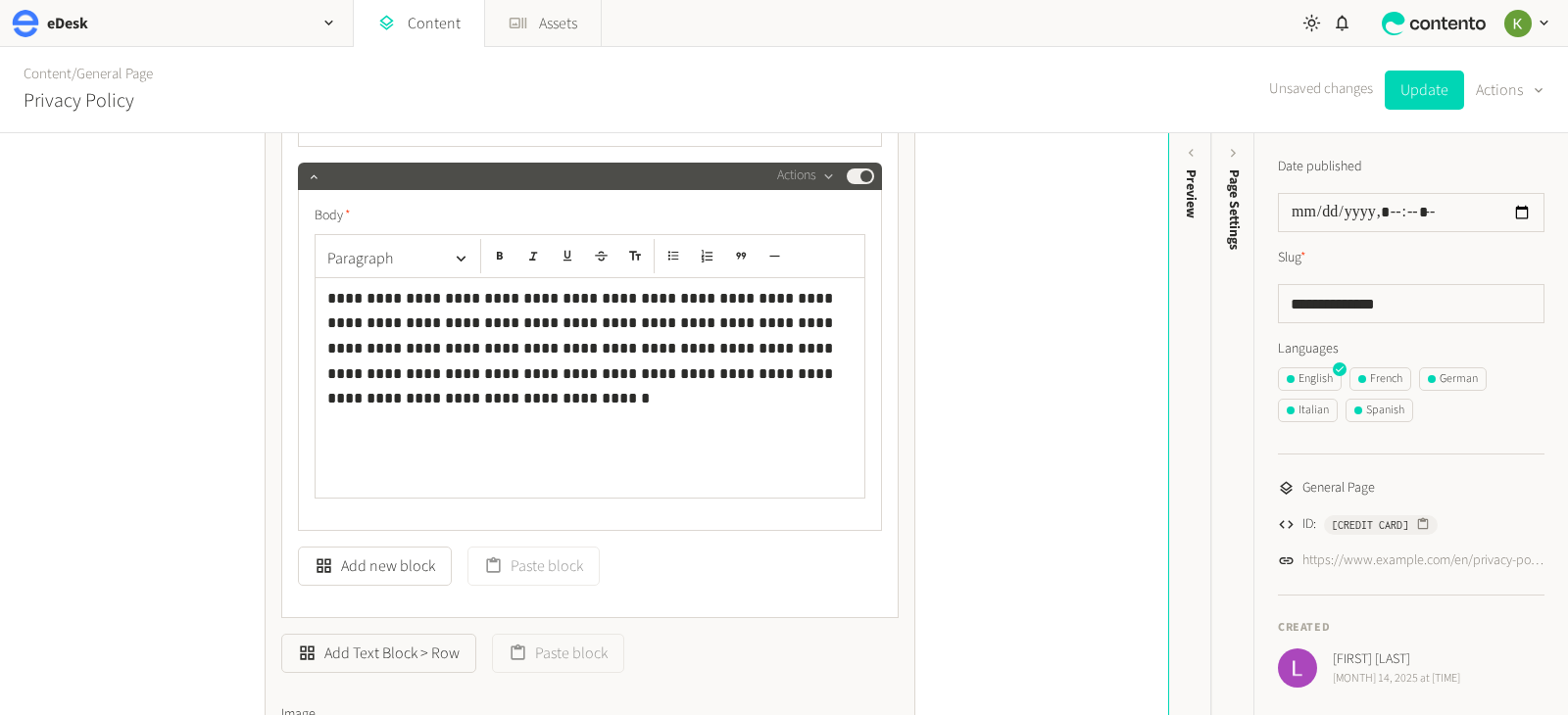 scroll, scrollTop: 1579, scrollLeft: 0, axis: vertical 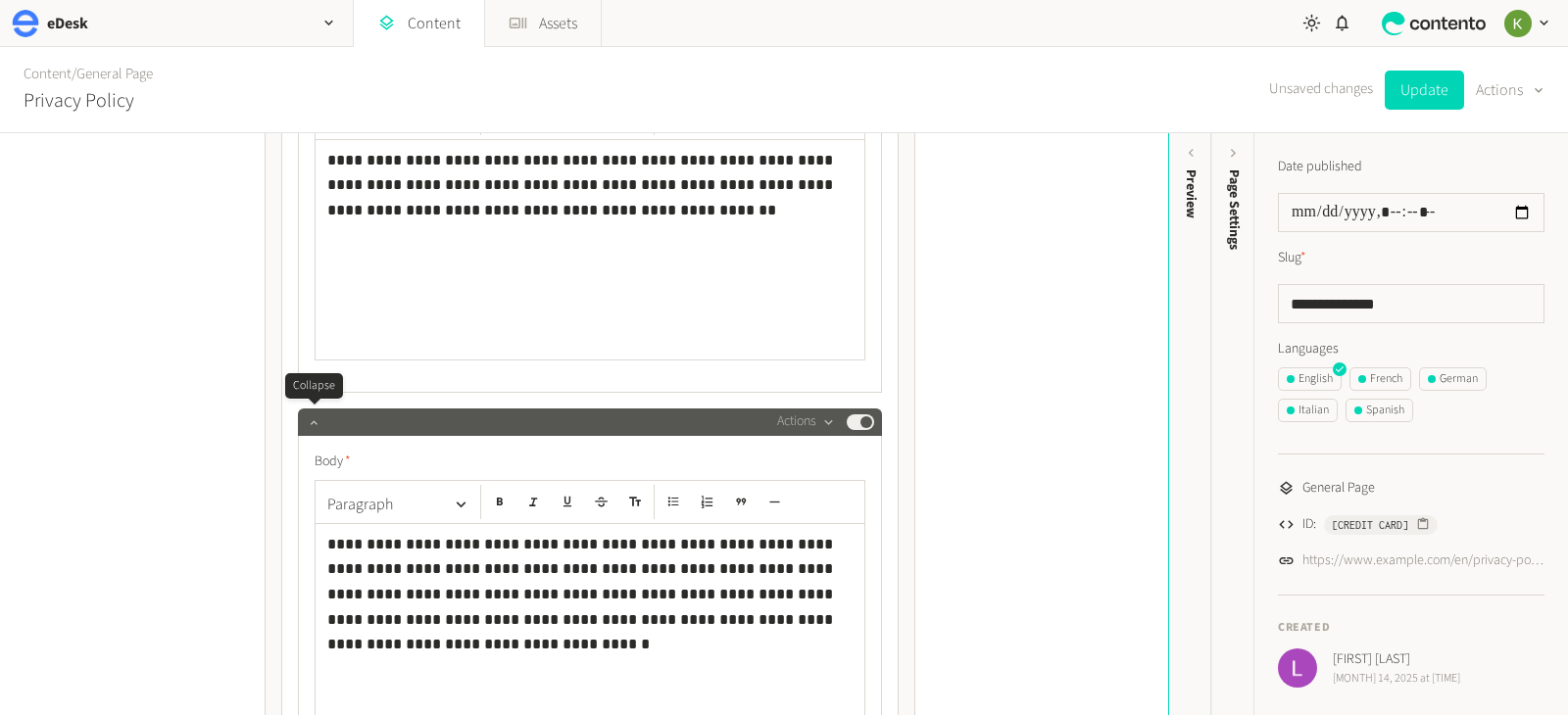 click 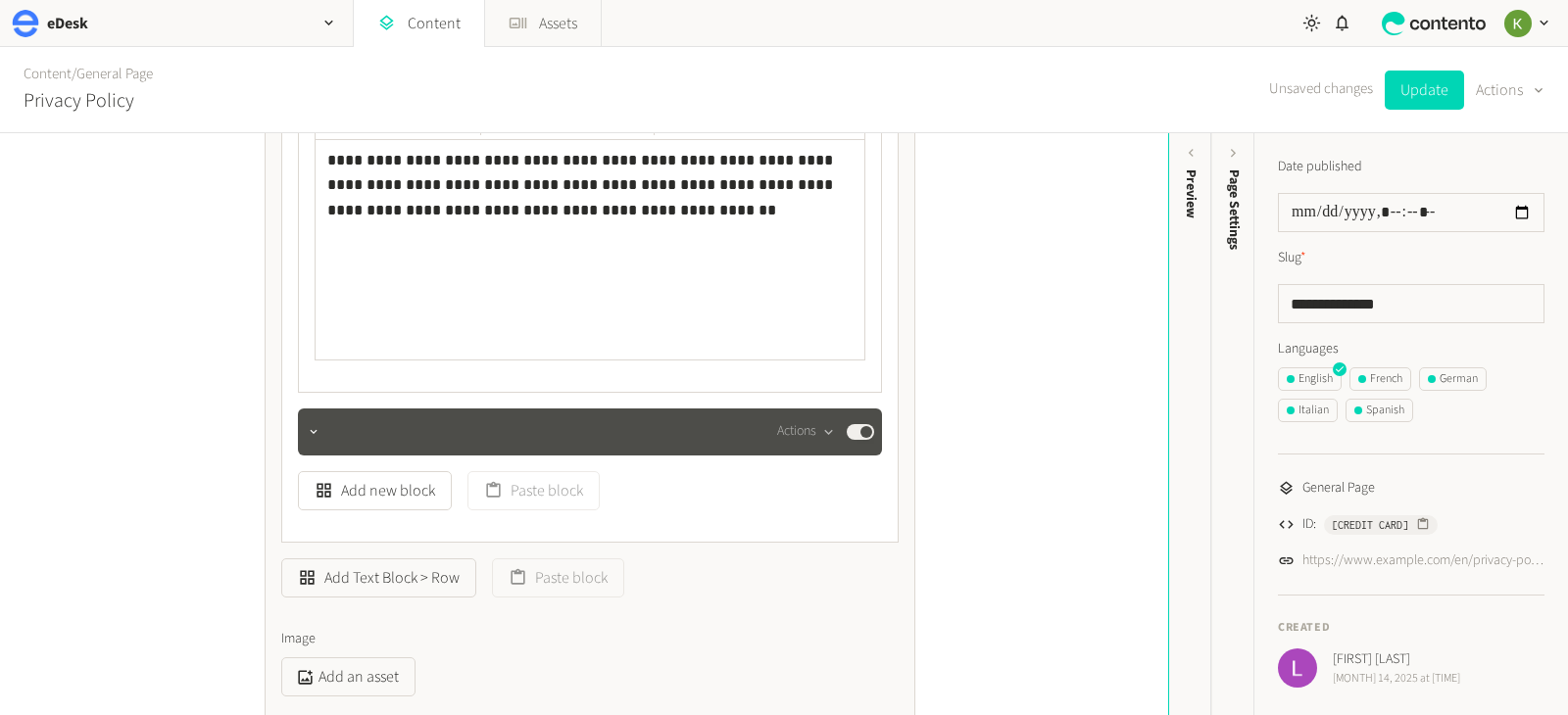 scroll, scrollTop: 1358, scrollLeft: 0, axis: vertical 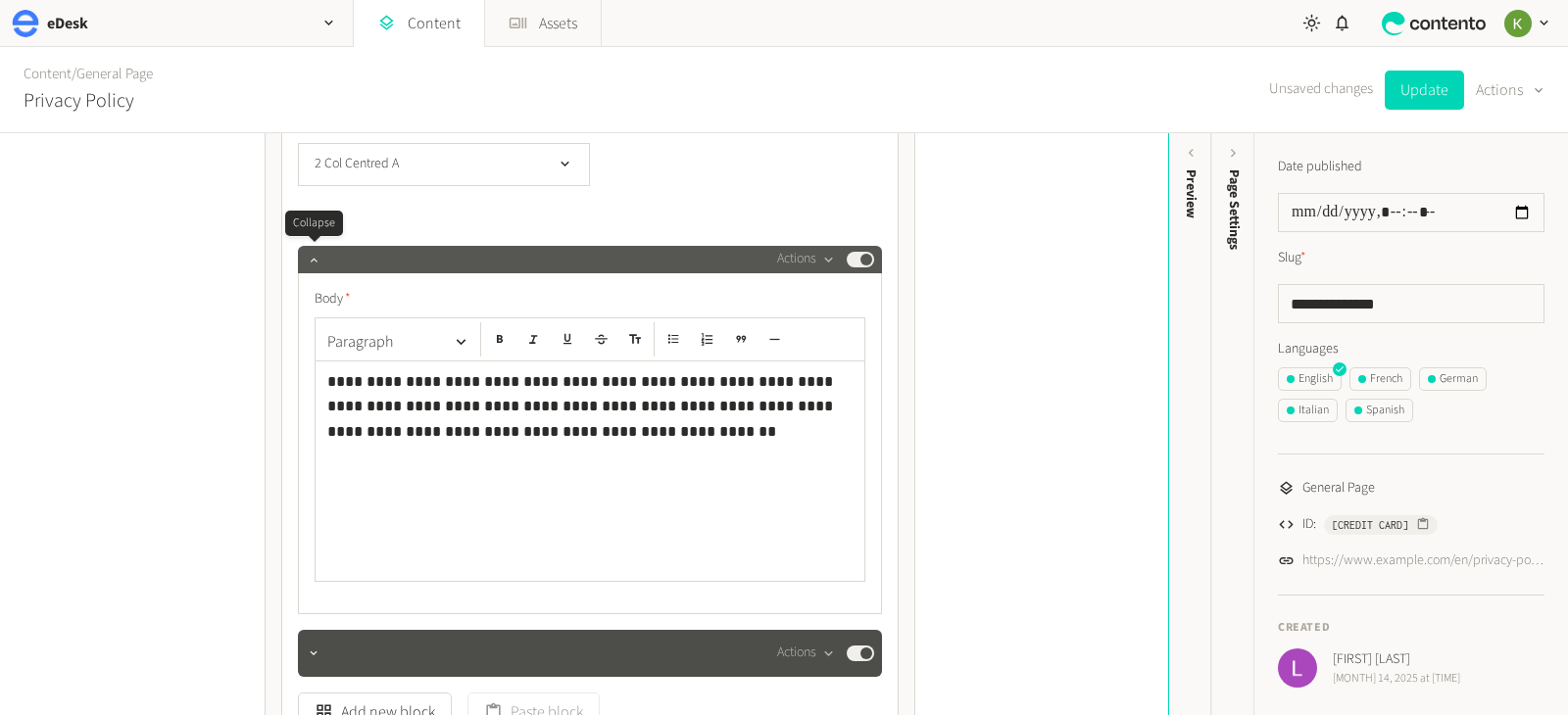 drag, startPoint x: 308, startPoint y: 260, endPoint x: 395, endPoint y: 261, distance: 87.005747 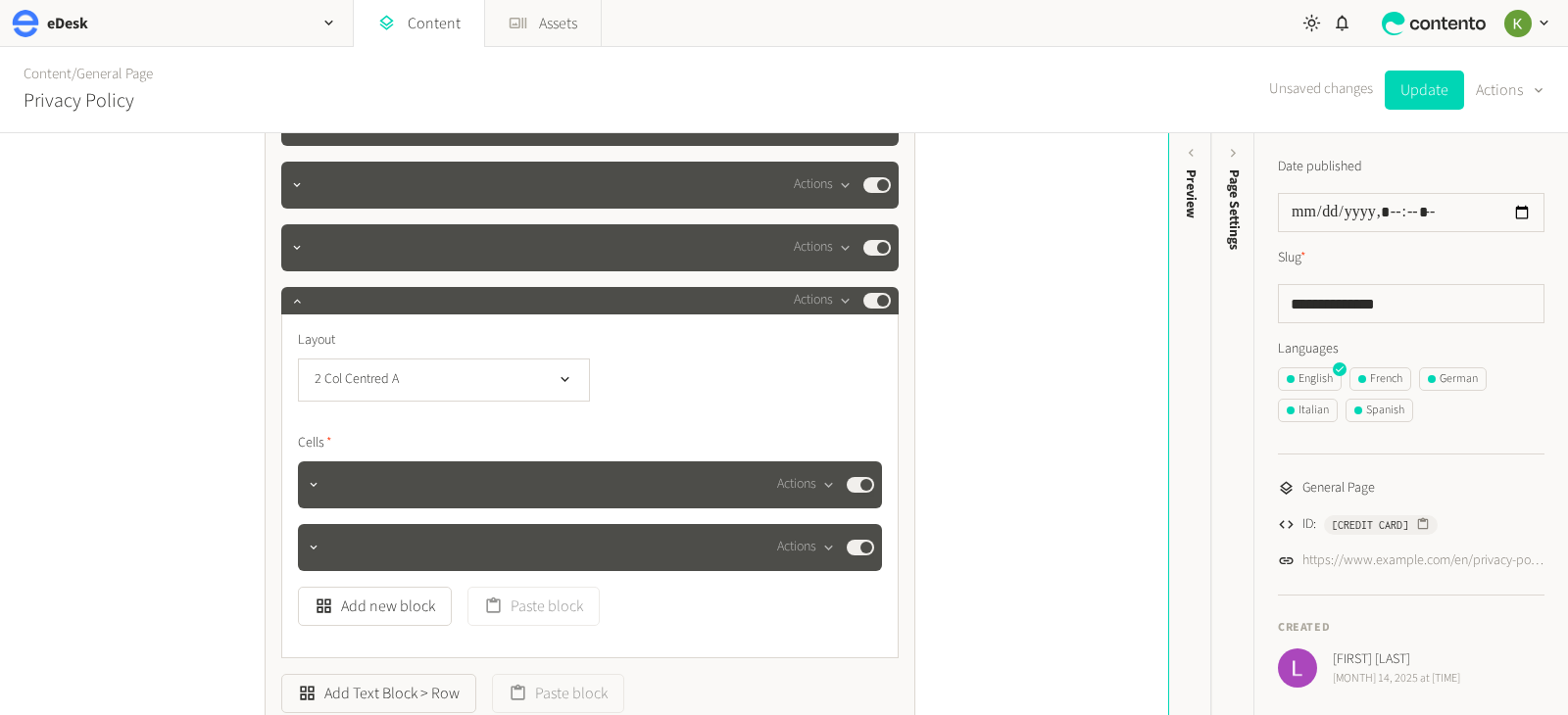 scroll, scrollTop: 1099, scrollLeft: 0, axis: vertical 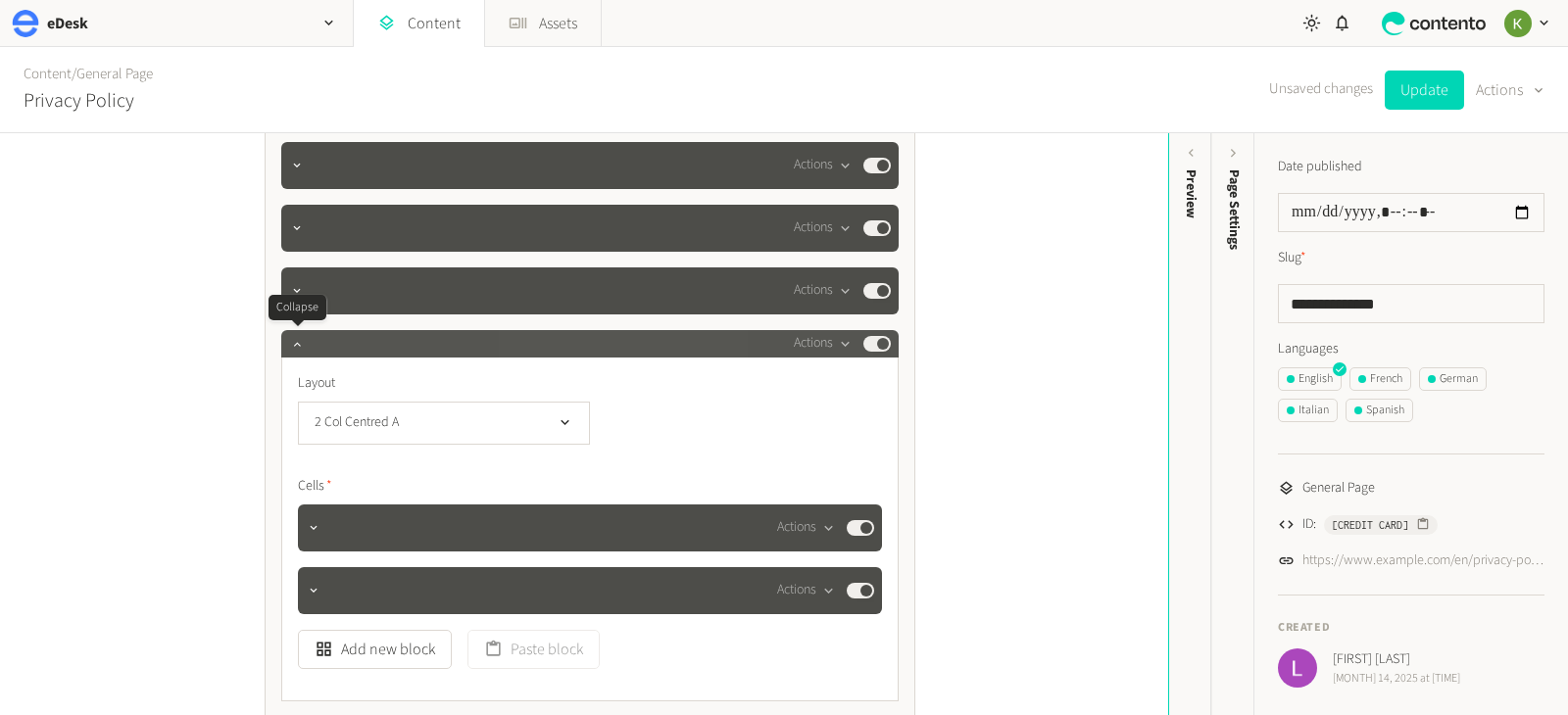 click 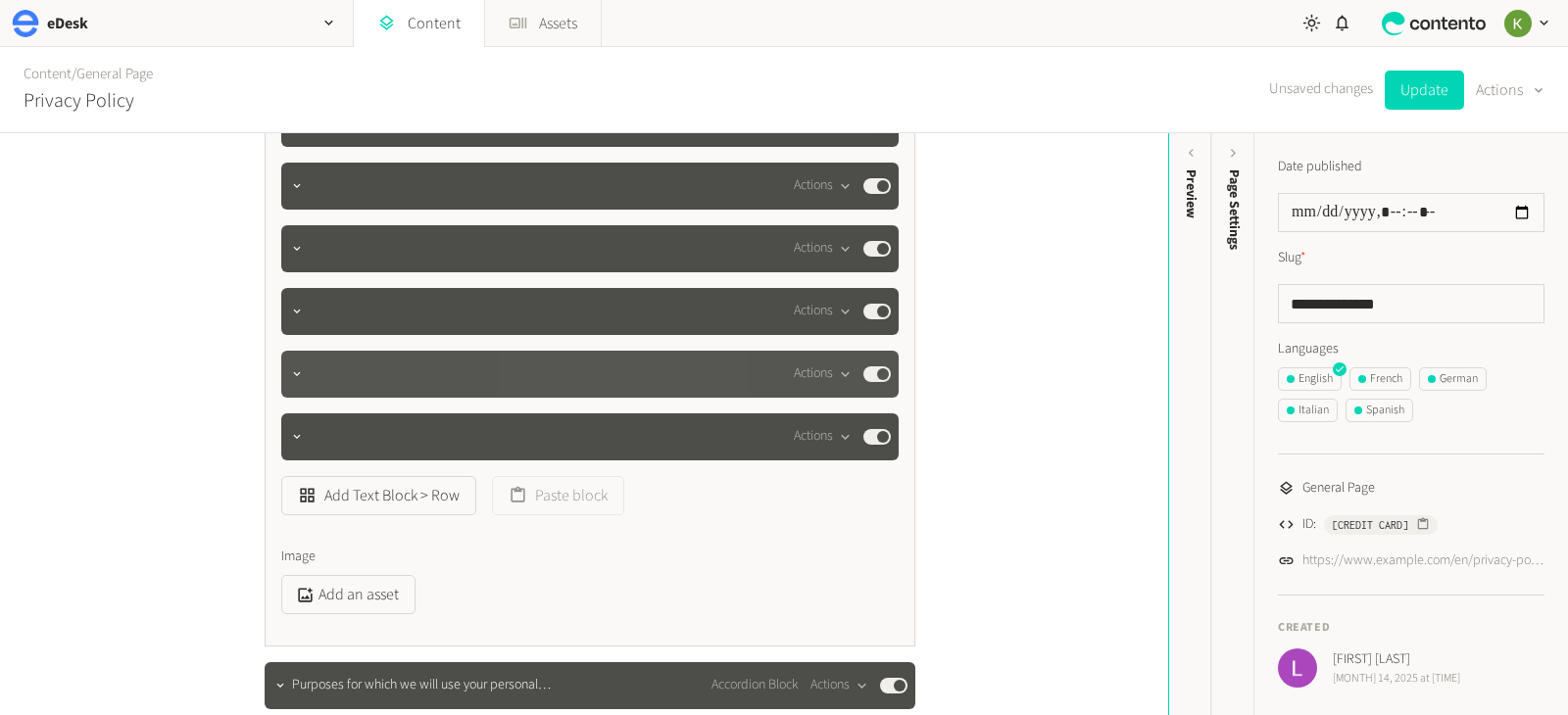 scroll, scrollTop: 939, scrollLeft: 0, axis: vertical 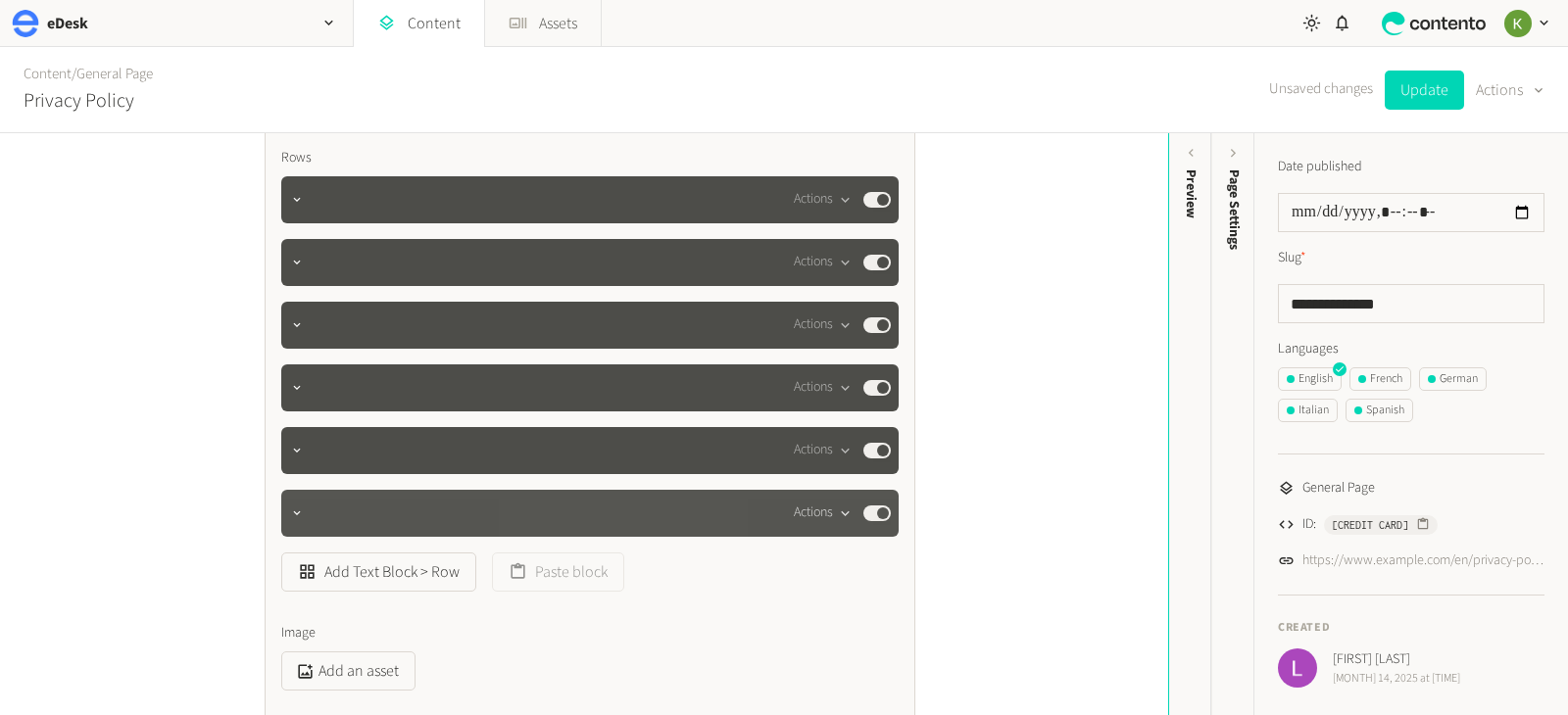 click 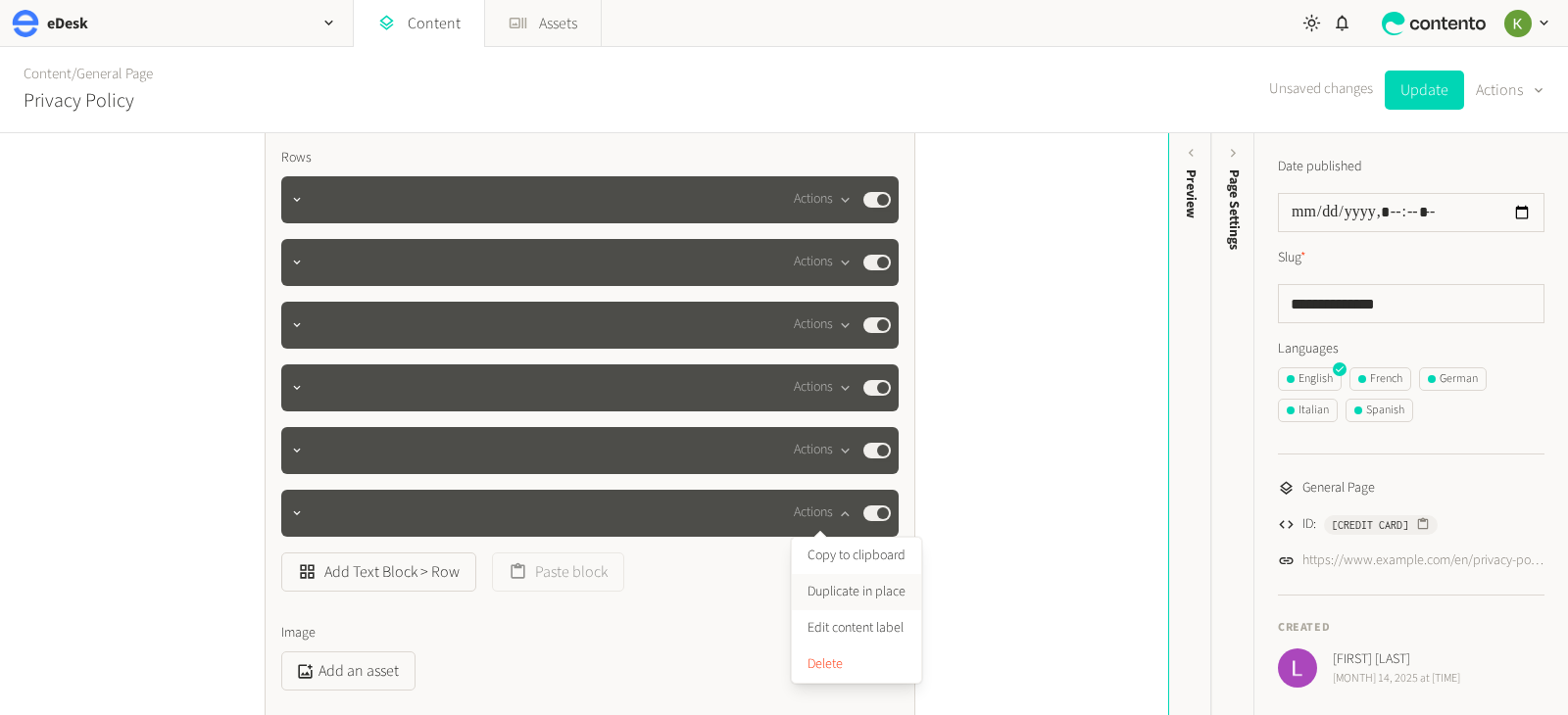 click on "Duplicate in place" 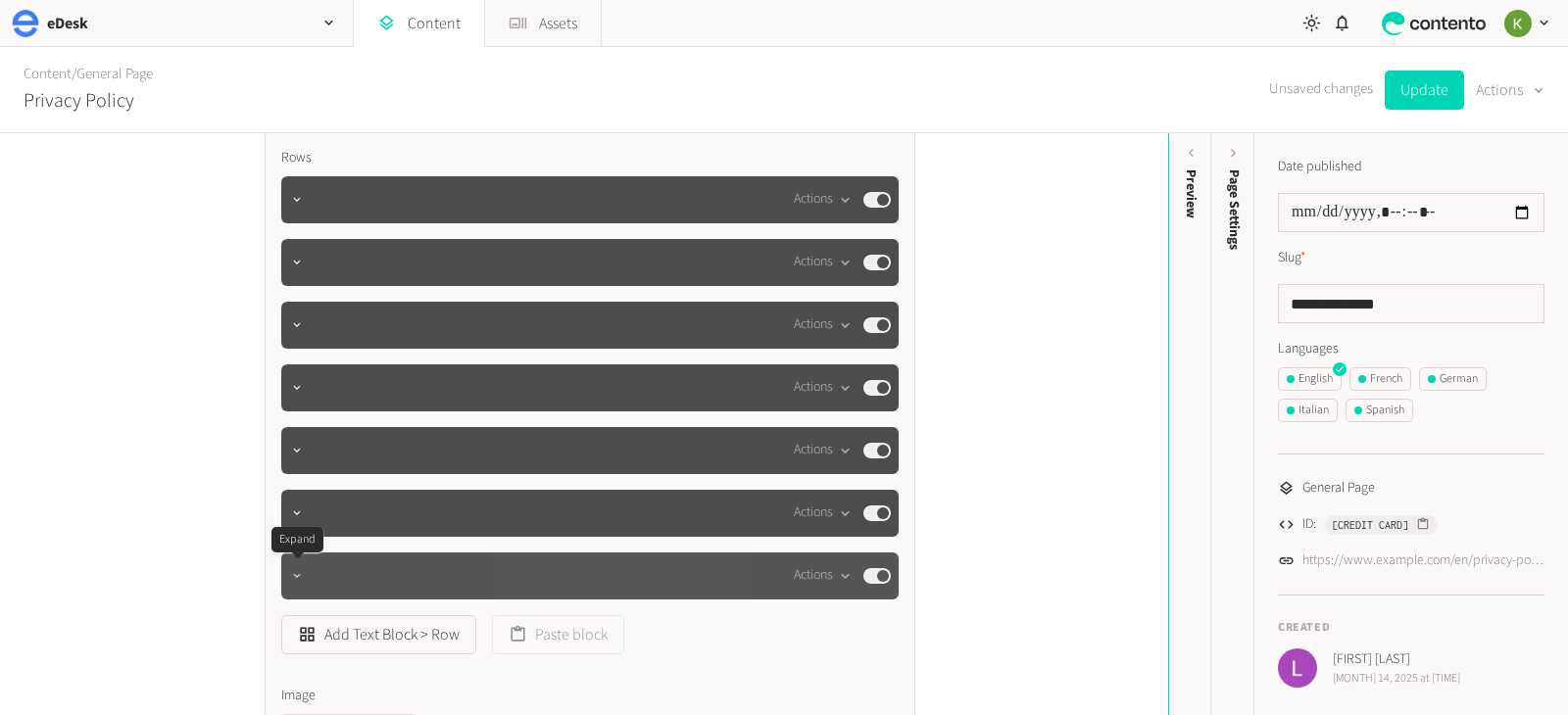 click 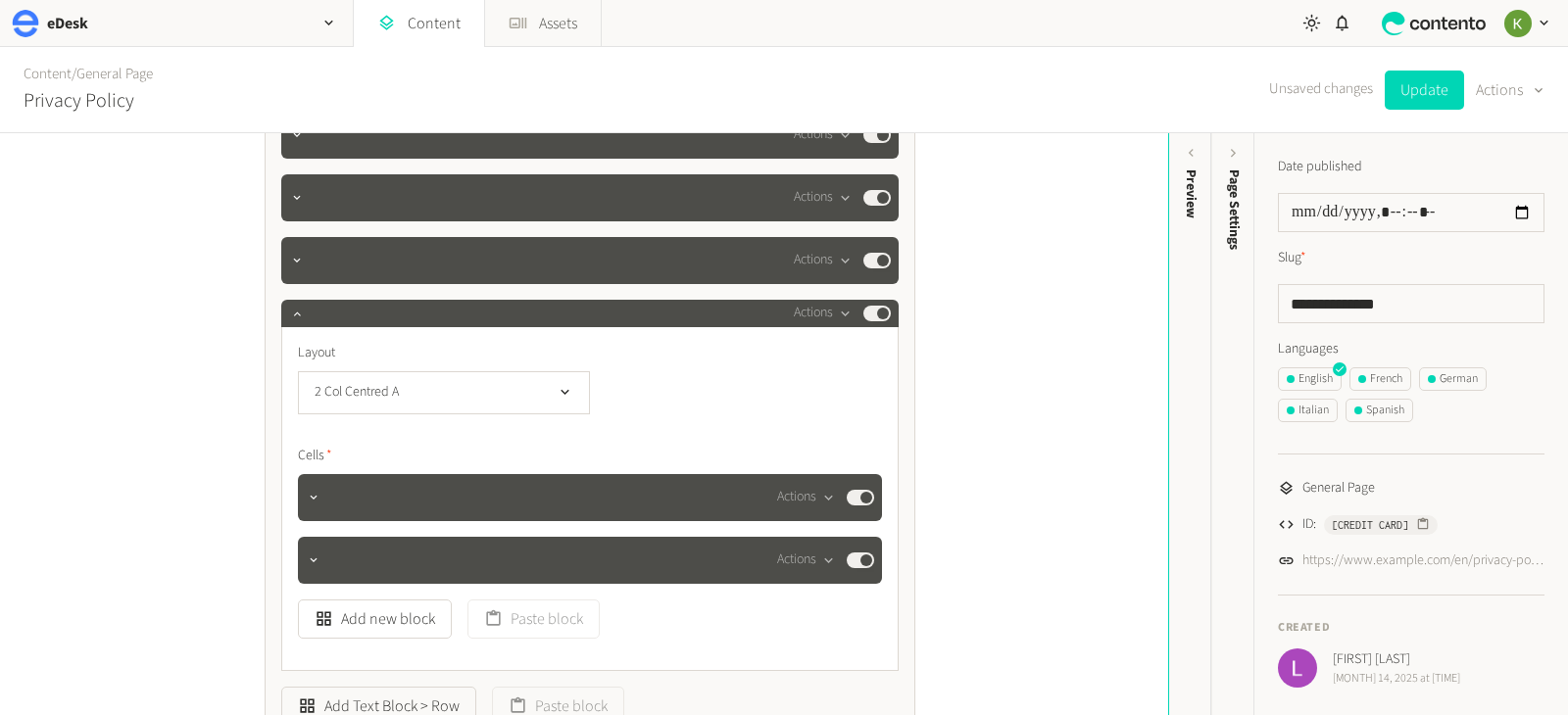 scroll, scrollTop: 1448, scrollLeft: 0, axis: vertical 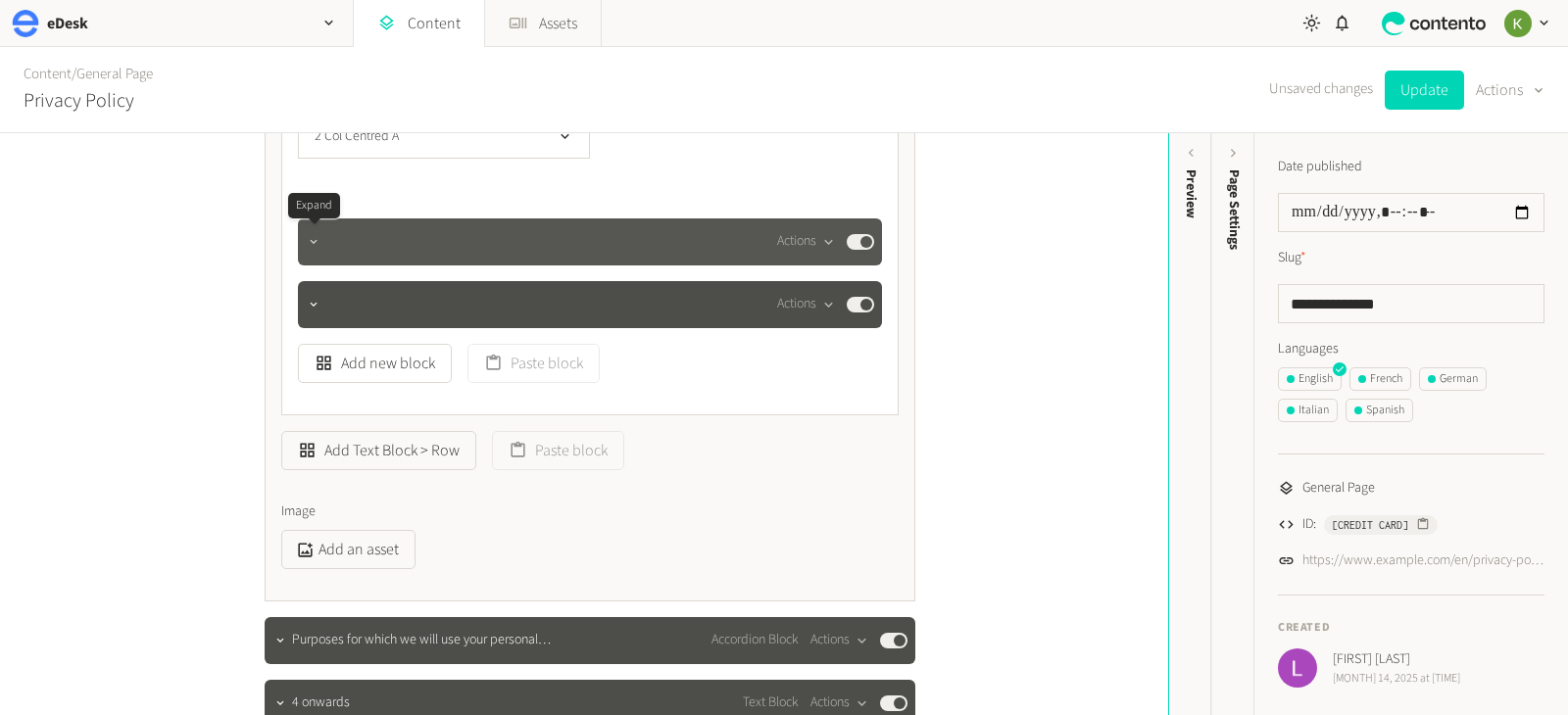 click 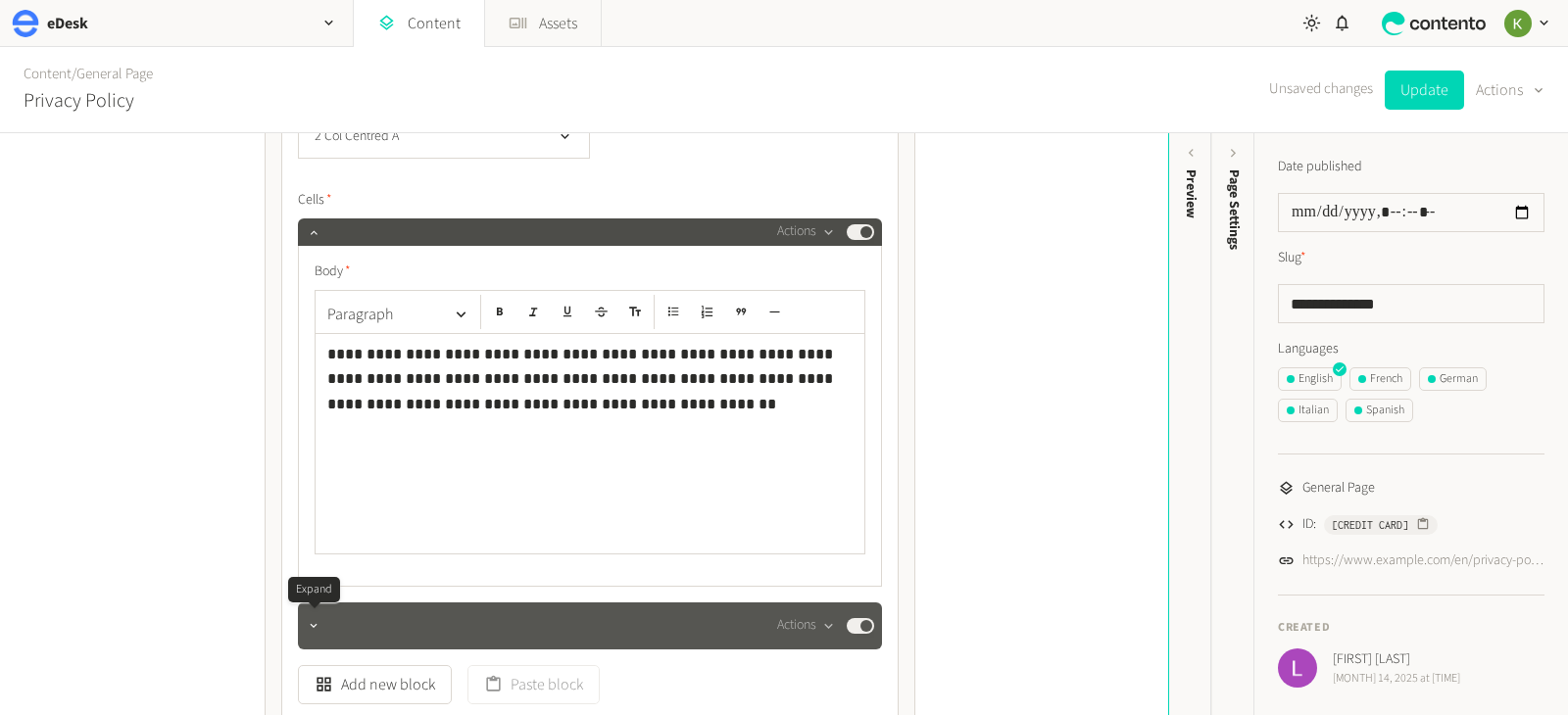 click 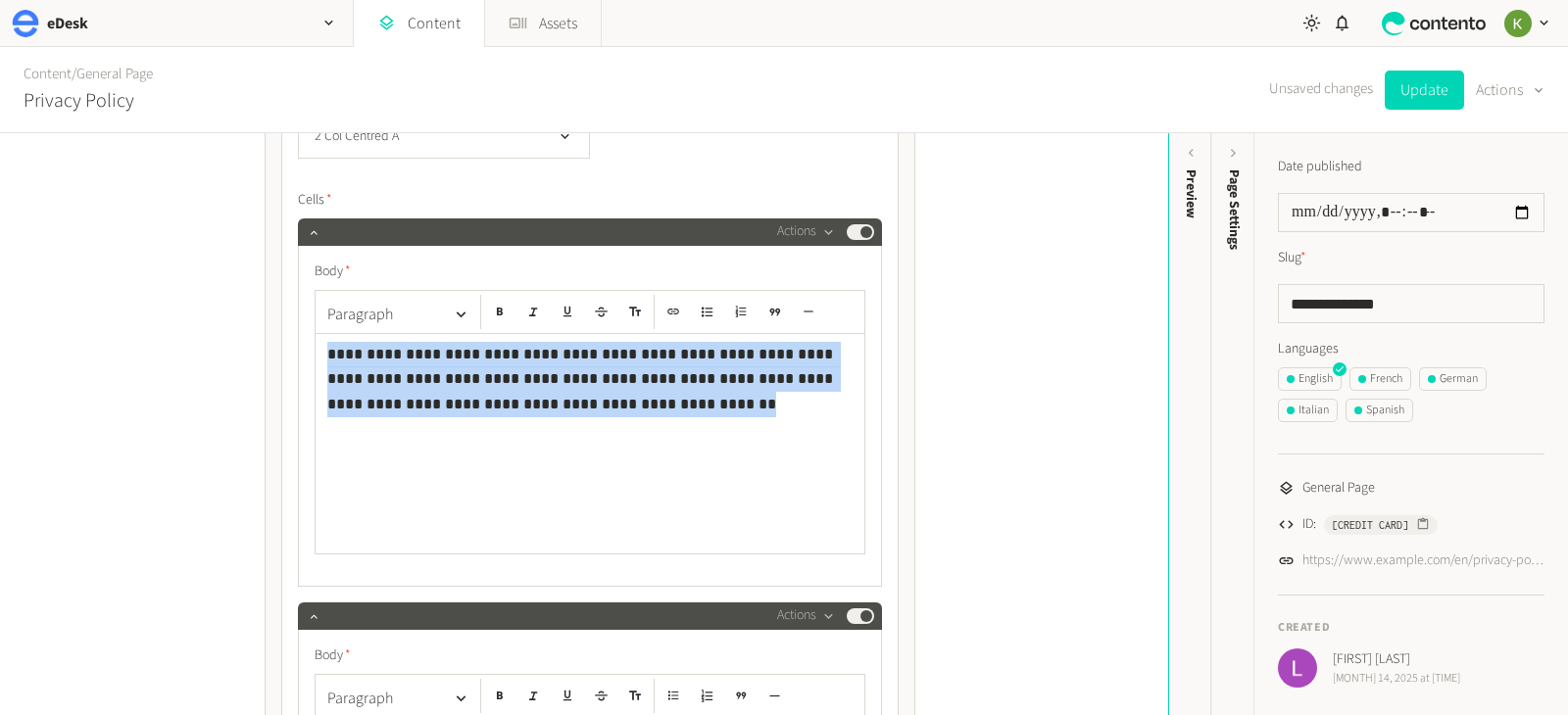 drag, startPoint x: 473, startPoint y: 388, endPoint x: 283, endPoint y: 344, distance: 195.0282 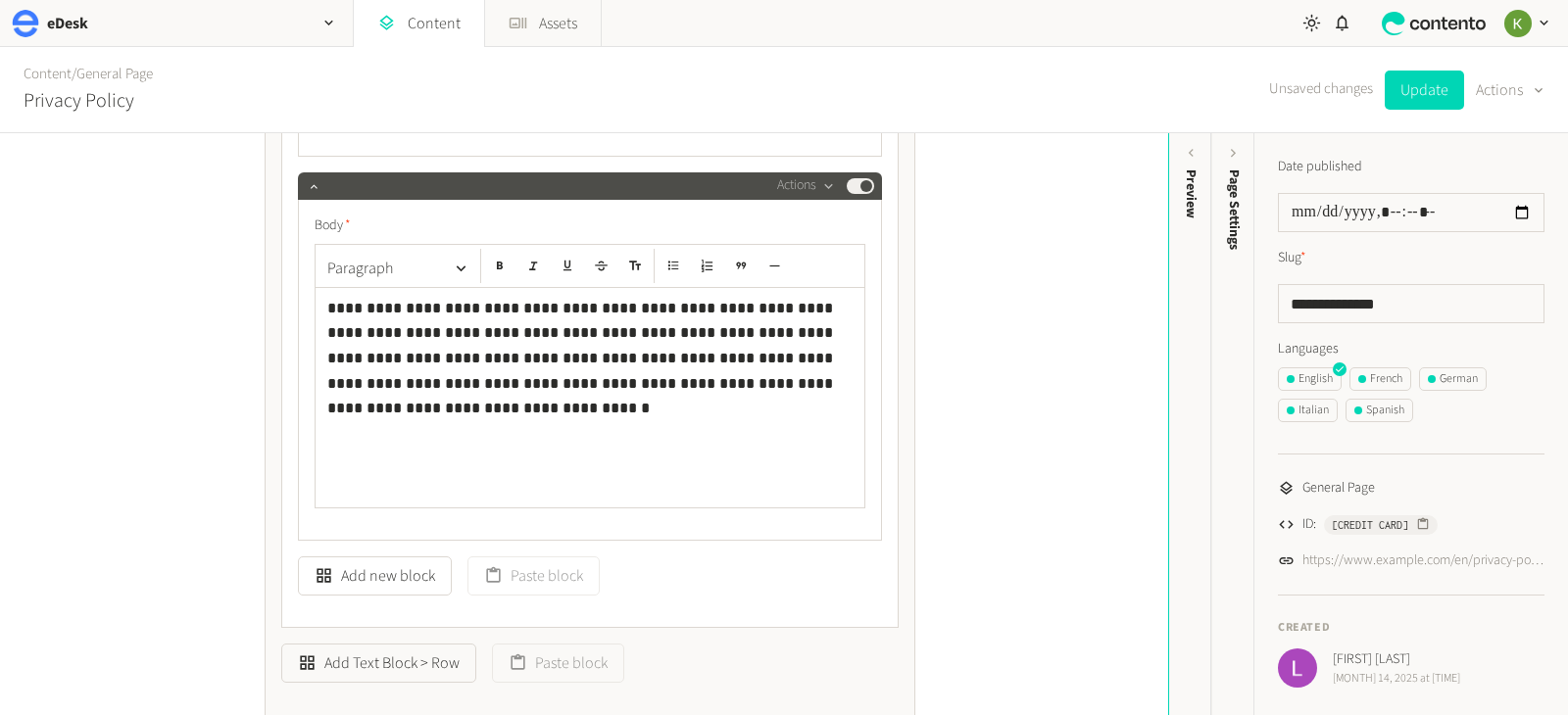 scroll, scrollTop: 1947, scrollLeft: 0, axis: vertical 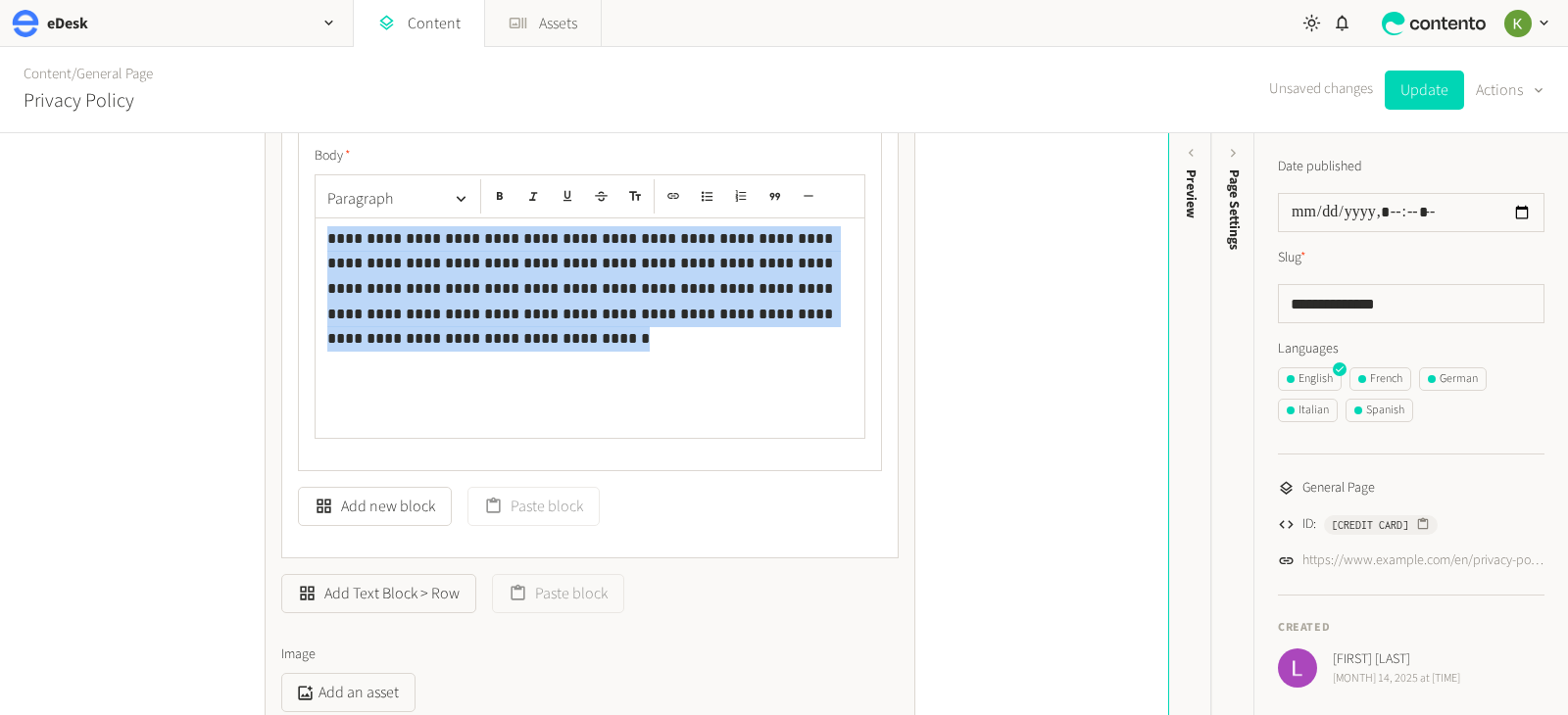 drag, startPoint x: 518, startPoint y: 286, endPoint x: 320, endPoint y: 220, distance: 208.71033 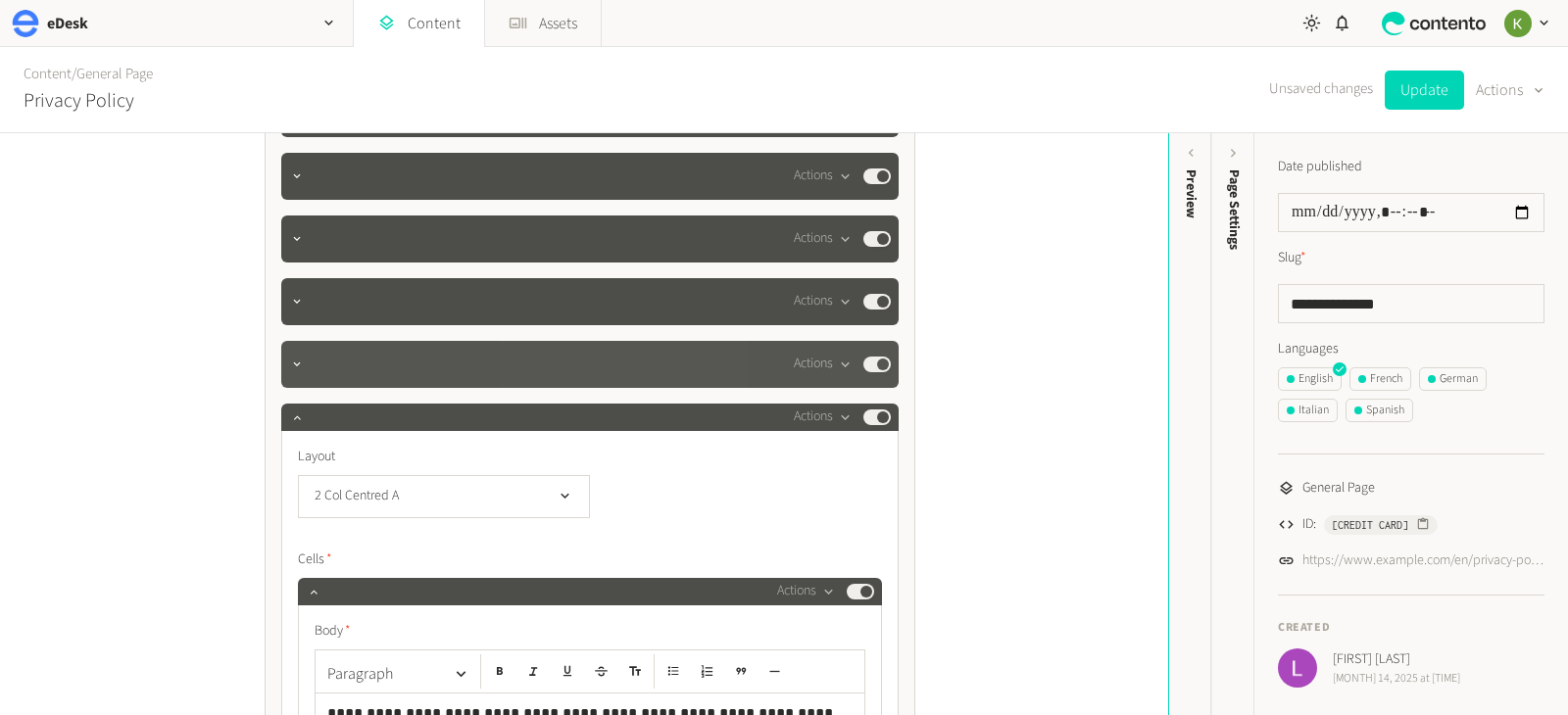 scroll, scrollTop: 1076, scrollLeft: 0, axis: vertical 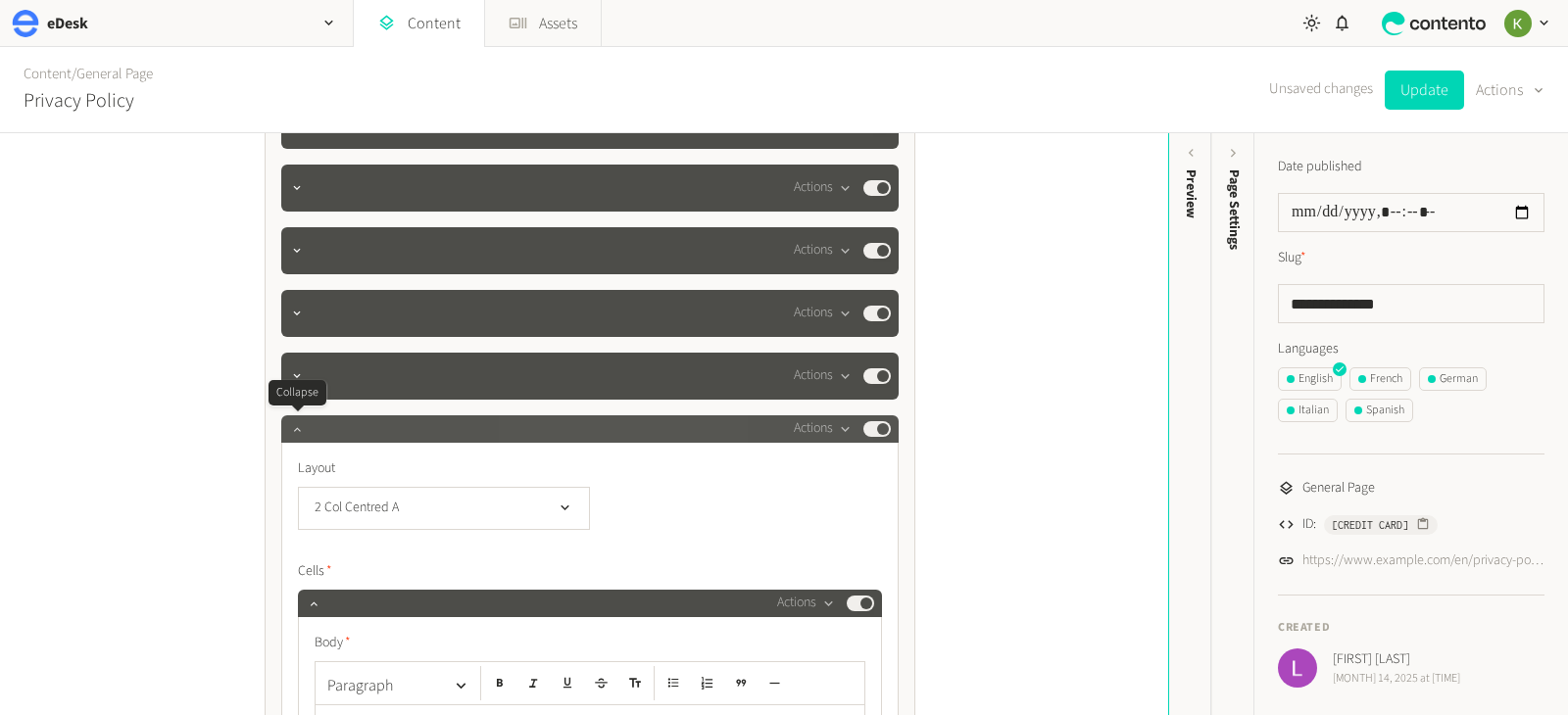 click 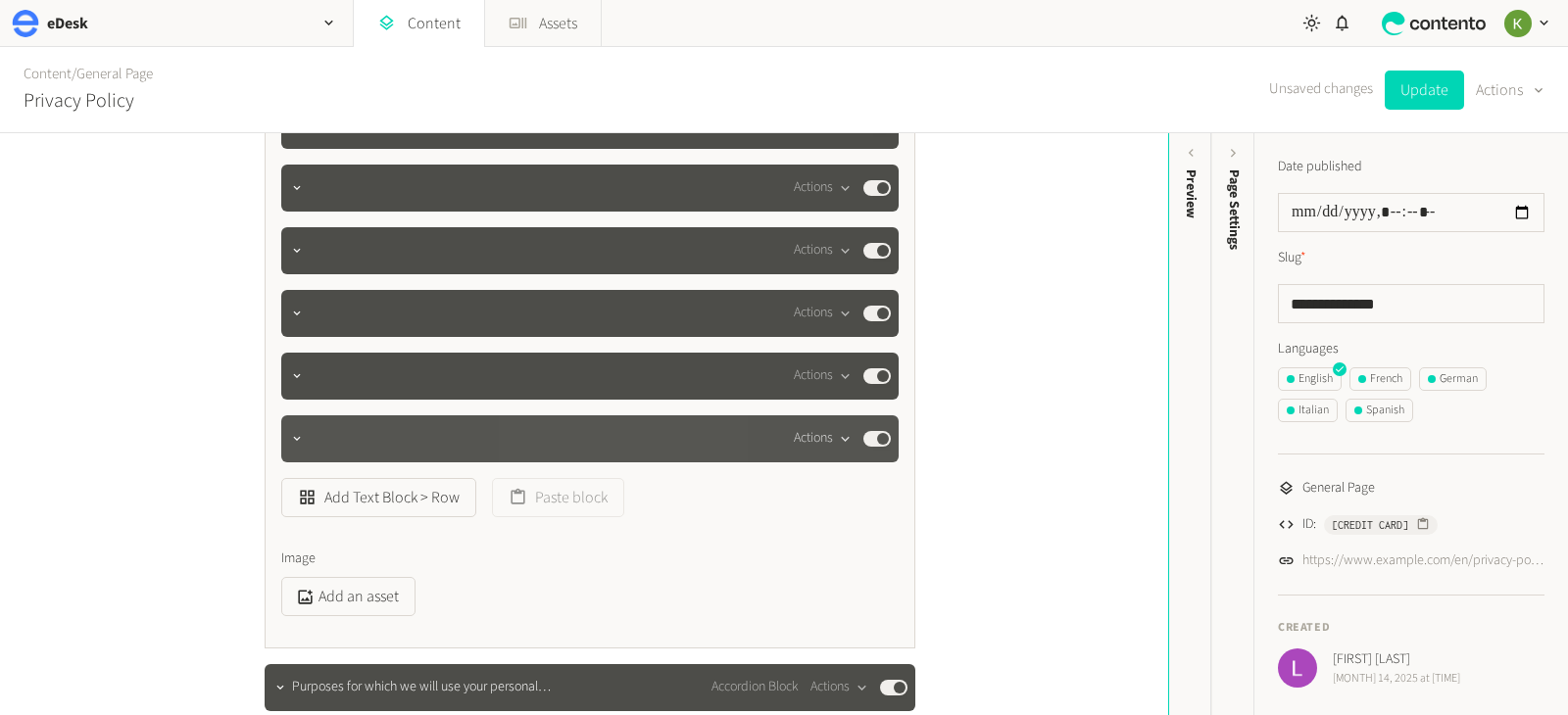 click on "Actions" 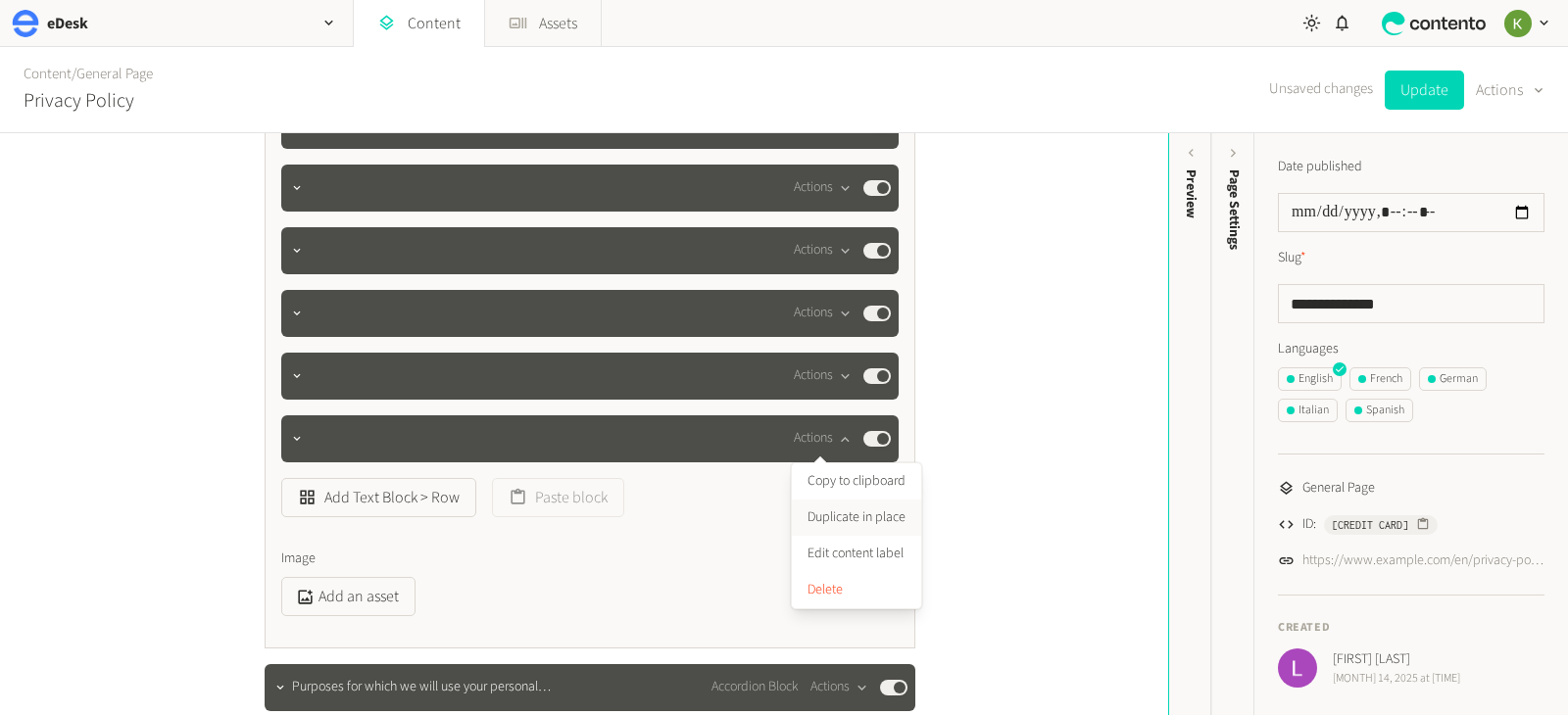 click on "Duplicate in place" 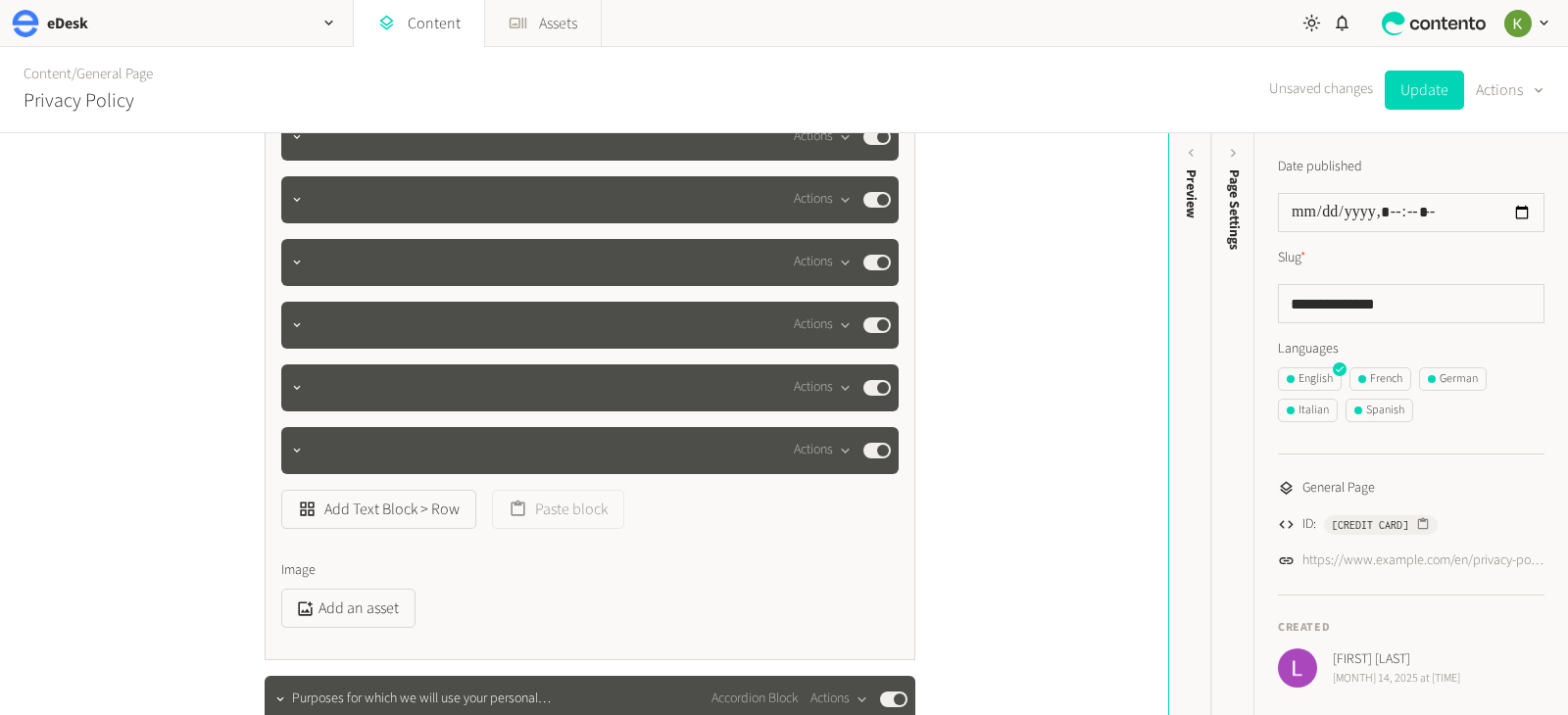 scroll, scrollTop: 1168, scrollLeft: 0, axis: vertical 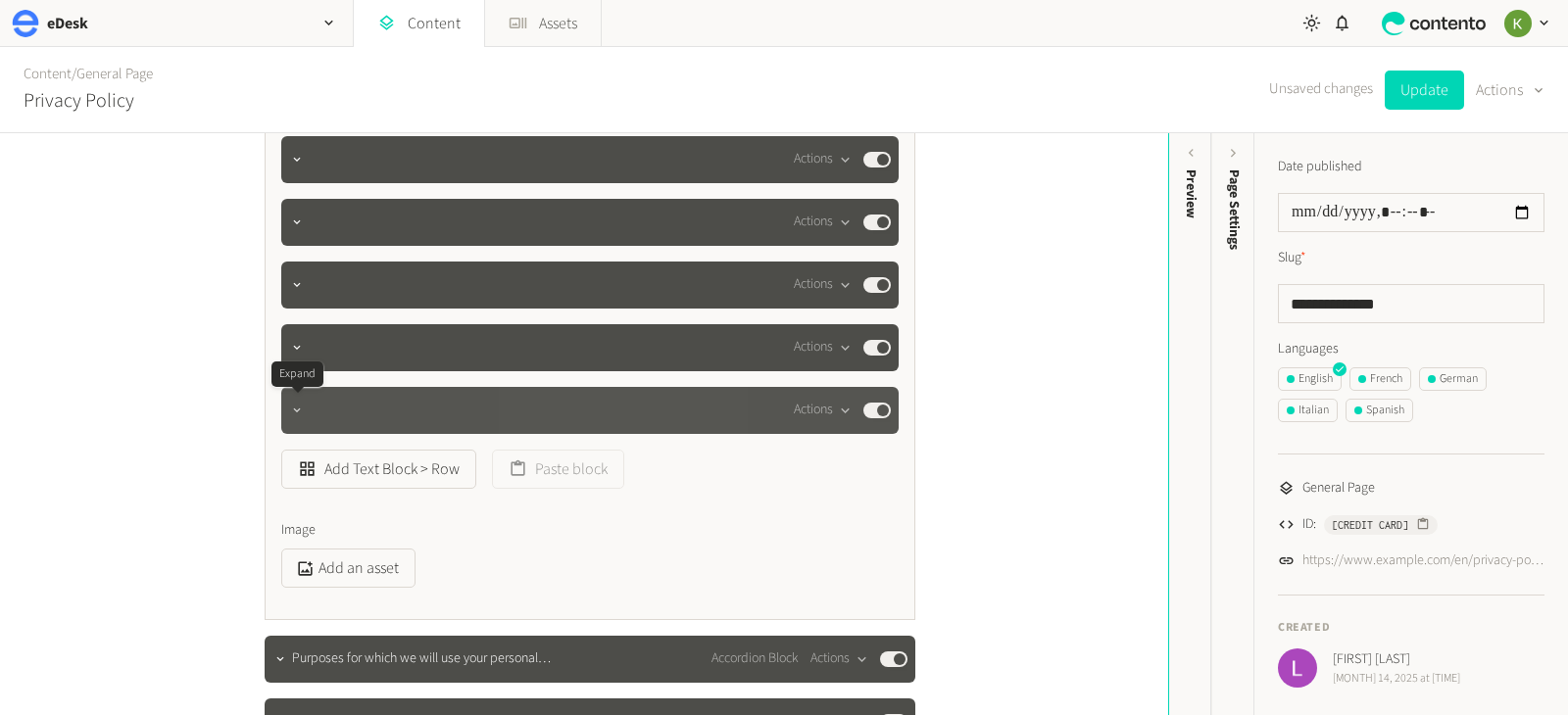 click 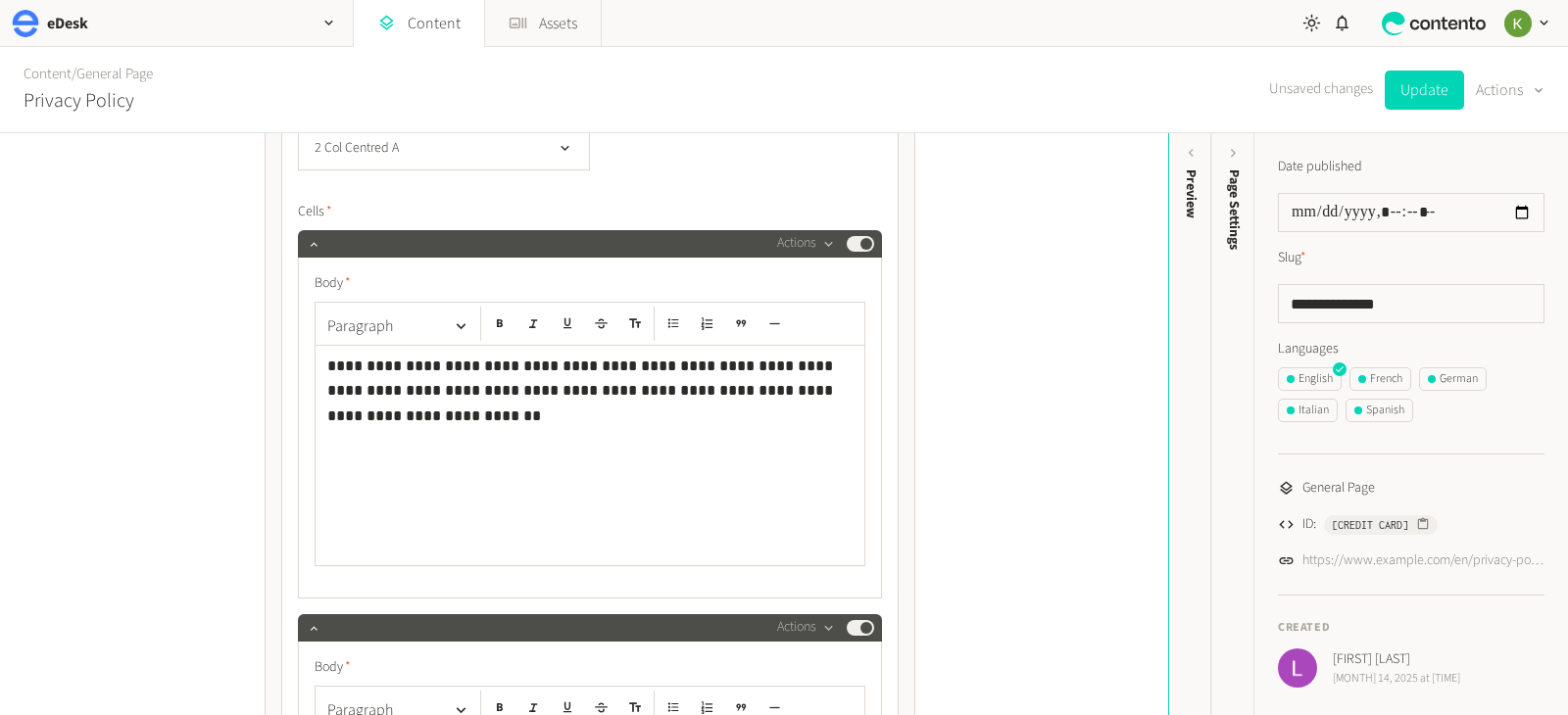 scroll, scrollTop: 1555, scrollLeft: 0, axis: vertical 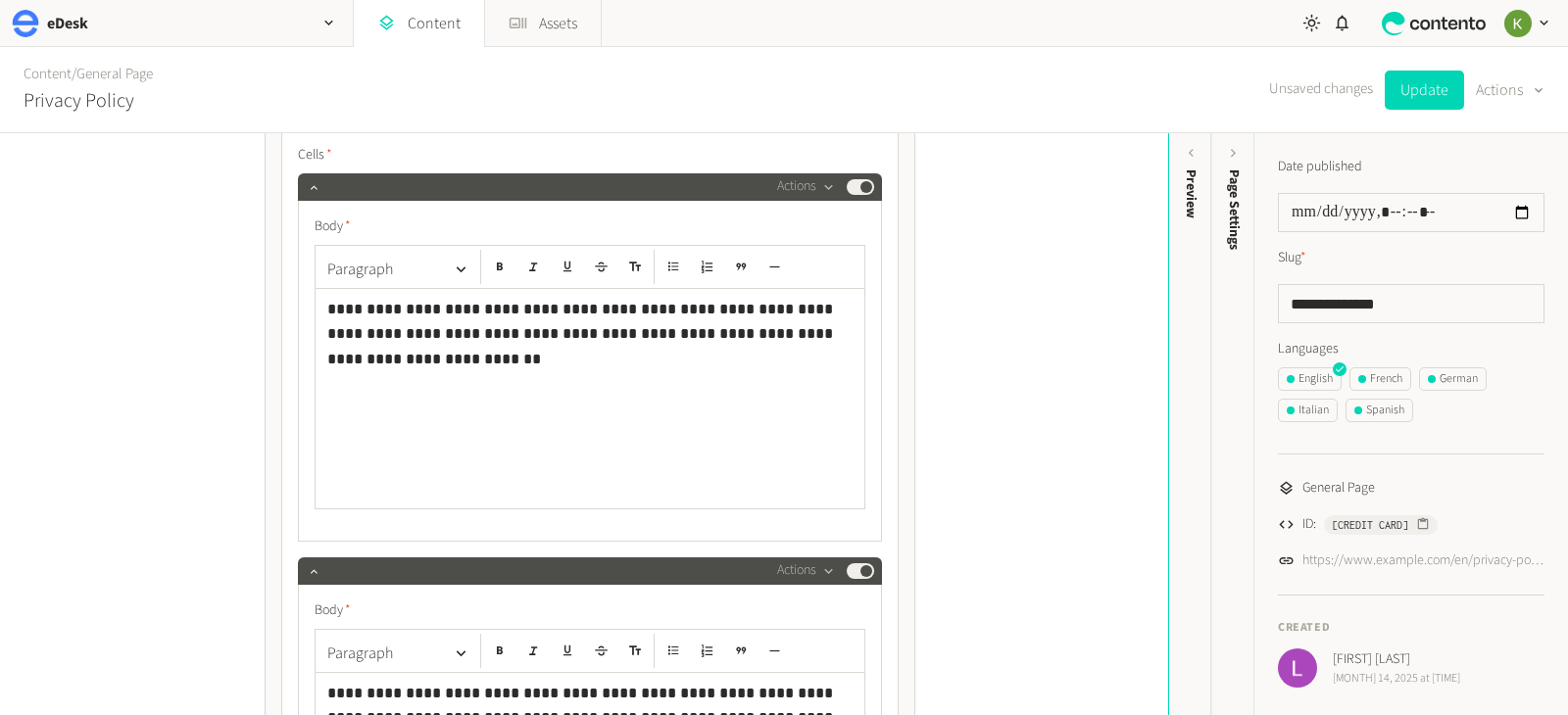 click on "**********" 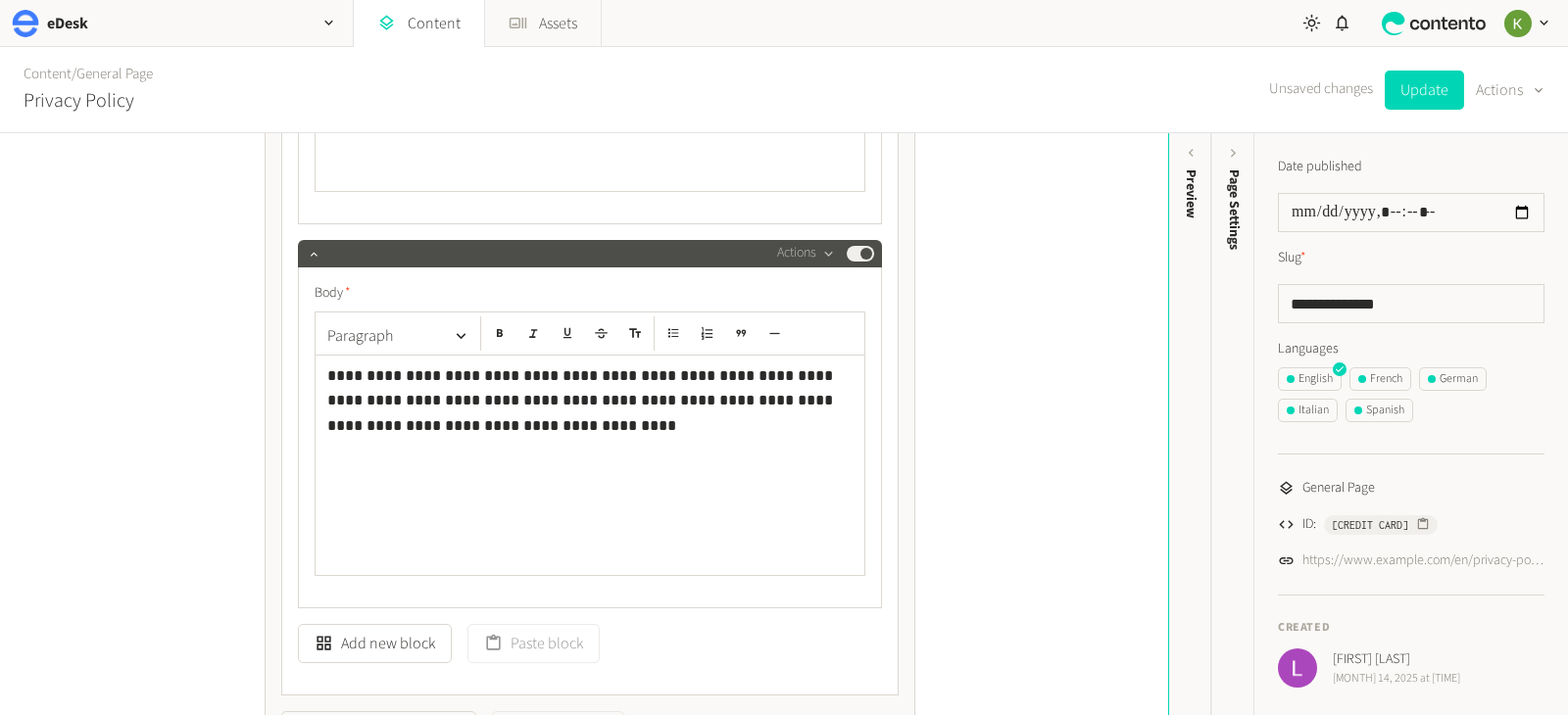scroll, scrollTop: 1895, scrollLeft: 0, axis: vertical 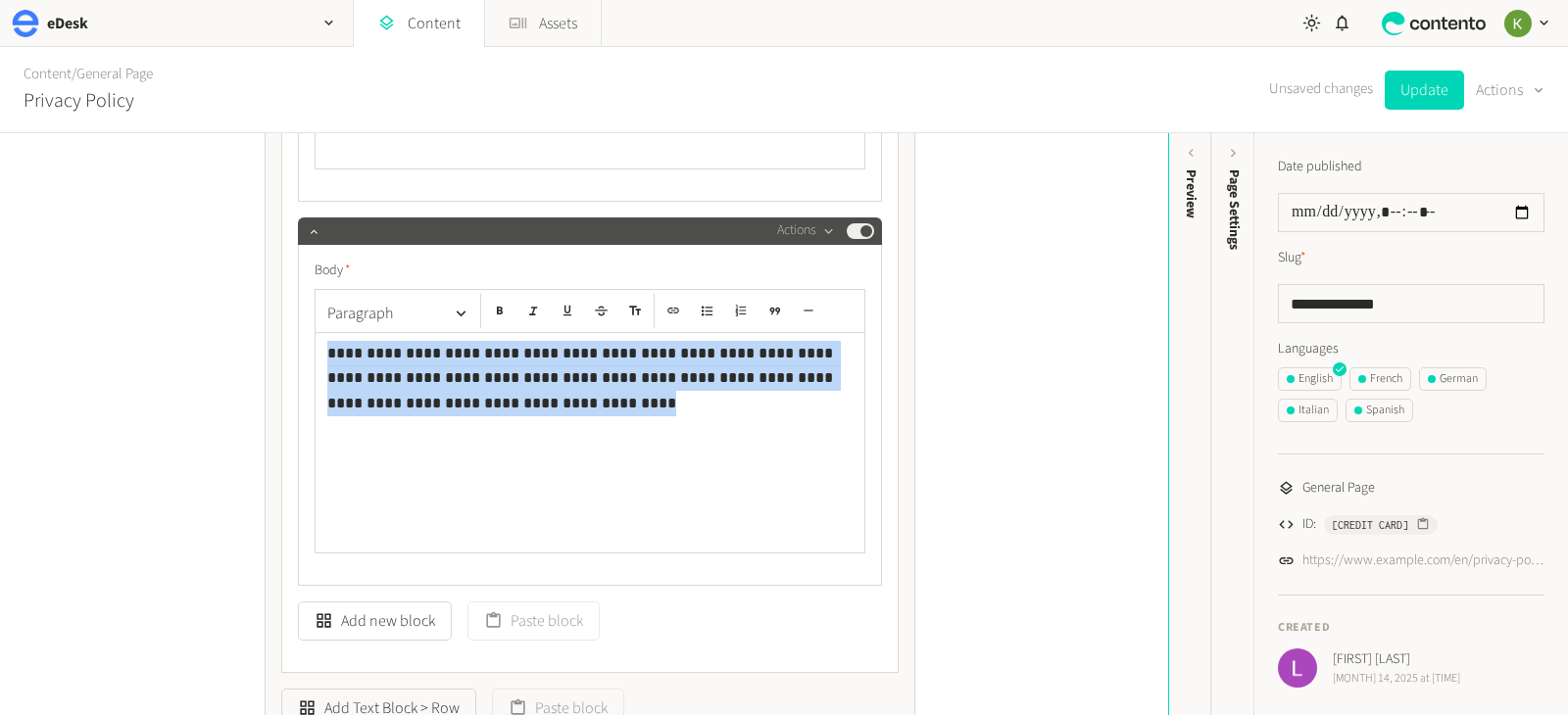 drag, startPoint x: 404, startPoint y: 402, endPoint x: 292, endPoint y: 319, distance: 139.4023 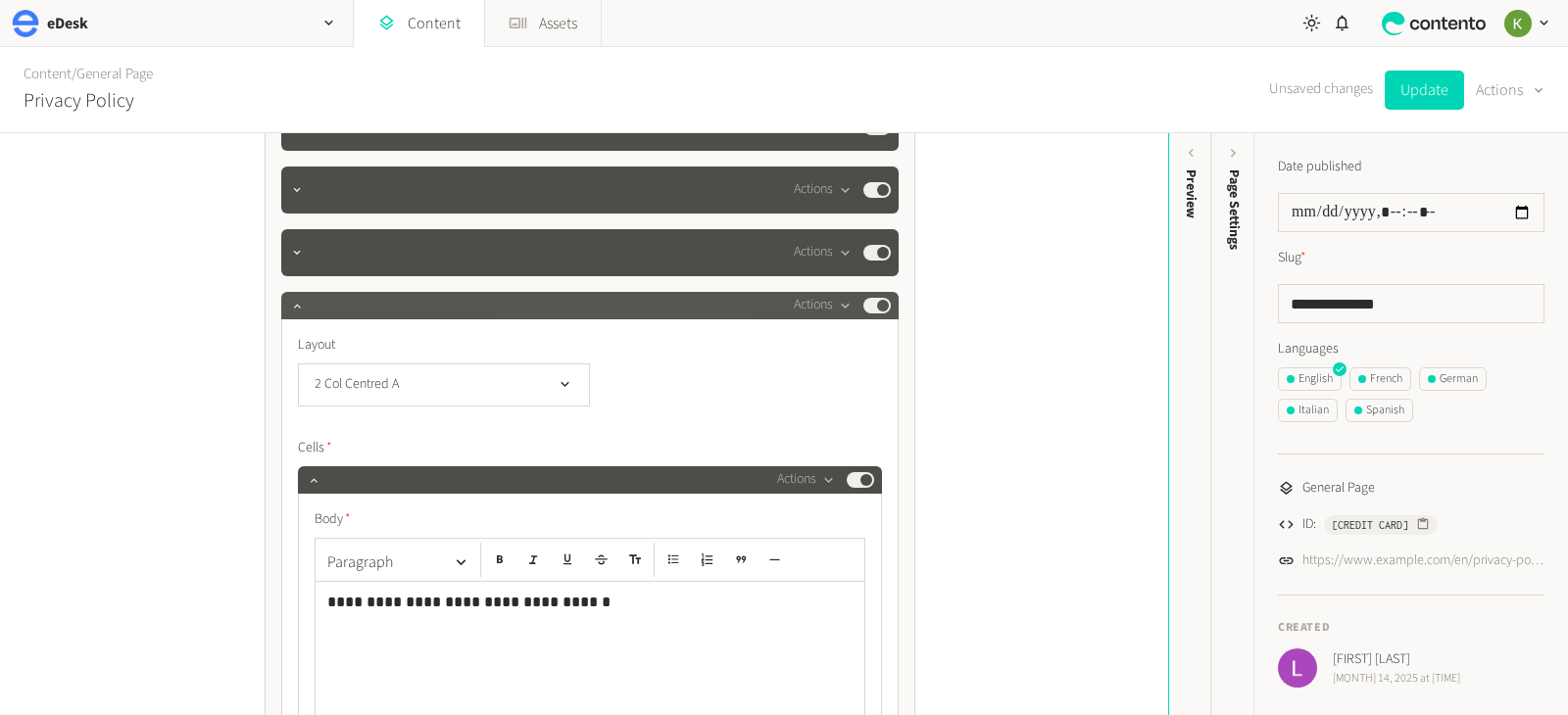 scroll, scrollTop: 1253, scrollLeft: 0, axis: vertical 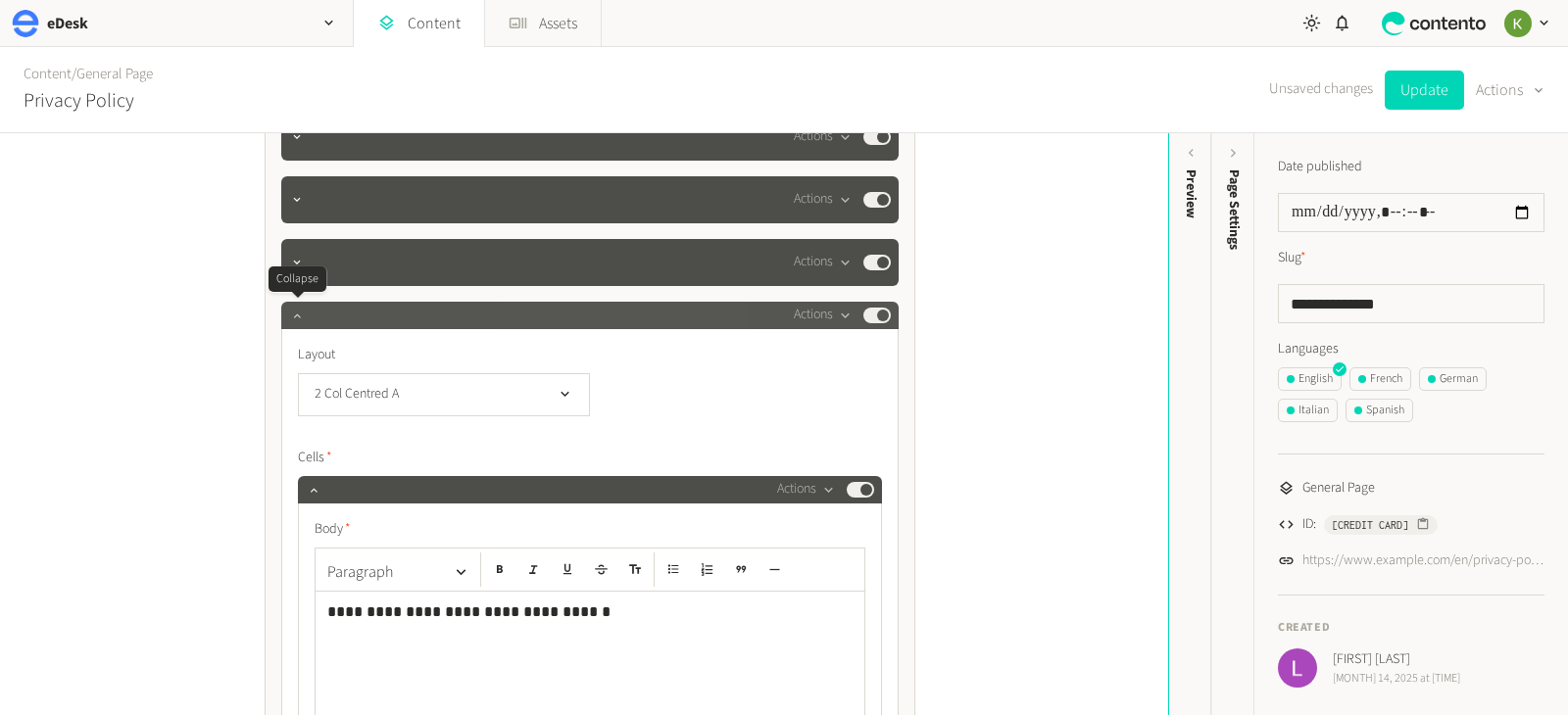click 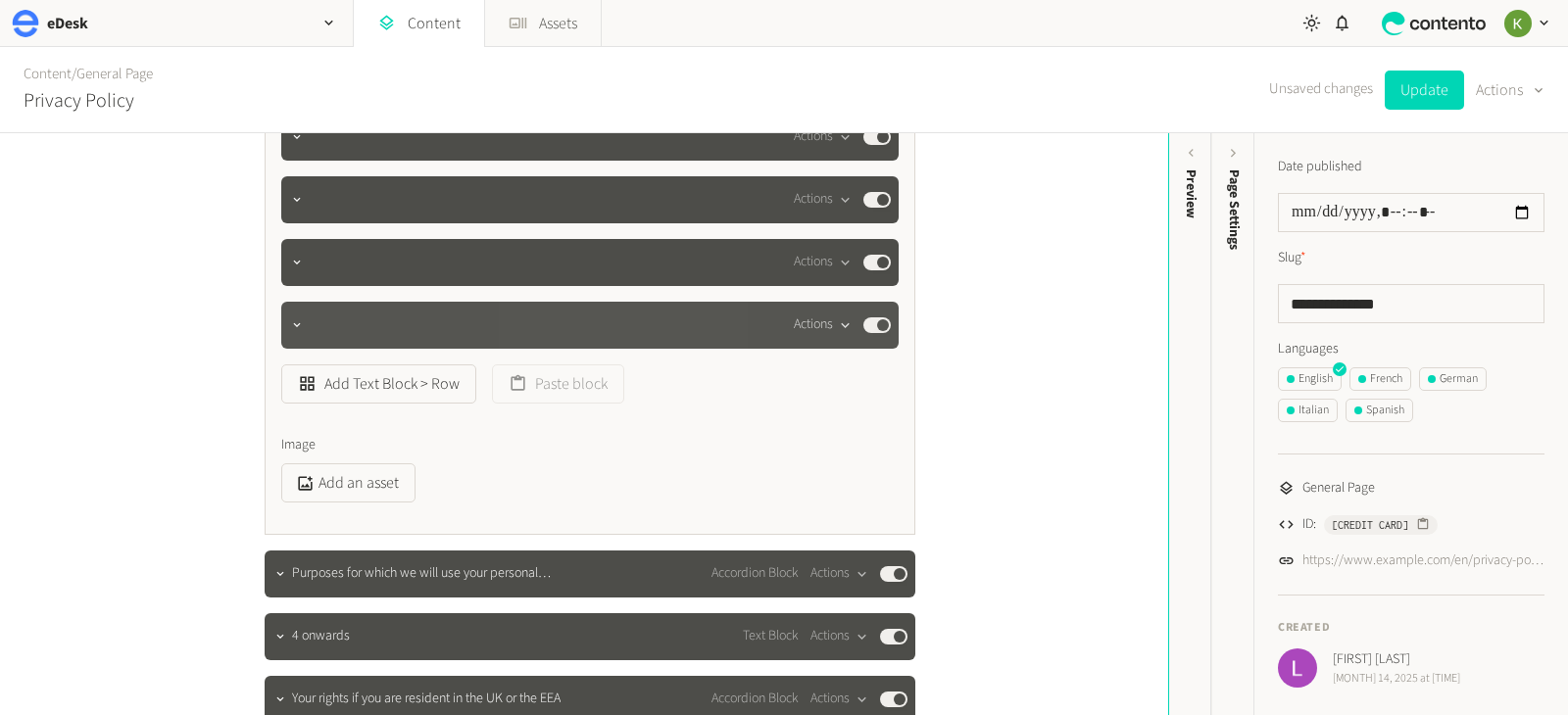 click on "Actions" 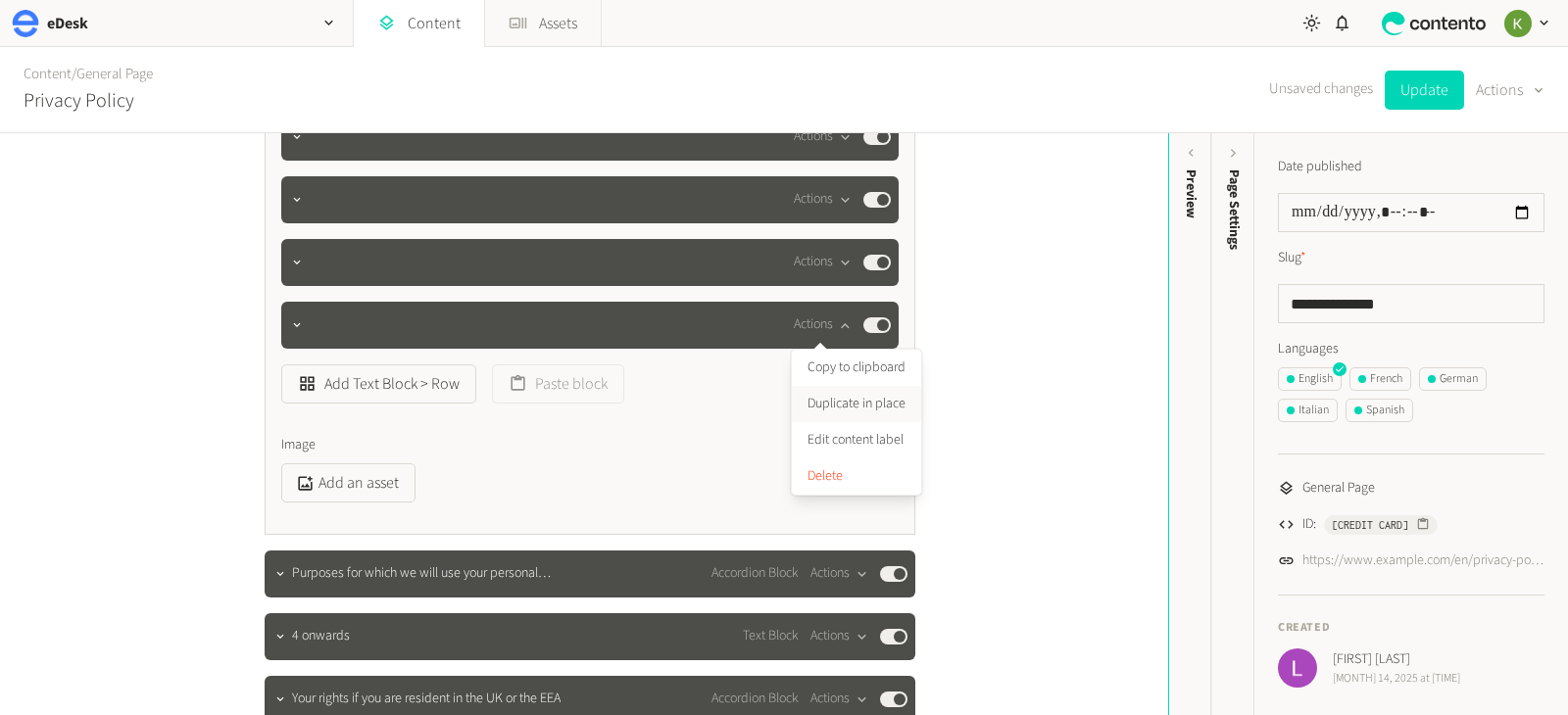 click on "Duplicate in place" 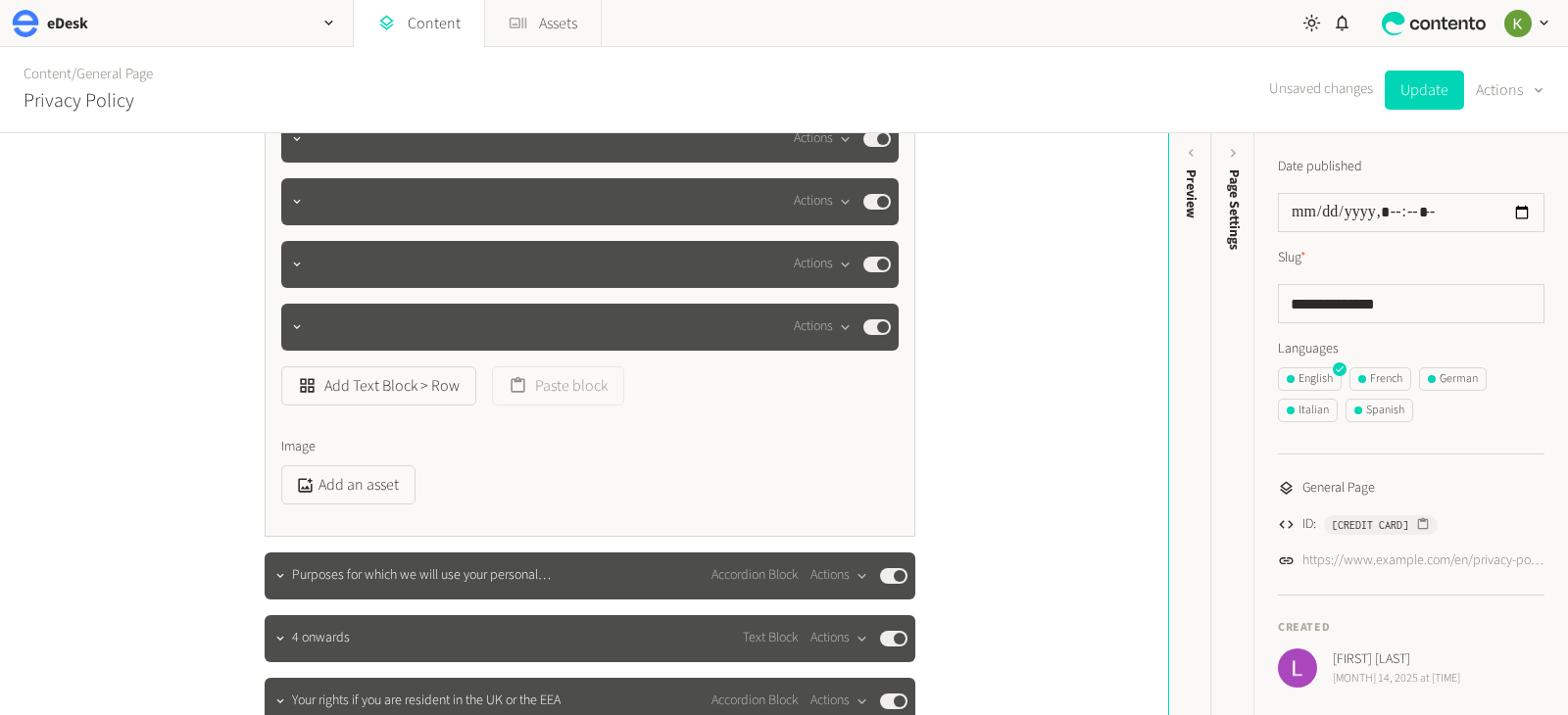 scroll, scrollTop: 1381, scrollLeft: 0, axis: vertical 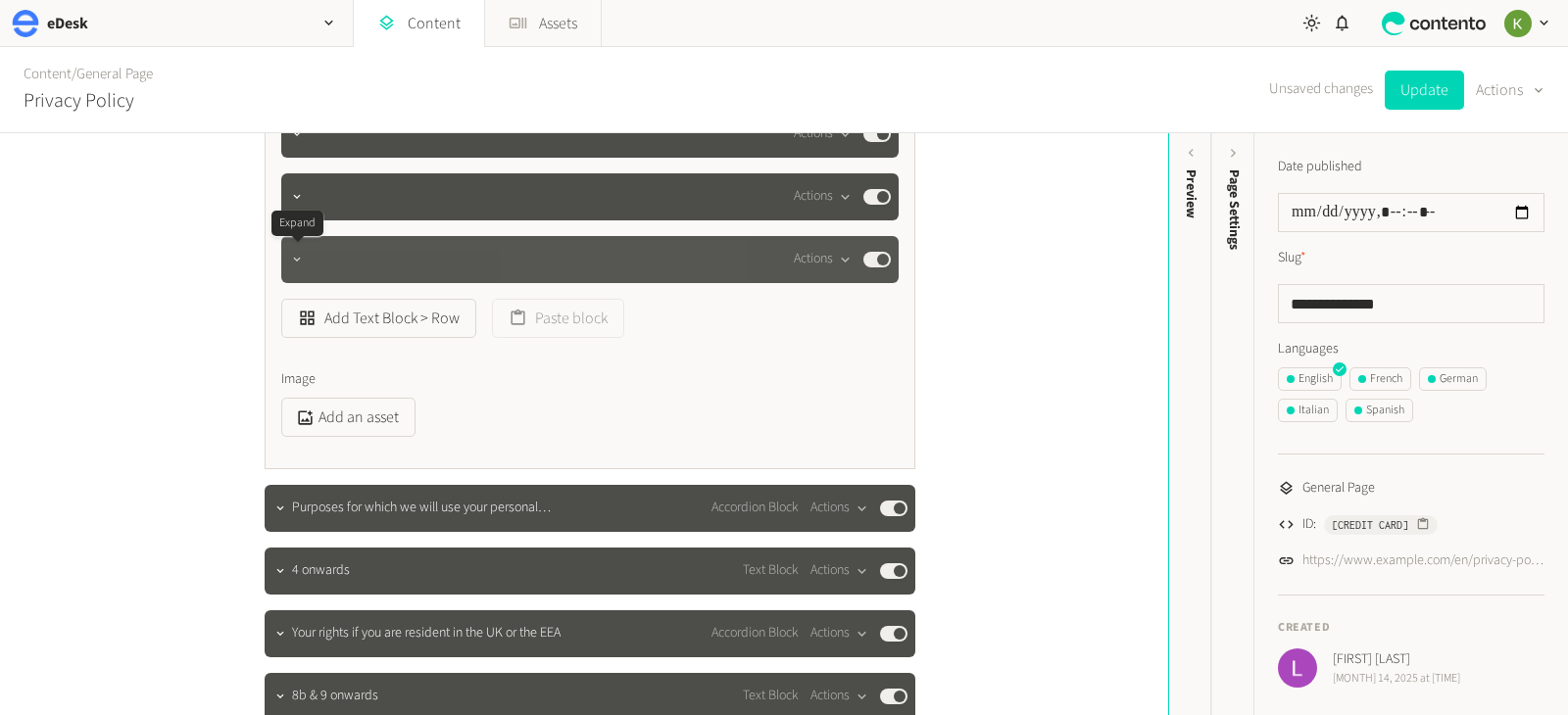 click 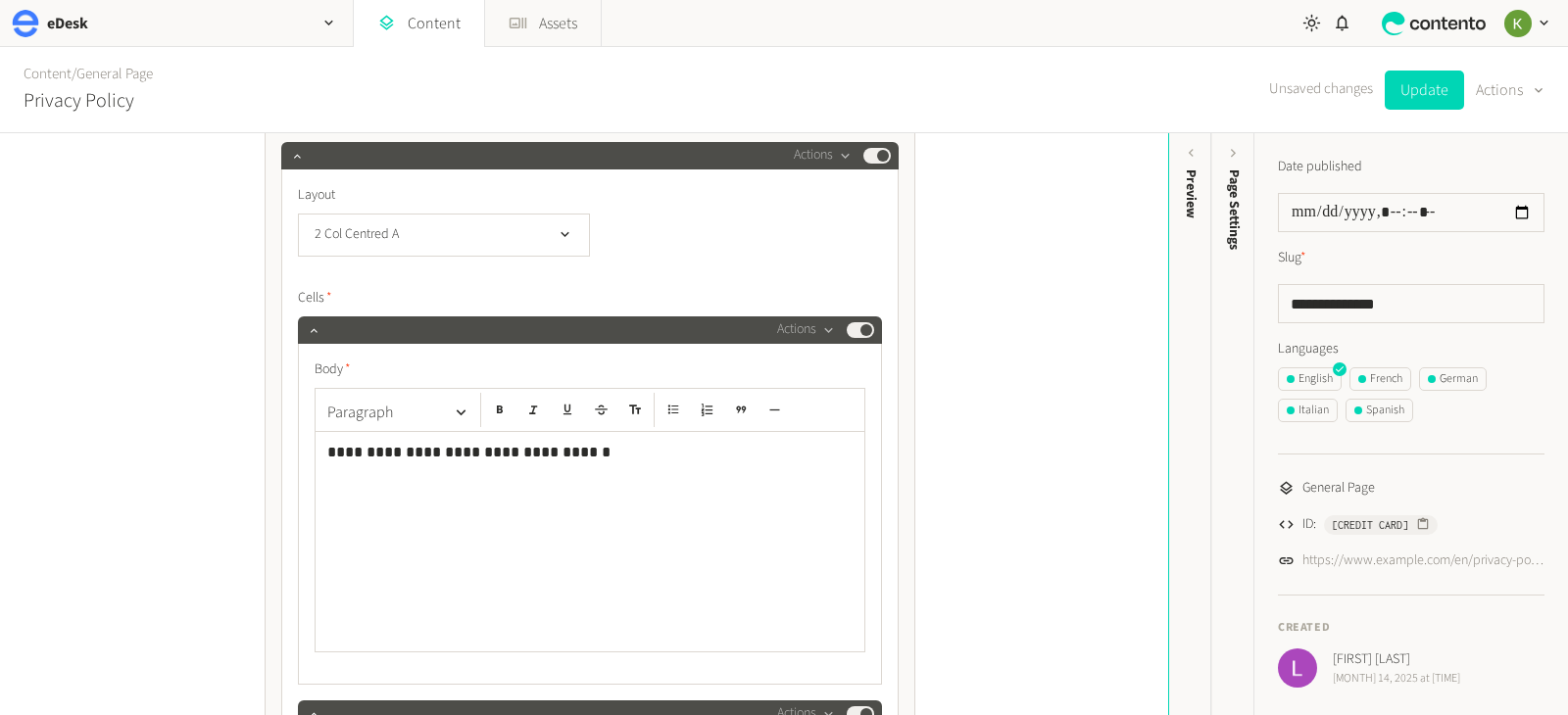 scroll, scrollTop: 1644, scrollLeft: 0, axis: vertical 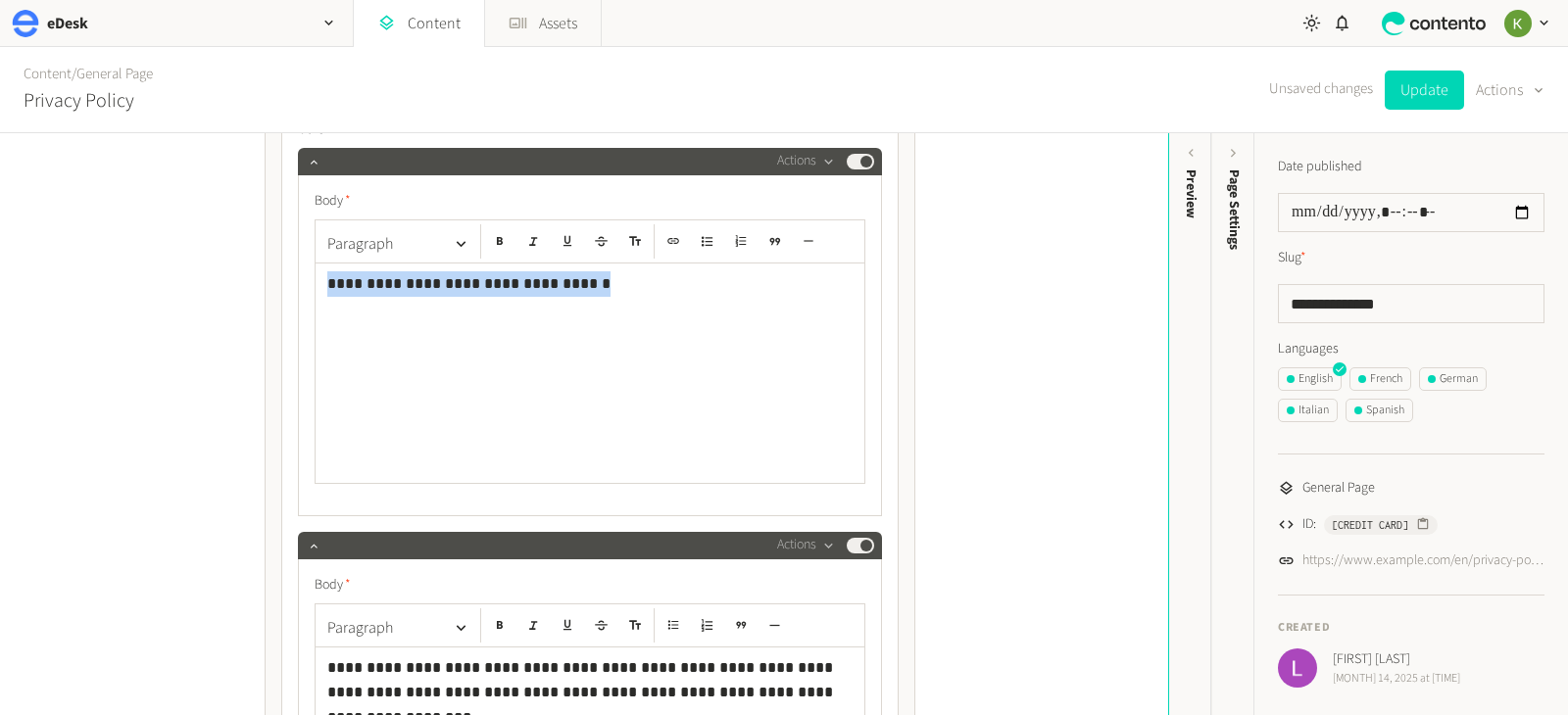drag, startPoint x: 624, startPoint y: 276, endPoint x: 270, endPoint y: 276, distance: 354 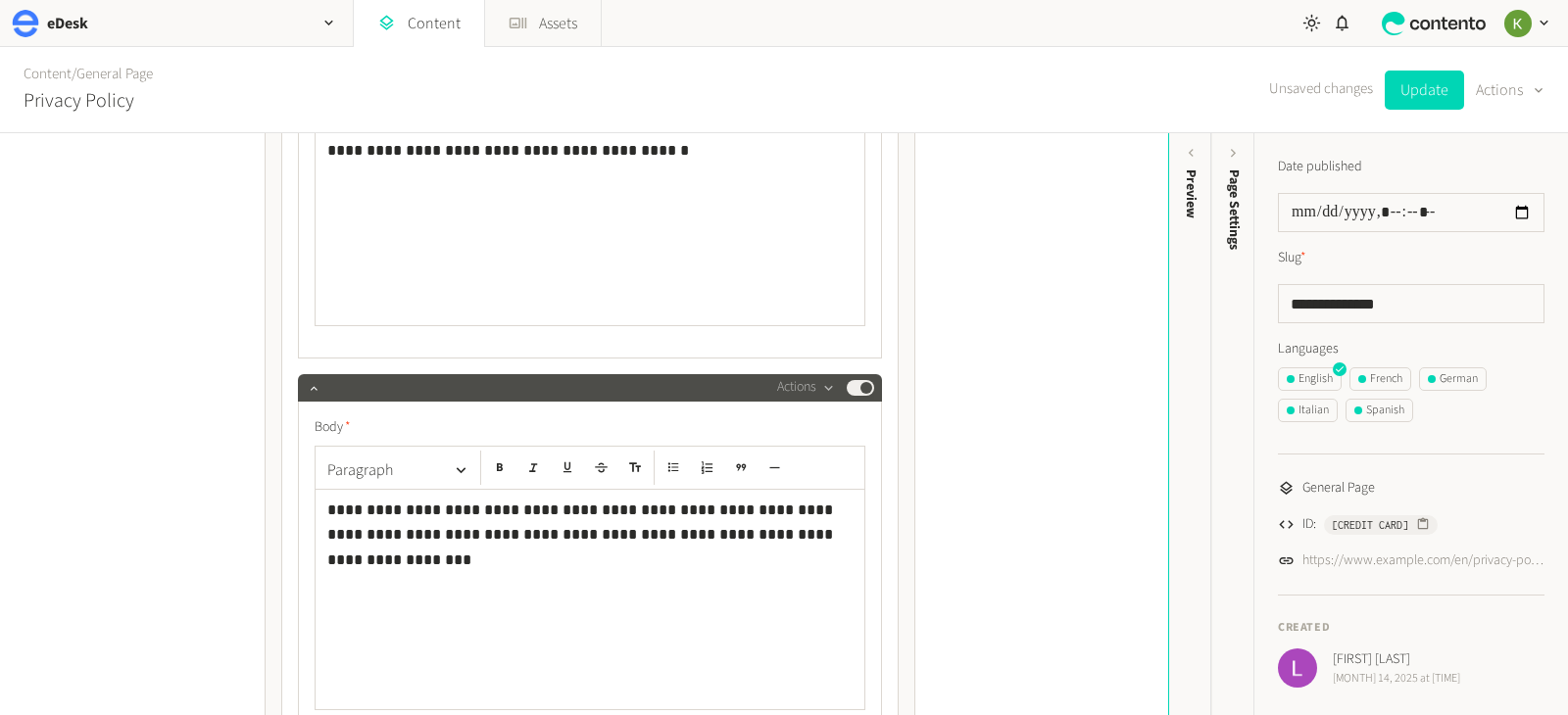 scroll, scrollTop: 1830, scrollLeft: 0, axis: vertical 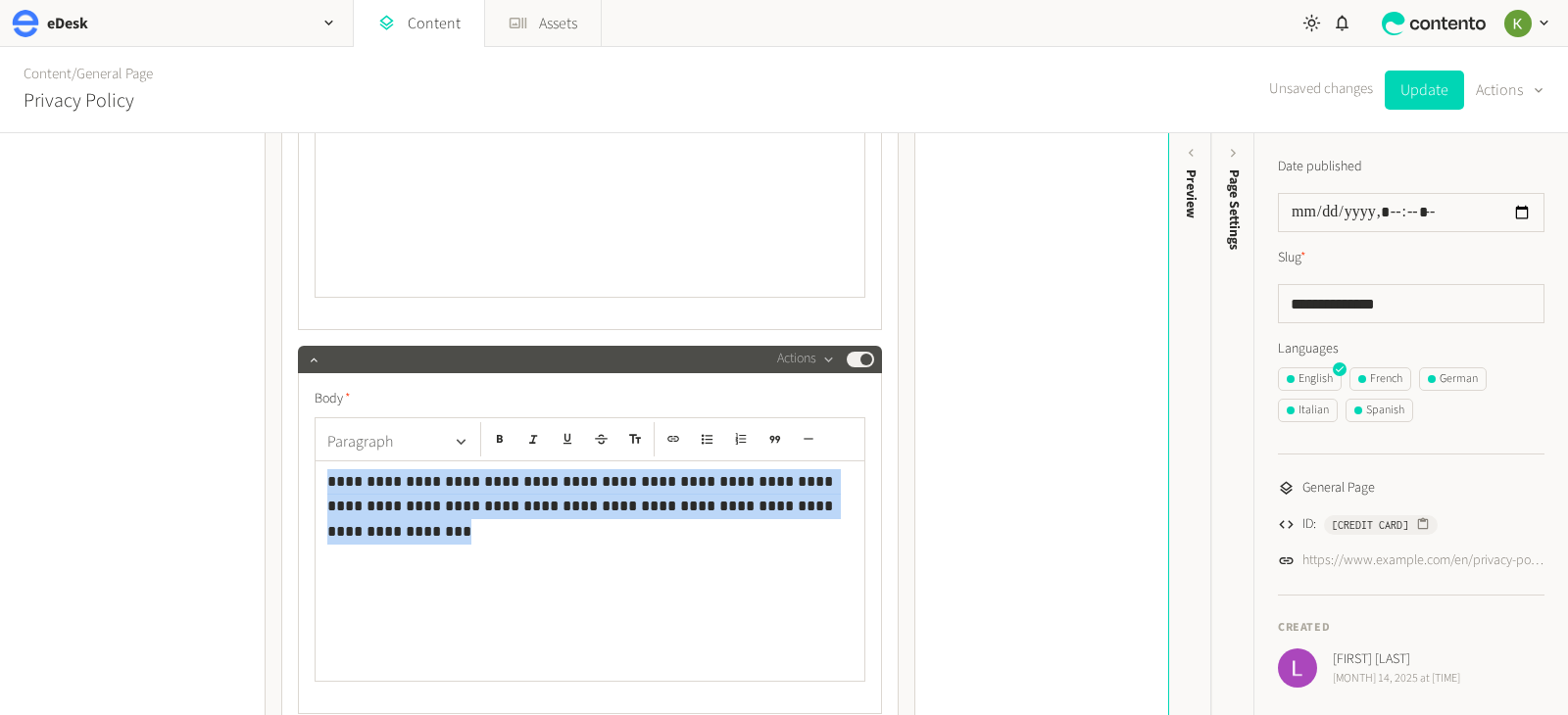 drag, startPoint x: 799, startPoint y: 522, endPoint x: 433, endPoint y: 452, distance: 372.6339 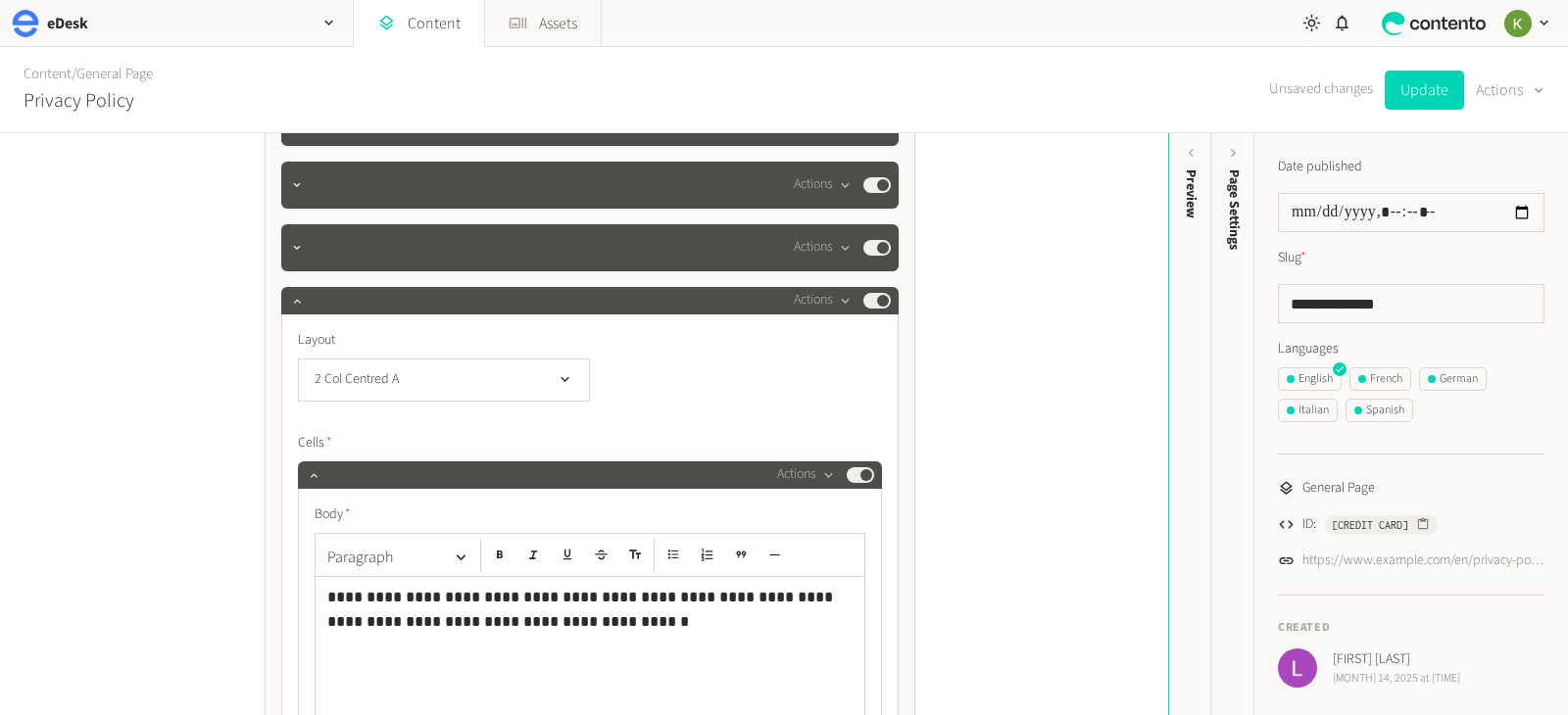 scroll, scrollTop: 1316, scrollLeft: 0, axis: vertical 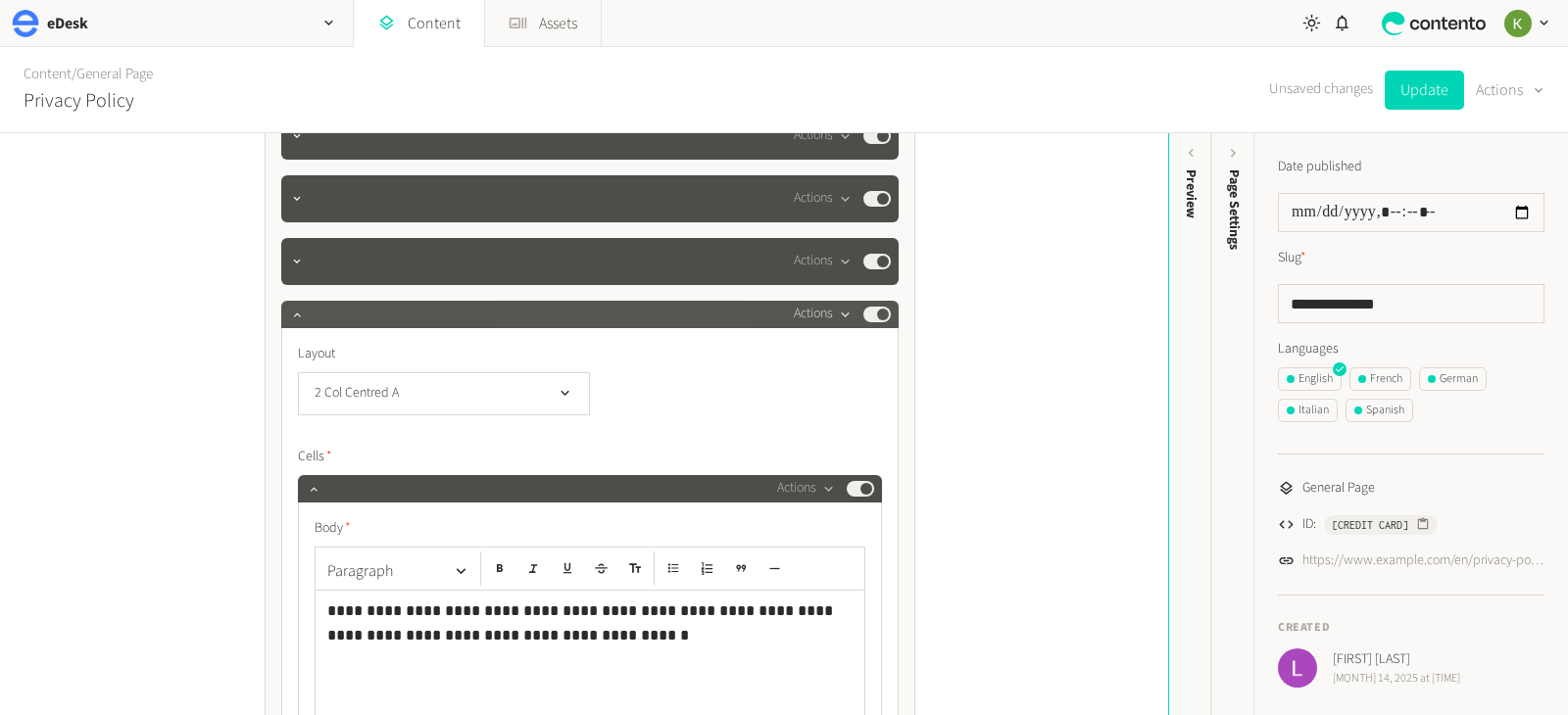 click on "Actions" 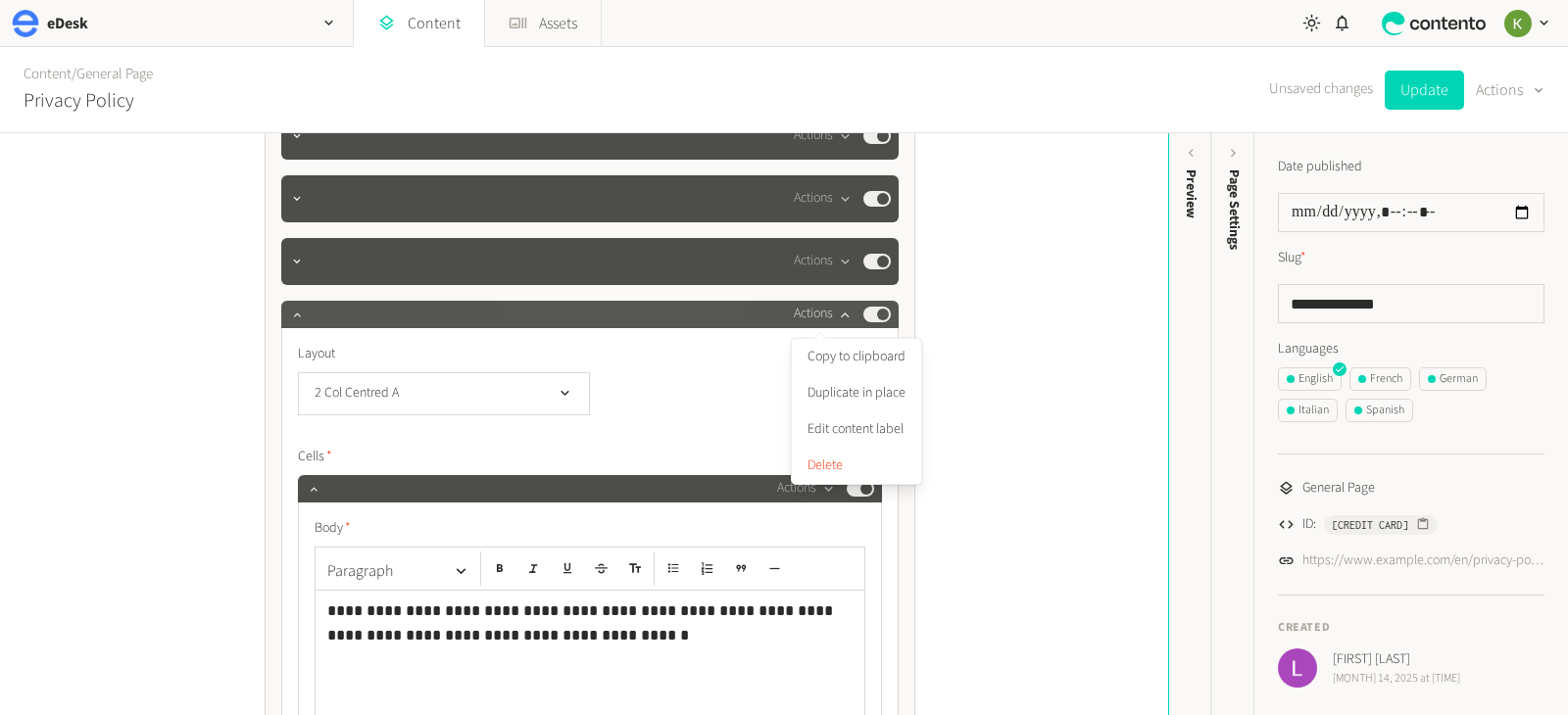 click on "Actions" 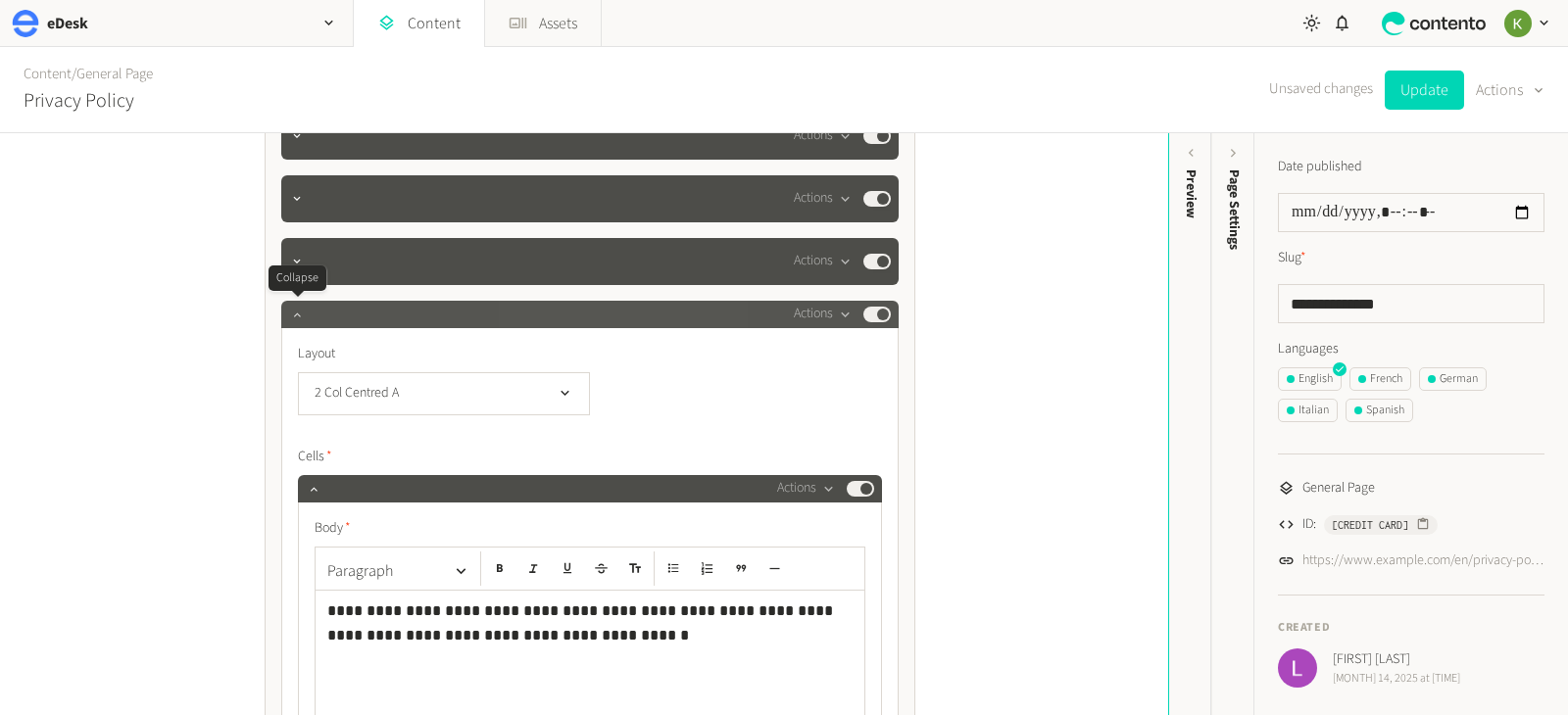 click 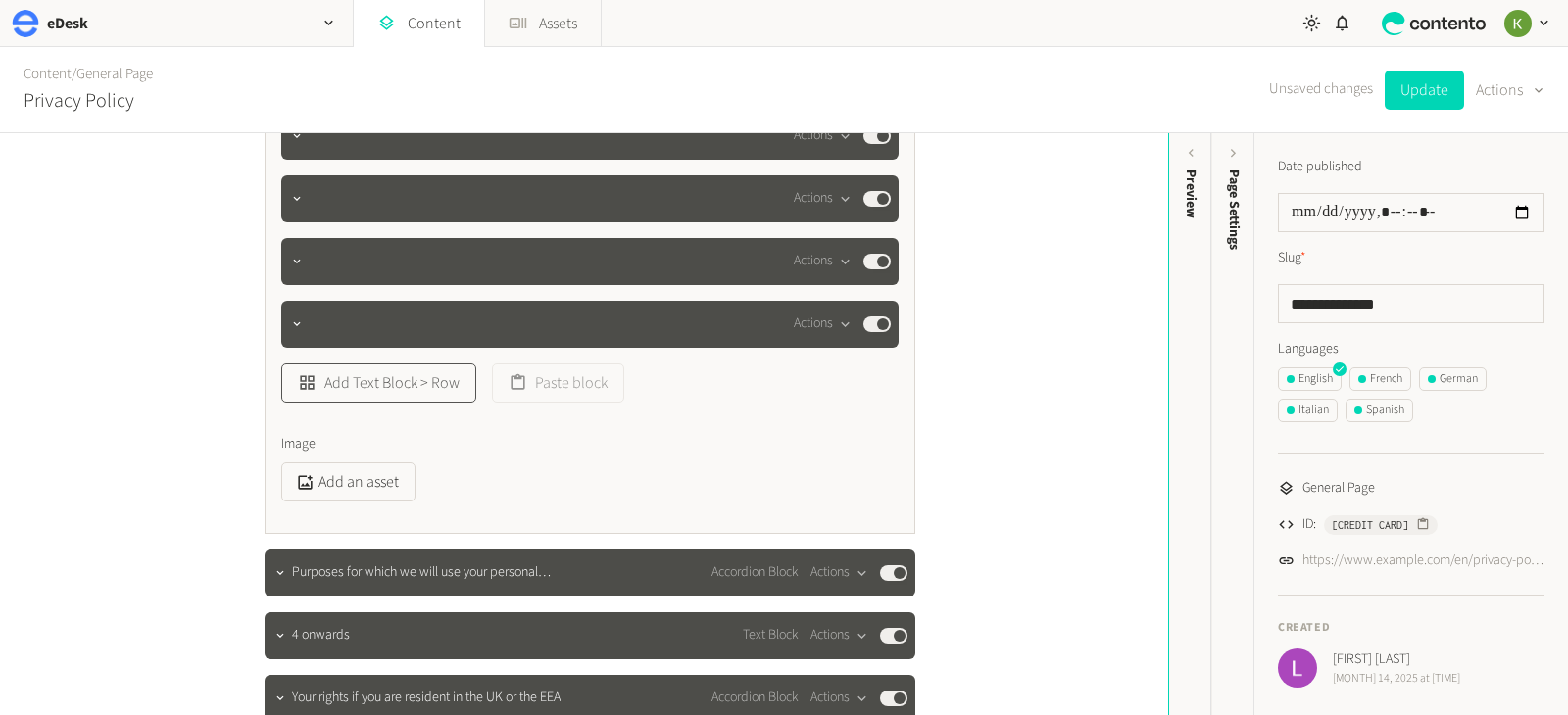 click on "Add Text Block > Row" 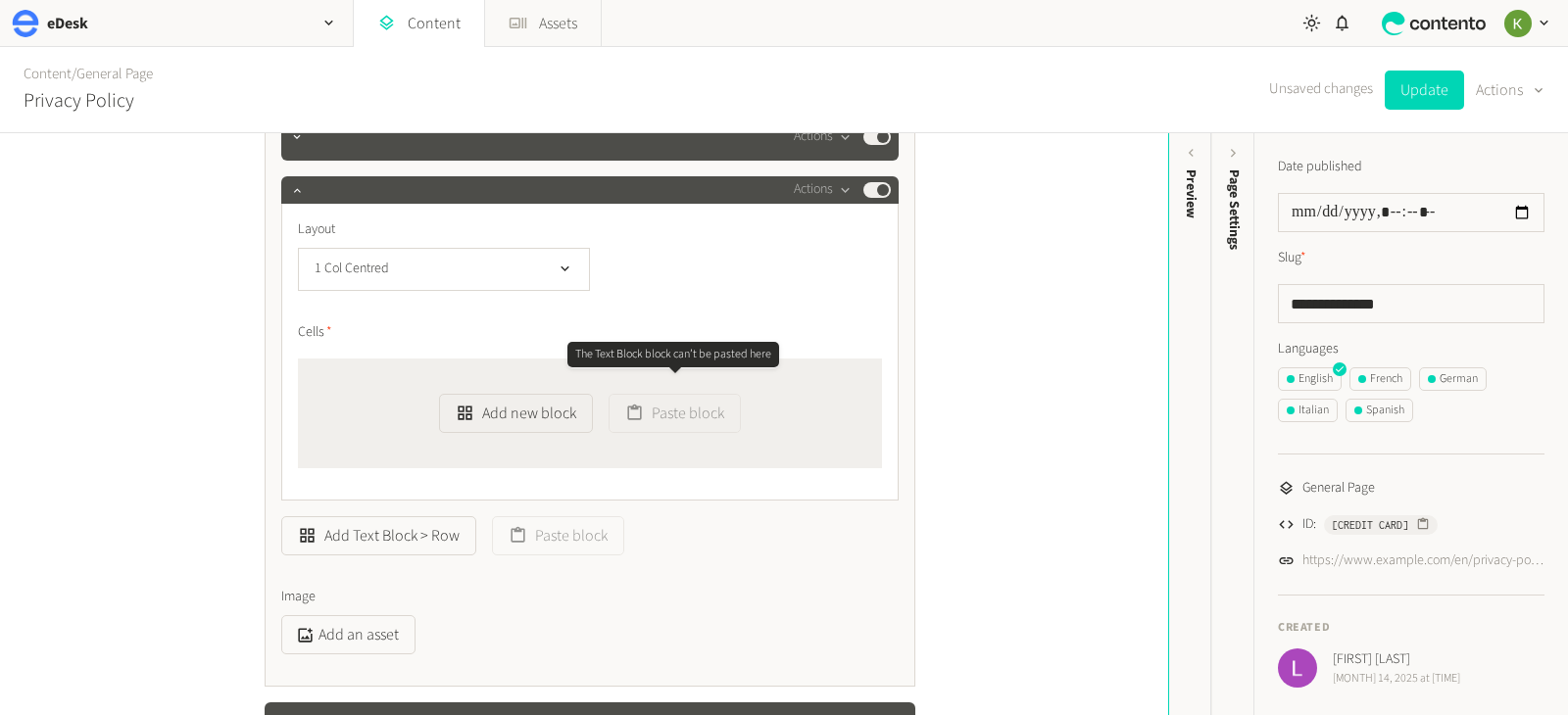 scroll, scrollTop: 1520, scrollLeft: 0, axis: vertical 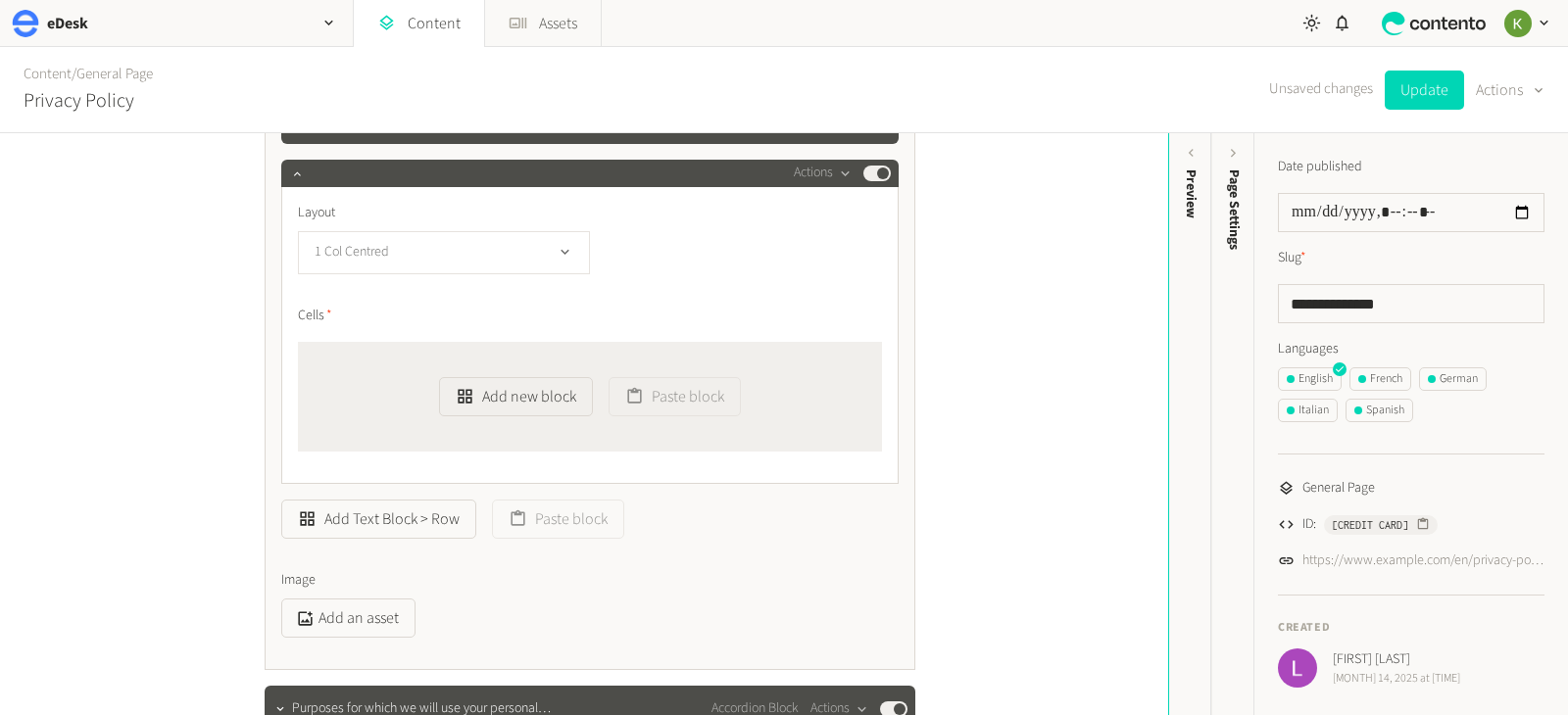 click on "1 Col Centred" 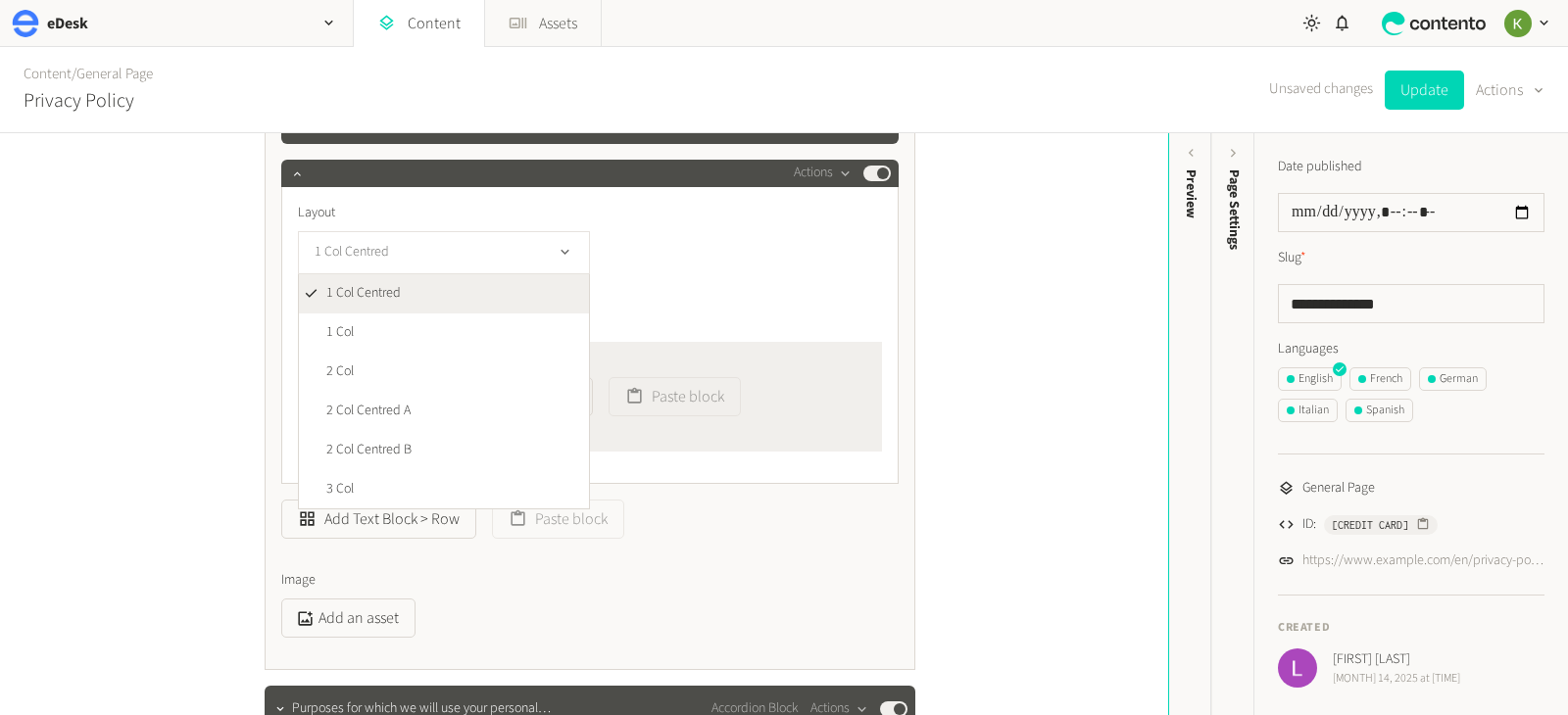 click on "1 Col Centred" 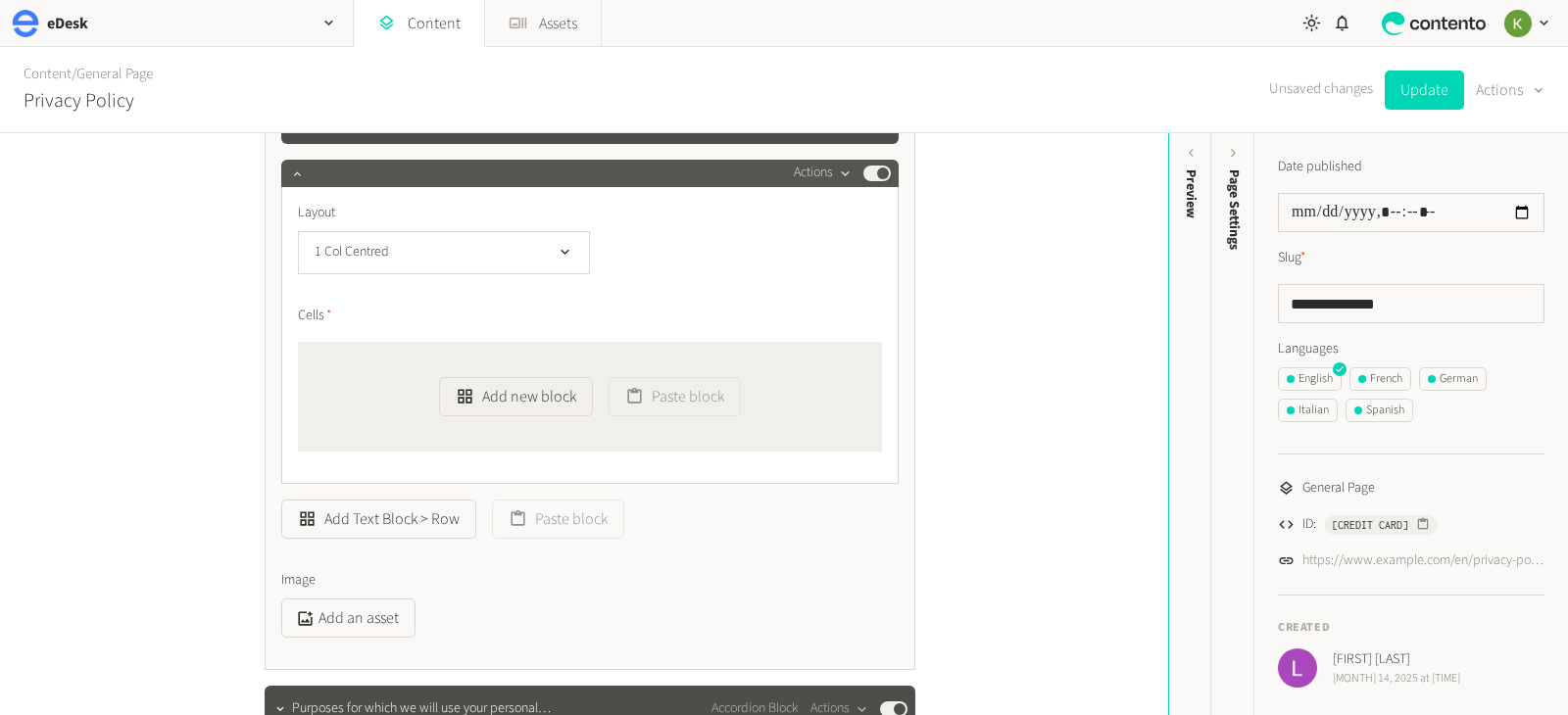 click on "Actions" 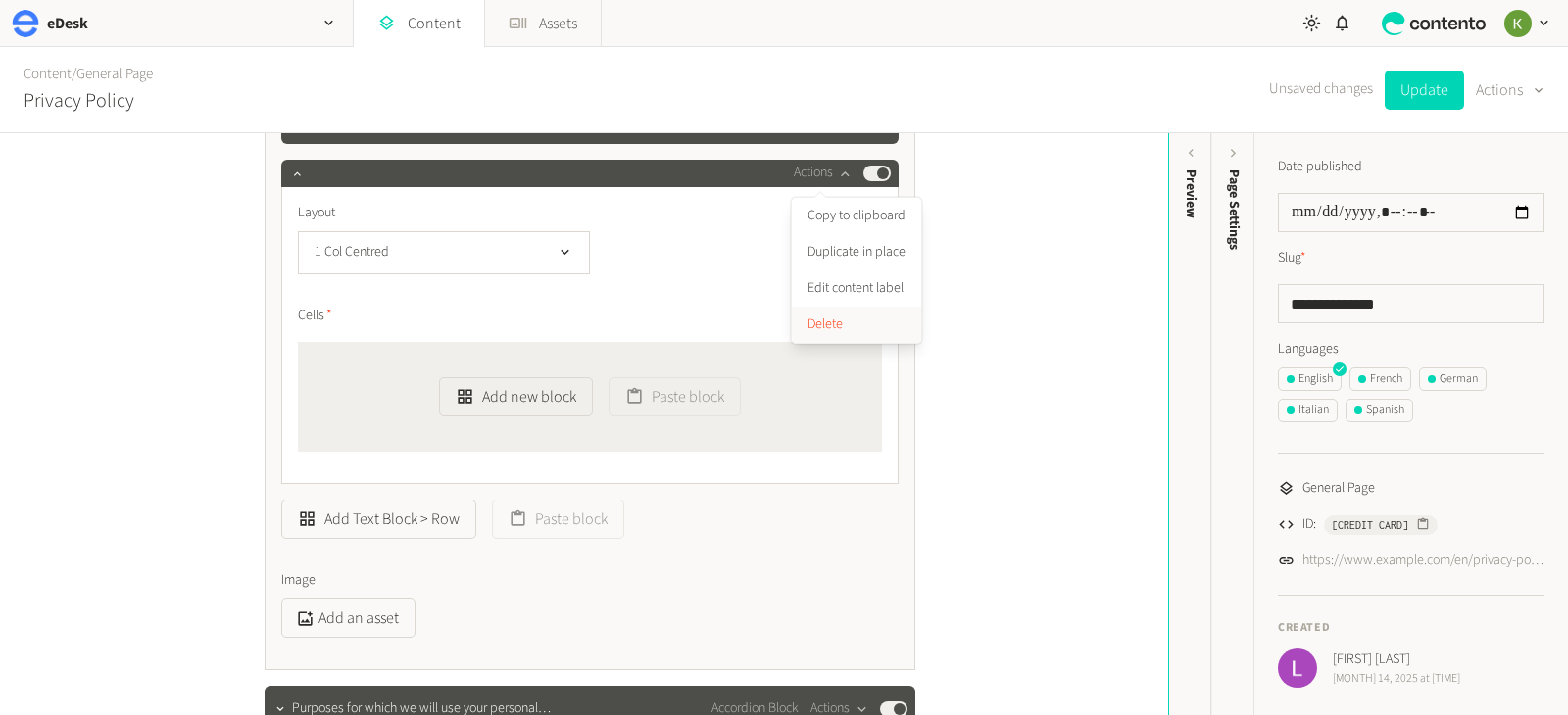 click on "Delete" 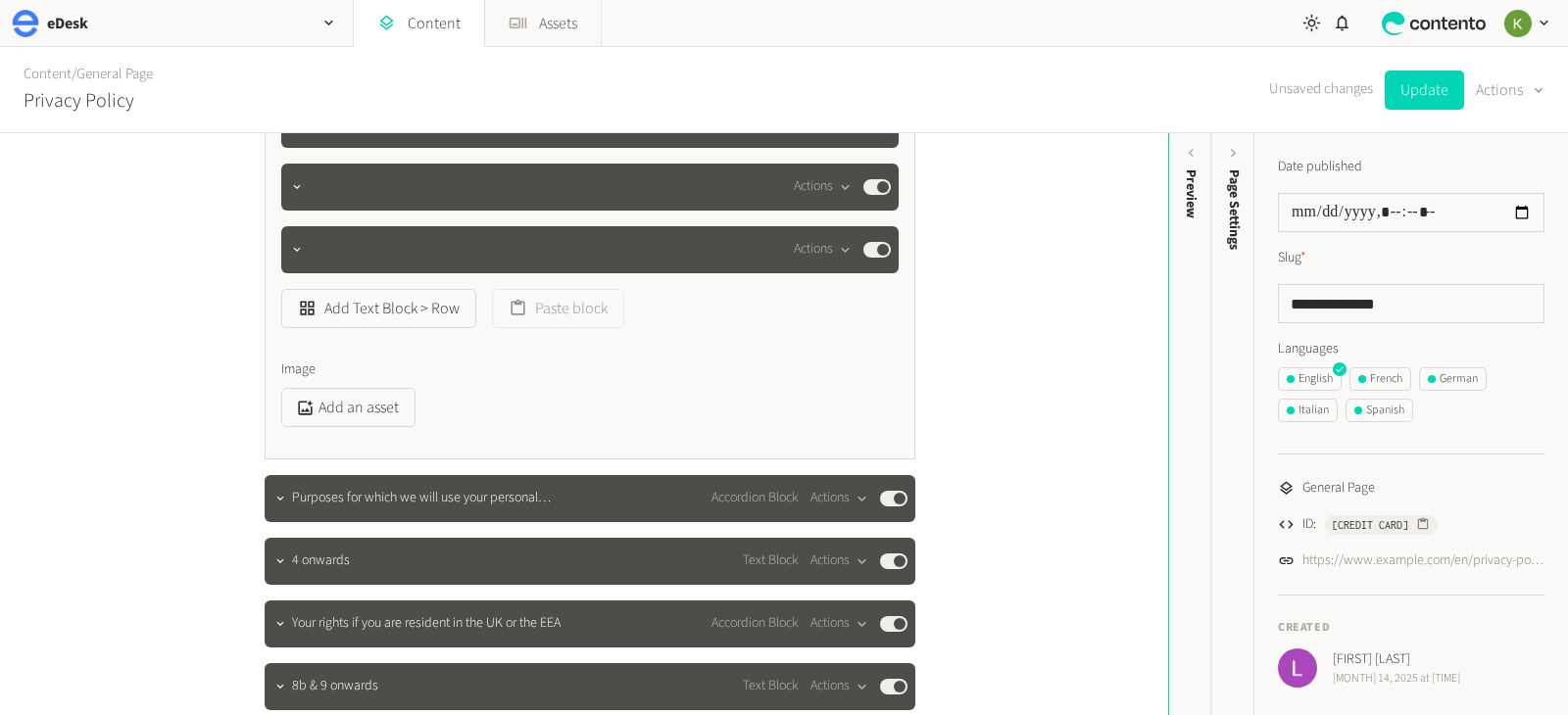 scroll, scrollTop: 1284, scrollLeft: 0, axis: vertical 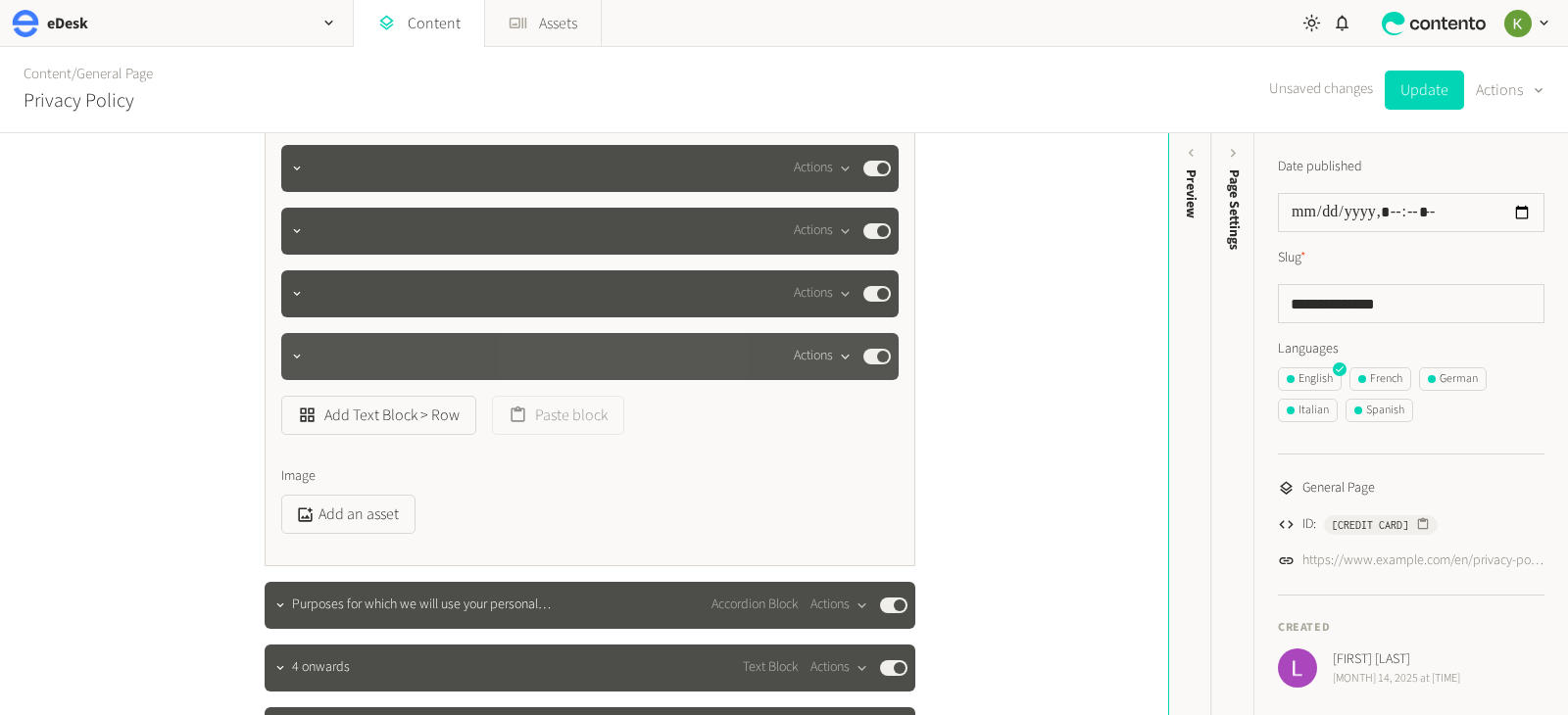 click on "Actions" 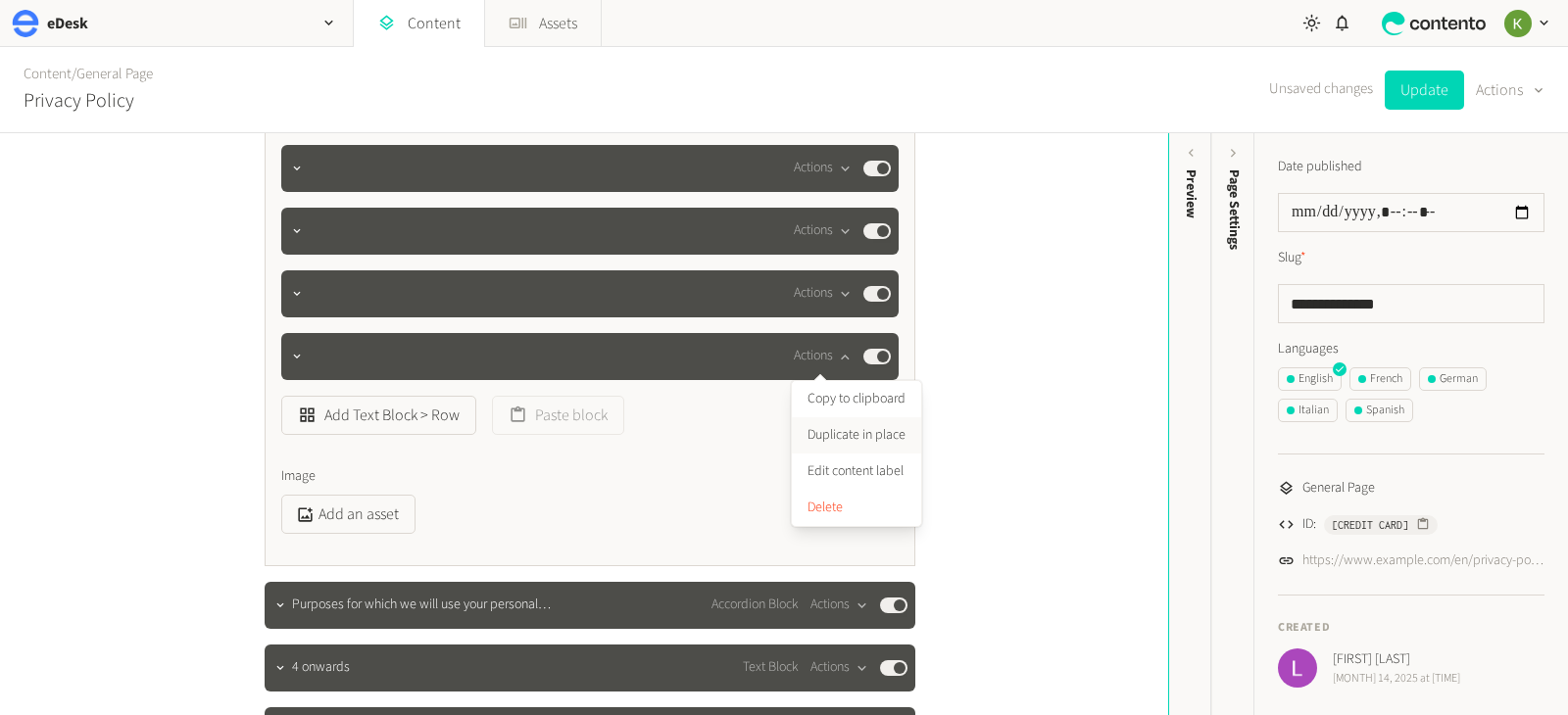 click on "Duplicate in place" 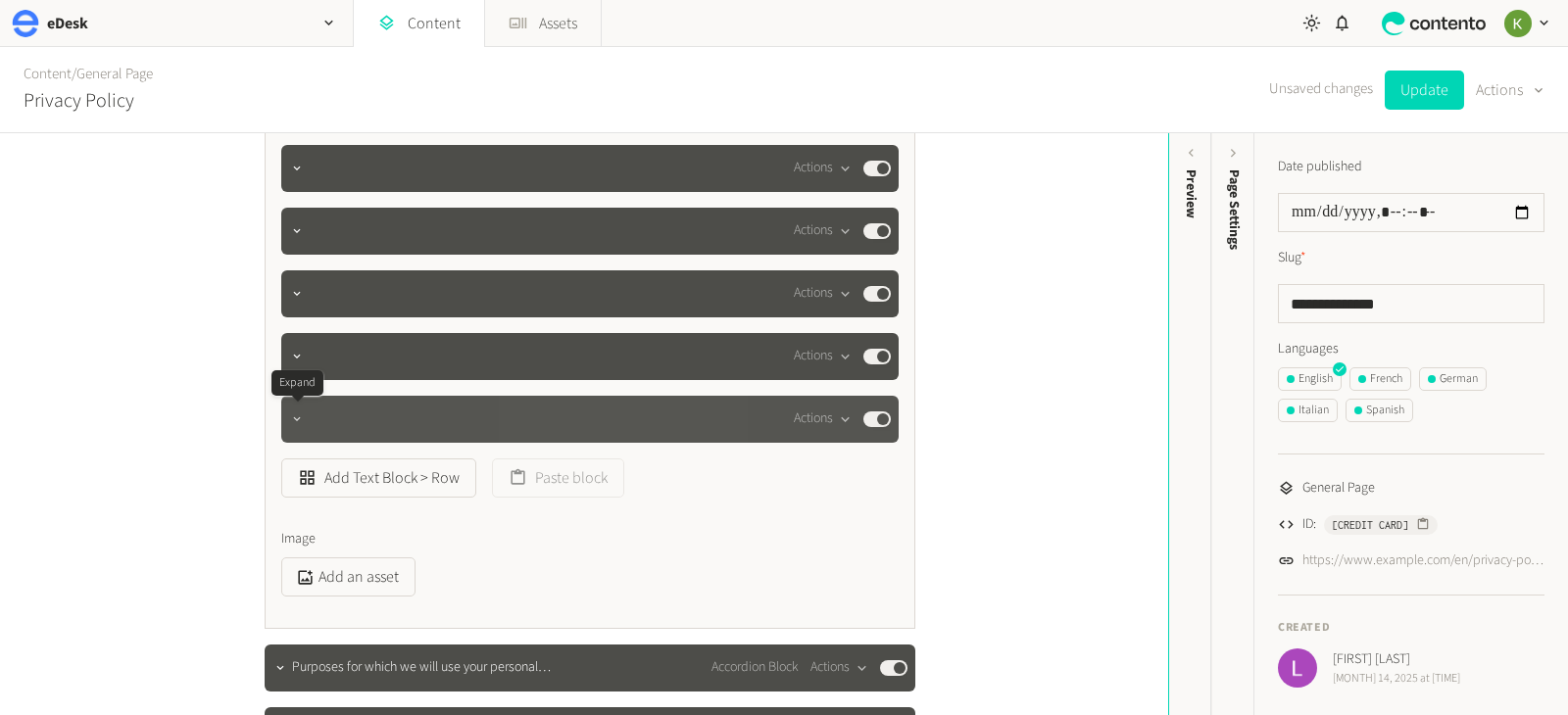 click 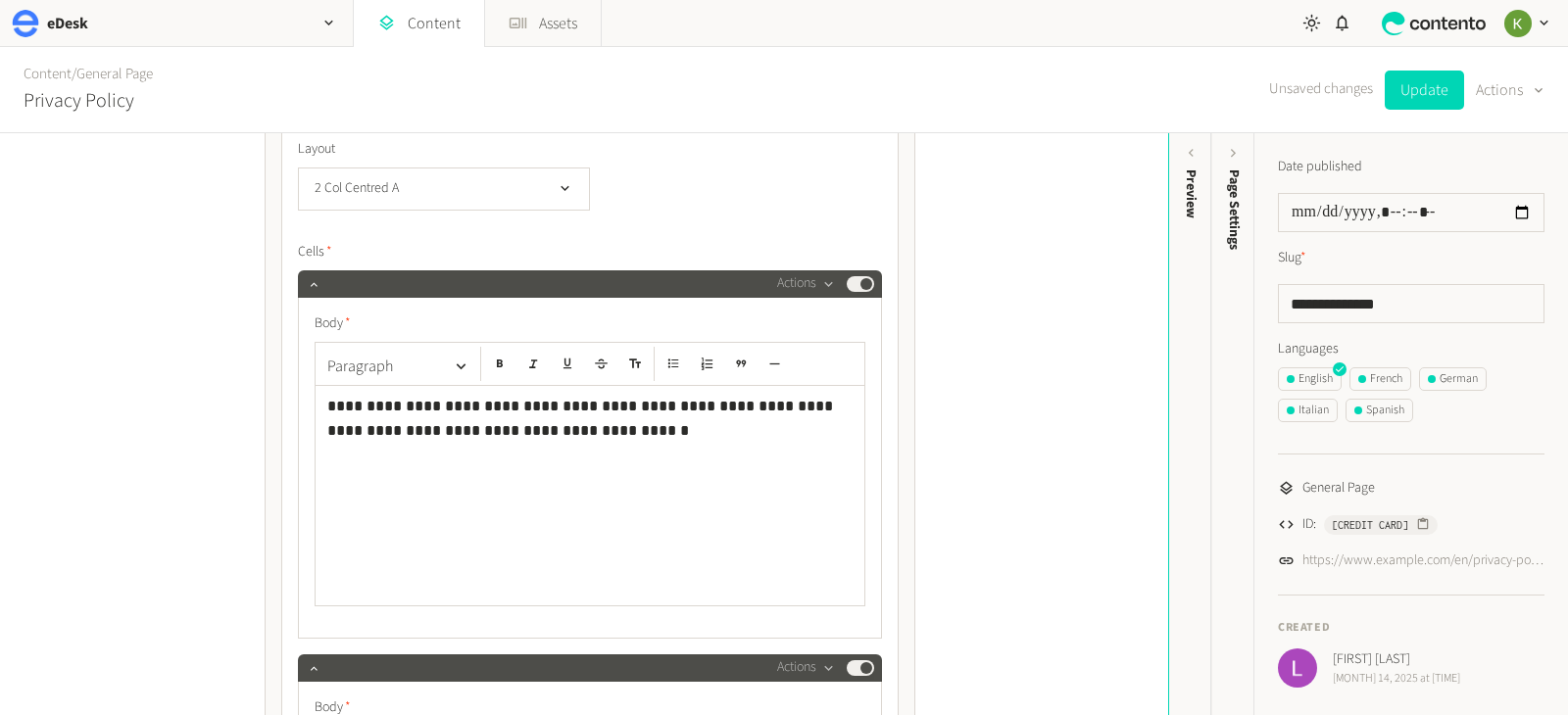 scroll, scrollTop: 1619, scrollLeft: 0, axis: vertical 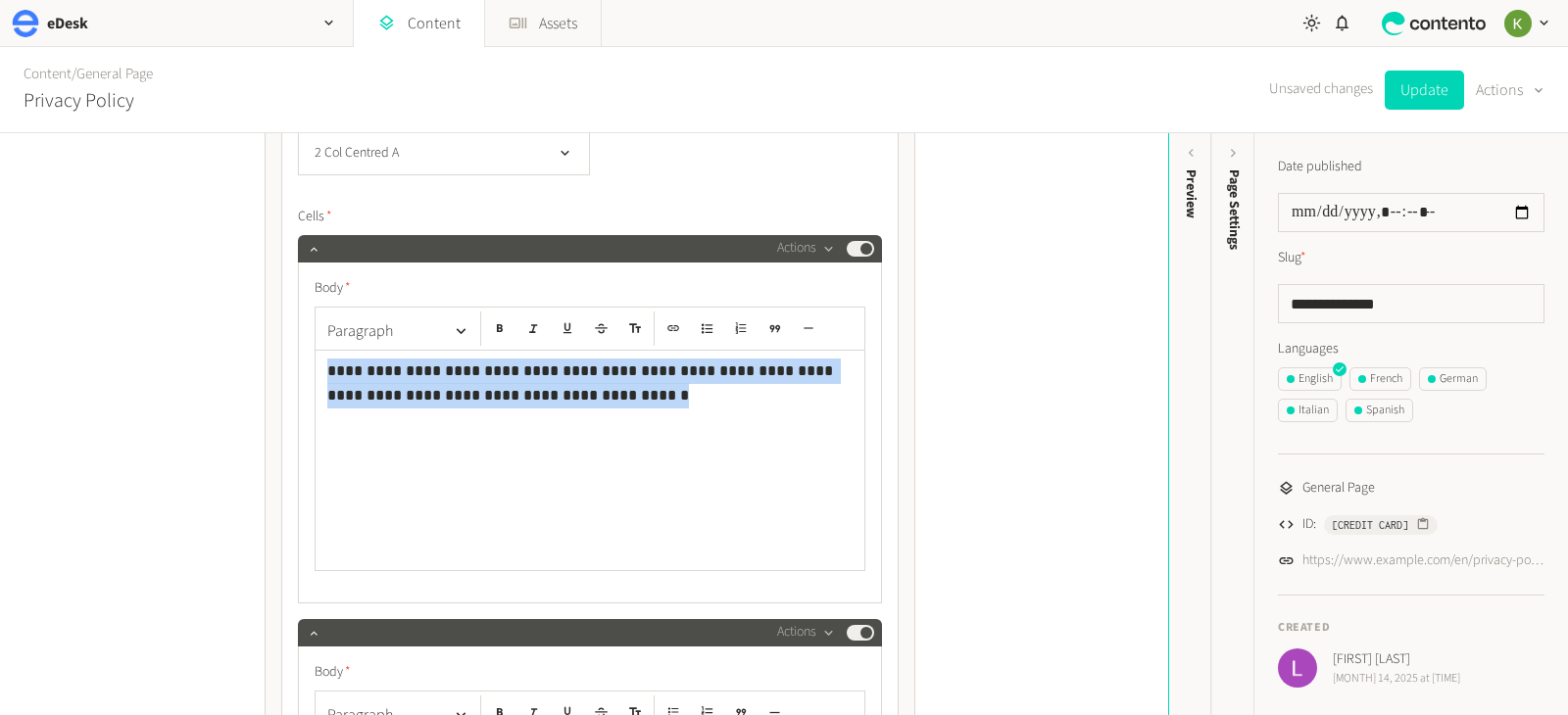 drag, startPoint x: 603, startPoint y: 402, endPoint x: 299, endPoint y: 360, distance: 306.8876 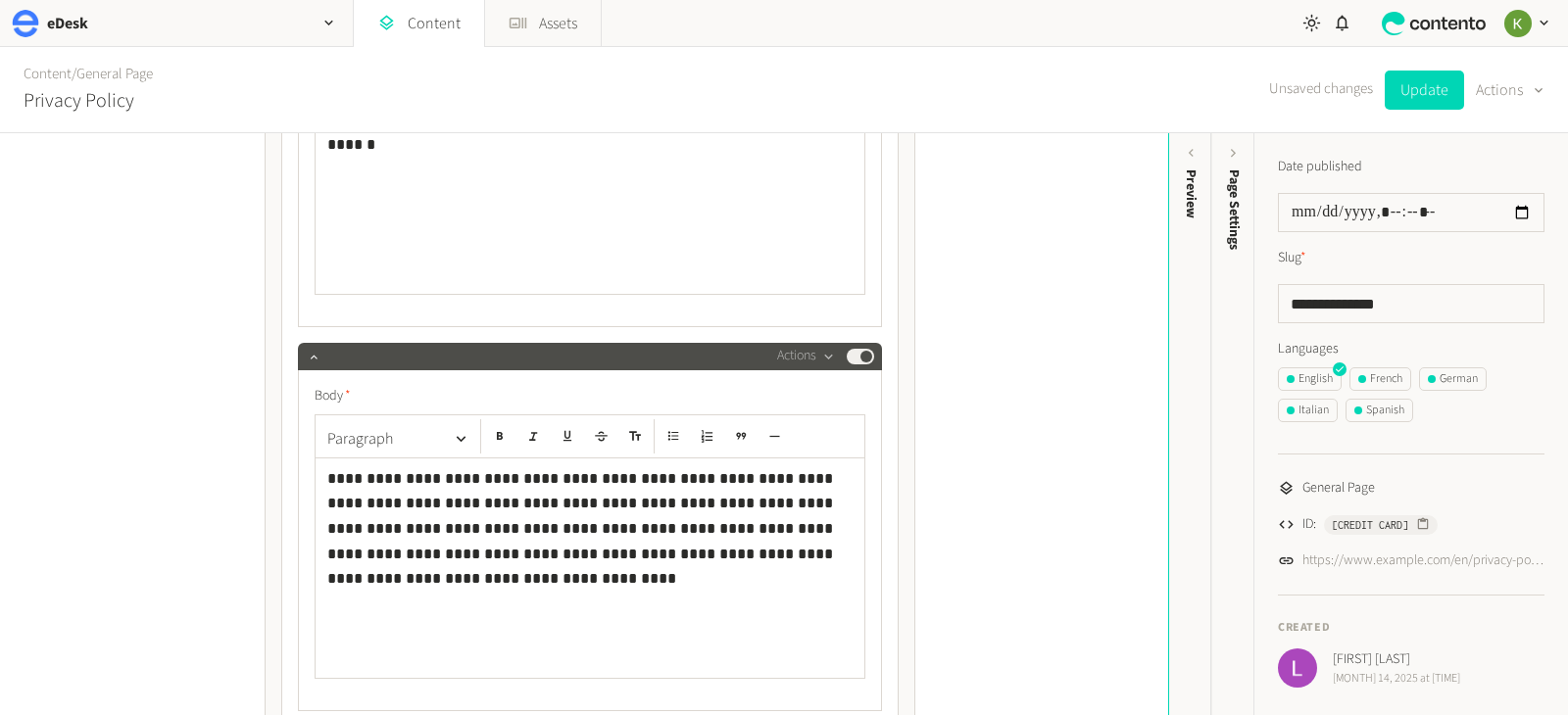scroll, scrollTop: 1938, scrollLeft: 0, axis: vertical 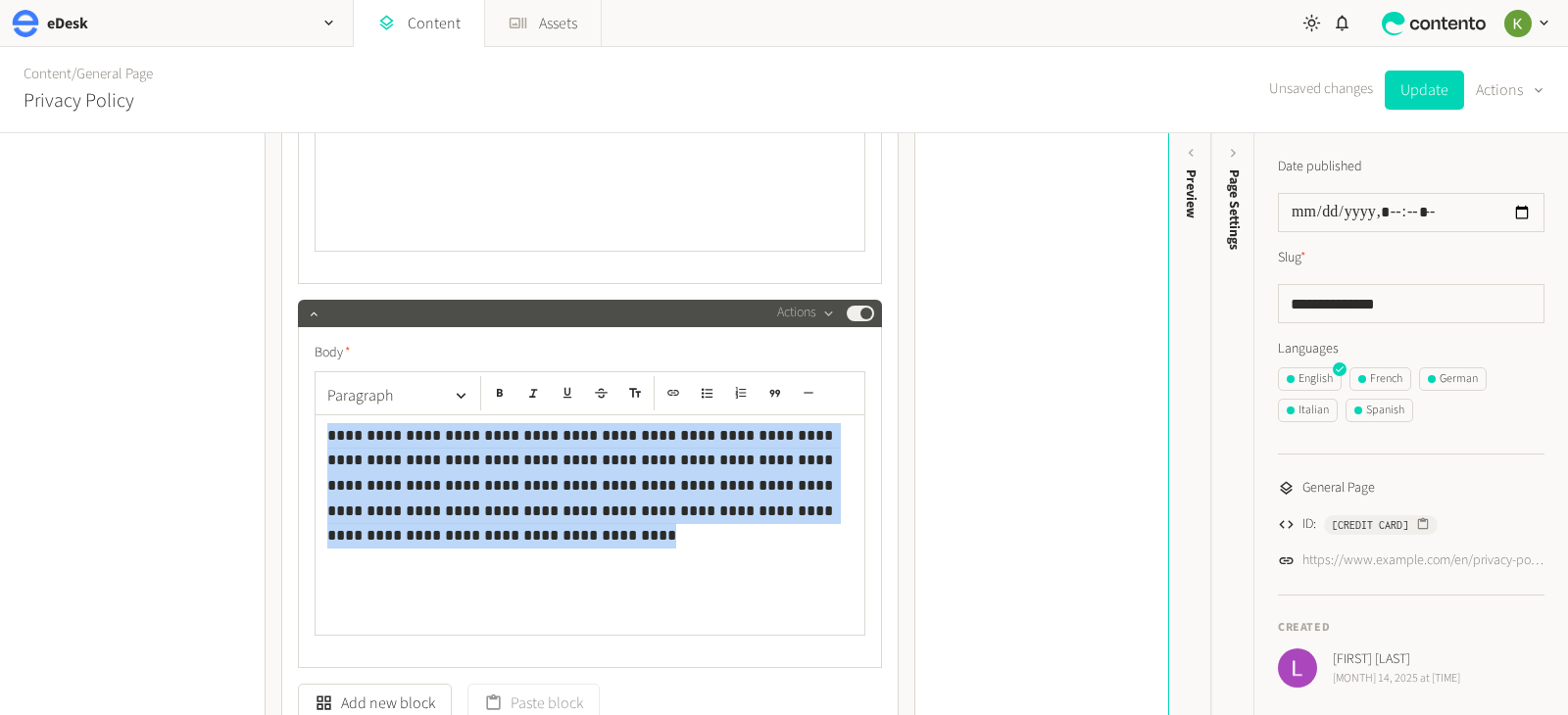 drag, startPoint x: 744, startPoint y: 516, endPoint x: 264, endPoint y: 423, distance: 488.92637 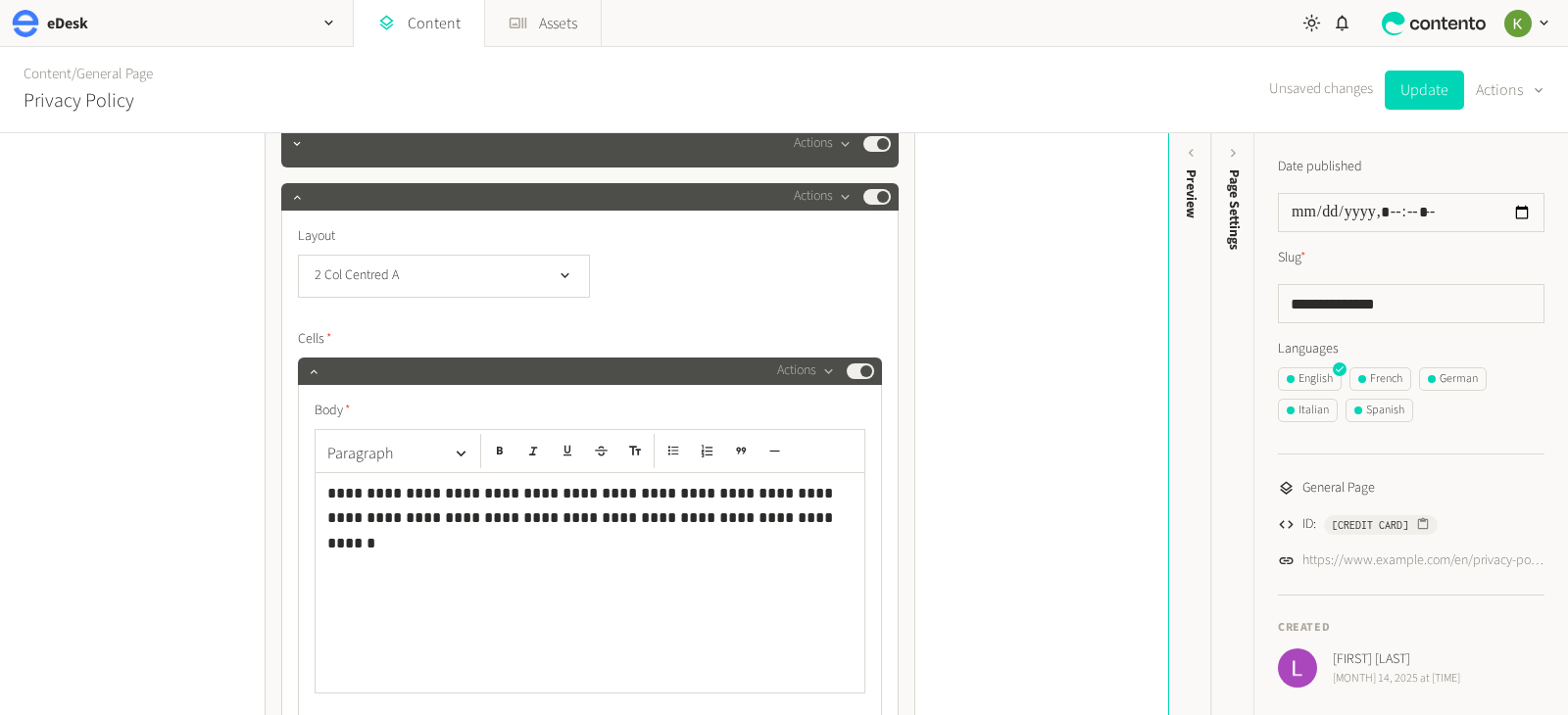 scroll, scrollTop: 1469, scrollLeft: 0, axis: vertical 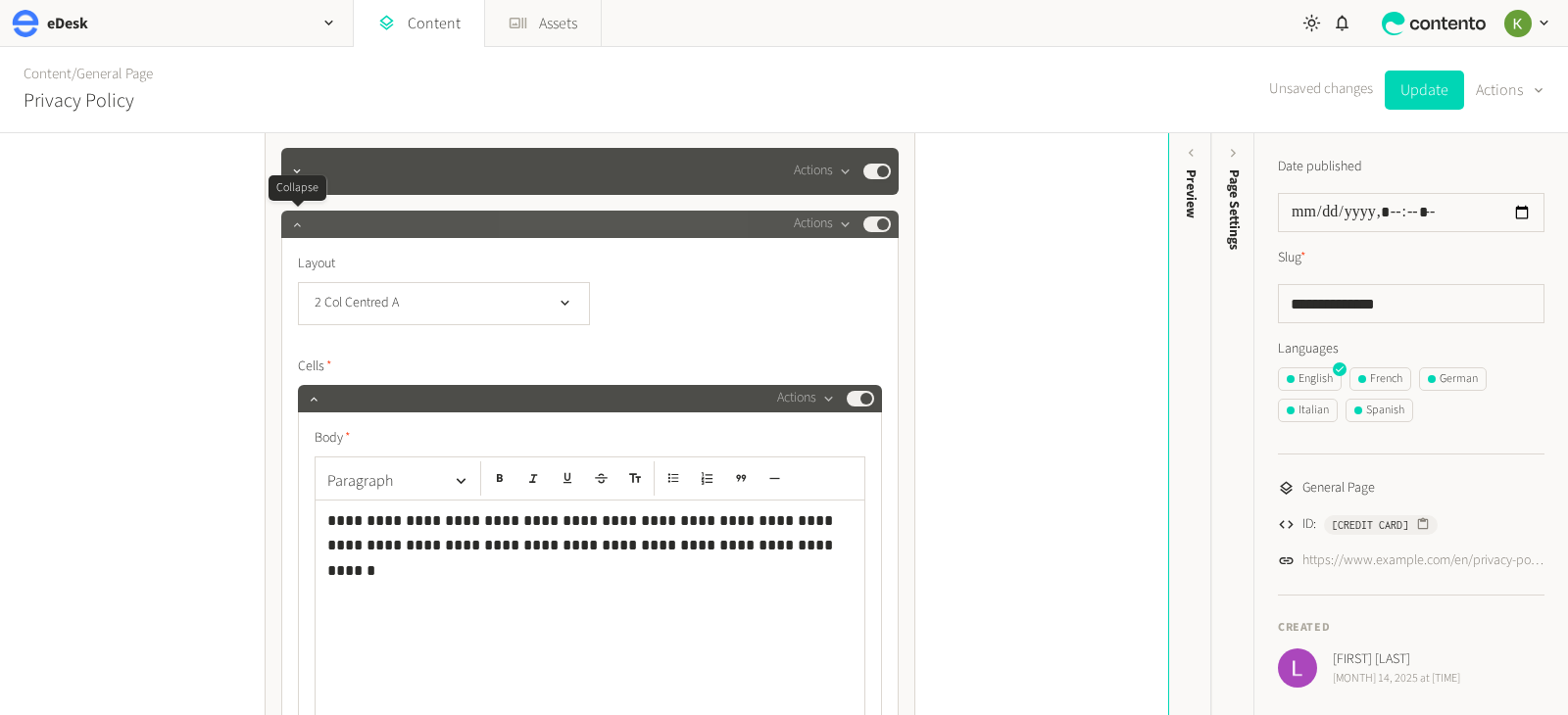 click 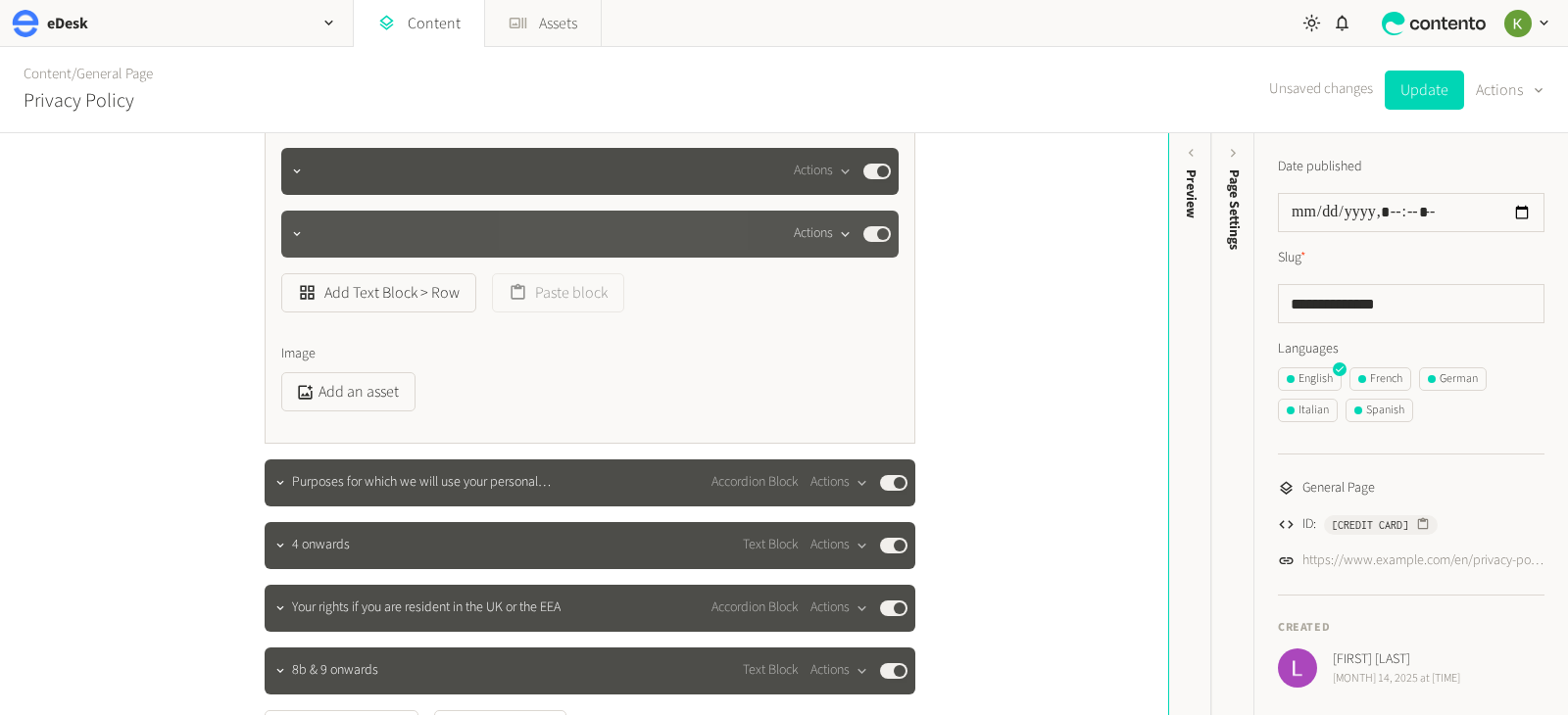 click on "Actions" 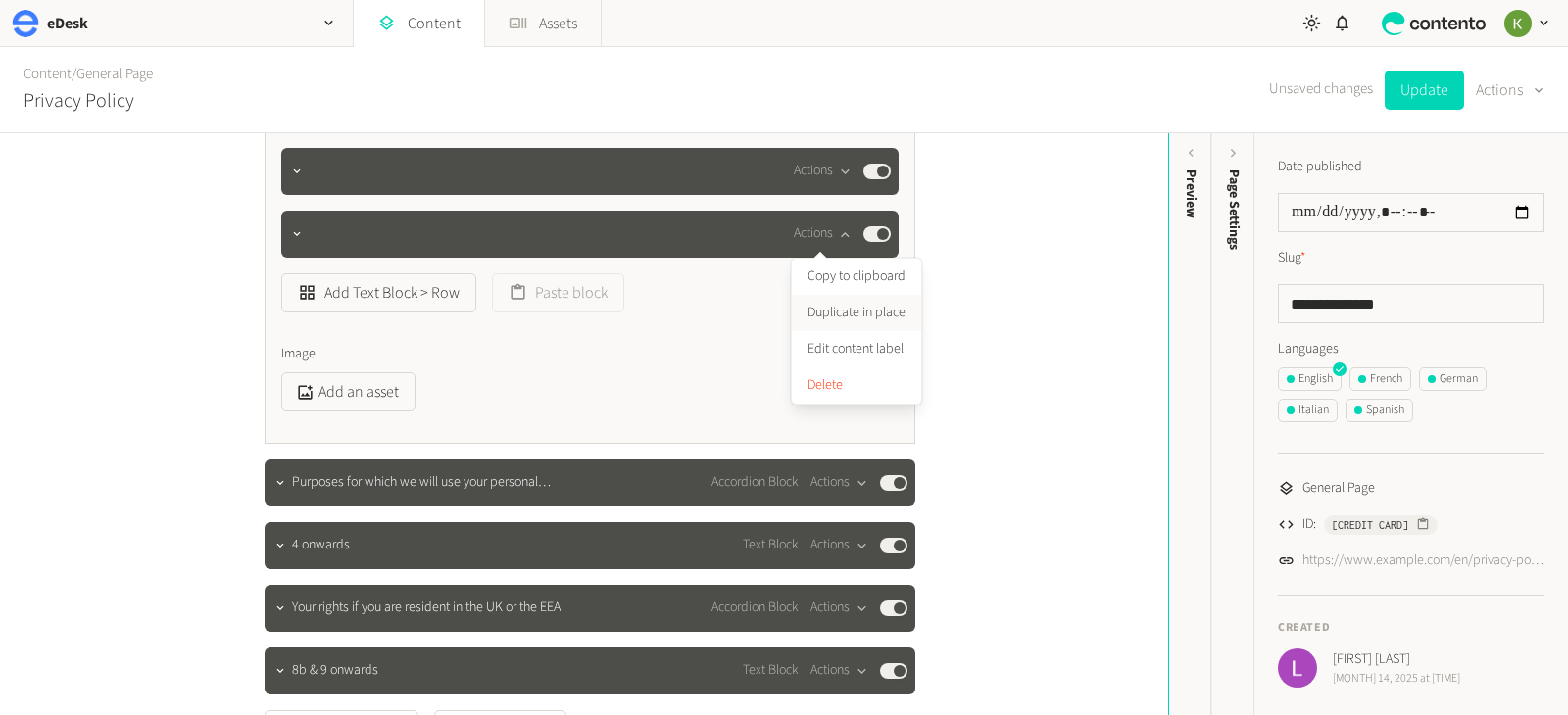 click on "Duplicate in place" 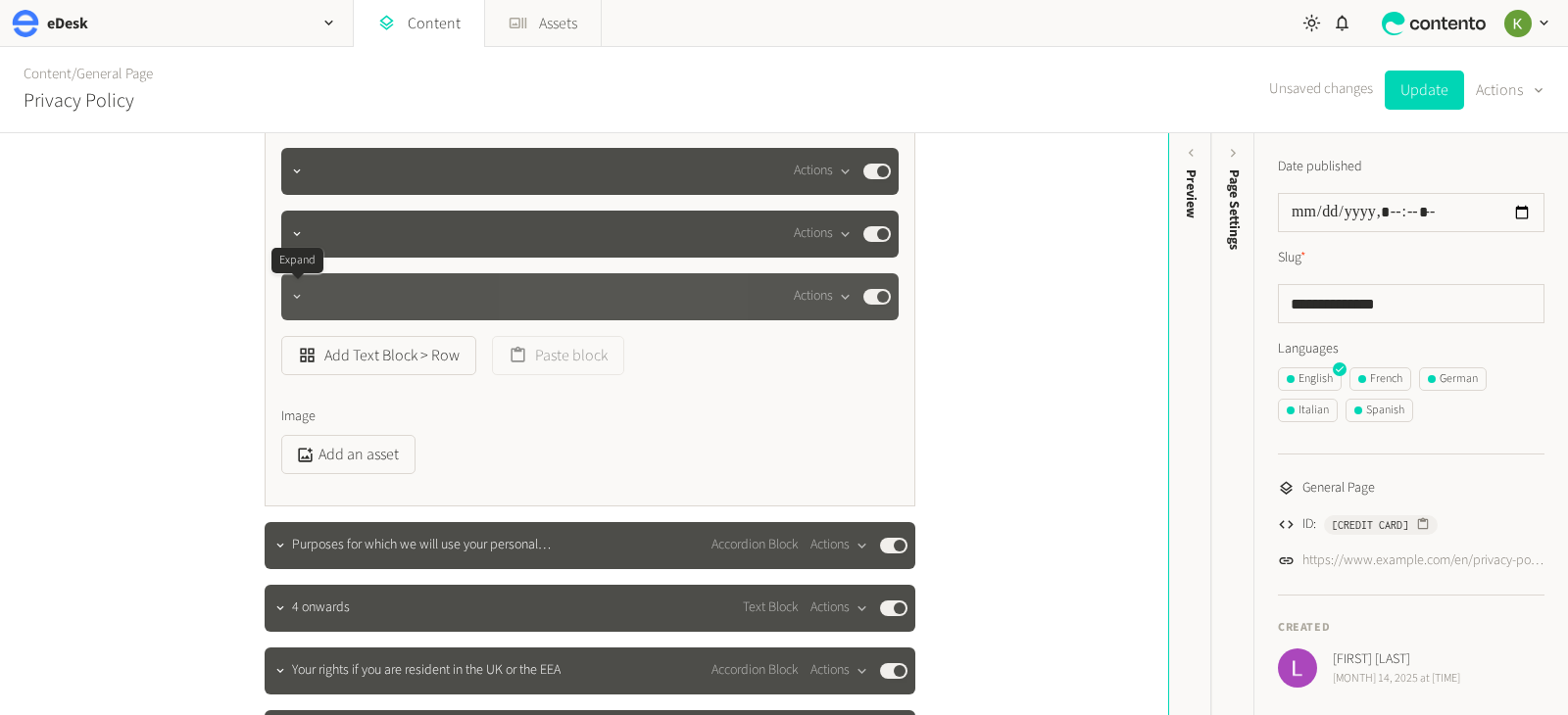 click 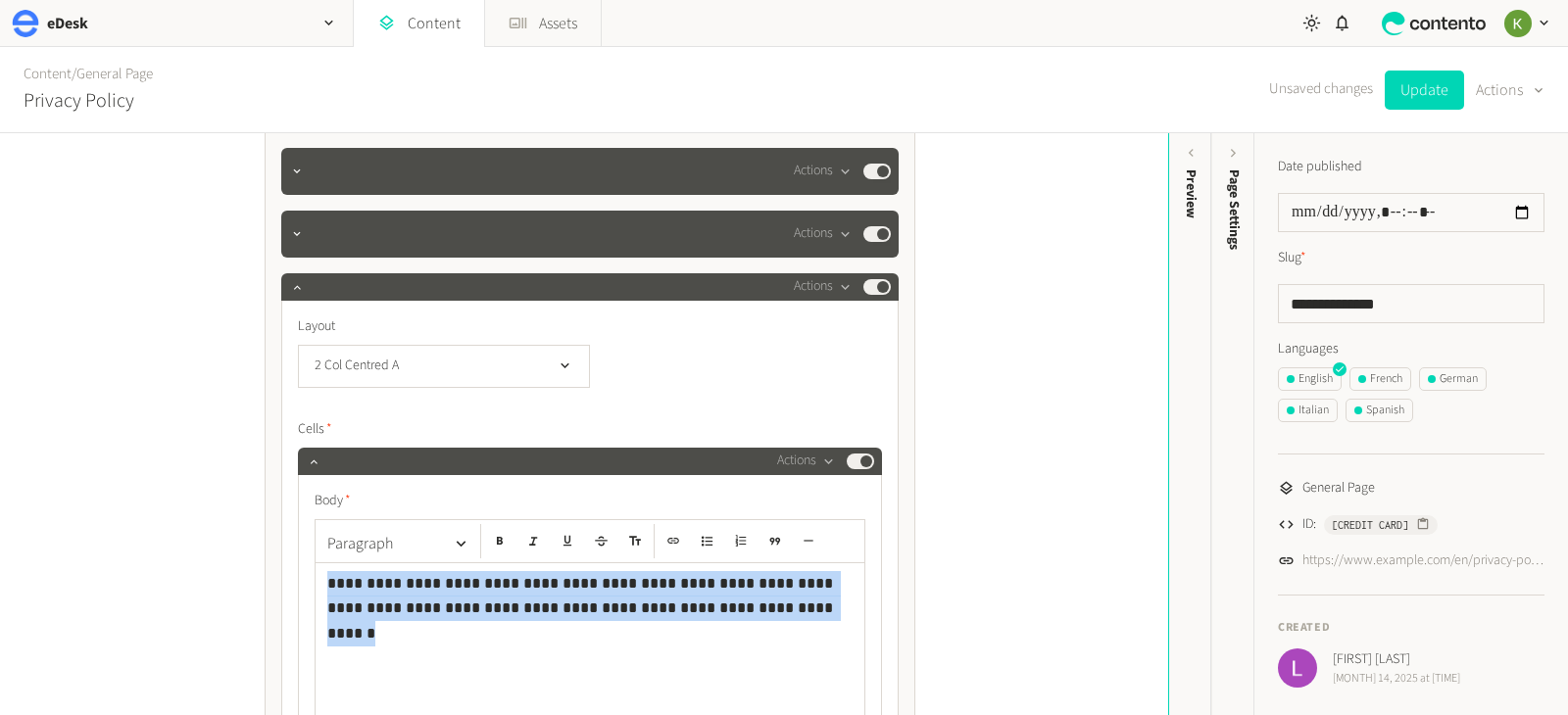 drag, startPoint x: 713, startPoint y: 603, endPoint x: 606, endPoint y: 521, distance: 134.8073 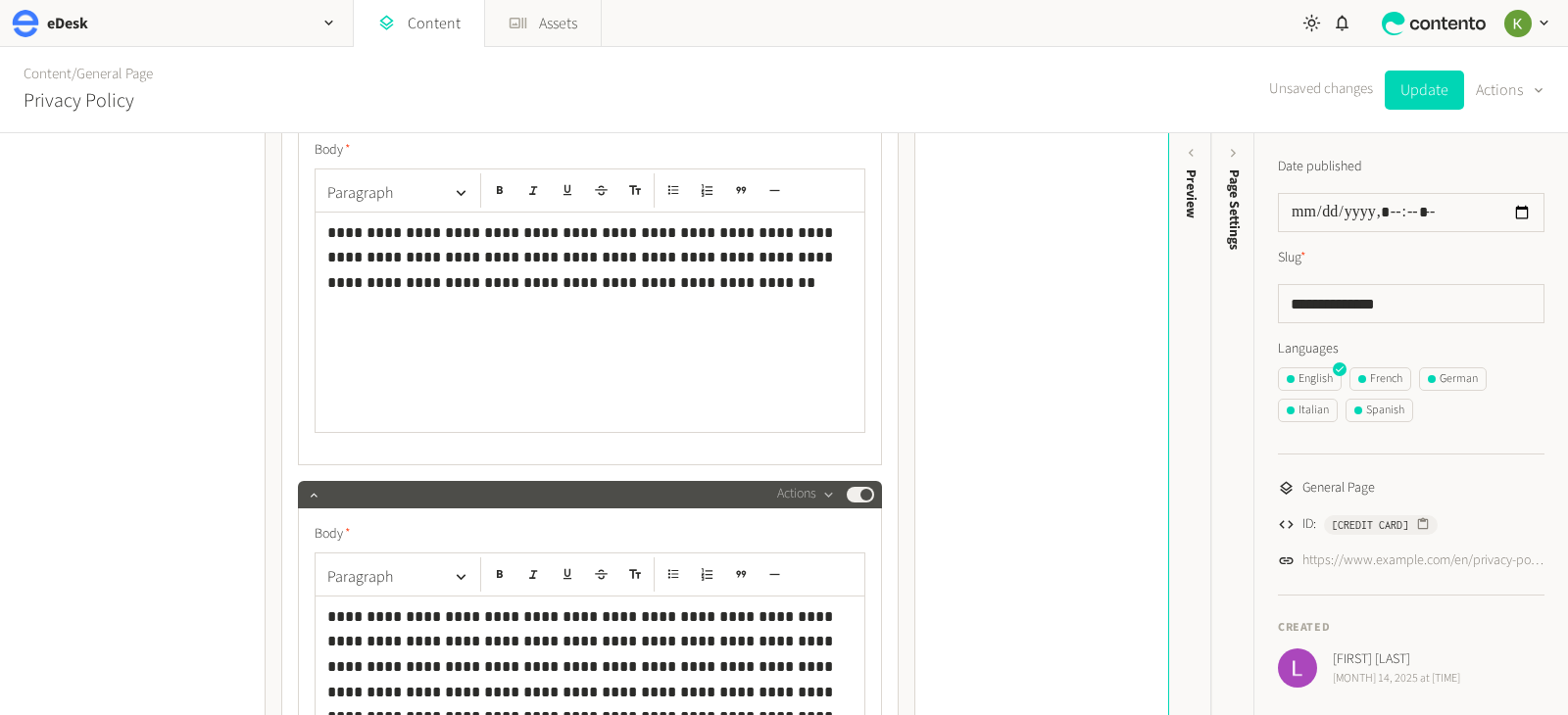 scroll, scrollTop: 1918, scrollLeft: 0, axis: vertical 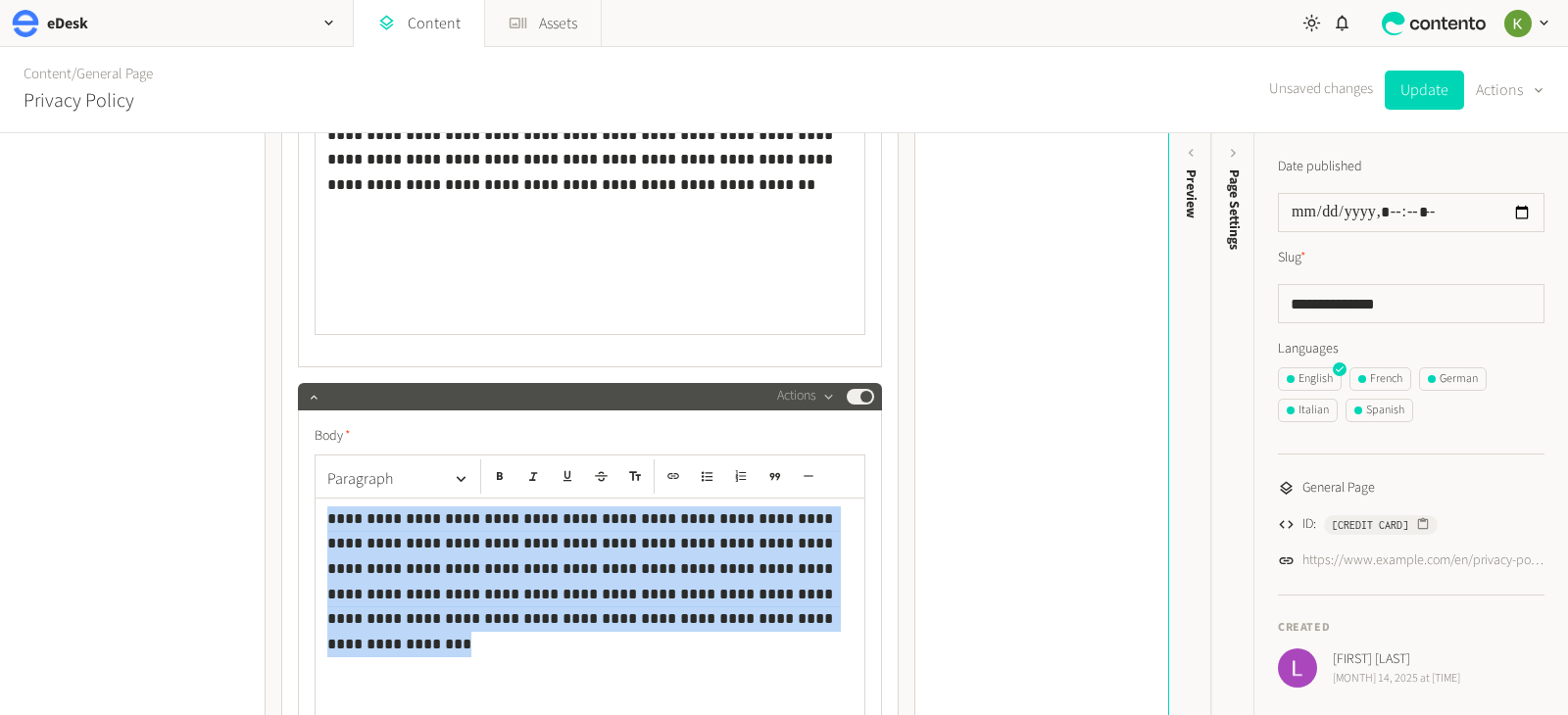 drag, startPoint x: 521, startPoint y: 616, endPoint x: 312, endPoint y: 500, distance: 239.03347 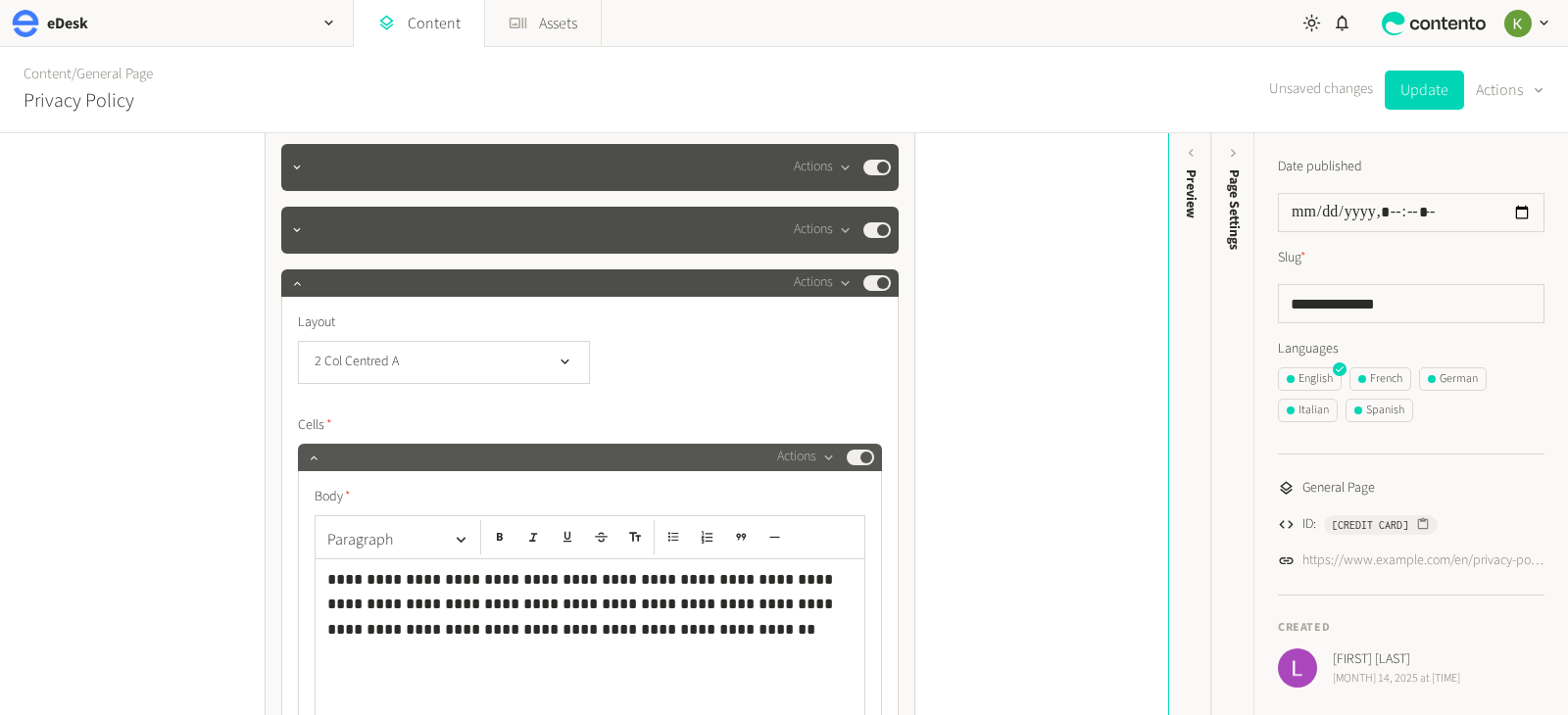 scroll, scrollTop: 1472, scrollLeft: 0, axis: vertical 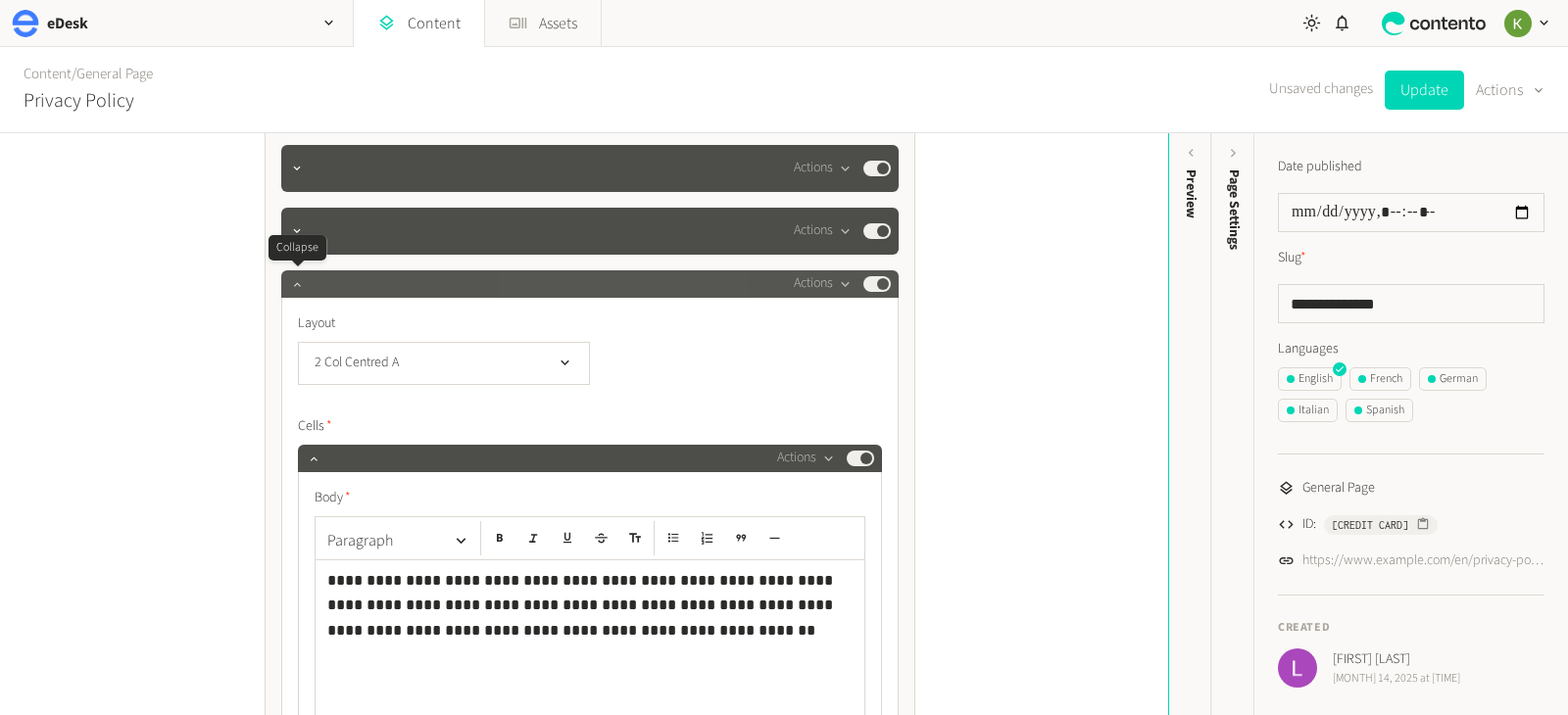 click 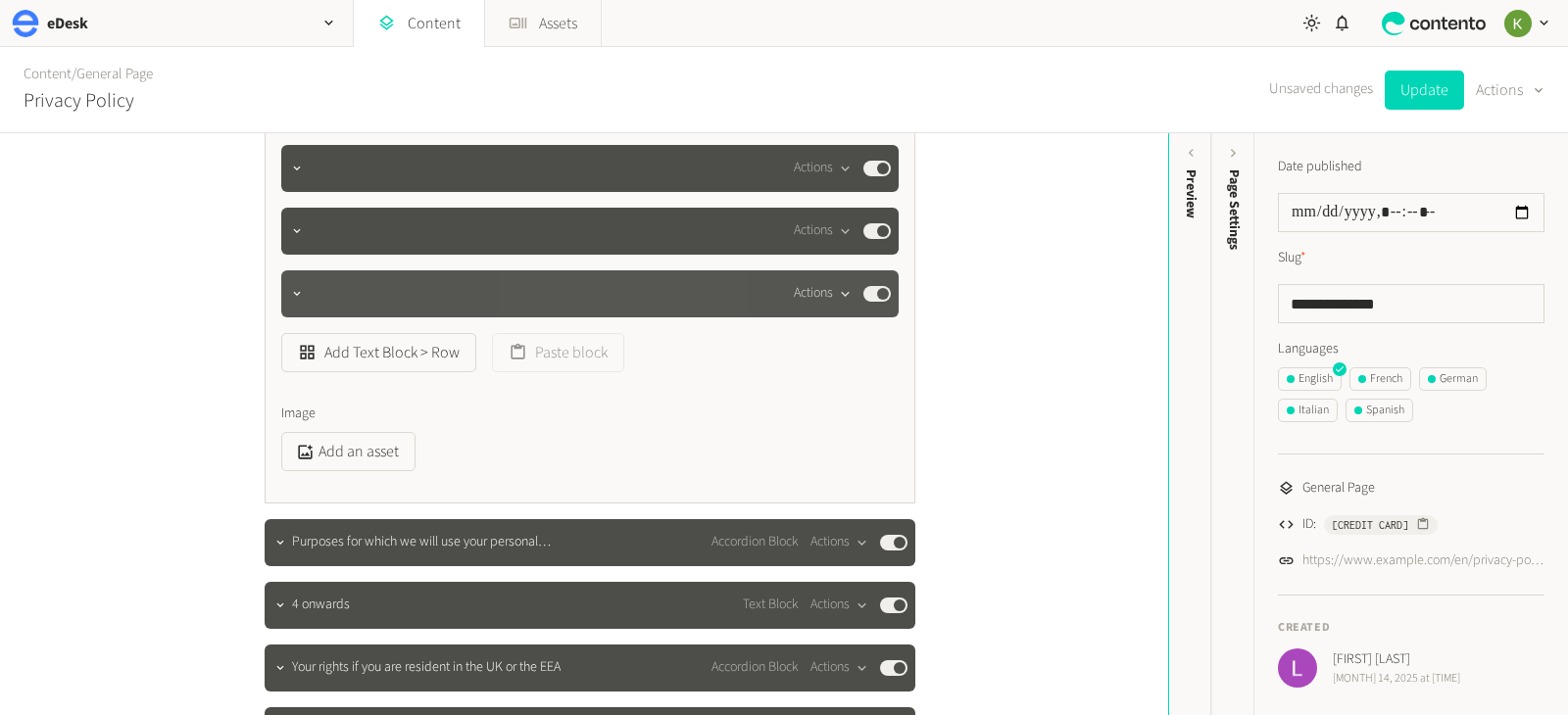 click on "Actions" 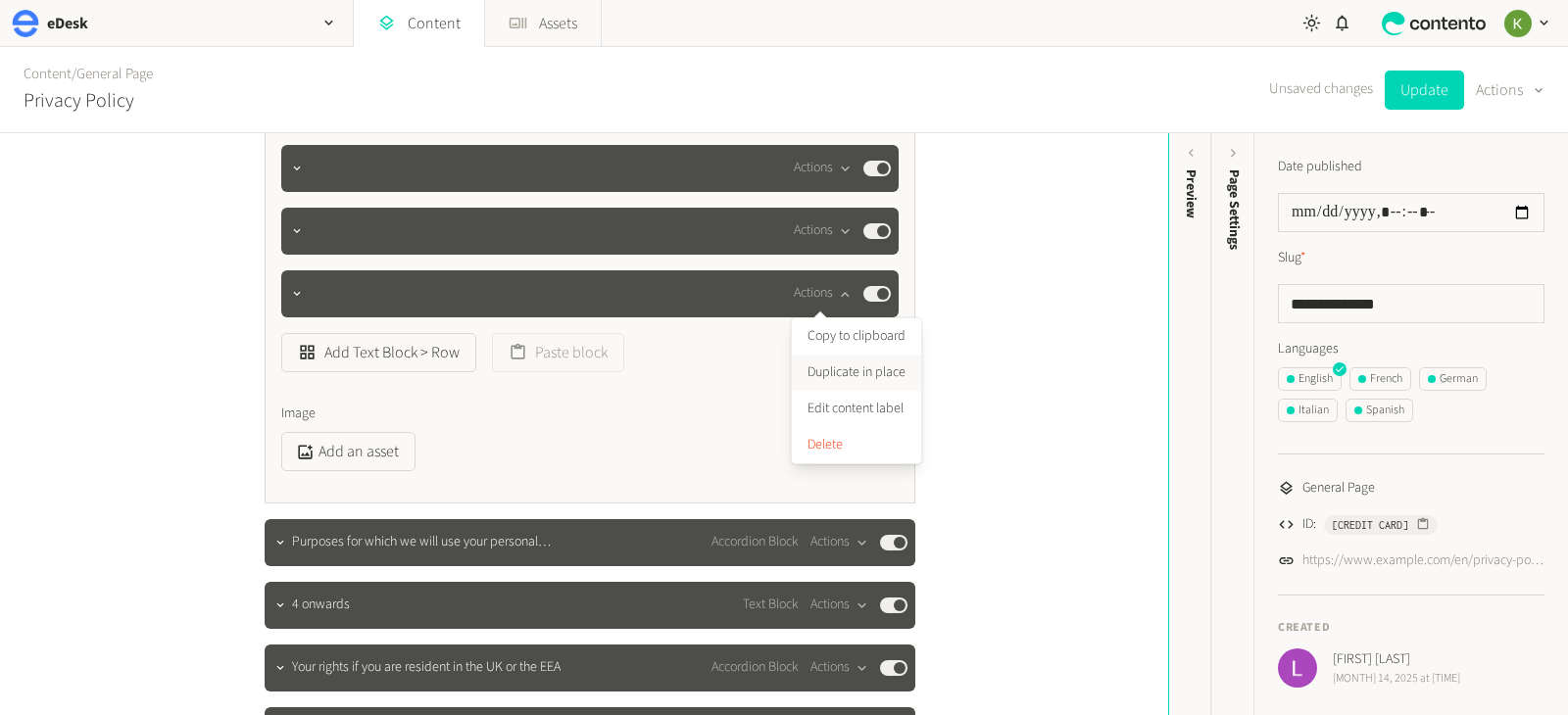 click on "Duplicate in place" 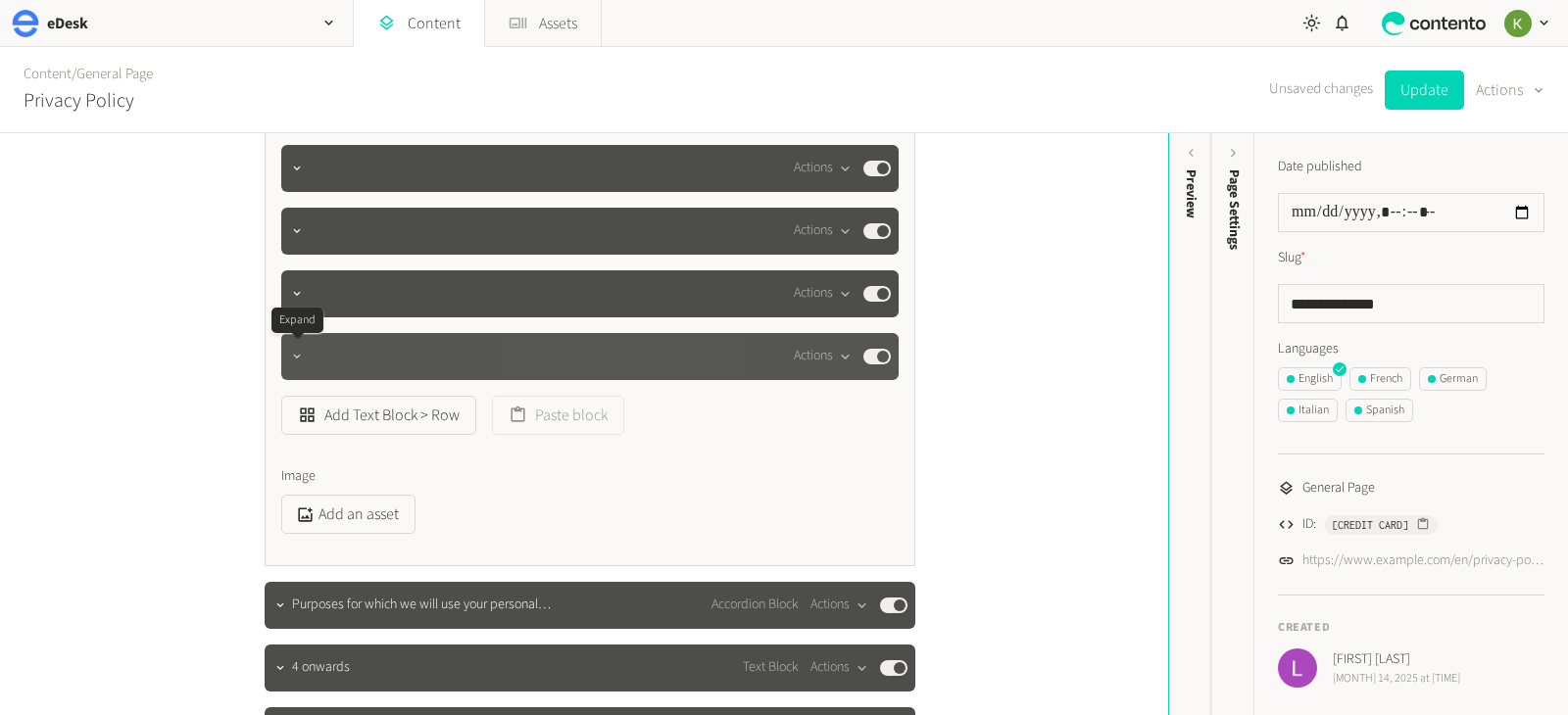 click 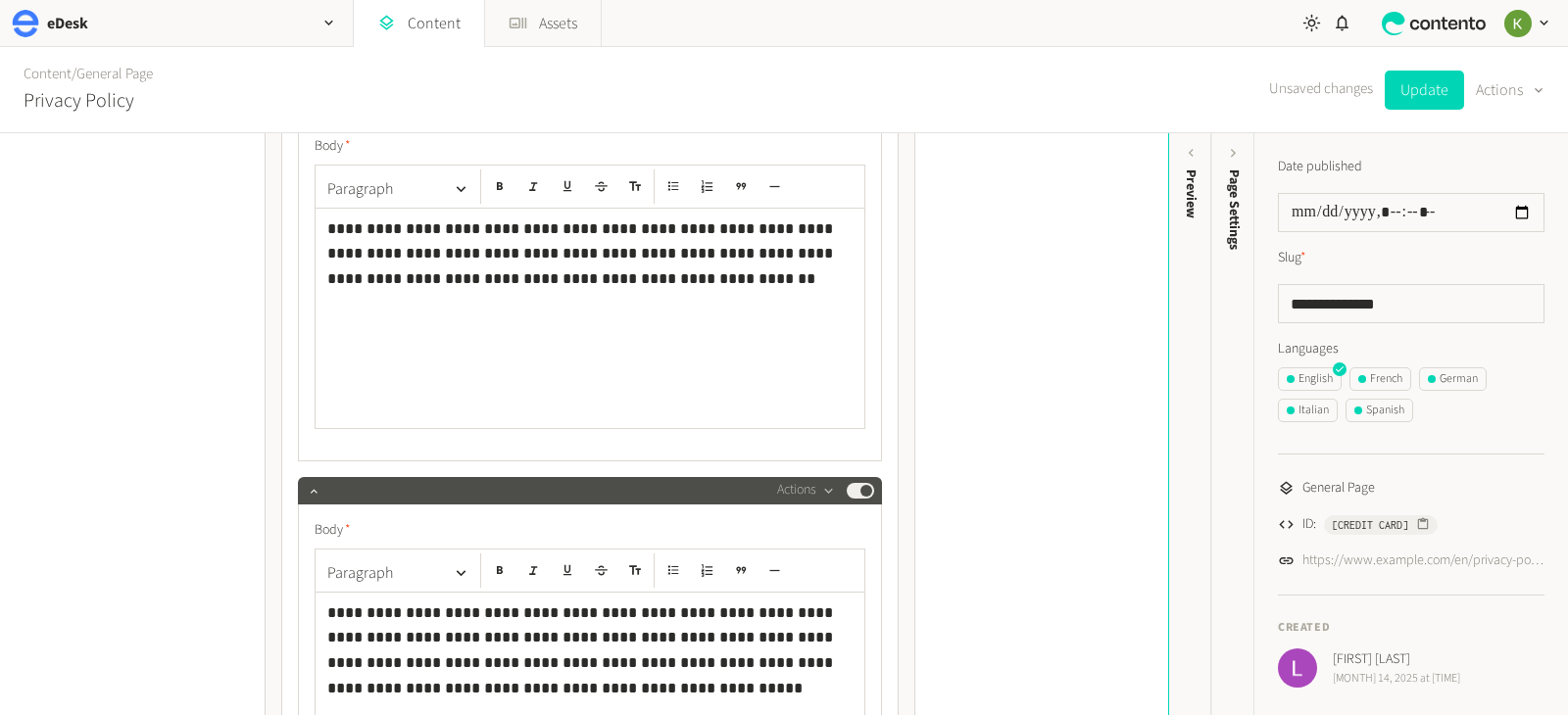 scroll, scrollTop: 1901, scrollLeft: 0, axis: vertical 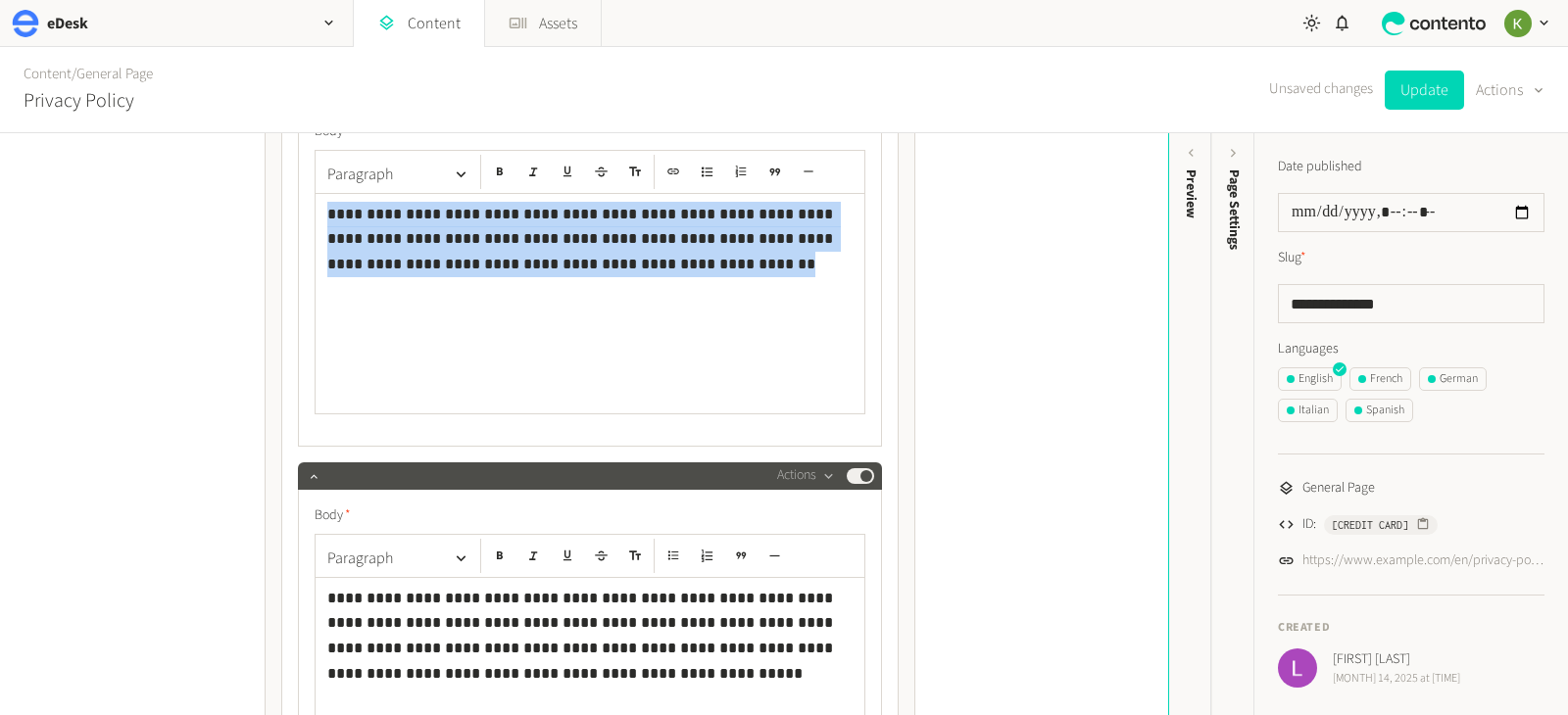 drag, startPoint x: 467, startPoint y: 254, endPoint x: 393, endPoint y: 216, distance: 83.18654 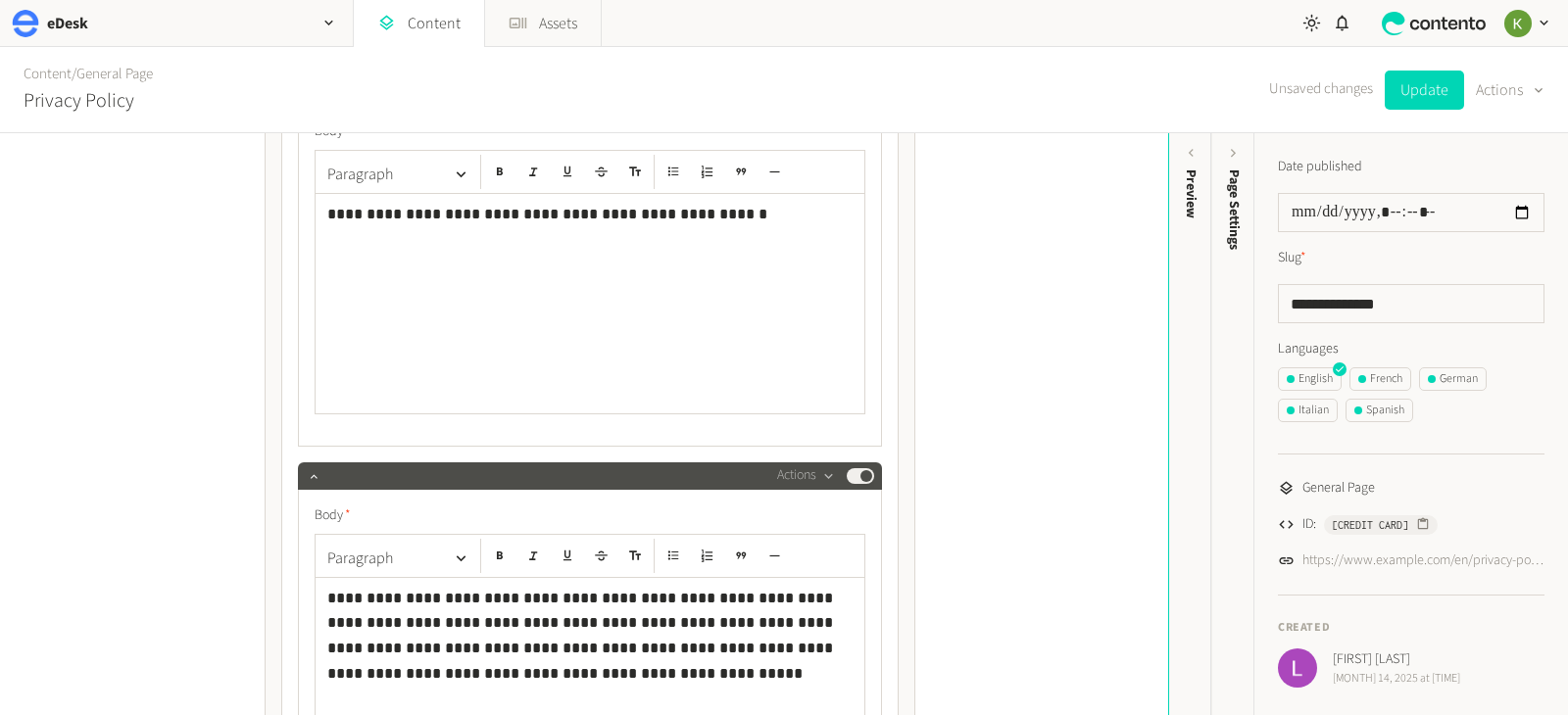 scroll, scrollTop: 2056, scrollLeft: 0, axis: vertical 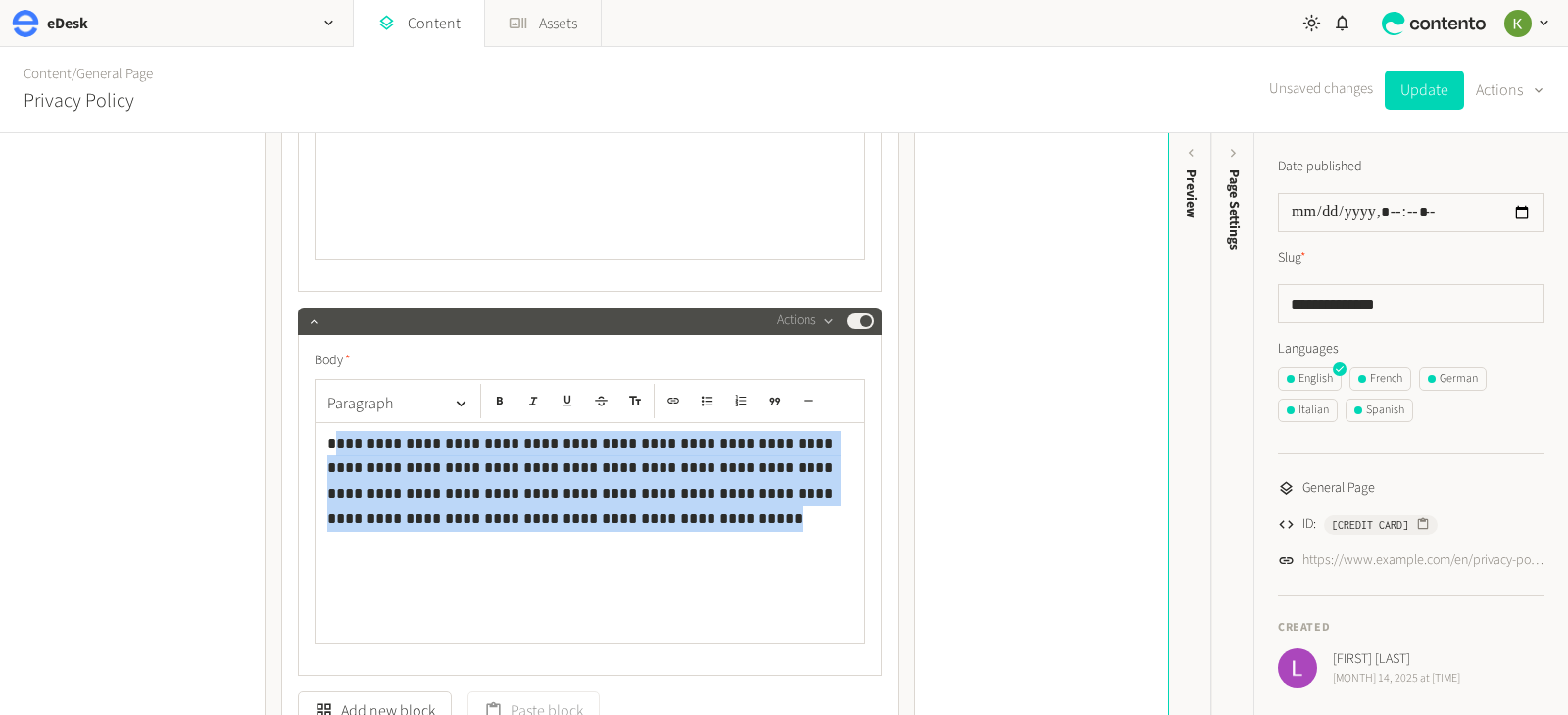 drag, startPoint x: 493, startPoint y: 521, endPoint x: 341, endPoint y: 430, distance: 177.1581 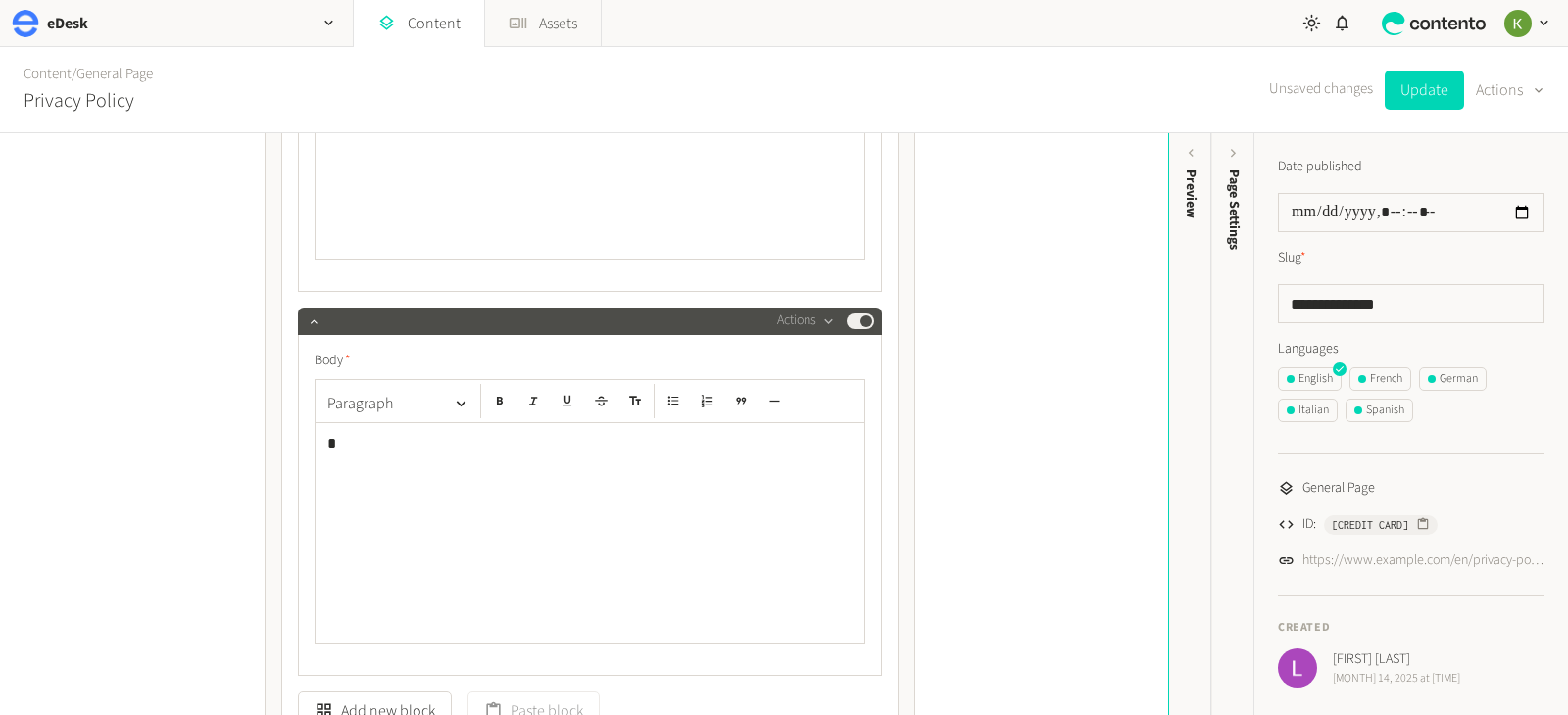 type 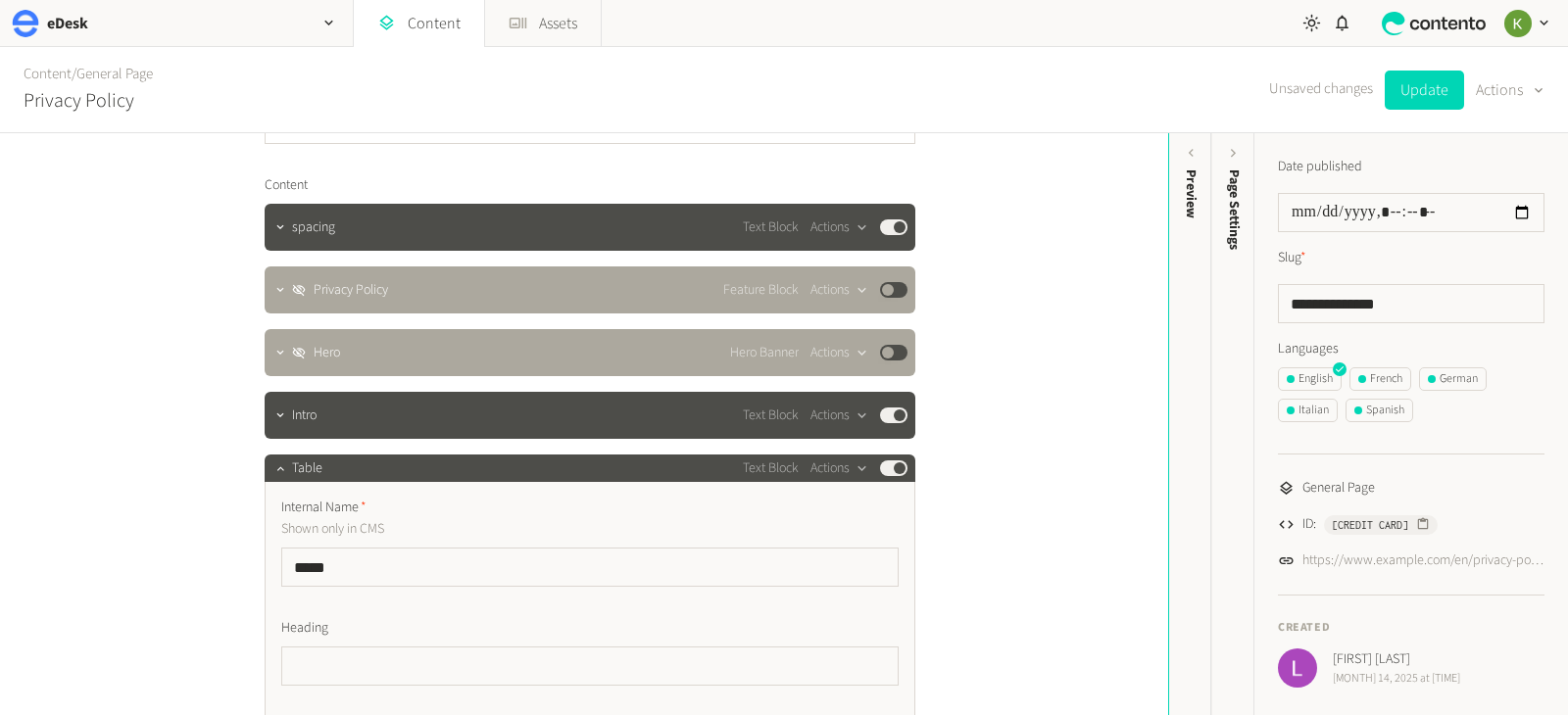 scroll, scrollTop: 163, scrollLeft: 0, axis: vertical 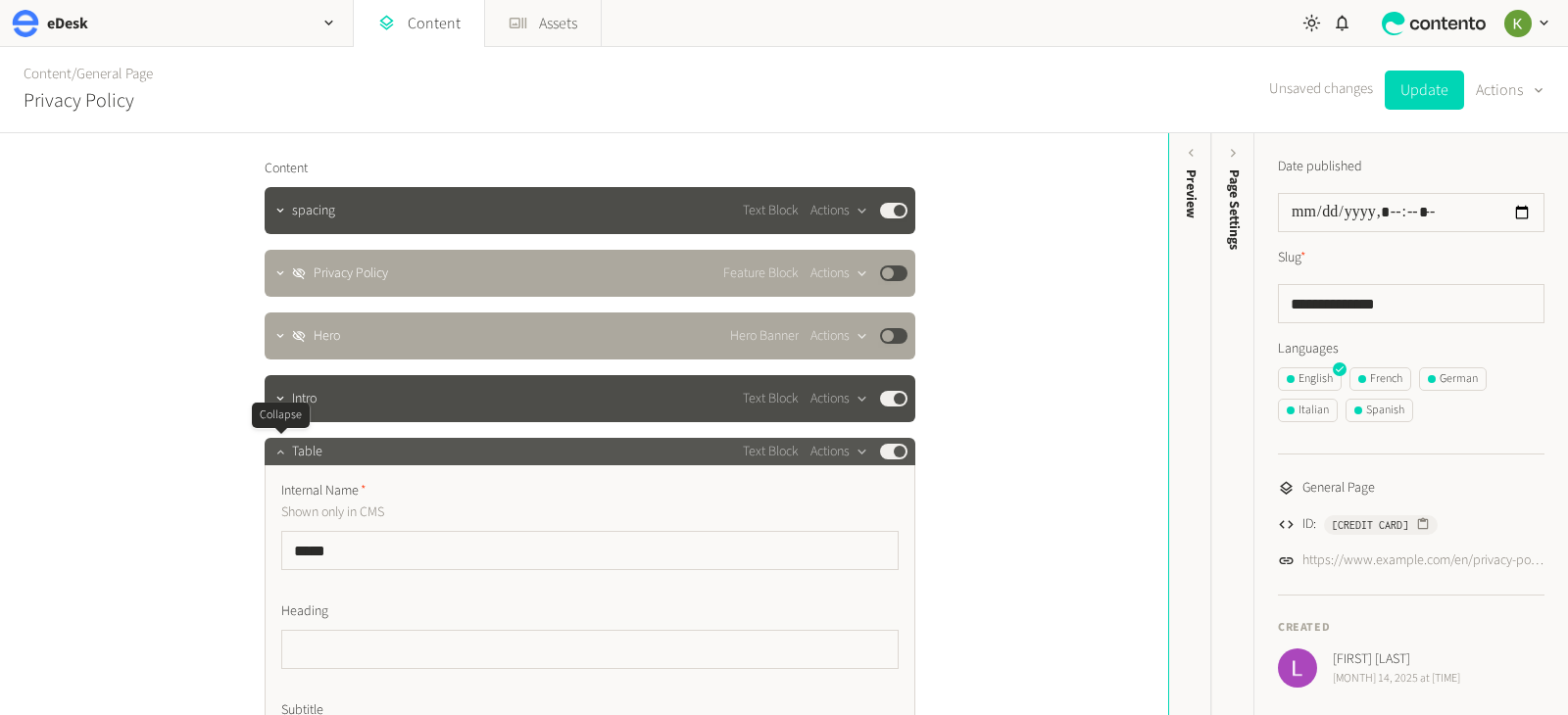 click 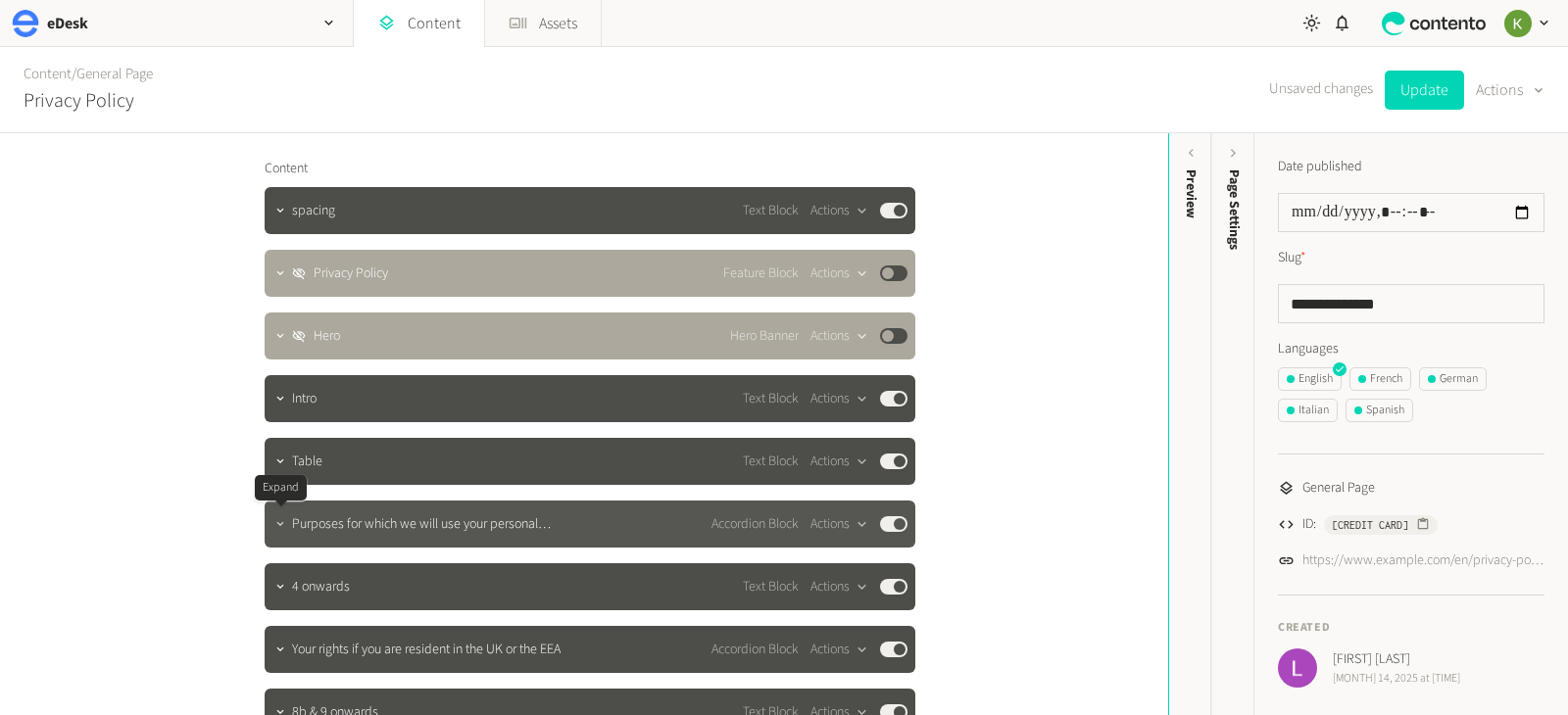 click 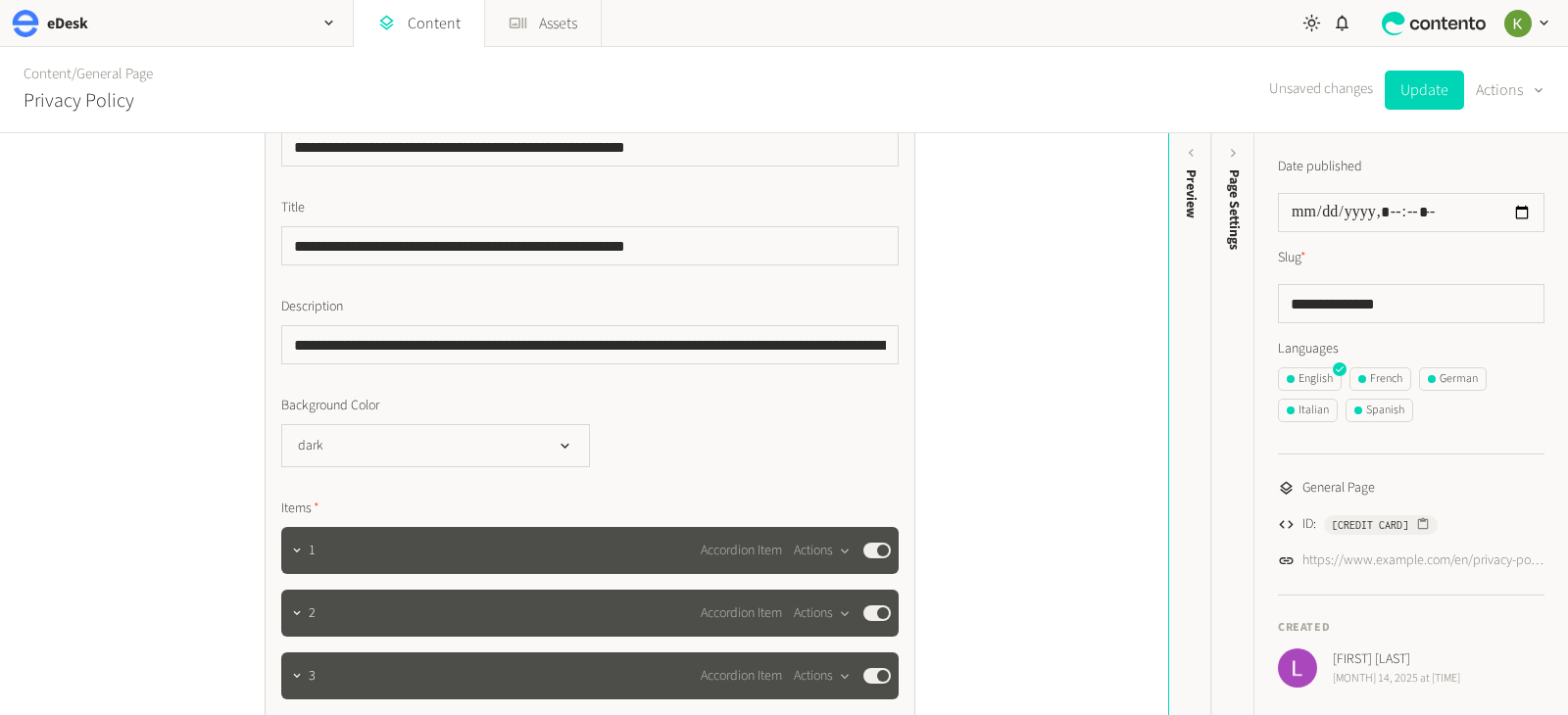 scroll, scrollTop: 440, scrollLeft: 0, axis: vertical 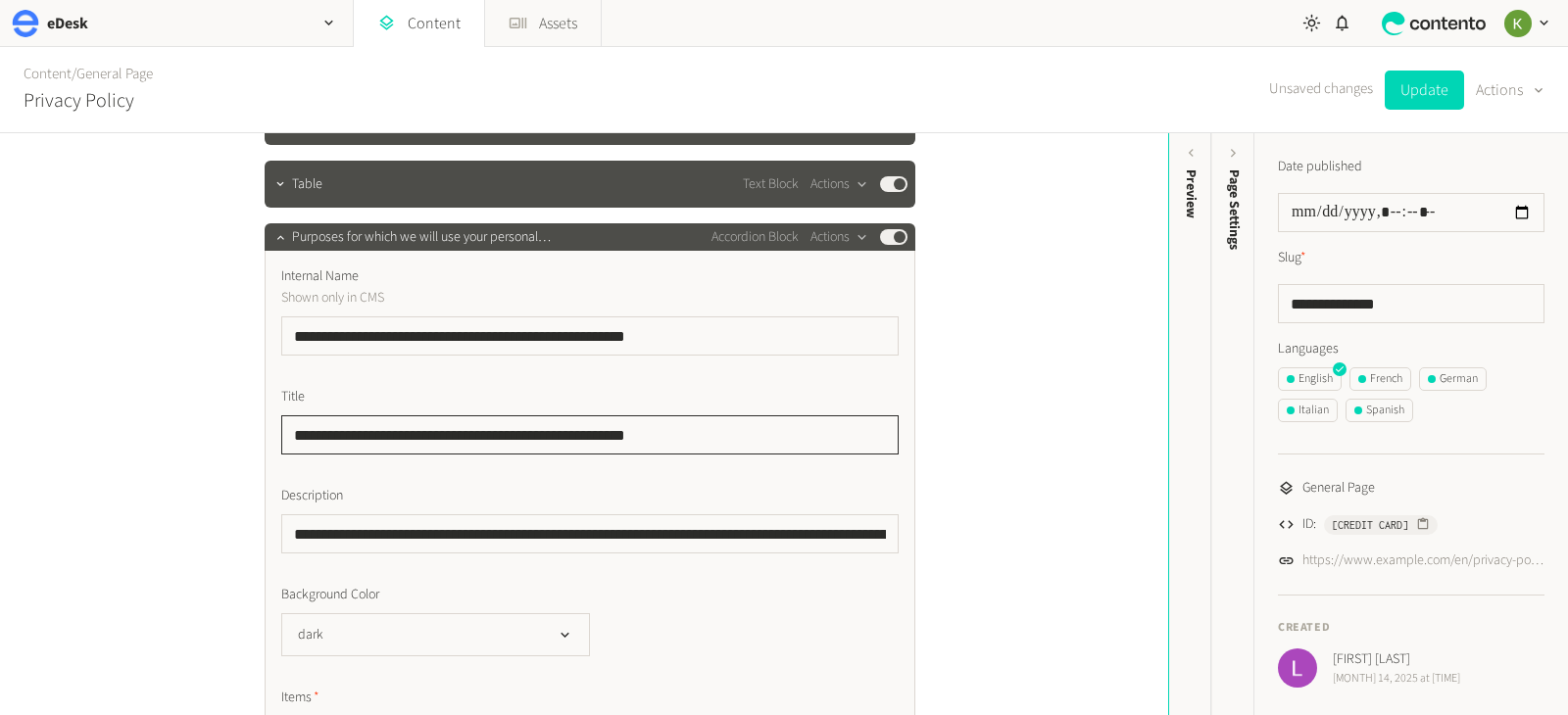 drag, startPoint x: 672, startPoint y: 427, endPoint x: 235, endPoint y: 412, distance: 437.25736 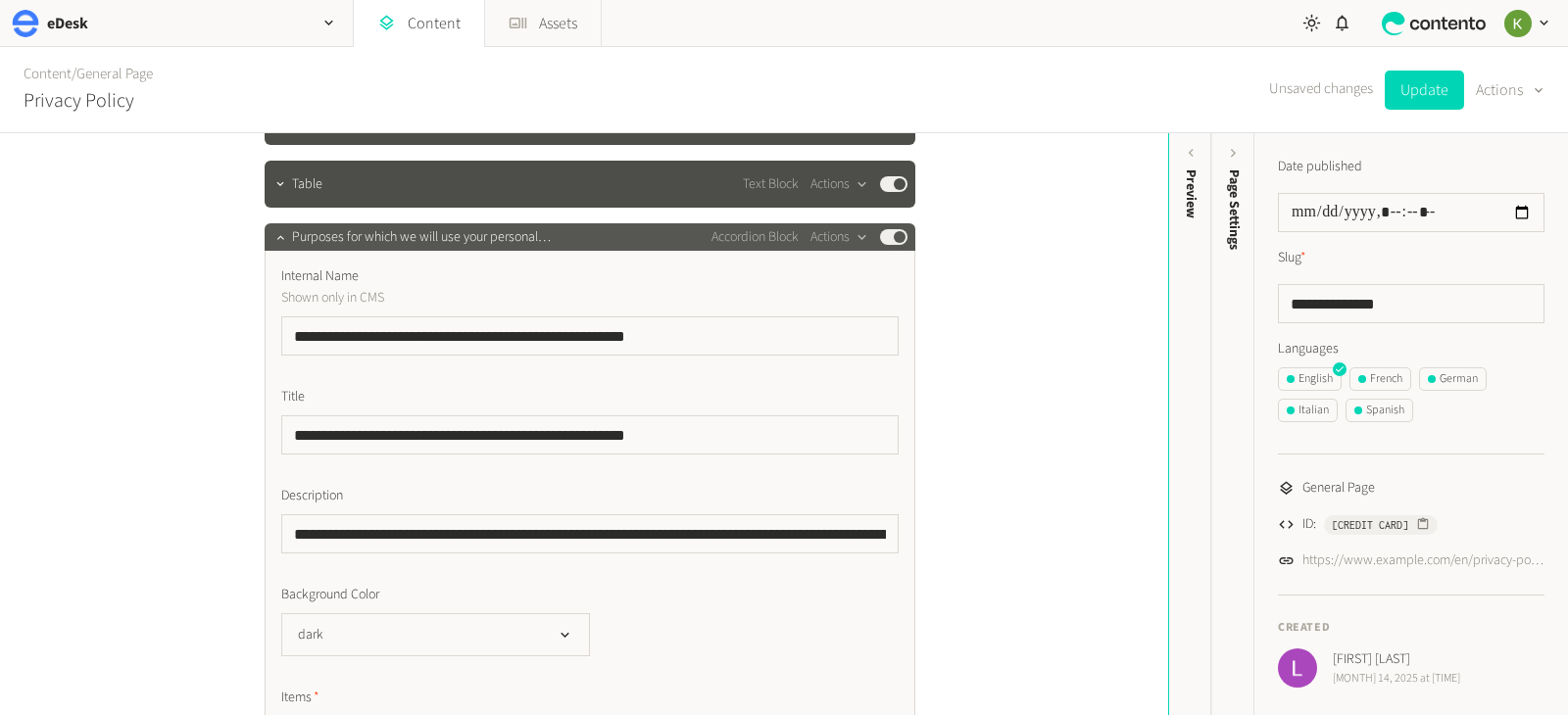 click on "Published" 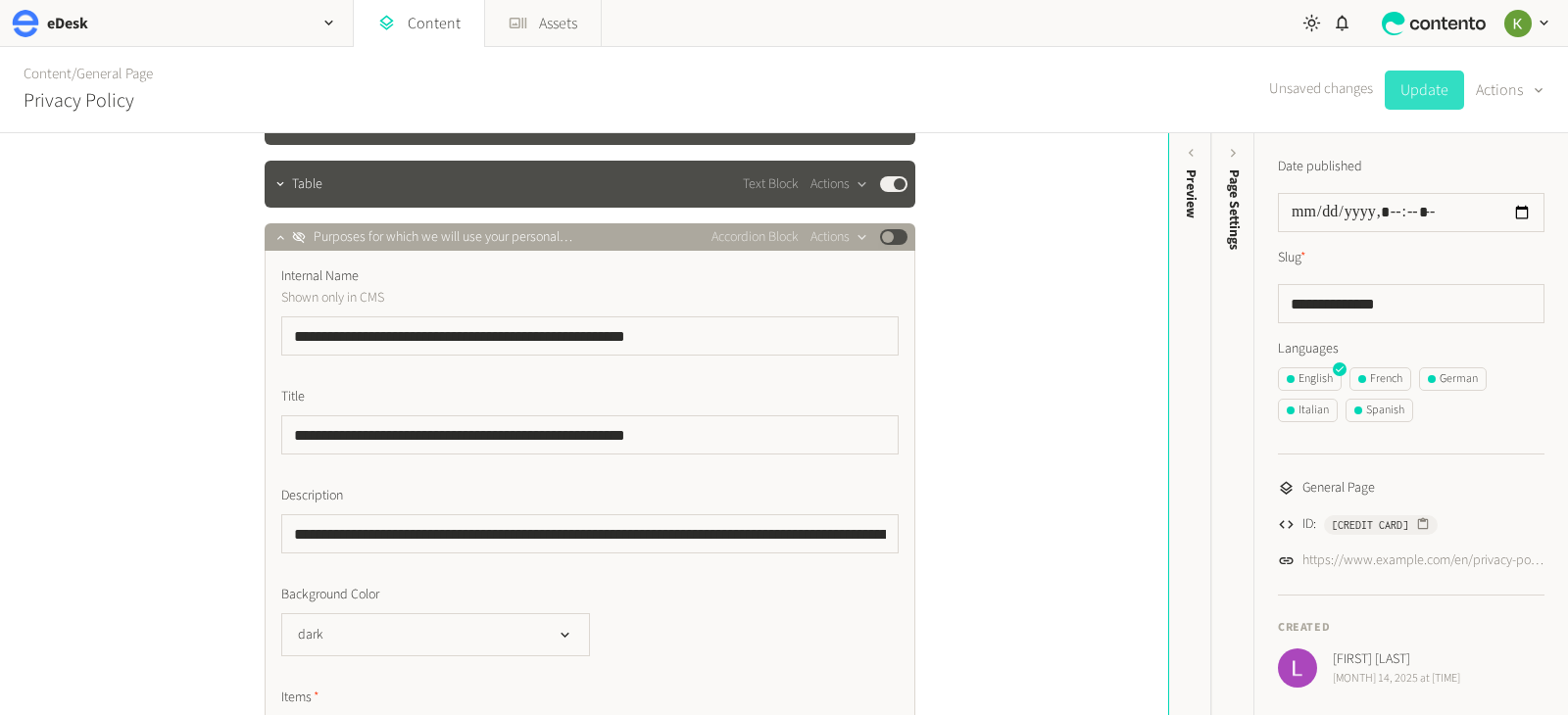 click on "Update" 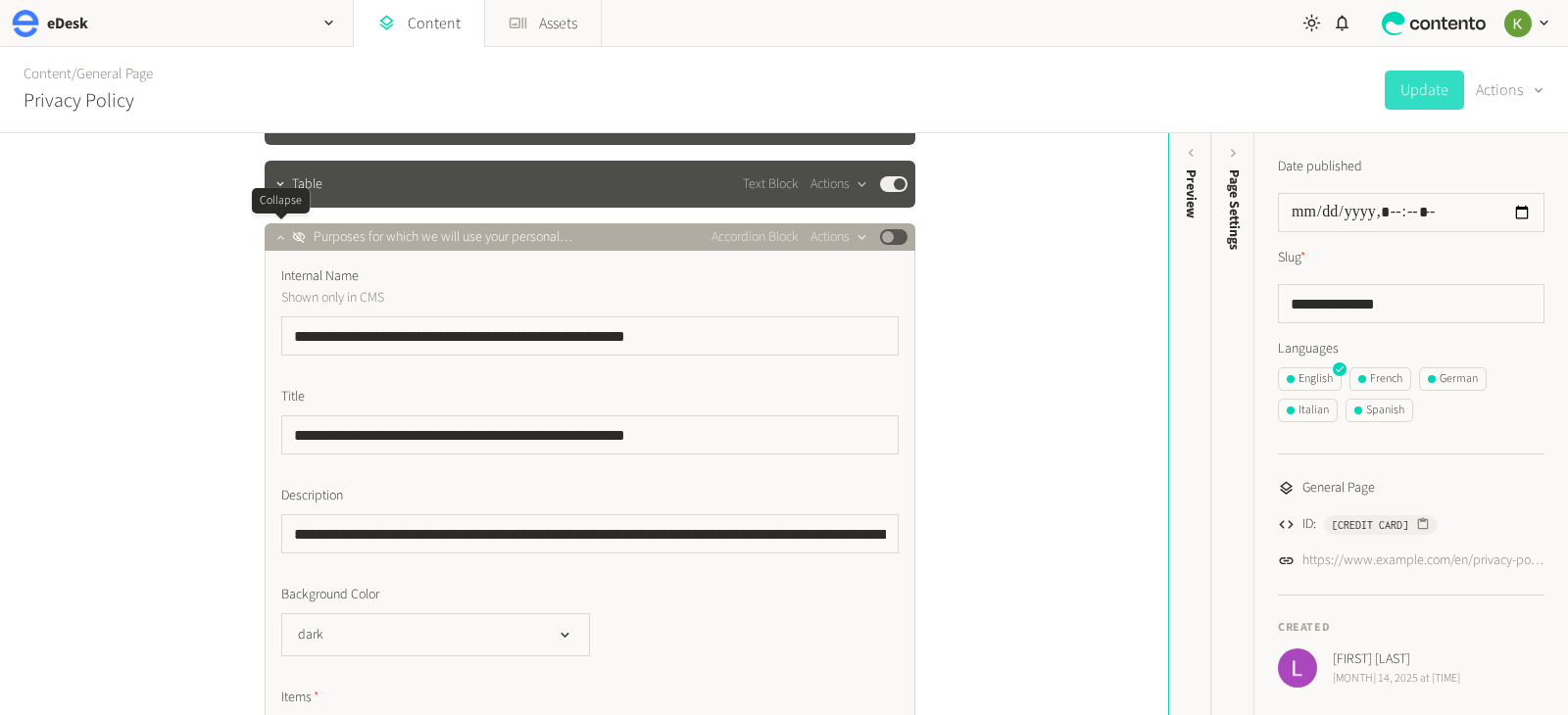 click 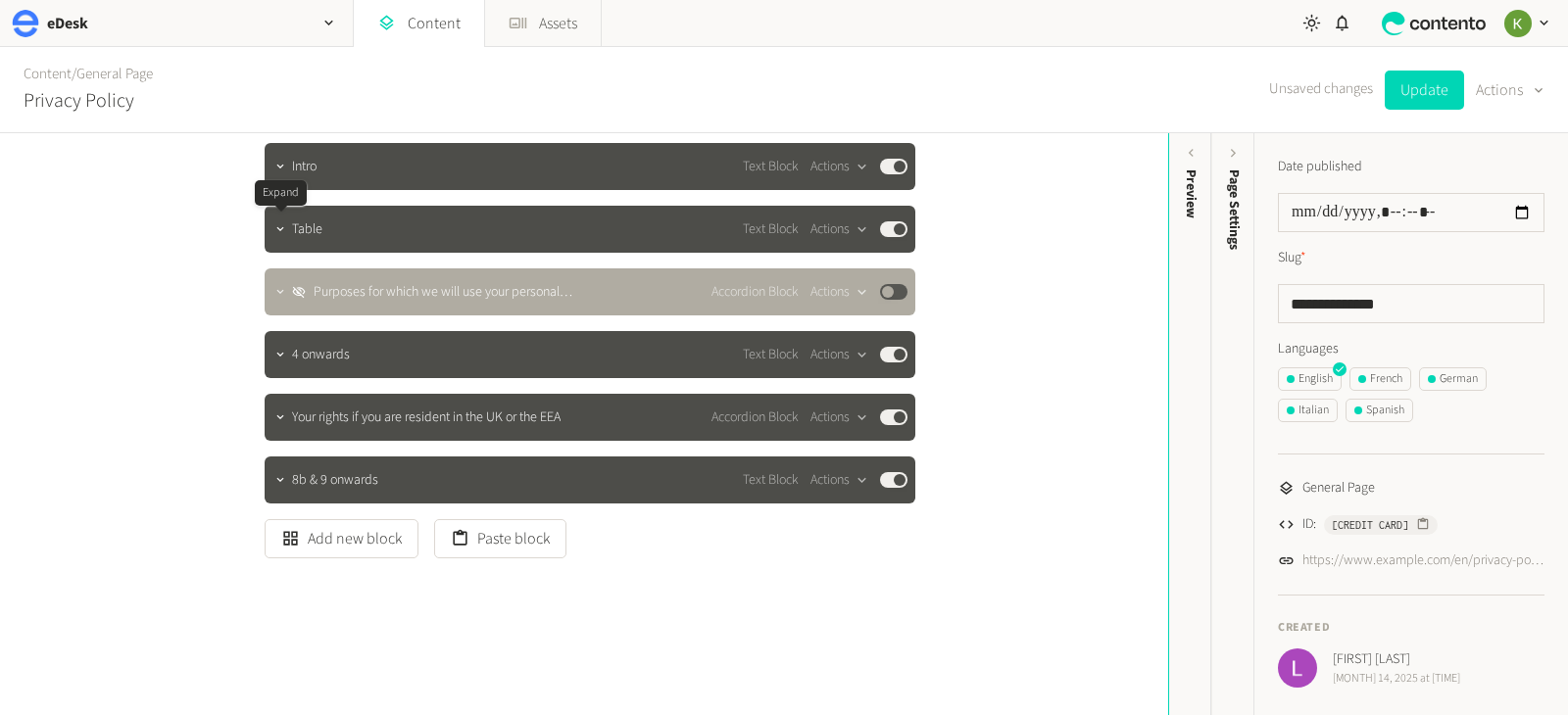 scroll, scrollTop: 395, scrollLeft: 0, axis: vertical 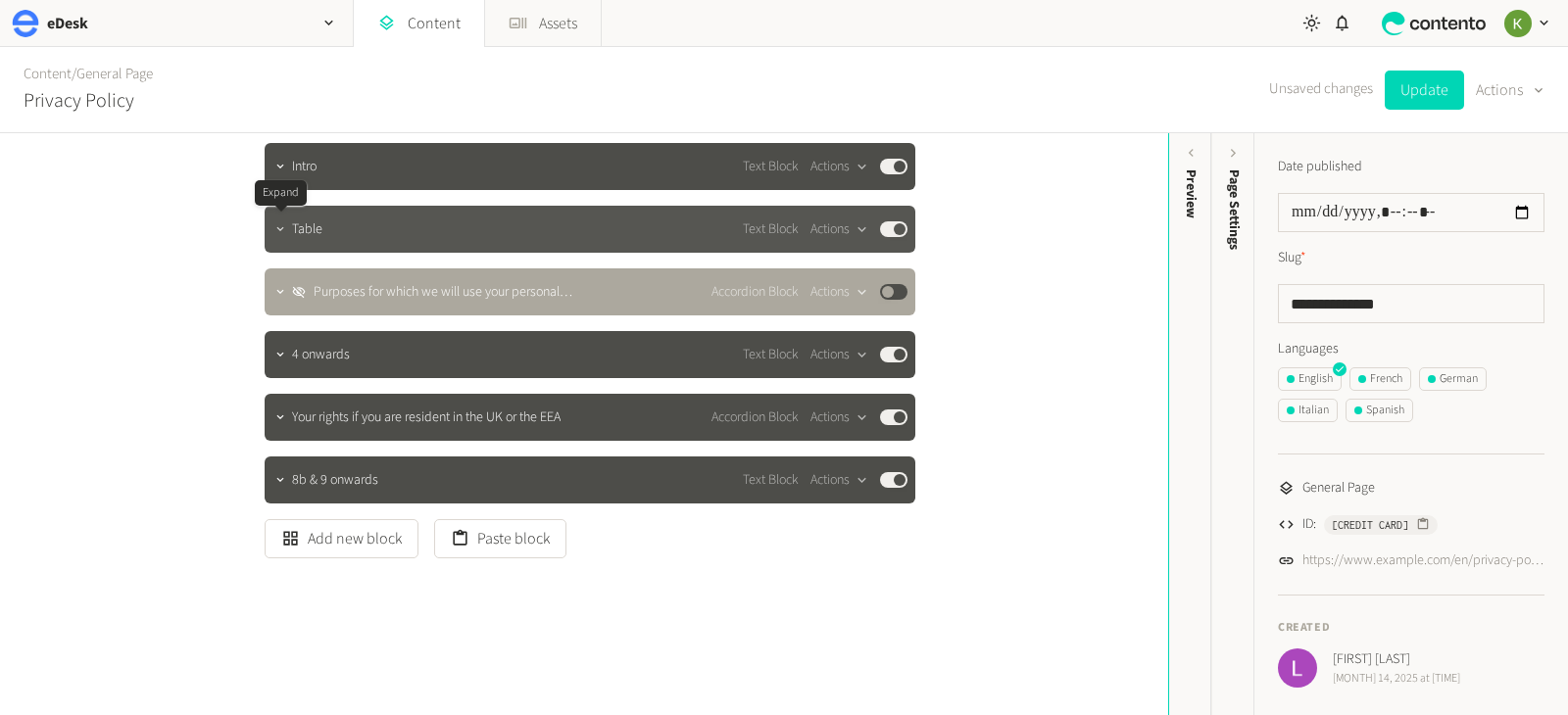 click 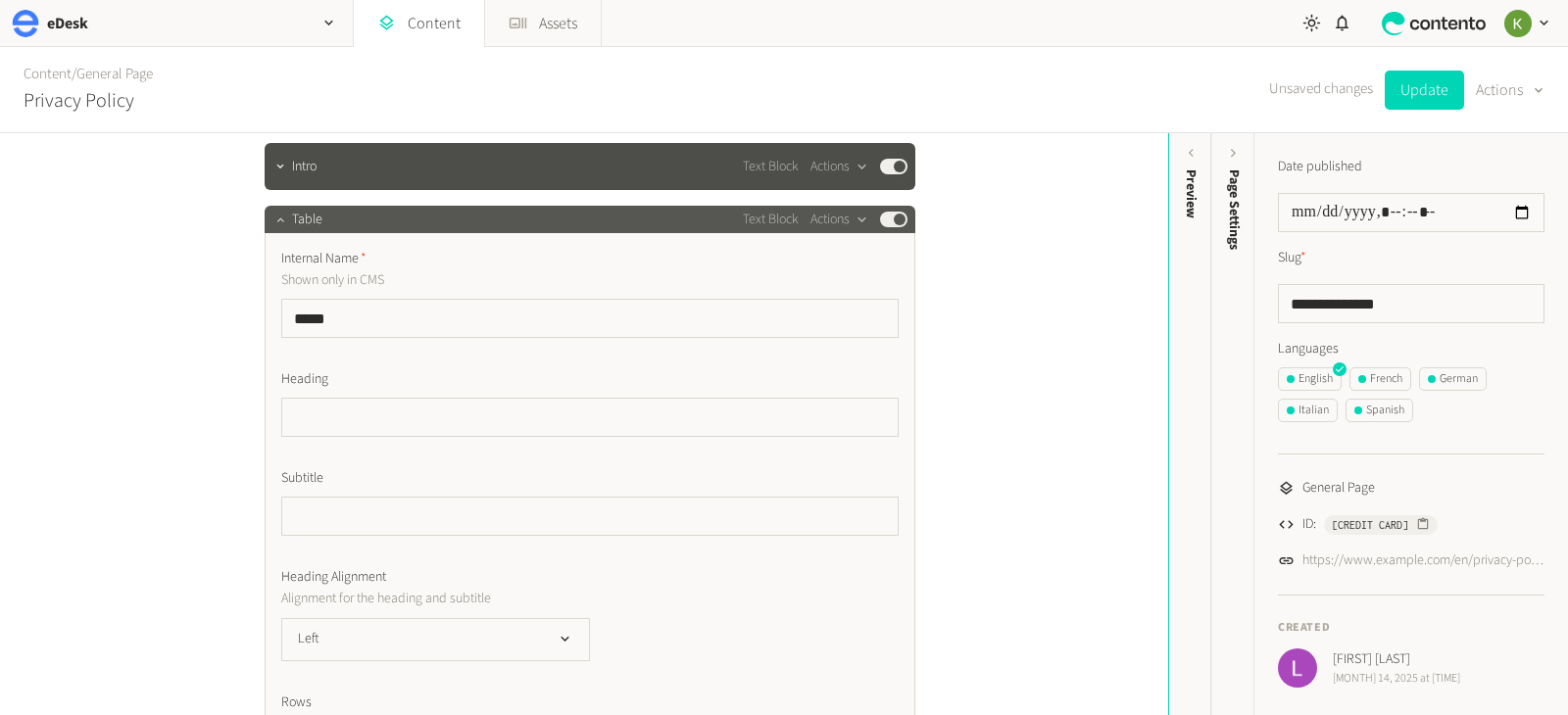 click on "**********" 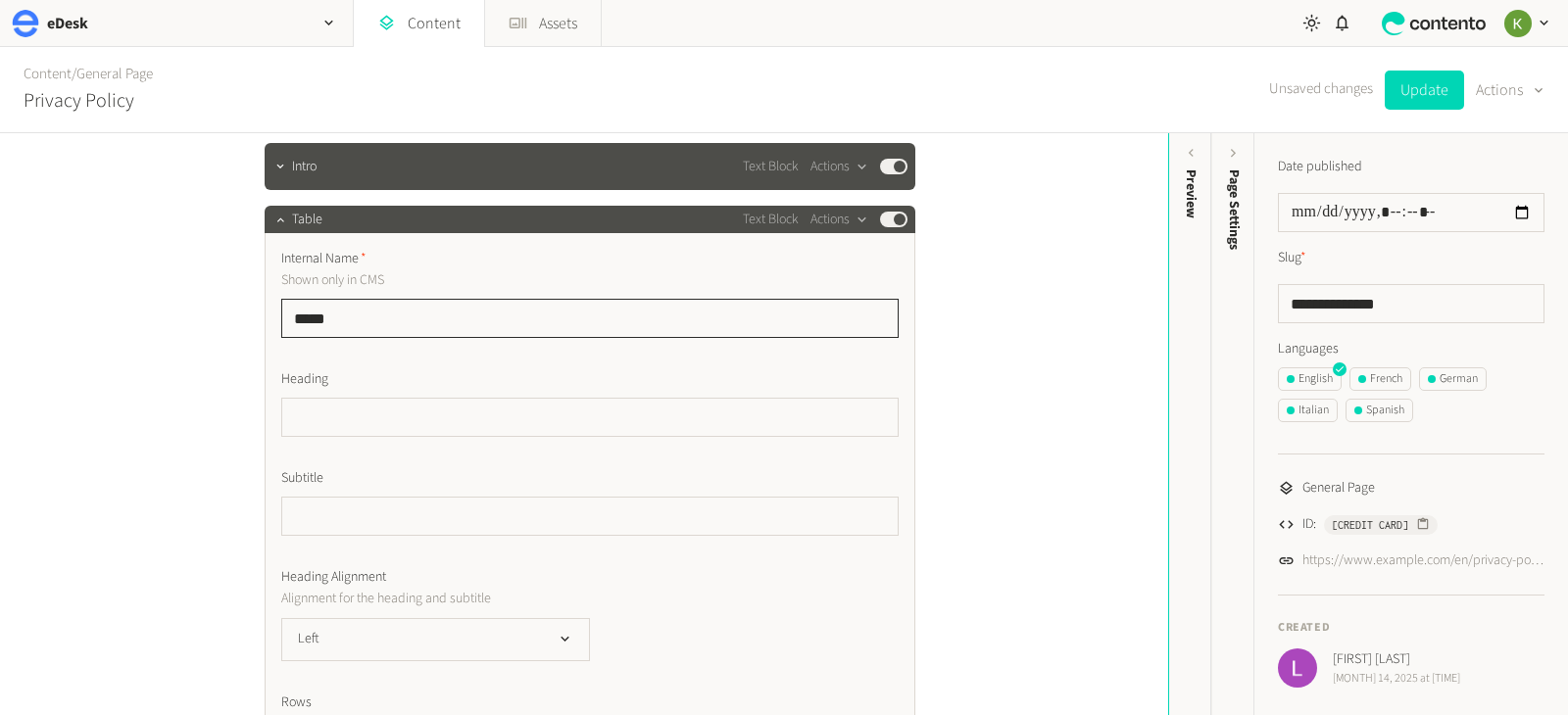 click on "*****" 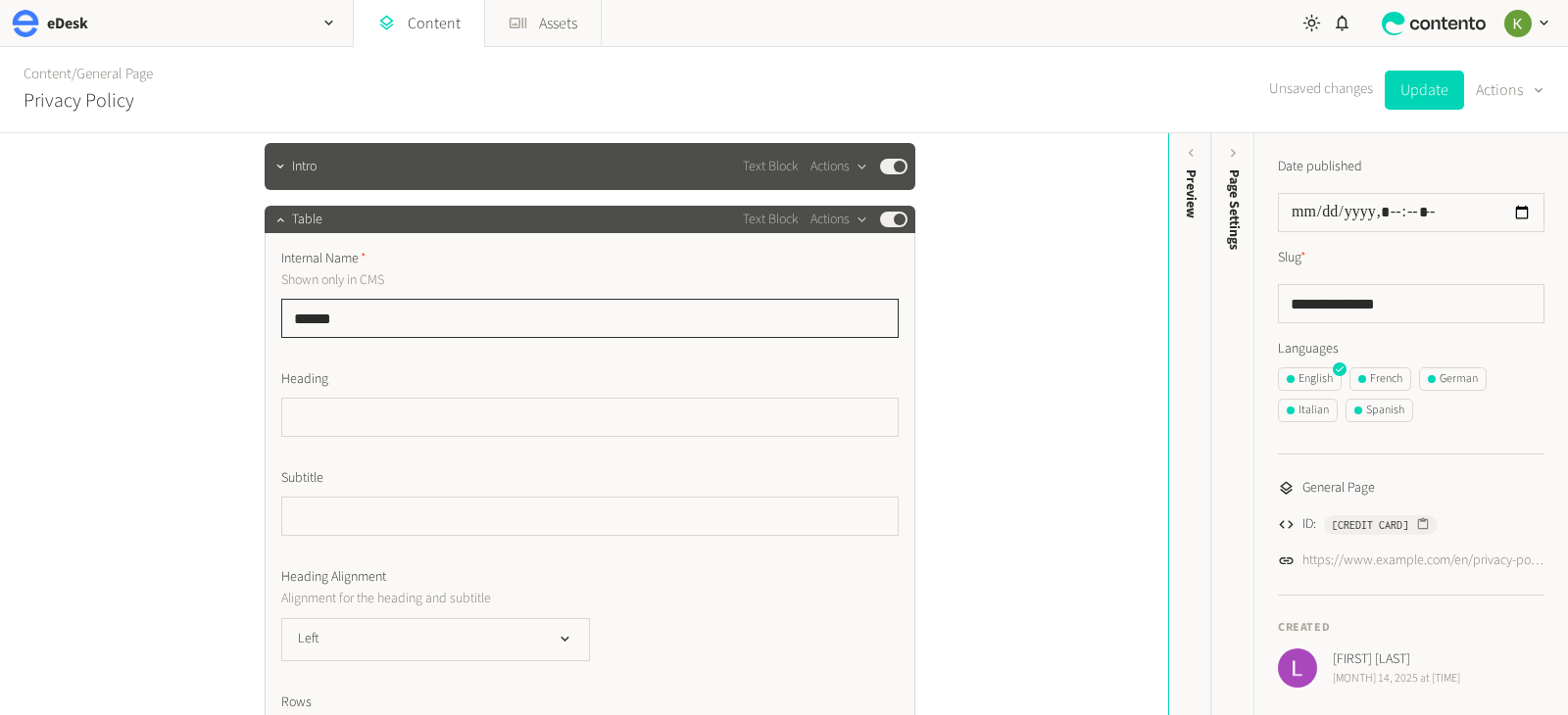 paste on "**********" 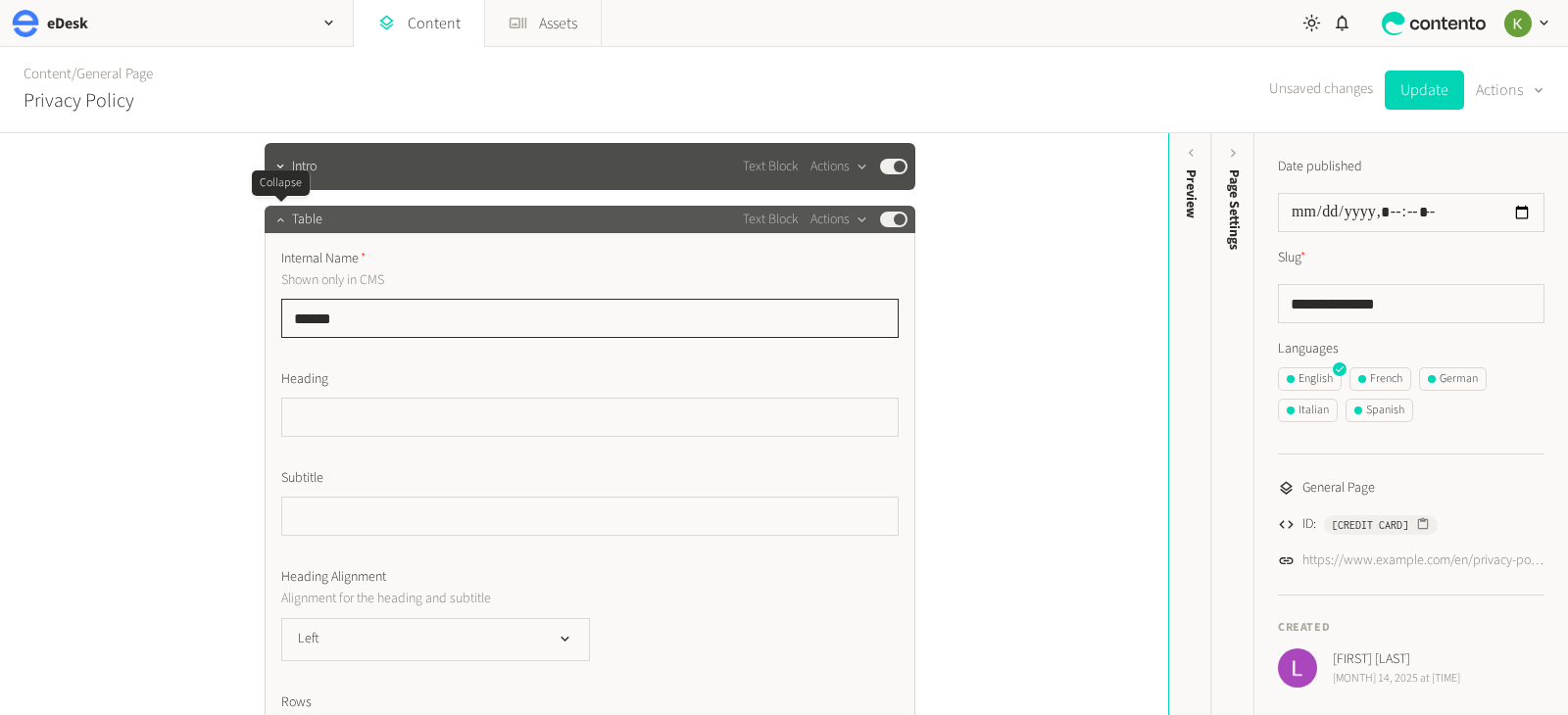 type on "*****" 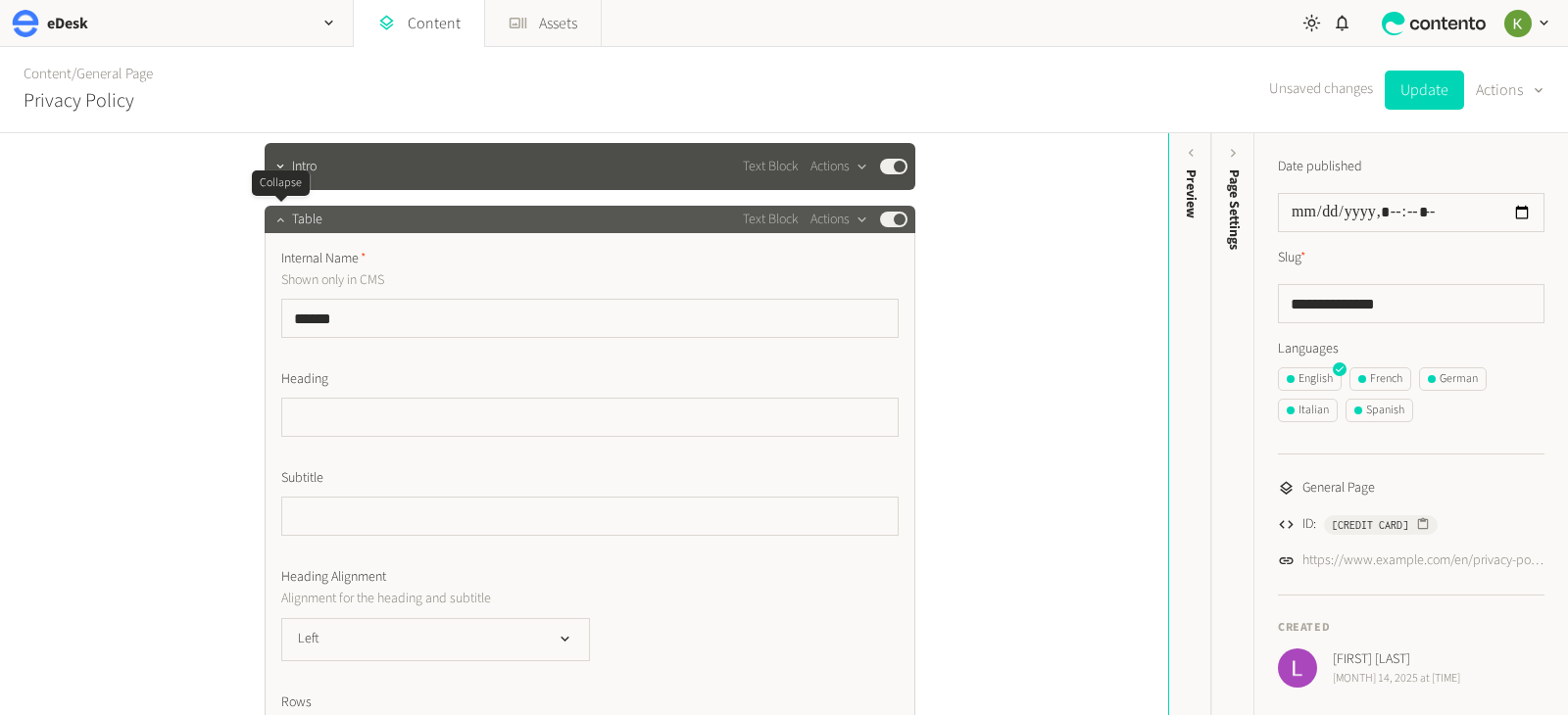 drag, startPoint x: 275, startPoint y: 224, endPoint x: 286, endPoint y: 223, distance: 11.045361 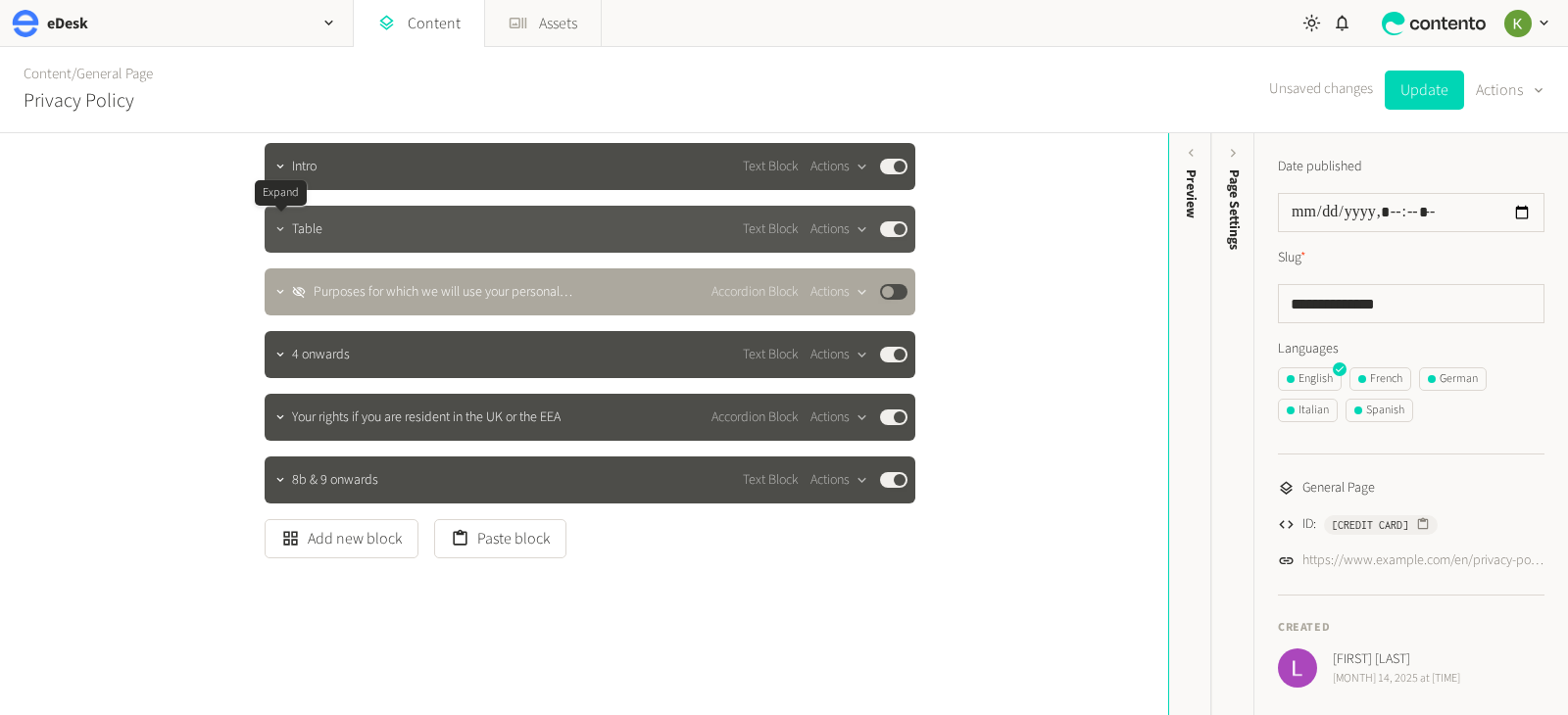 click 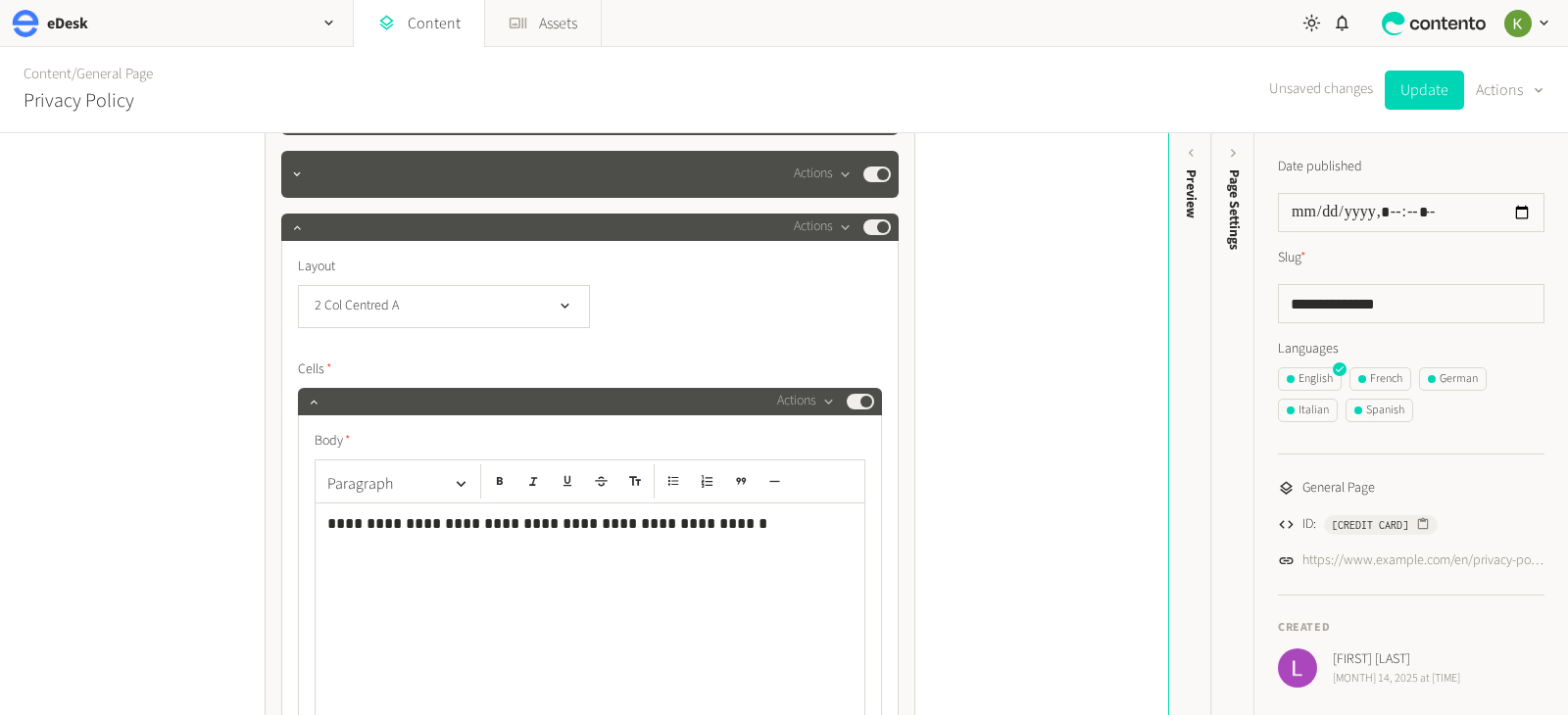 scroll, scrollTop: 1516, scrollLeft: 0, axis: vertical 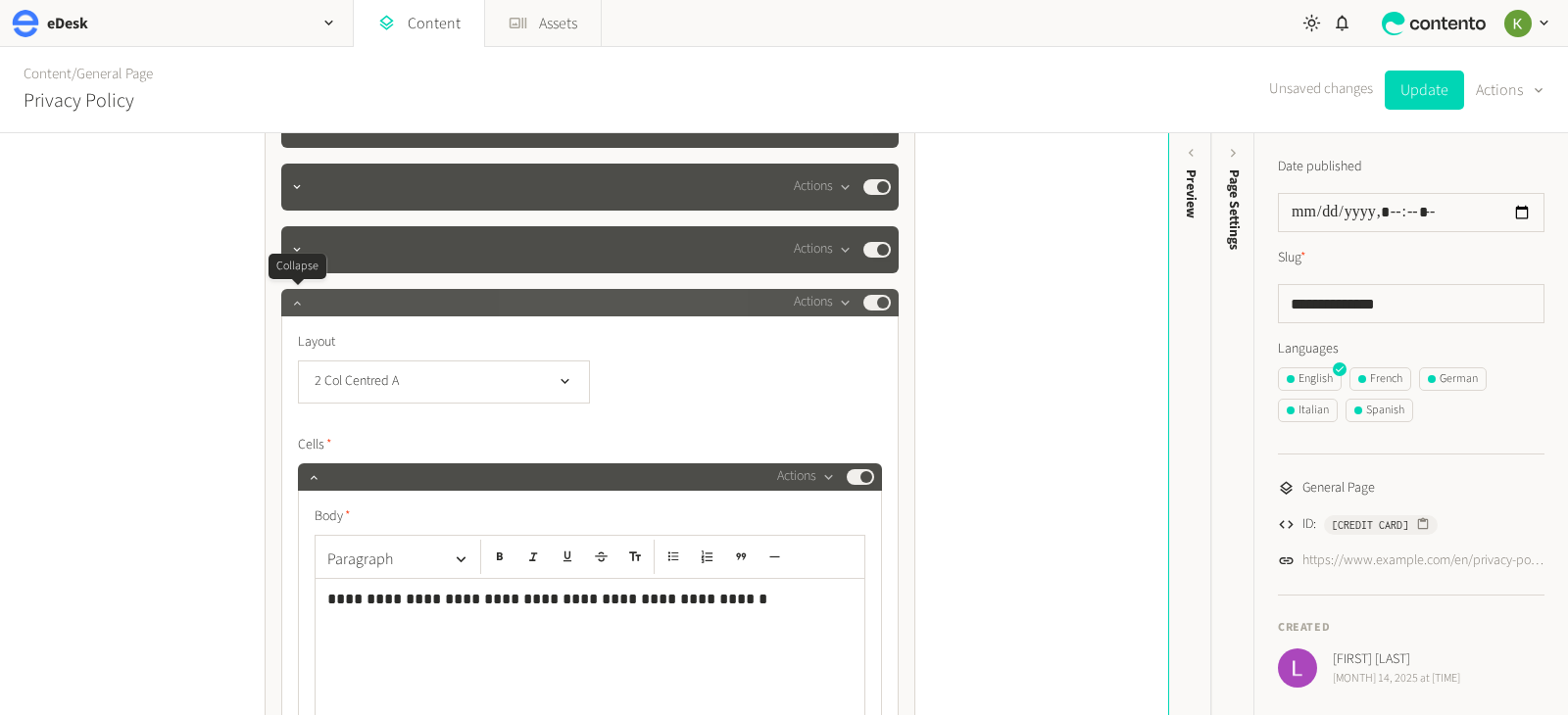 click 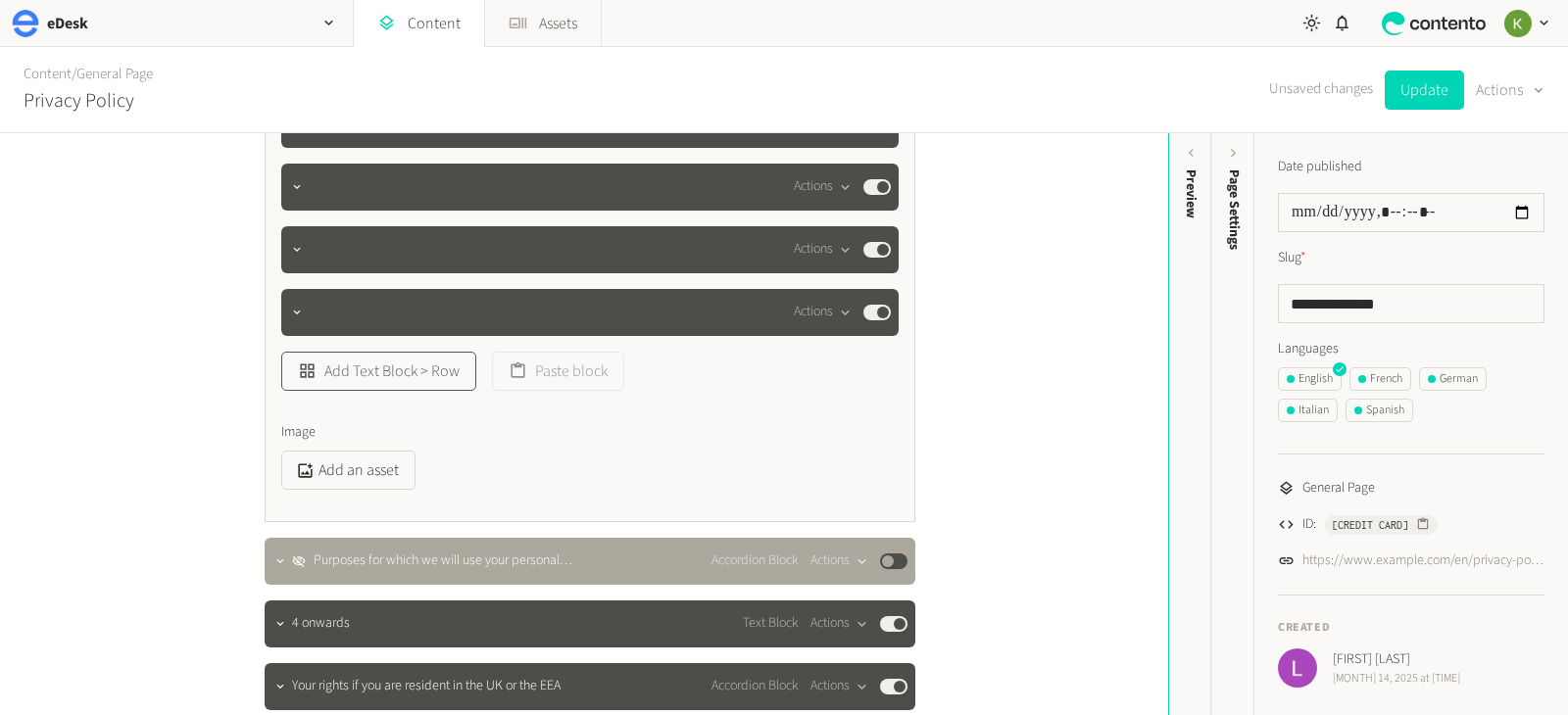 click on "Add Text Block > Row" 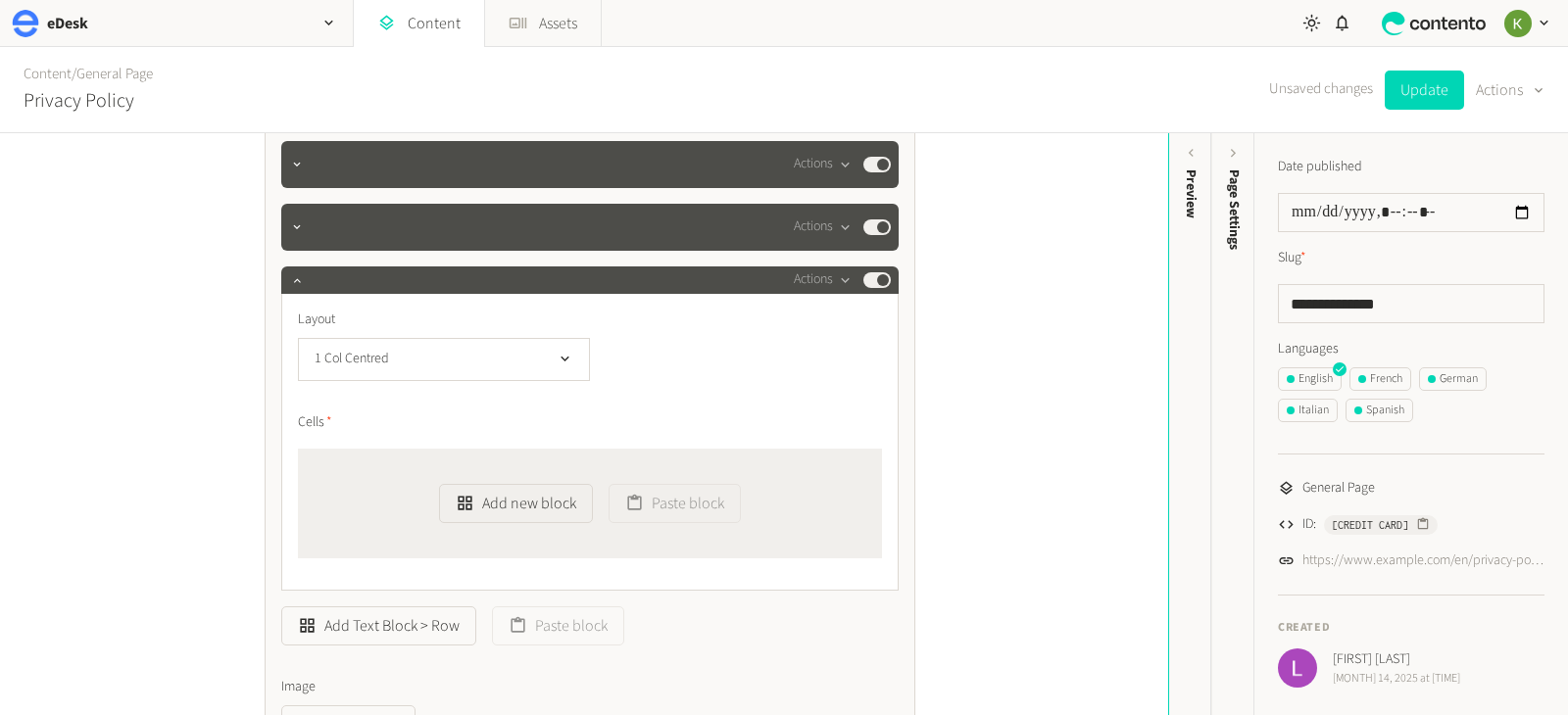 scroll, scrollTop: 1690, scrollLeft: 0, axis: vertical 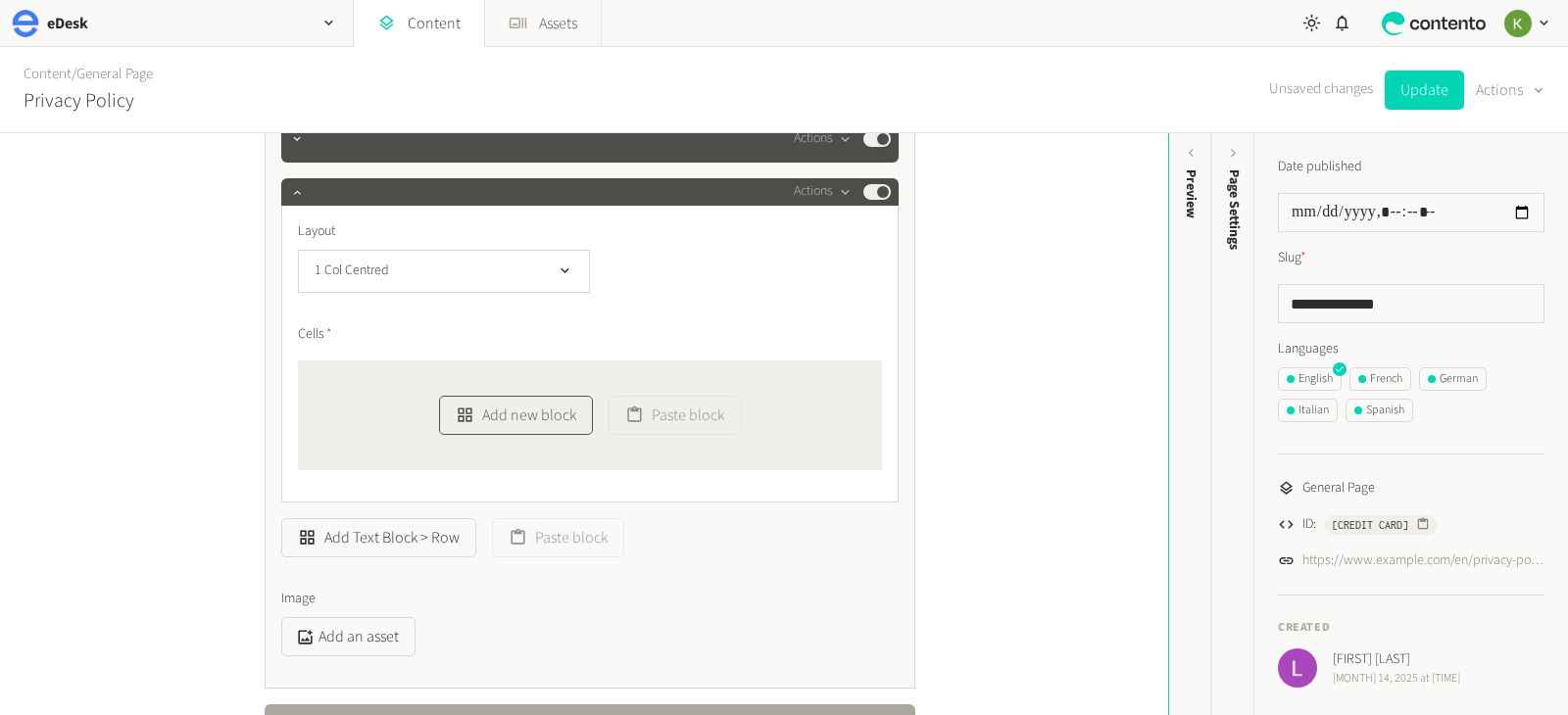 click on "Add new block" 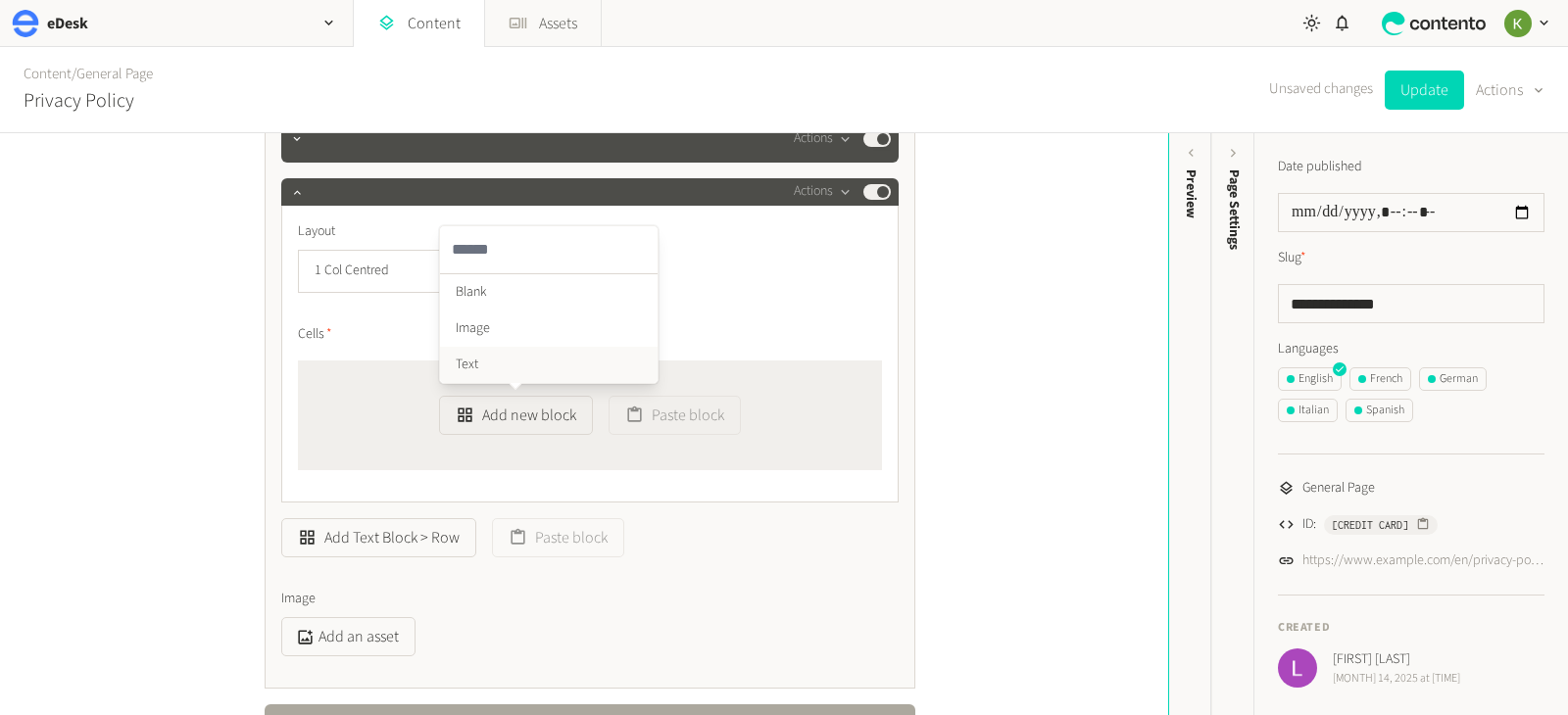 click on "Text" 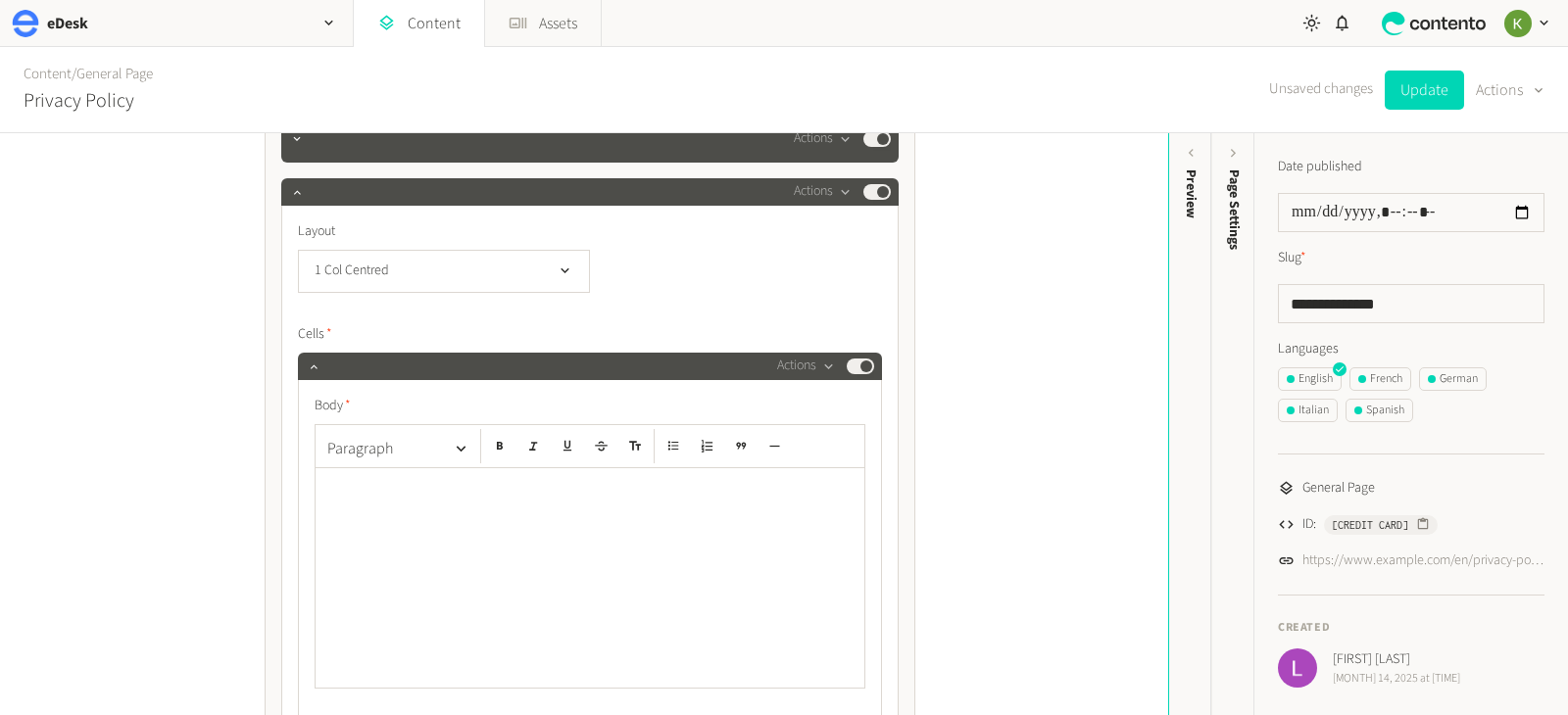 click 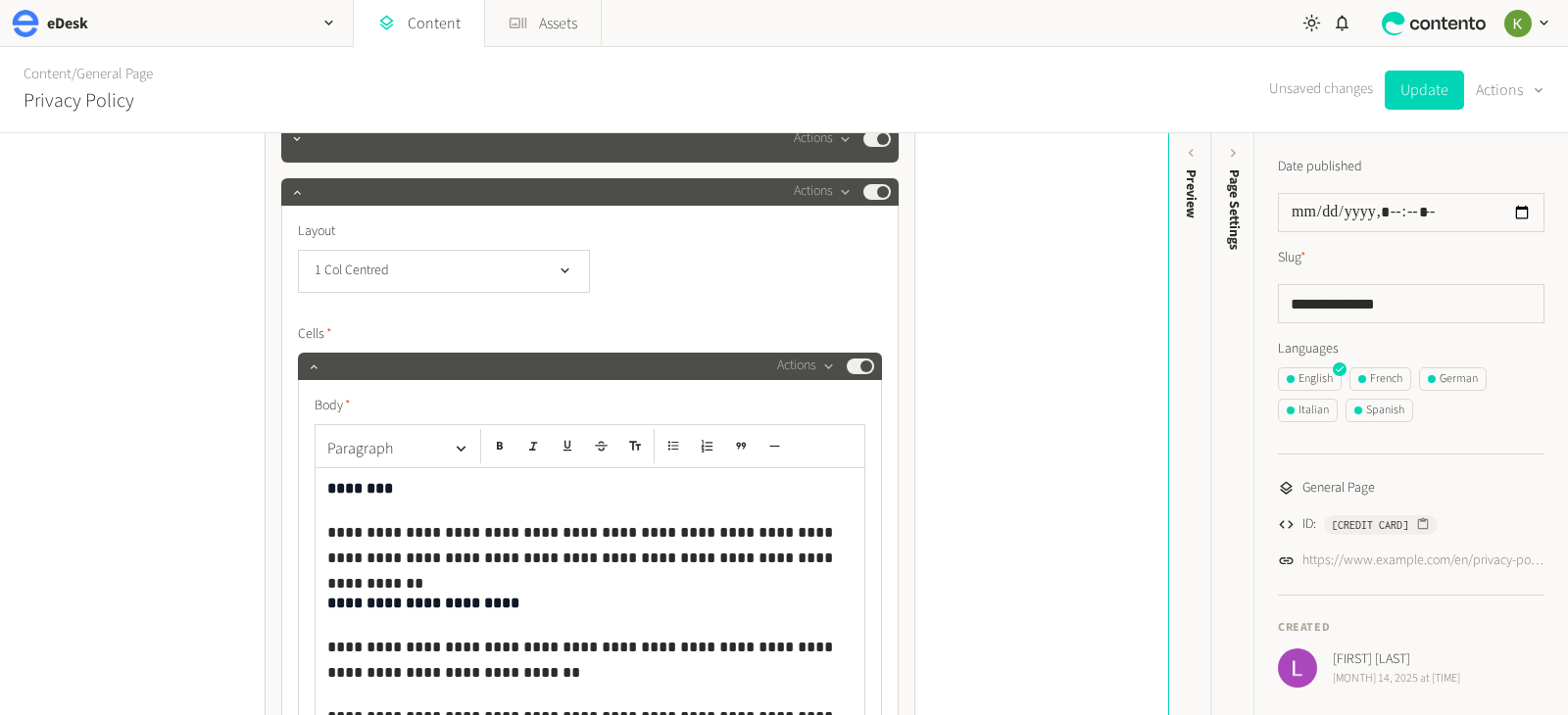 scroll, scrollTop: 809, scrollLeft: 0, axis: vertical 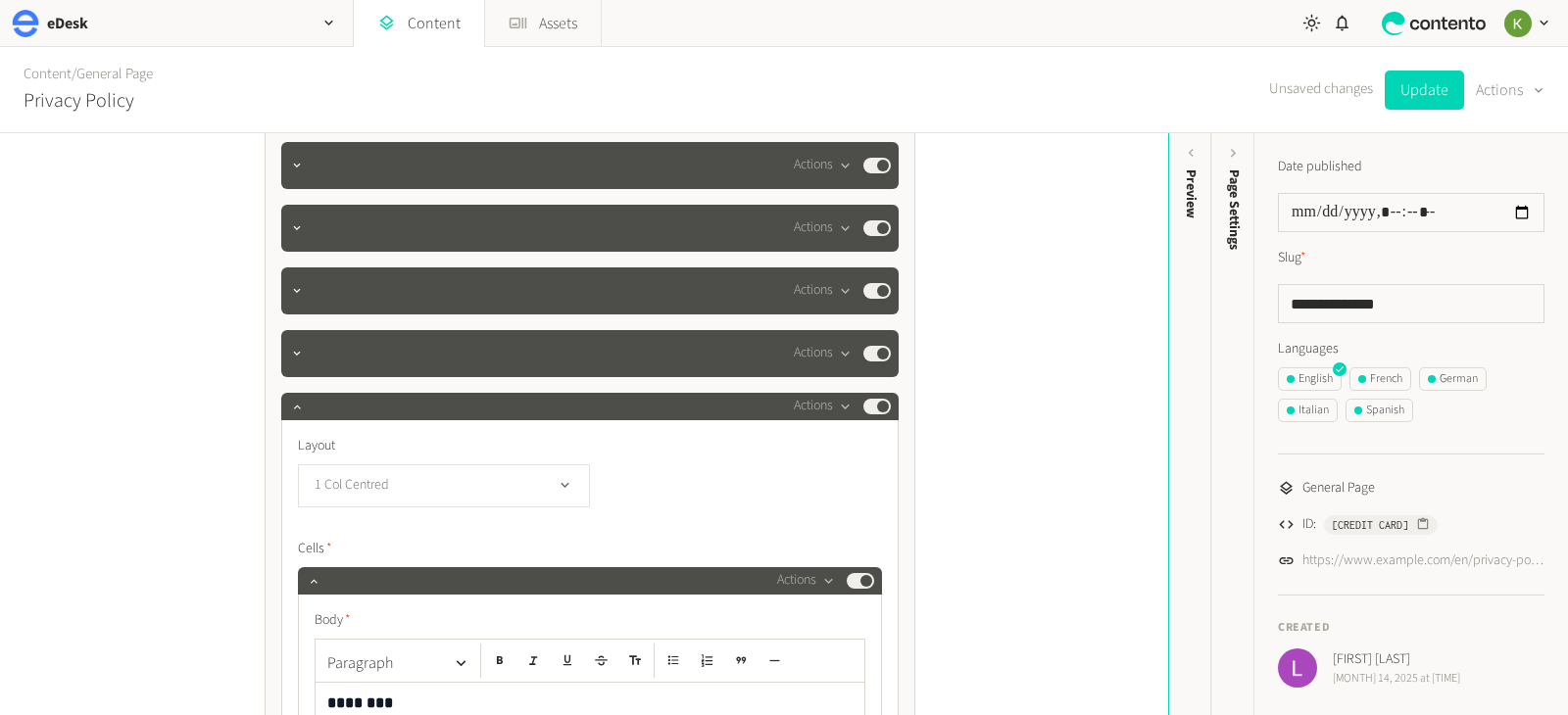 click on "1 Col Centred" 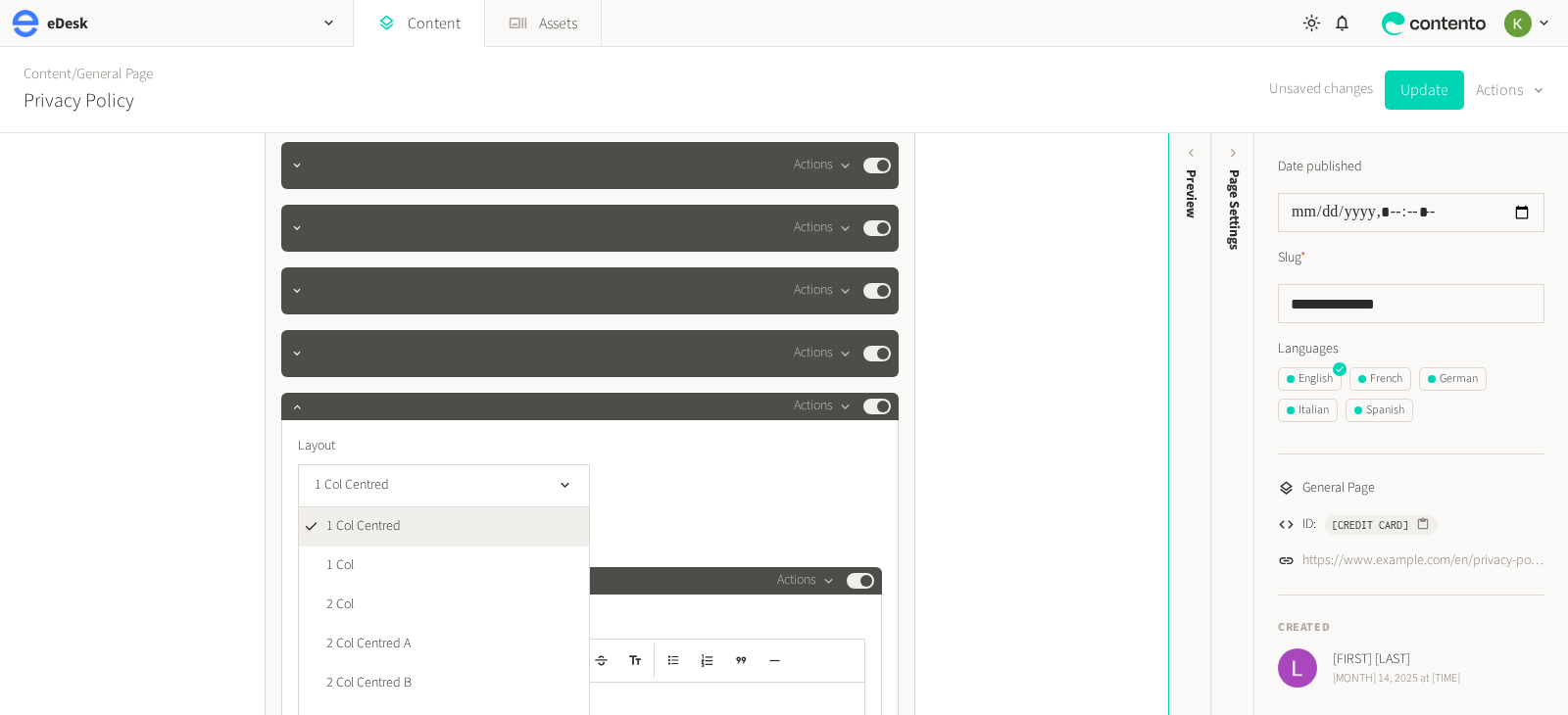 click on "1 Col Centred 1 Col Centred 1 Col 2 Col 2 Col Centred A 2 Col Centred B 3 Col Full Width" 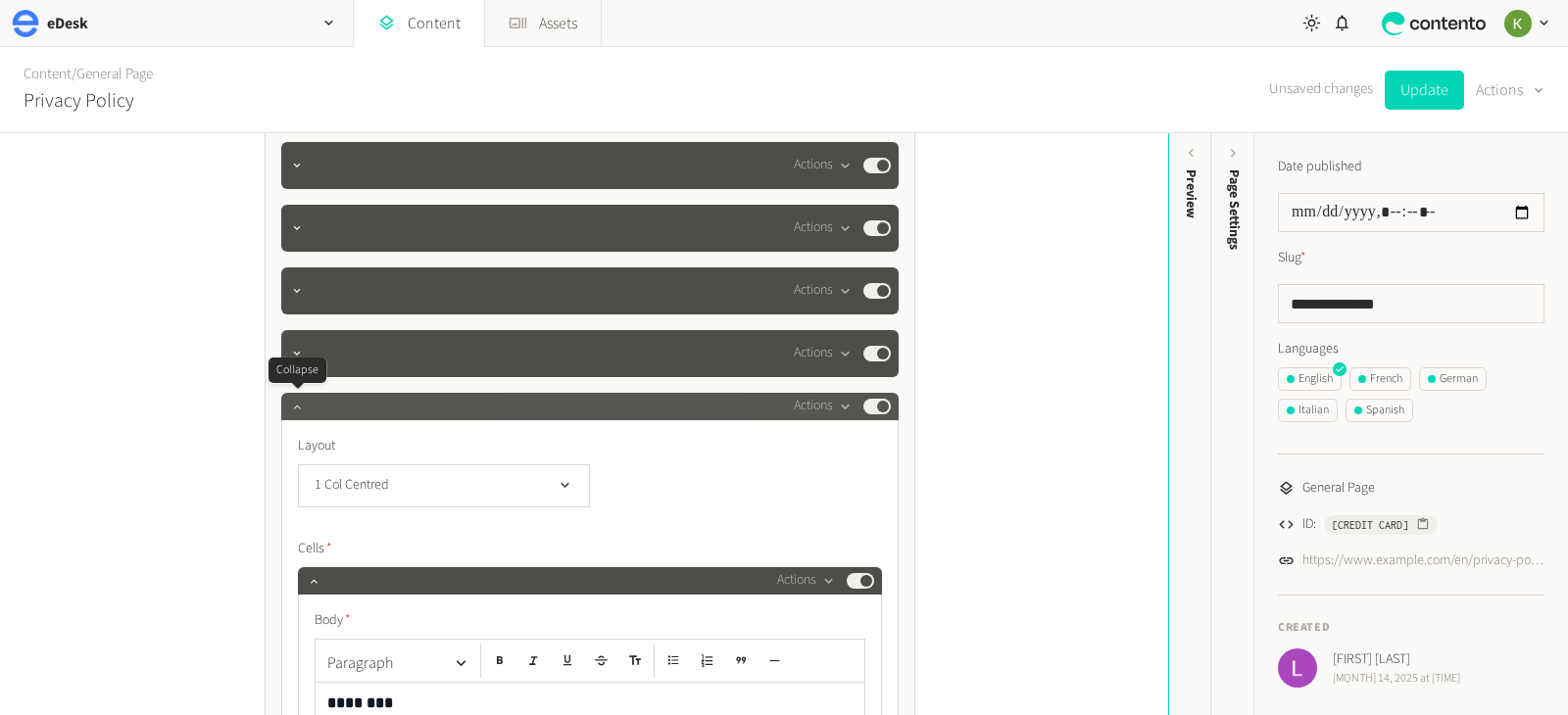 click 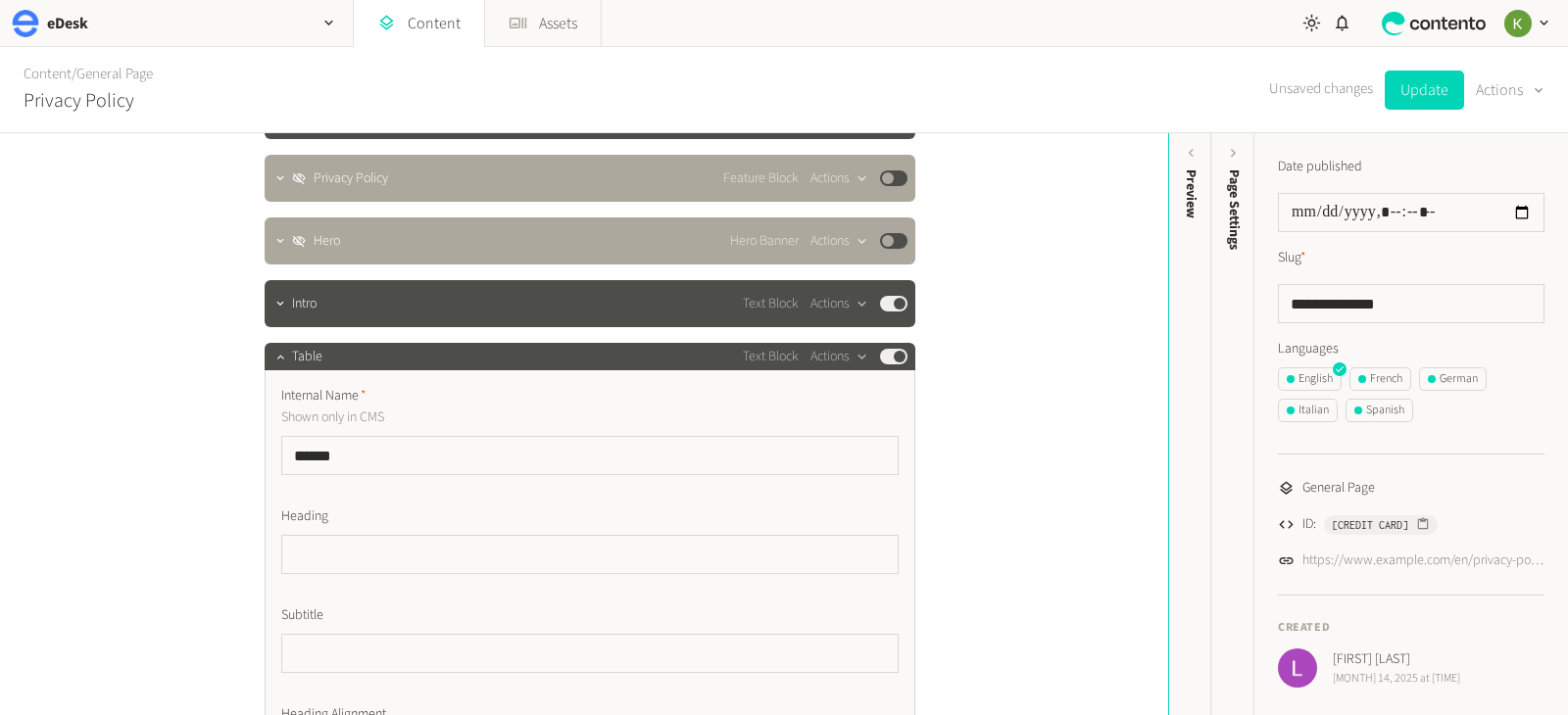 scroll, scrollTop: 167, scrollLeft: 0, axis: vertical 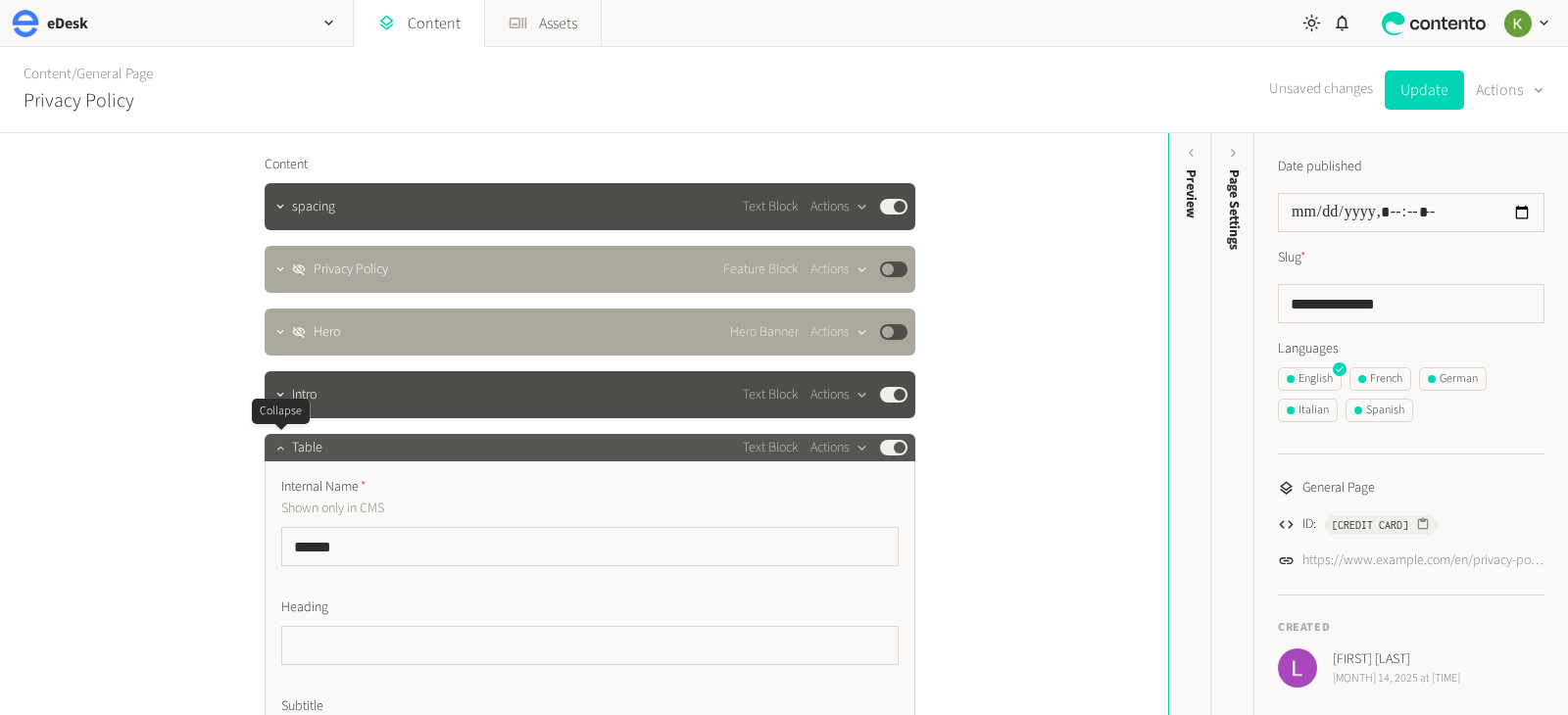 click 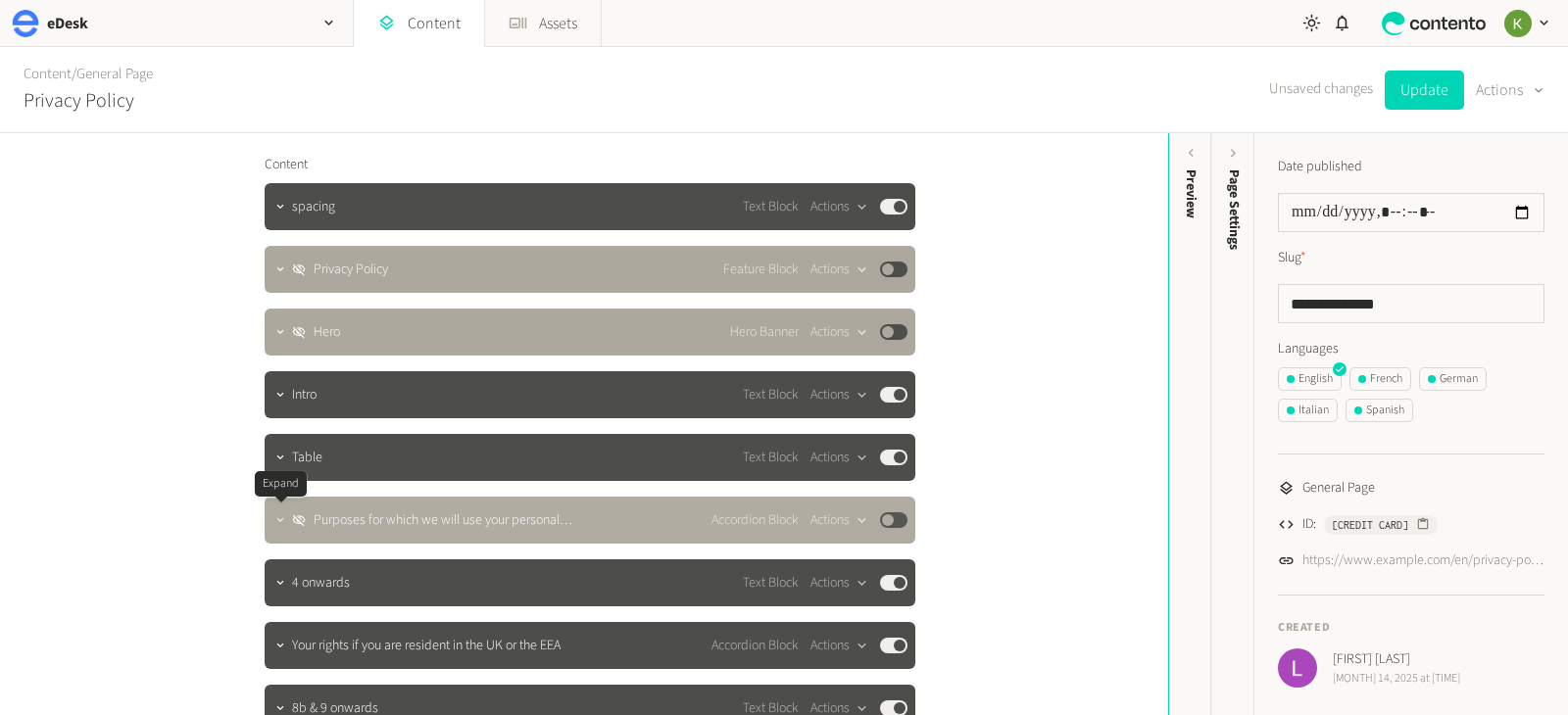 click 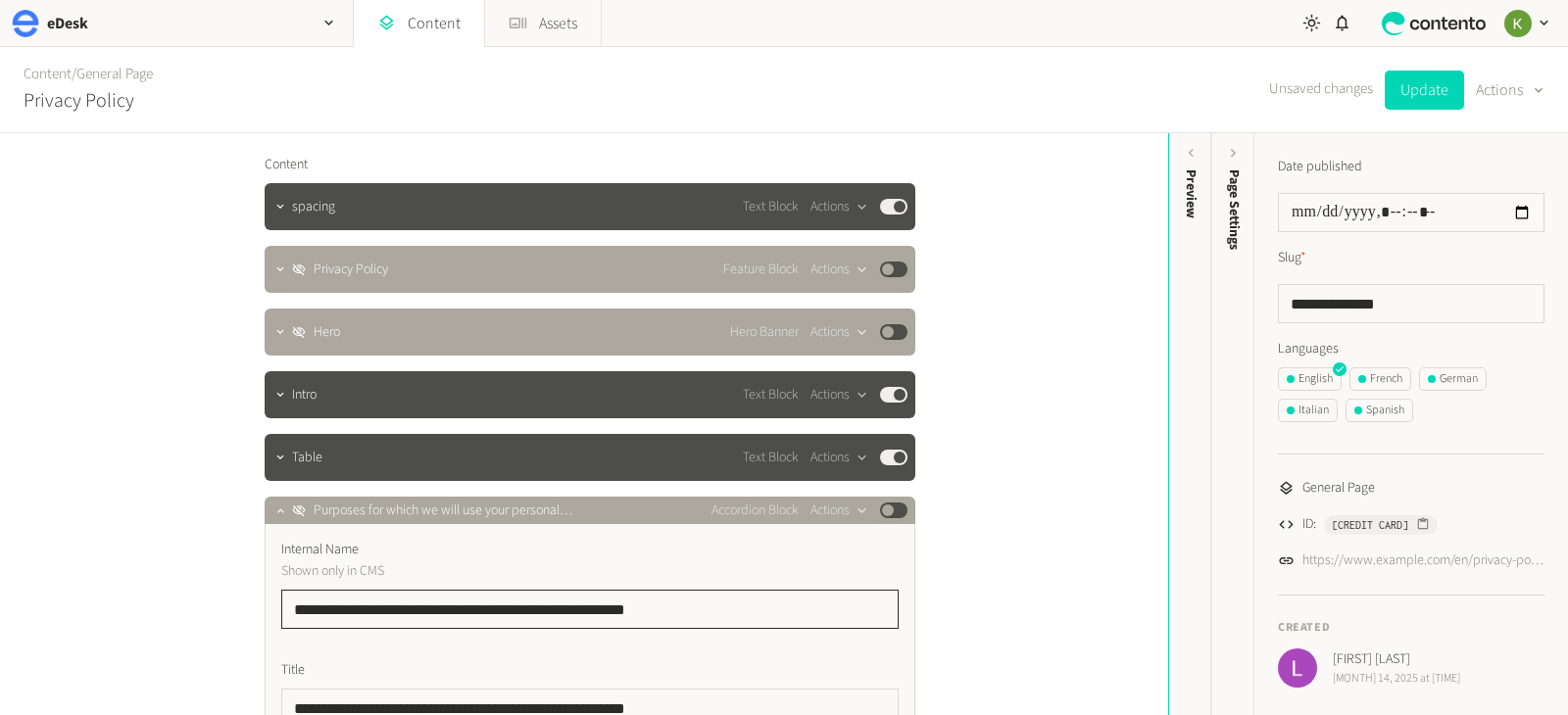 drag, startPoint x: 668, startPoint y: 611, endPoint x: 551, endPoint y: 546, distance: 133.84319 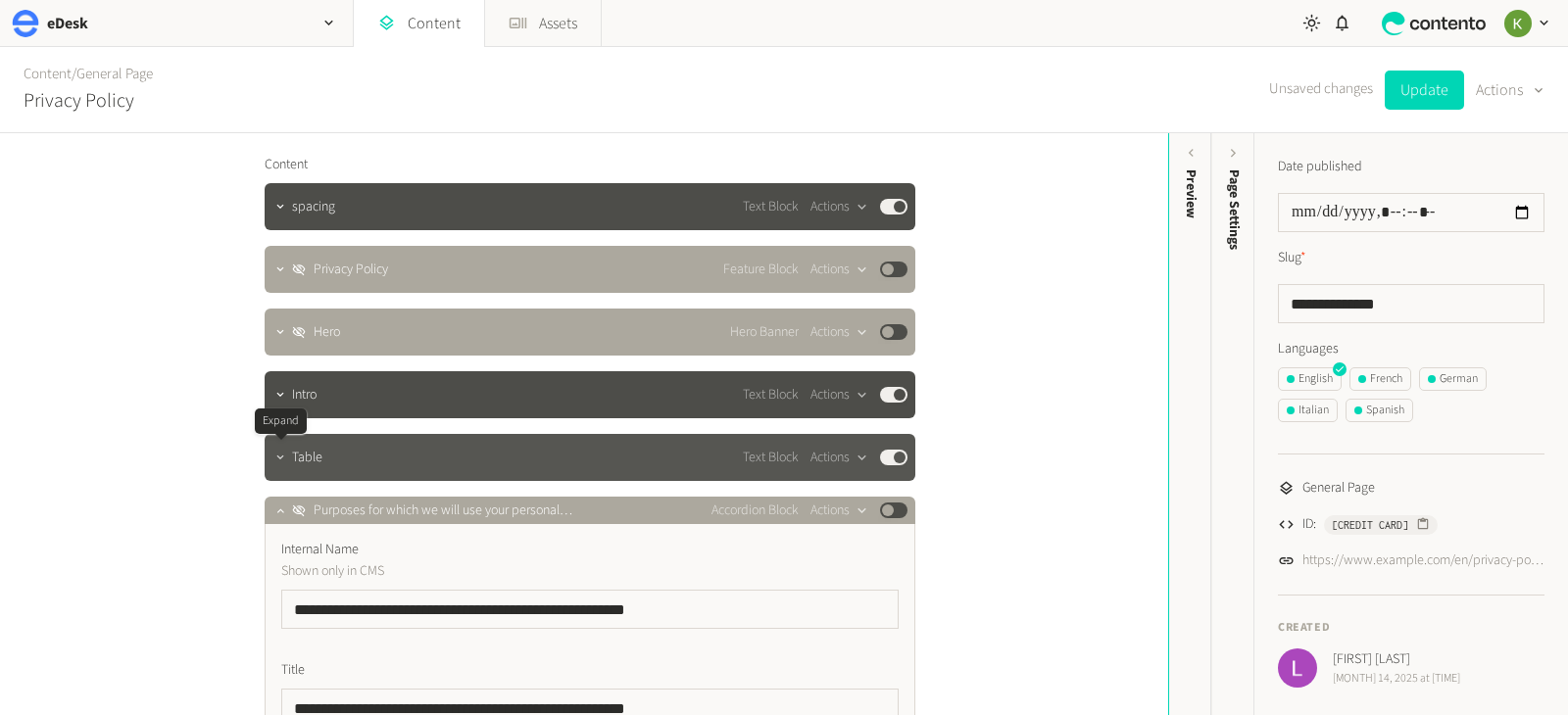 click 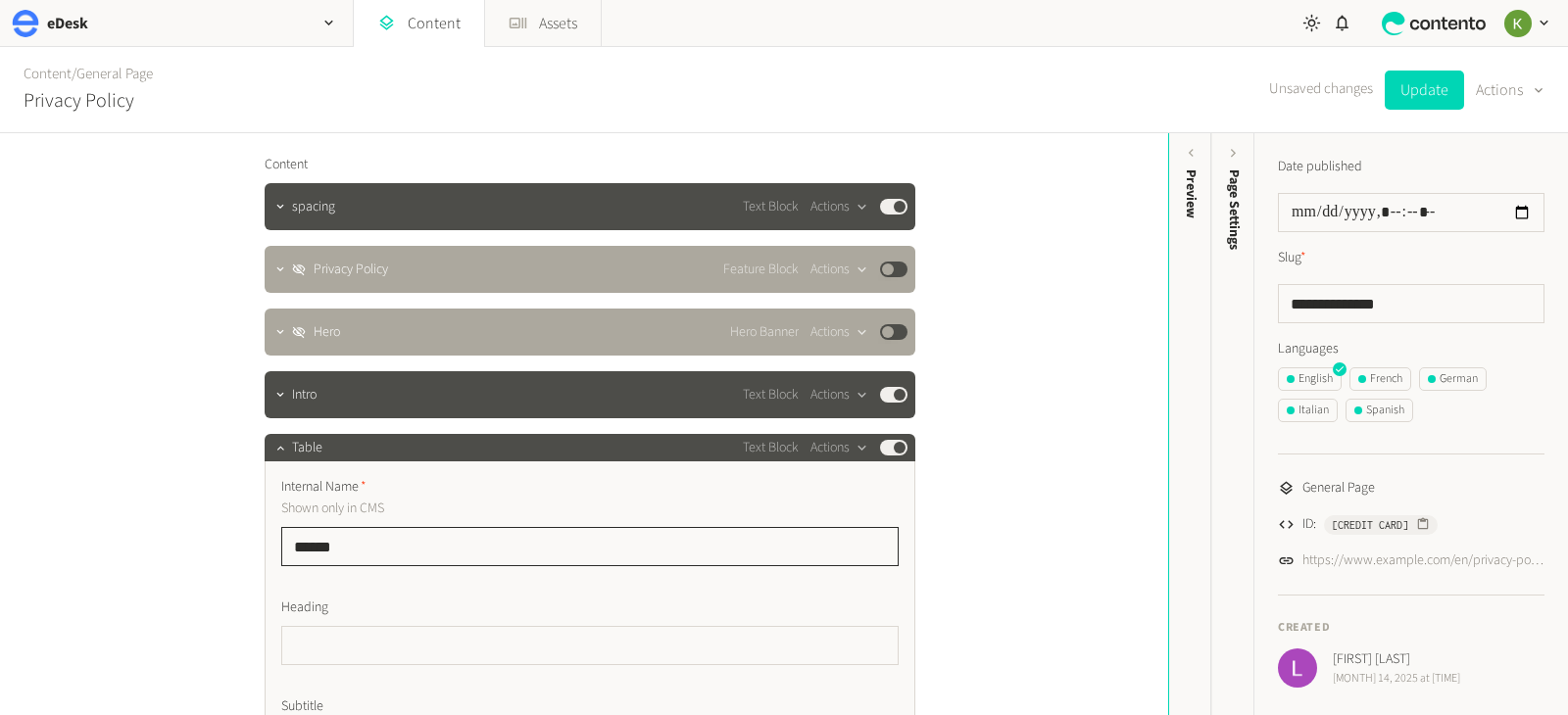 click on "*****" 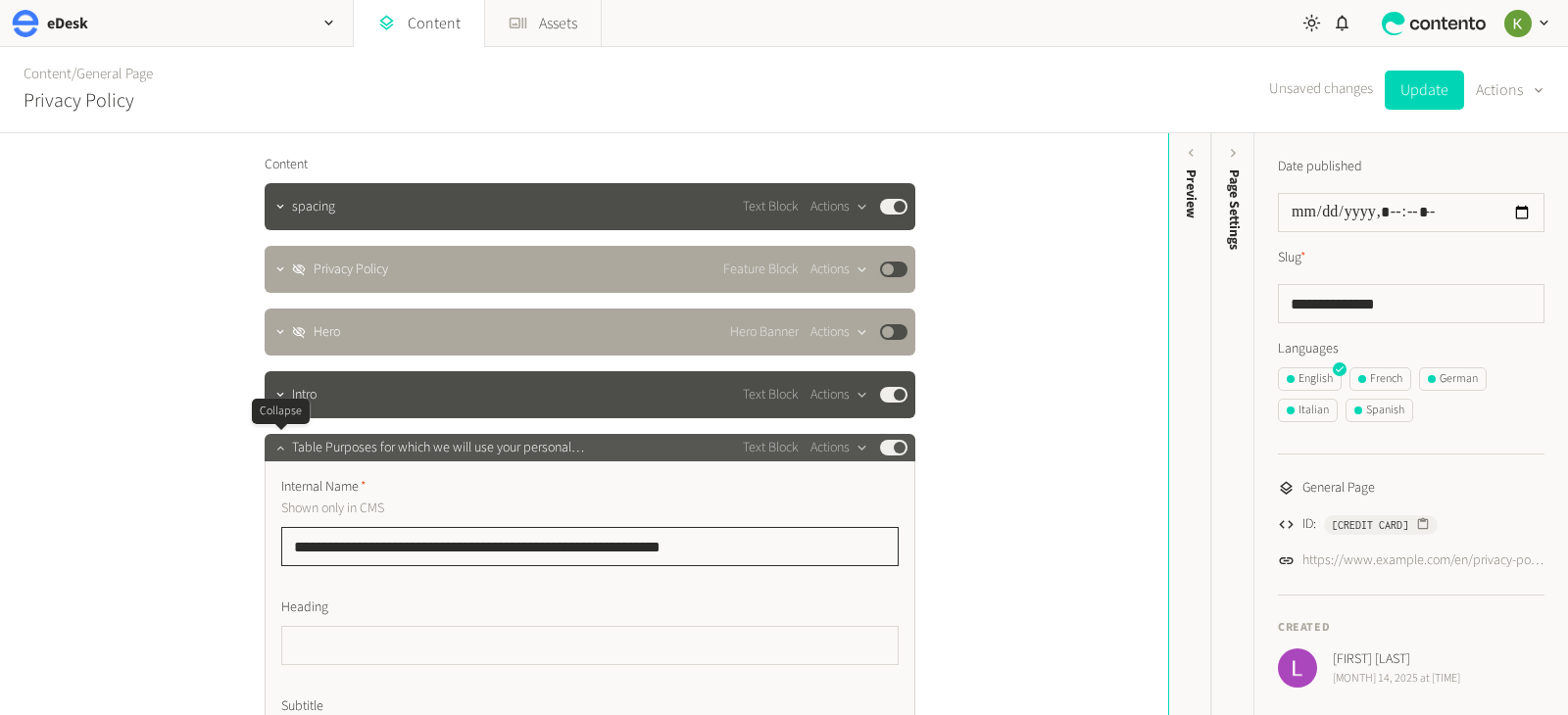 type on "**********" 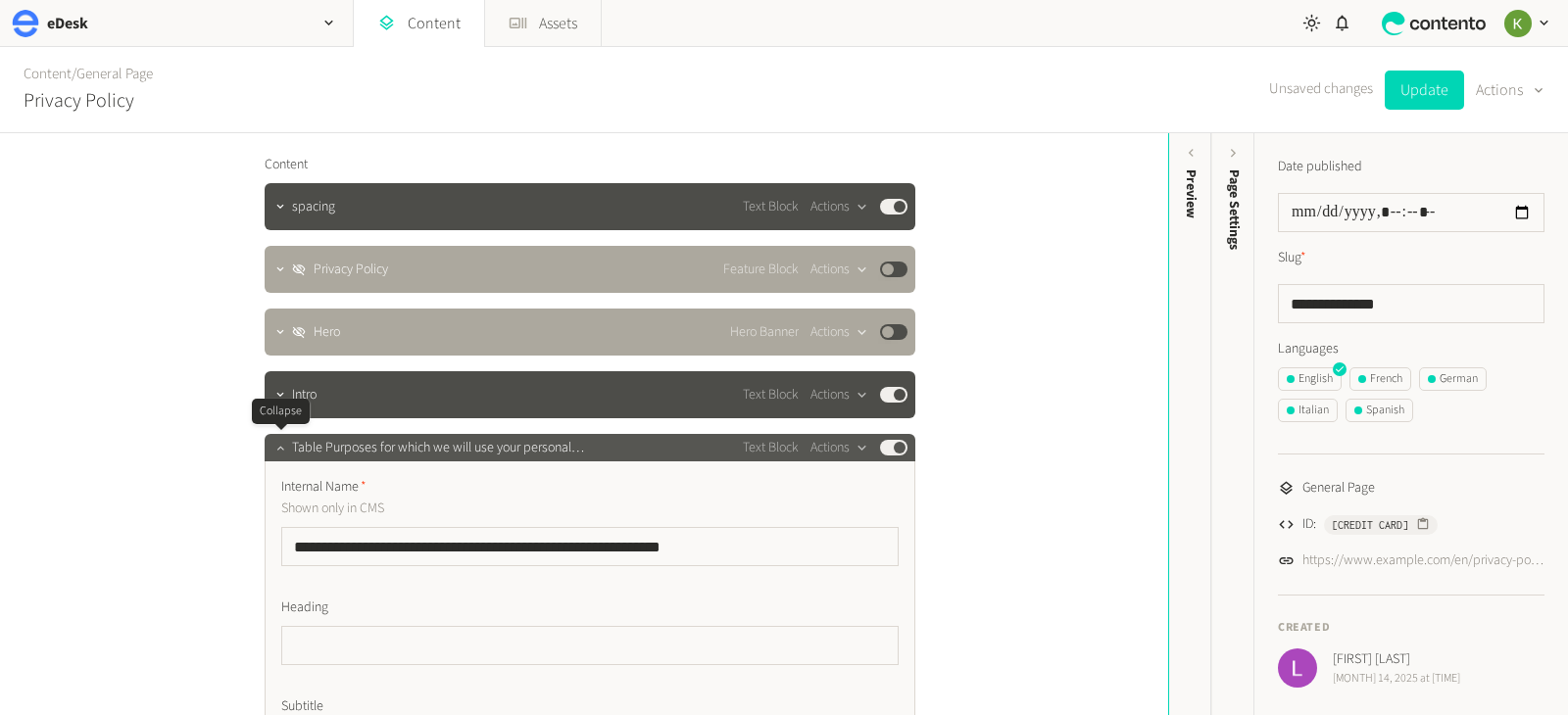 click 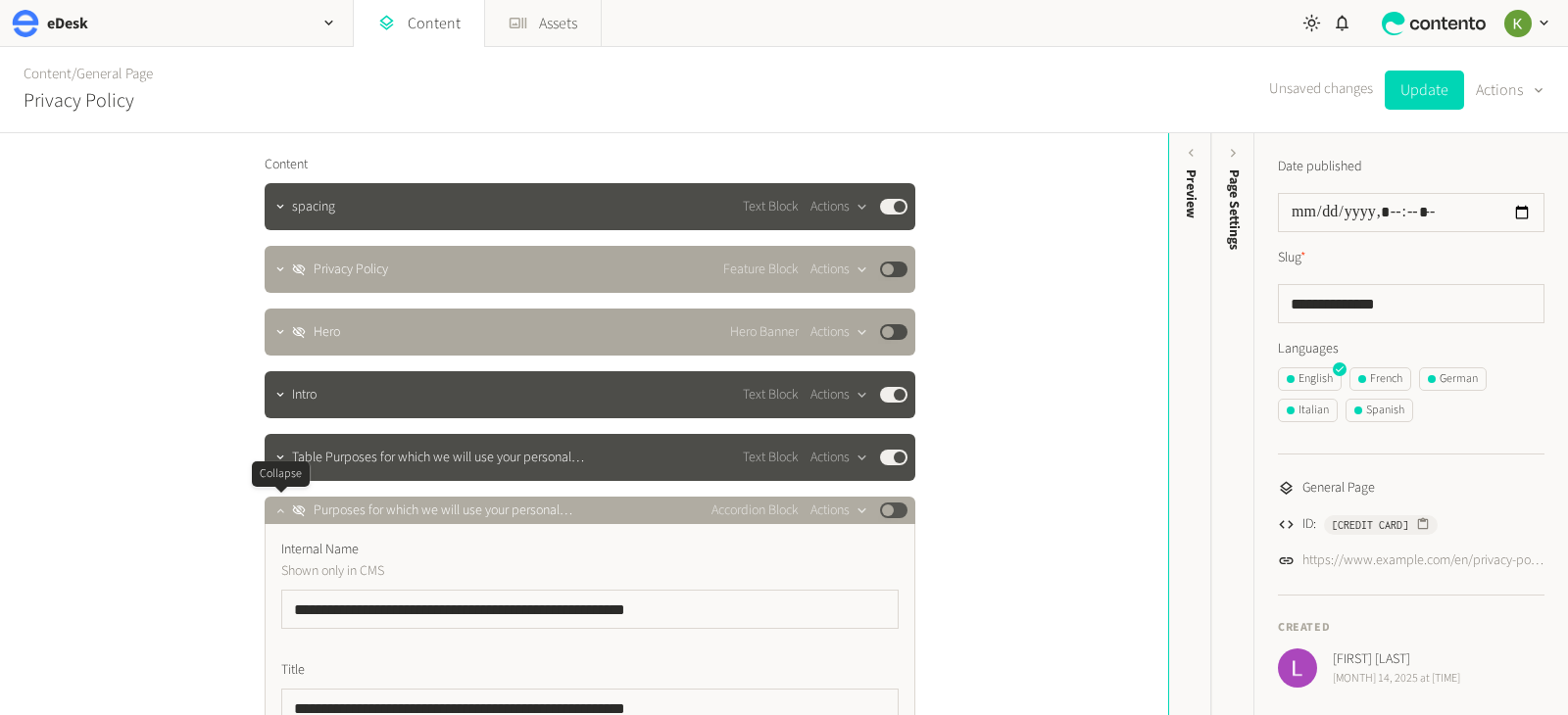 click 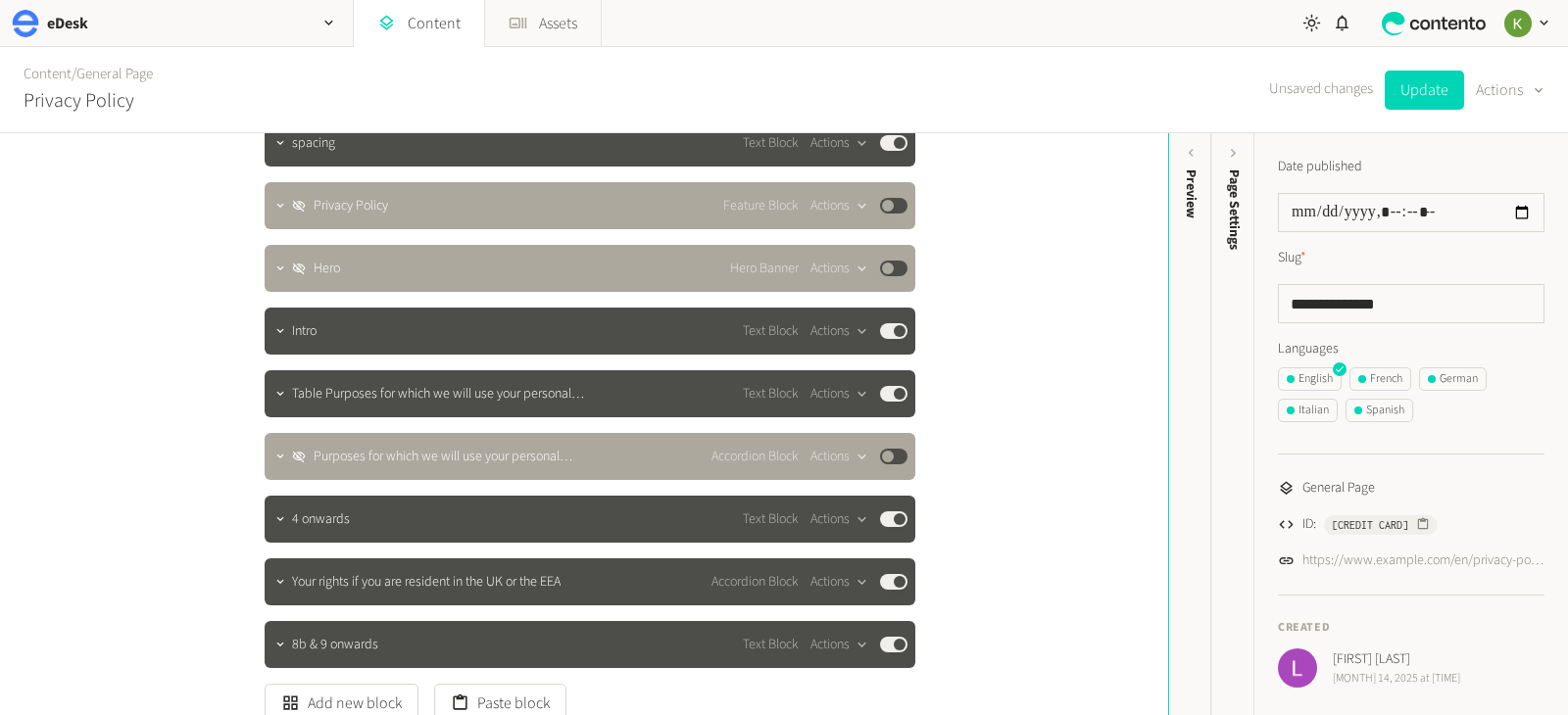 scroll, scrollTop: 347, scrollLeft: 0, axis: vertical 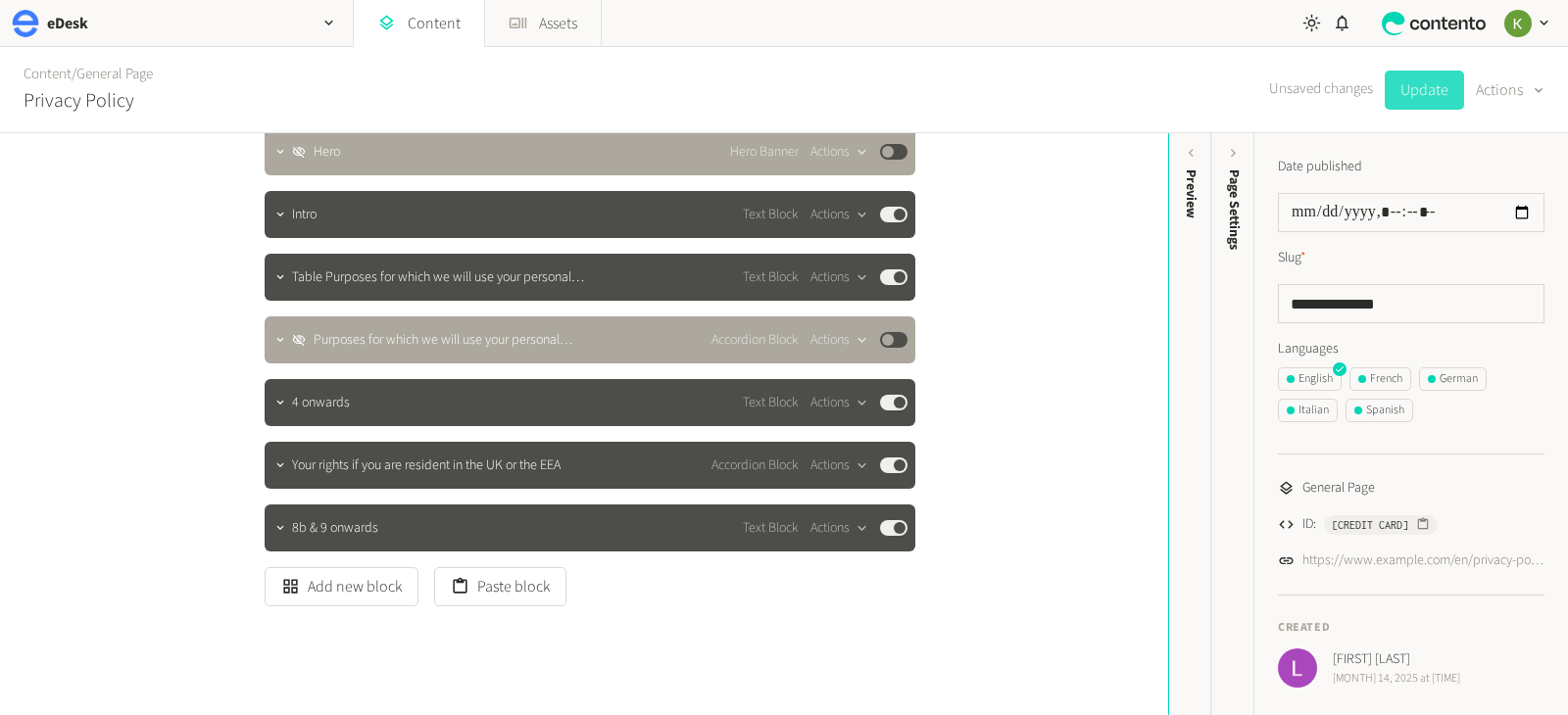click on "Update" 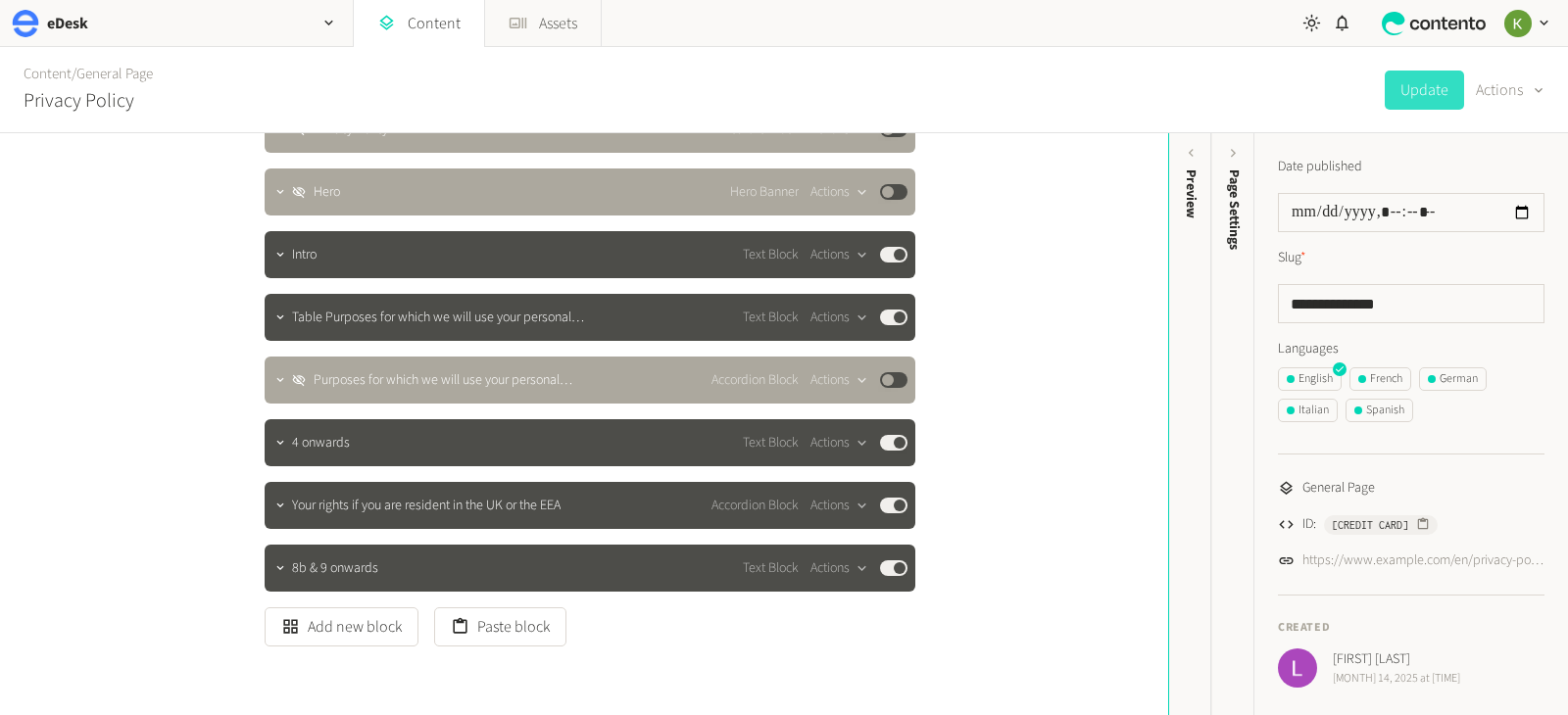 scroll, scrollTop: 318, scrollLeft: 0, axis: vertical 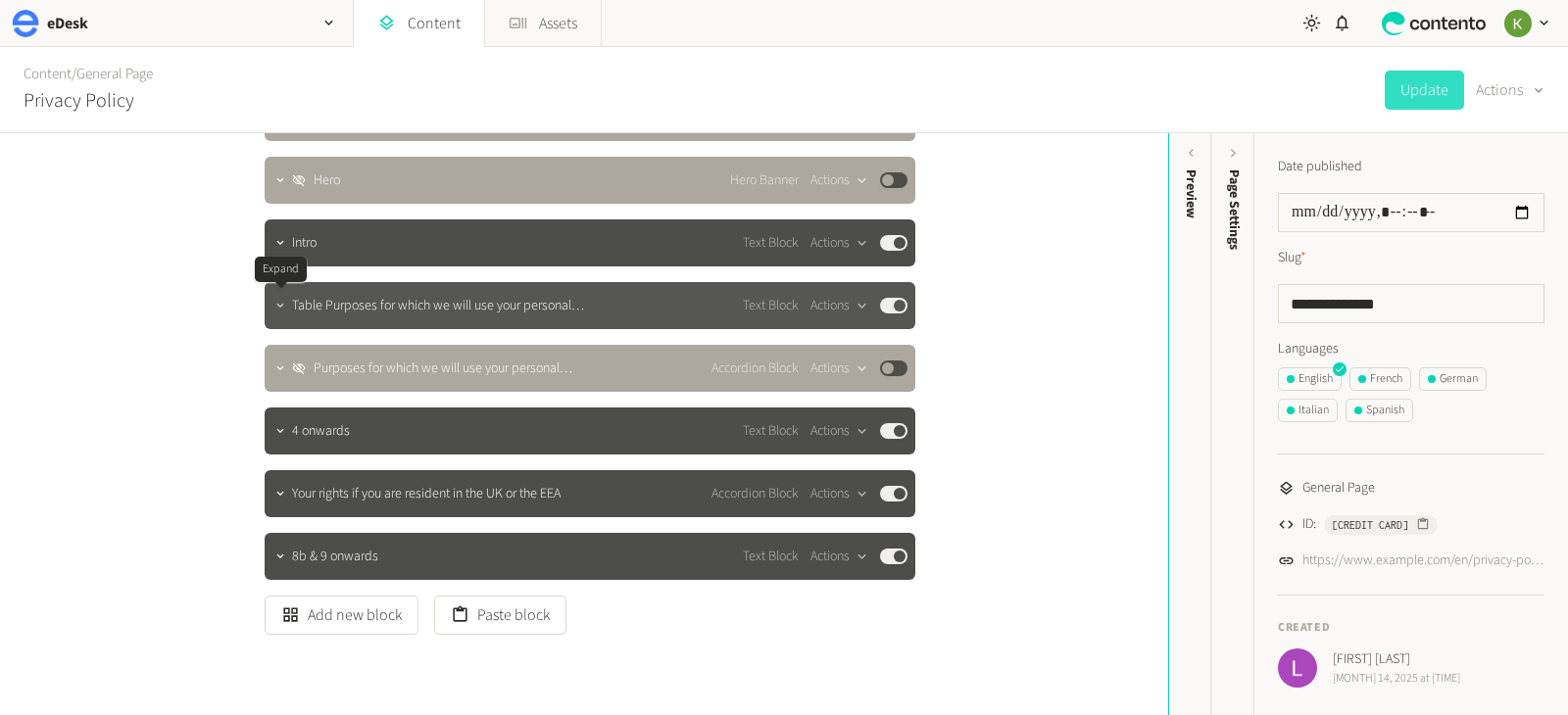 click 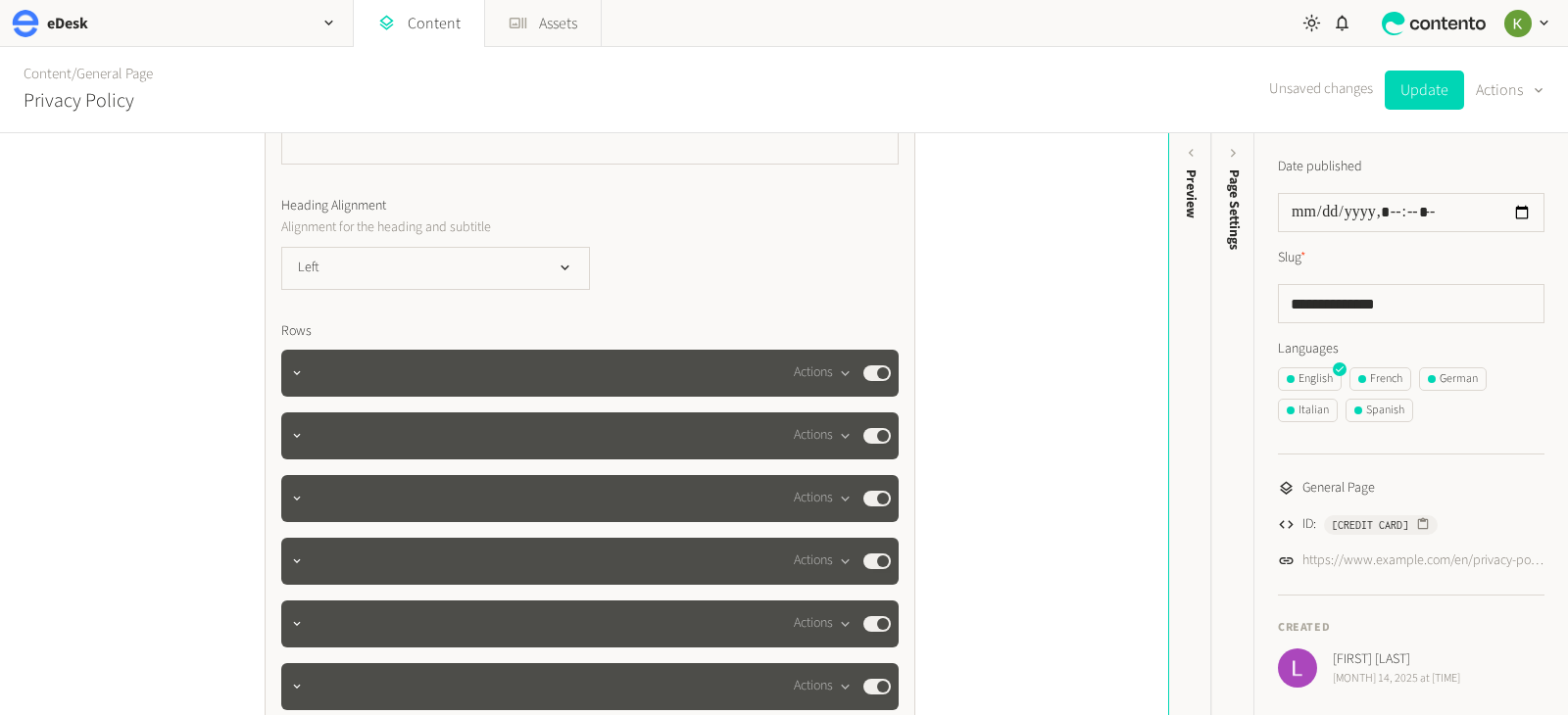 scroll, scrollTop: 786, scrollLeft: 0, axis: vertical 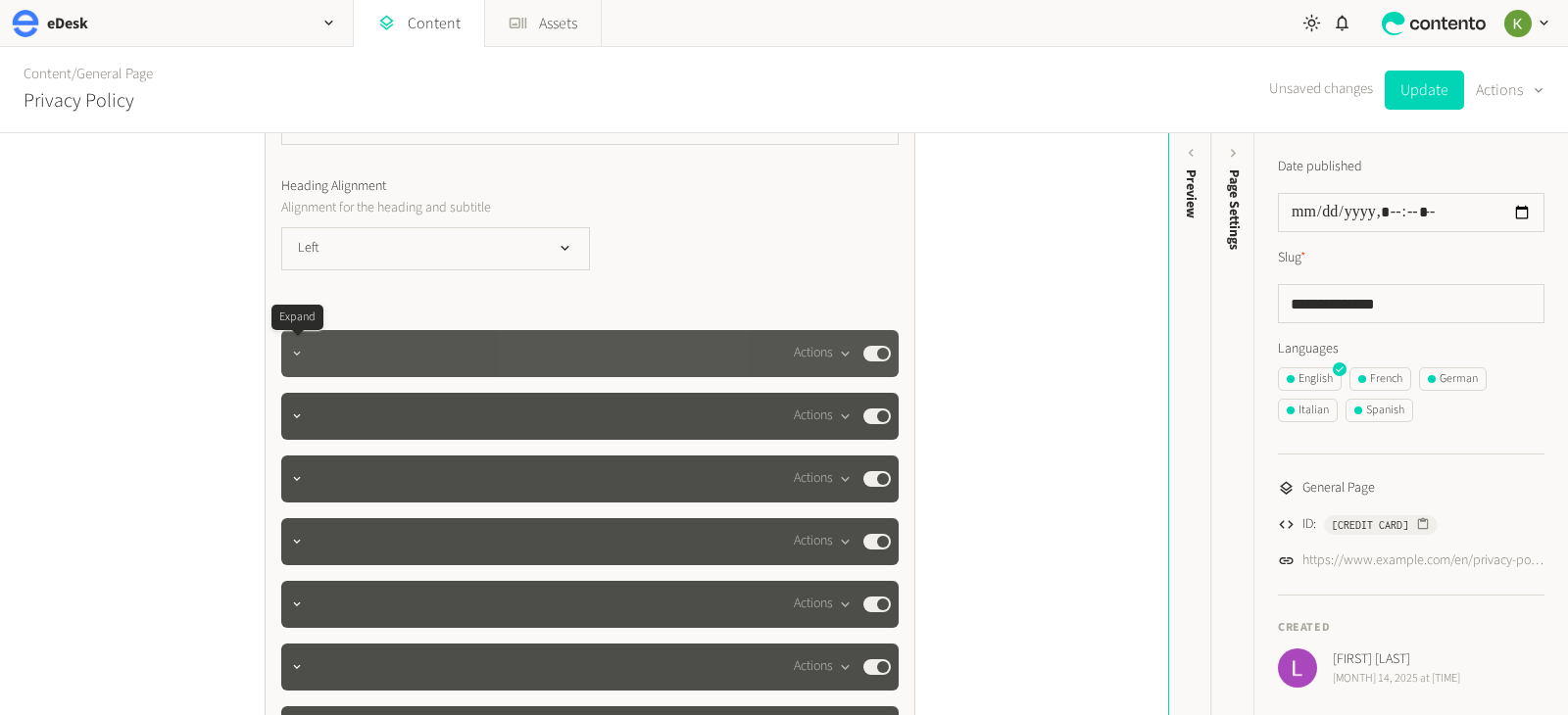 click 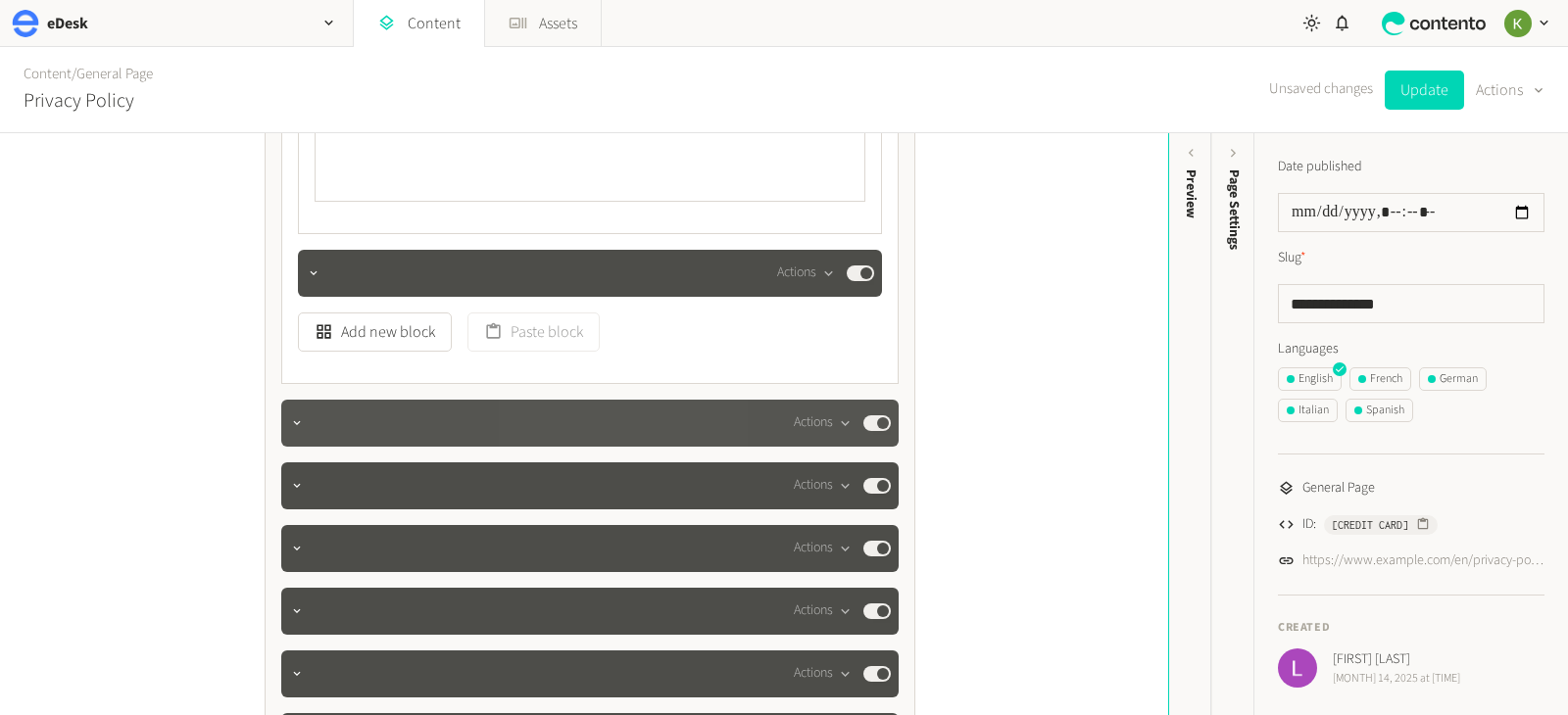 scroll, scrollTop: 1436, scrollLeft: 0, axis: vertical 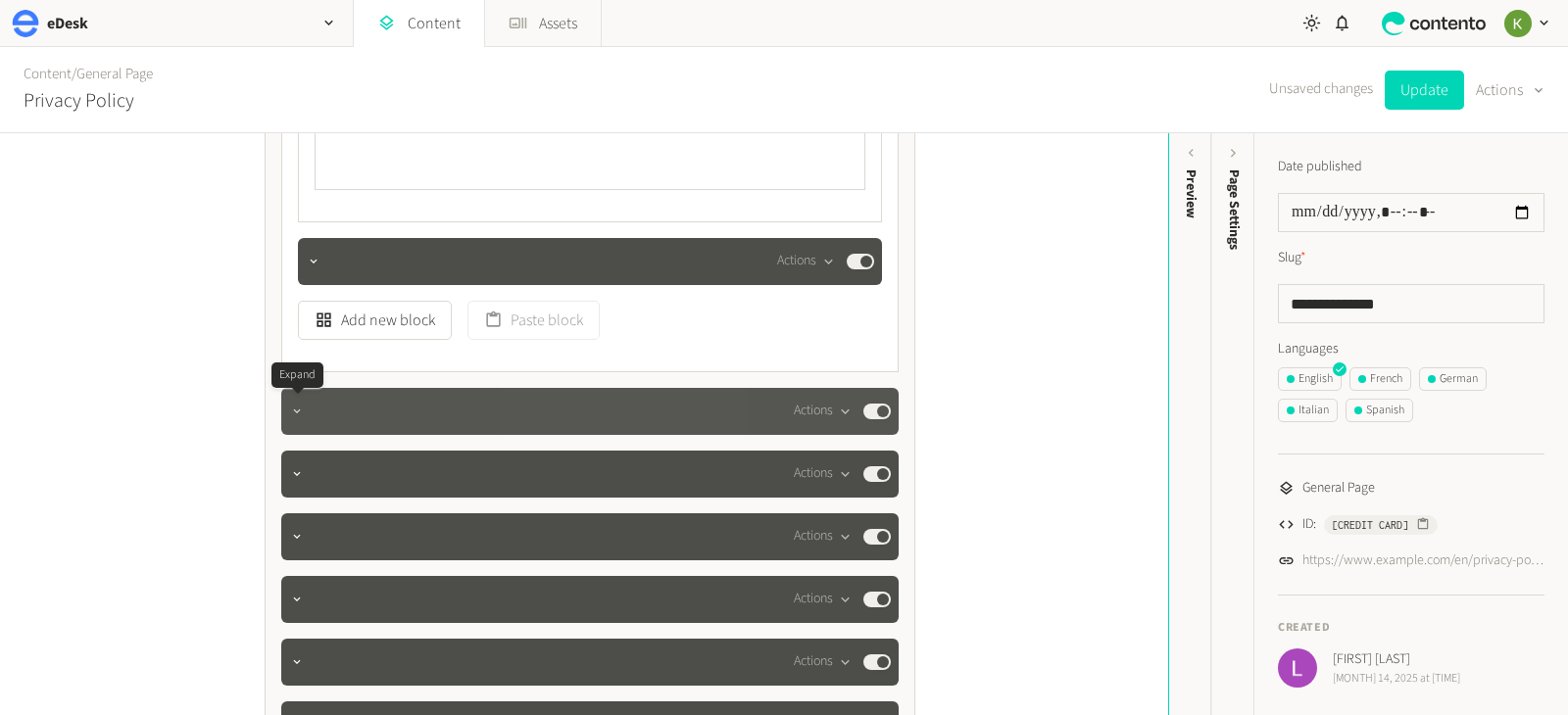 click 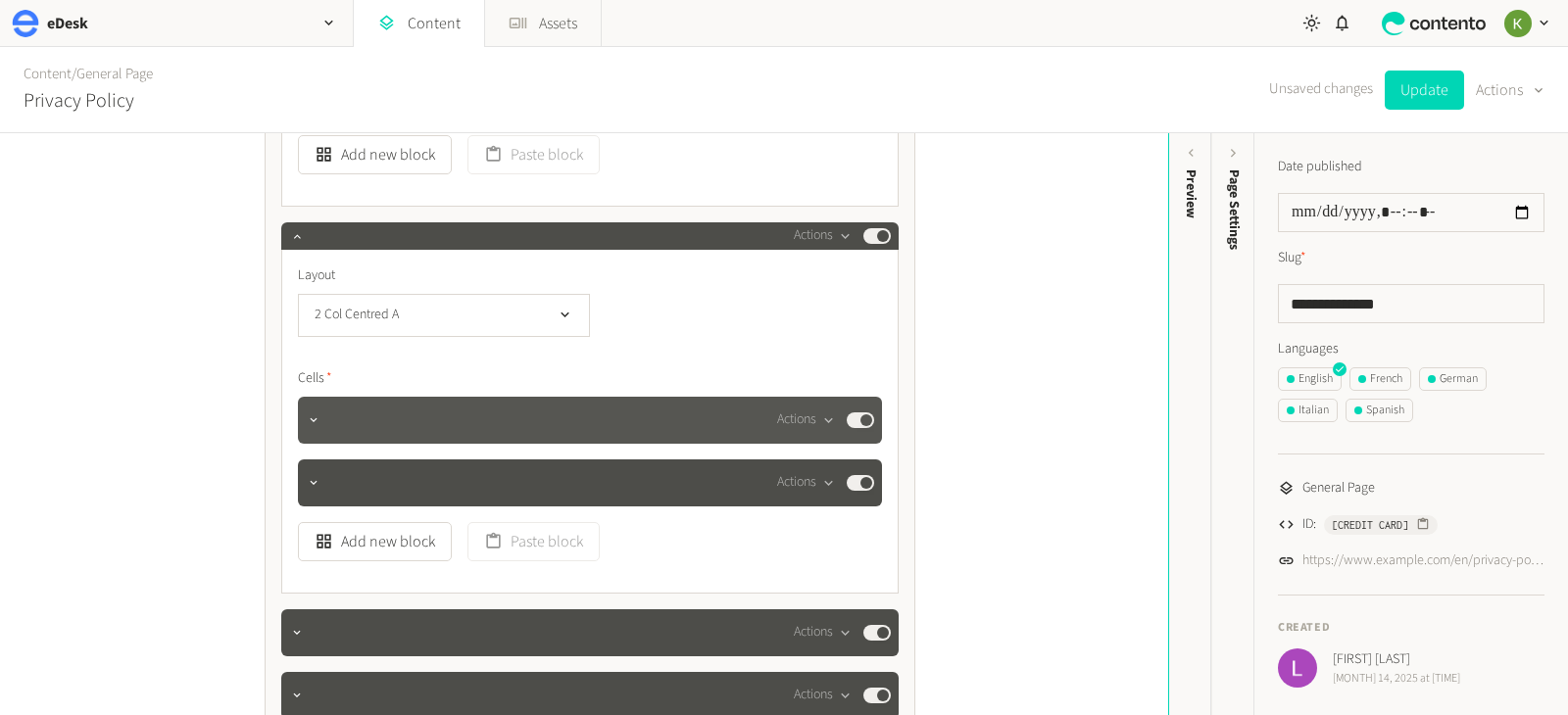 scroll, scrollTop: 1644, scrollLeft: 0, axis: vertical 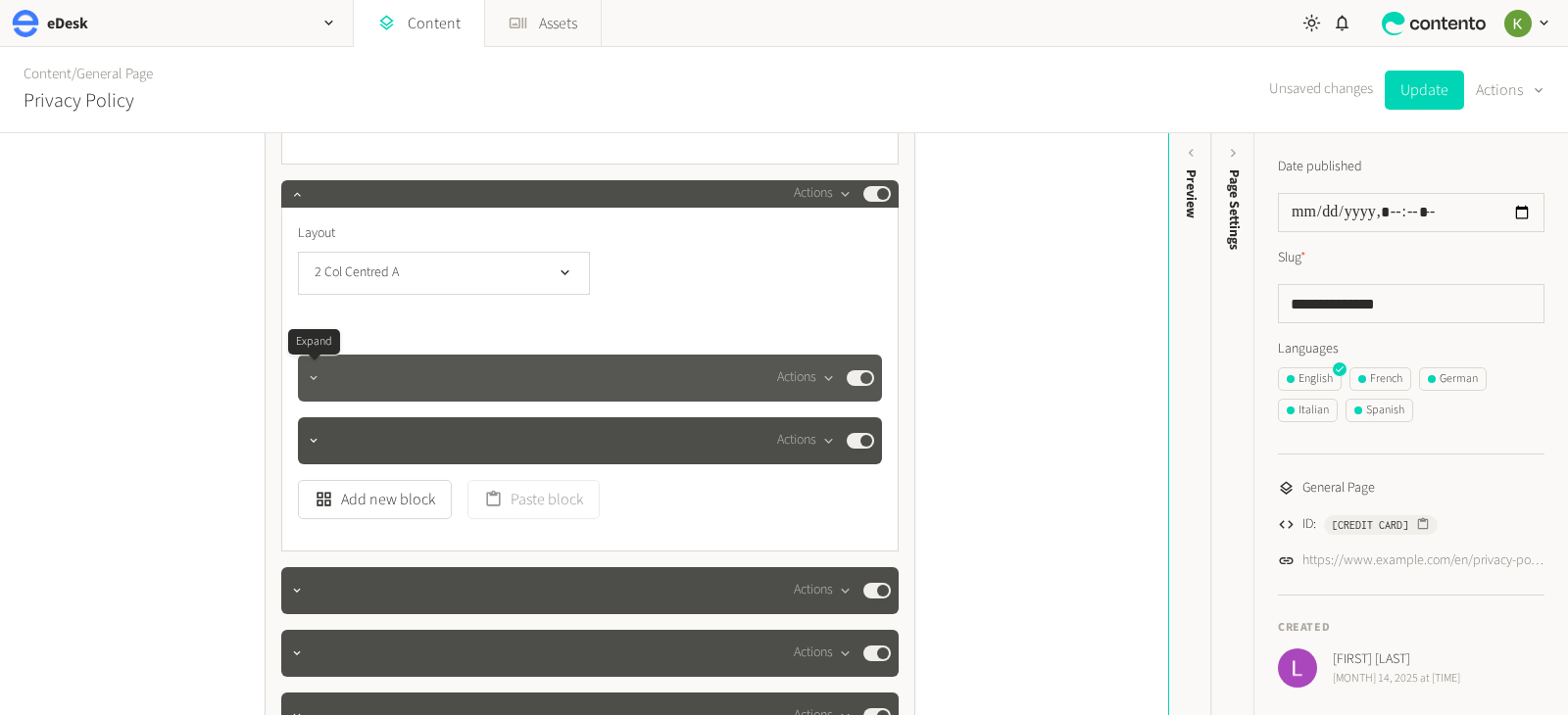 click 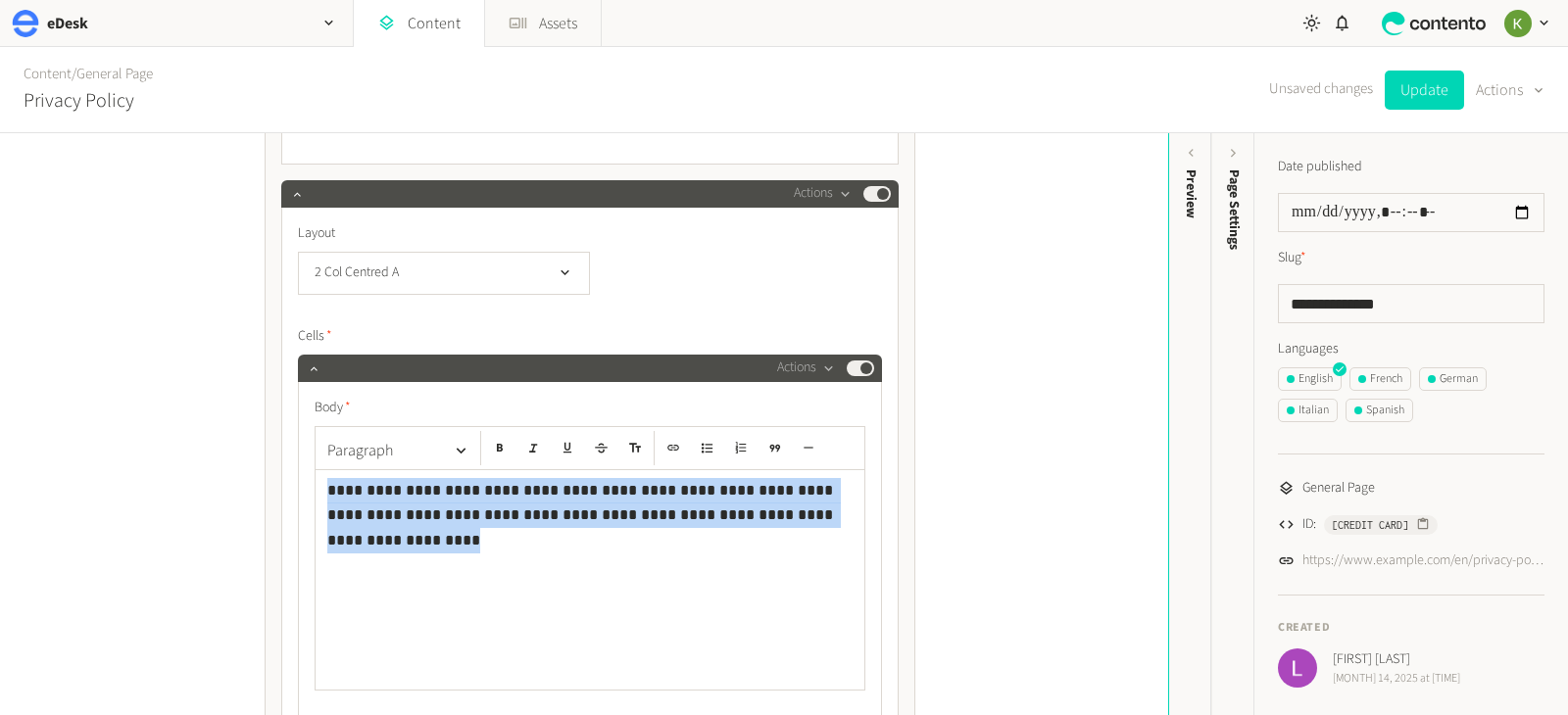 drag, startPoint x: 794, startPoint y: 514, endPoint x: 326, endPoint y: 478, distance: 469.38257 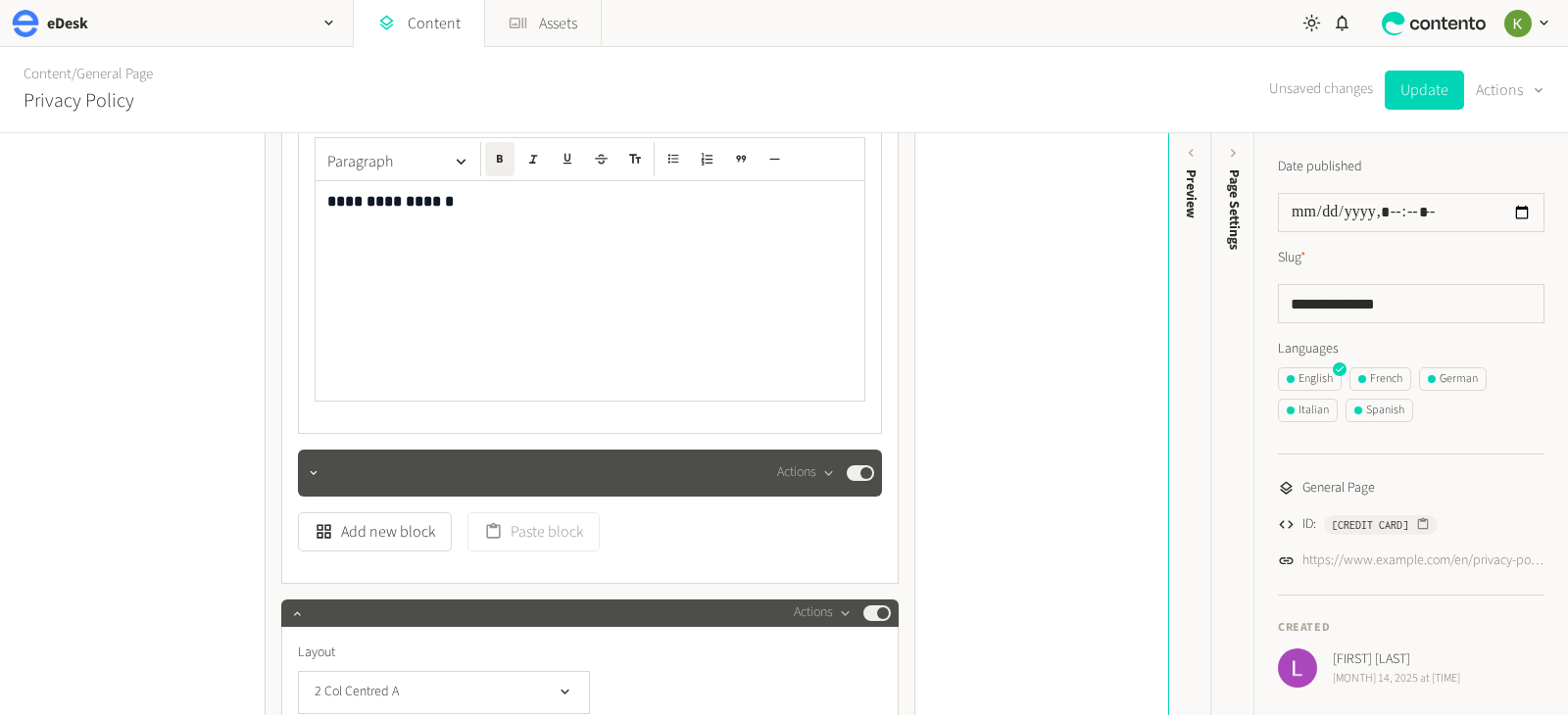 scroll, scrollTop: 1155, scrollLeft: 0, axis: vertical 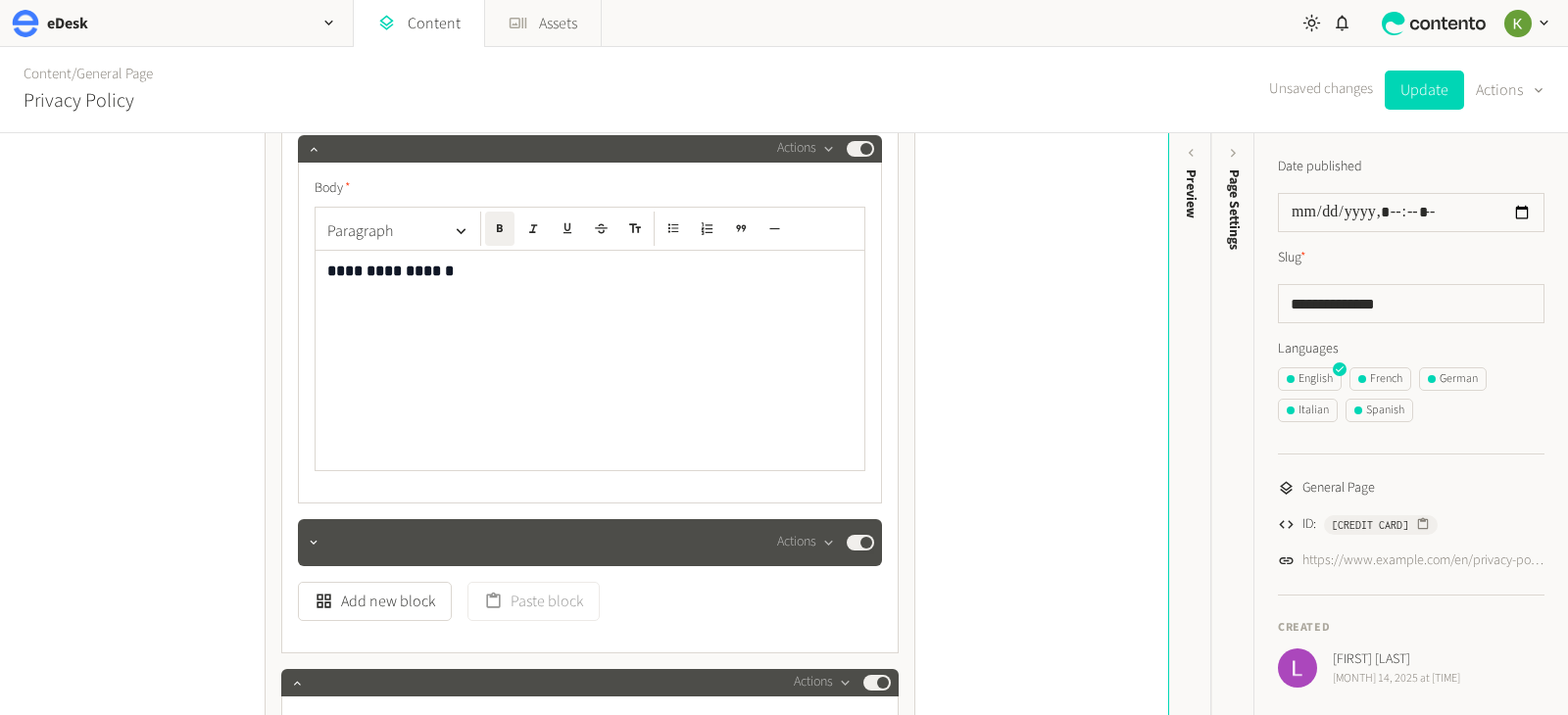 click on "**********" 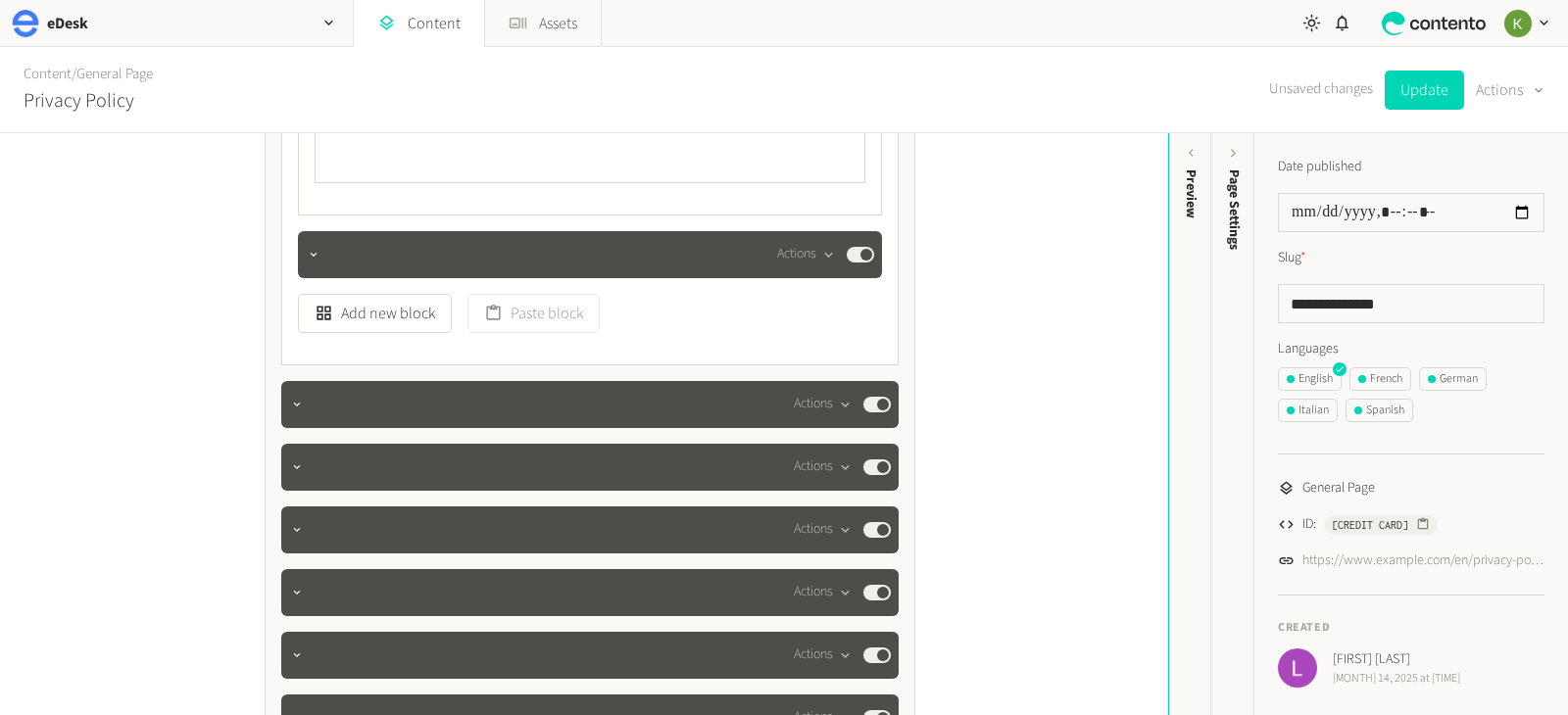 scroll, scrollTop: 2179, scrollLeft: 0, axis: vertical 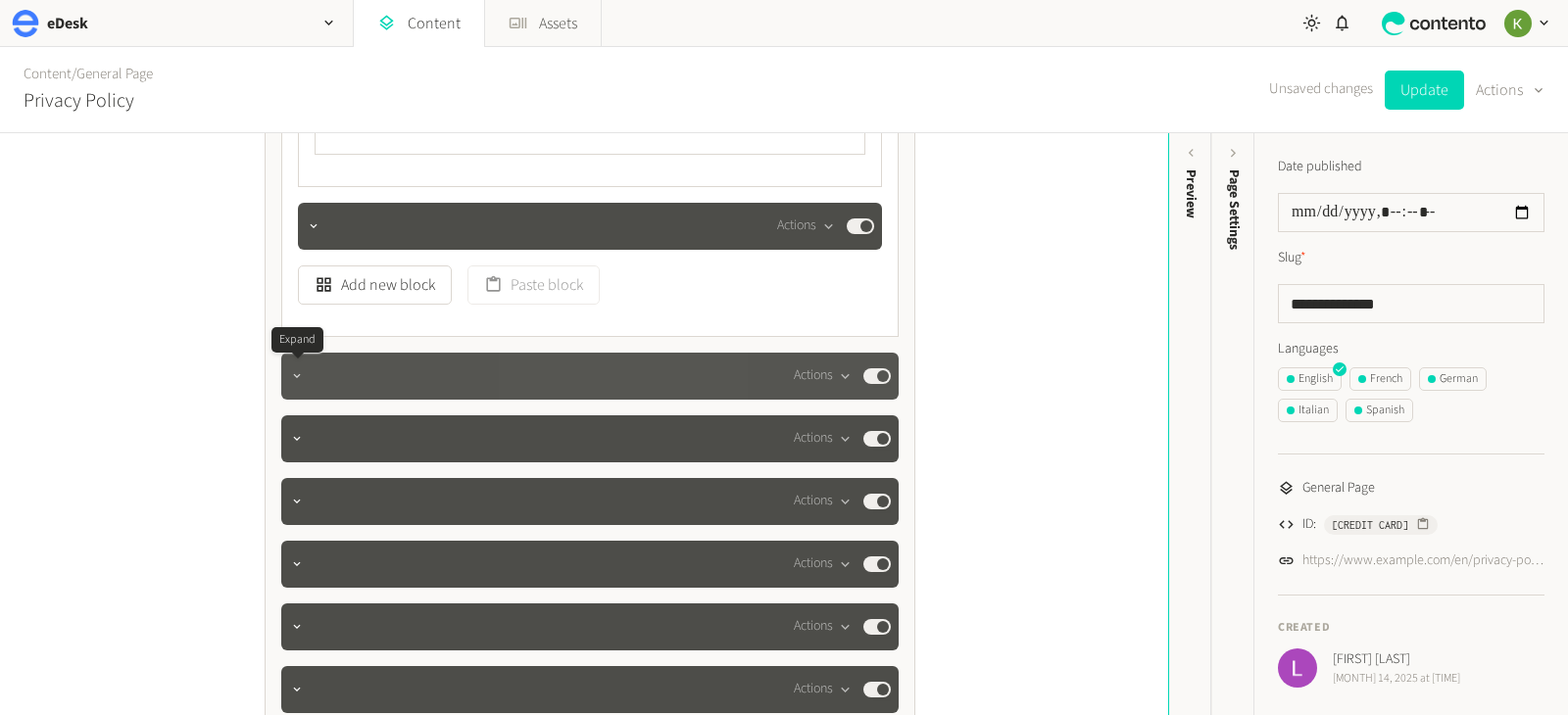 click 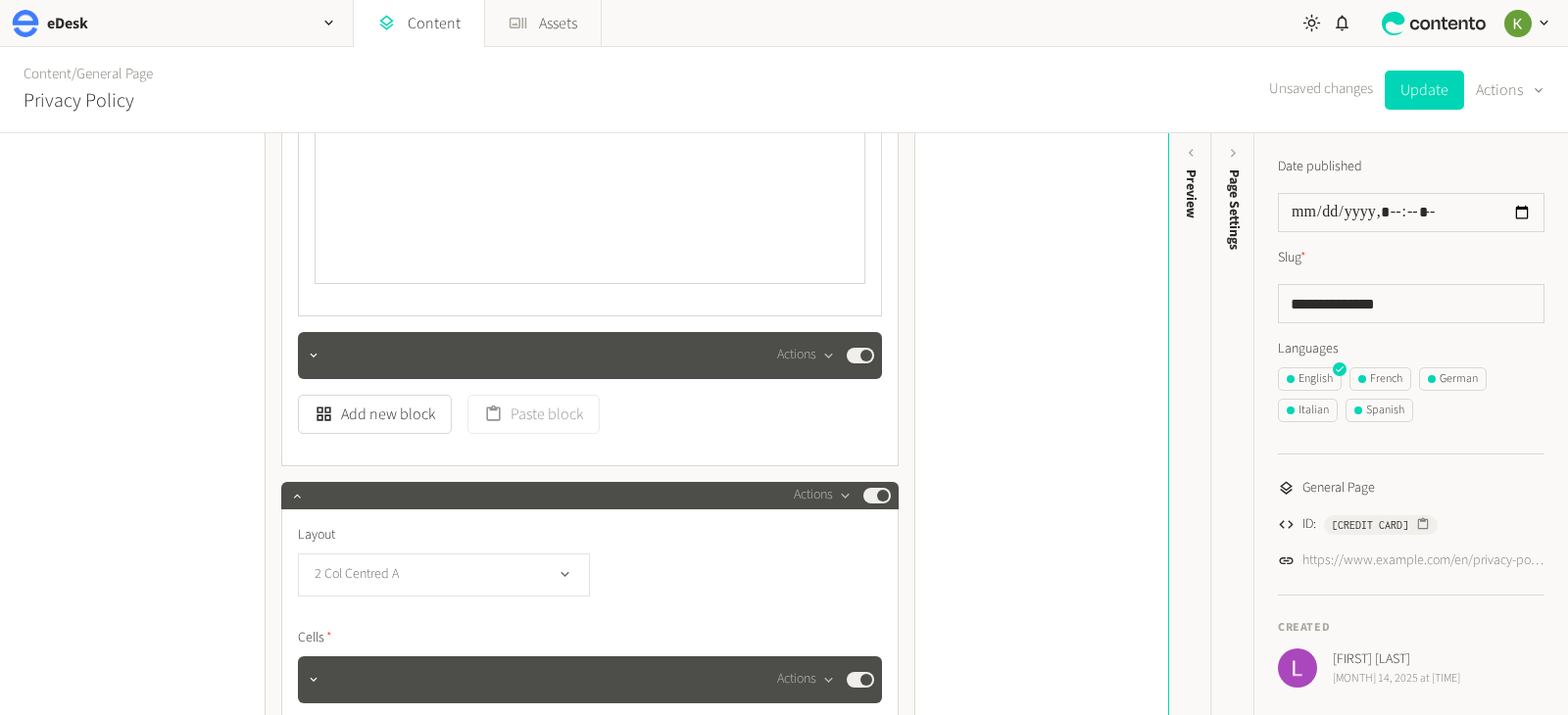 scroll, scrollTop: 1975, scrollLeft: 0, axis: vertical 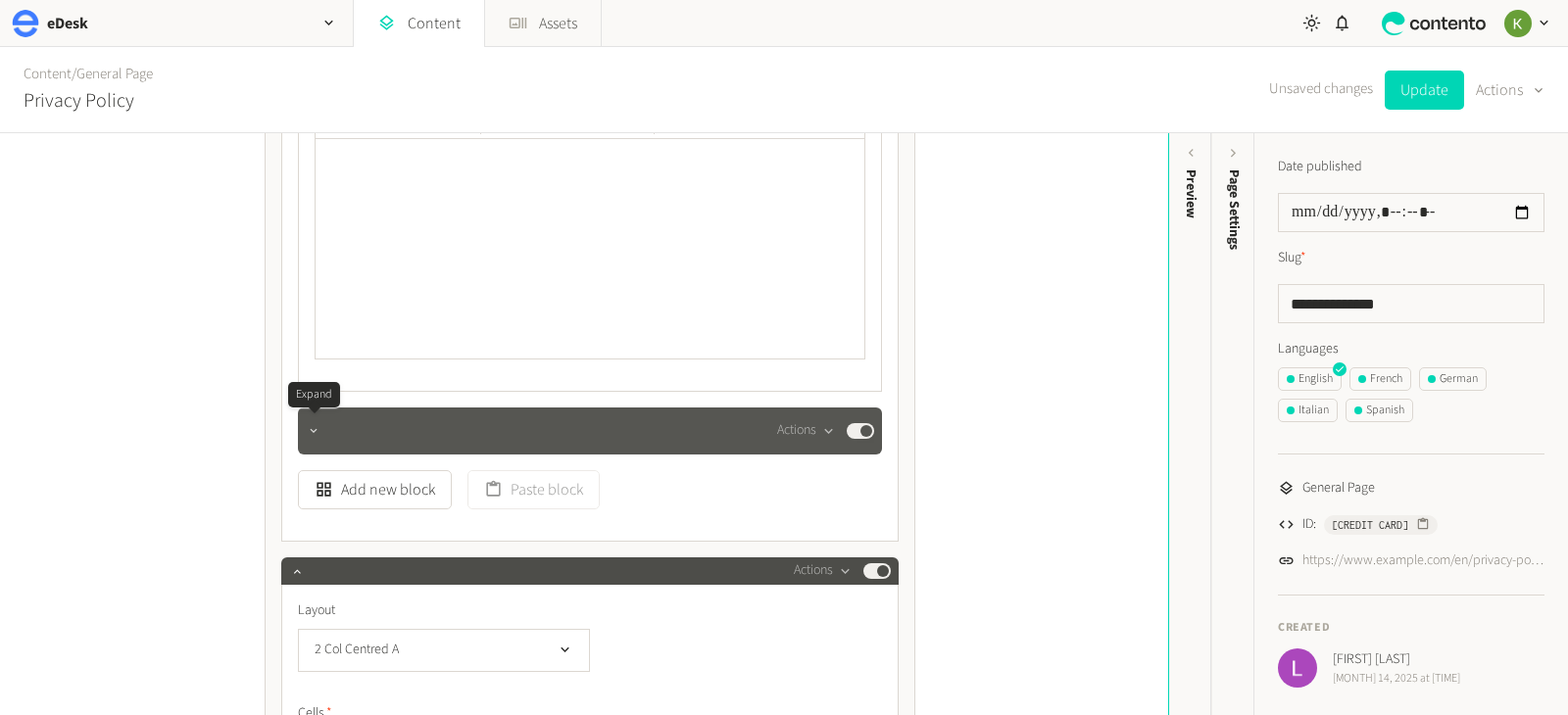 click 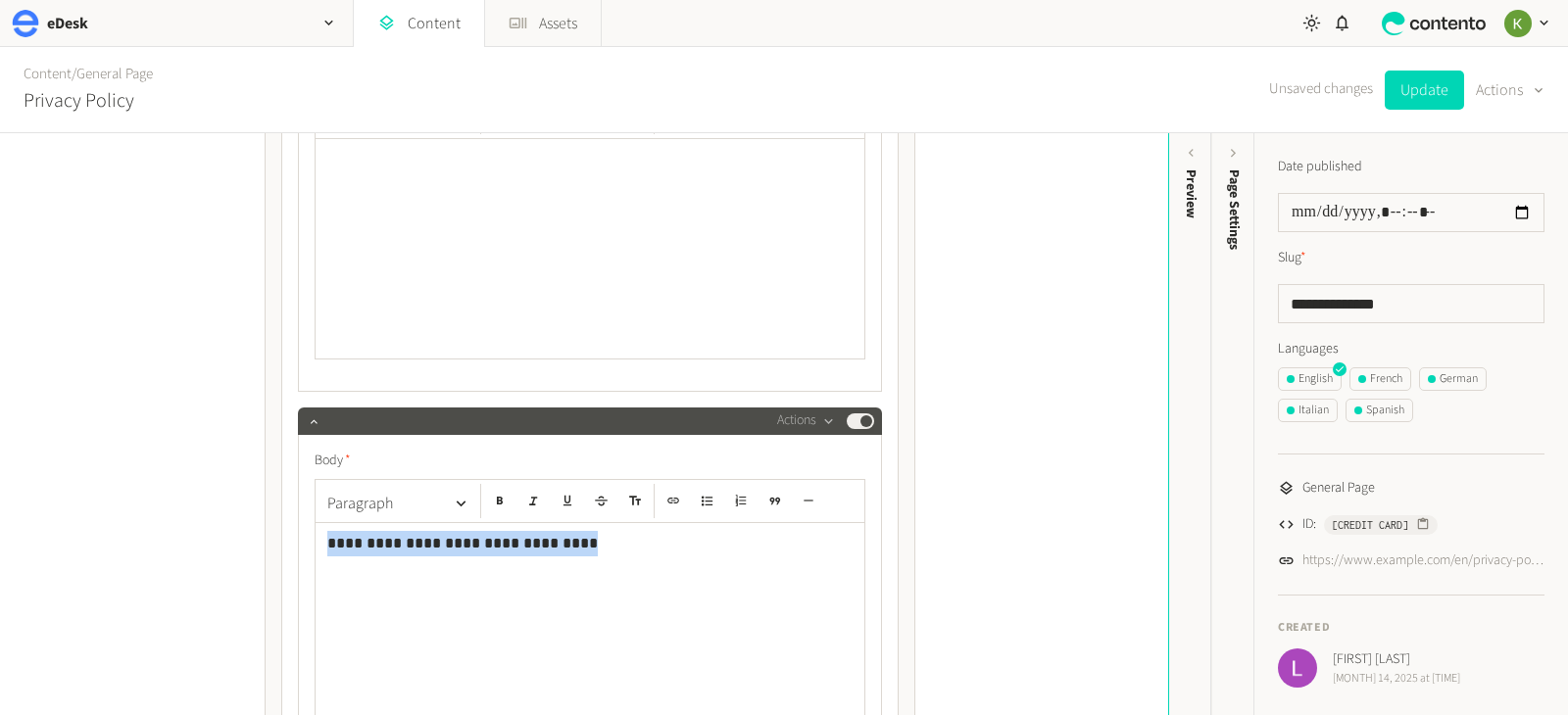drag, startPoint x: 436, startPoint y: 528, endPoint x: 249, endPoint y: 518, distance: 187.2672 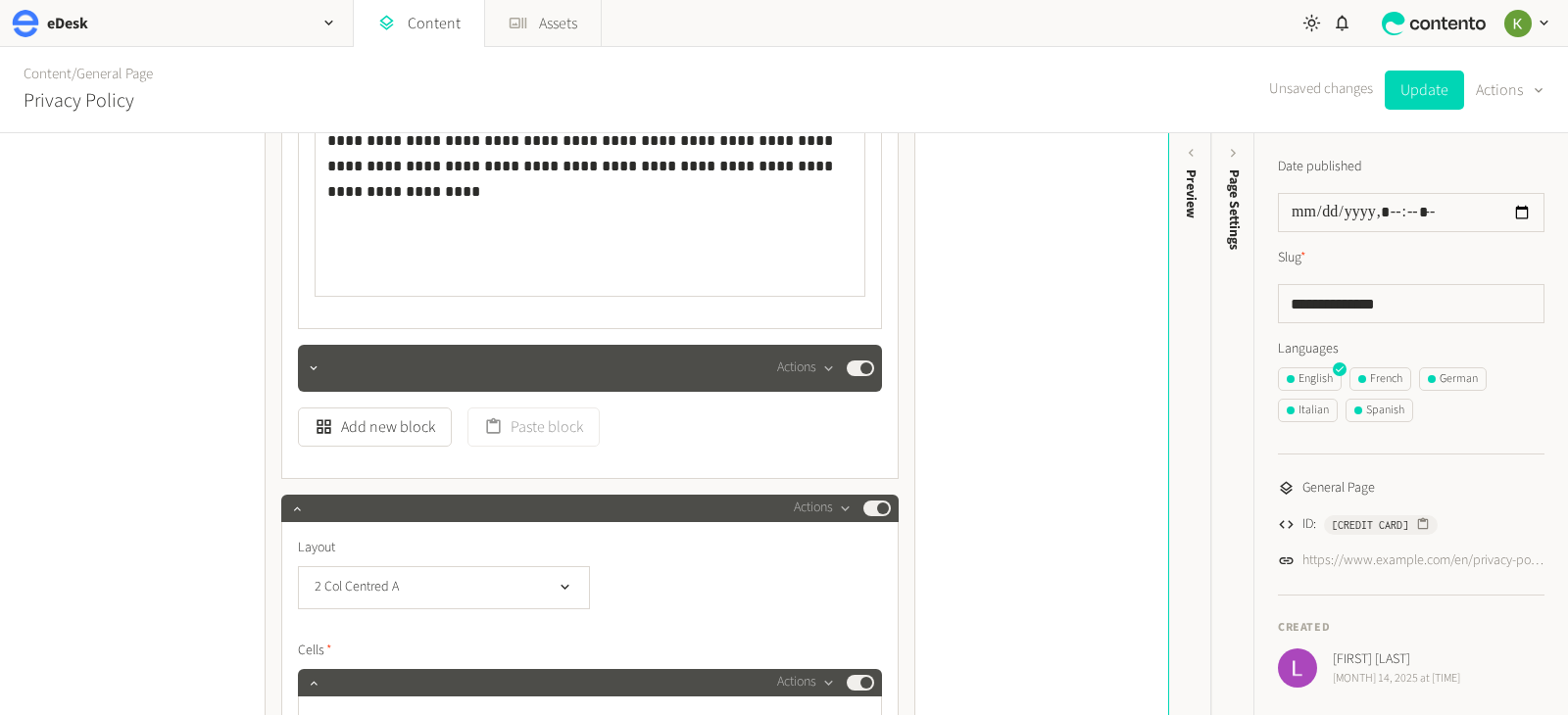 scroll, scrollTop: 1323, scrollLeft: 0, axis: vertical 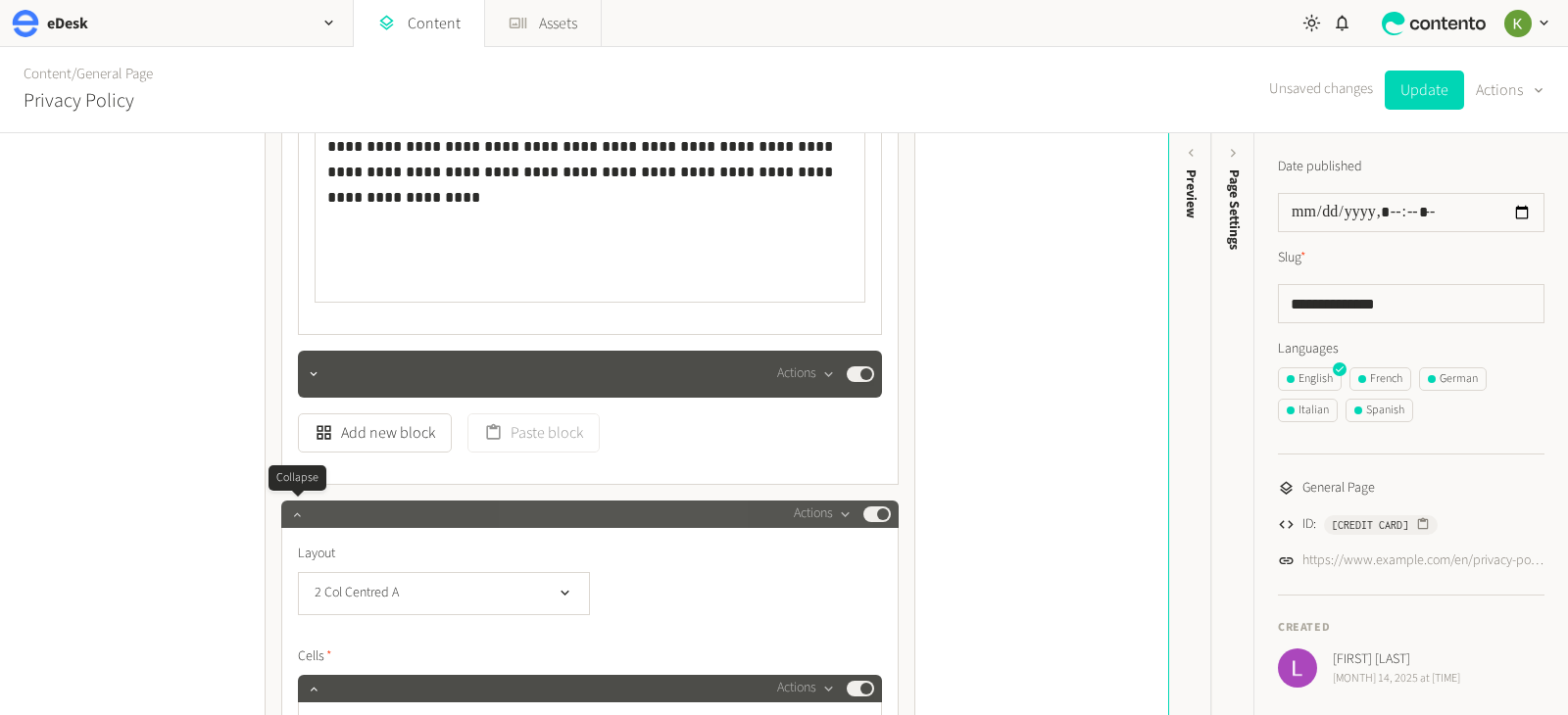 click 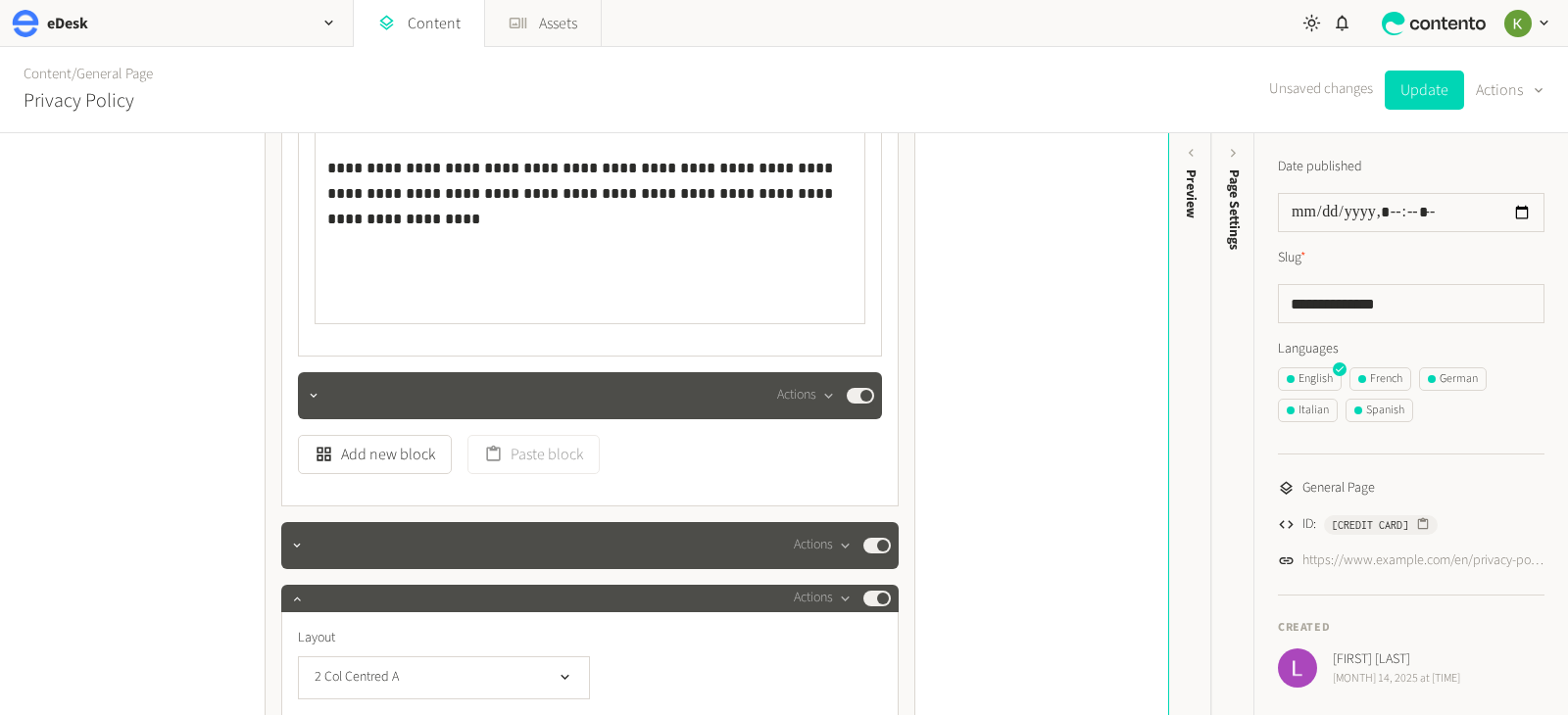 scroll, scrollTop: 1310, scrollLeft: 0, axis: vertical 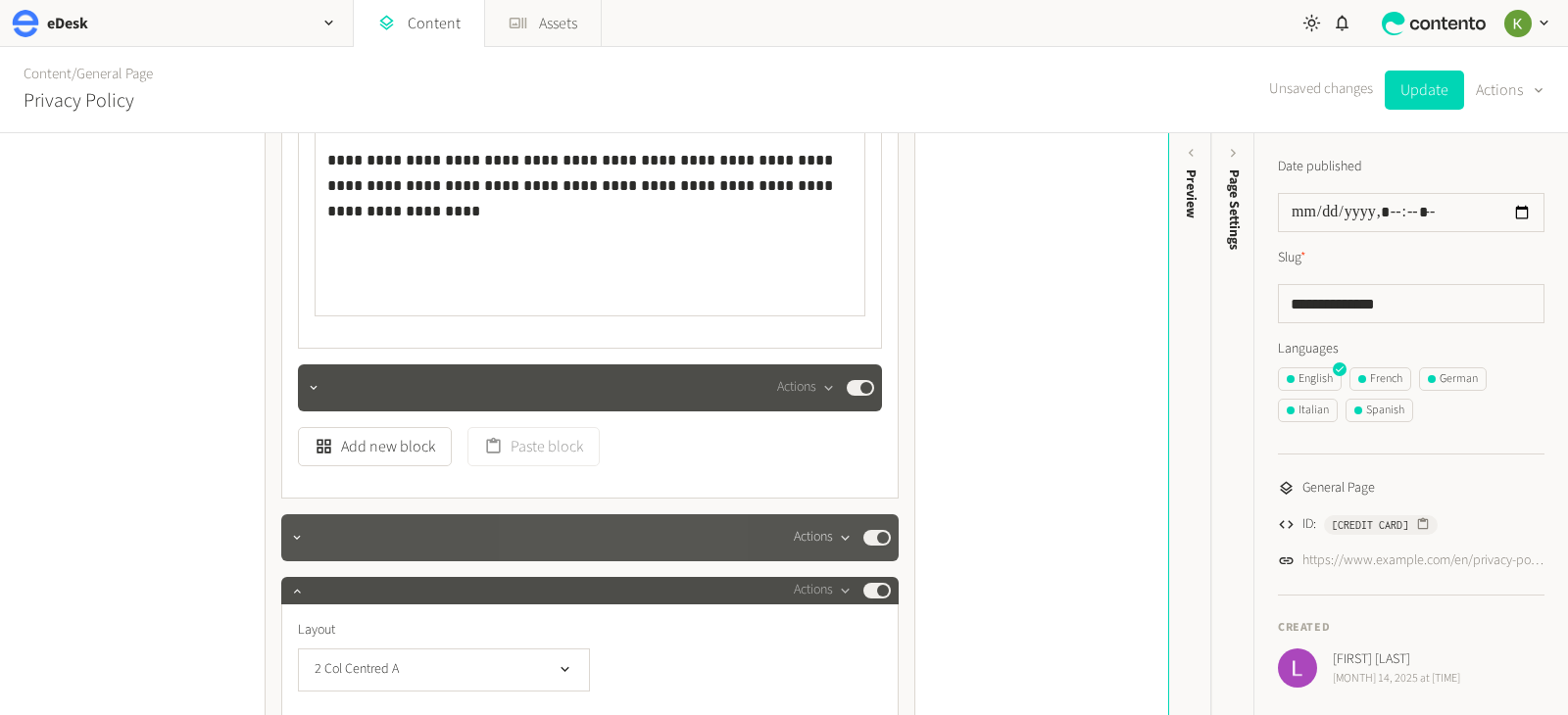 click 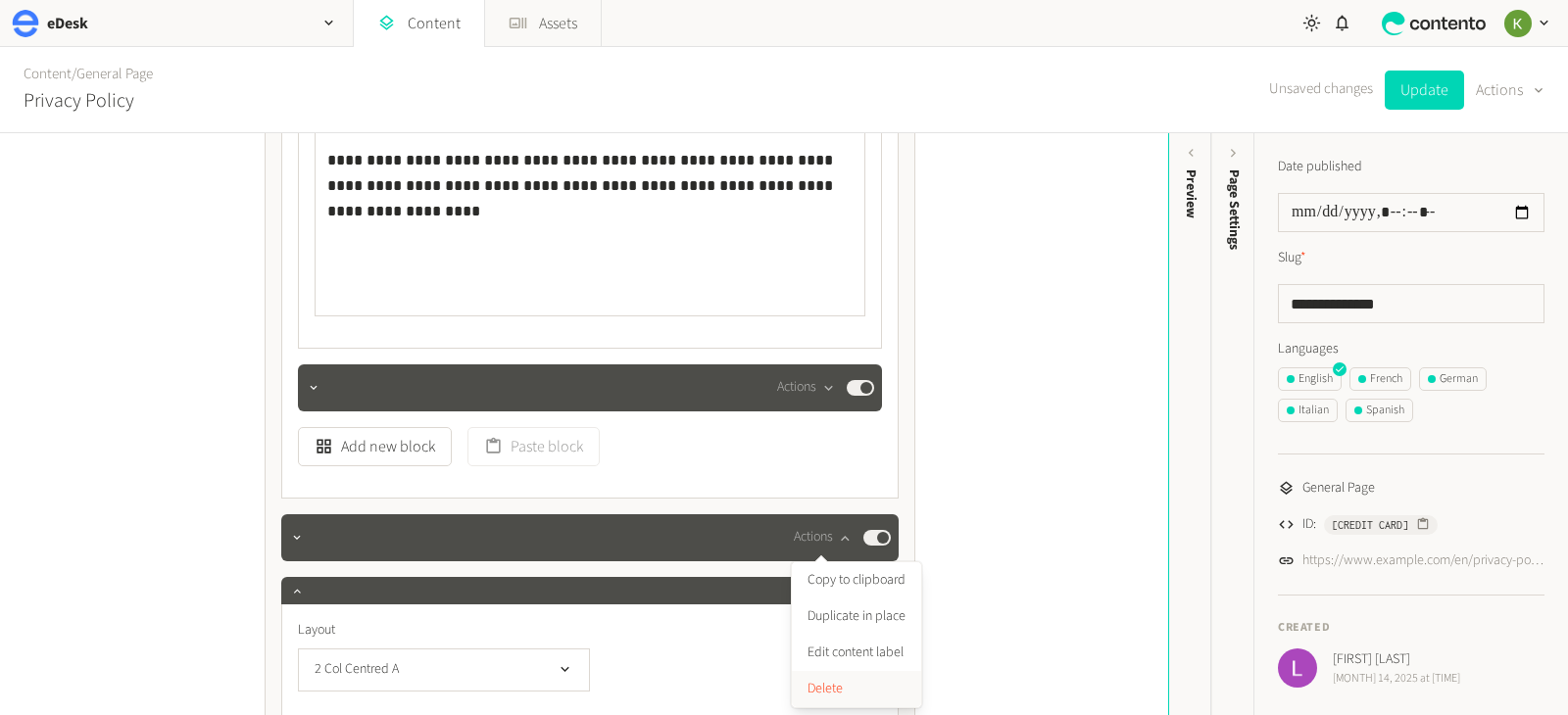 click on "Delete" 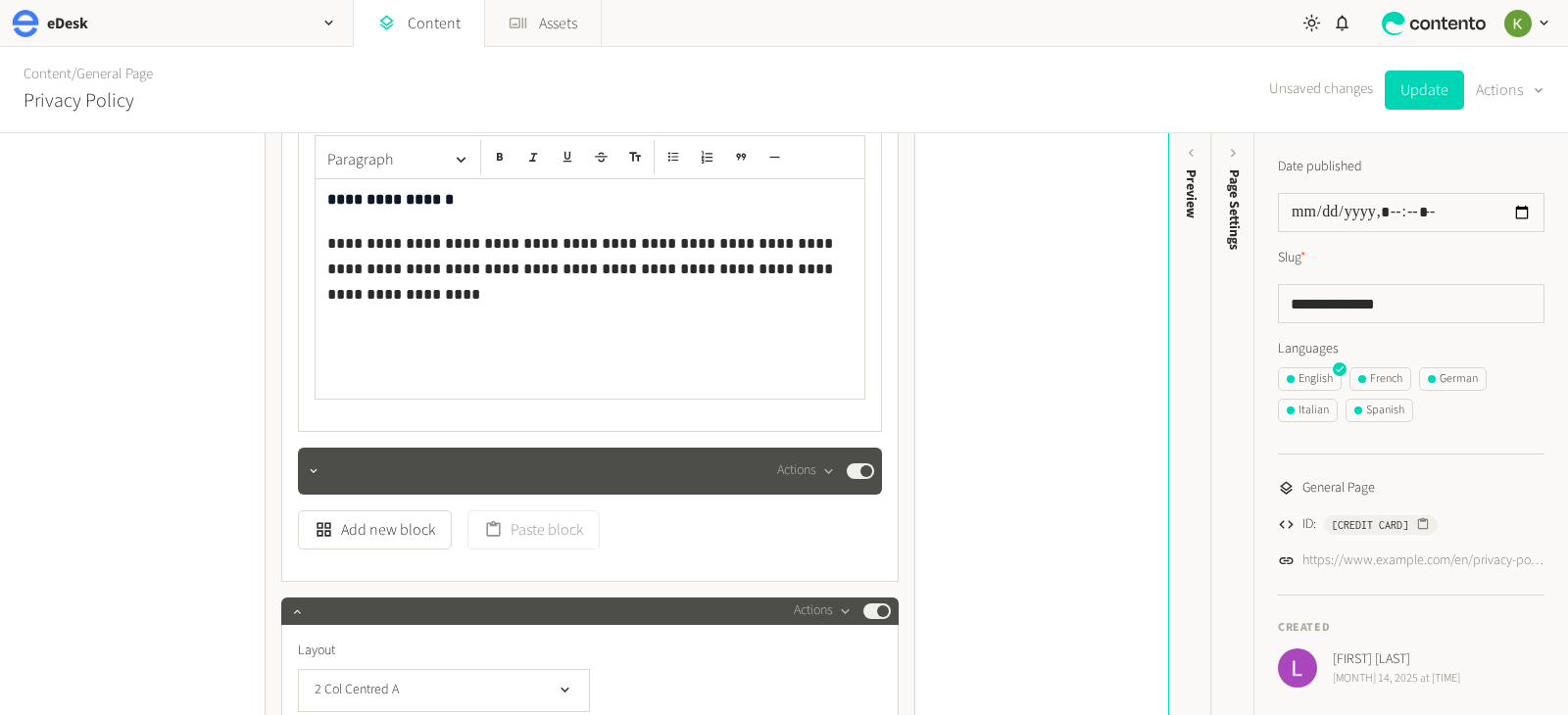 scroll, scrollTop: 1237, scrollLeft: 0, axis: vertical 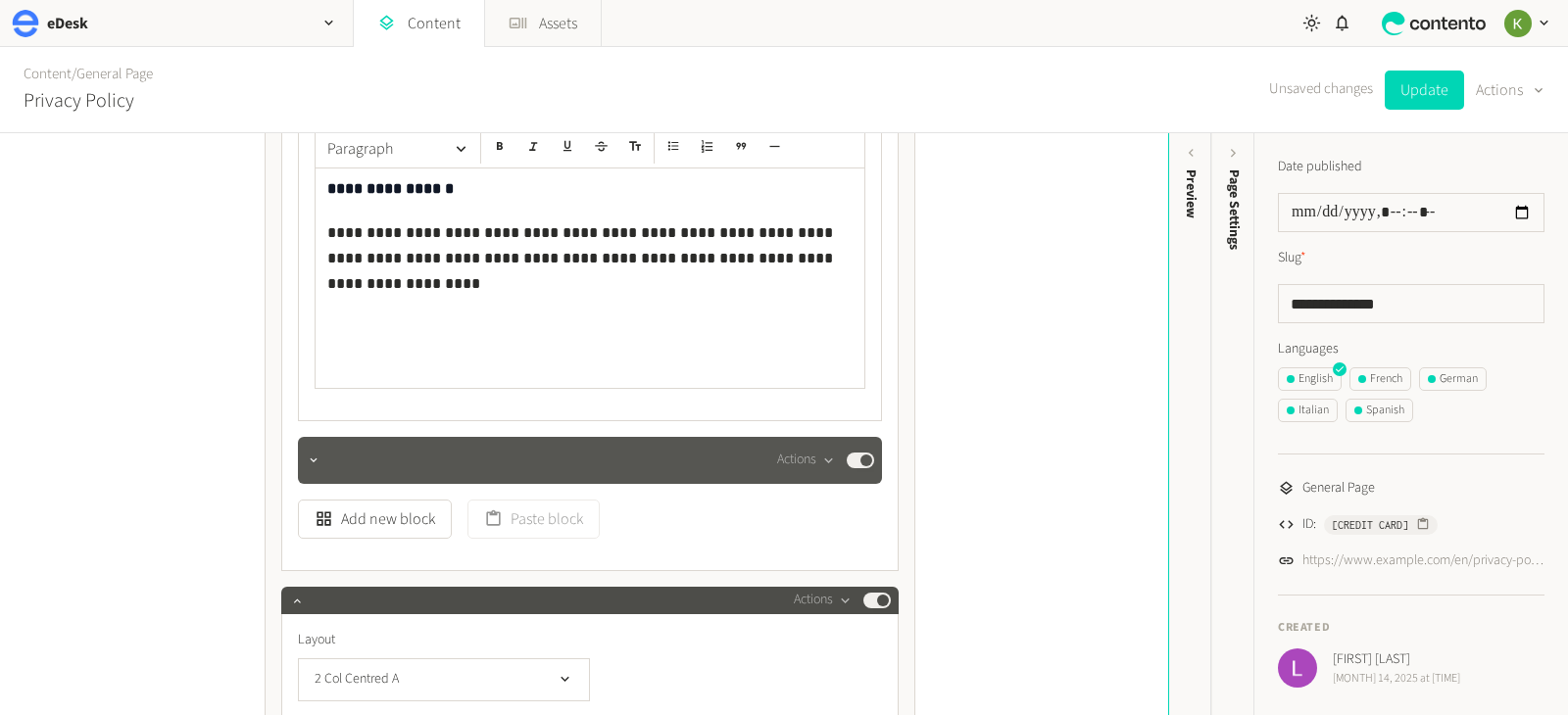 click on "Actions  Published" 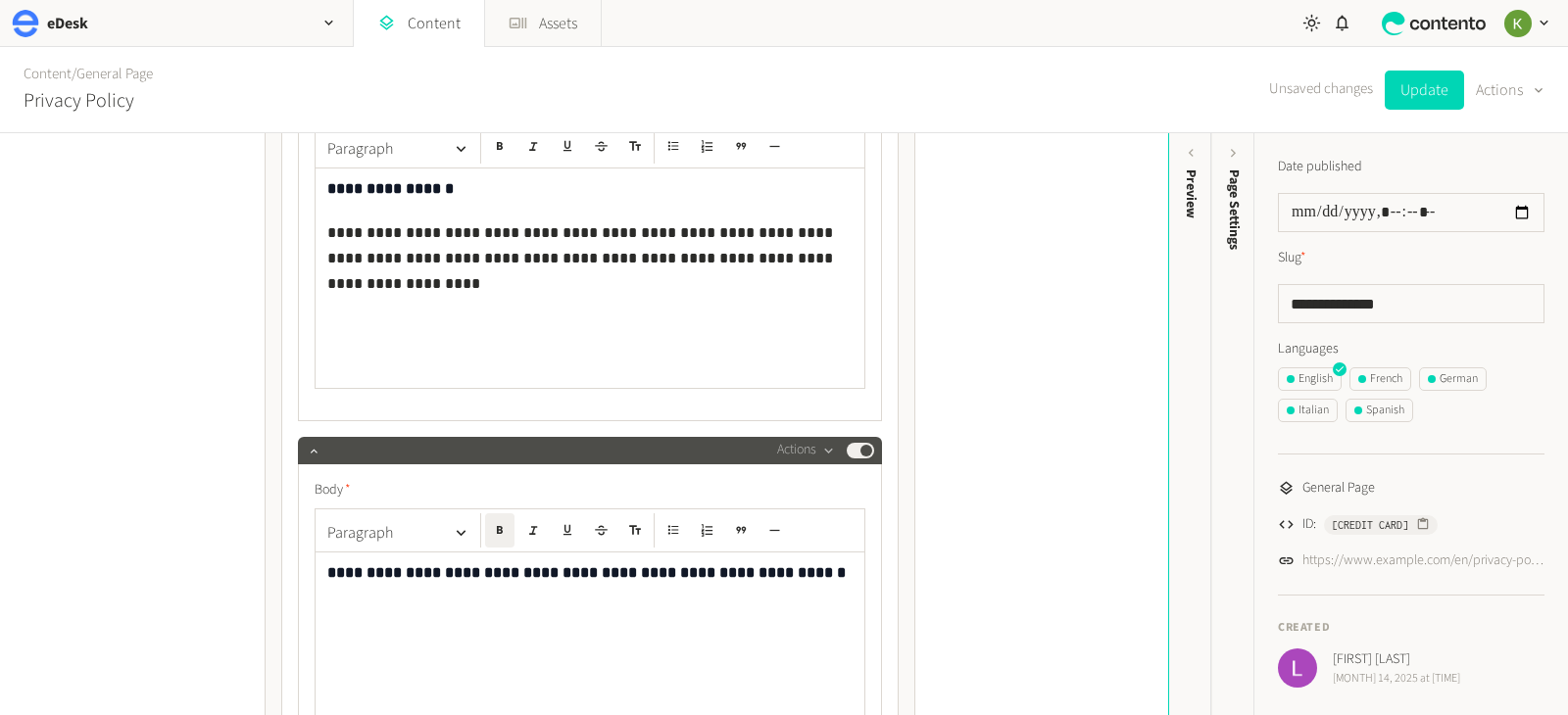 click on "**********" 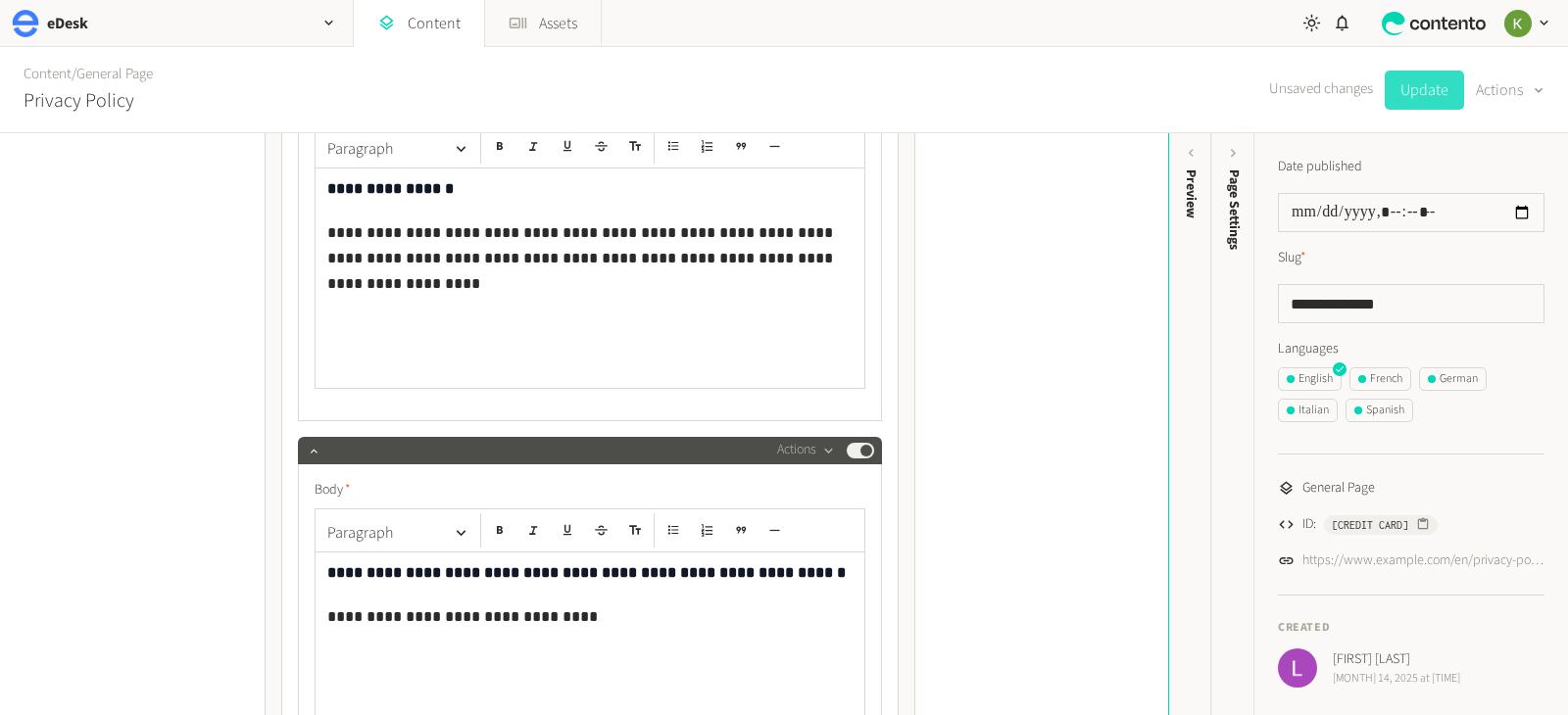 click on "Update" 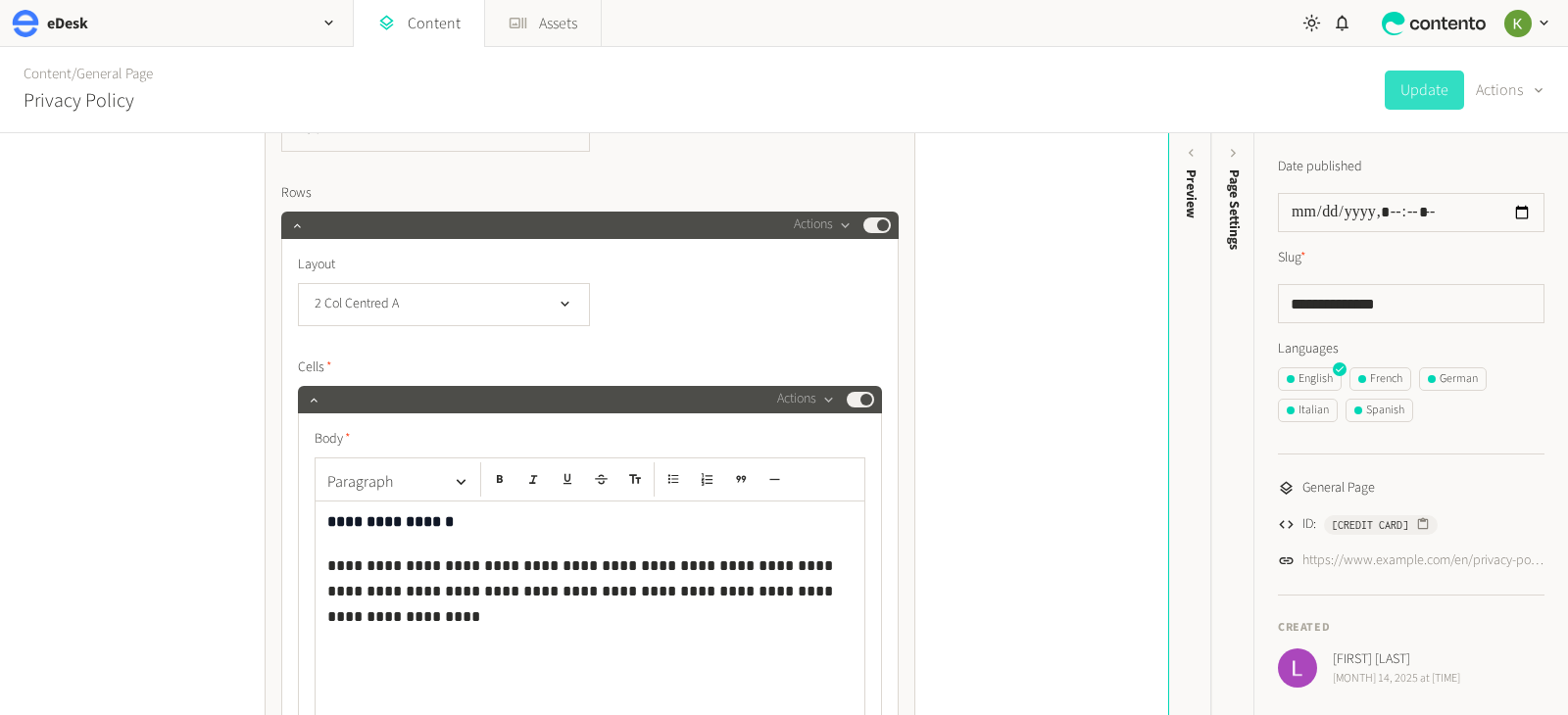 scroll, scrollTop: 1170, scrollLeft: 0, axis: vertical 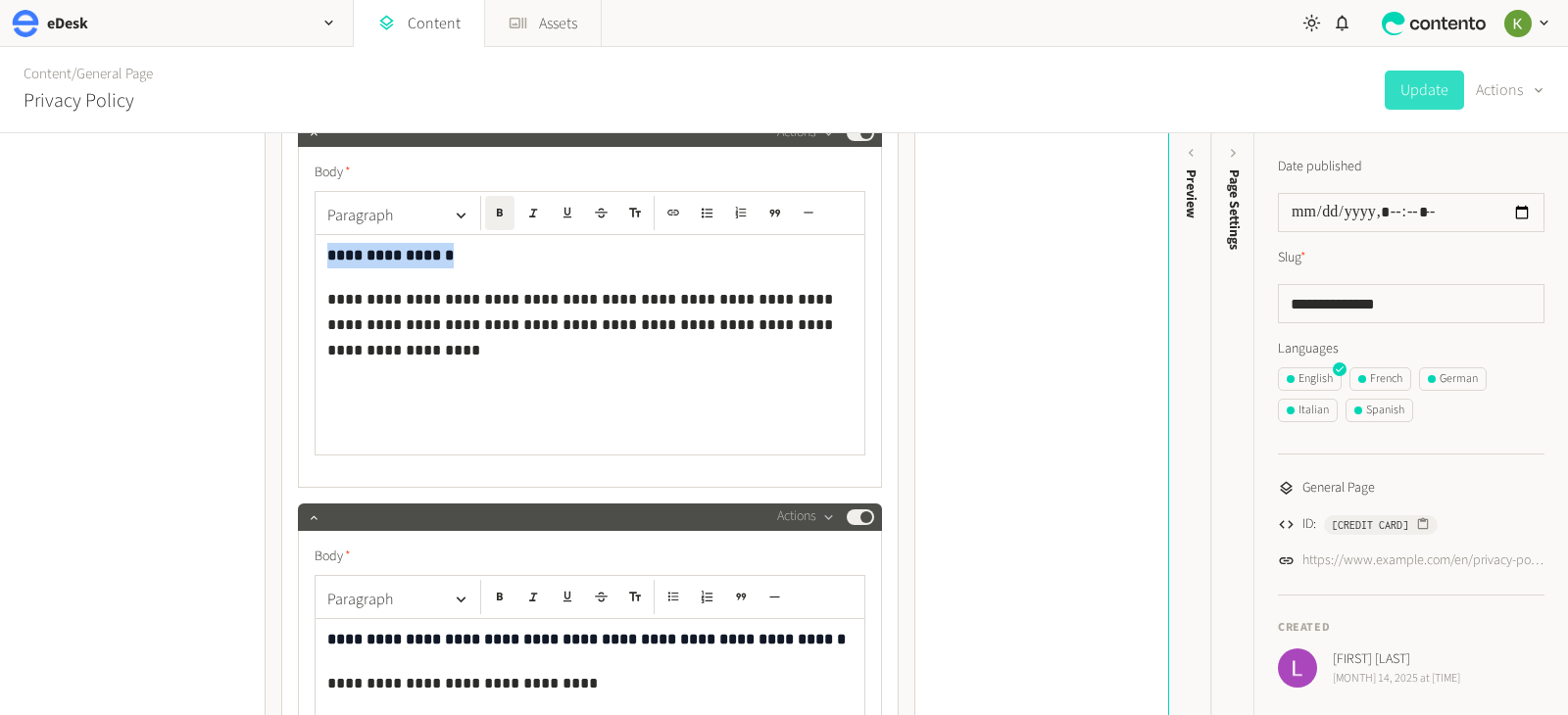 drag, startPoint x: 331, startPoint y: 249, endPoint x: 369, endPoint y: 252, distance: 38.118237 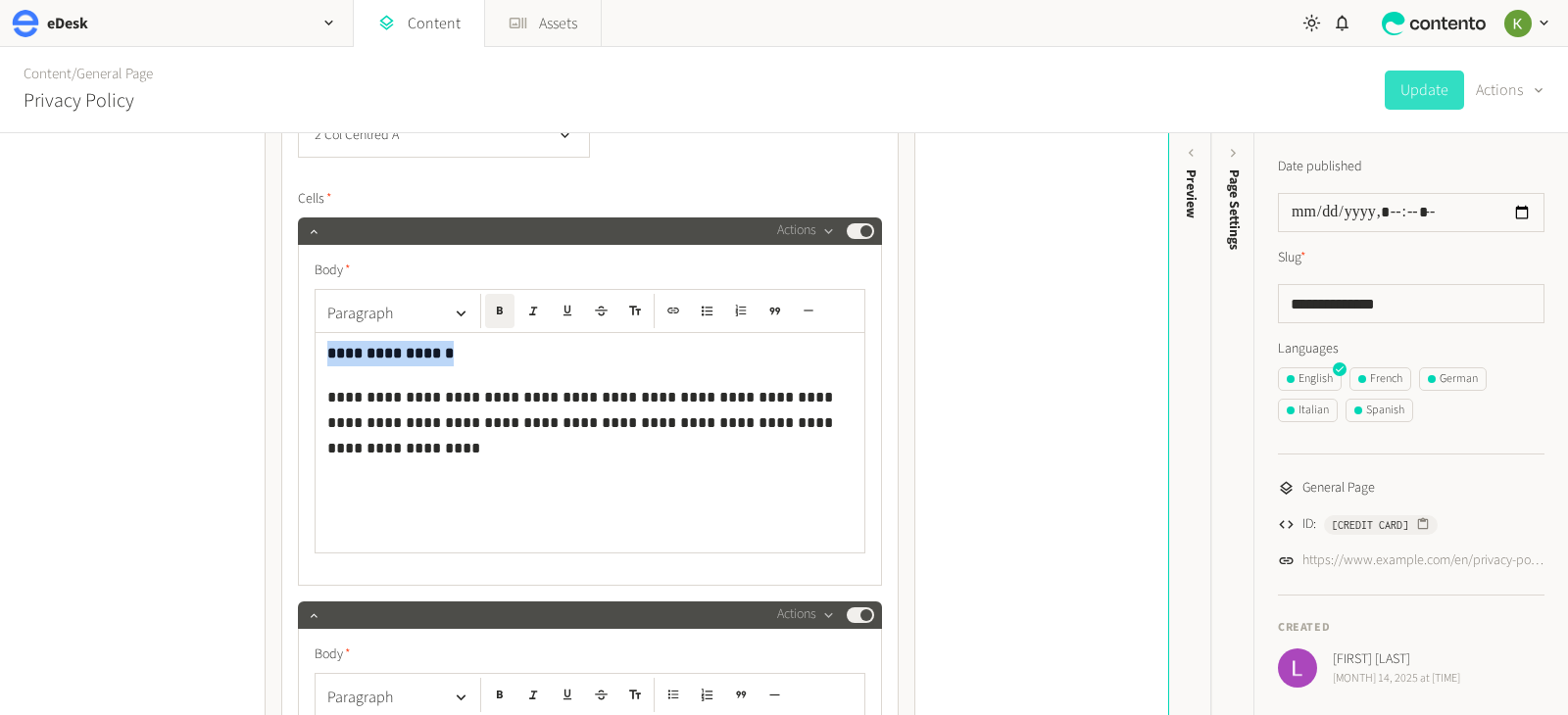 scroll, scrollTop: 1014, scrollLeft: 0, axis: vertical 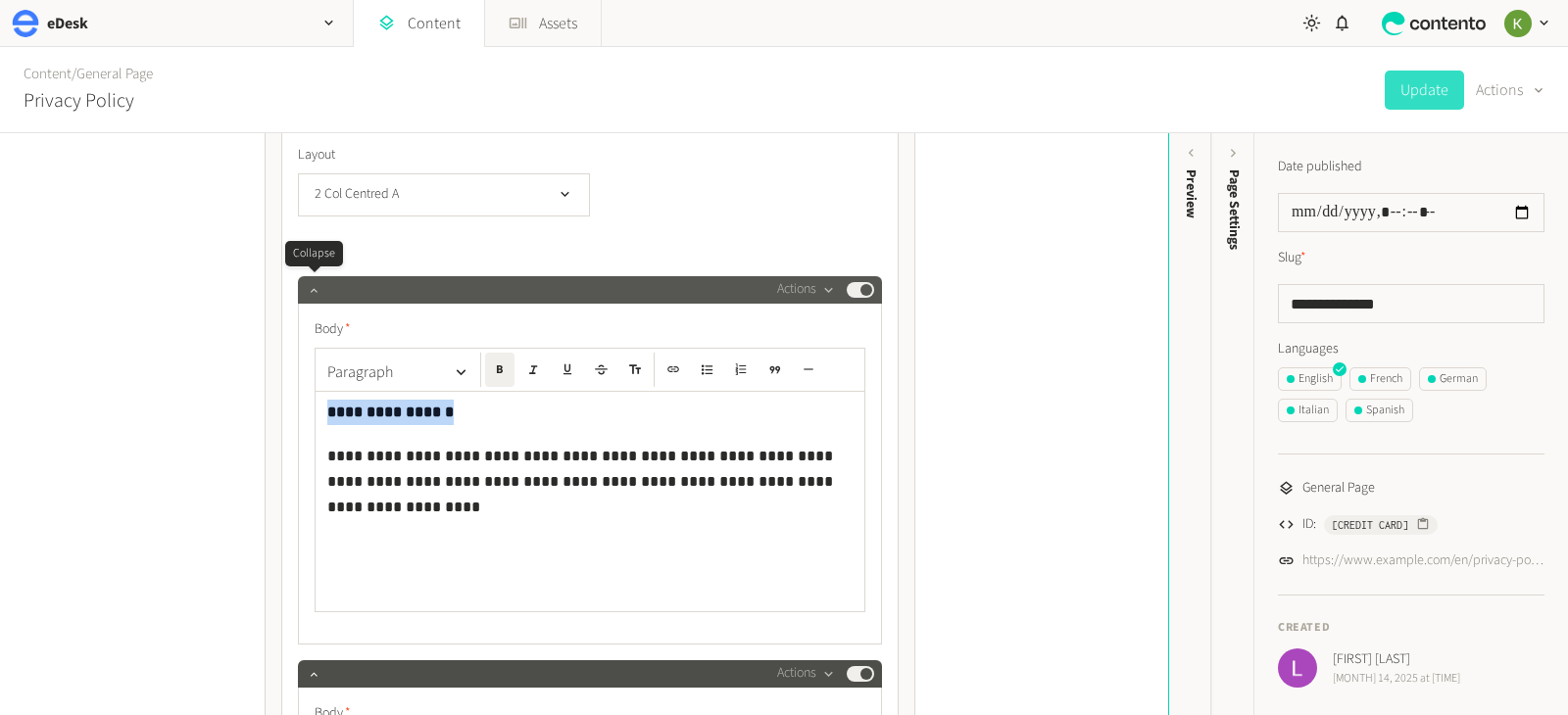 click 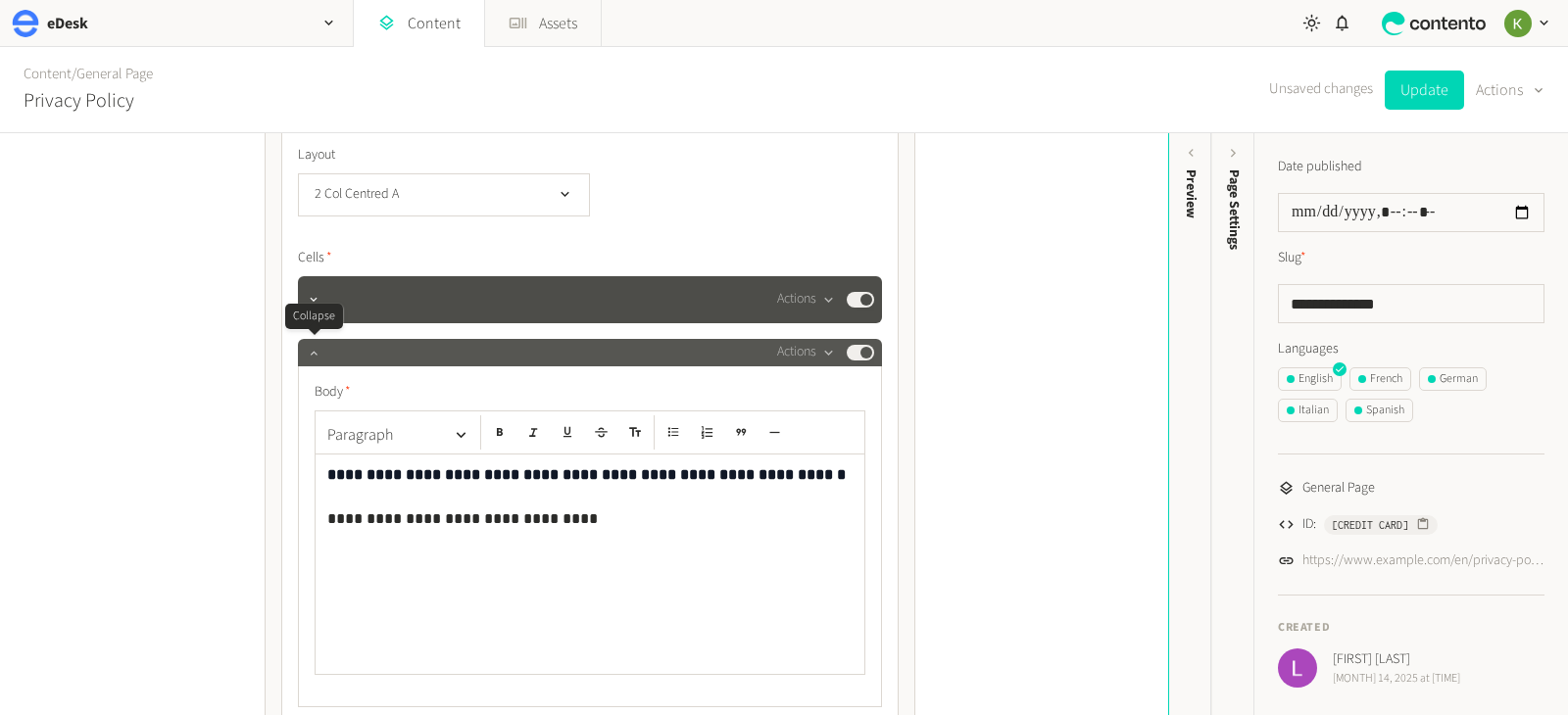 click 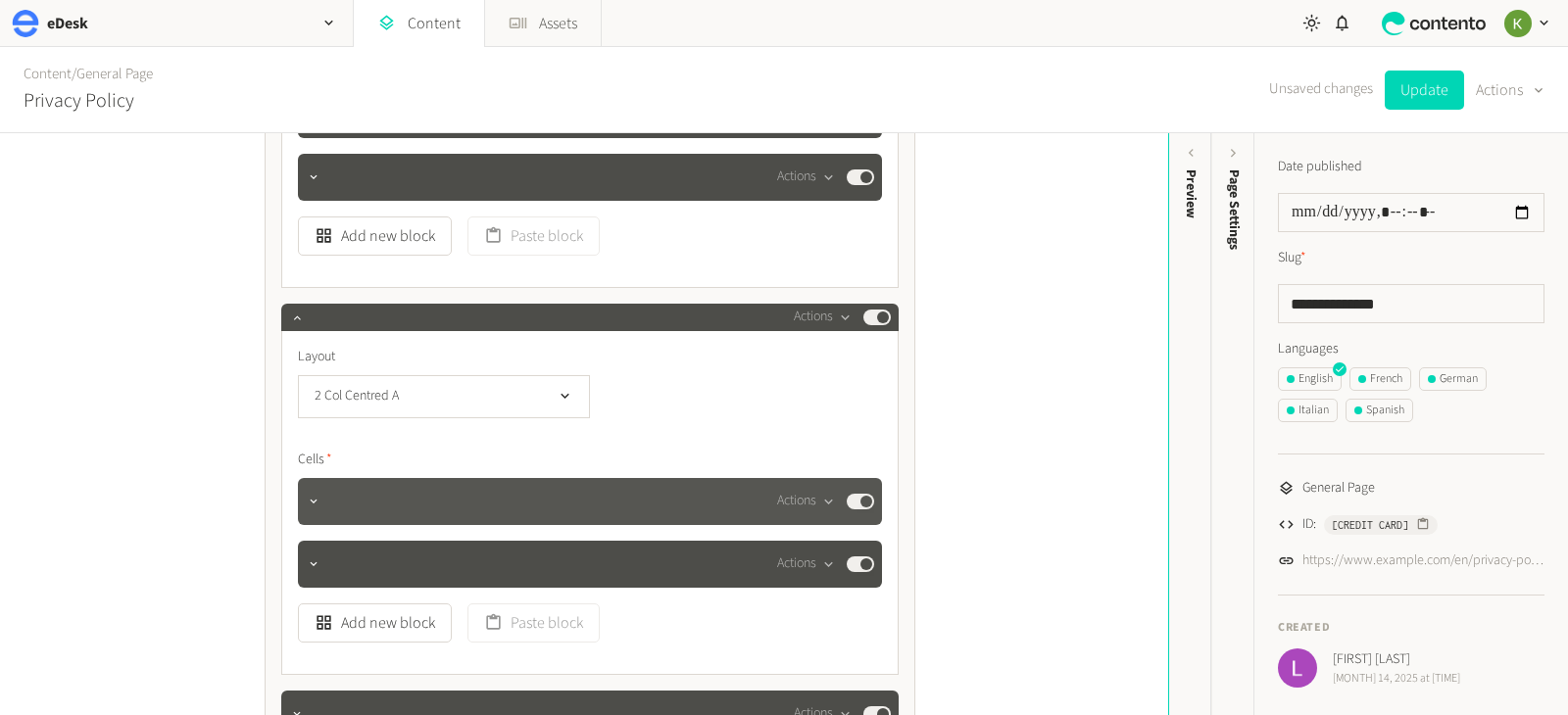 scroll, scrollTop: 1306, scrollLeft: 0, axis: vertical 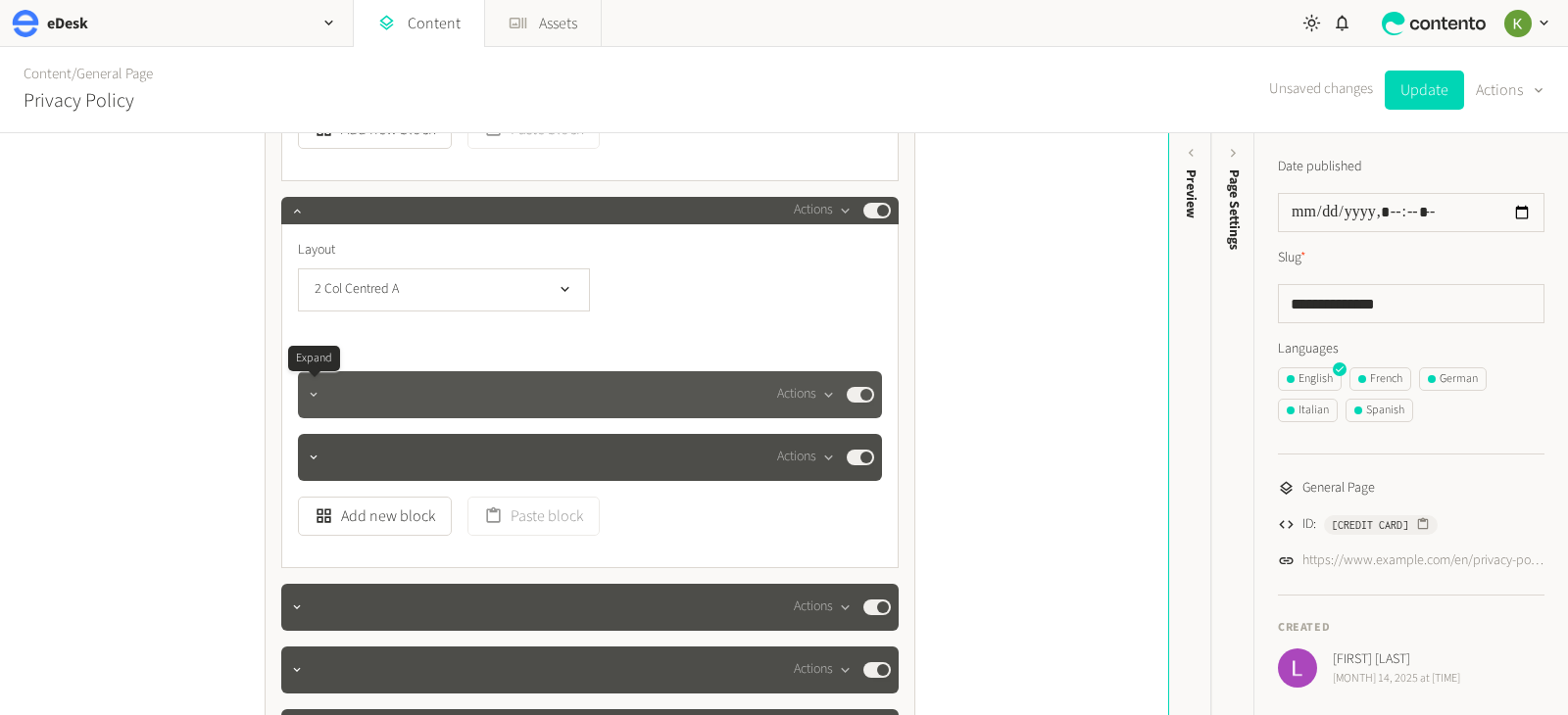 click 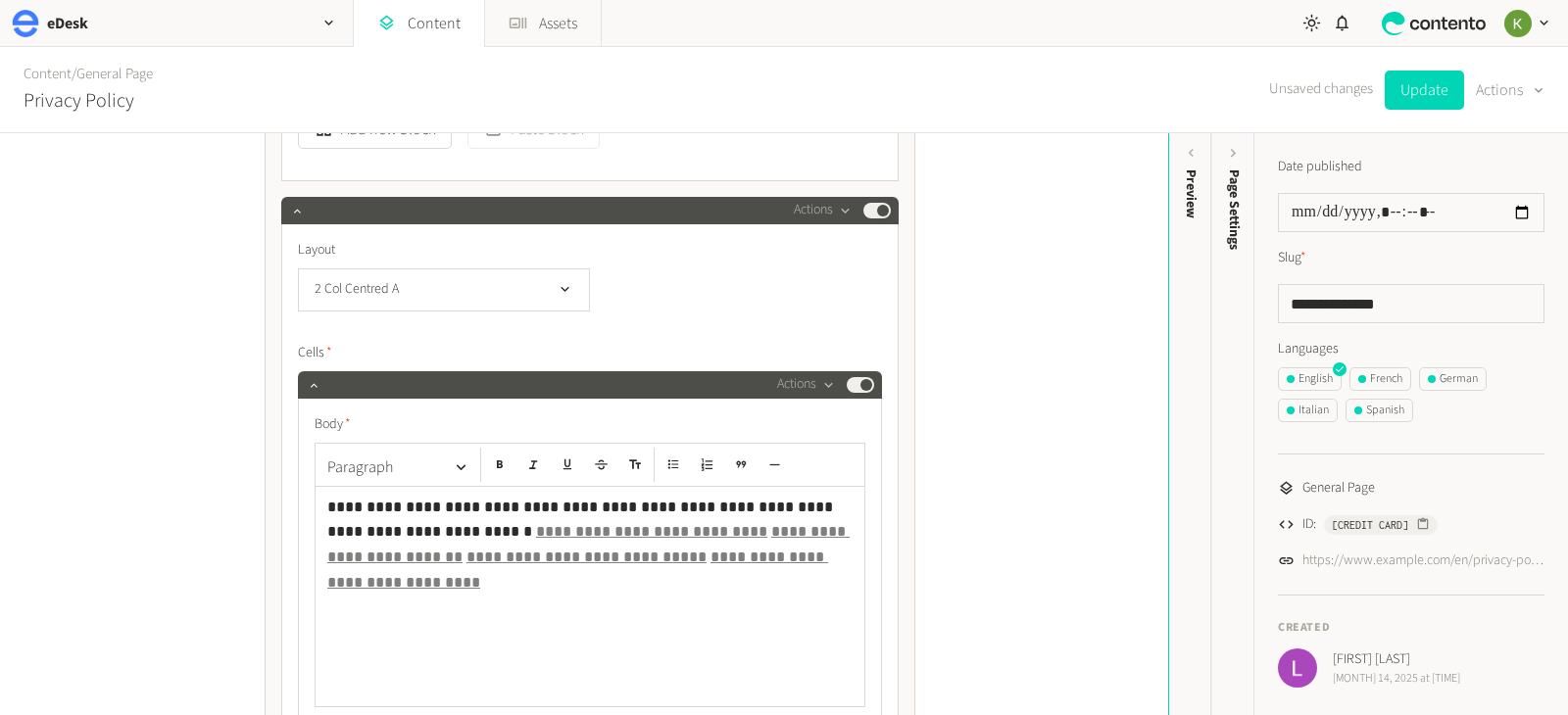 click on "**********" 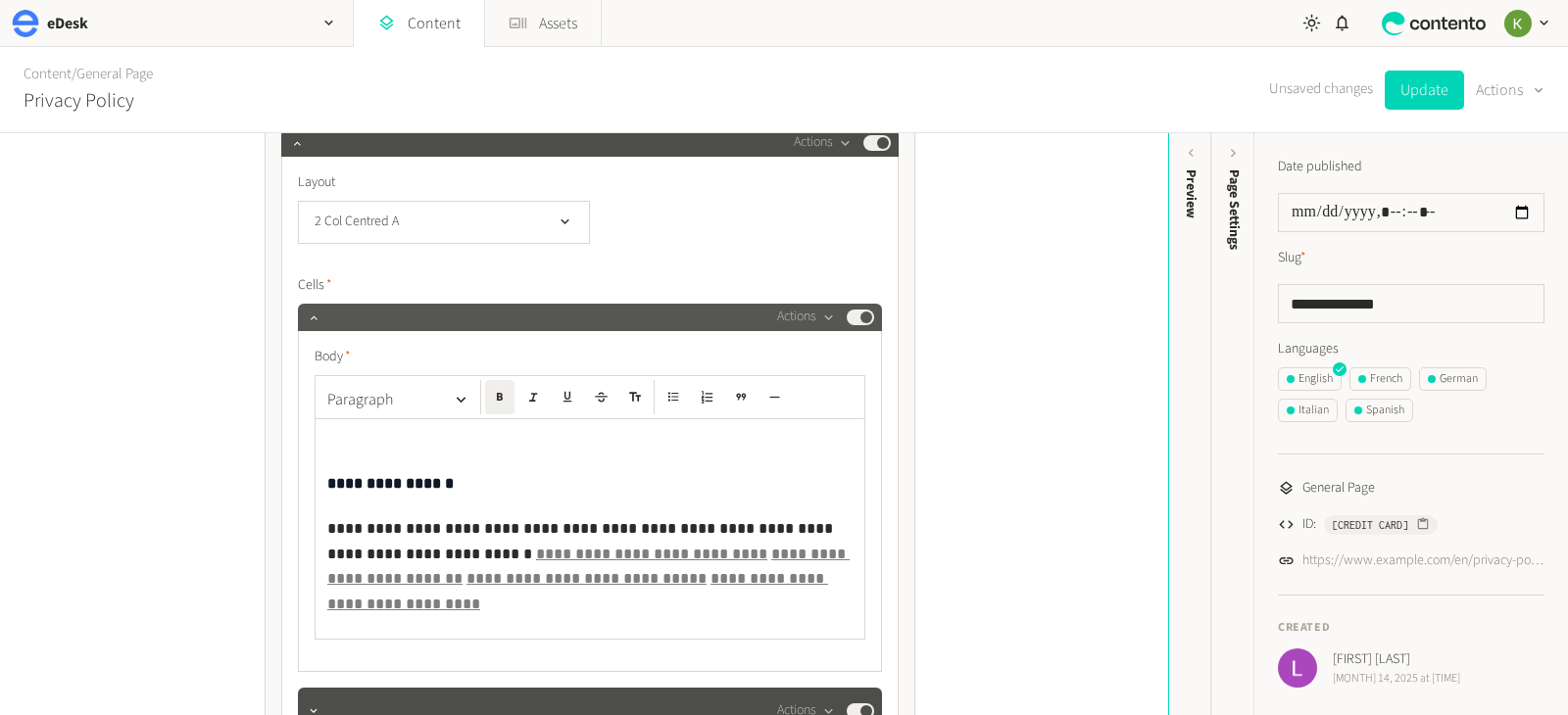 scroll, scrollTop: 1384, scrollLeft: 0, axis: vertical 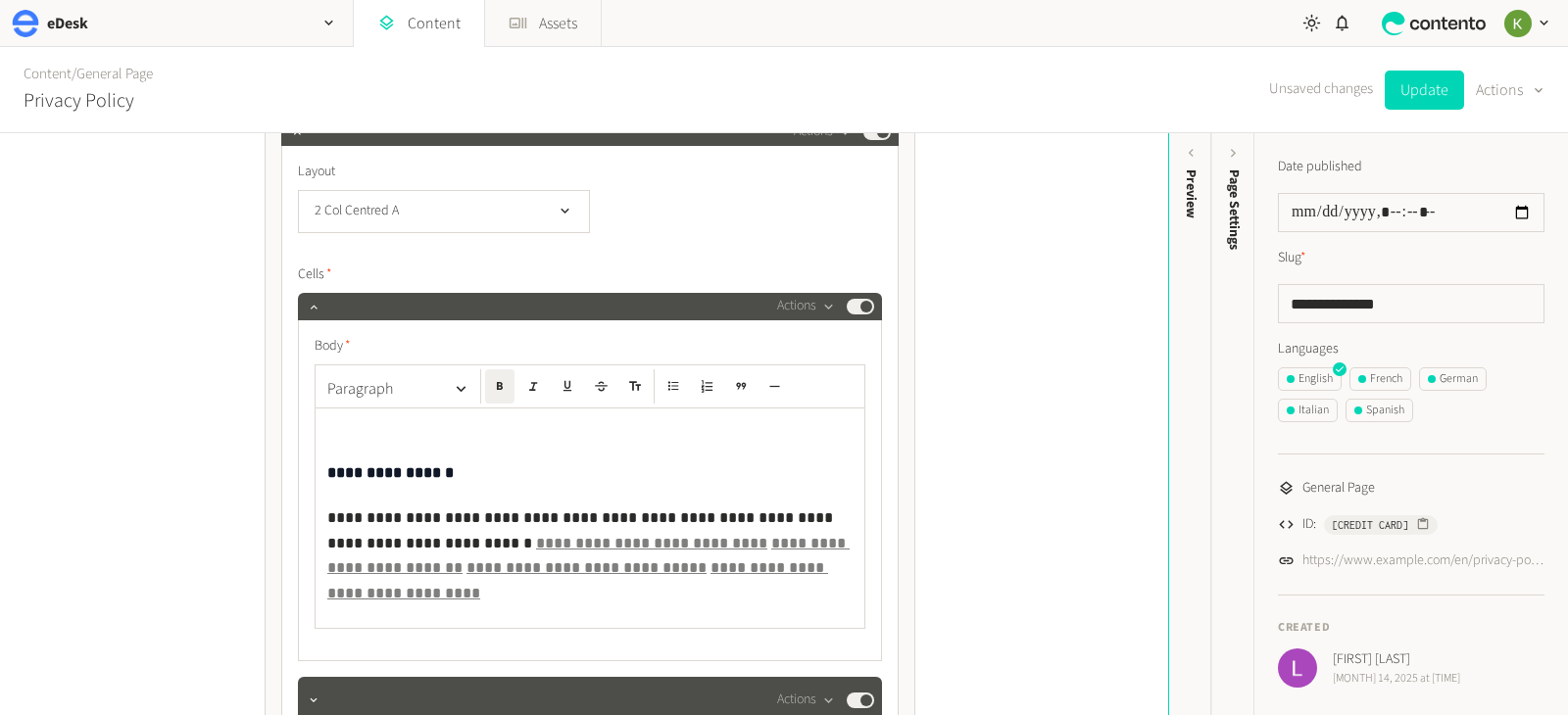 drag, startPoint x: 318, startPoint y: 468, endPoint x: 361, endPoint y: 465, distance: 43.104524 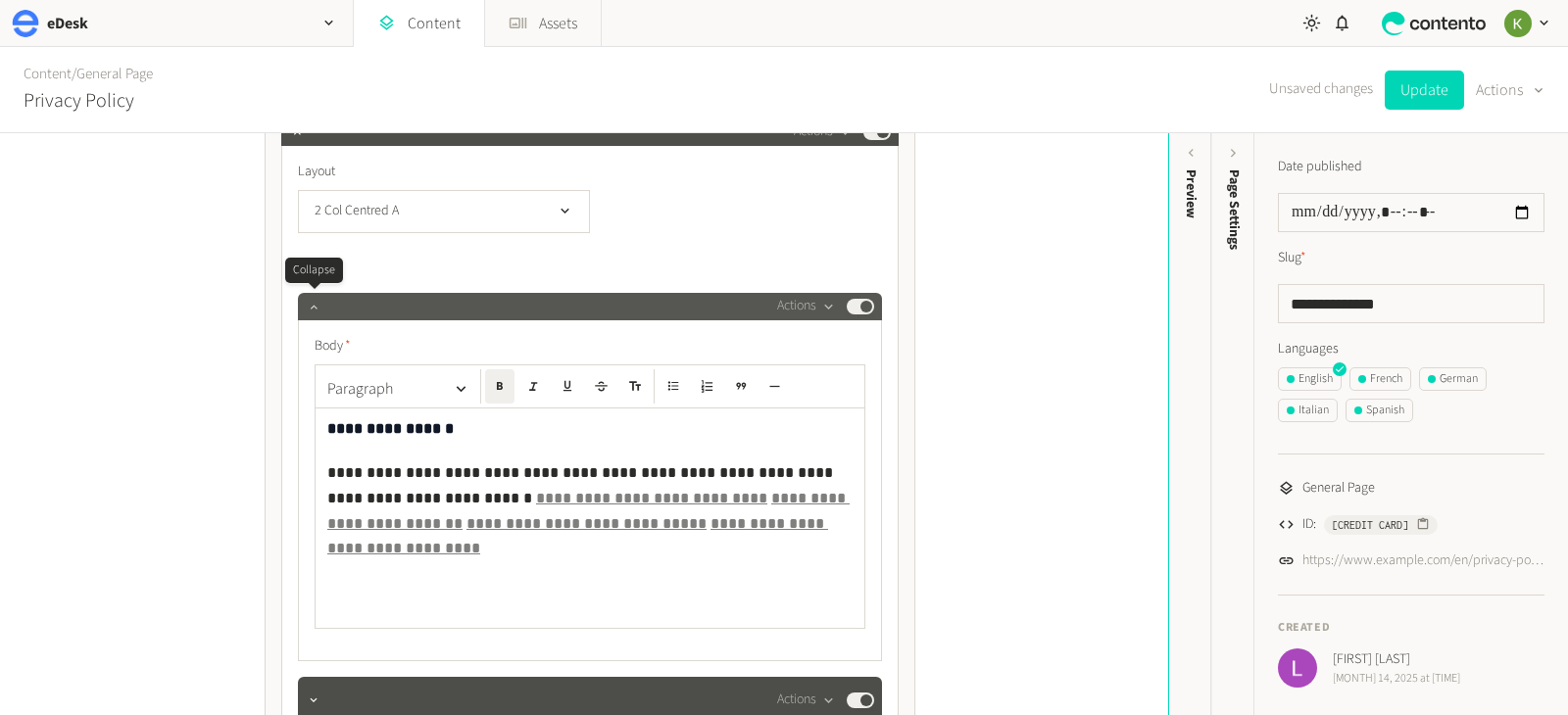 click 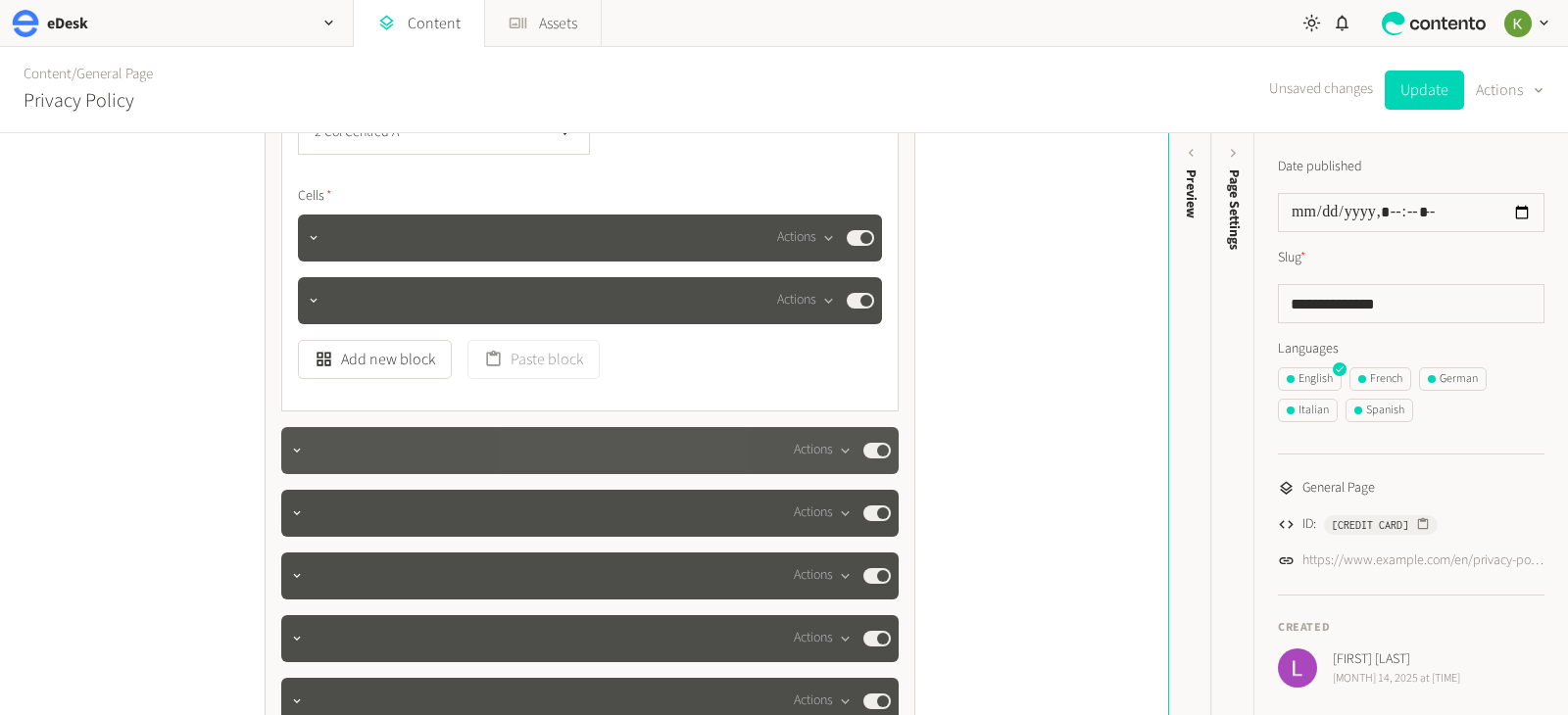 scroll, scrollTop: 1509, scrollLeft: 0, axis: vertical 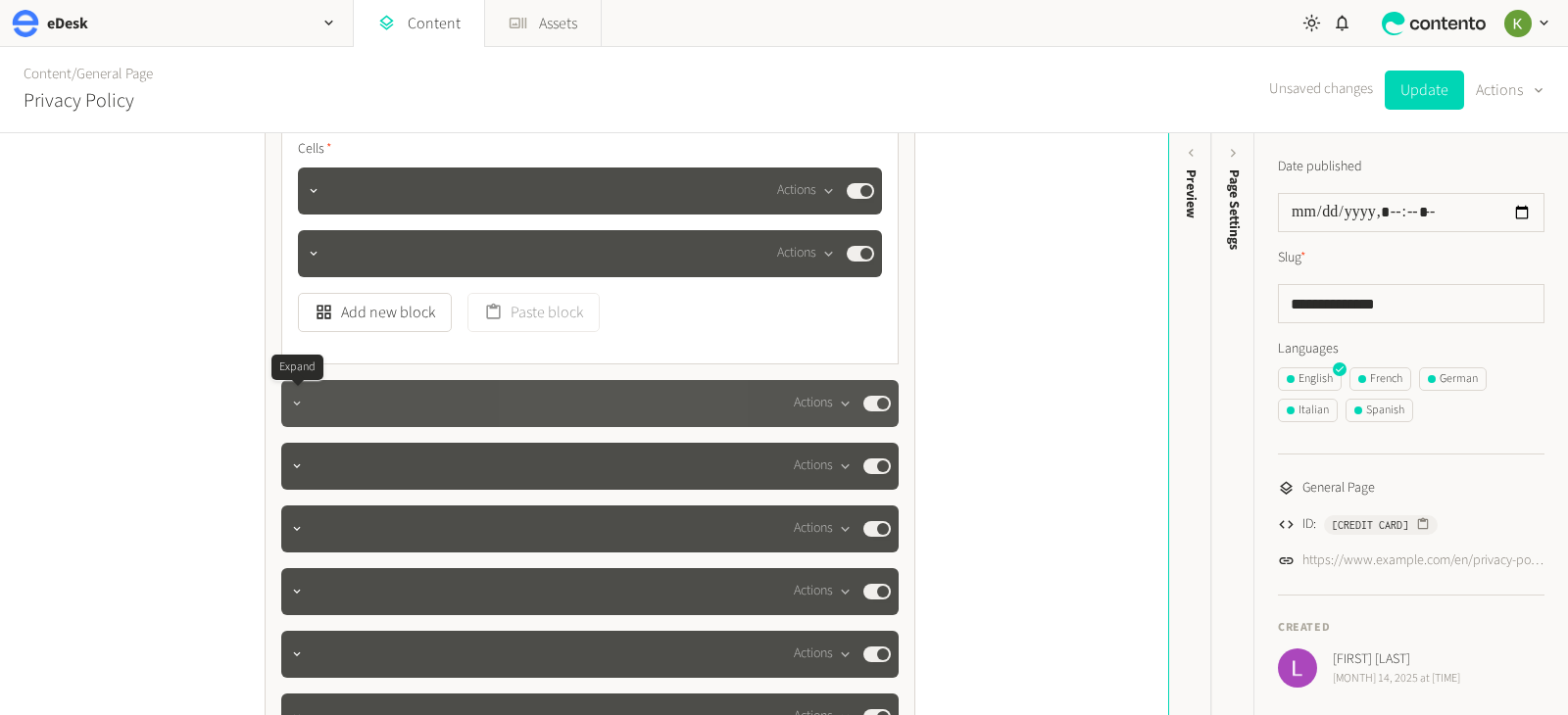 click 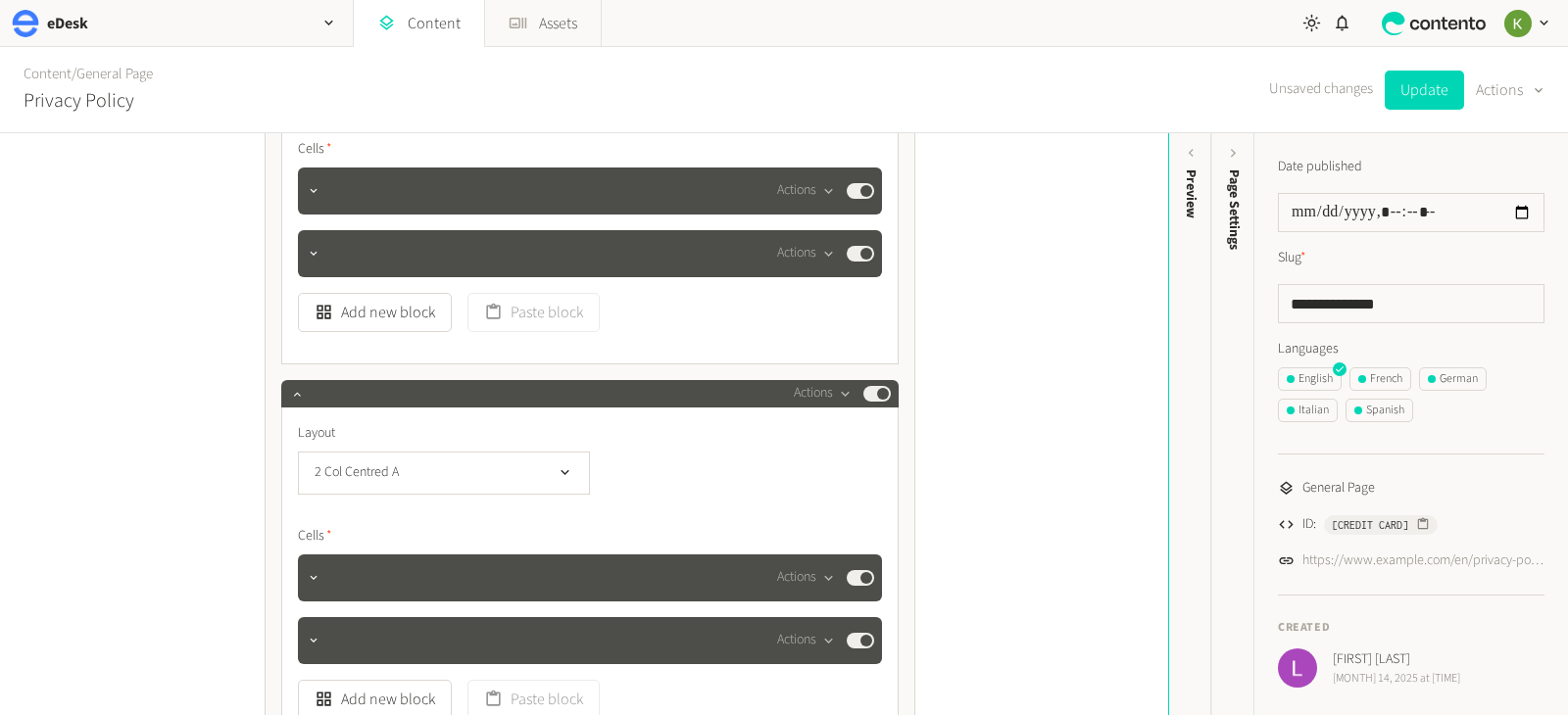 scroll, scrollTop: 1702, scrollLeft: 0, axis: vertical 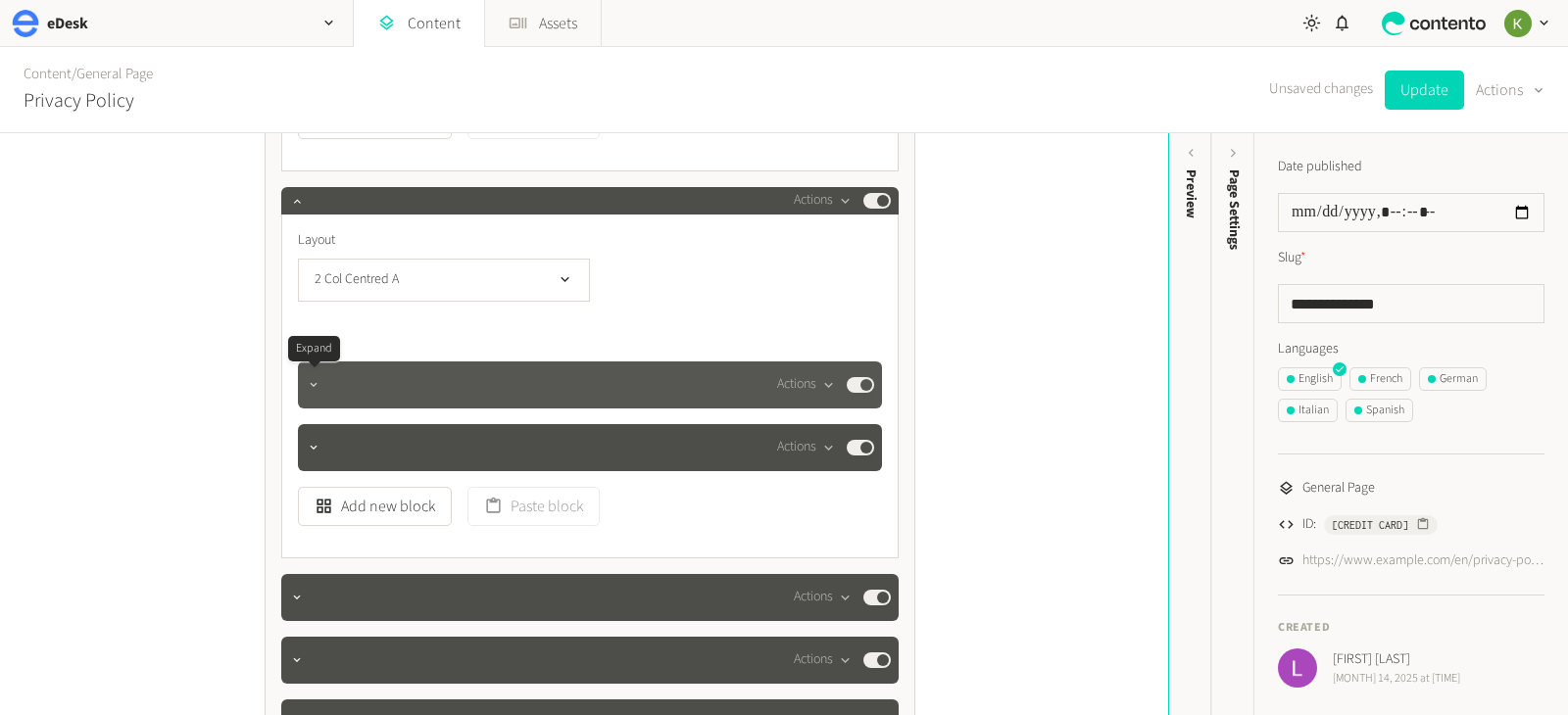 click 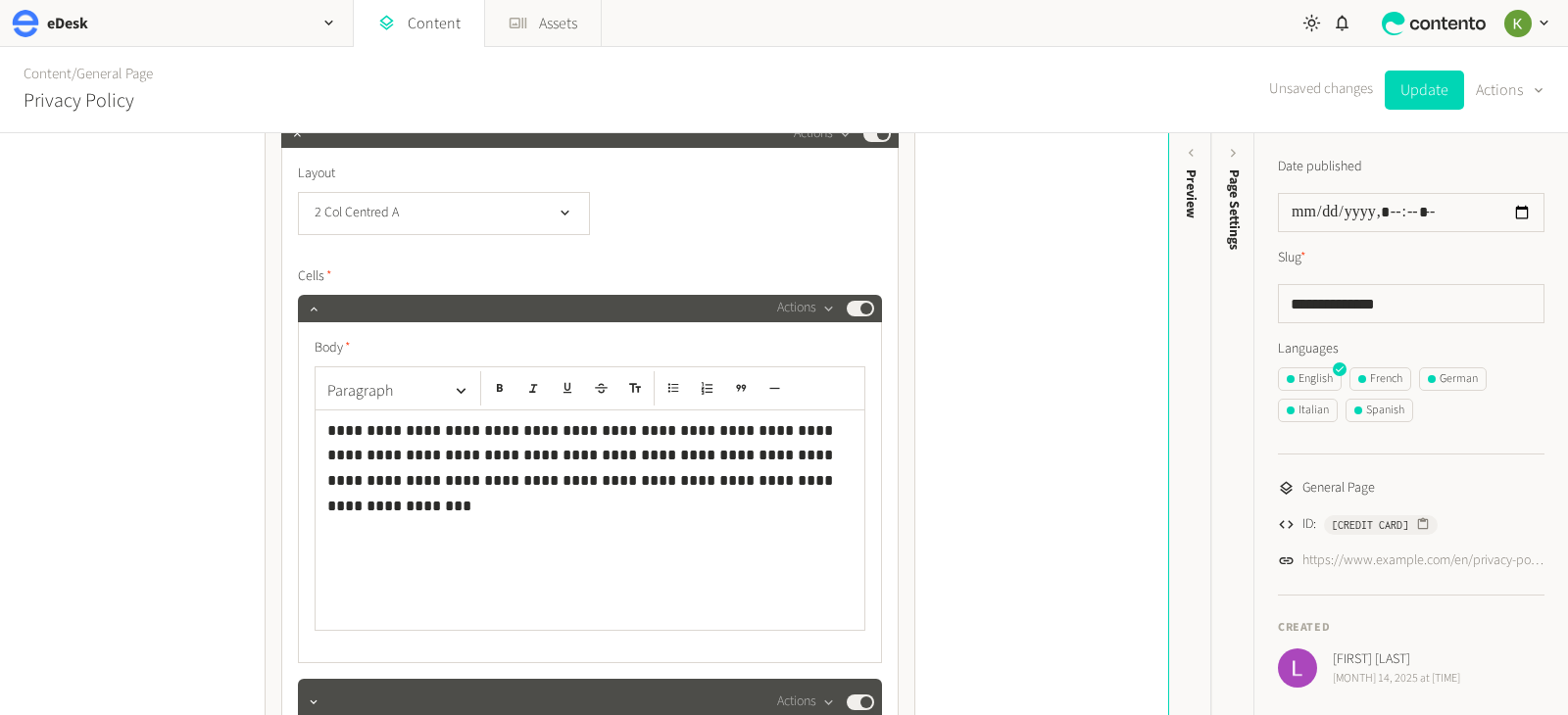 scroll, scrollTop: 1866, scrollLeft: 0, axis: vertical 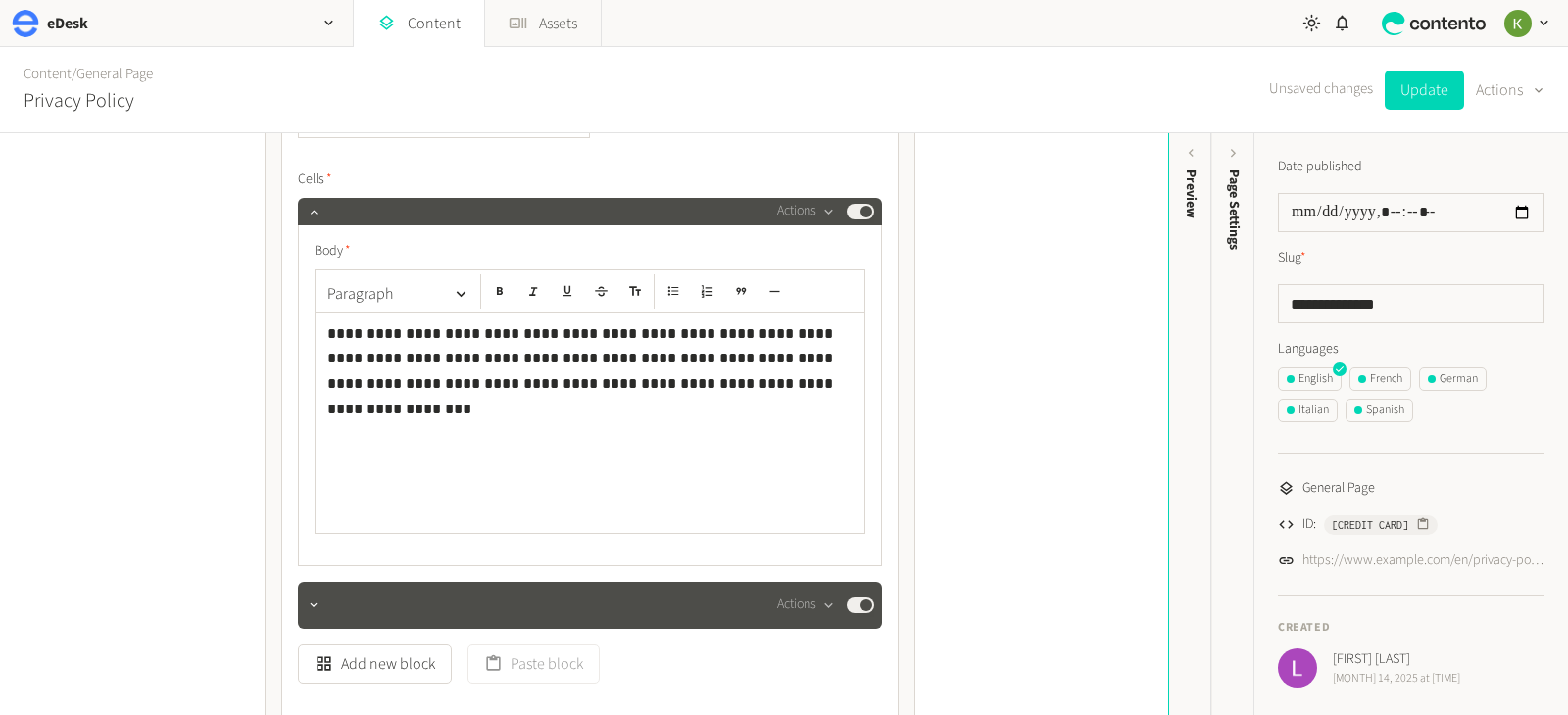 click on "**********" 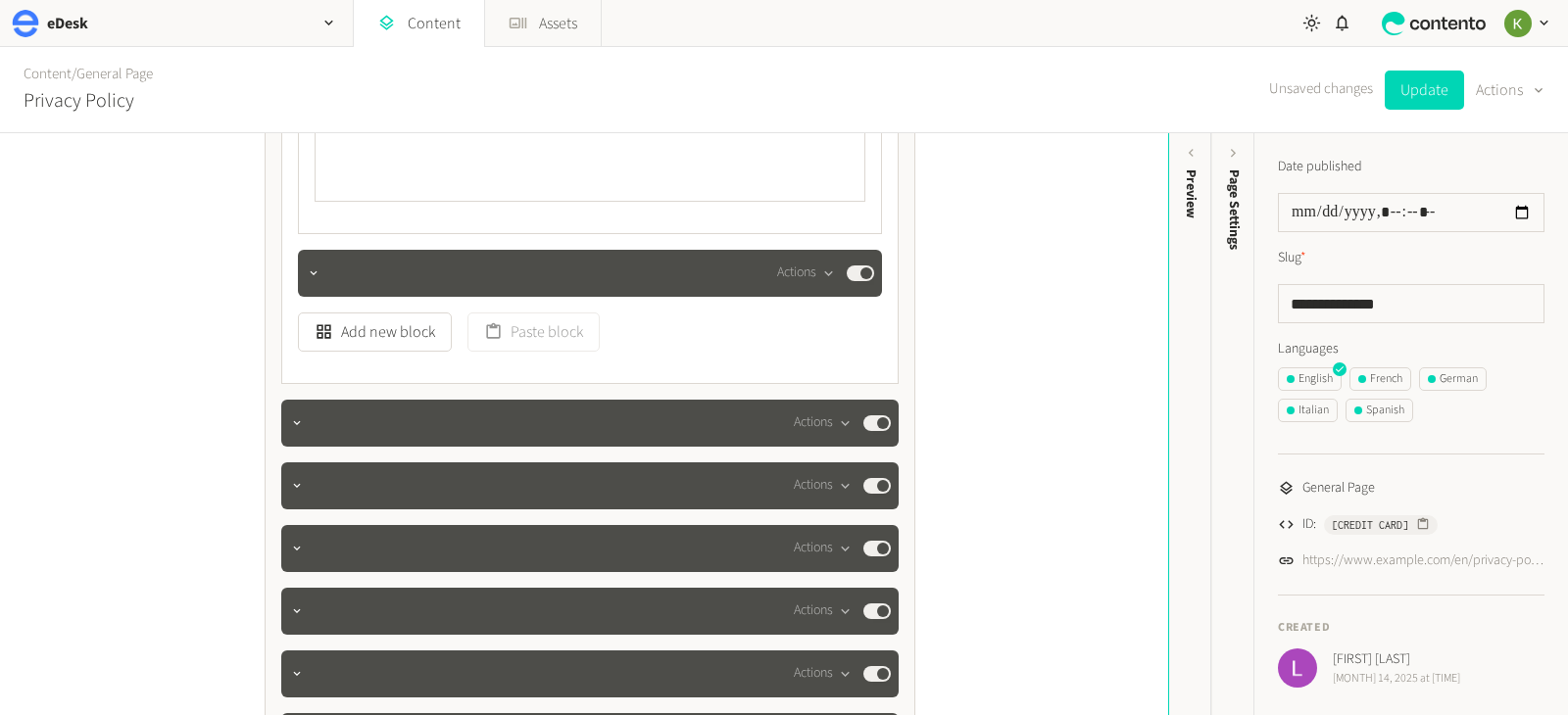 scroll, scrollTop: 2221, scrollLeft: 0, axis: vertical 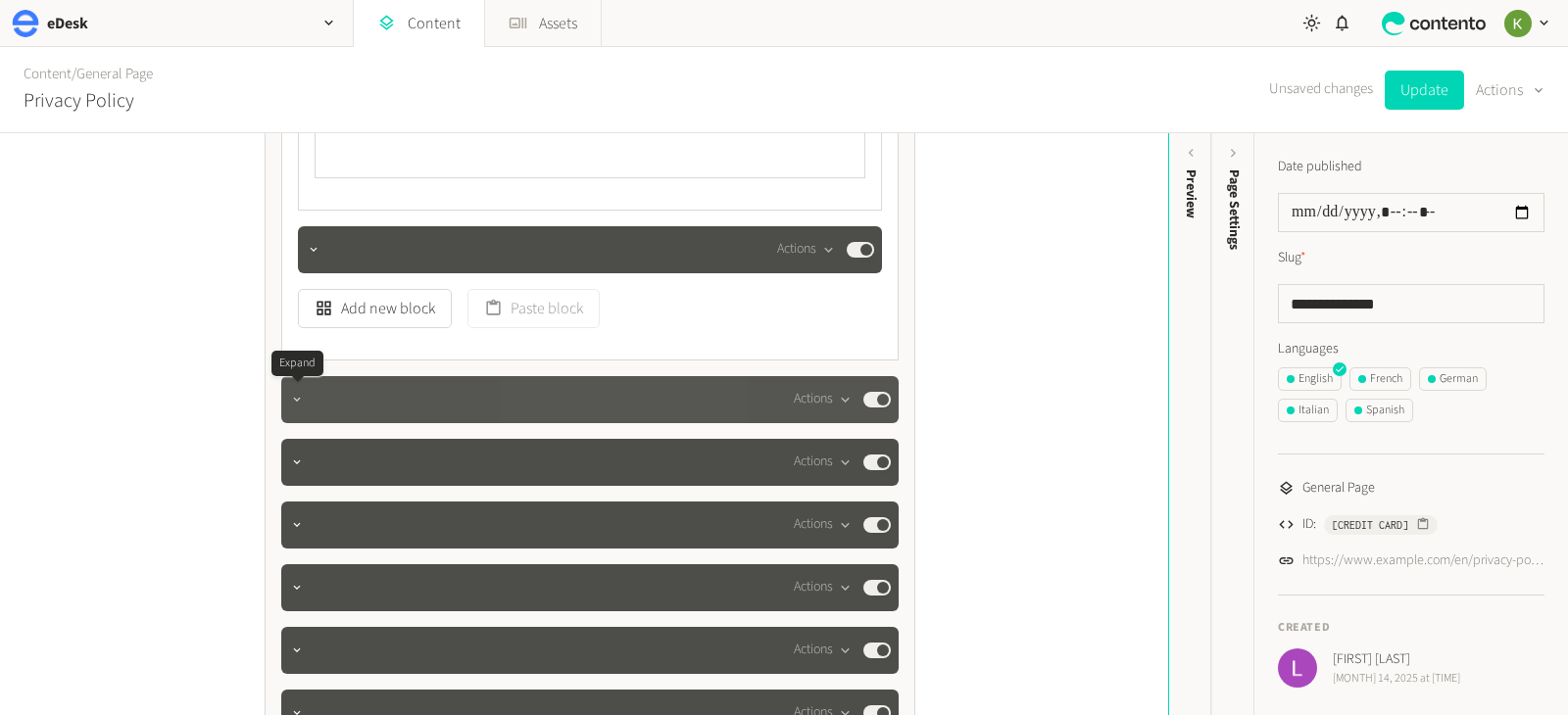 click 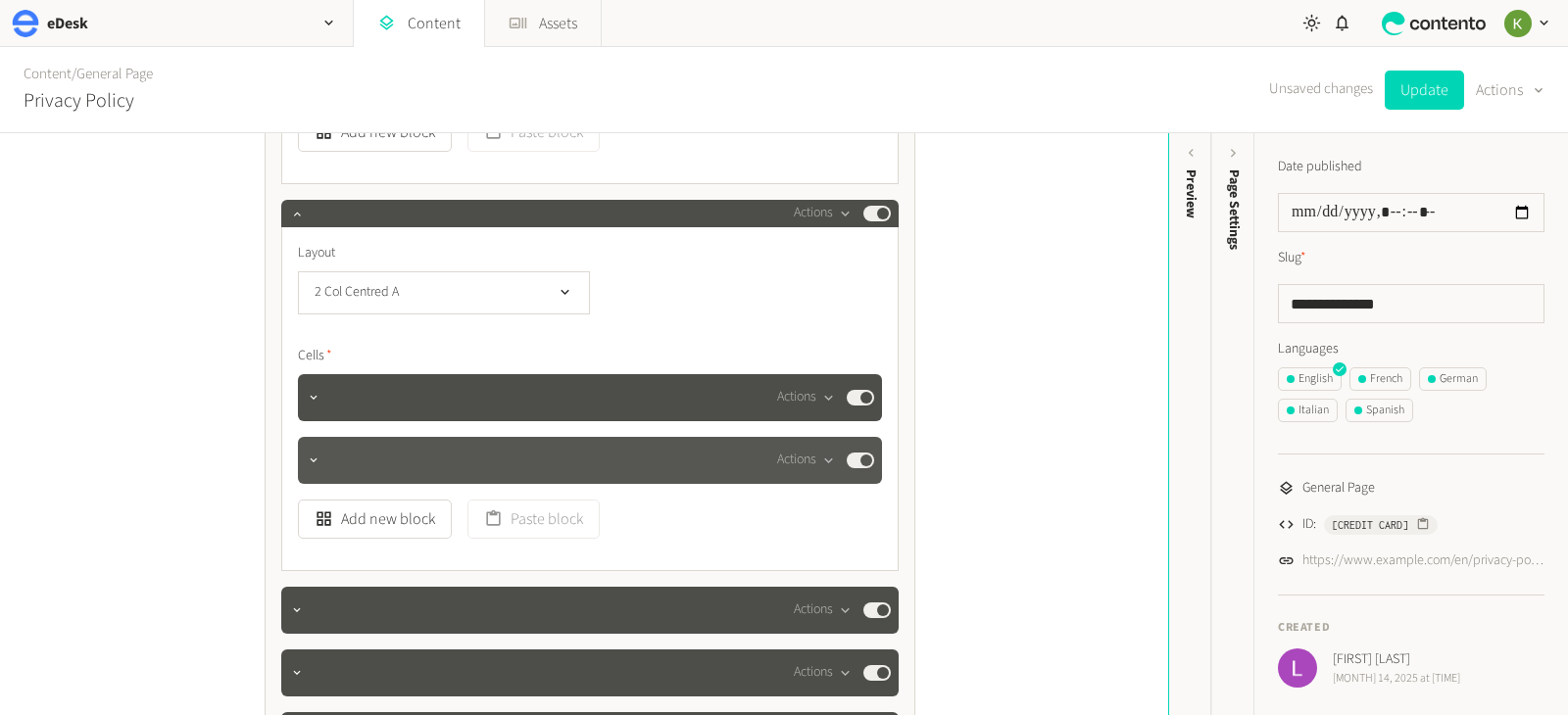 scroll, scrollTop: 2430, scrollLeft: 0, axis: vertical 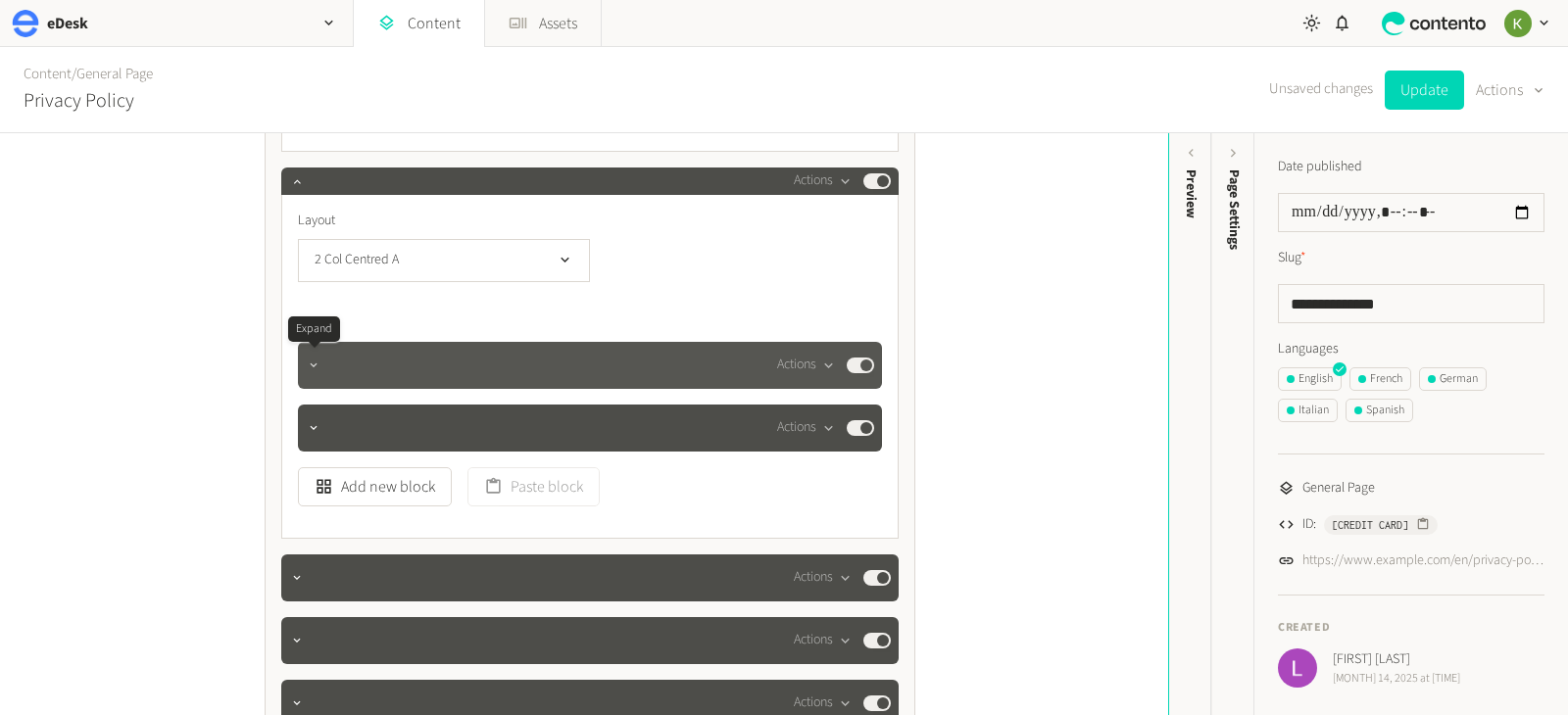 click 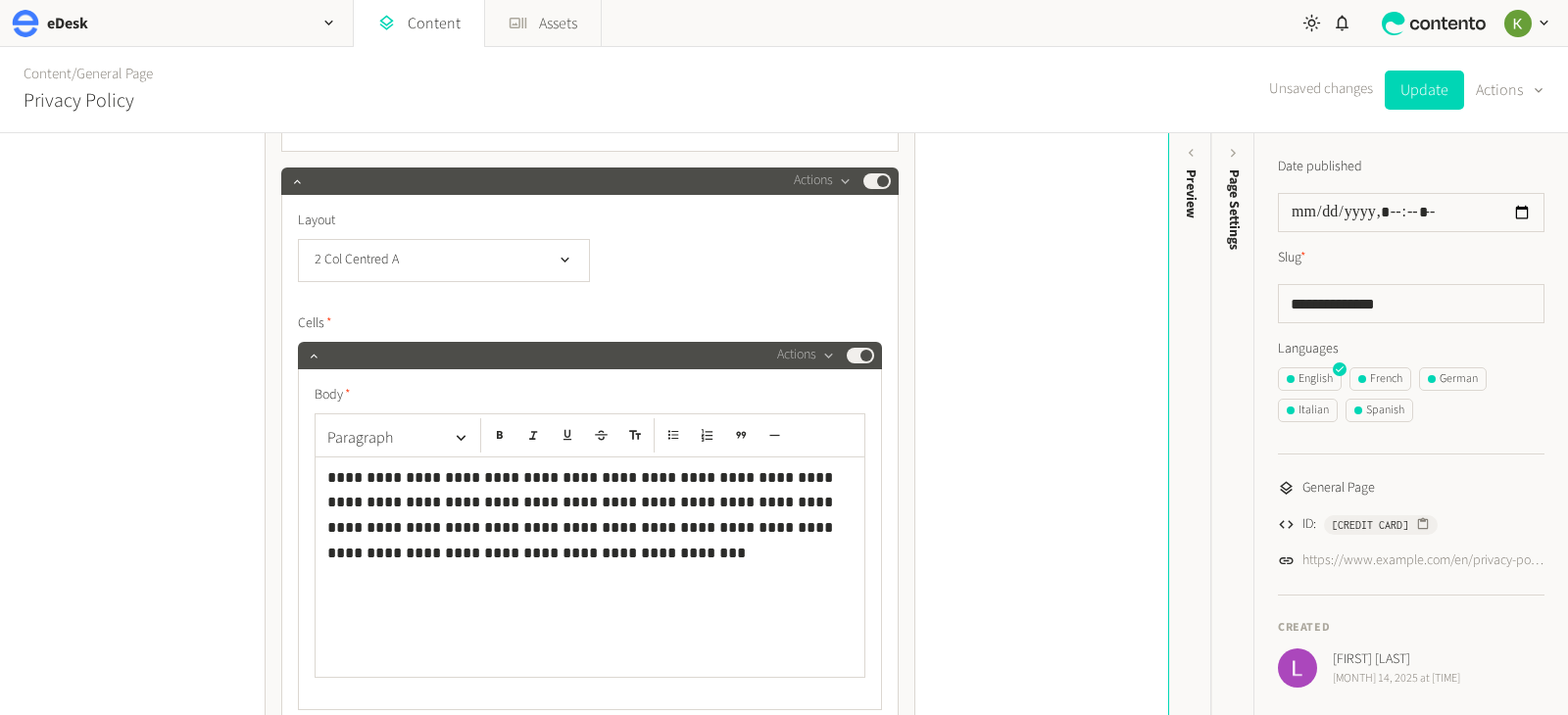 click on "**********" 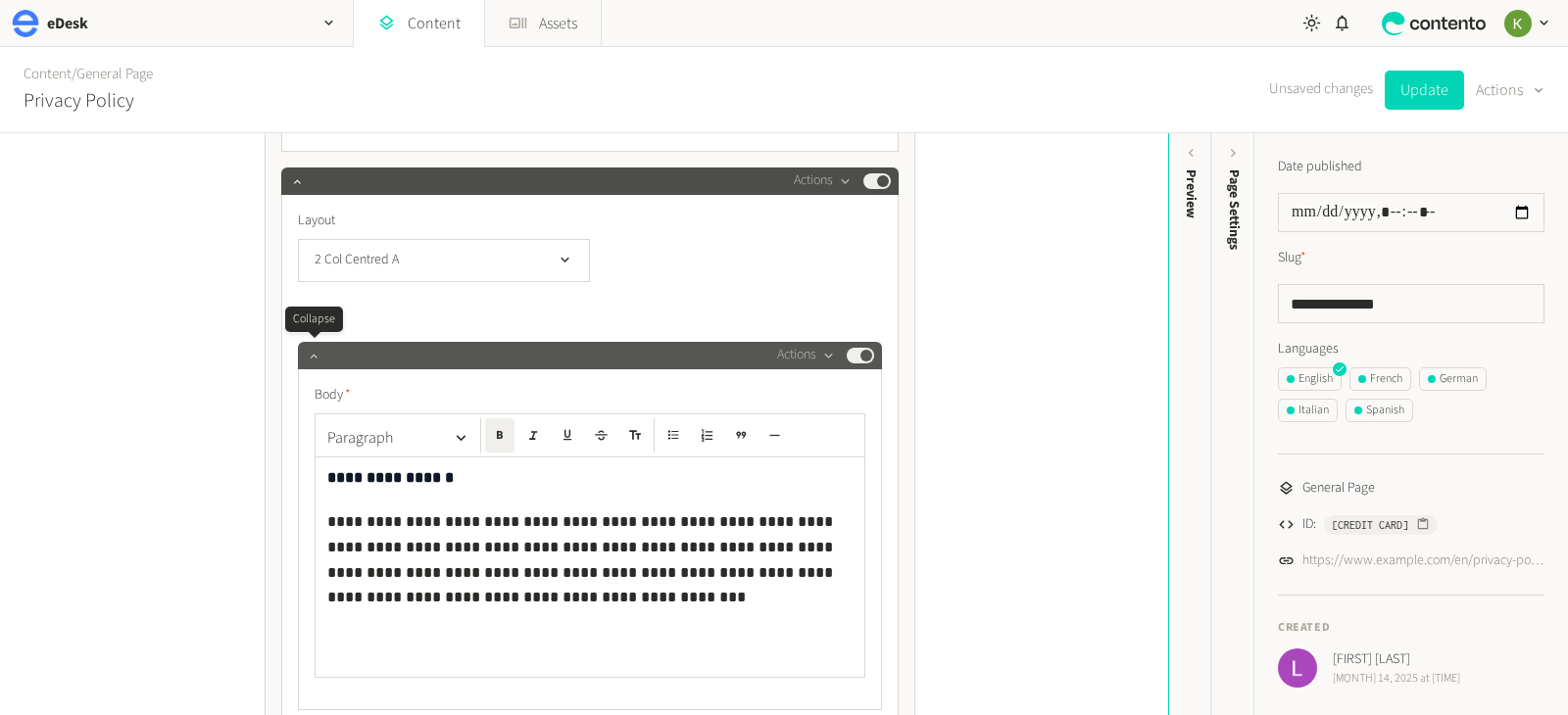 click 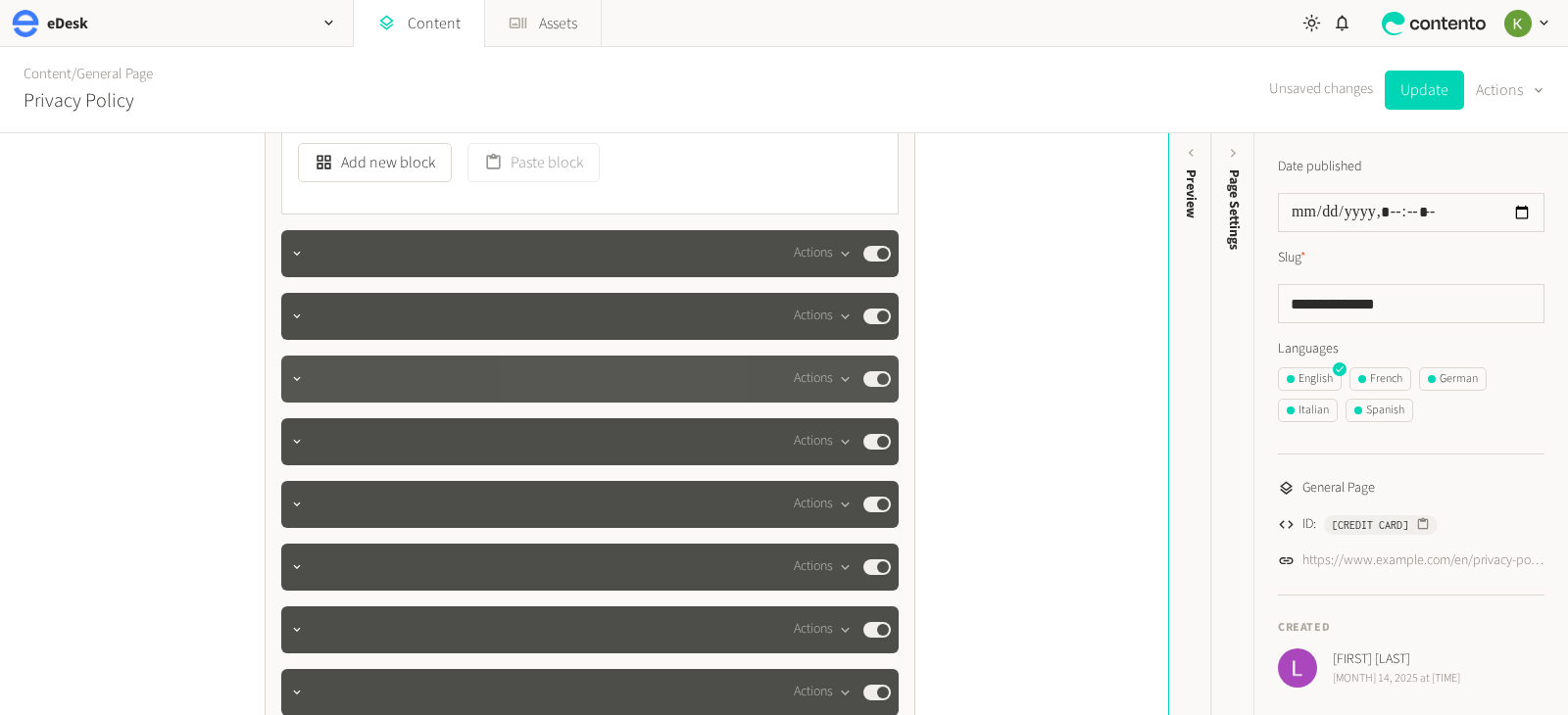 scroll, scrollTop: 2797, scrollLeft: 0, axis: vertical 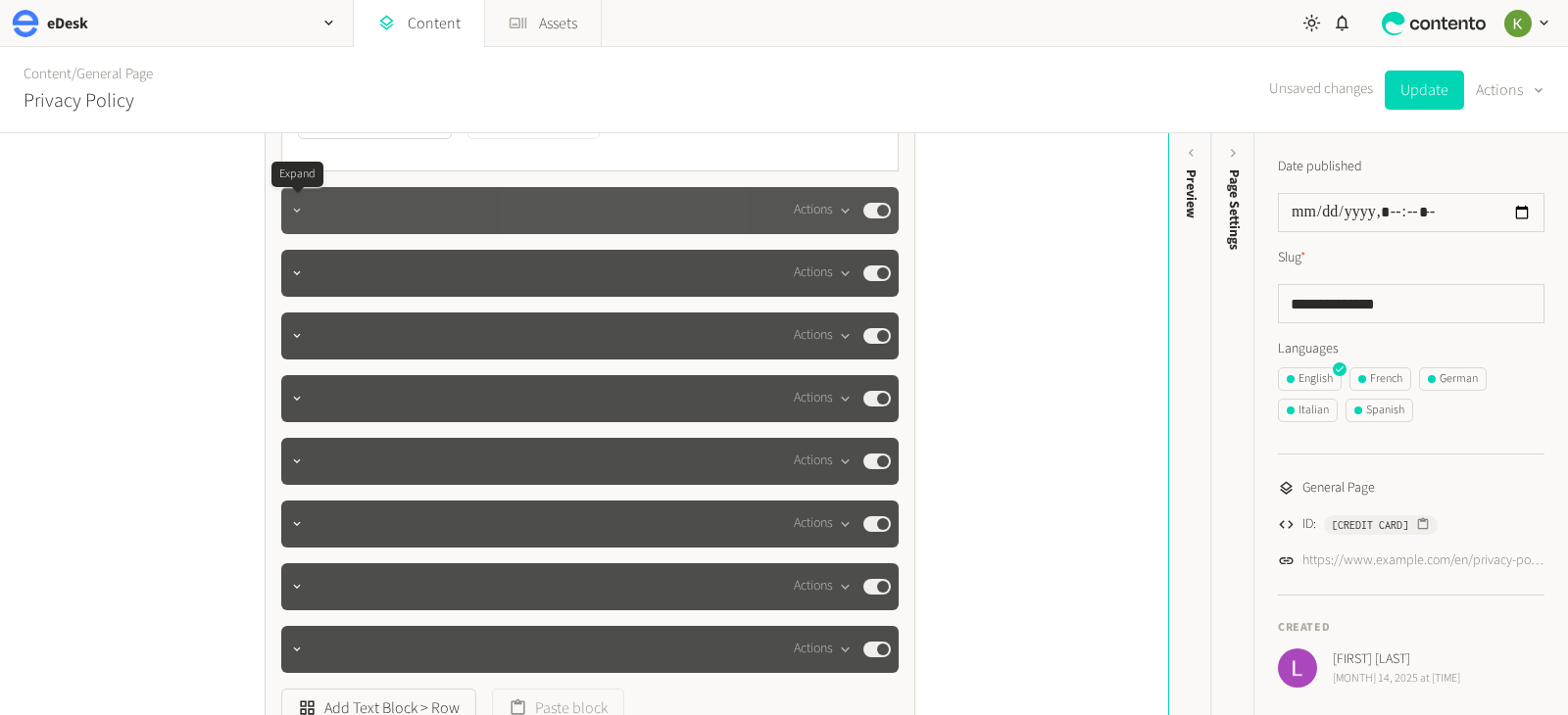click 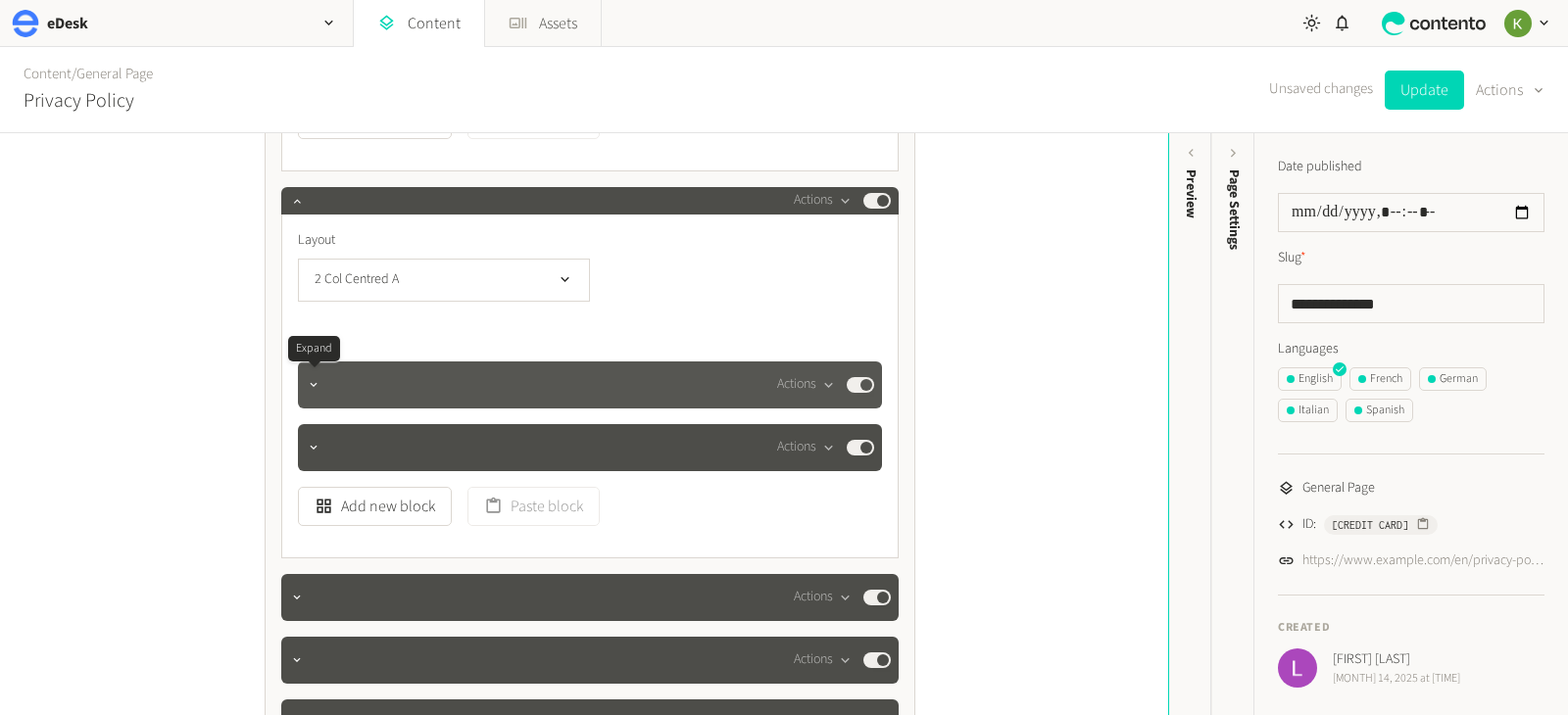 click 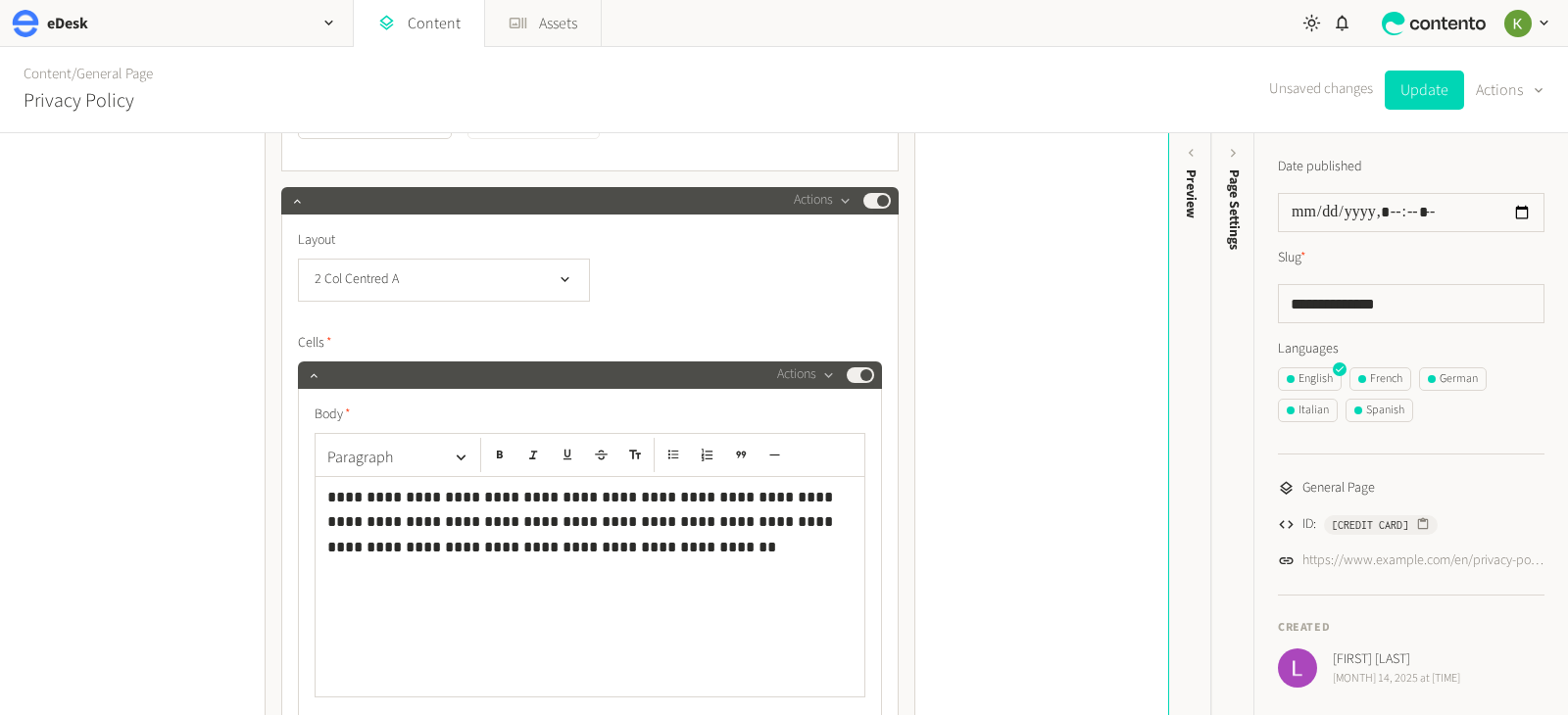 drag, startPoint x: 357, startPoint y: 498, endPoint x: 372, endPoint y: 498, distance: 15 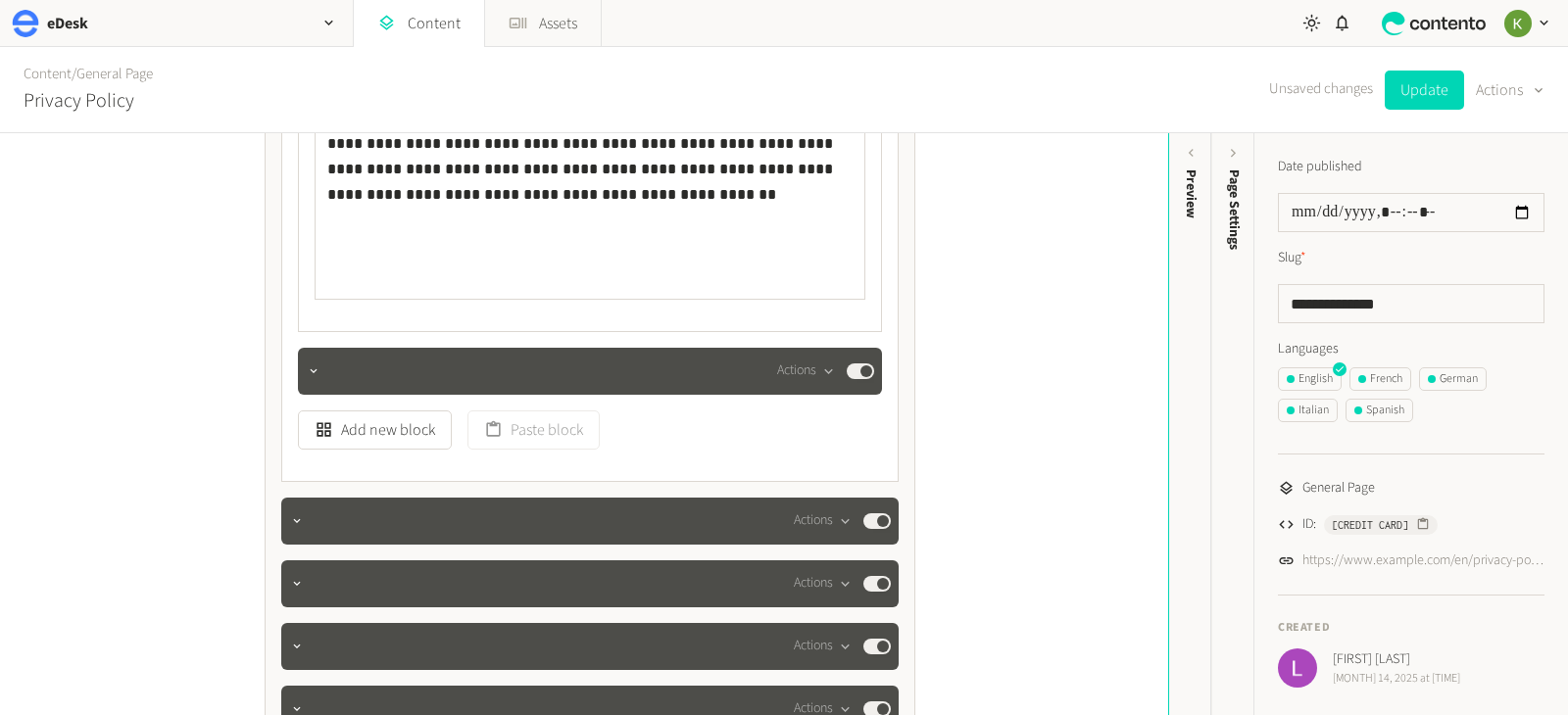 scroll, scrollTop: 3321, scrollLeft: 0, axis: vertical 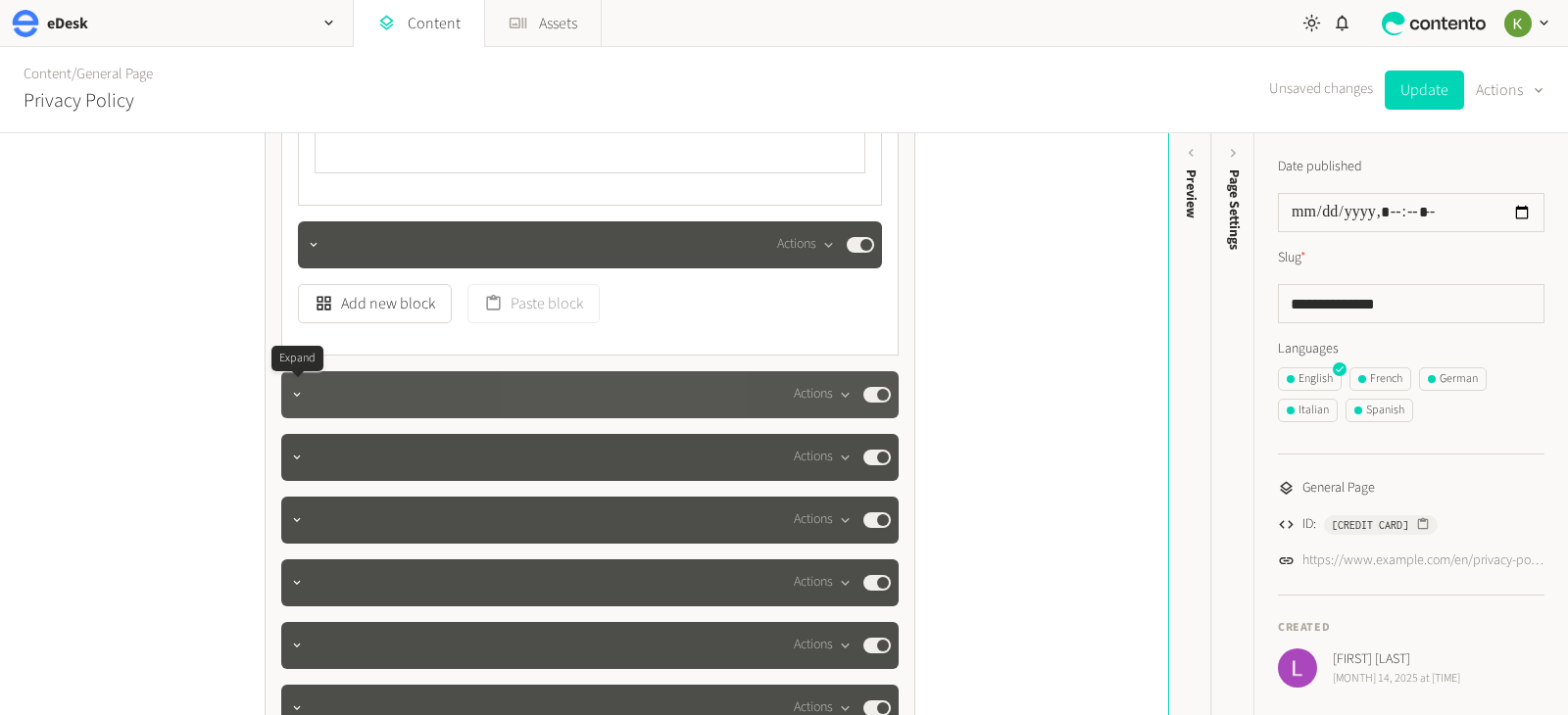 click 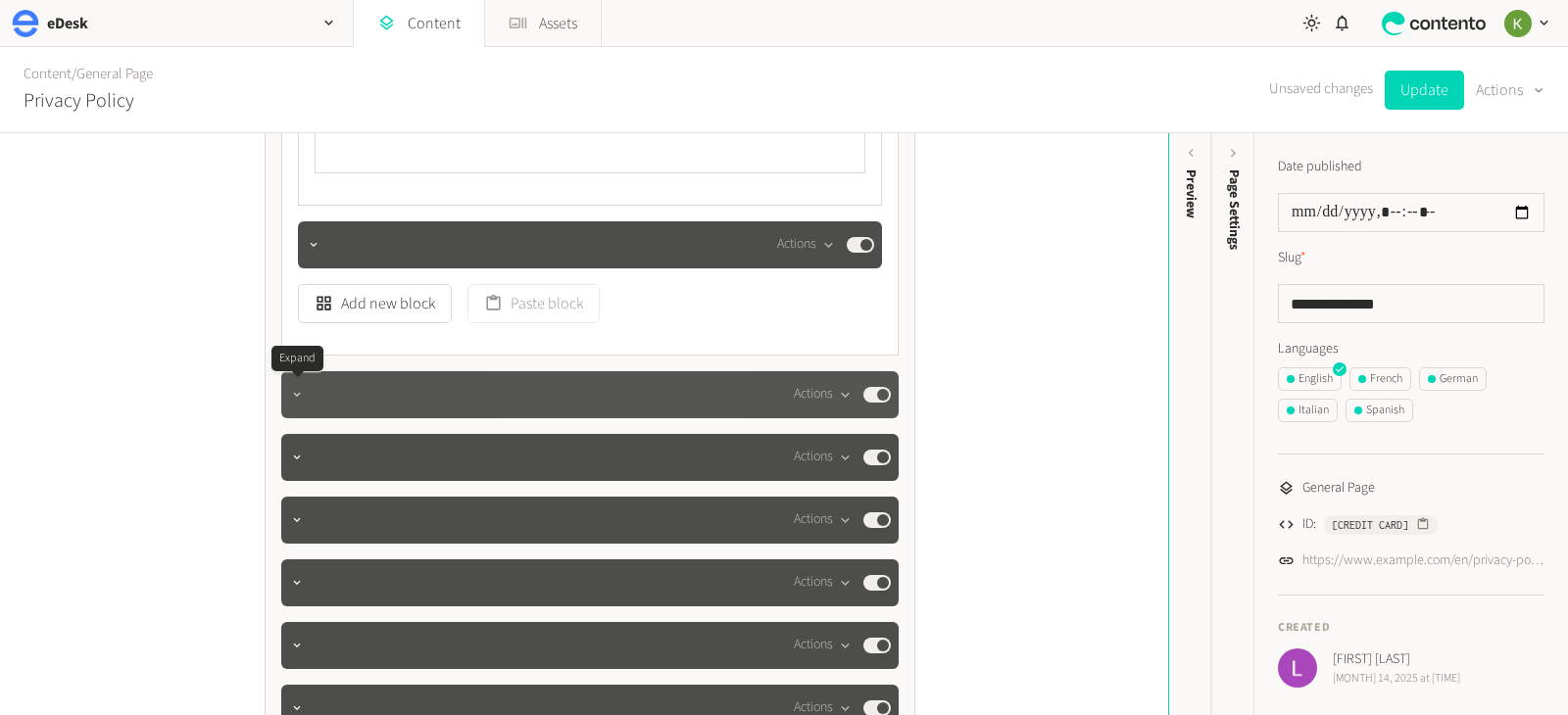 click 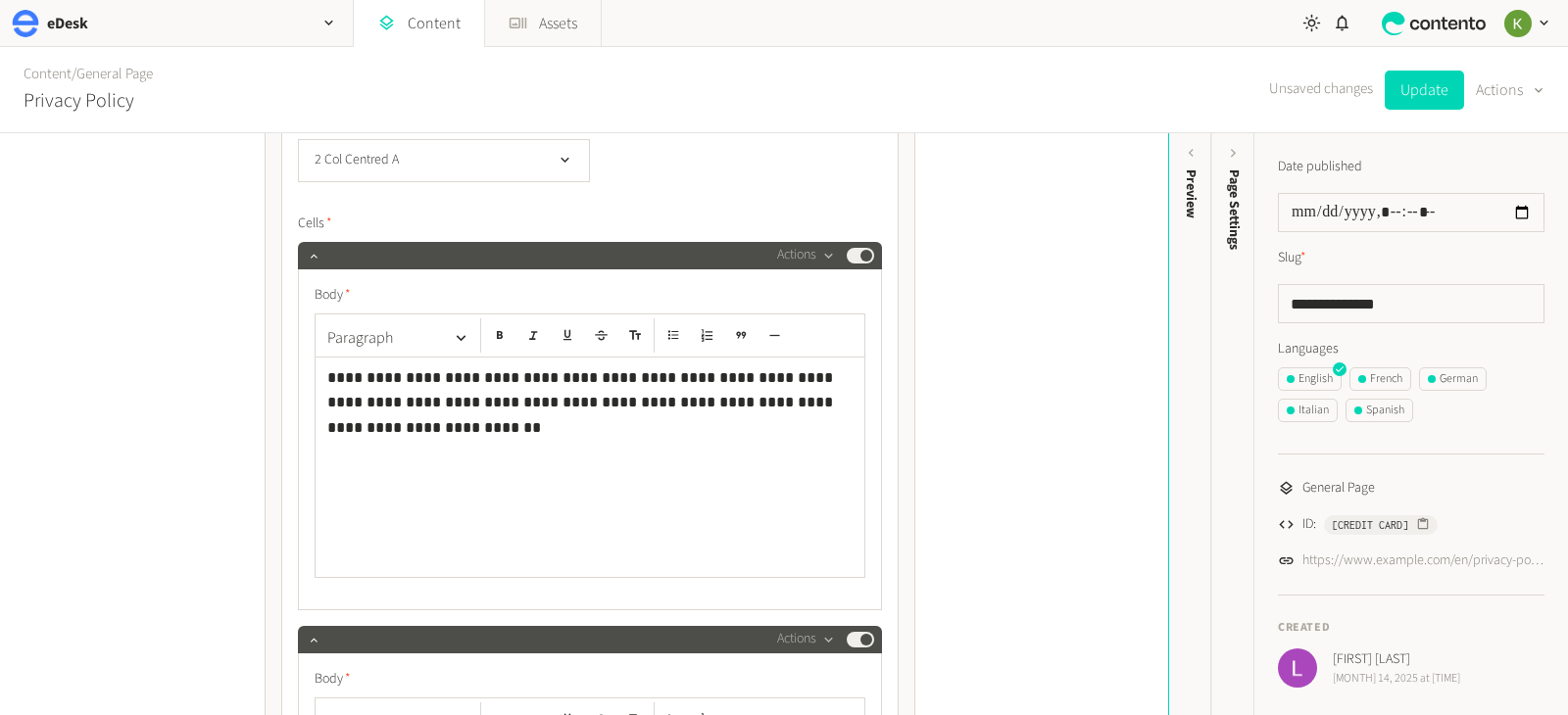 scroll, scrollTop: 3663, scrollLeft: 0, axis: vertical 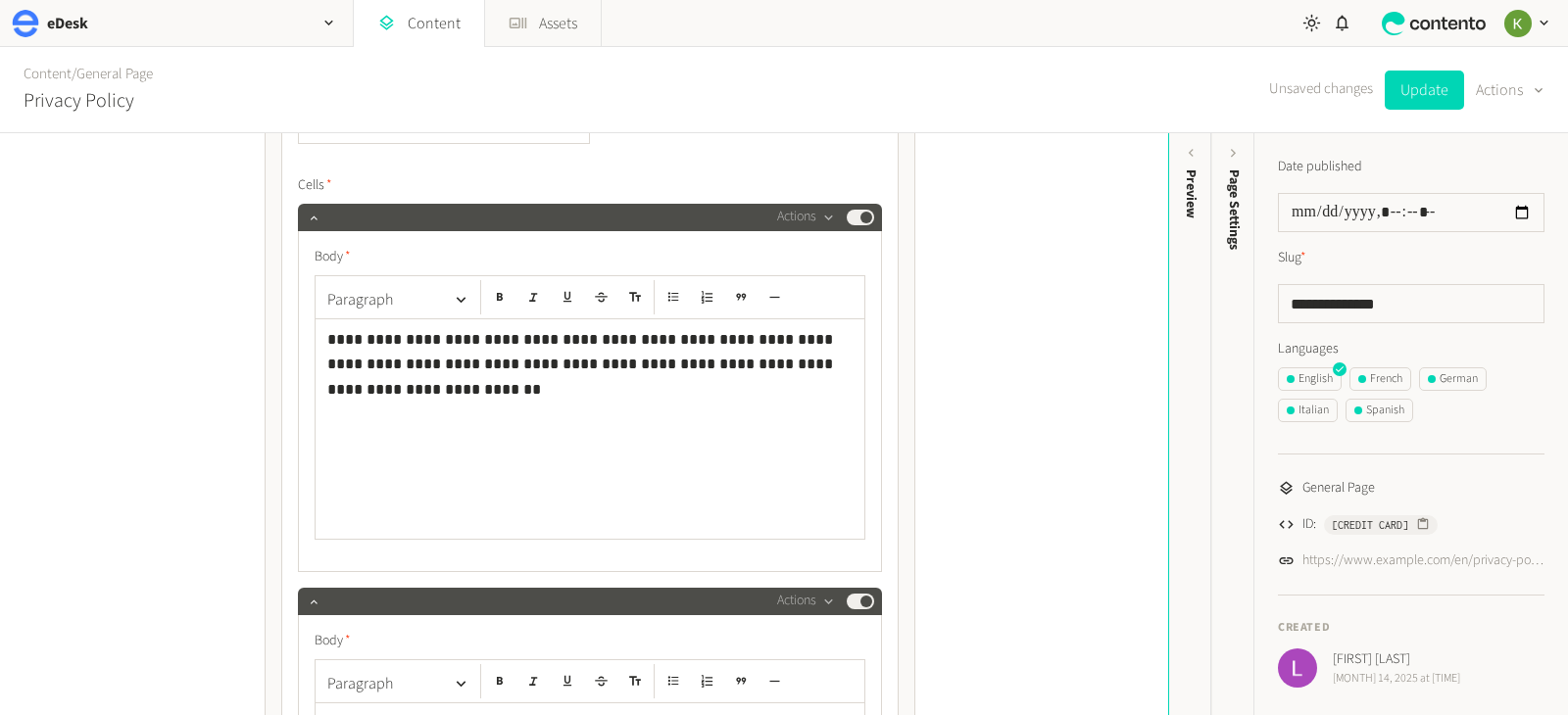 click on "**********" 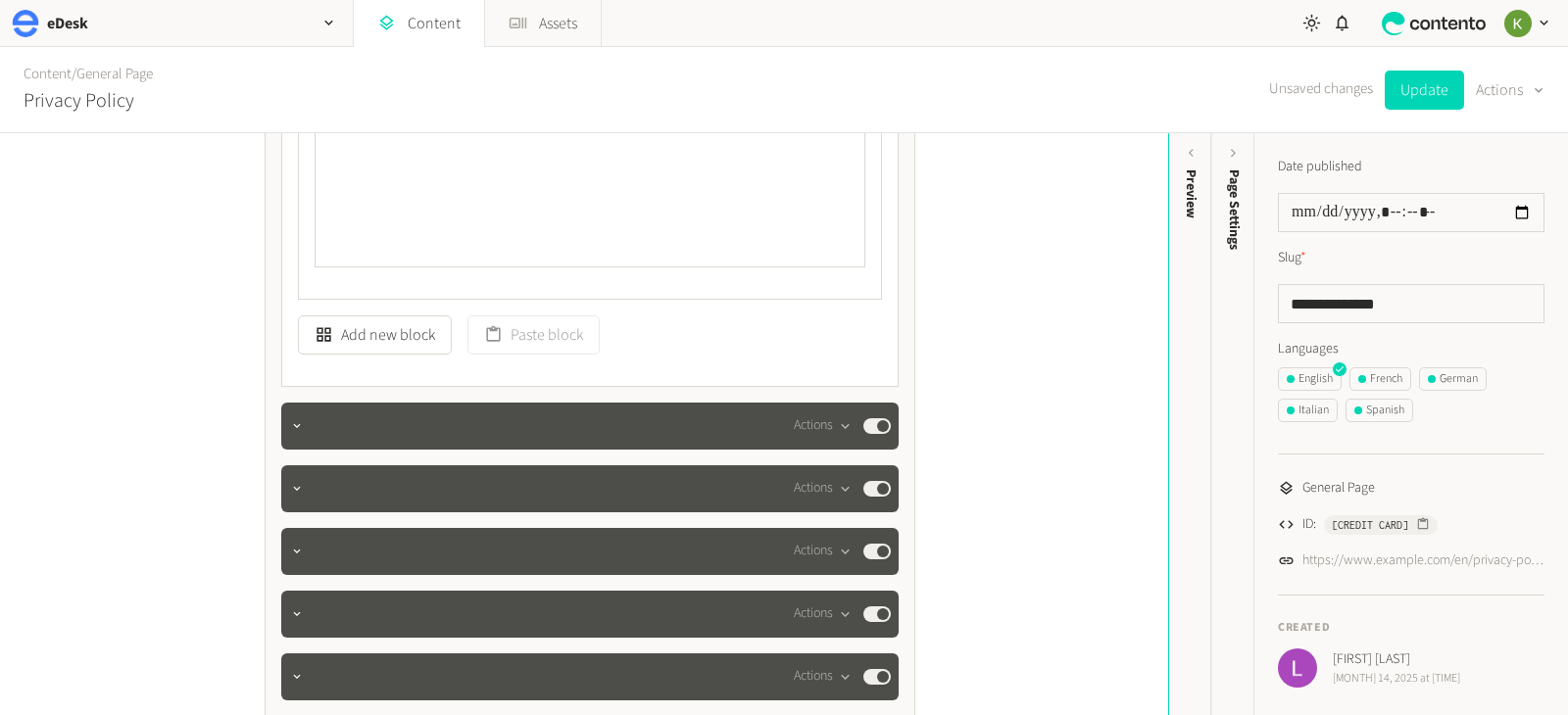 scroll, scrollTop: 4495, scrollLeft: 0, axis: vertical 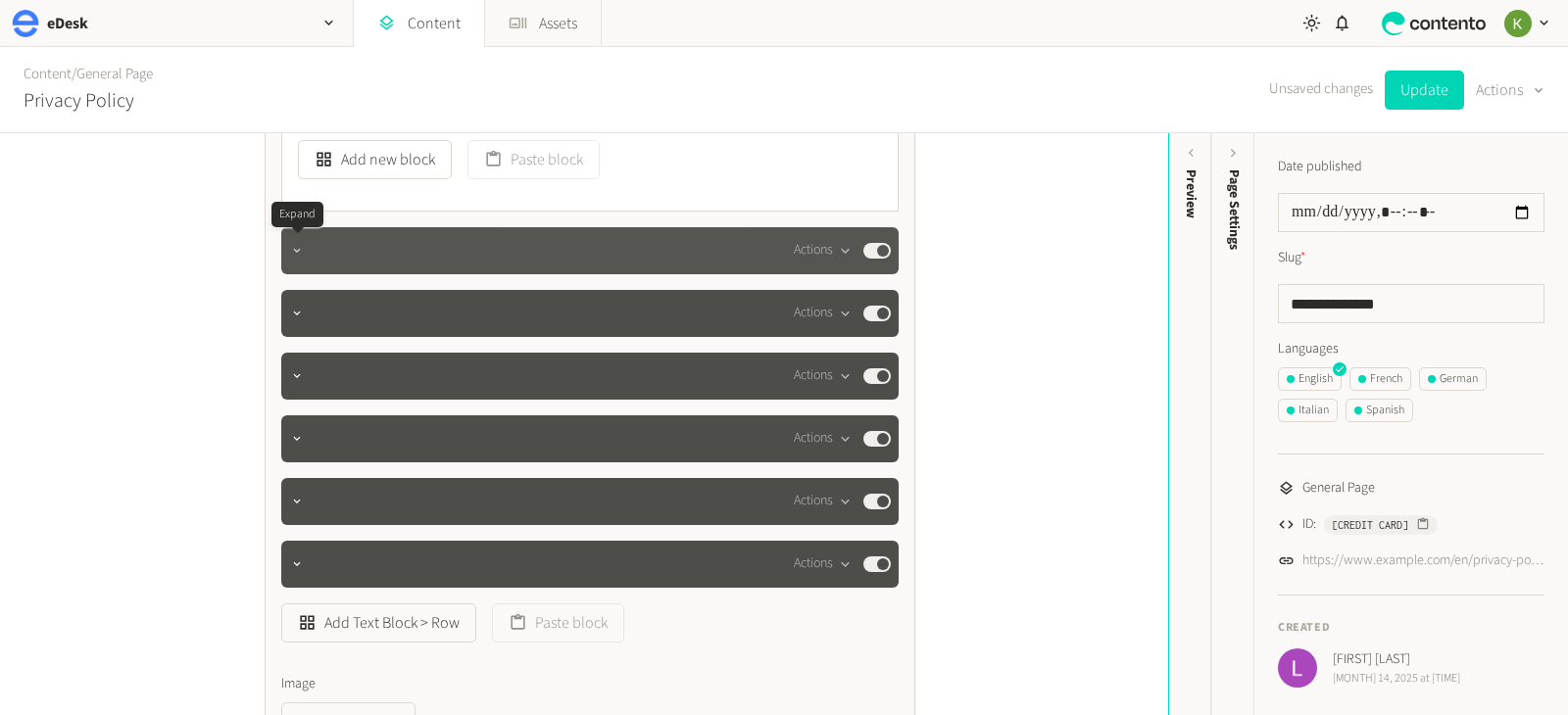 click 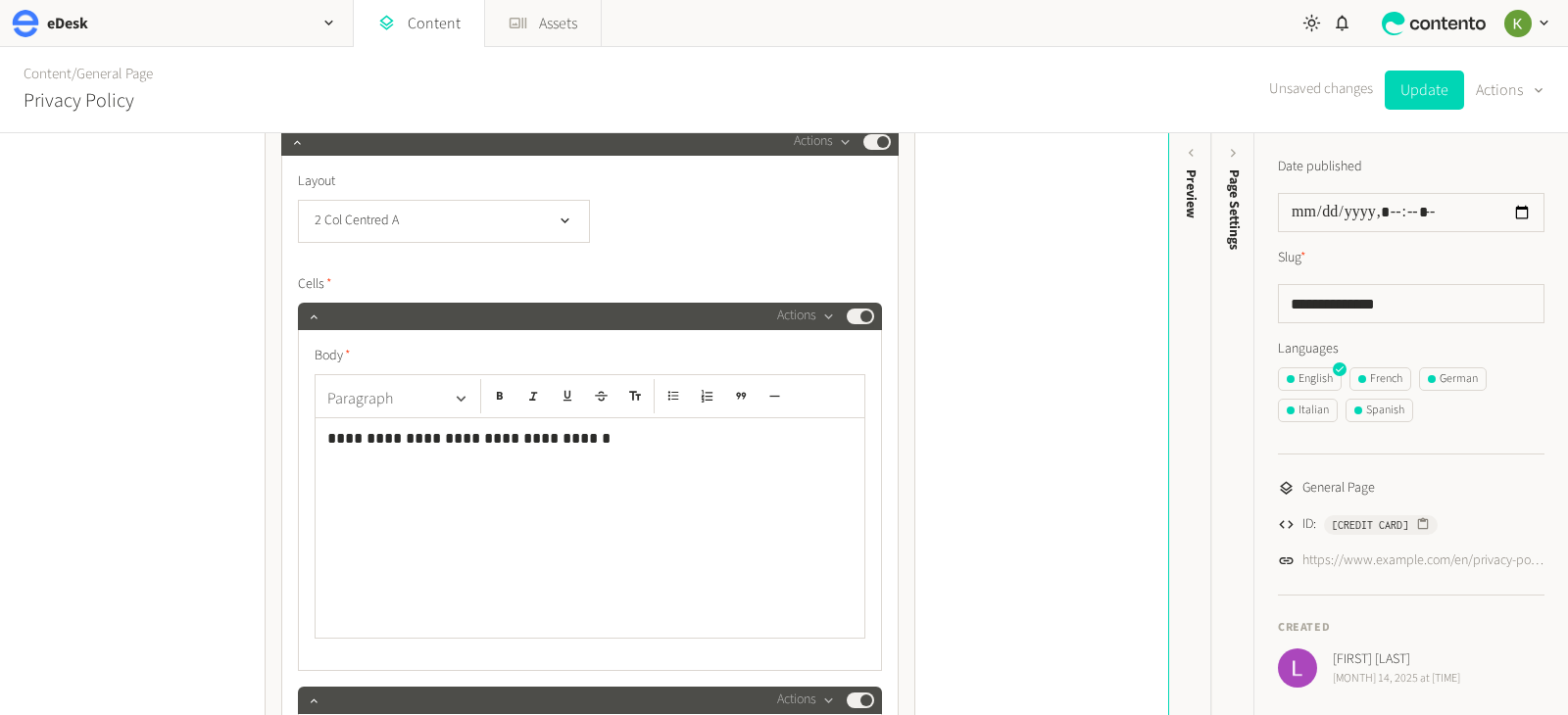 scroll, scrollTop: 4731, scrollLeft: 0, axis: vertical 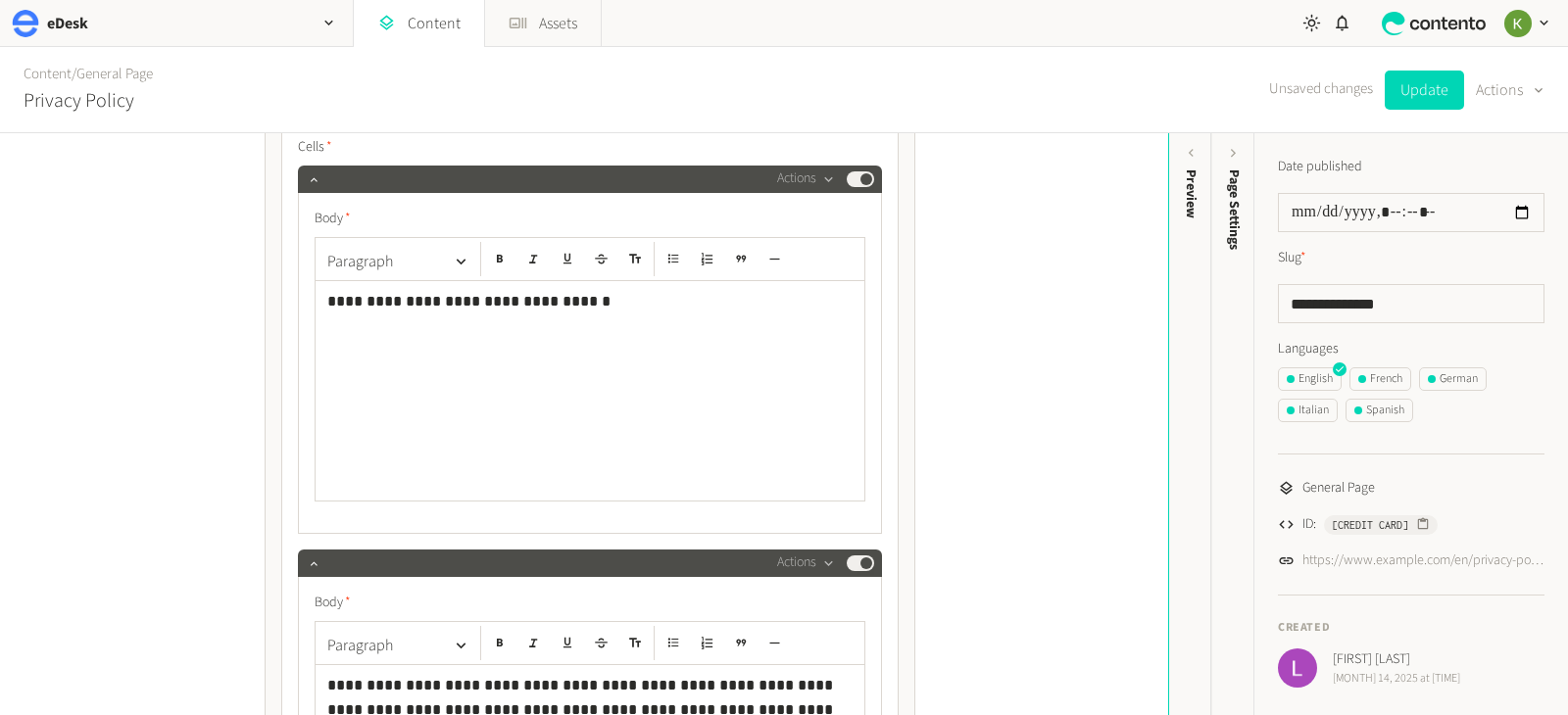 click on "**********" 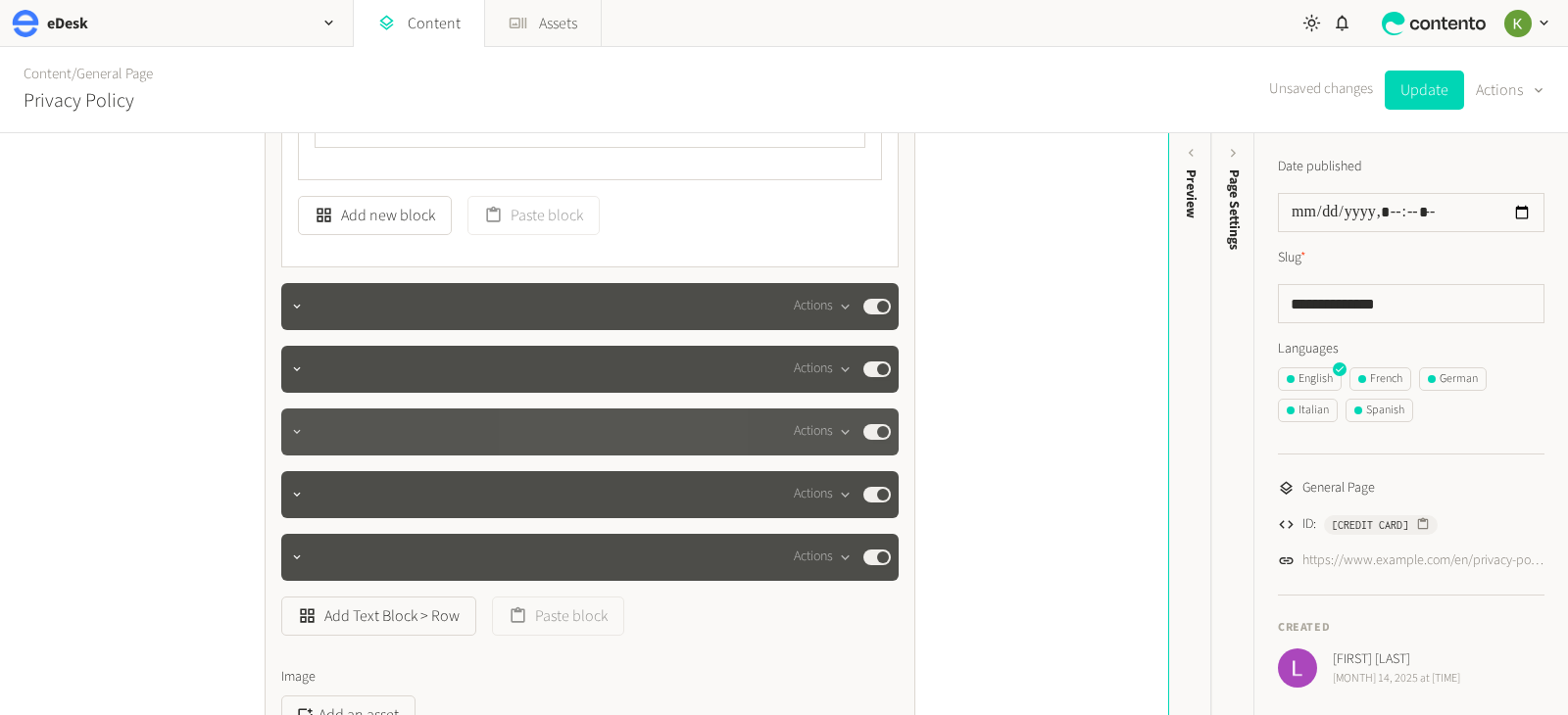 scroll, scrollTop: 5521, scrollLeft: 0, axis: vertical 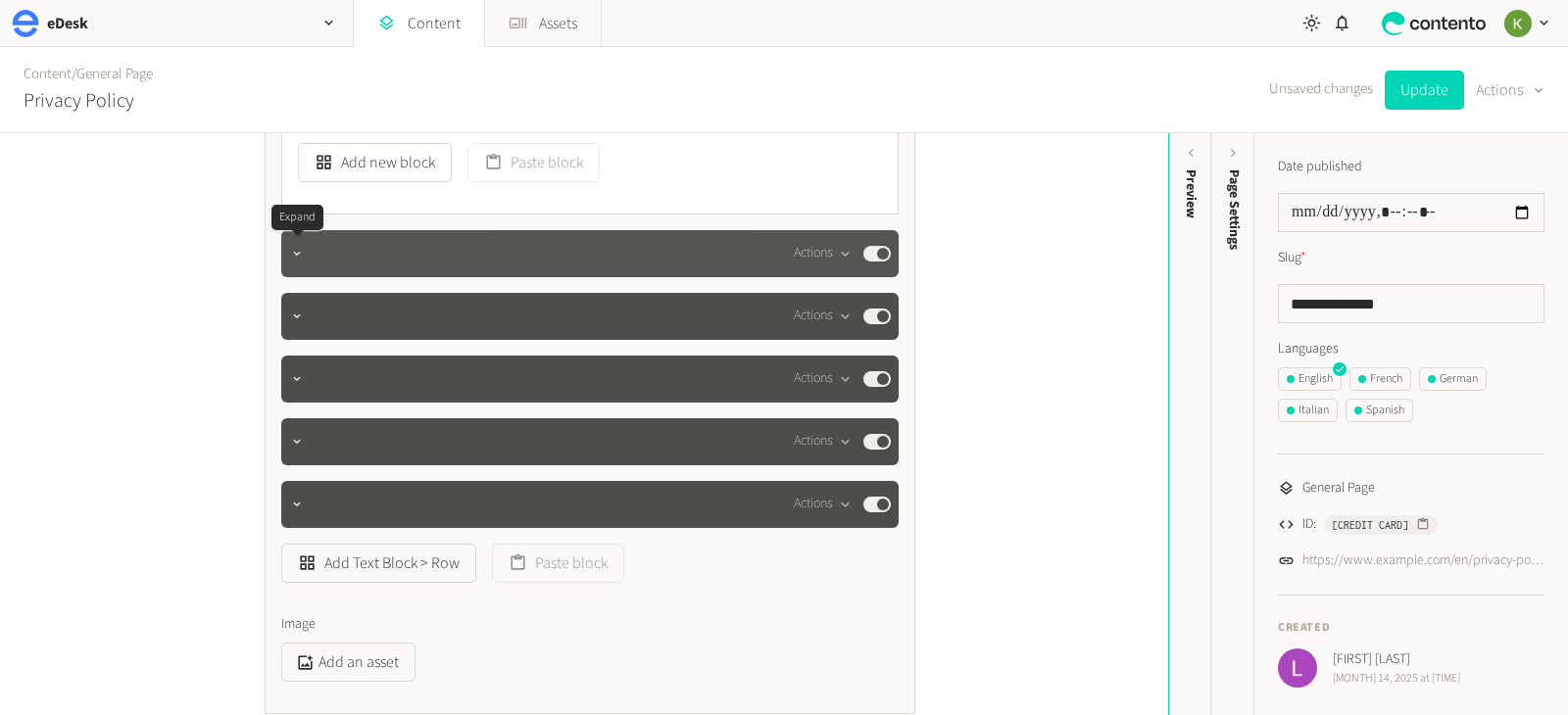 click 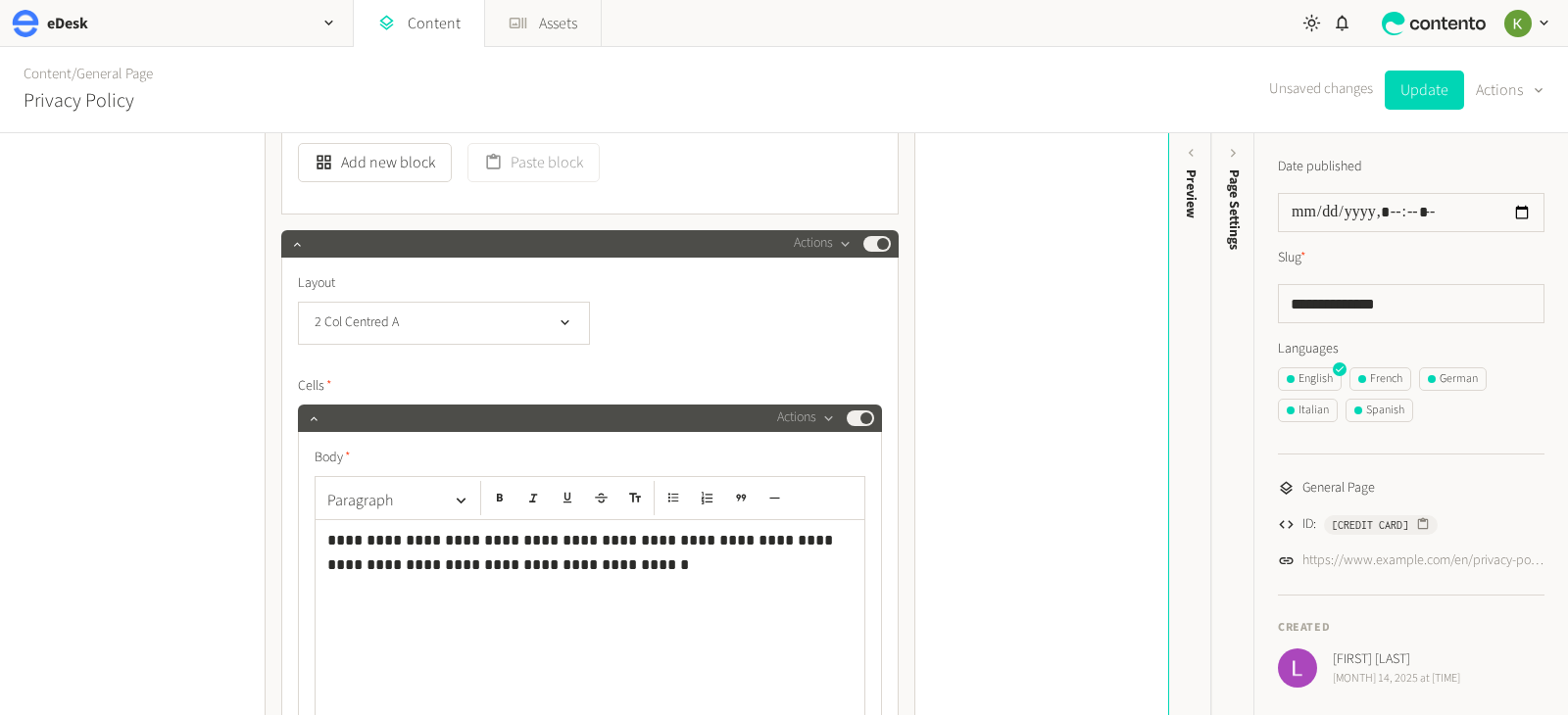 click on "**********" 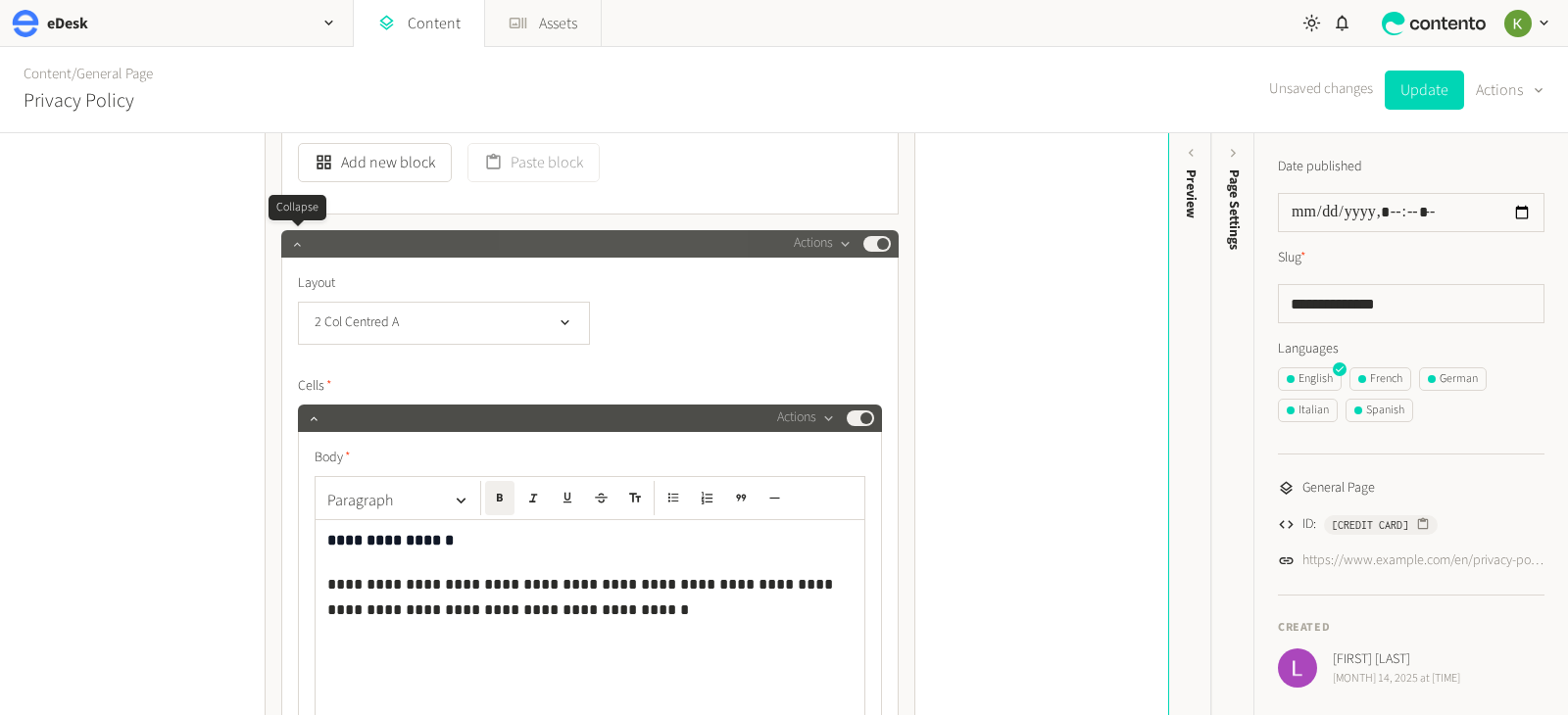 click 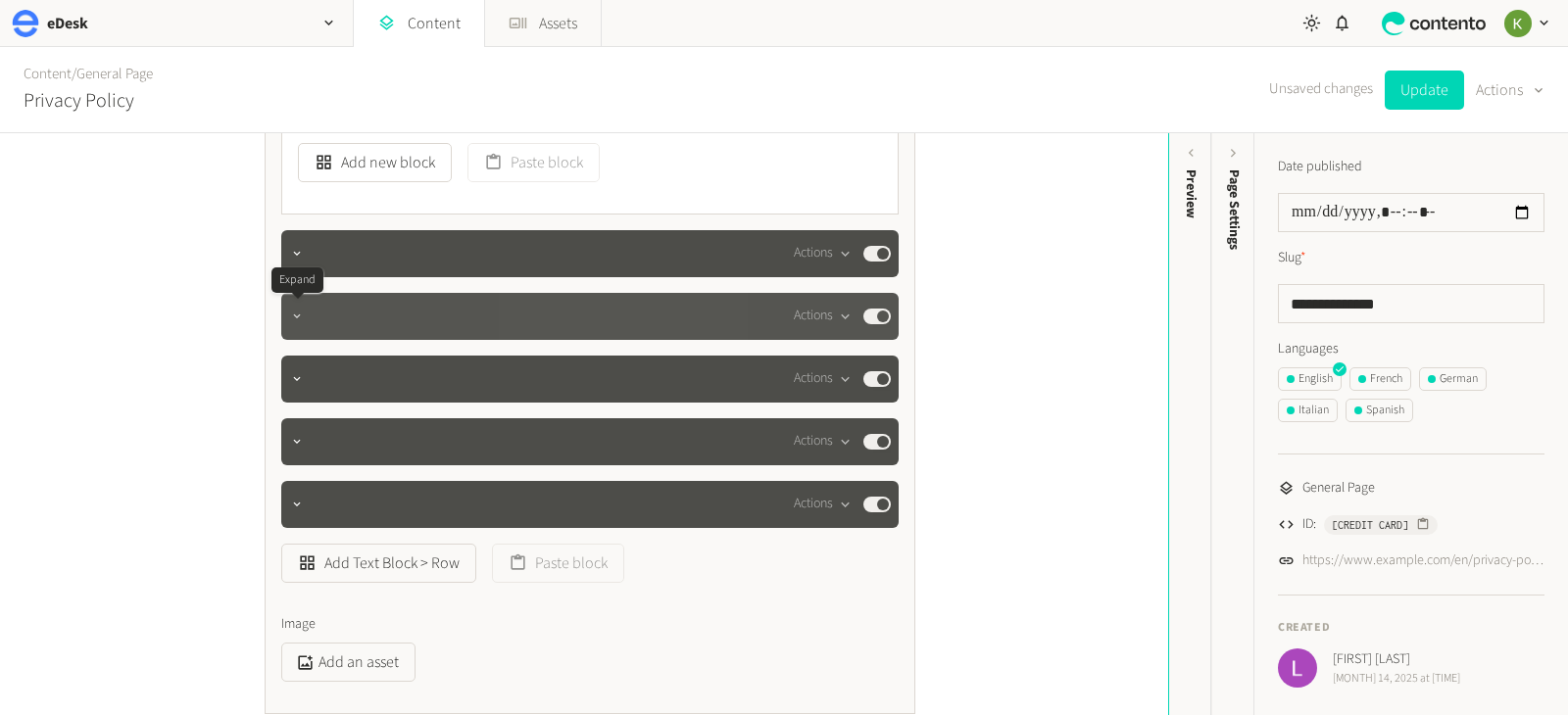 click 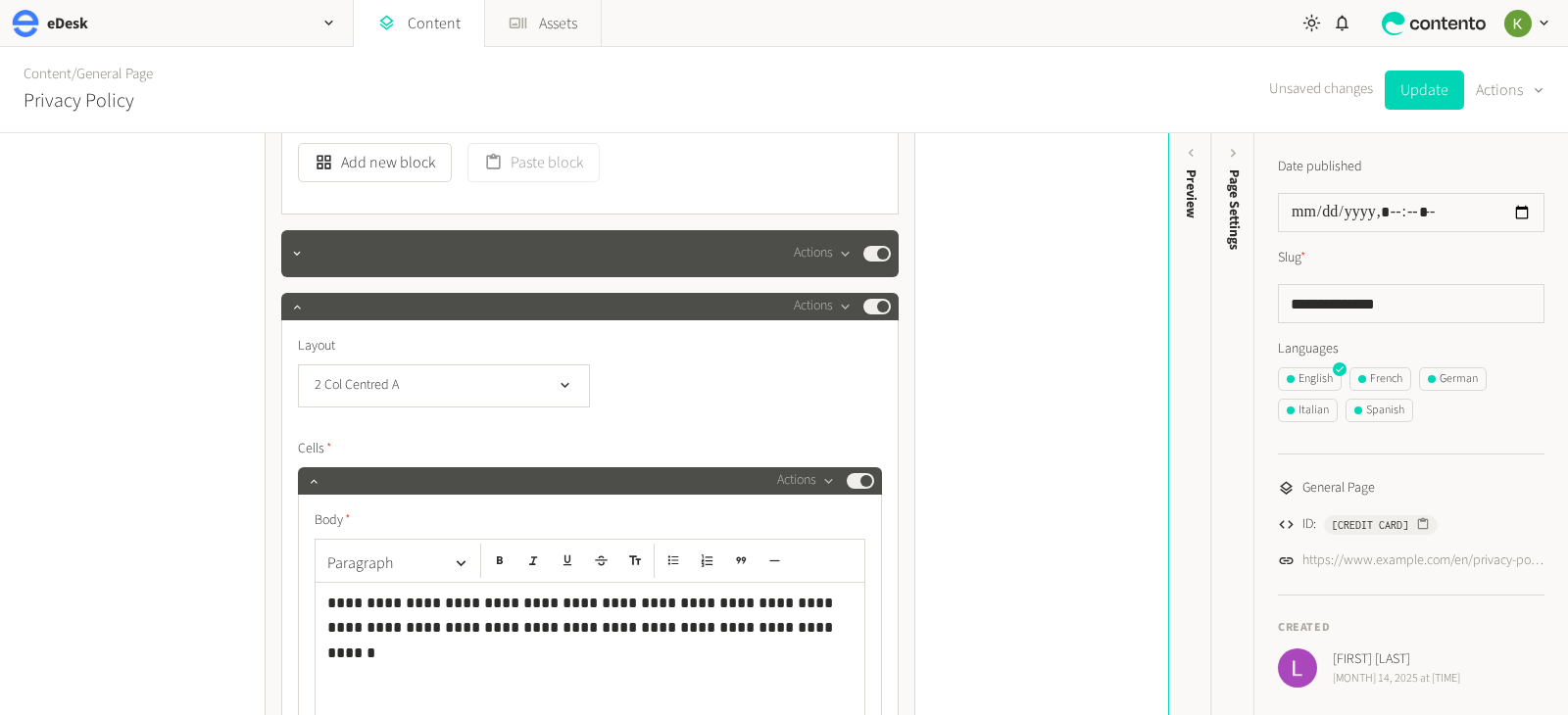 click on "**********" 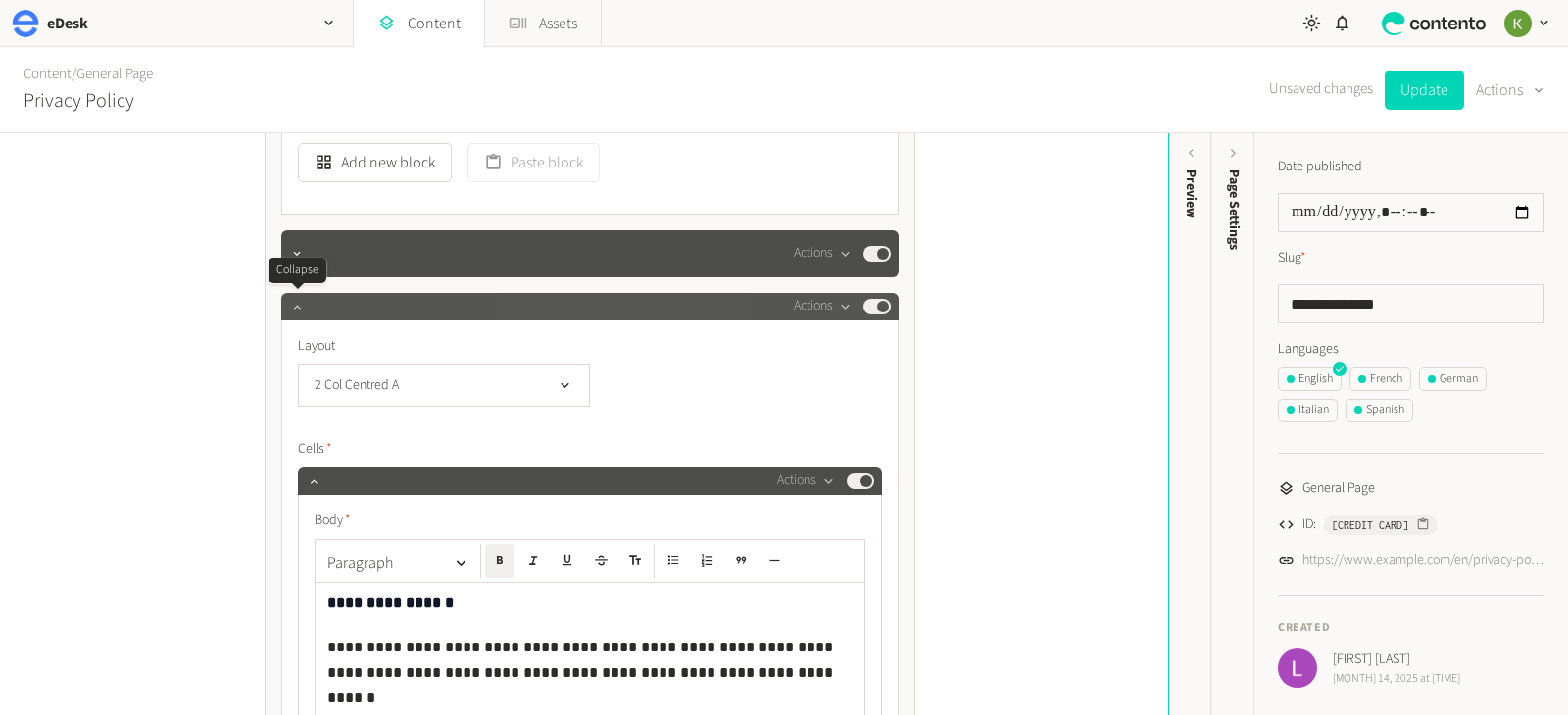 click 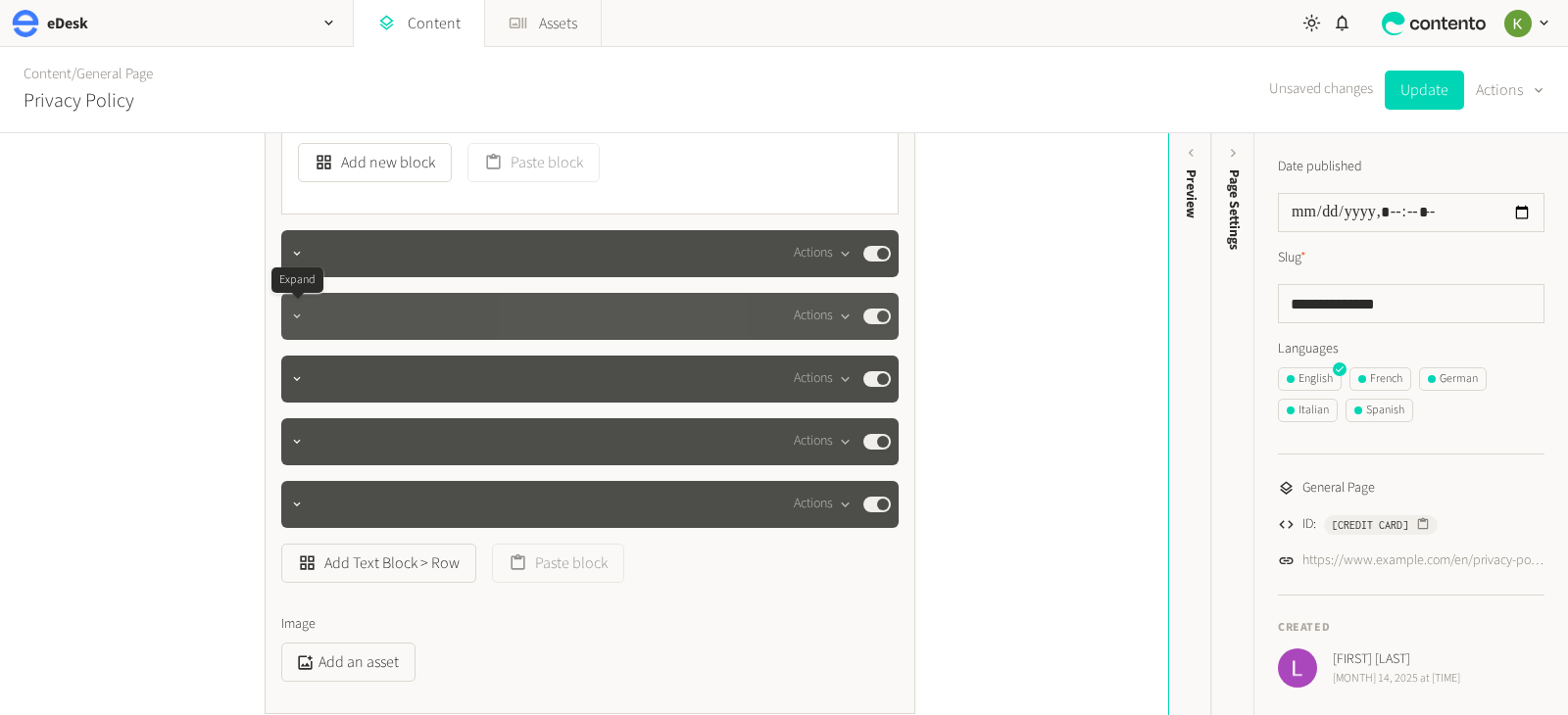 click 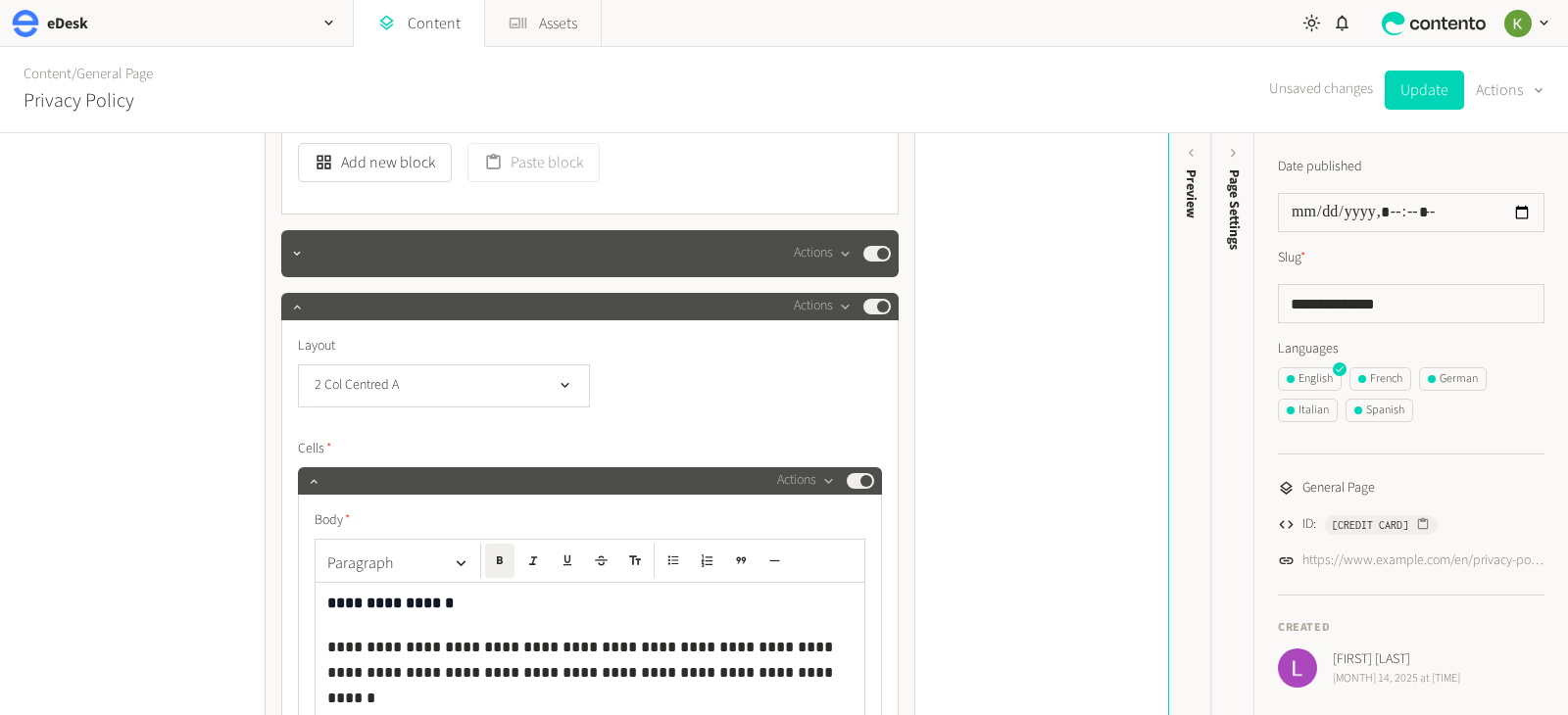 click on "**********" 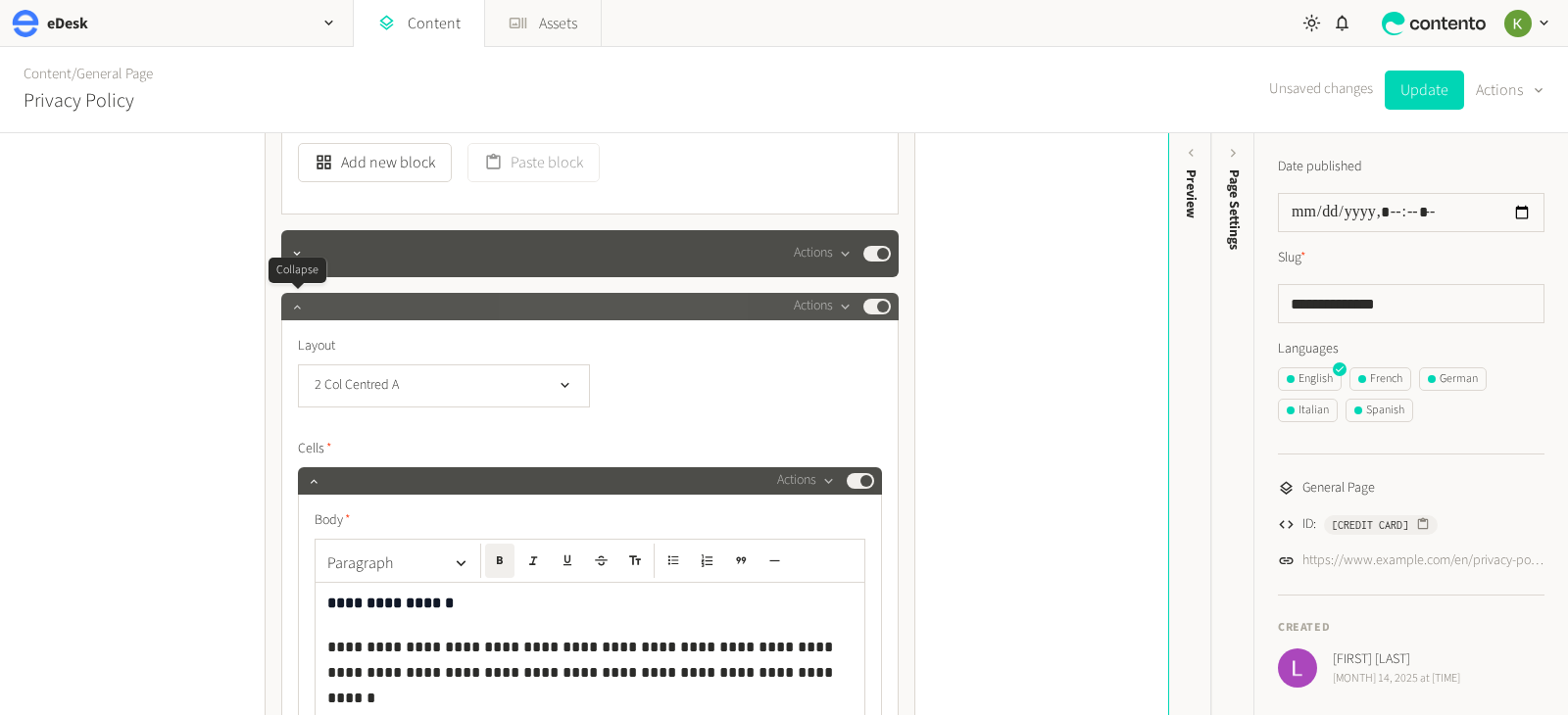 click 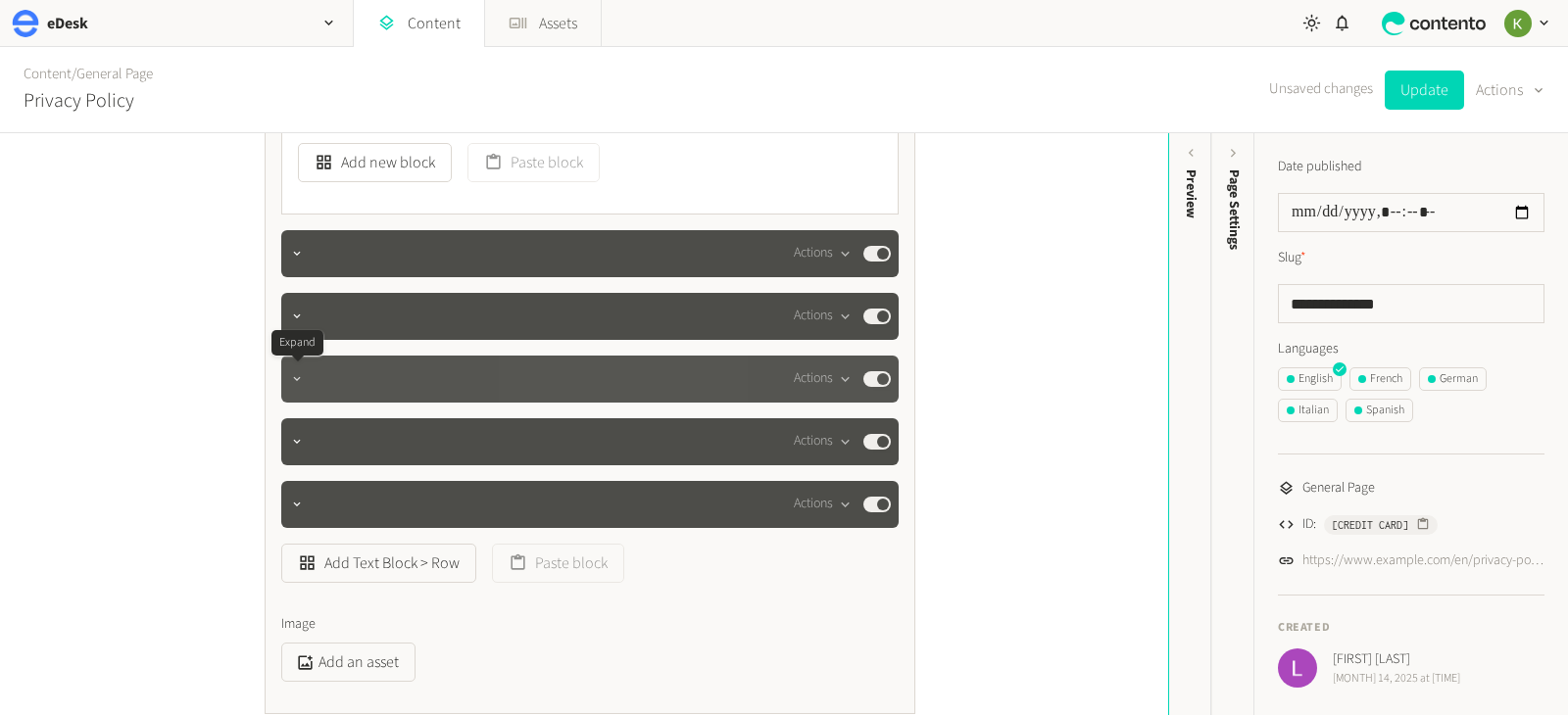 click 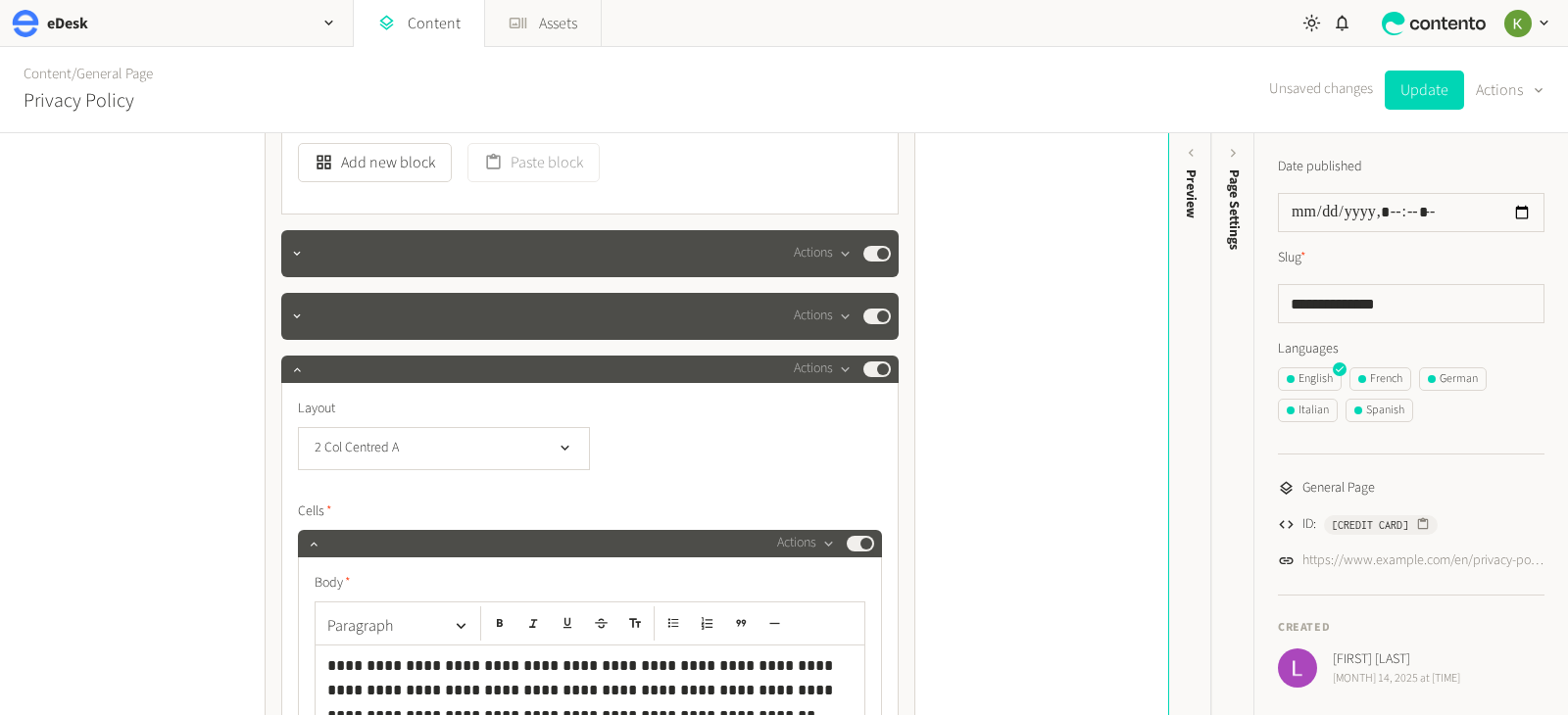 click on "**********" 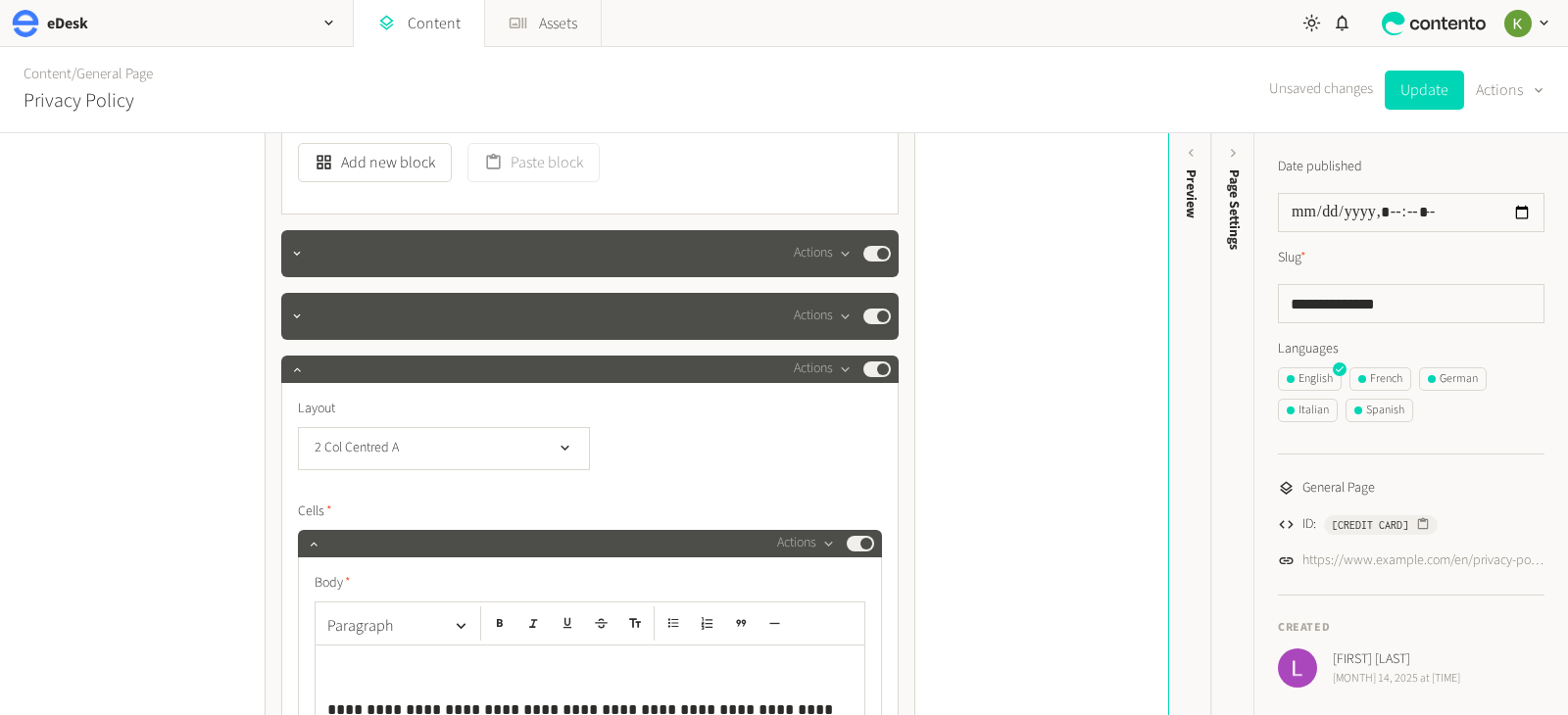 scroll, scrollTop: 5531, scrollLeft: 0, axis: vertical 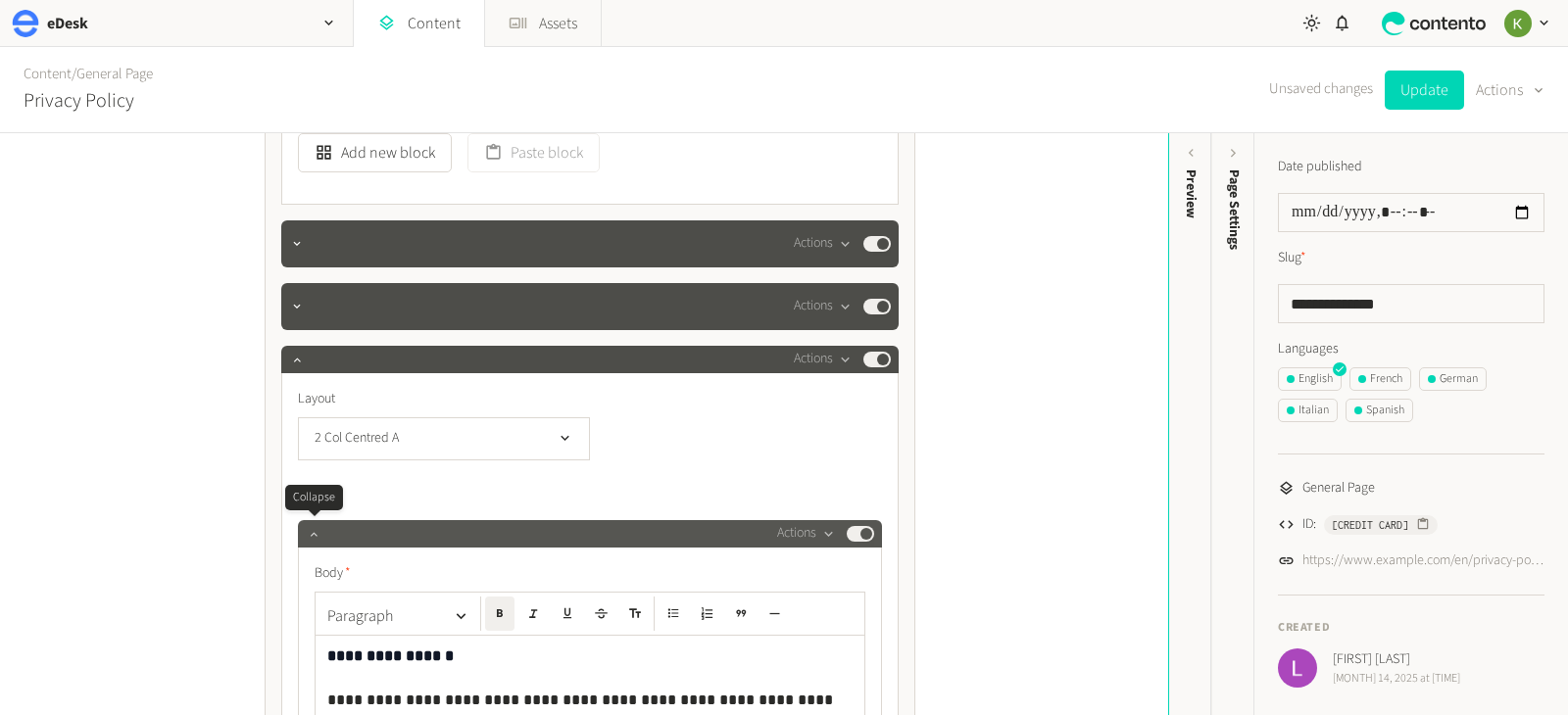 click 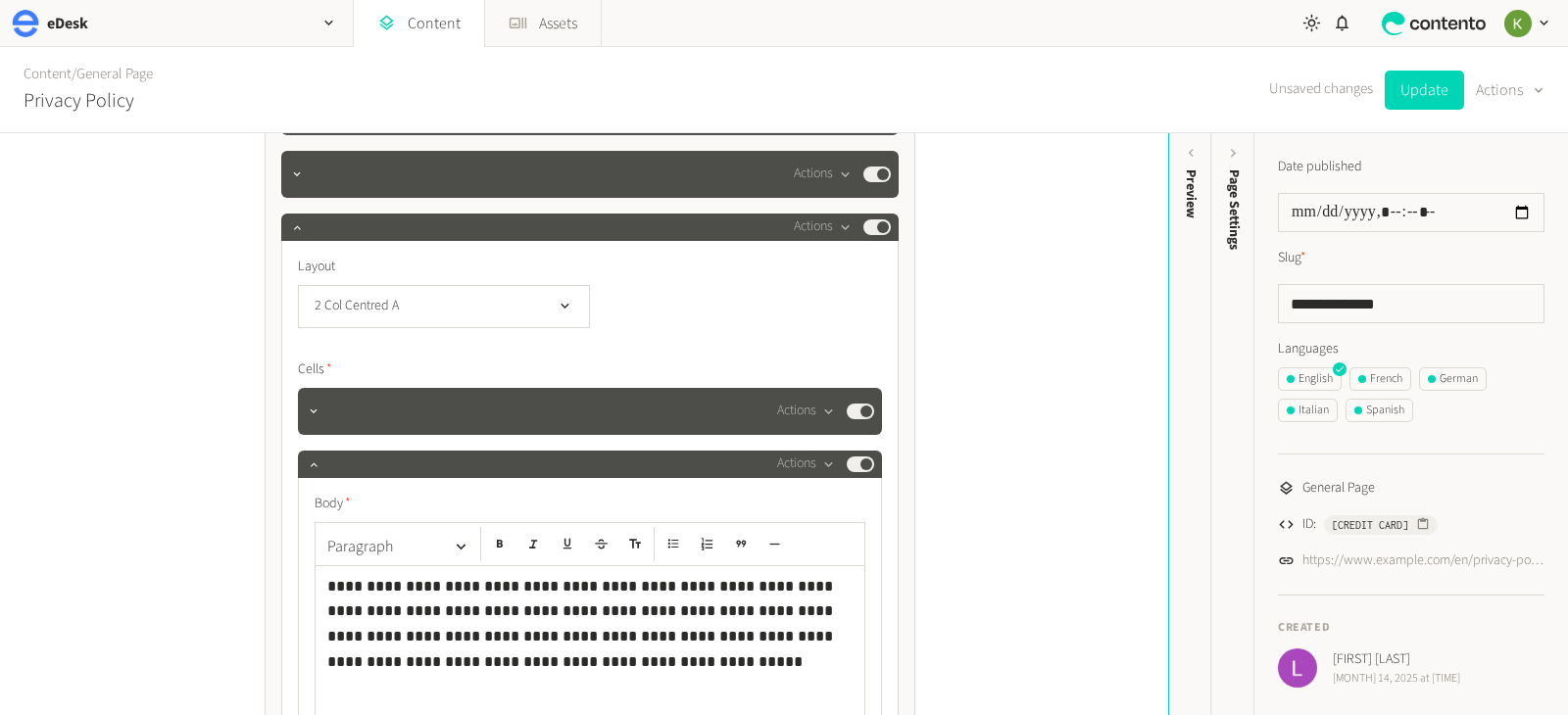 scroll, scrollTop: 5666, scrollLeft: 0, axis: vertical 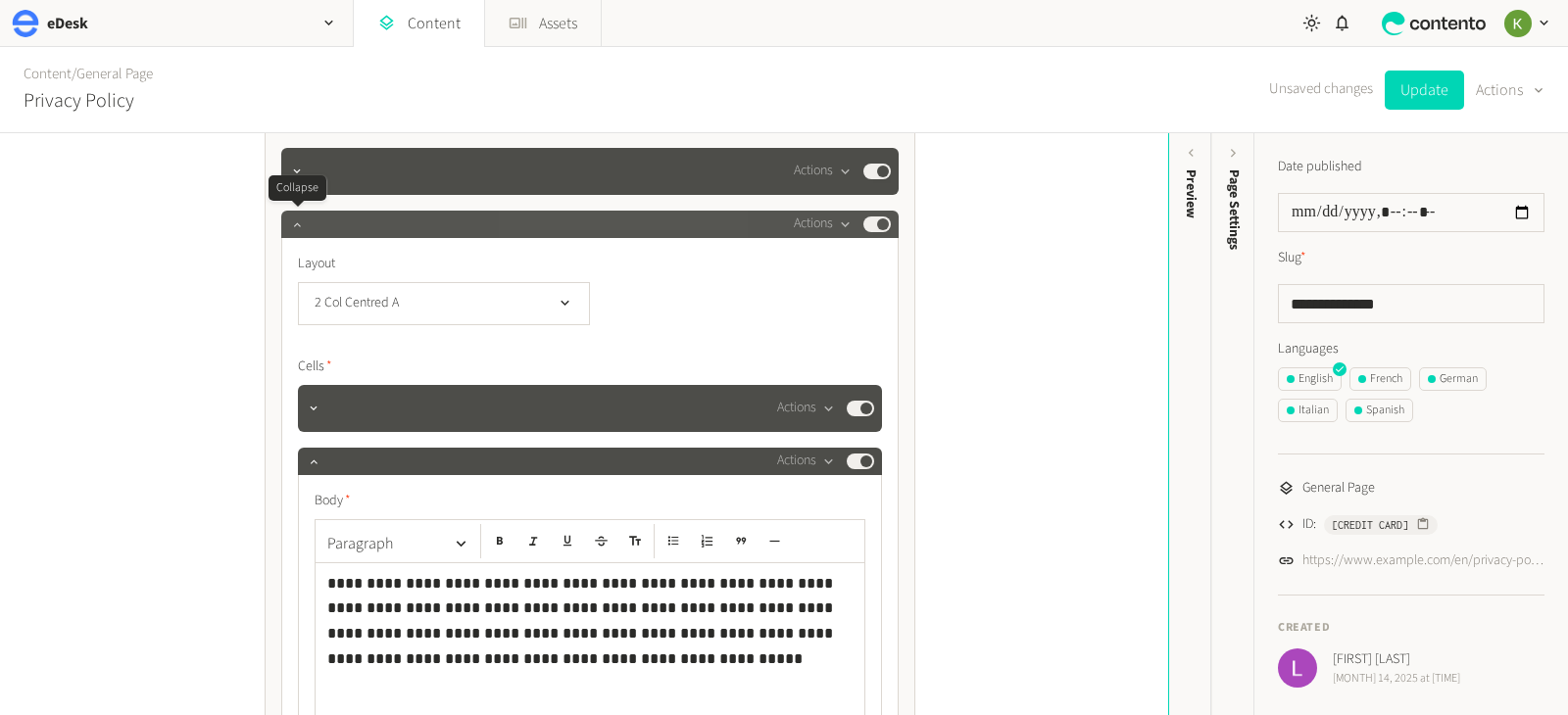click 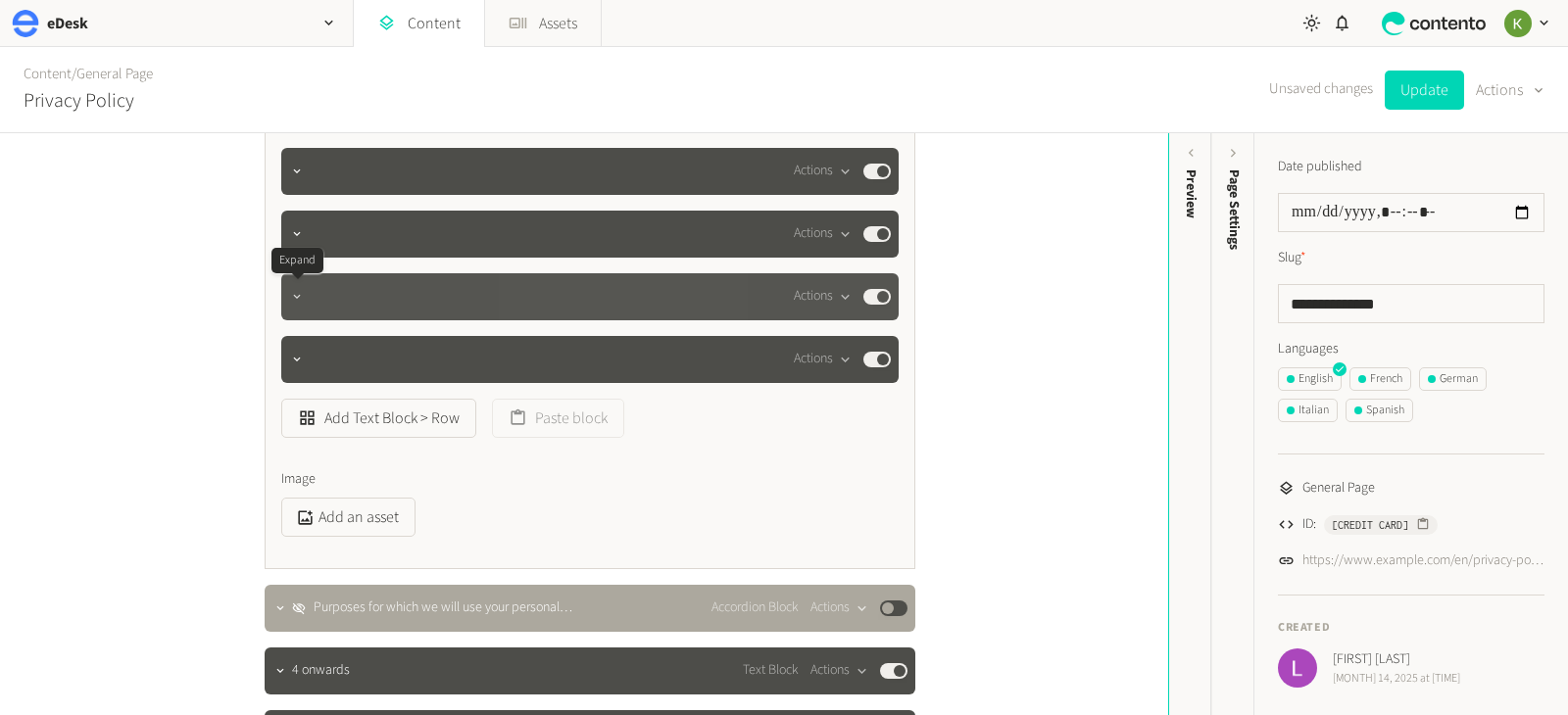 click 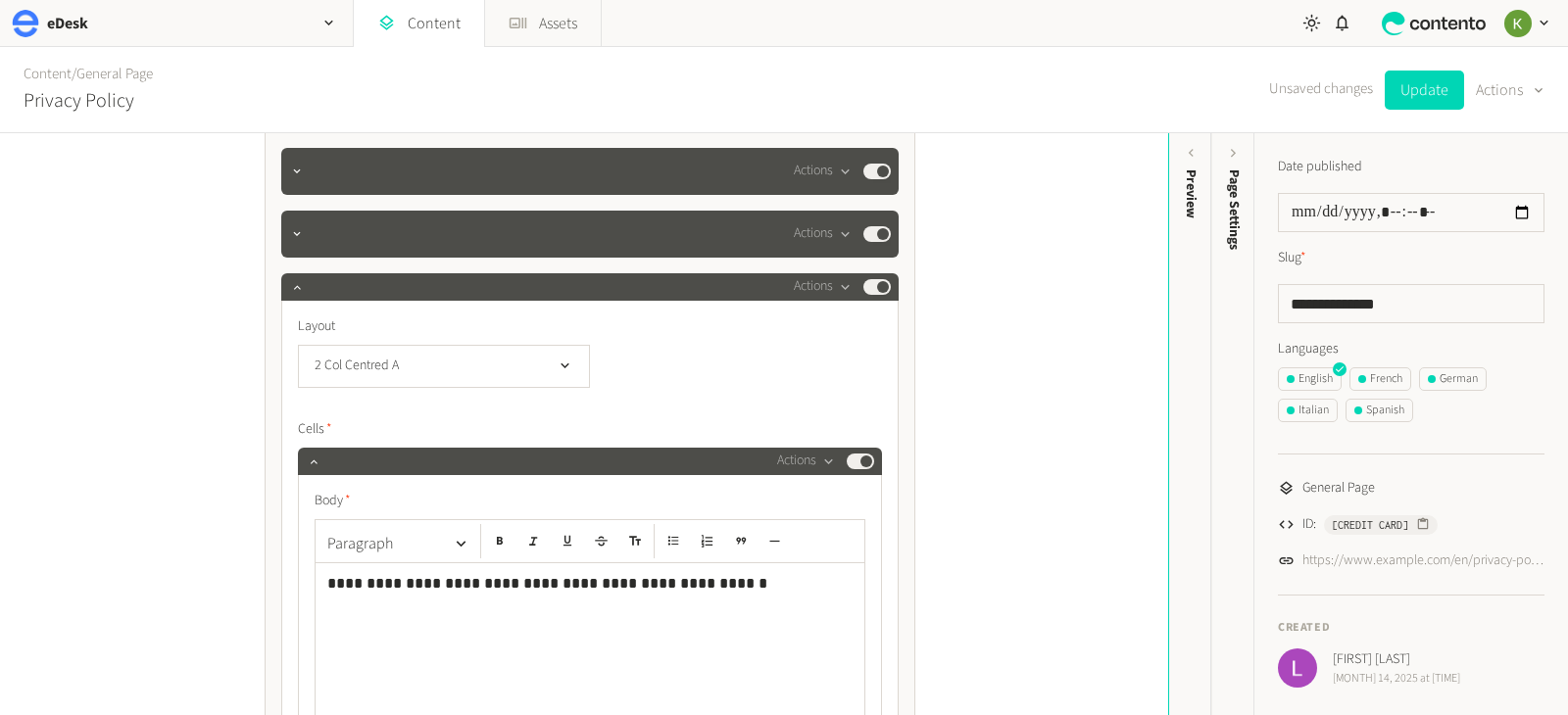 click on "**********" 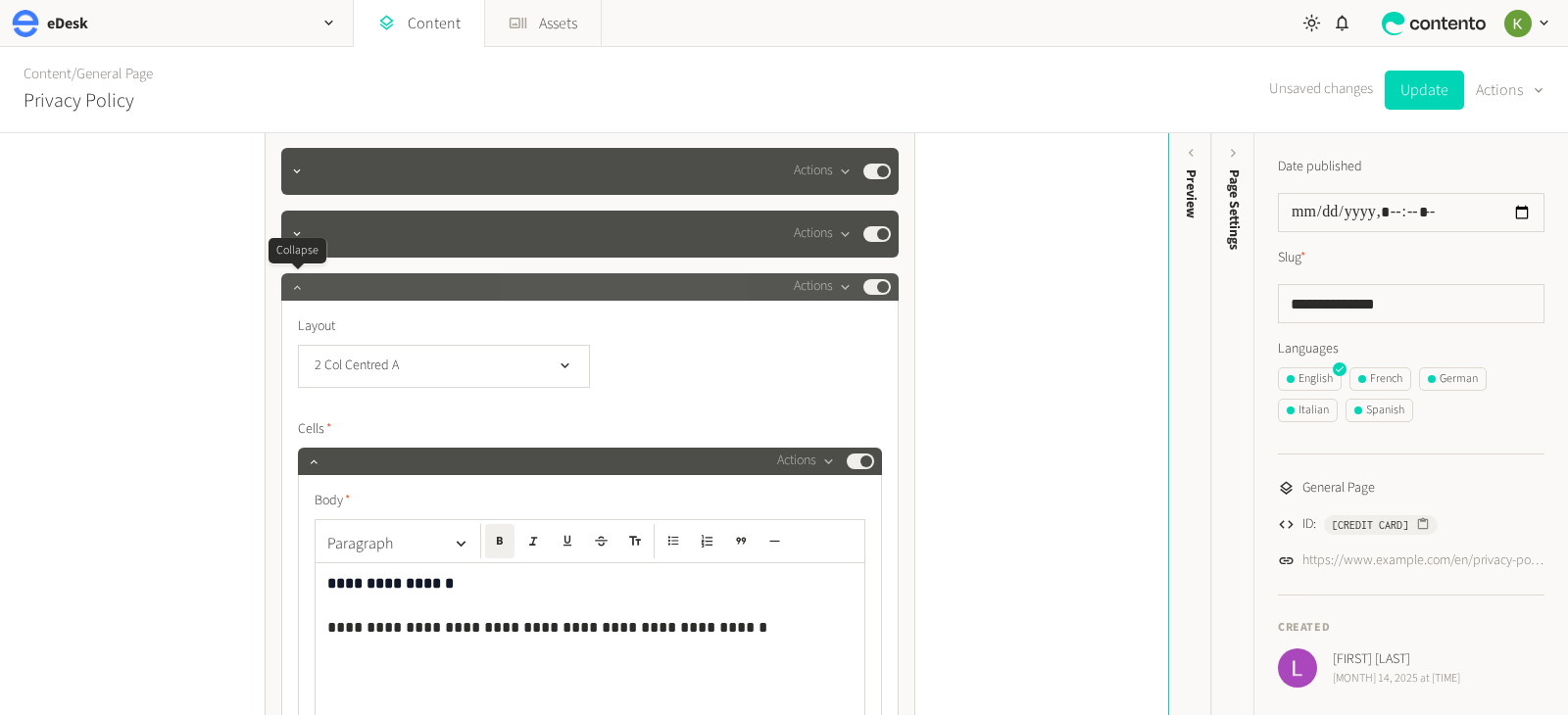 click 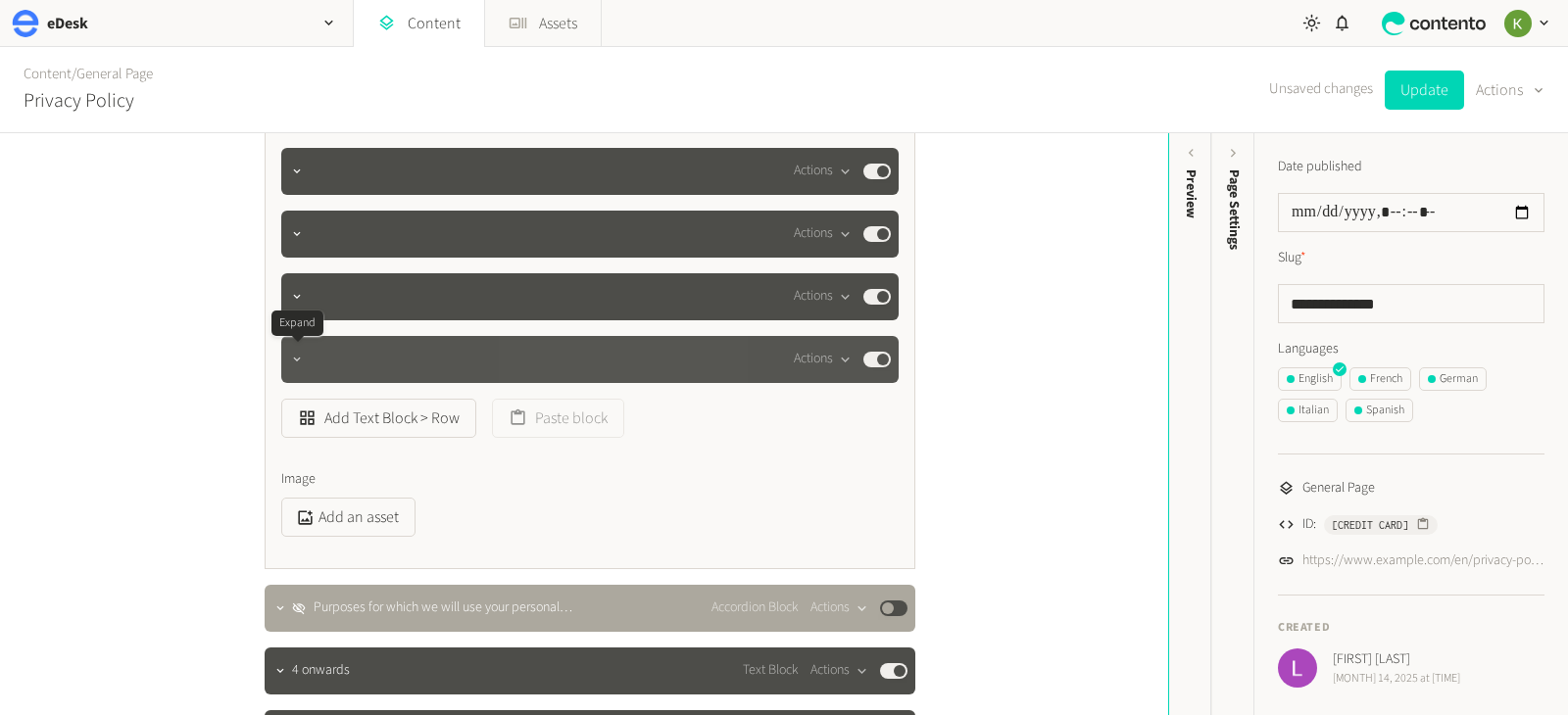 click 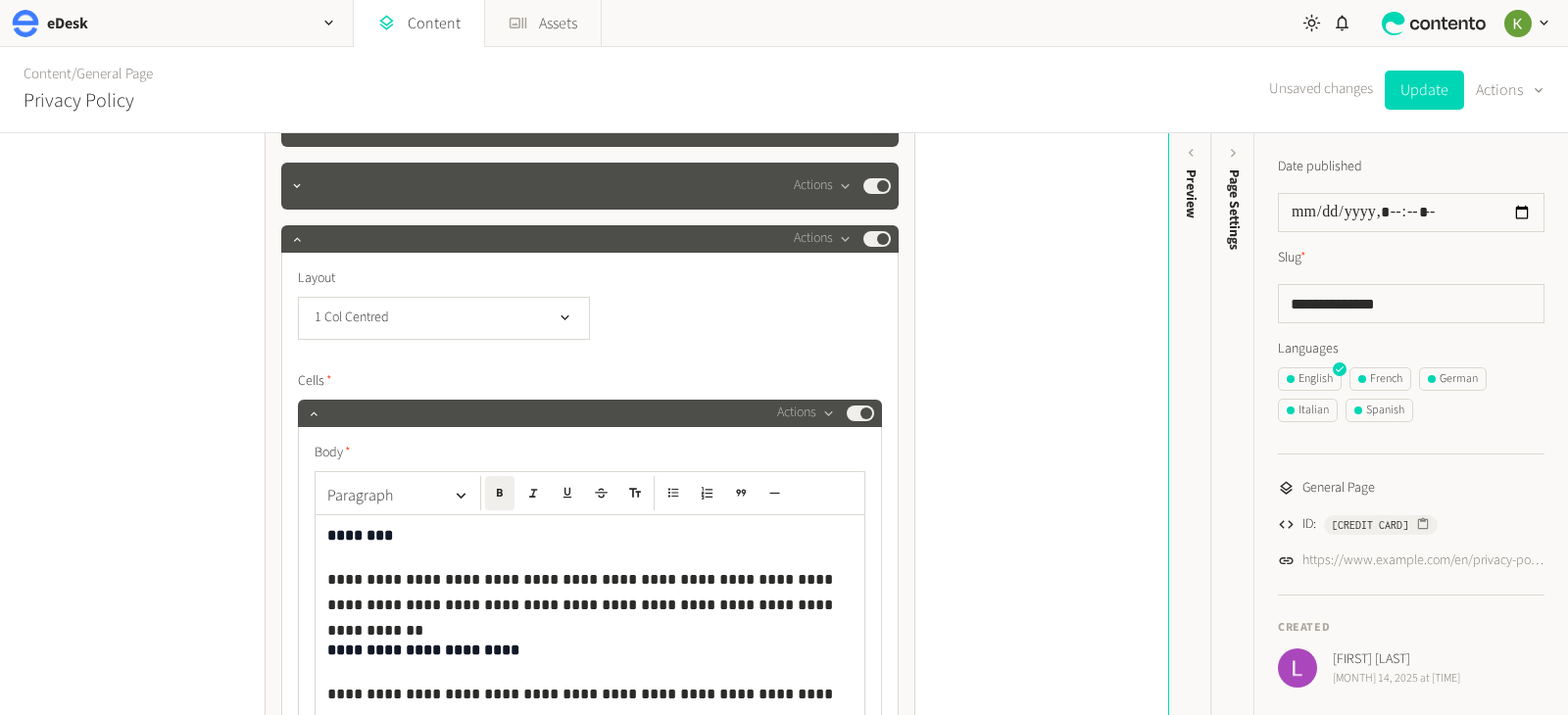 scroll, scrollTop: 5802, scrollLeft: 0, axis: vertical 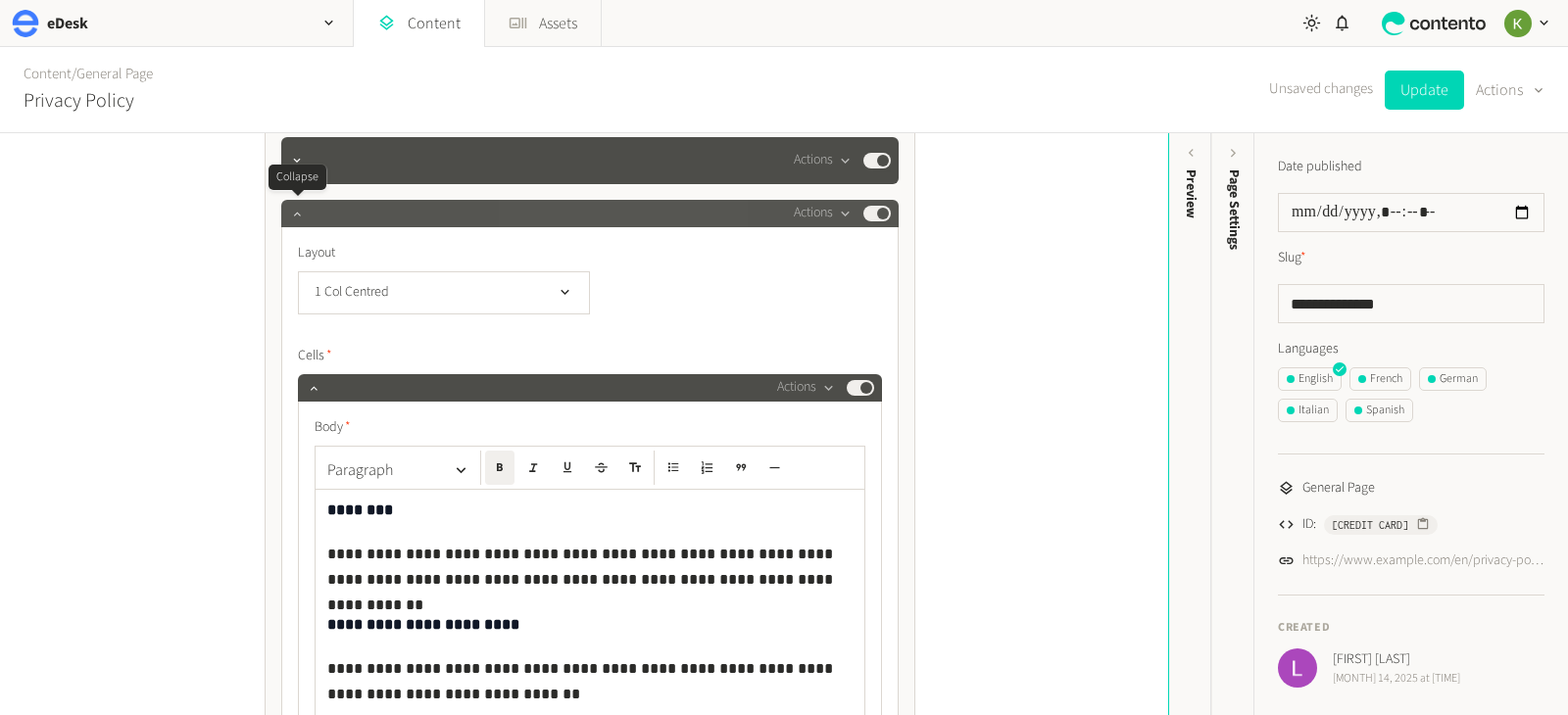 click 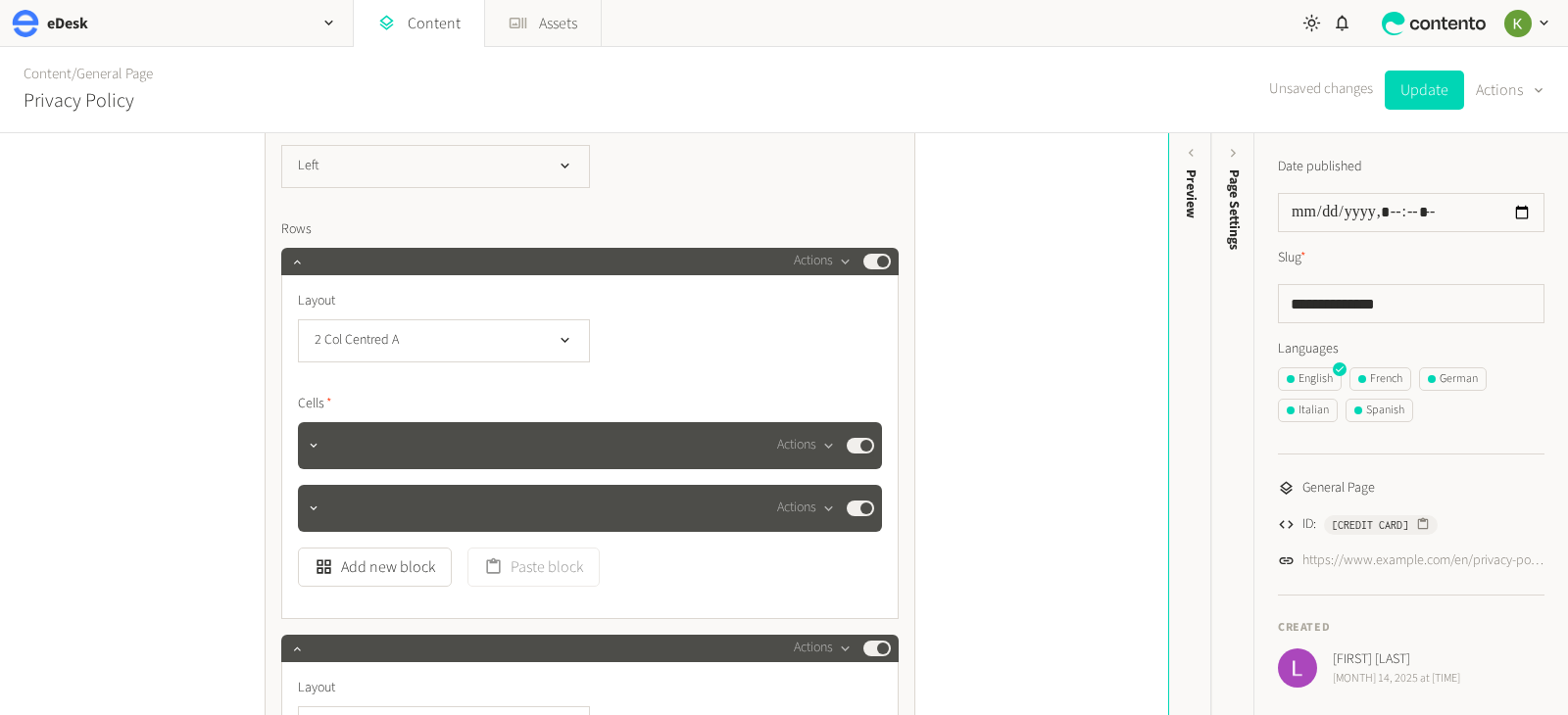 scroll, scrollTop: 839, scrollLeft: 0, axis: vertical 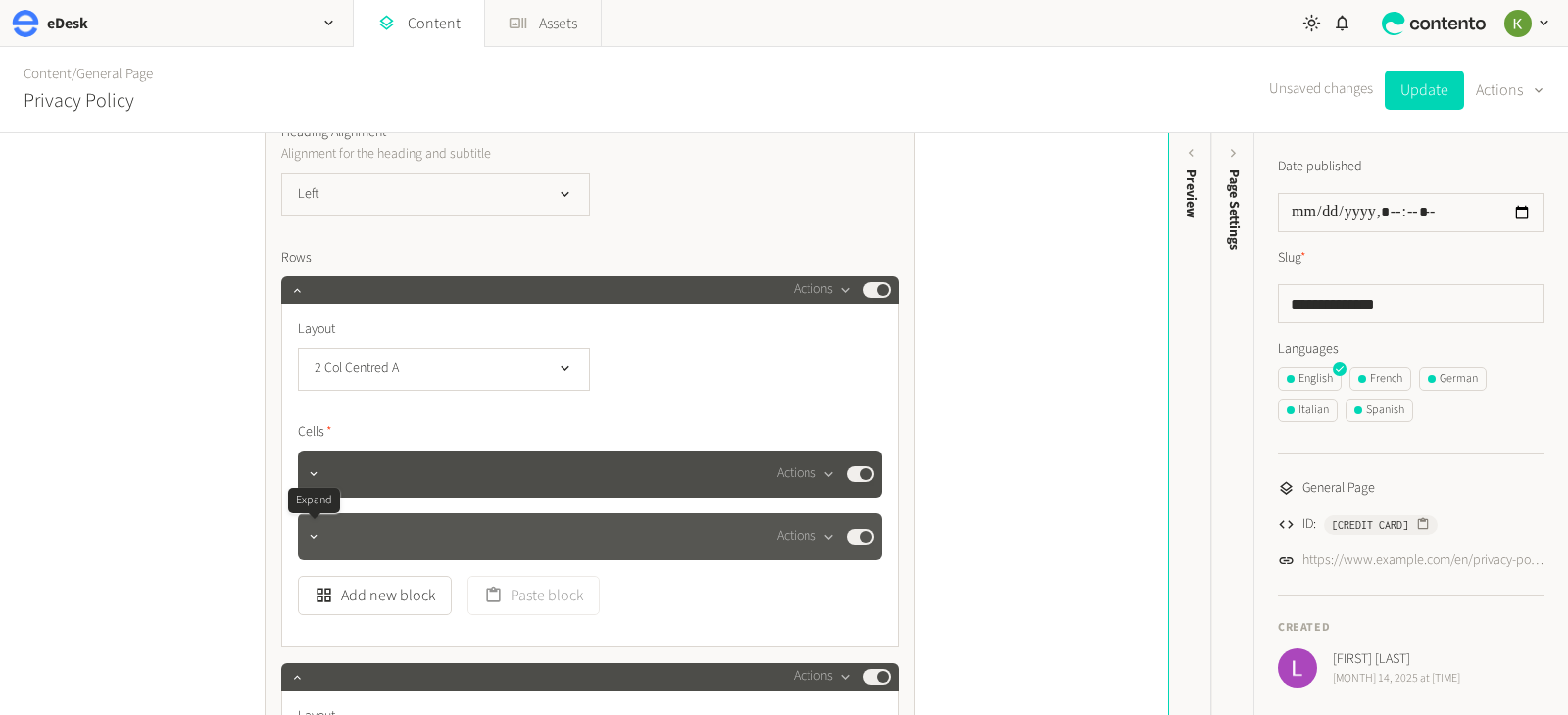 click 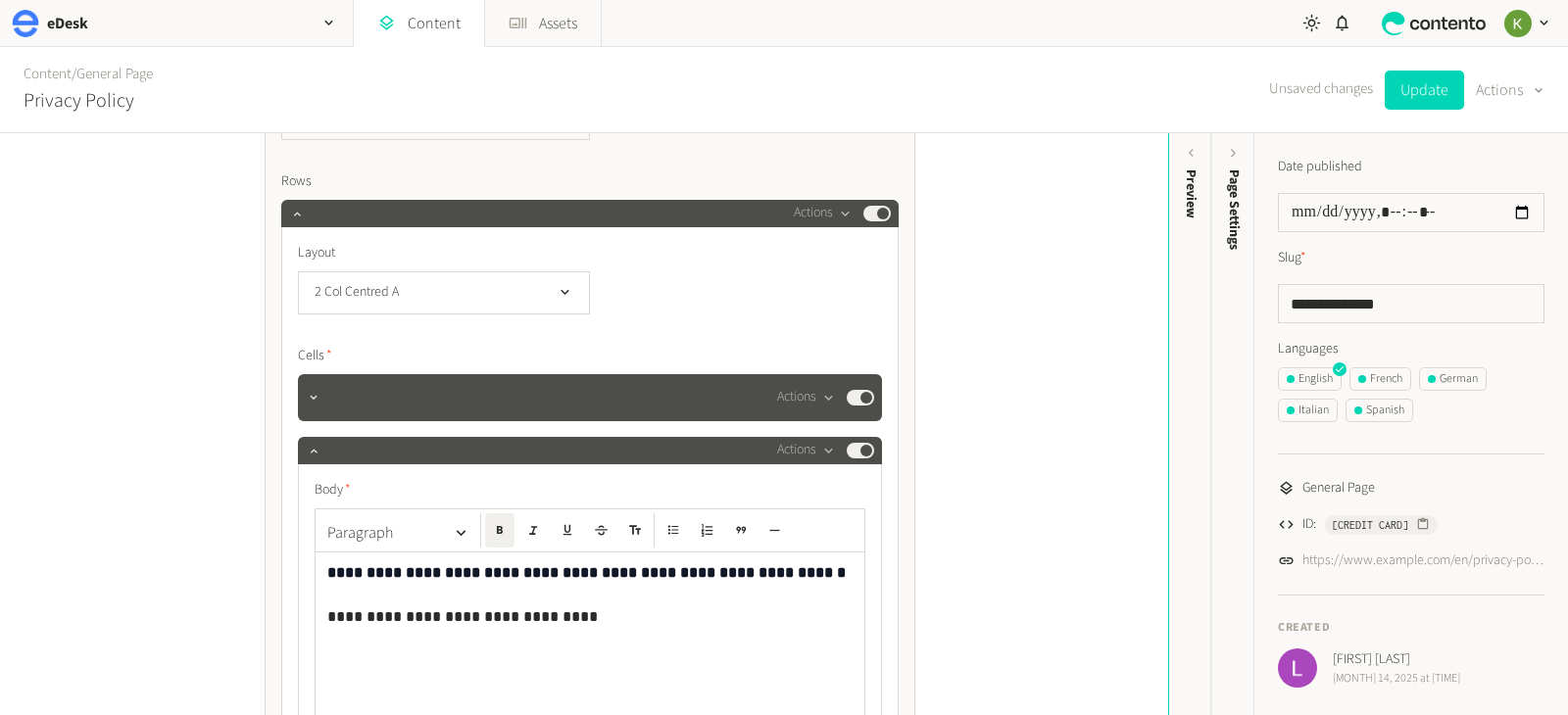 scroll, scrollTop: 989, scrollLeft: 0, axis: vertical 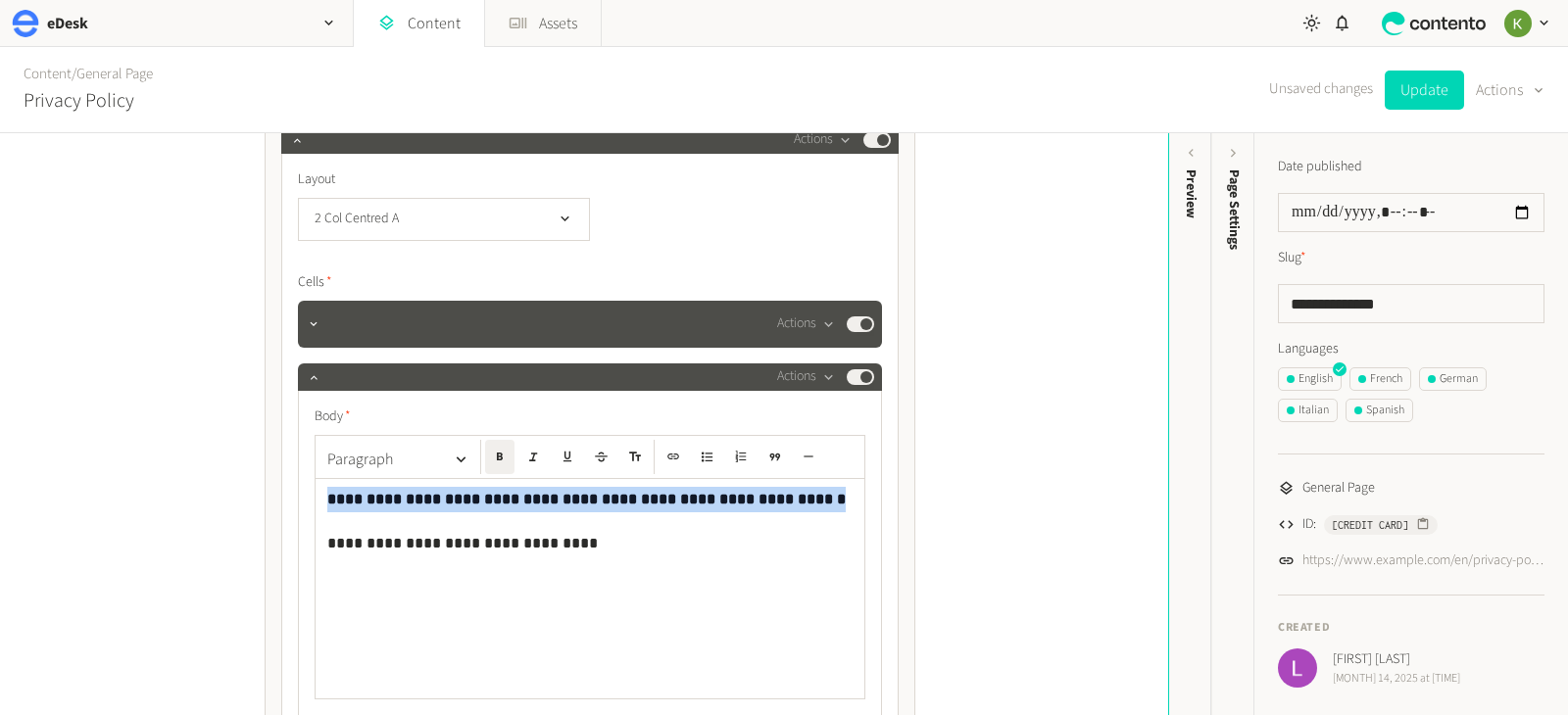 drag, startPoint x: 793, startPoint y: 499, endPoint x: 288, endPoint y: 487, distance: 505.1426 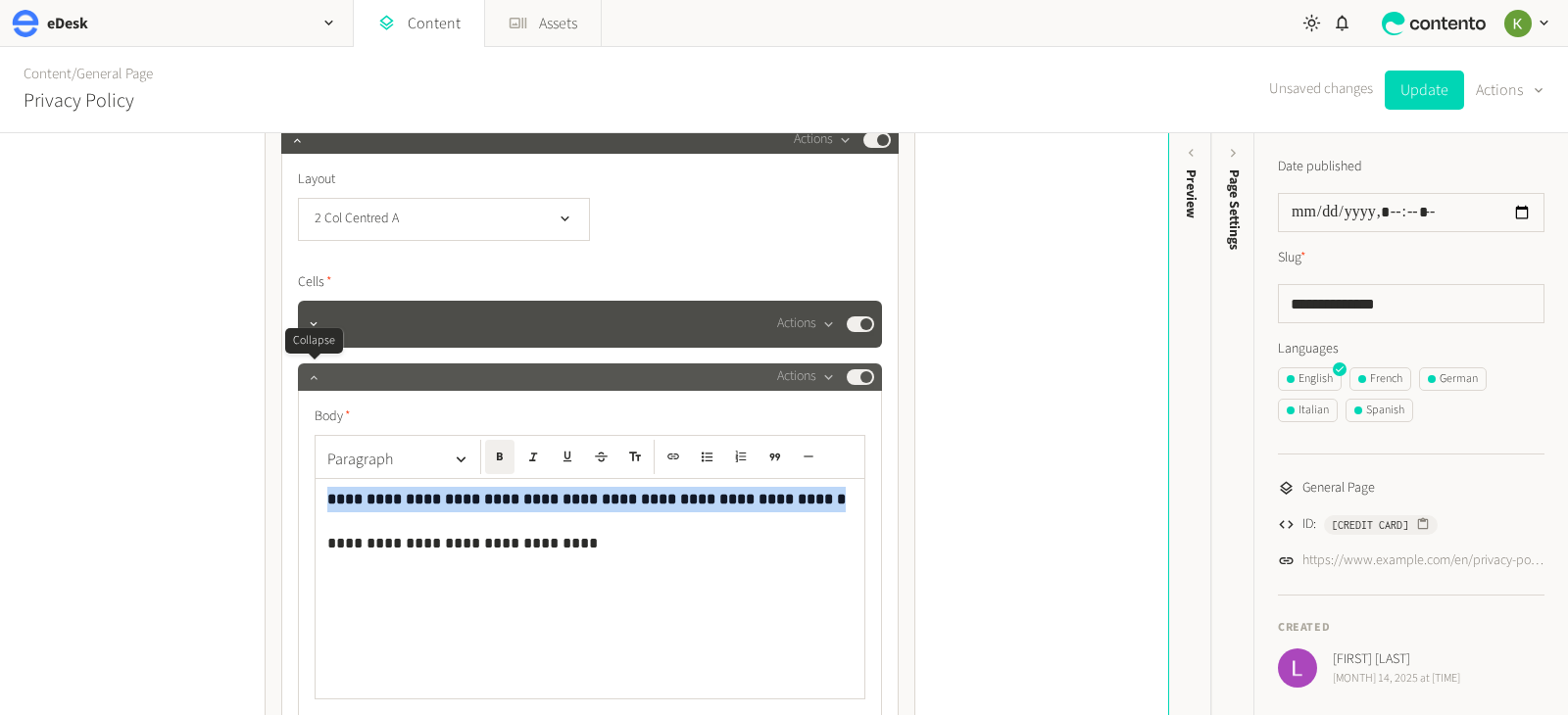 click 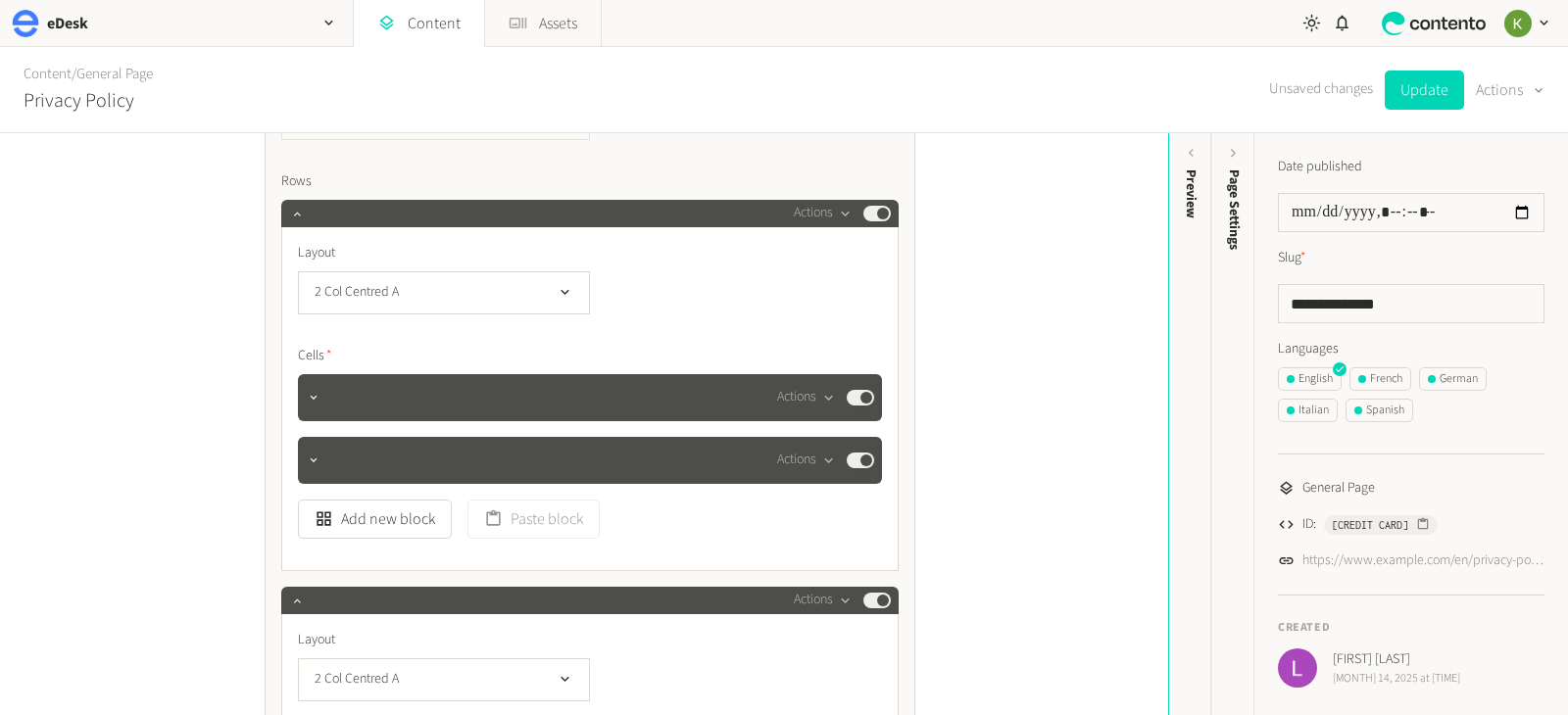 scroll, scrollTop: 806, scrollLeft: 0, axis: vertical 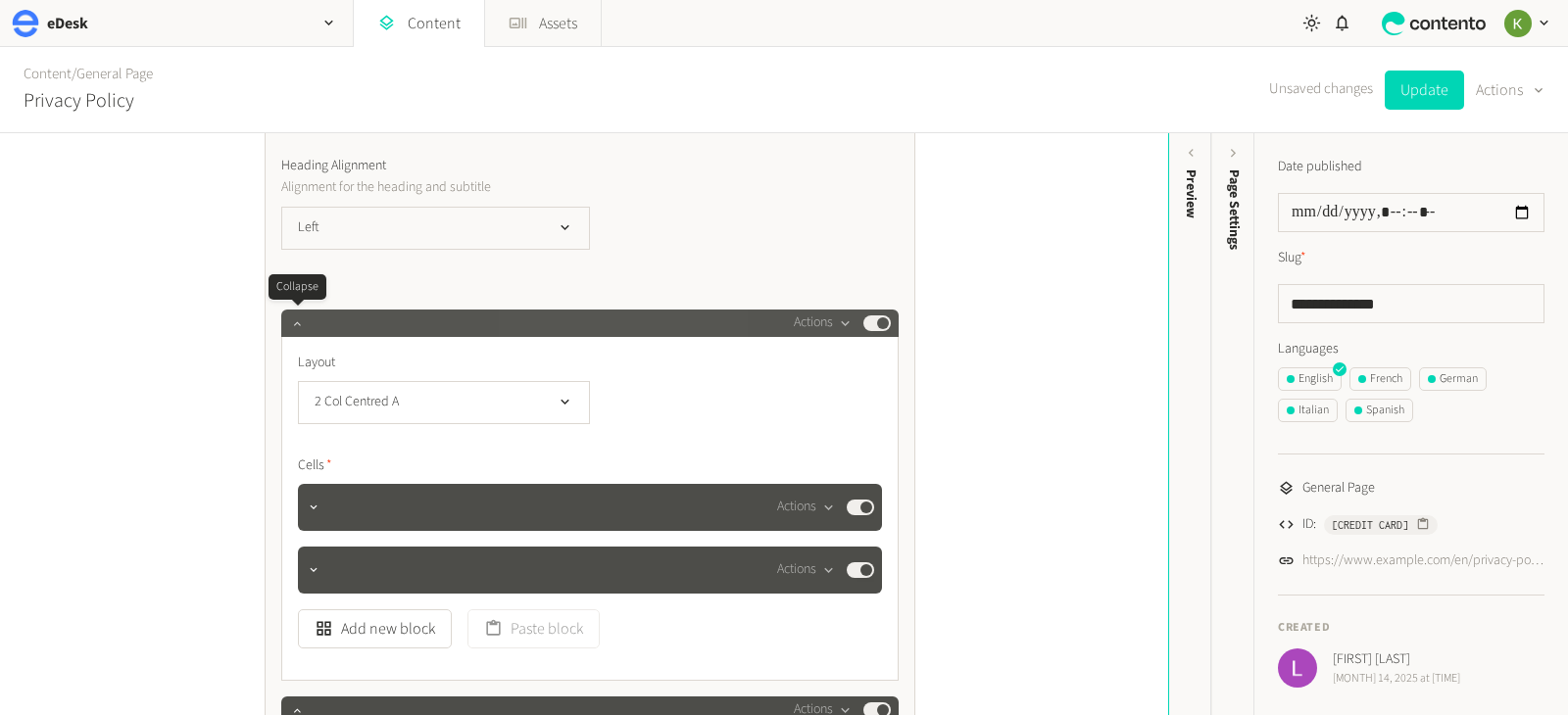click 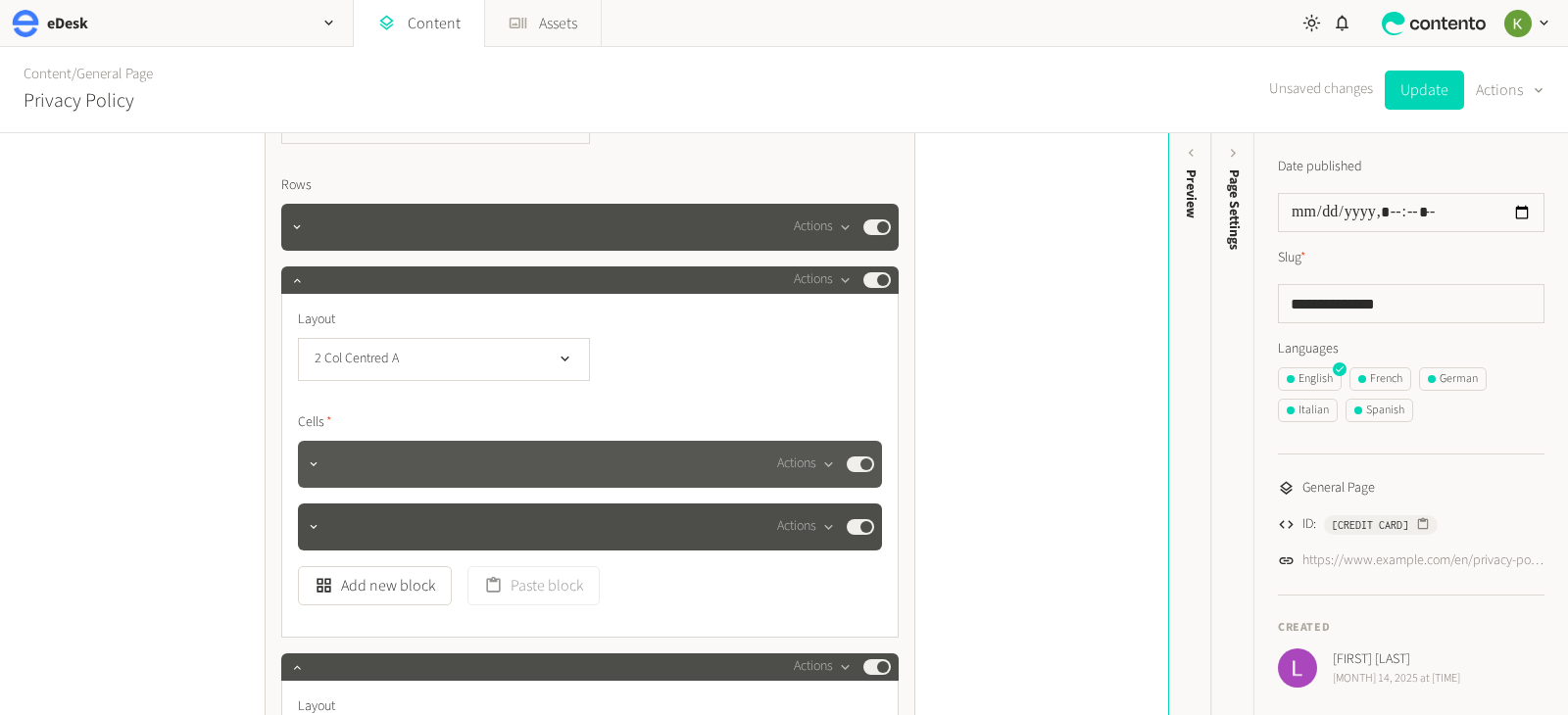 scroll, scrollTop: 1061, scrollLeft: 0, axis: vertical 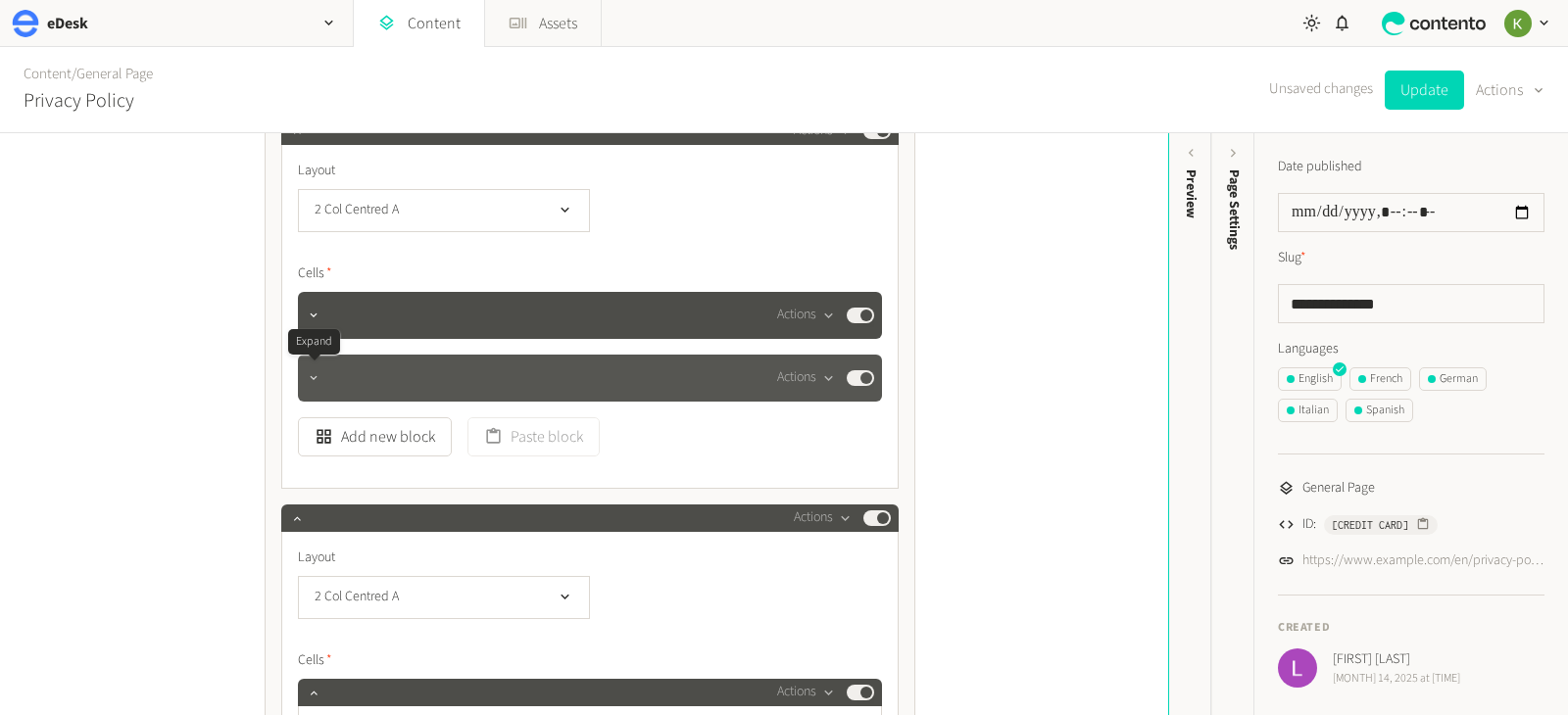 click 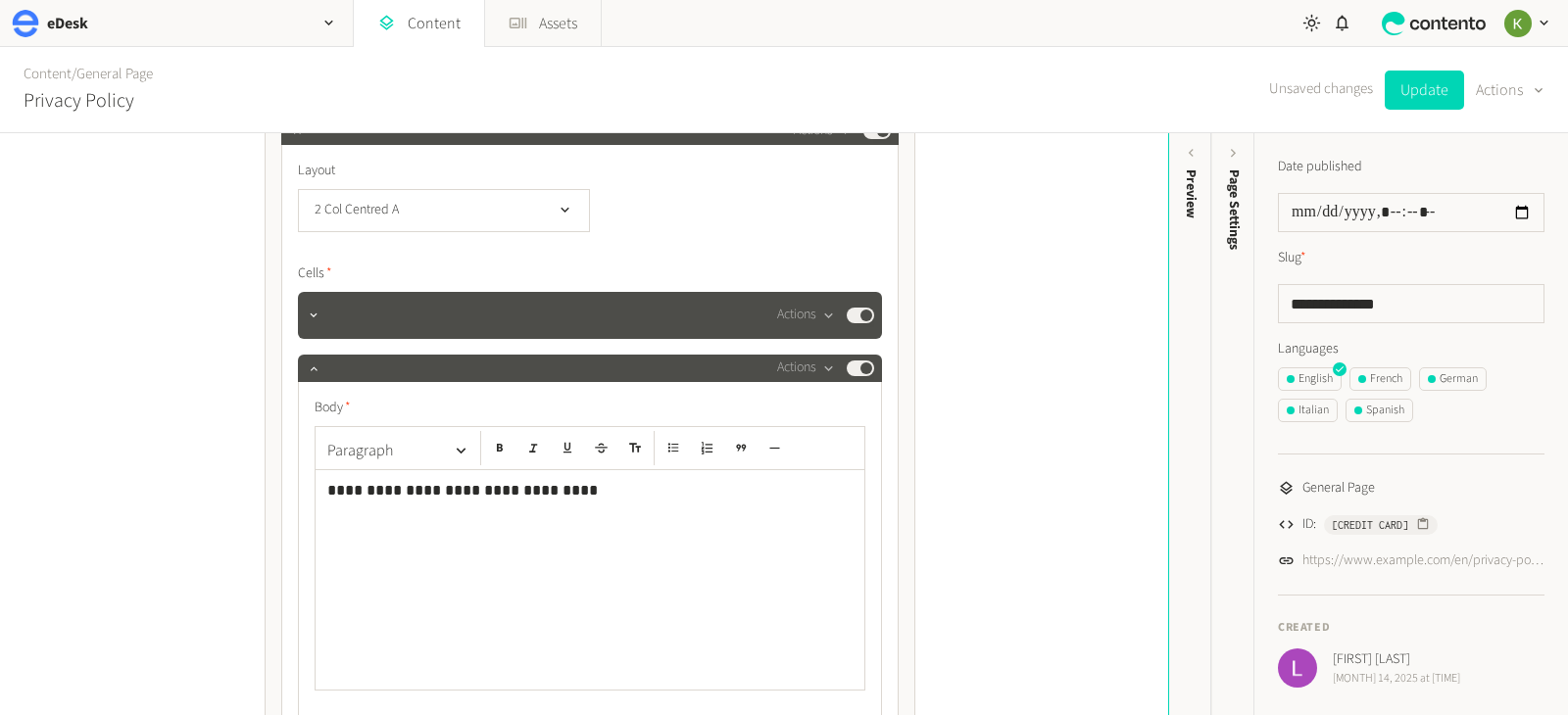 click on "**********" 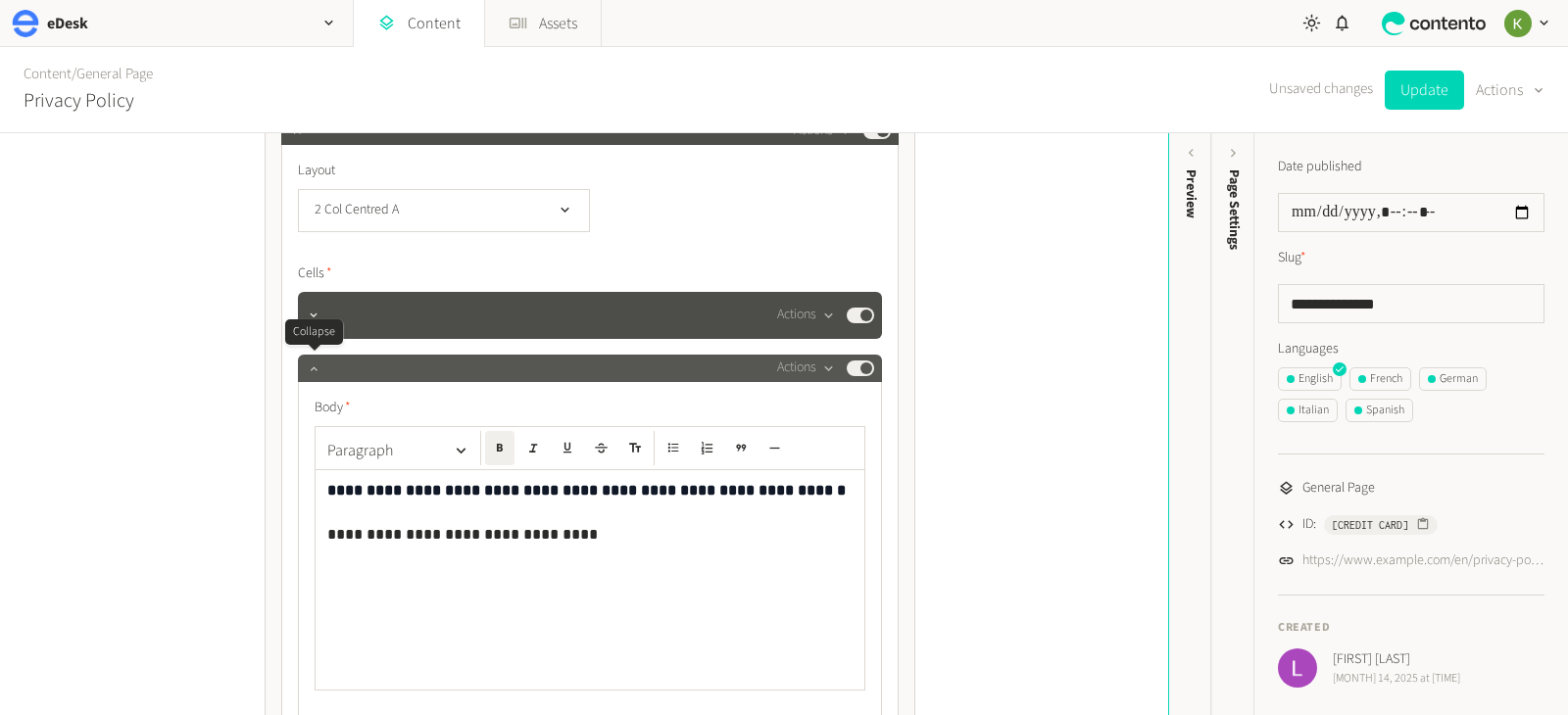 click 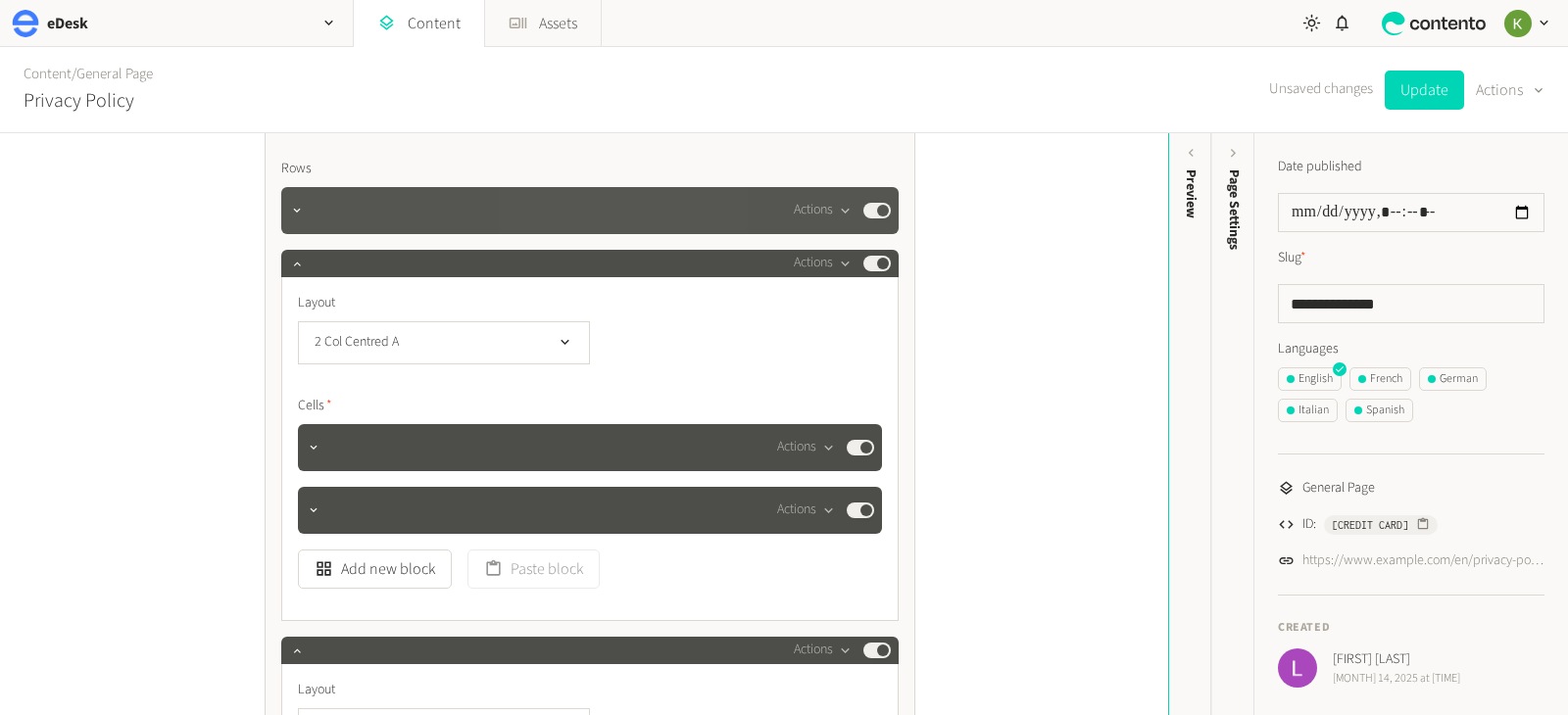 scroll, scrollTop: 750, scrollLeft: 0, axis: vertical 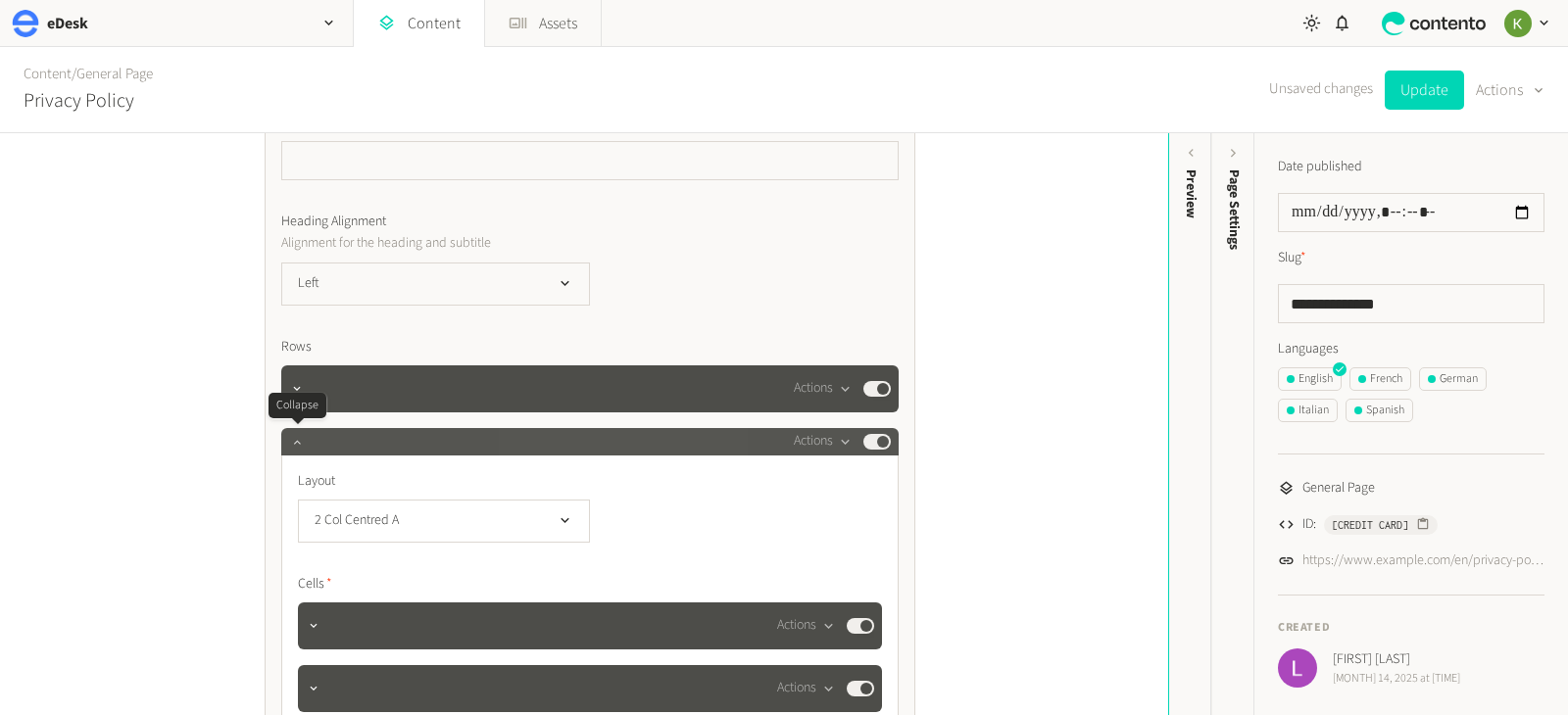 click 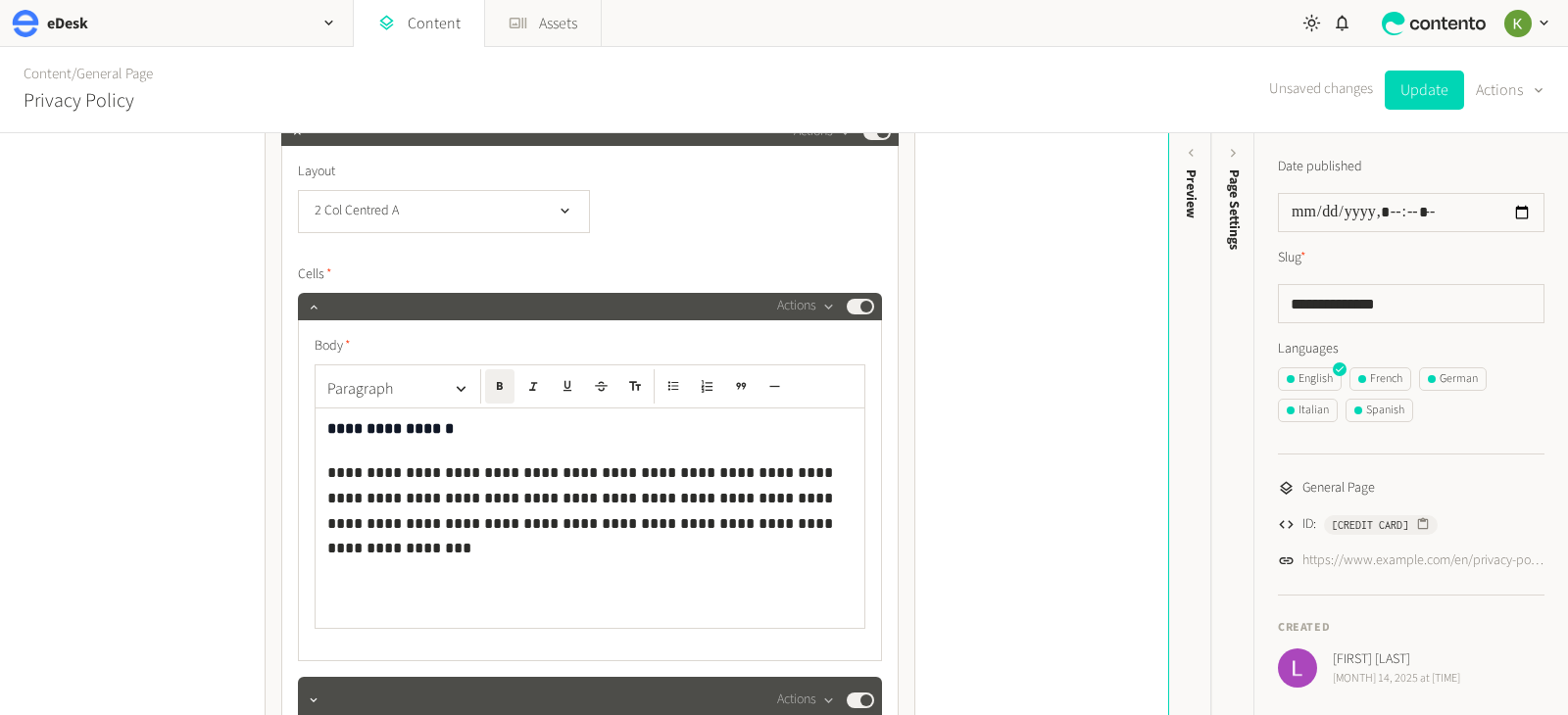 scroll, scrollTop: 1353, scrollLeft: 0, axis: vertical 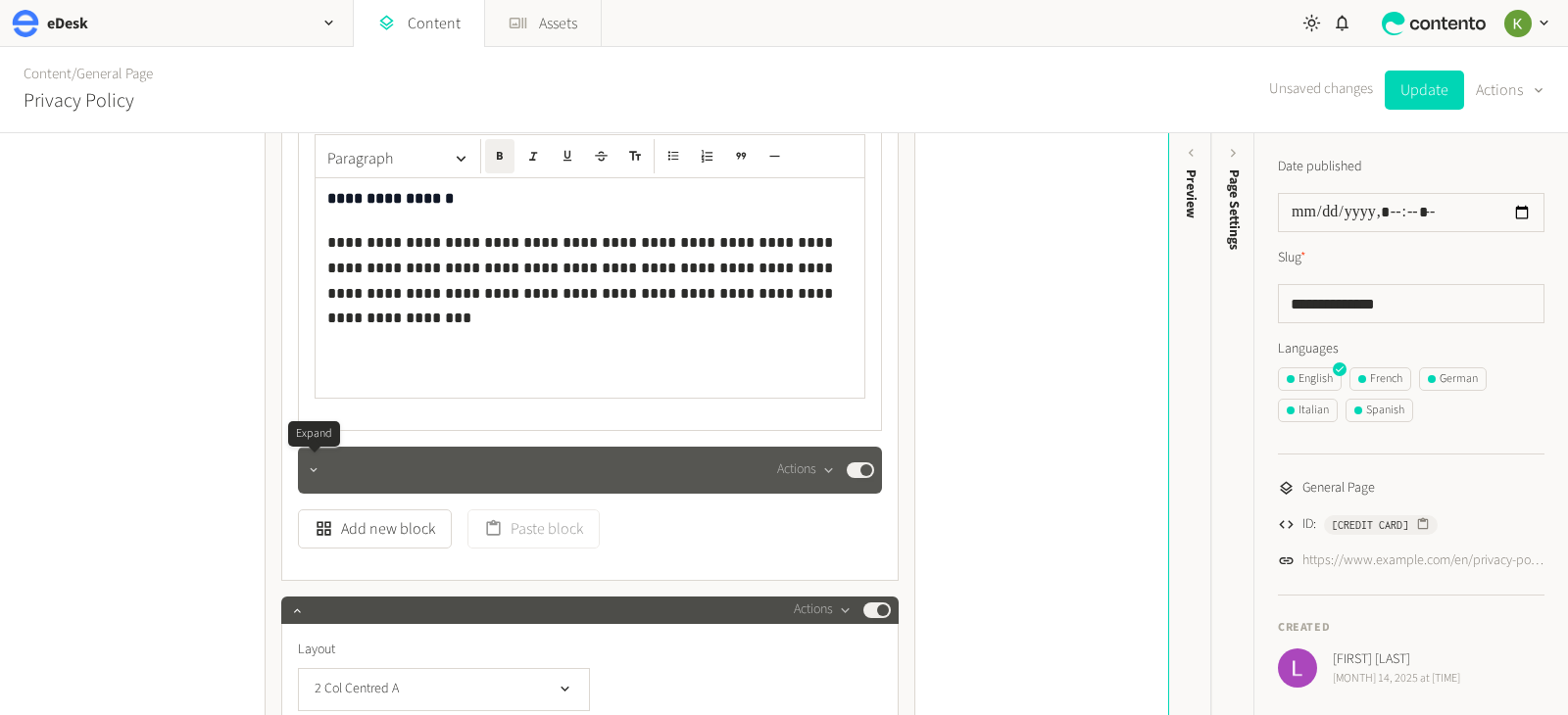 click 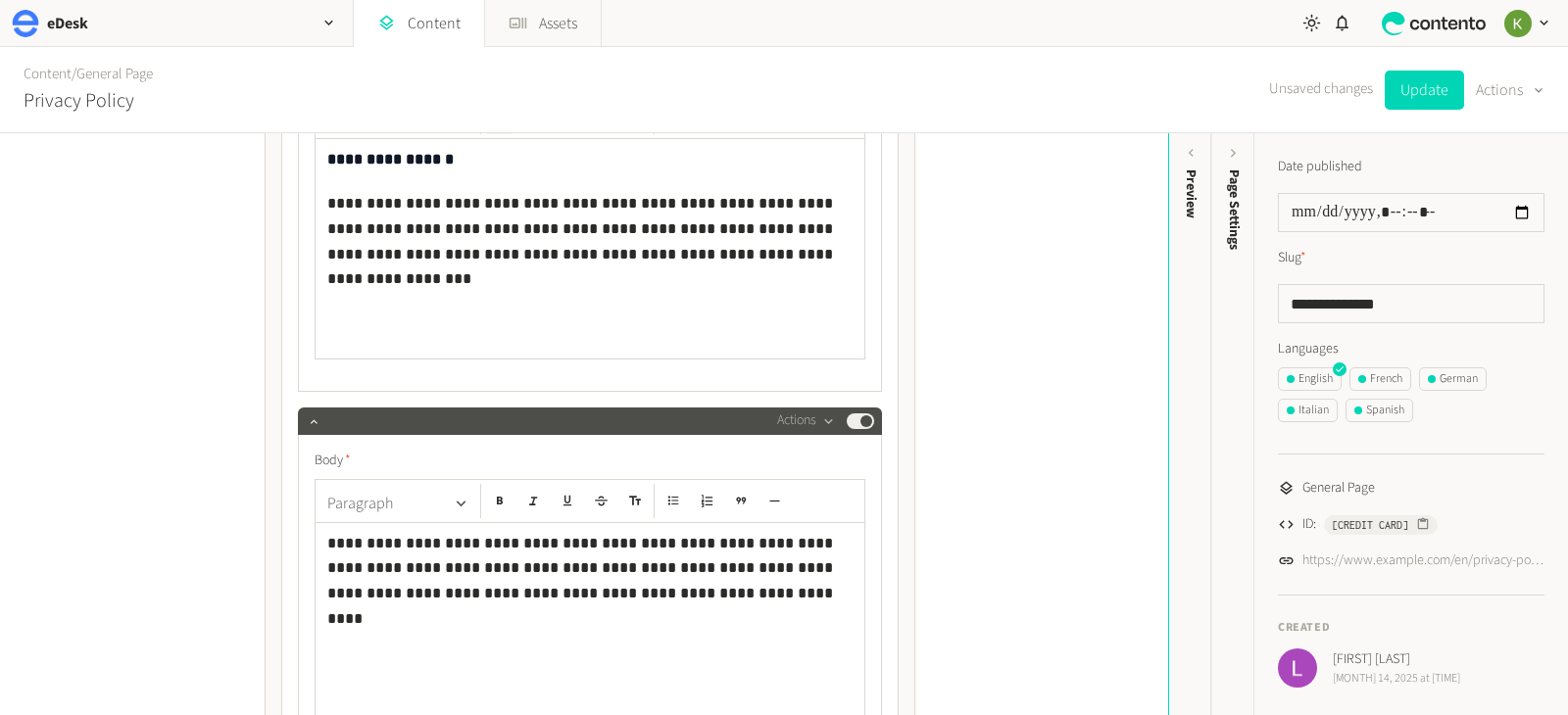 scroll, scrollTop: 1421, scrollLeft: 0, axis: vertical 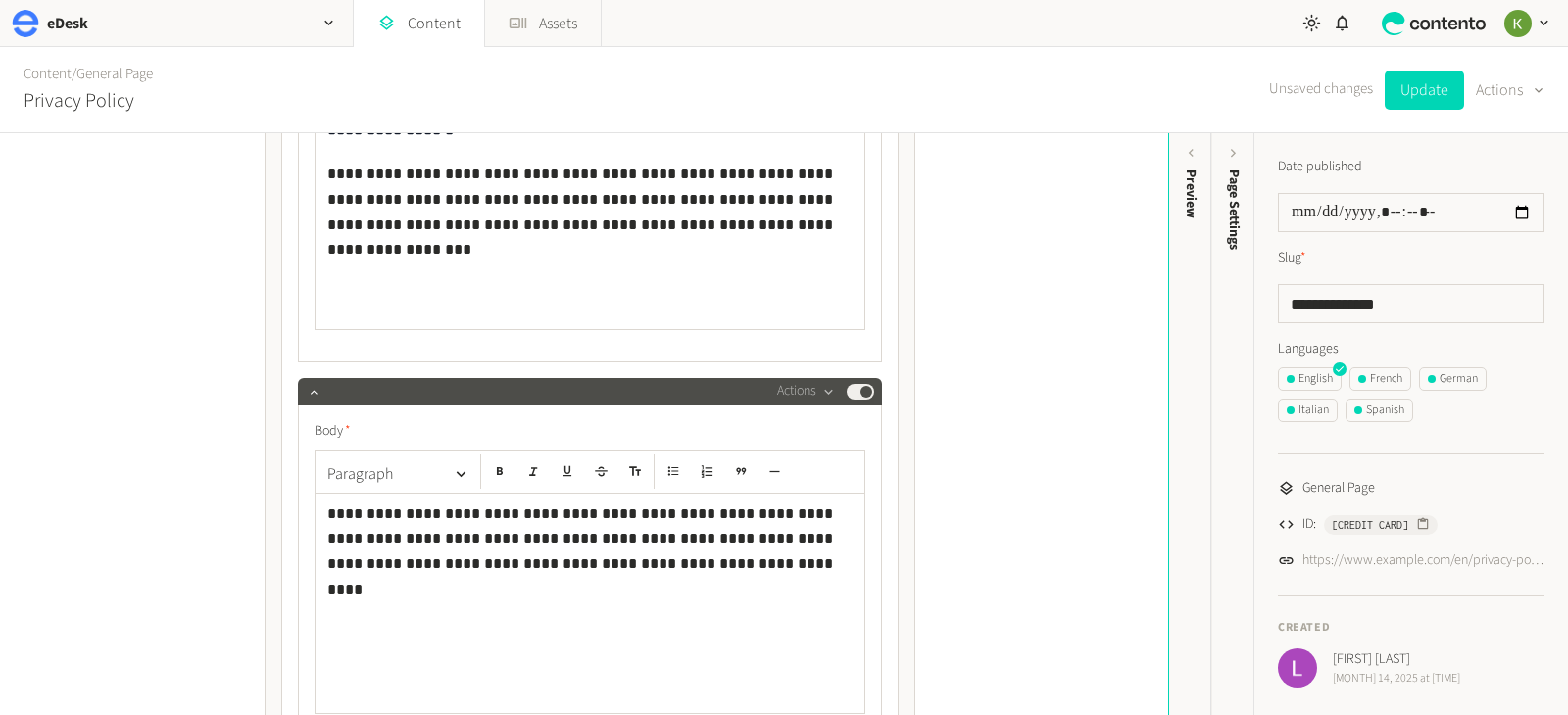 drag, startPoint x: 330, startPoint y: 505, endPoint x: 347, endPoint y: 506, distance: 17.029386 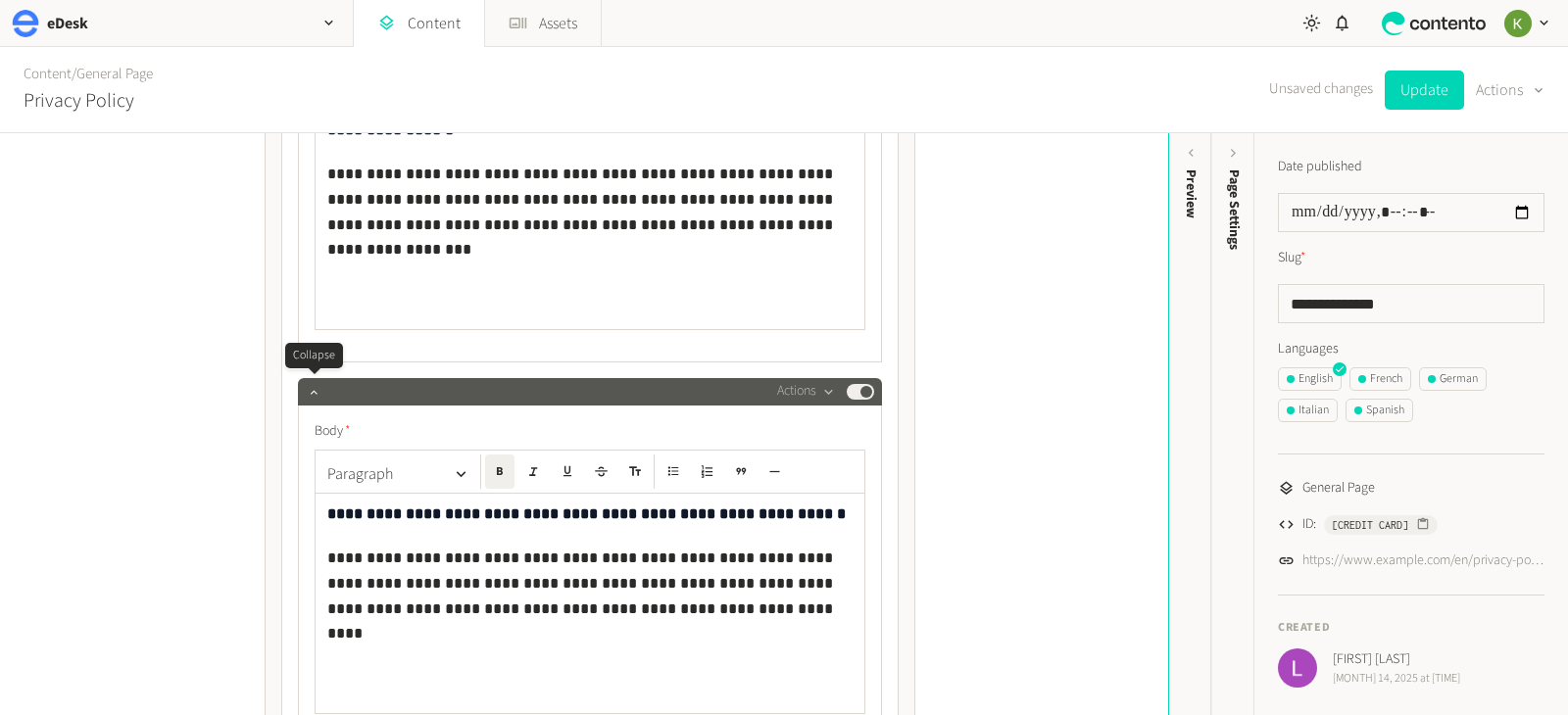 drag, startPoint x: 317, startPoint y: 395, endPoint x: 349, endPoint y: 393, distance: 32.06244 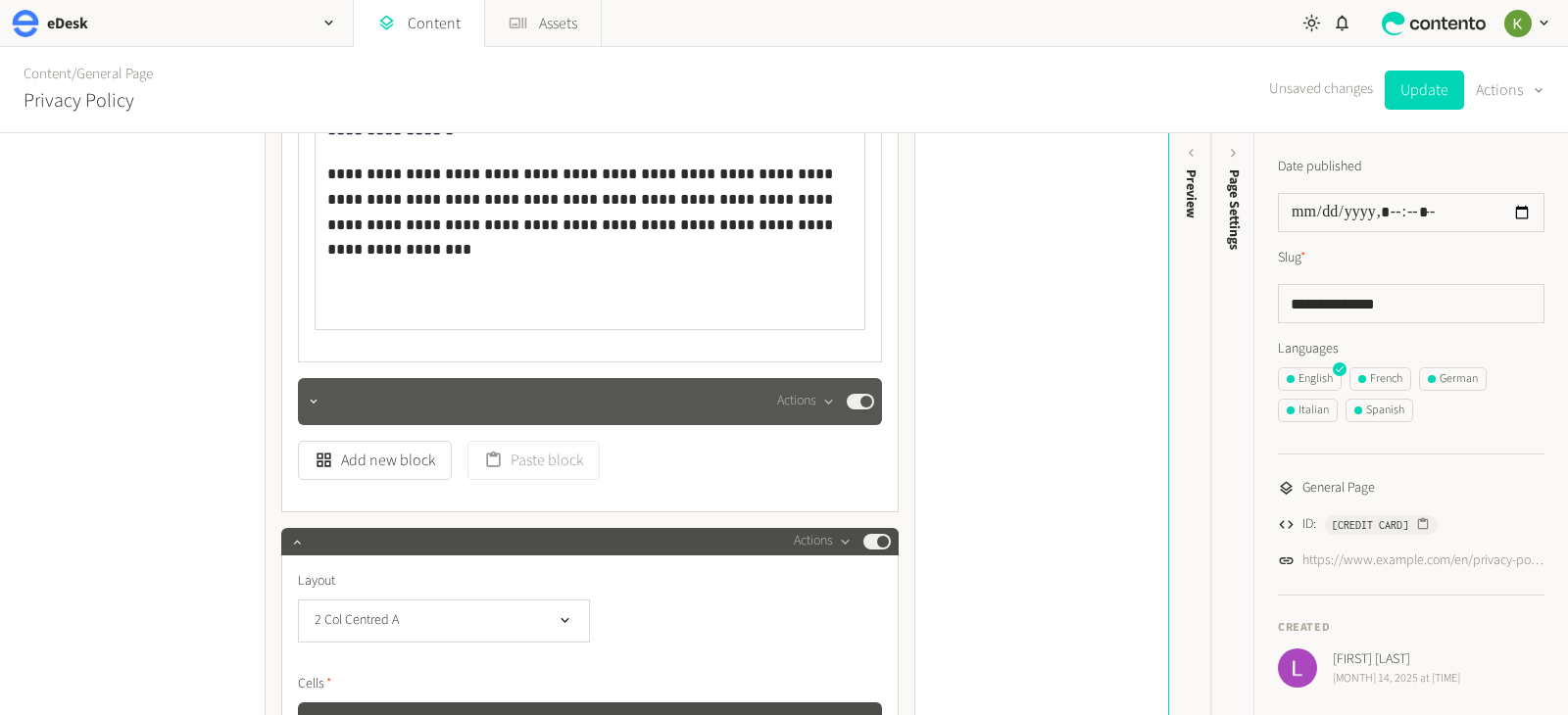 scroll, scrollTop: 1229, scrollLeft: 0, axis: vertical 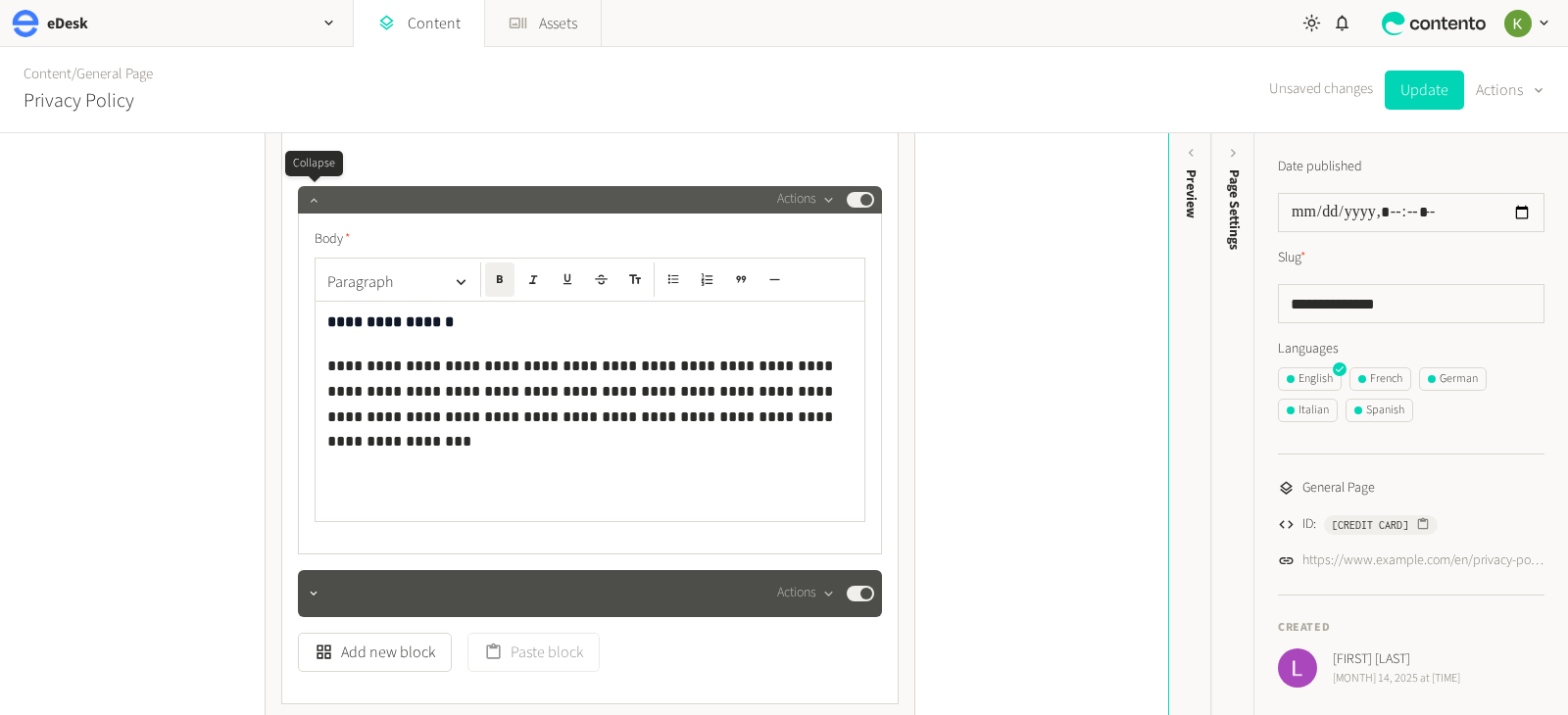 click 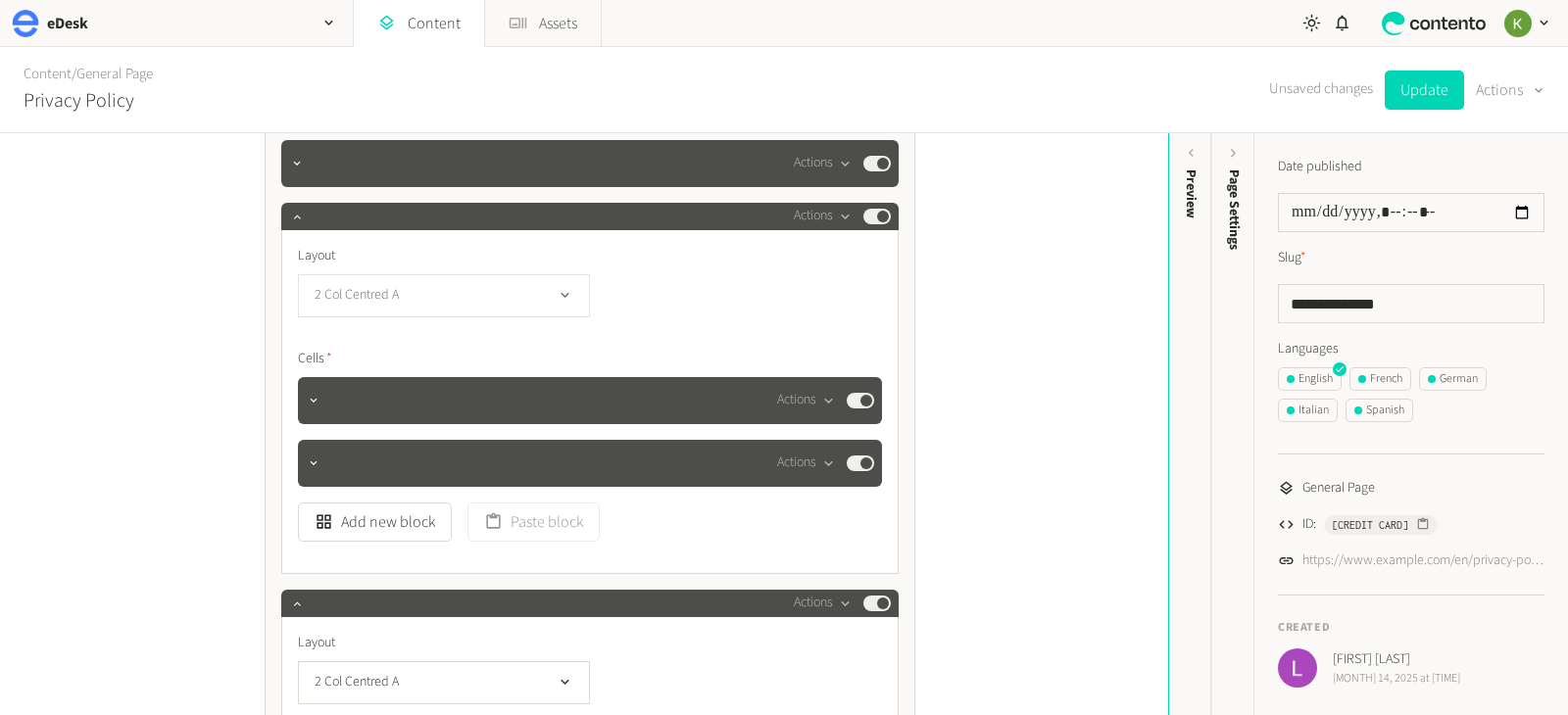 scroll, scrollTop: 941, scrollLeft: 0, axis: vertical 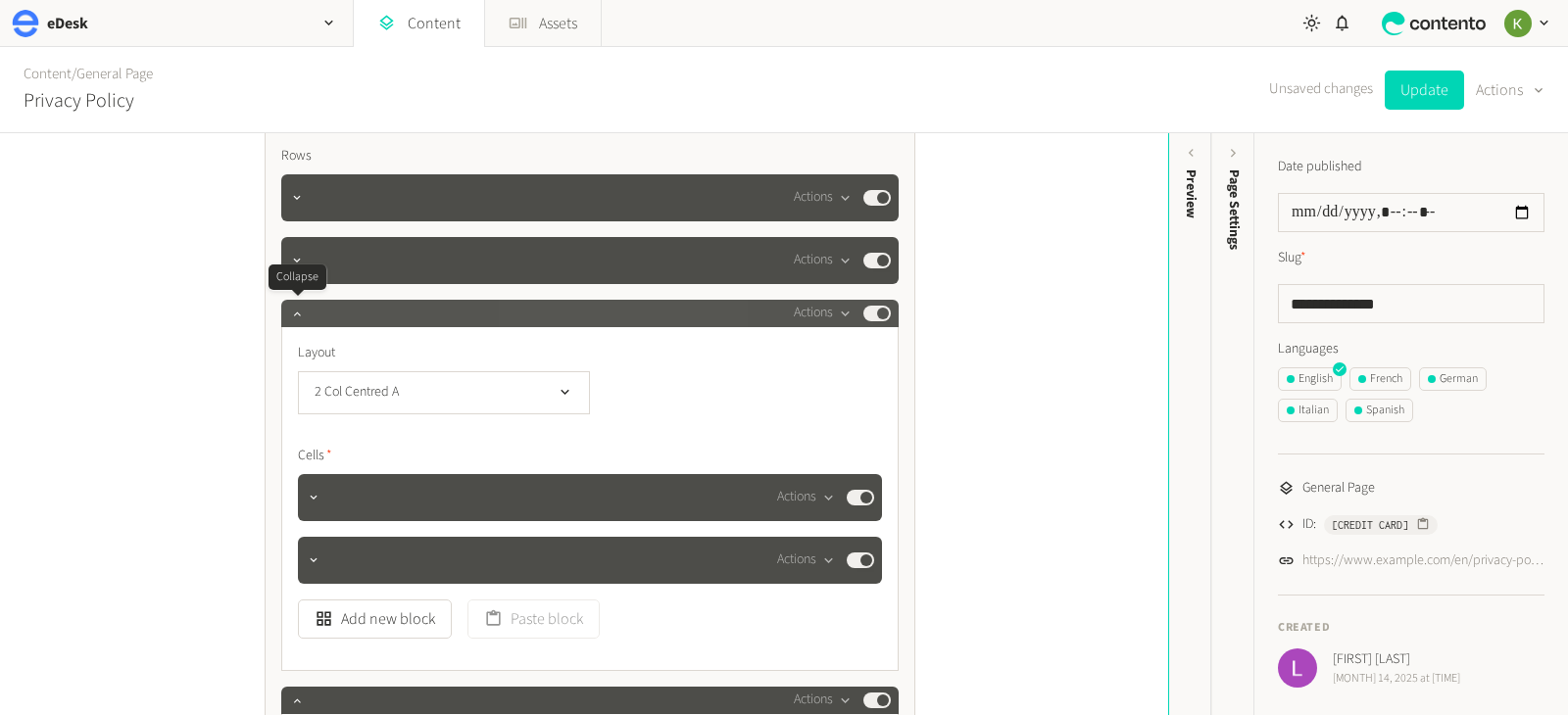 click 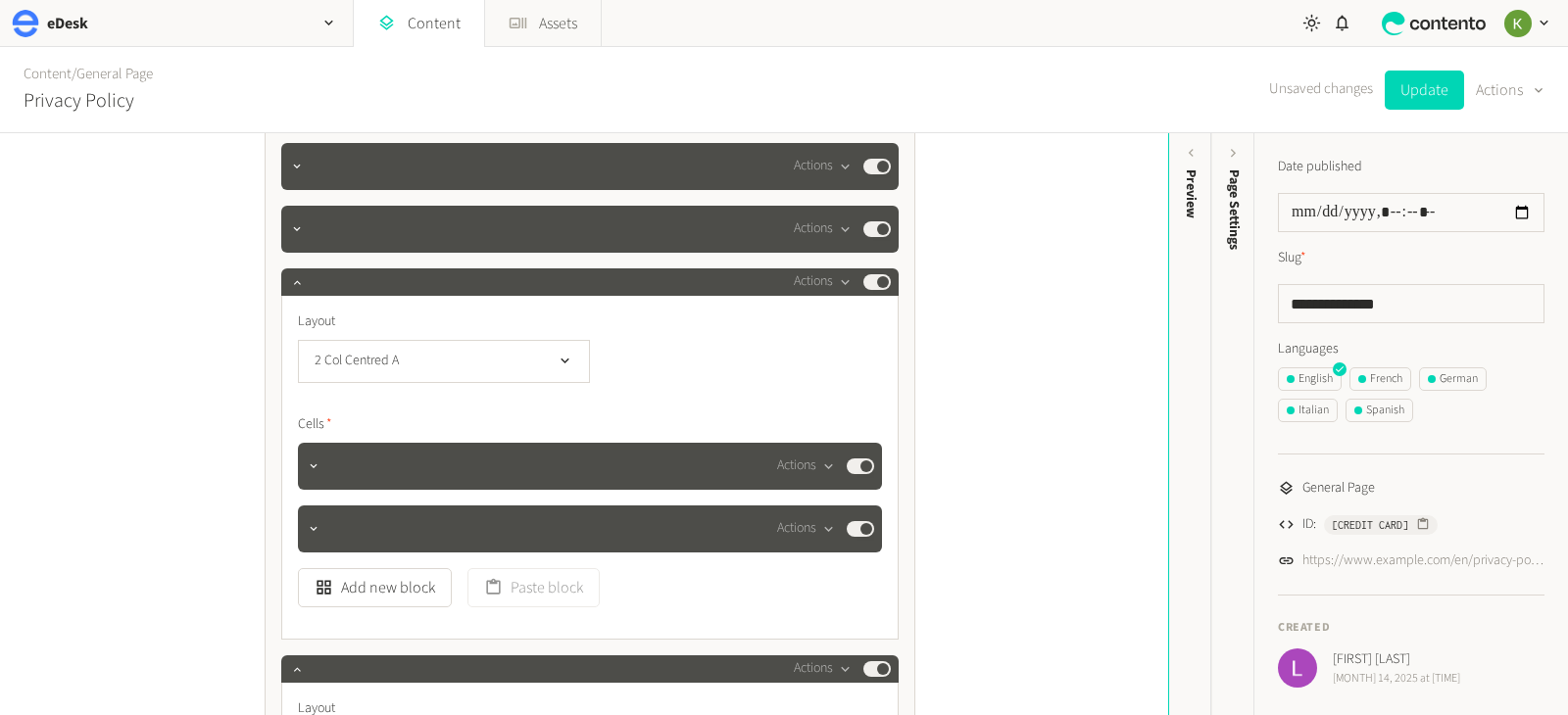 scroll, scrollTop: 1148, scrollLeft: 0, axis: vertical 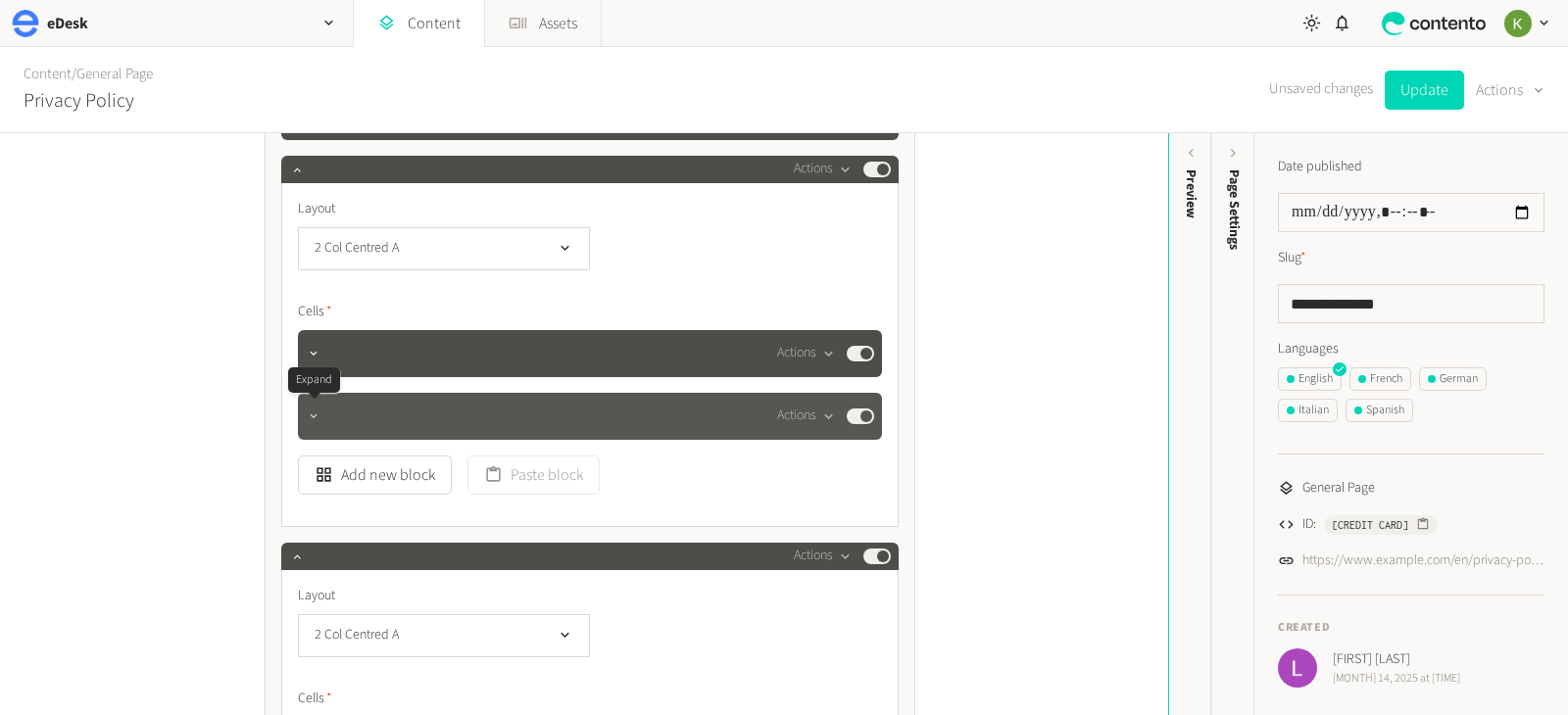 click 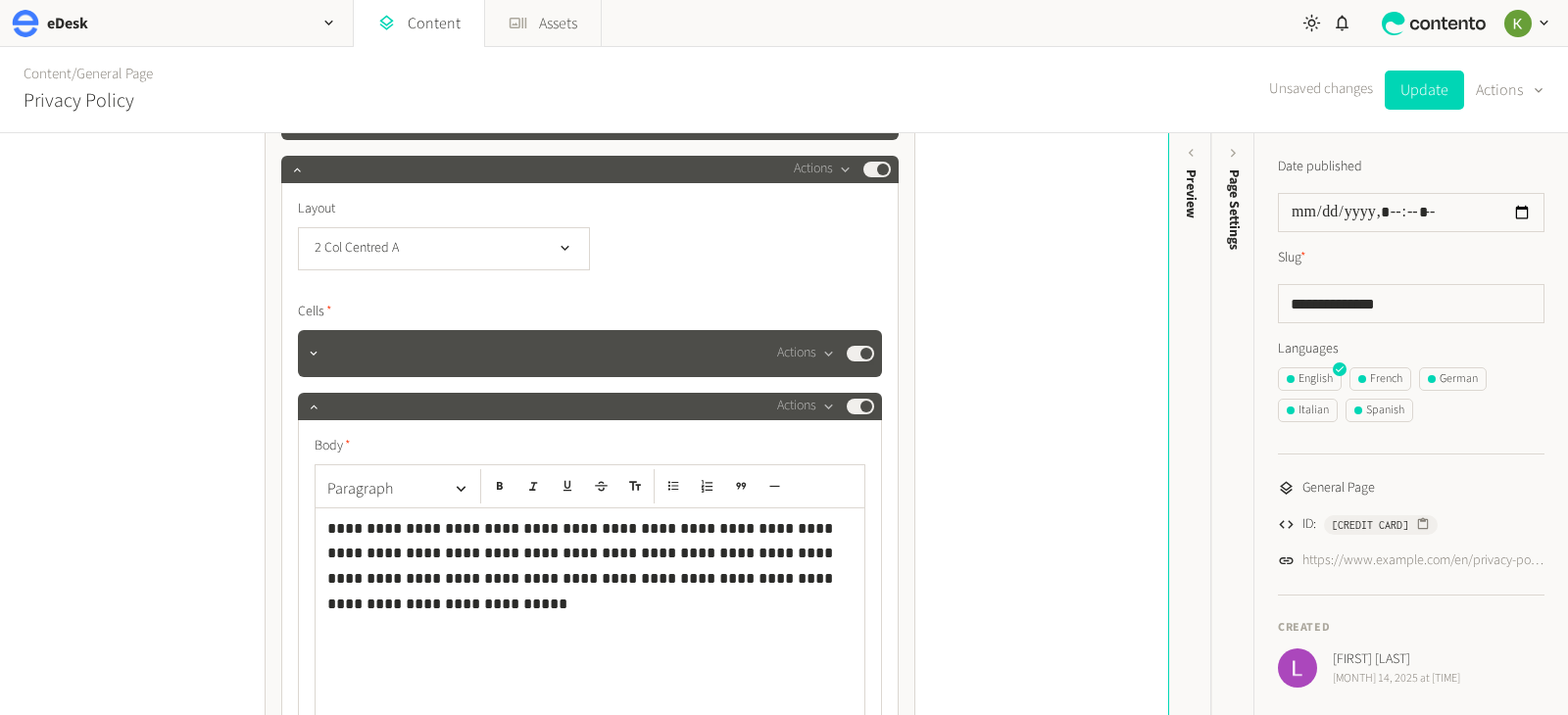 click on "**********" 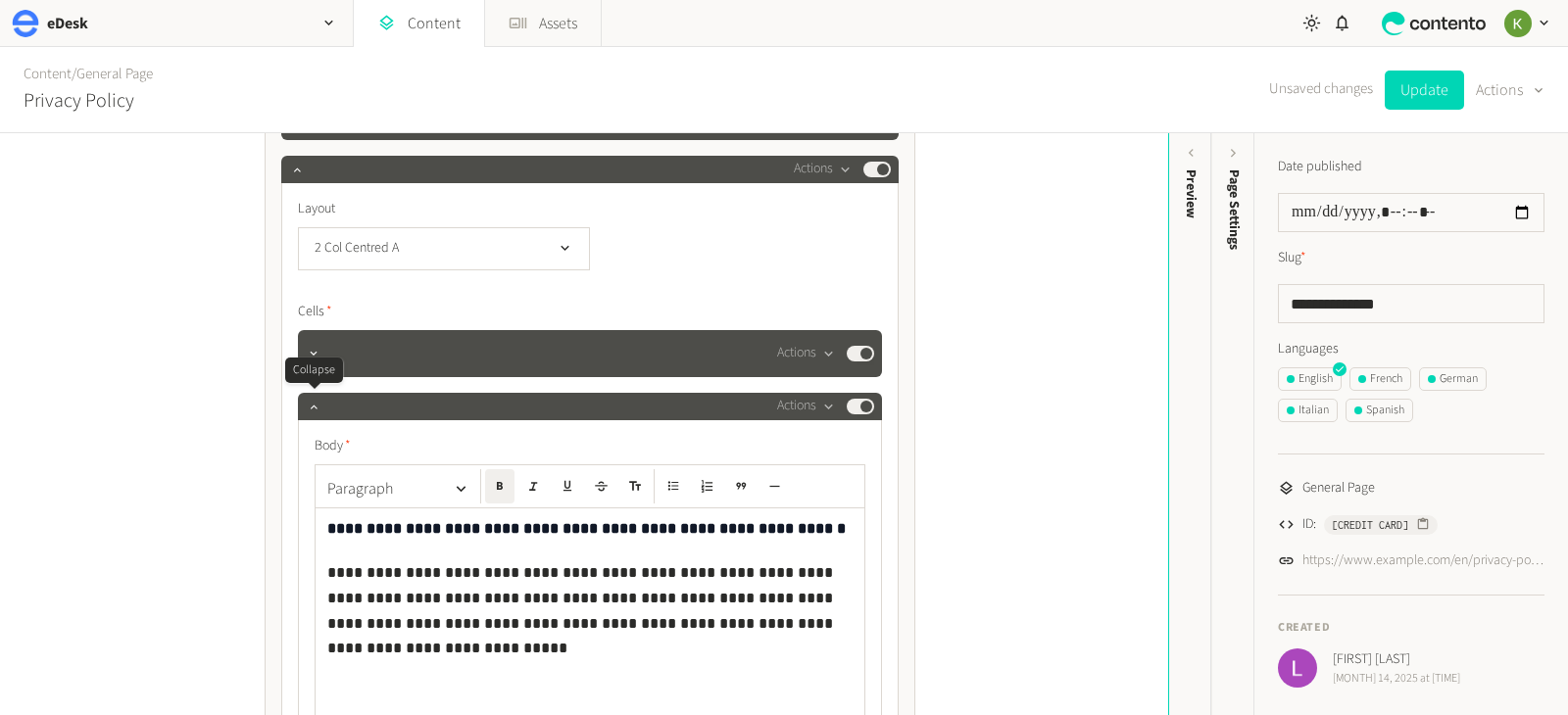 drag, startPoint x: 310, startPoint y: 403, endPoint x: 312, endPoint y: 391, distance: 12.165525 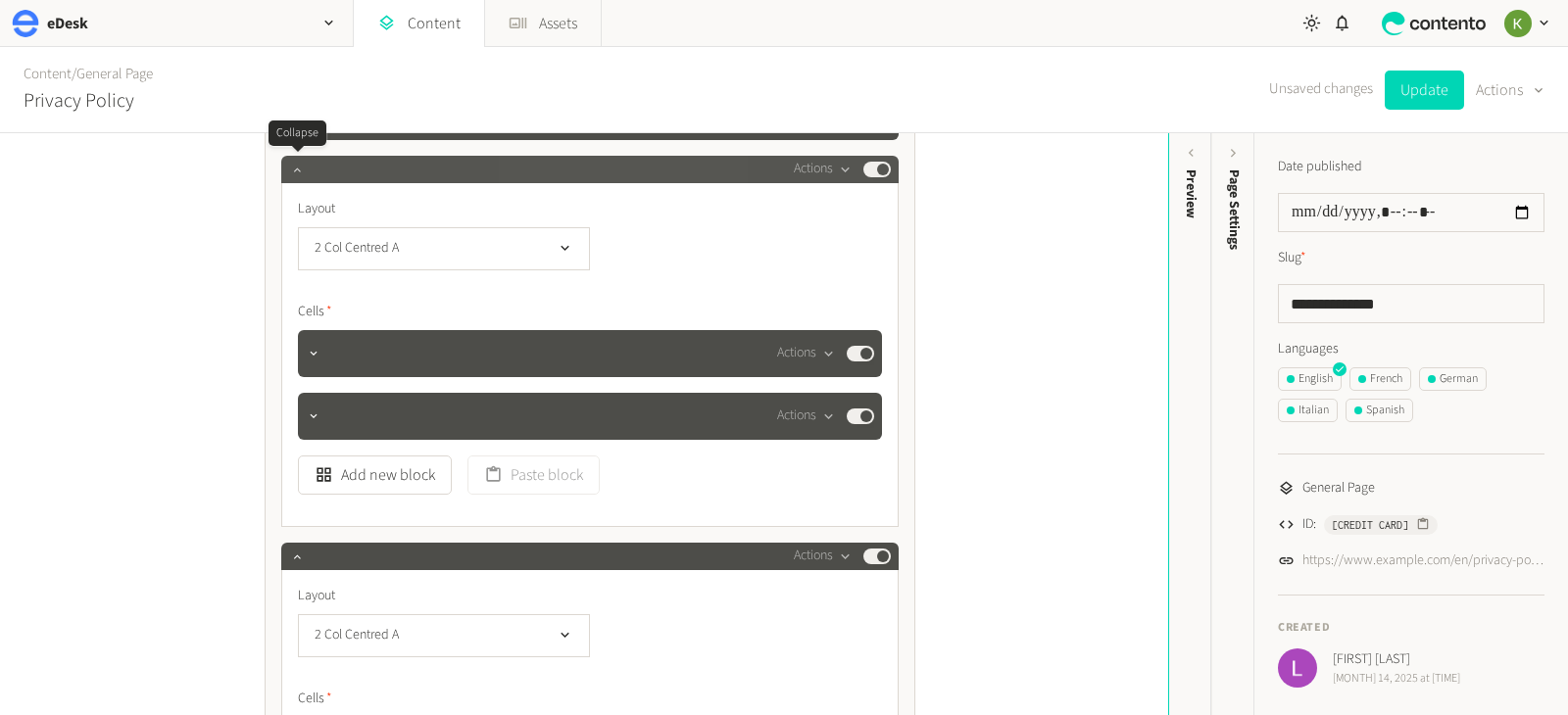 click 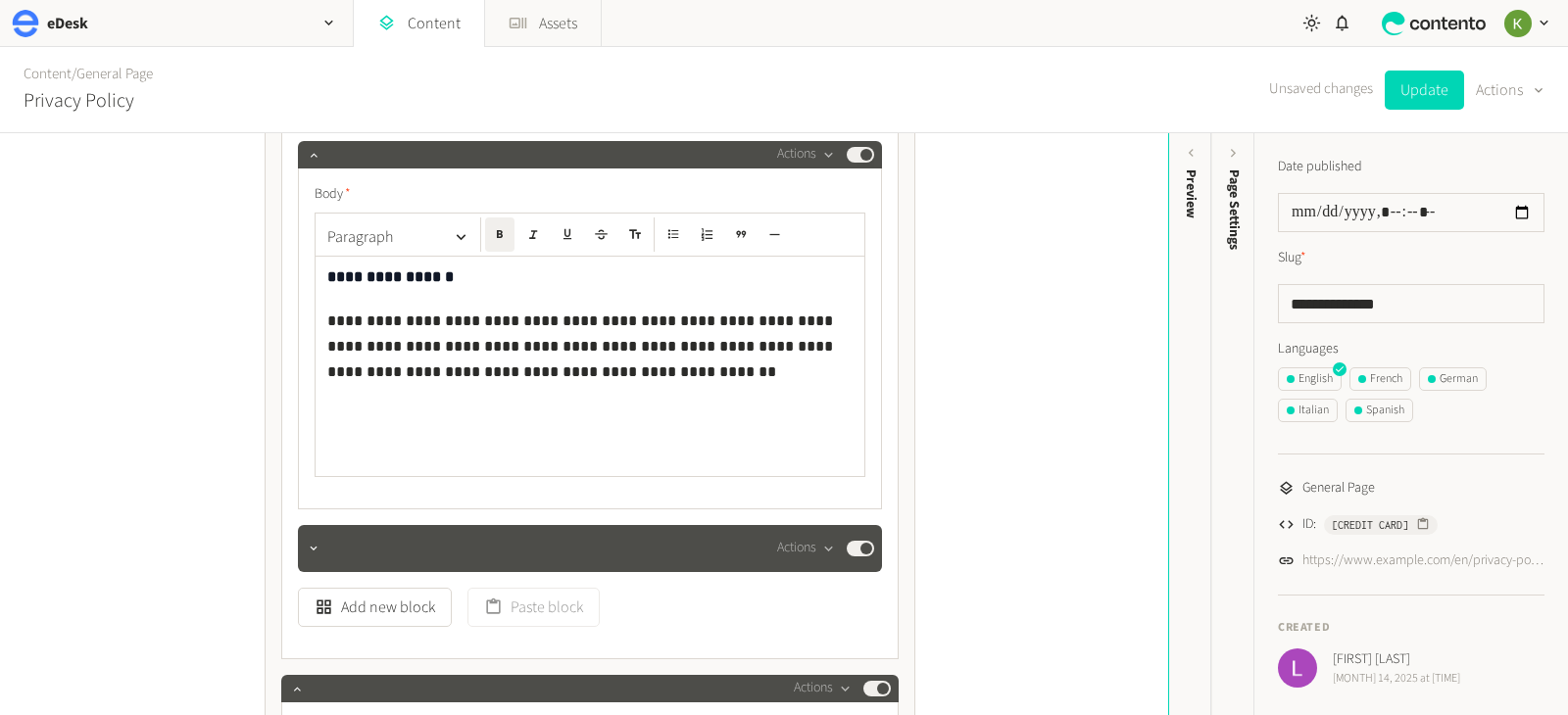 scroll, scrollTop: 1464, scrollLeft: 0, axis: vertical 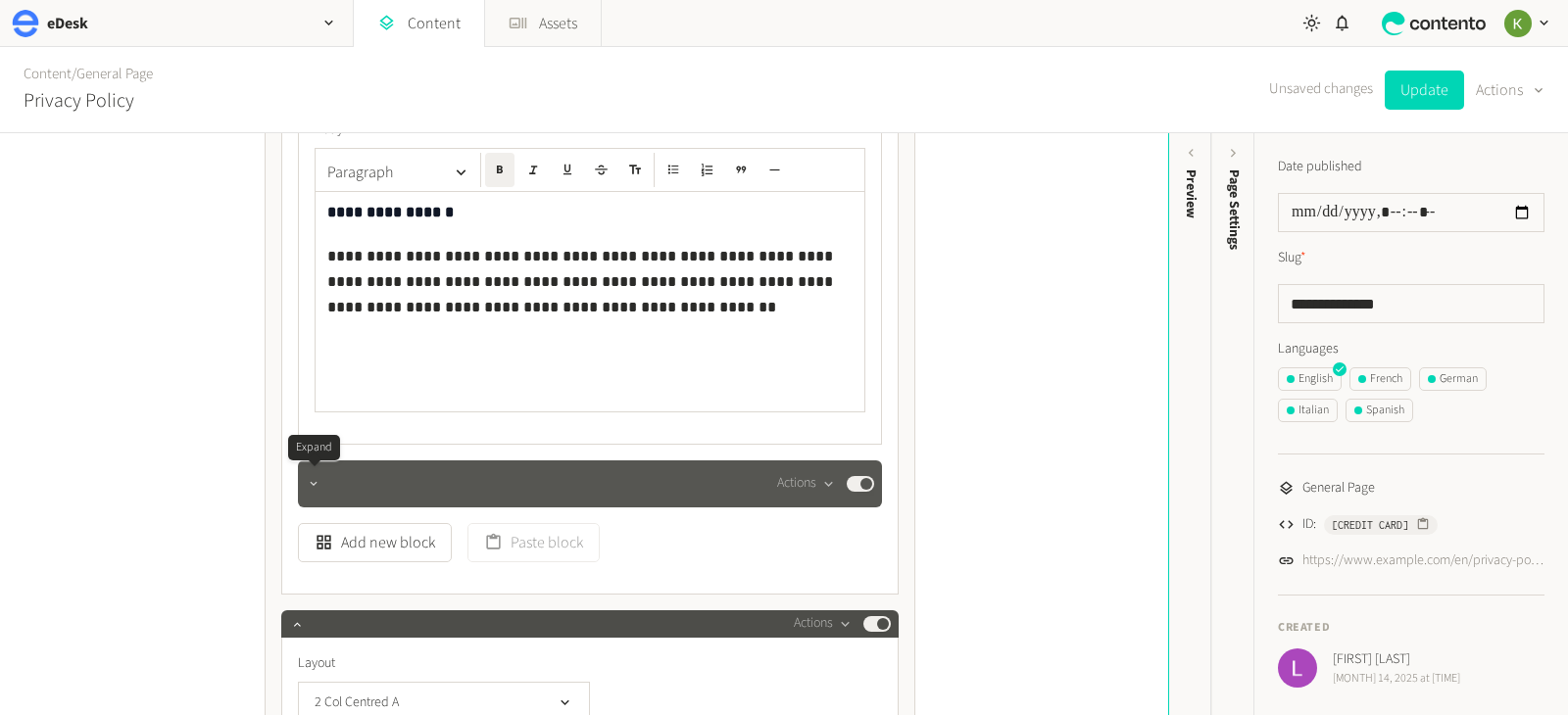 click 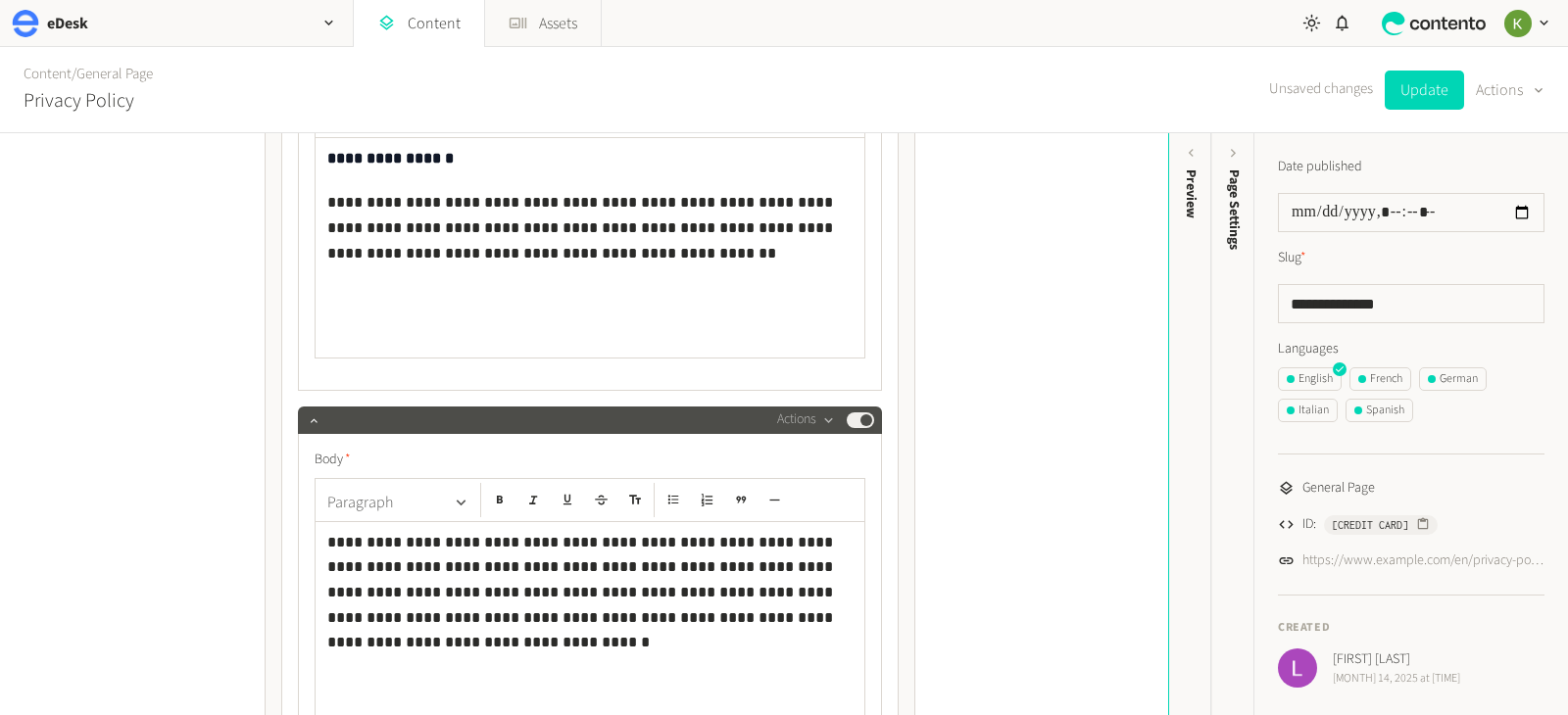 scroll, scrollTop: 1612, scrollLeft: 0, axis: vertical 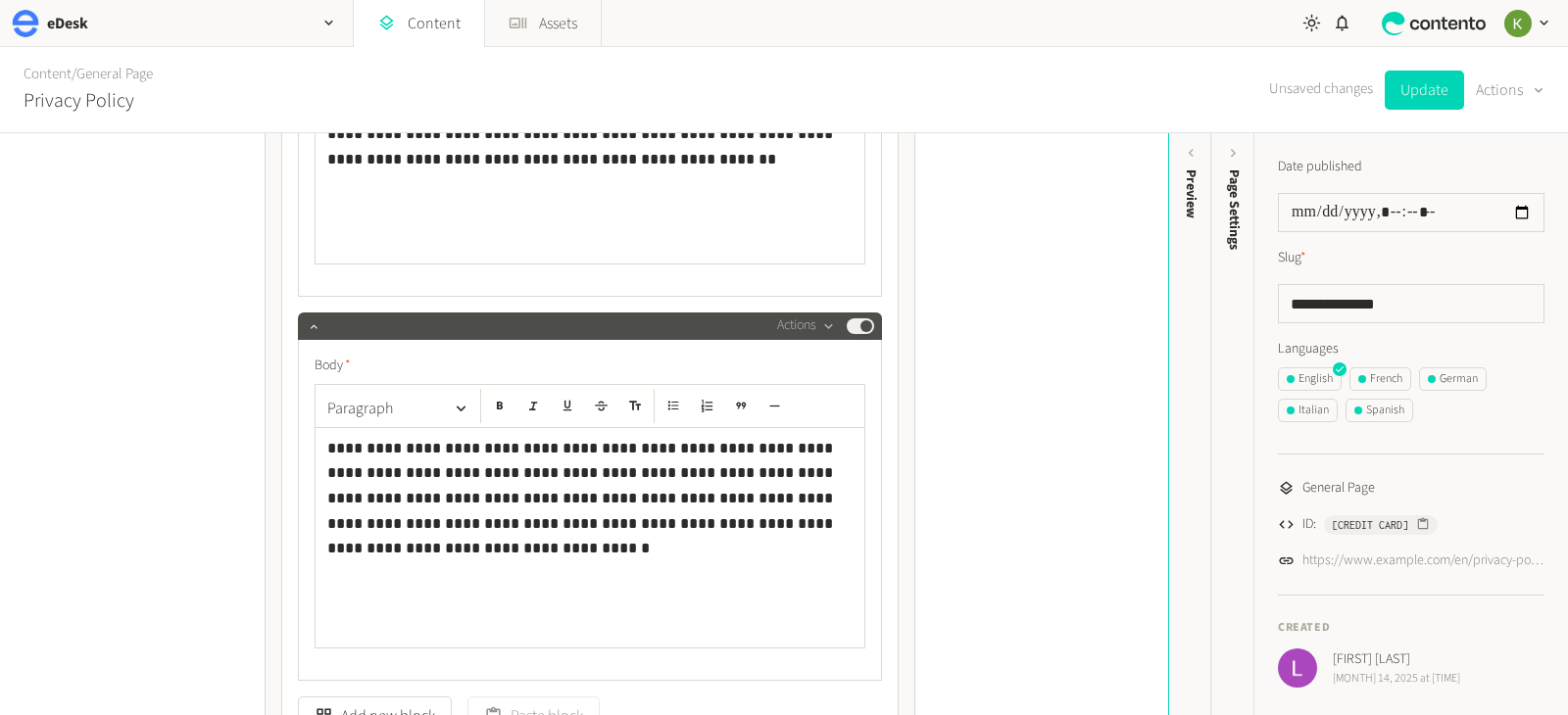 click on "**********" 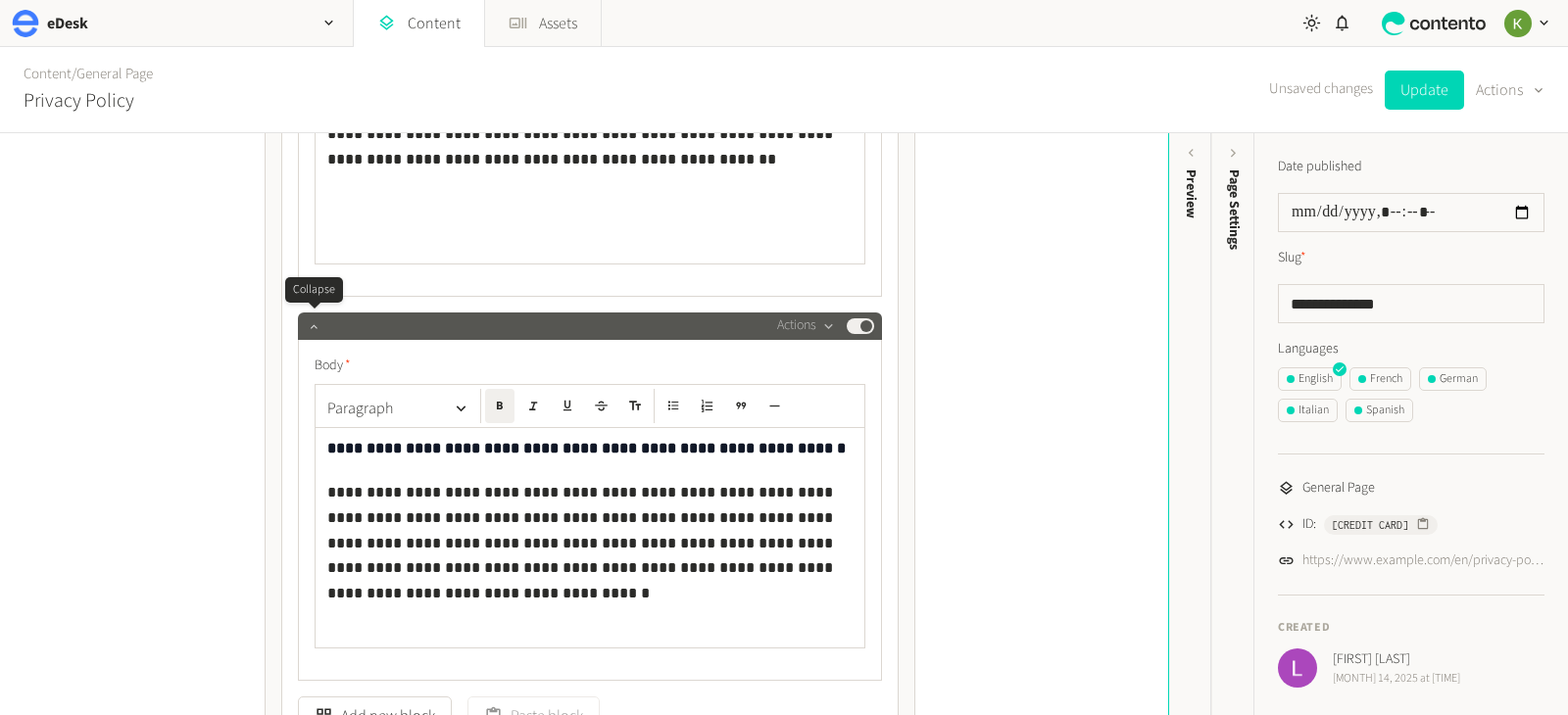 click 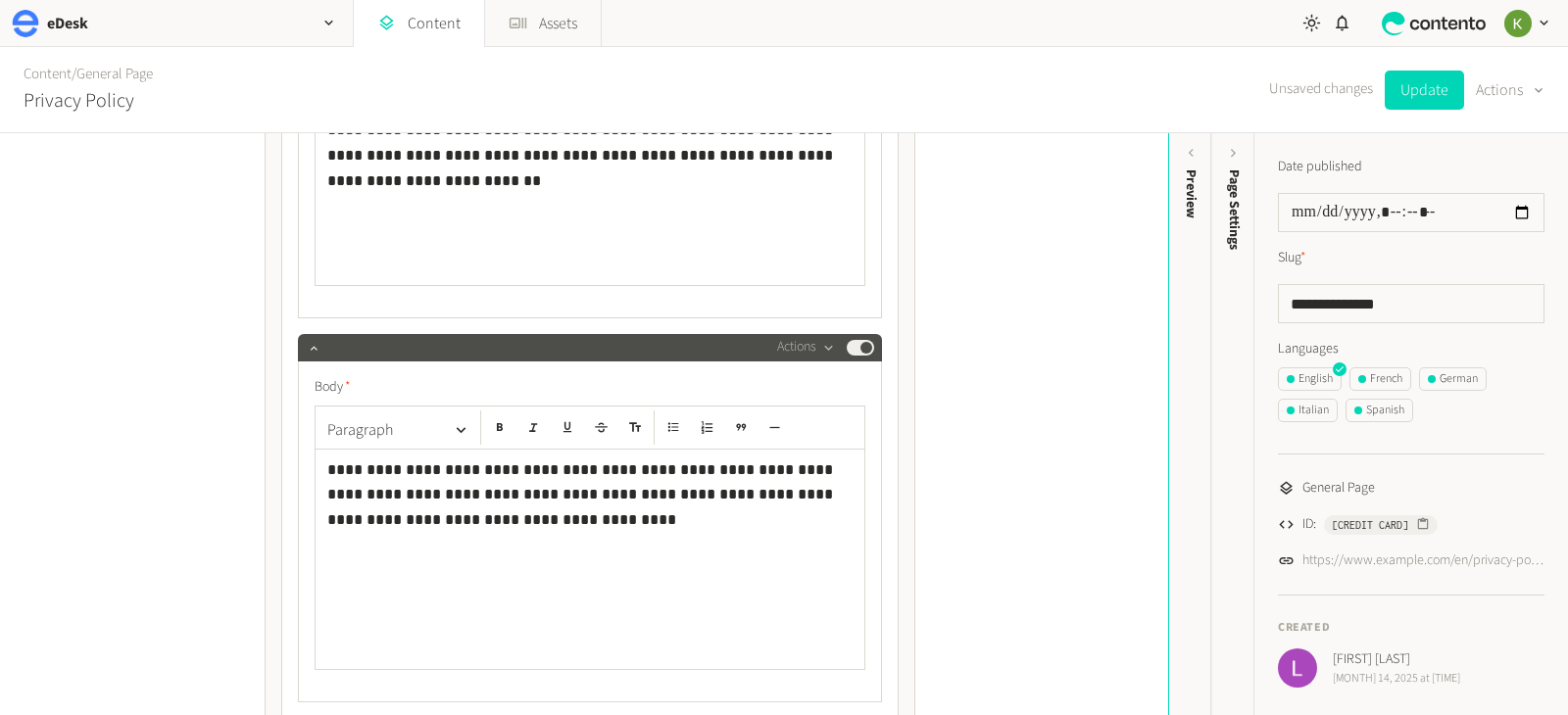 scroll, scrollTop: 2327, scrollLeft: 0, axis: vertical 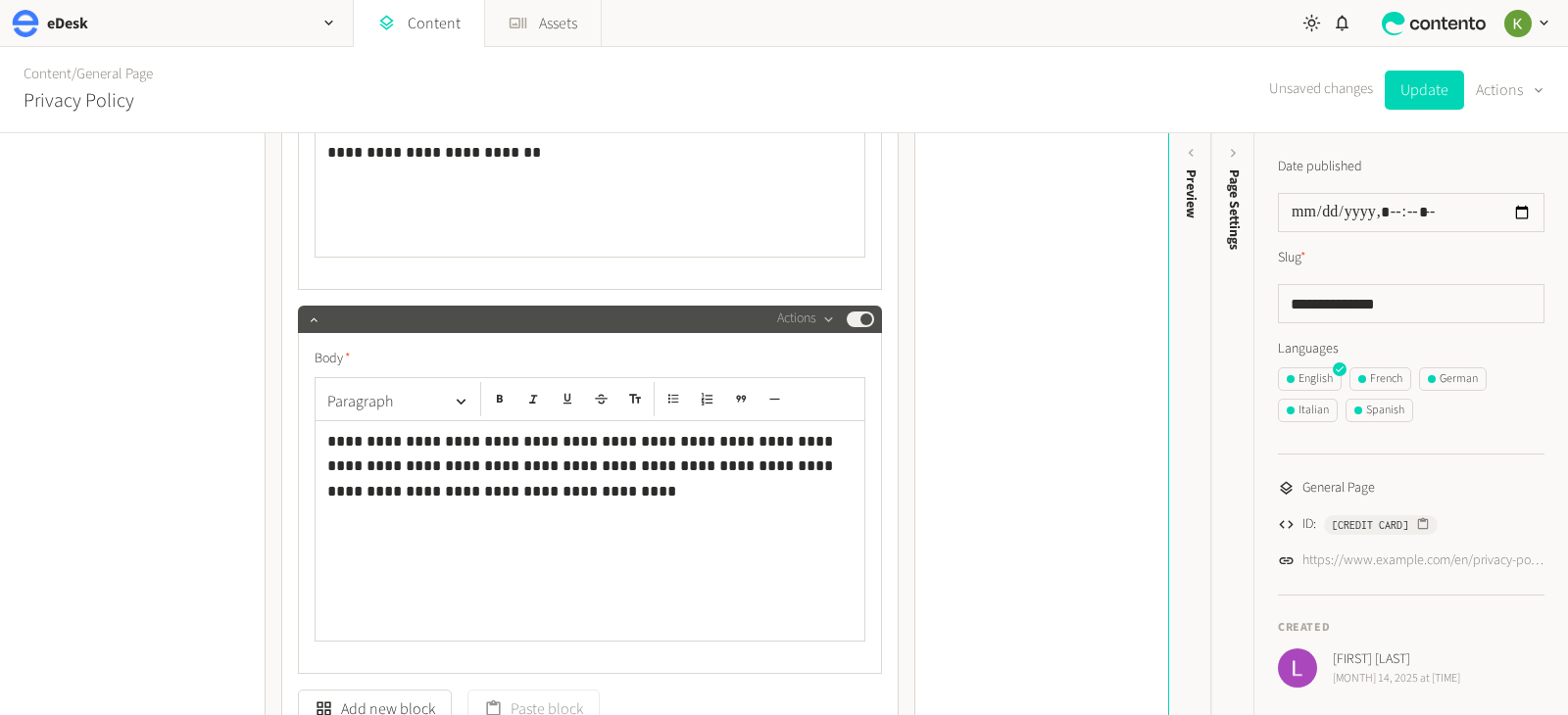 click on "**********" 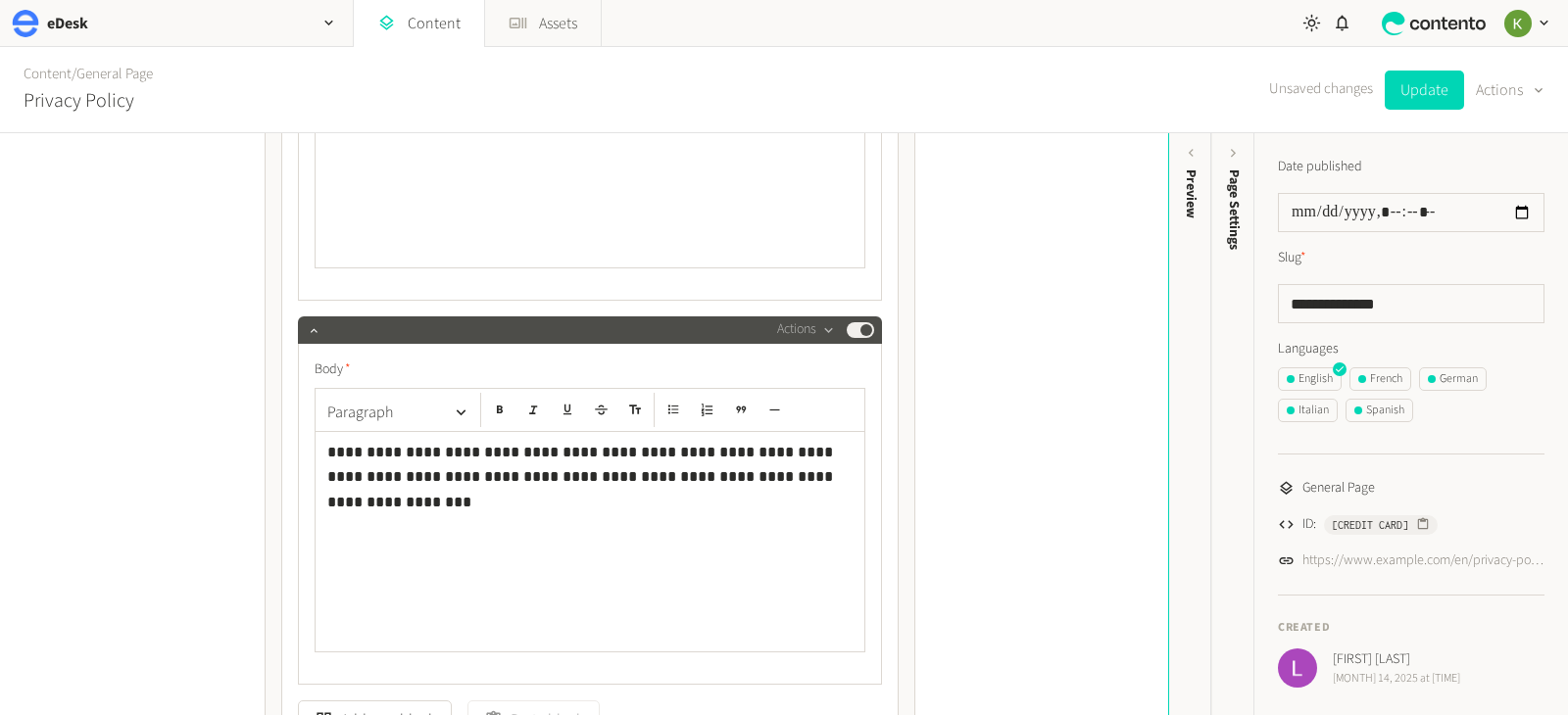 scroll, scrollTop: 3355, scrollLeft: 0, axis: vertical 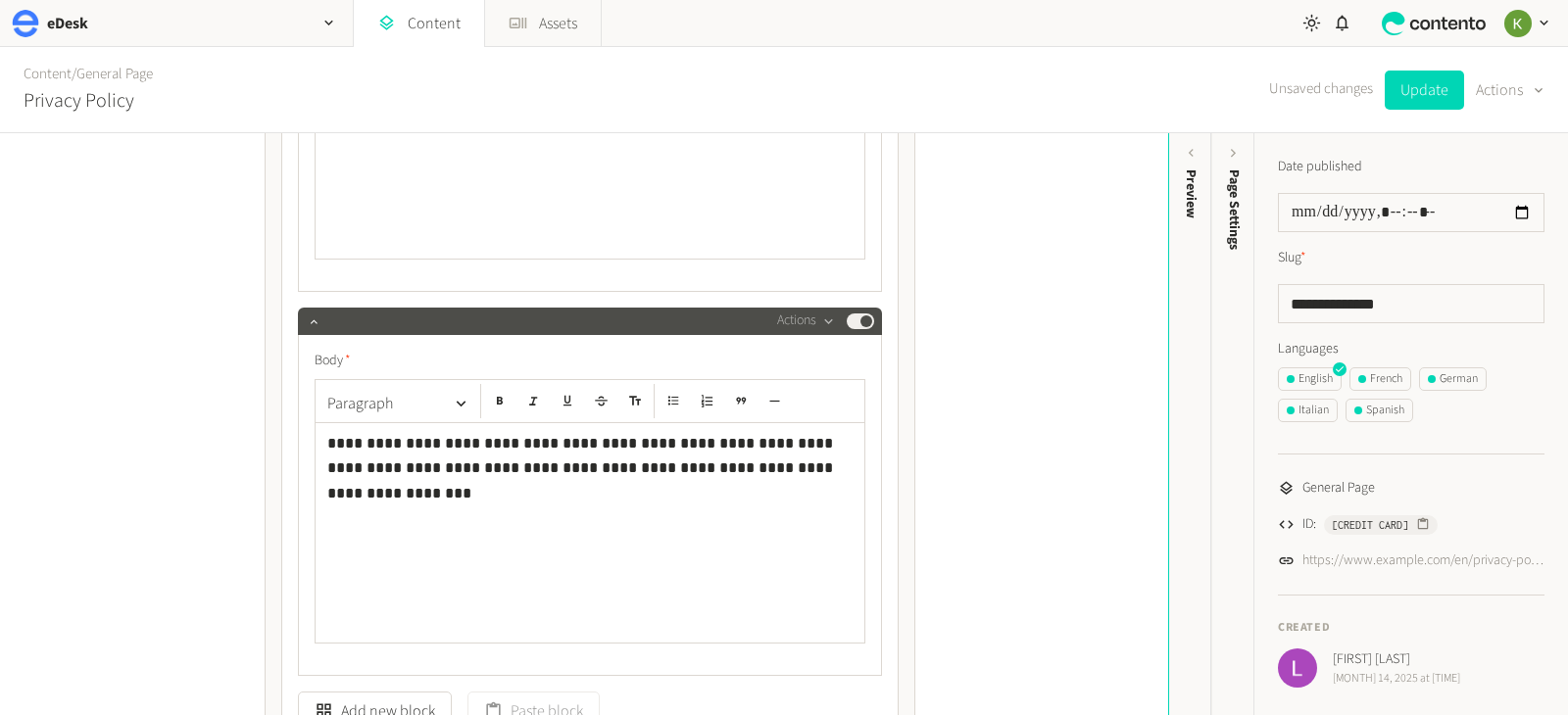 drag, startPoint x: 327, startPoint y: 437, endPoint x: 346, endPoint y: 443, distance: 19.924859 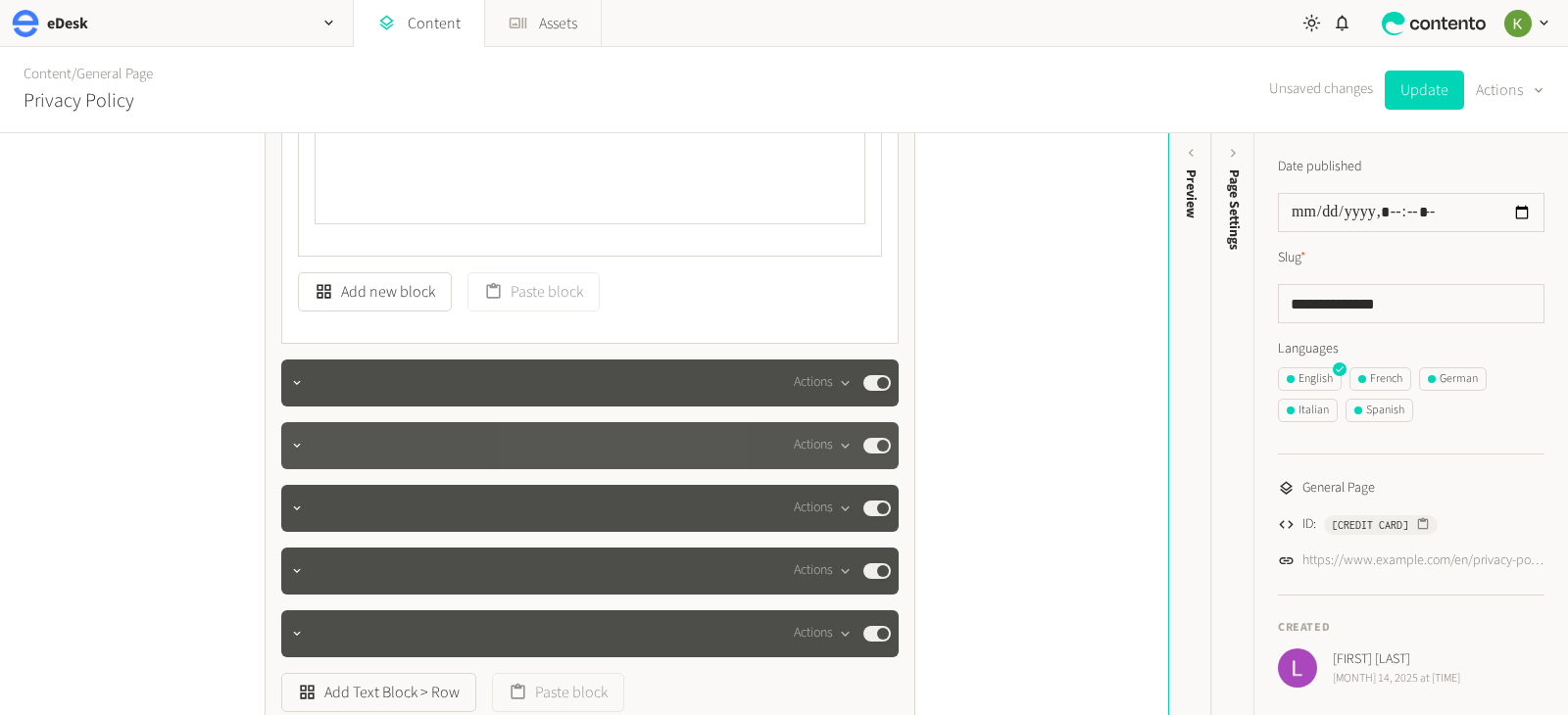 scroll, scrollTop: 3932, scrollLeft: 0, axis: vertical 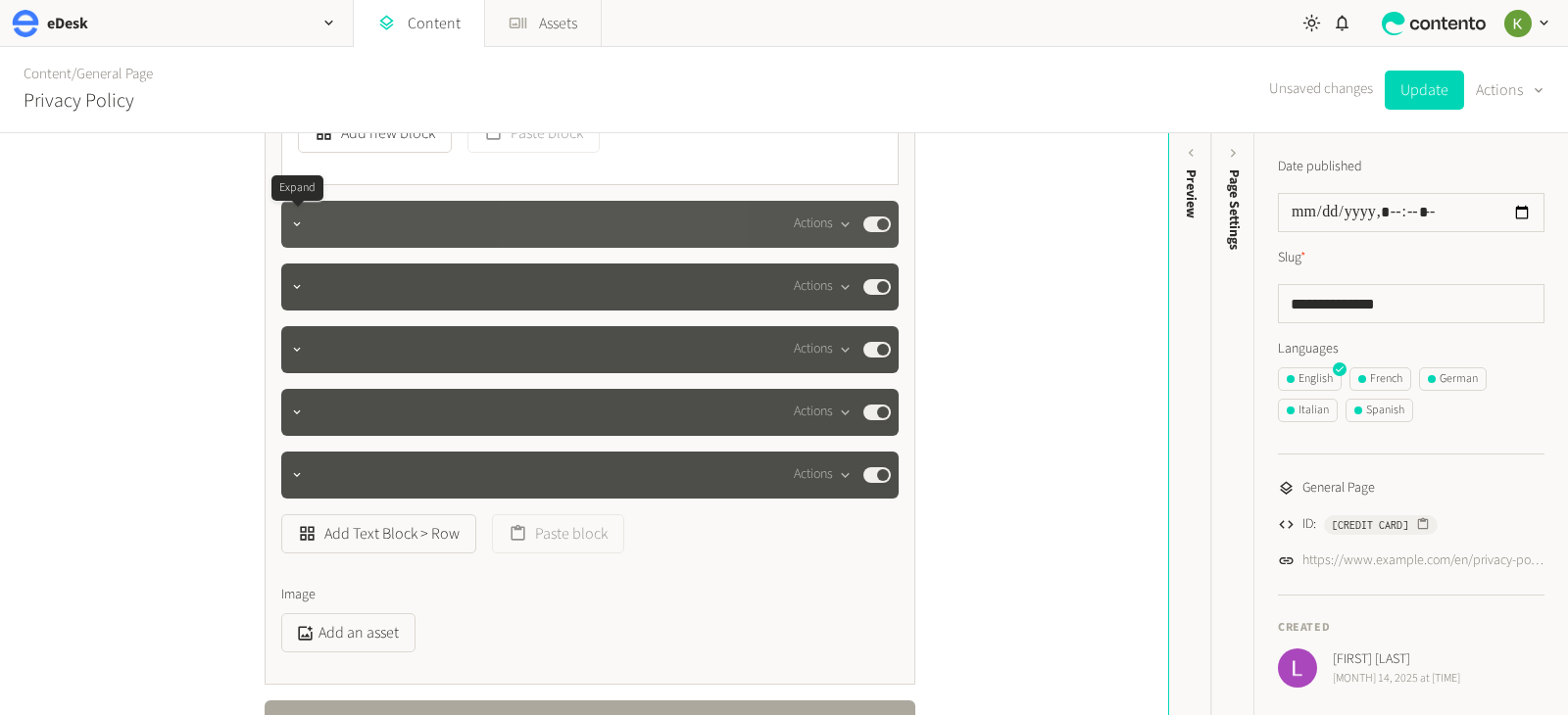 click 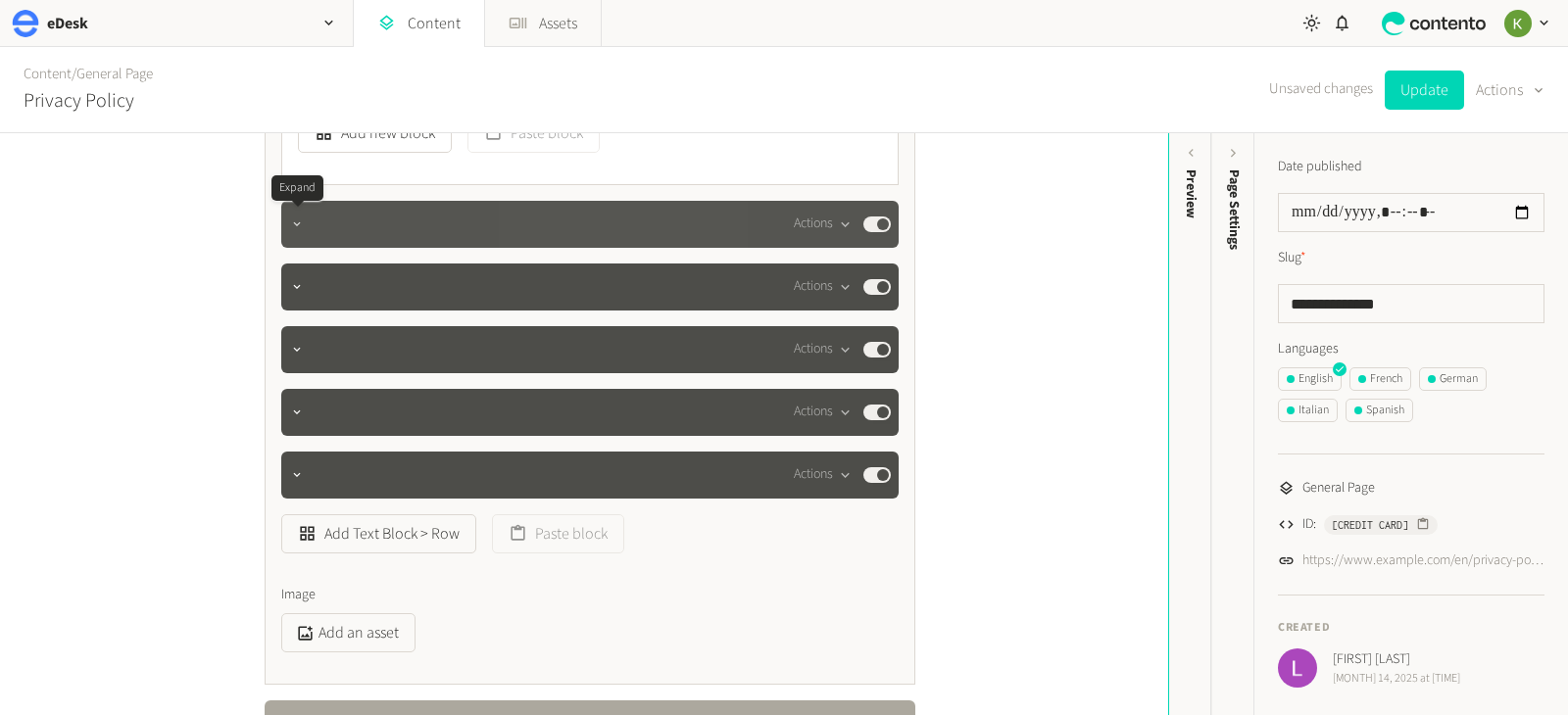 click 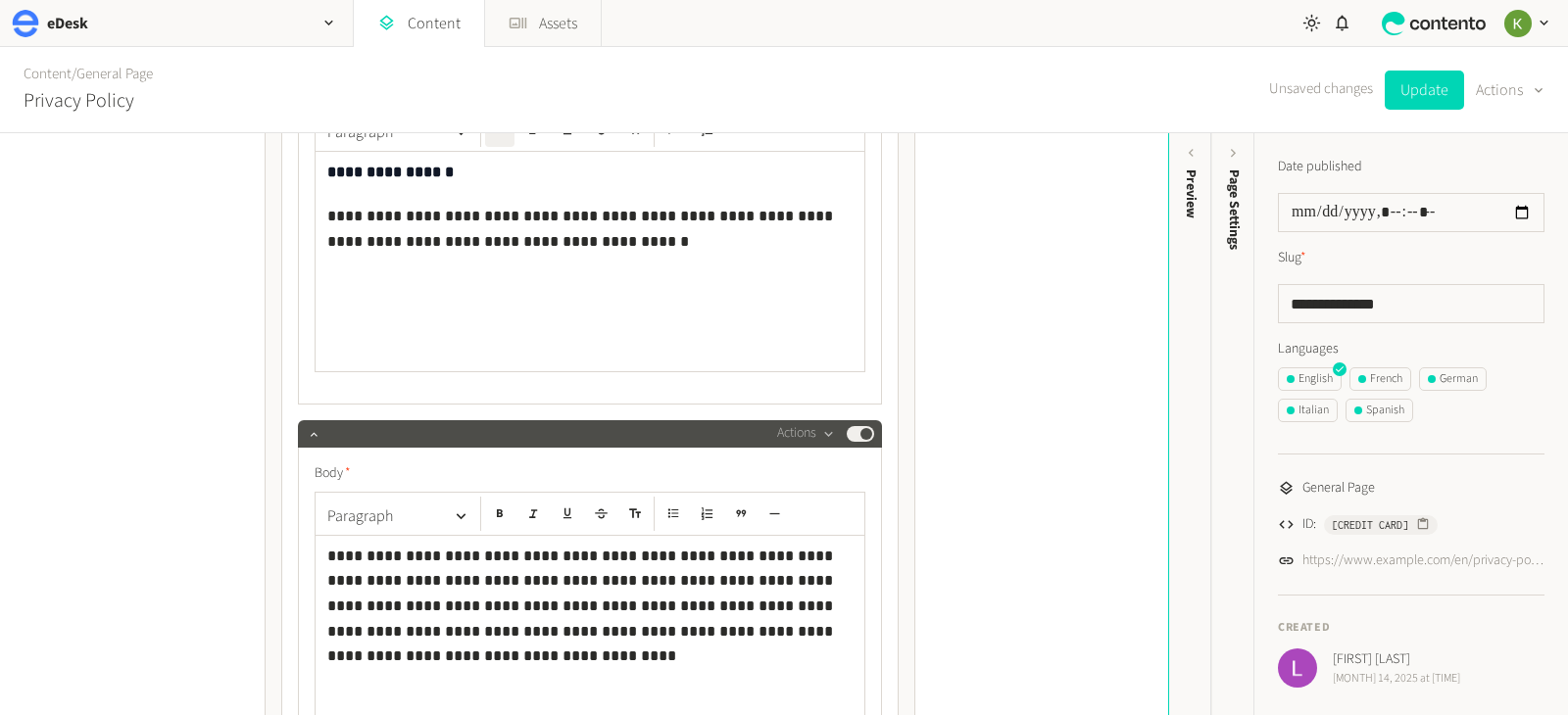 scroll, scrollTop: 4362, scrollLeft: 0, axis: vertical 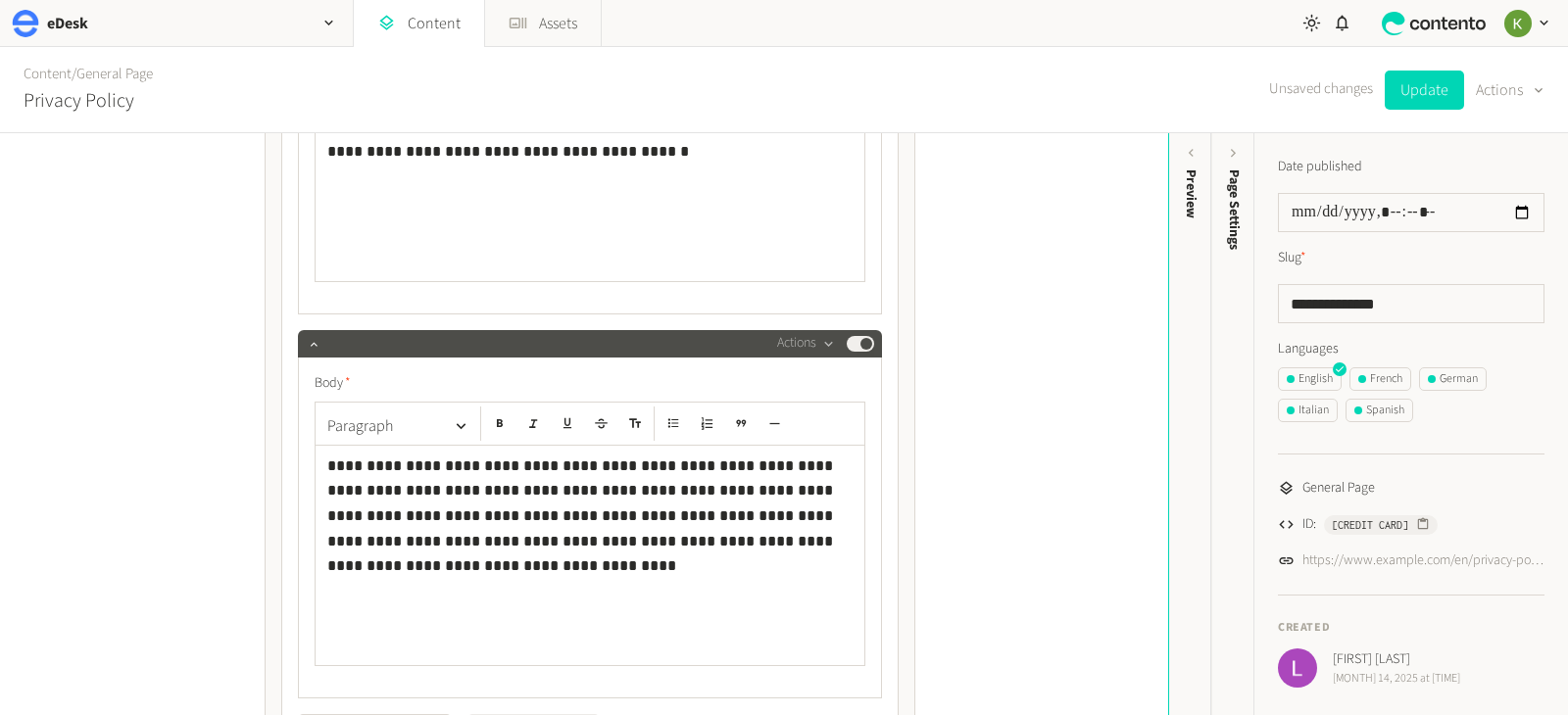 click on "**********" 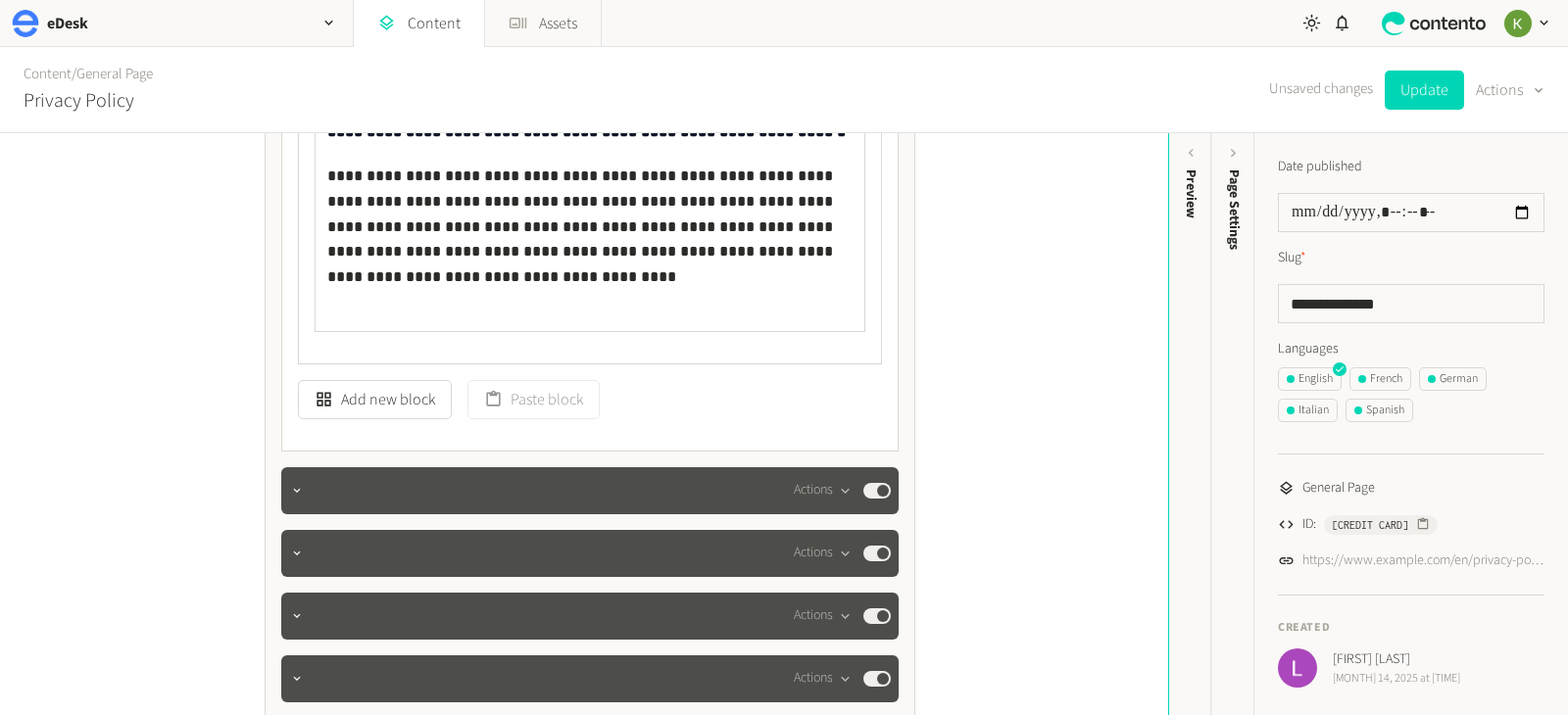scroll, scrollTop: 4745, scrollLeft: 0, axis: vertical 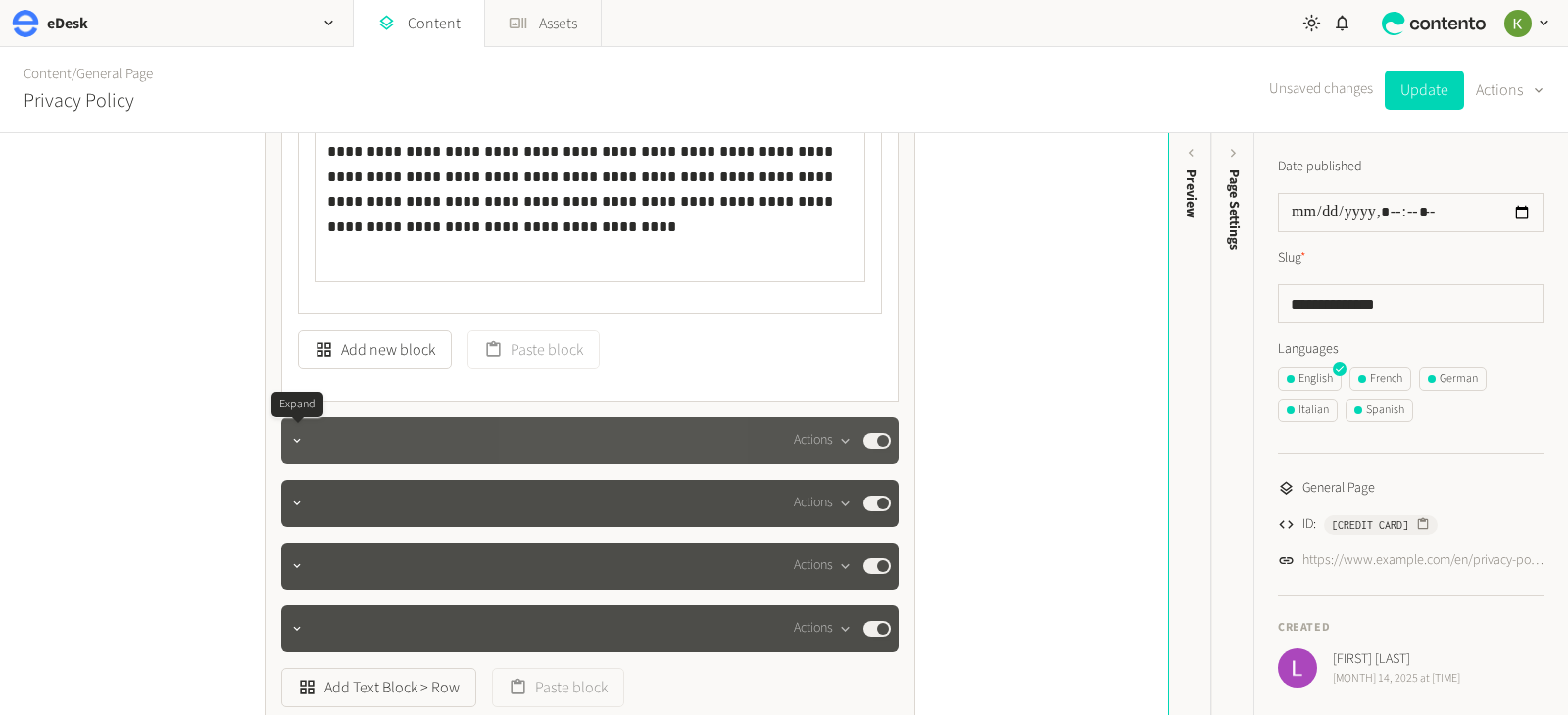 click 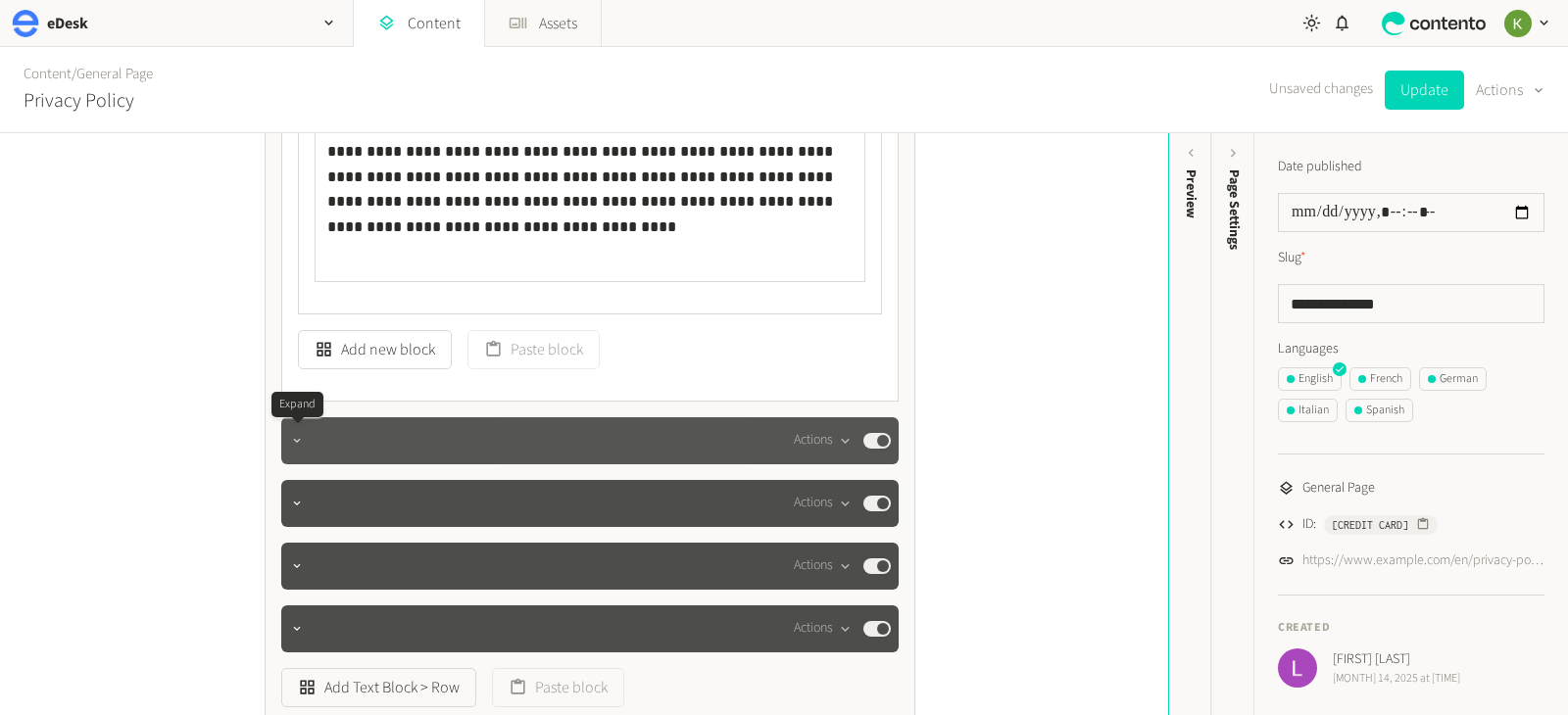 click 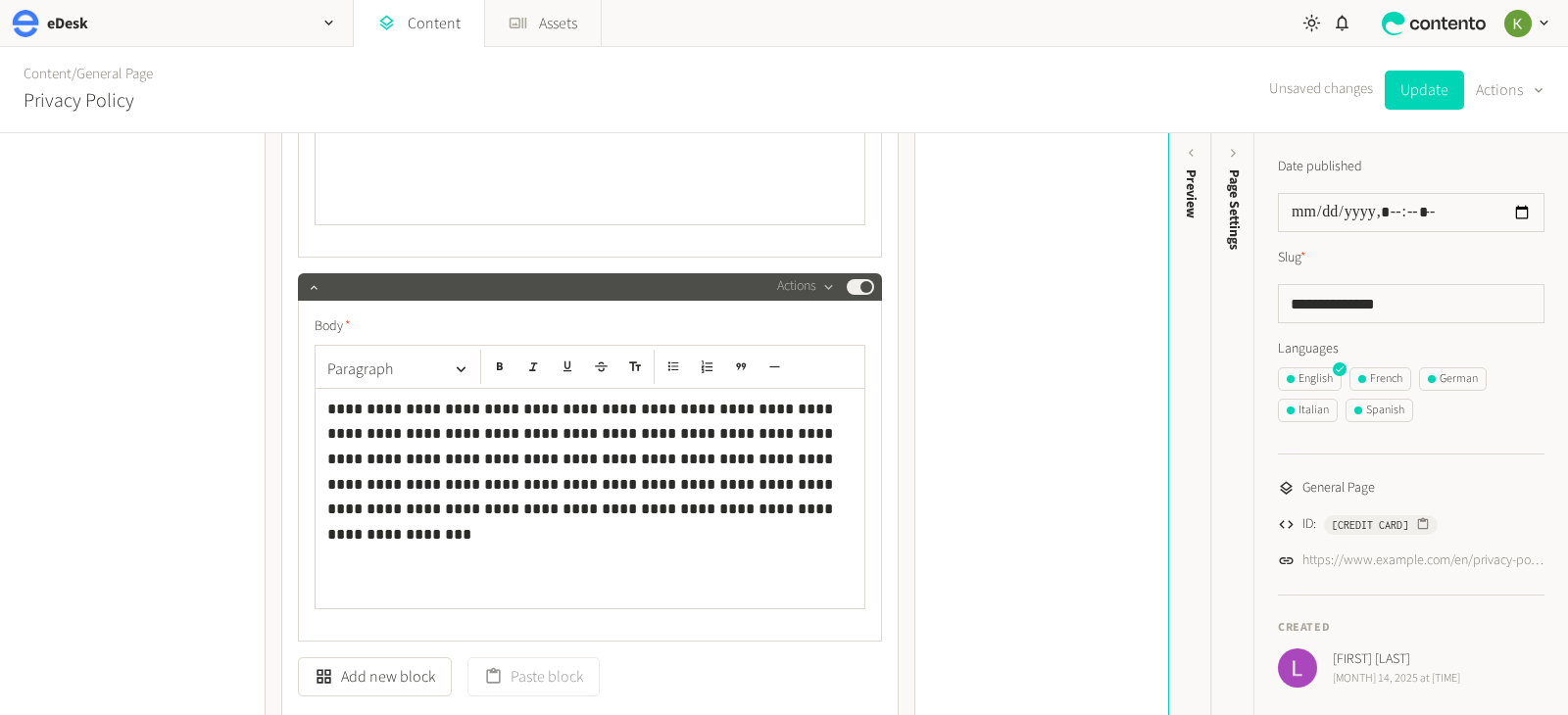 scroll, scrollTop: 5506, scrollLeft: 0, axis: vertical 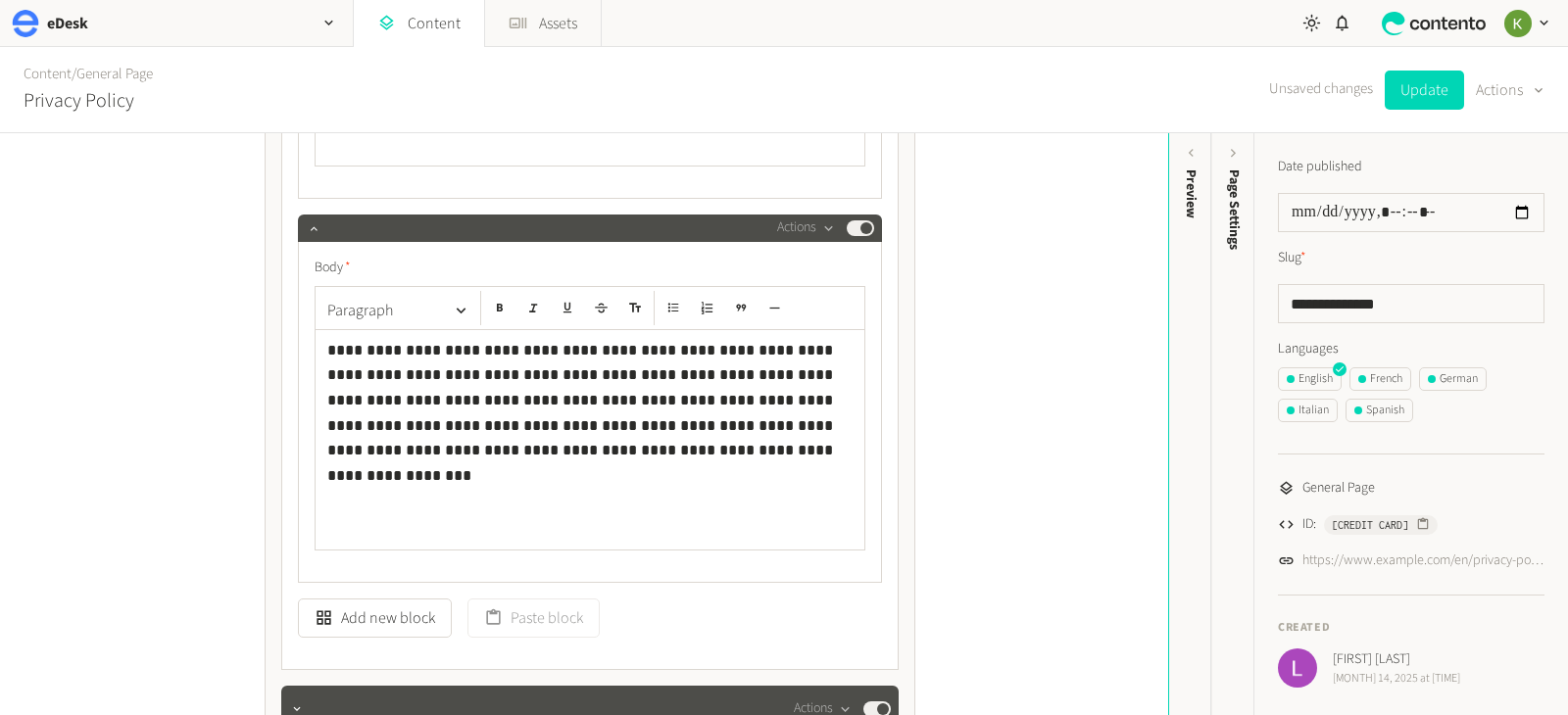 drag, startPoint x: 326, startPoint y: 341, endPoint x: 341, endPoint y: 344, distance: 15.297059 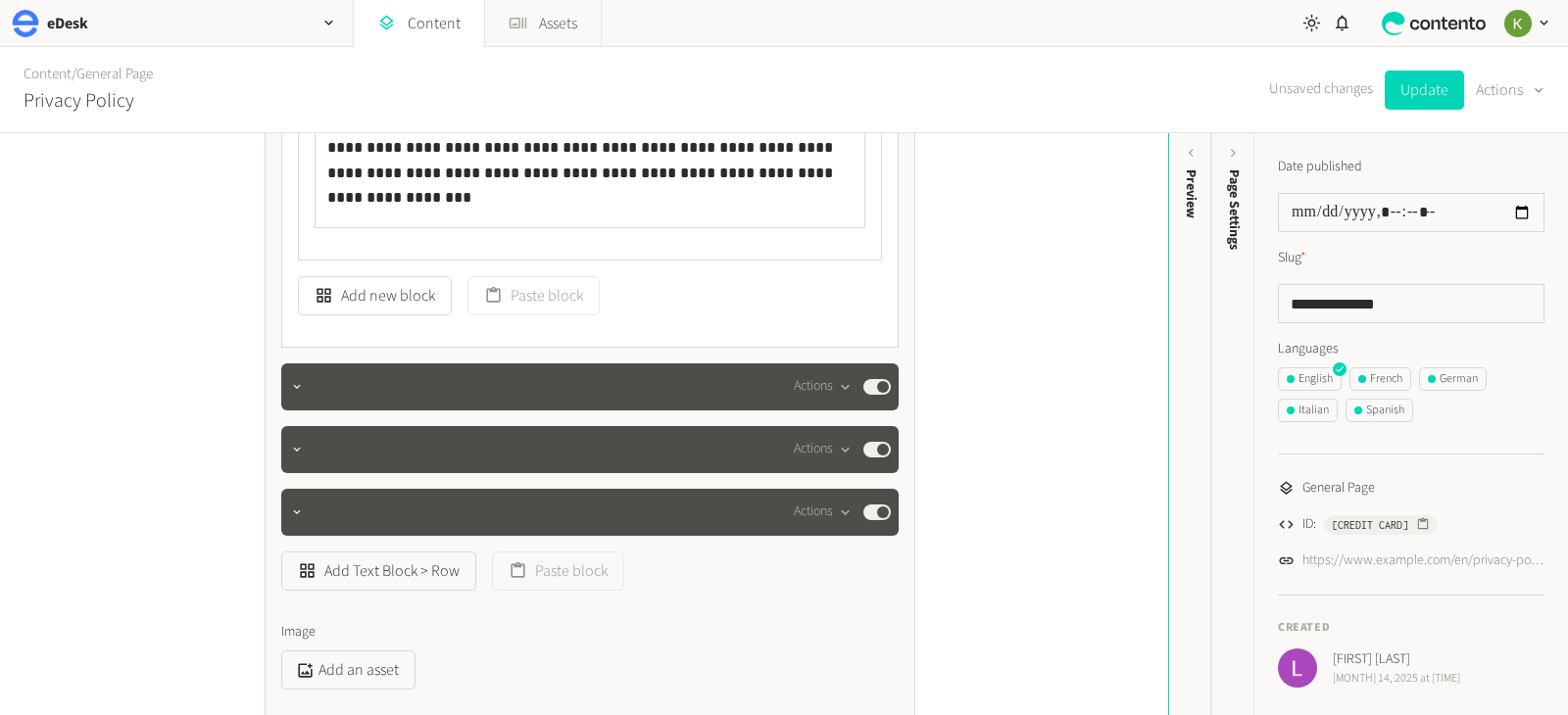scroll, scrollTop: 5956, scrollLeft: 0, axis: vertical 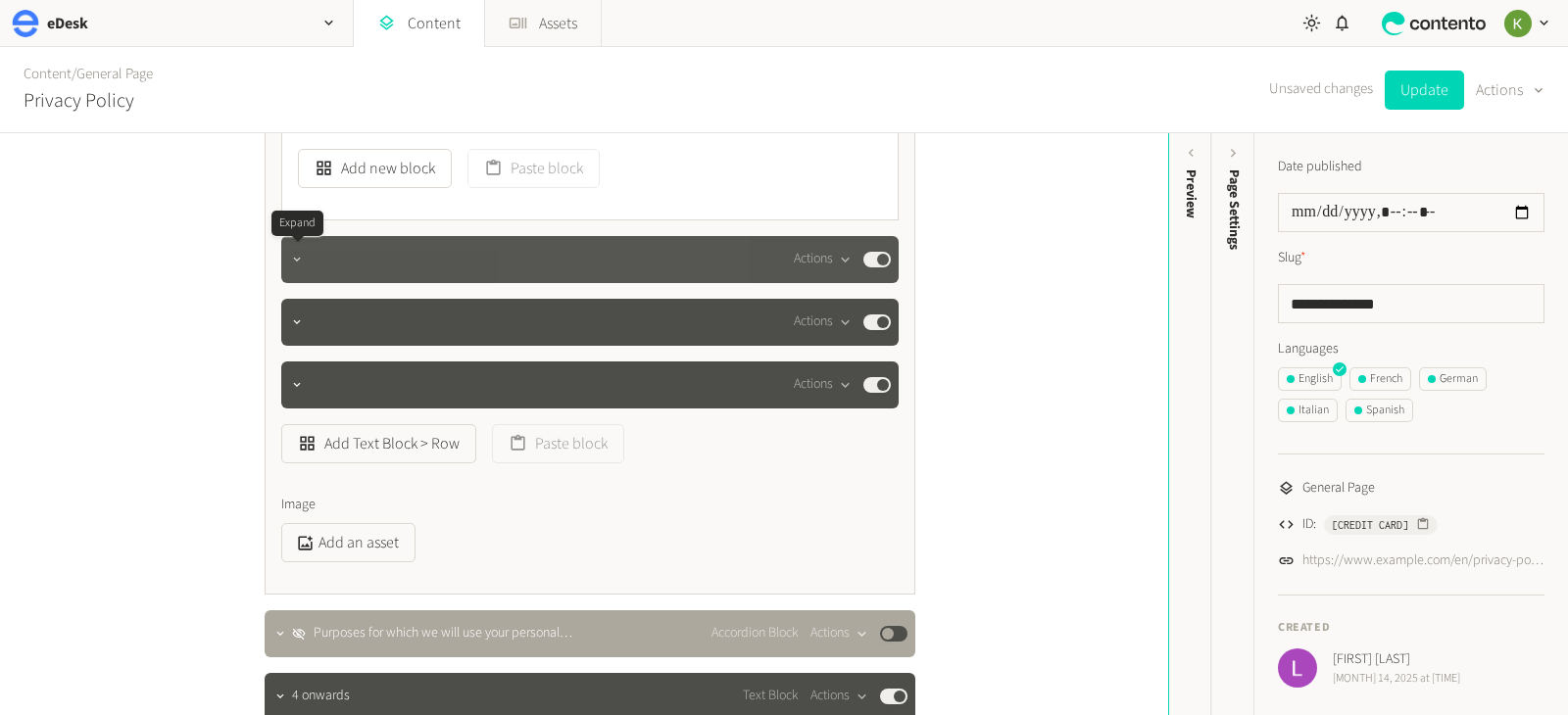 click 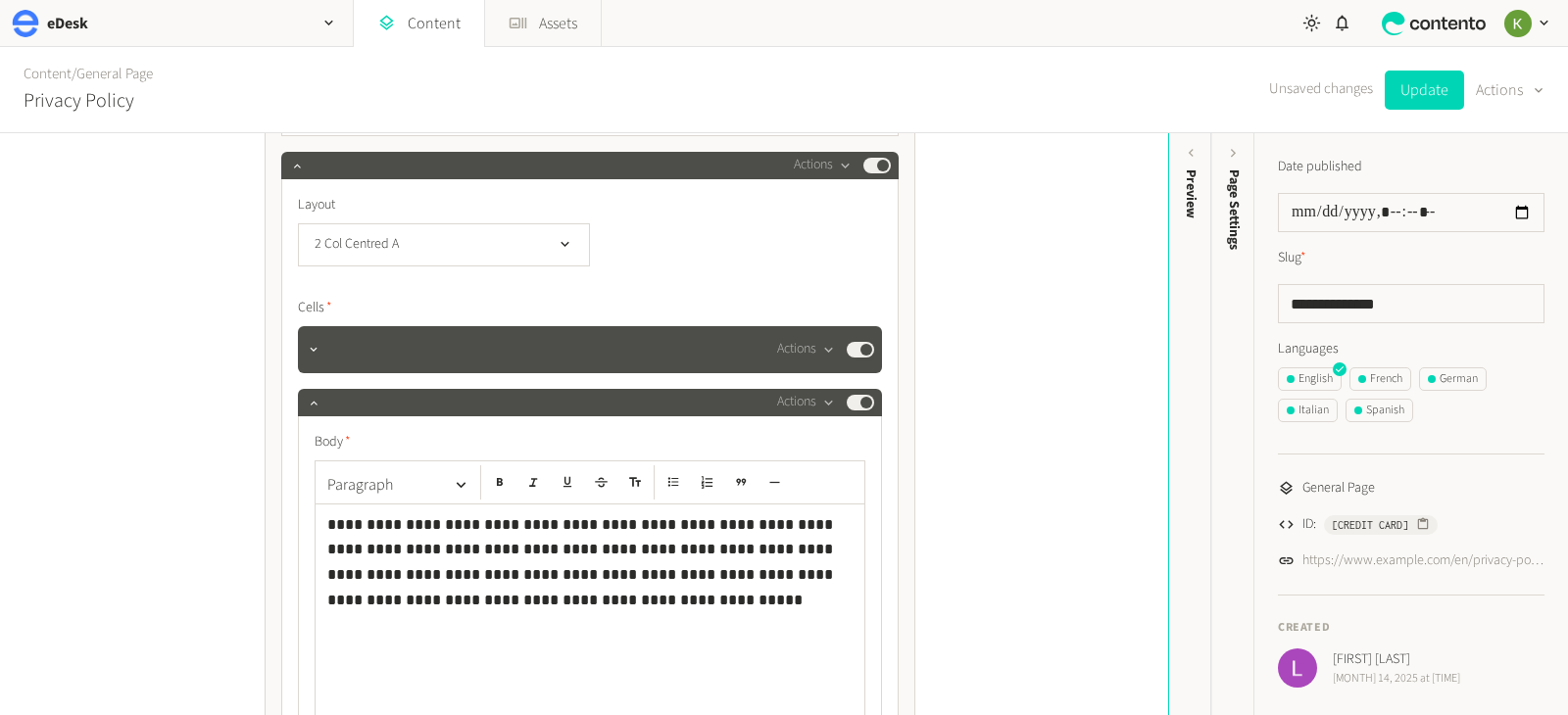 scroll, scrollTop: 6134, scrollLeft: 0, axis: vertical 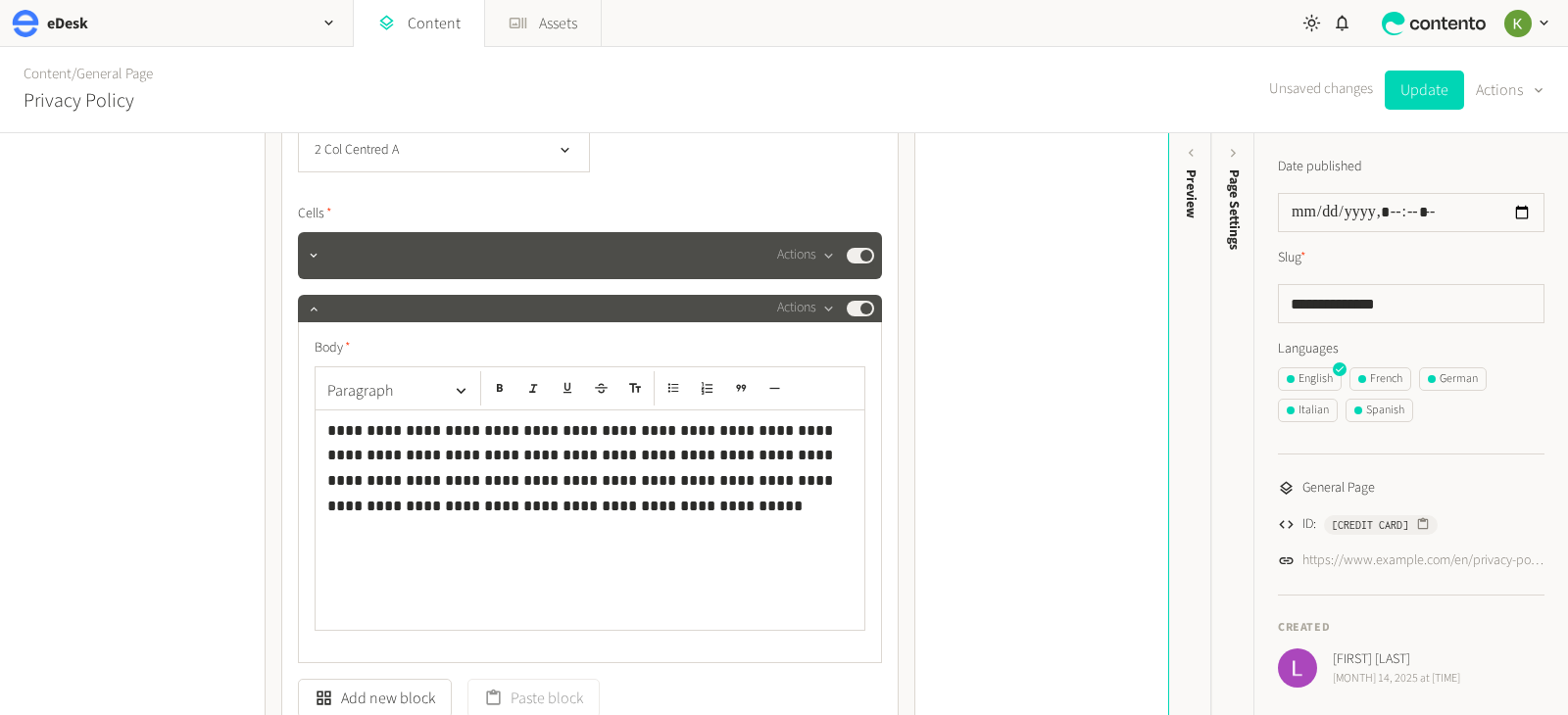 click on "**********" 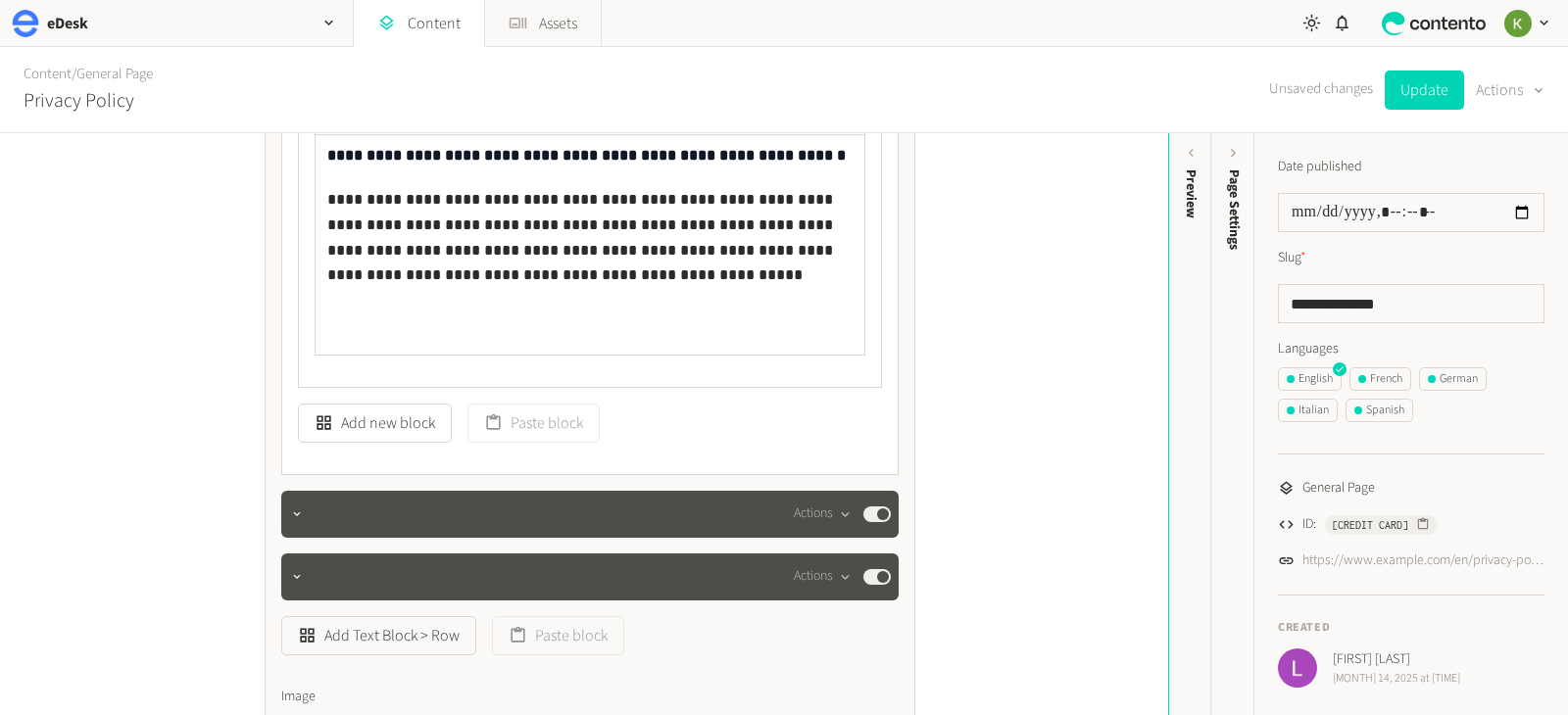 scroll, scrollTop: 6460, scrollLeft: 0, axis: vertical 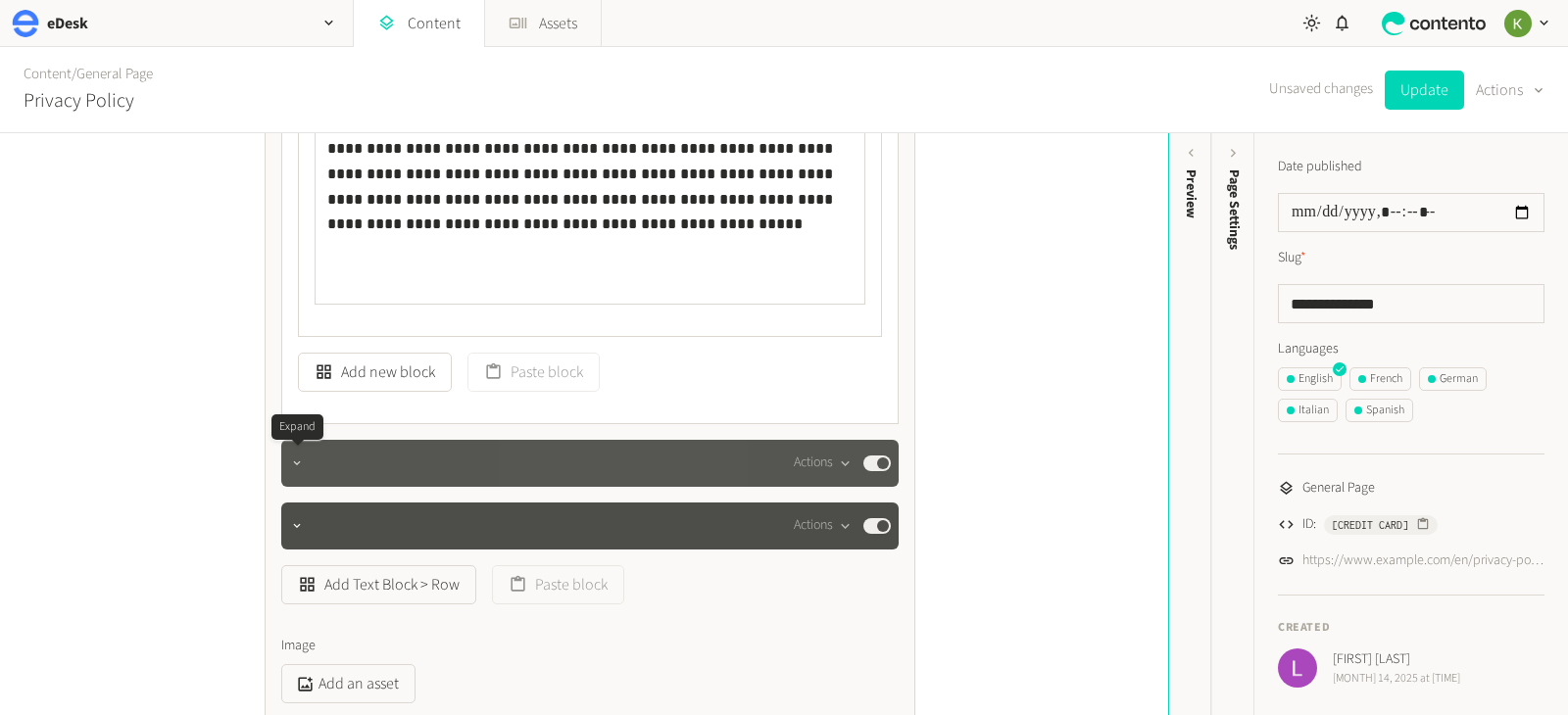 click 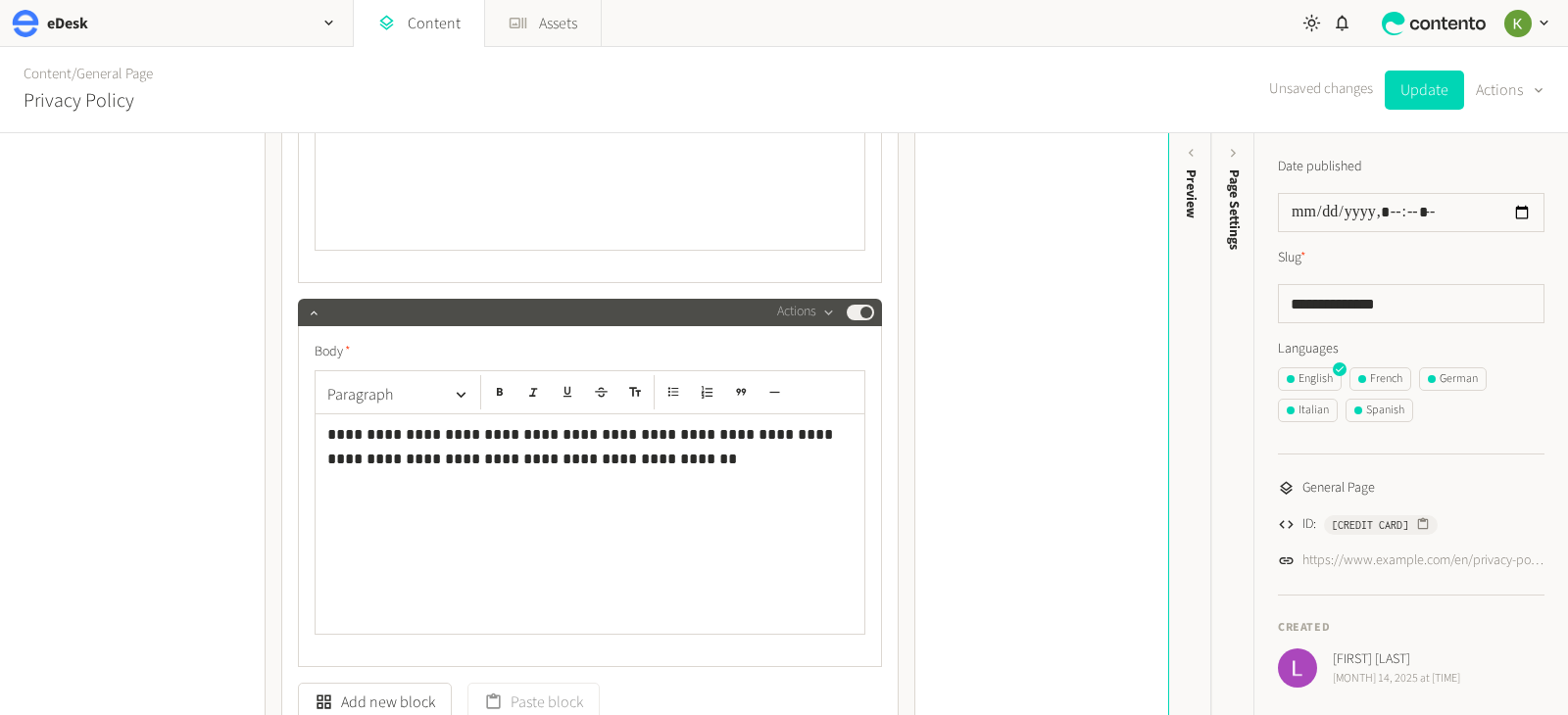 scroll, scrollTop: 7177, scrollLeft: 0, axis: vertical 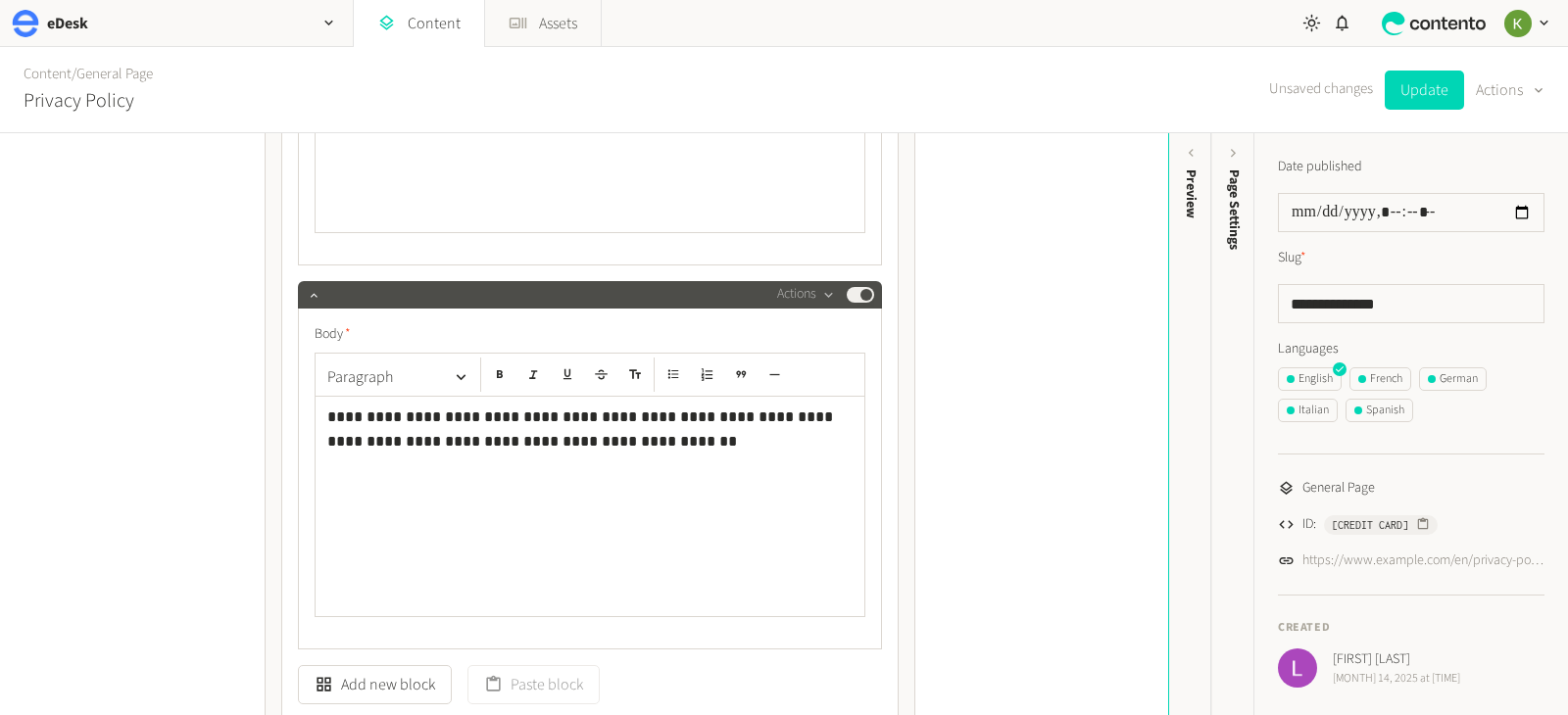 click on "**********" 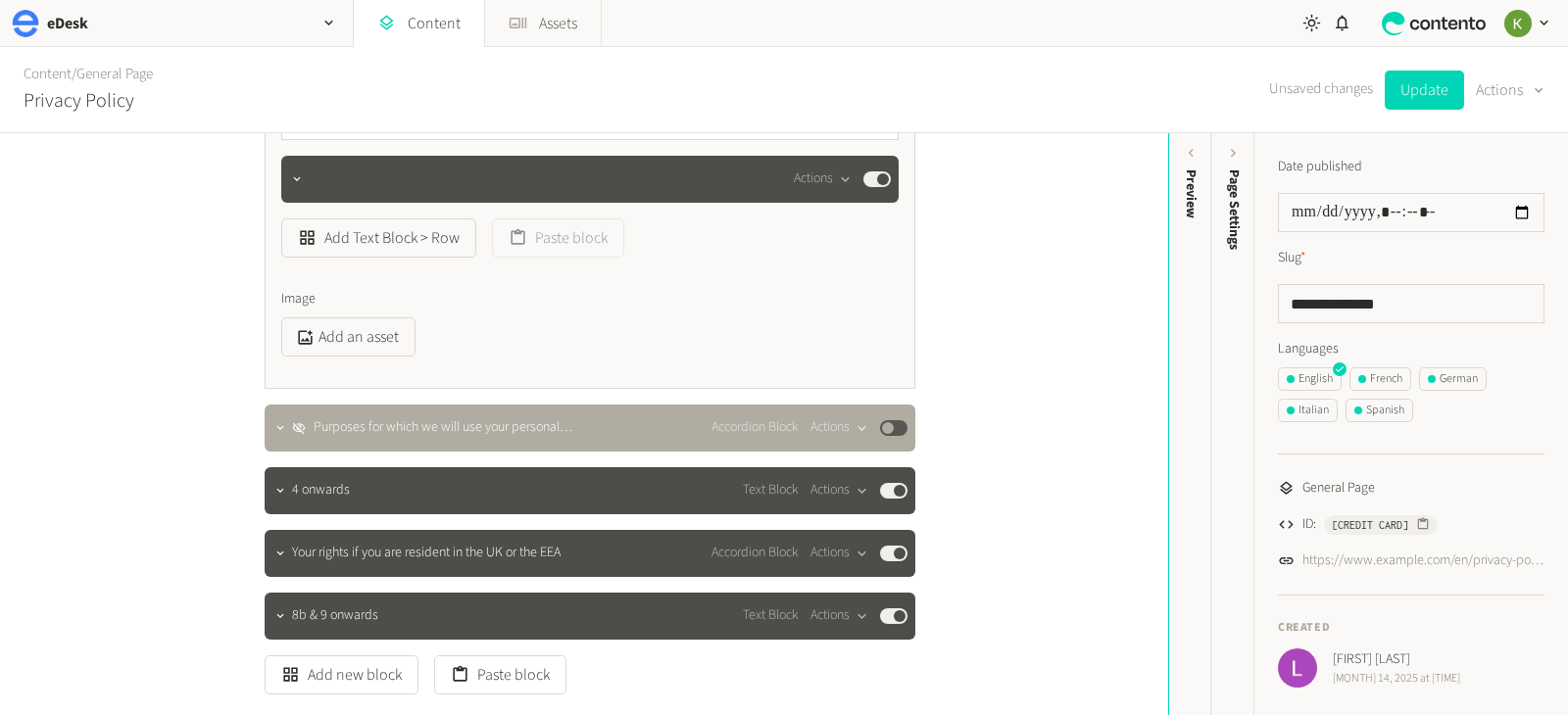 scroll, scrollTop: 7804, scrollLeft: 0, axis: vertical 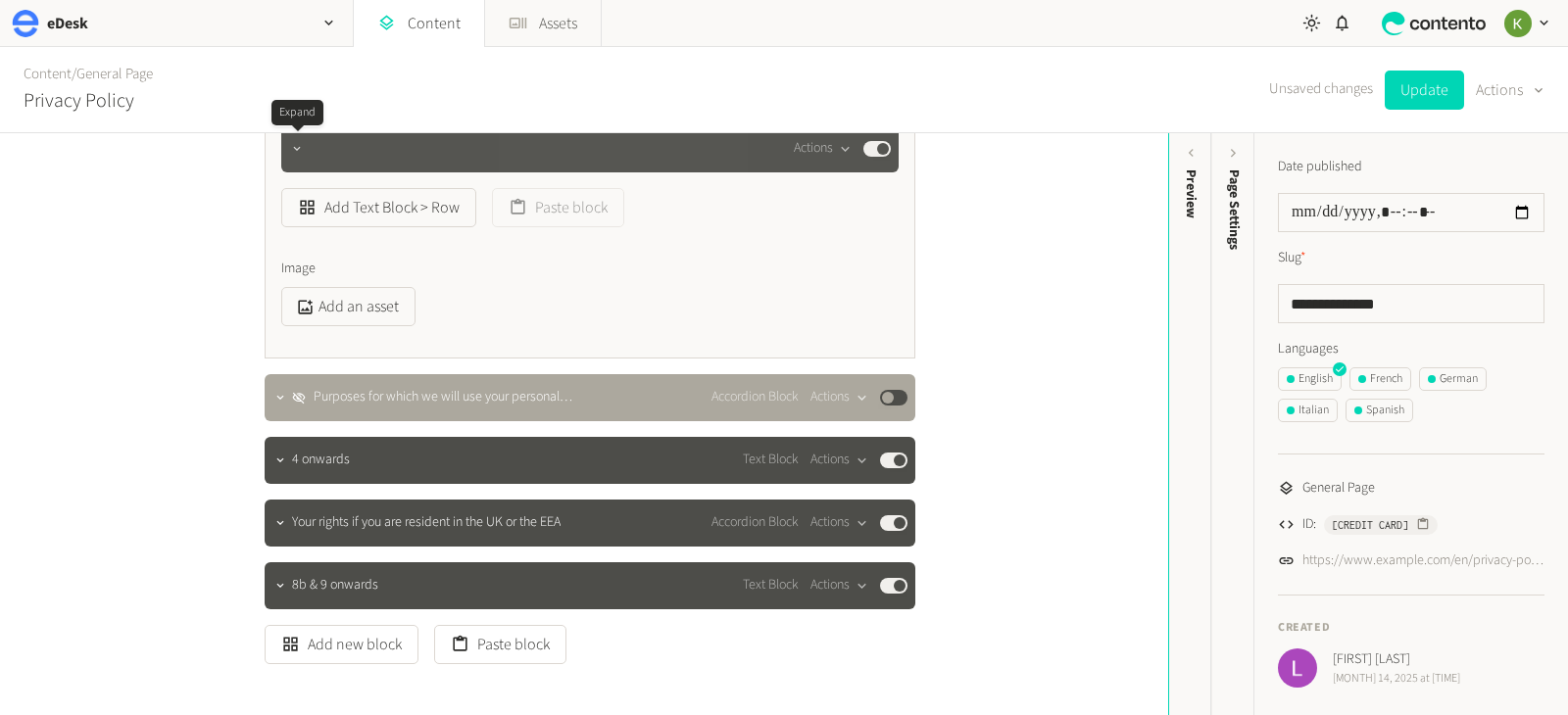 click 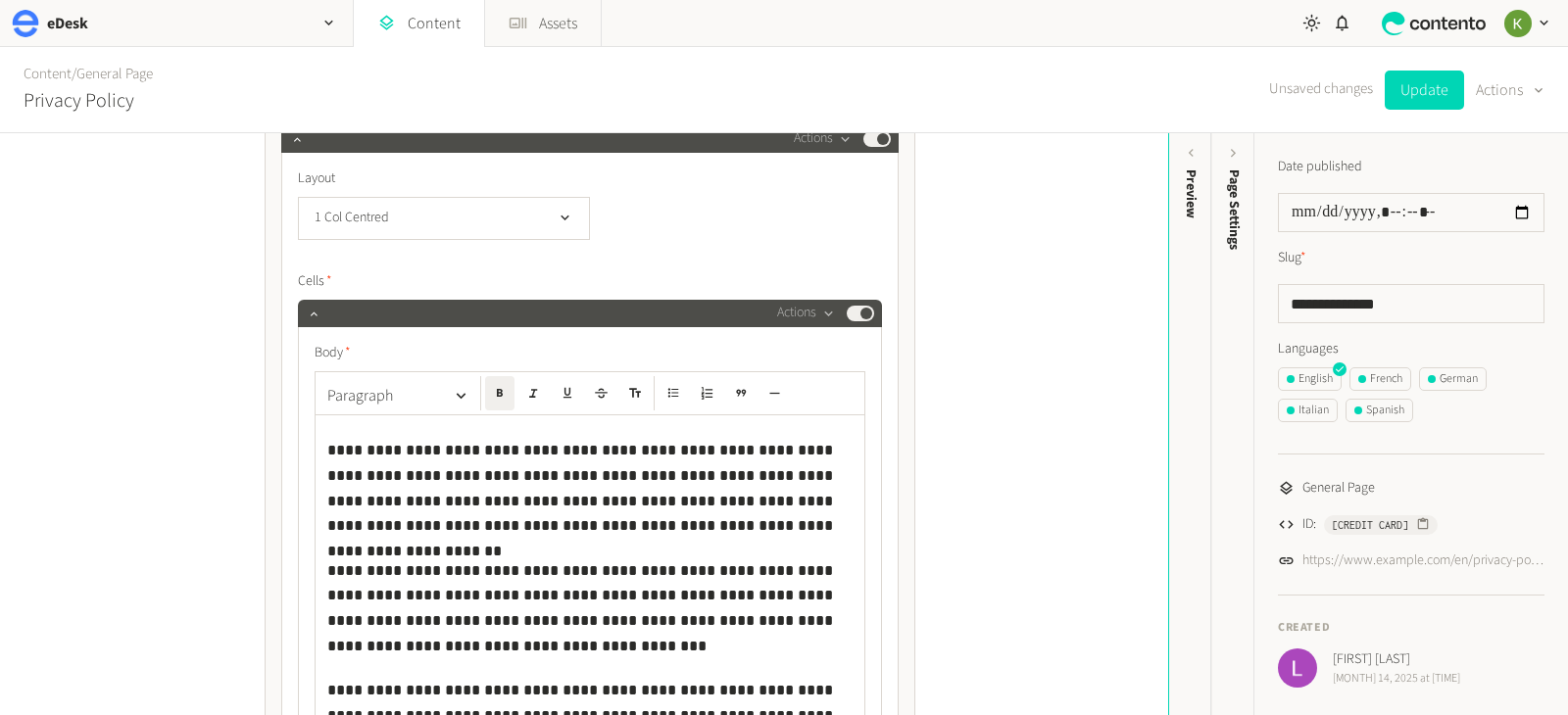 scroll, scrollTop: 195, scrollLeft: 0, axis: vertical 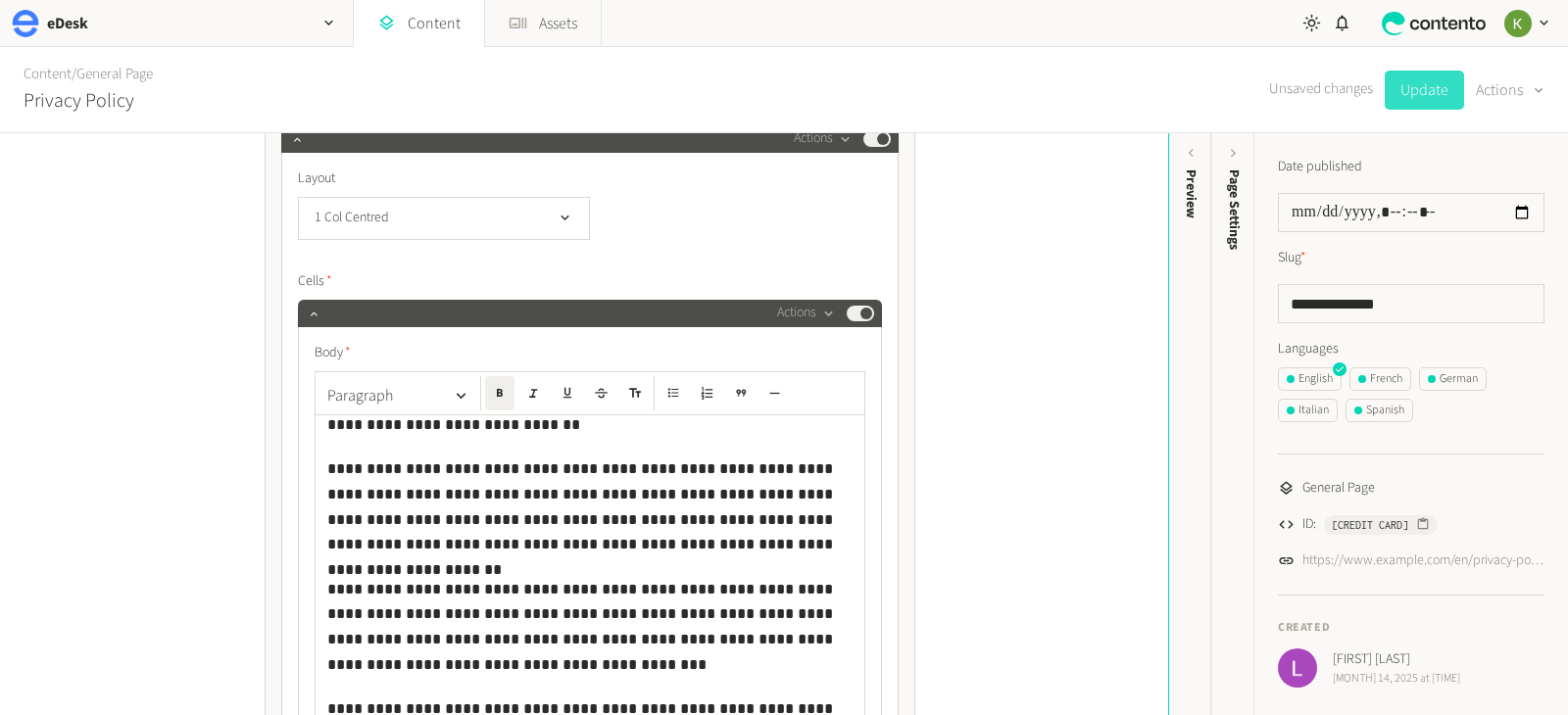 drag, startPoint x: 1413, startPoint y: 95, endPoint x: 1401, endPoint y: 107, distance: 16.970563 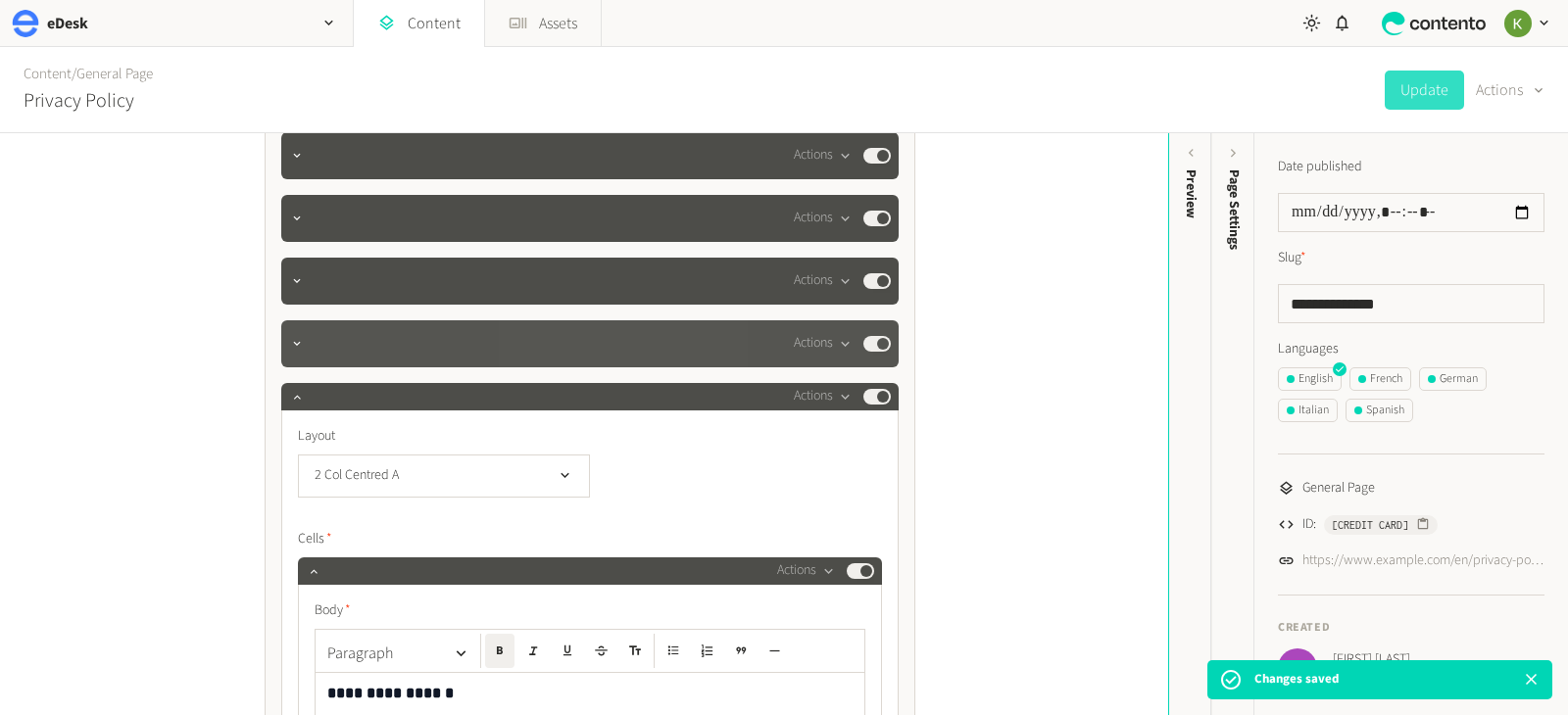 scroll, scrollTop: 1002, scrollLeft: 0, axis: vertical 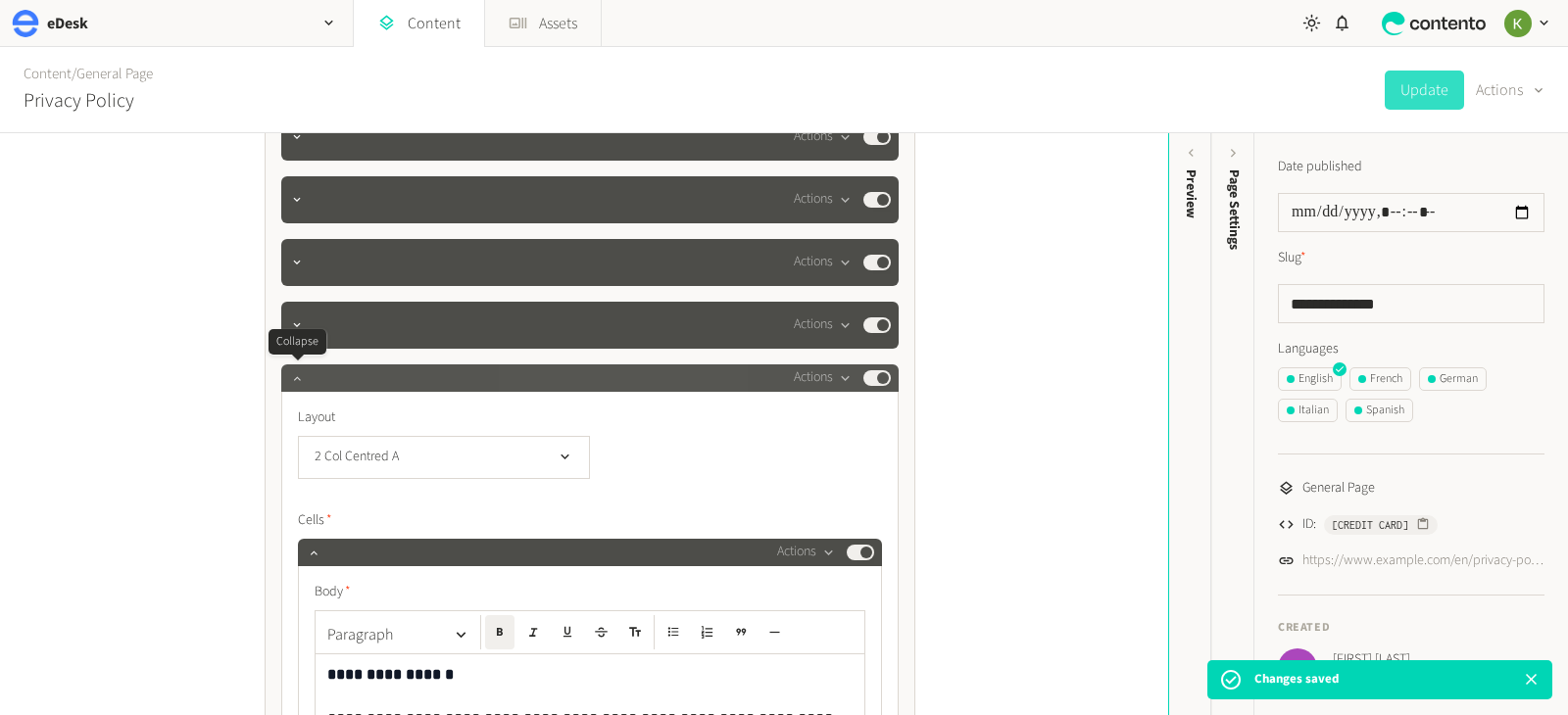 click 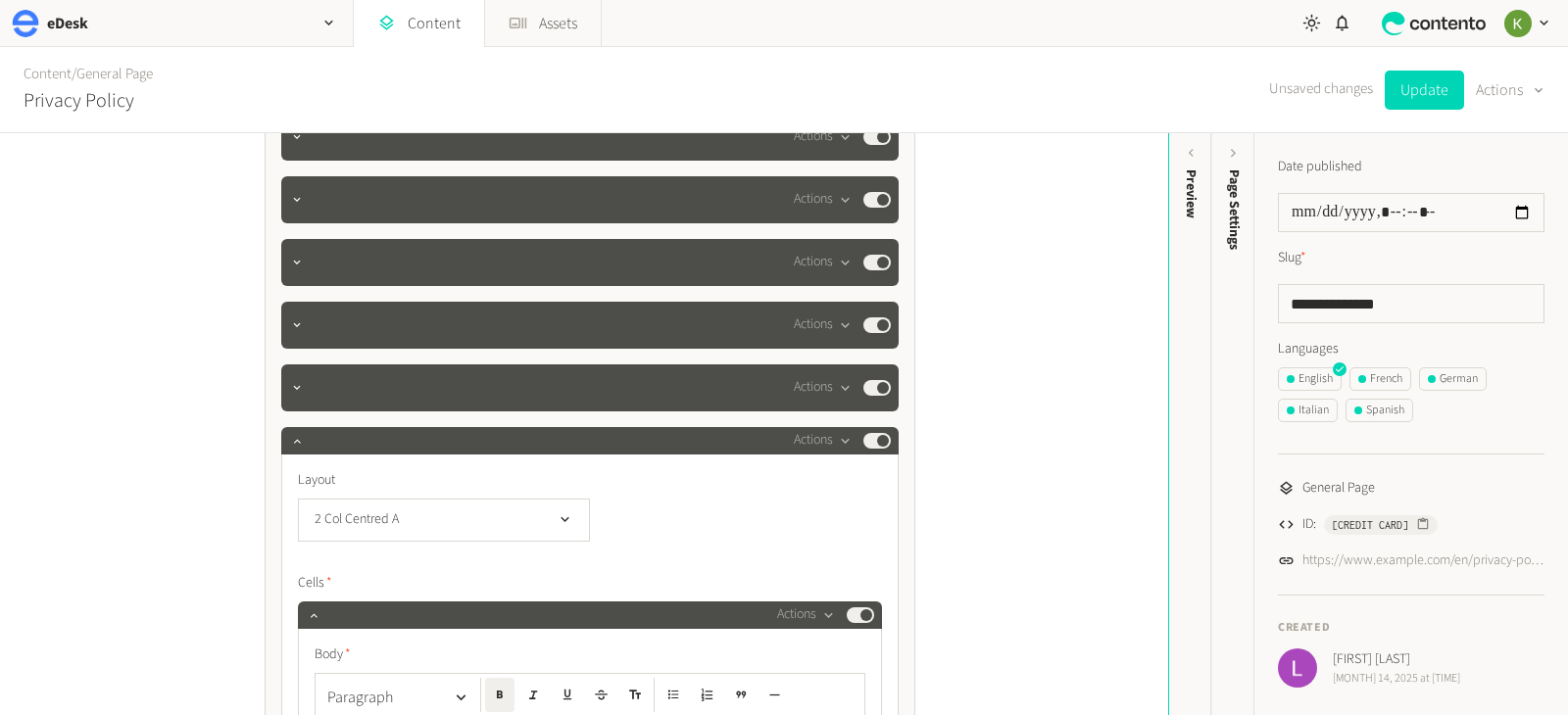scroll, scrollTop: 1002, scrollLeft: 0, axis: vertical 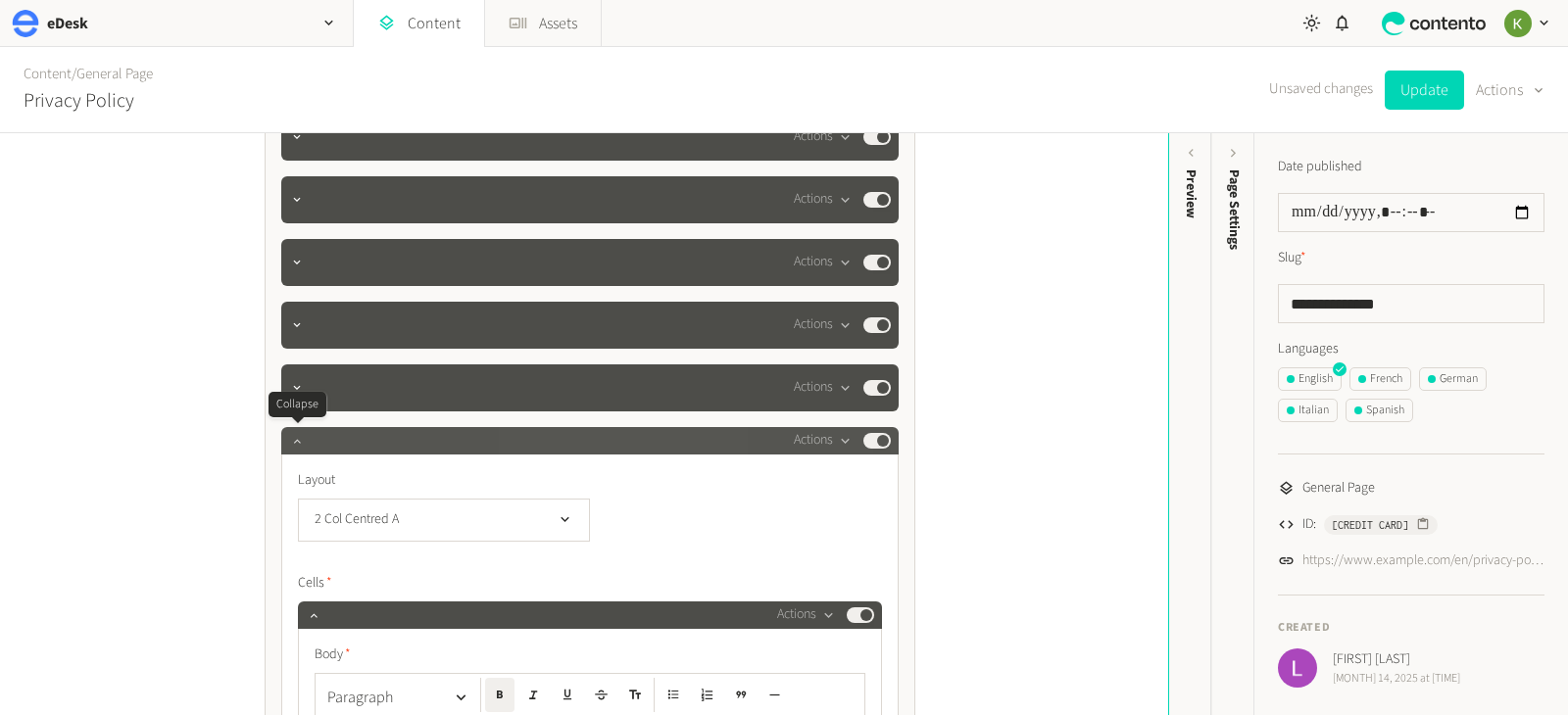 click 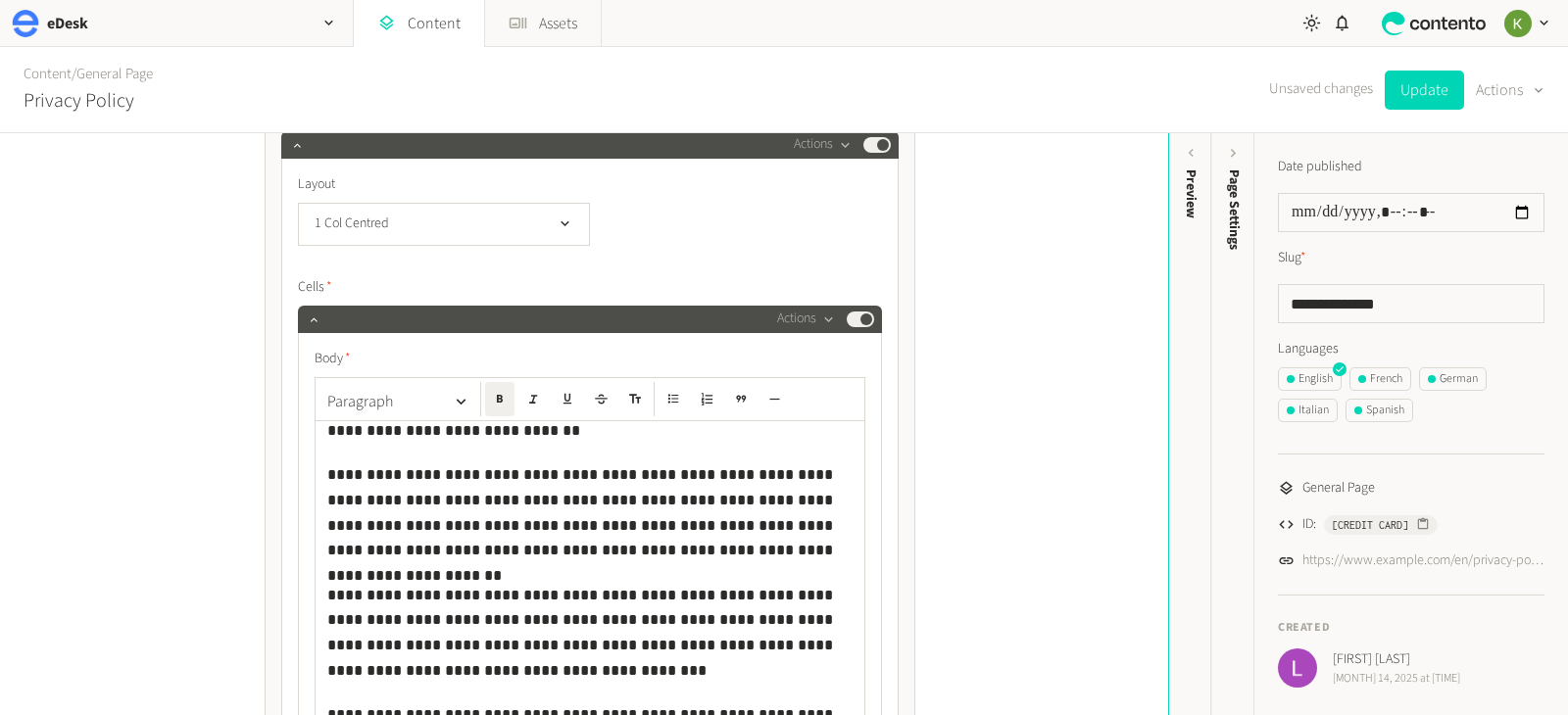 scroll, scrollTop: 6302, scrollLeft: 0, axis: vertical 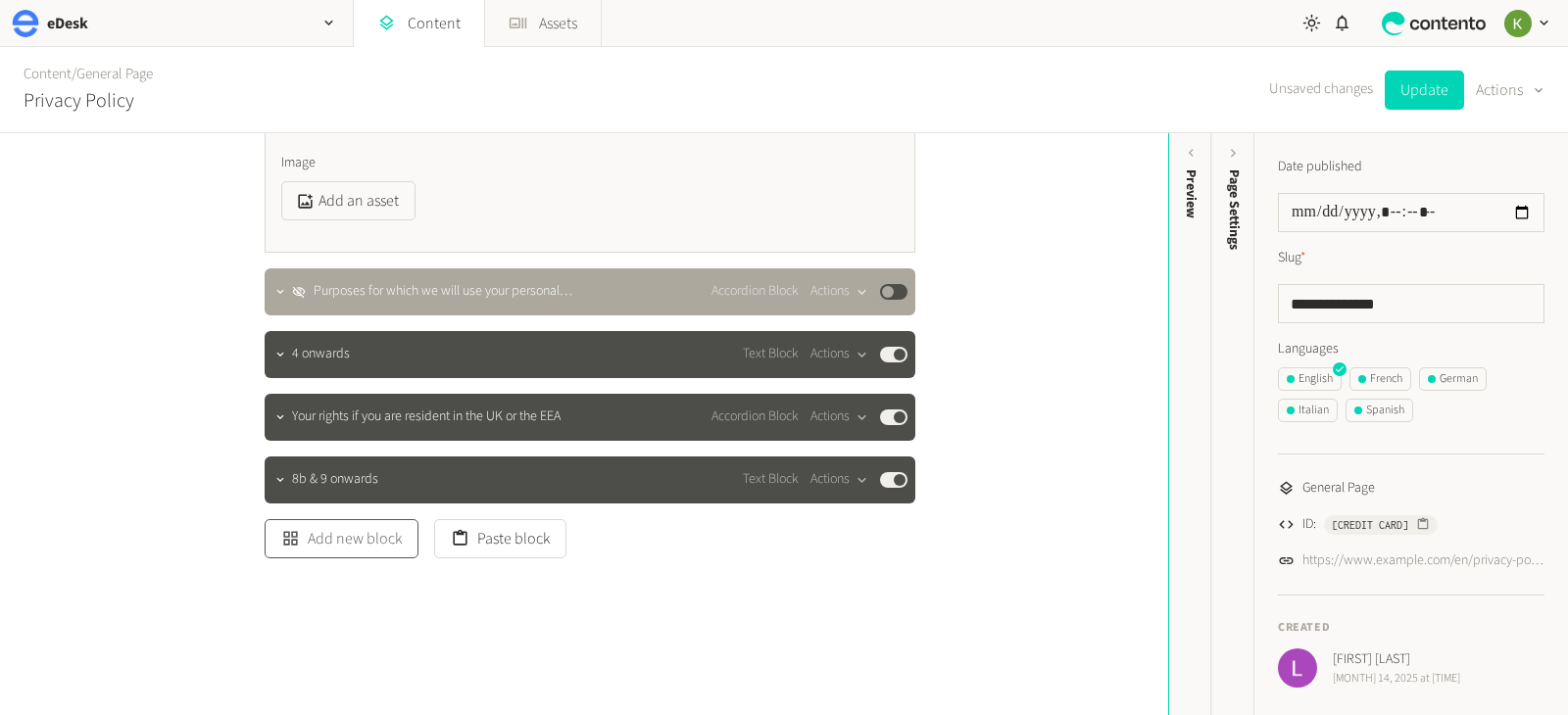 click on "Add new block" 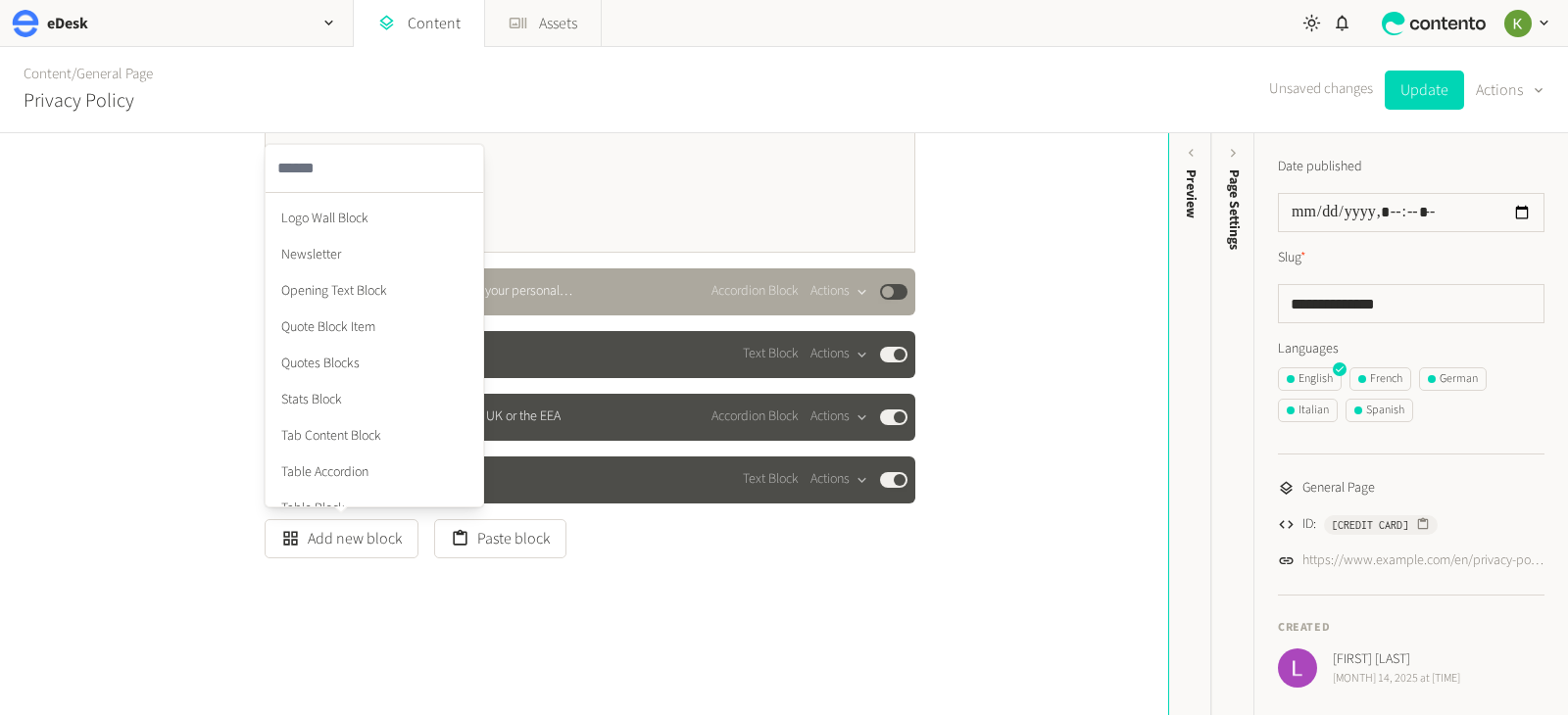 scroll, scrollTop: 738, scrollLeft: 0, axis: vertical 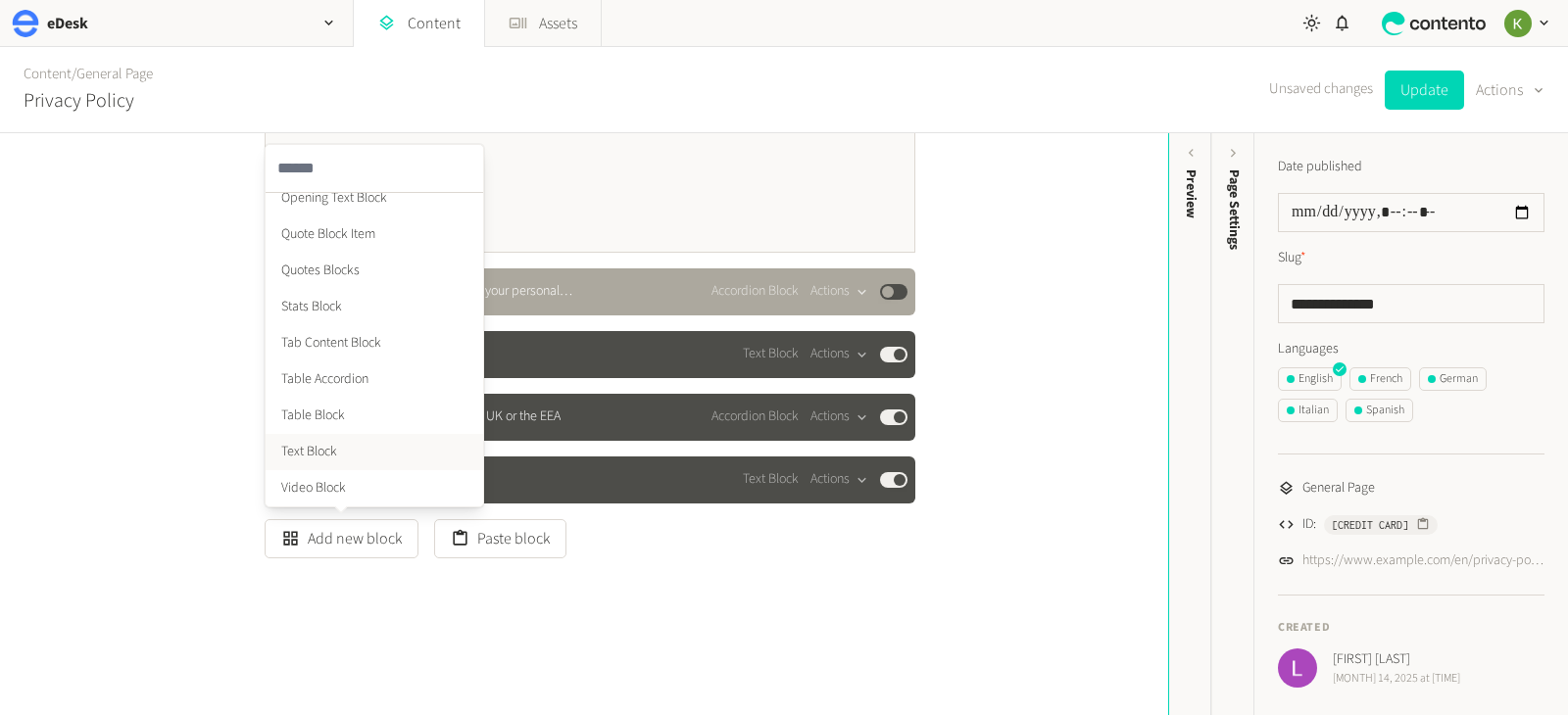 click on "Text Block" 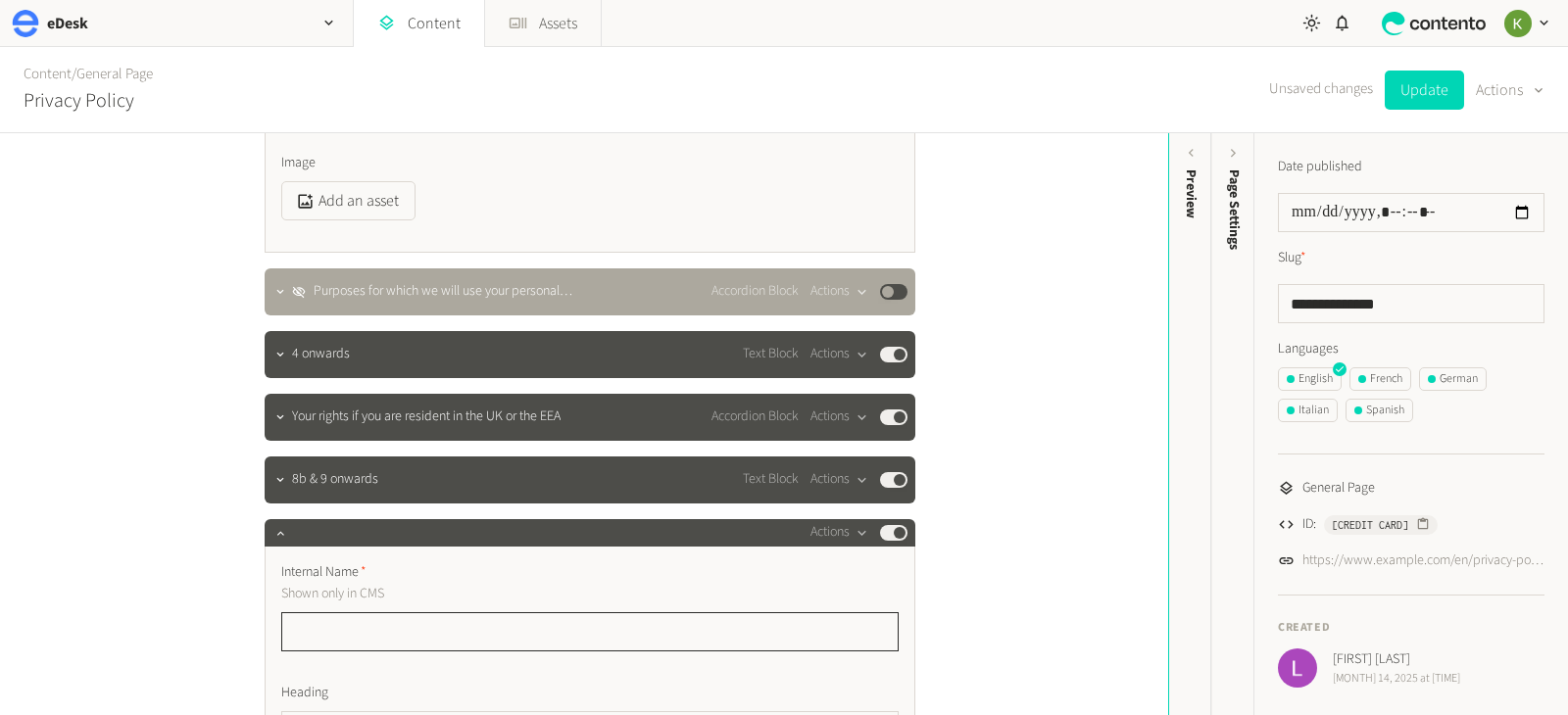paste on "**********" 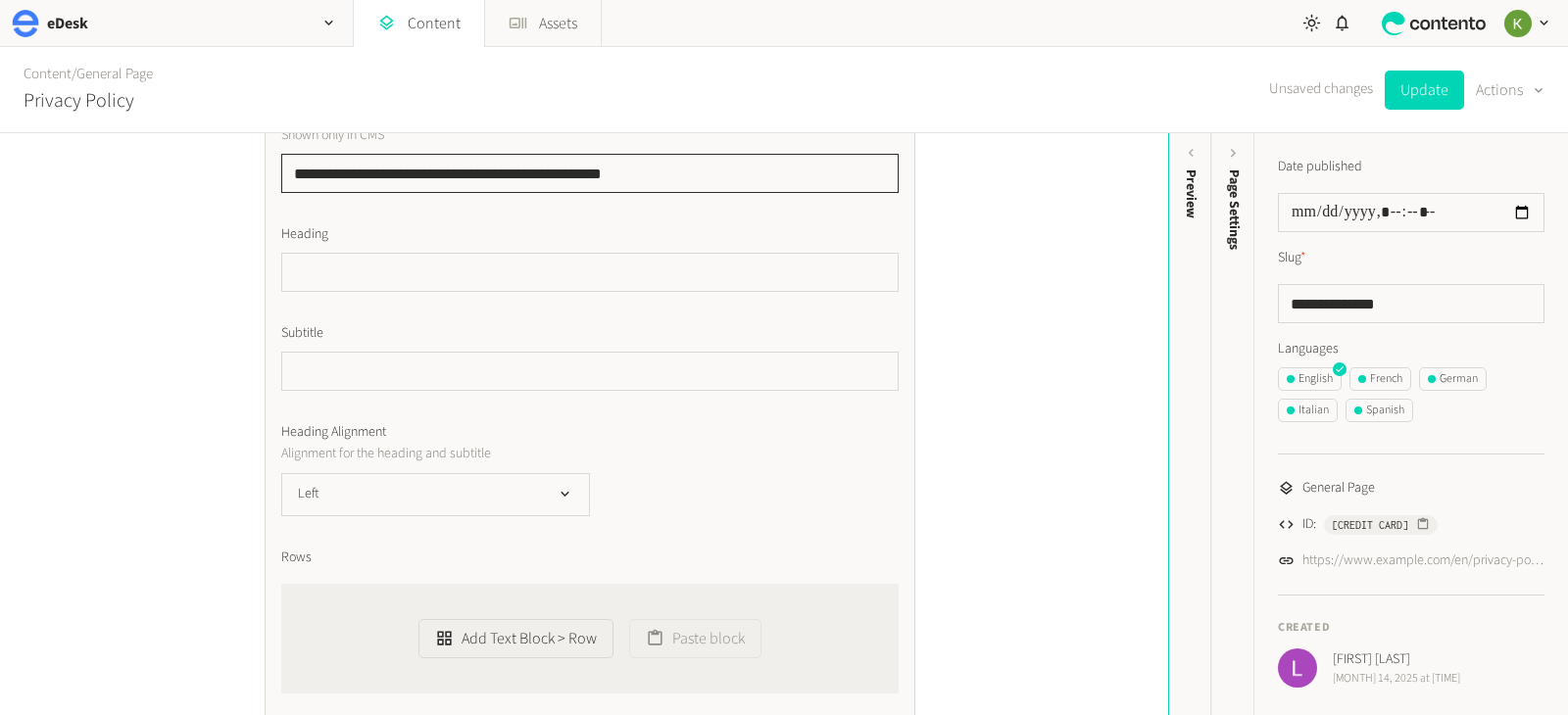 scroll, scrollTop: 7646, scrollLeft: 0, axis: vertical 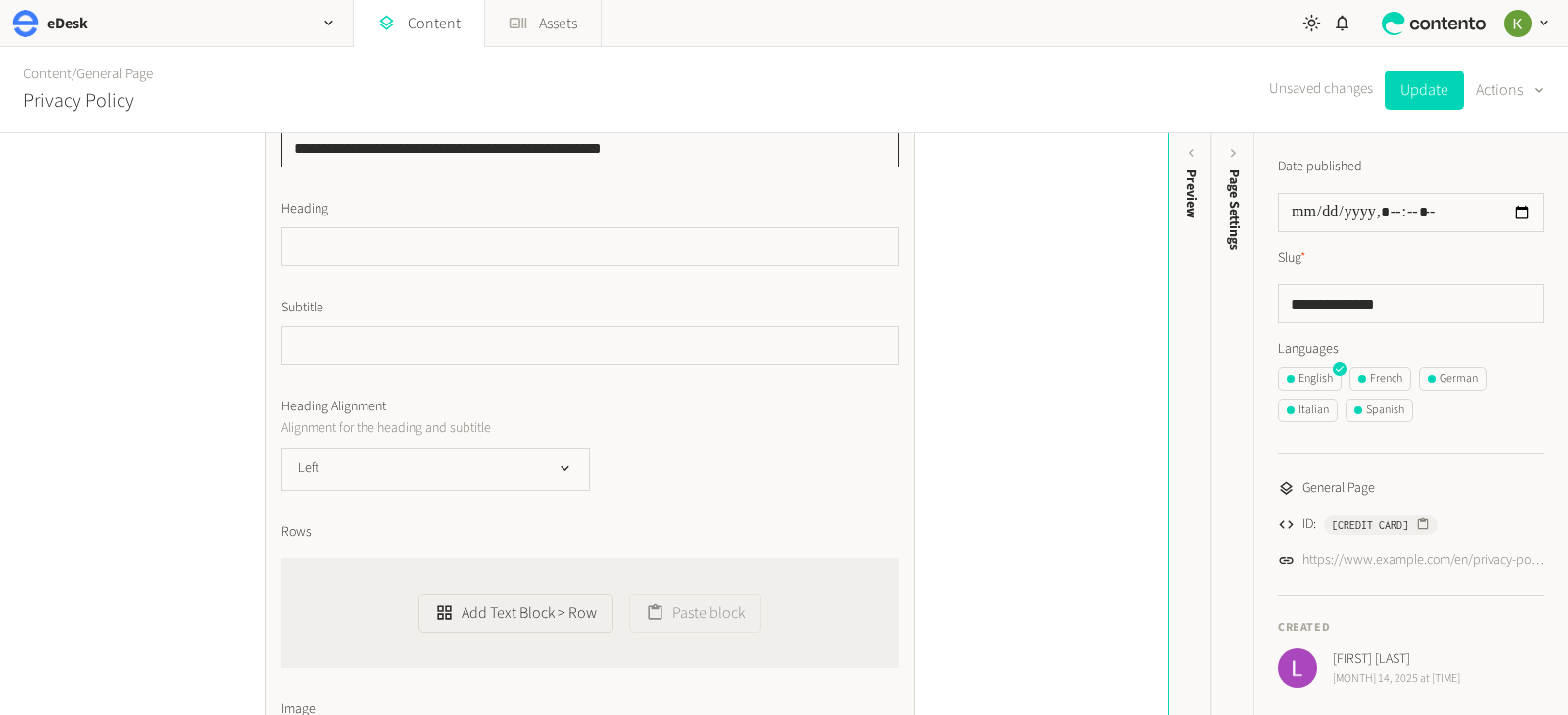 type on "**********" 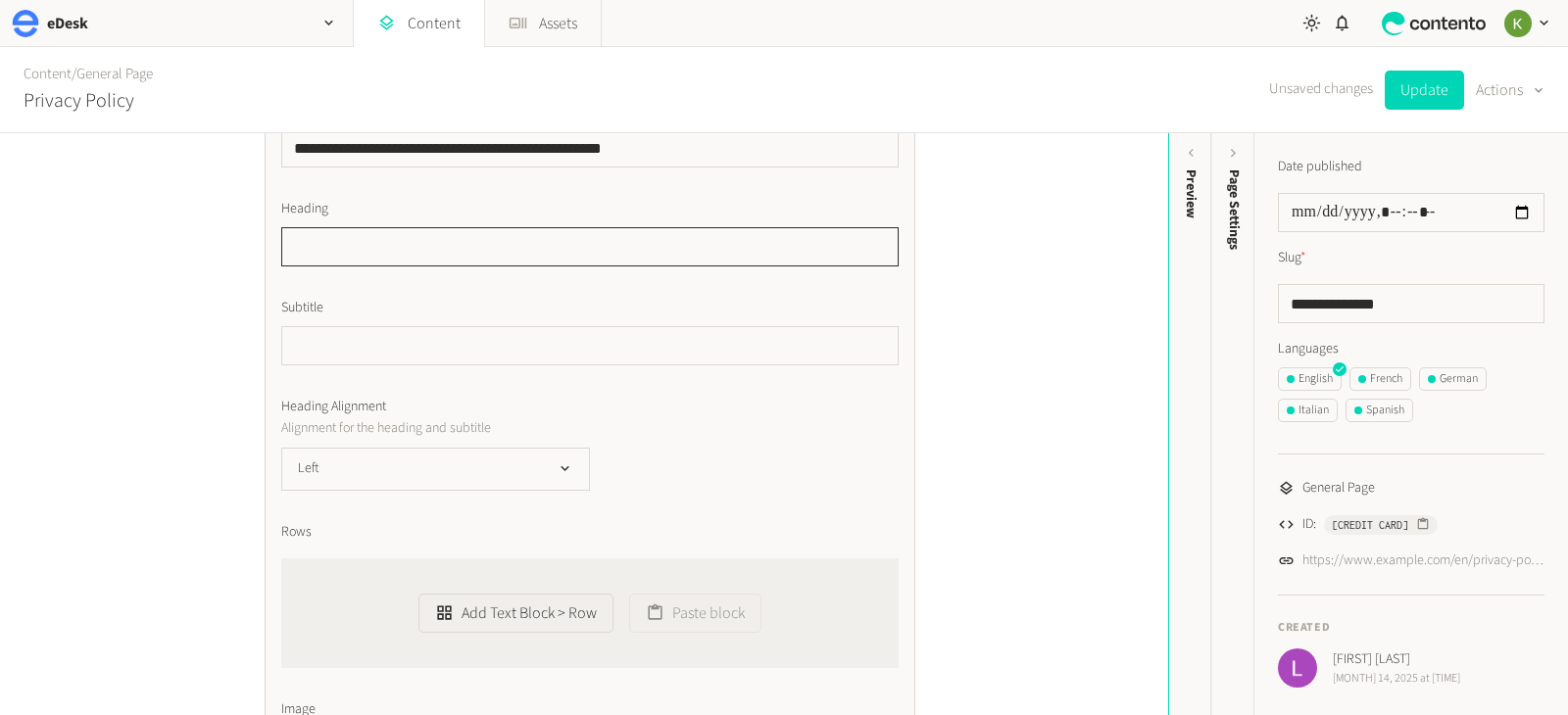 click 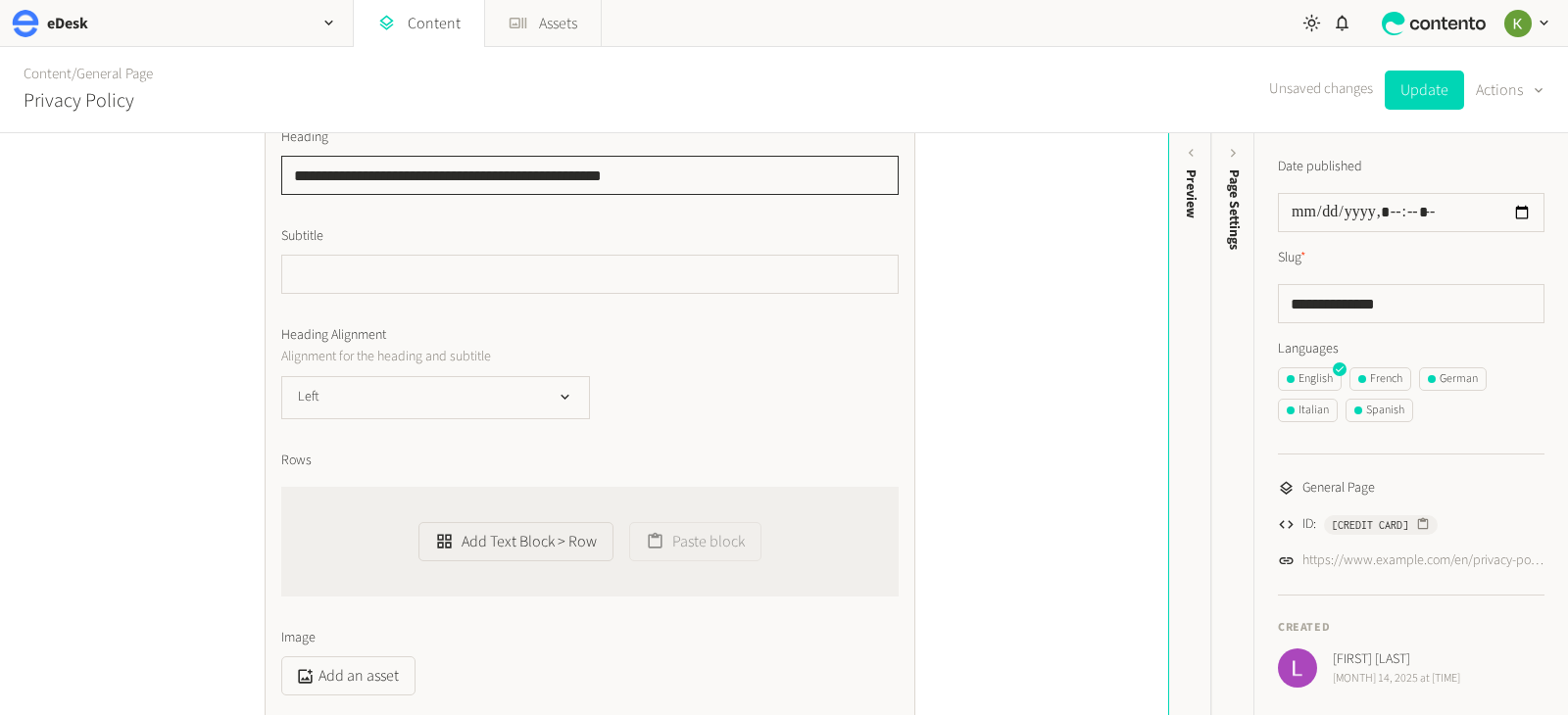 scroll, scrollTop: 7714, scrollLeft: 0, axis: vertical 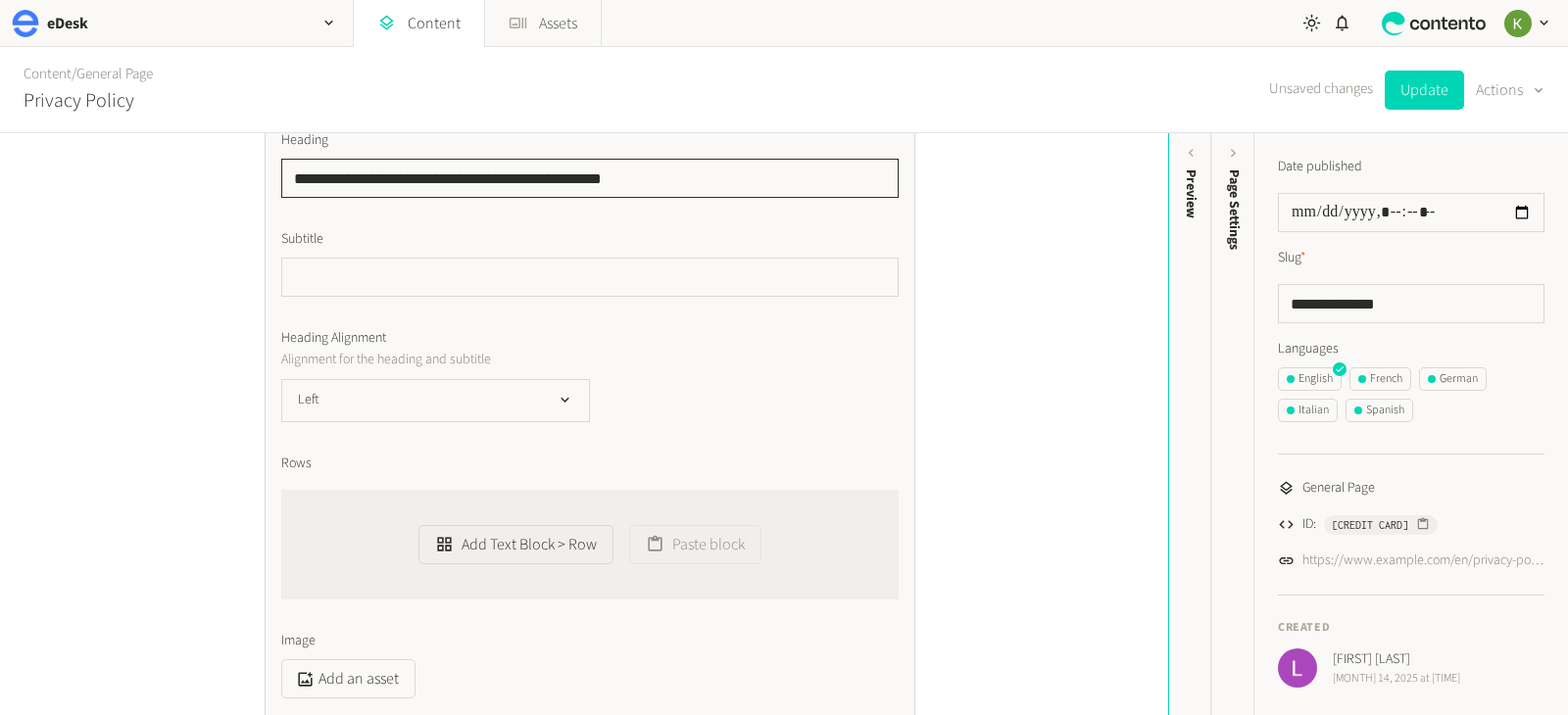 drag, startPoint x: 634, startPoint y: 174, endPoint x: 277, endPoint y: 179, distance: 357.03501 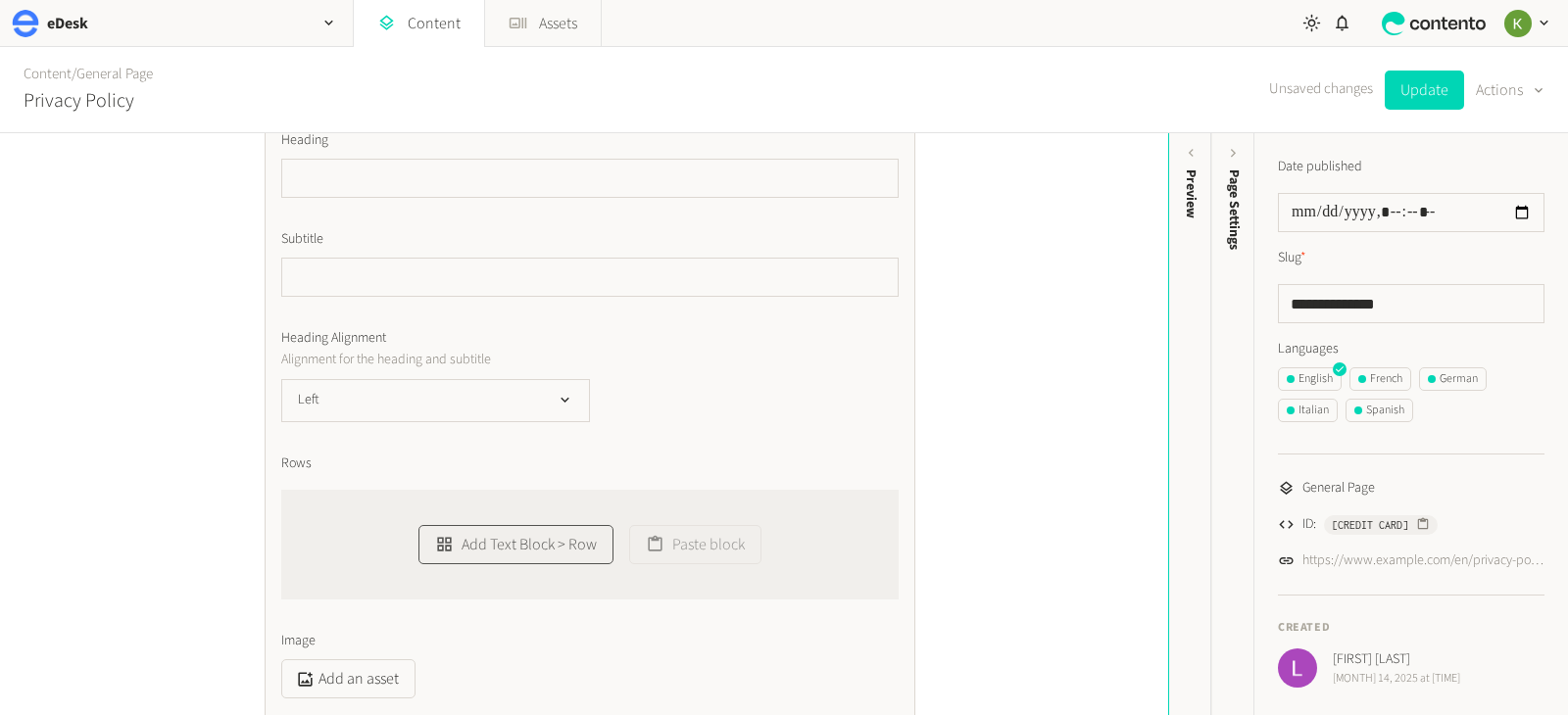 click on "Add Text Block > Row" 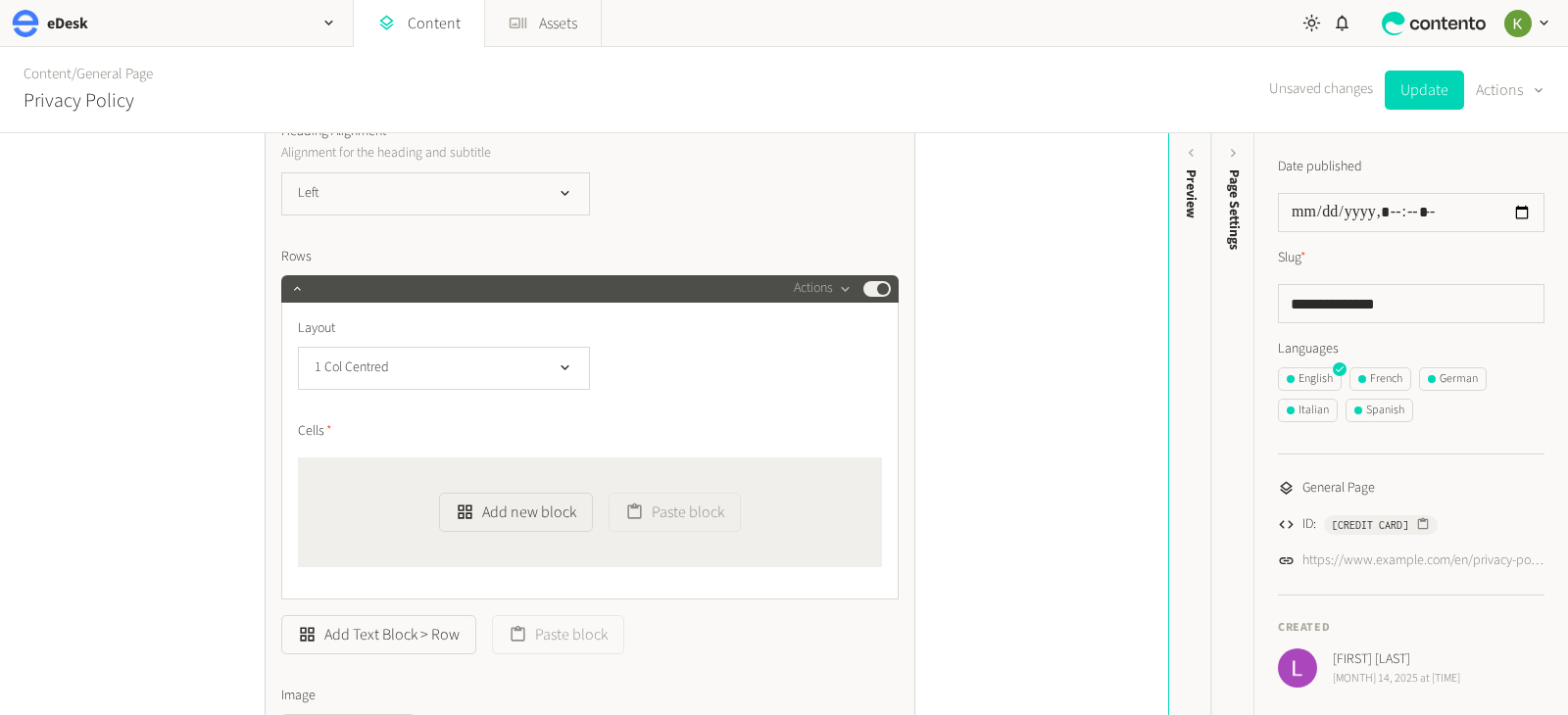 scroll, scrollTop: 7953, scrollLeft: 0, axis: vertical 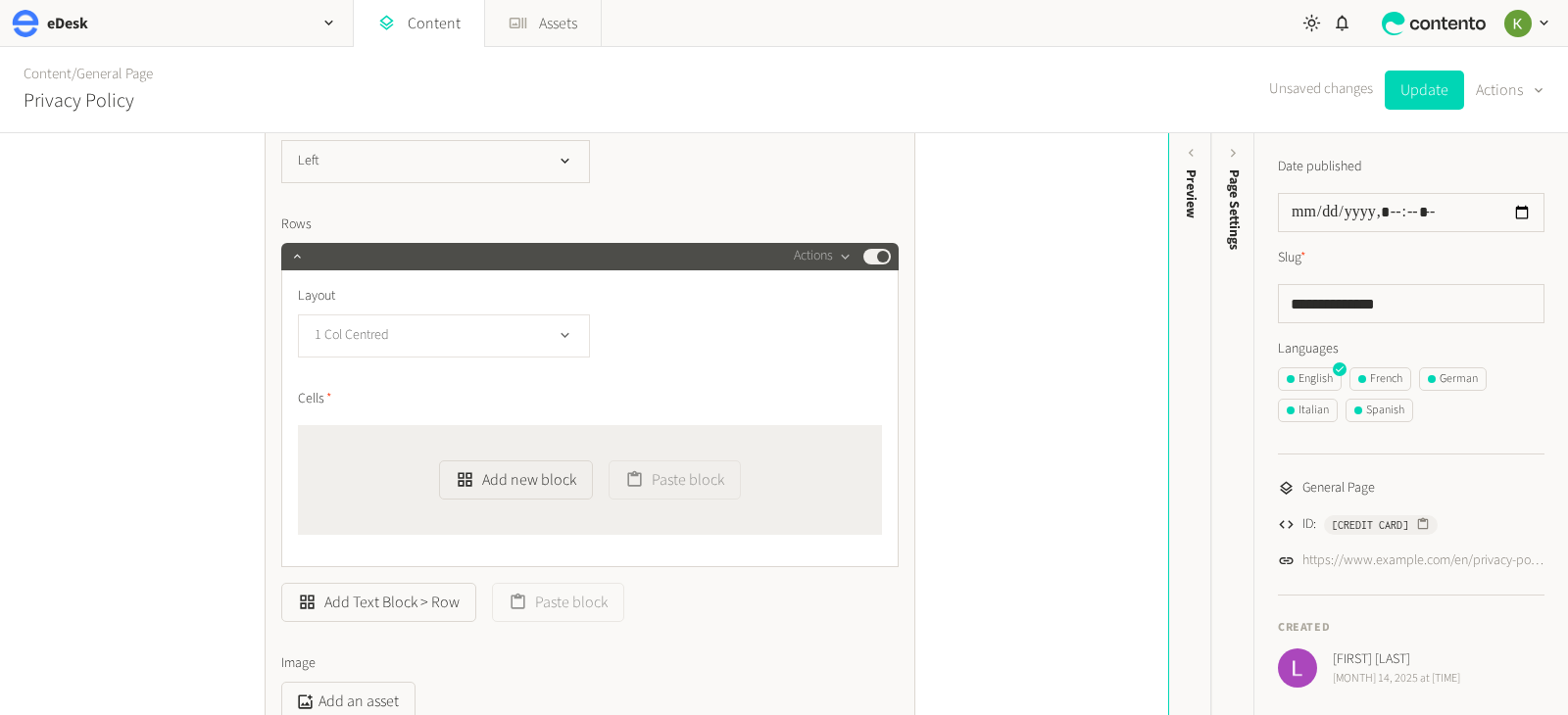 click on "1 Col Centred" 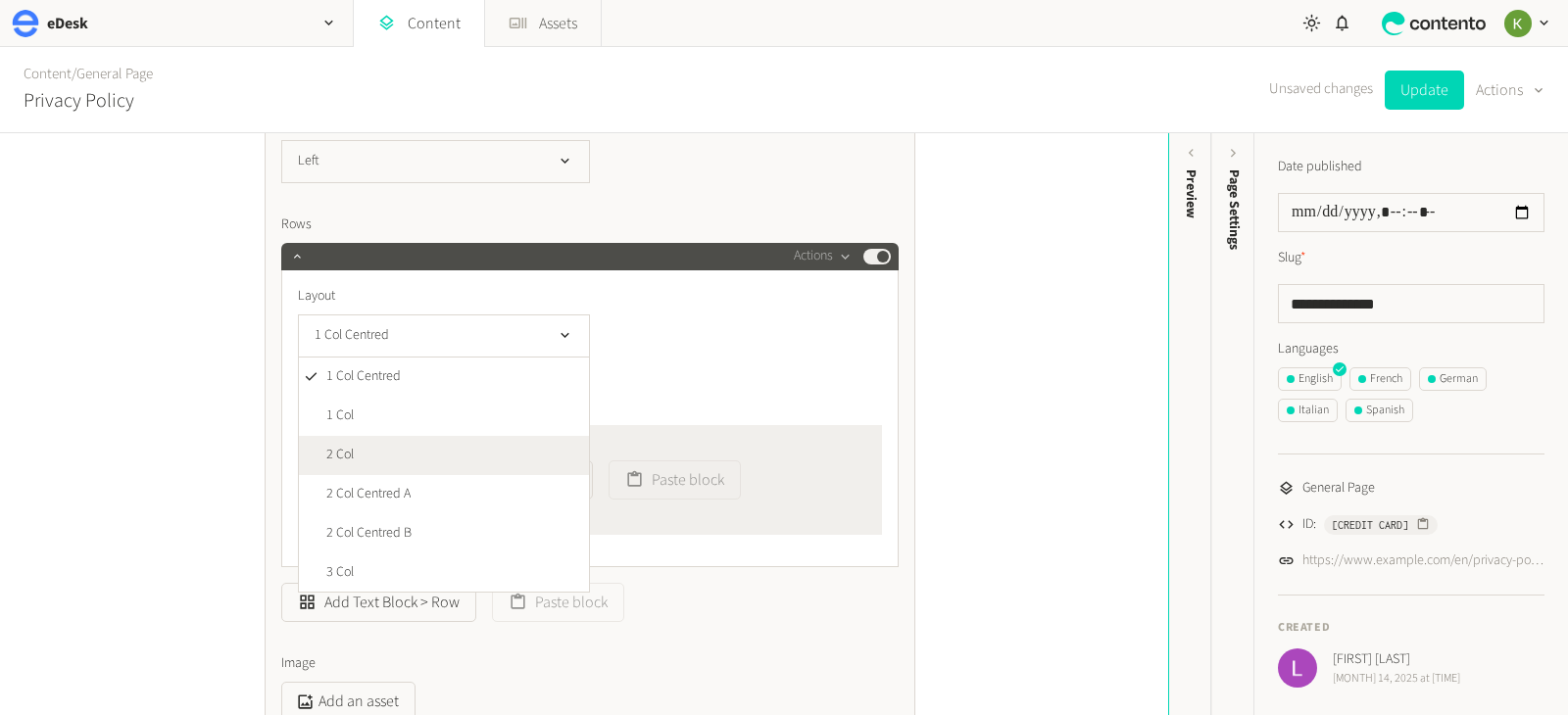 click on "2 Col" 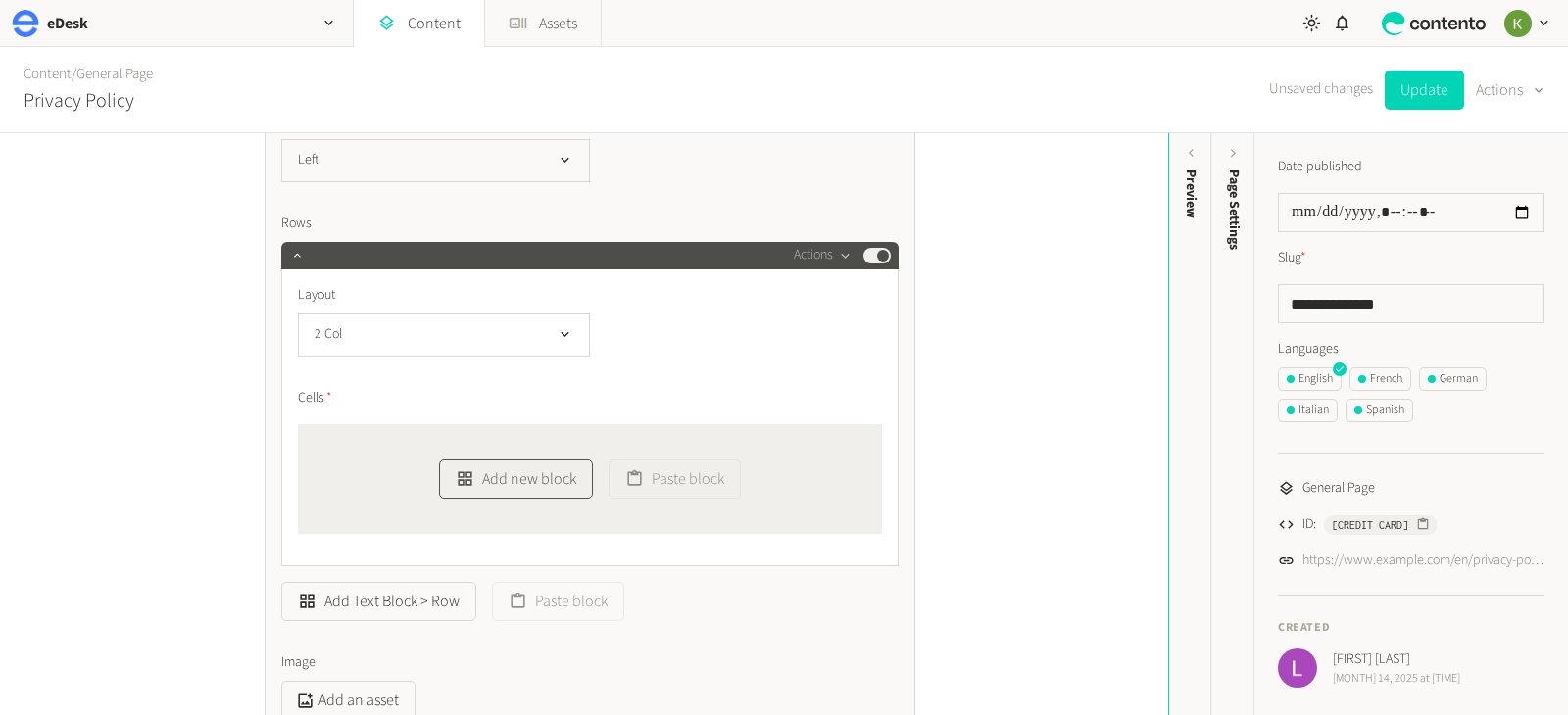 click on "Add new block" 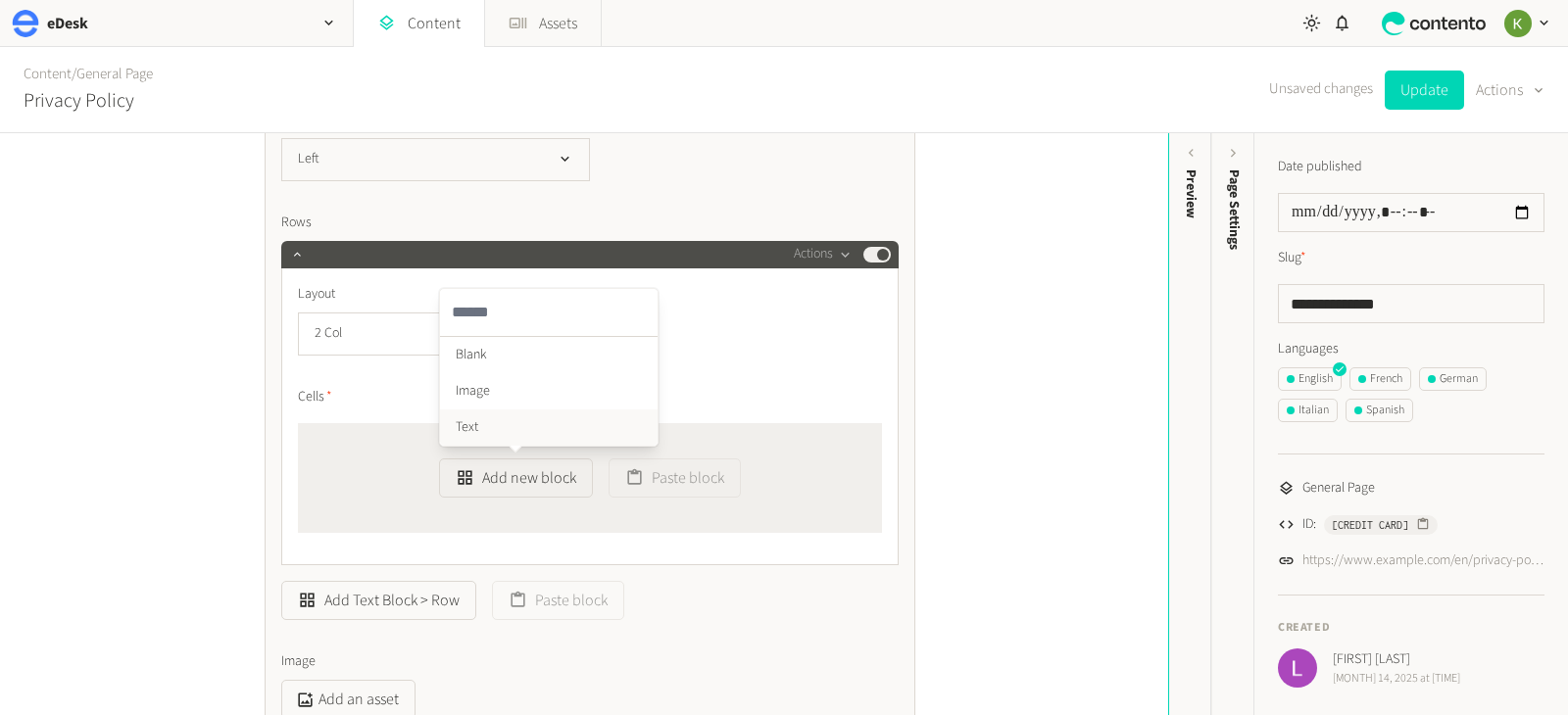 click on "Text" 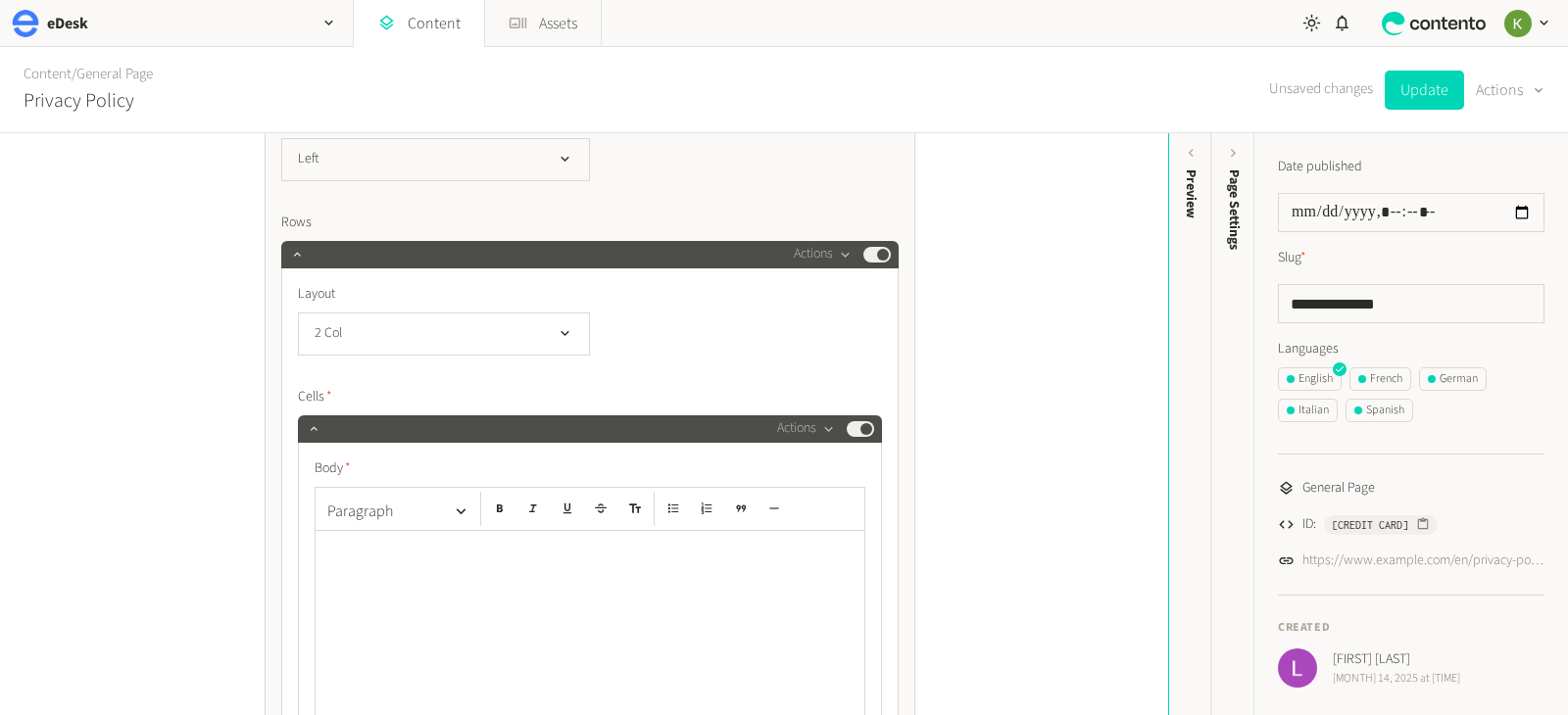 drag, startPoint x: 378, startPoint y: 569, endPoint x: 387, endPoint y: 563, distance: 10.816654 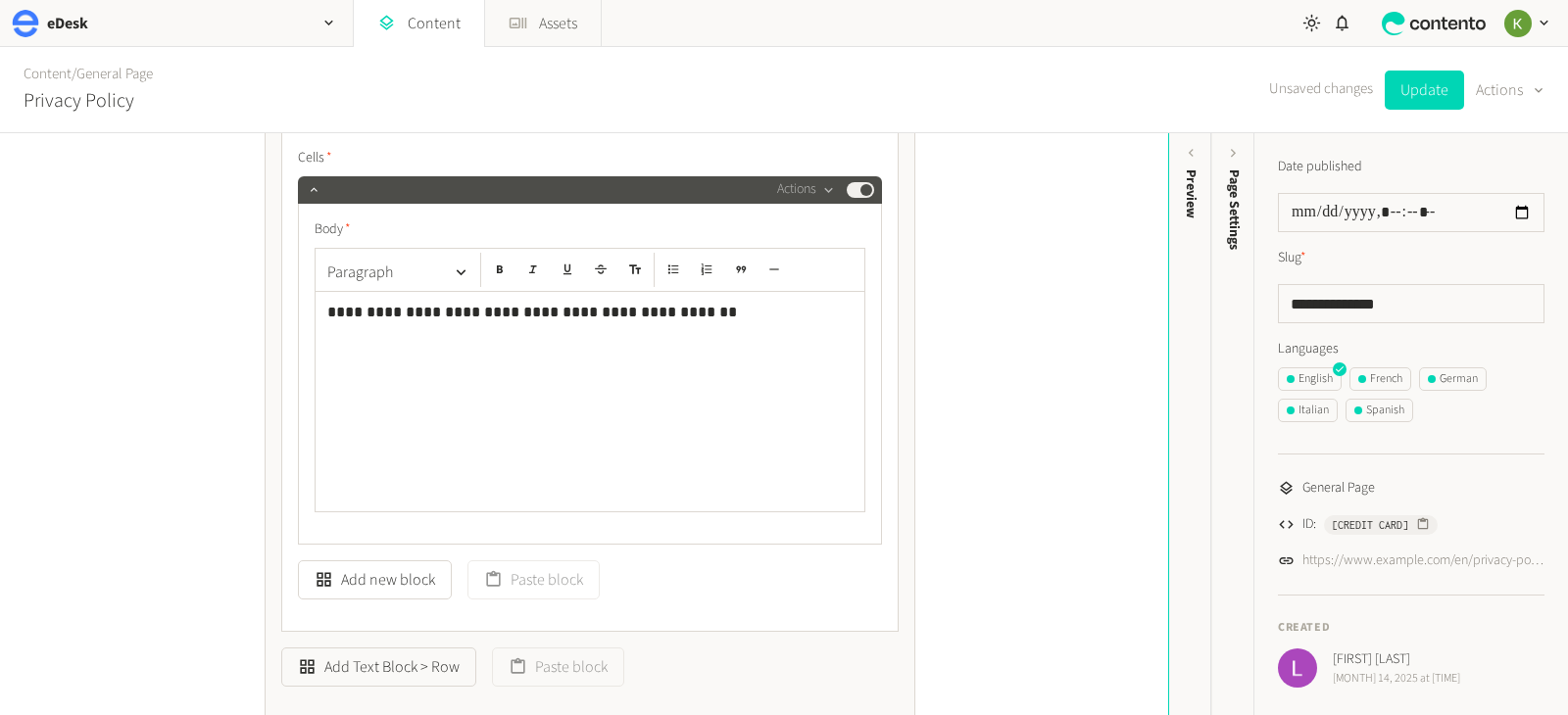 scroll, scrollTop: 8214, scrollLeft: 0, axis: vertical 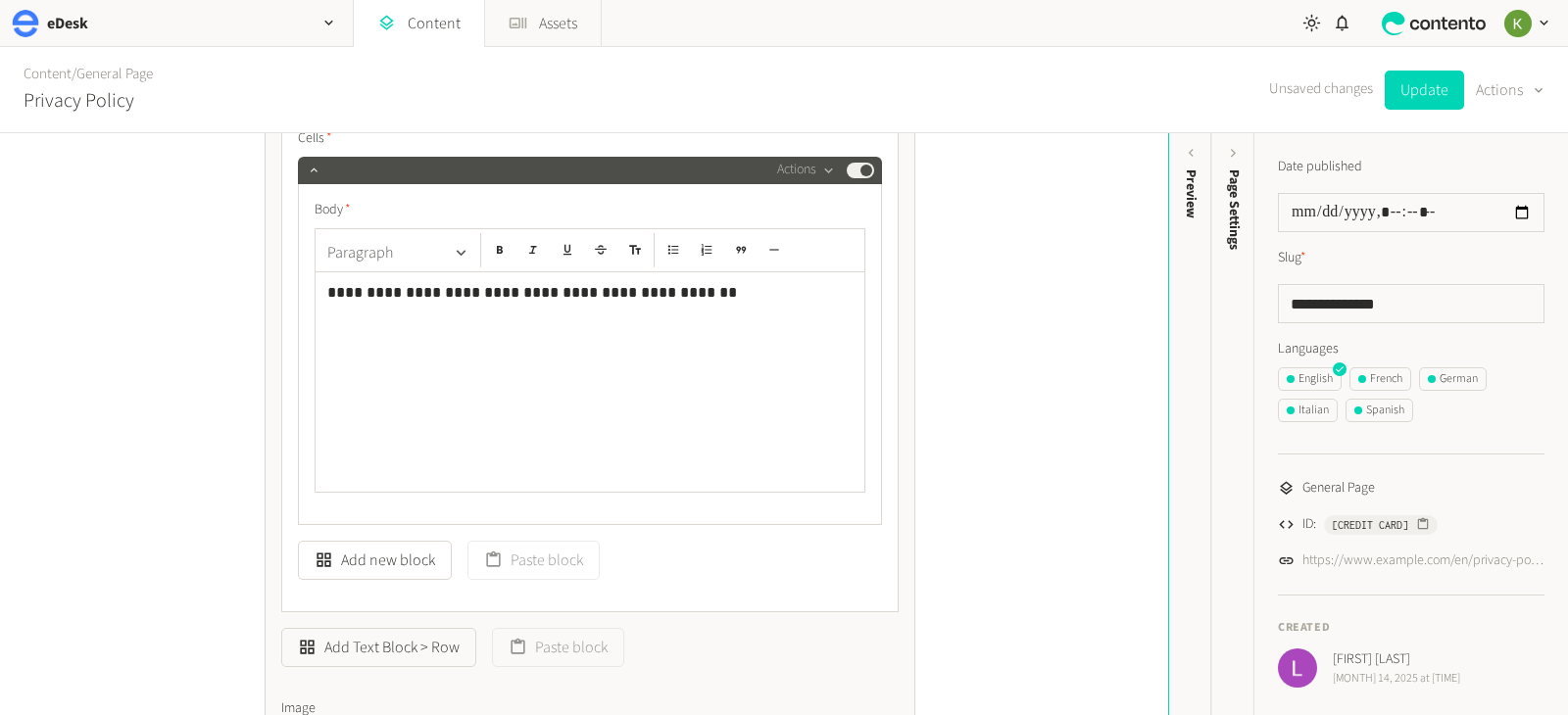 click on "Paragraph" 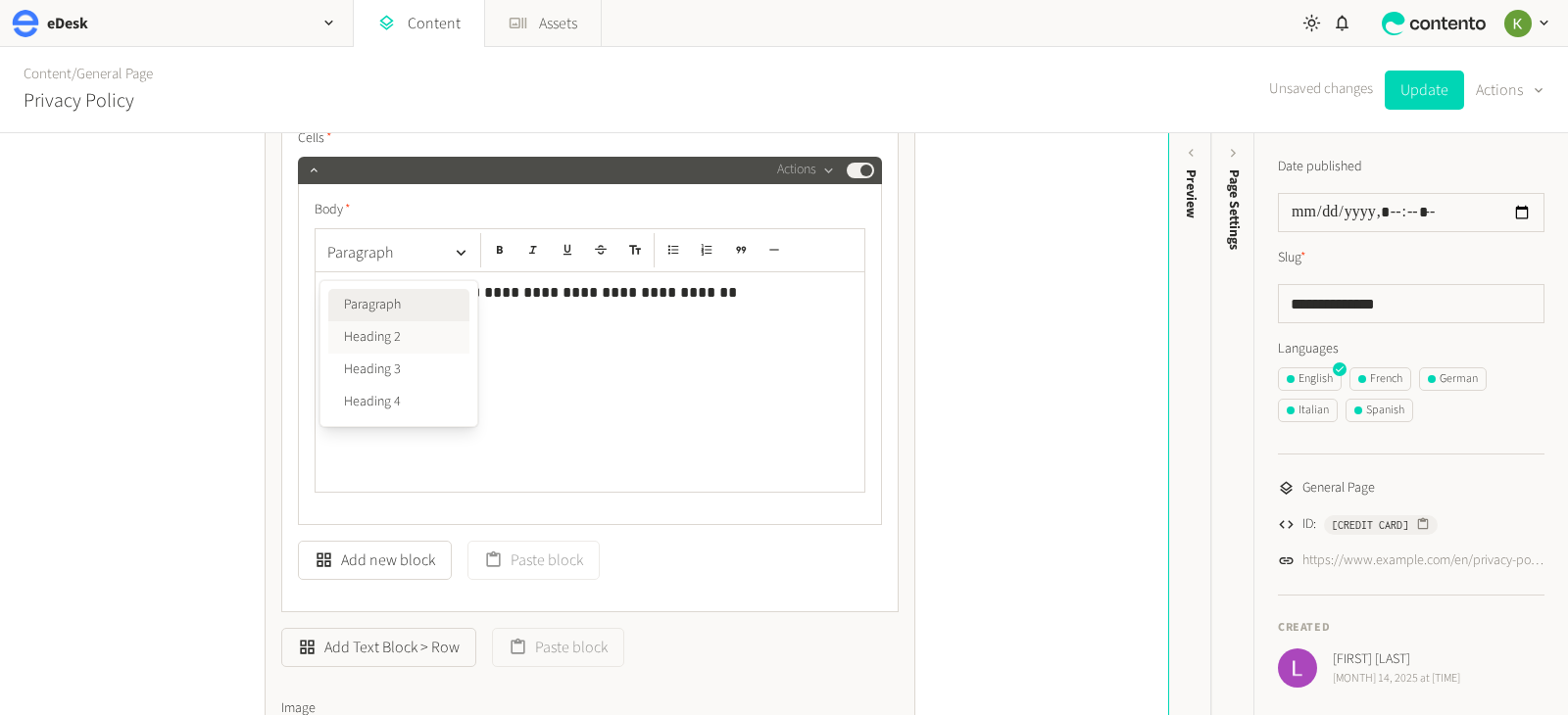 click on "Heading 2" 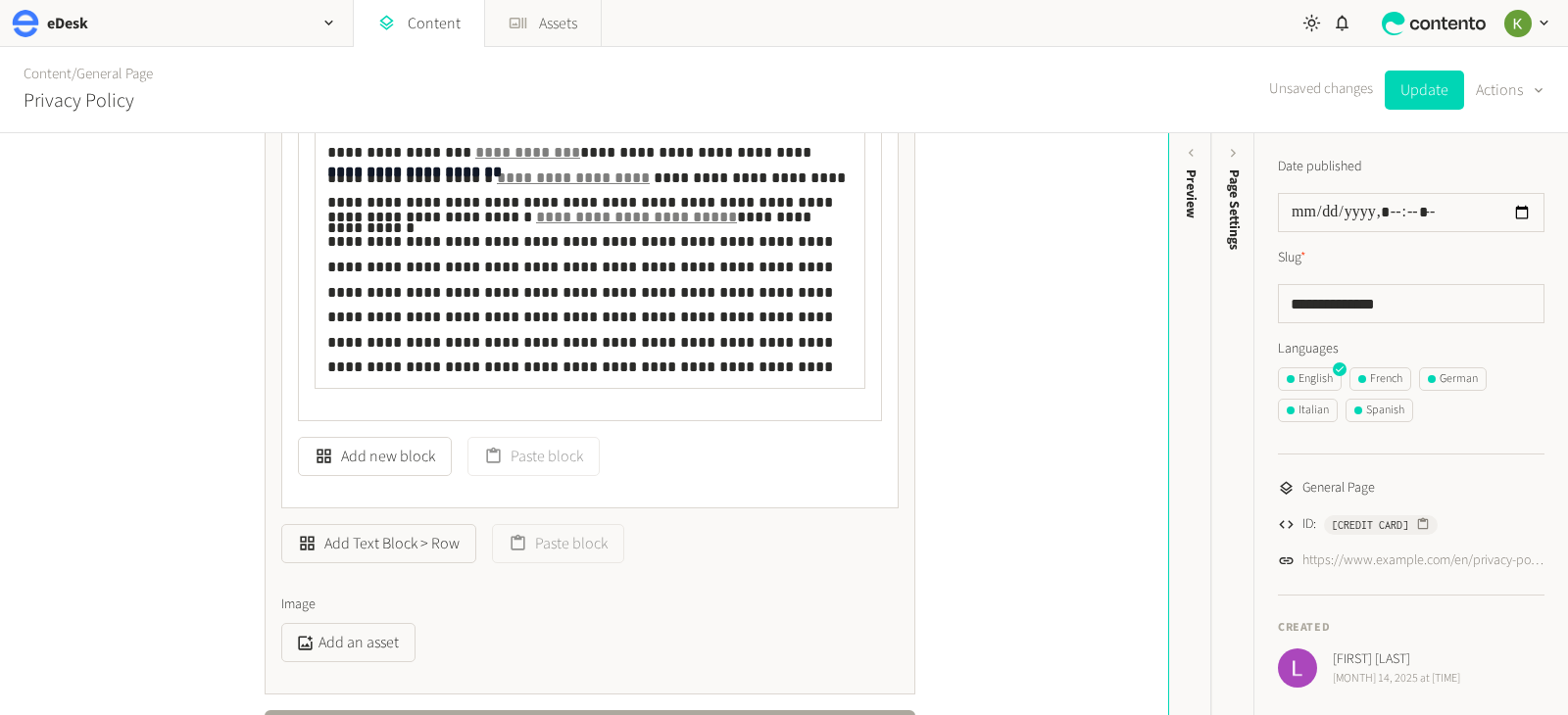 scroll, scrollTop: 6655, scrollLeft: 0, axis: vertical 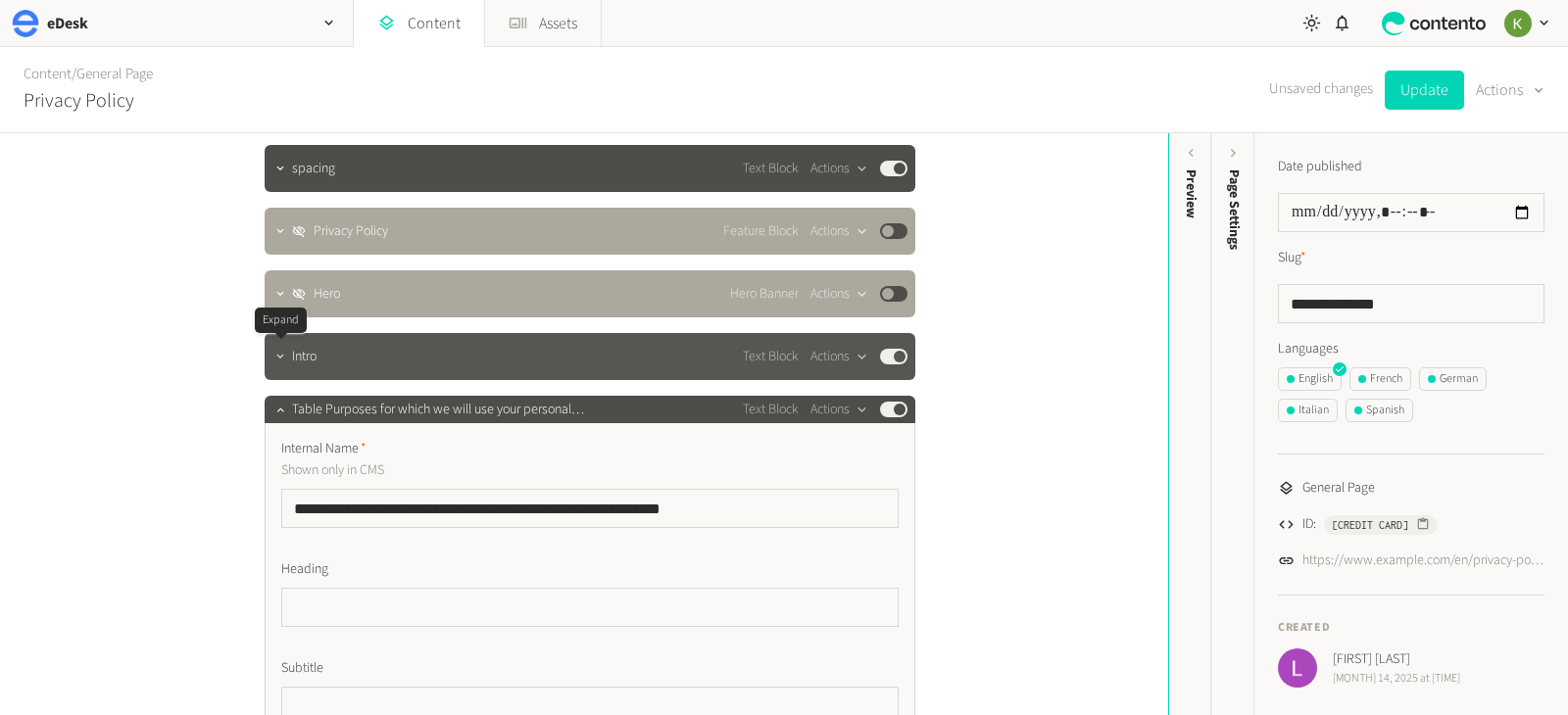 click 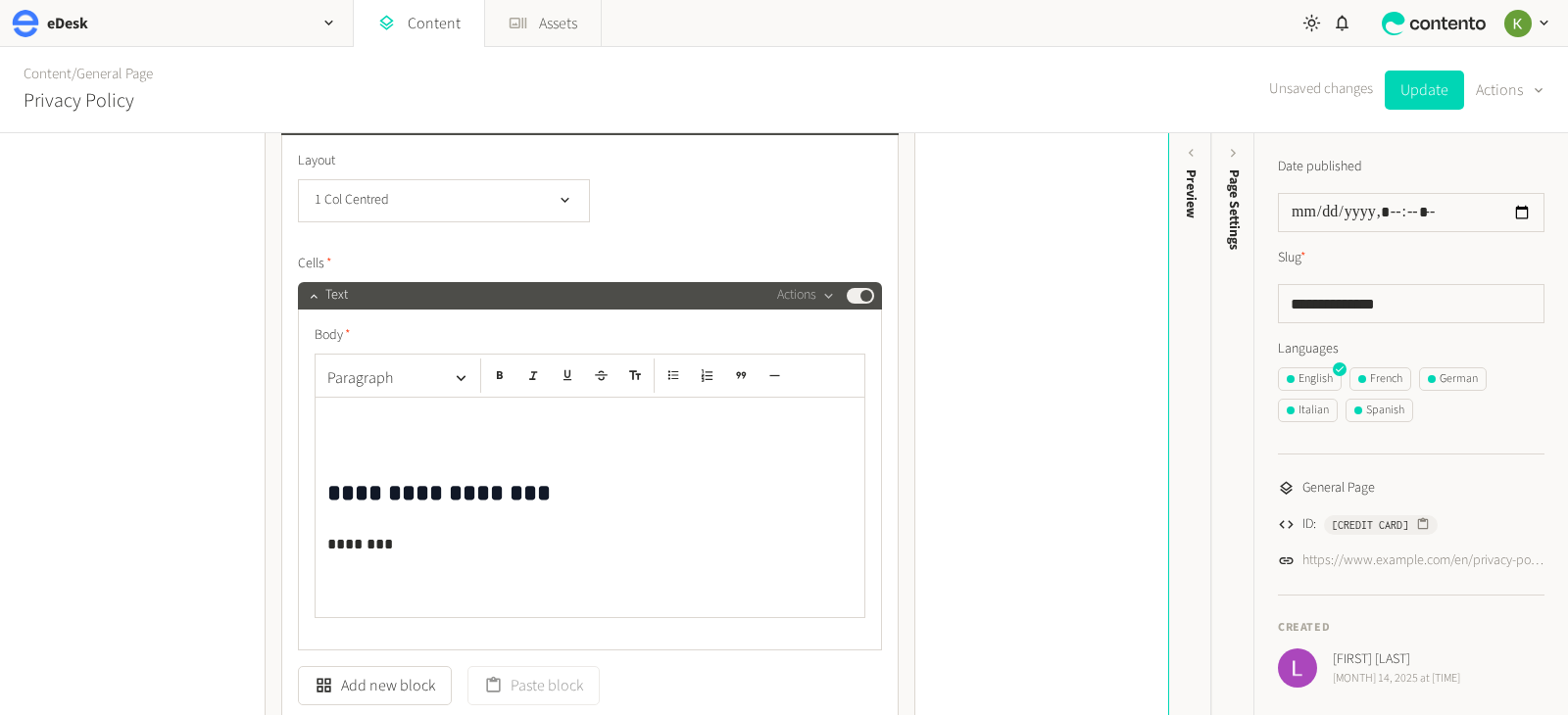 scroll, scrollTop: 1053, scrollLeft: 0, axis: vertical 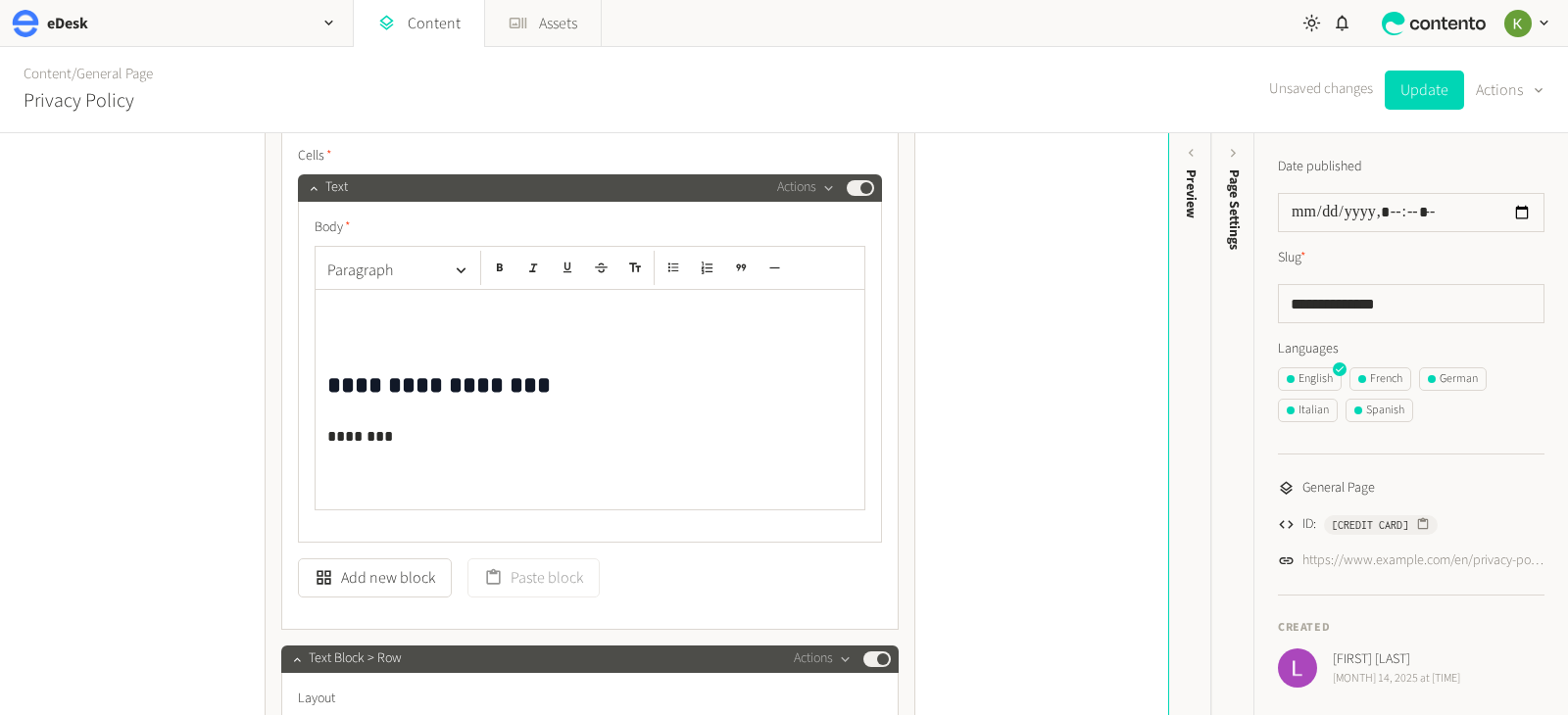 drag, startPoint x: 511, startPoint y: 378, endPoint x: 500, endPoint y: 380, distance: 11.18034 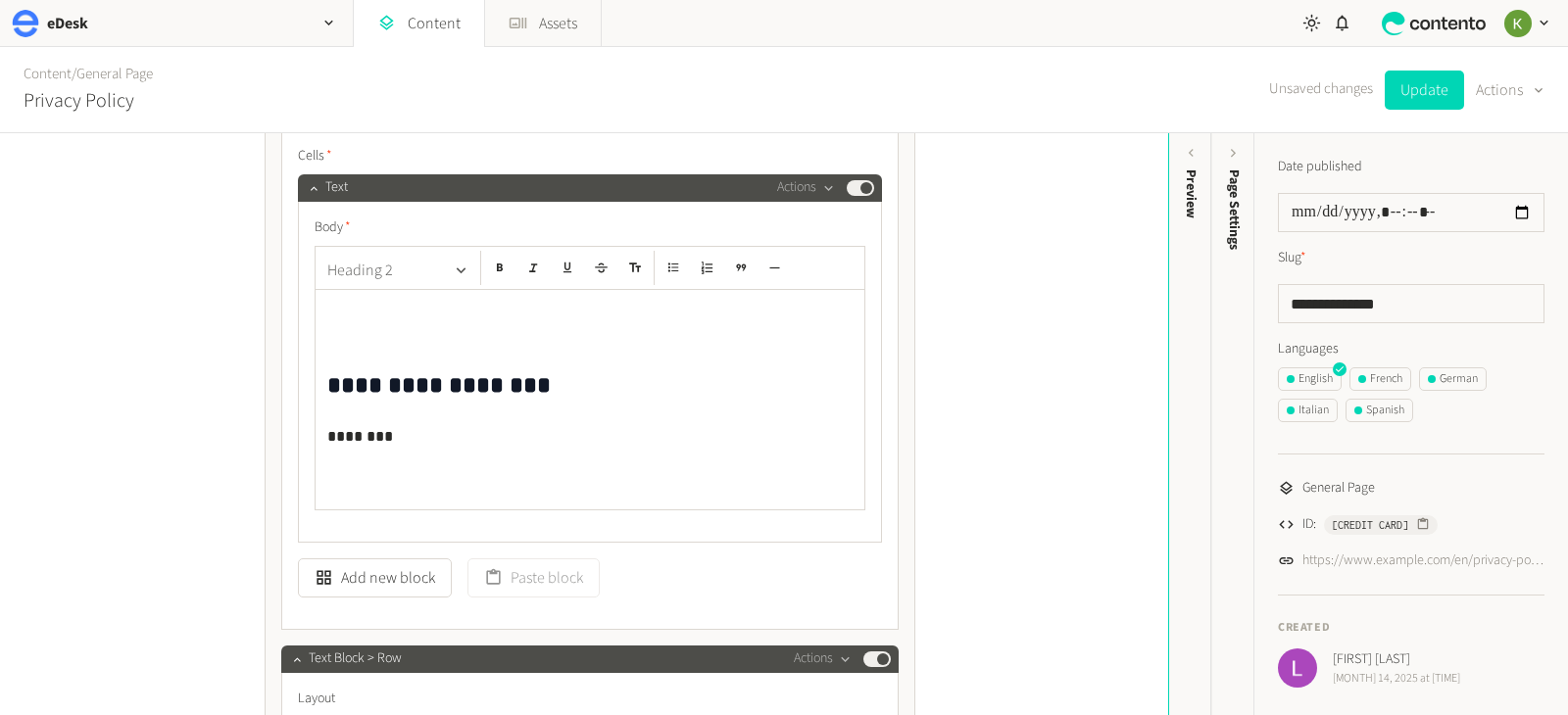 click on "Heading 2" 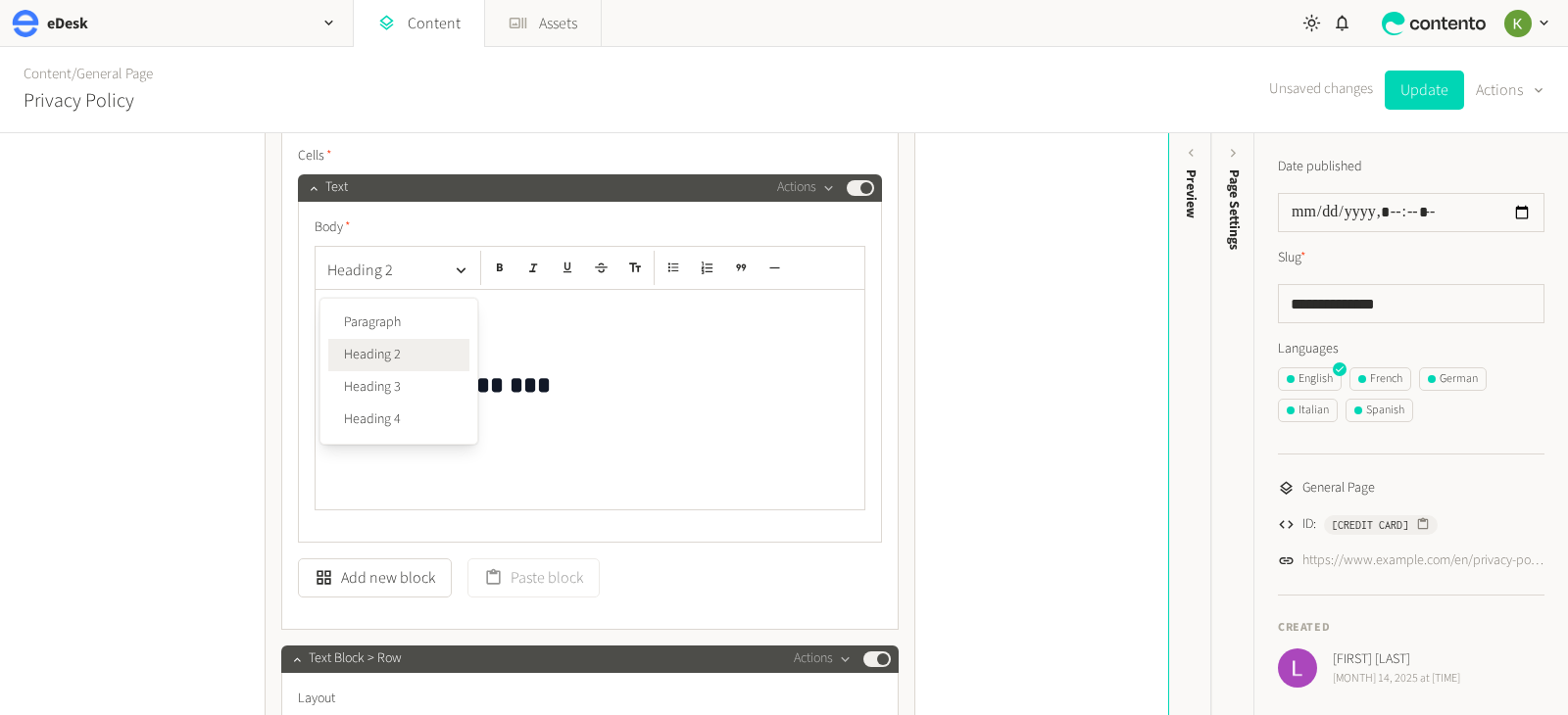 drag, startPoint x: 557, startPoint y: 396, endPoint x: 512, endPoint y: 399, distance: 45.09989 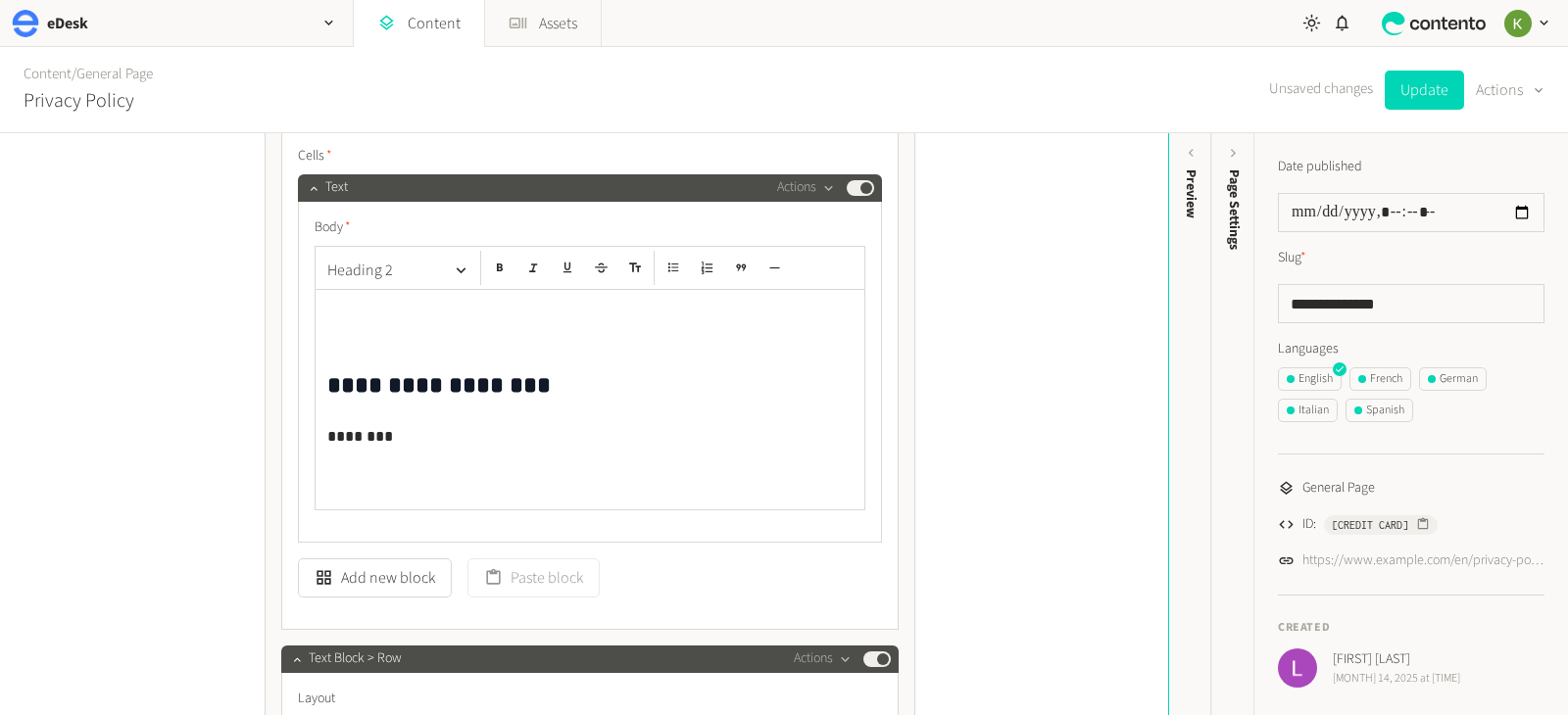 click on "**********" 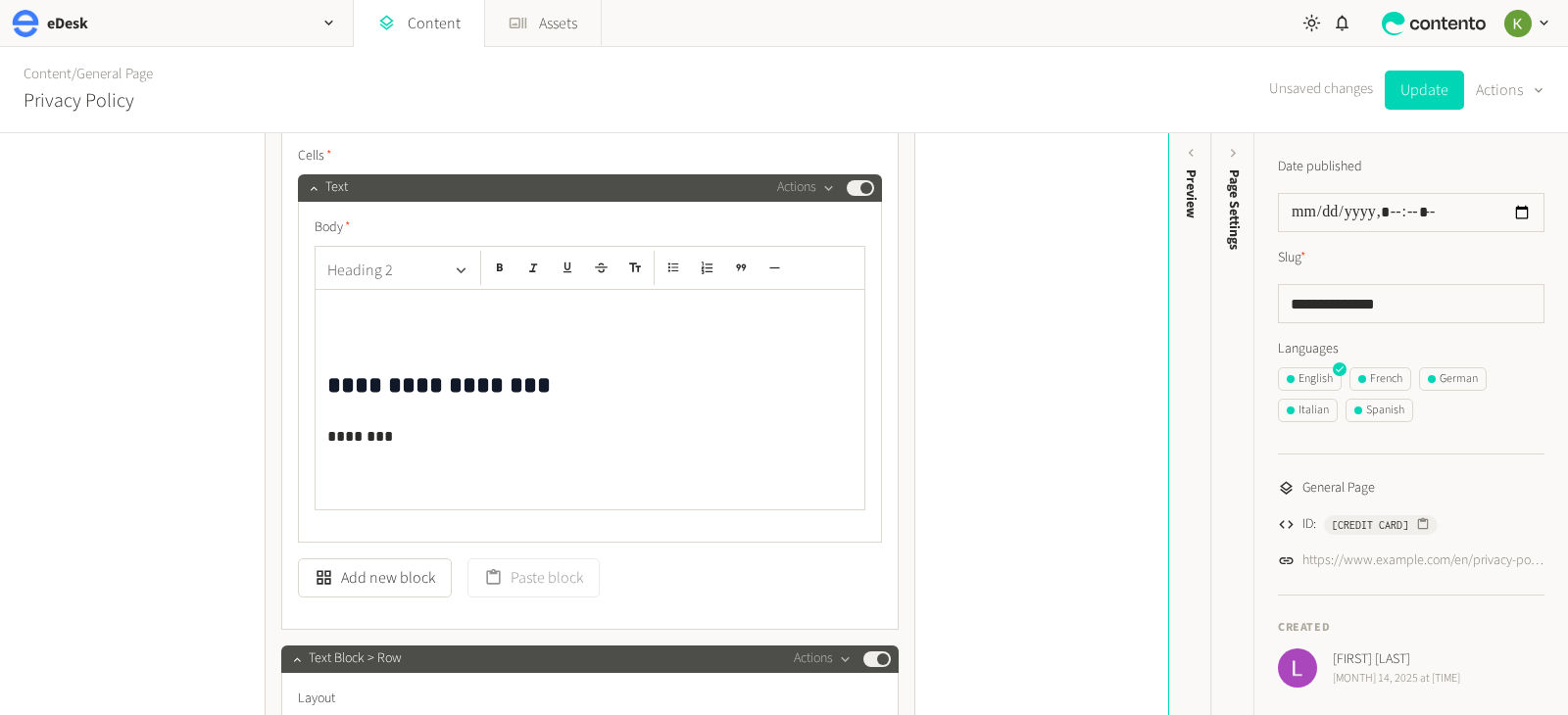 click on "Heading 2" 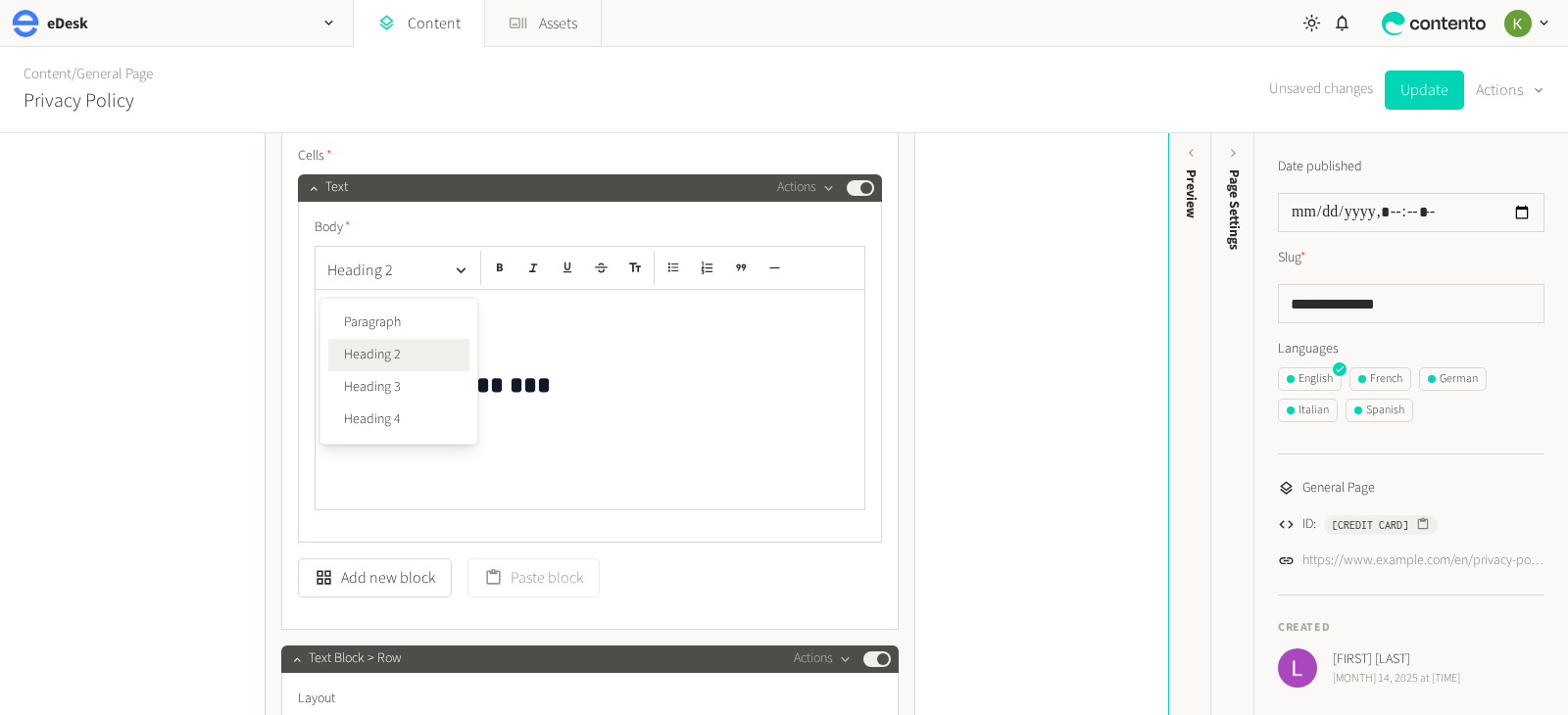 click on "**********" 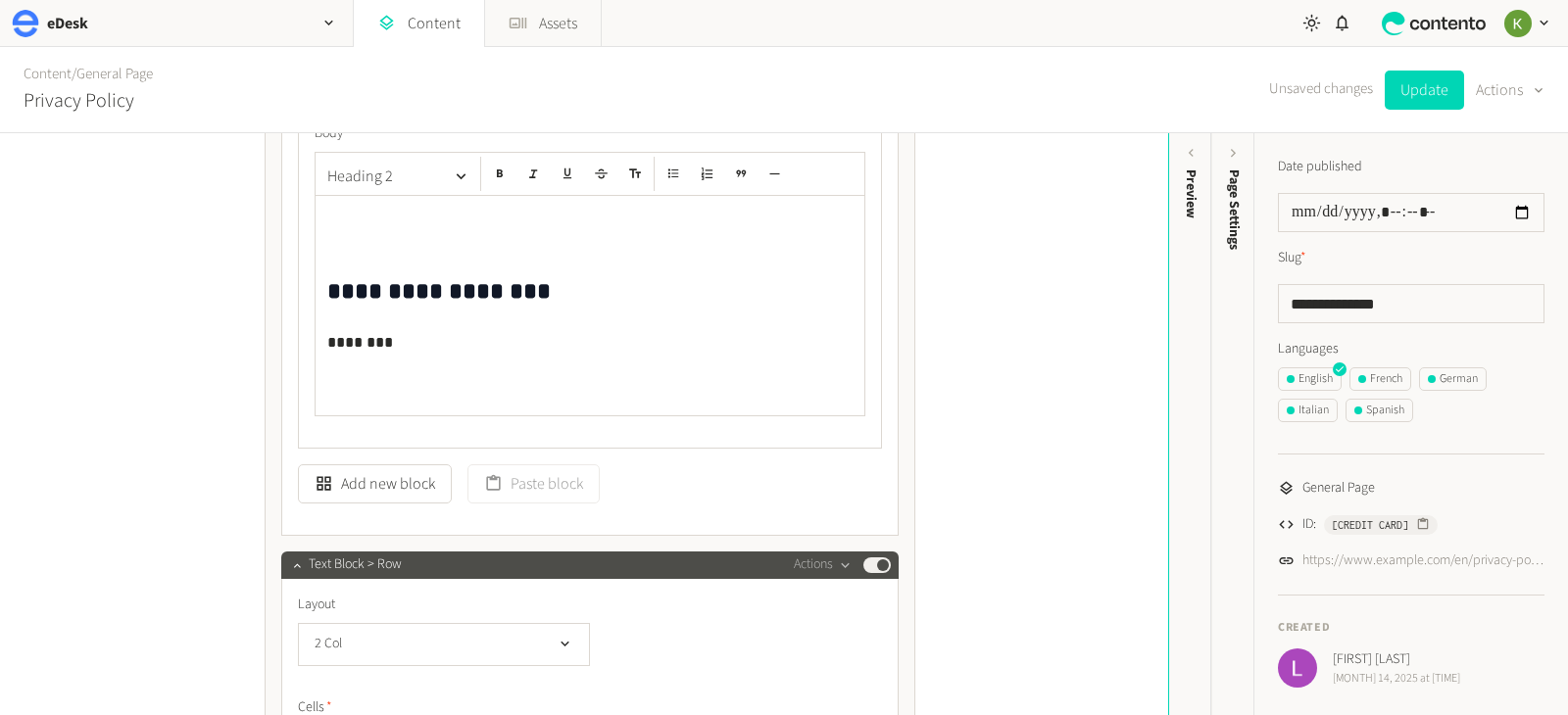 scroll, scrollTop: 1034, scrollLeft: 0, axis: vertical 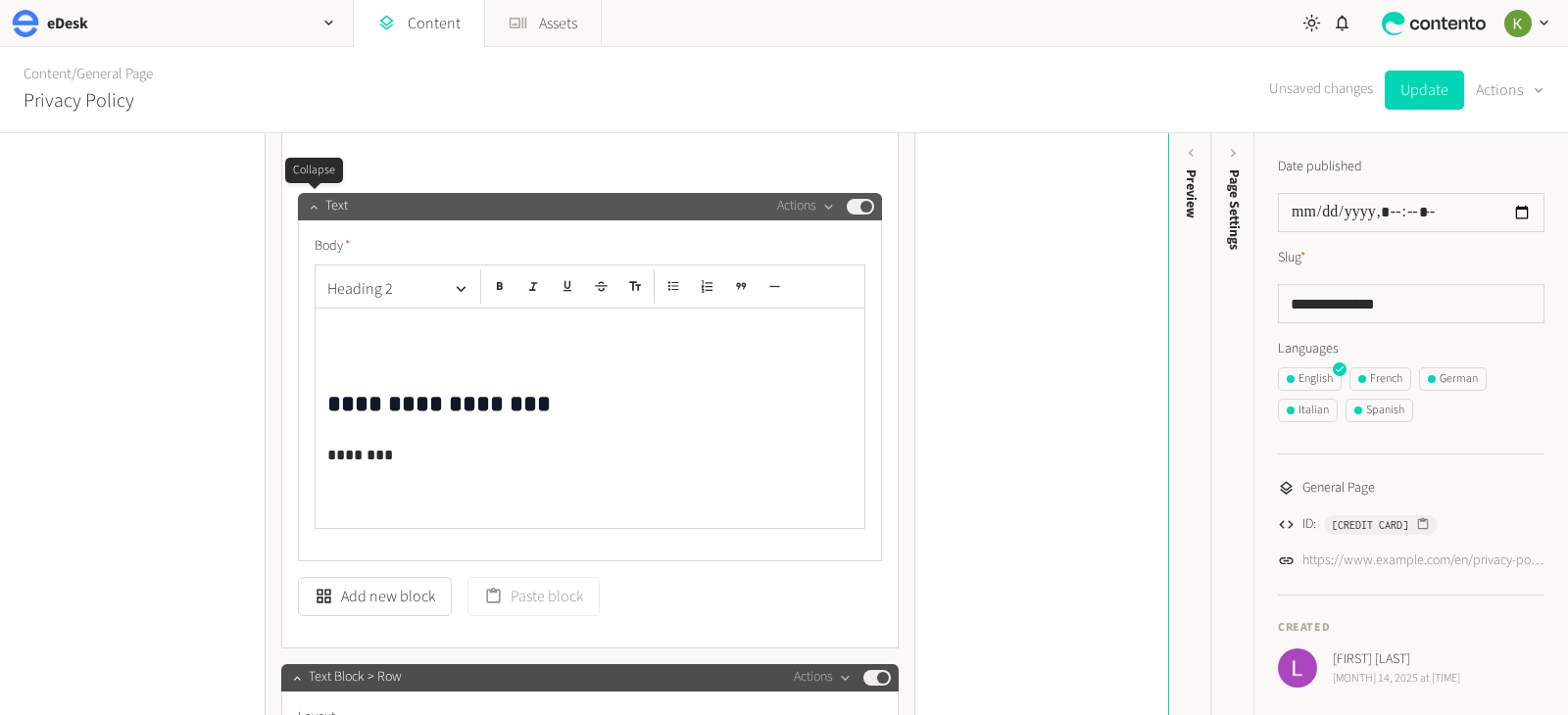 click 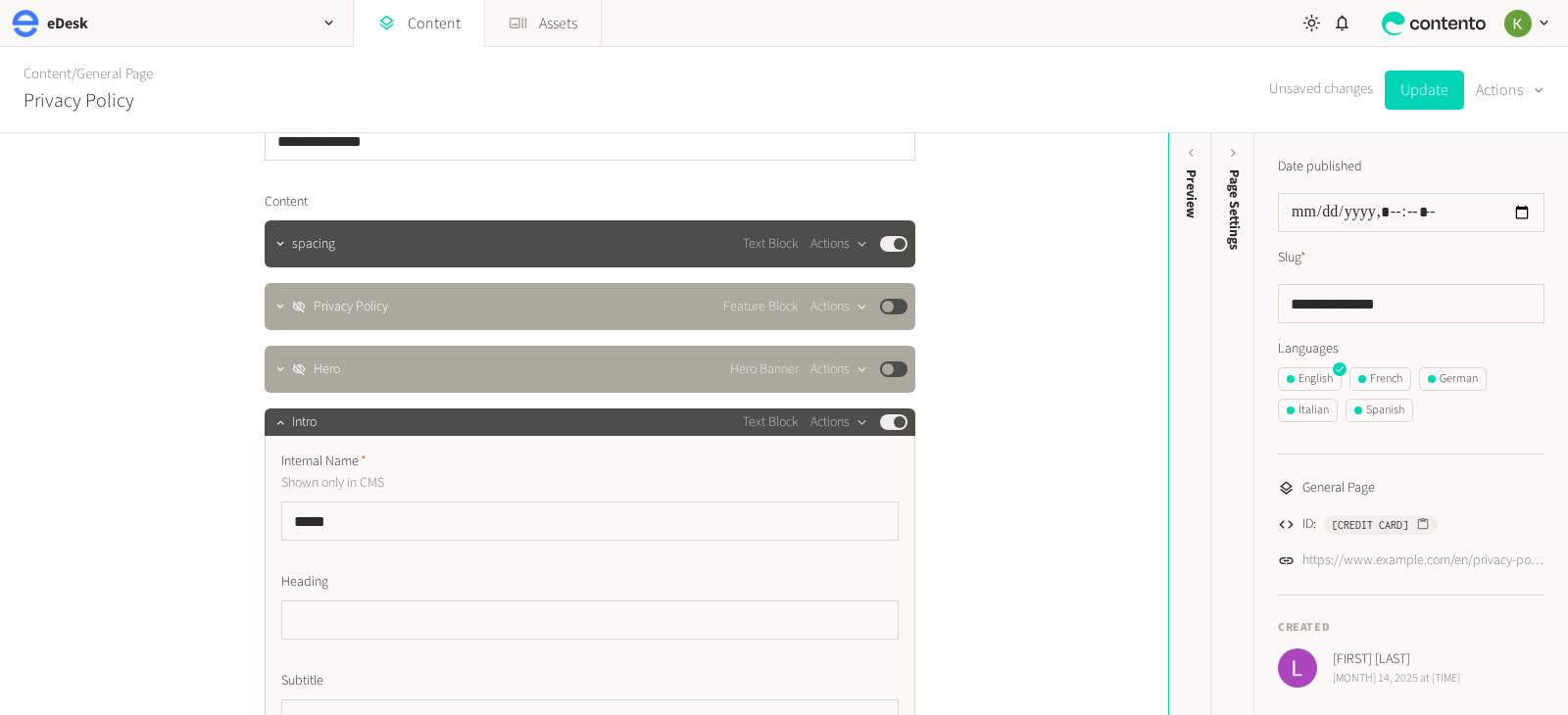 scroll, scrollTop: 116, scrollLeft: 0, axis: vertical 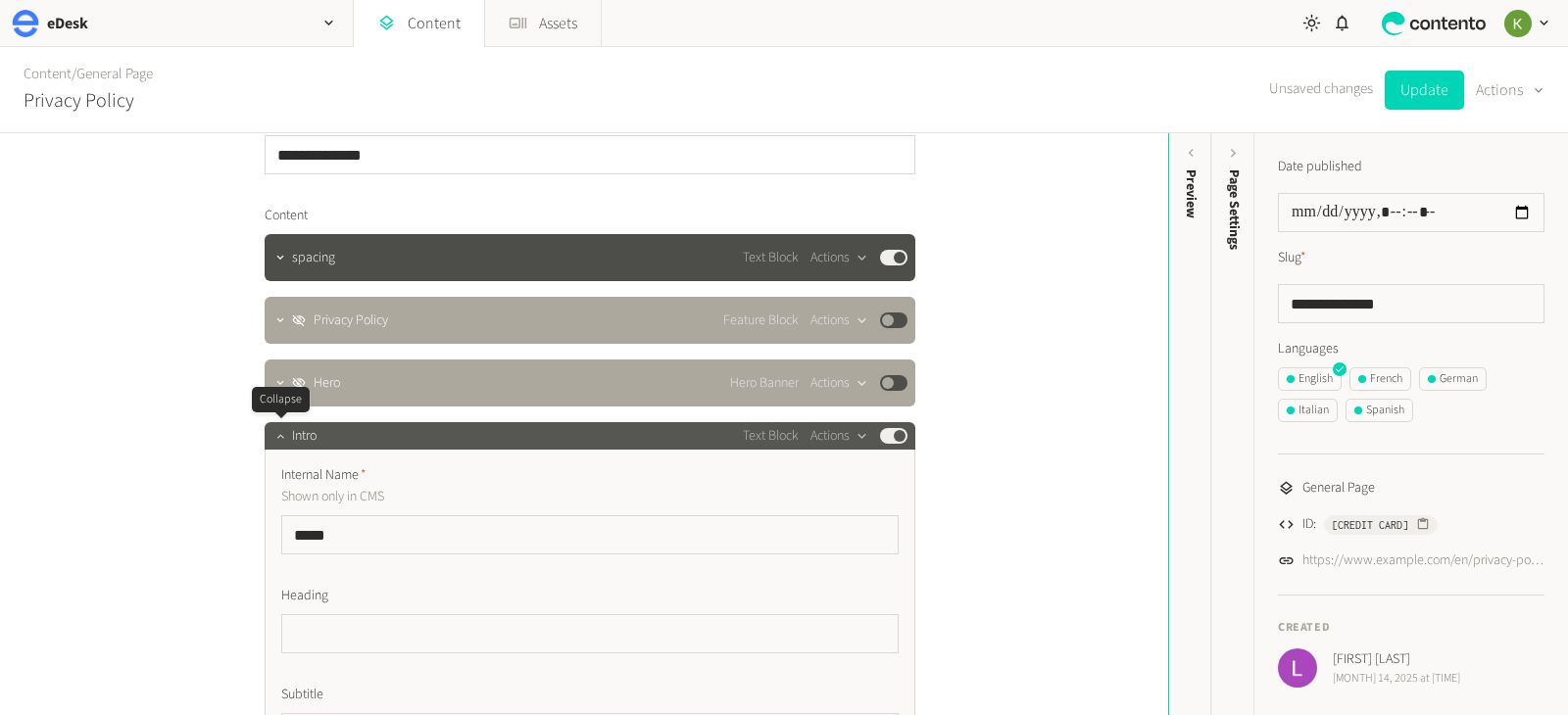 click 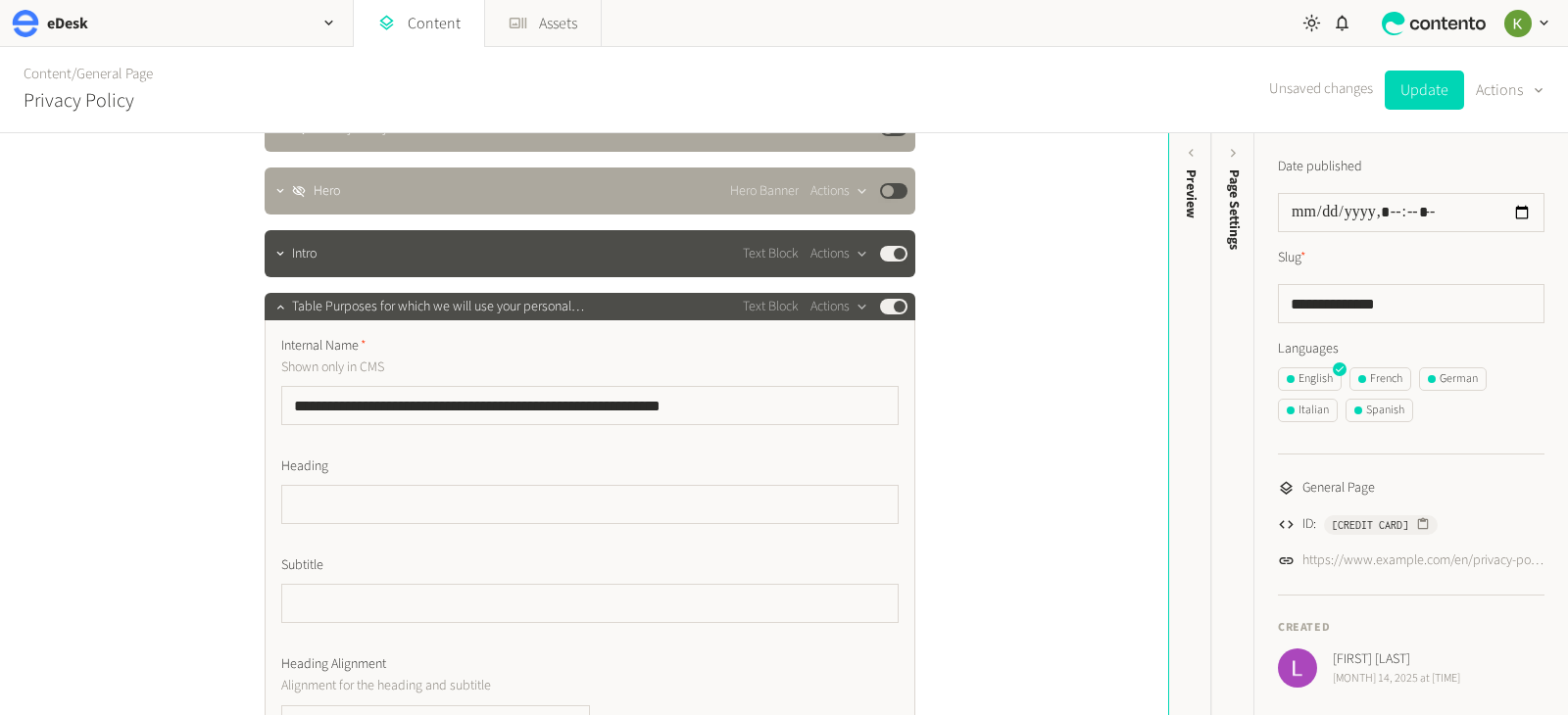 scroll, scrollTop: 384, scrollLeft: 0, axis: vertical 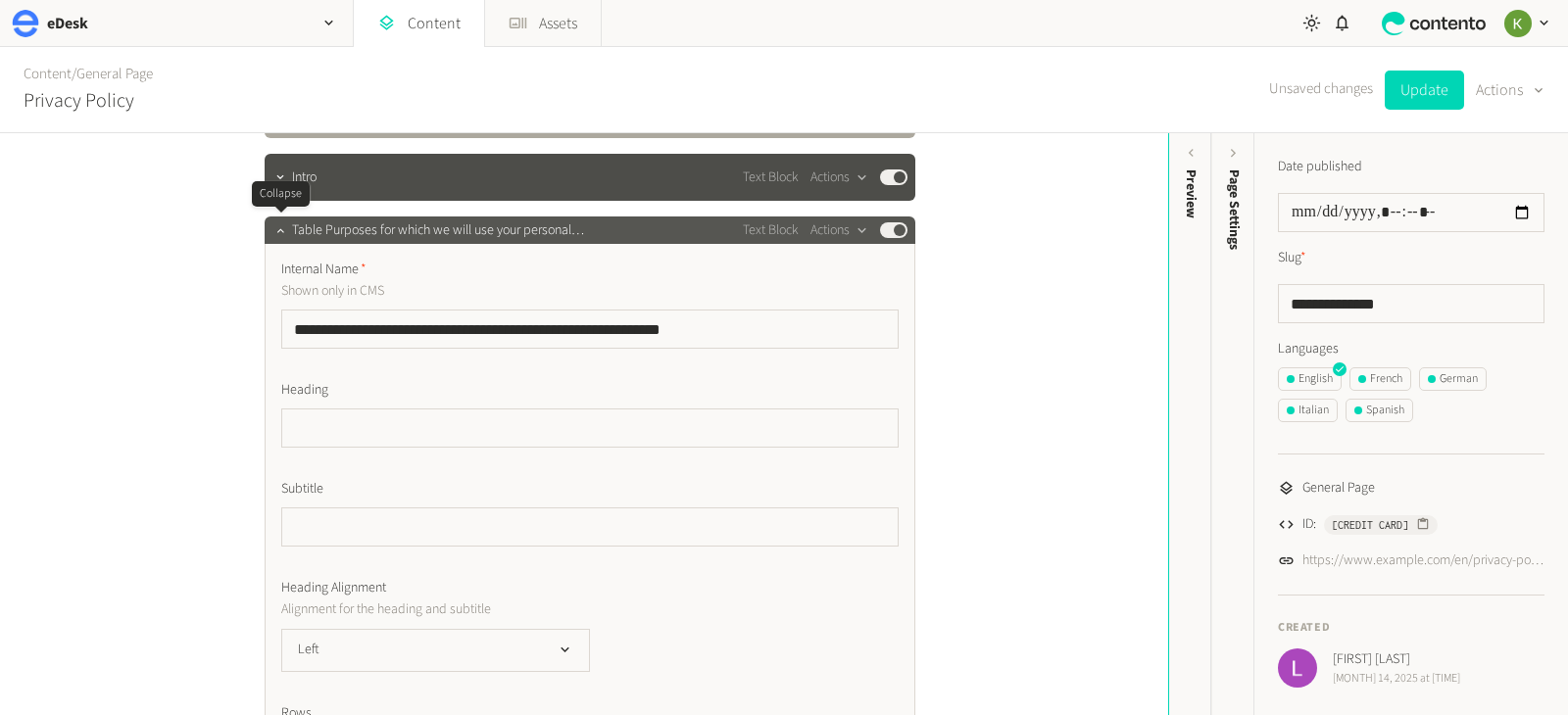 click 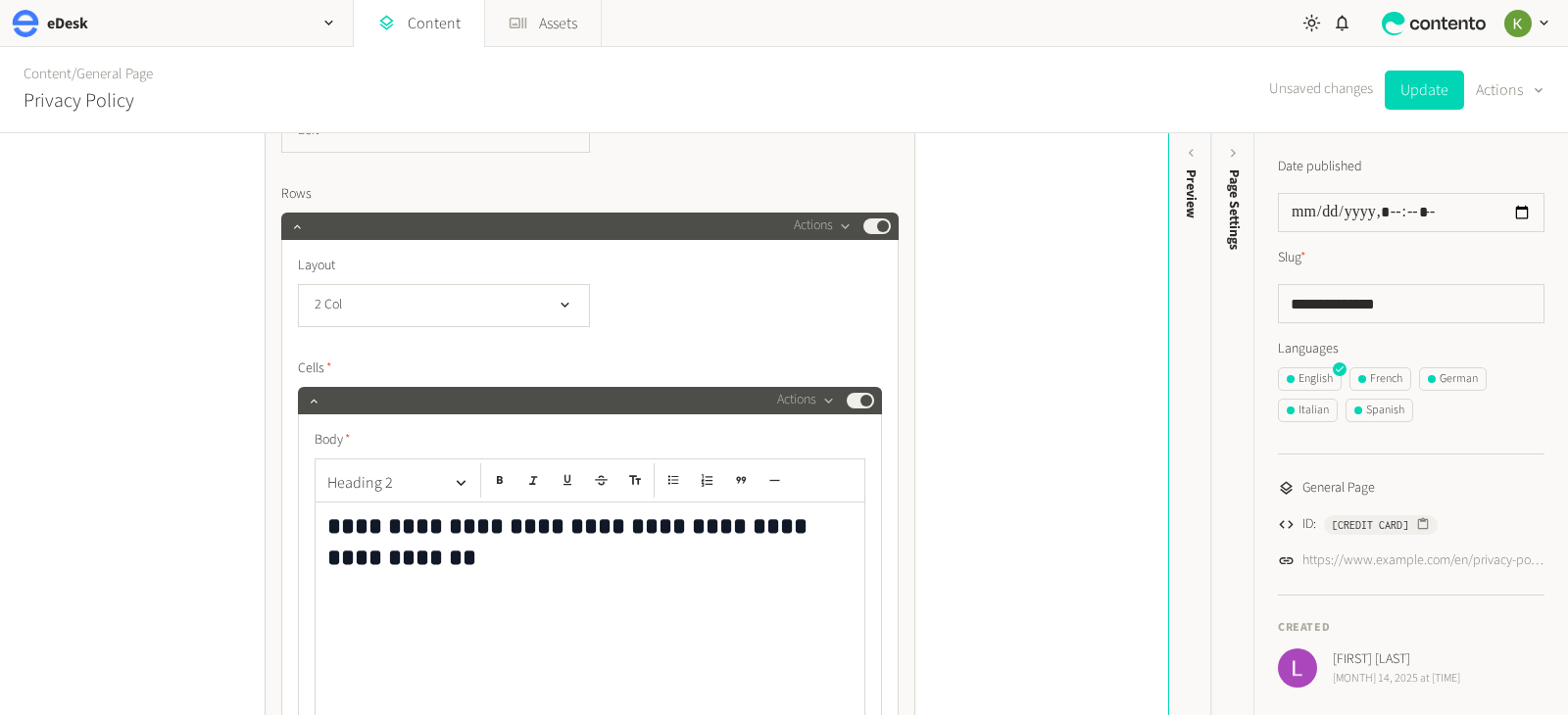 scroll, scrollTop: 1379, scrollLeft: 0, axis: vertical 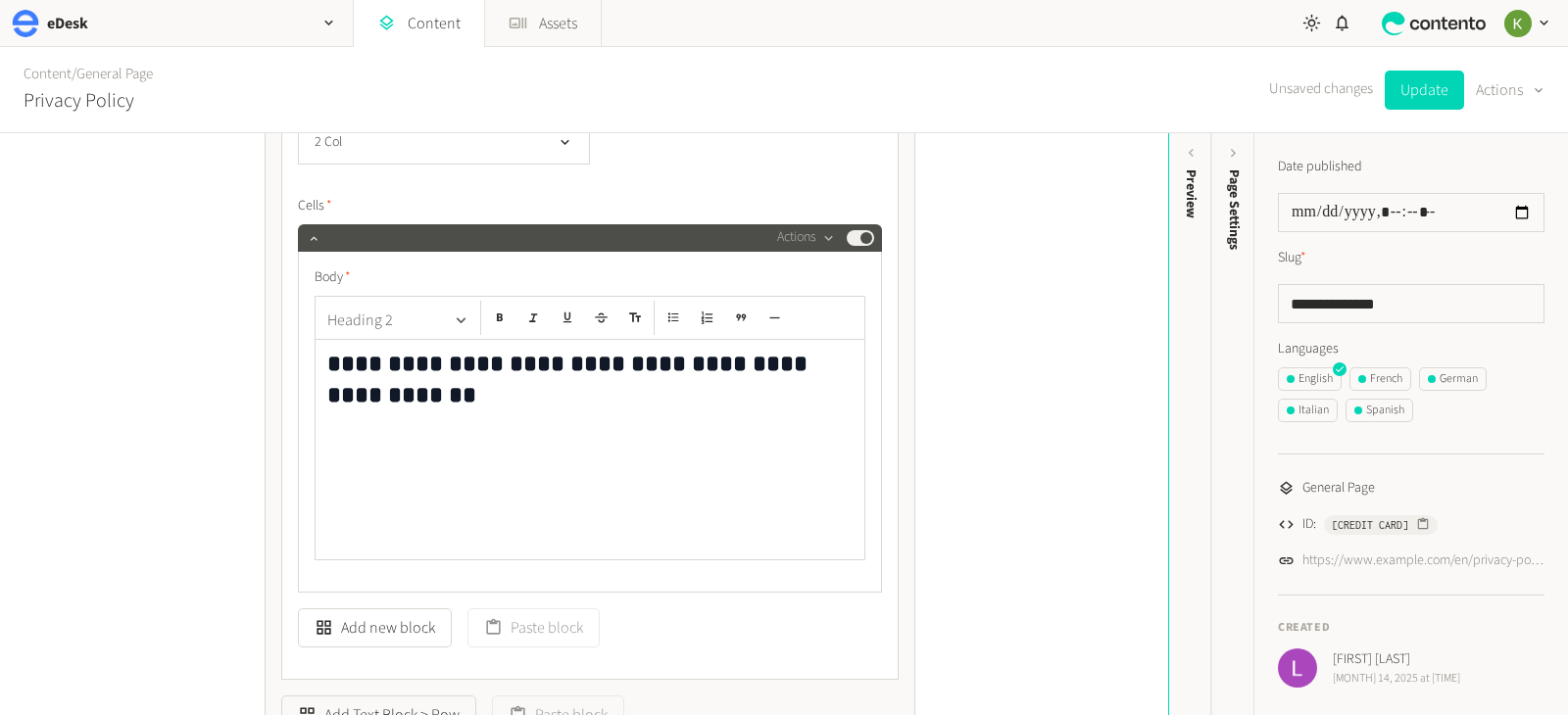 click on "Heading 2" 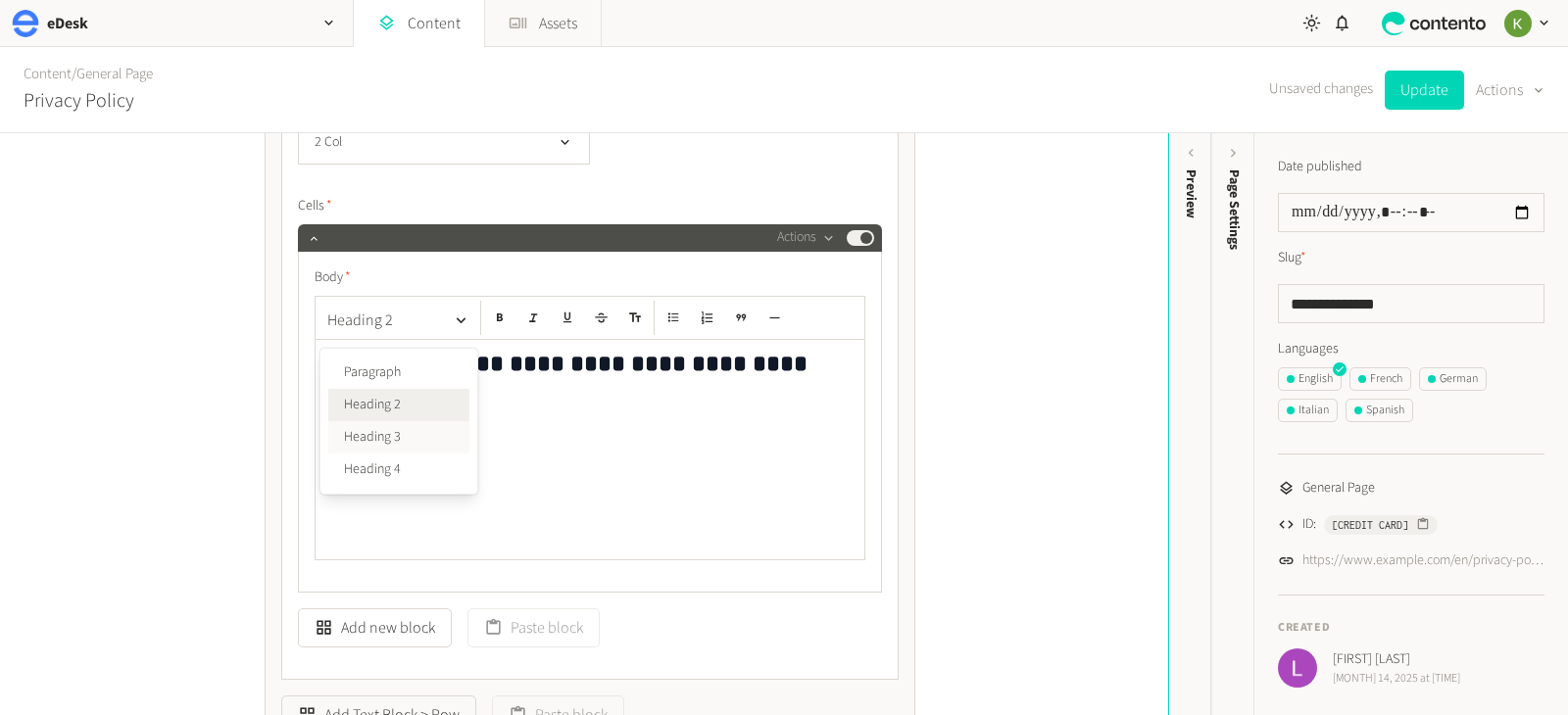 click on "Heading 3" 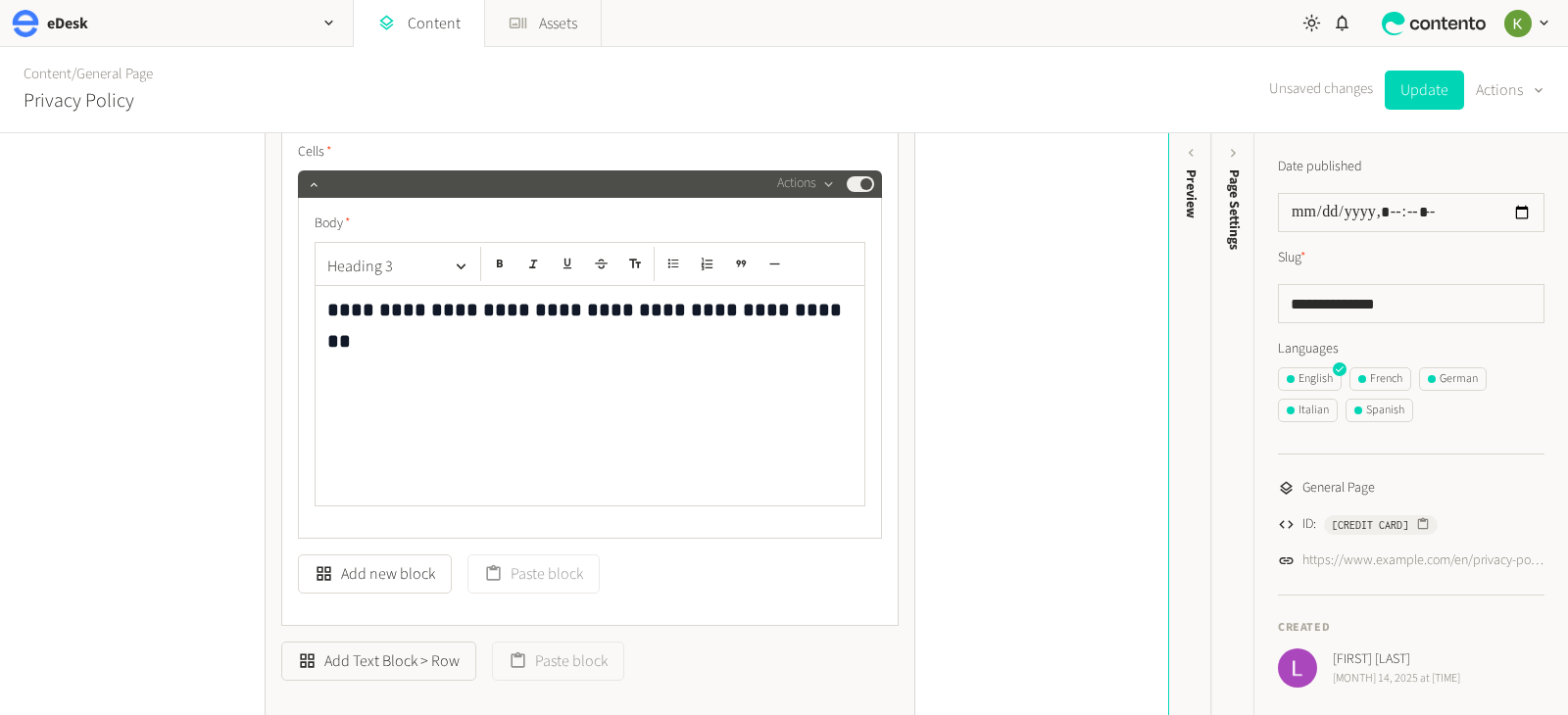 scroll, scrollTop: 1609, scrollLeft: 0, axis: vertical 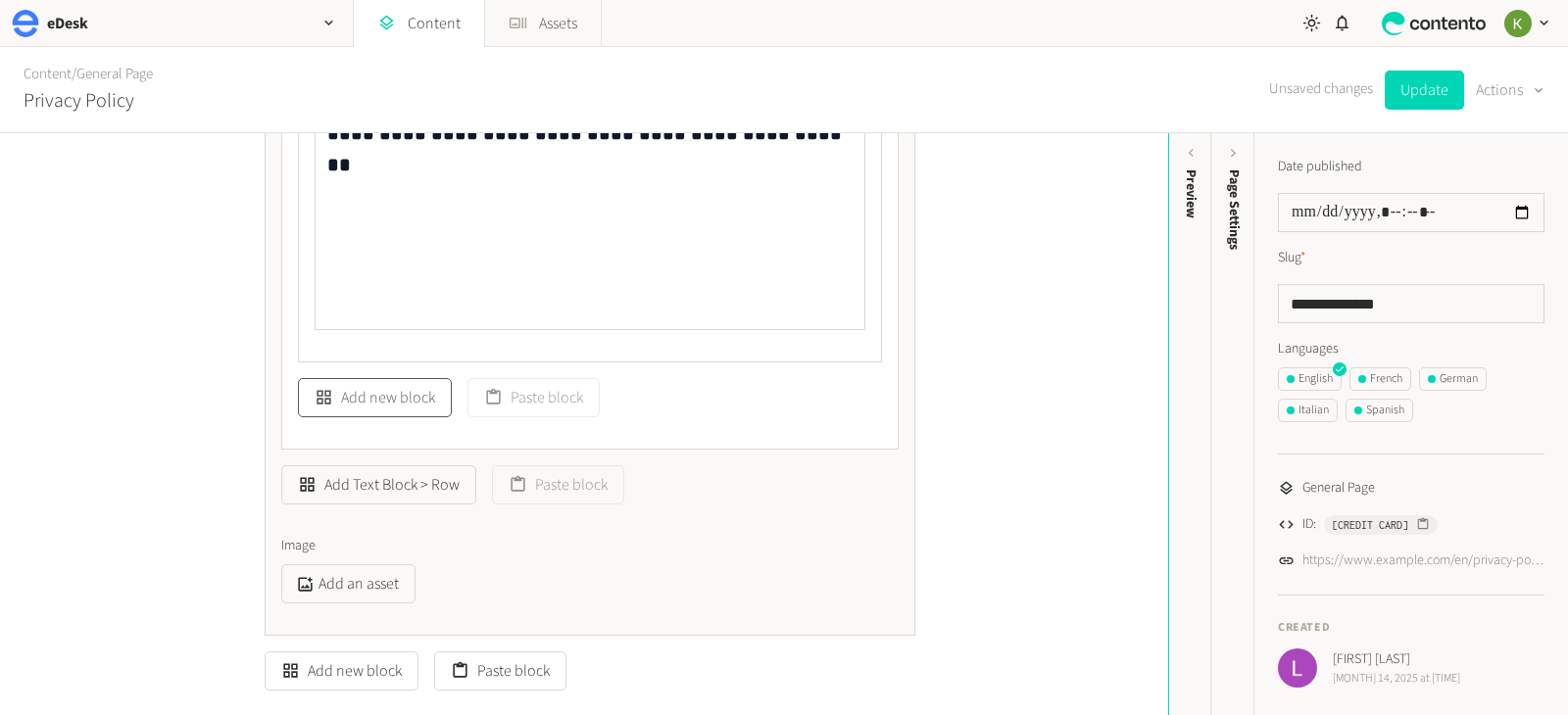 click on "Add new block" 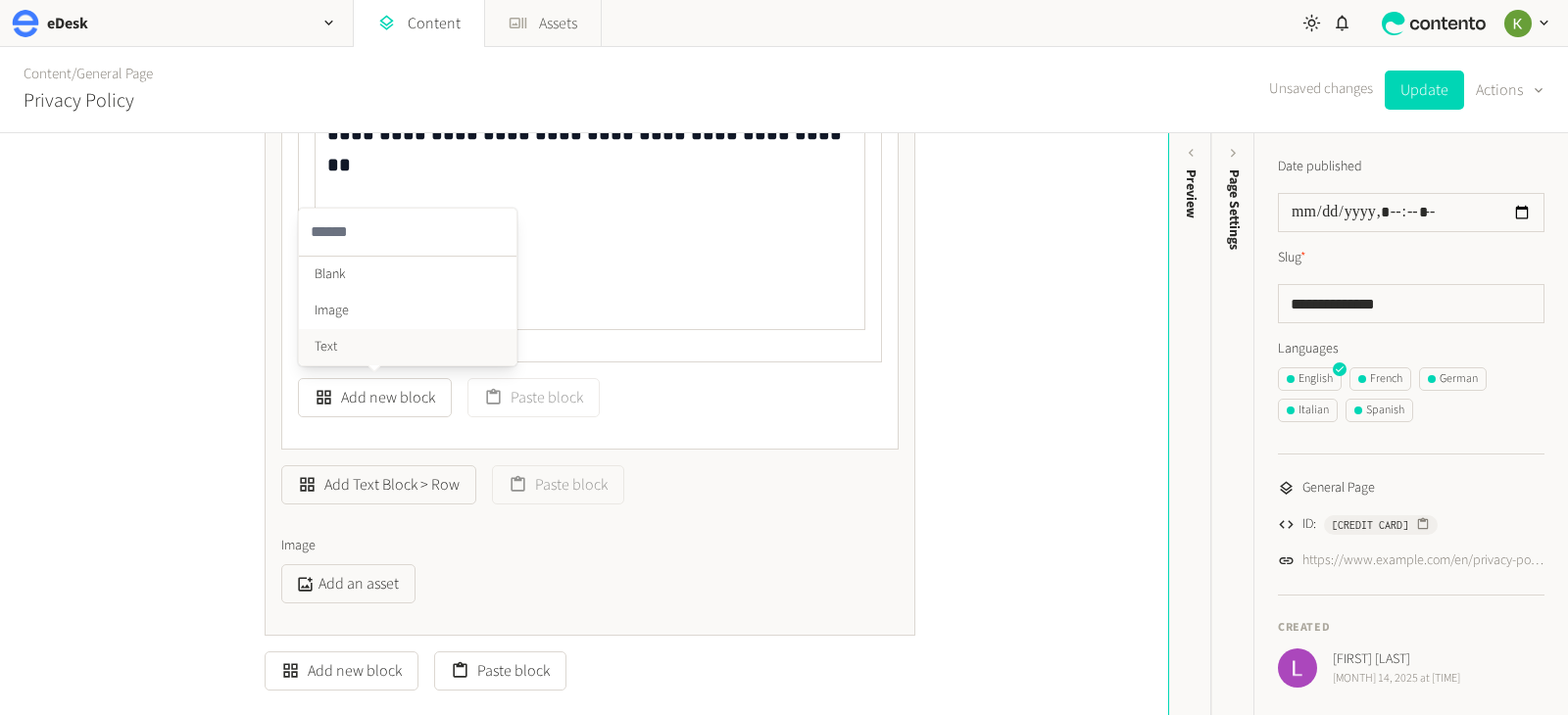 click on "Text" 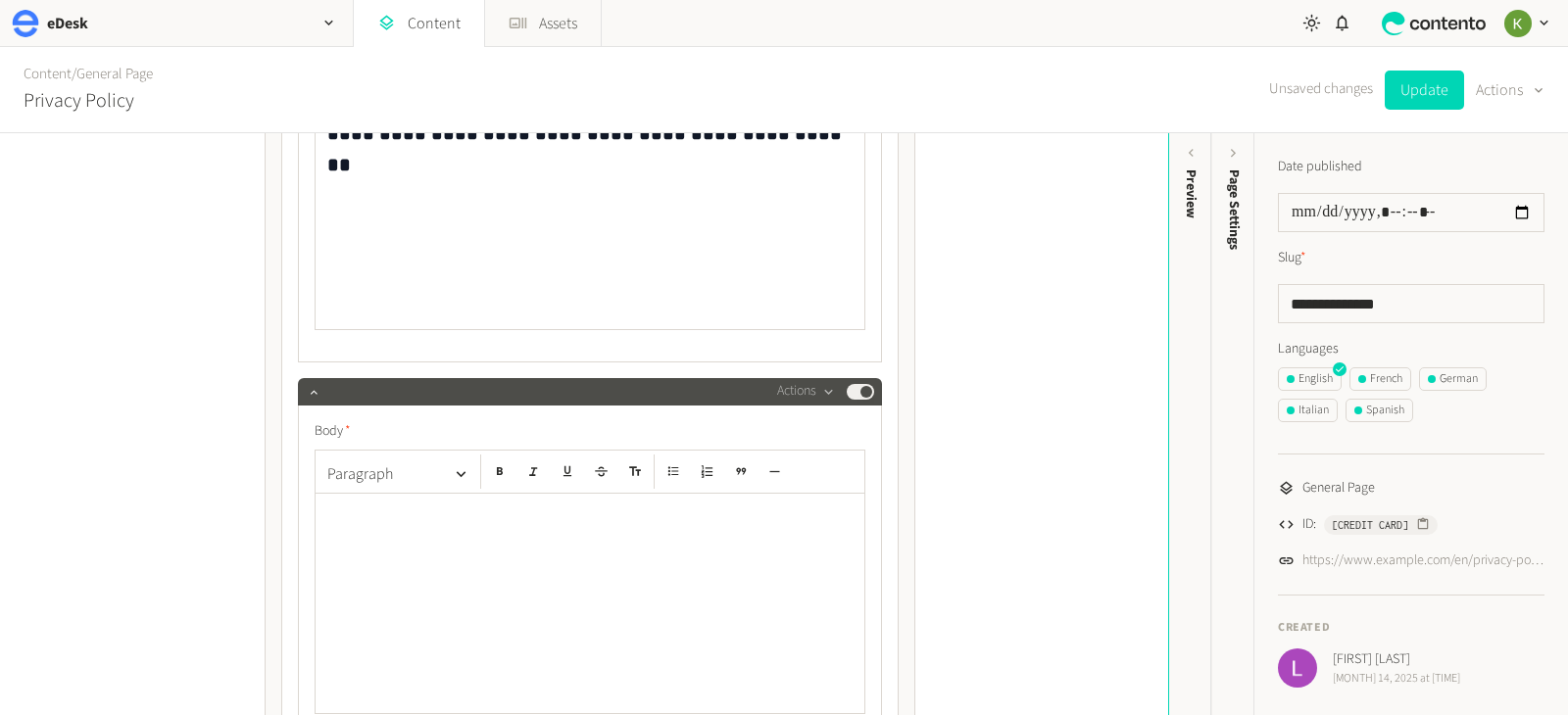 click 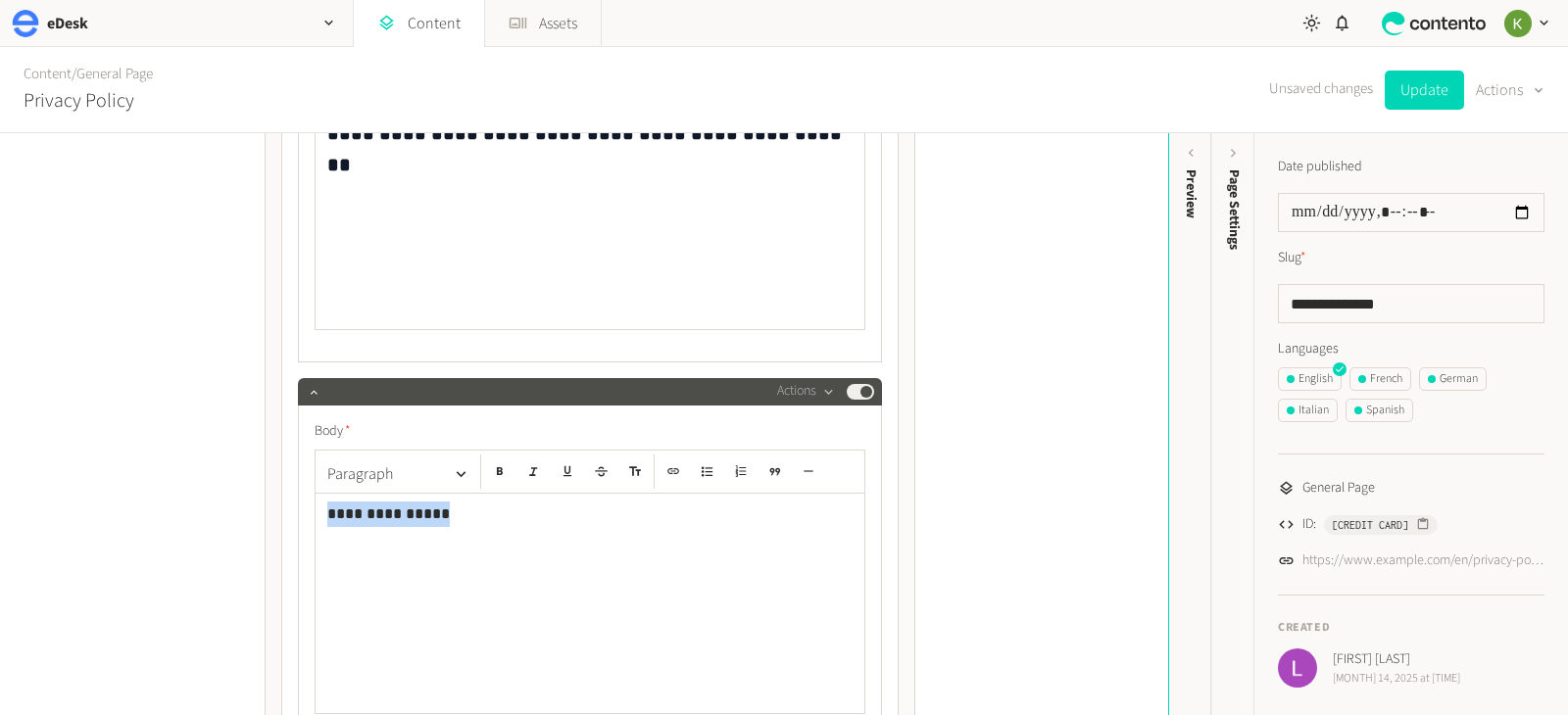 drag, startPoint x: 439, startPoint y: 519, endPoint x: 292, endPoint y: 513, distance: 147.1224 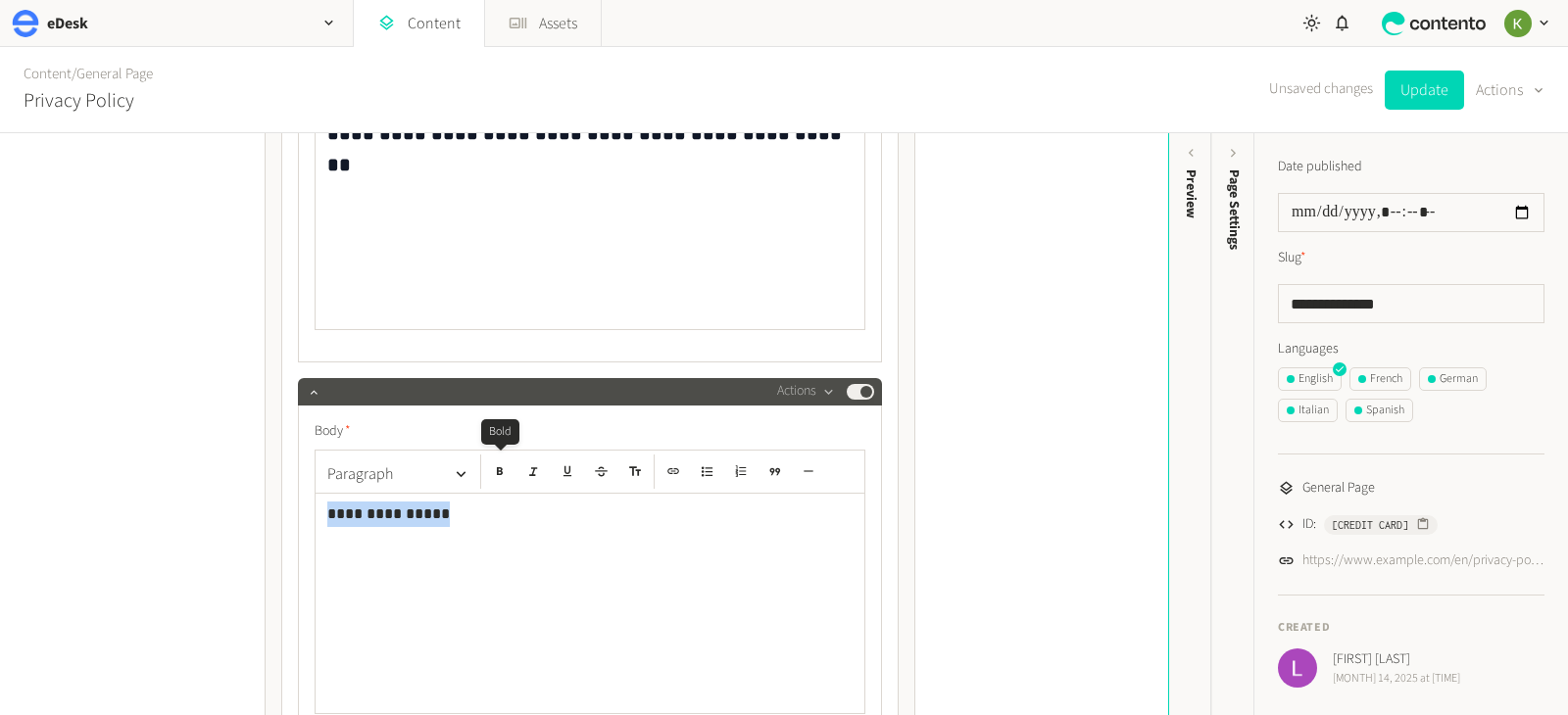 click 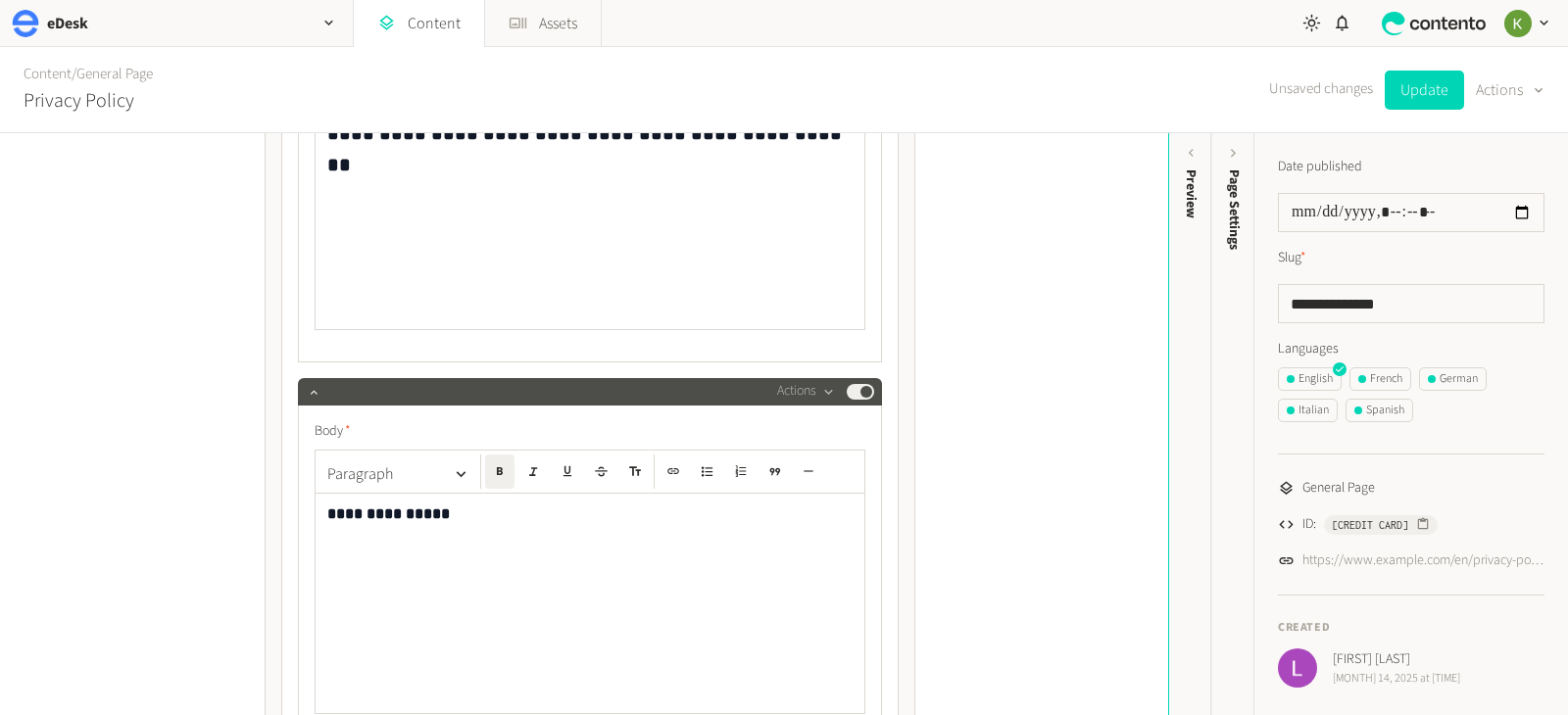 click on "**********" 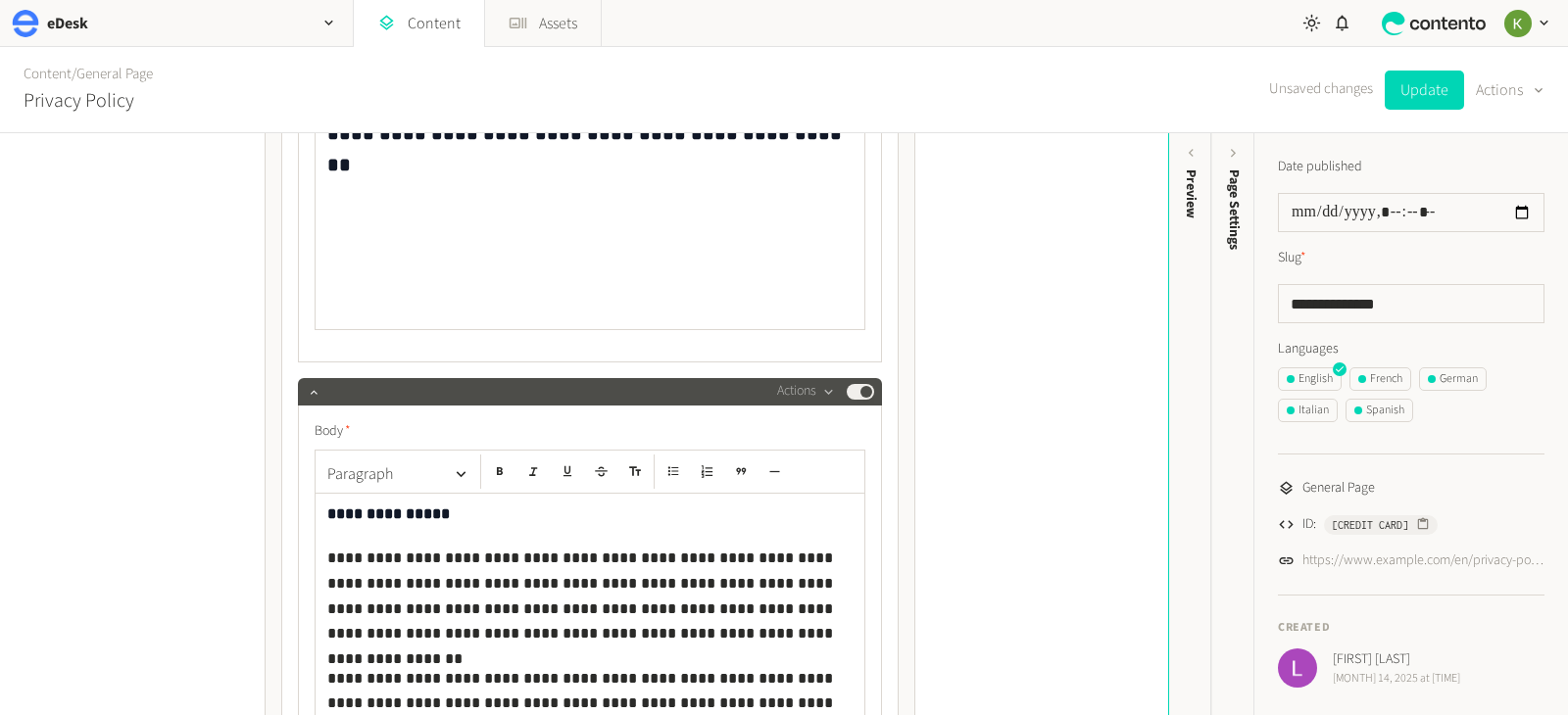 scroll, scrollTop: 1638, scrollLeft: 0, axis: vertical 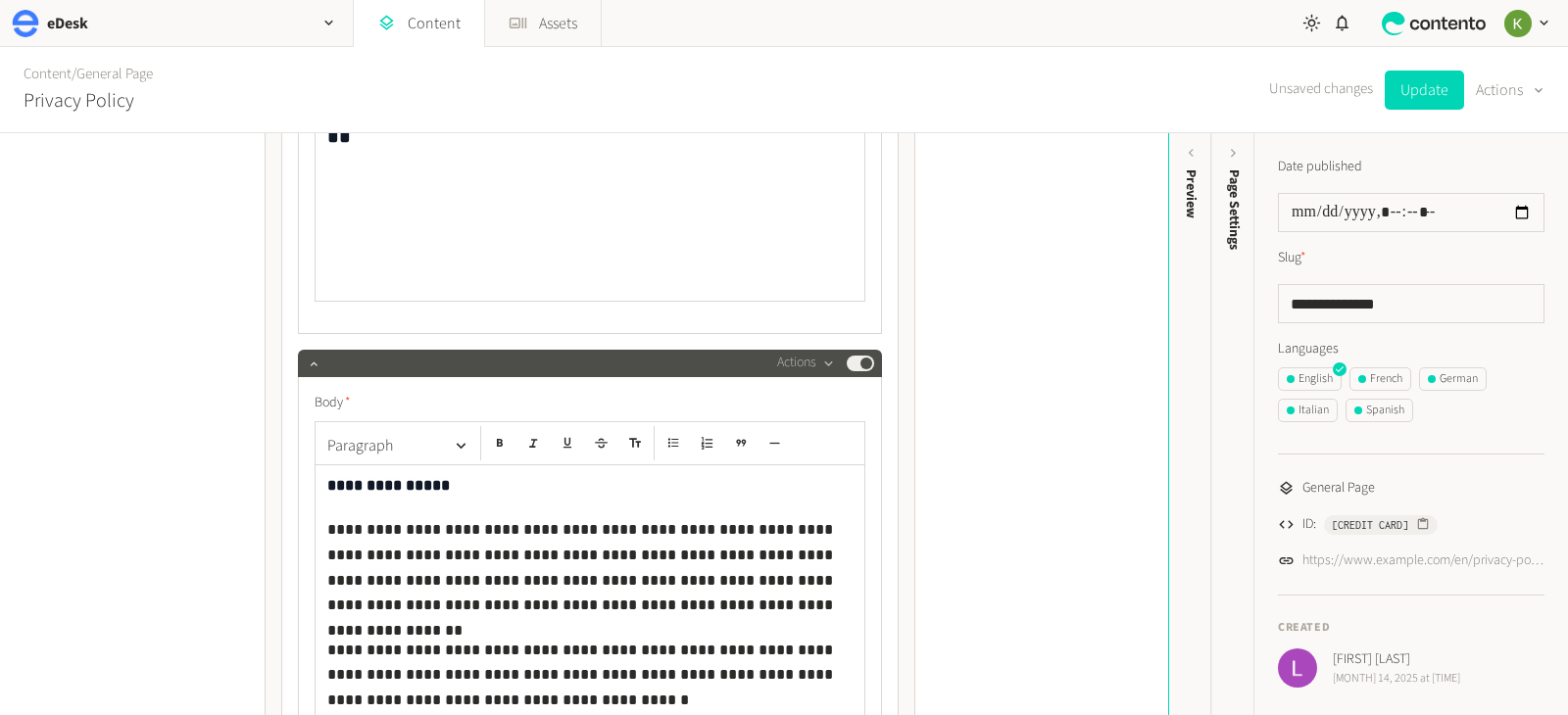 click on "**********" 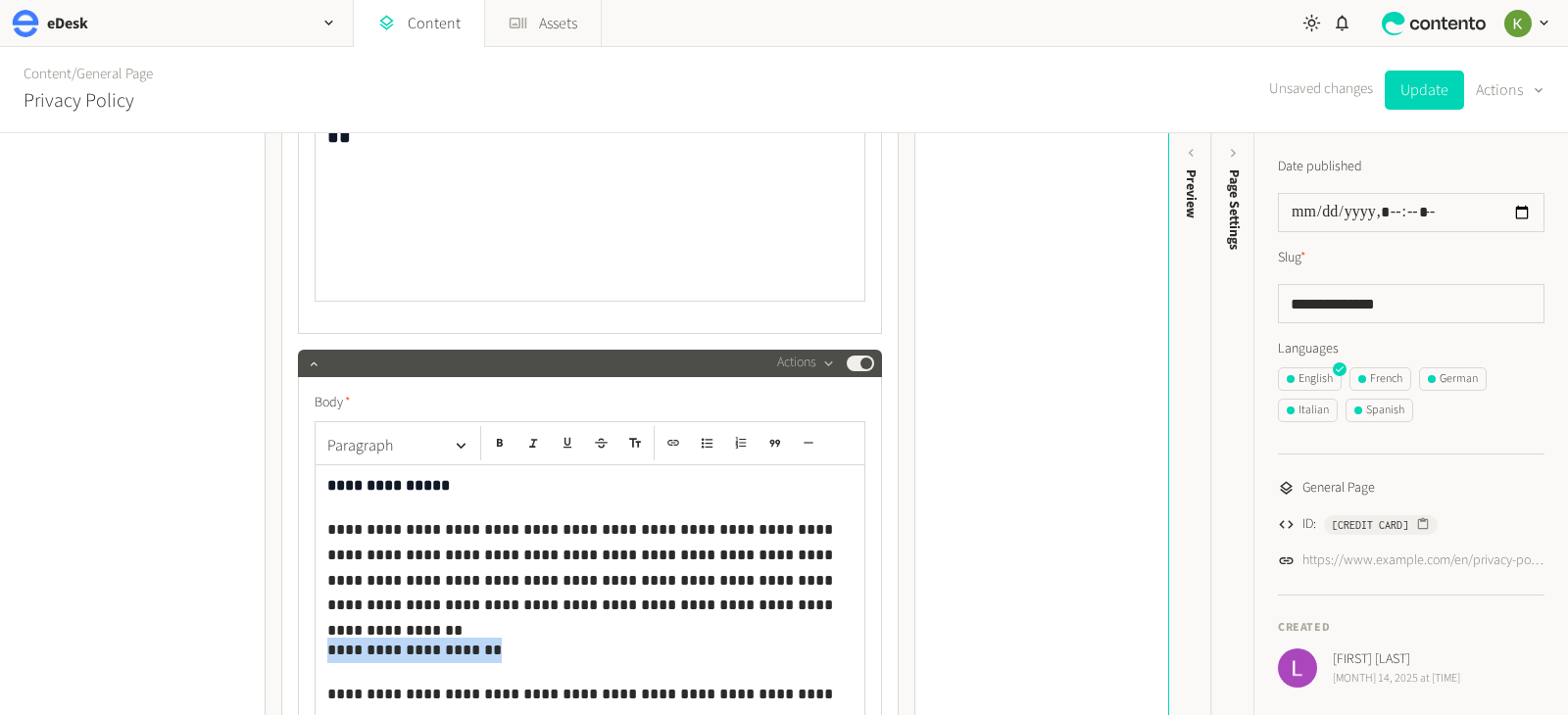 drag, startPoint x: 420, startPoint y: 649, endPoint x: 445, endPoint y: 523, distance: 128.45622 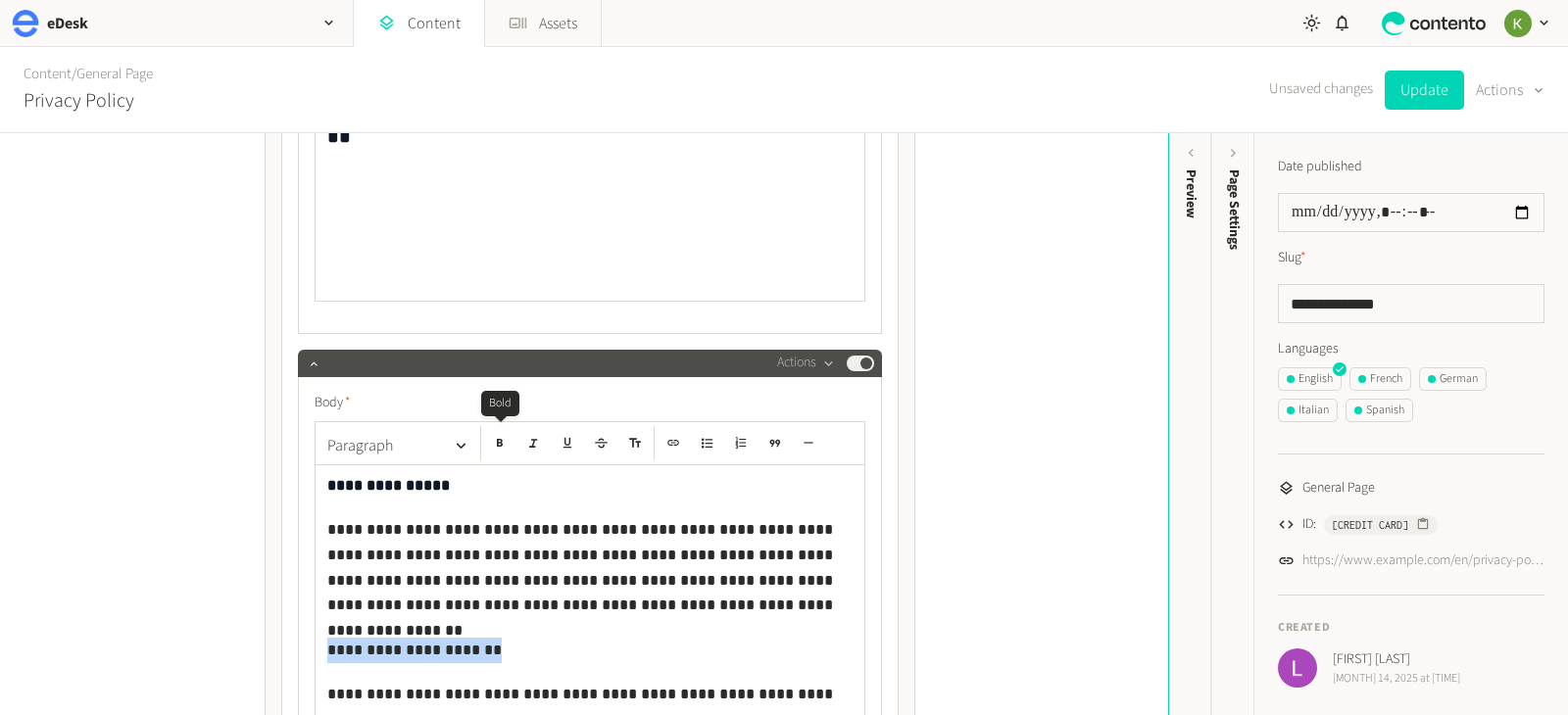 click 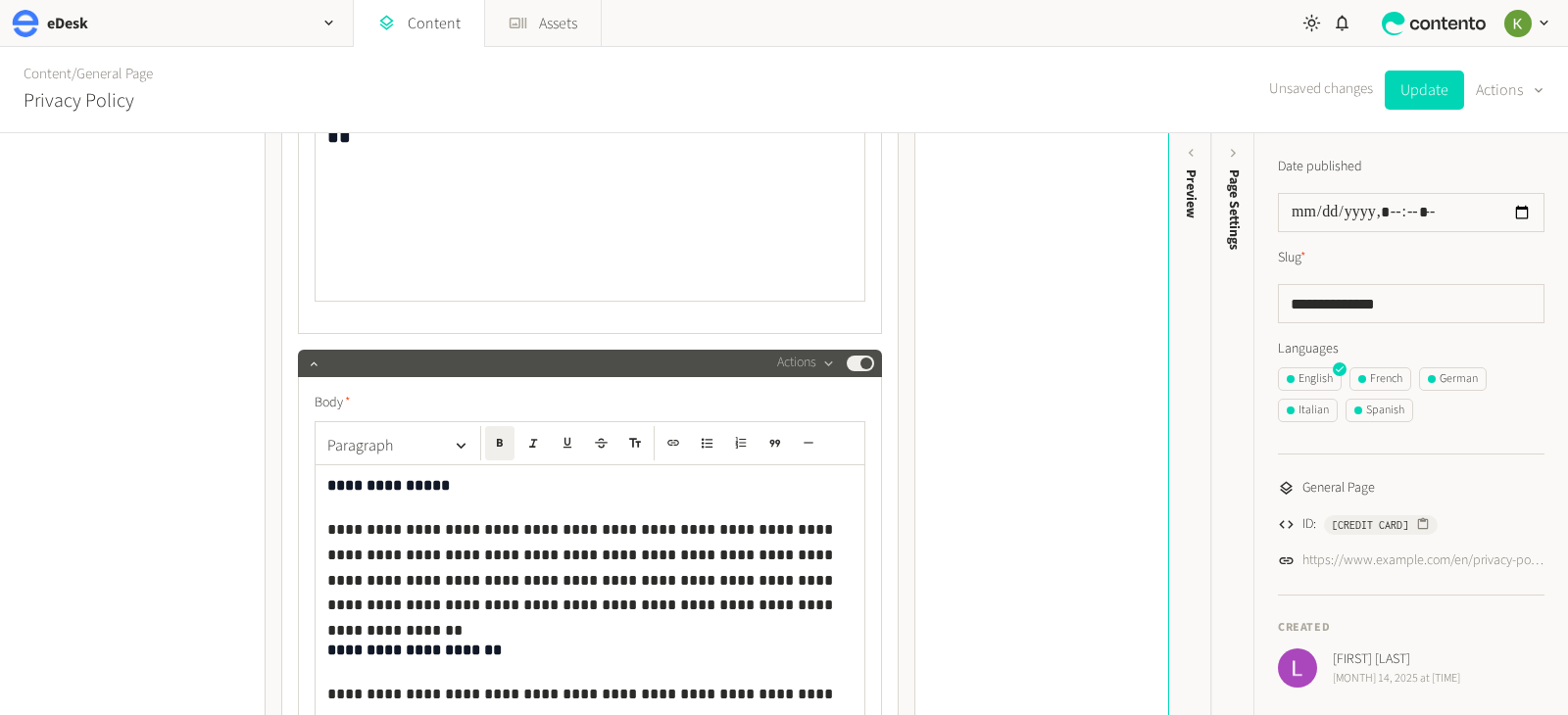 click on "**********" 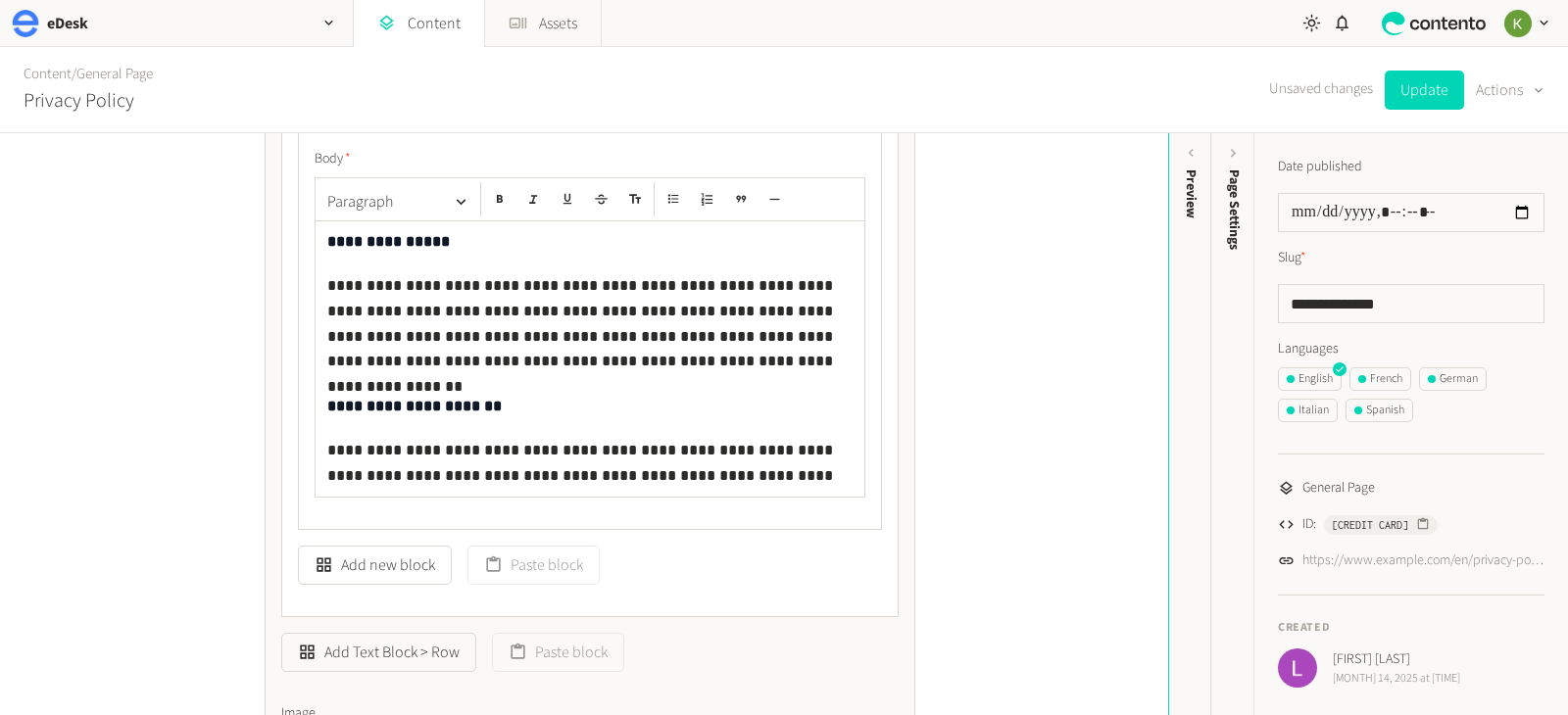 scroll, scrollTop: 1901, scrollLeft: 0, axis: vertical 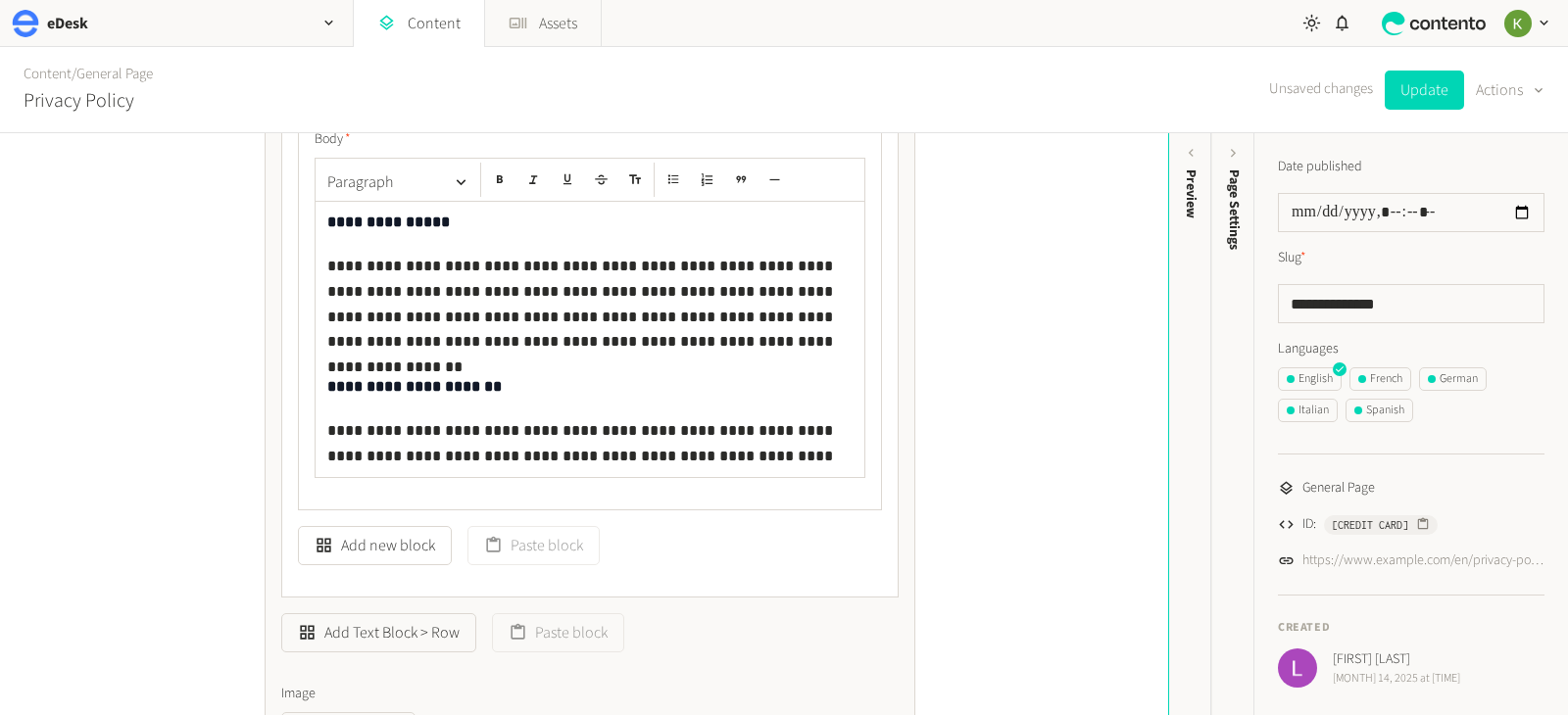 click on "**********" 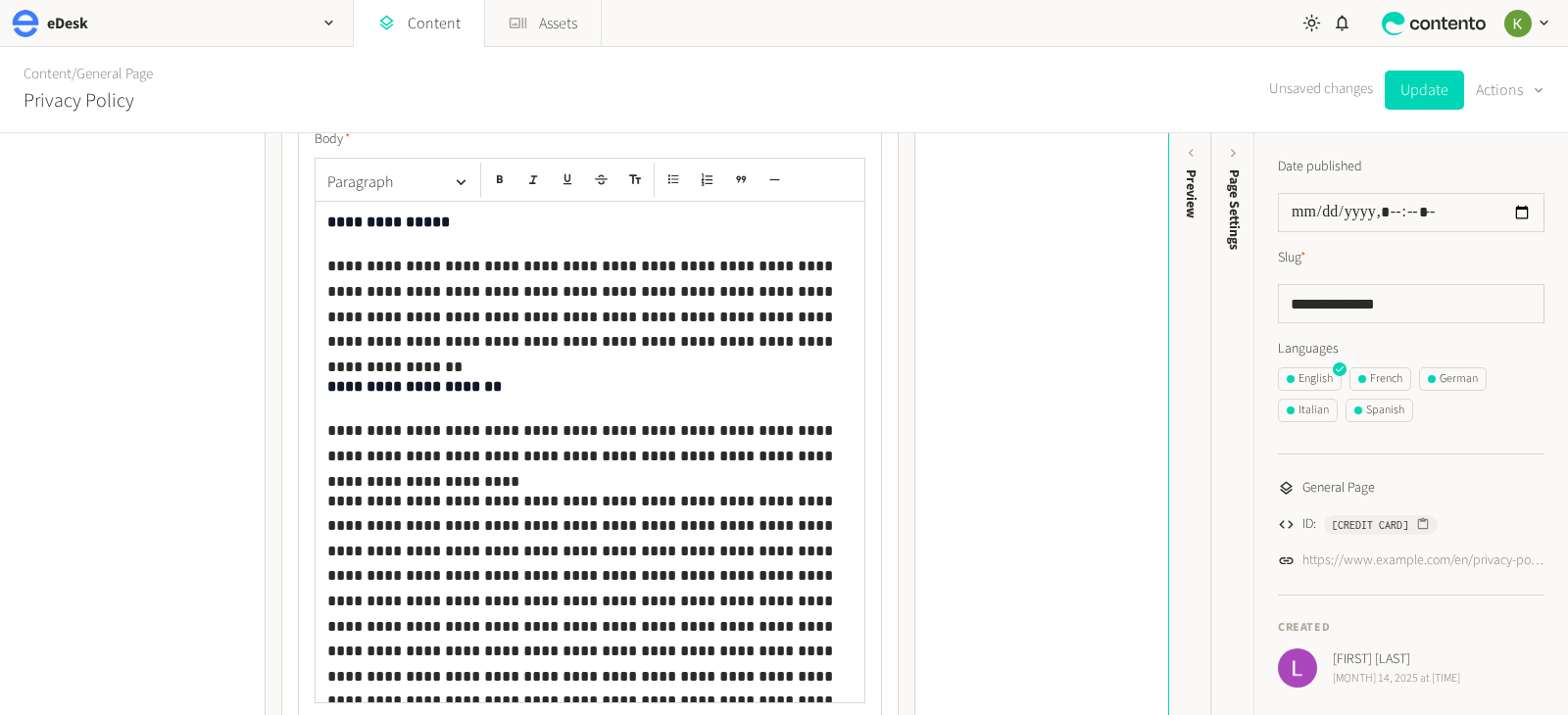 scroll, scrollTop: 65, scrollLeft: 0, axis: vertical 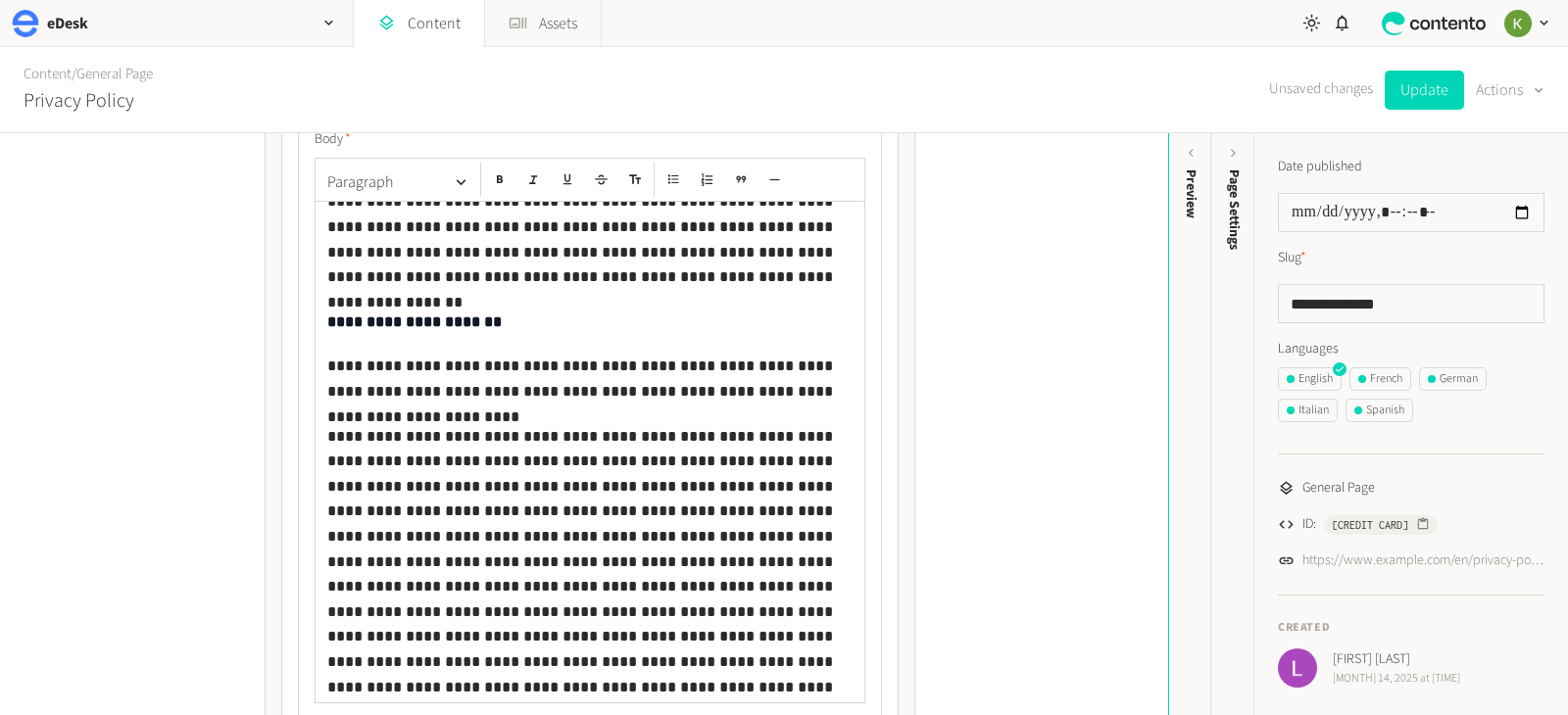 click on "**********" 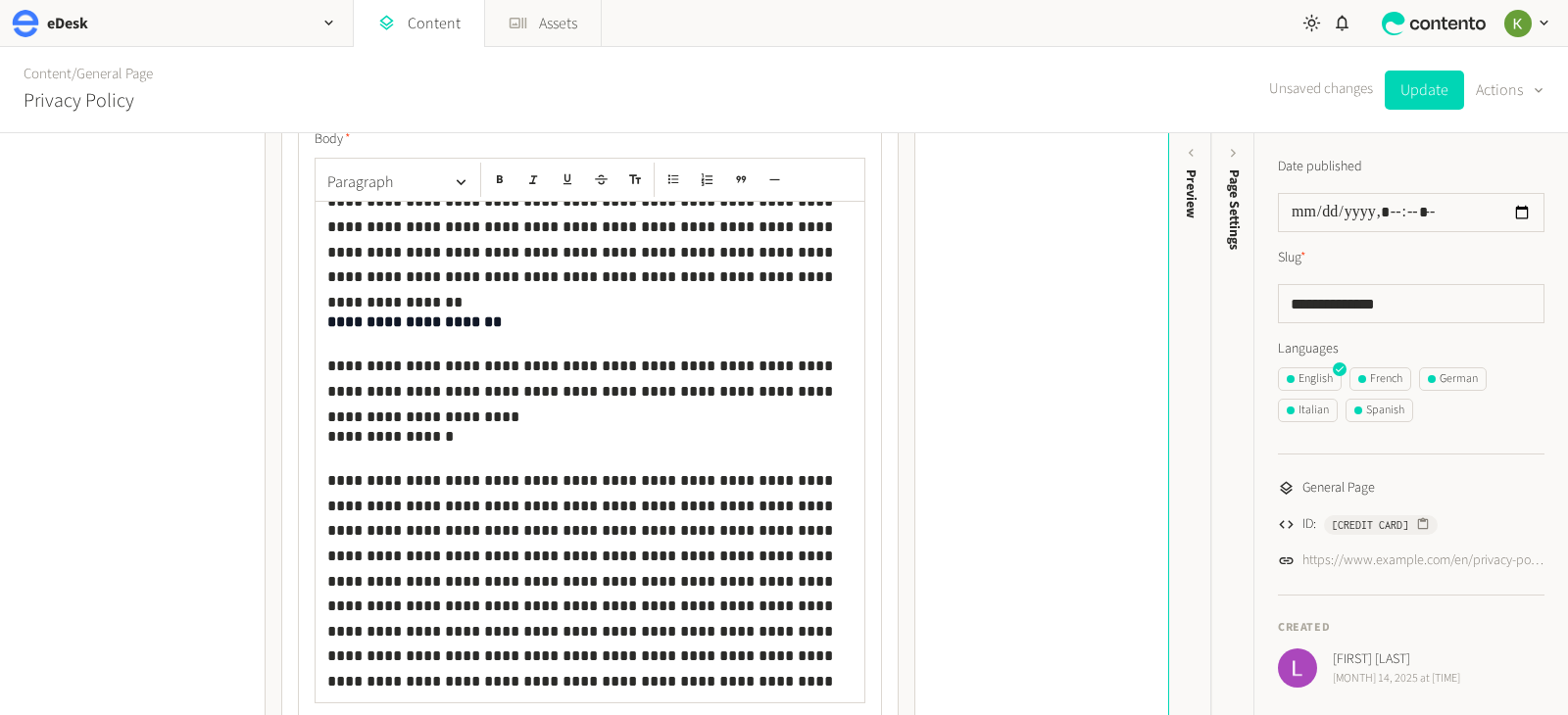 drag, startPoint x: 440, startPoint y: 425, endPoint x: 449, endPoint y: 432, distance: 11.401754 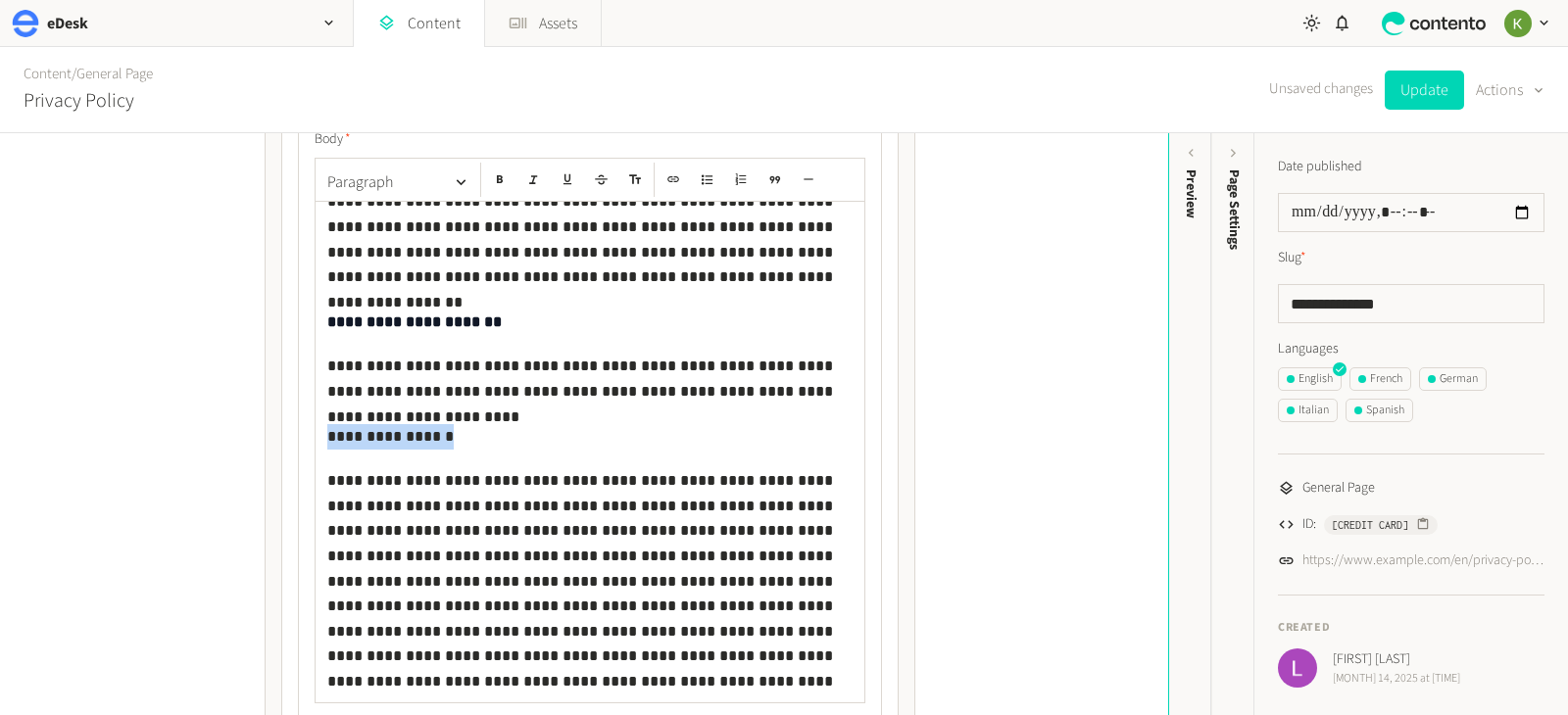 drag, startPoint x: 435, startPoint y: 436, endPoint x: 301, endPoint y: 410, distance: 136.49908 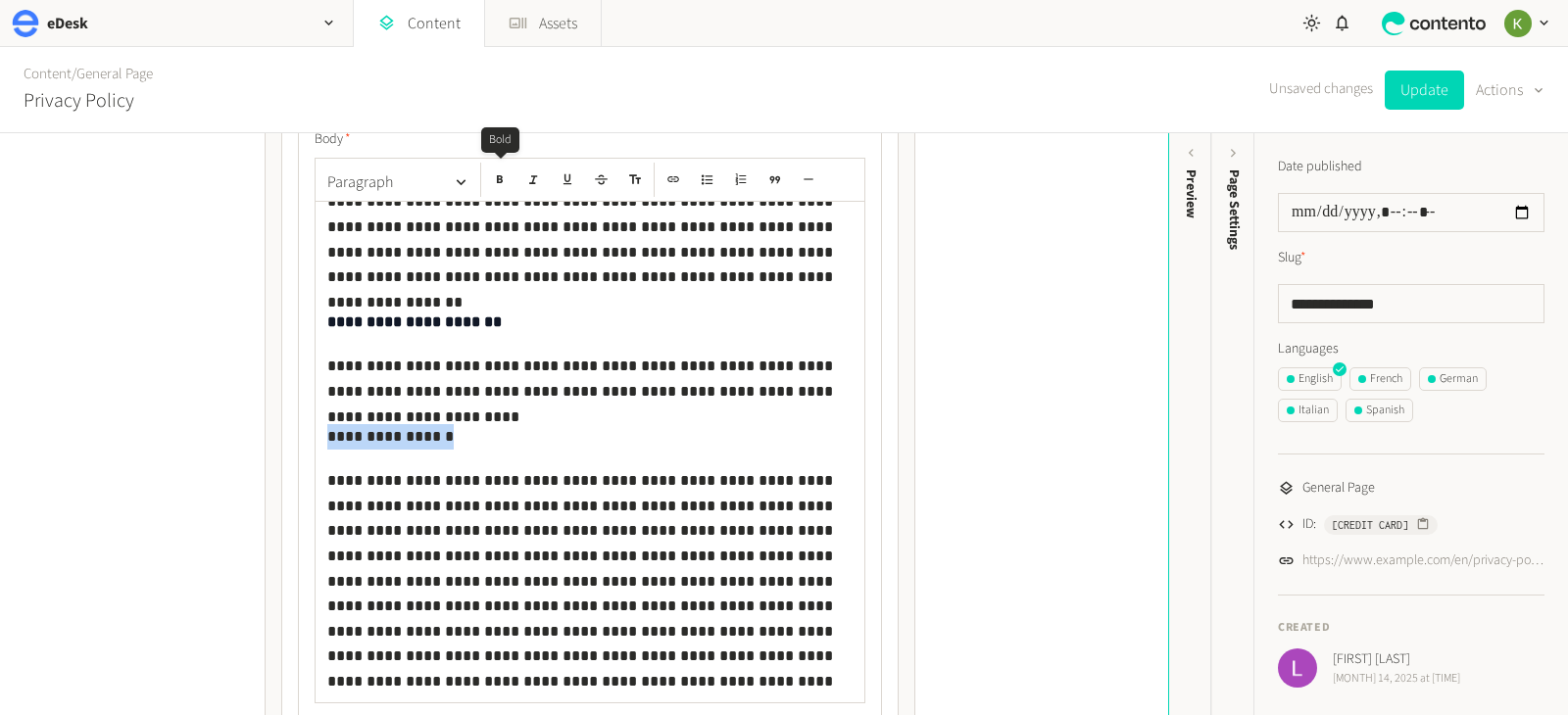 click 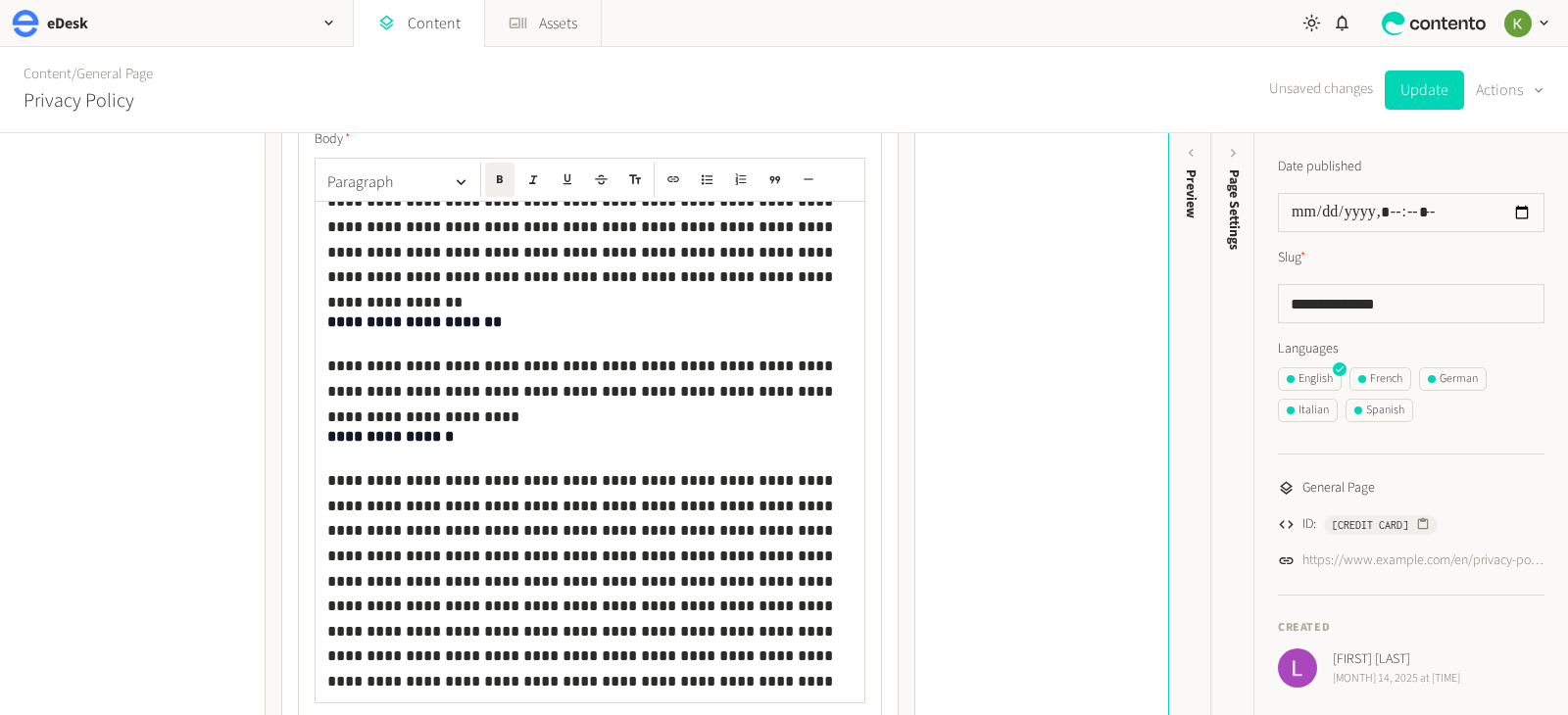 scroll, scrollTop: 115, scrollLeft: 0, axis: vertical 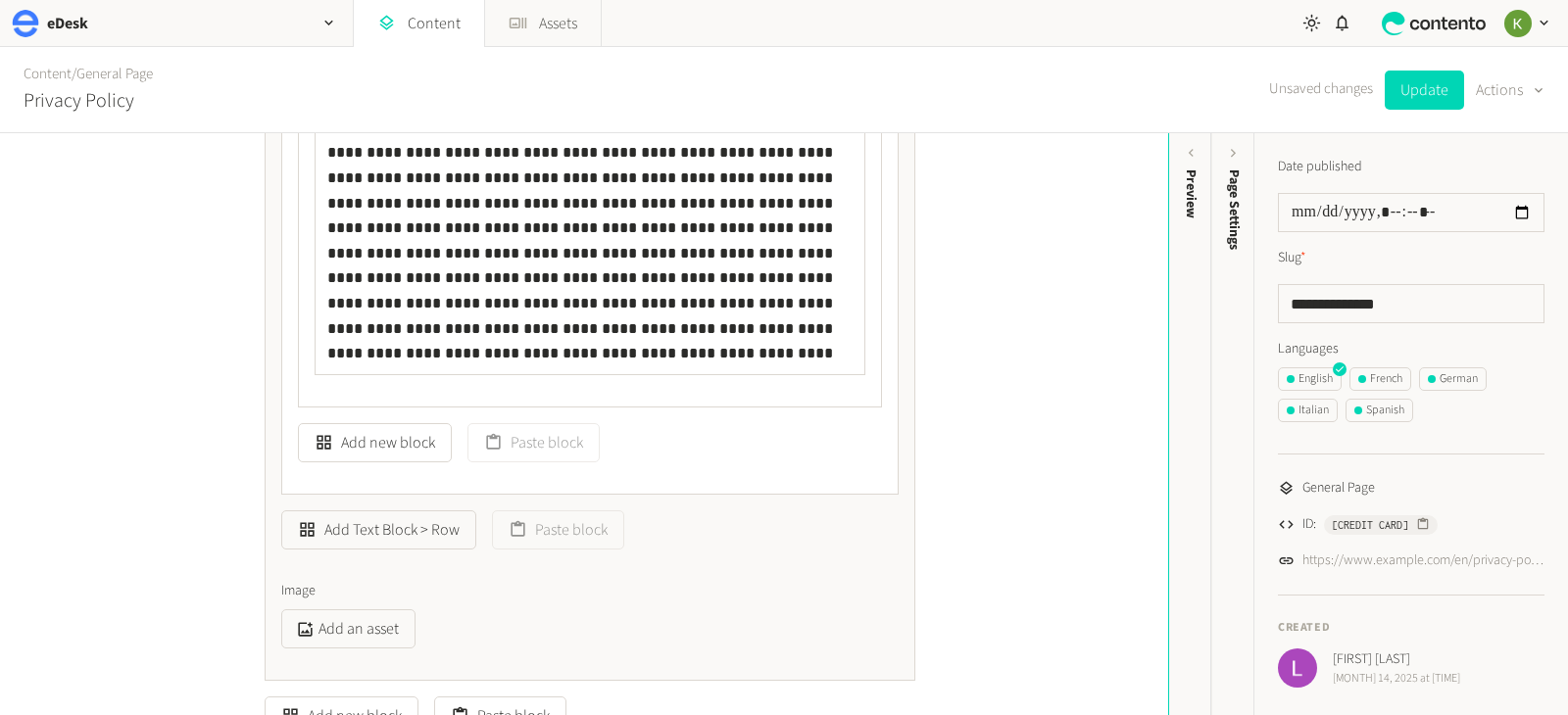 drag, startPoint x: 437, startPoint y: 257, endPoint x: 450, endPoint y: 257, distance: 13 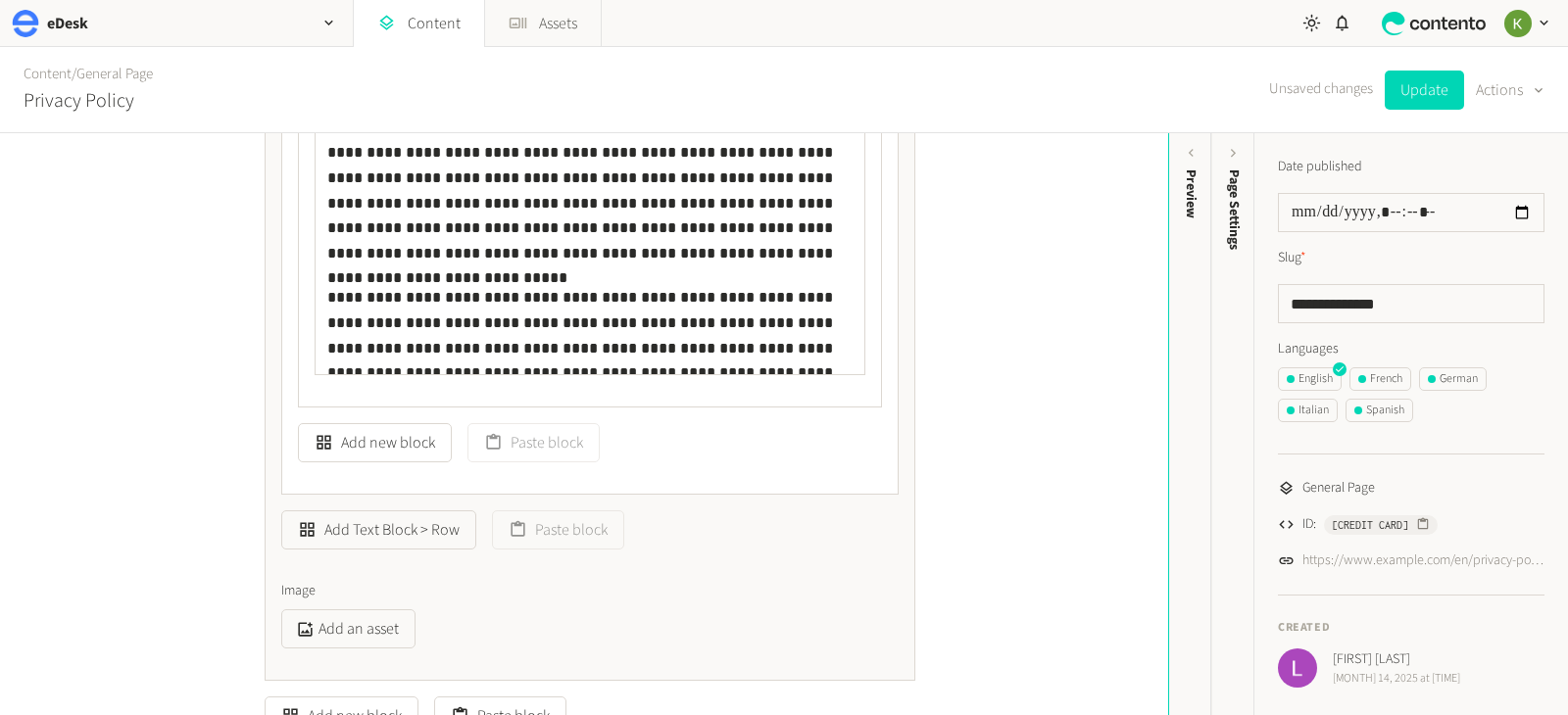 click on "**********" 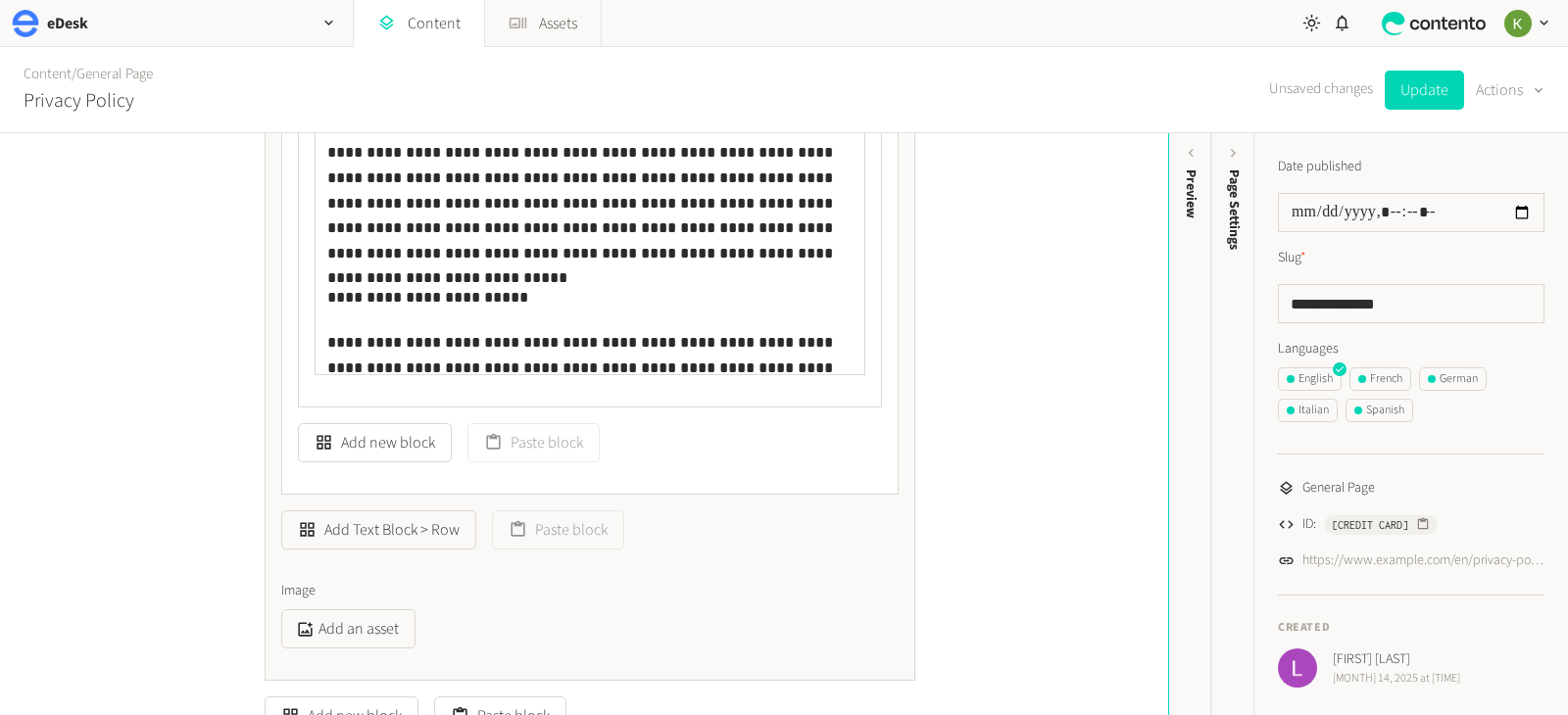click on "**********" 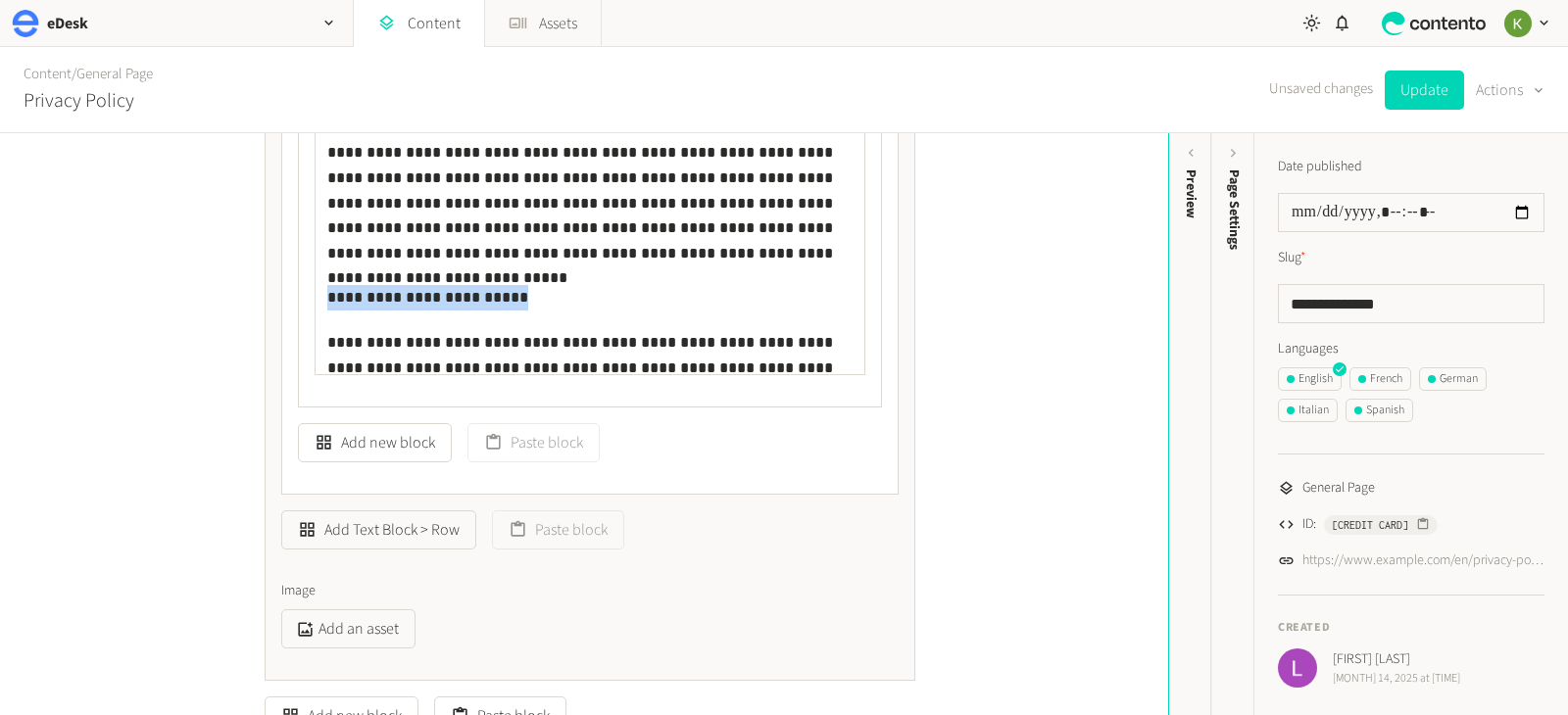drag, startPoint x: 526, startPoint y: 296, endPoint x: 359, endPoint y: 279, distance: 167.86304 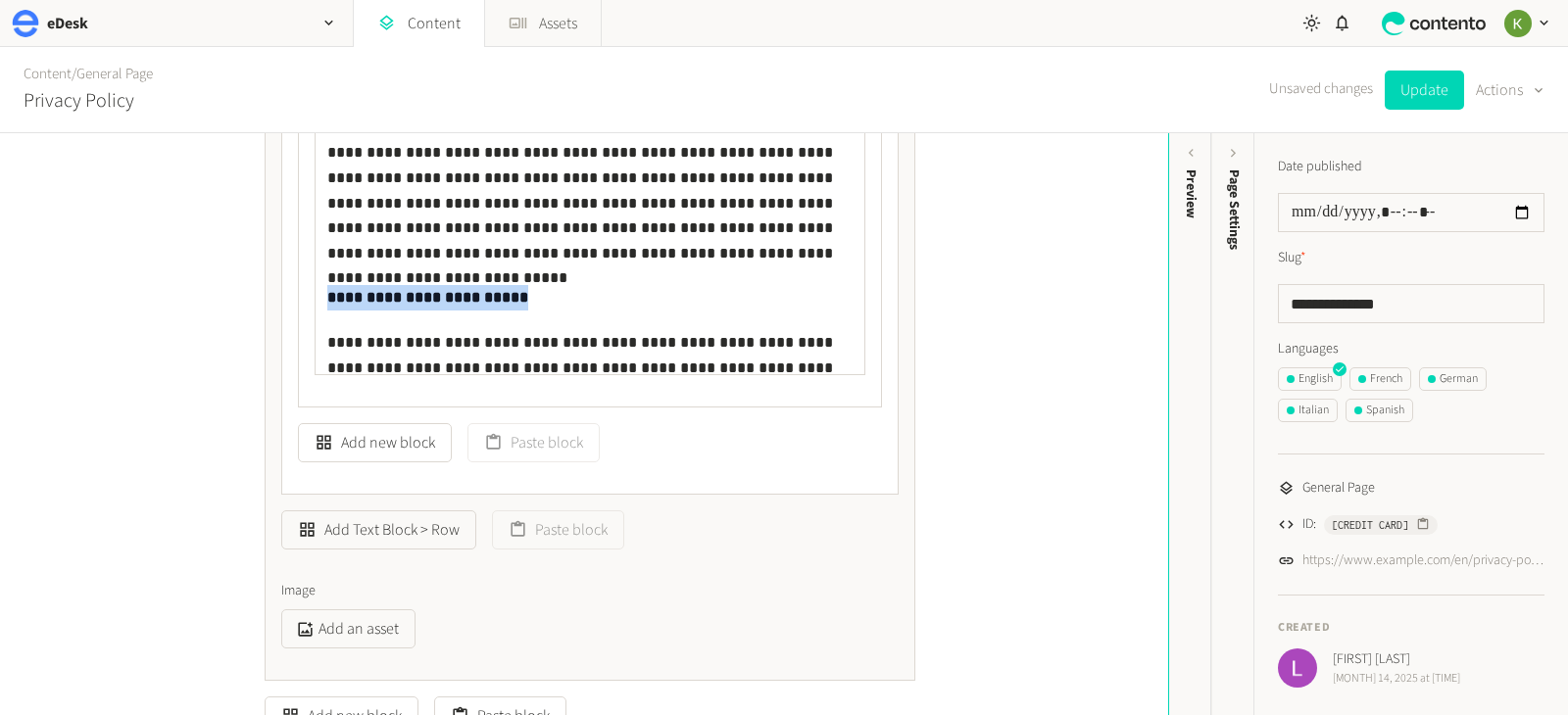 scroll, scrollTop: 204, scrollLeft: 0, axis: vertical 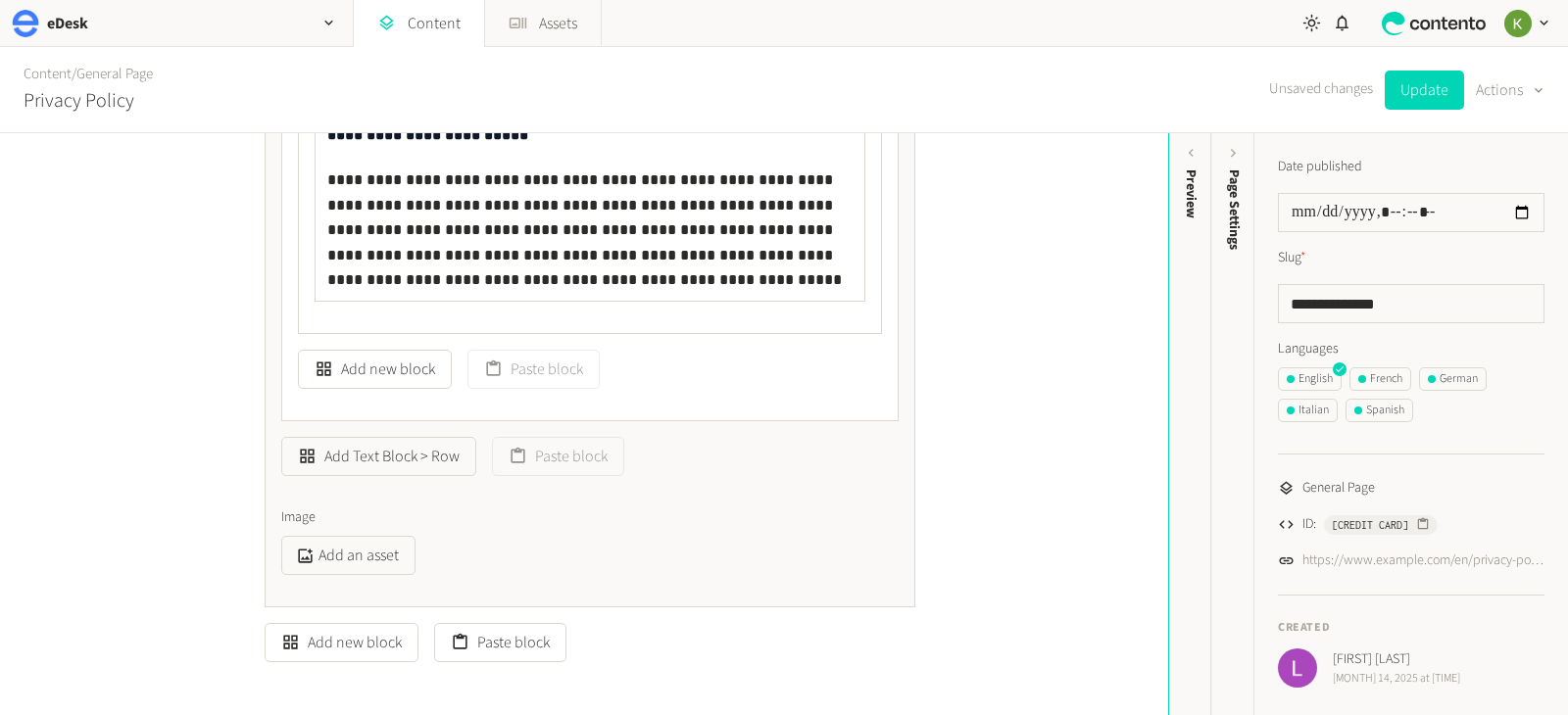 click on "**********" 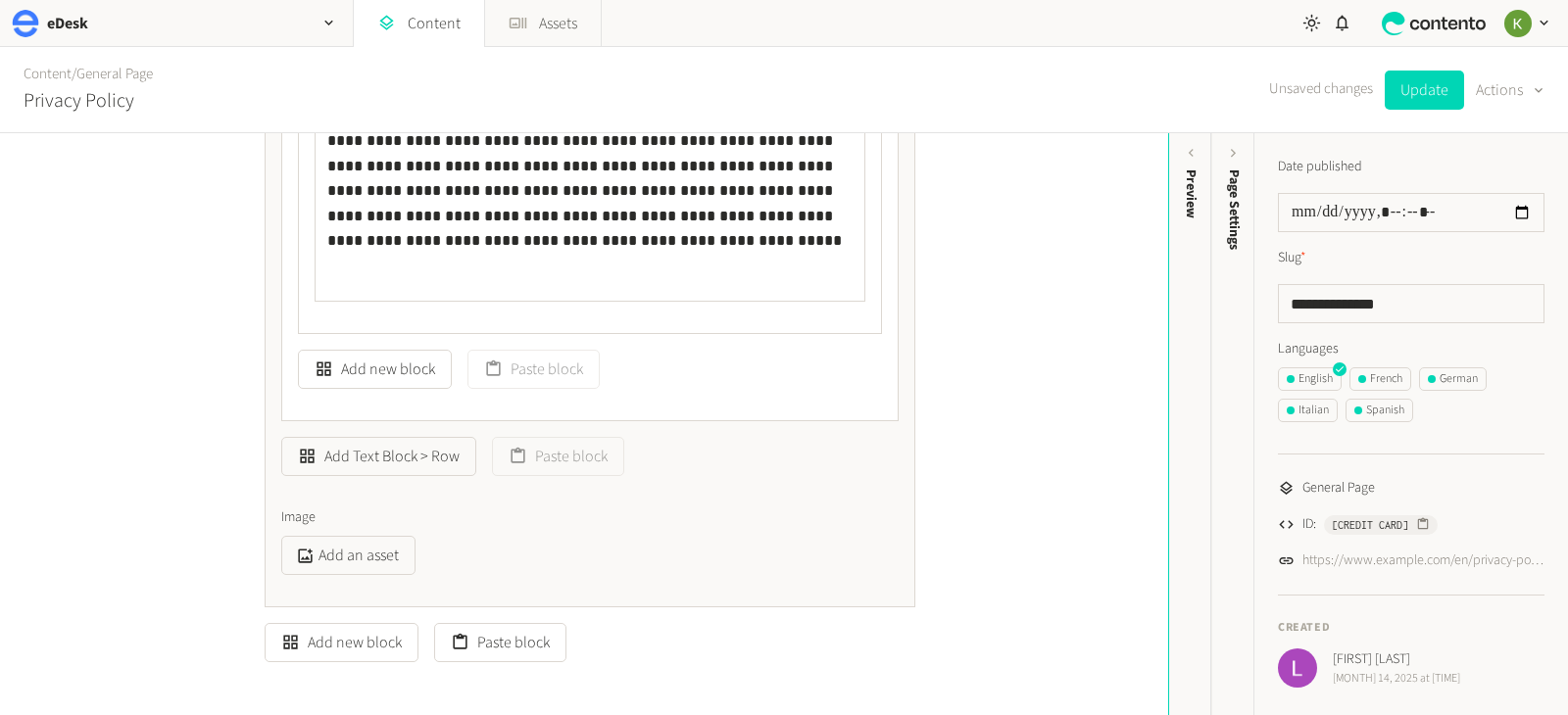 scroll, scrollTop: 248, scrollLeft: 0, axis: vertical 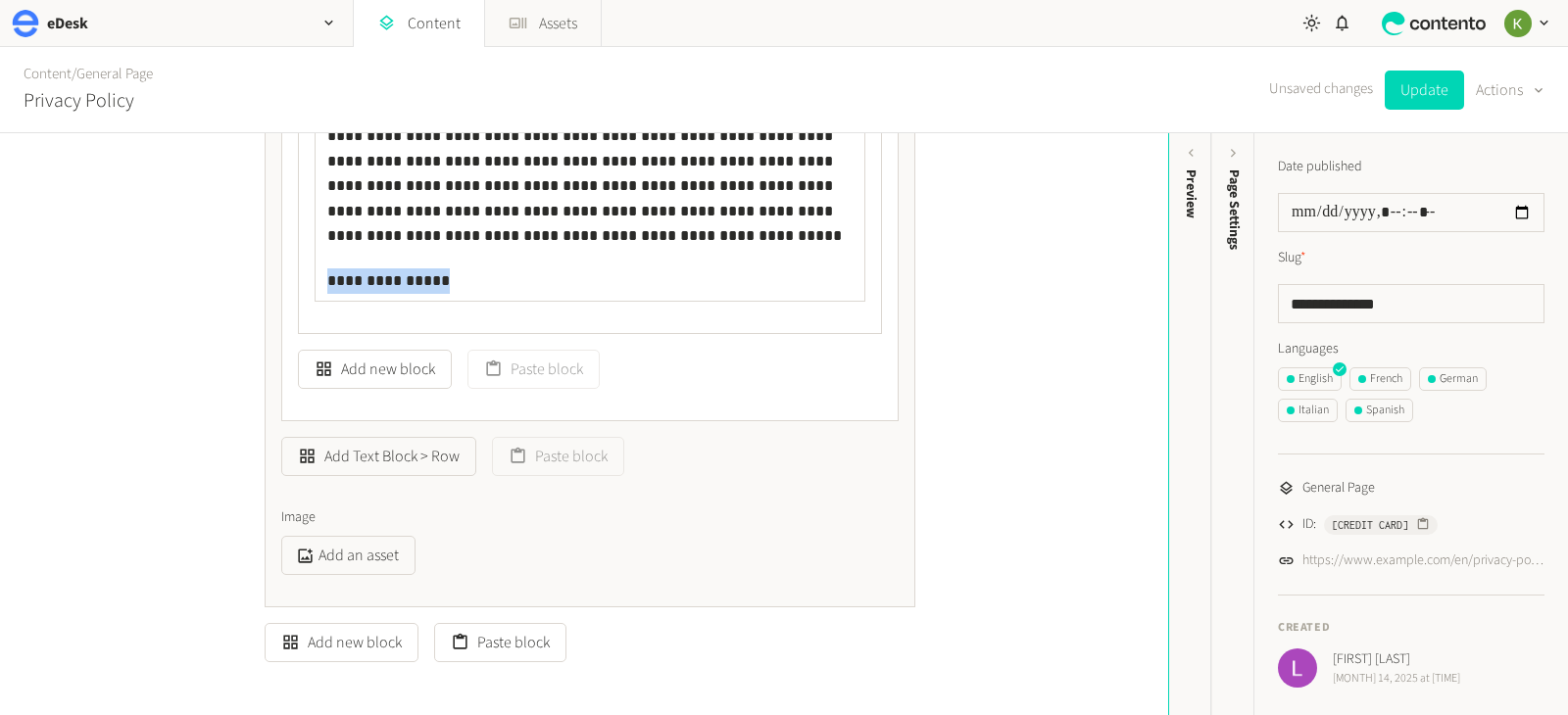drag, startPoint x: 402, startPoint y: 275, endPoint x: 272, endPoint y: 275, distance: 130 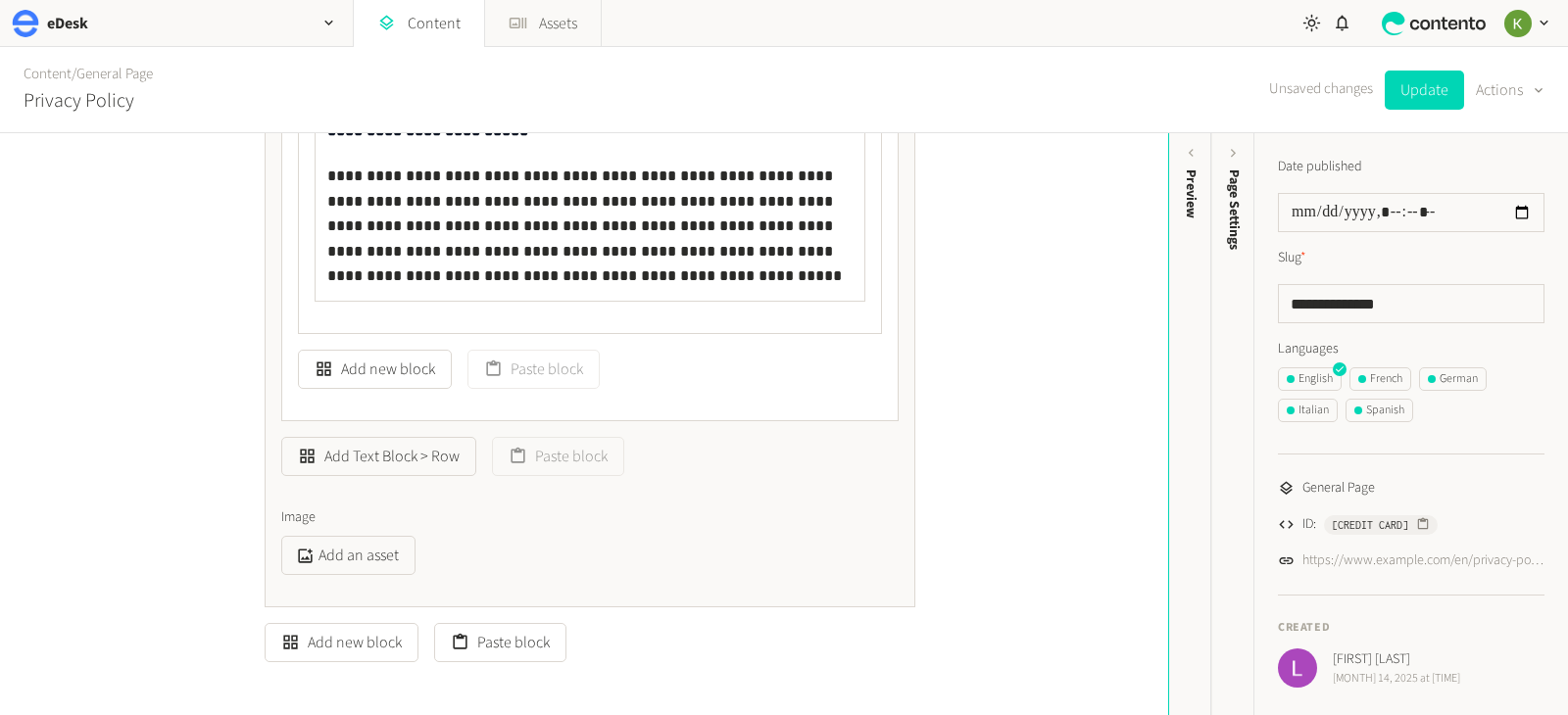 scroll, scrollTop: 243, scrollLeft: 0, axis: vertical 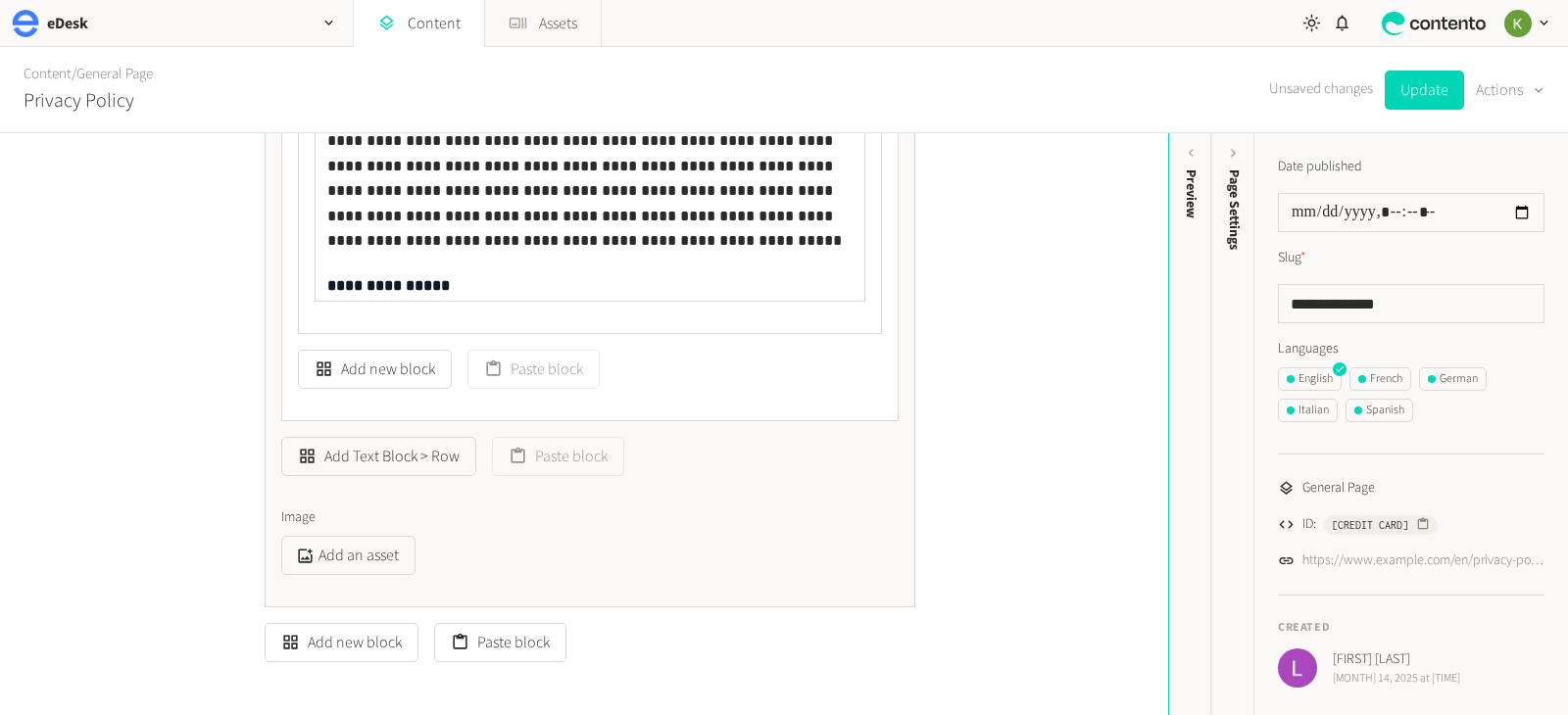 click on "**********" 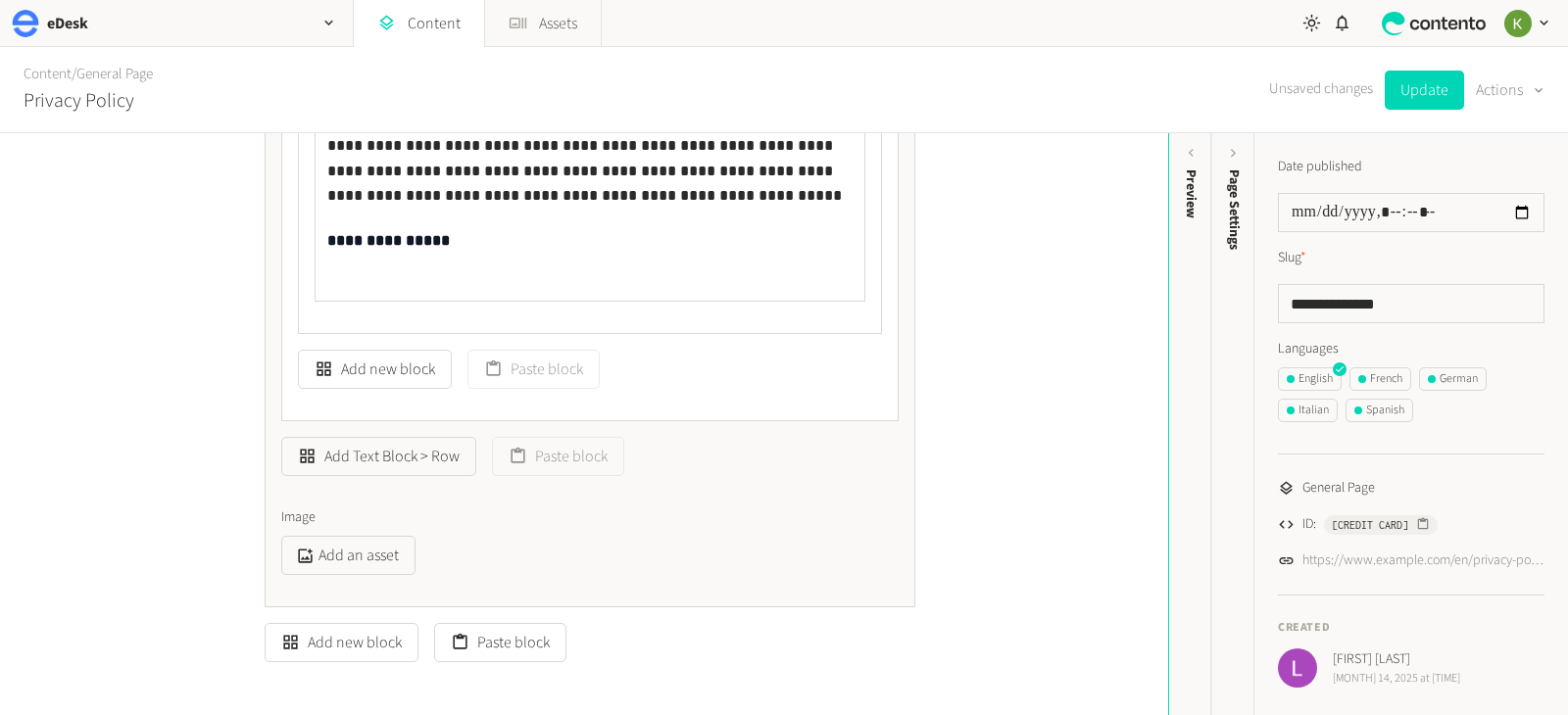 scroll, scrollTop: 287, scrollLeft: 0, axis: vertical 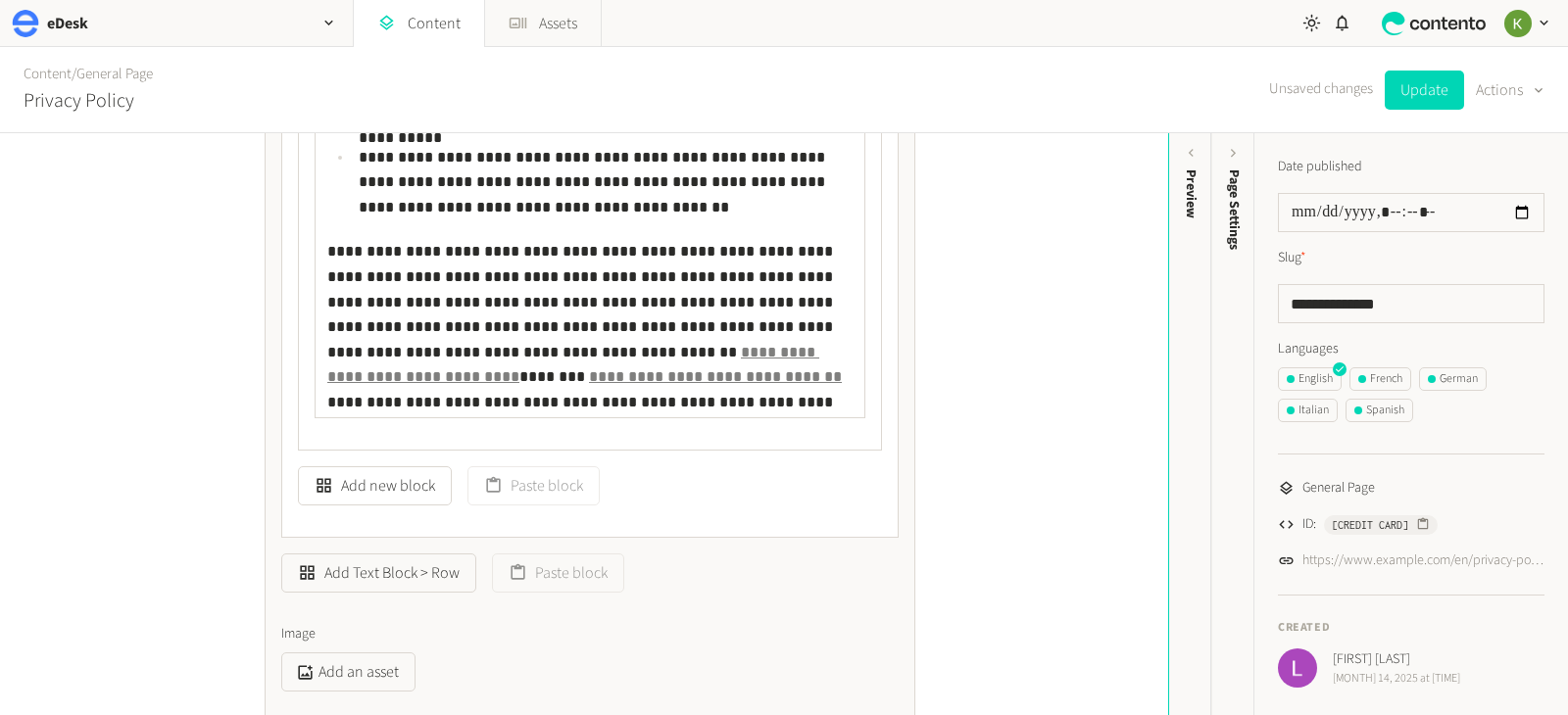 click on "**********" 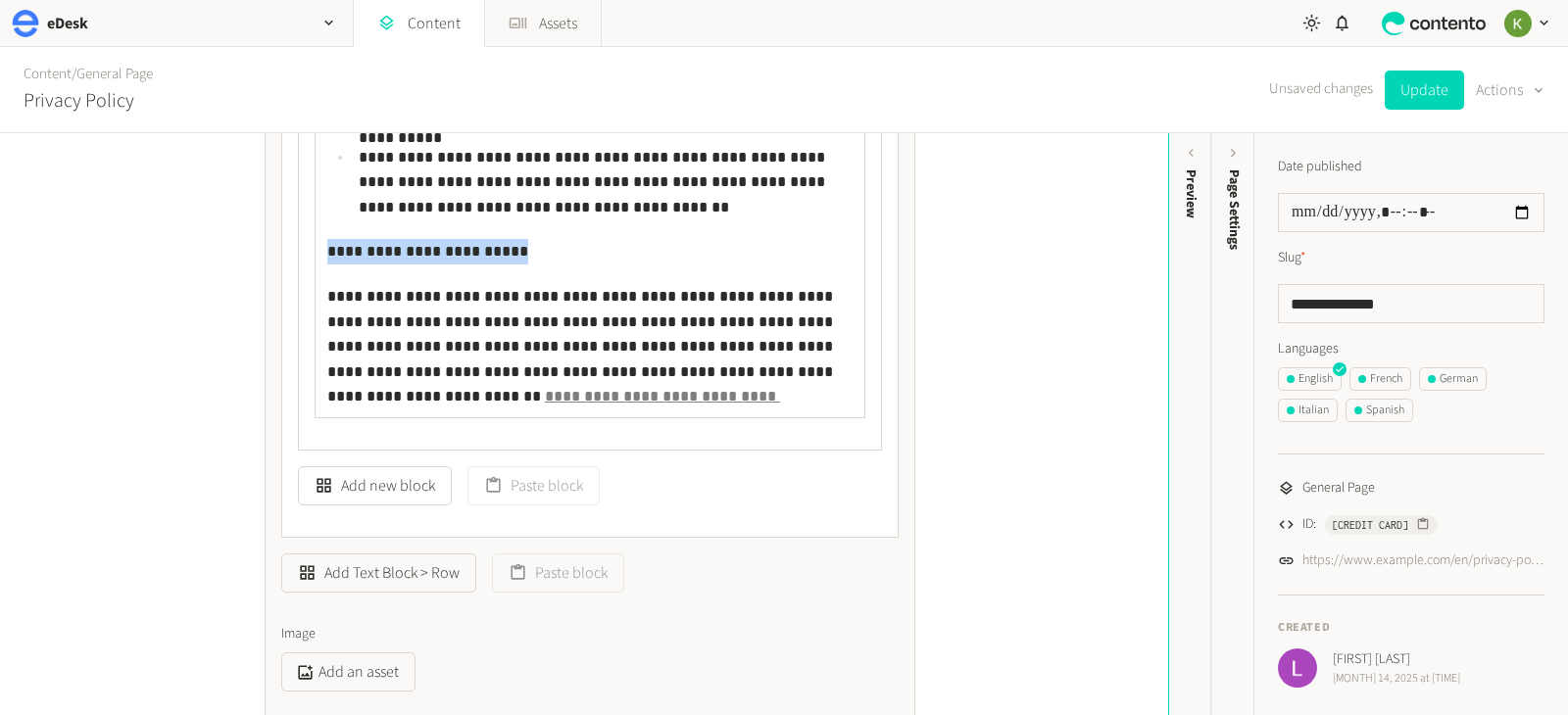 drag, startPoint x: 512, startPoint y: 258, endPoint x: 270, endPoint y: 249, distance: 242.1673 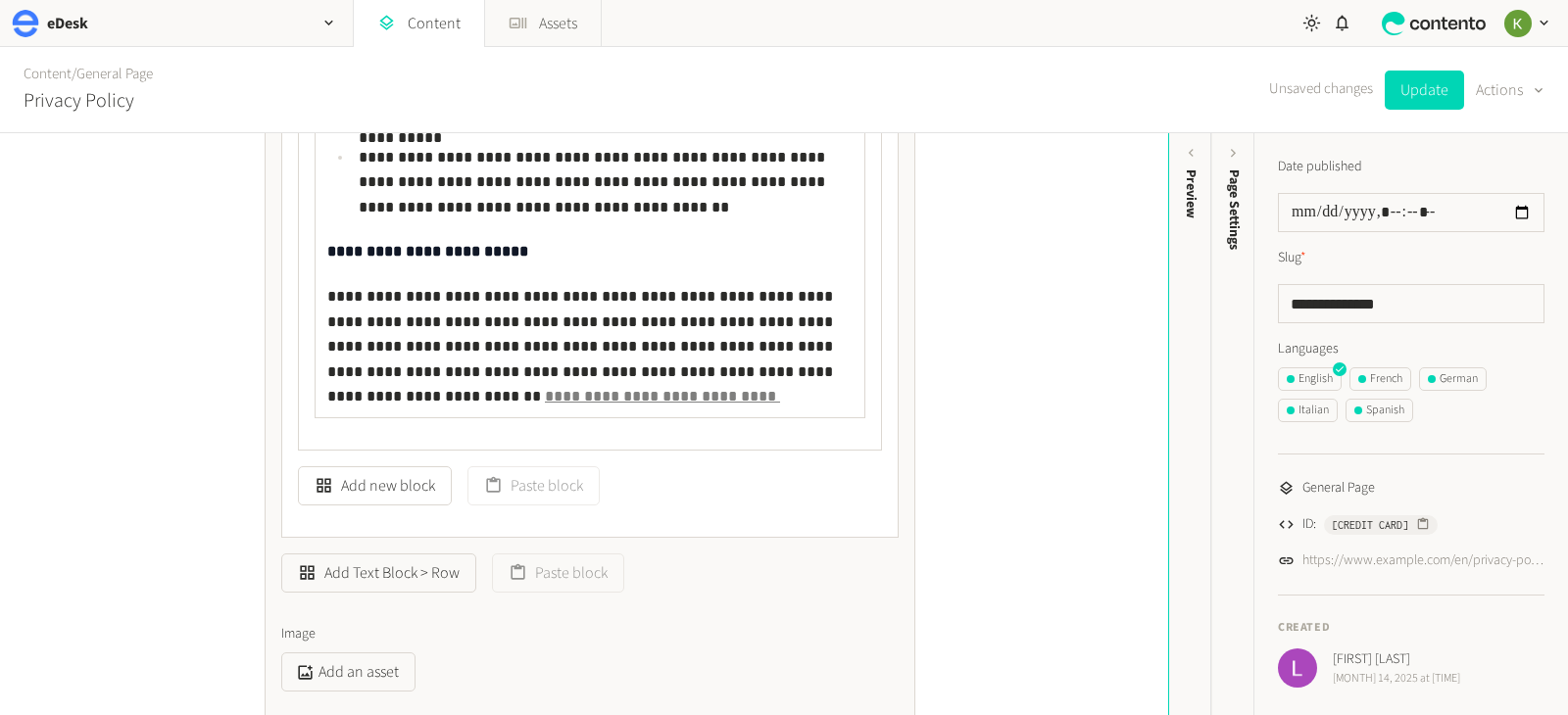 click on "**********" 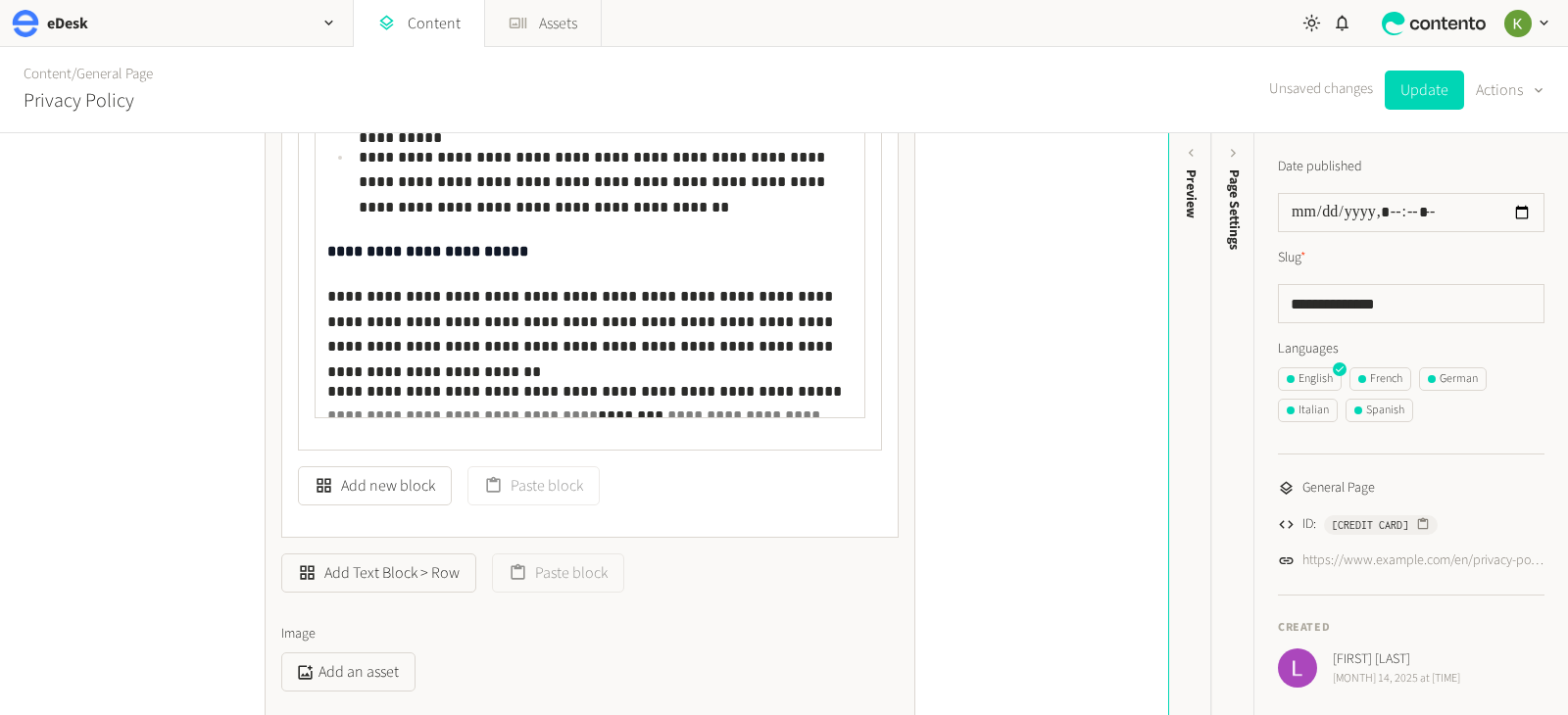 click on "**********" 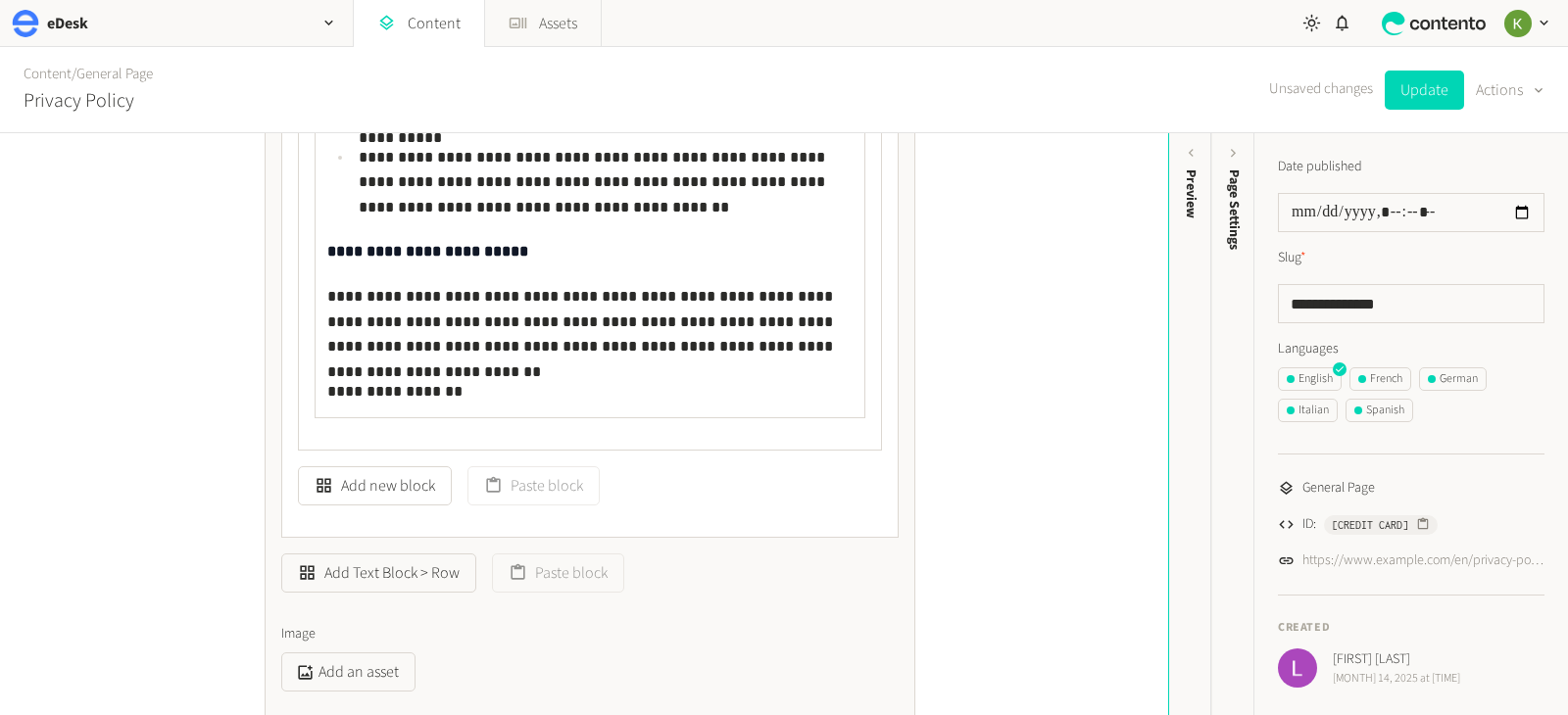 scroll, scrollTop: 656, scrollLeft: 0, axis: vertical 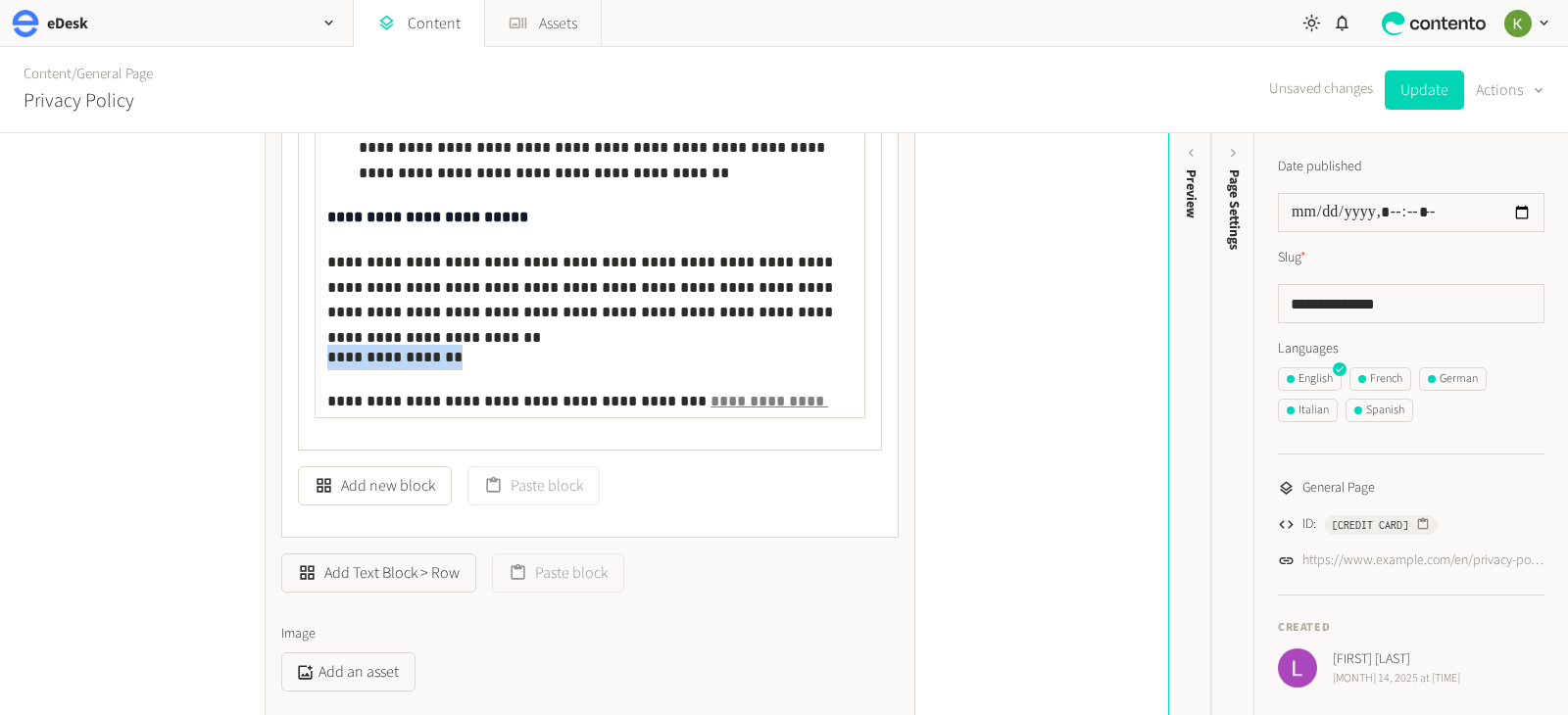 drag, startPoint x: 468, startPoint y: 363, endPoint x: 267, endPoint y: 350, distance: 201.41996 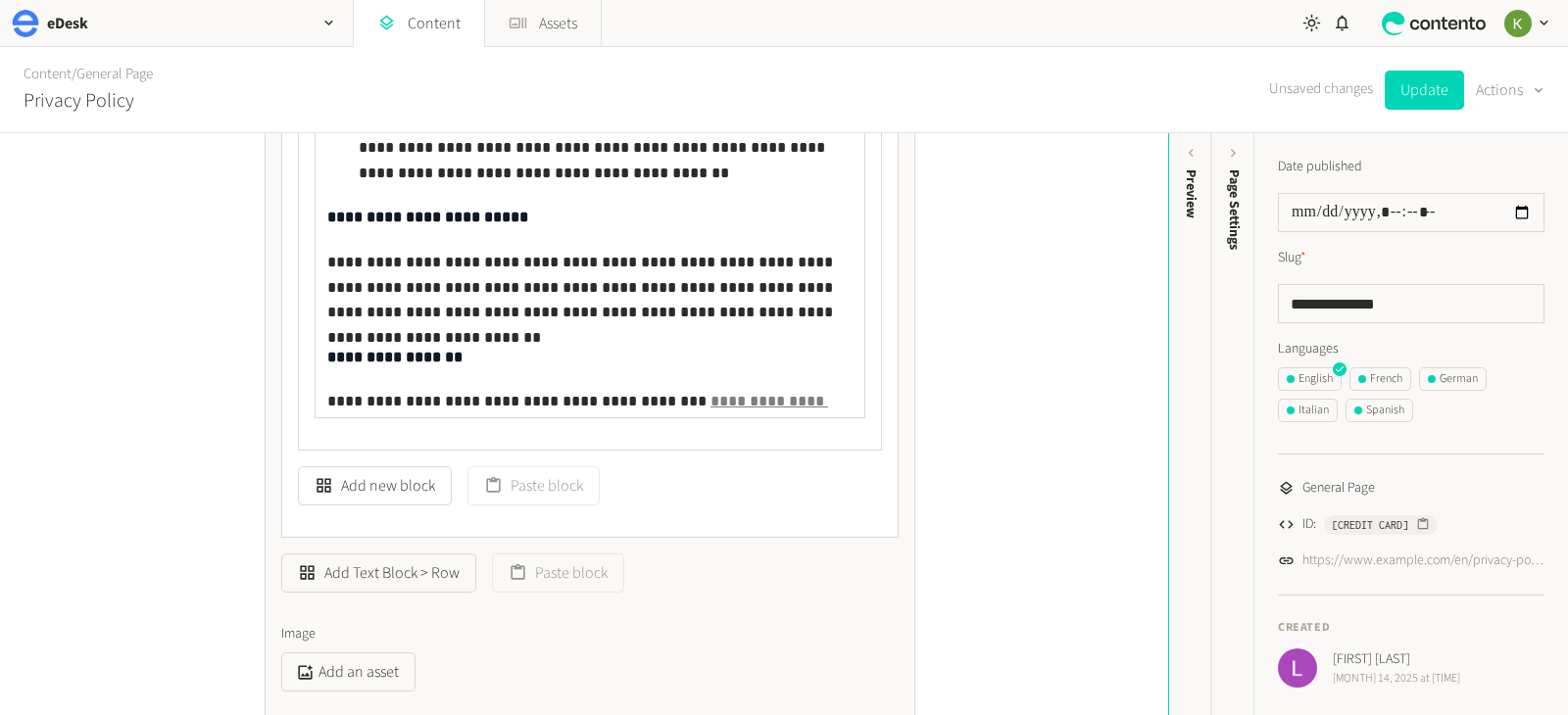 scroll, scrollTop: 737, scrollLeft: 0, axis: vertical 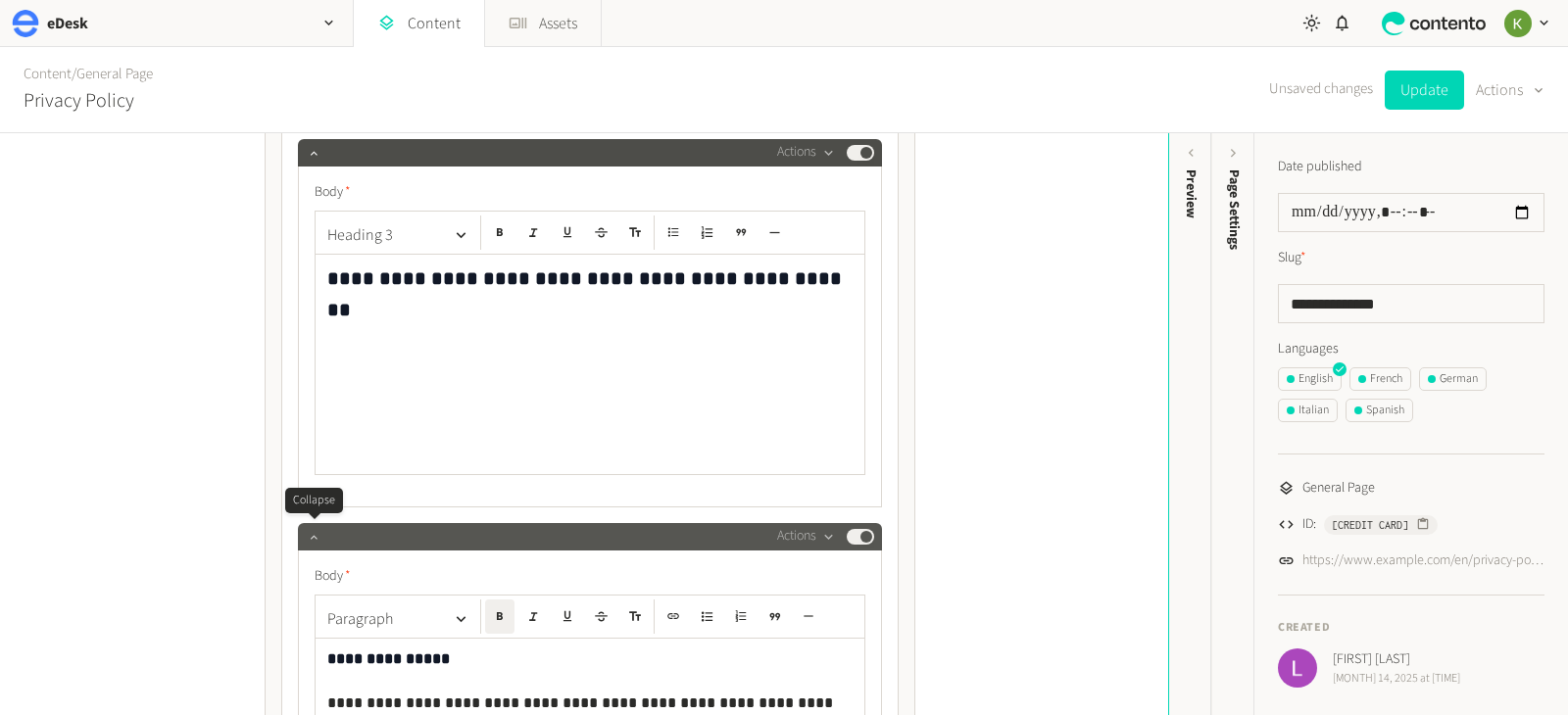 click 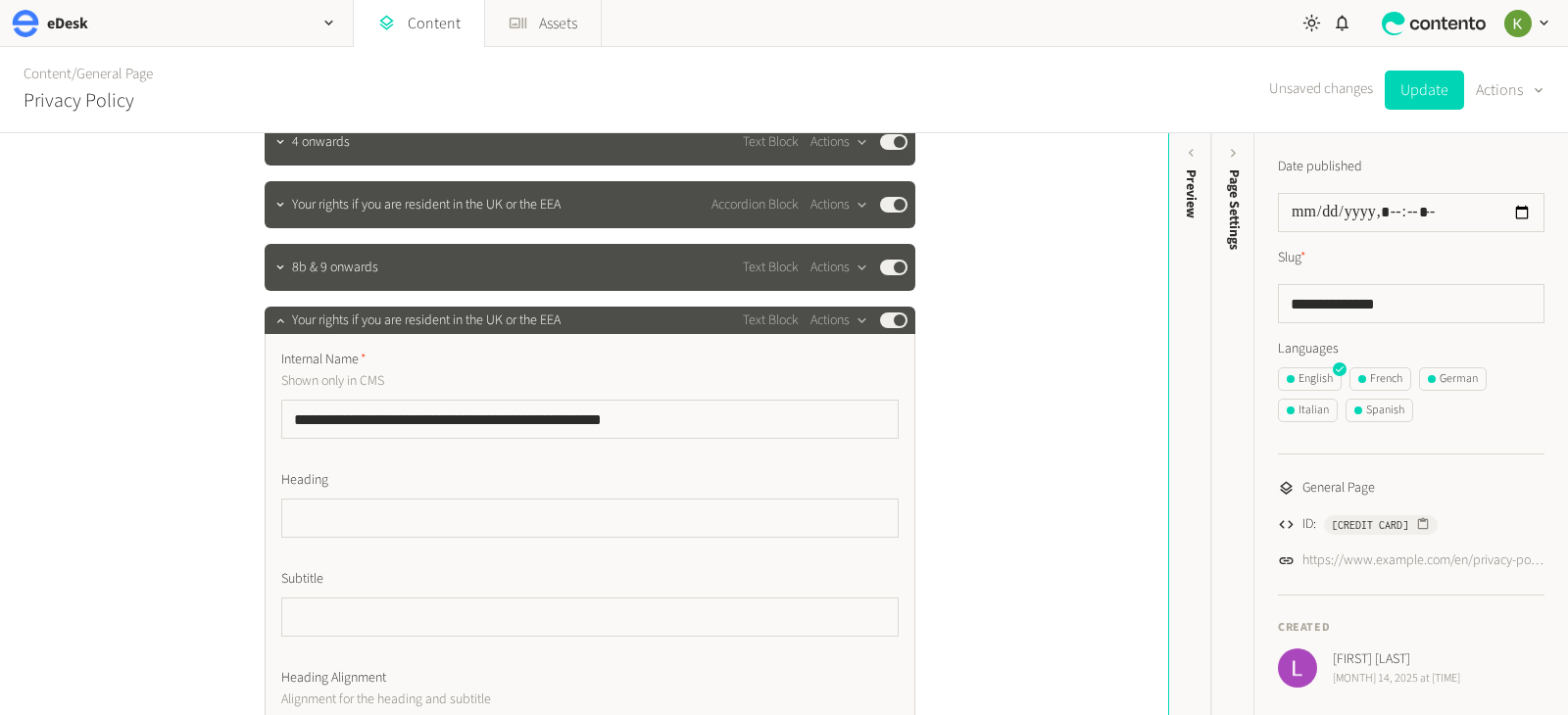 scroll, scrollTop: 549, scrollLeft: 0, axis: vertical 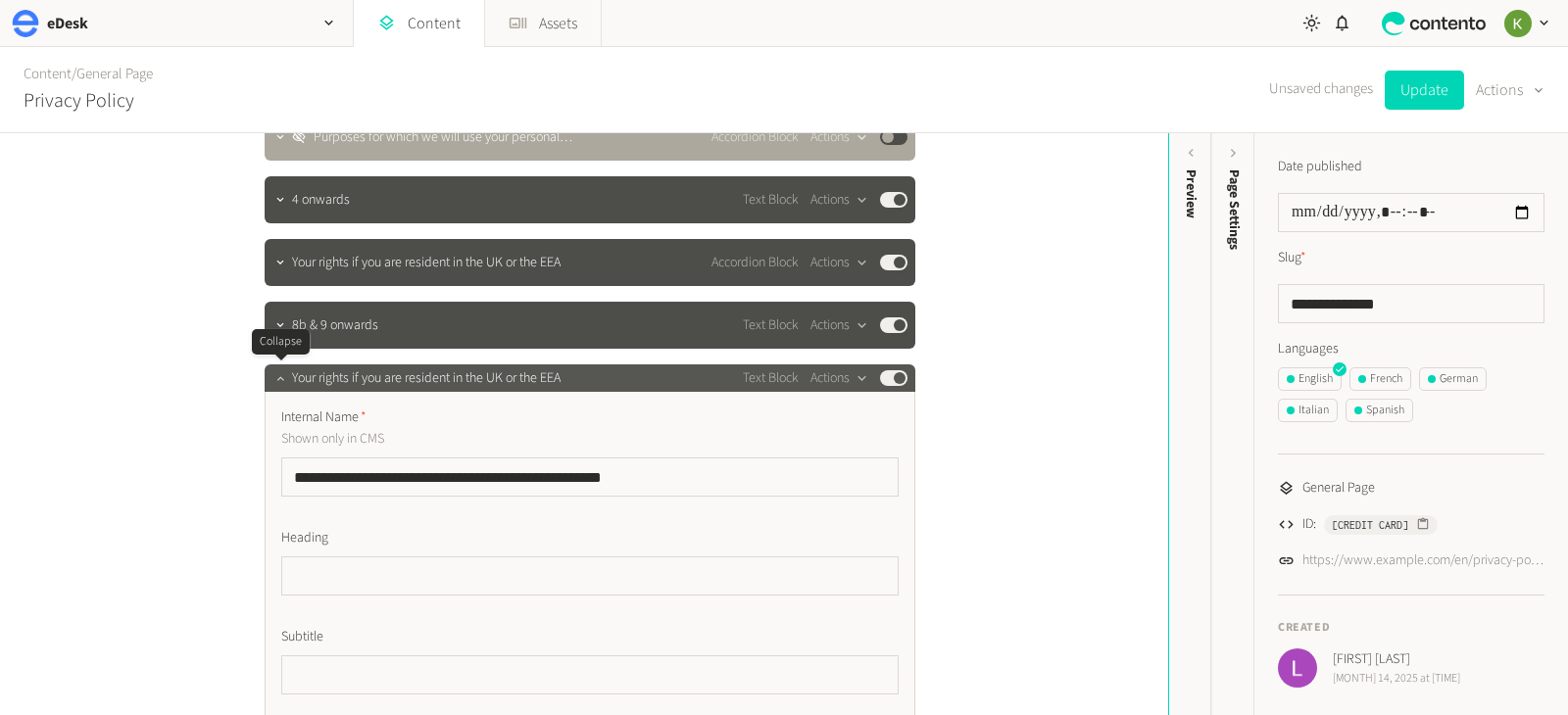click 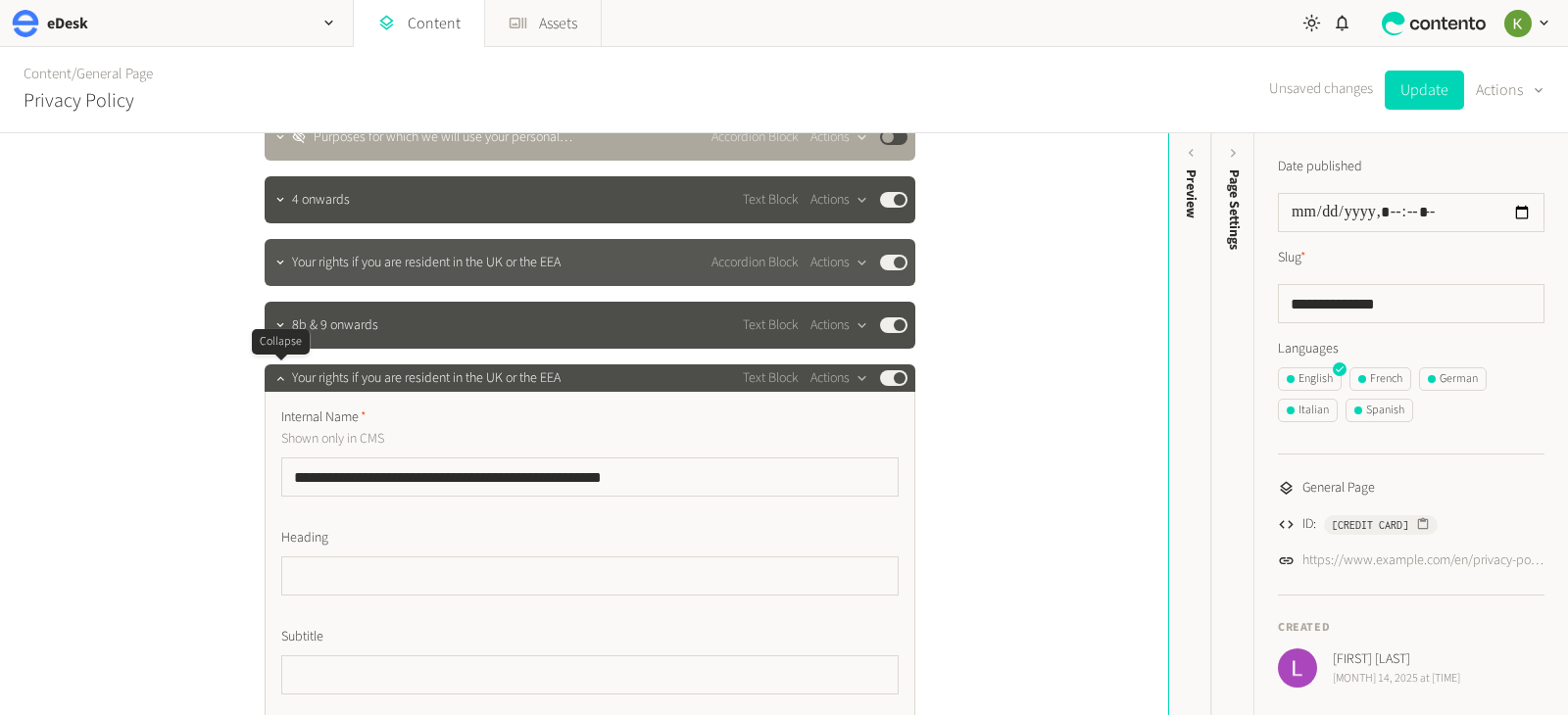scroll, scrollTop: 457, scrollLeft: 0, axis: vertical 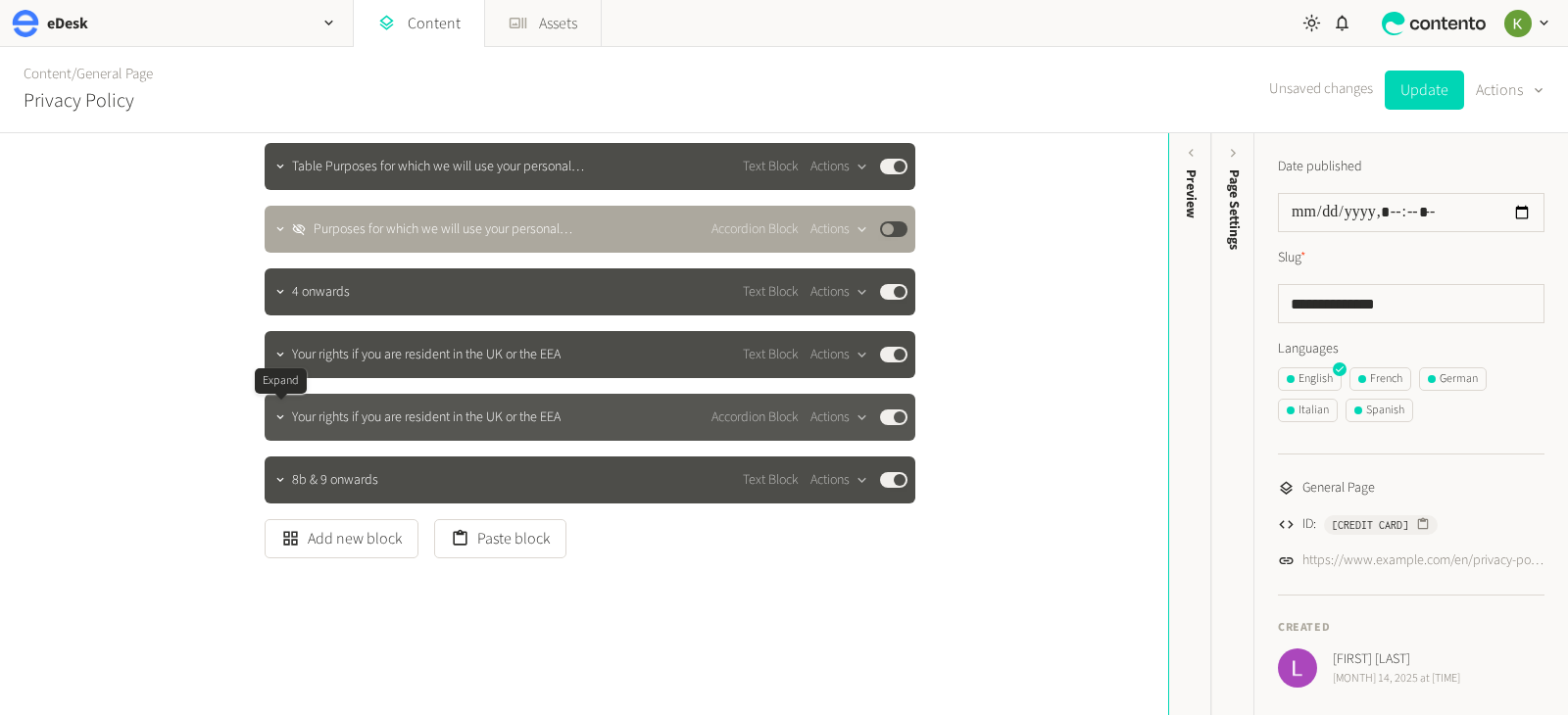 click 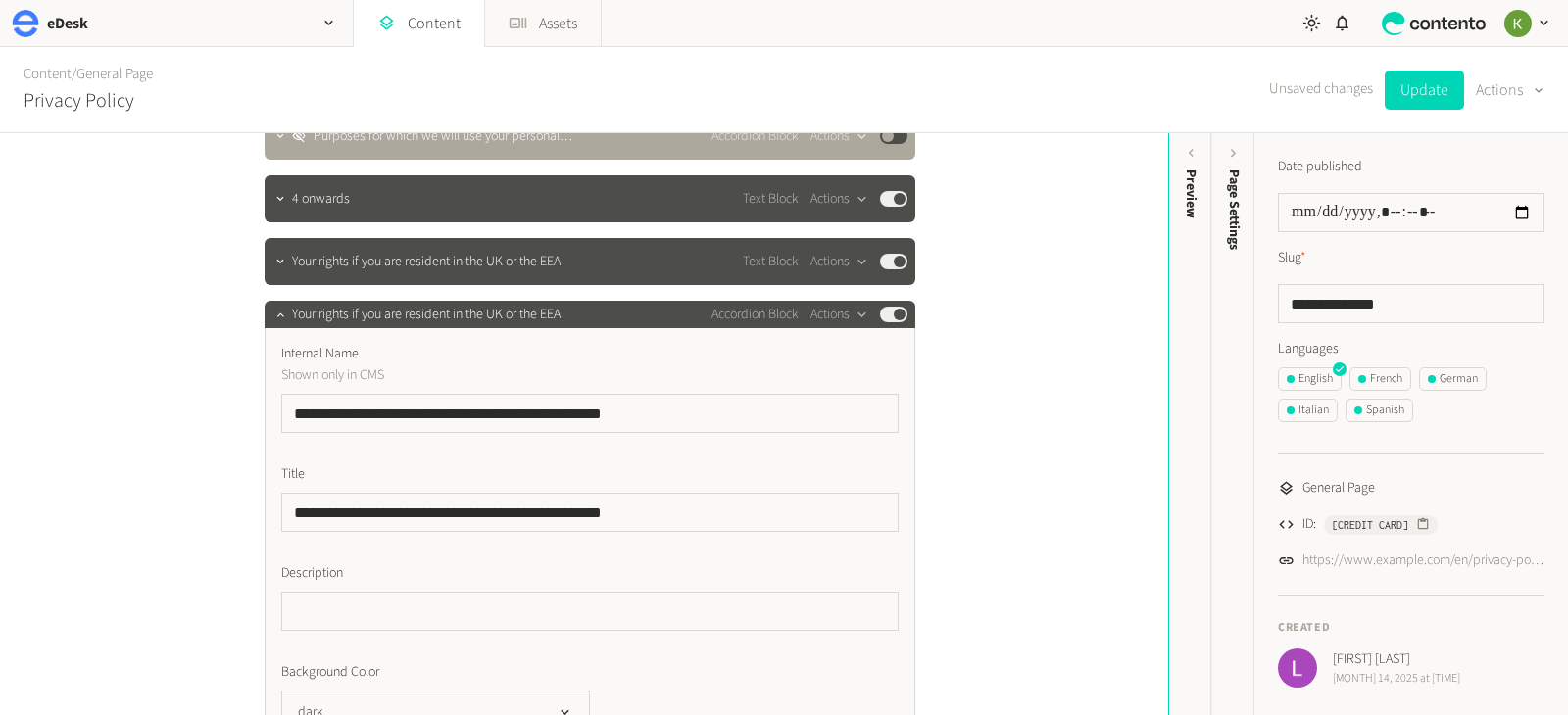 scroll, scrollTop: 512, scrollLeft: 0, axis: vertical 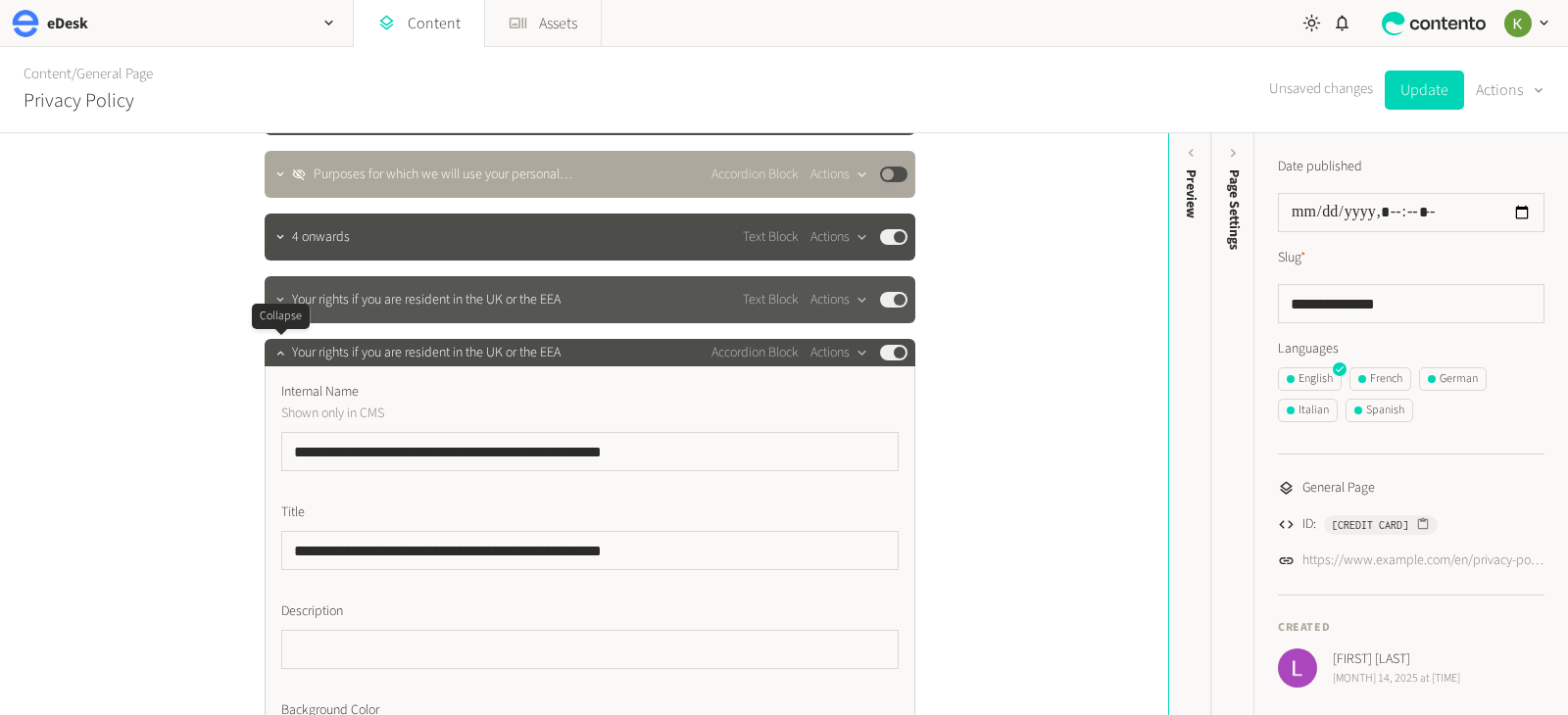 click 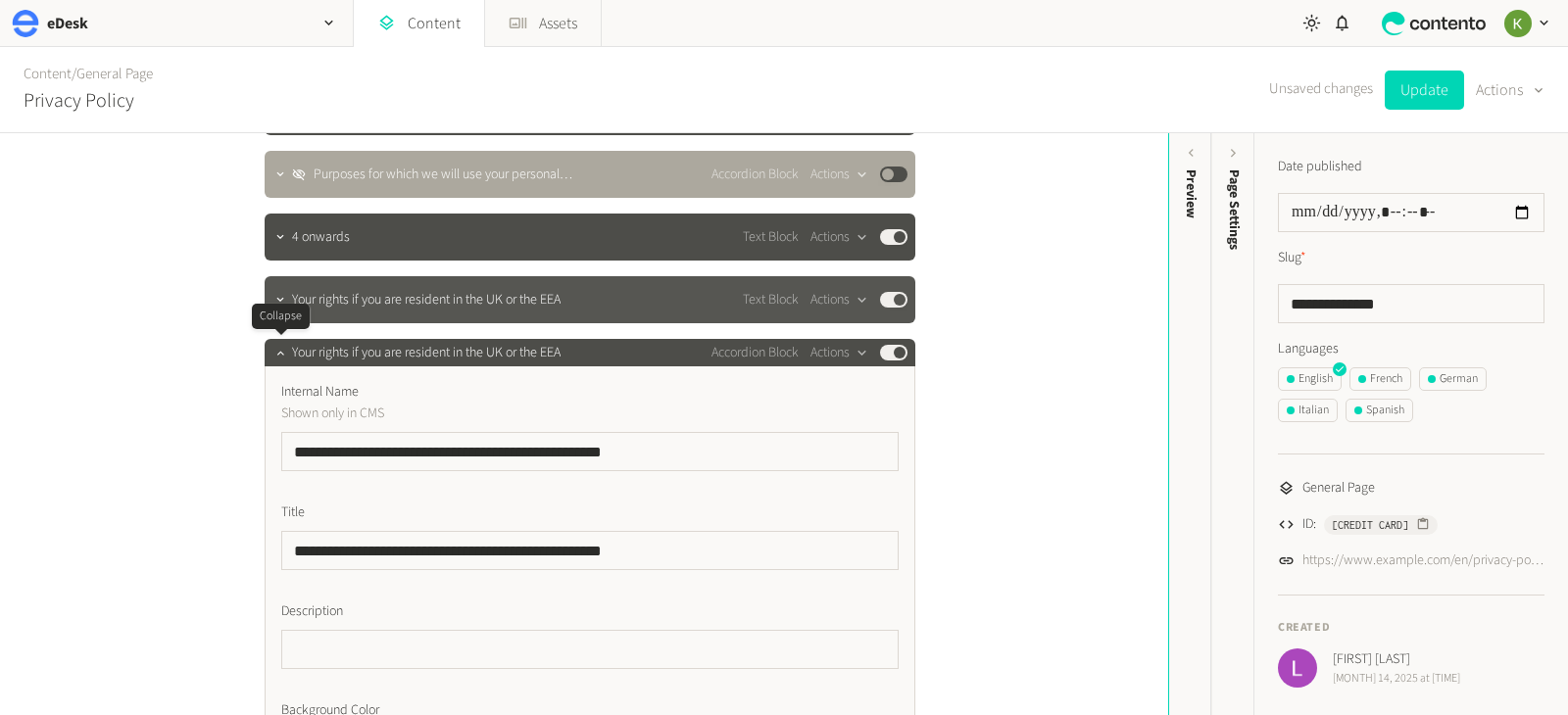 scroll, scrollTop: 457, scrollLeft: 0, axis: vertical 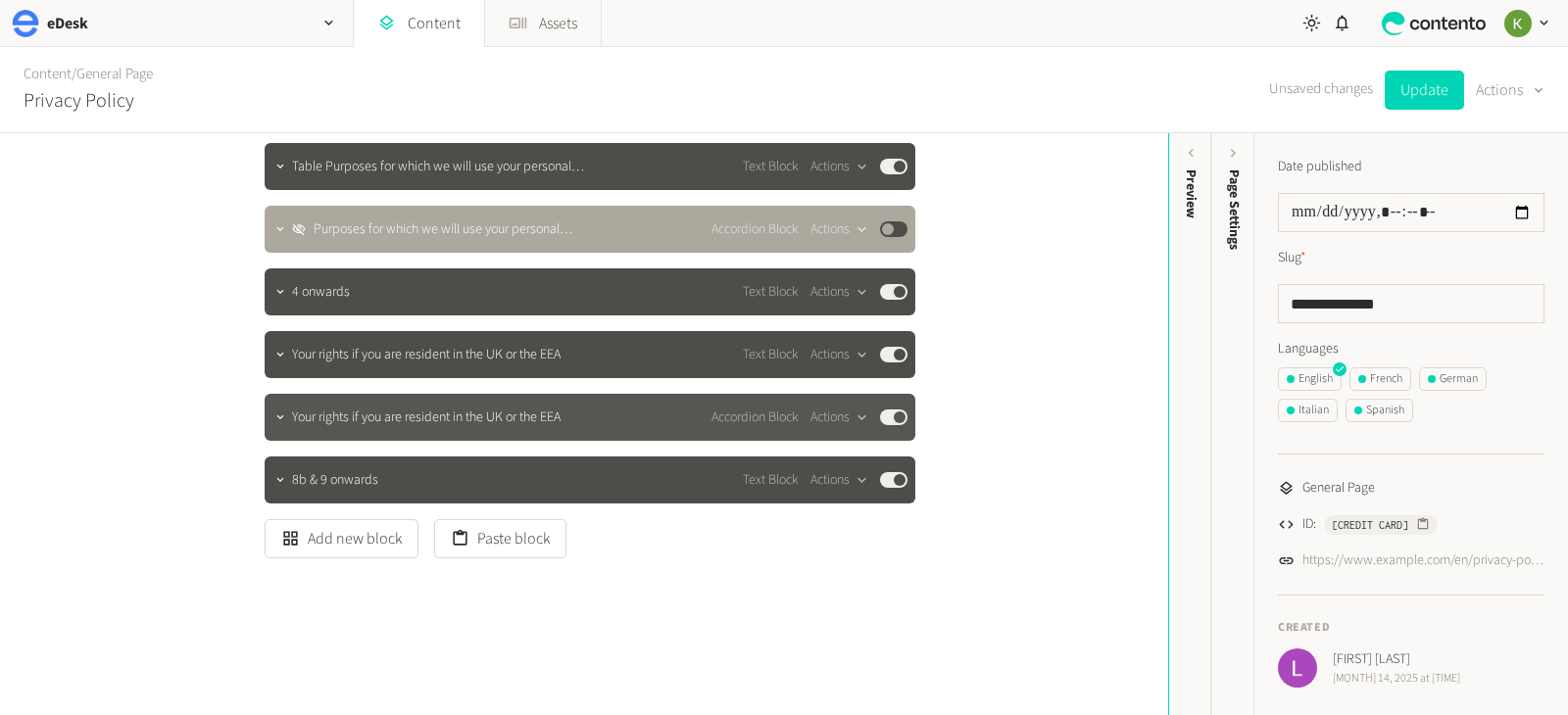 click on "Published" 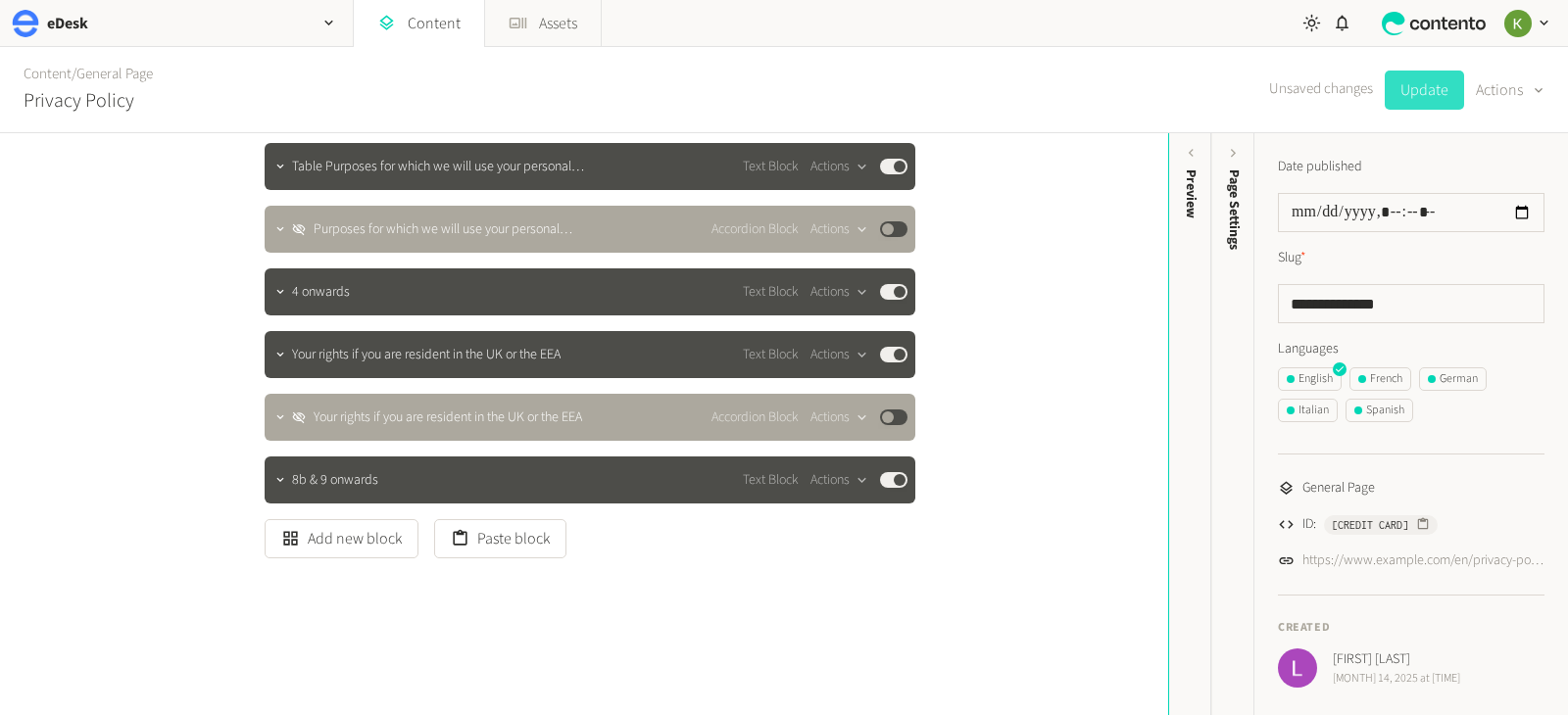 click on "Update" 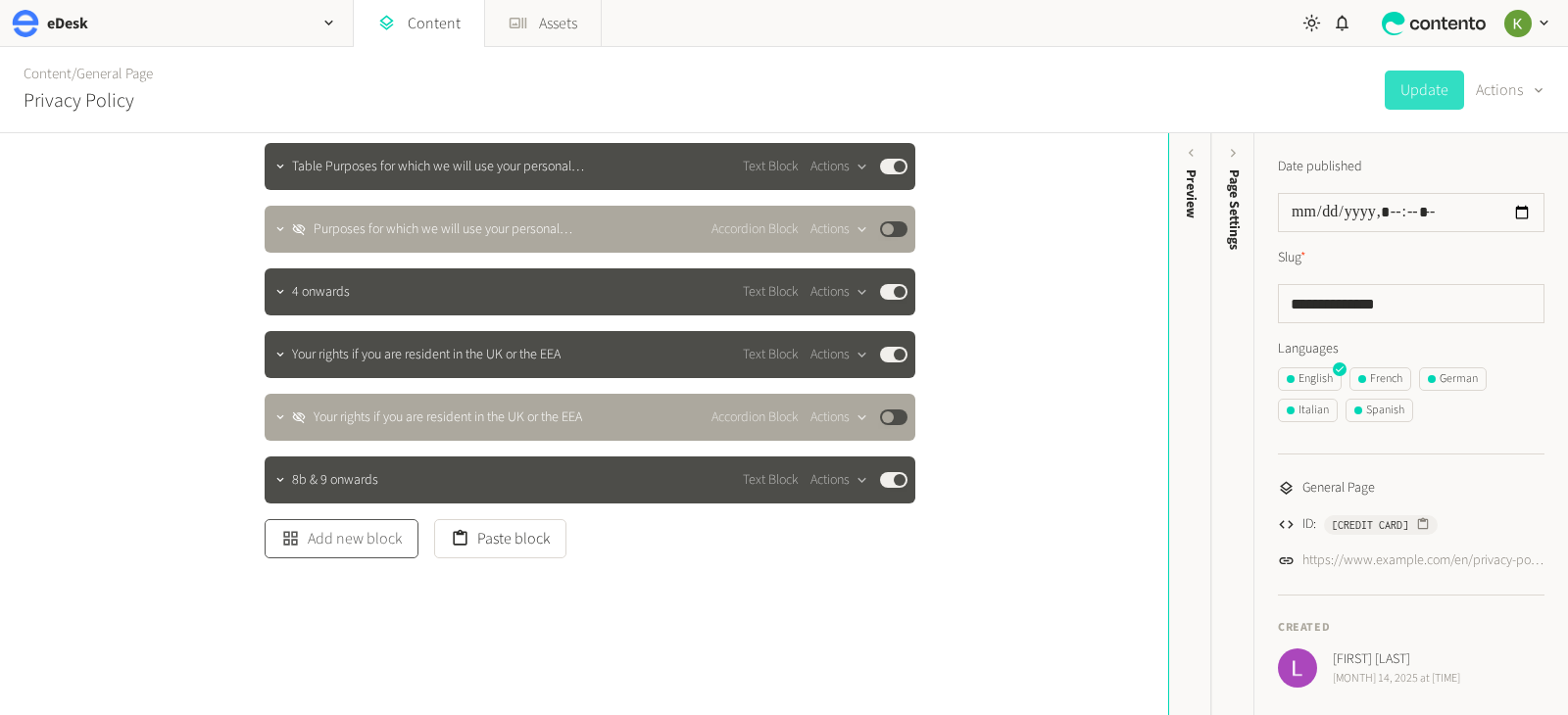 click on "Add new block" 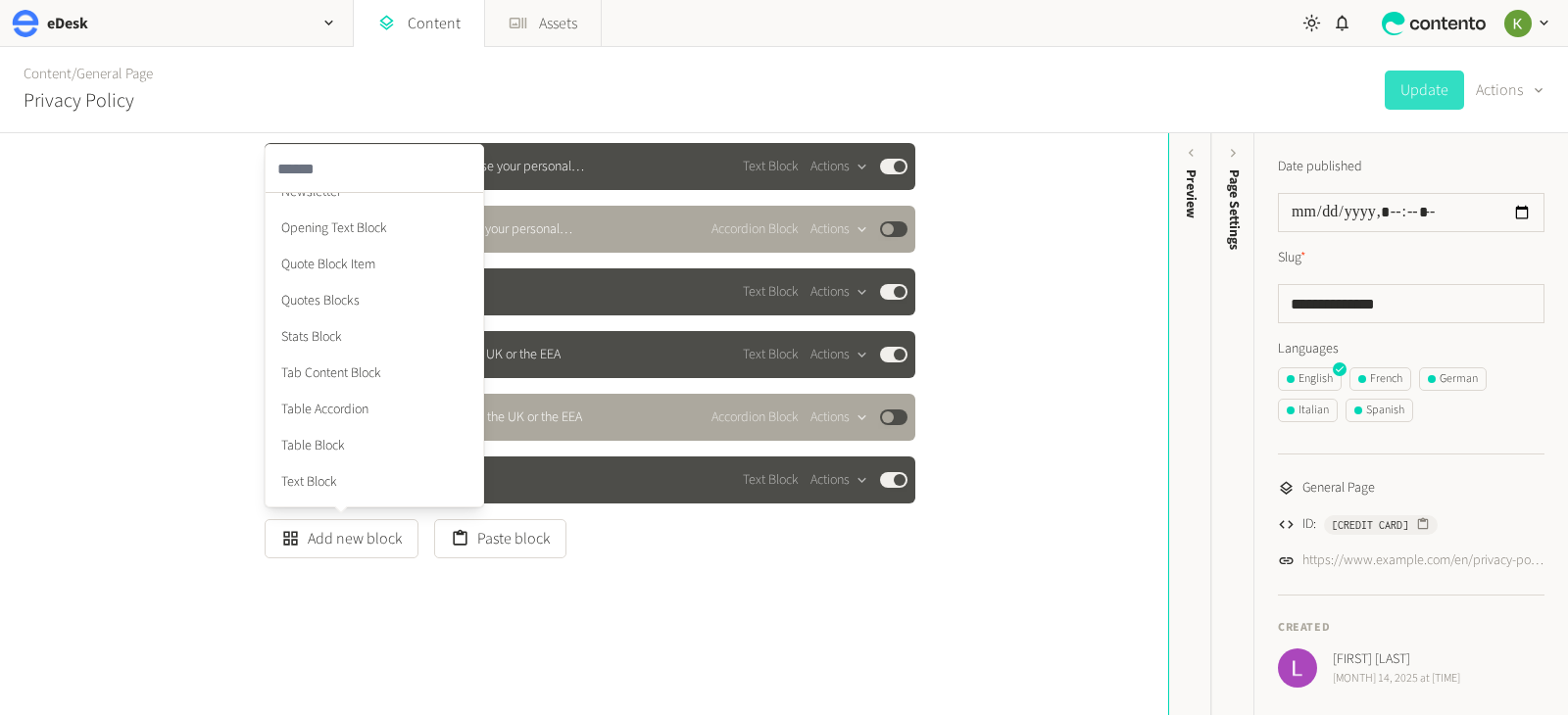 scroll, scrollTop: 738, scrollLeft: 0, axis: vertical 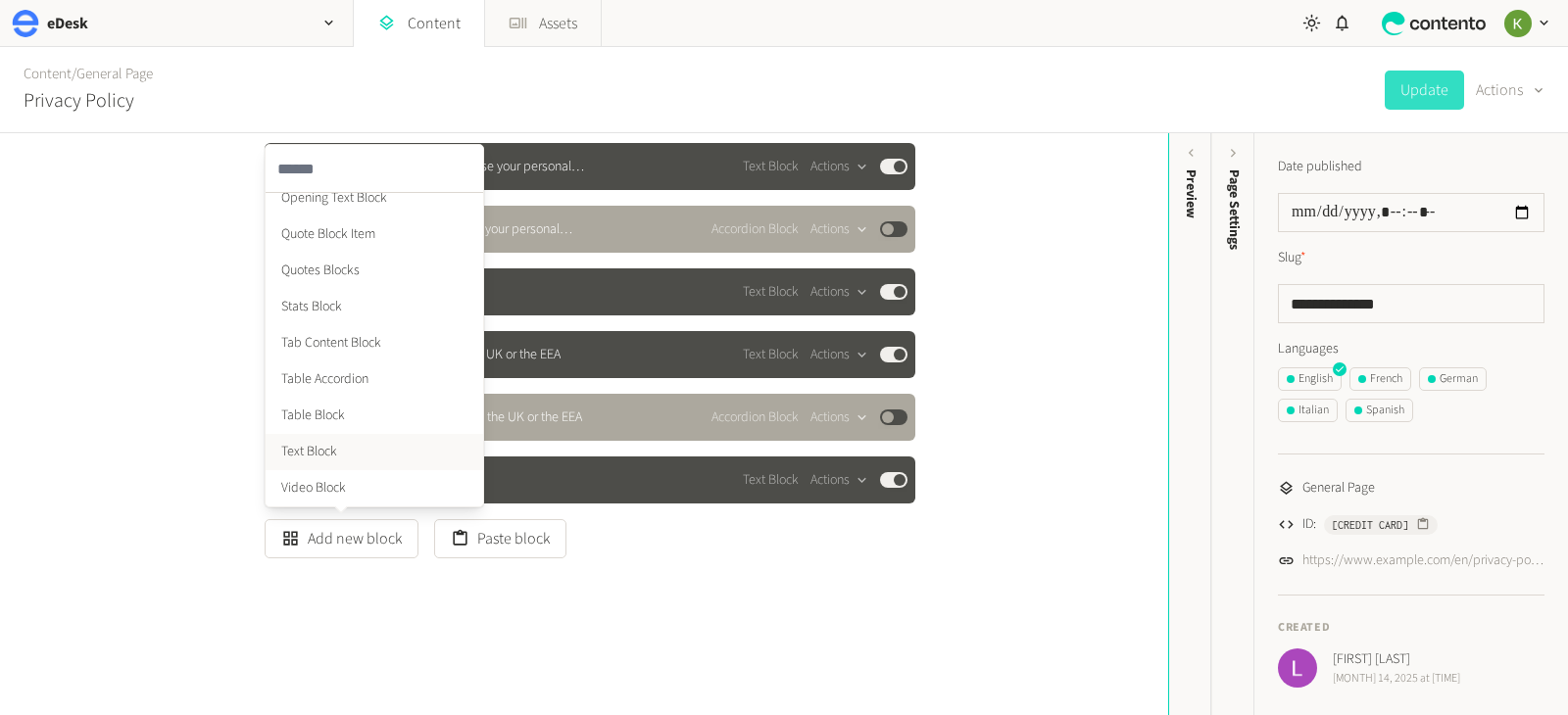 drag, startPoint x: 333, startPoint y: 455, endPoint x: 343, endPoint y: 453, distance: 10.198039 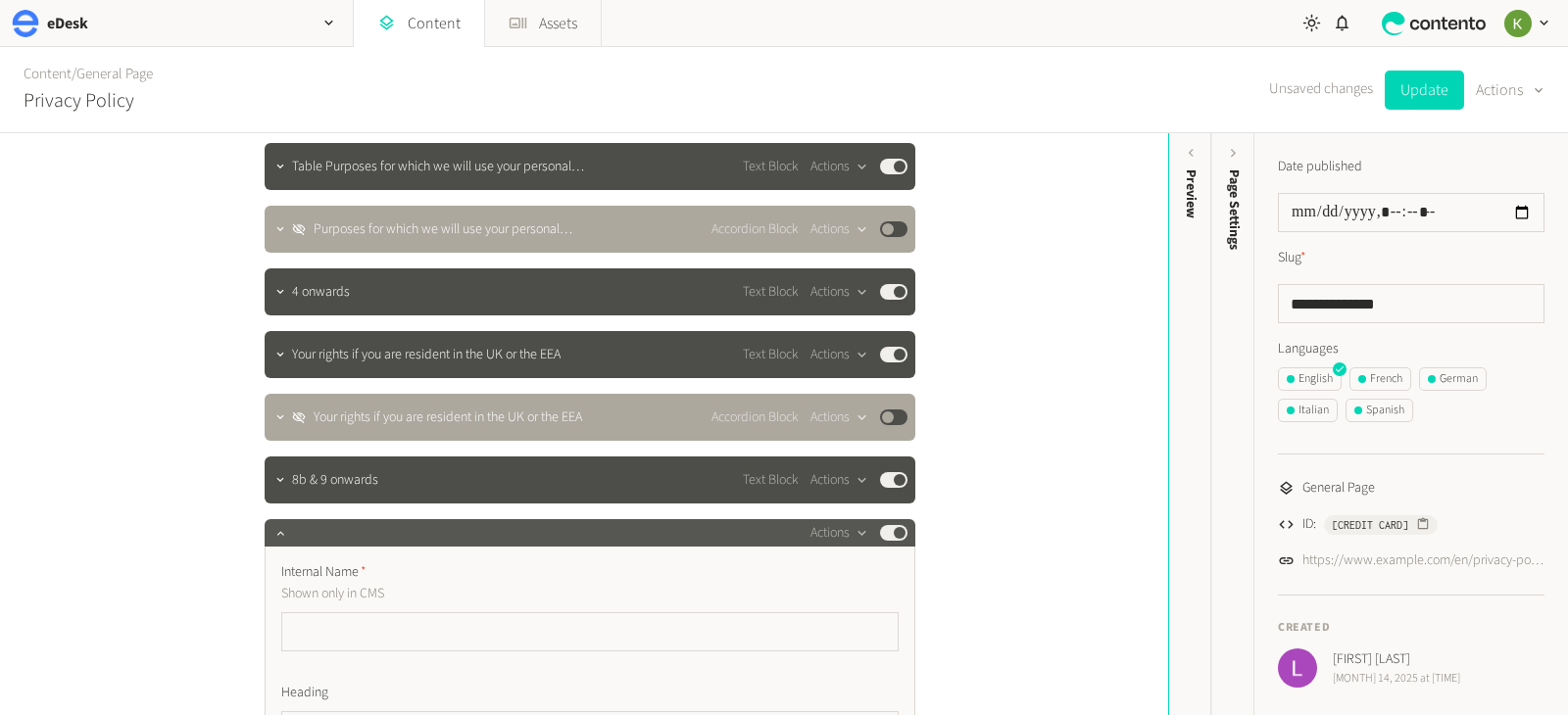 scroll, scrollTop: 467, scrollLeft: 0, axis: vertical 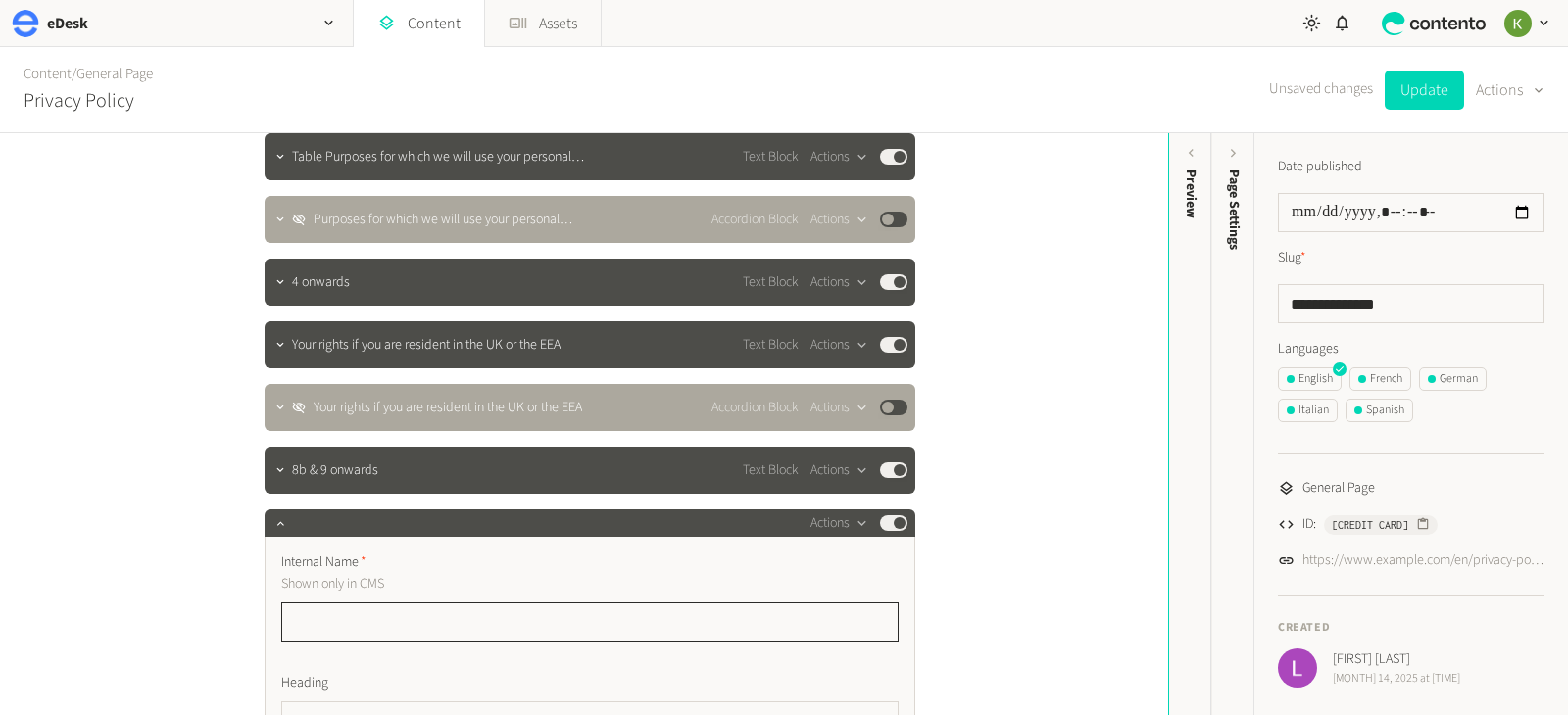 paste on "**********" 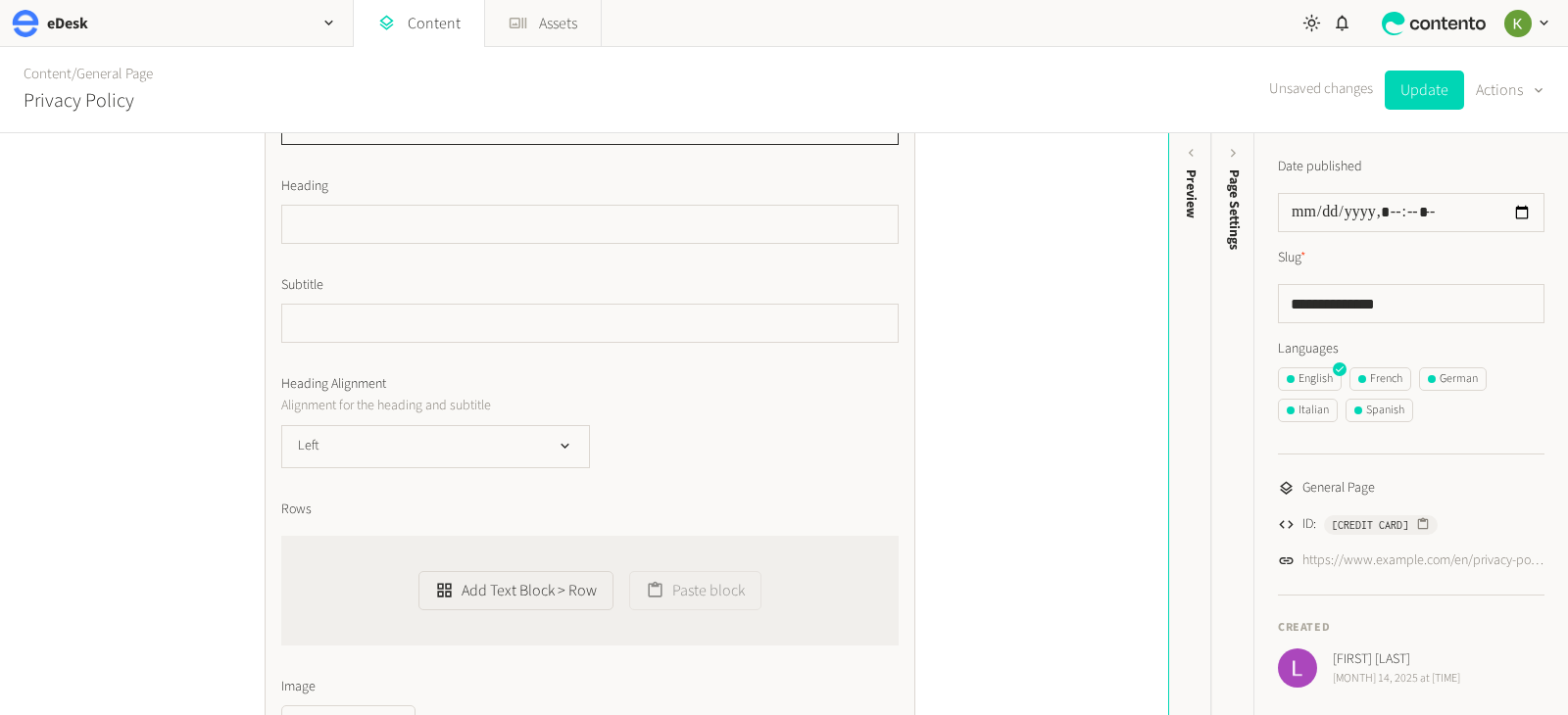scroll, scrollTop: 1181, scrollLeft: 0, axis: vertical 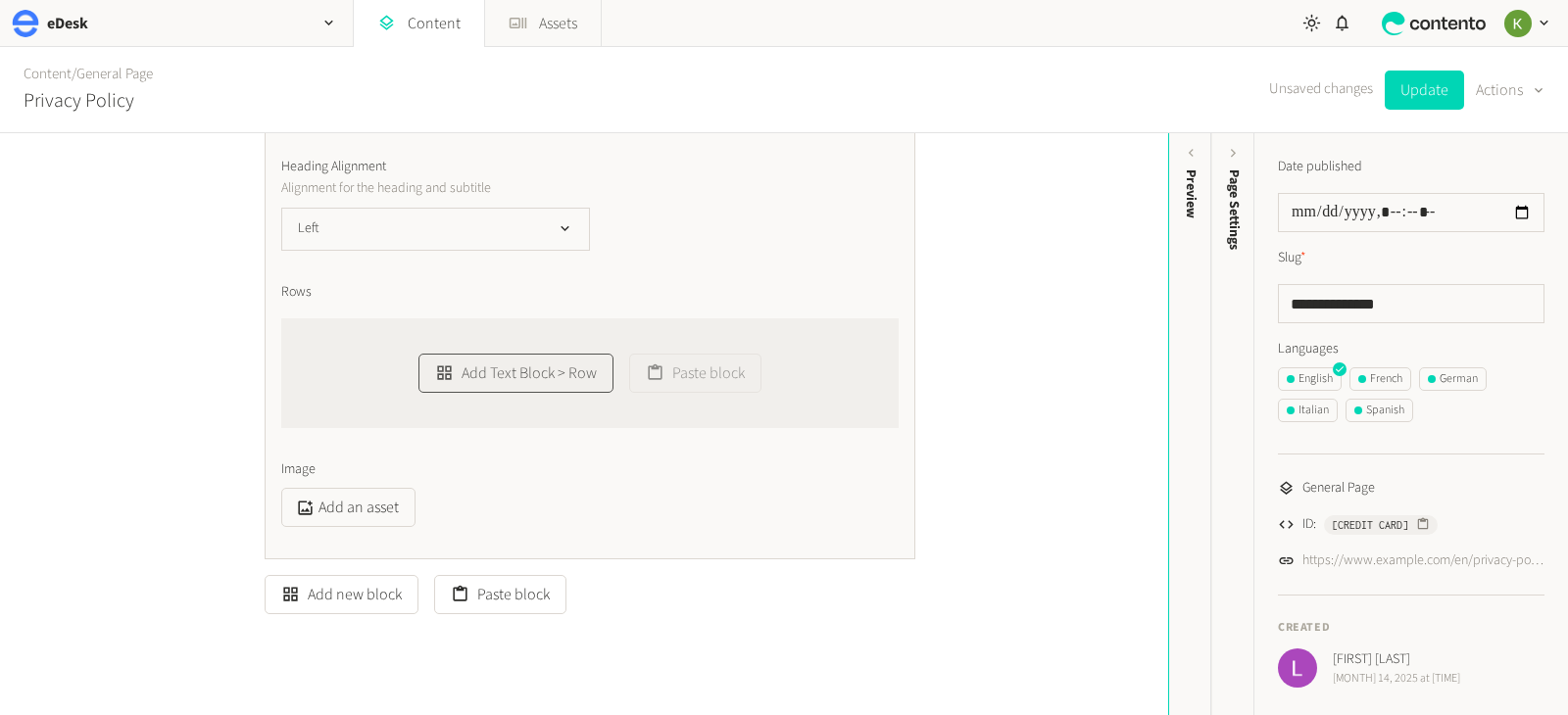 type on "**********" 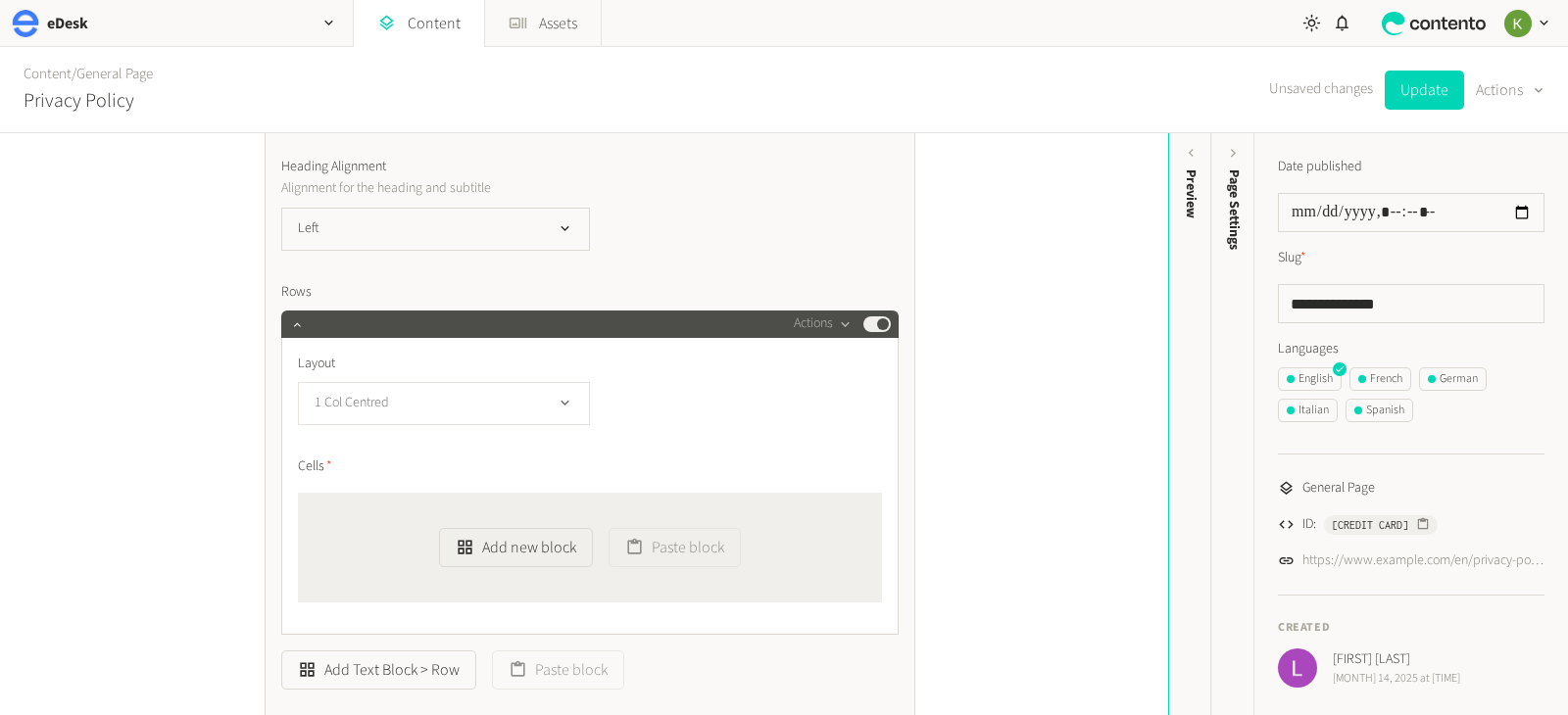 click on "1 Col Centred" 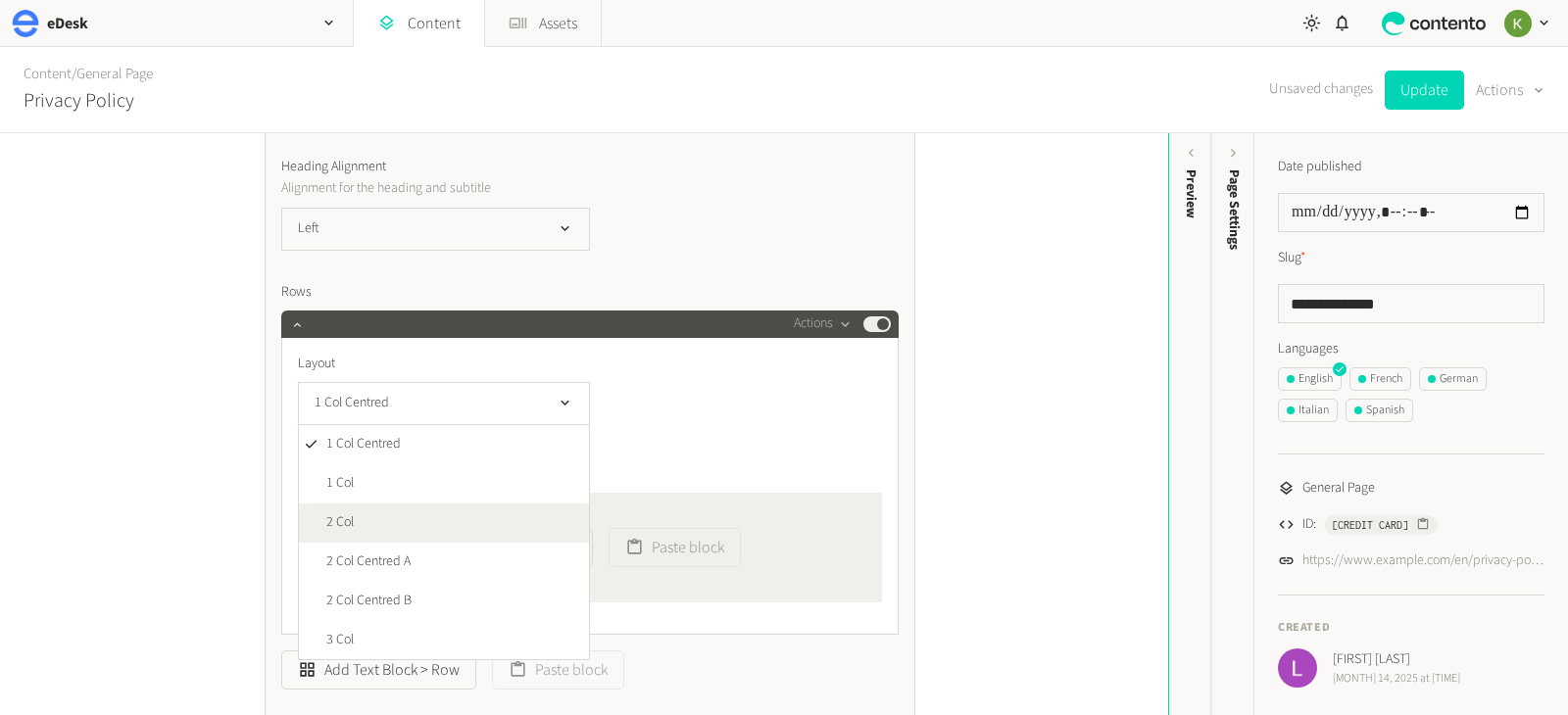 click on "2 Col" 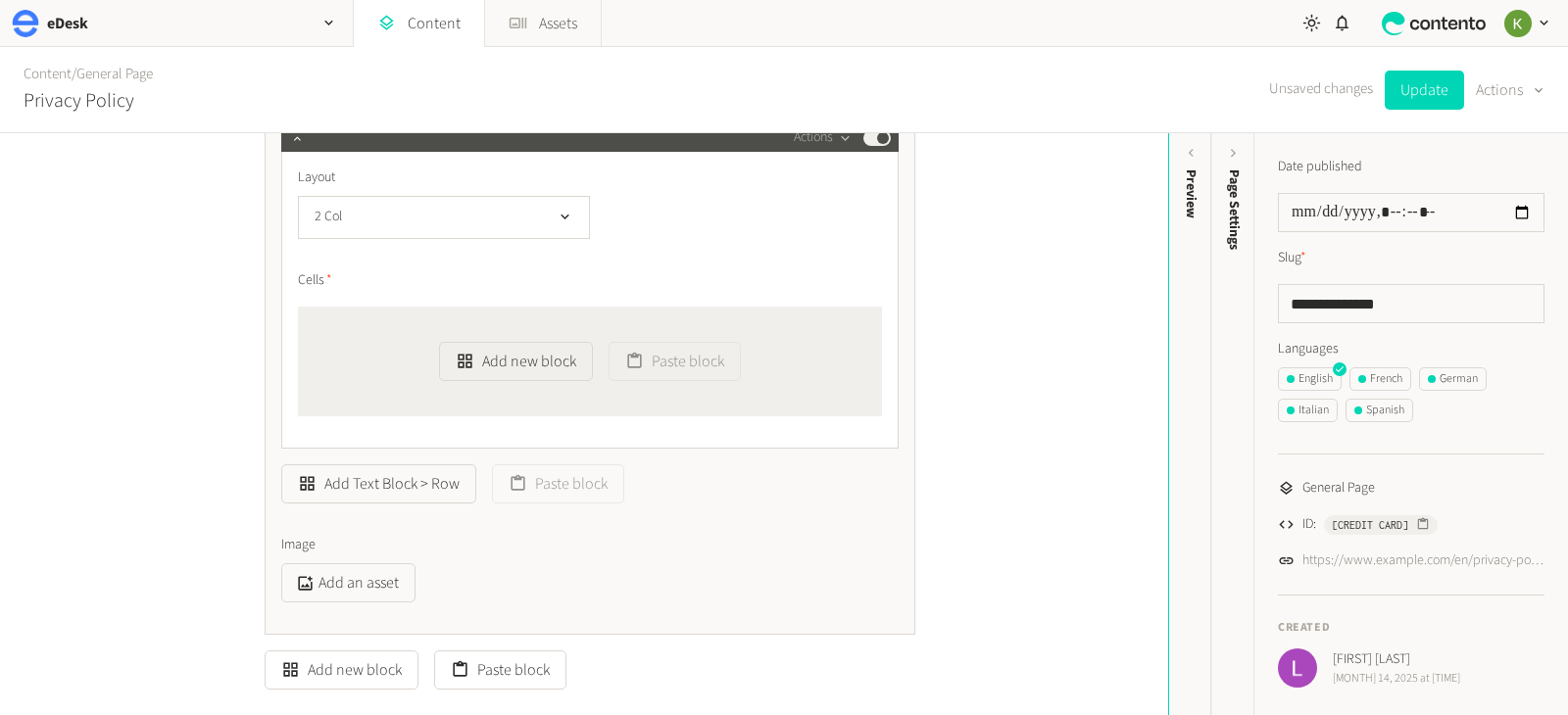 scroll, scrollTop: 1410, scrollLeft: 0, axis: vertical 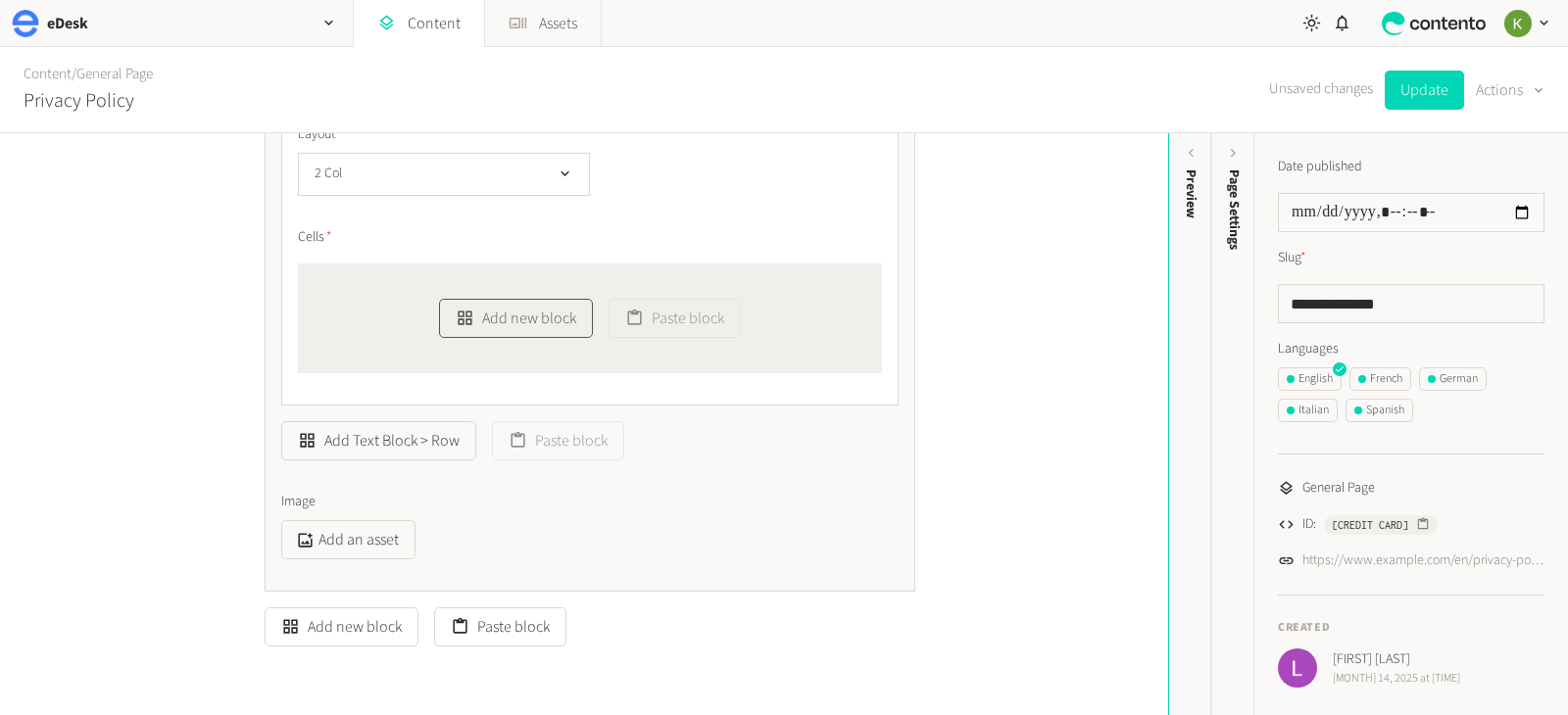 click on "Add new block" 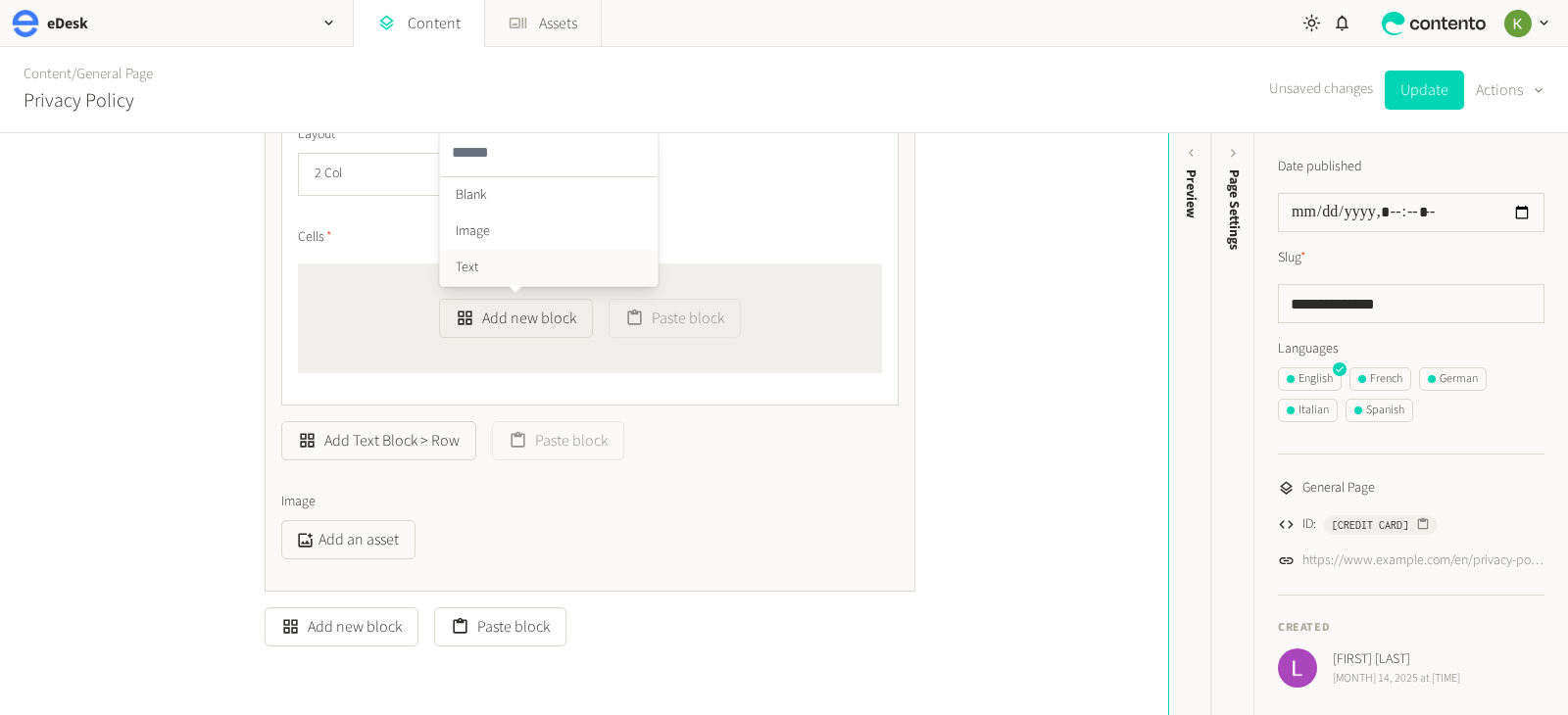click on "Text" 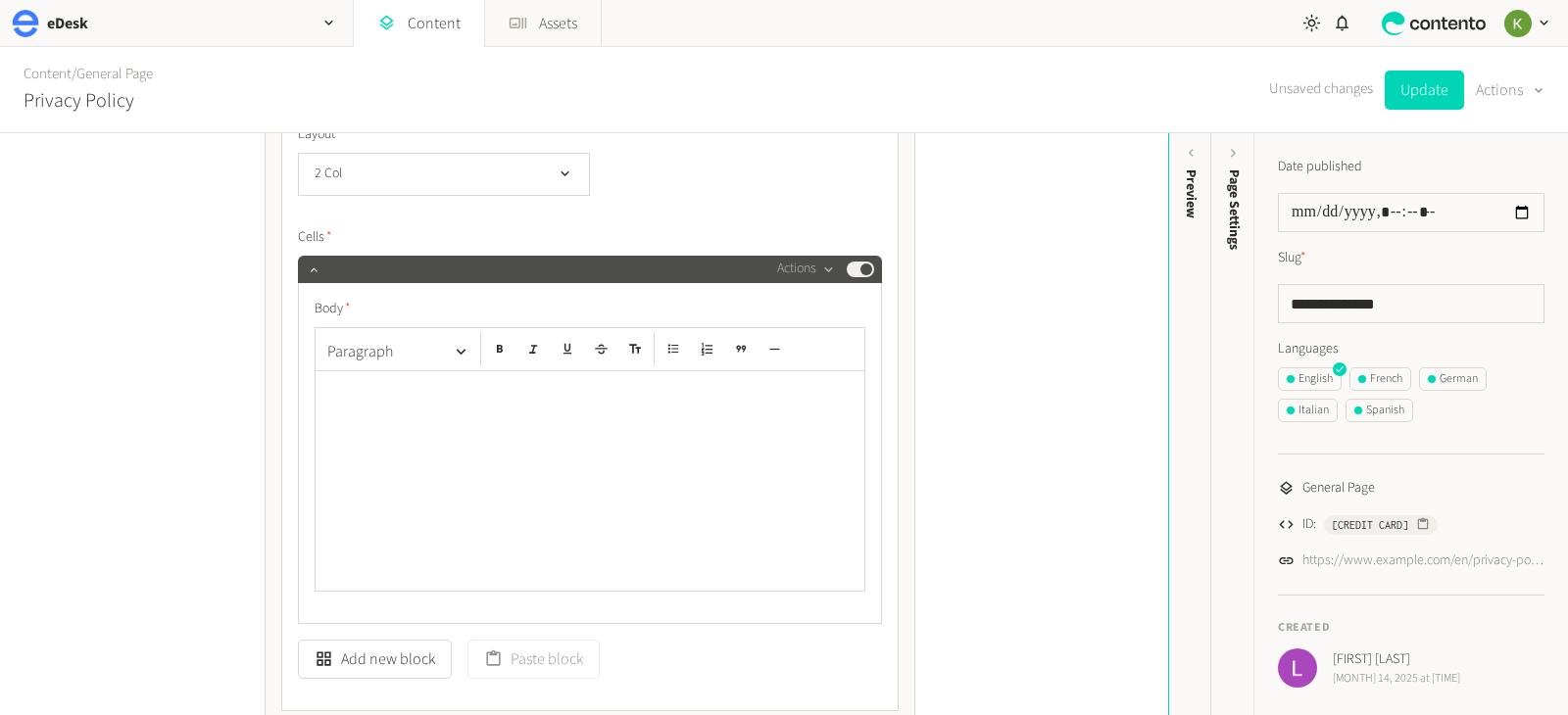 drag, startPoint x: 423, startPoint y: 411, endPoint x: 439, endPoint y: 410, distance: 16.03122 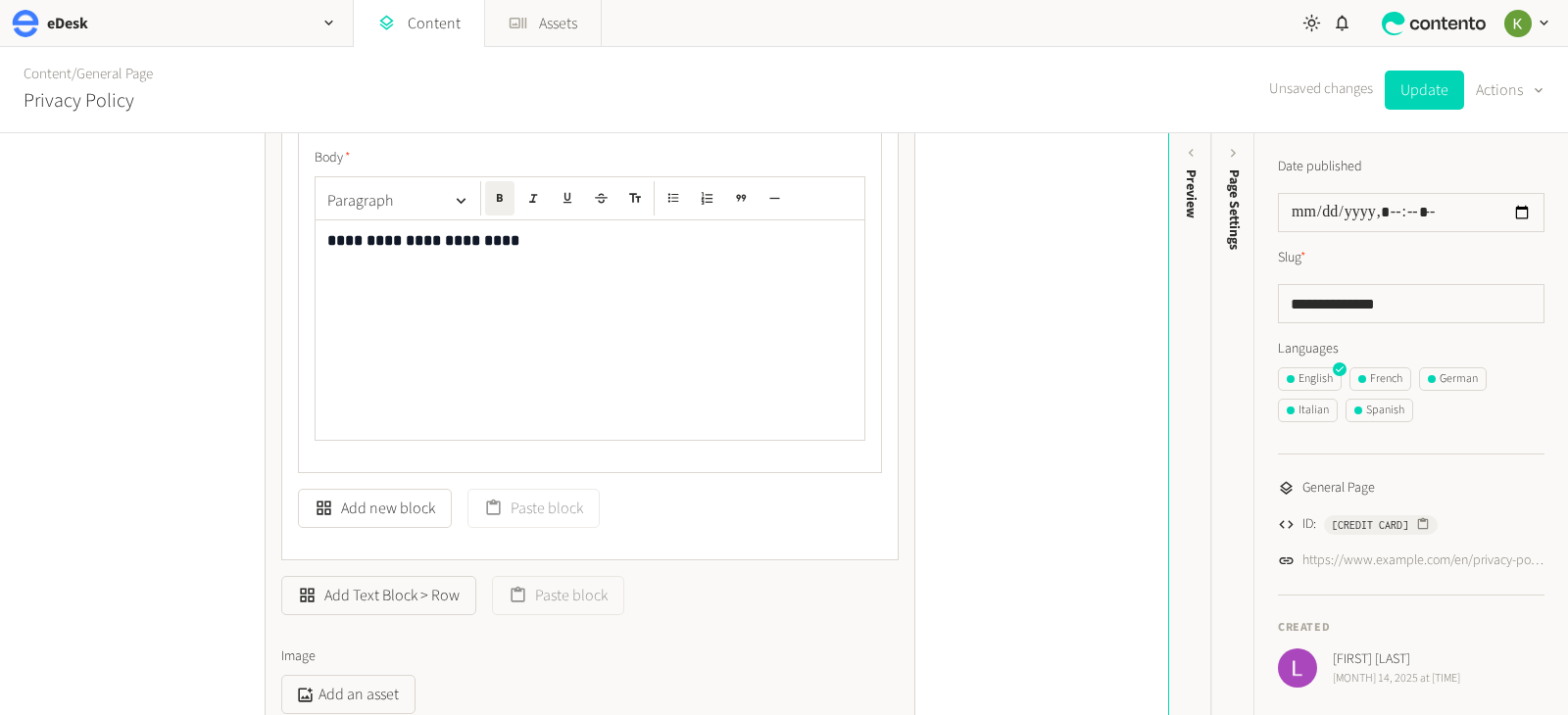 scroll, scrollTop: 1509, scrollLeft: 0, axis: vertical 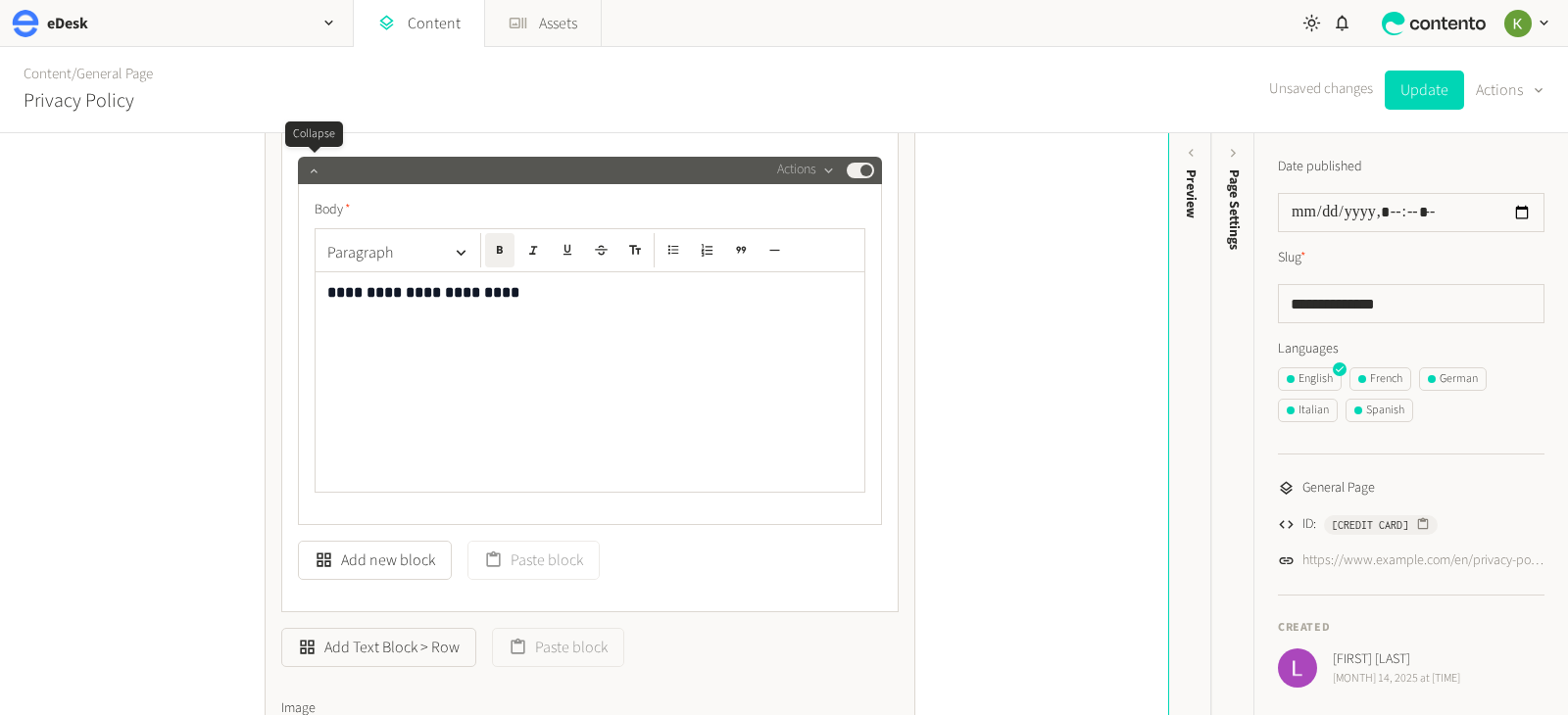 click 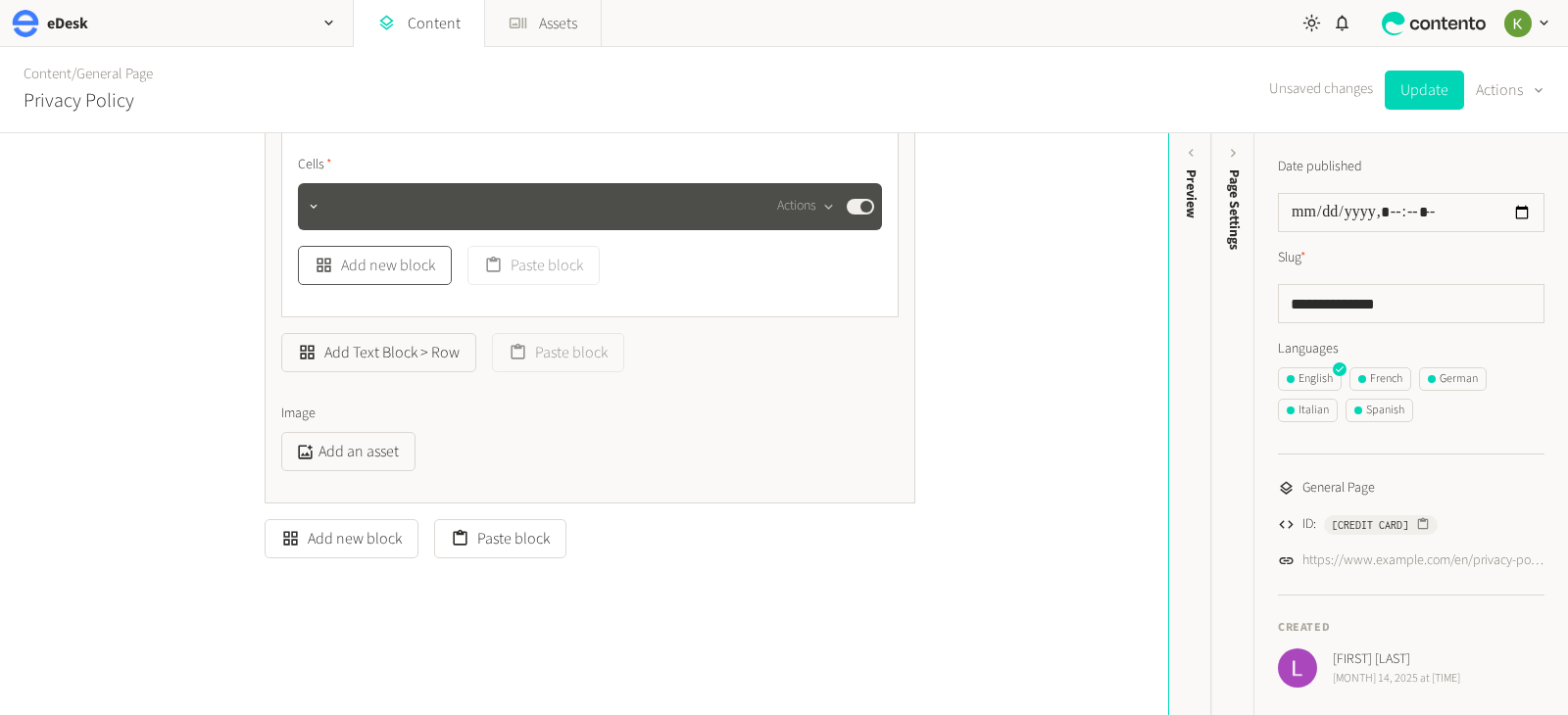 click on "Add new block" 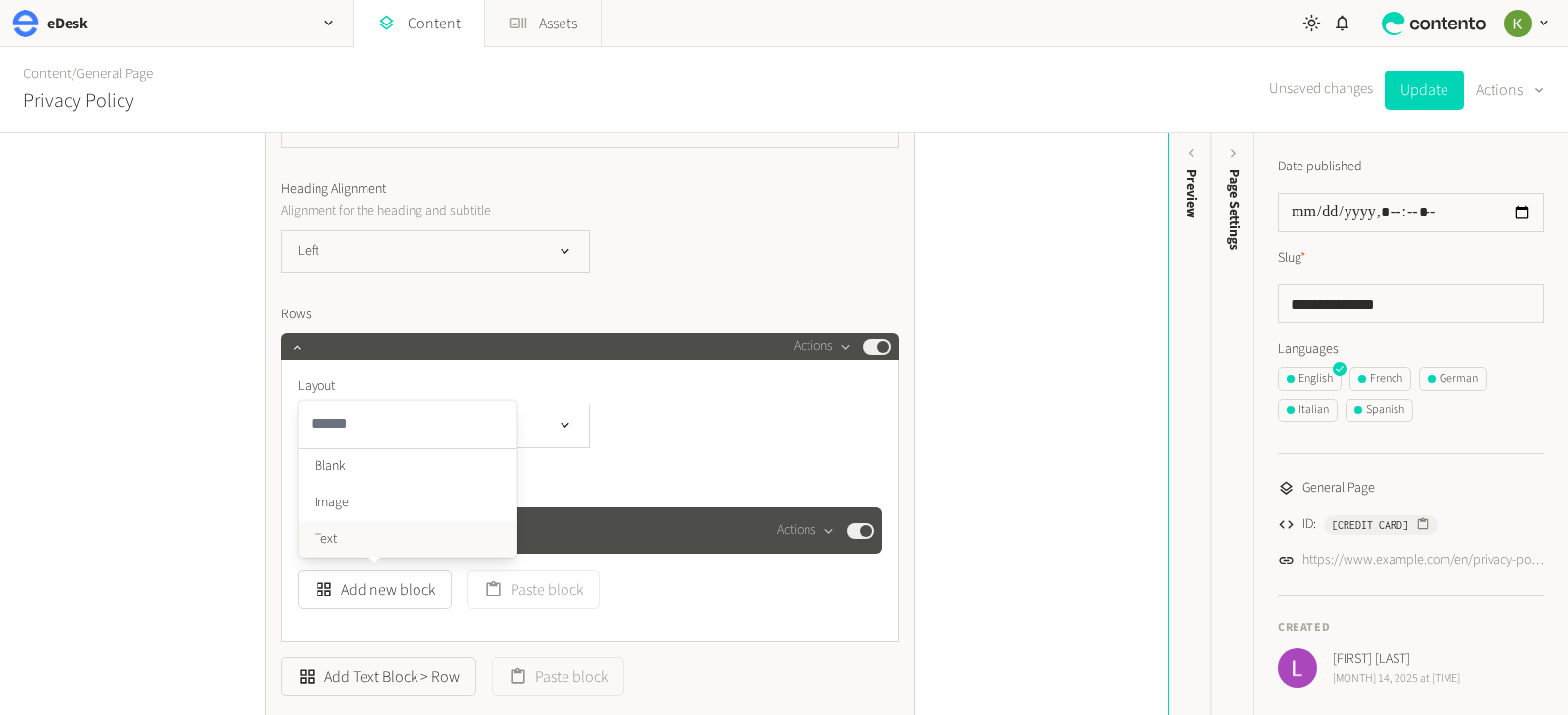 click on "Text" 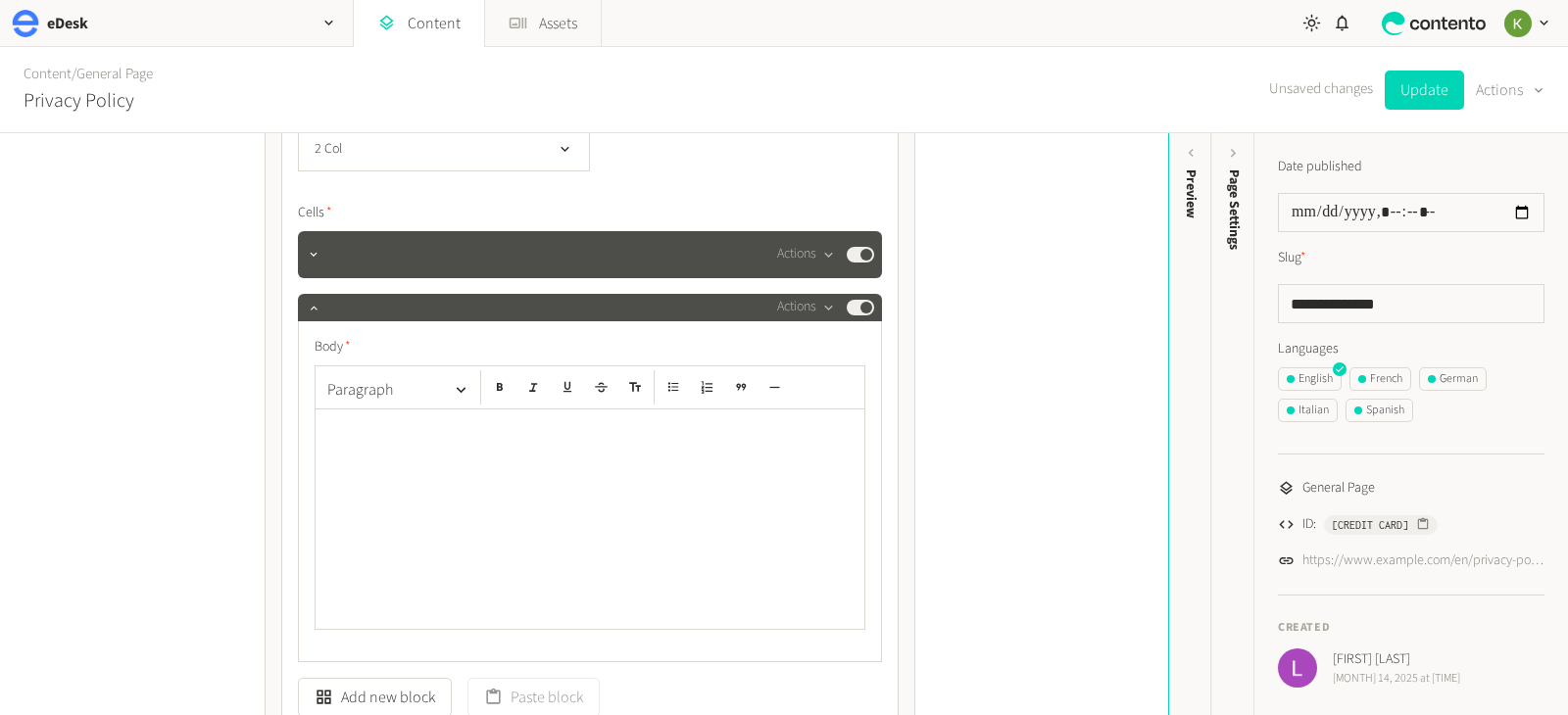 scroll, scrollTop: 1467, scrollLeft: 0, axis: vertical 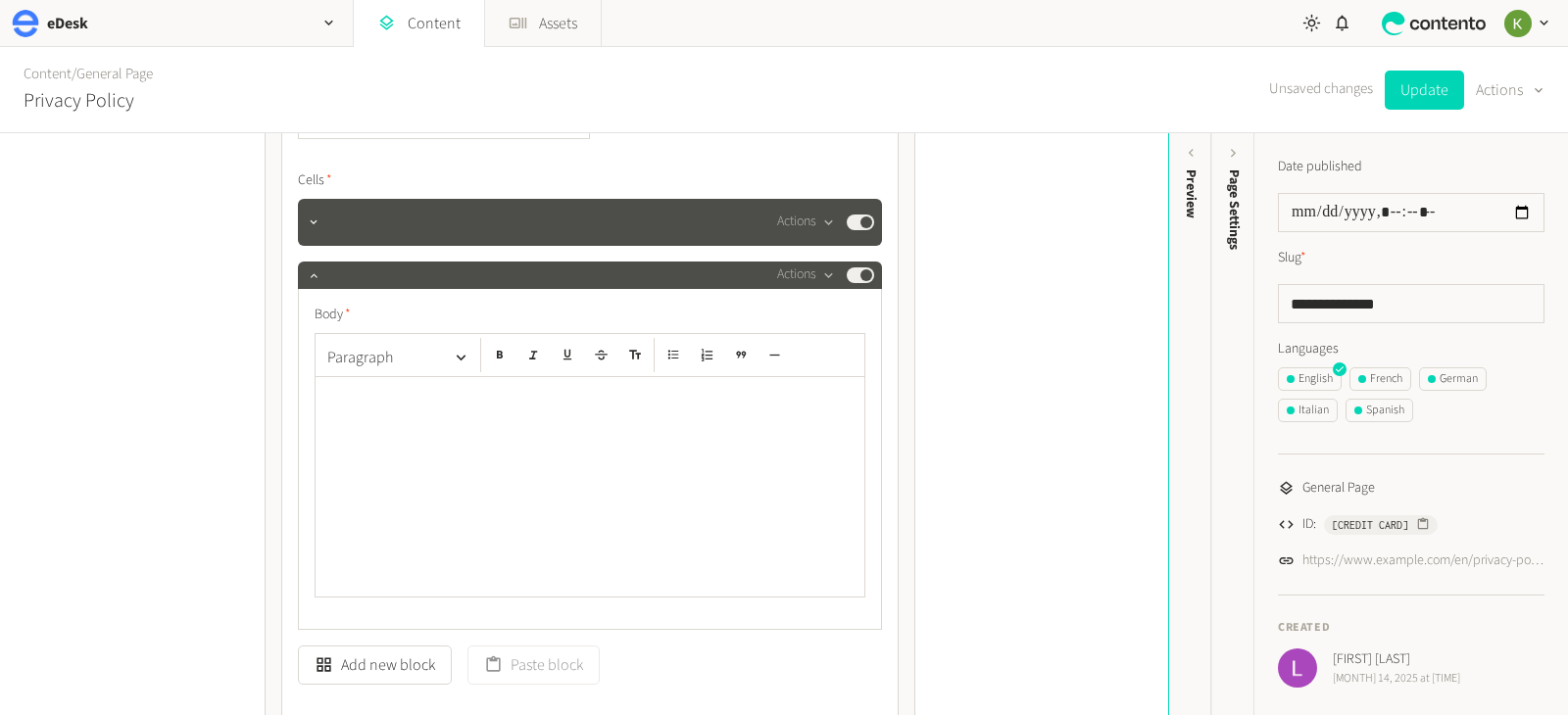 click 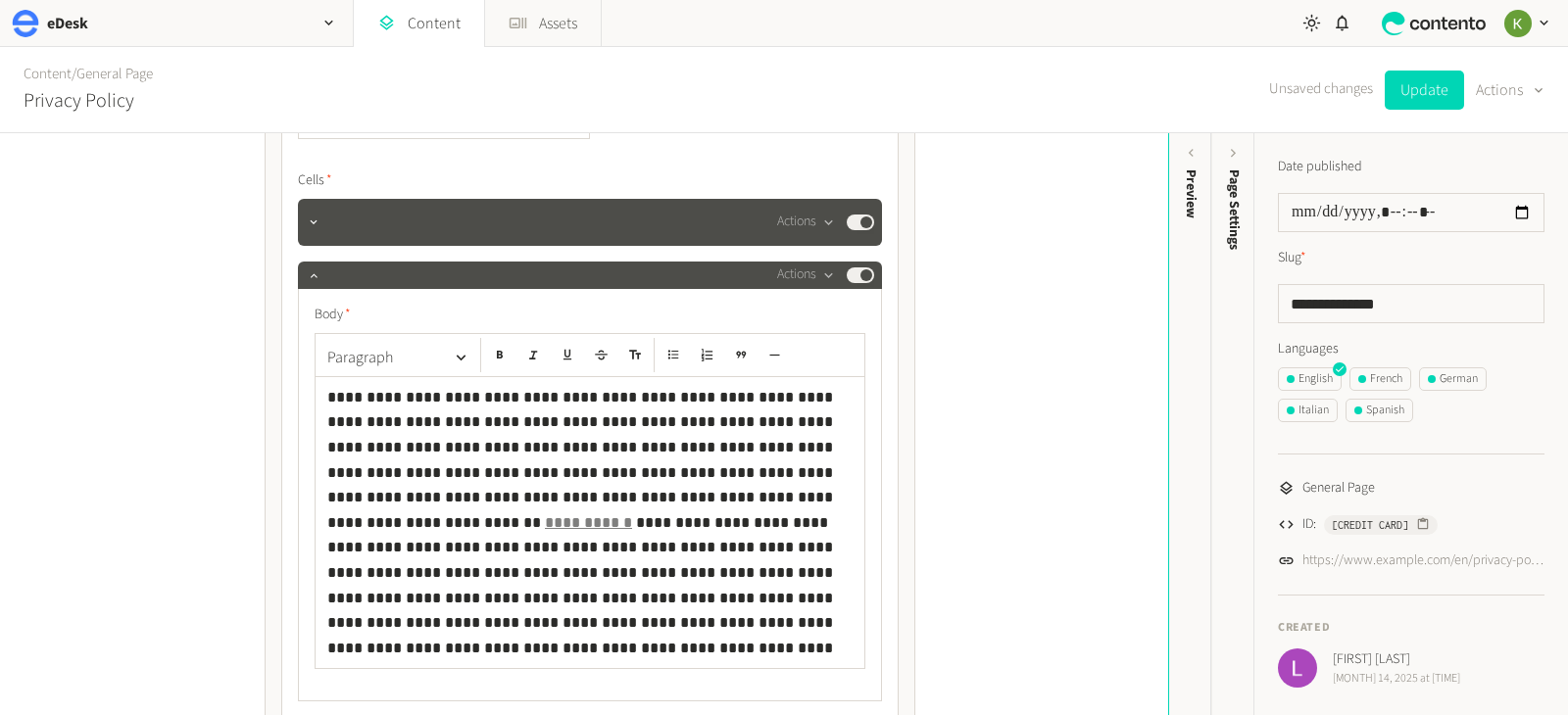 click on "**********" 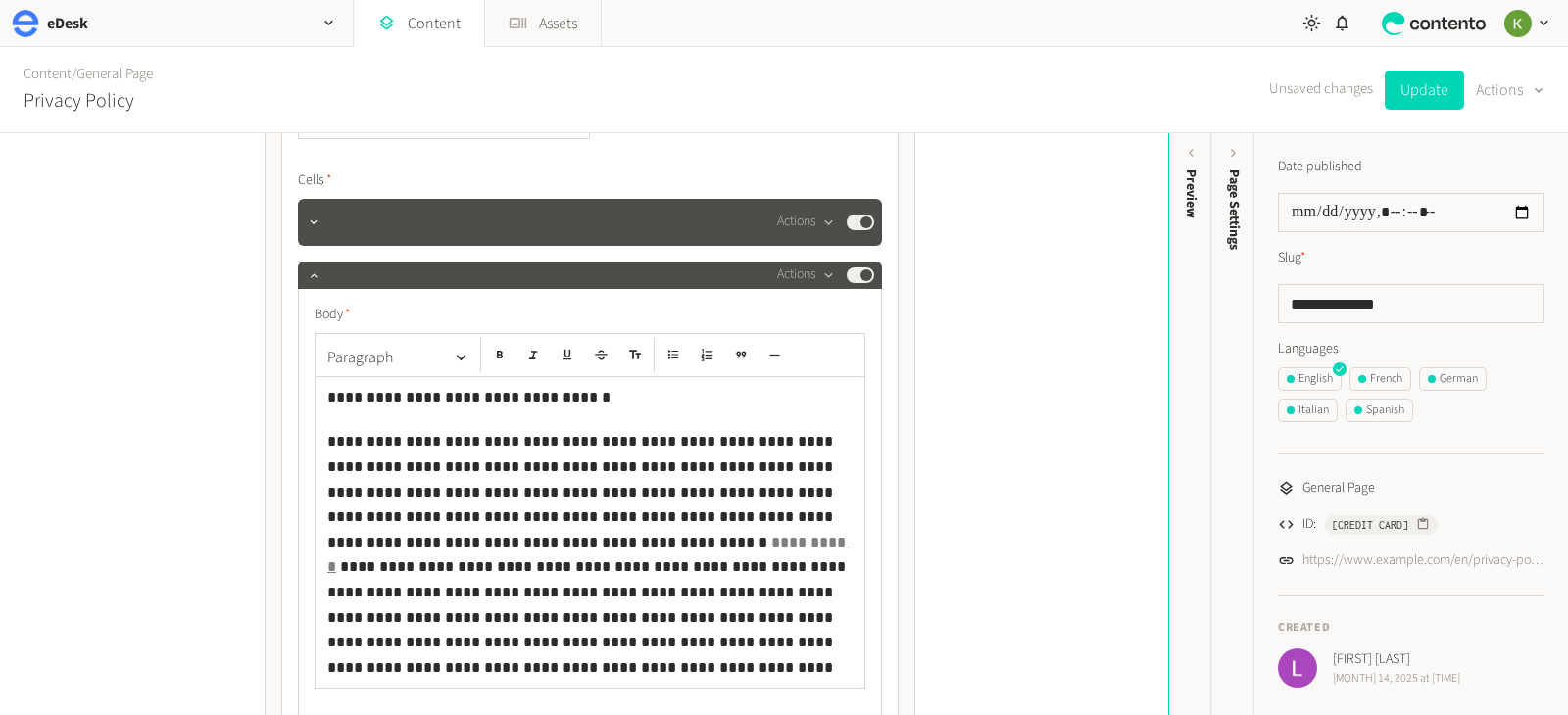 click on "**********" 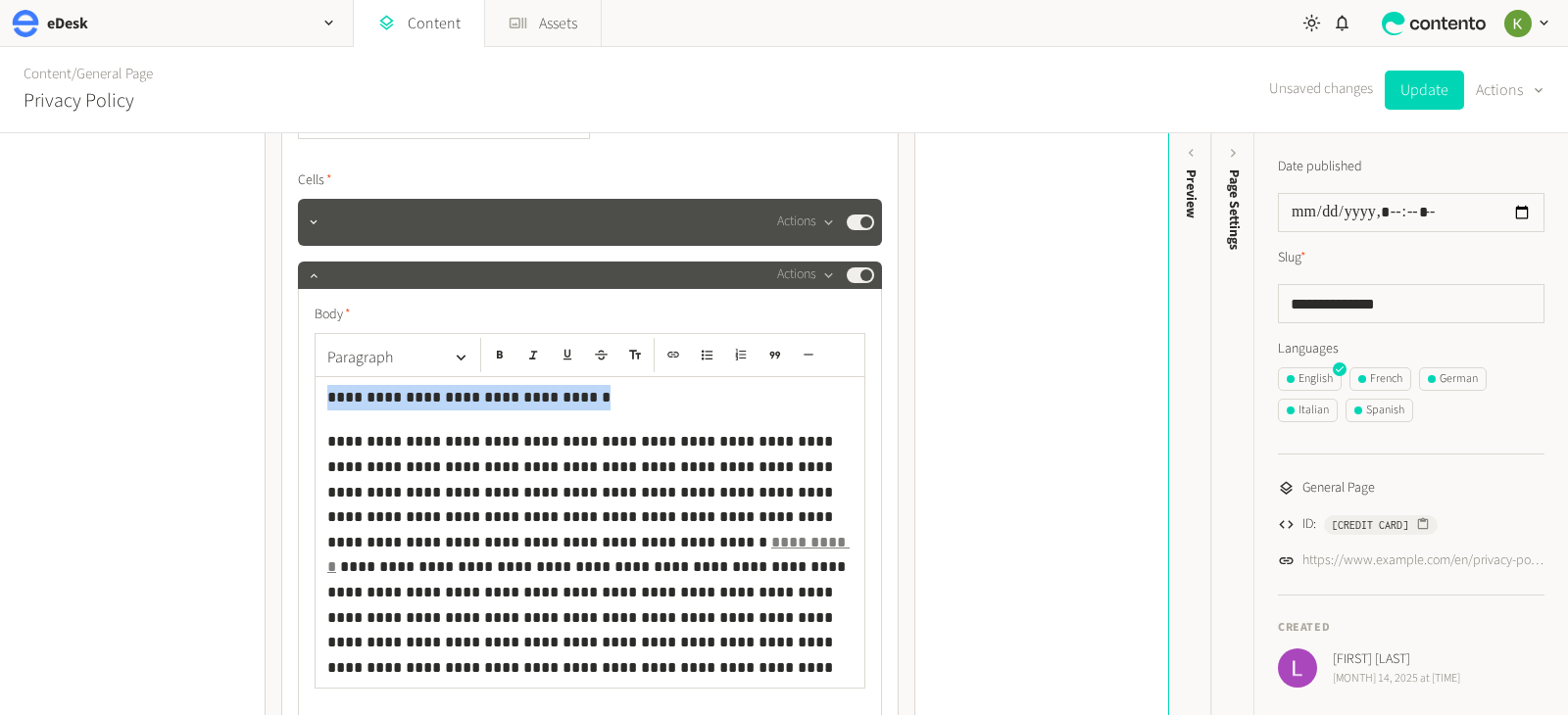 drag, startPoint x: 585, startPoint y: 396, endPoint x: 388, endPoint y: 395, distance: 197.00254 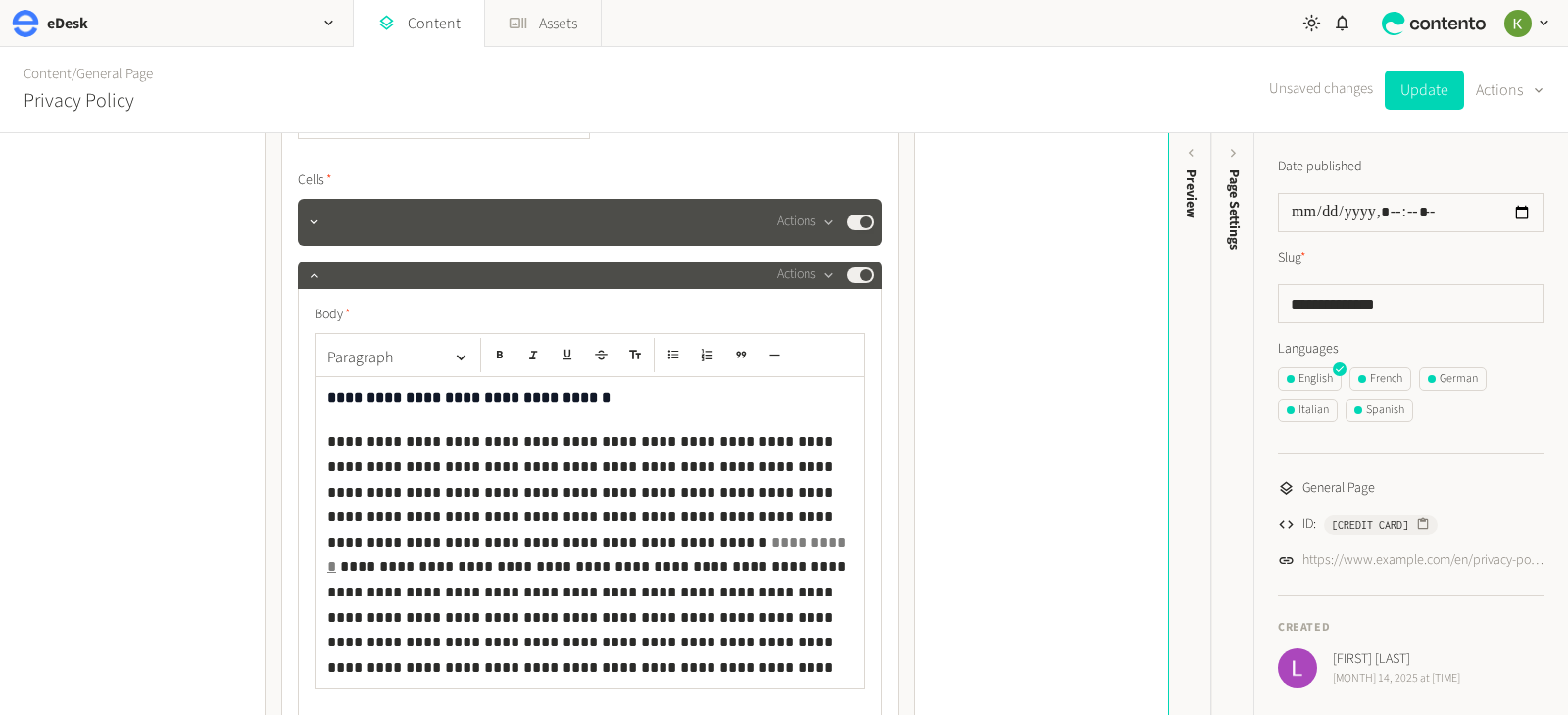 click on "**********" 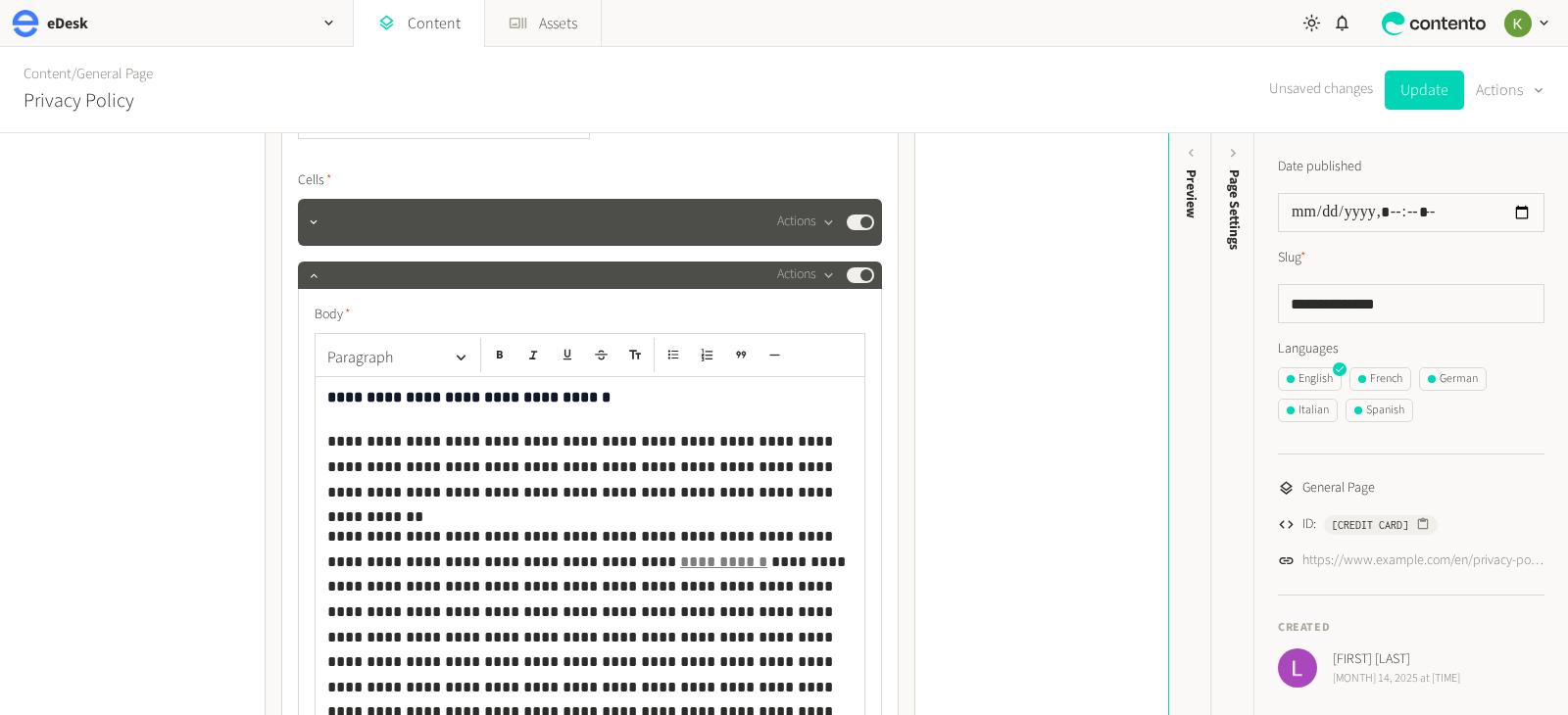 click on "**********" 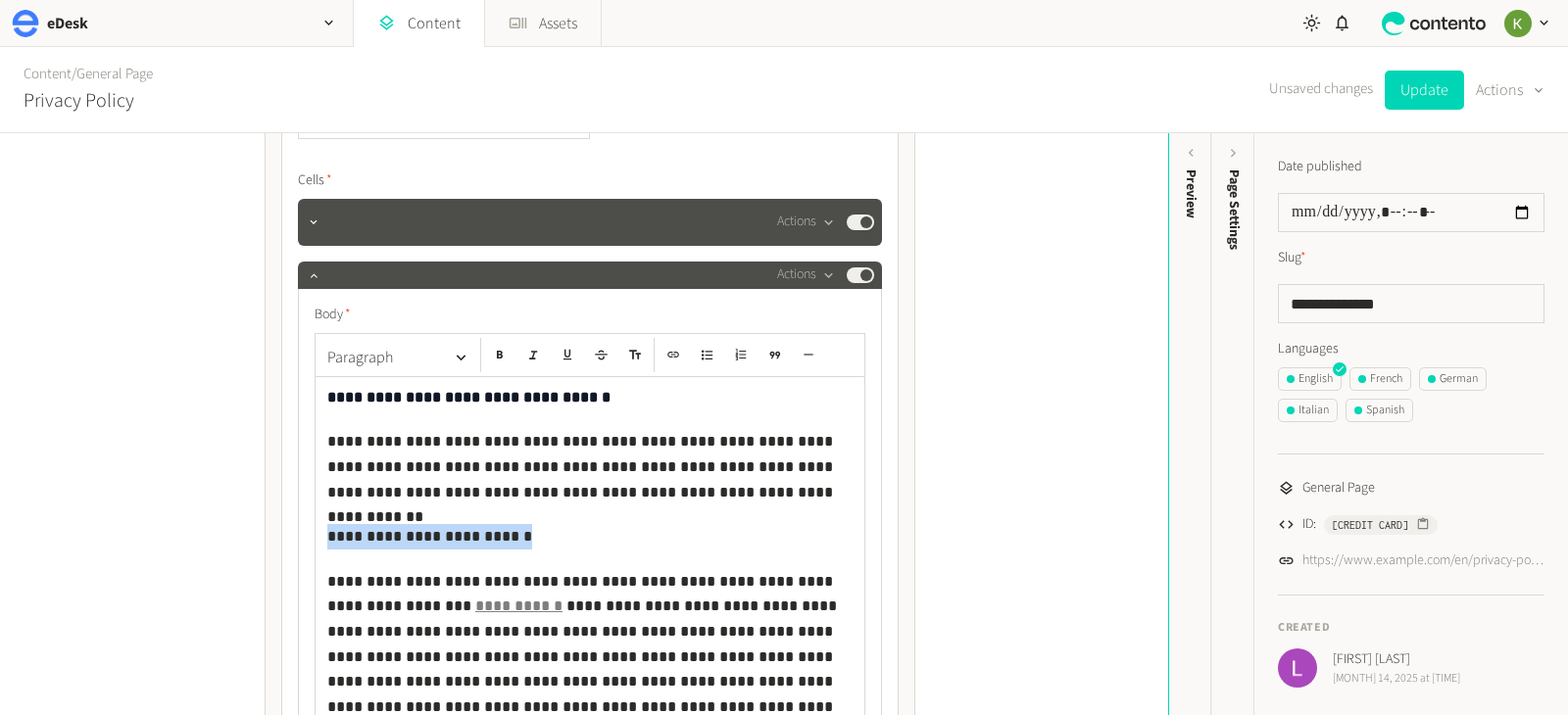 drag, startPoint x: 529, startPoint y: 534, endPoint x: 270, endPoint y: 531, distance: 259.01737 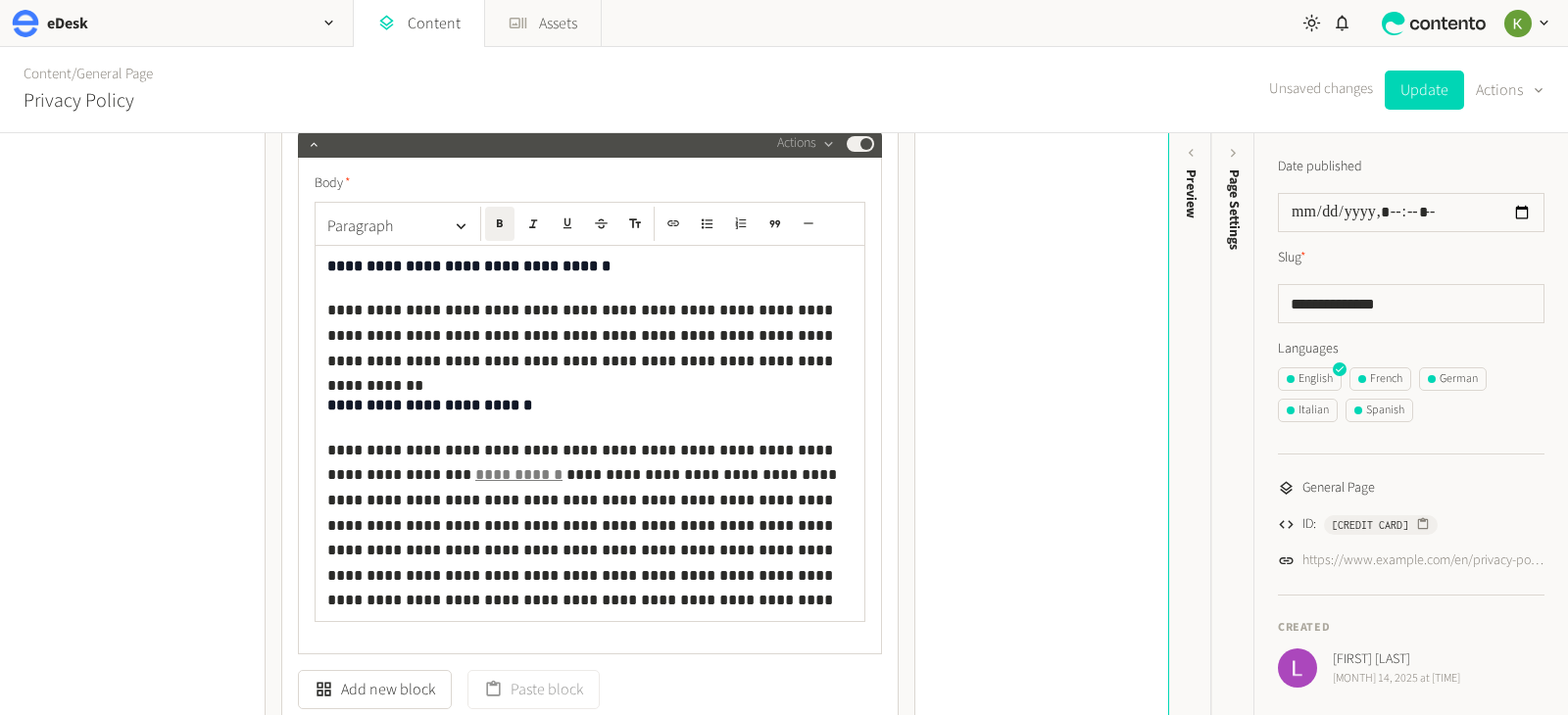 scroll, scrollTop: 1599, scrollLeft: 0, axis: vertical 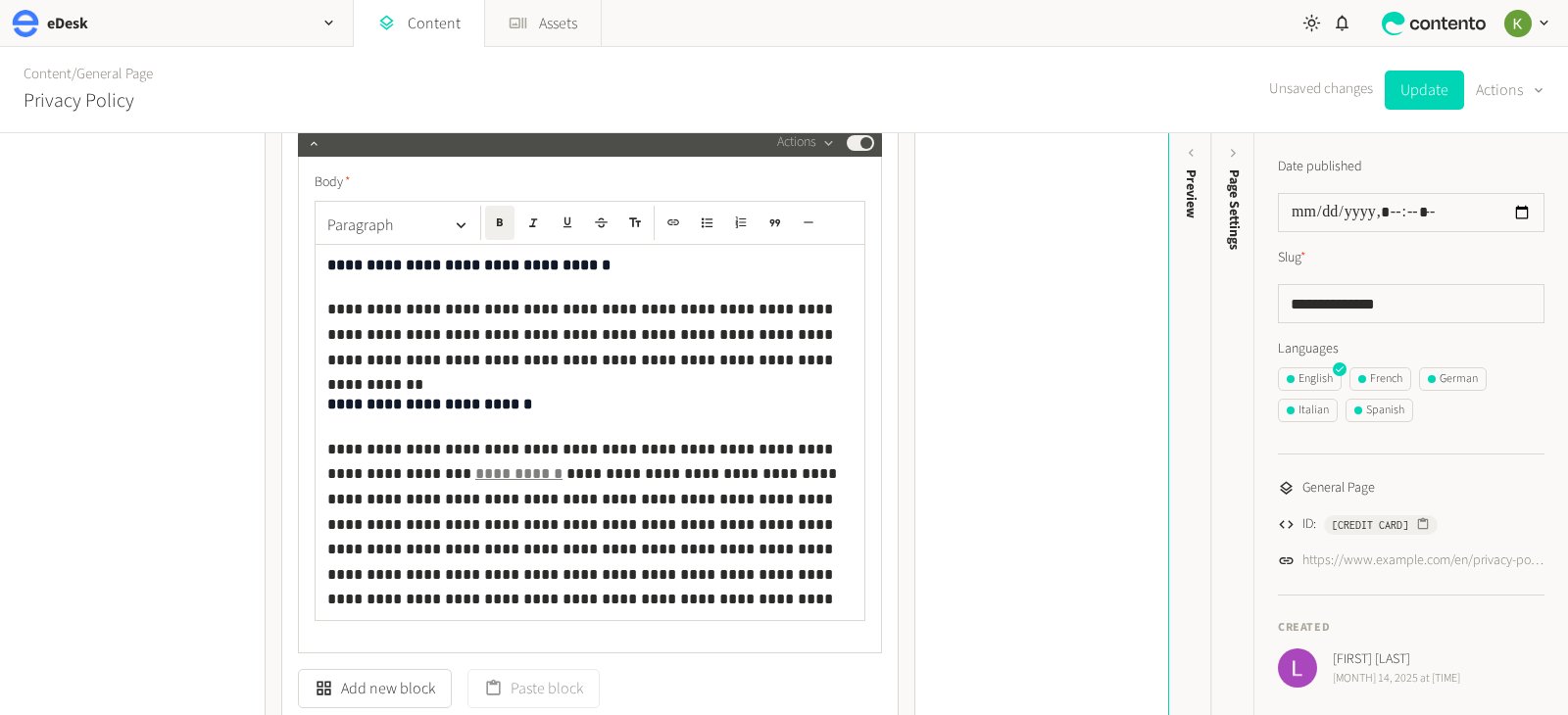 click on "**********" 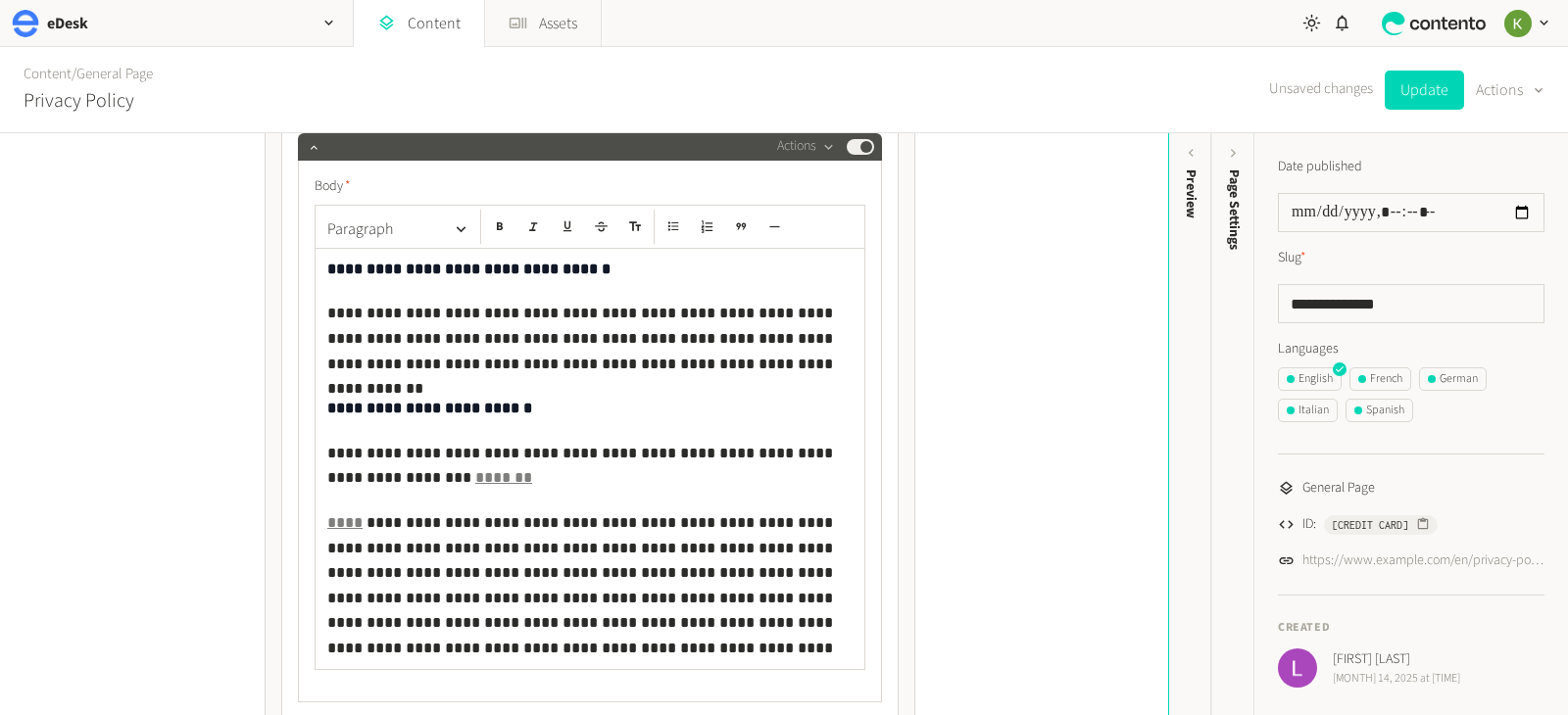 click on "*******" 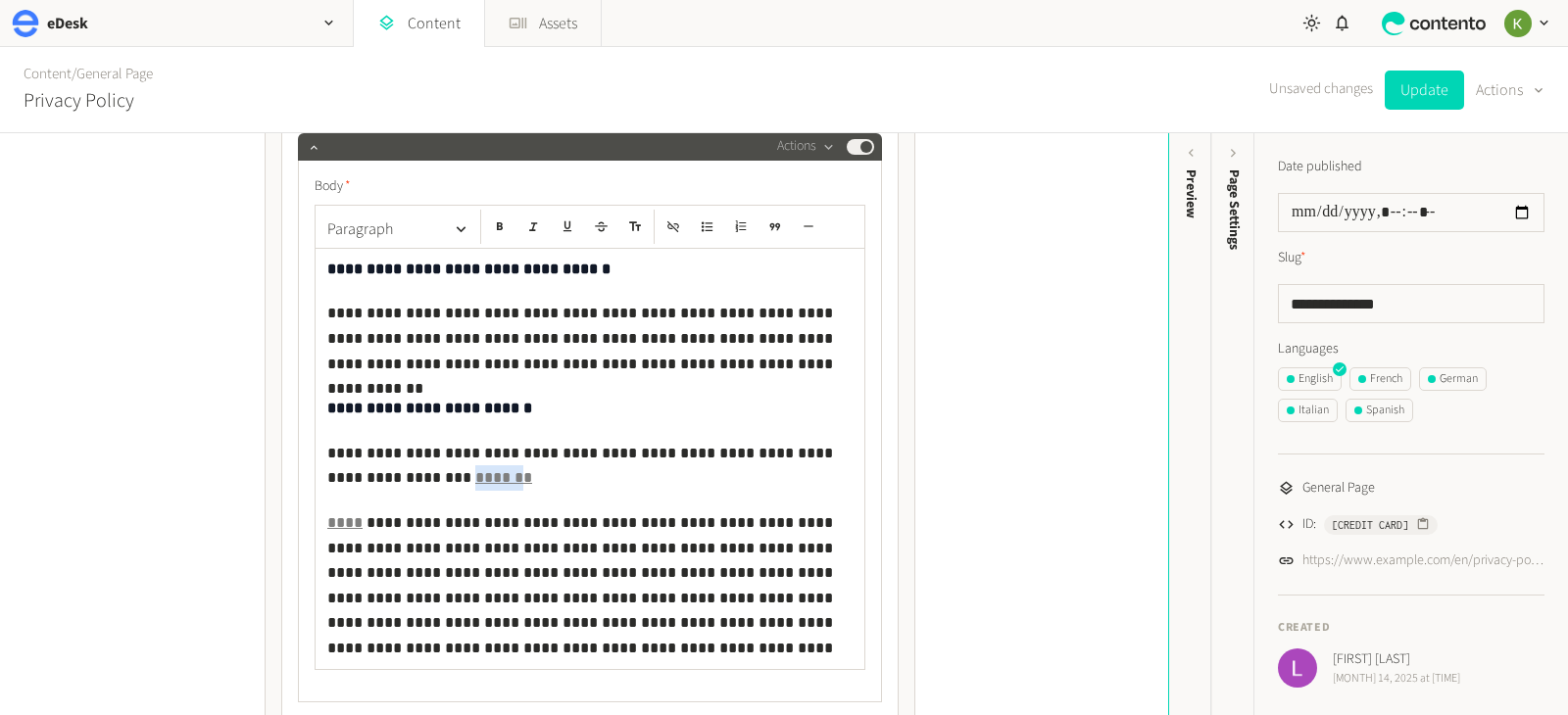 click on "*******" 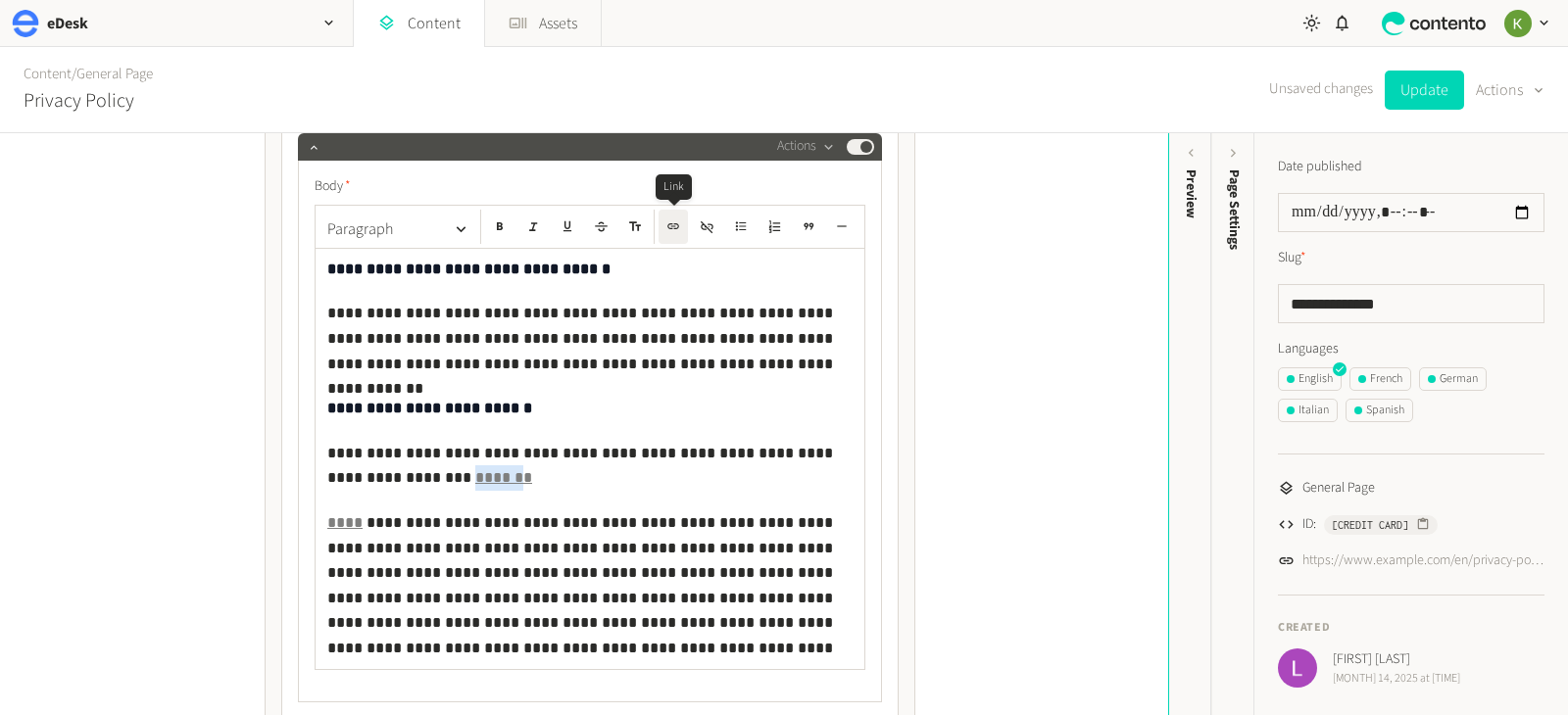 click 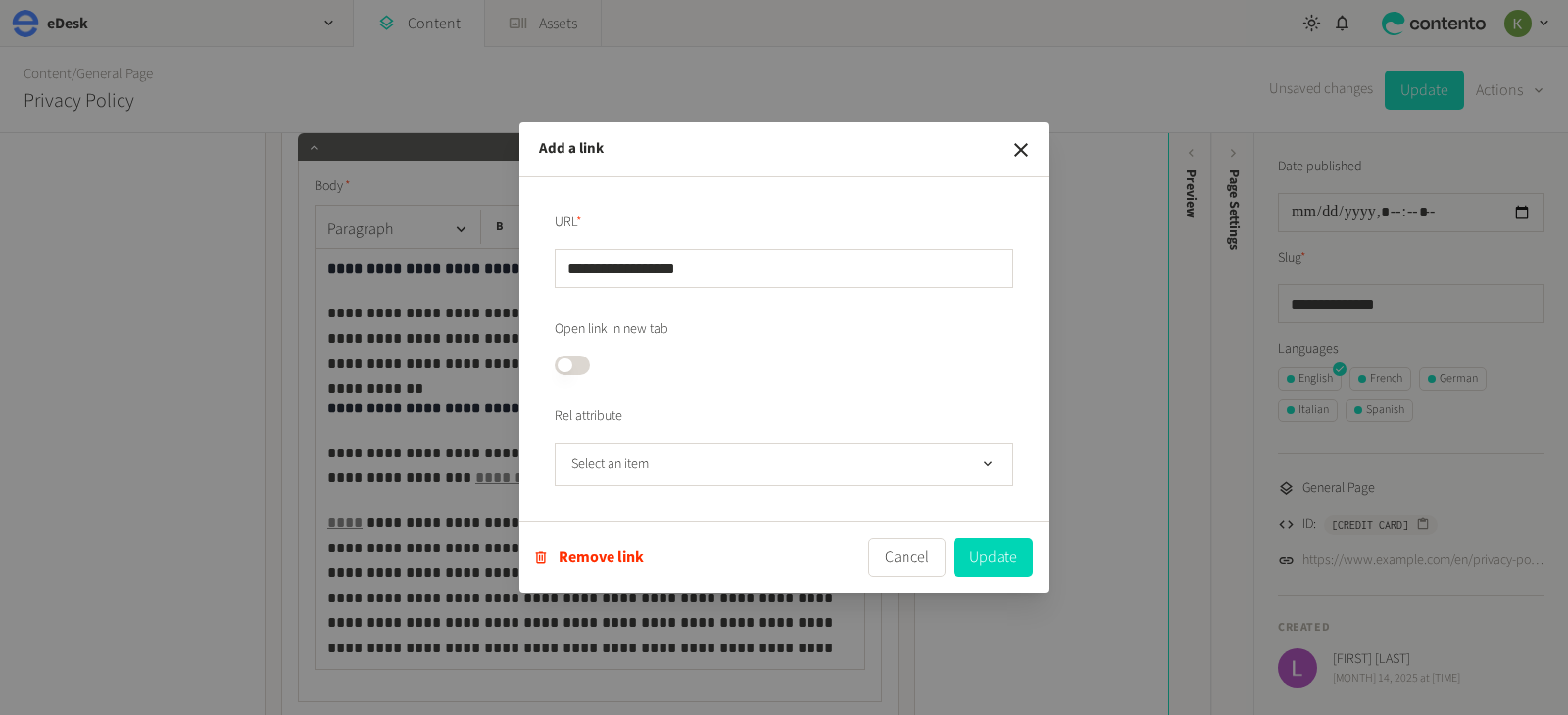 drag, startPoint x: 710, startPoint y: 263, endPoint x: 532, endPoint y: 262, distance: 178.00281 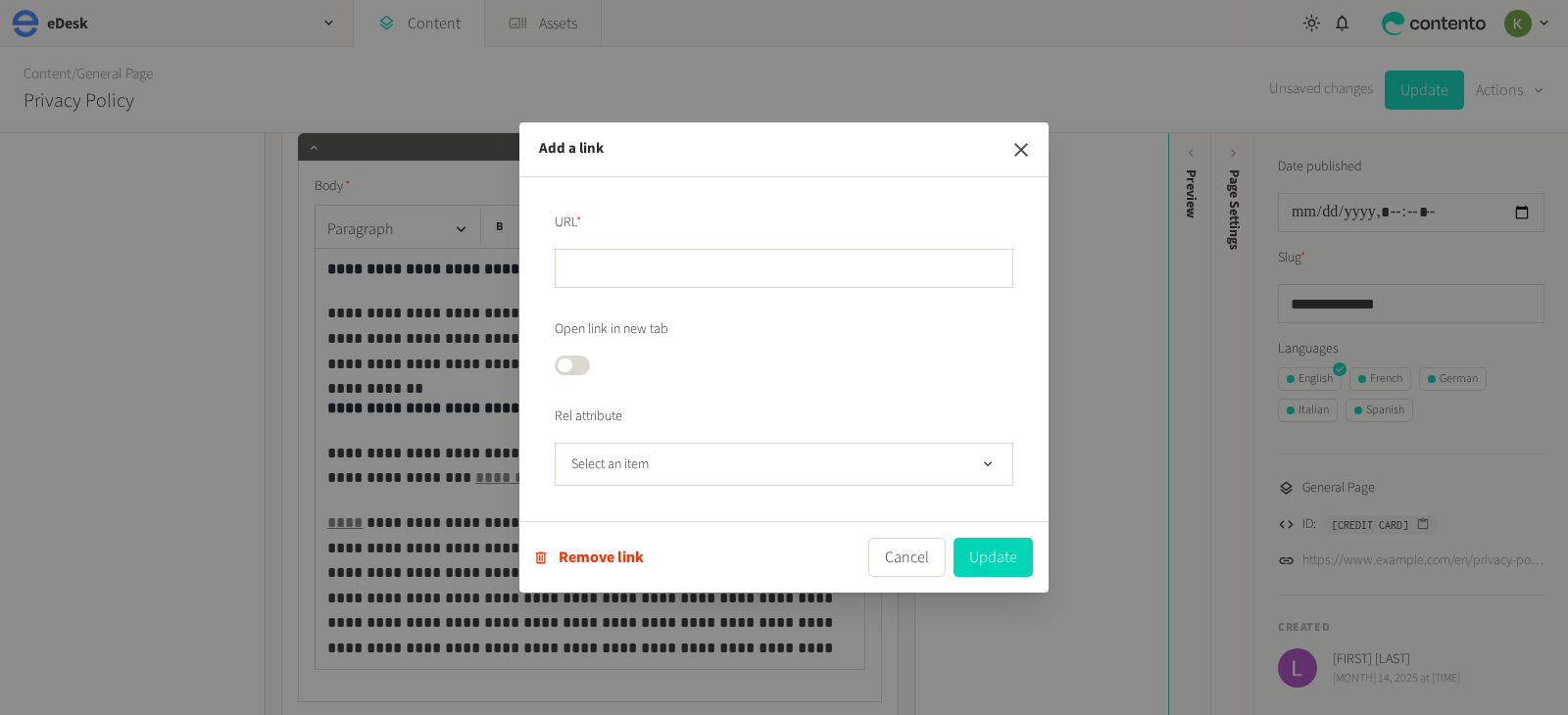 type 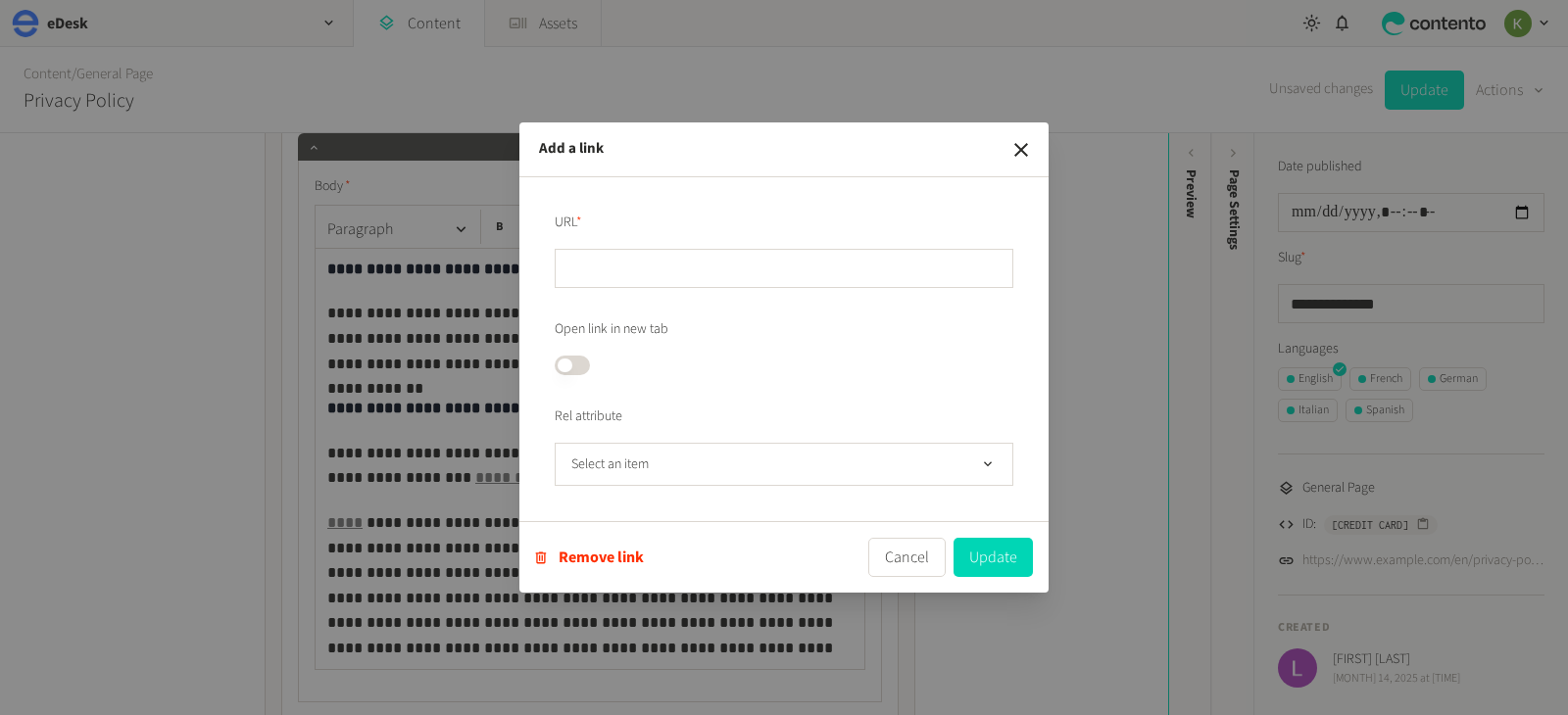 drag, startPoint x: 1022, startPoint y: 147, endPoint x: 941, endPoint y: 186, distance: 89.89994 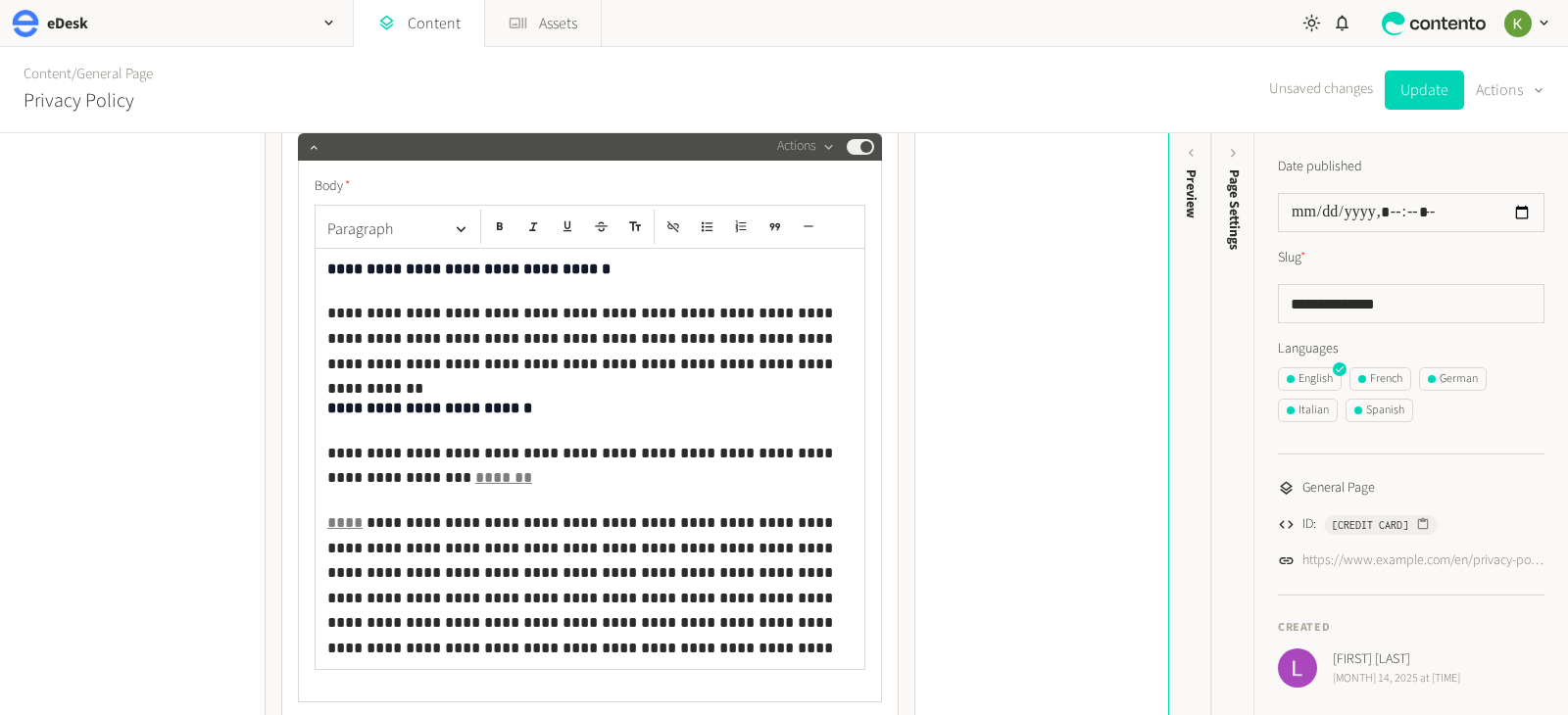 drag, startPoint x: 523, startPoint y: 482, endPoint x: 446, endPoint y: 479, distance: 77.05842 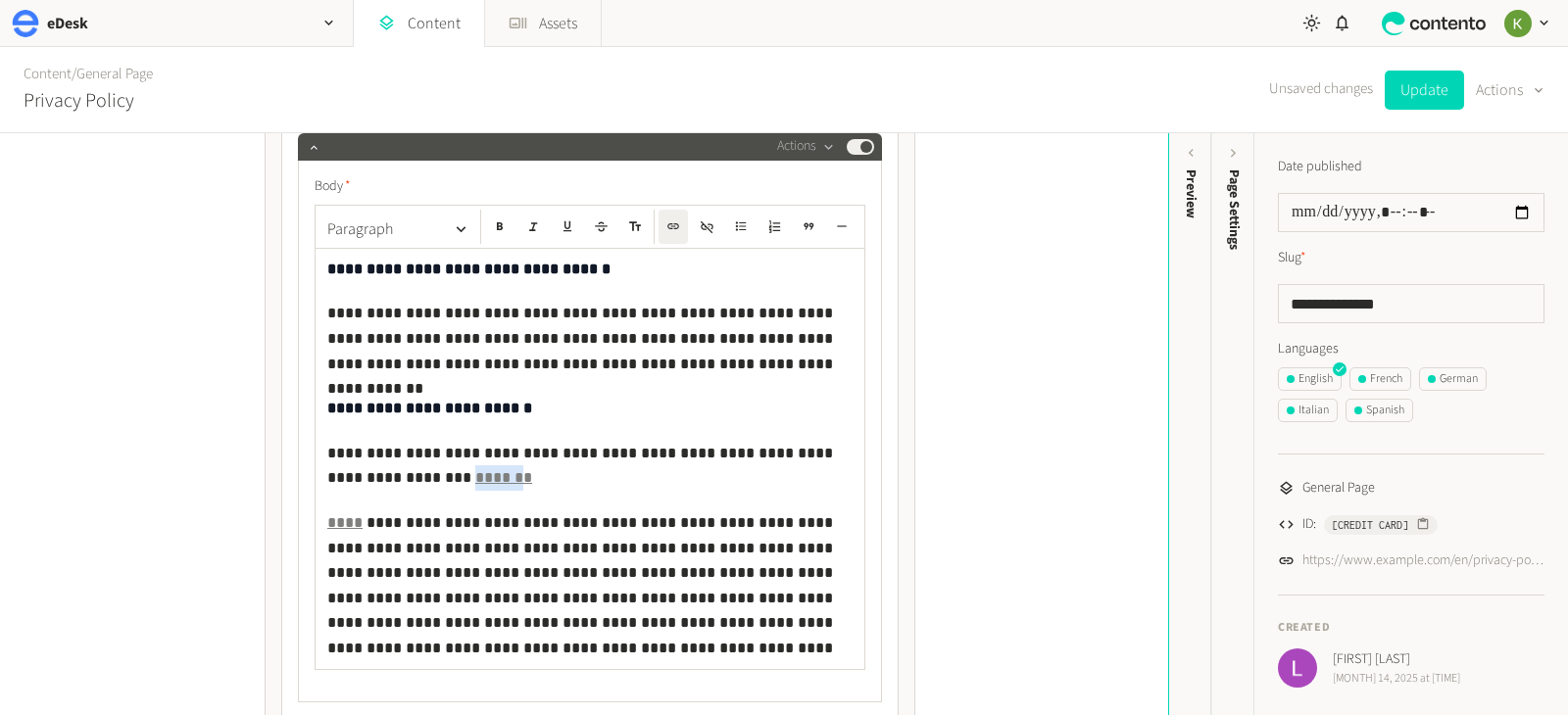 click on "*******" 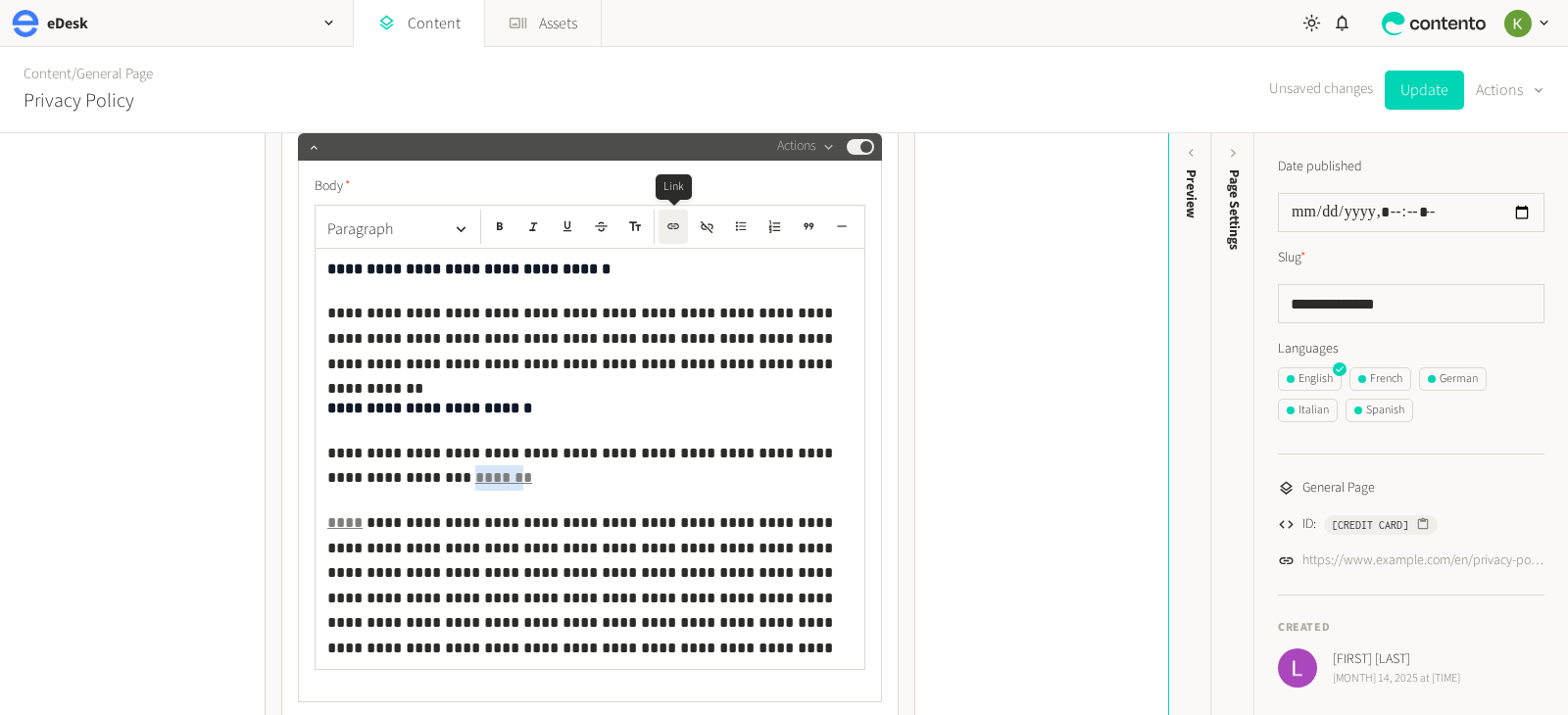 click 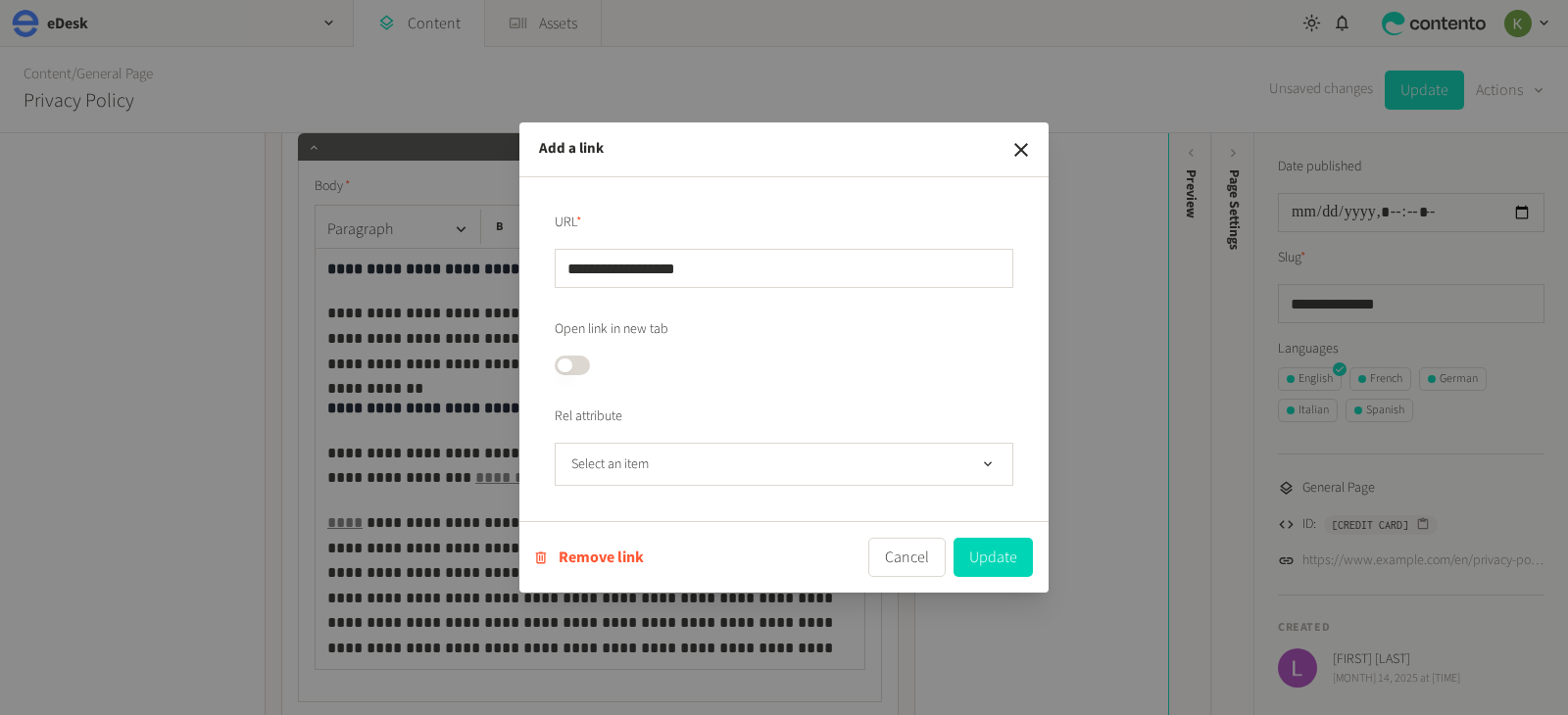 click on "Remove link" at bounding box center [589, 557] 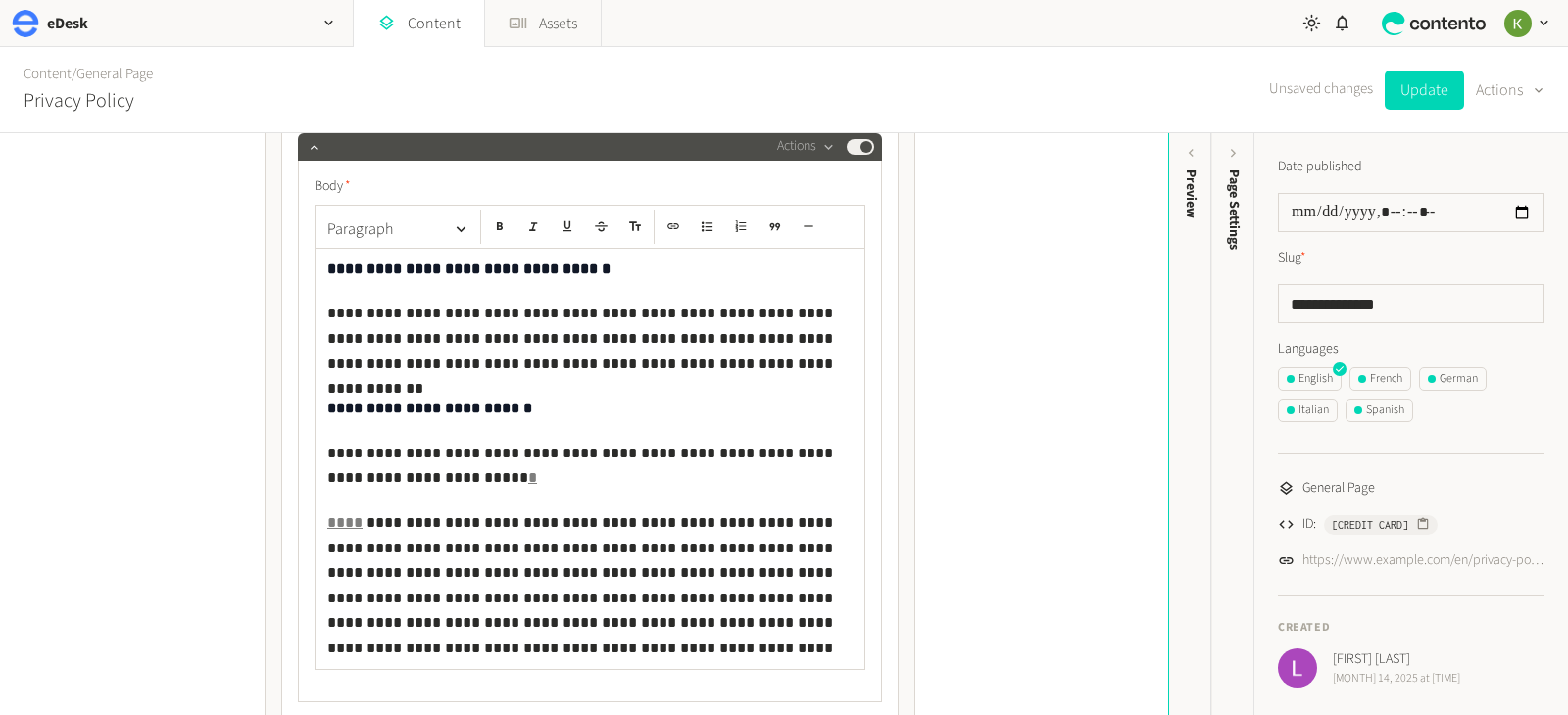 drag, startPoint x: 347, startPoint y: 523, endPoint x: 396, endPoint y: 492, distance: 57.98276 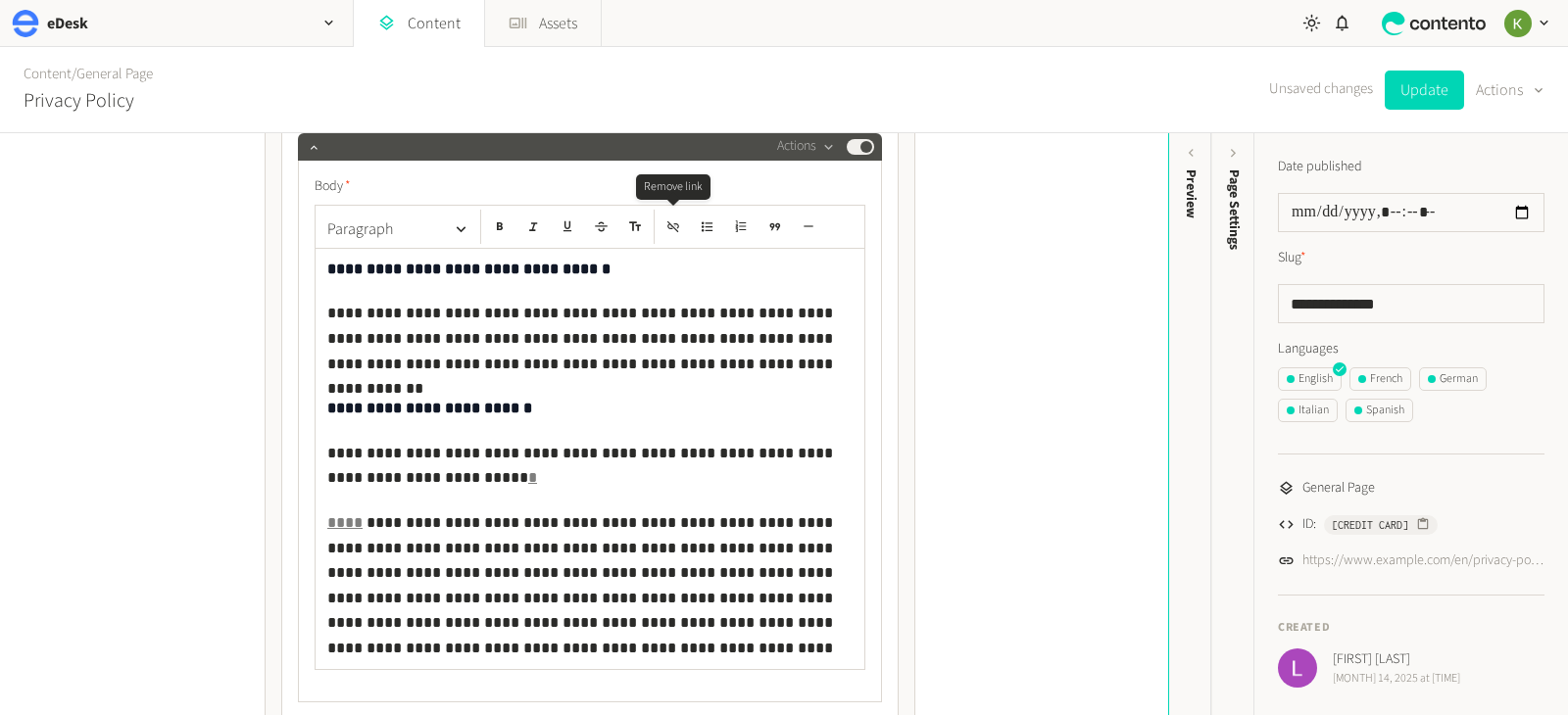 click 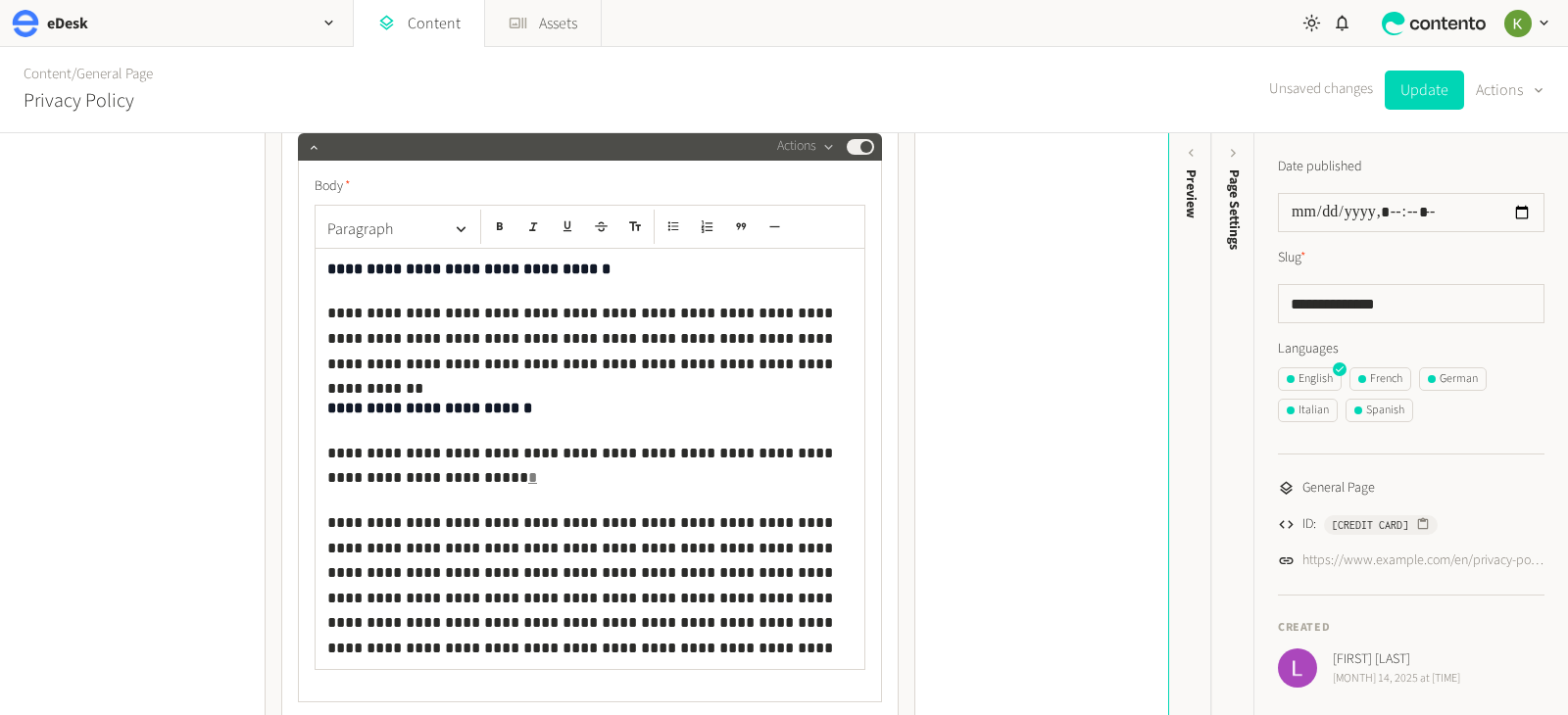 drag, startPoint x: 416, startPoint y: 518, endPoint x: 449, endPoint y: 520, distance: 33.060551 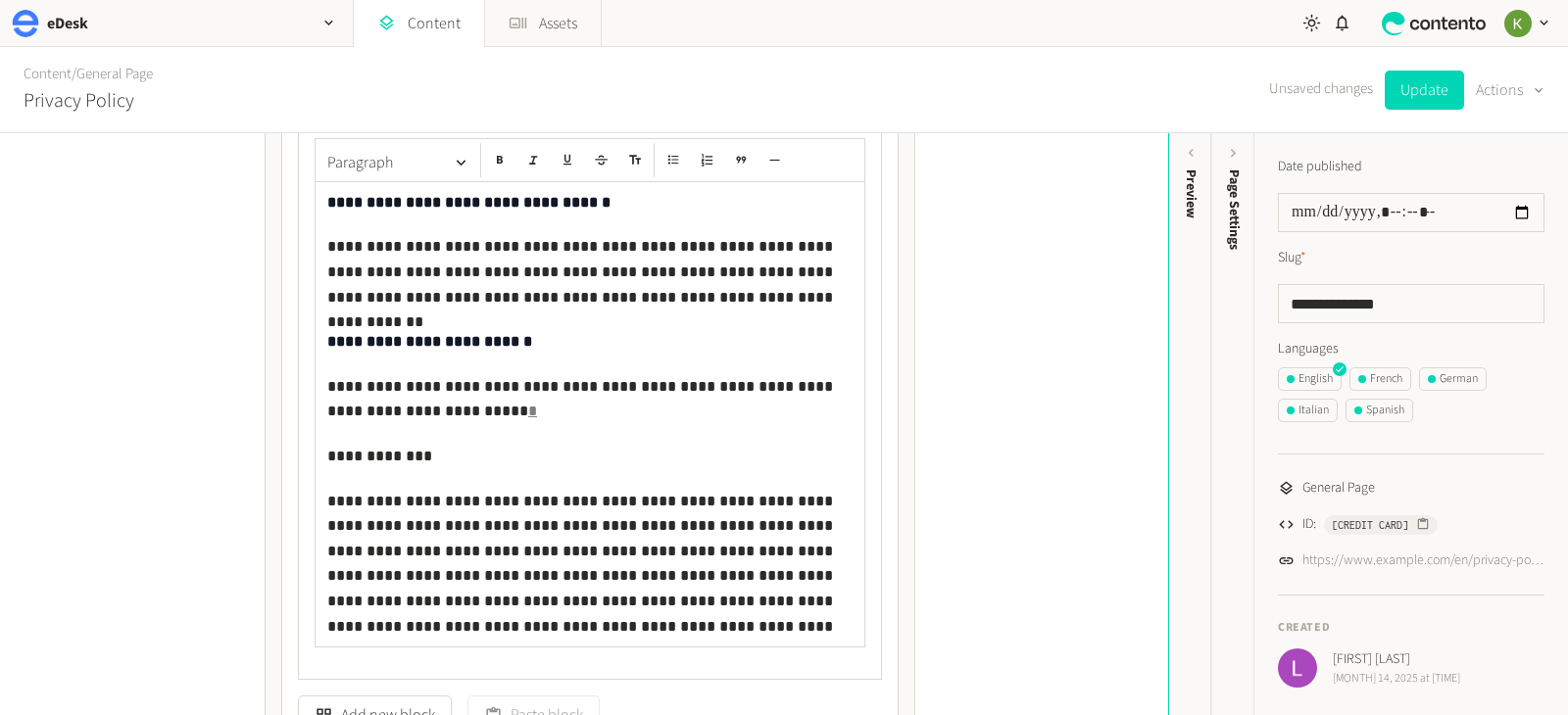 scroll, scrollTop: 1727, scrollLeft: 0, axis: vertical 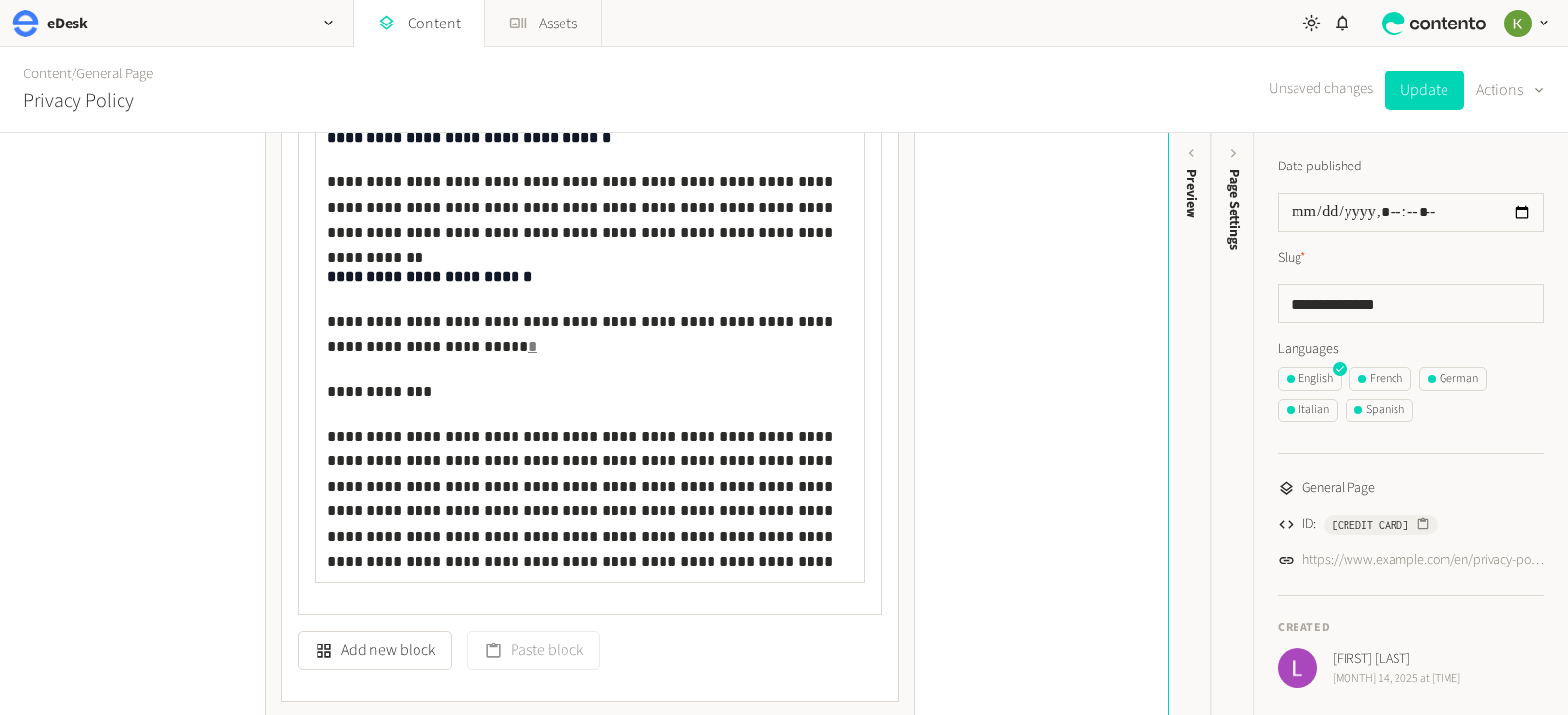 click on "**********" 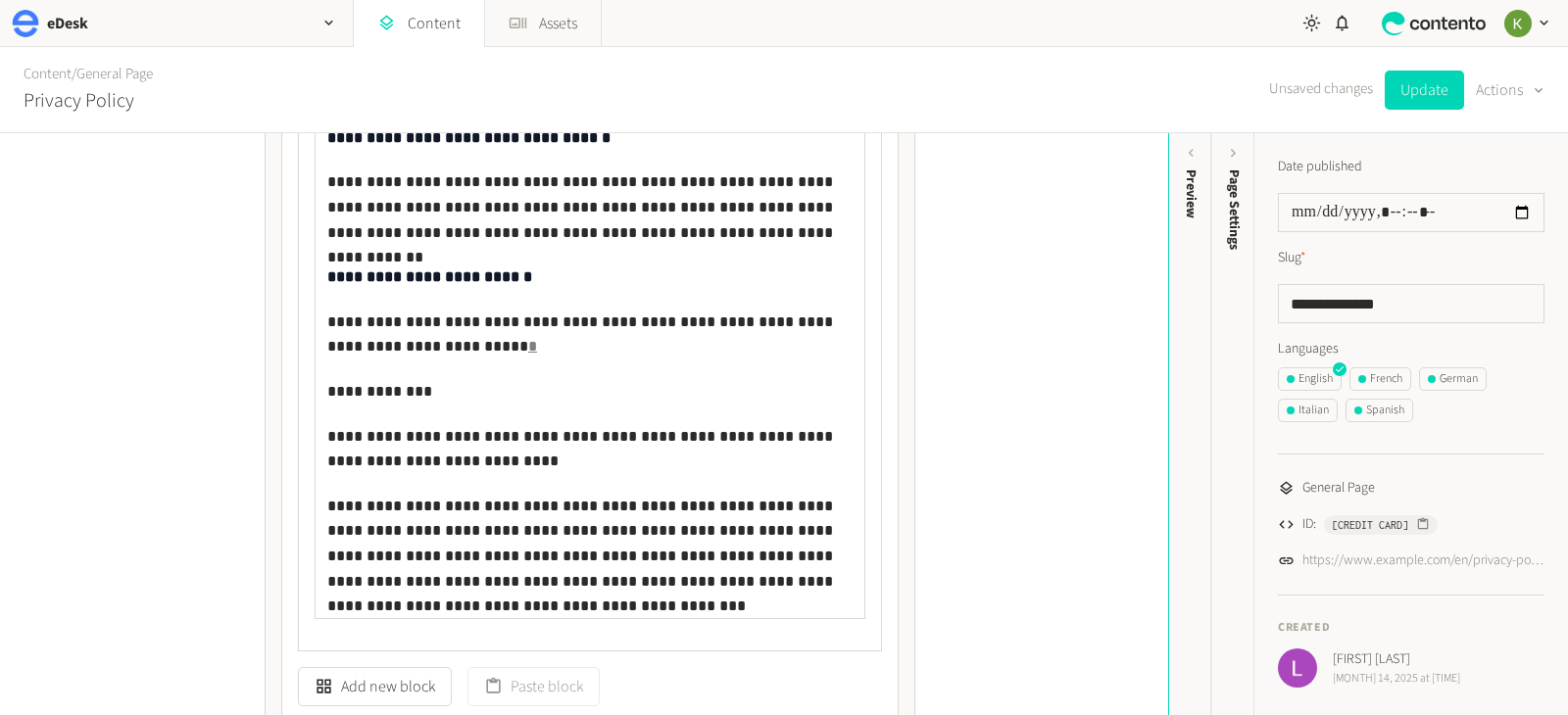 drag, startPoint x: 451, startPoint y: 501, endPoint x: 495, endPoint y: 500, distance: 44.01136 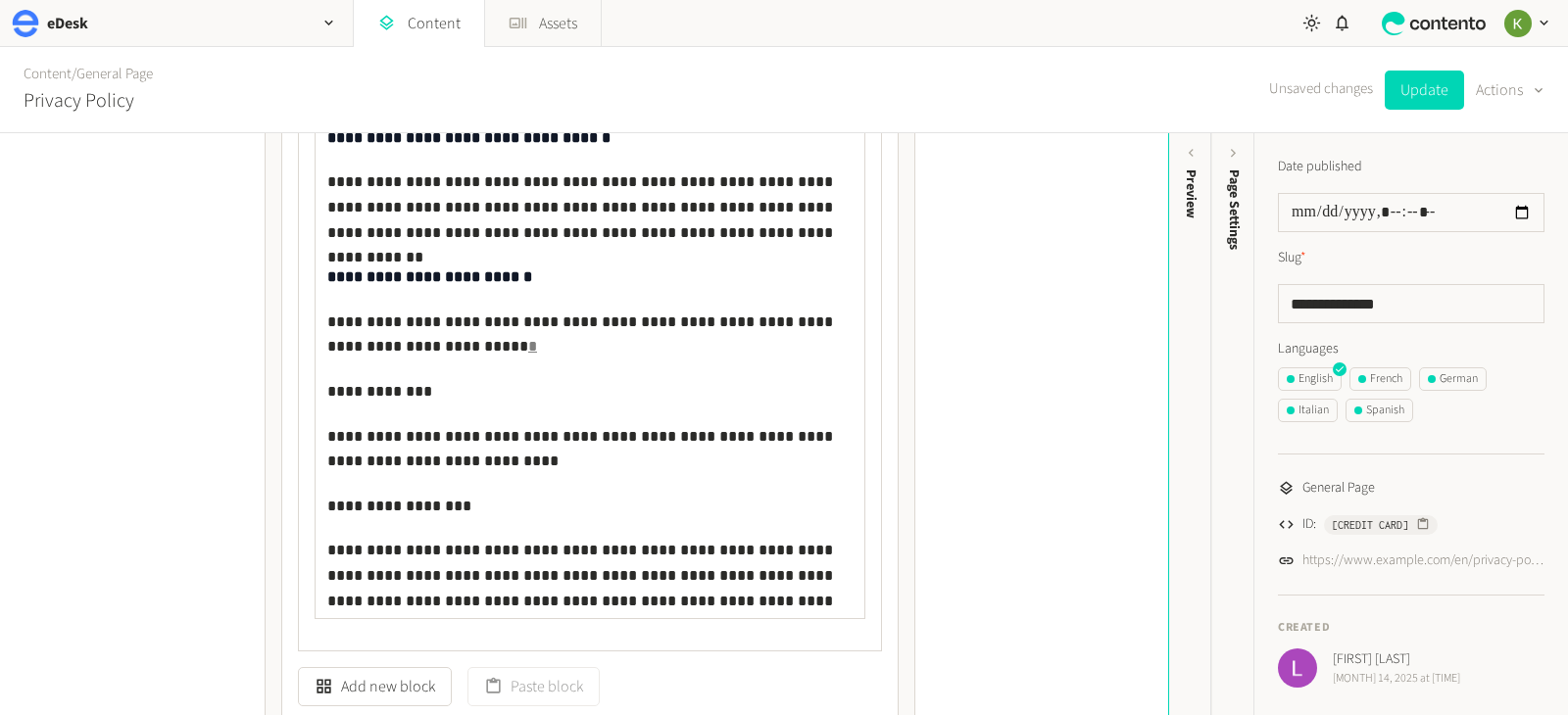 scroll, scrollTop: 28, scrollLeft: 0, axis: vertical 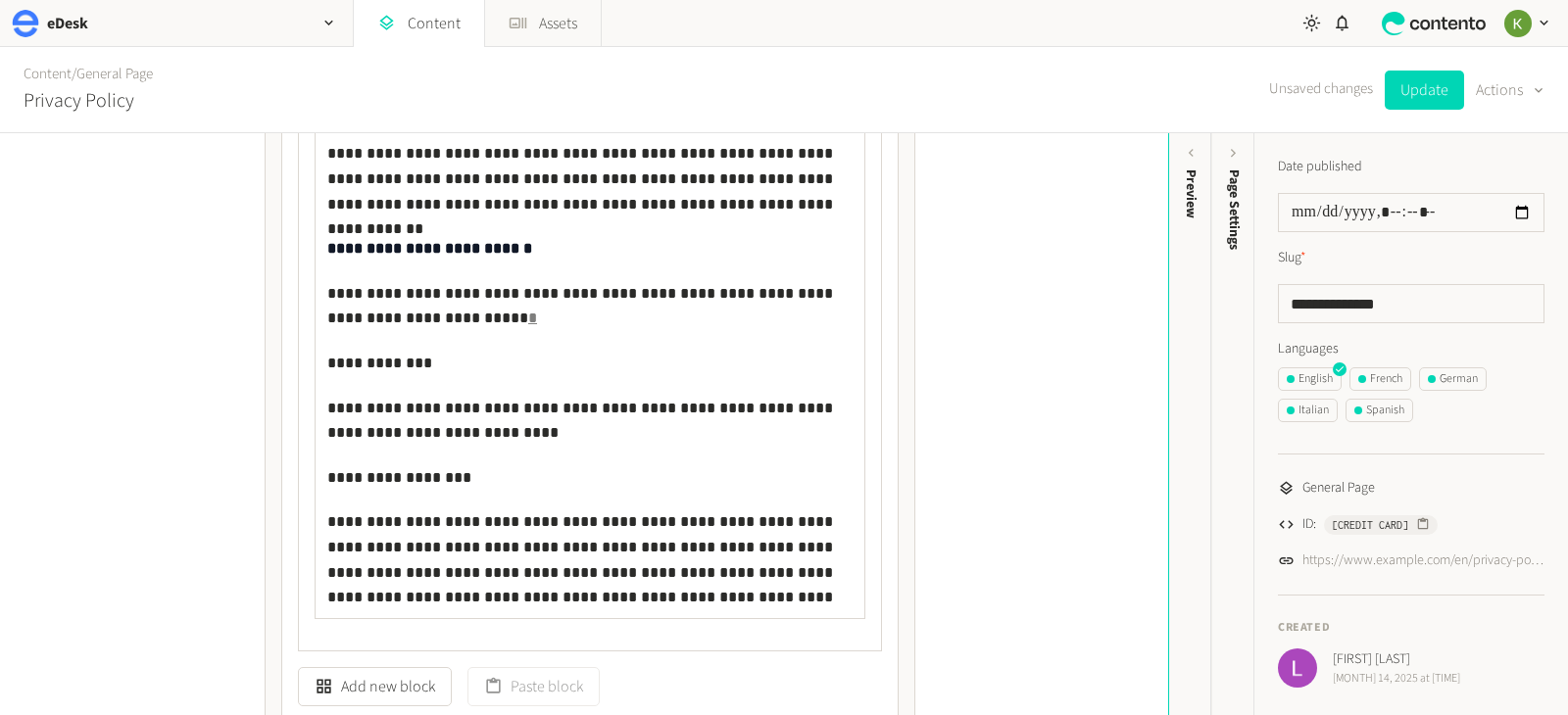 click on "**********" 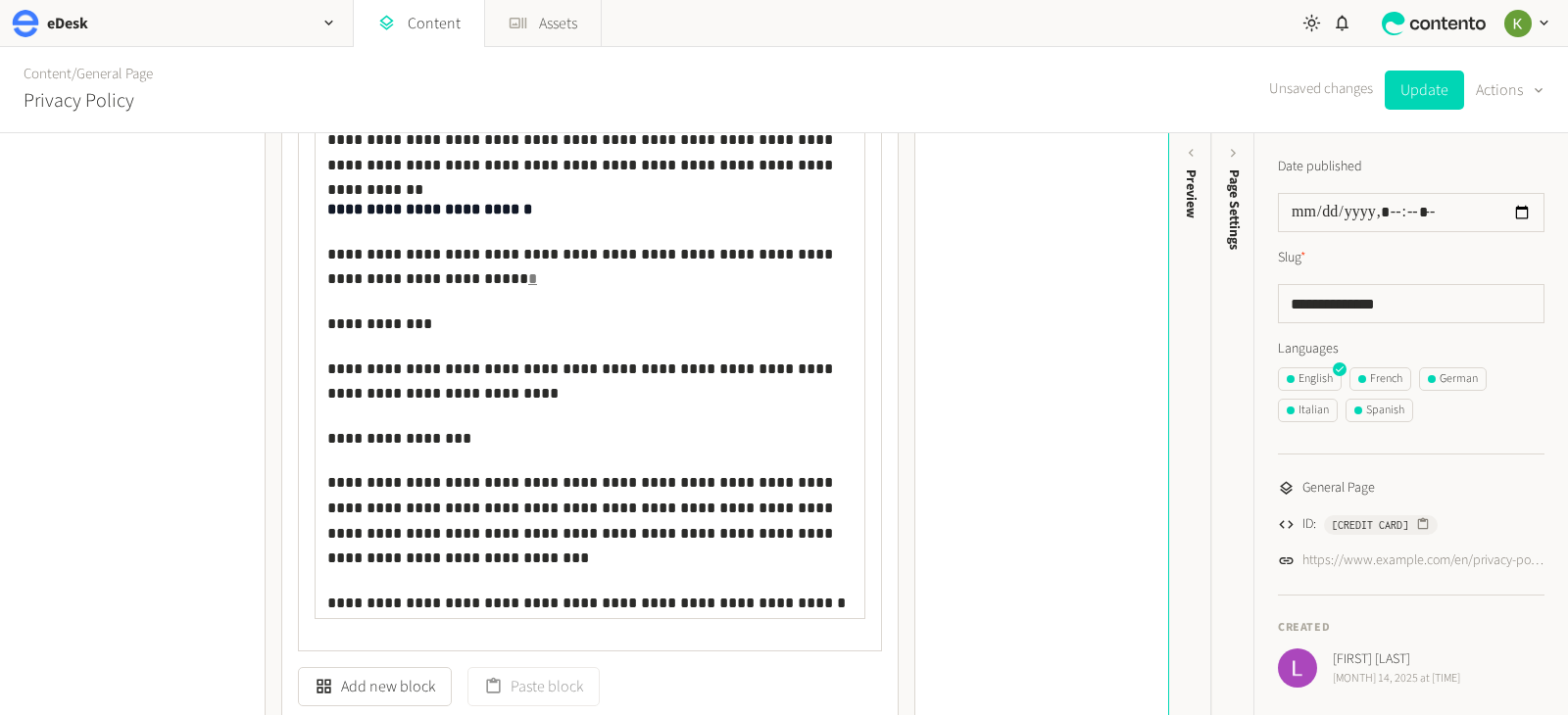 scroll, scrollTop: 28, scrollLeft: 0, axis: vertical 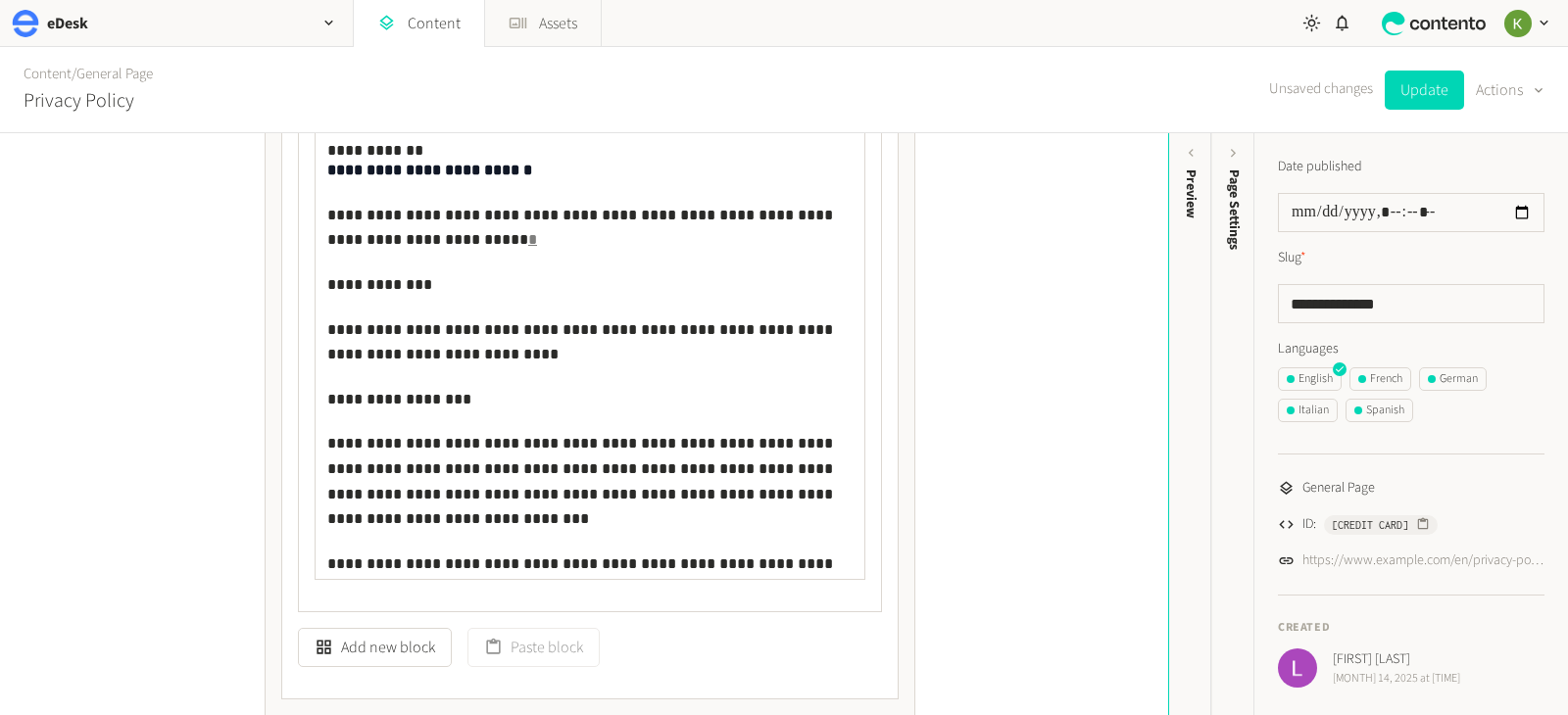 drag, startPoint x: 430, startPoint y: 558, endPoint x: 466, endPoint y: 566, distance: 36.87818 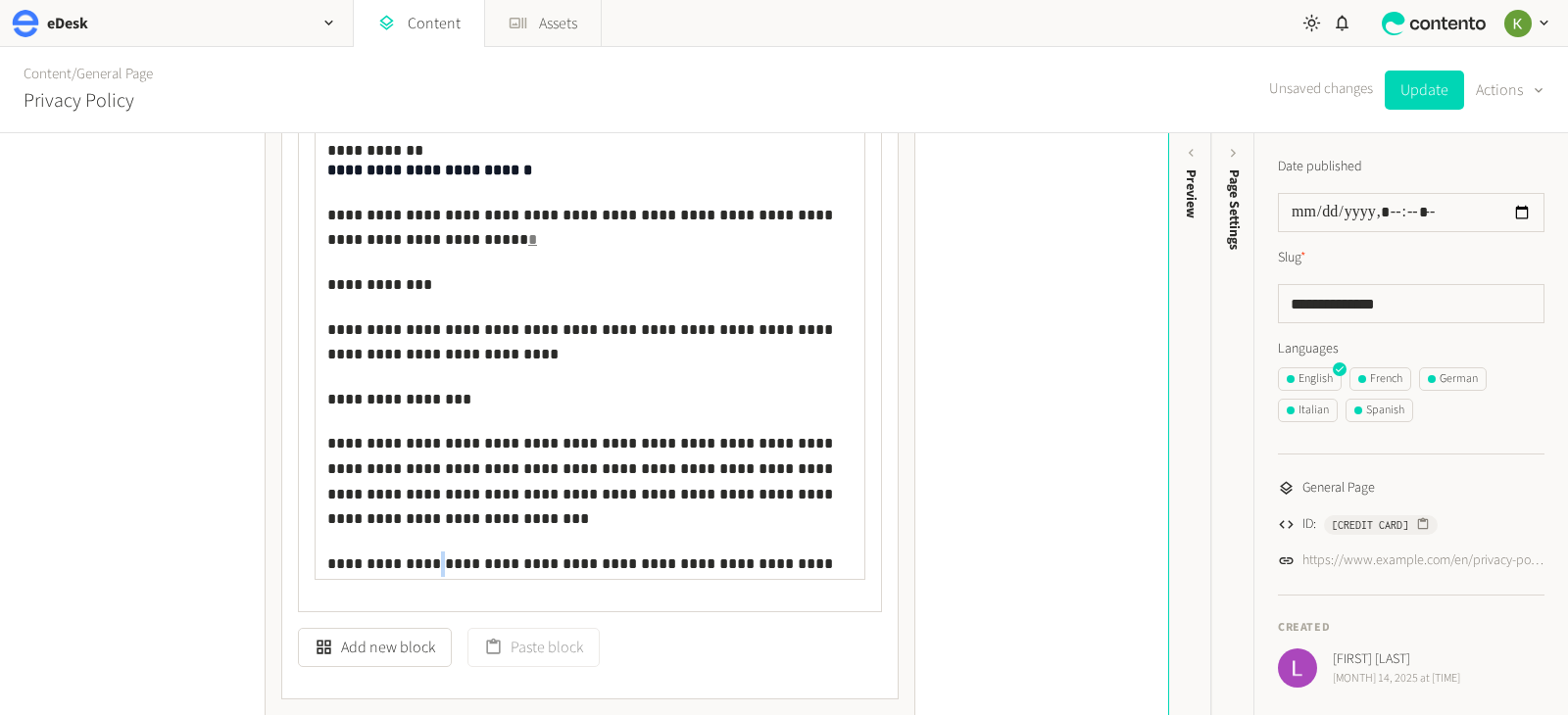 scroll, scrollTop: 1727, scrollLeft: 0, axis: vertical 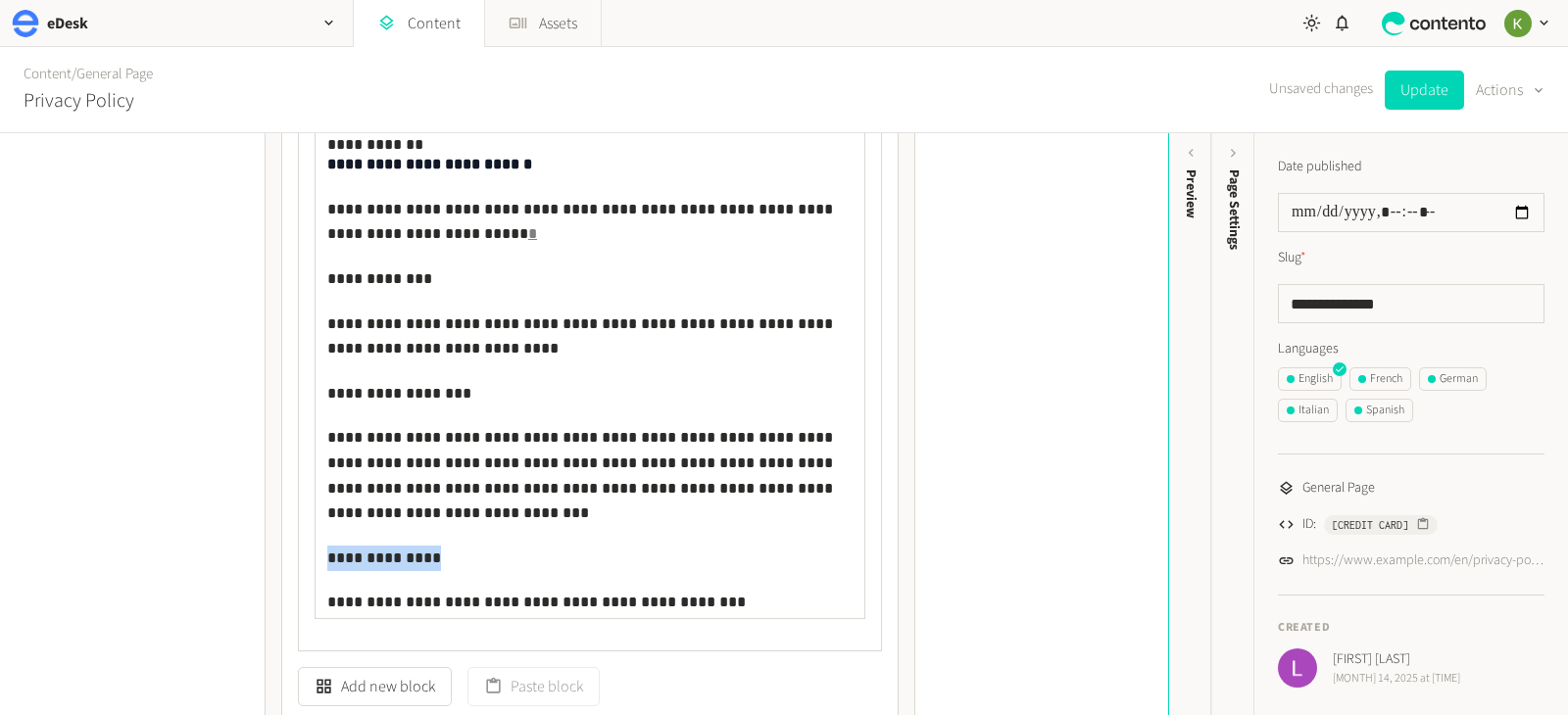 drag, startPoint x: 386, startPoint y: 558, endPoint x: 285, endPoint y: 549, distance: 101.400197 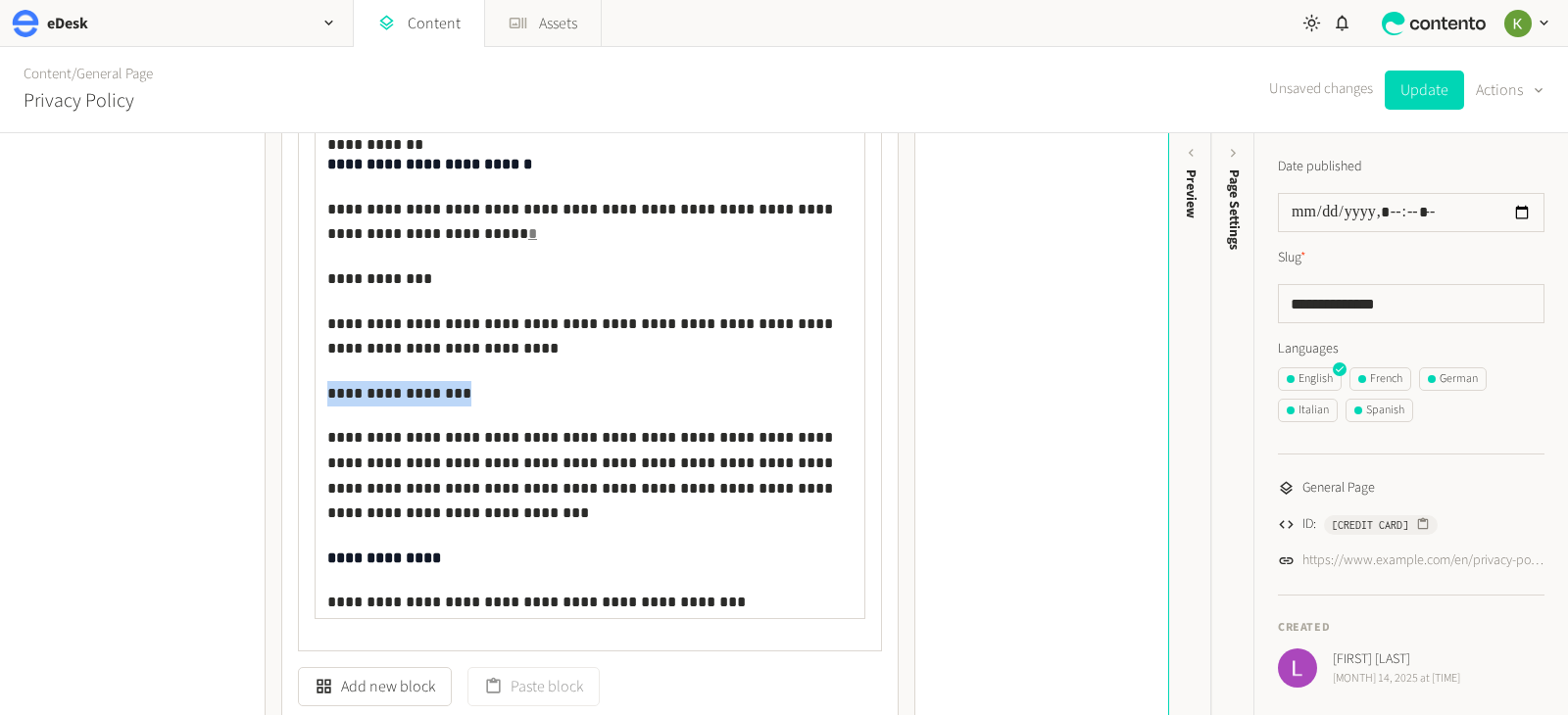 drag, startPoint x: 462, startPoint y: 395, endPoint x: 367, endPoint y: 384, distance: 95.63472 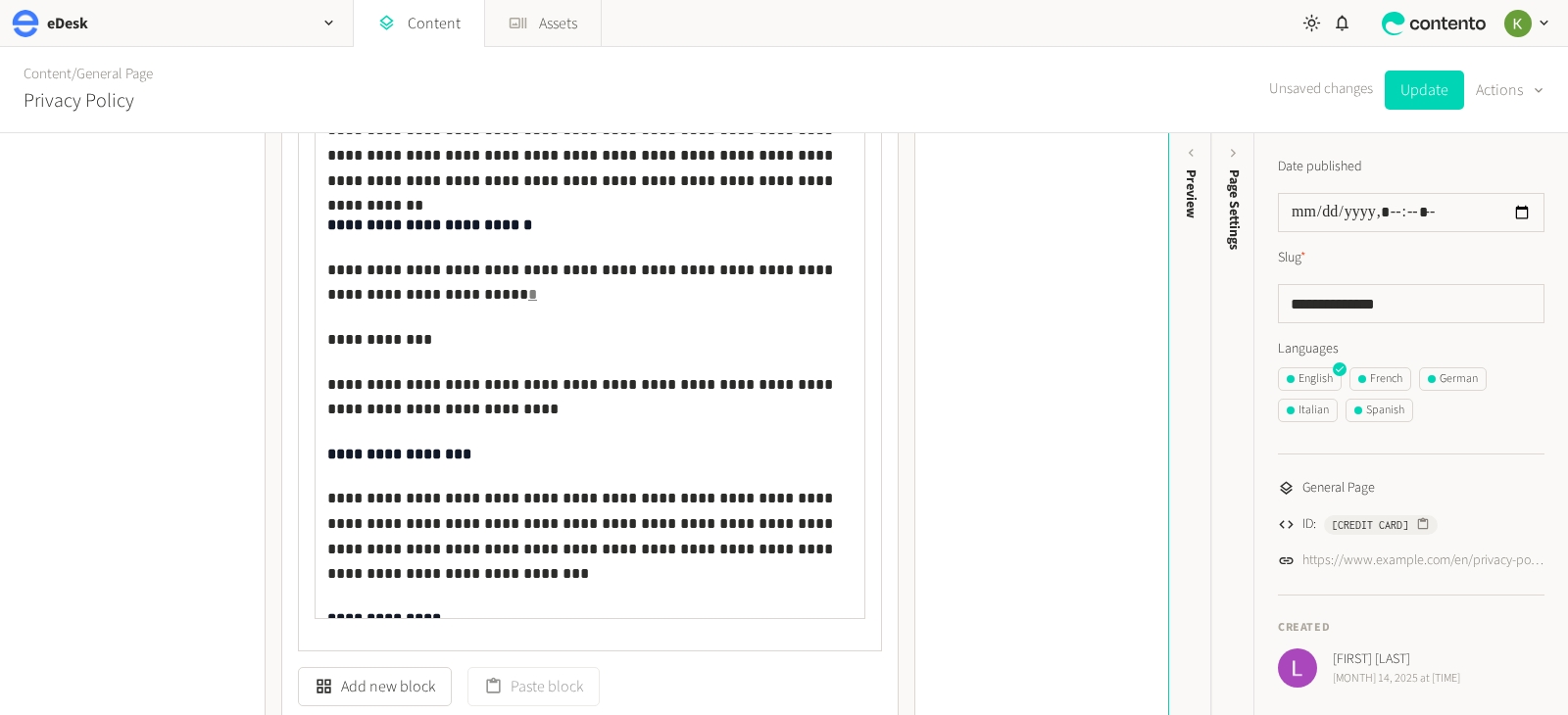 scroll, scrollTop: 1, scrollLeft: 0, axis: vertical 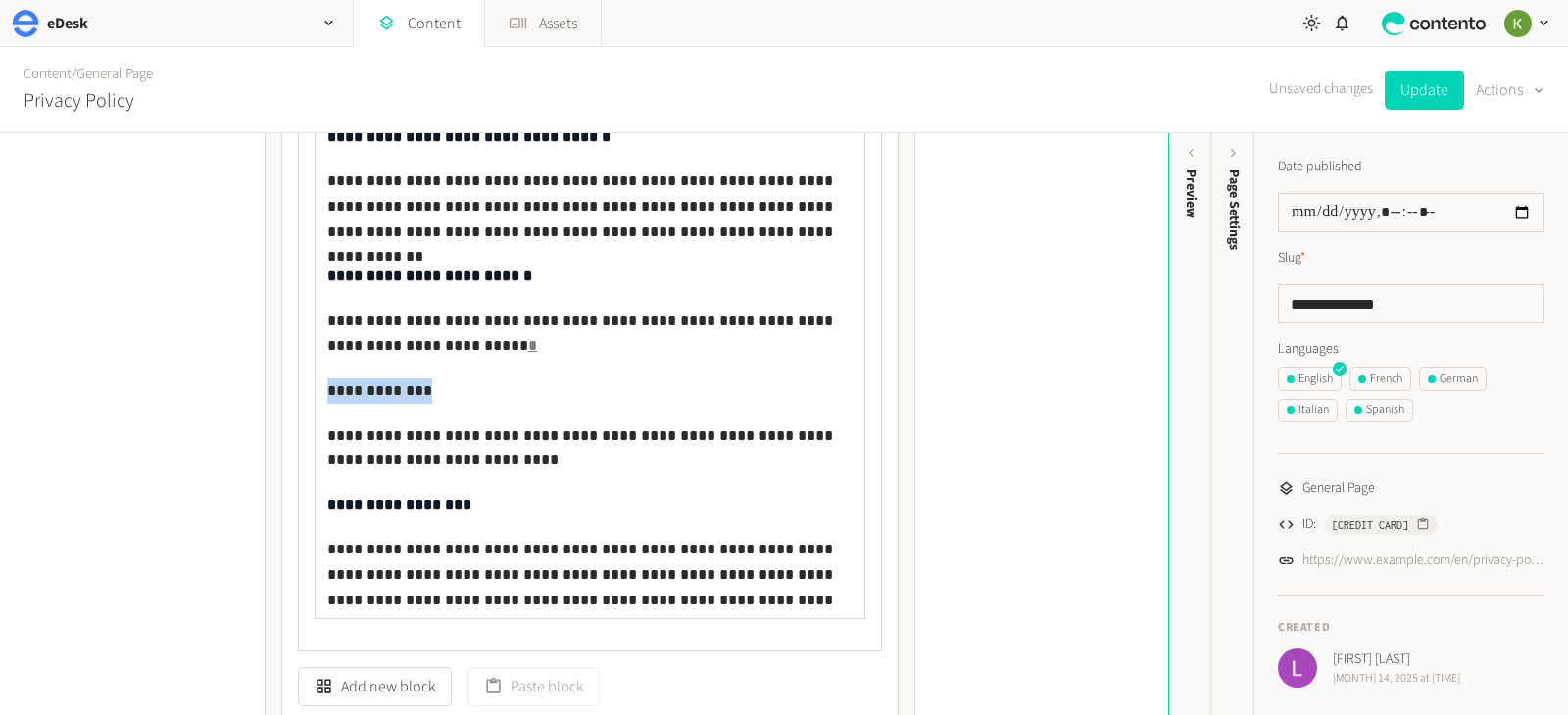 drag, startPoint x: 437, startPoint y: 388, endPoint x: 320, endPoint y: 384, distance: 117.06836 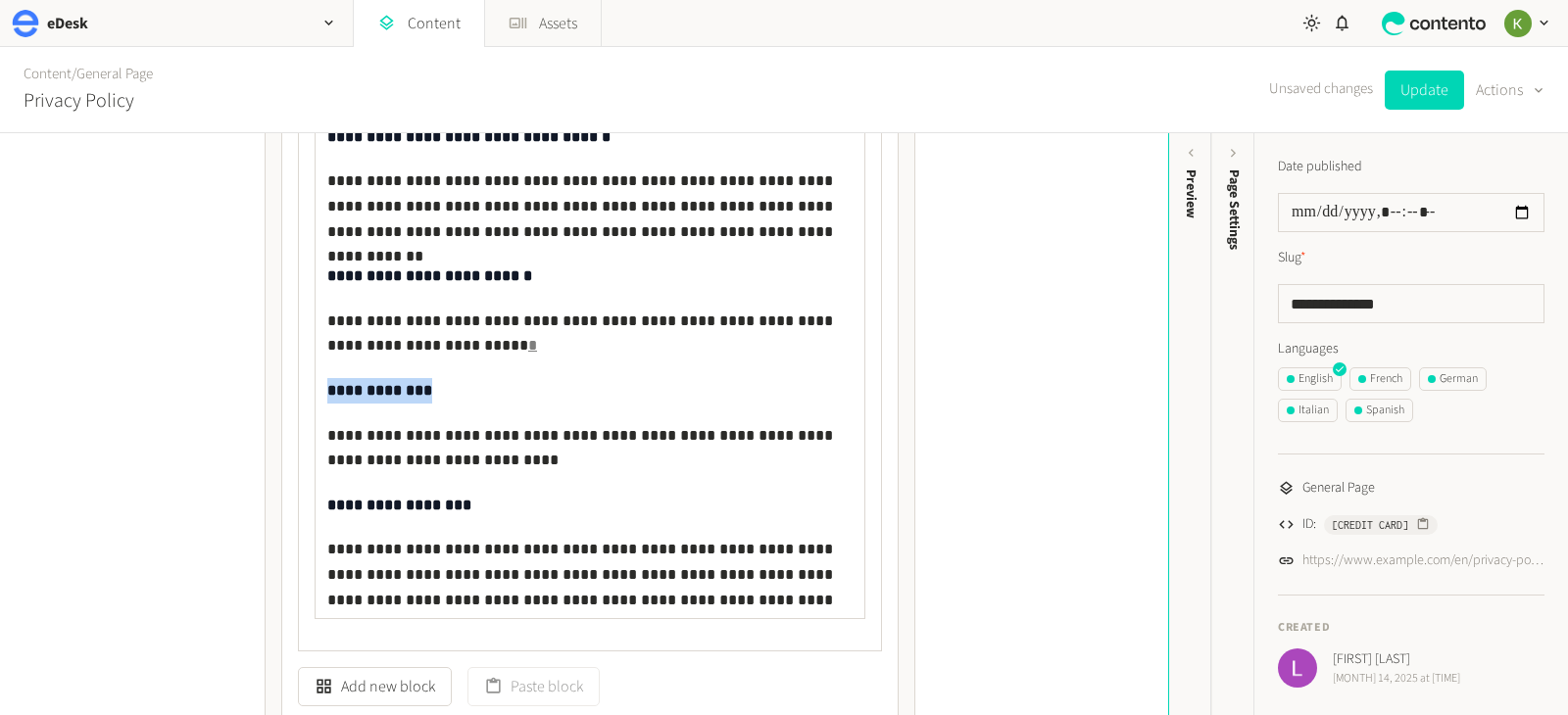 scroll, scrollTop: 118, scrollLeft: 0, axis: vertical 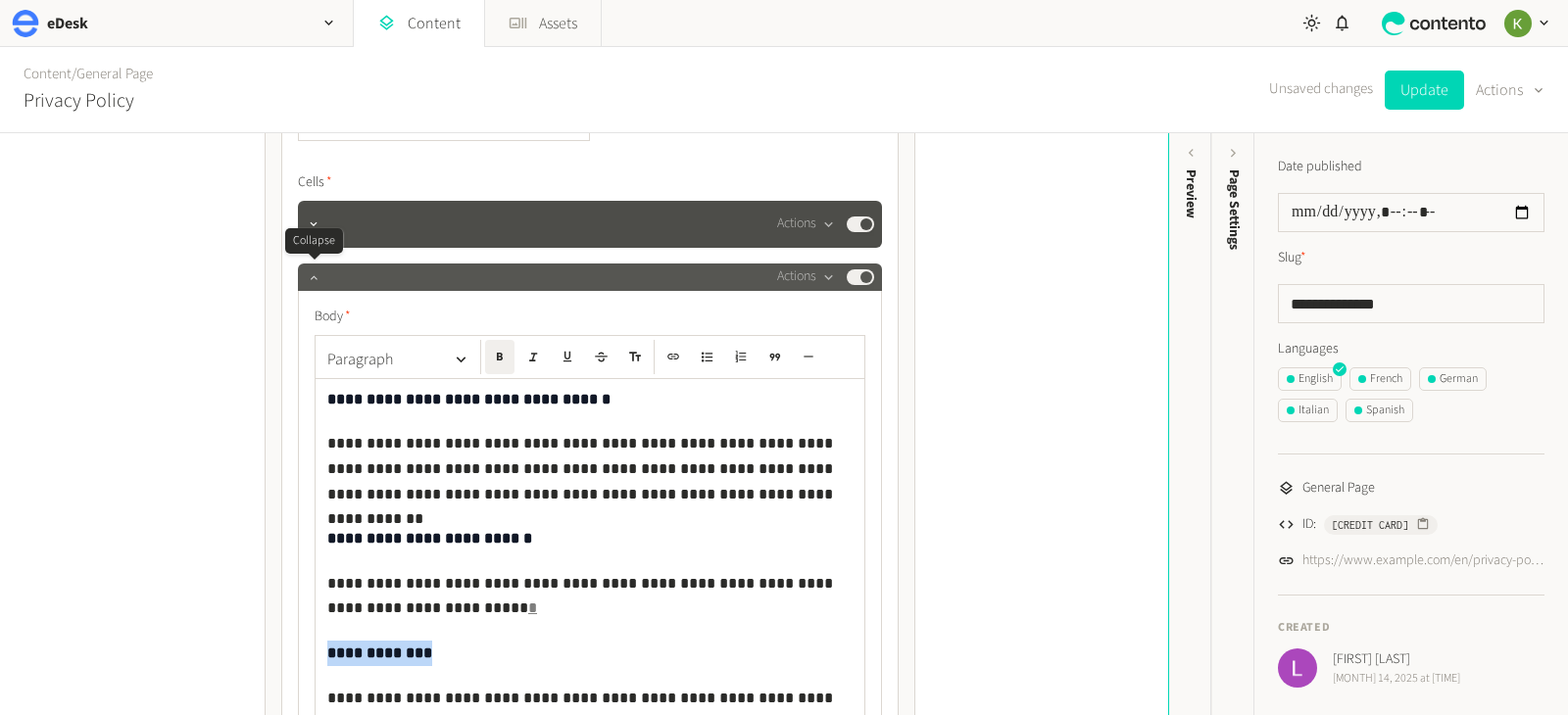 click 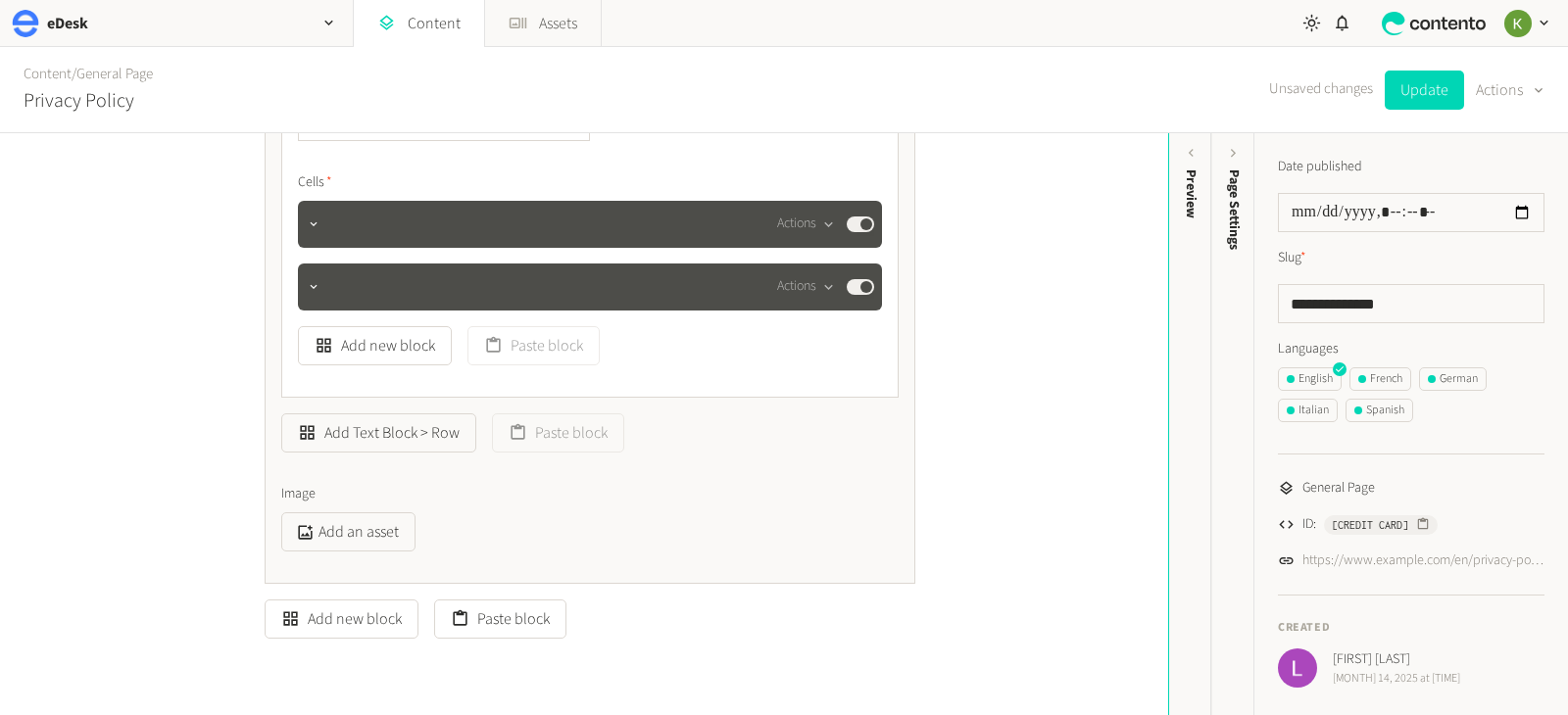 scroll, scrollTop: 1527, scrollLeft: 0, axis: vertical 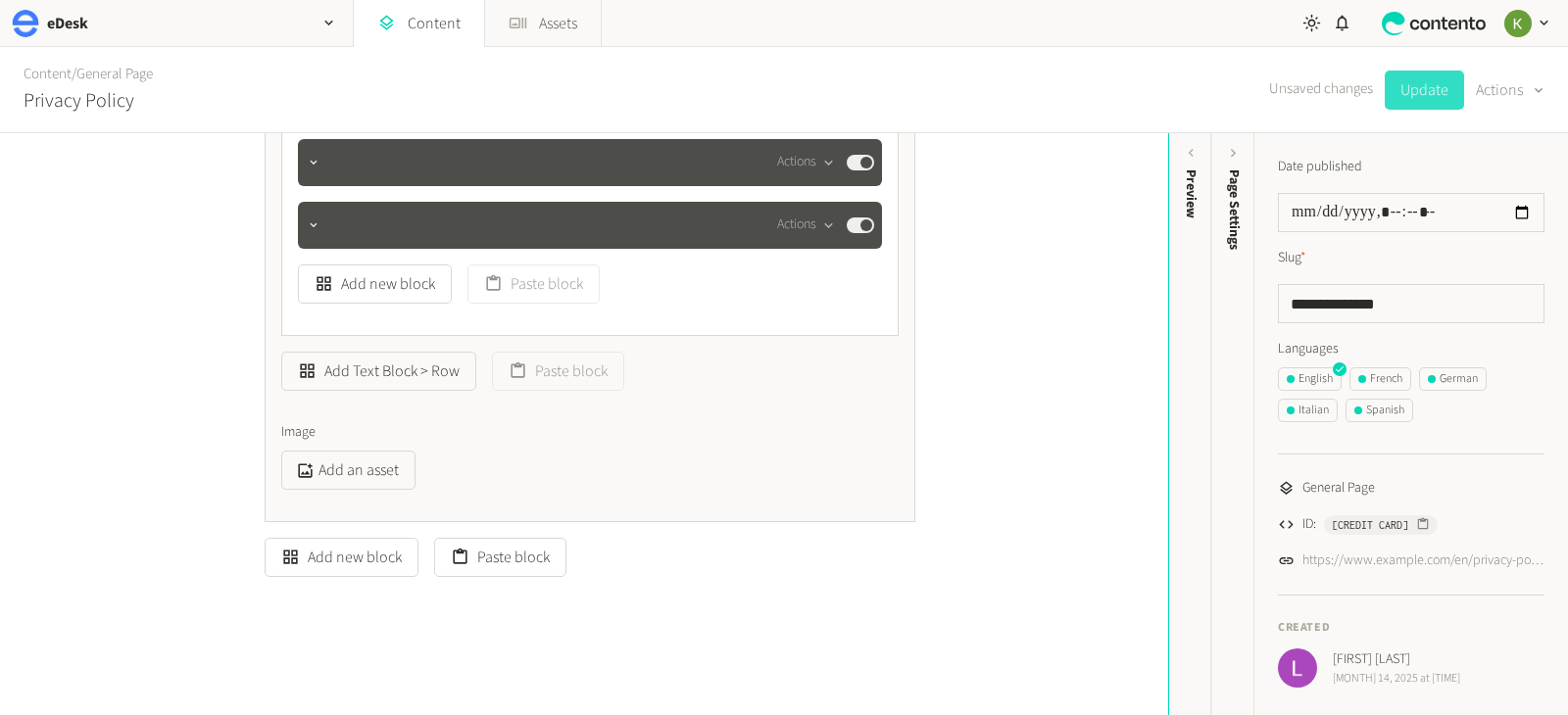 click on "Update" 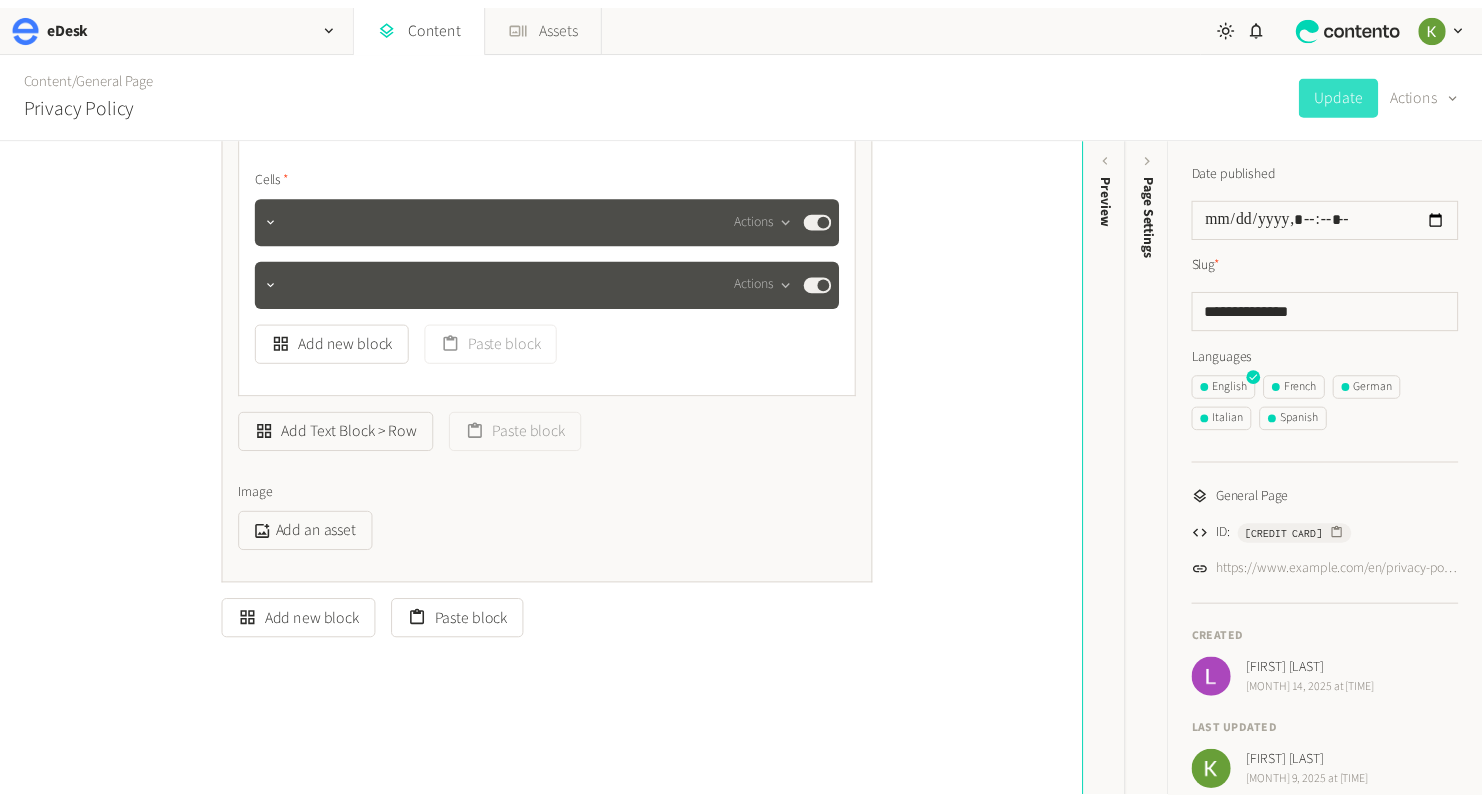scroll, scrollTop: 1506, scrollLeft: 0, axis: vertical 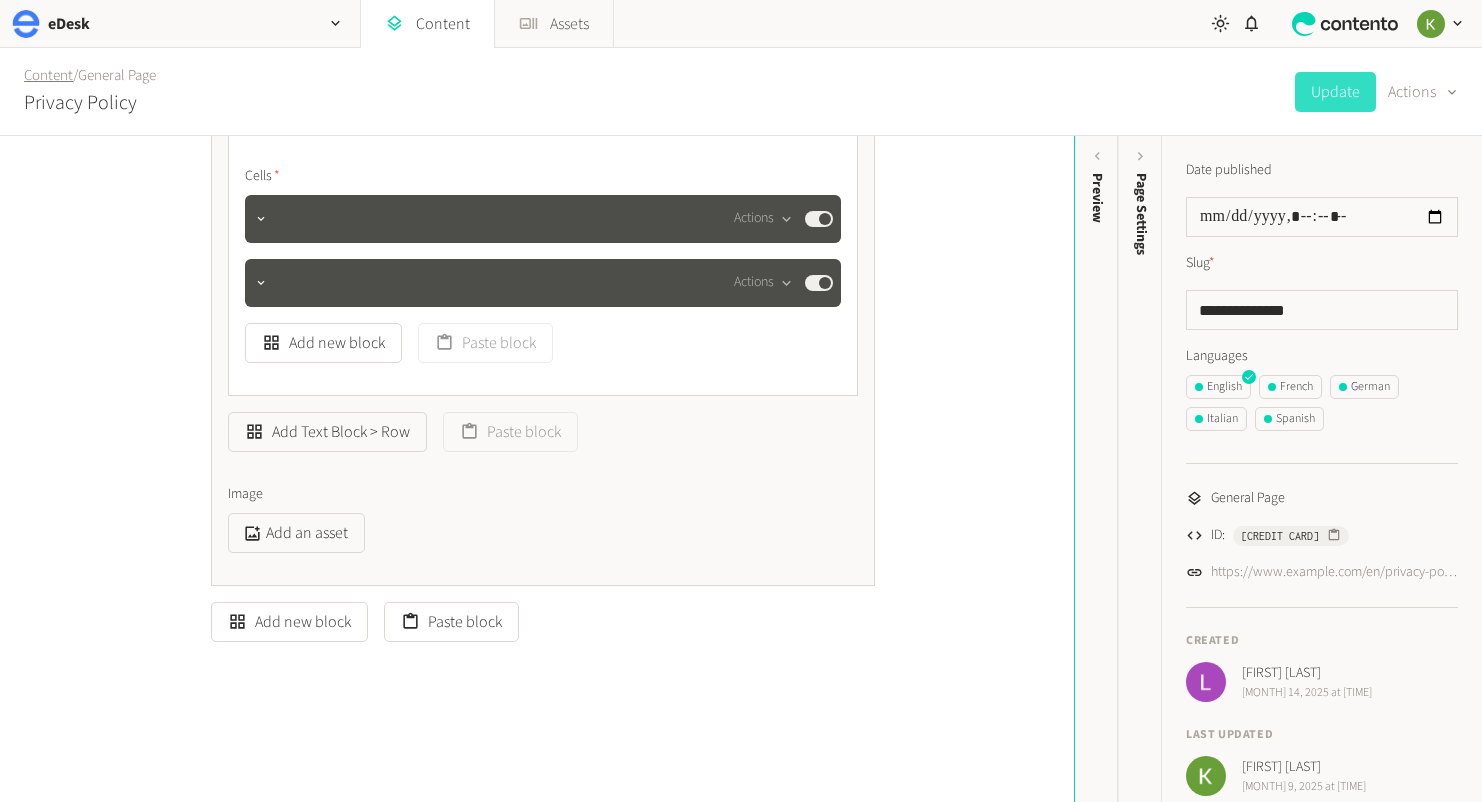 click on "Content" 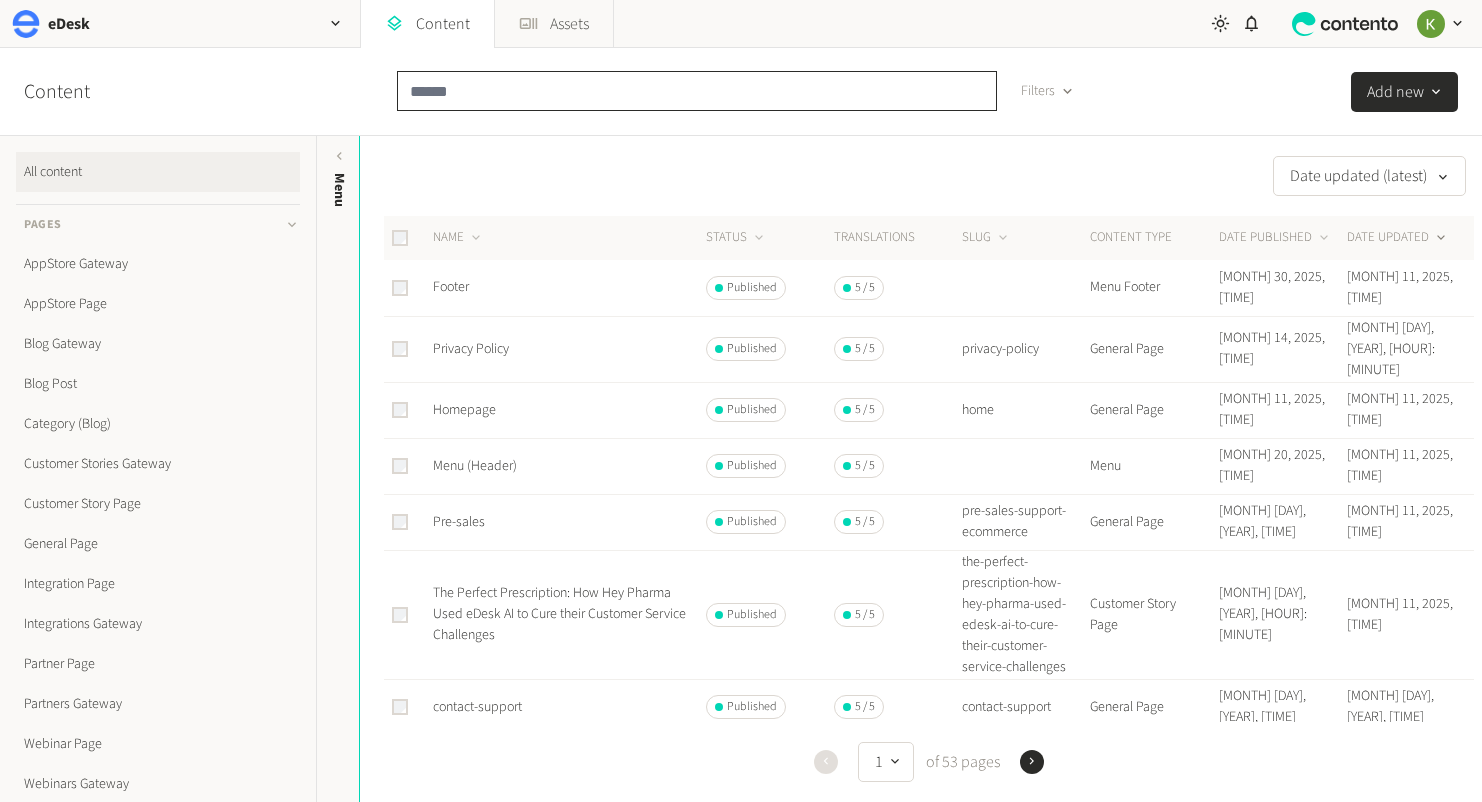 click 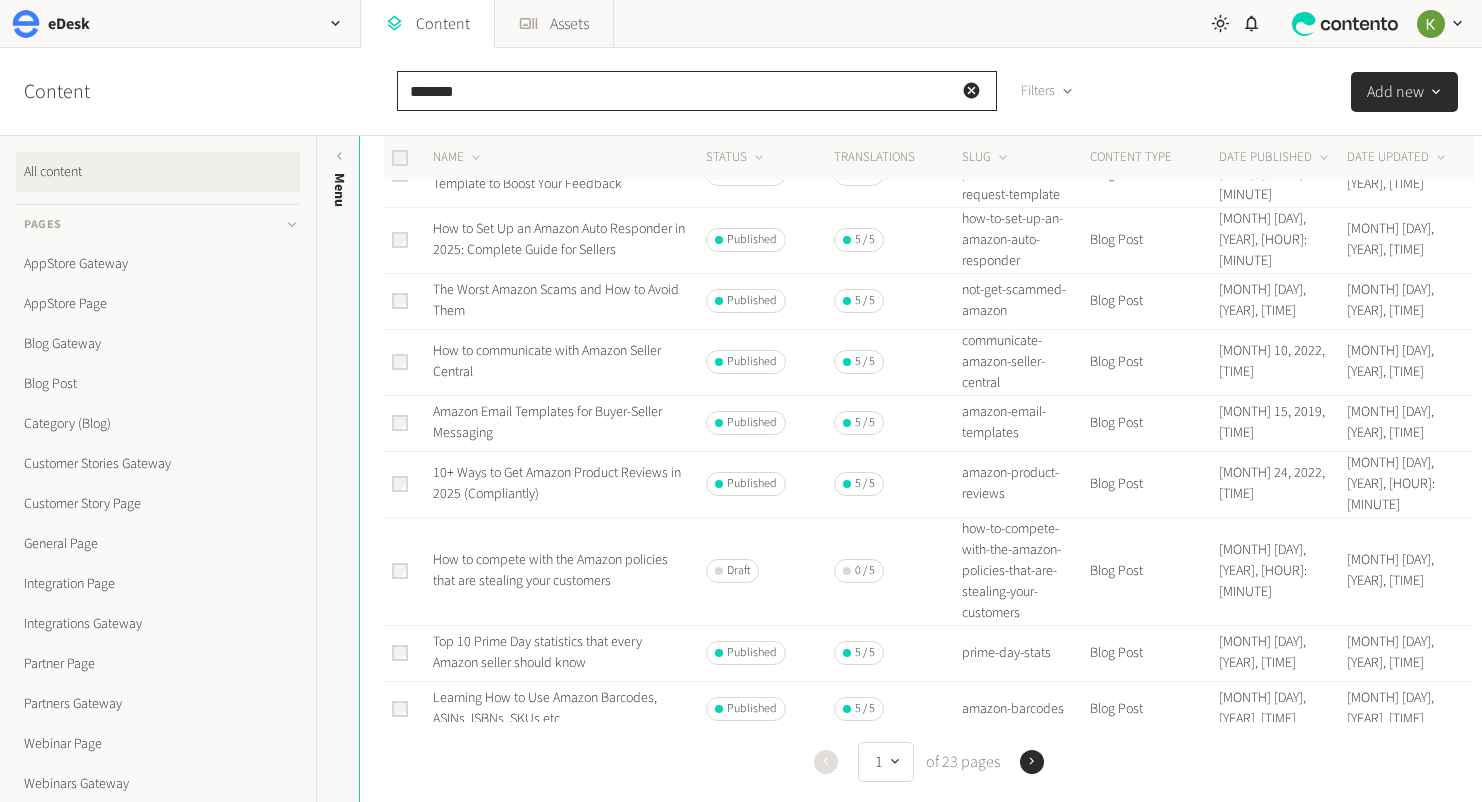 scroll, scrollTop: 0, scrollLeft: 0, axis: both 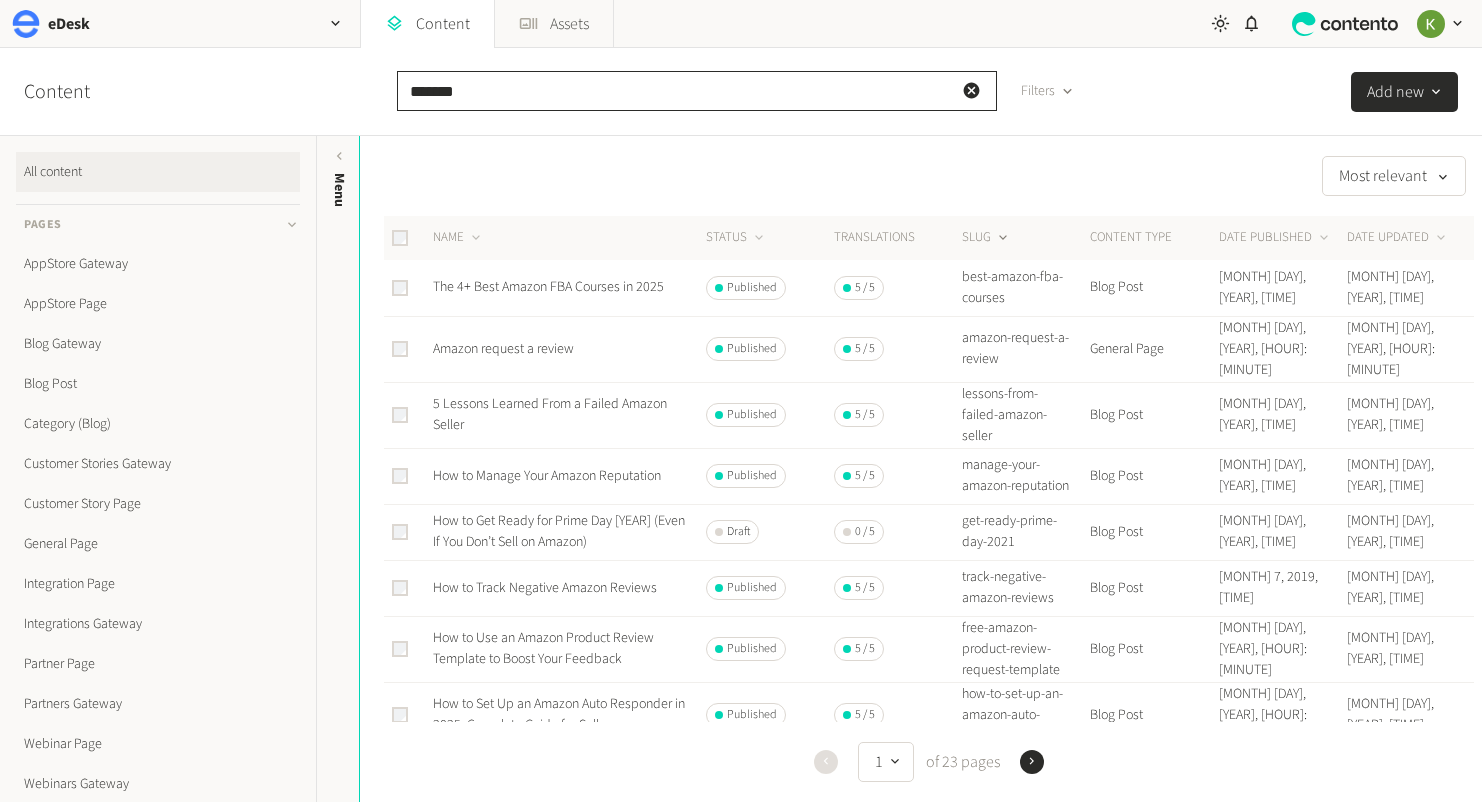 type on "******" 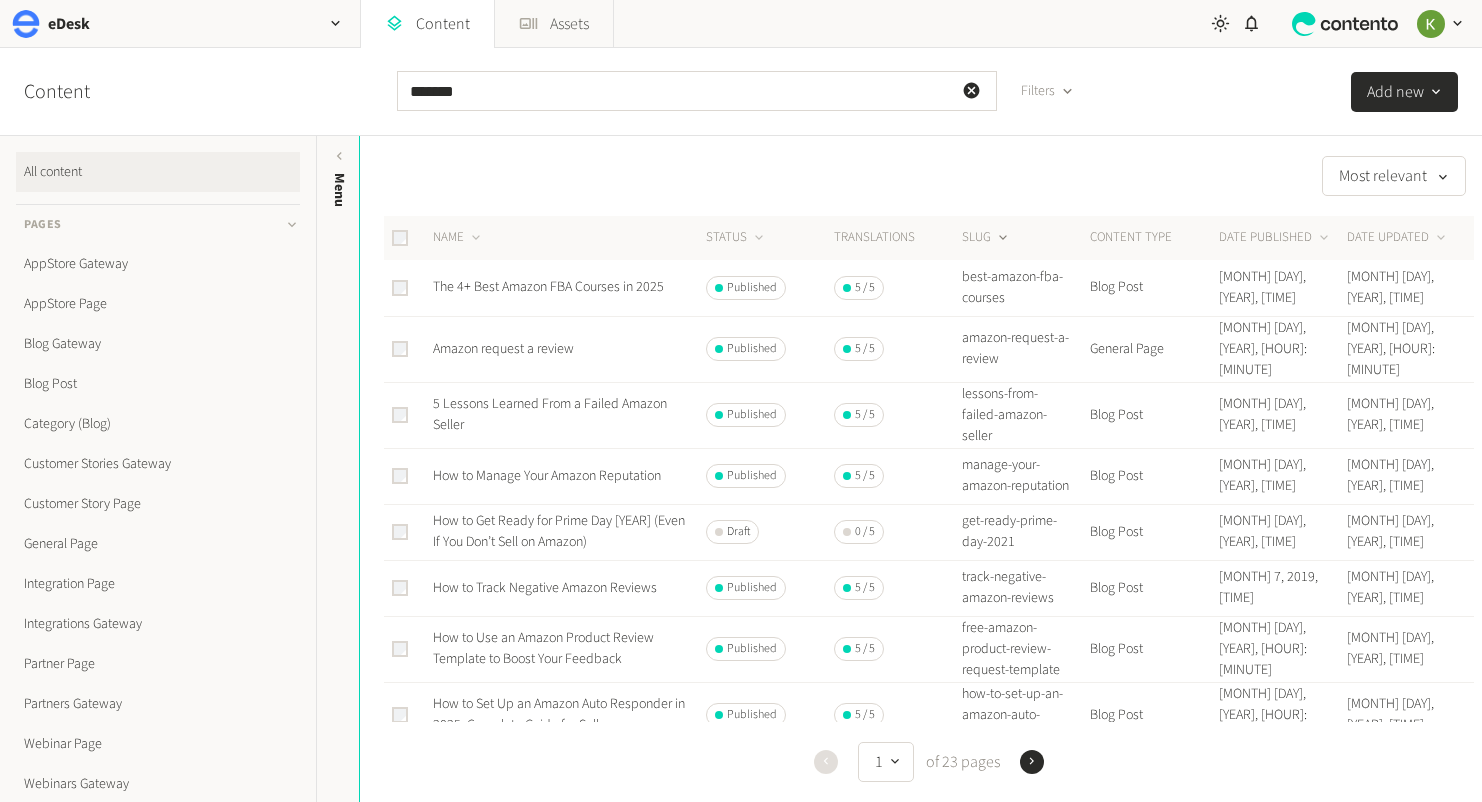 click on "SLUG" 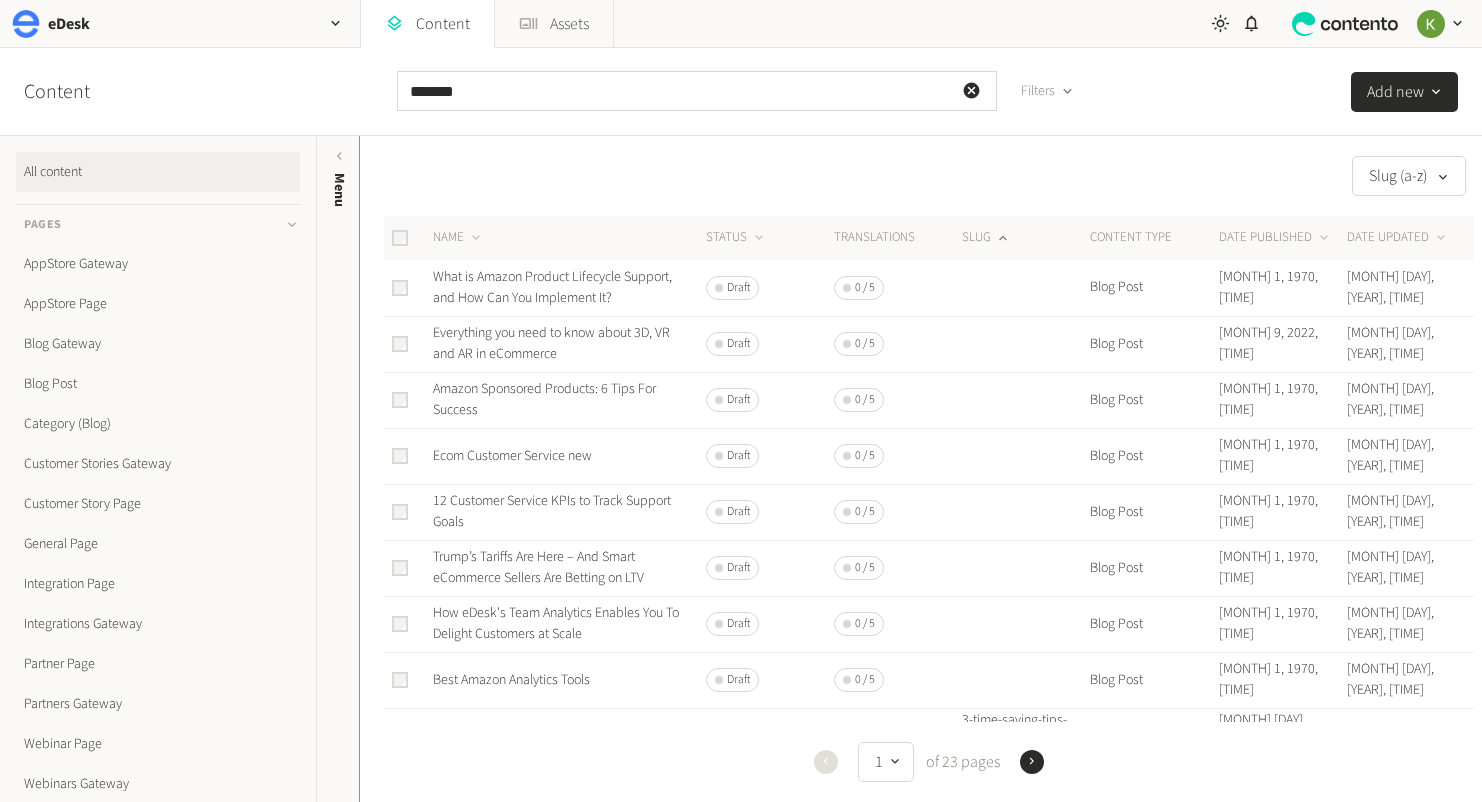 click on "SLUG" 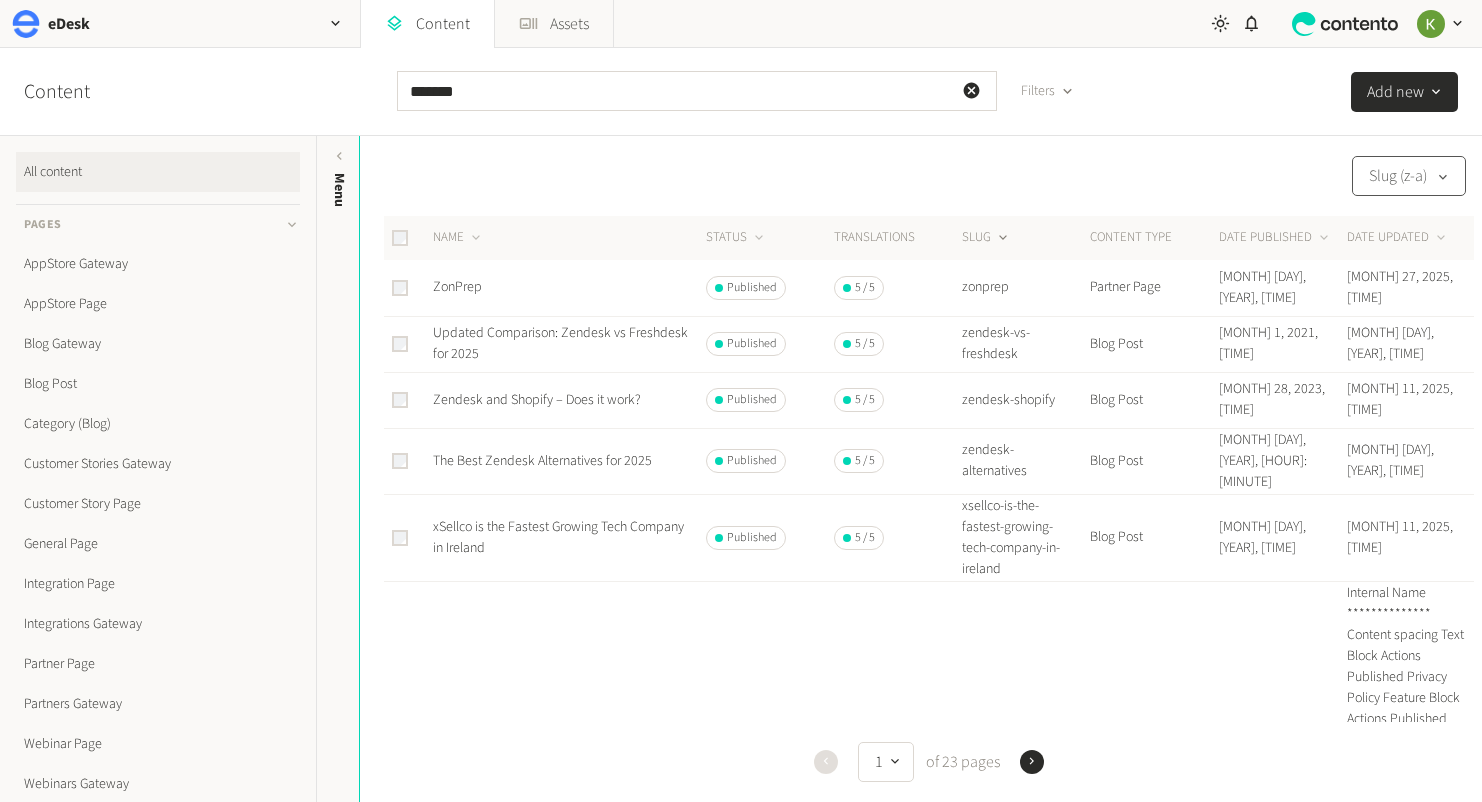click 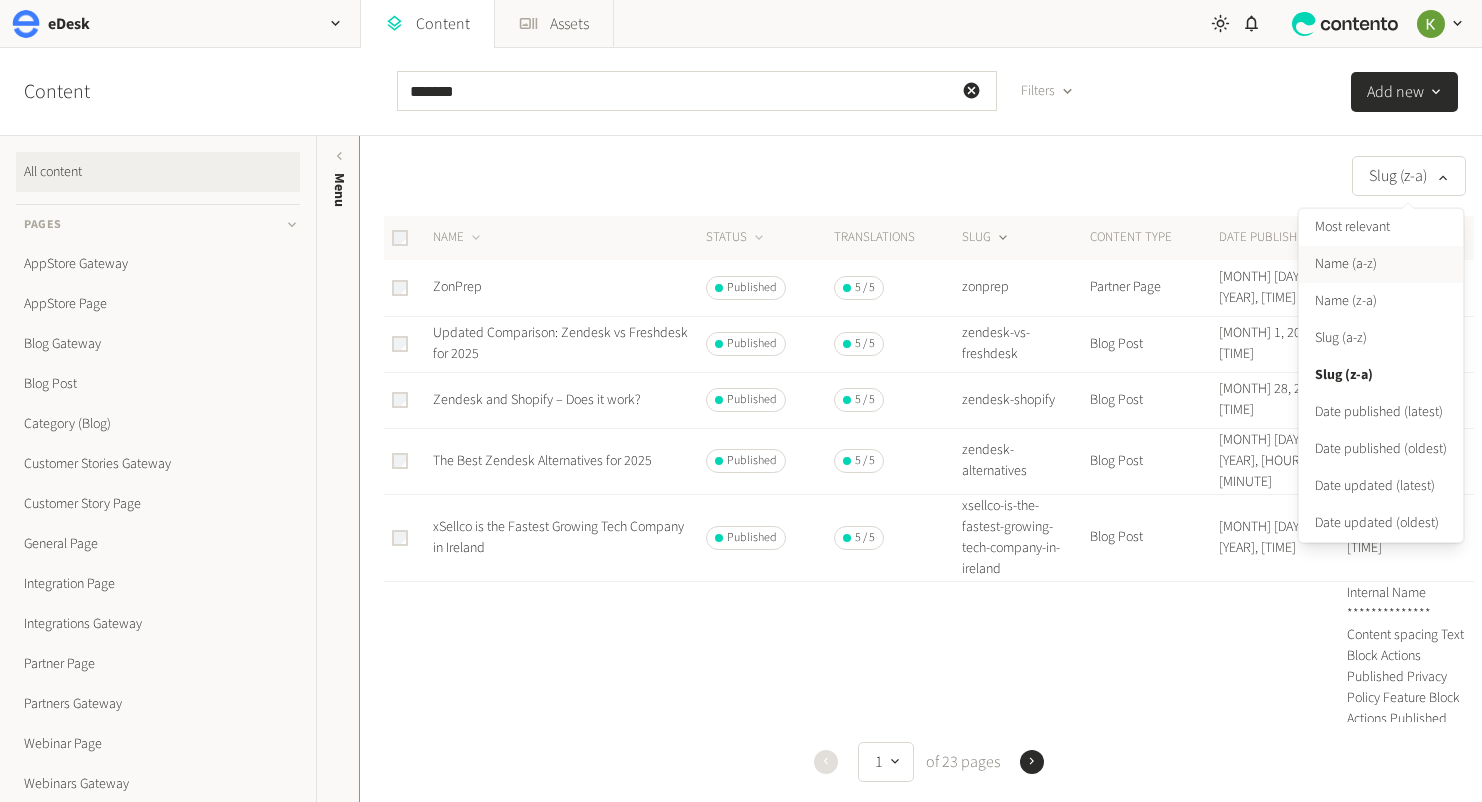 click on "Name (a-z)" 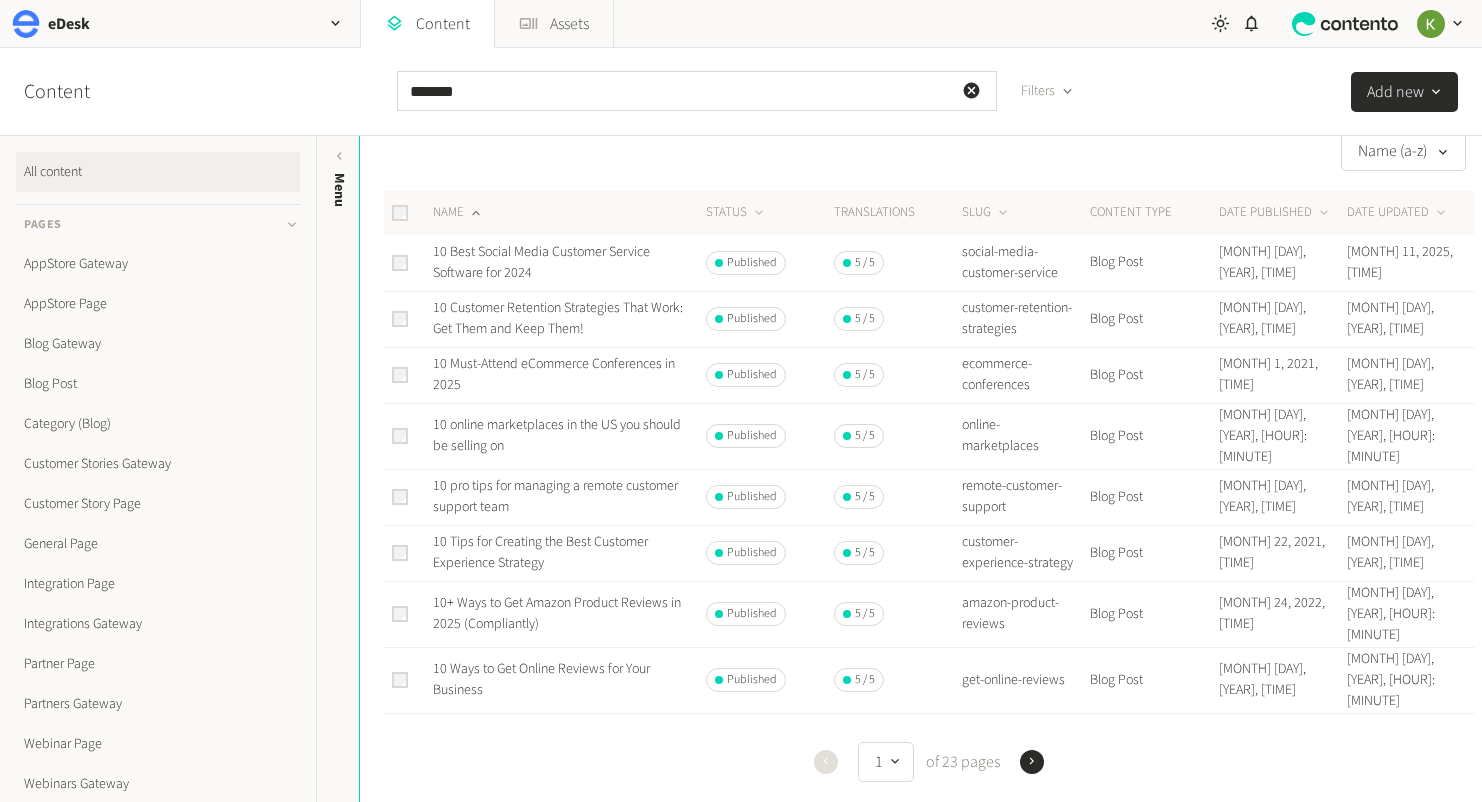 scroll, scrollTop: 0, scrollLeft: 0, axis: both 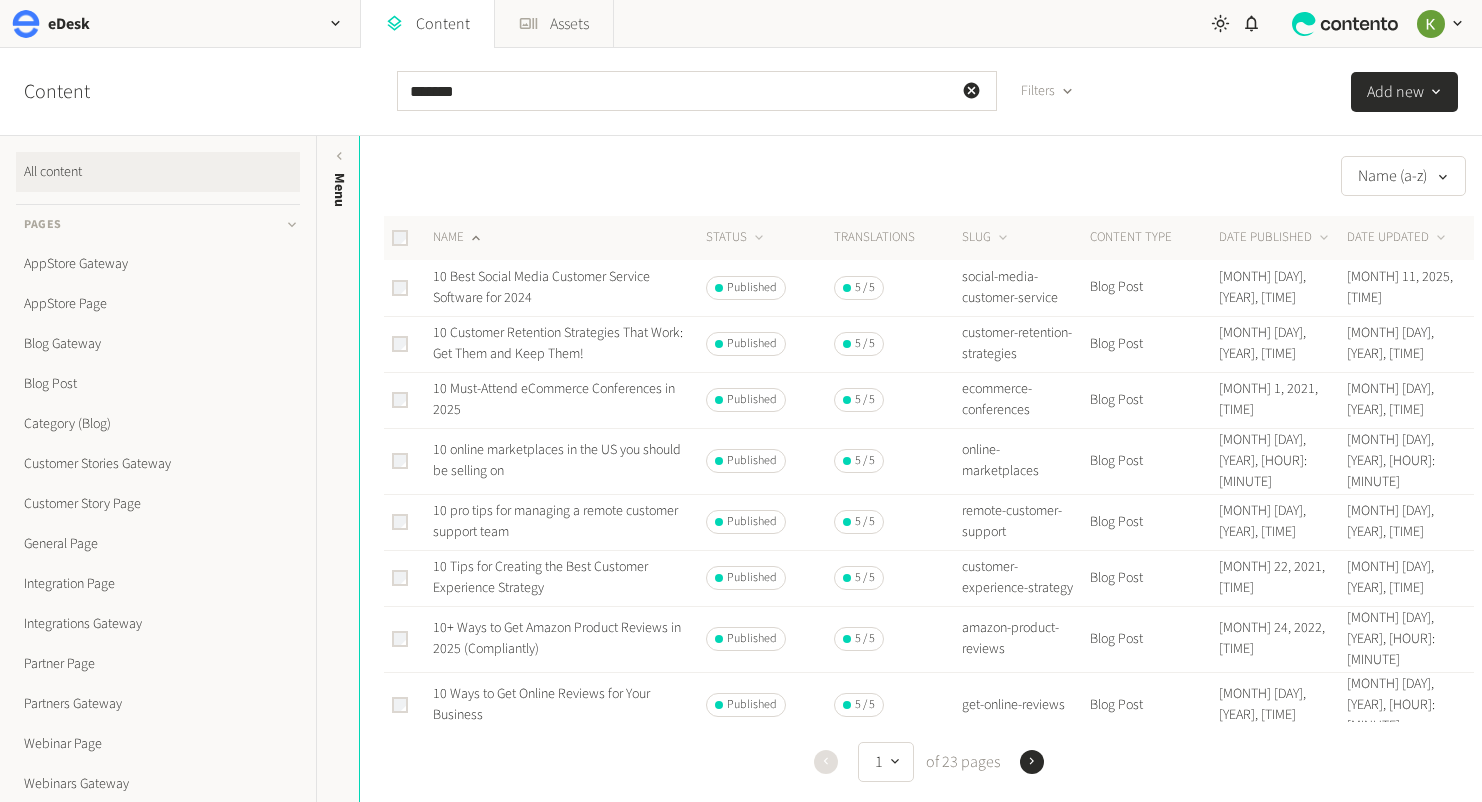 click 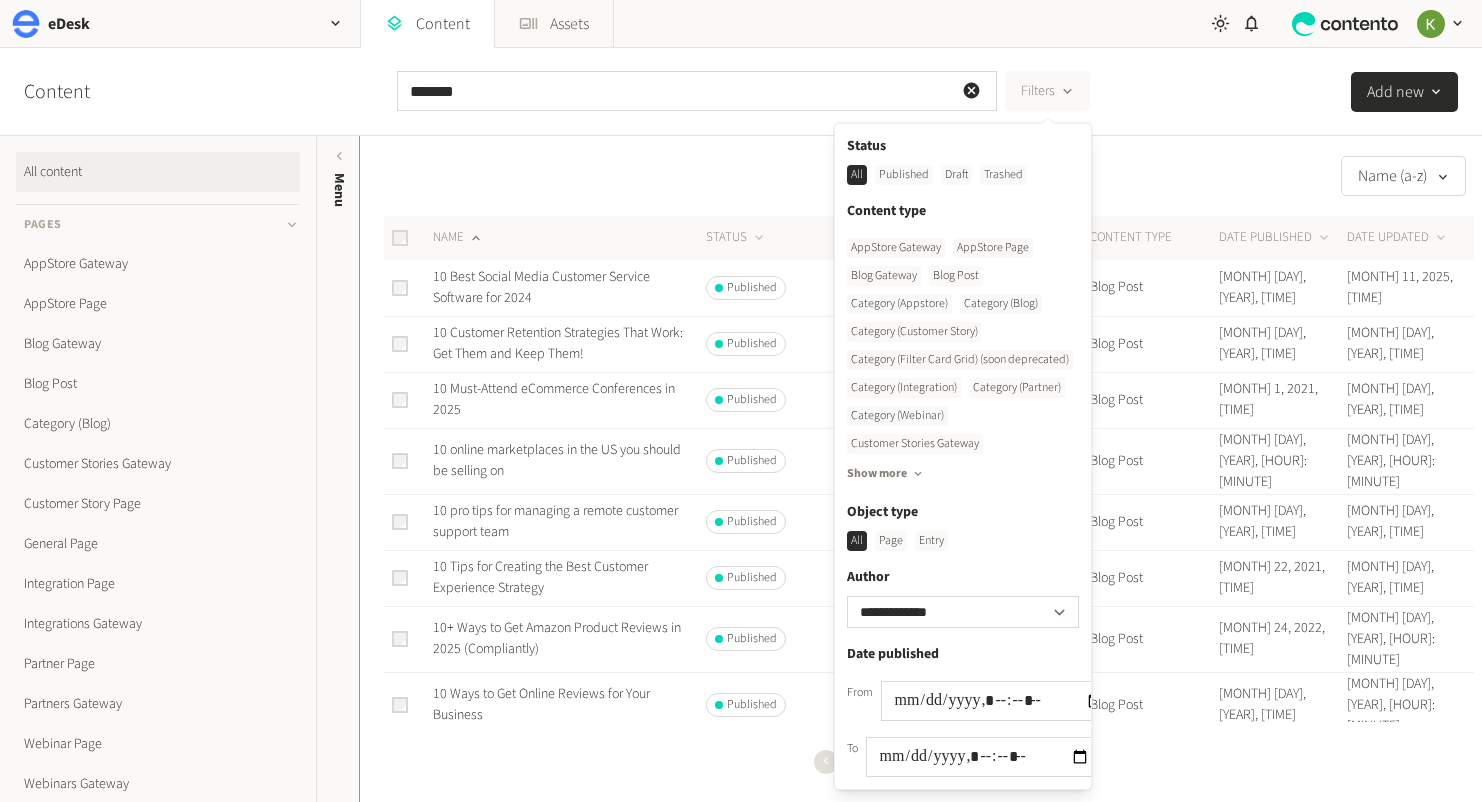 click on "Category (Integration)" 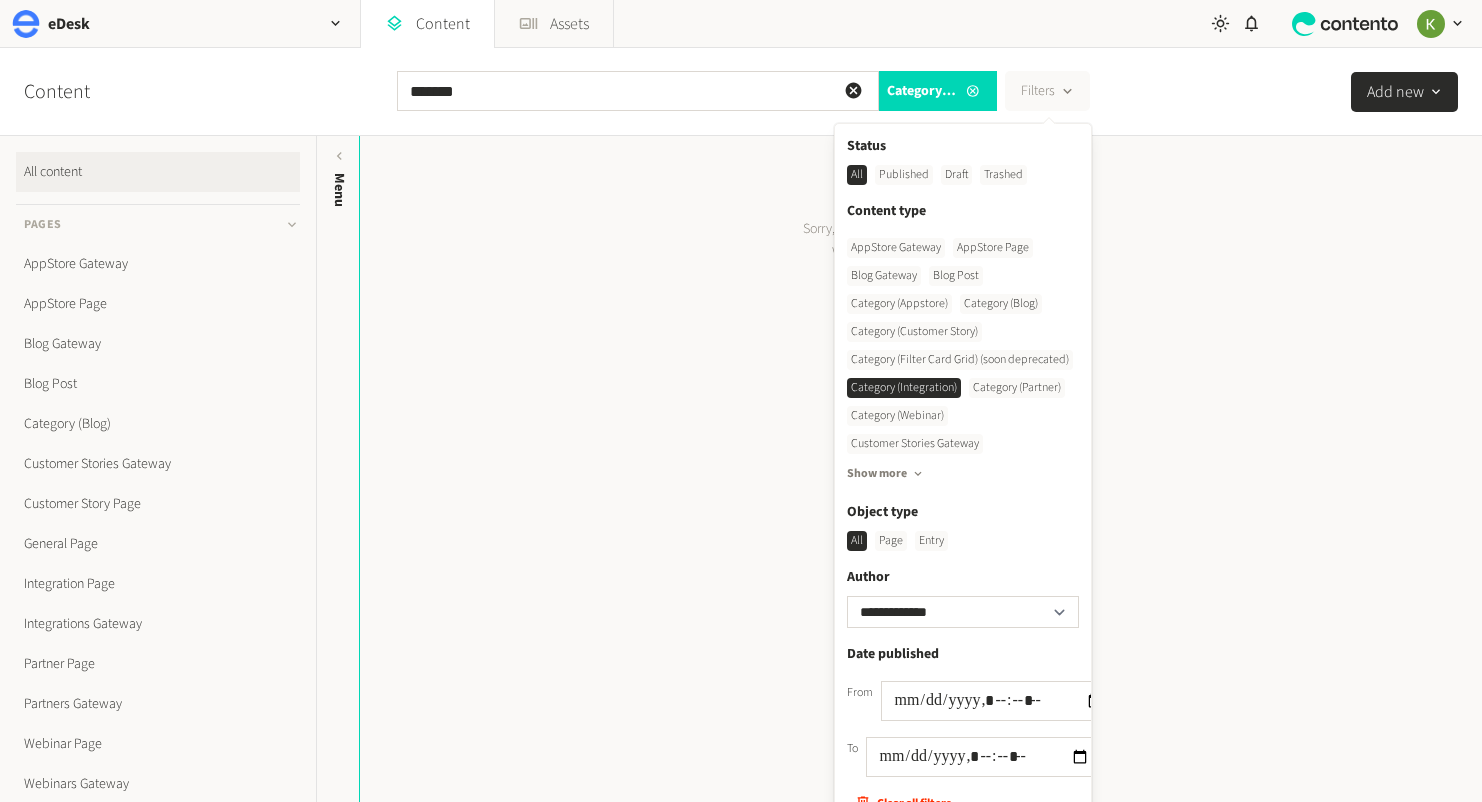 click on "Sorry, we can't find anything for "amazon " with the filters you have applied   Clear search" 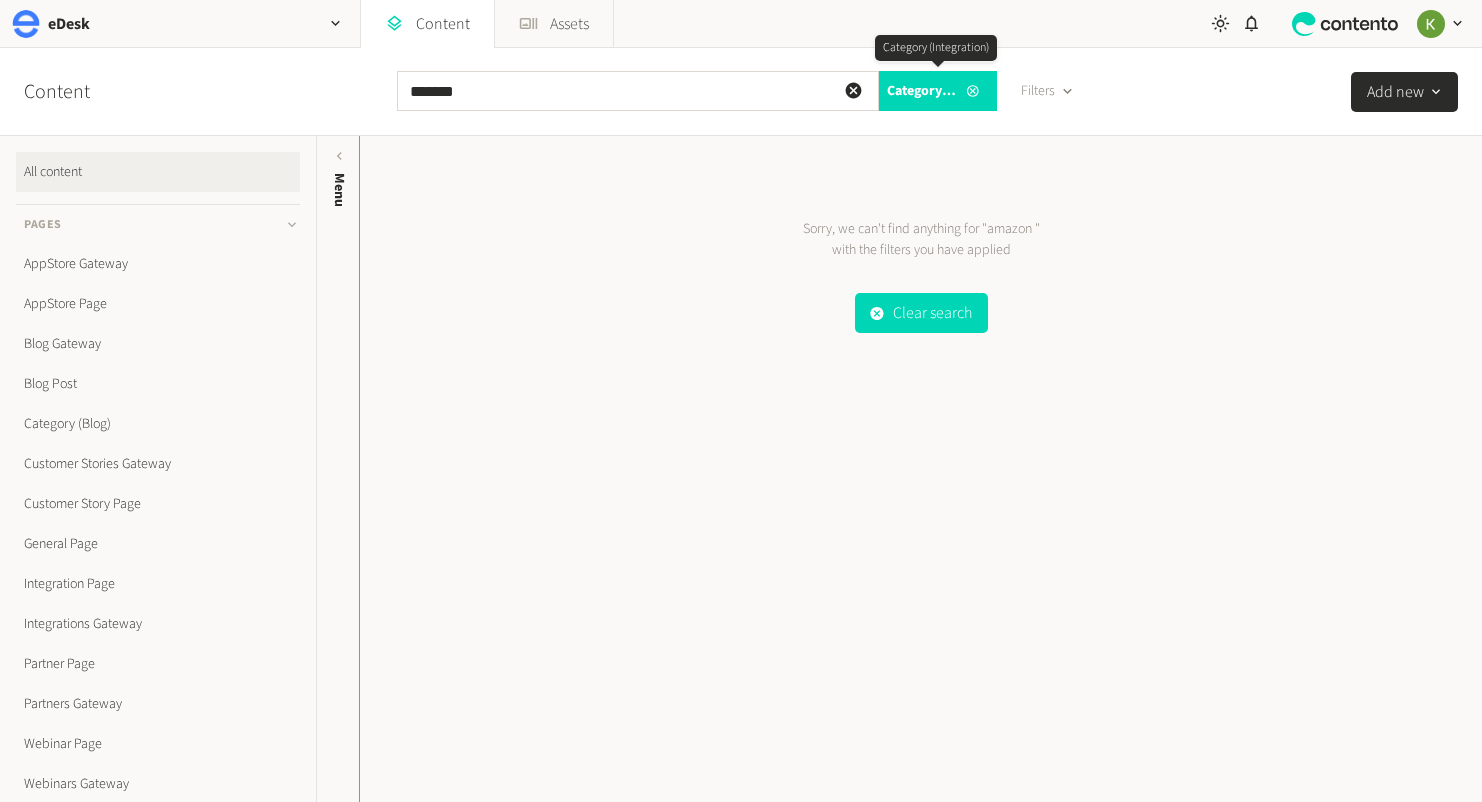 click on "Category (Integration)" 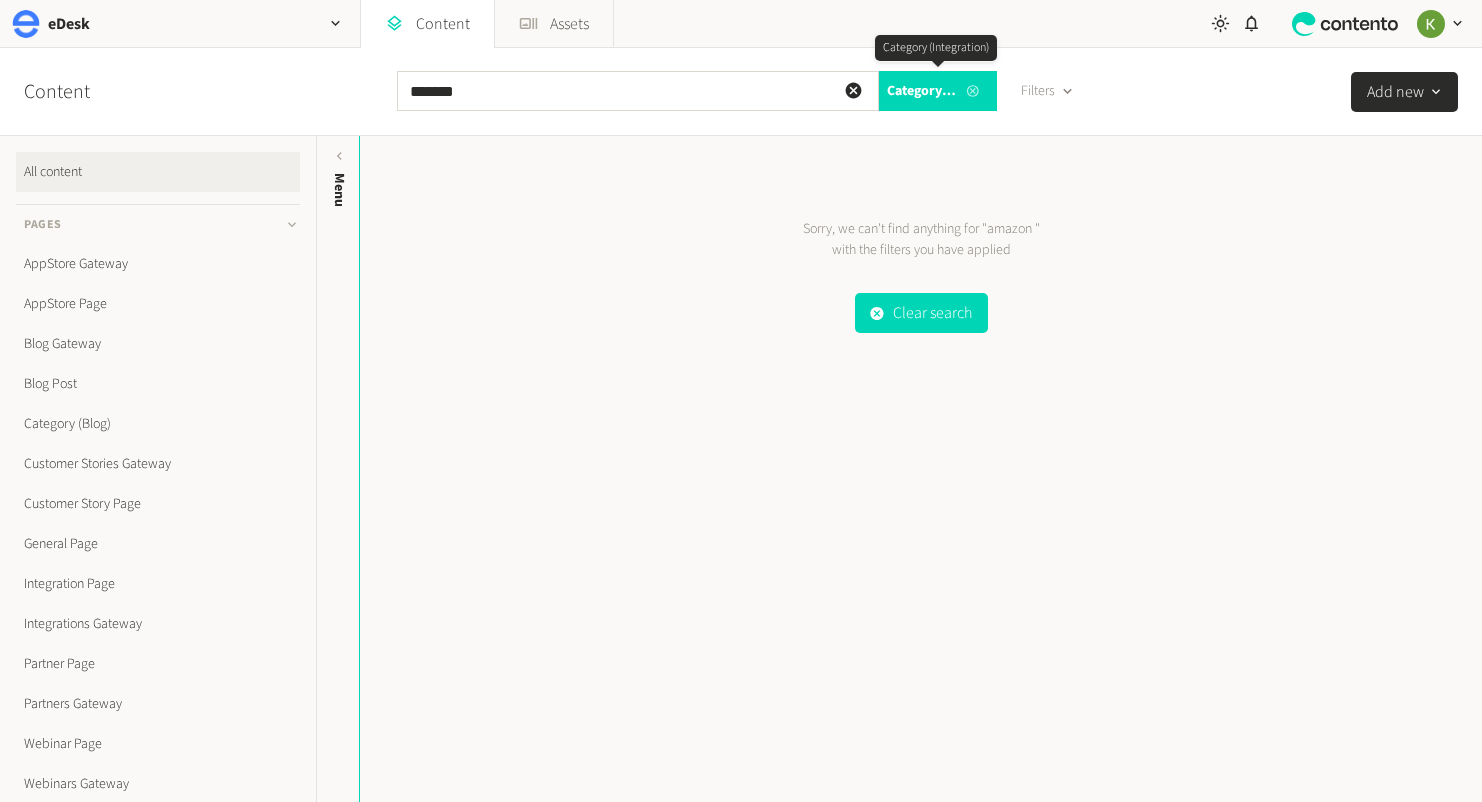 click 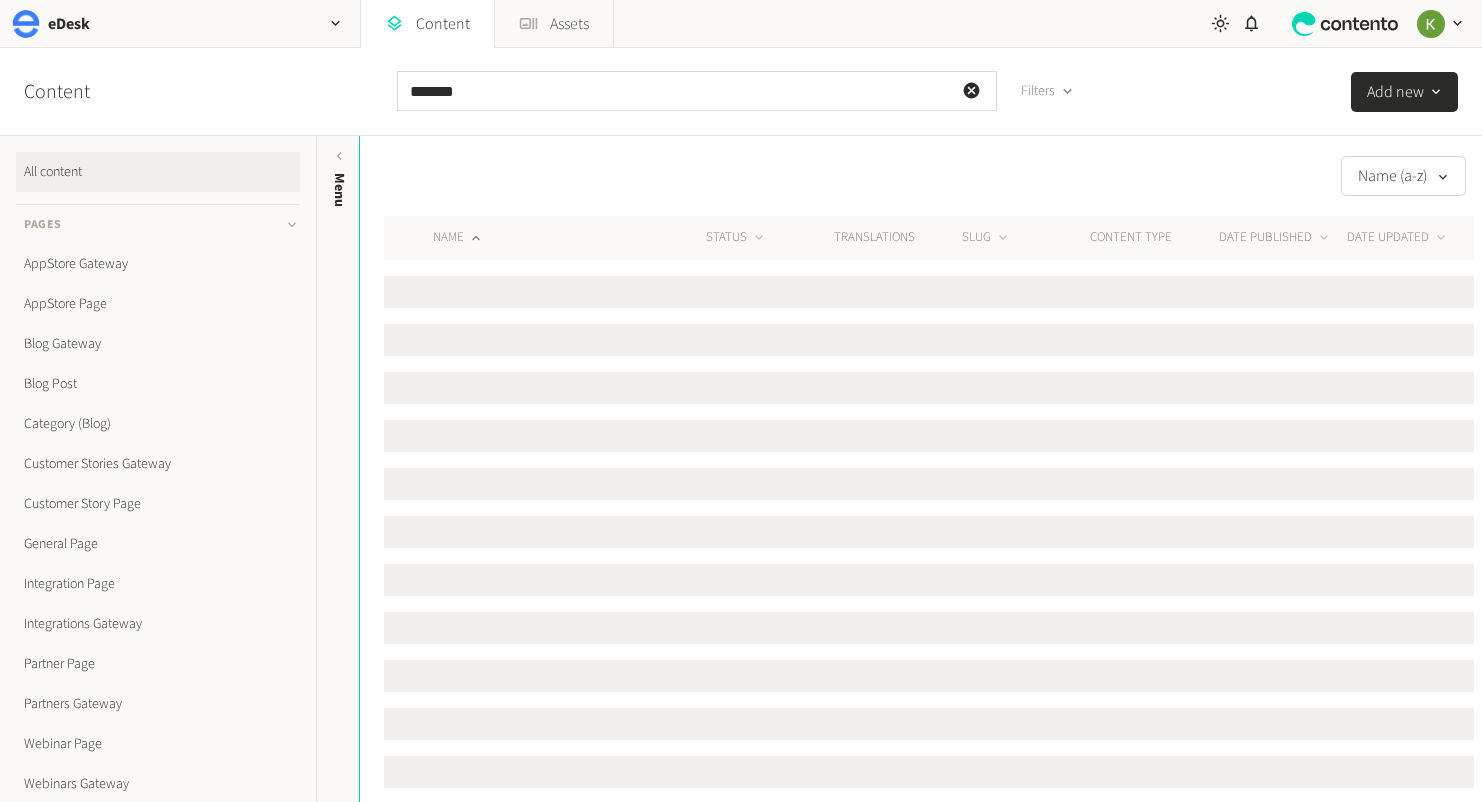 click on "Filters" 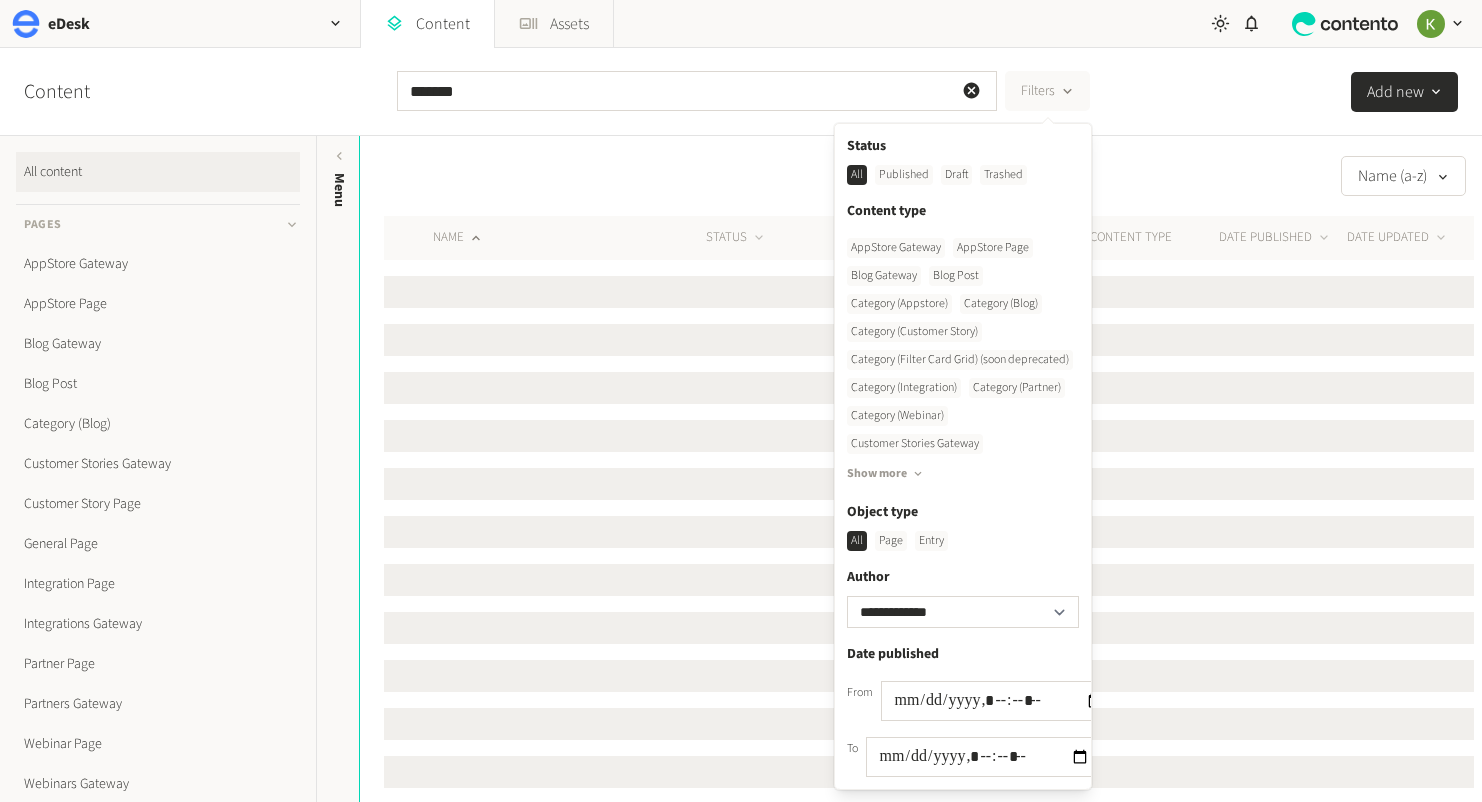 click on "Show more" 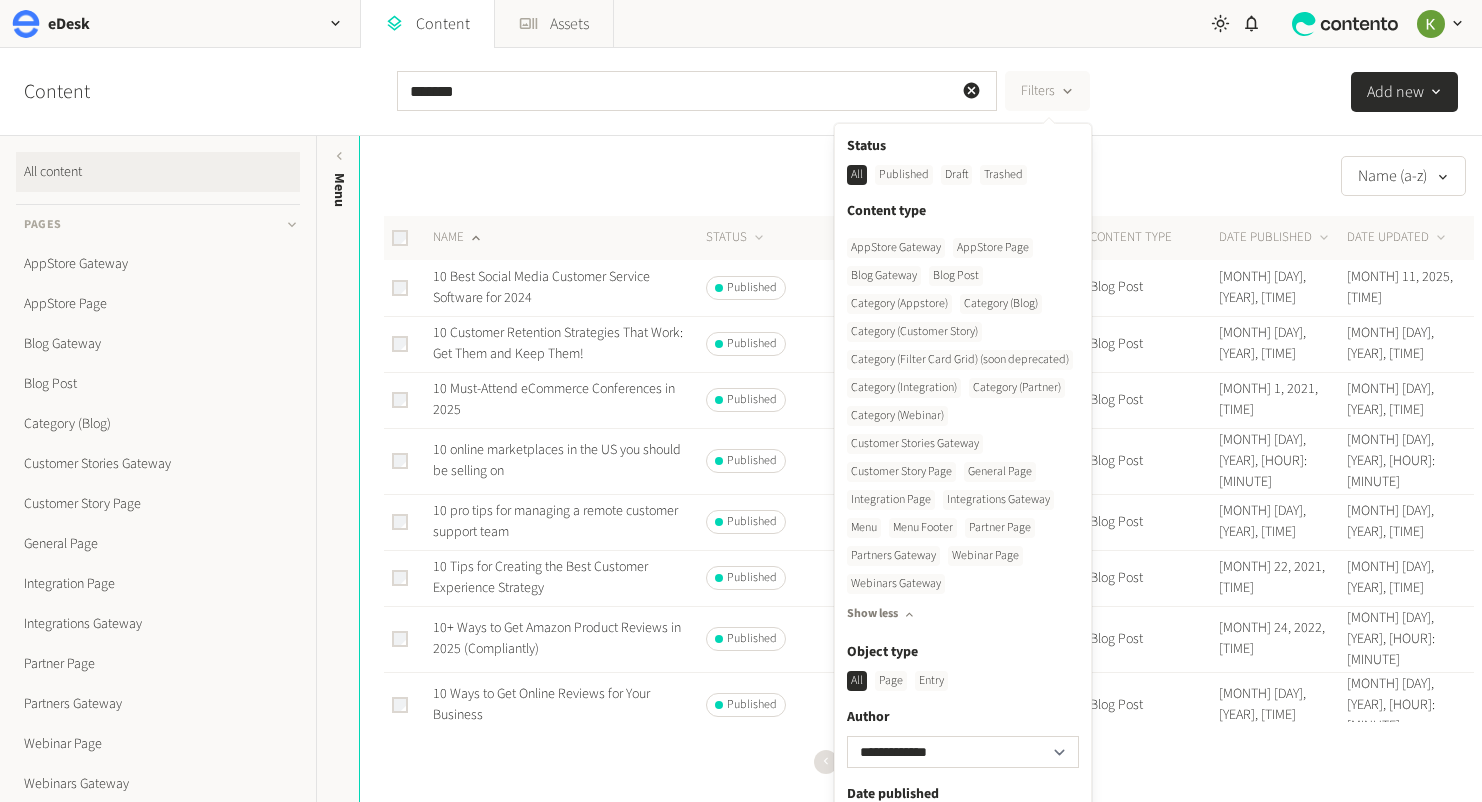 click on "Integrations Gateway" 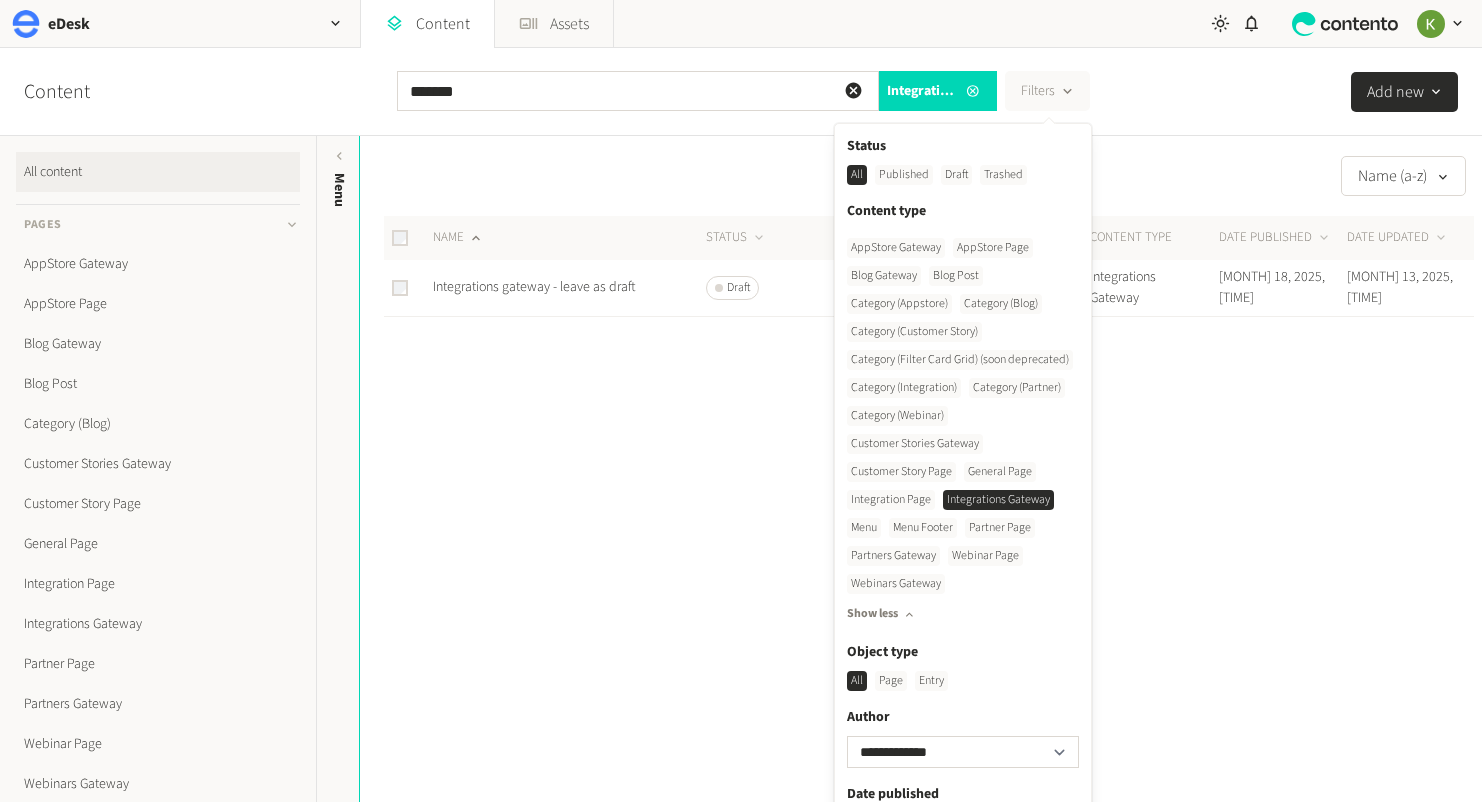 click on "AppStore Gateway" 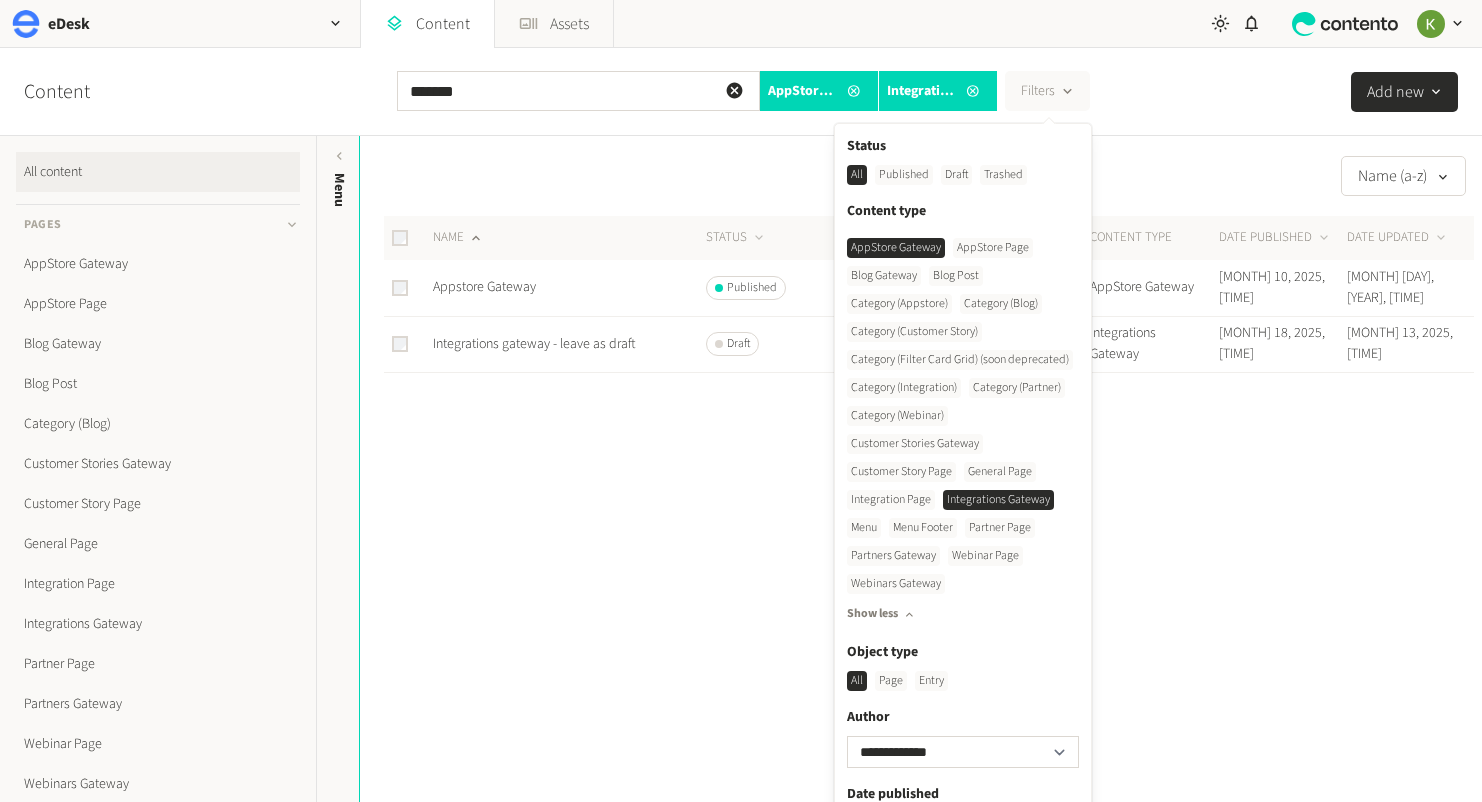 click on "AppStore Gateway" 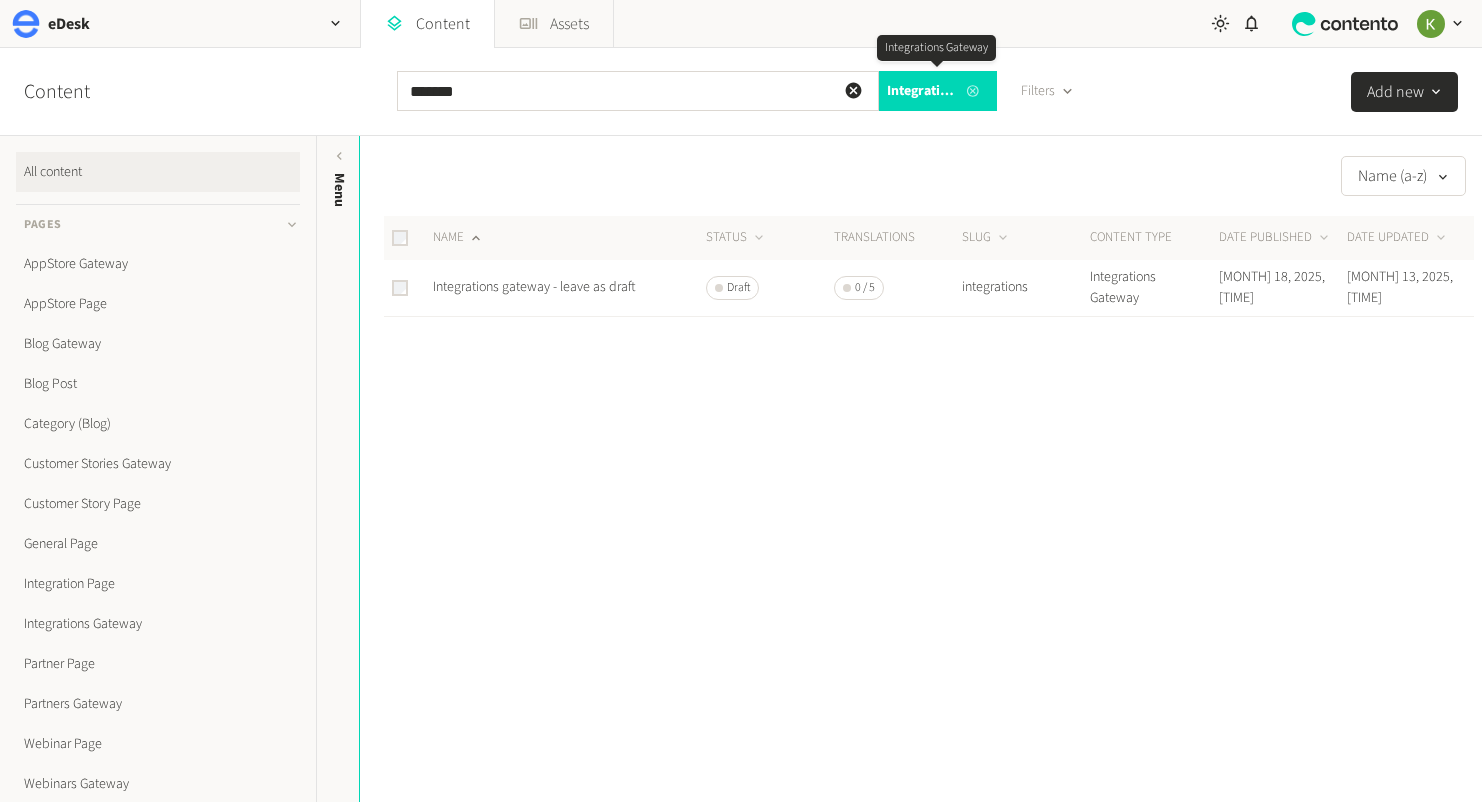 click 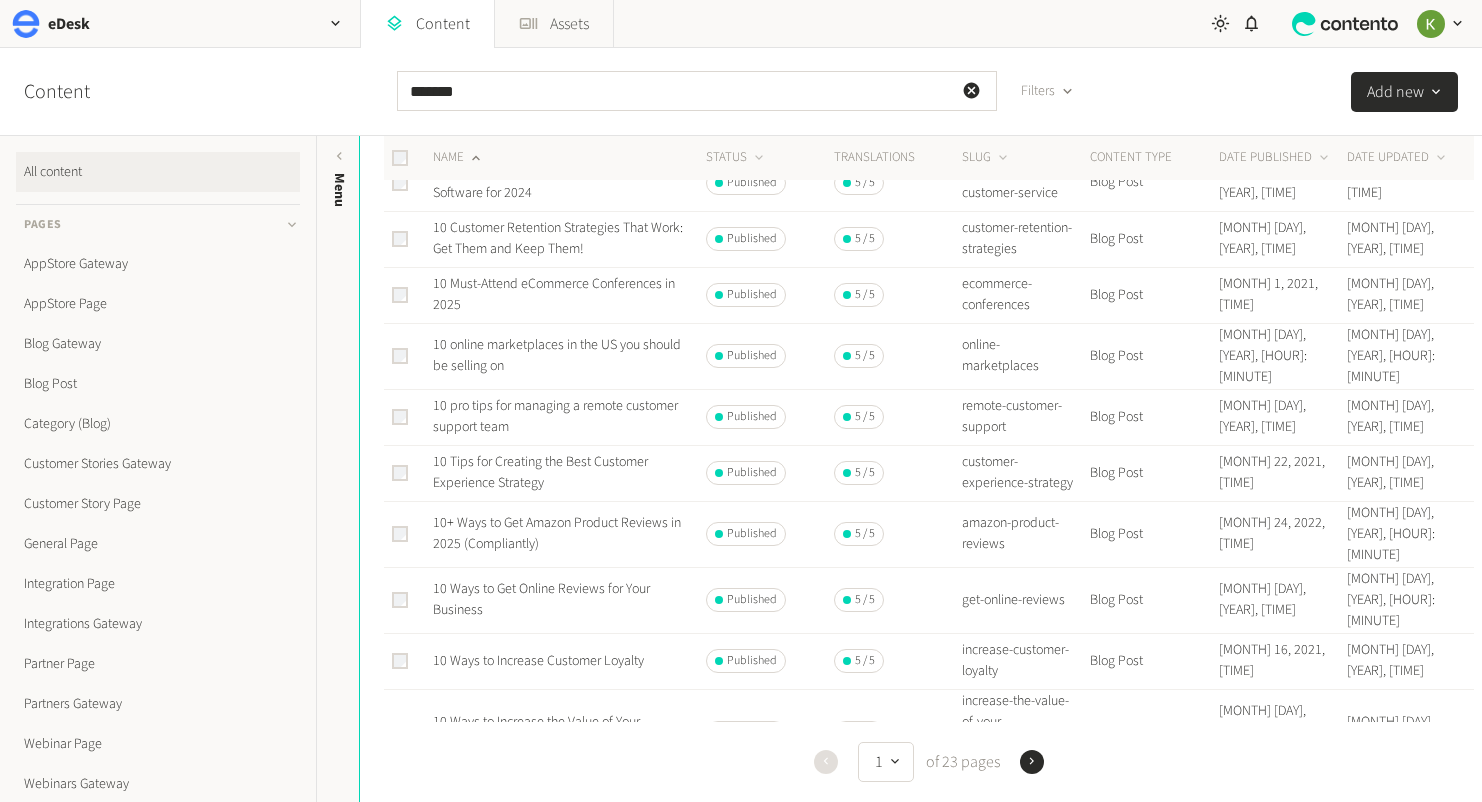 scroll, scrollTop: 0, scrollLeft: 0, axis: both 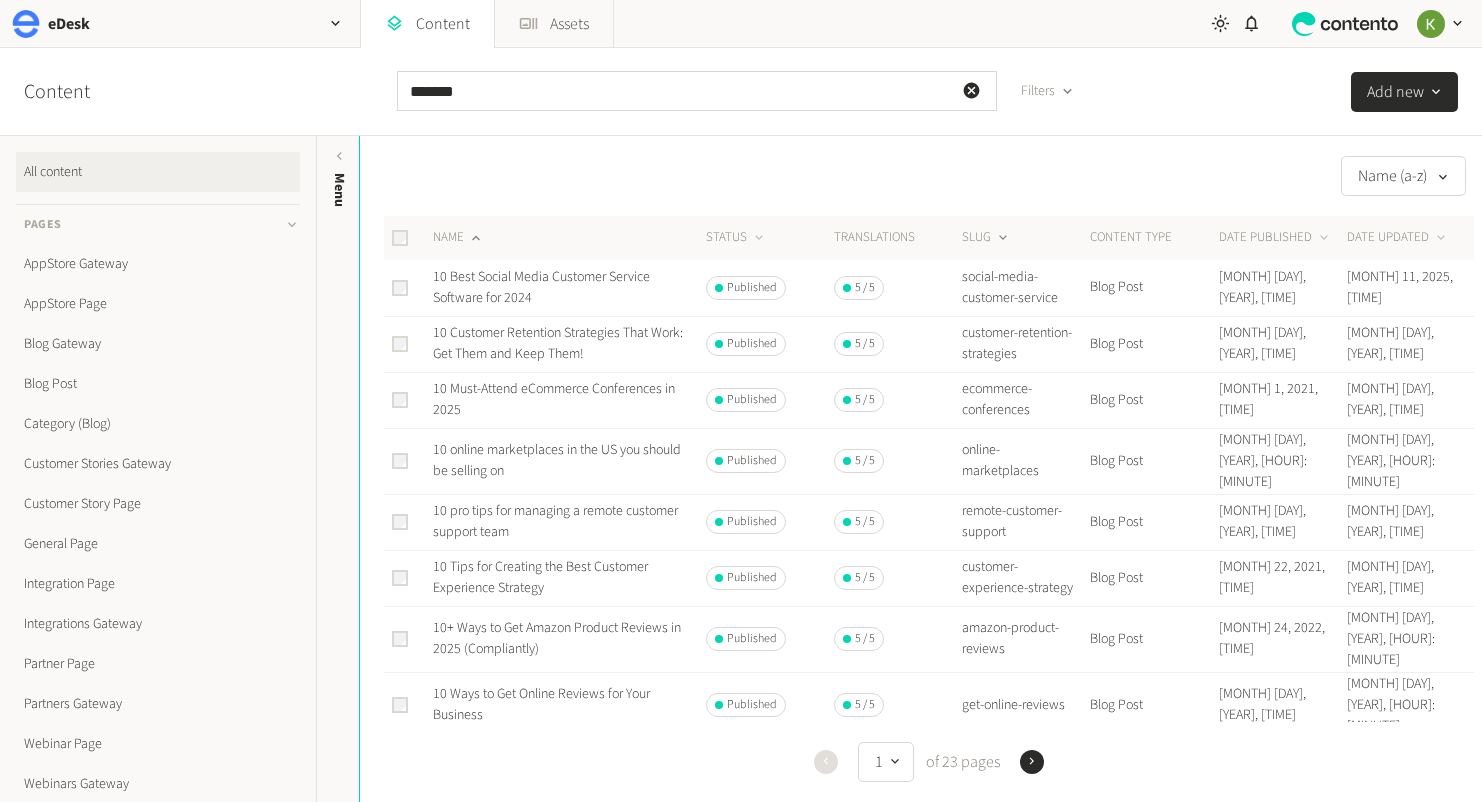click 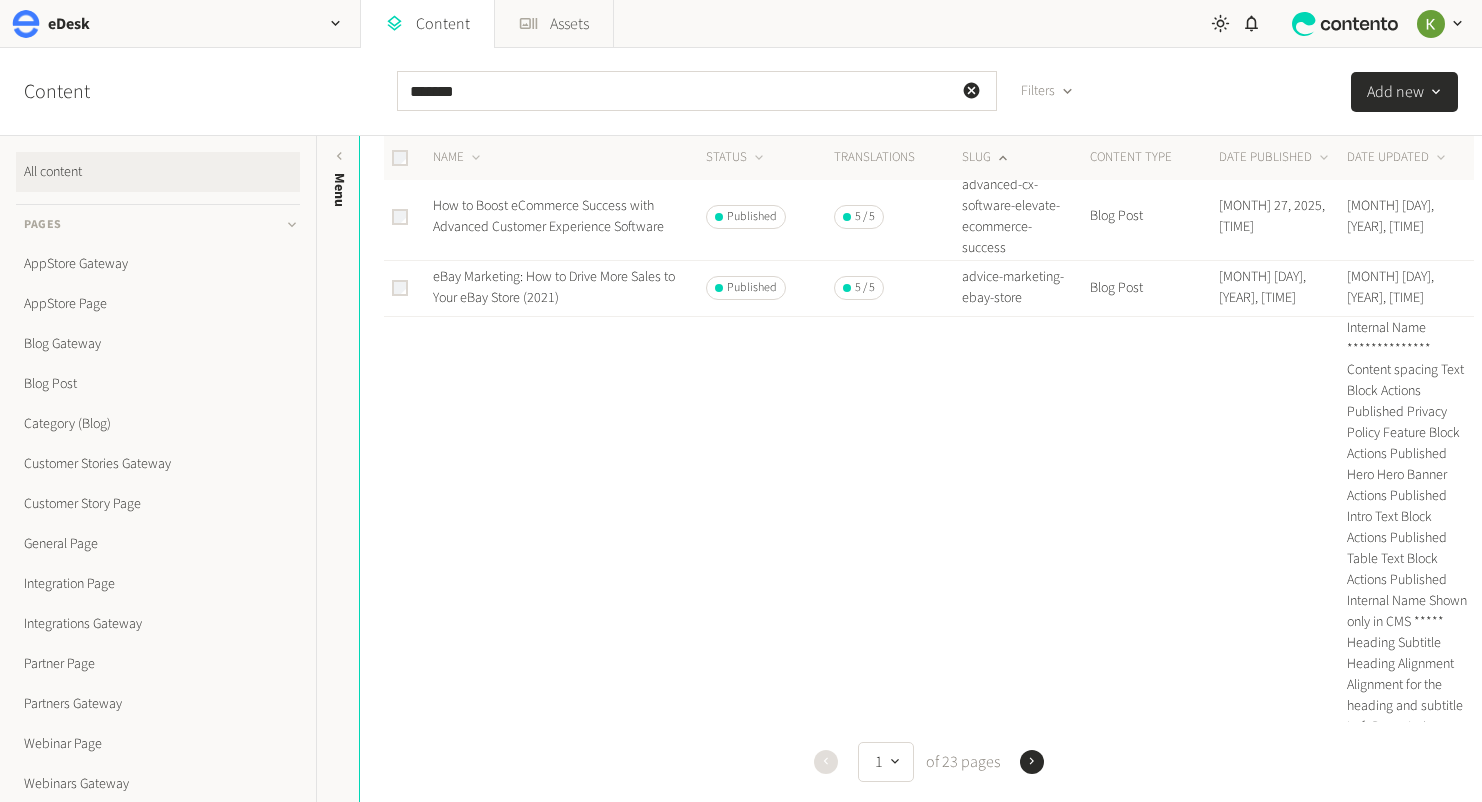 scroll, scrollTop: 960, scrollLeft: 0, axis: vertical 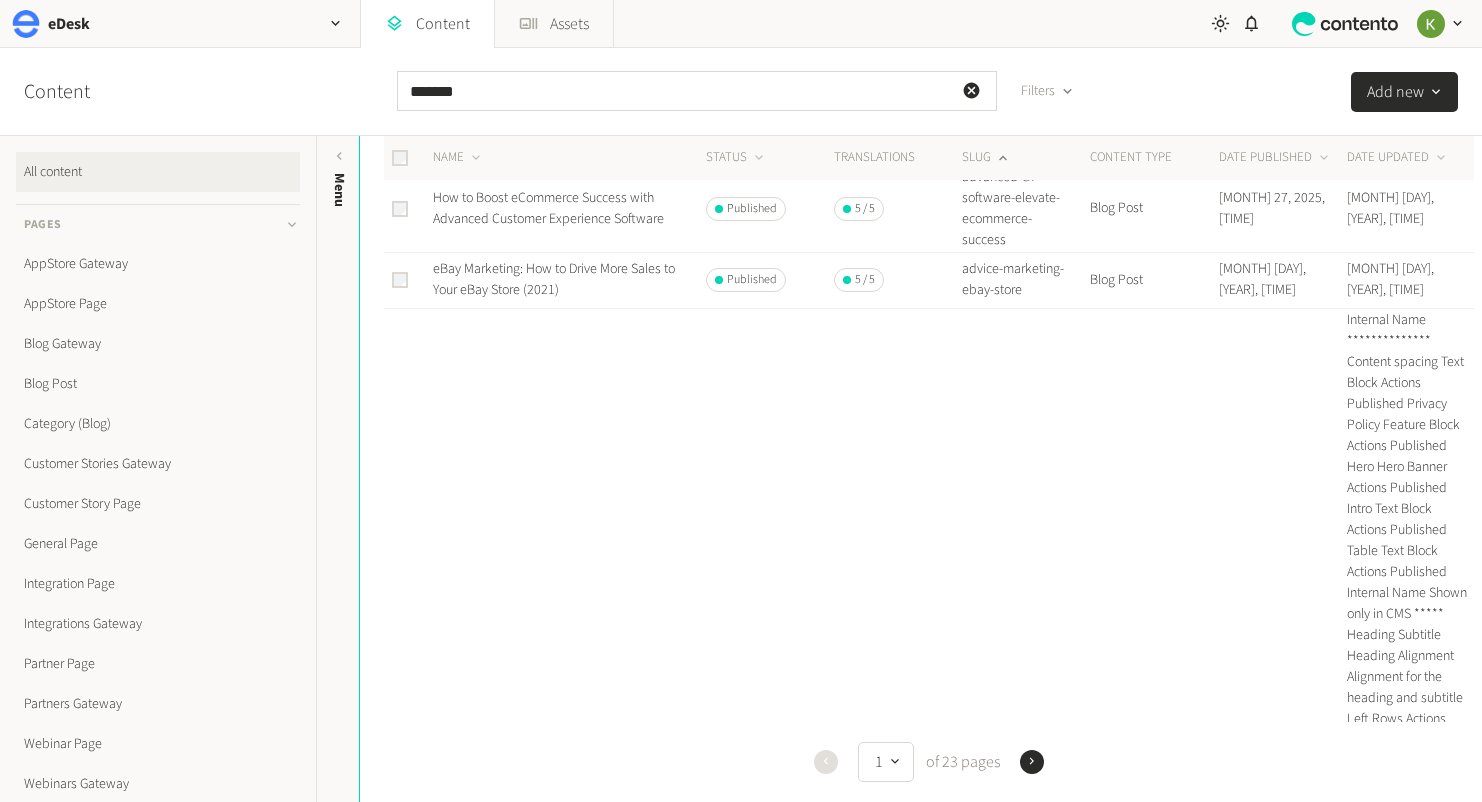 click 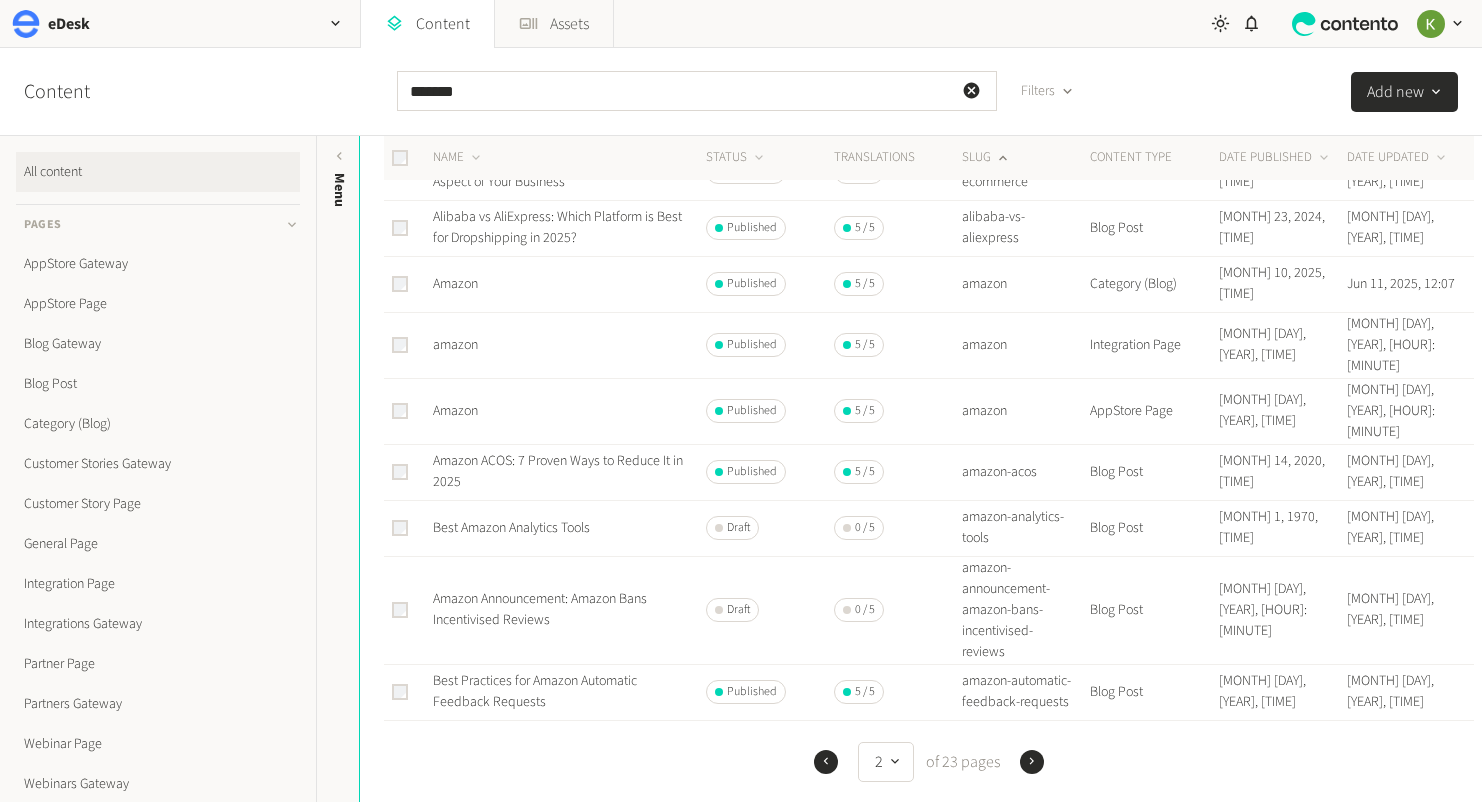 scroll, scrollTop: 0, scrollLeft: 0, axis: both 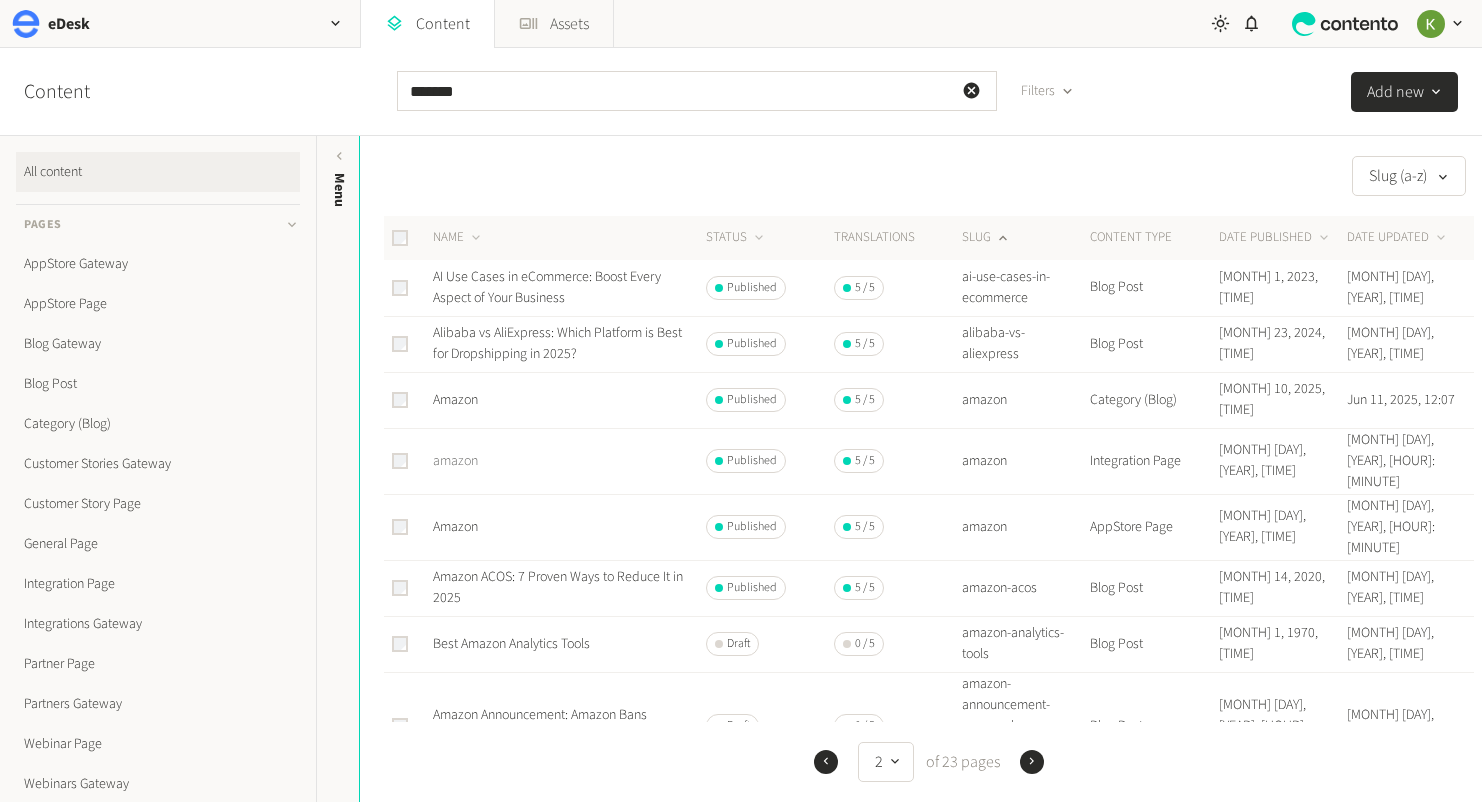 click on "amazon" 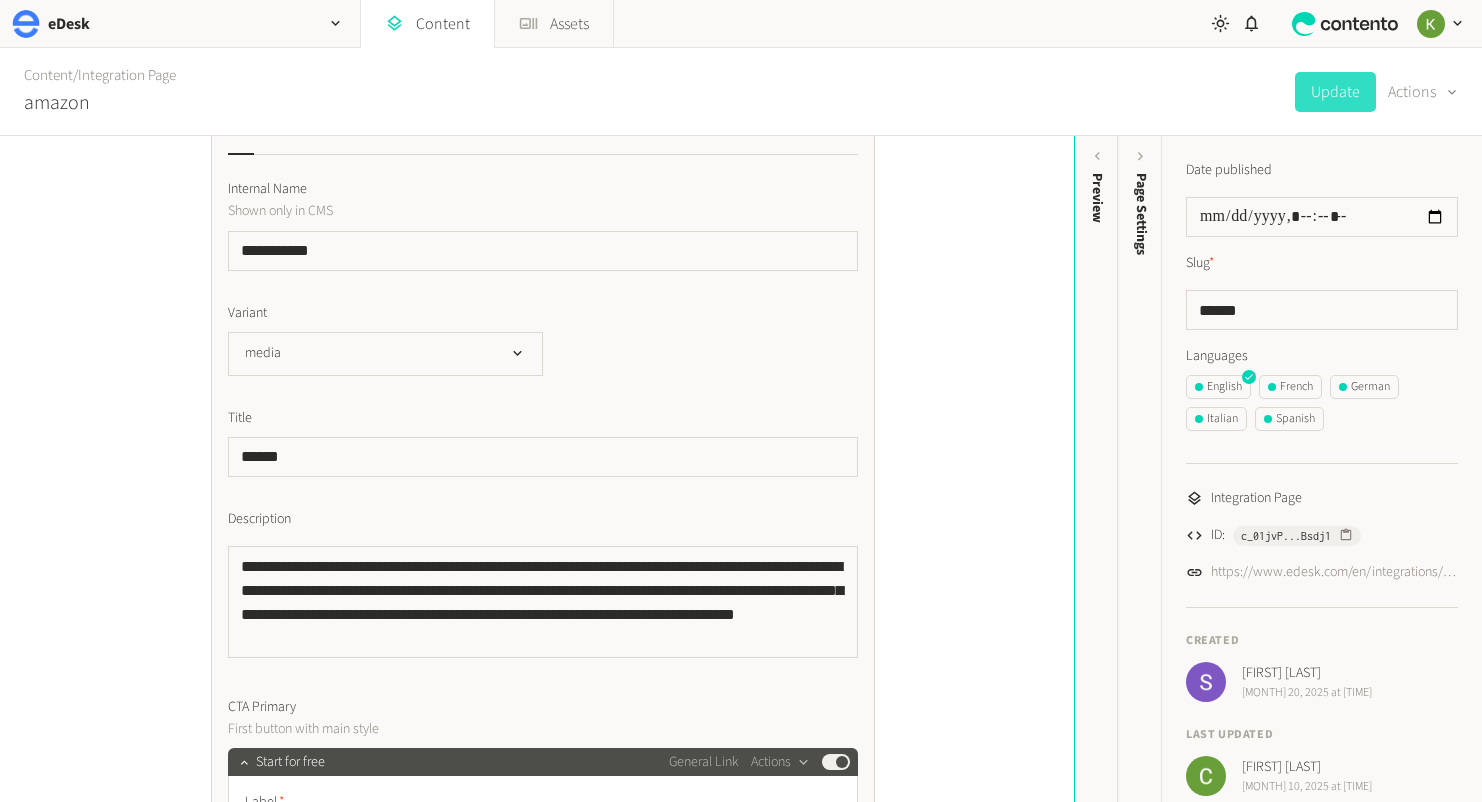 scroll, scrollTop: 650, scrollLeft: 0, axis: vertical 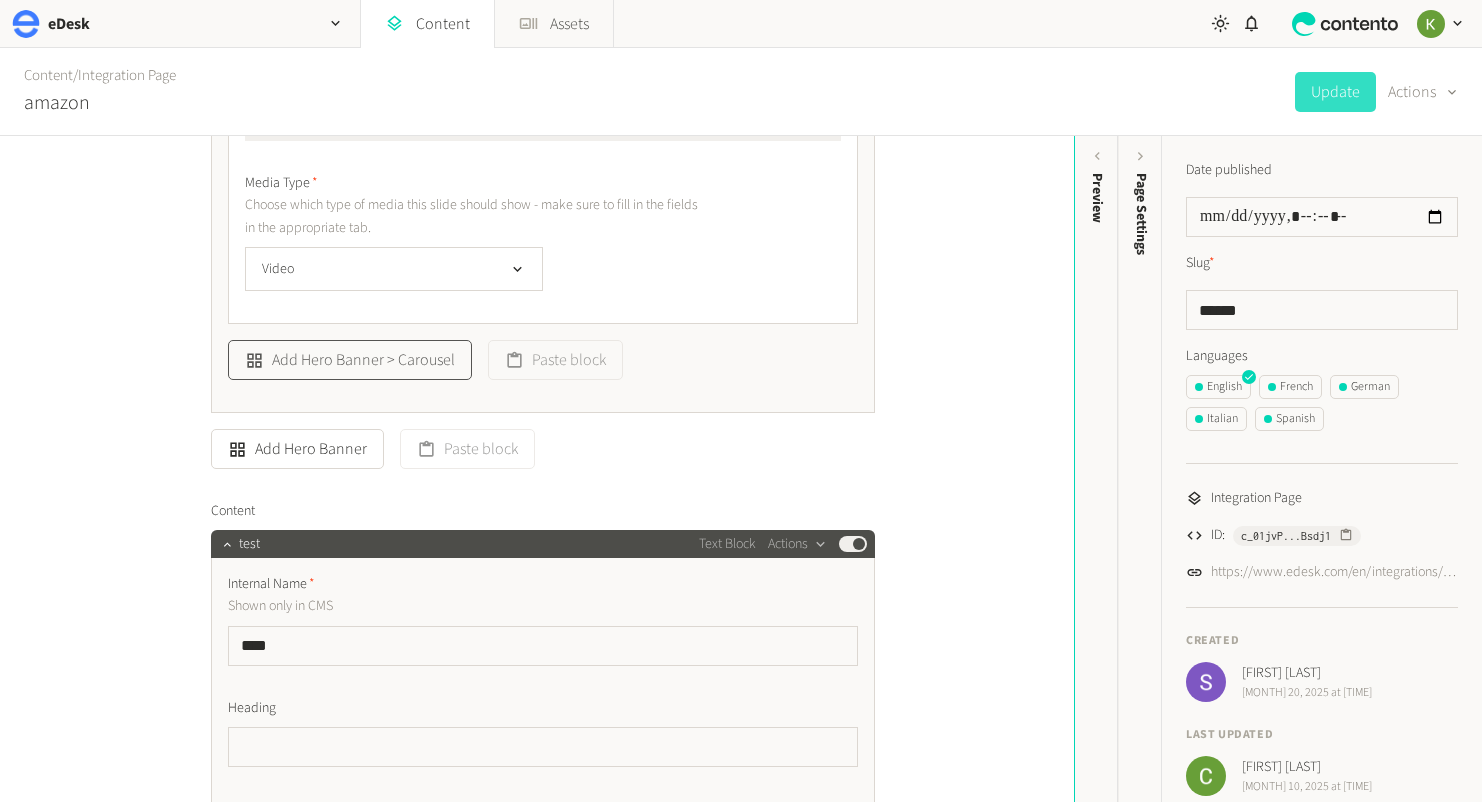 click on "Add Hero Banner > Carousel" 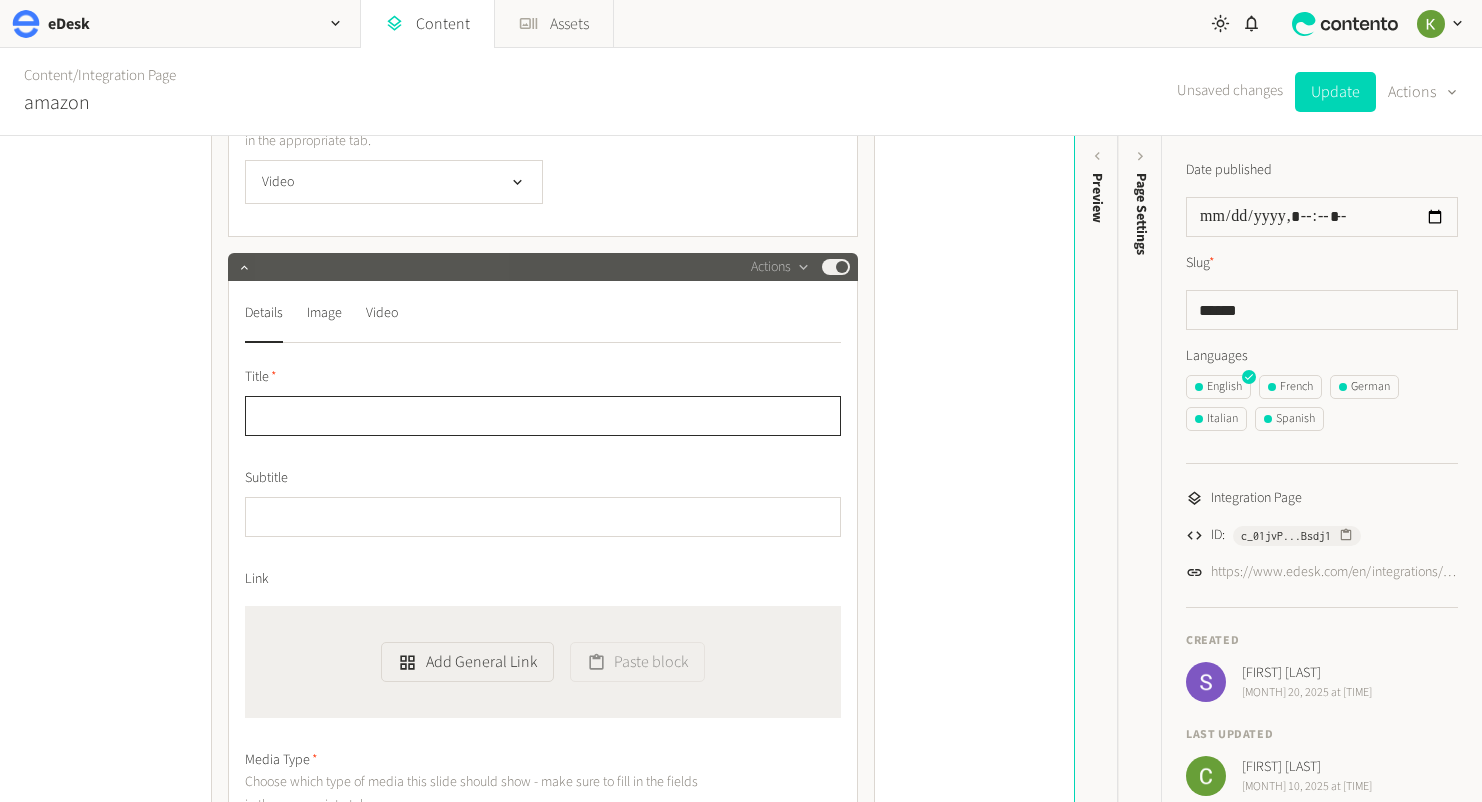 scroll, scrollTop: 2817, scrollLeft: 0, axis: vertical 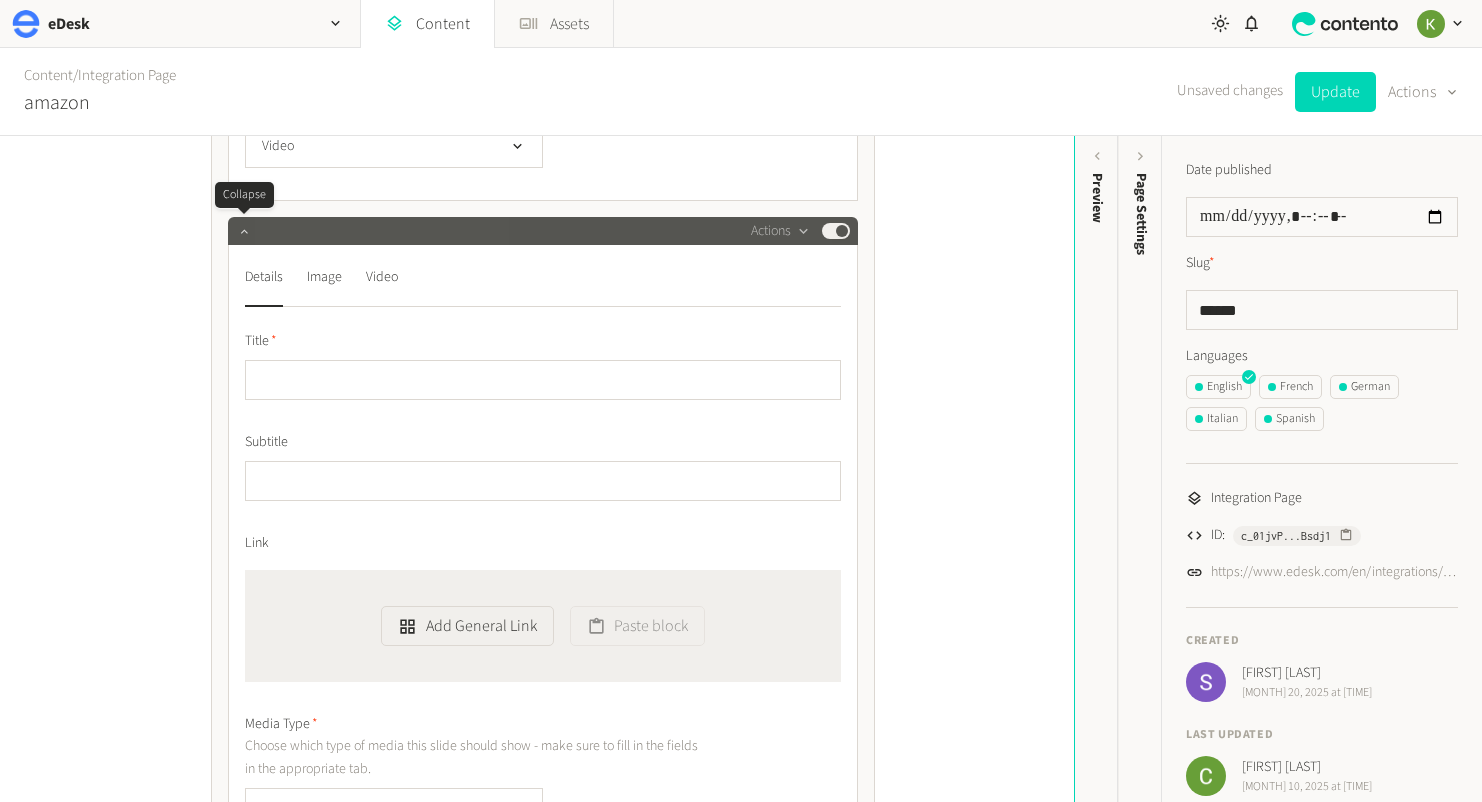 click 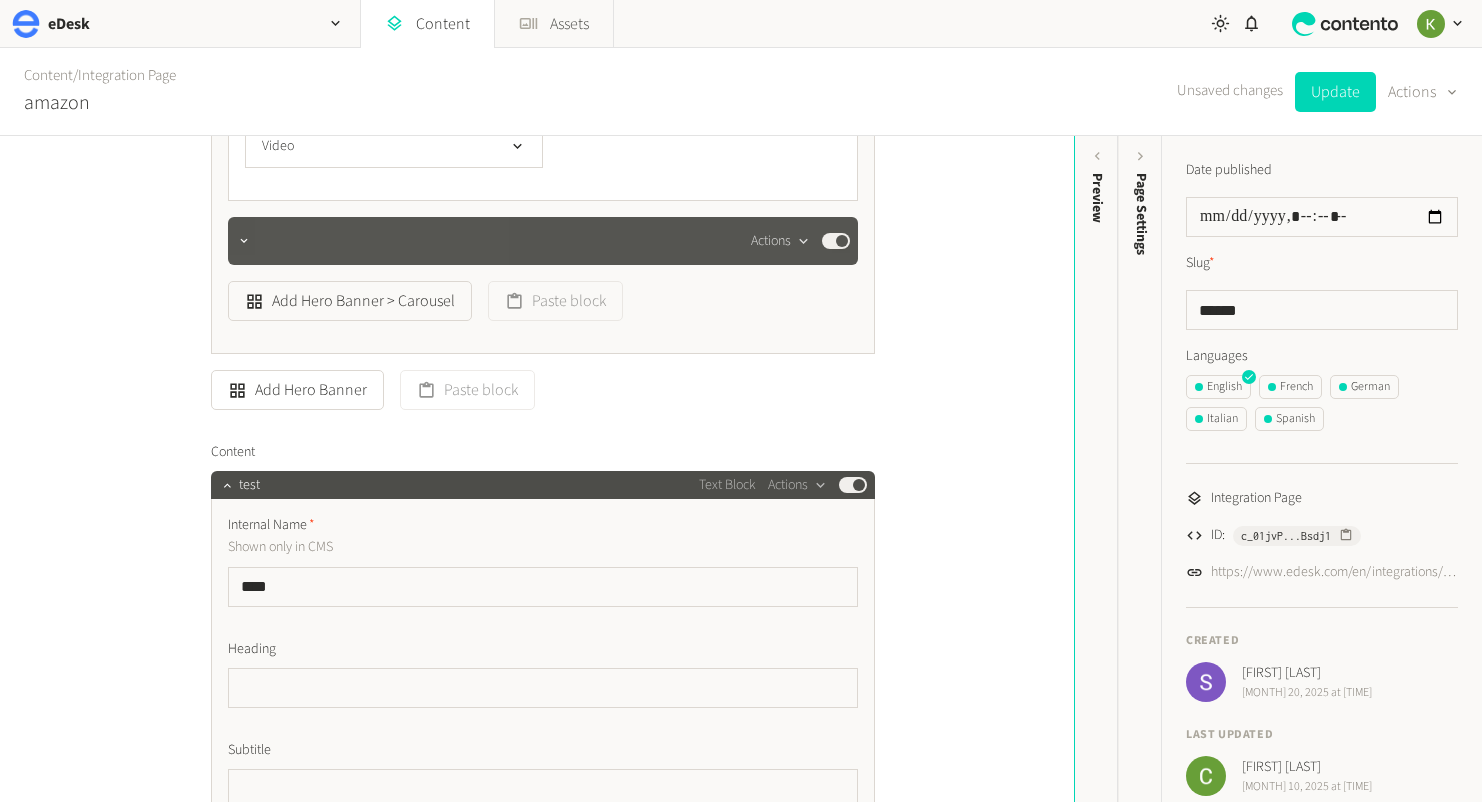 click on "Actions" 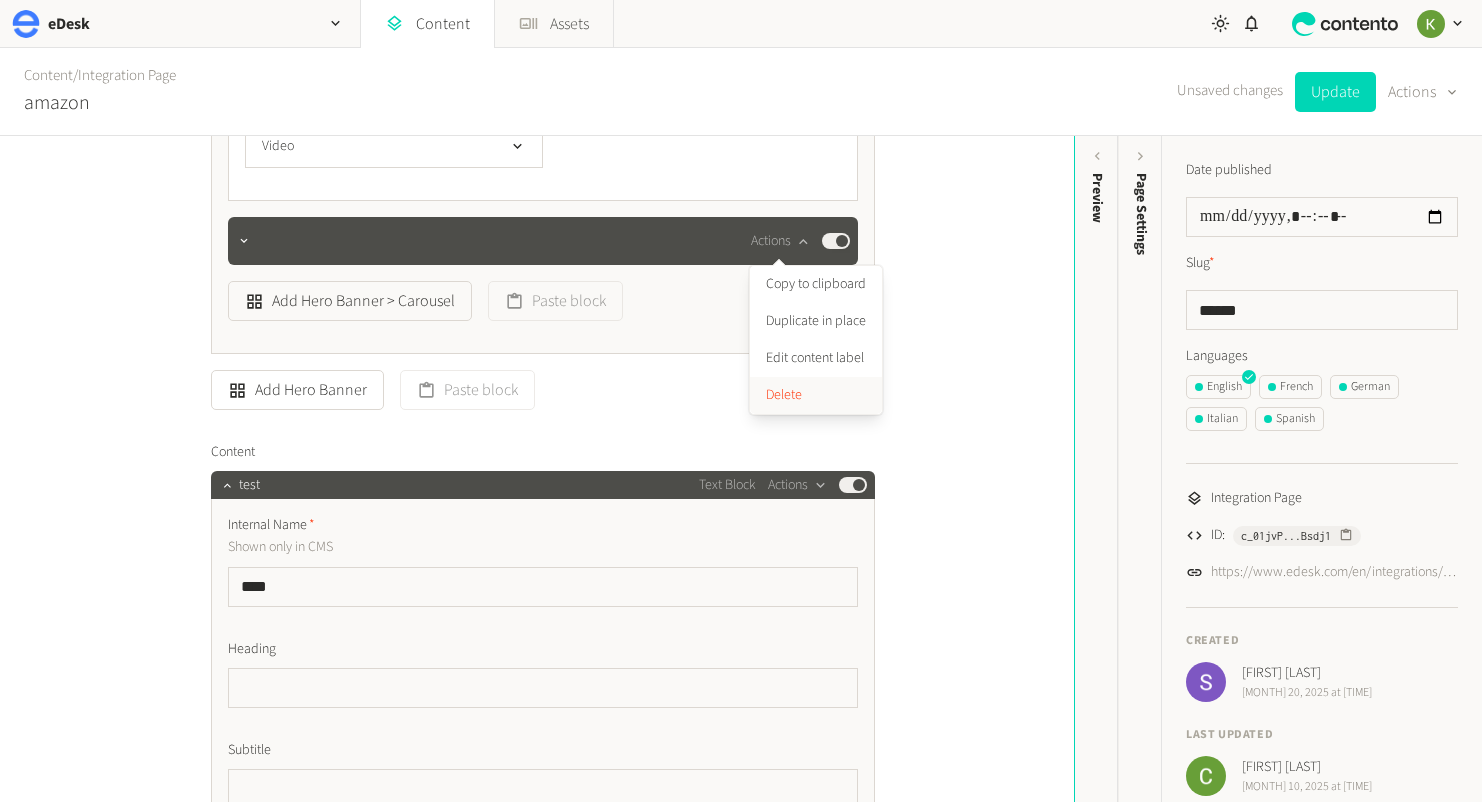 click on "Delete" 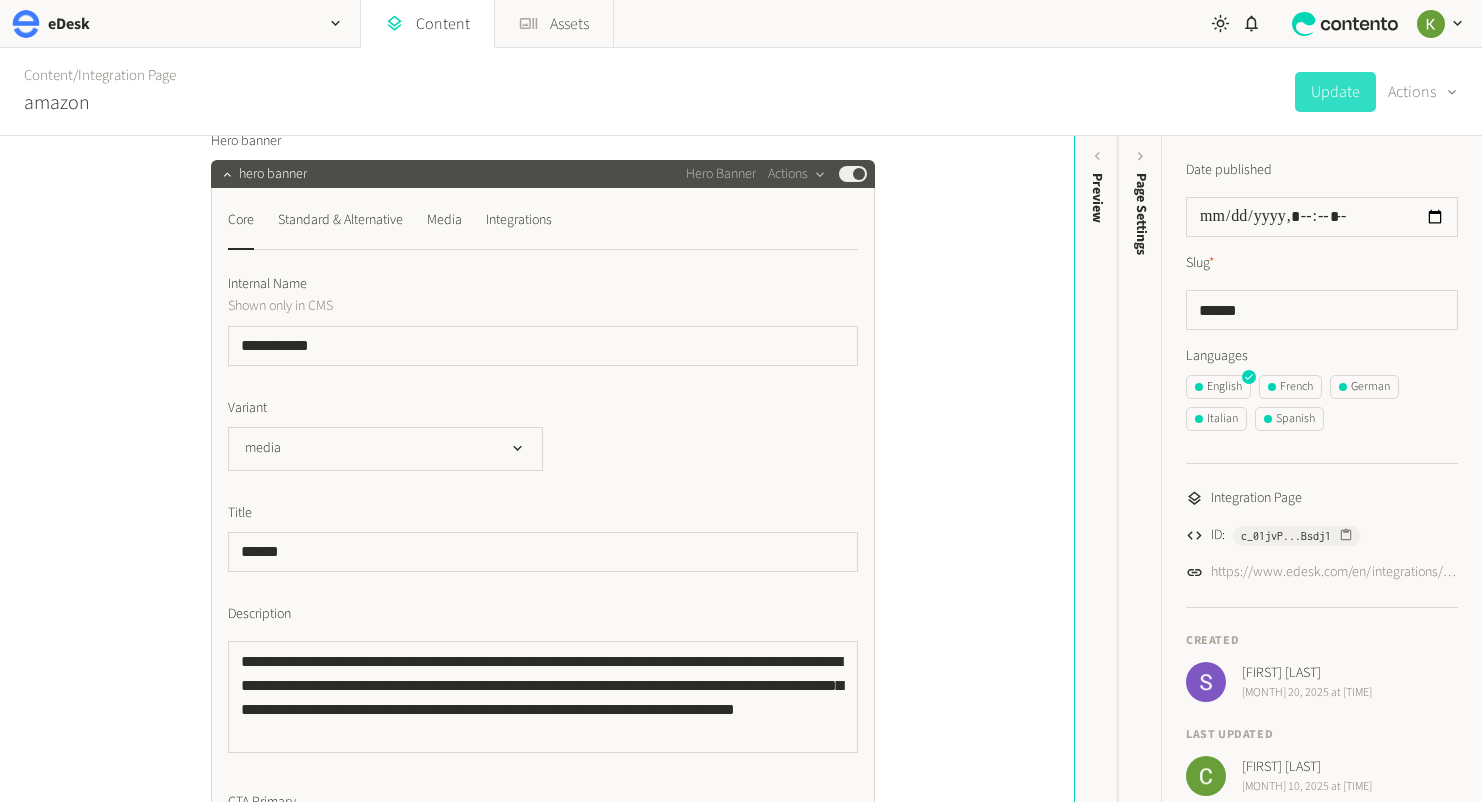 scroll, scrollTop: 401, scrollLeft: 0, axis: vertical 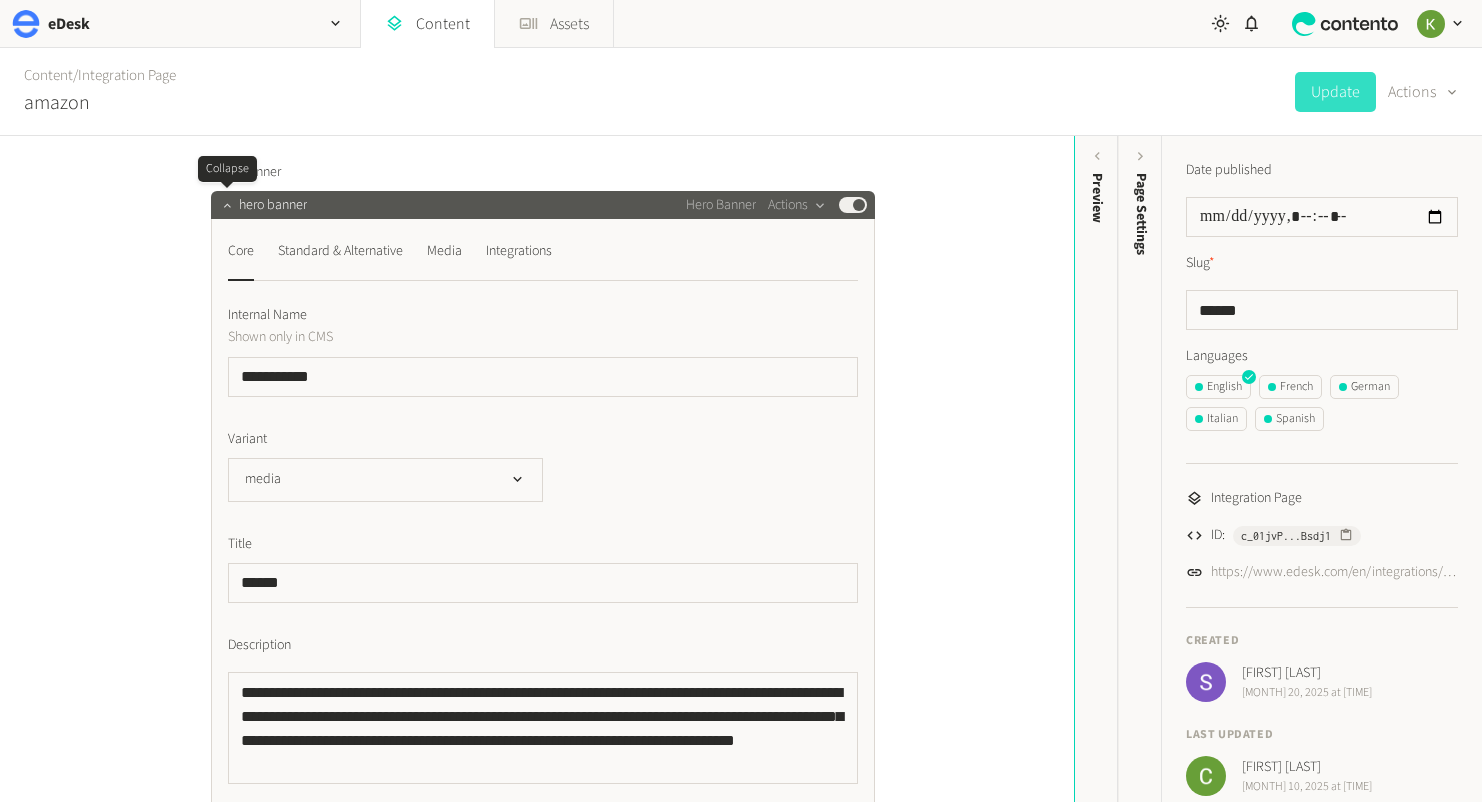 click 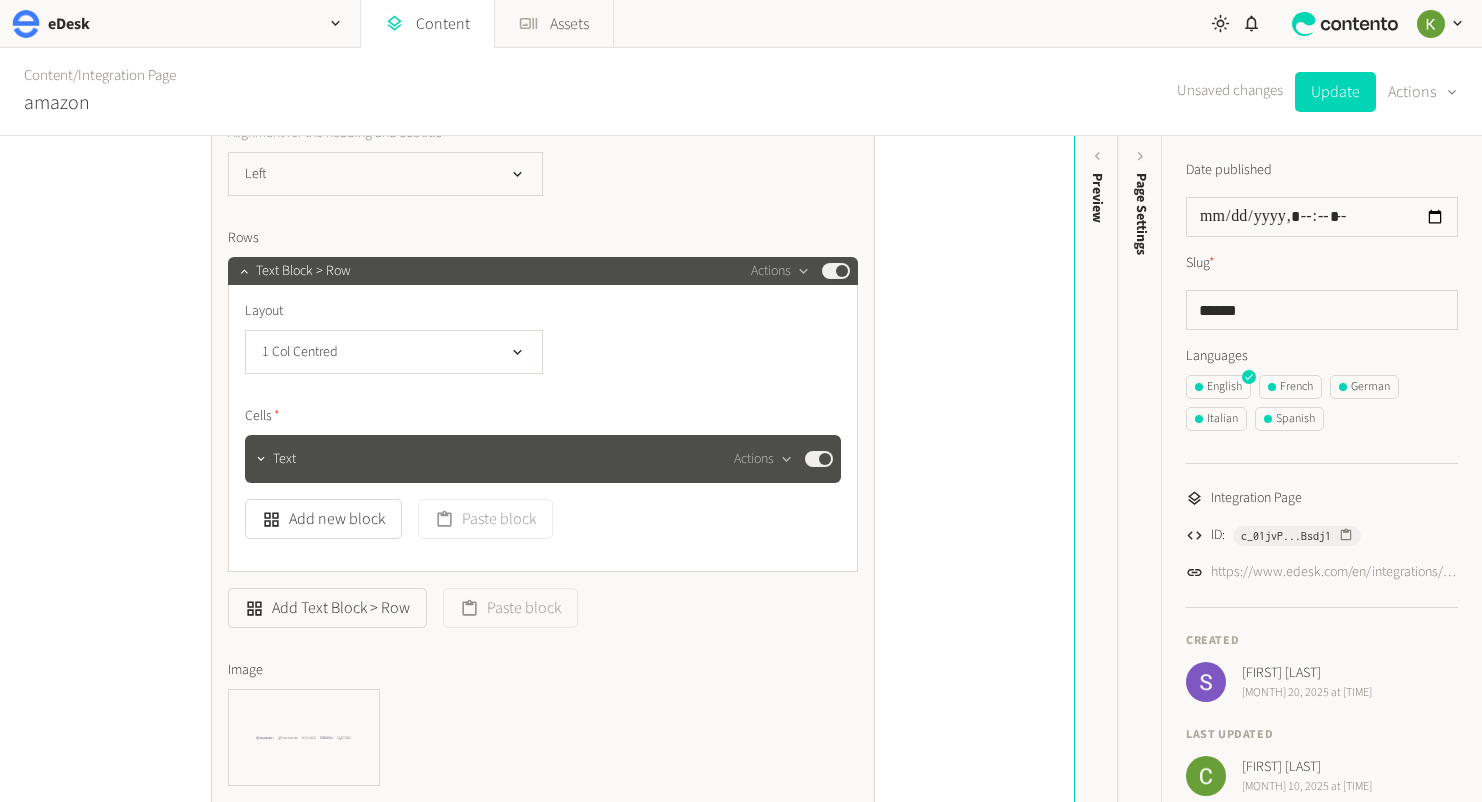 scroll, scrollTop: 1073, scrollLeft: 0, axis: vertical 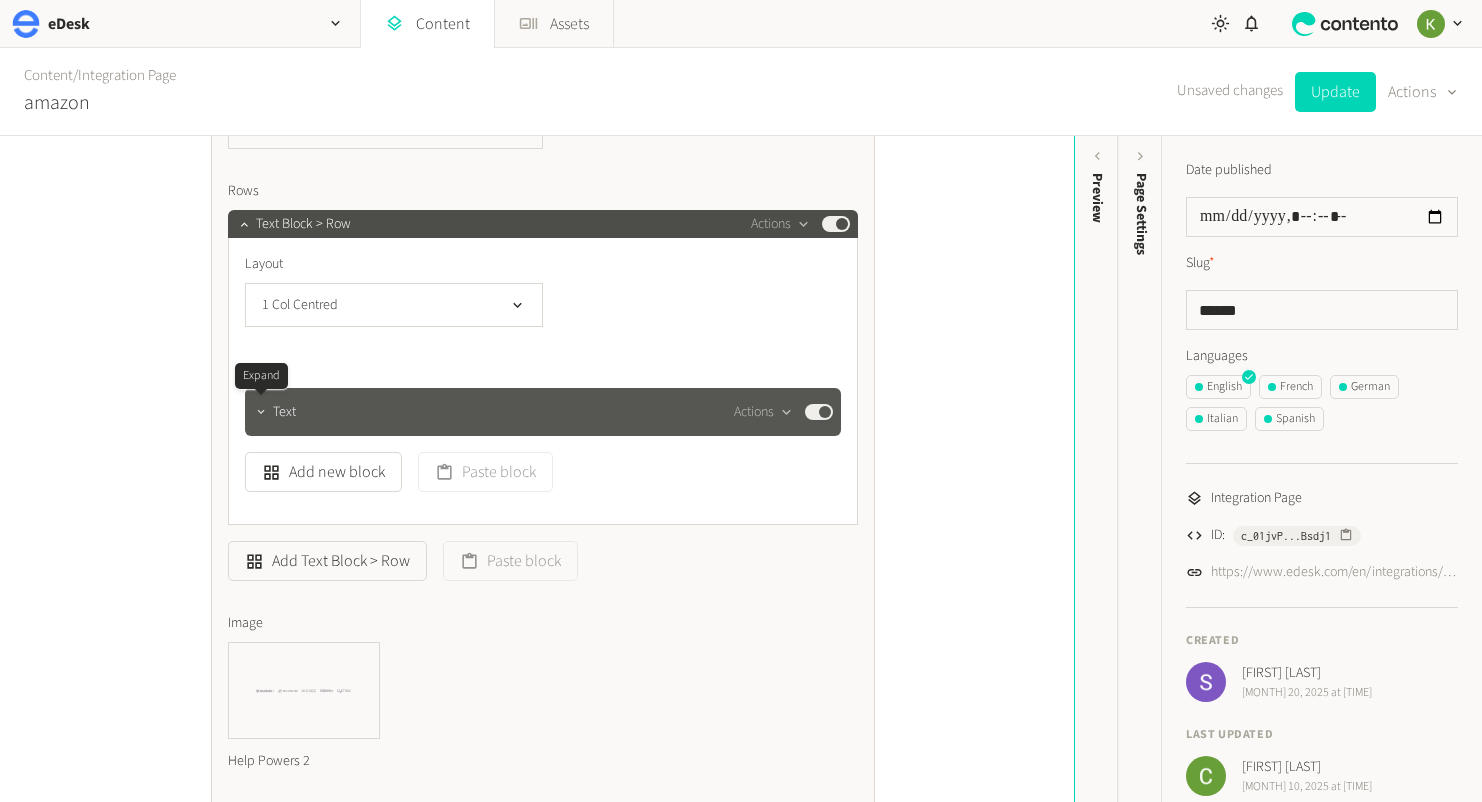 click 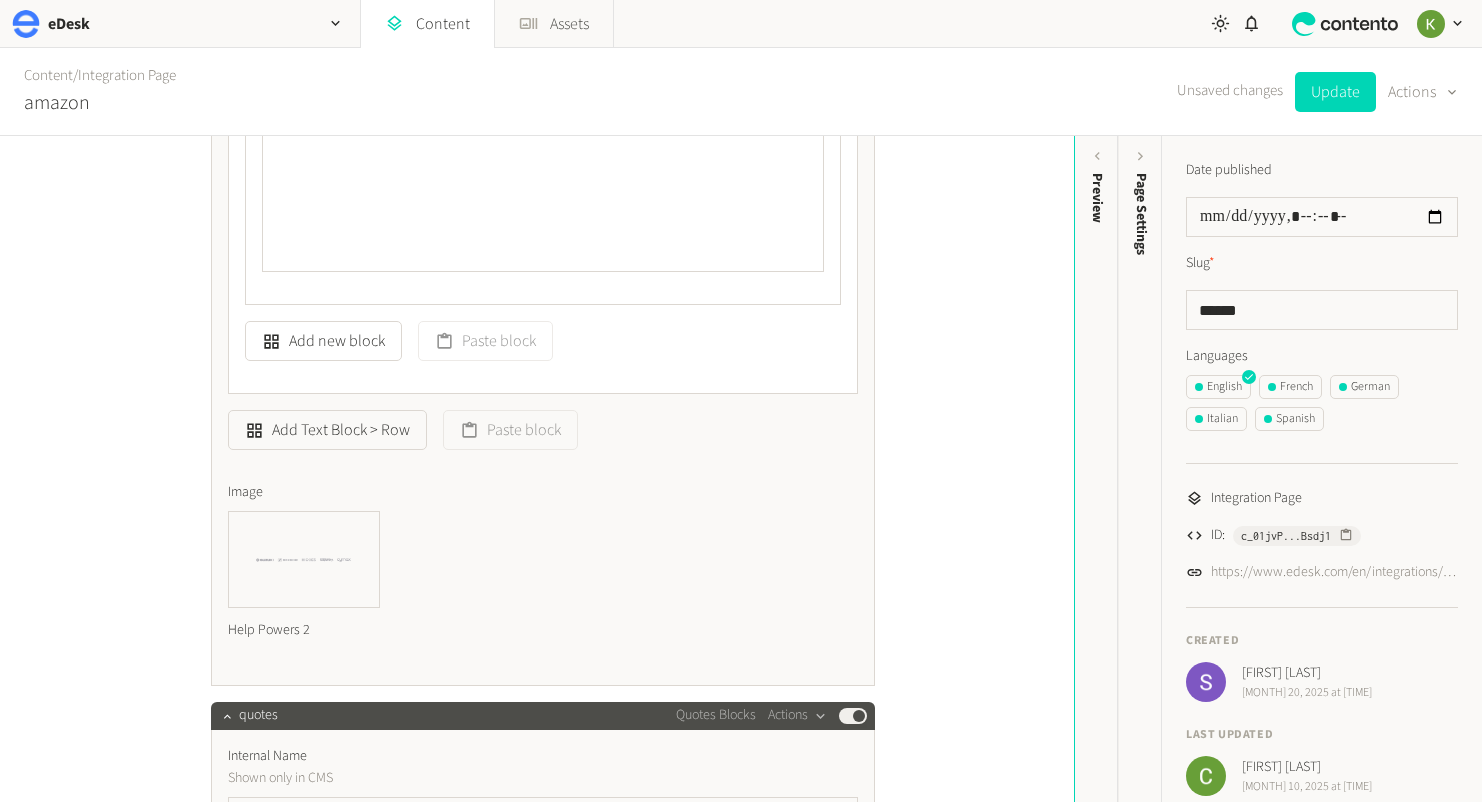scroll, scrollTop: 1550, scrollLeft: 0, axis: vertical 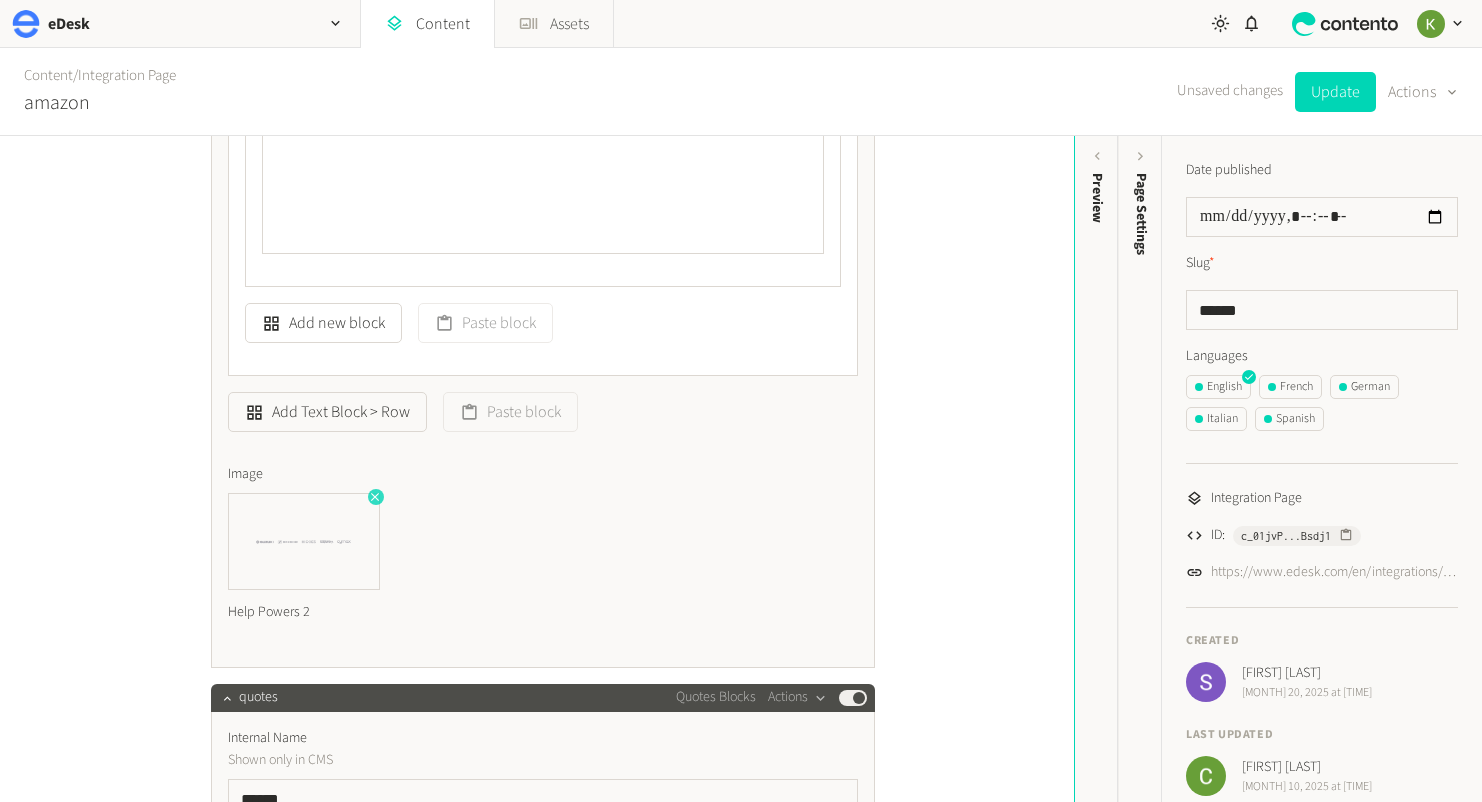 click 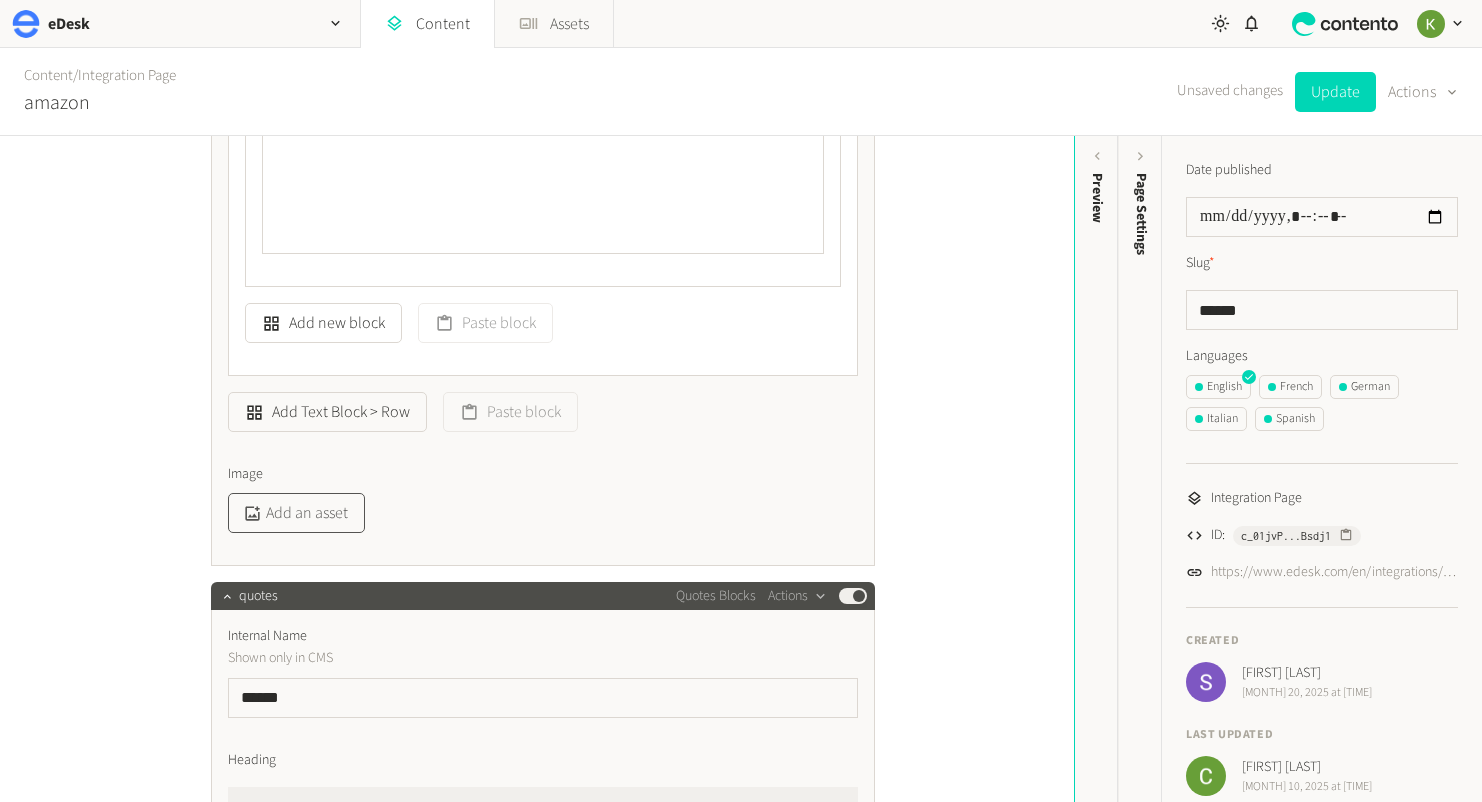 click on "Add an asset" 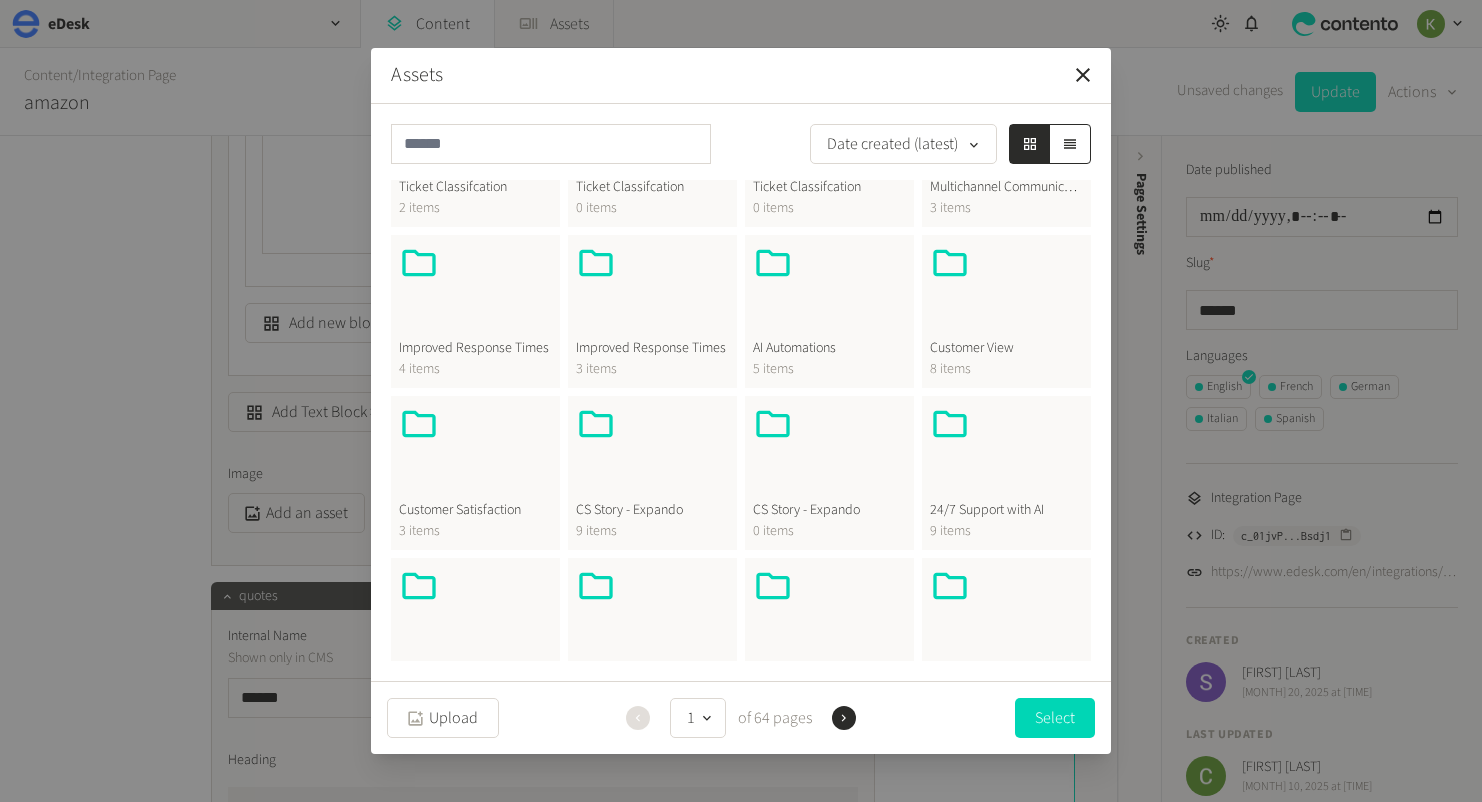 scroll, scrollTop: 0, scrollLeft: 0, axis: both 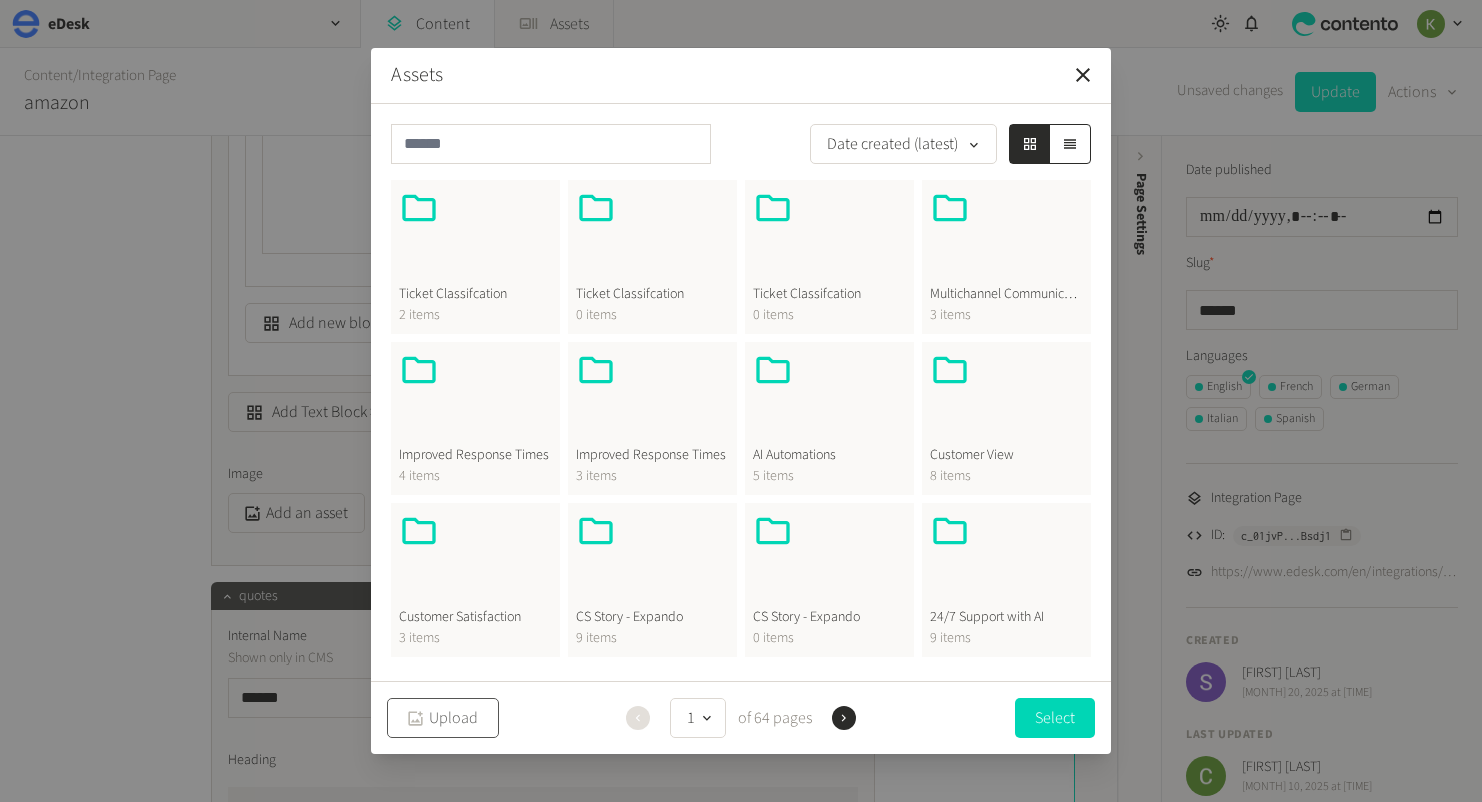 click on "Upload" at bounding box center (443, 718) 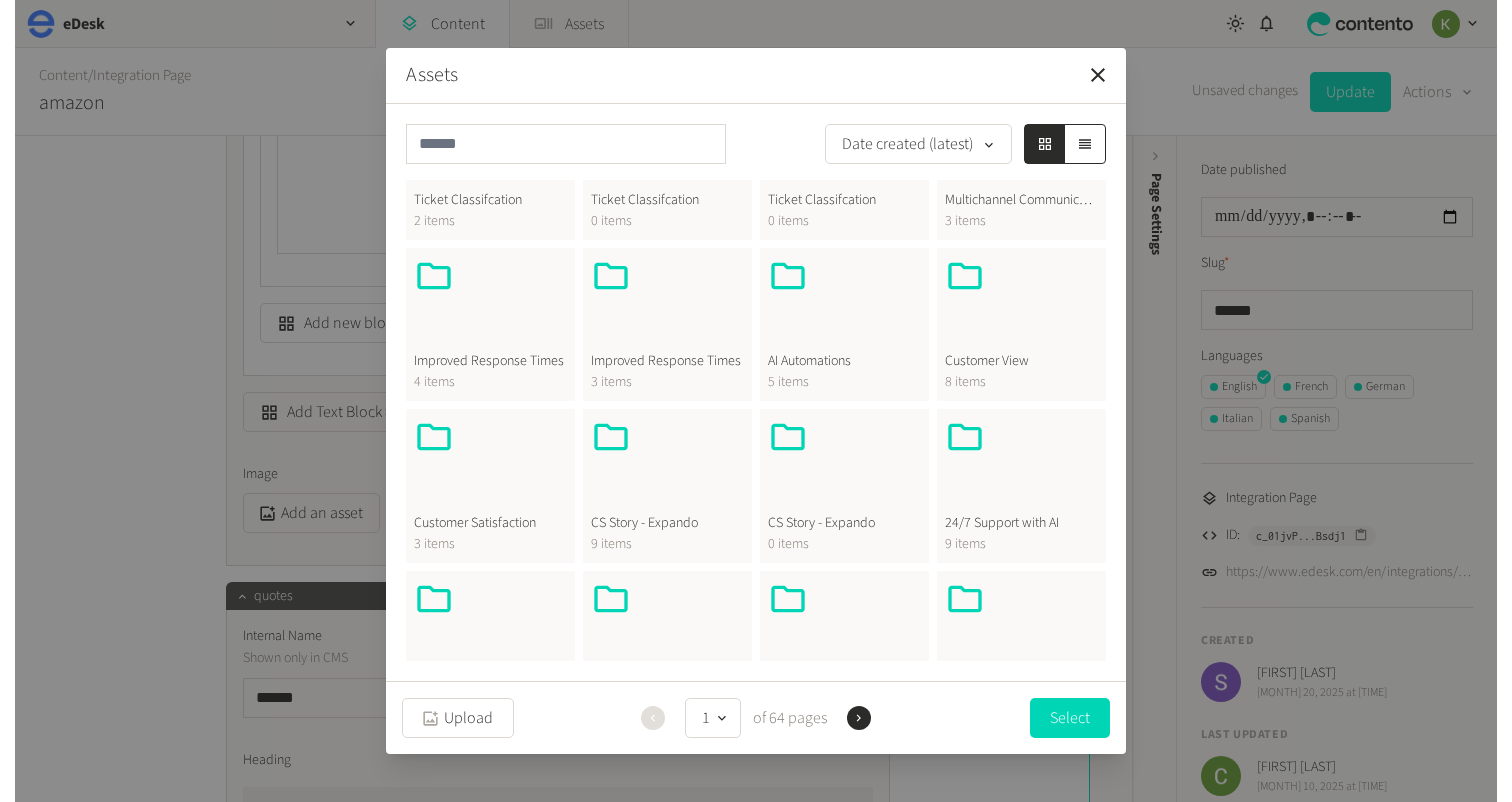 scroll, scrollTop: 0, scrollLeft: 0, axis: both 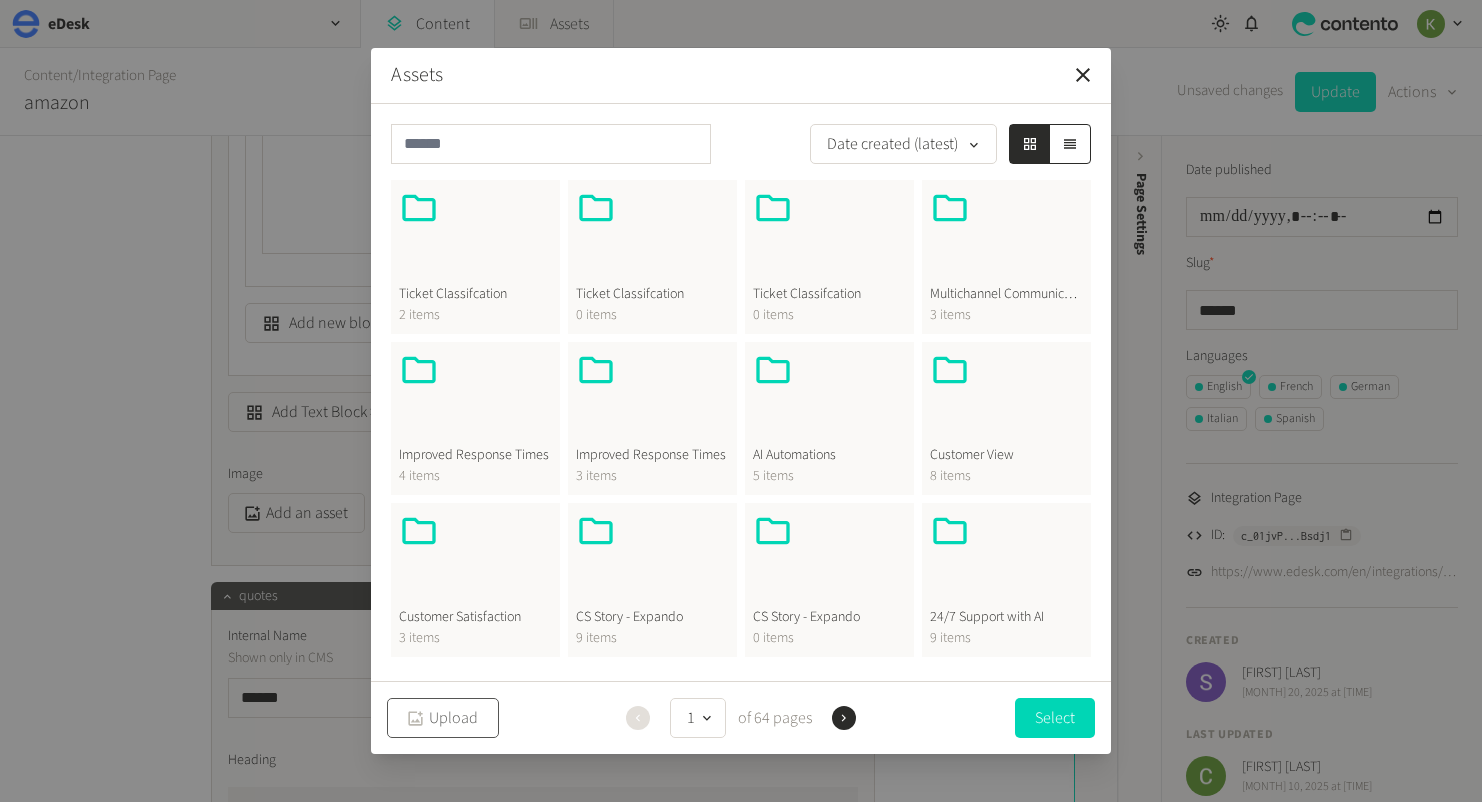 click on "Upload" at bounding box center (443, 718) 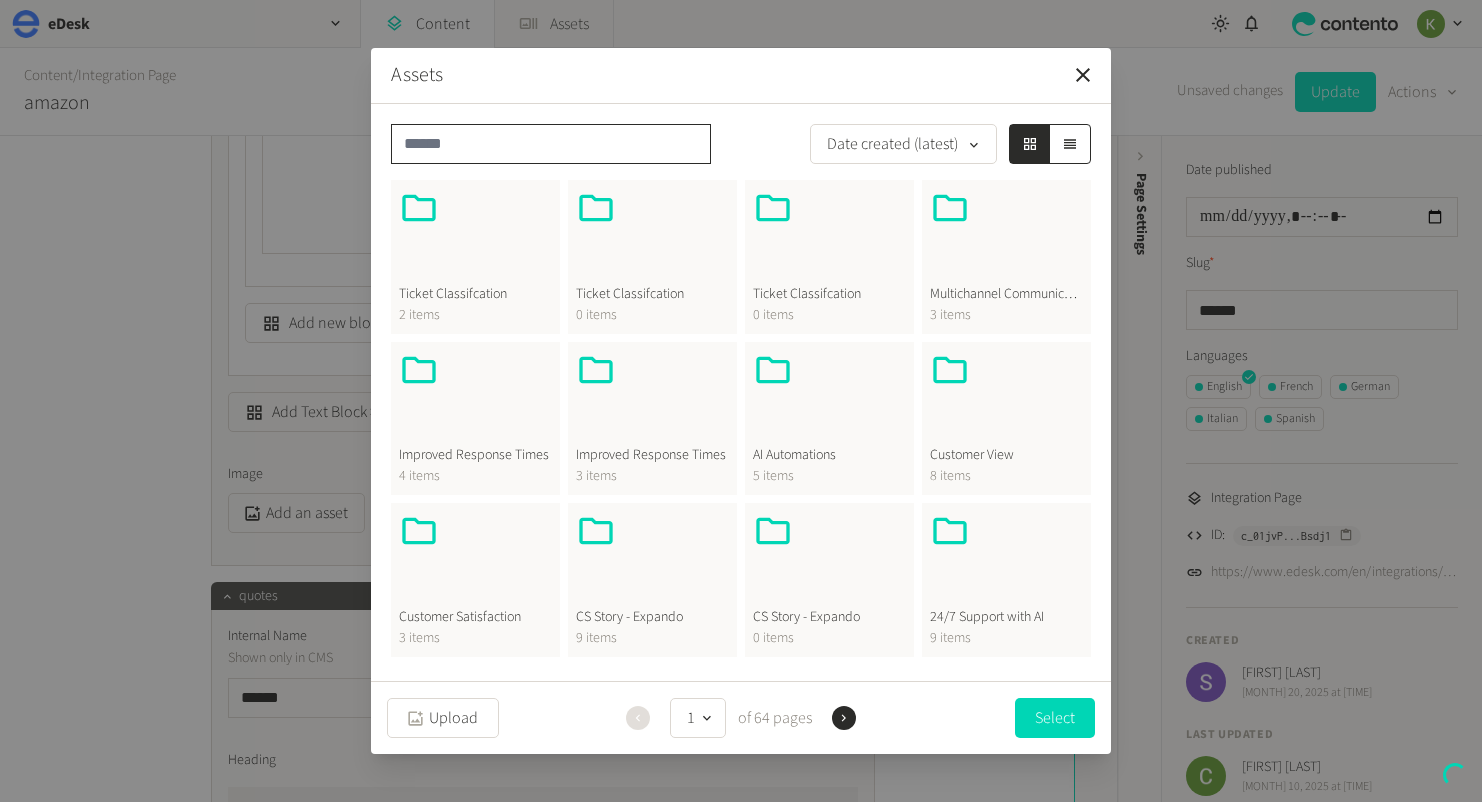 click at bounding box center (551, 144) 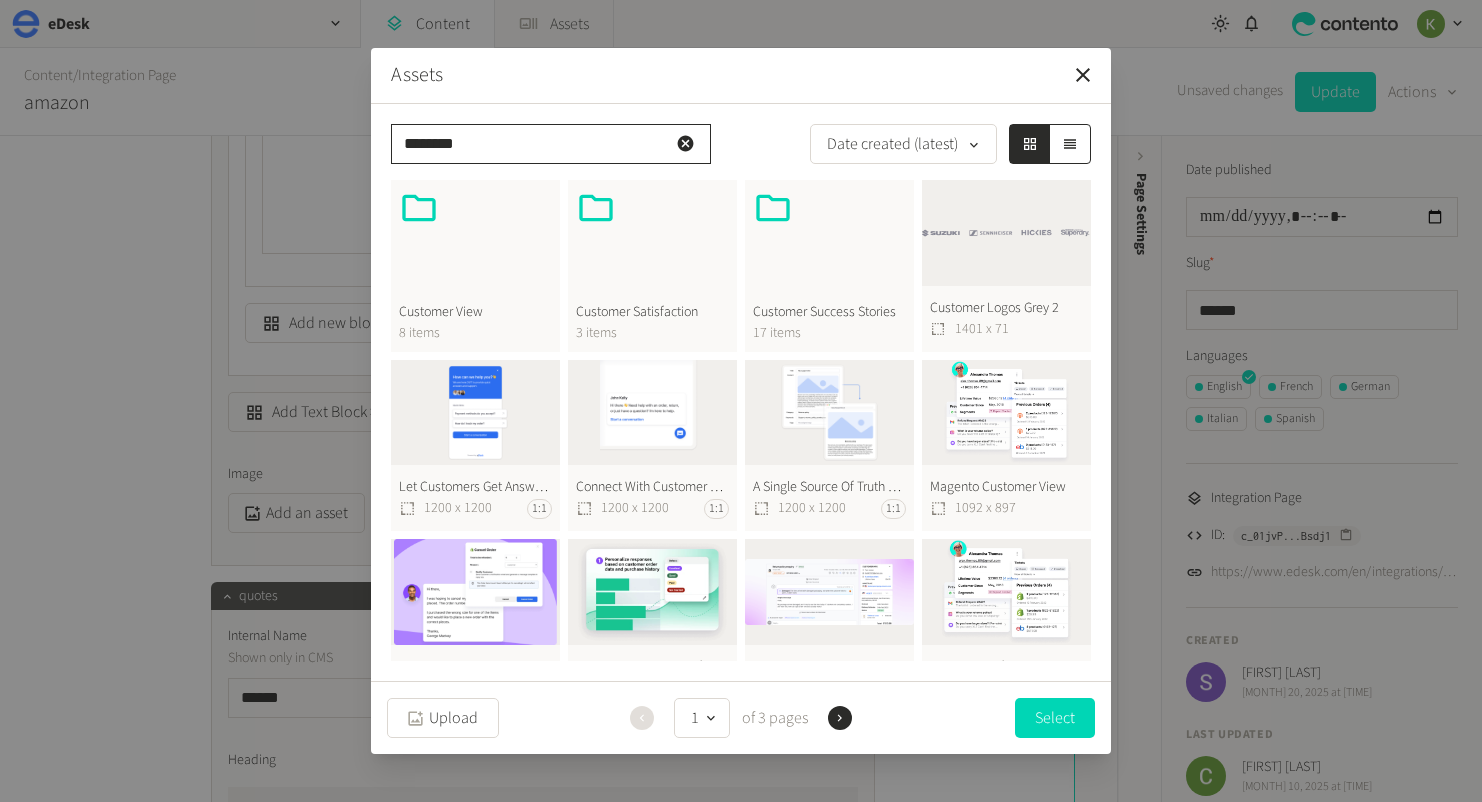 type on "********" 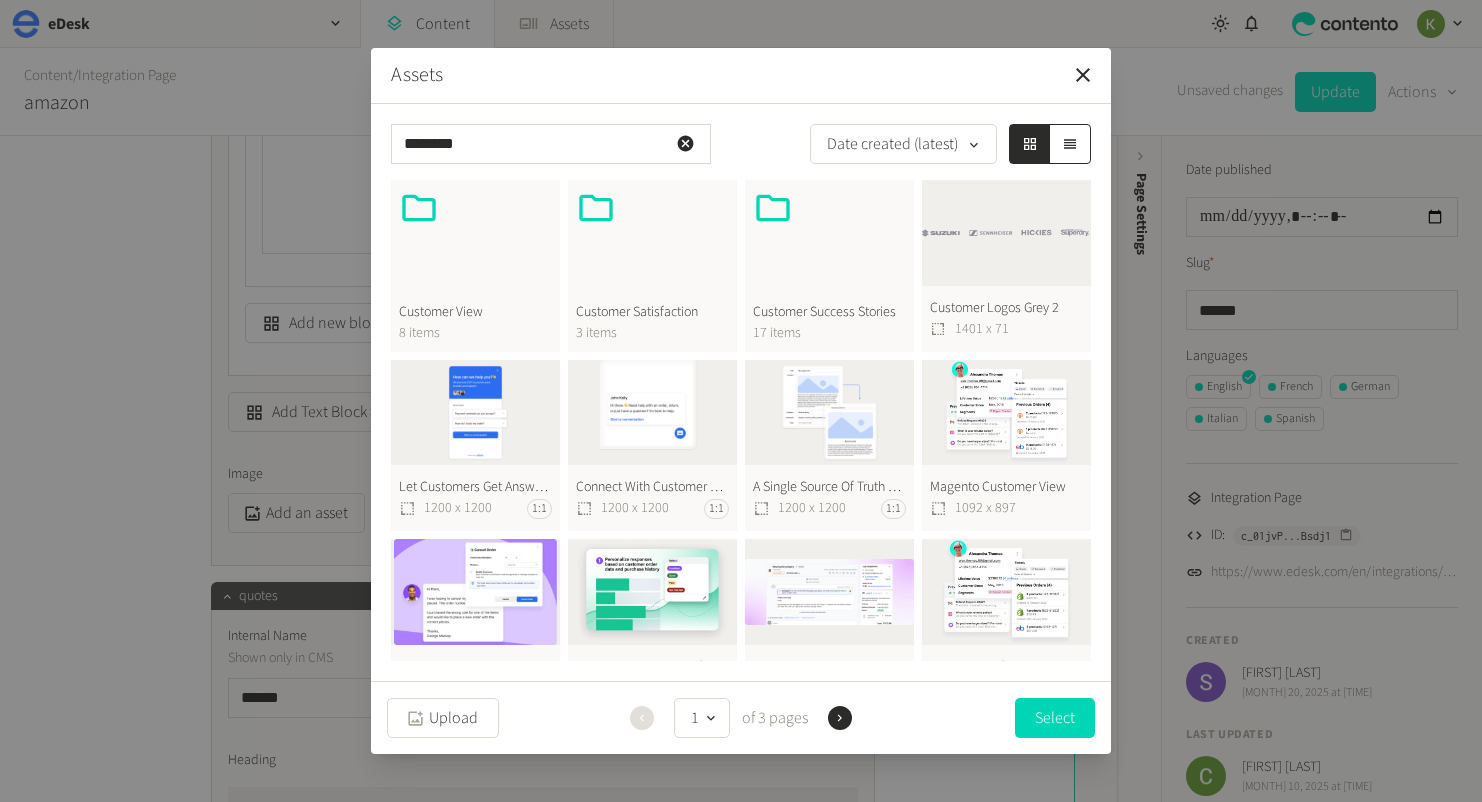 click on "Customer Logos Grey 2  1401 x 71" 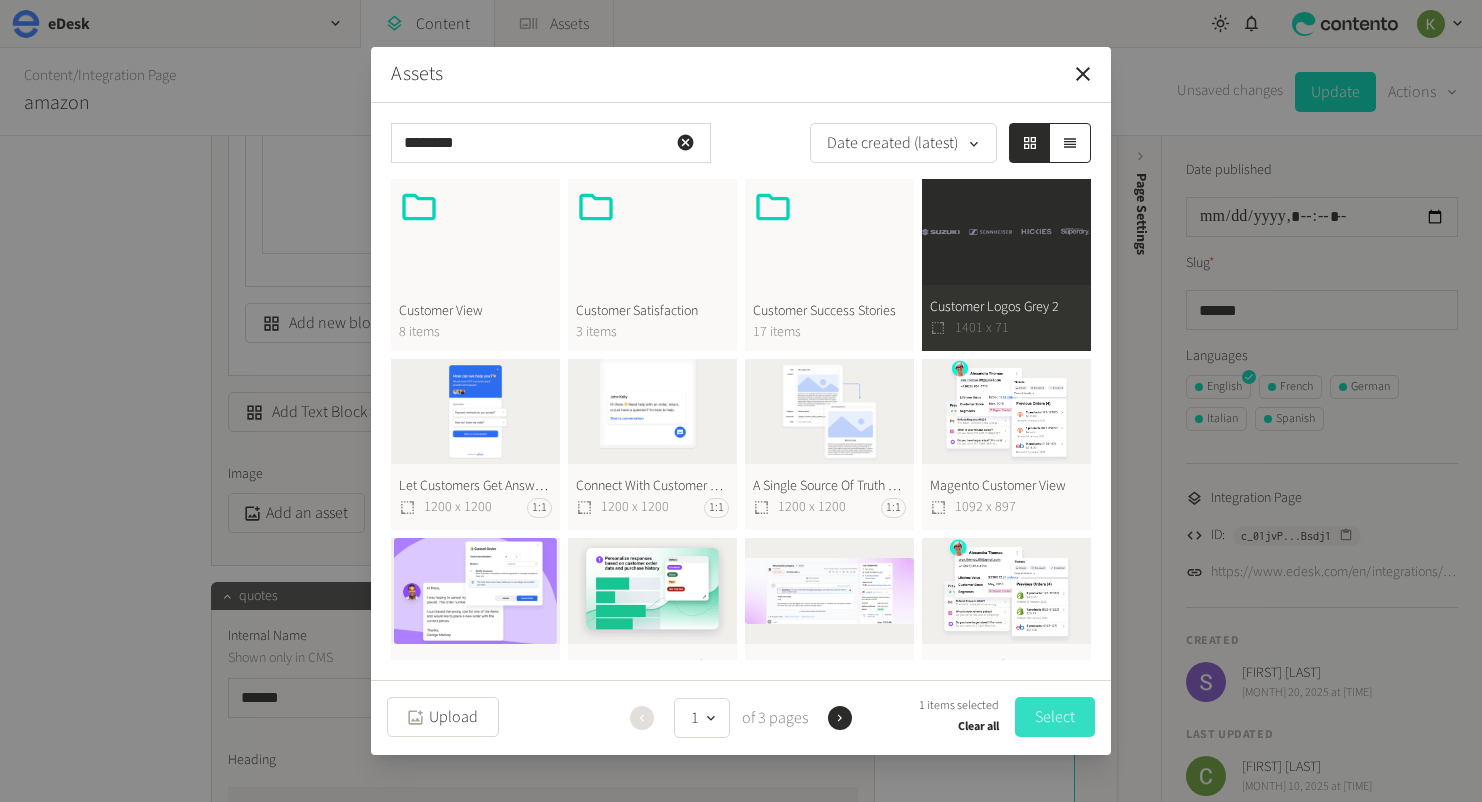 click on "Select" at bounding box center [1055, 717] 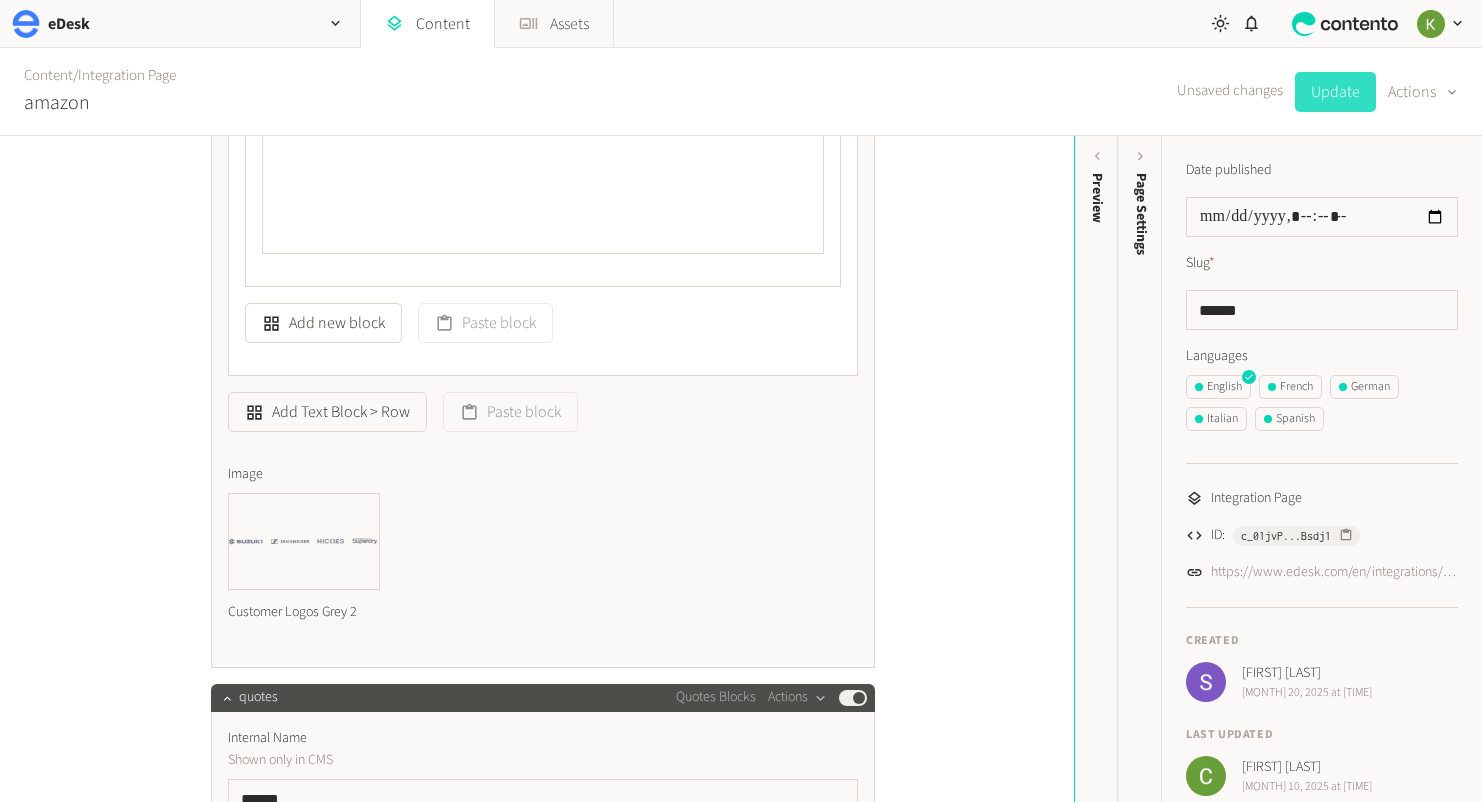 click on "Update" 